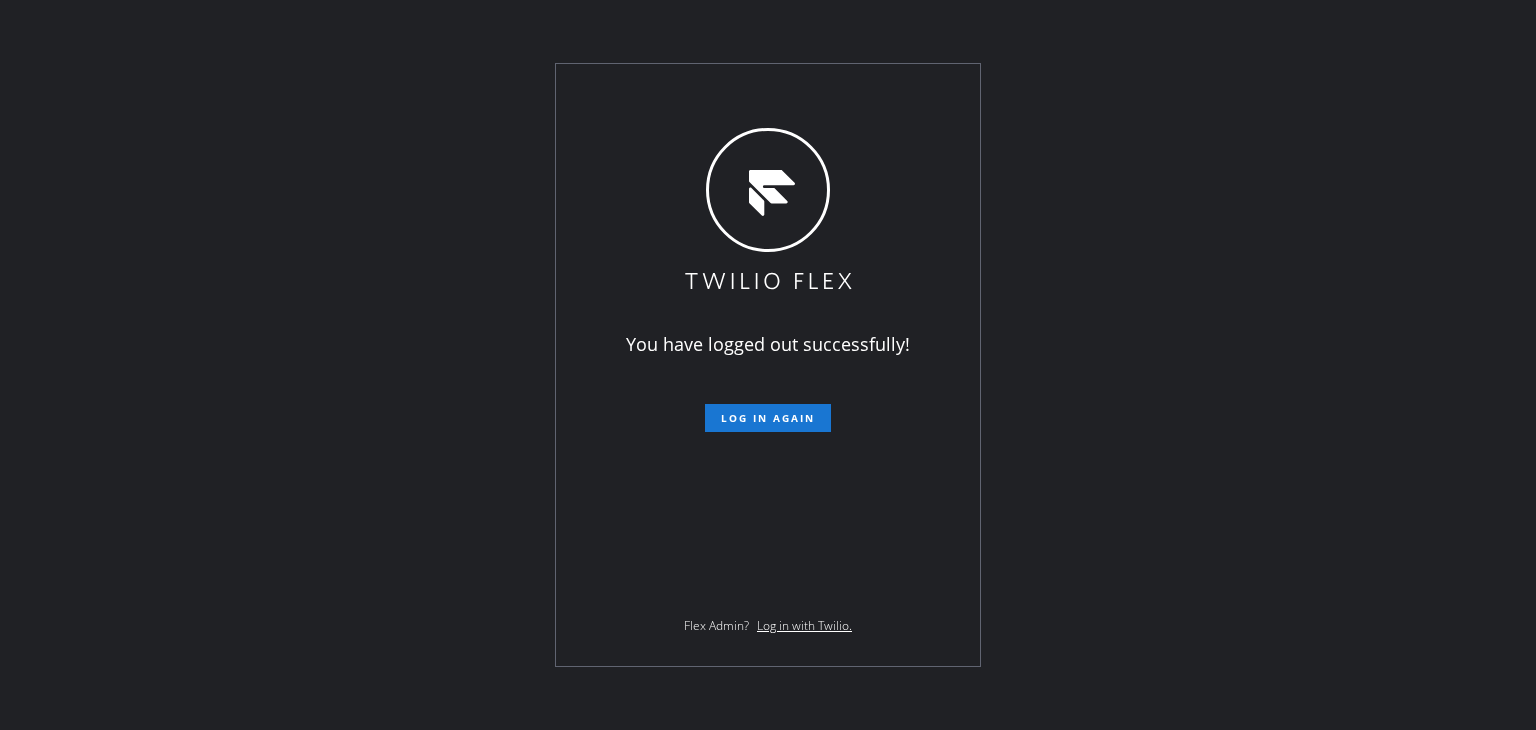 scroll, scrollTop: 0, scrollLeft: 0, axis: both 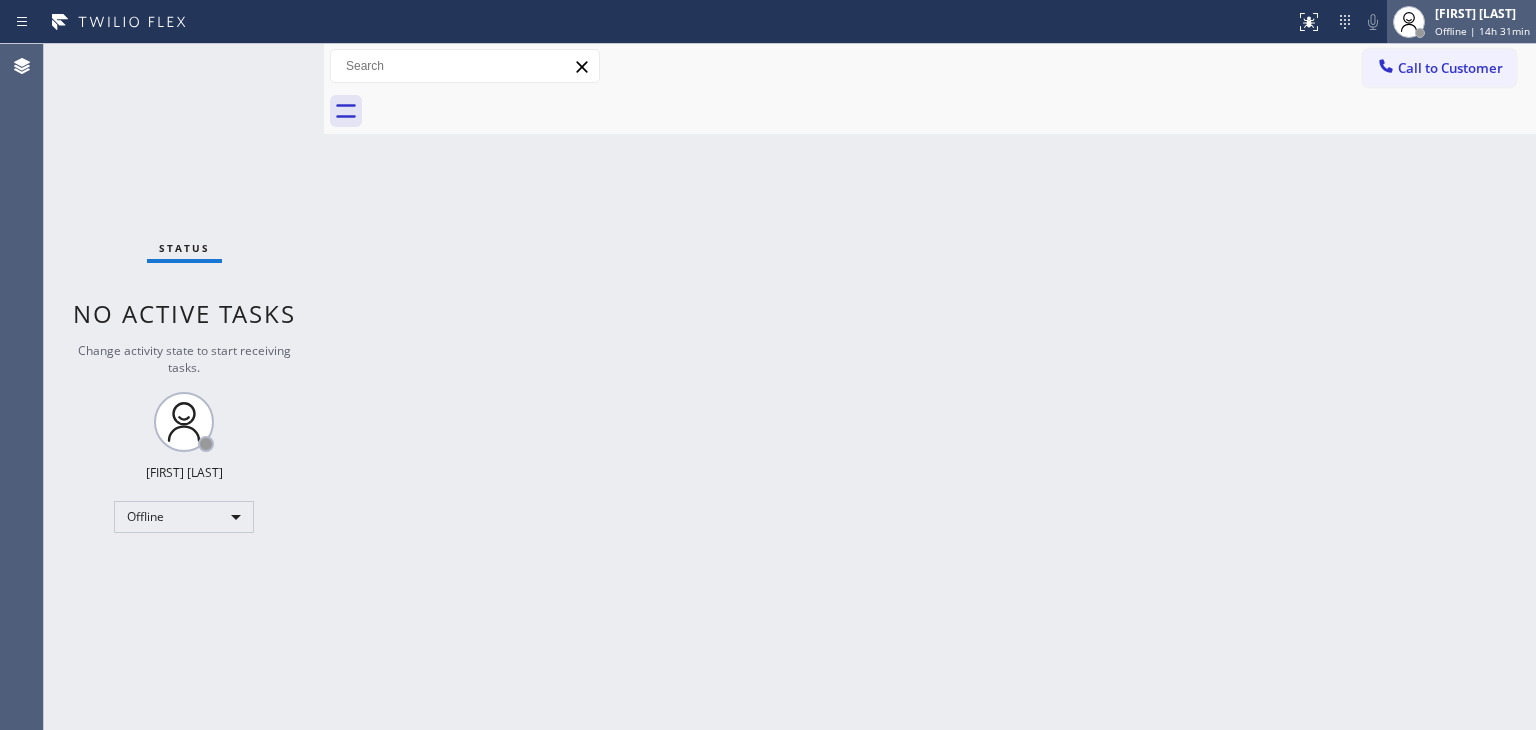 click on "Offline | 14h 31min" at bounding box center (1482, 31) 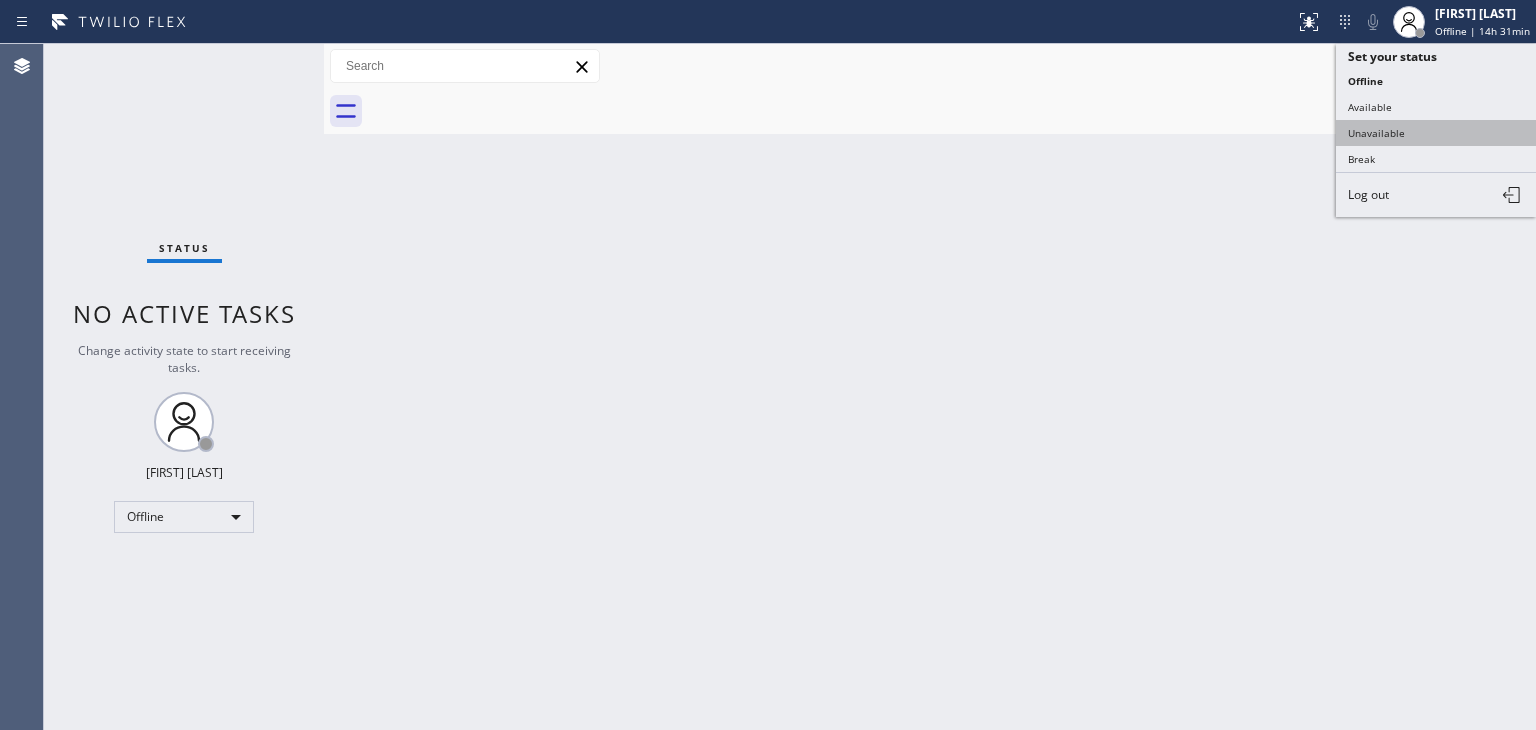 click on "Unavailable" at bounding box center [1436, 133] 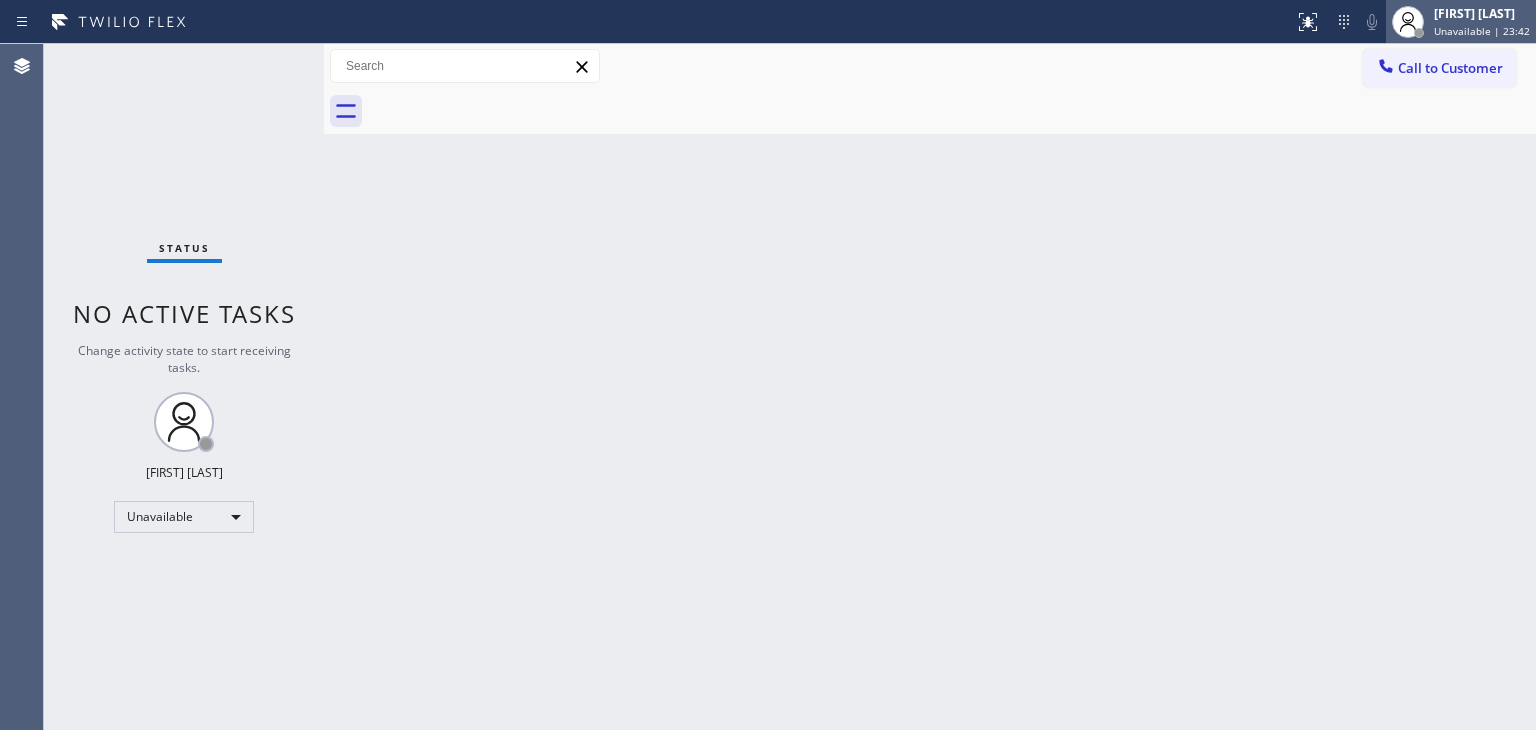 click on "Unavailable | 23:42" at bounding box center [1482, 31] 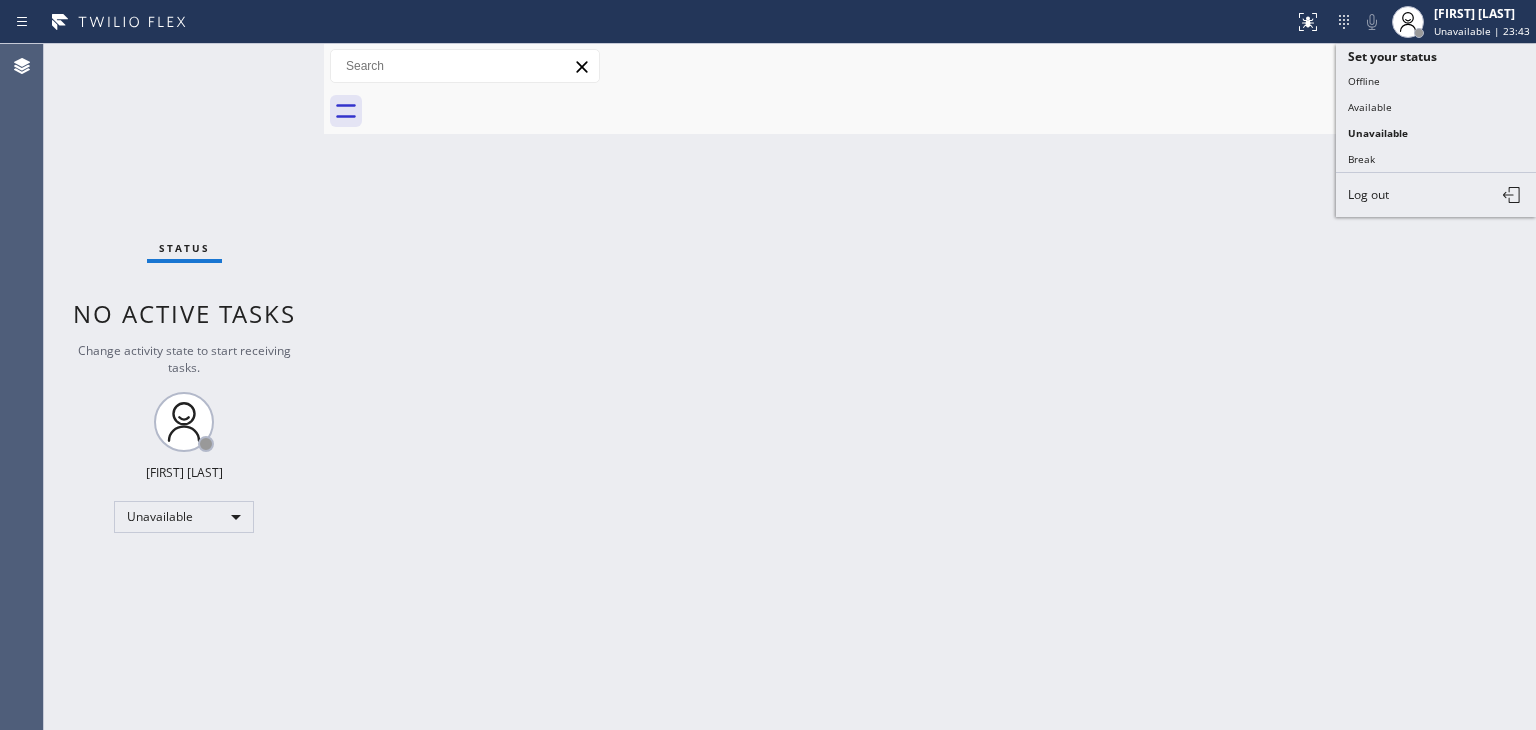 click on "Available" at bounding box center [1436, 107] 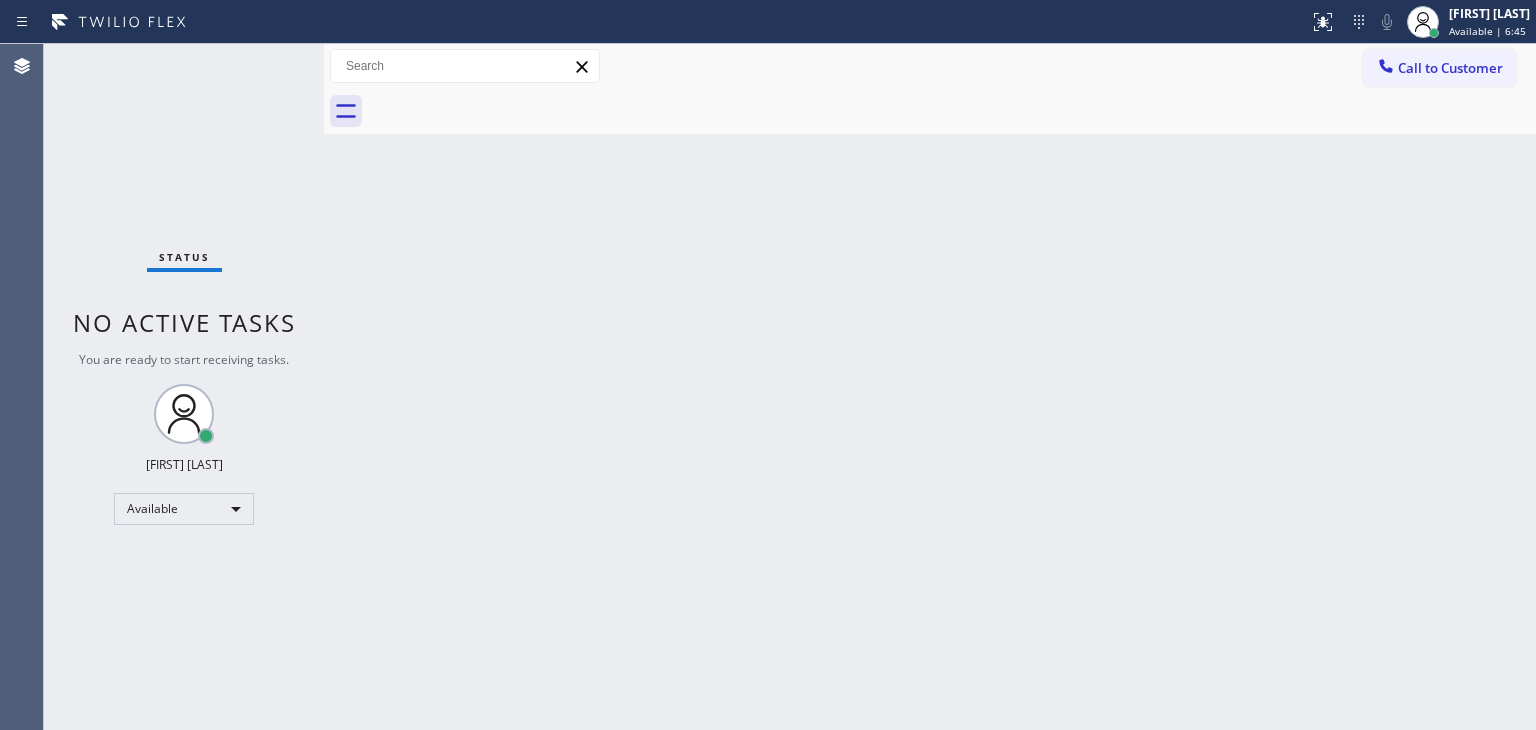 click on "Status   No active tasks     You are ready to start receiving tasks.   [FIRST] [LAST] Available" at bounding box center [184, 387] 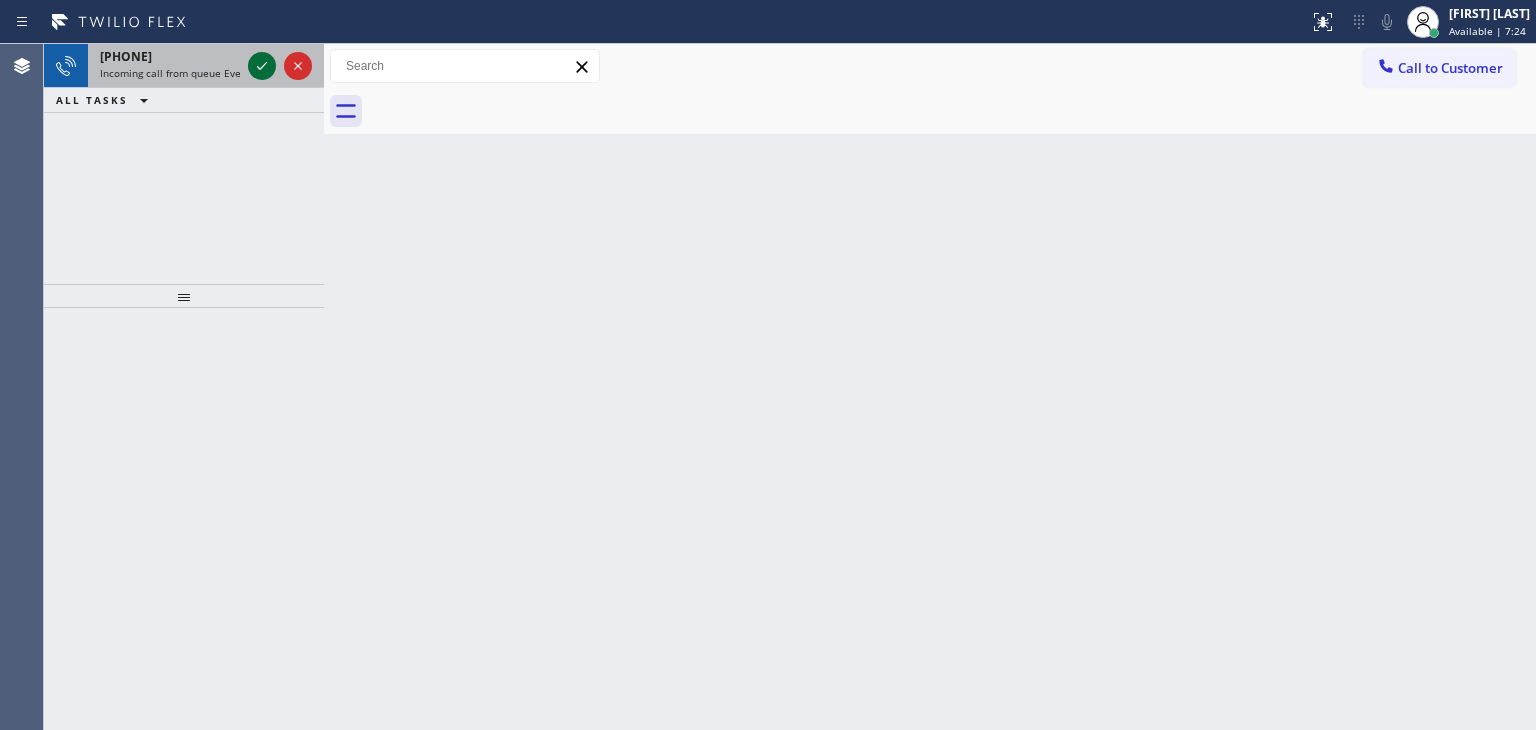 click 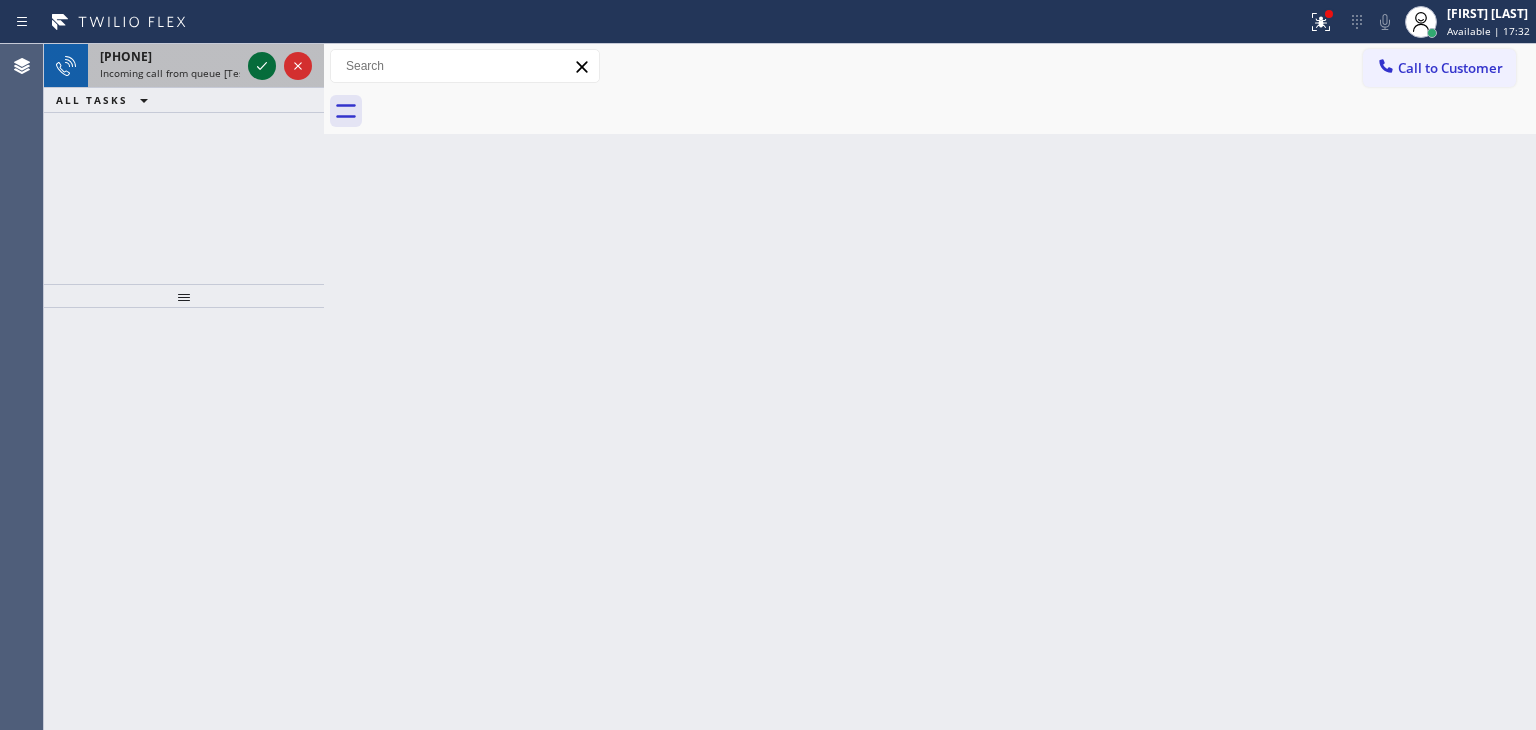 click 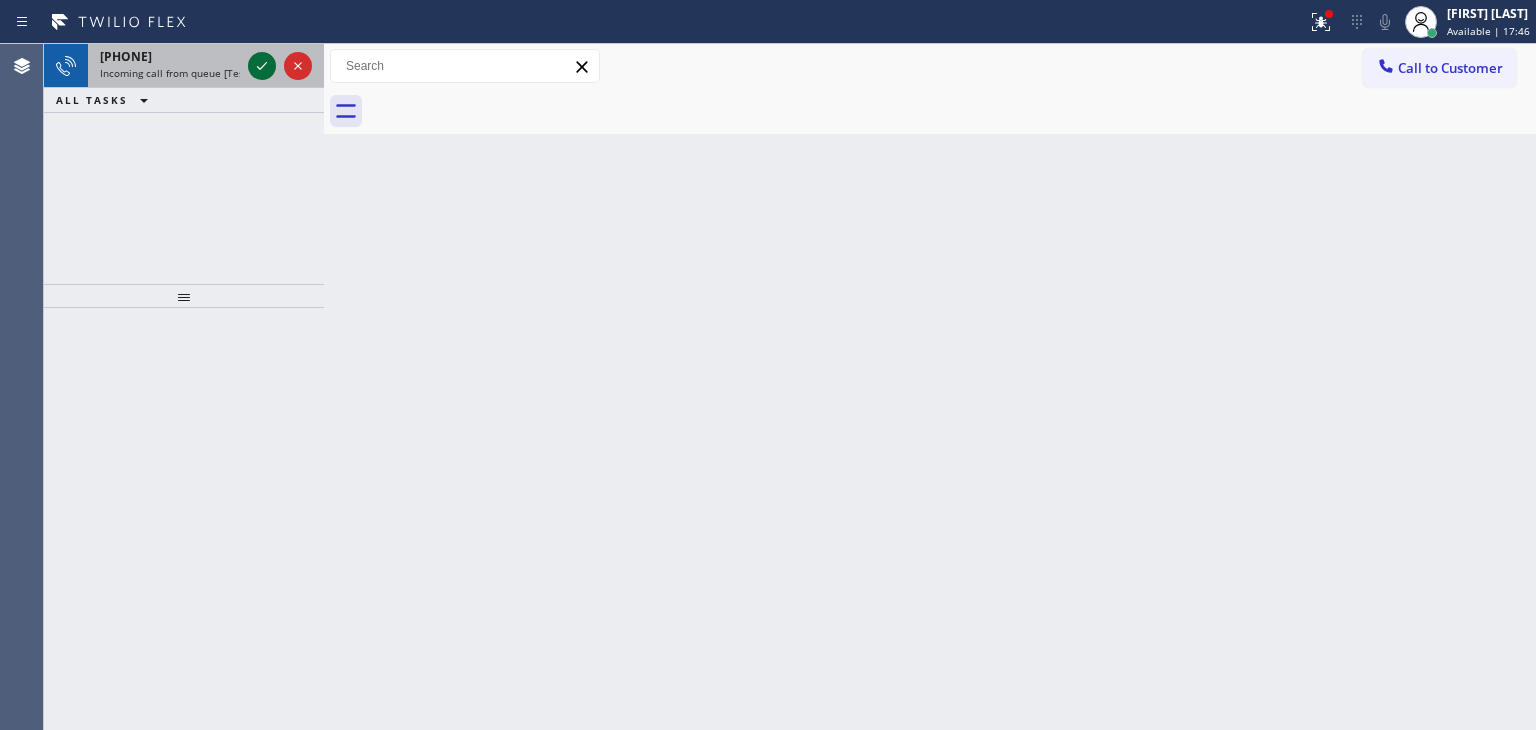 click 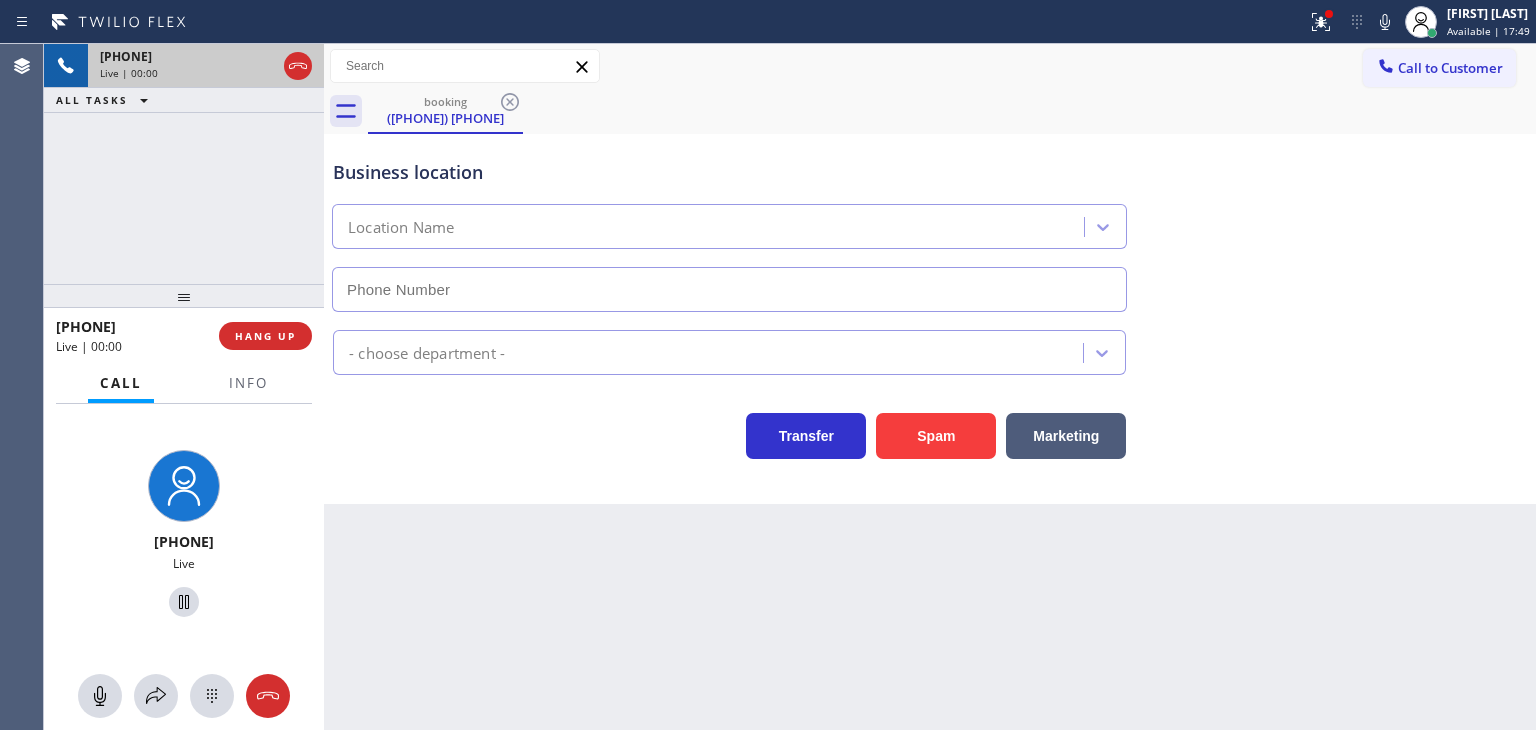 type on "[PHONE]" 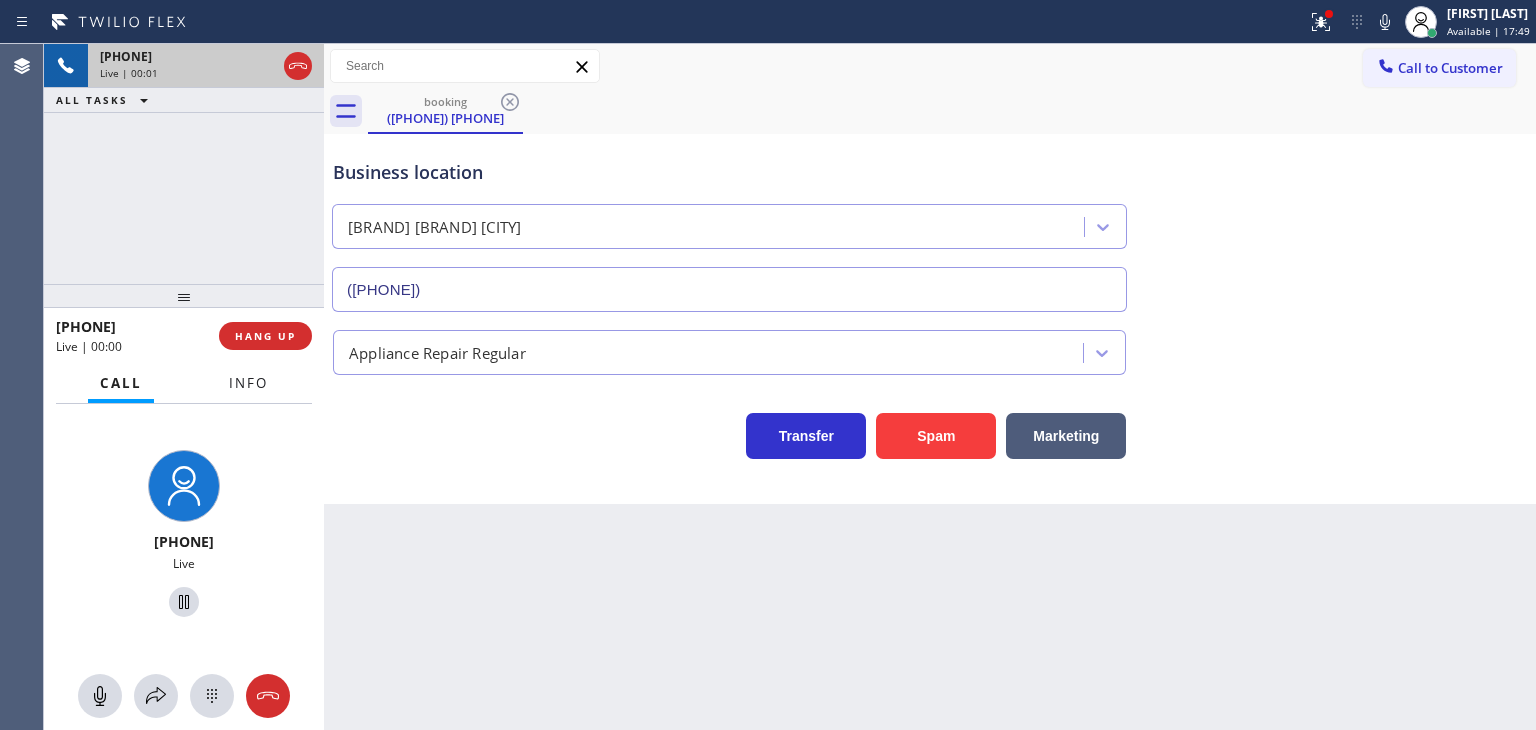 click on "Info" at bounding box center [248, 383] 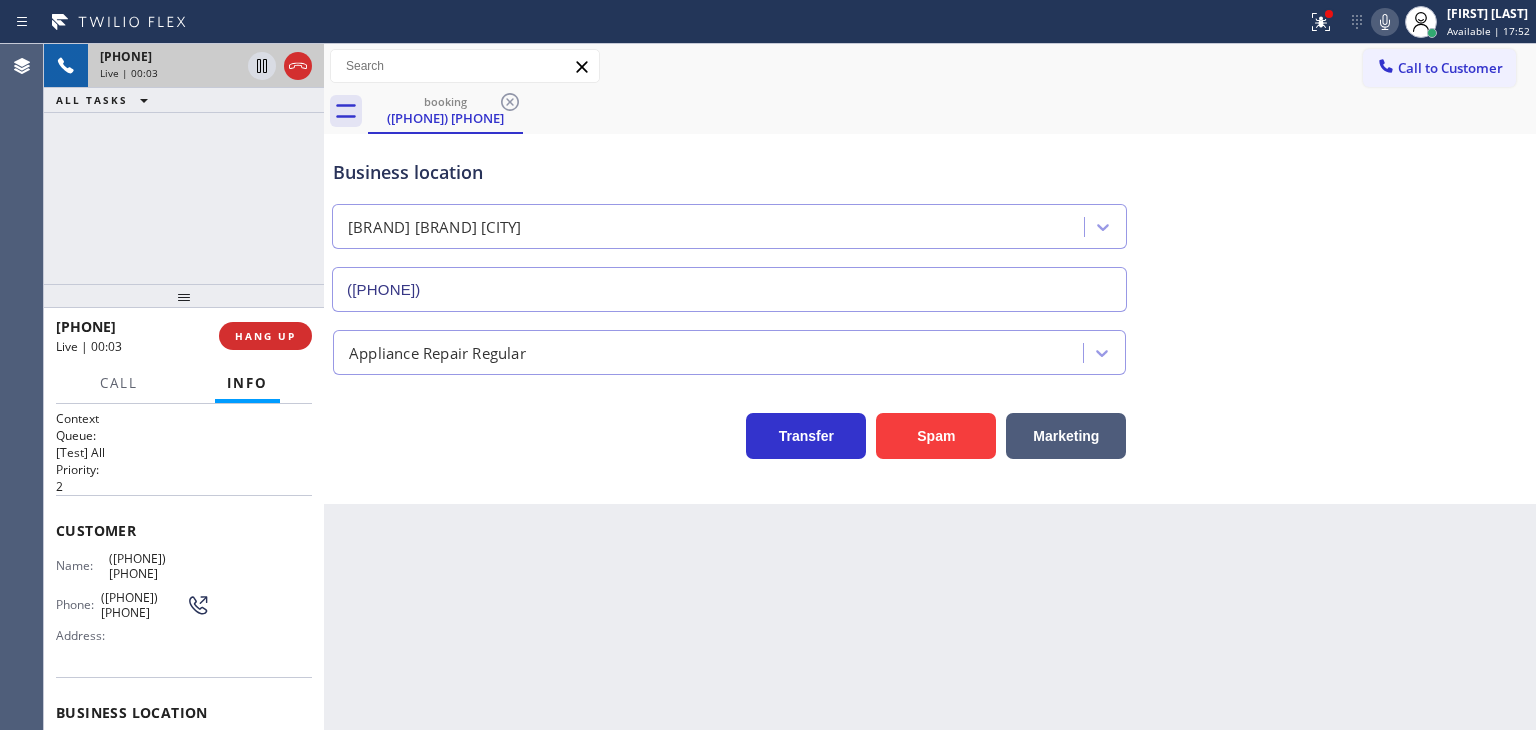 click 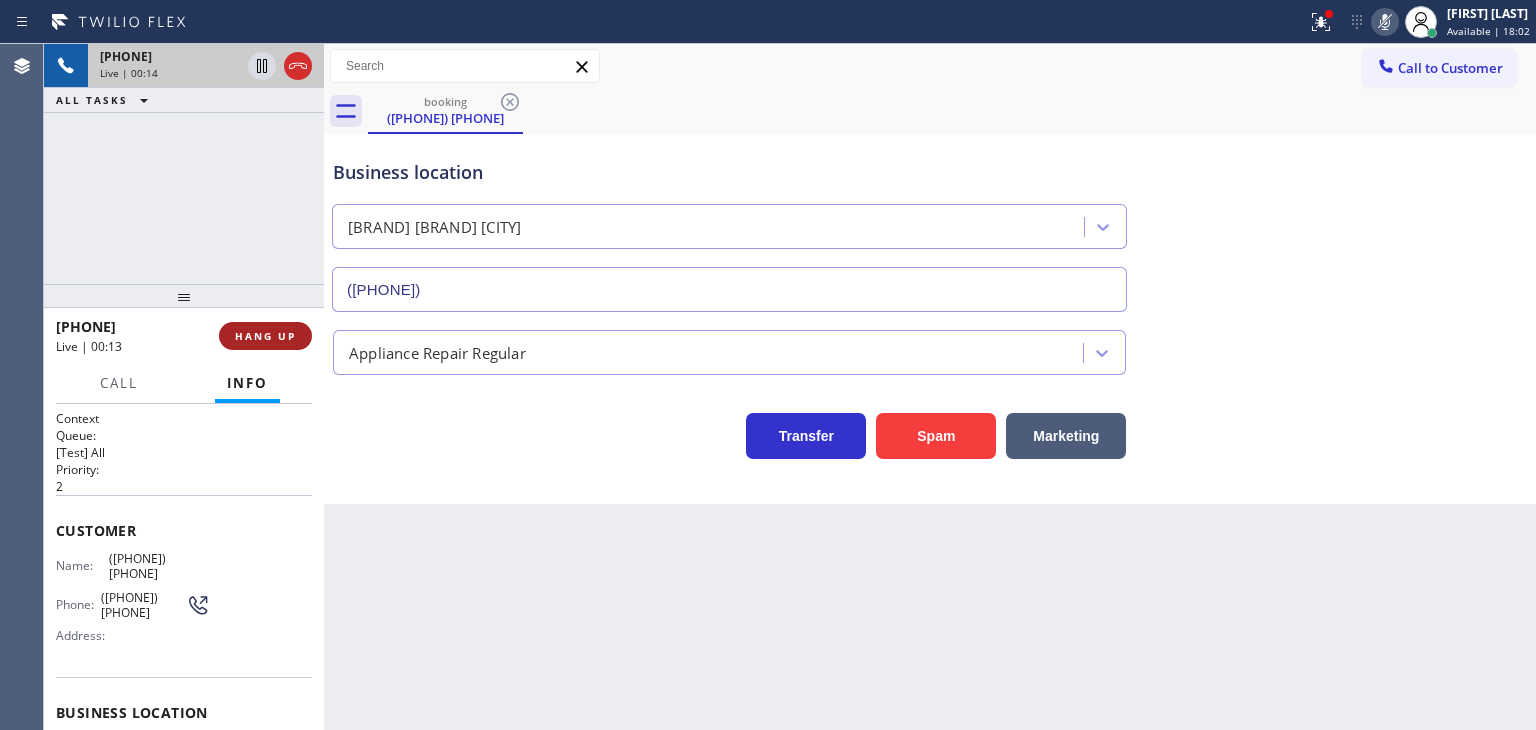 click on "HANG UP" at bounding box center (265, 336) 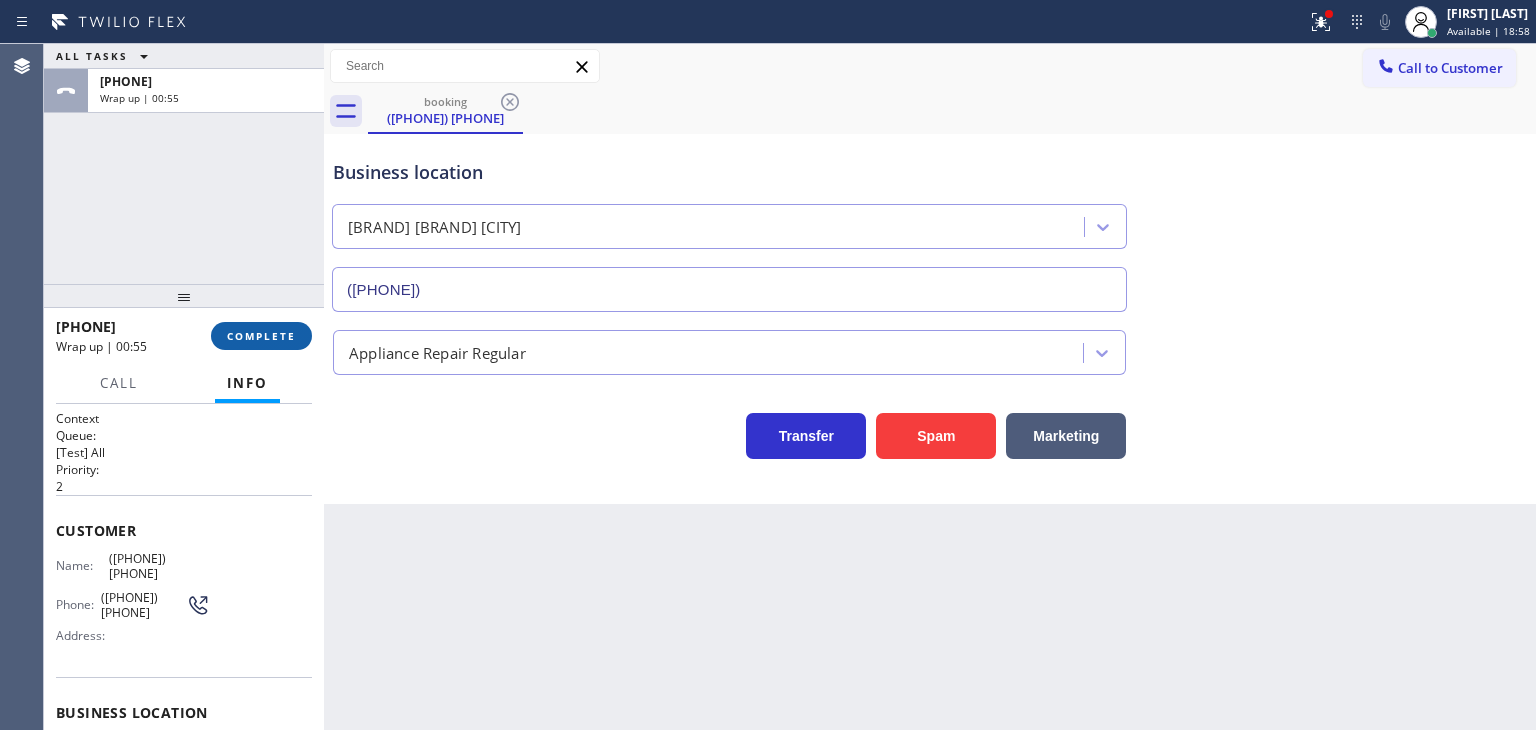 drag, startPoint x: 243, startPoint y: 327, endPoint x: 264, endPoint y: 321, distance: 21.84033 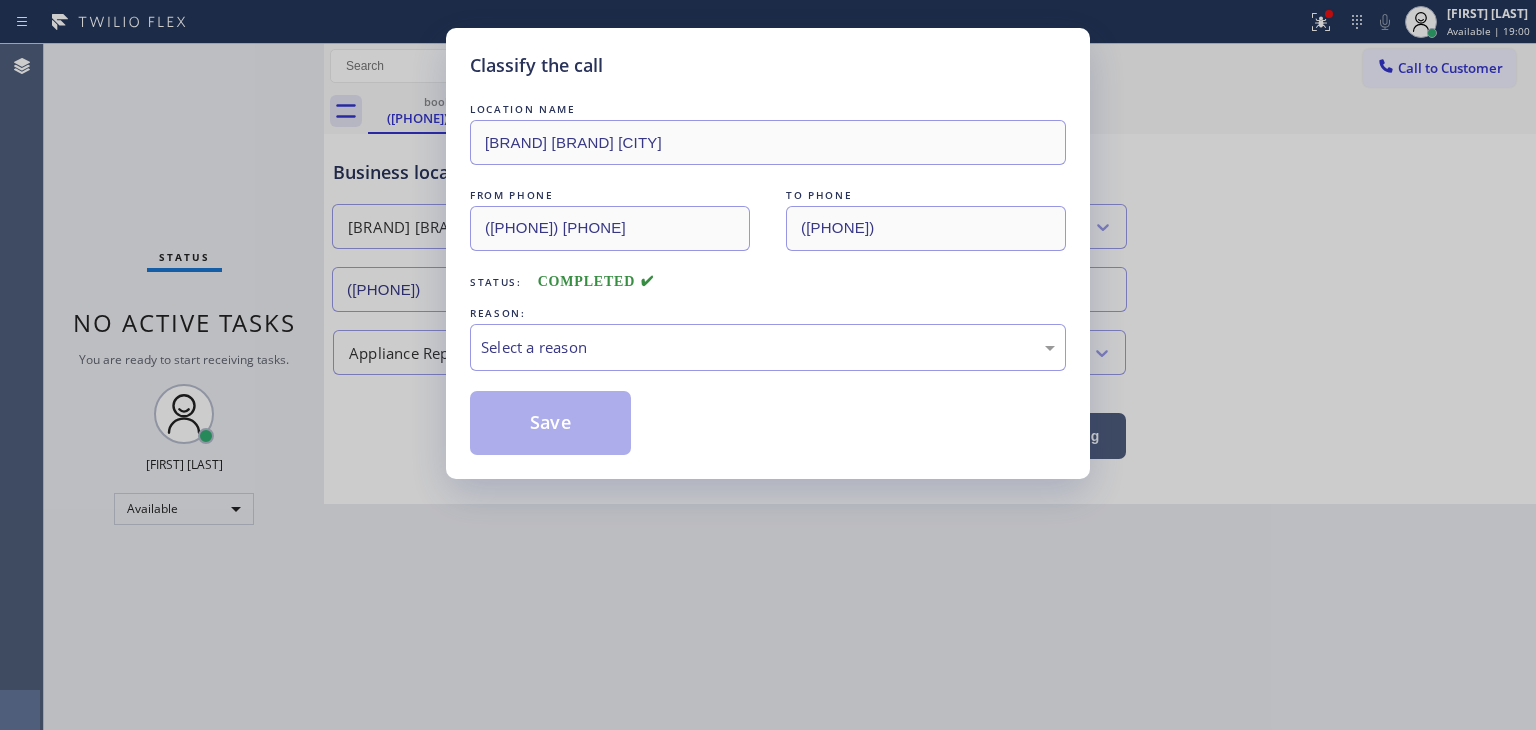 click on "Select a reason" at bounding box center [768, 347] 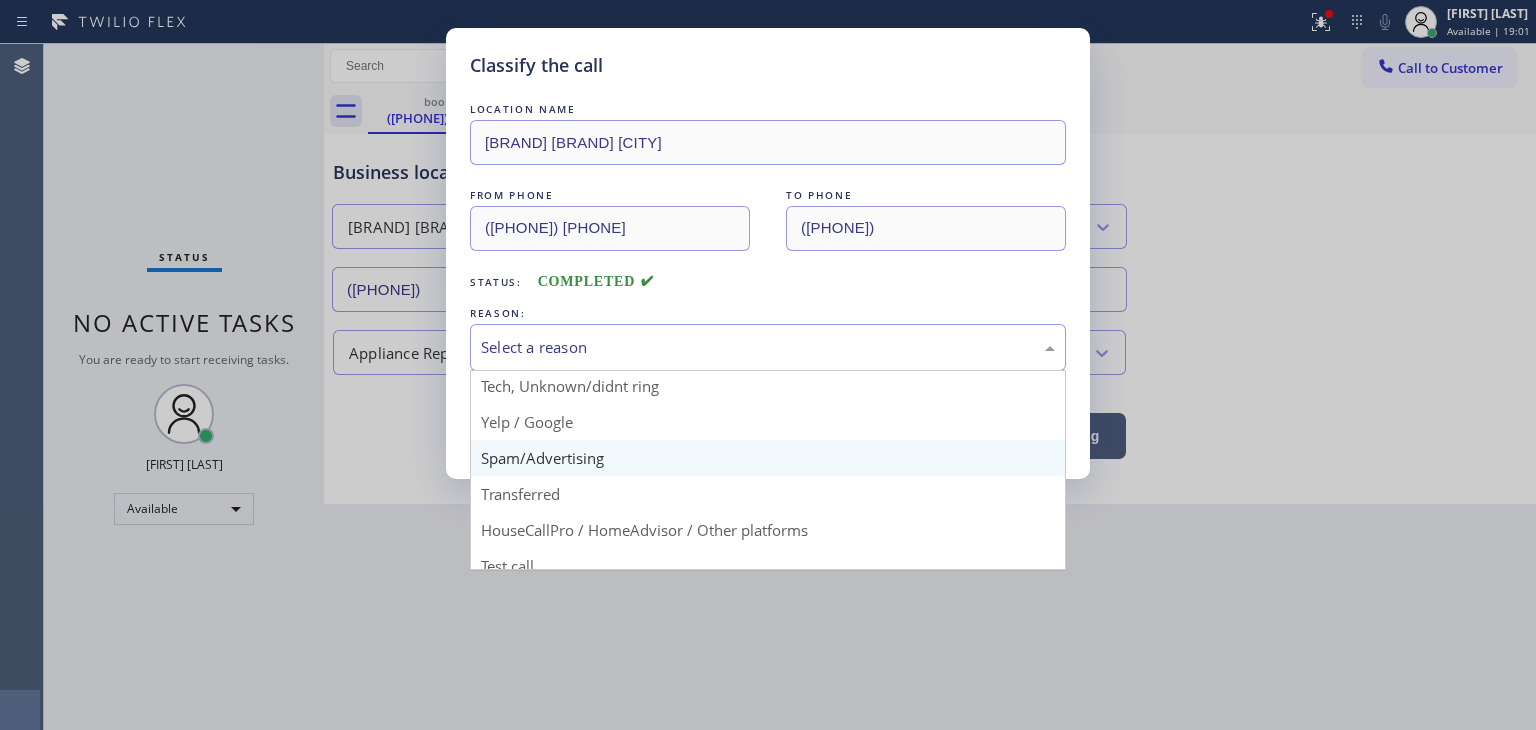 scroll, scrollTop: 125, scrollLeft: 0, axis: vertical 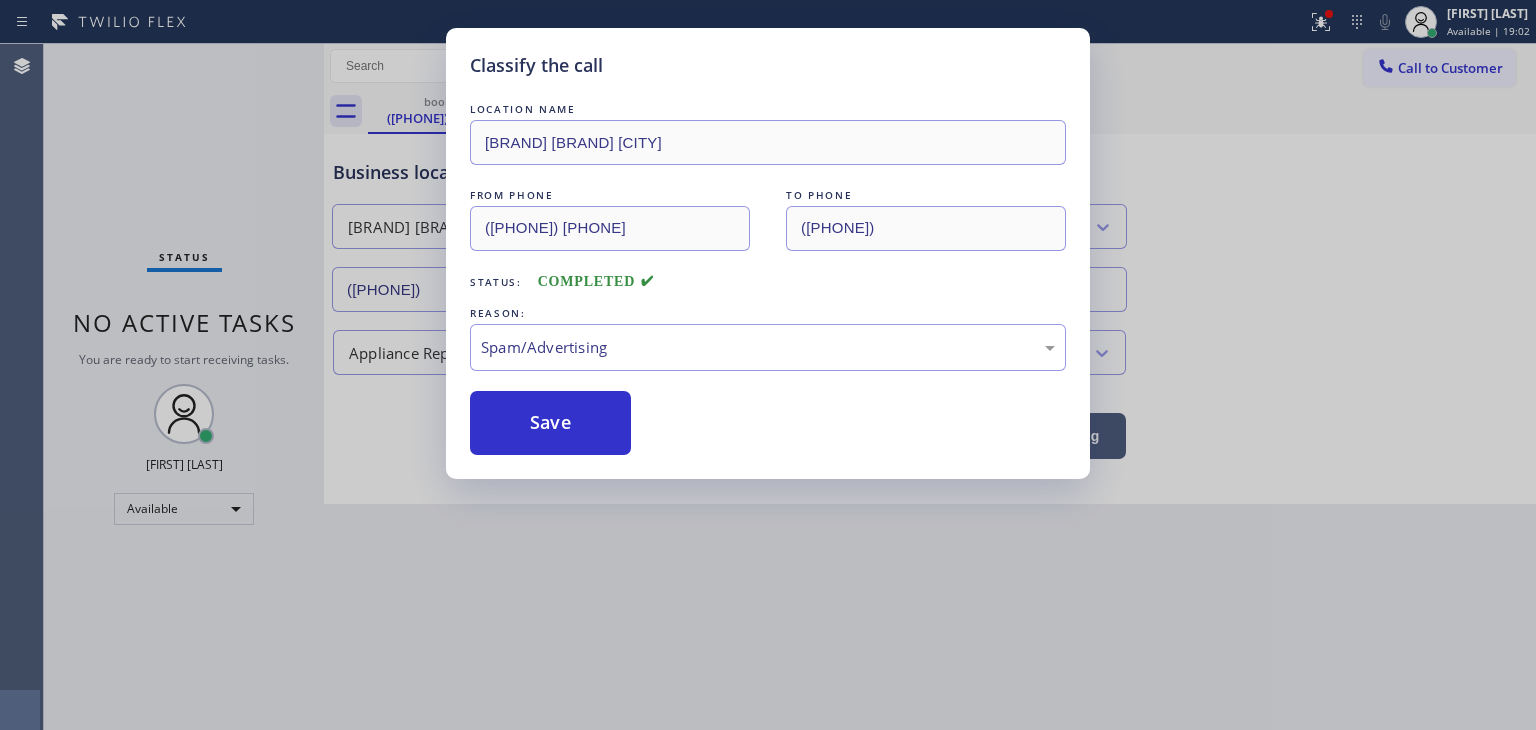 click on "Save" at bounding box center (550, 423) 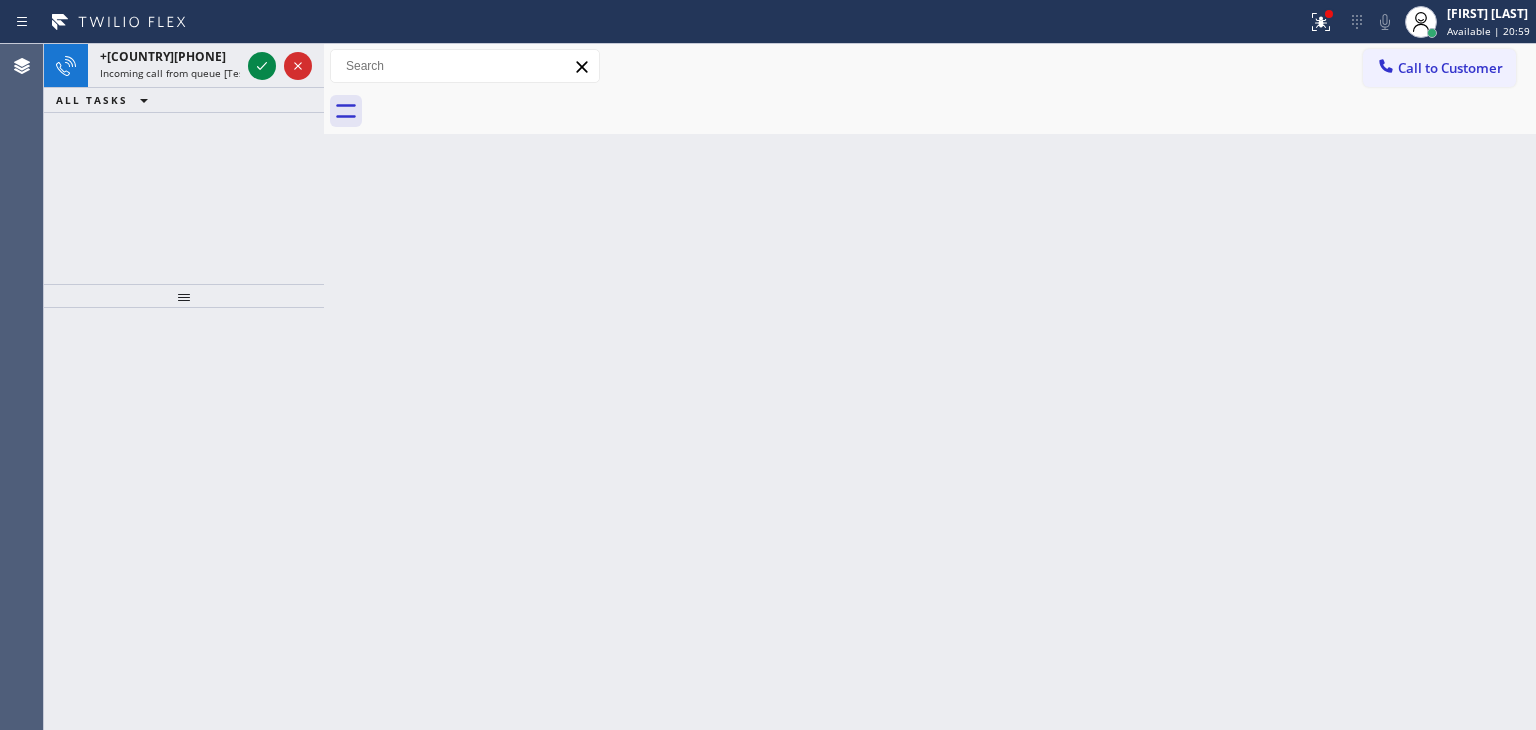 drag, startPoint x: 255, startPoint y: 55, endPoint x: 247, endPoint y: 36, distance: 20.615528 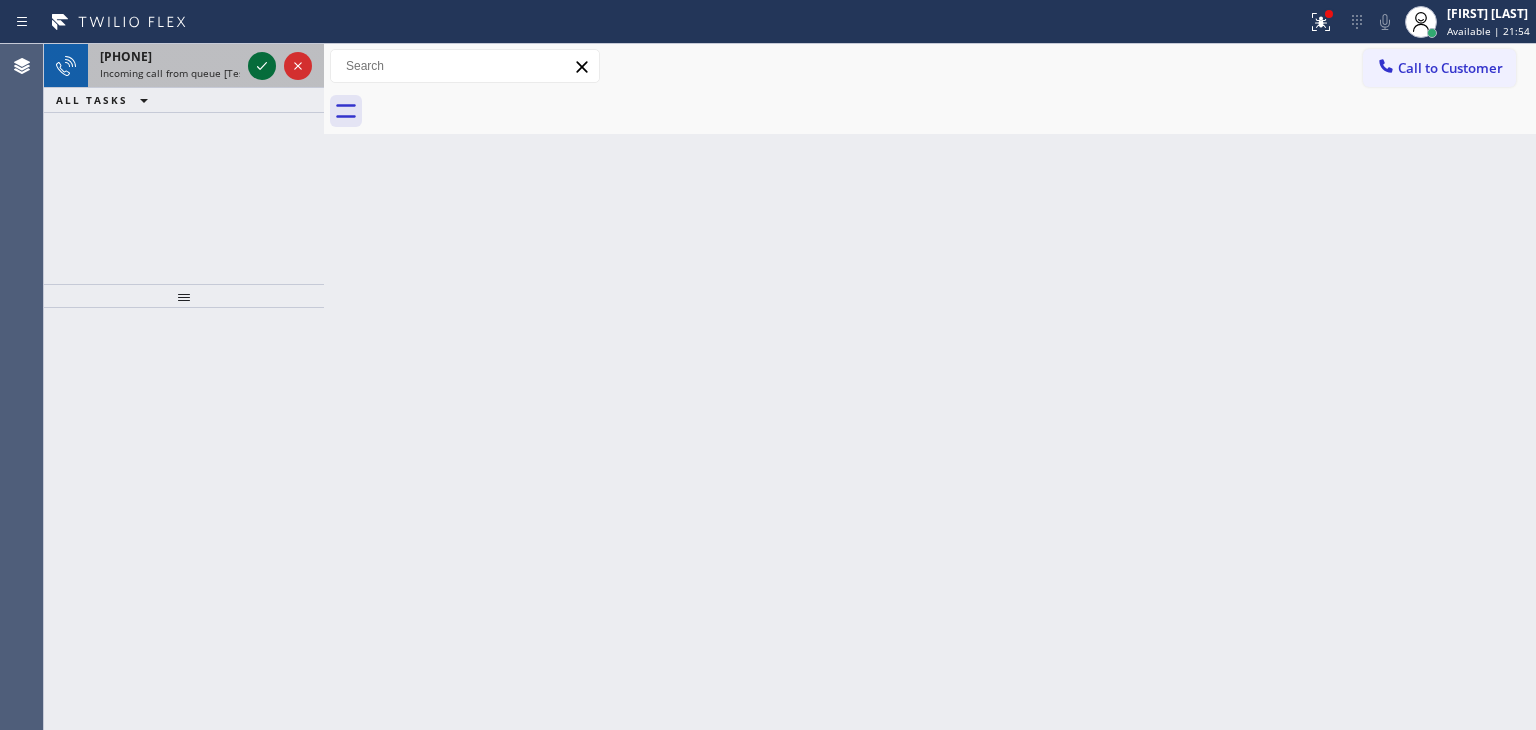 click 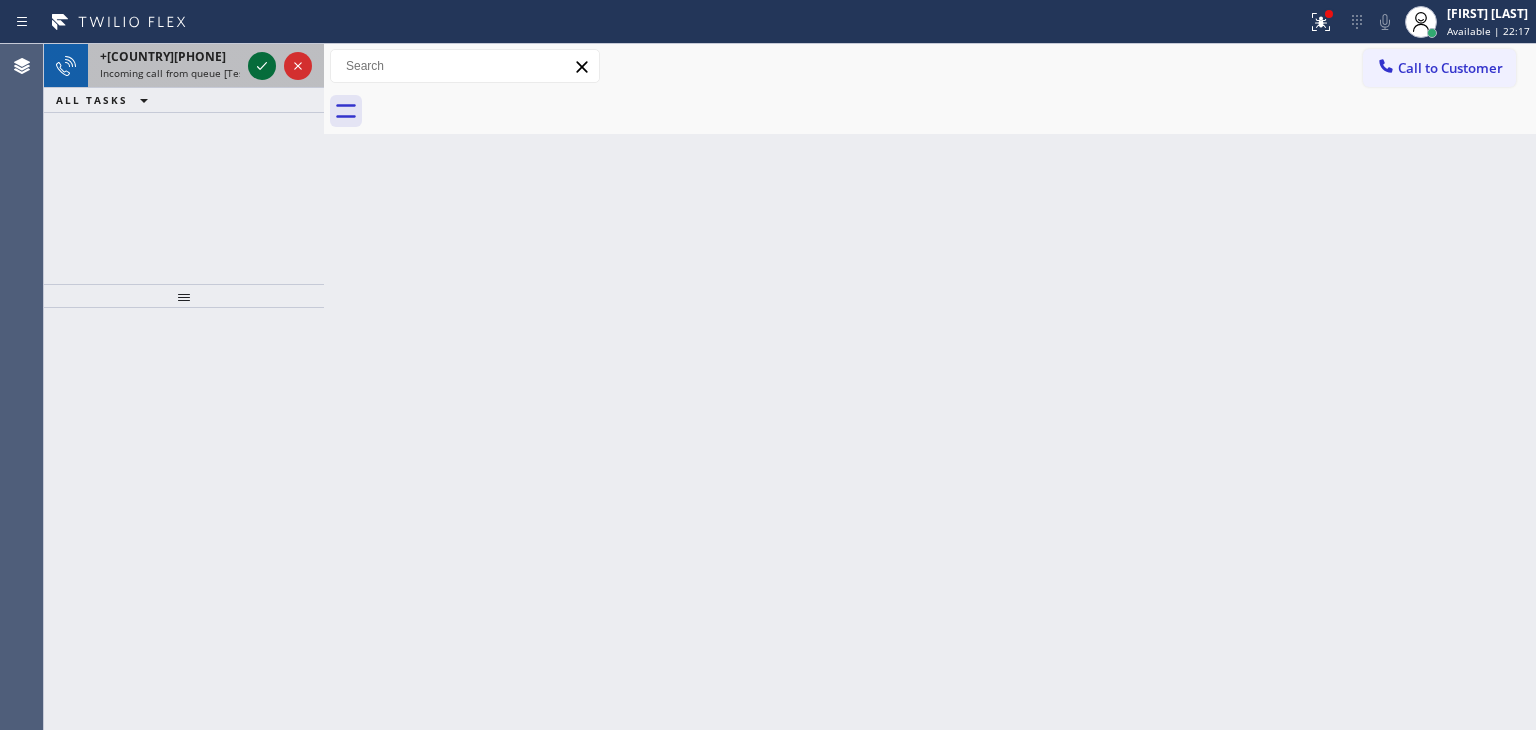 drag, startPoint x: 249, startPoint y: 45, endPoint x: 256, endPoint y: 56, distance: 13.038404 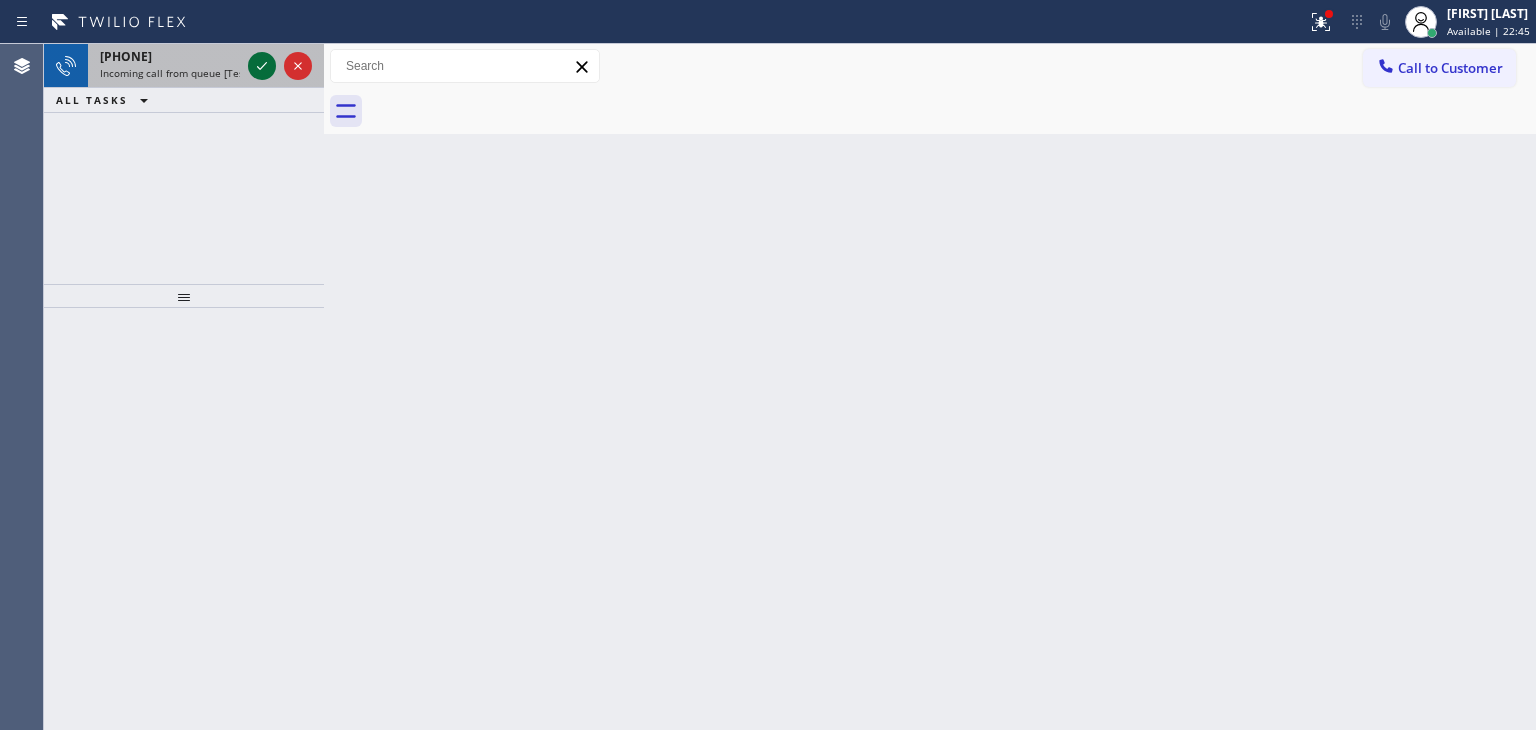 click 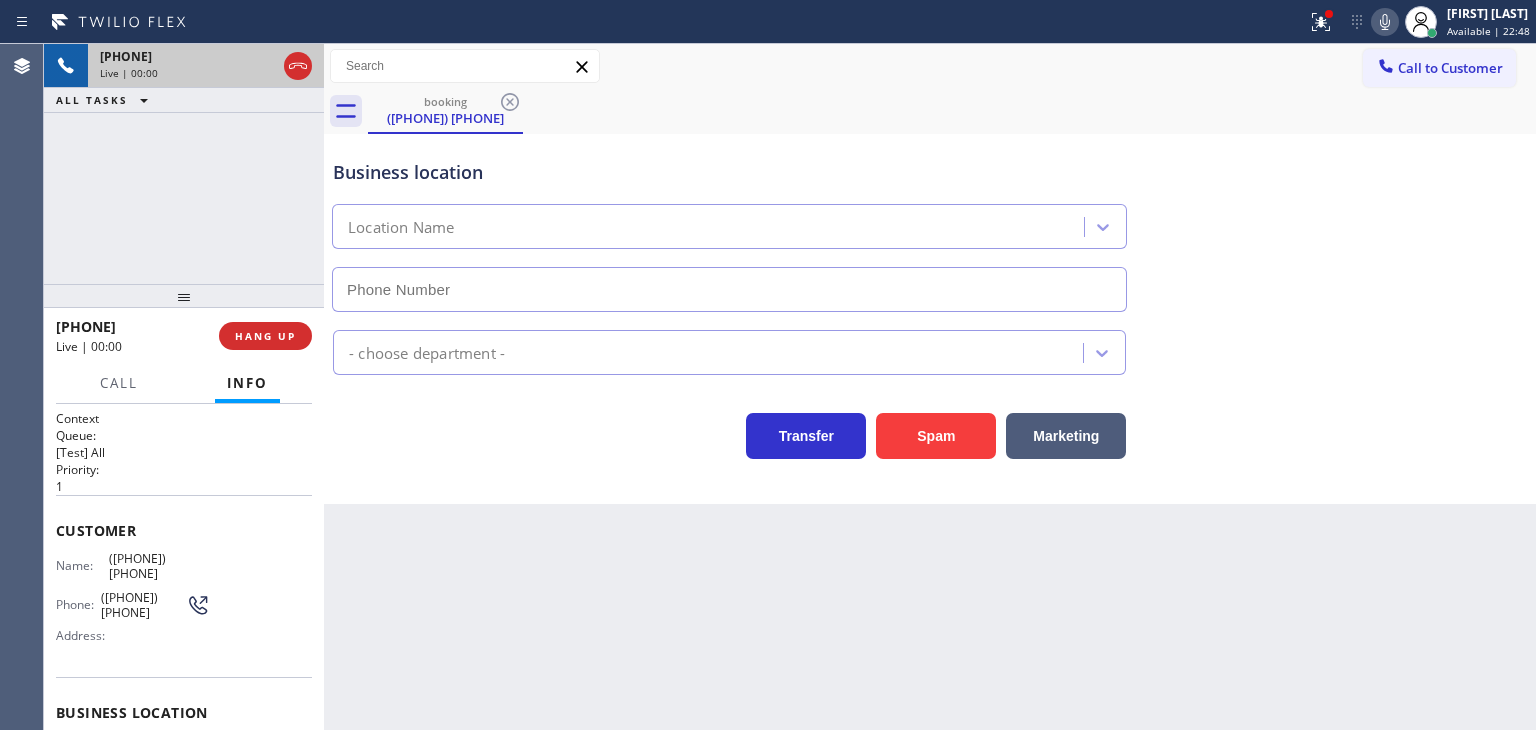 scroll, scrollTop: 100, scrollLeft: 0, axis: vertical 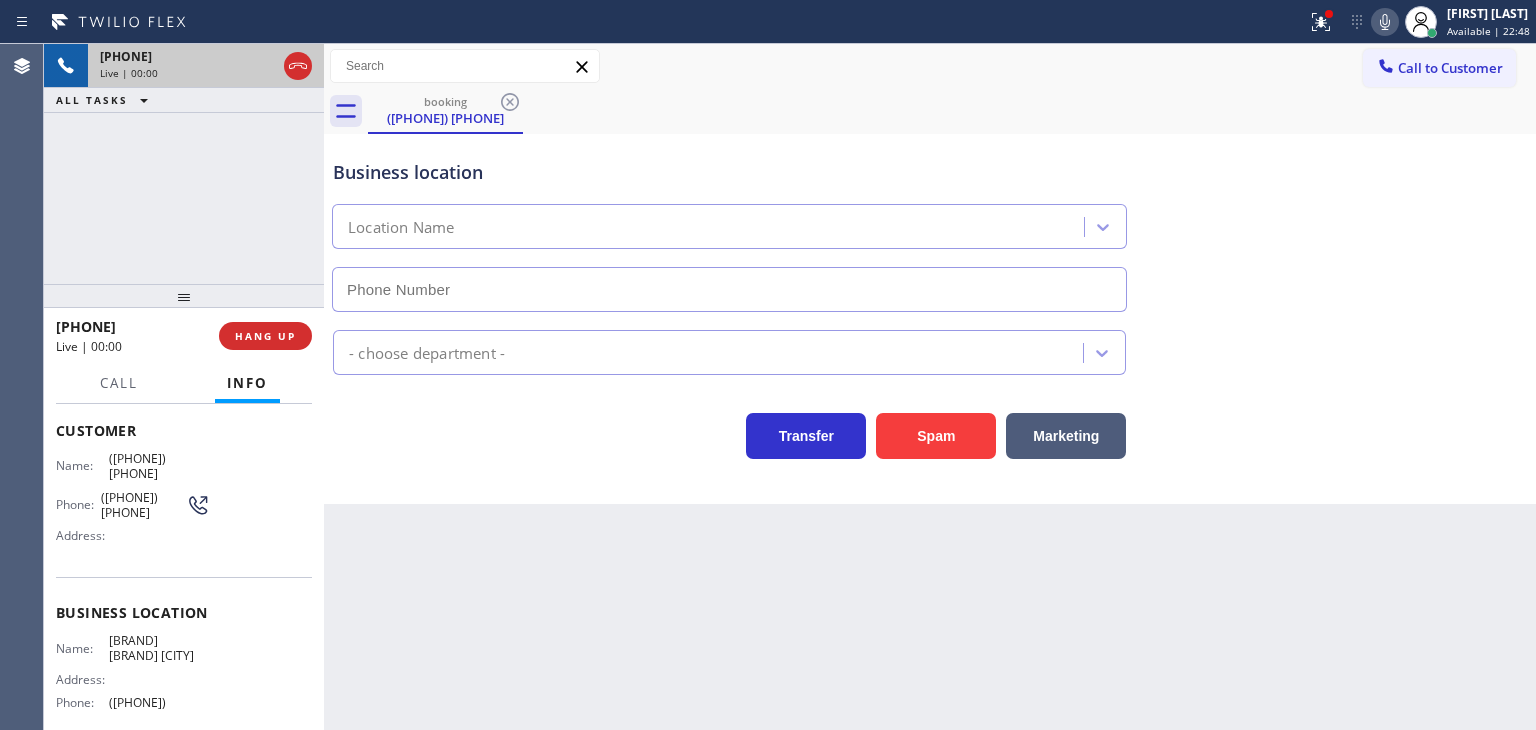 type on "[PHONE]" 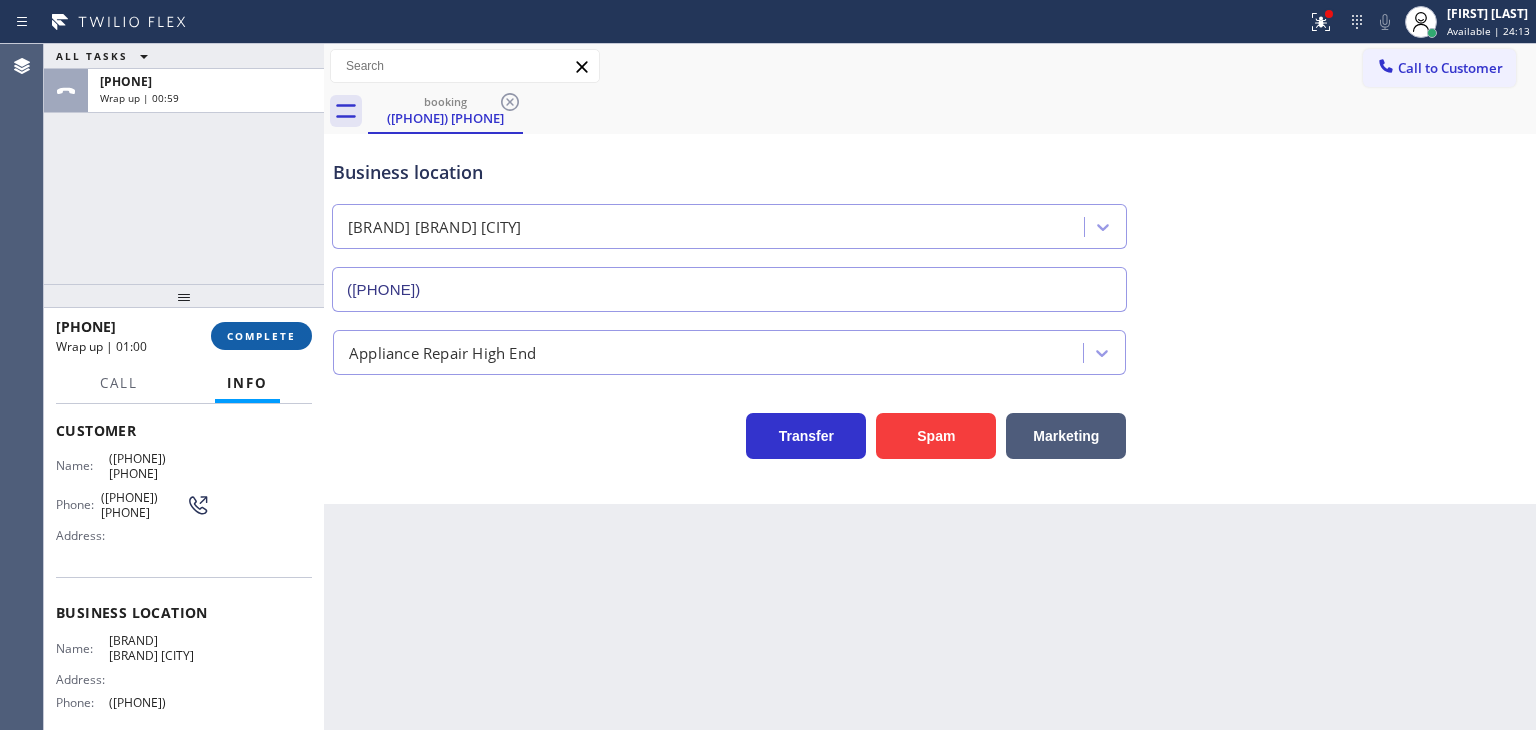 click on "COMPLETE" at bounding box center (261, 336) 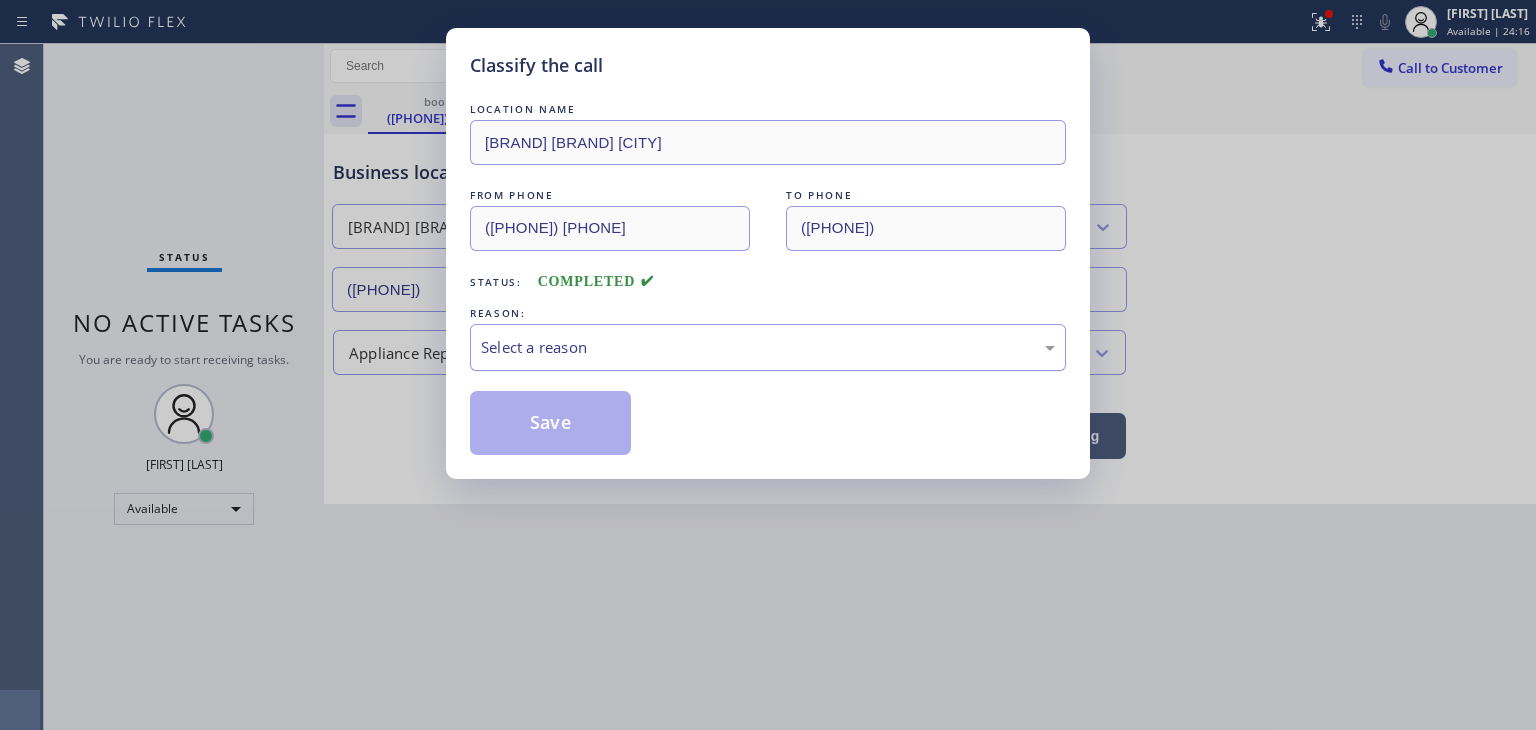 click on "Select a reason" at bounding box center [768, 347] 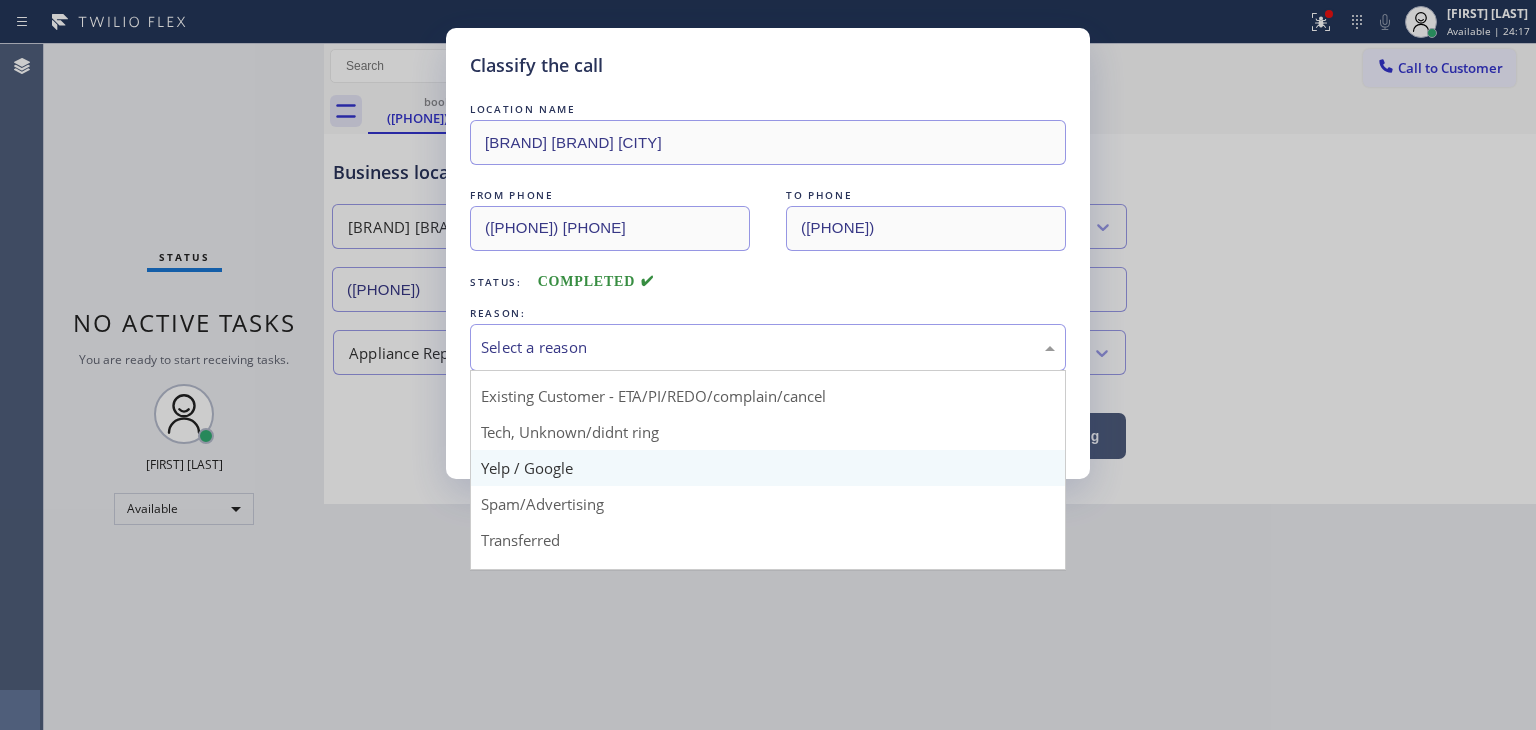 scroll, scrollTop: 100, scrollLeft: 0, axis: vertical 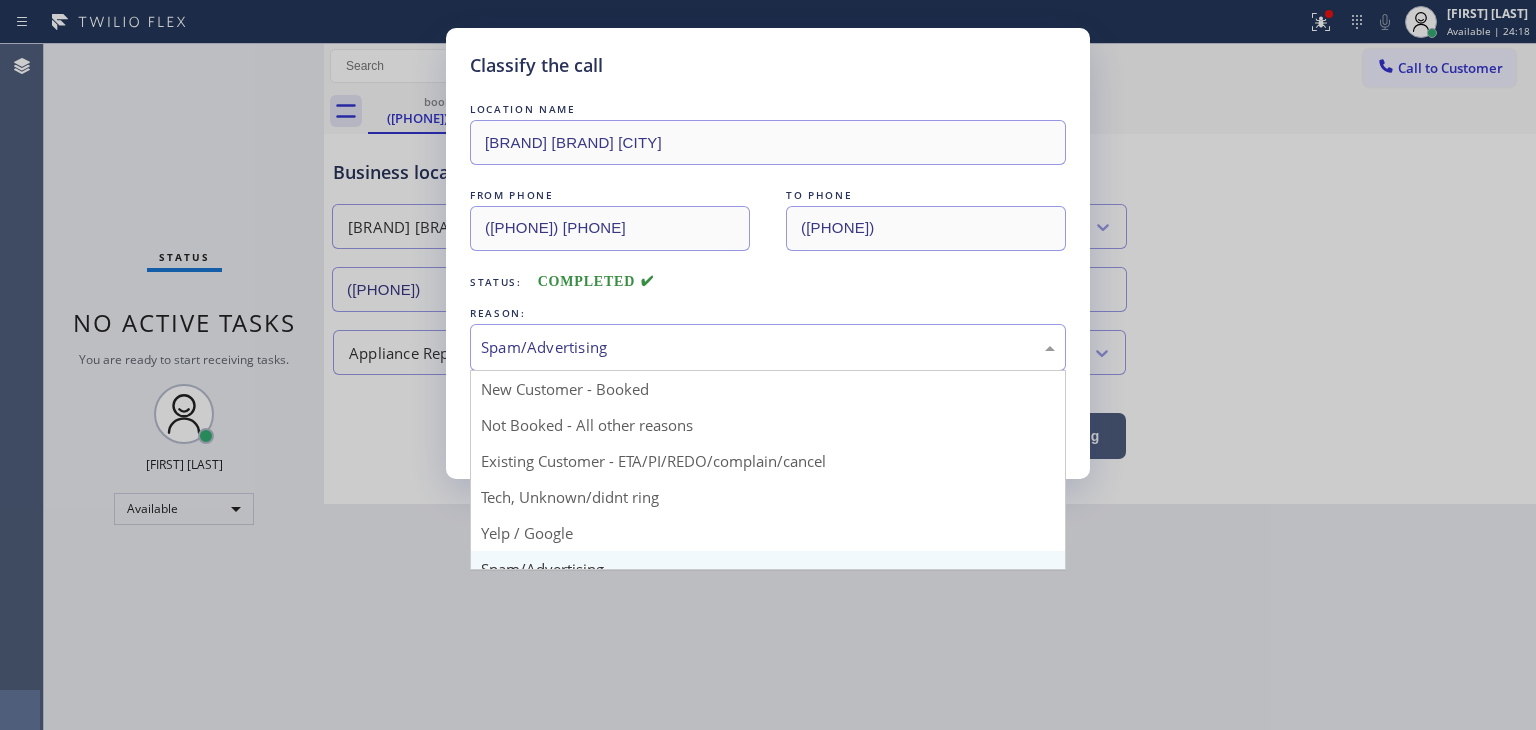 click on "Spam/Advertising" at bounding box center (768, 347) 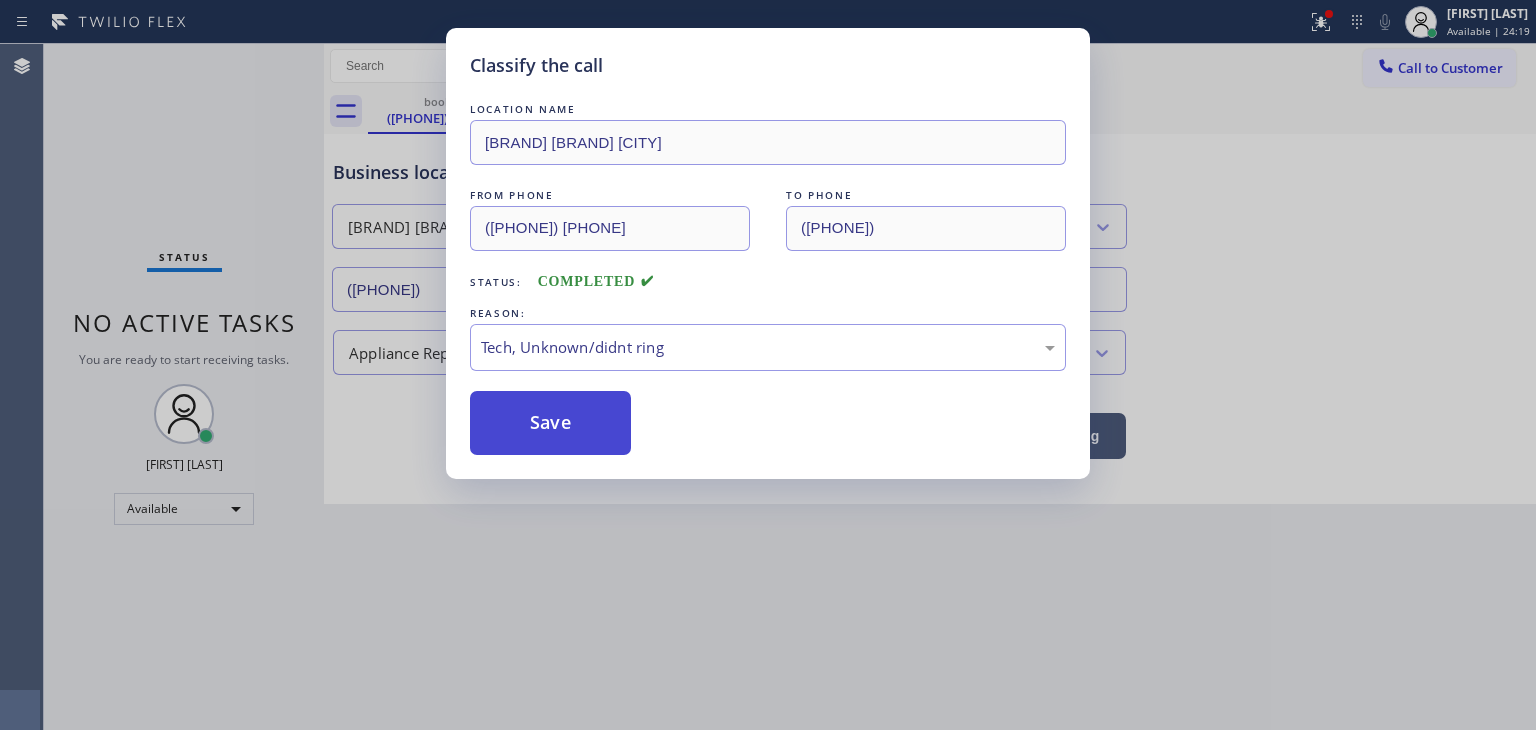 click on "Save" at bounding box center (550, 423) 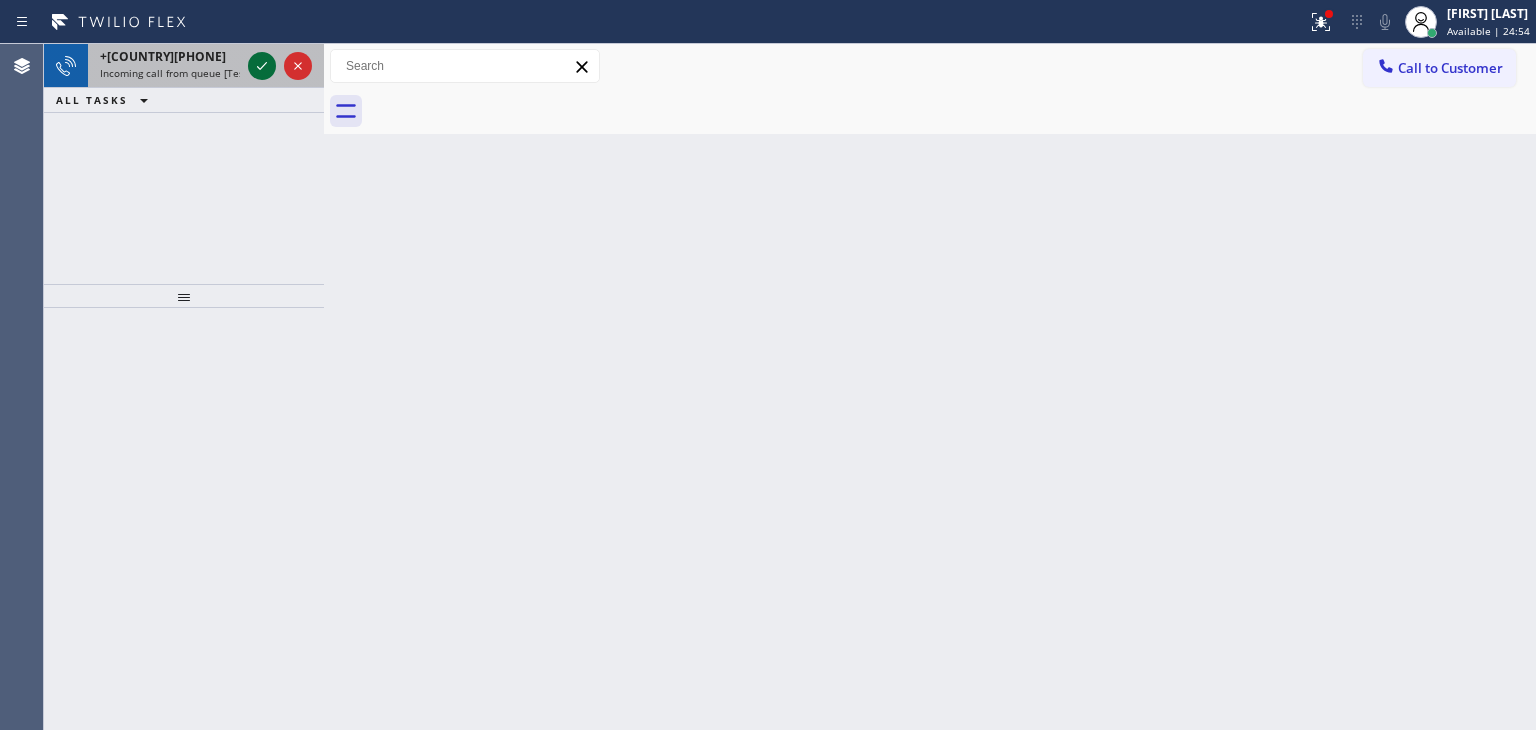 click 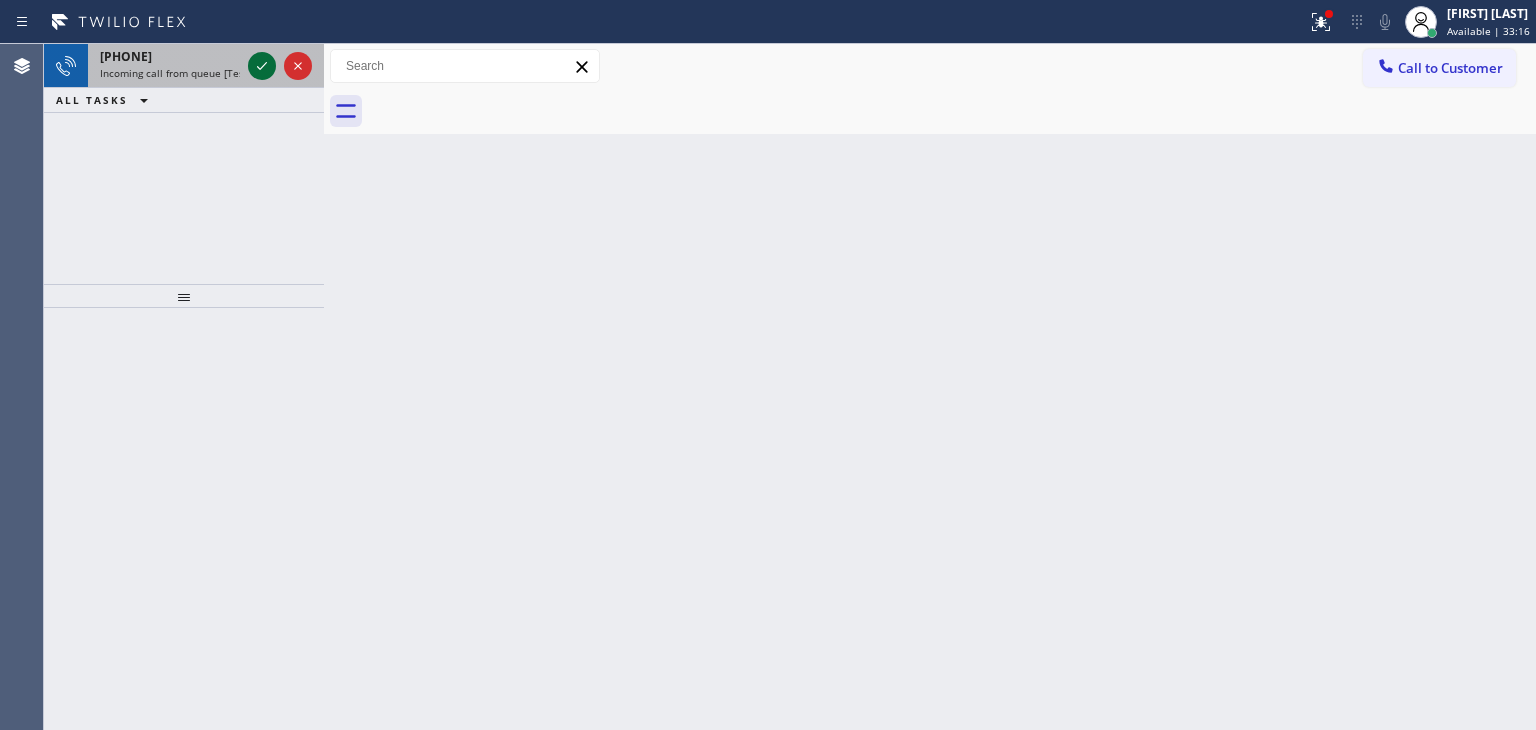 drag, startPoint x: 249, startPoint y: 50, endPoint x: 264, endPoint y: 53, distance: 15.297058 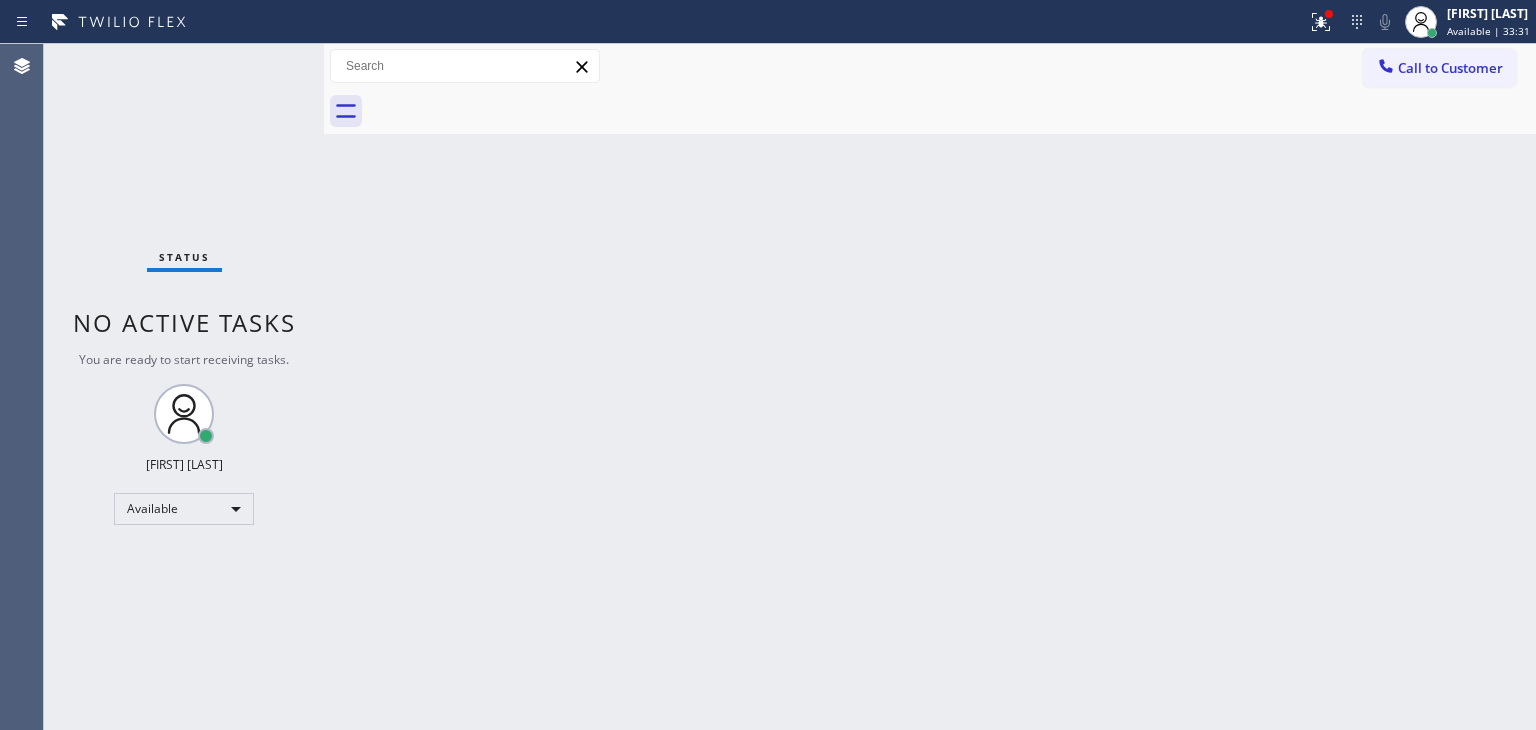 click on "Status   No active tasks     You are ready to start receiving tasks.   [FIRST] [LAST] Available" at bounding box center (184, 387) 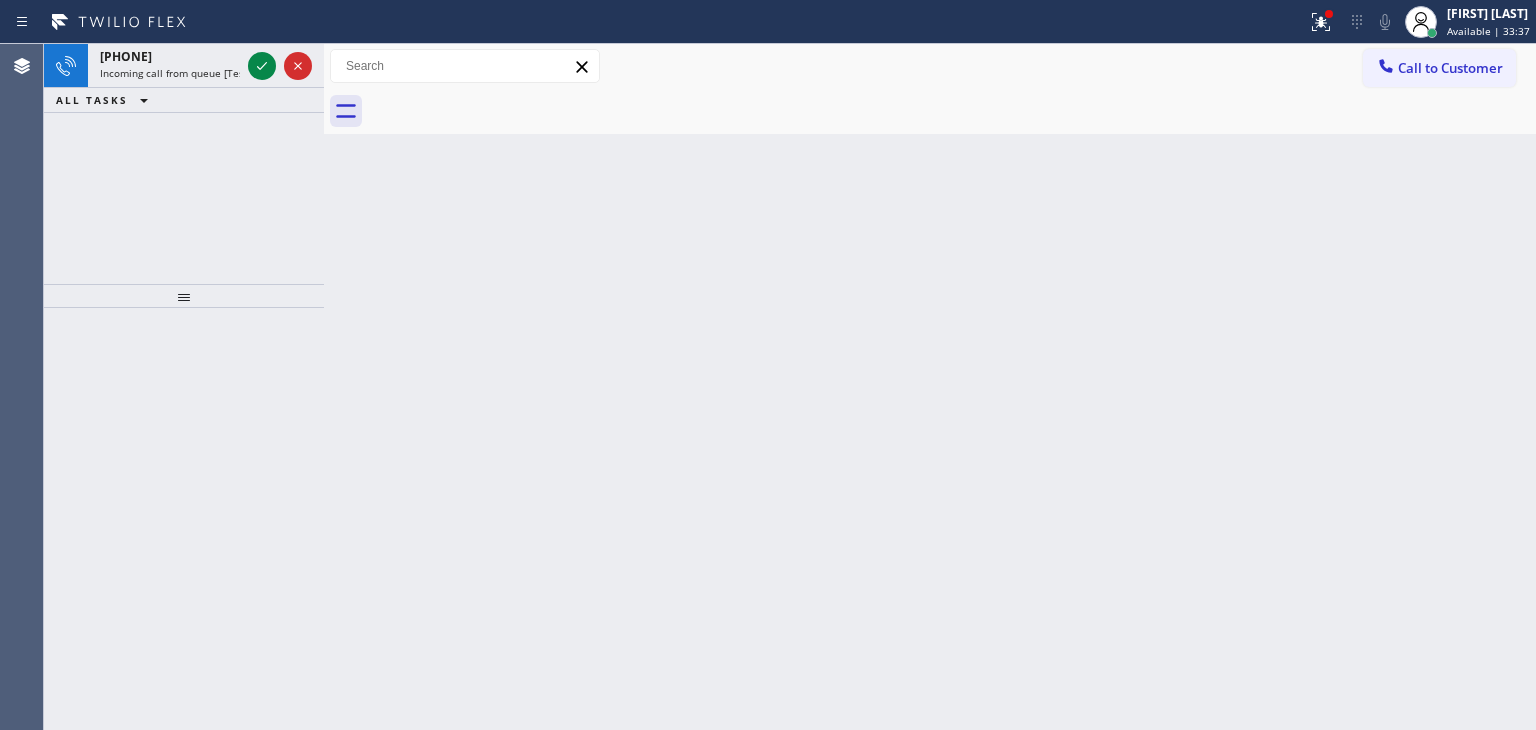 click on "+17089788794 Incoming call from queue [Test] All ALL TASKS ALL TASKS ACTIVE TASKS TASKS IN WRAP UP" at bounding box center [184, 78] 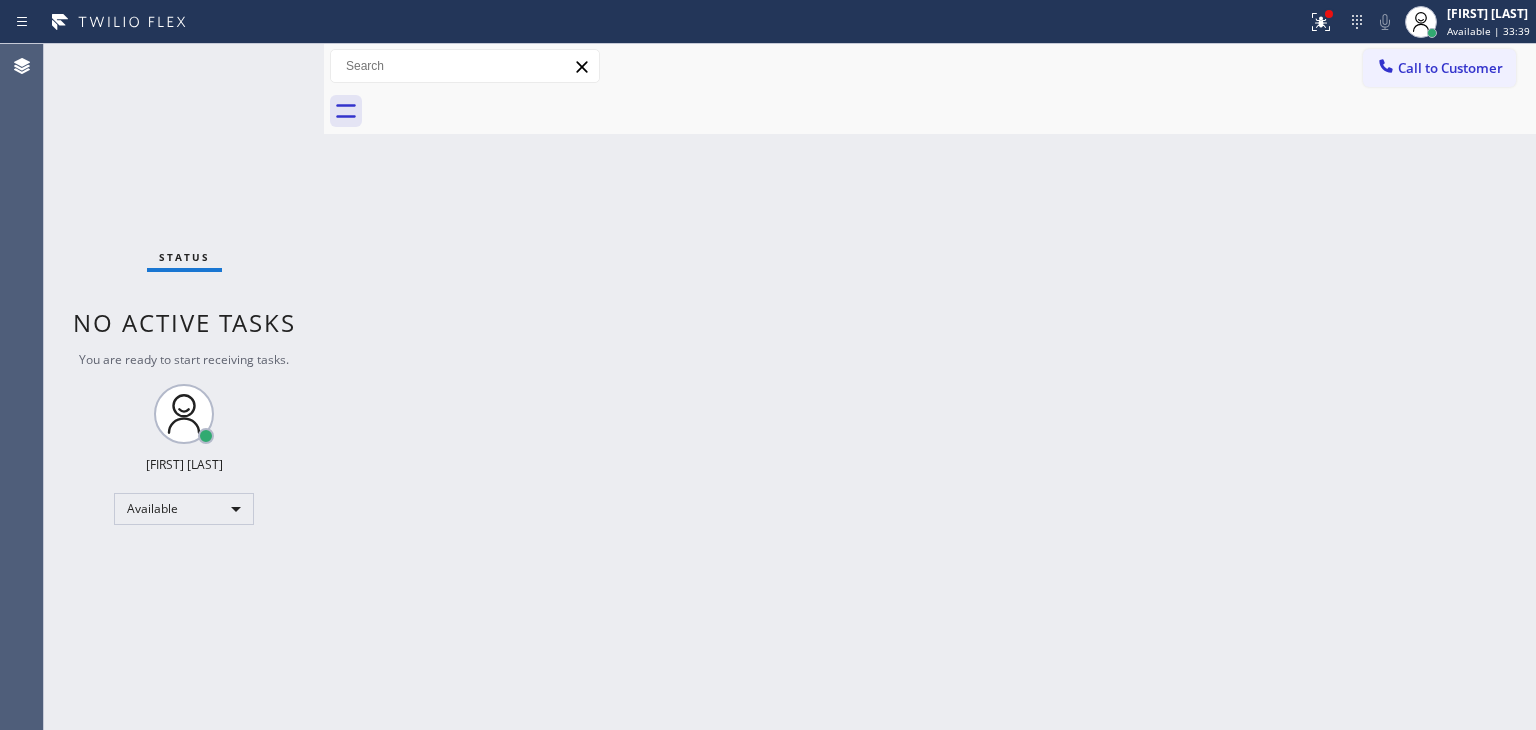click on "Status   No active tasks     You are ready to start receiving tasks.   [FIRST] [LAST] Available" at bounding box center (184, 387) 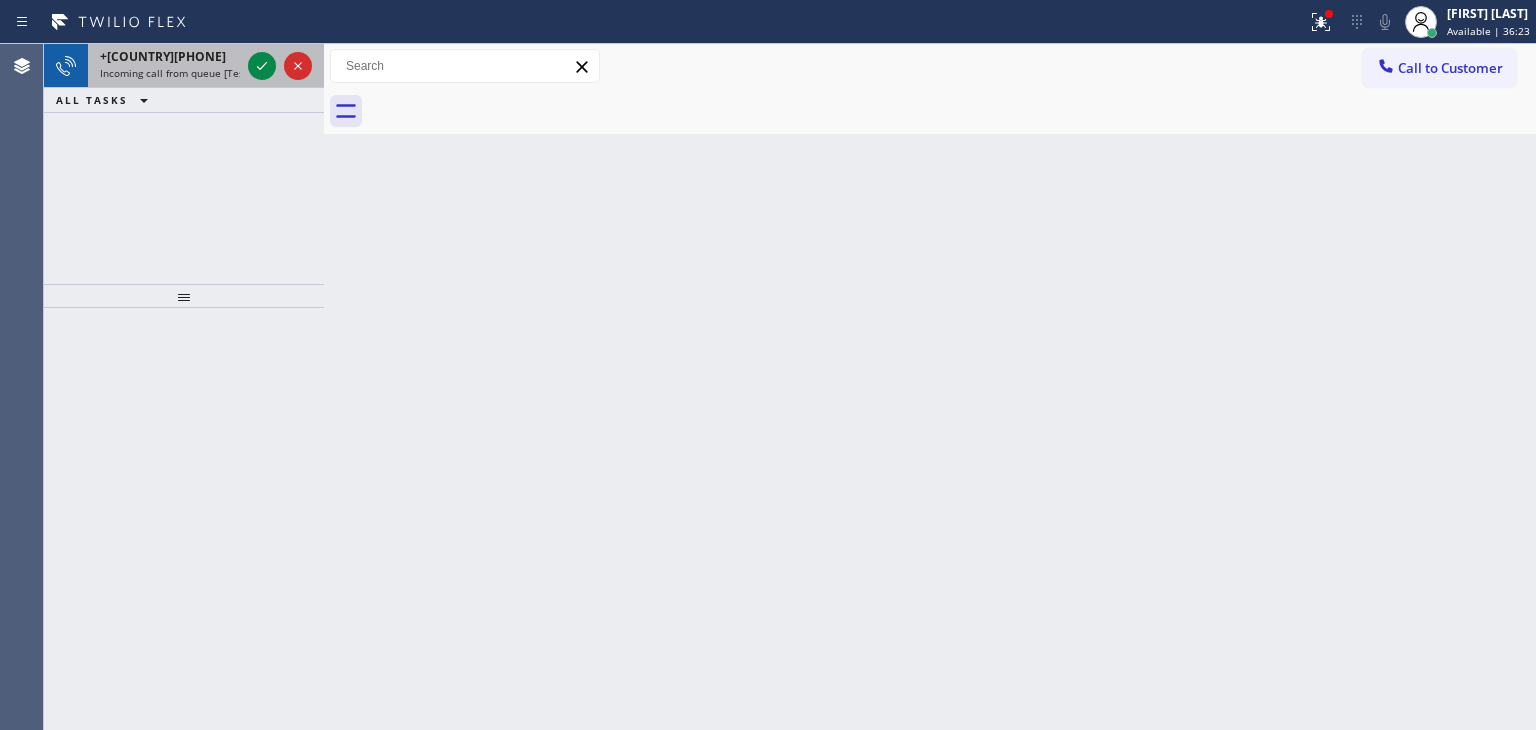 click on "Incoming call from queue [Test] All" at bounding box center [183, 73] 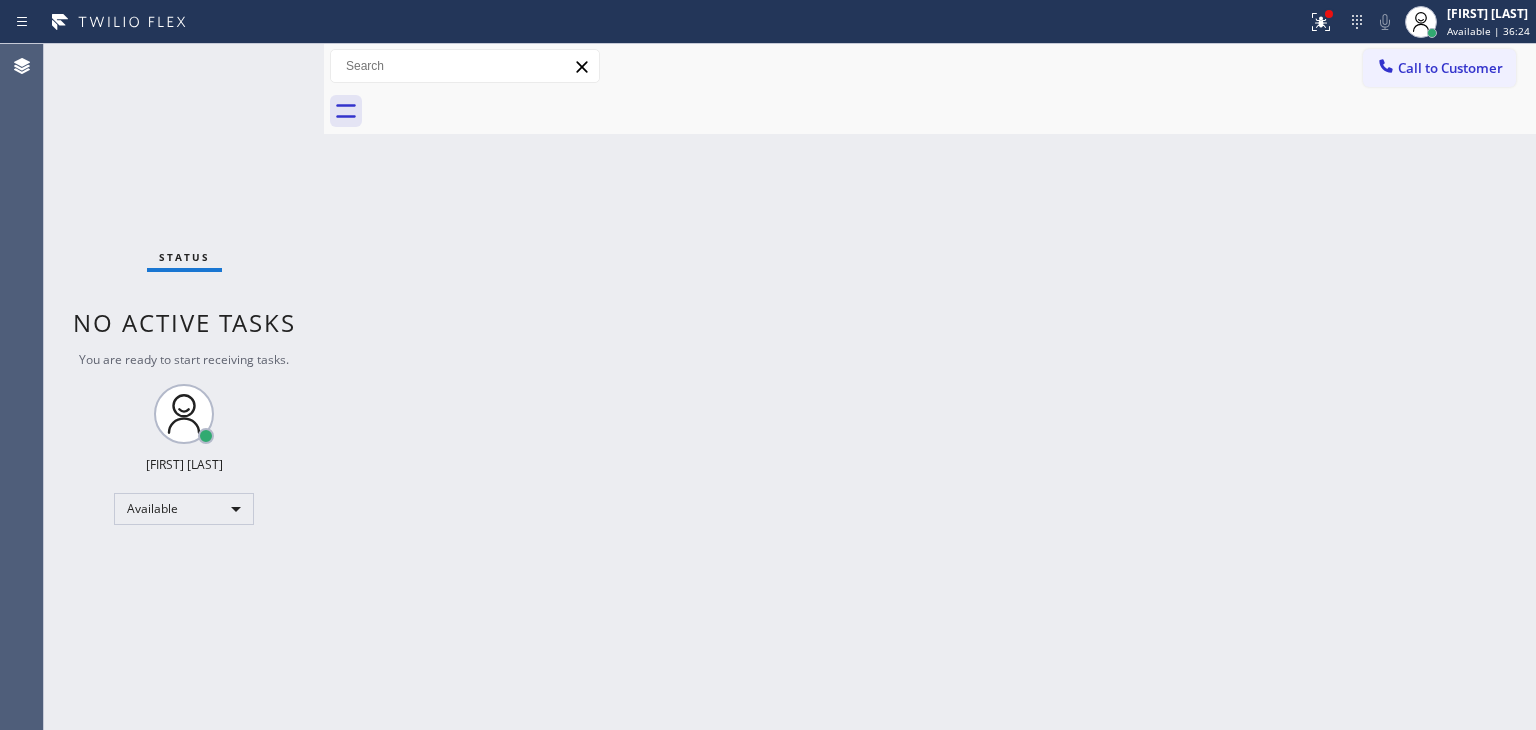 click on "Status   No active tasks     You are ready to start receiving tasks.   [FIRST] [LAST] Available" at bounding box center (184, 387) 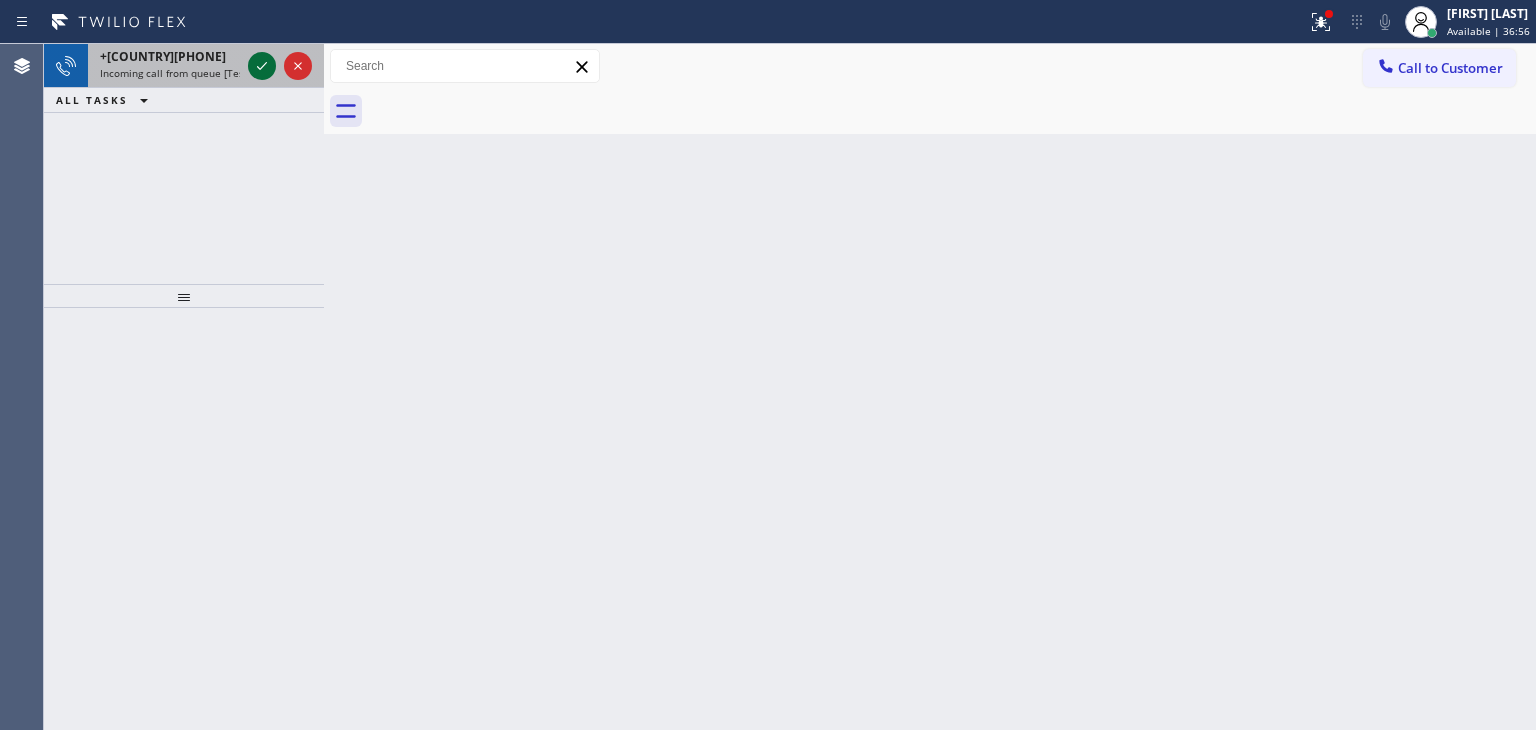 click 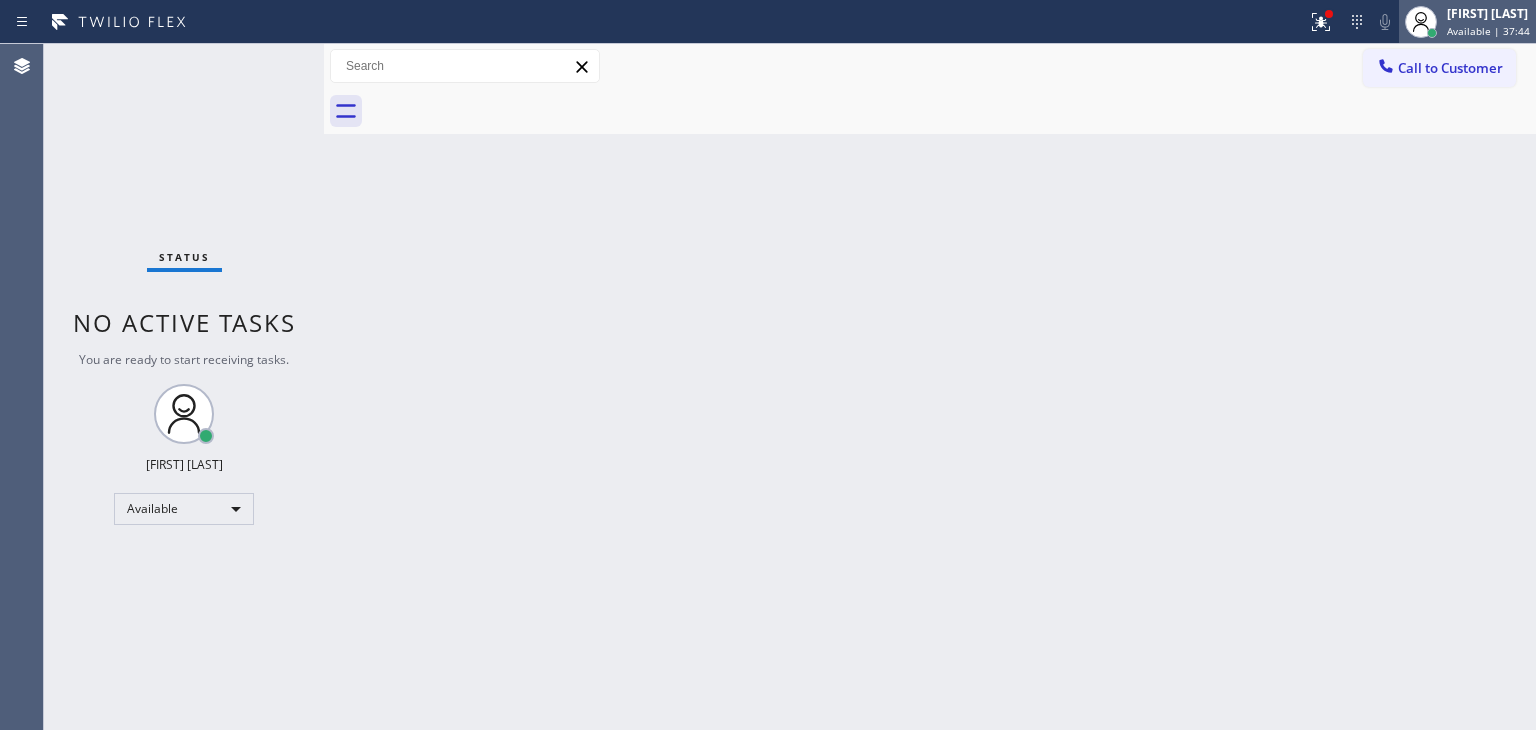 click on "Edel John Suson Available | 37:44" at bounding box center [1467, 22] 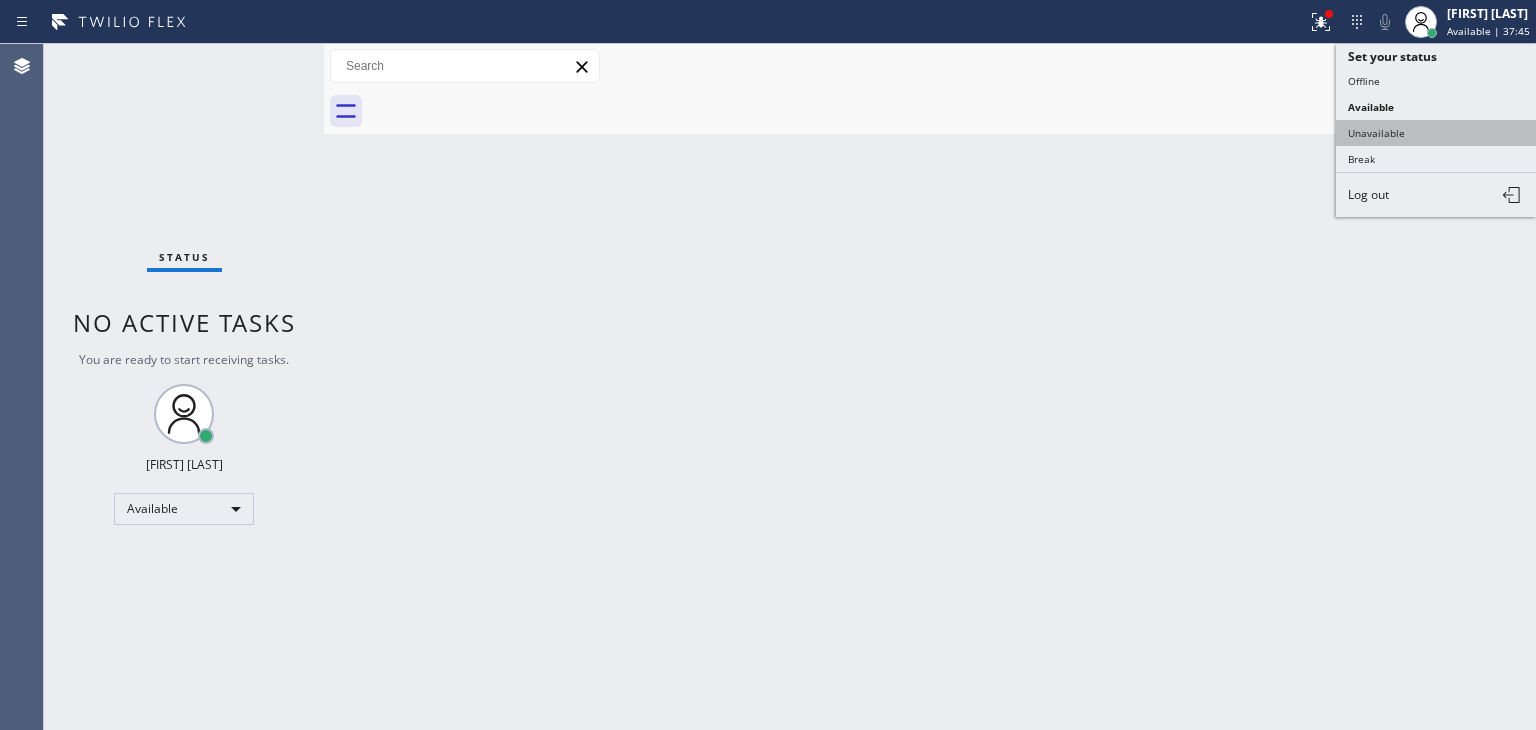 click on "Unavailable" at bounding box center (1436, 133) 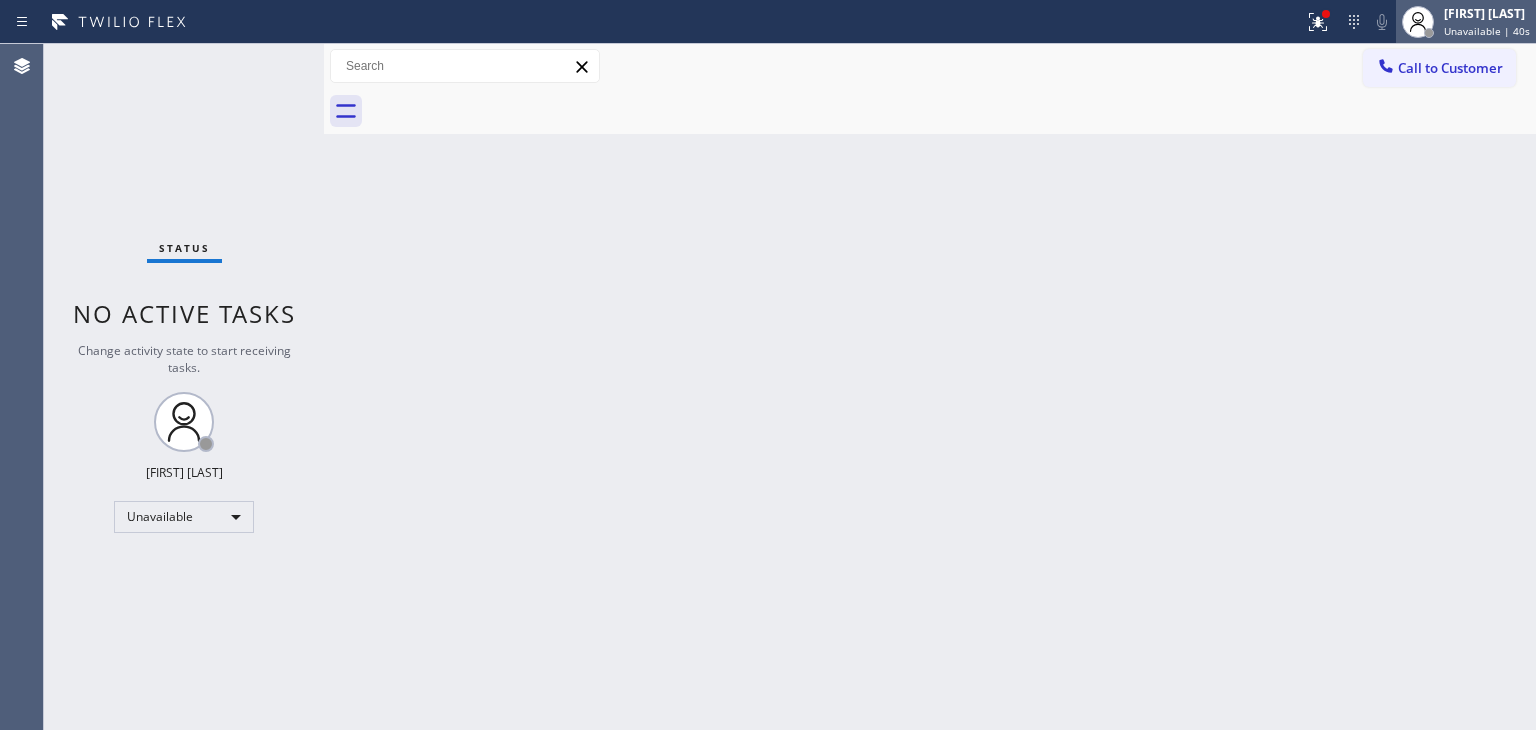 click on "[FIRST] [LAST]" at bounding box center [1487, 13] 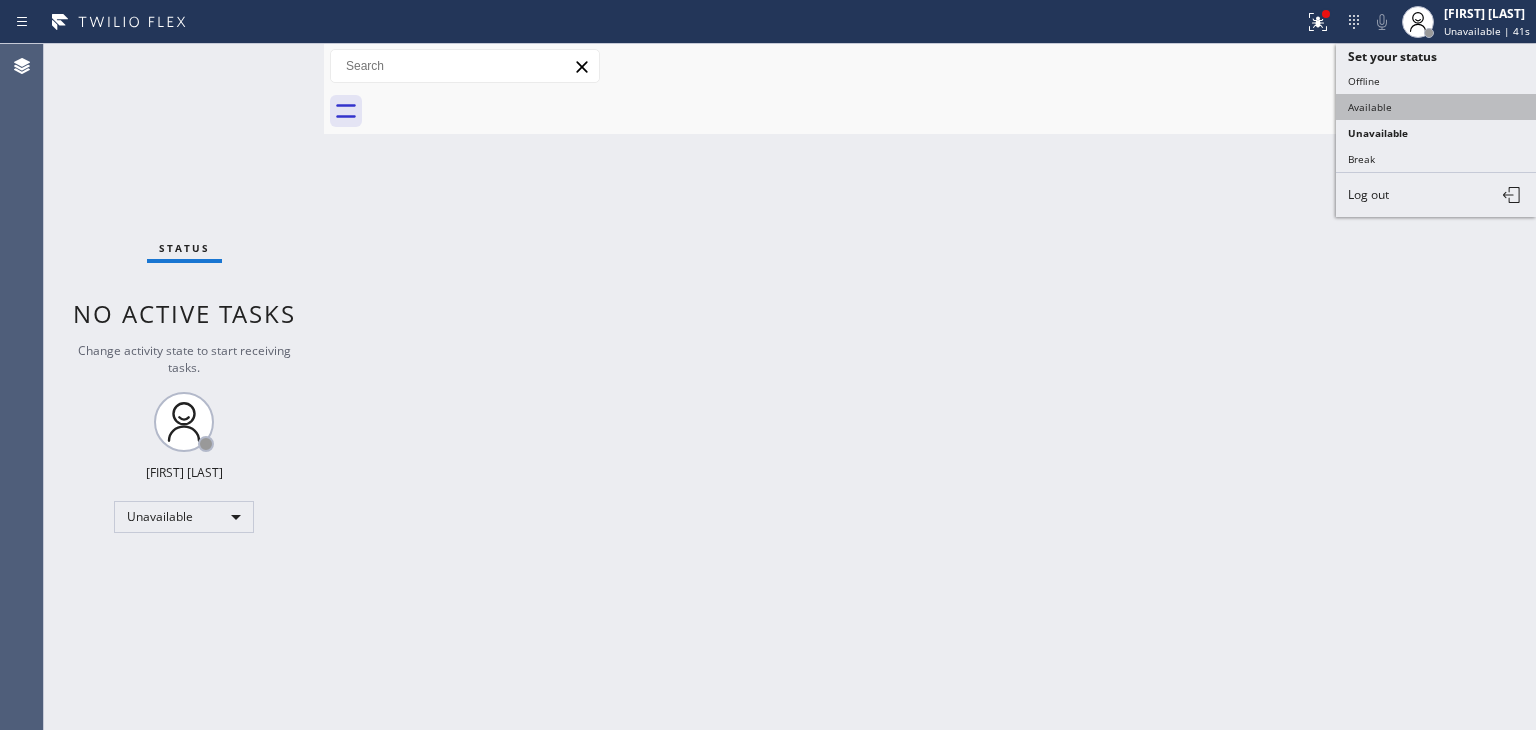 click on "Available" at bounding box center (1436, 107) 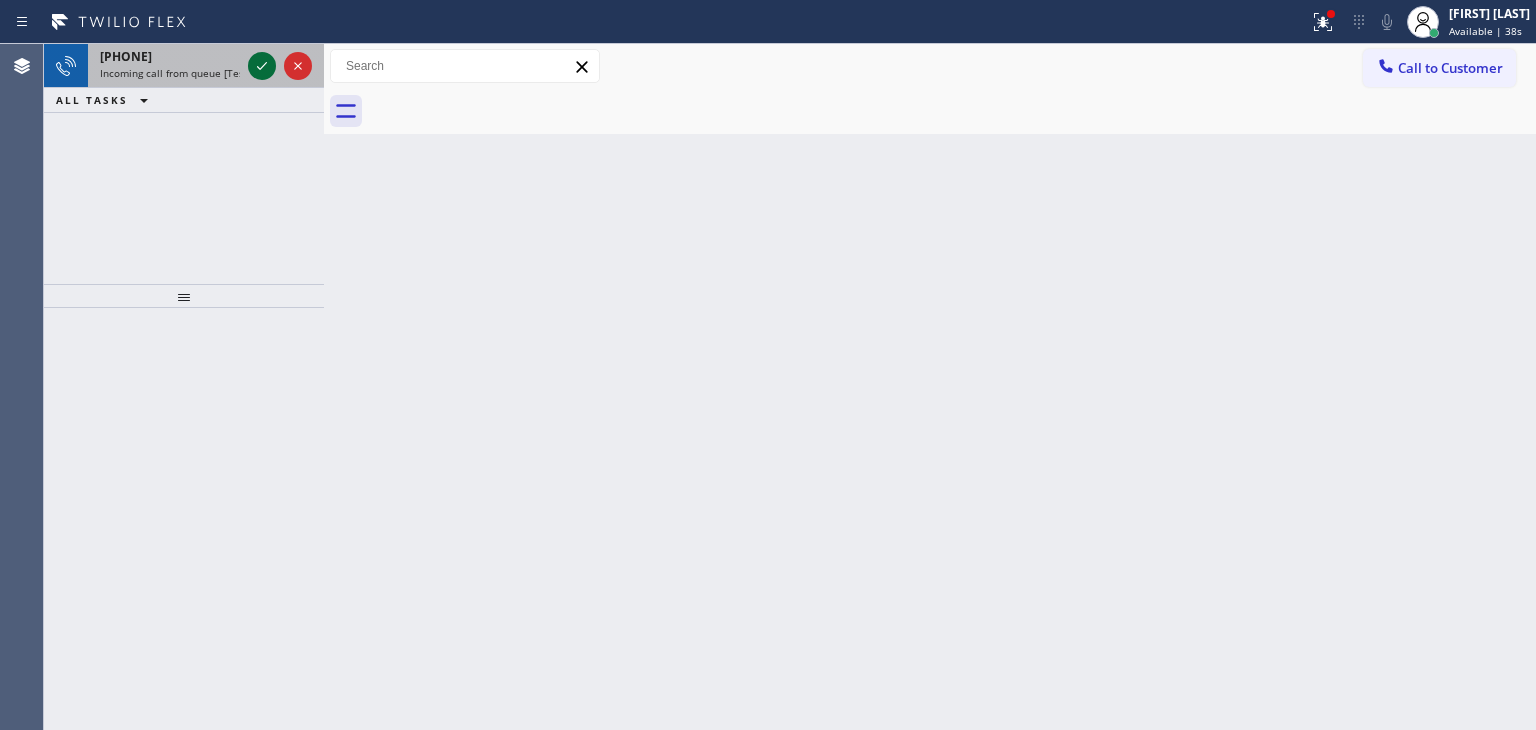 click 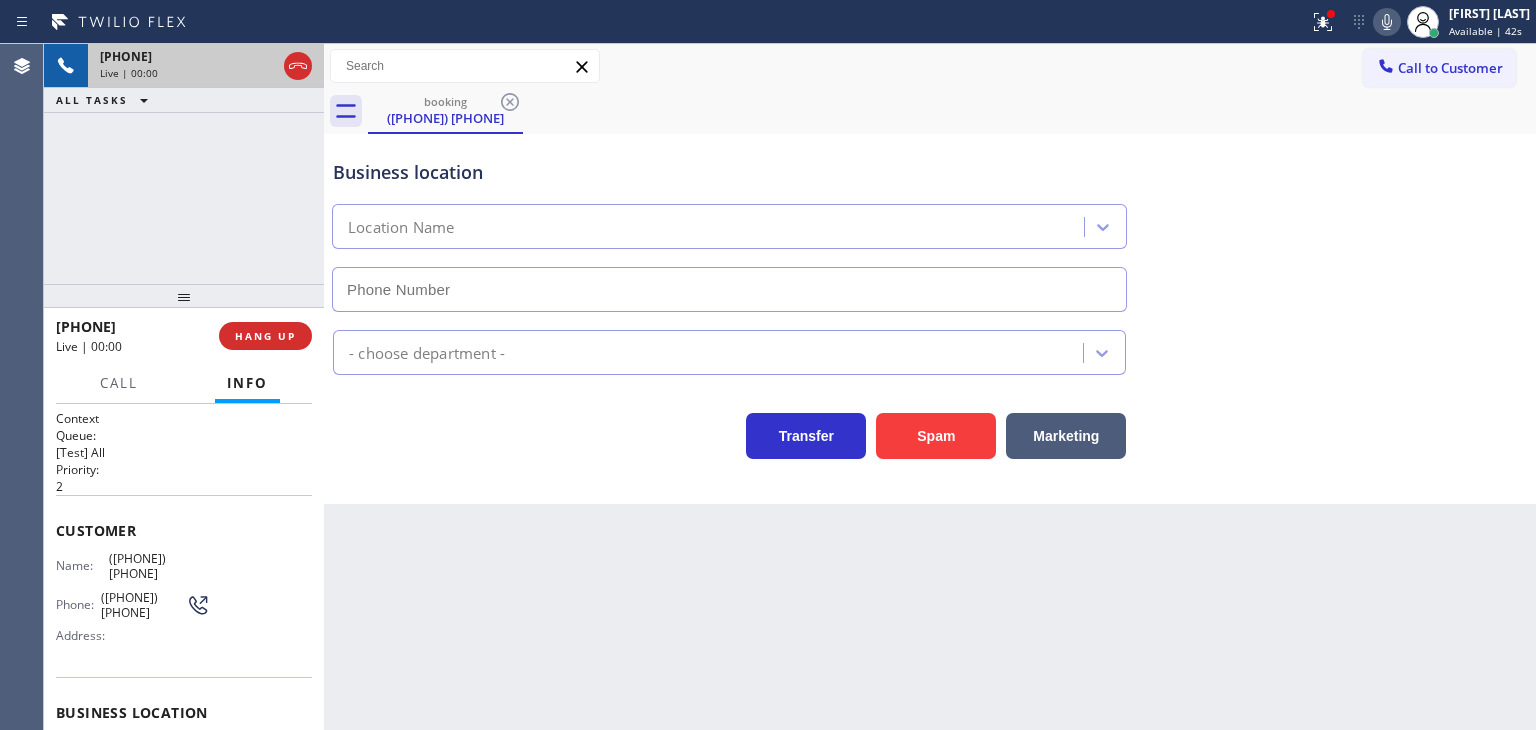 scroll, scrollTop: 100, scrollLeft: 0, axis: vertical 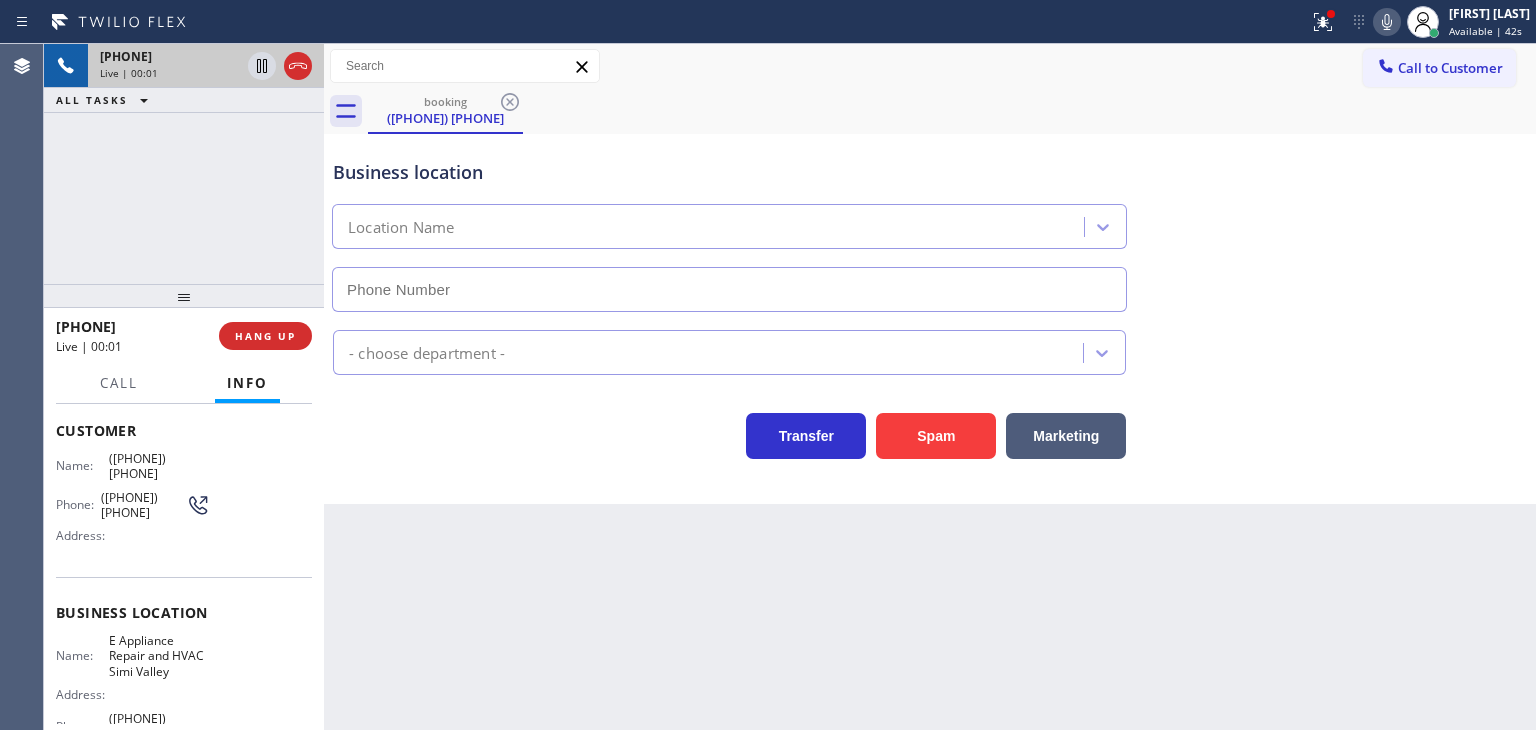 type on "[PHONE]" 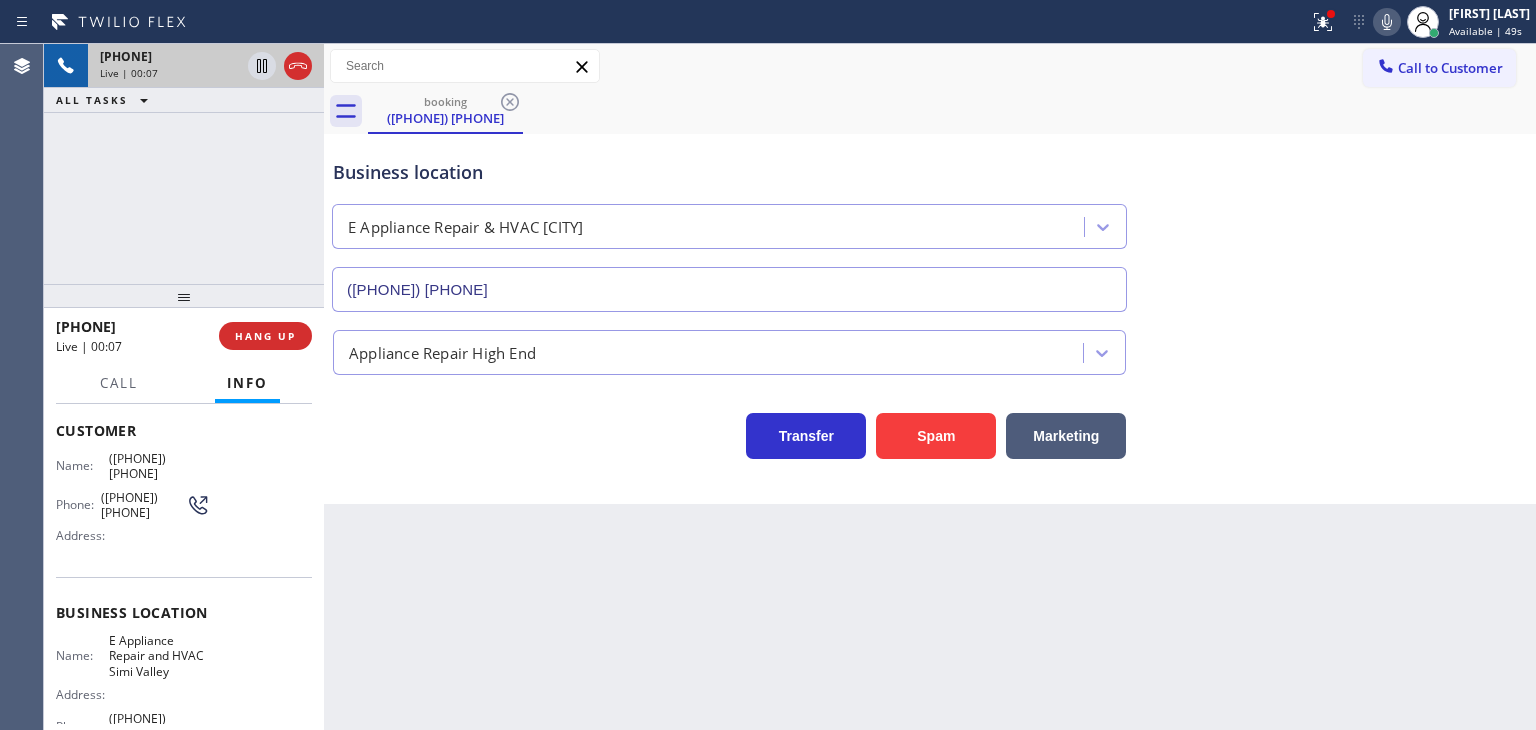 click 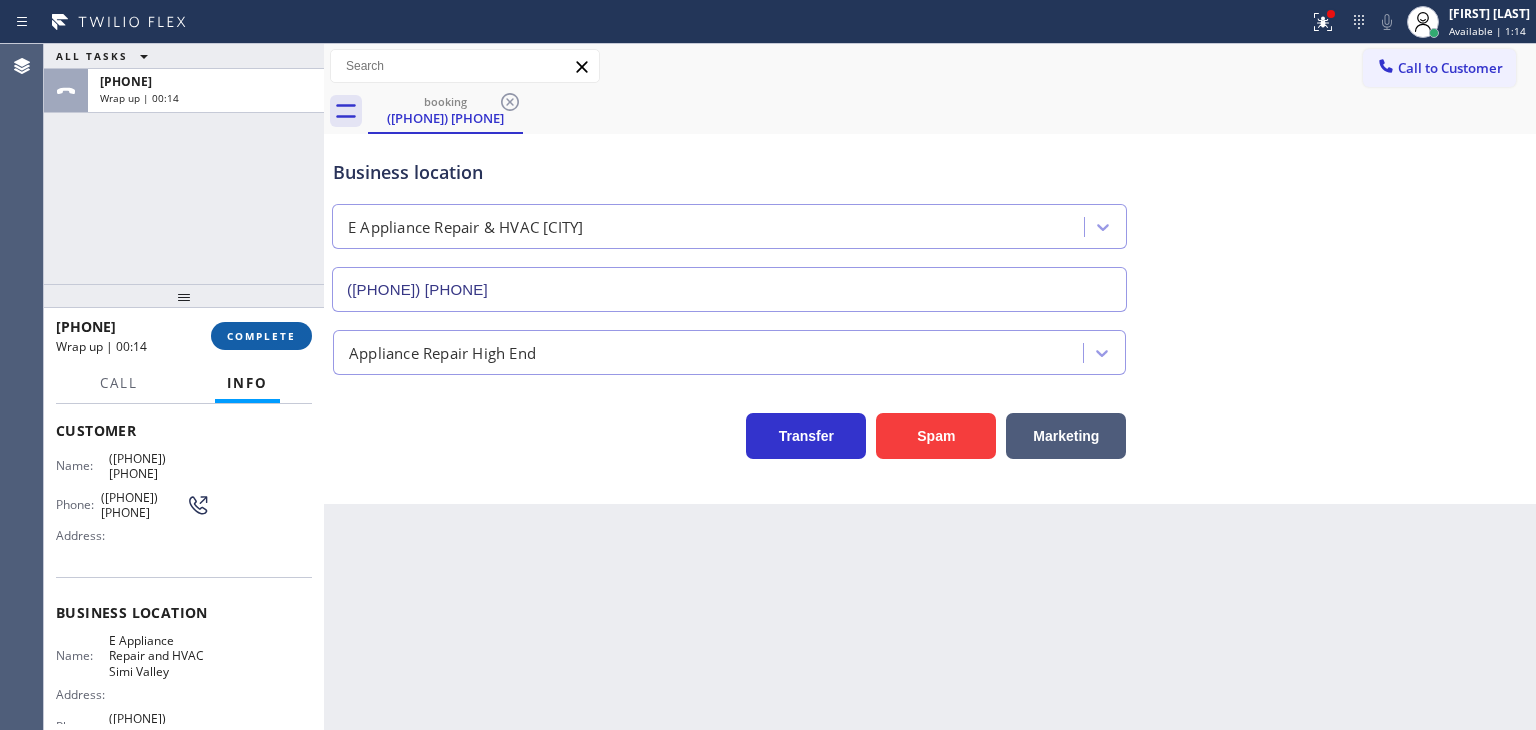 click on "COMPLETE" at bounding box center (261, 336) 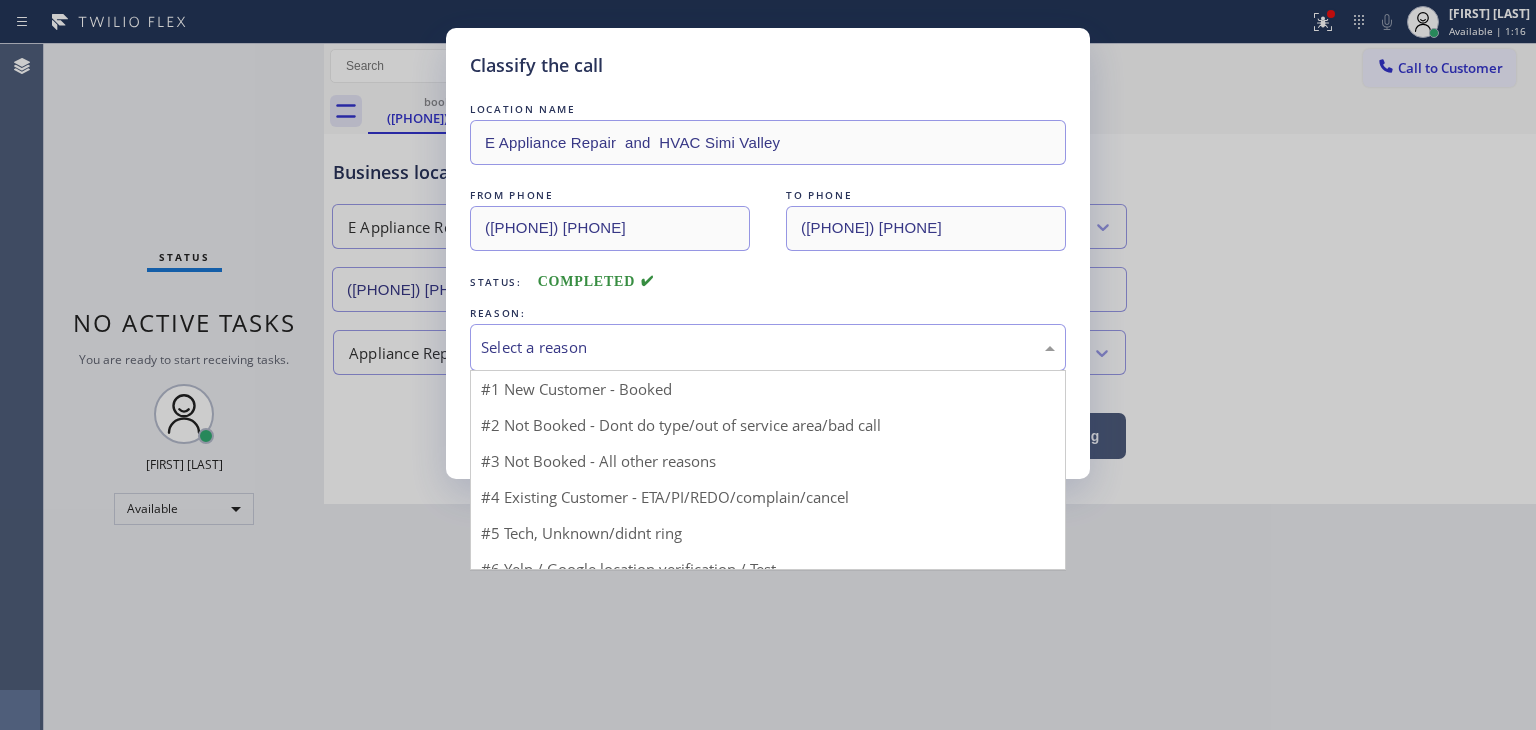 drag, startPoint x: 665, startPoint y: 360, endPoint x: 665, endPoint y: 387, distance: 27 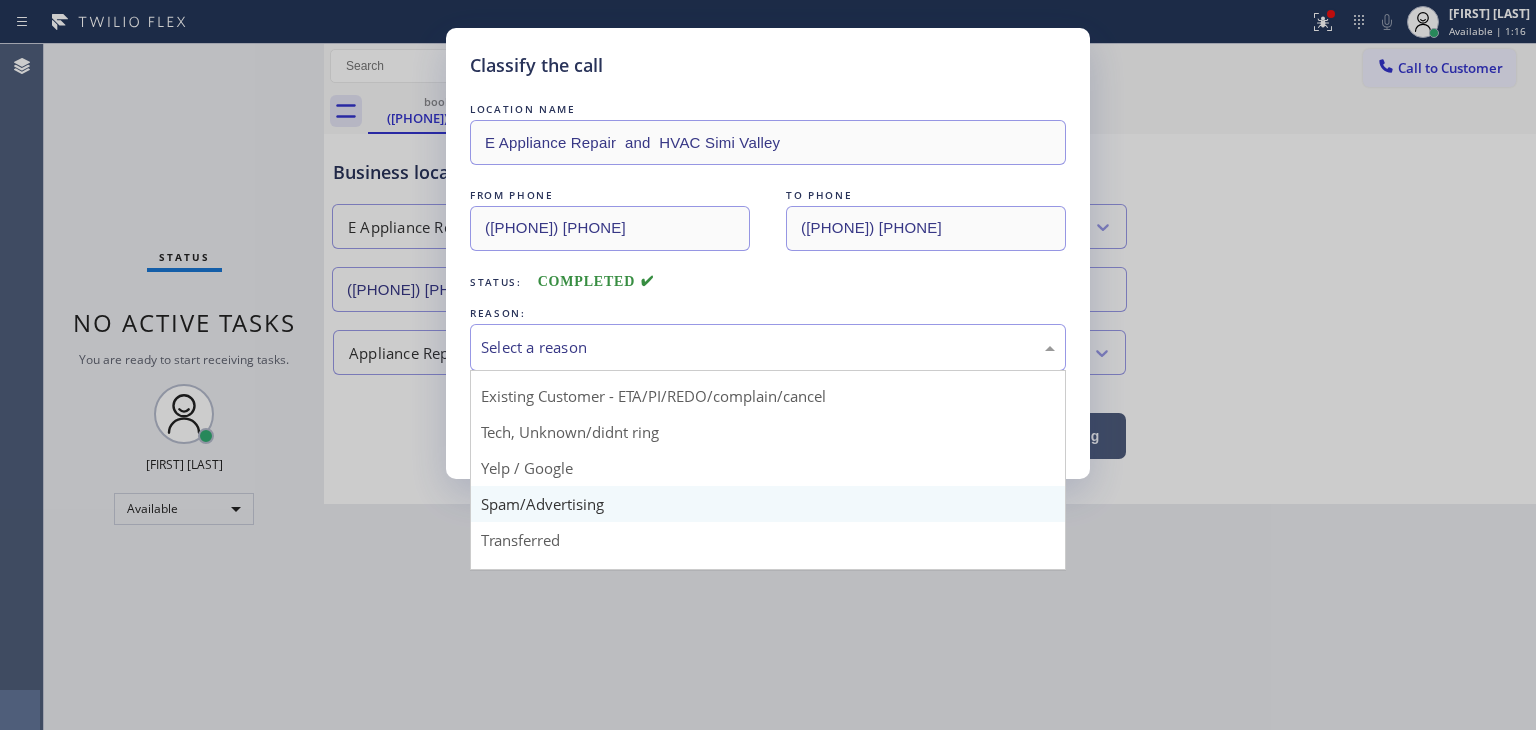 scroll, scrollTop: 100, scrollLeft: 0, axis: vertical 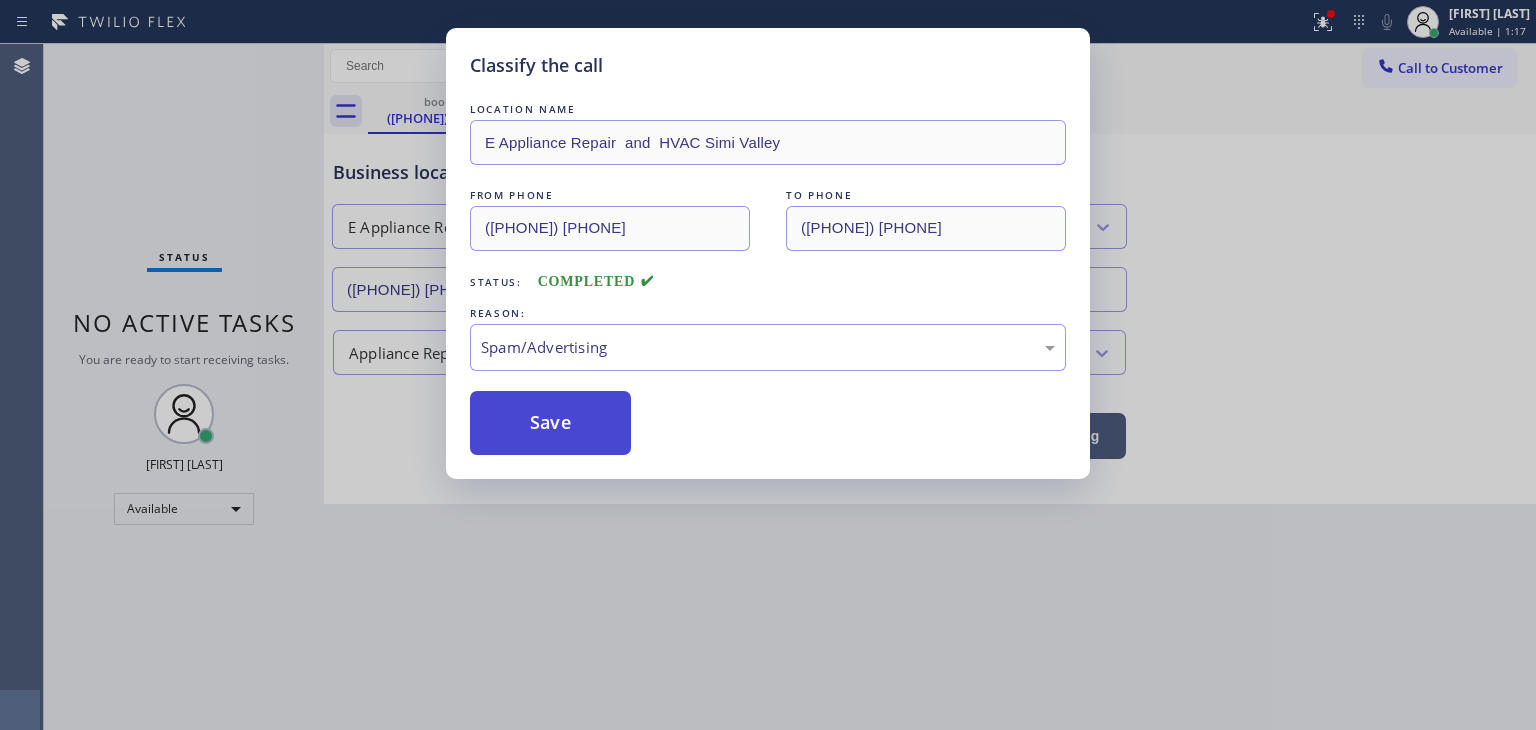 click on "Save" at bounding box center (550, 423) 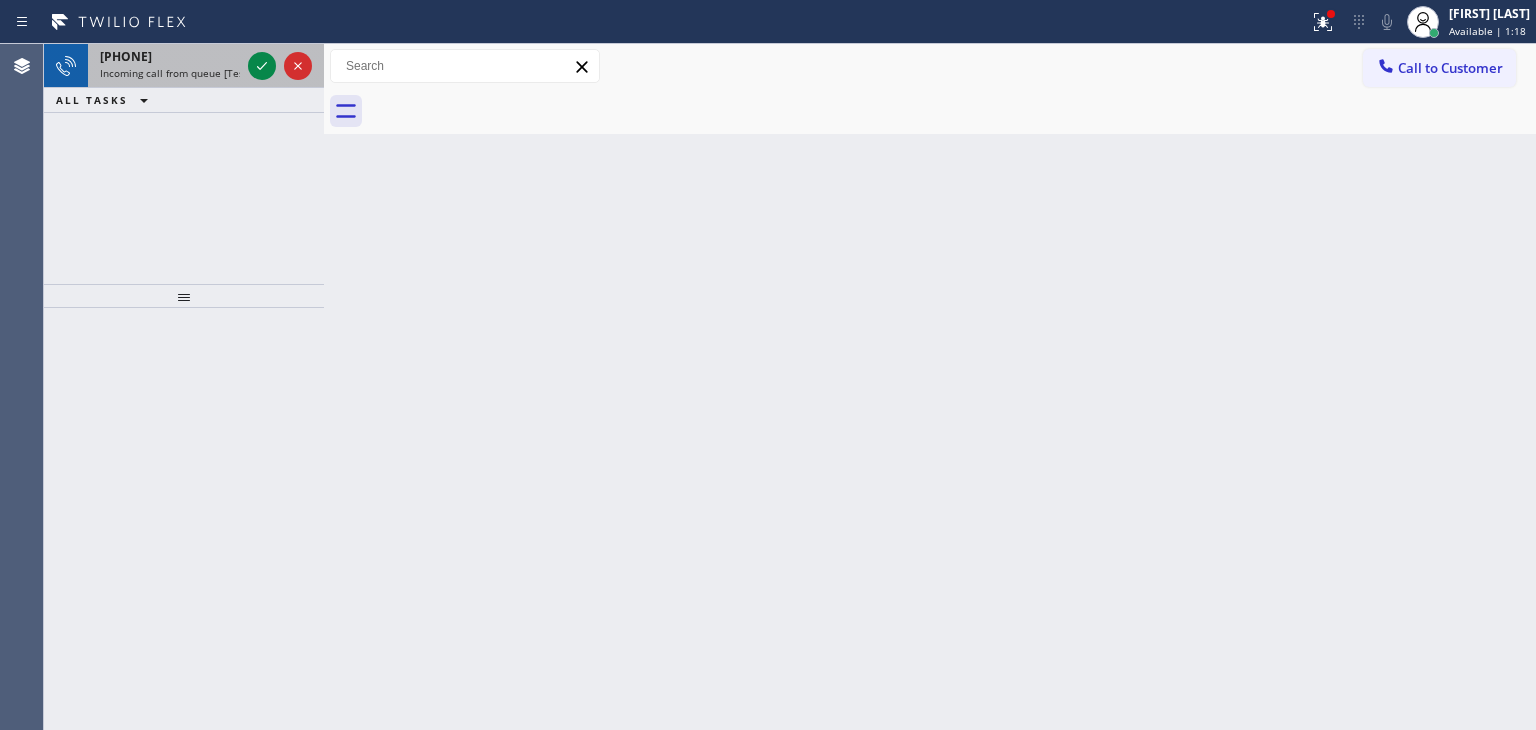 click at bounding box center (280, 66) 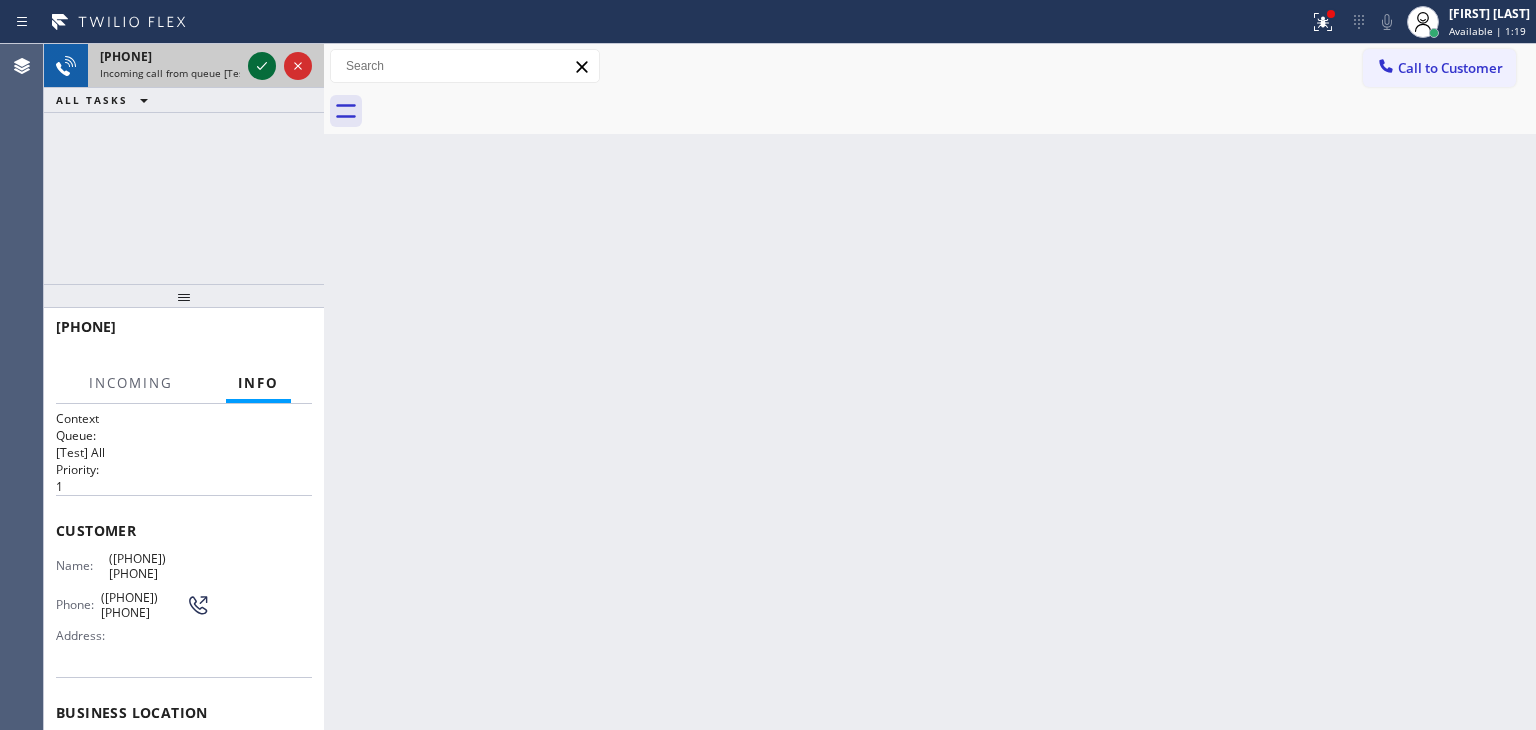 click 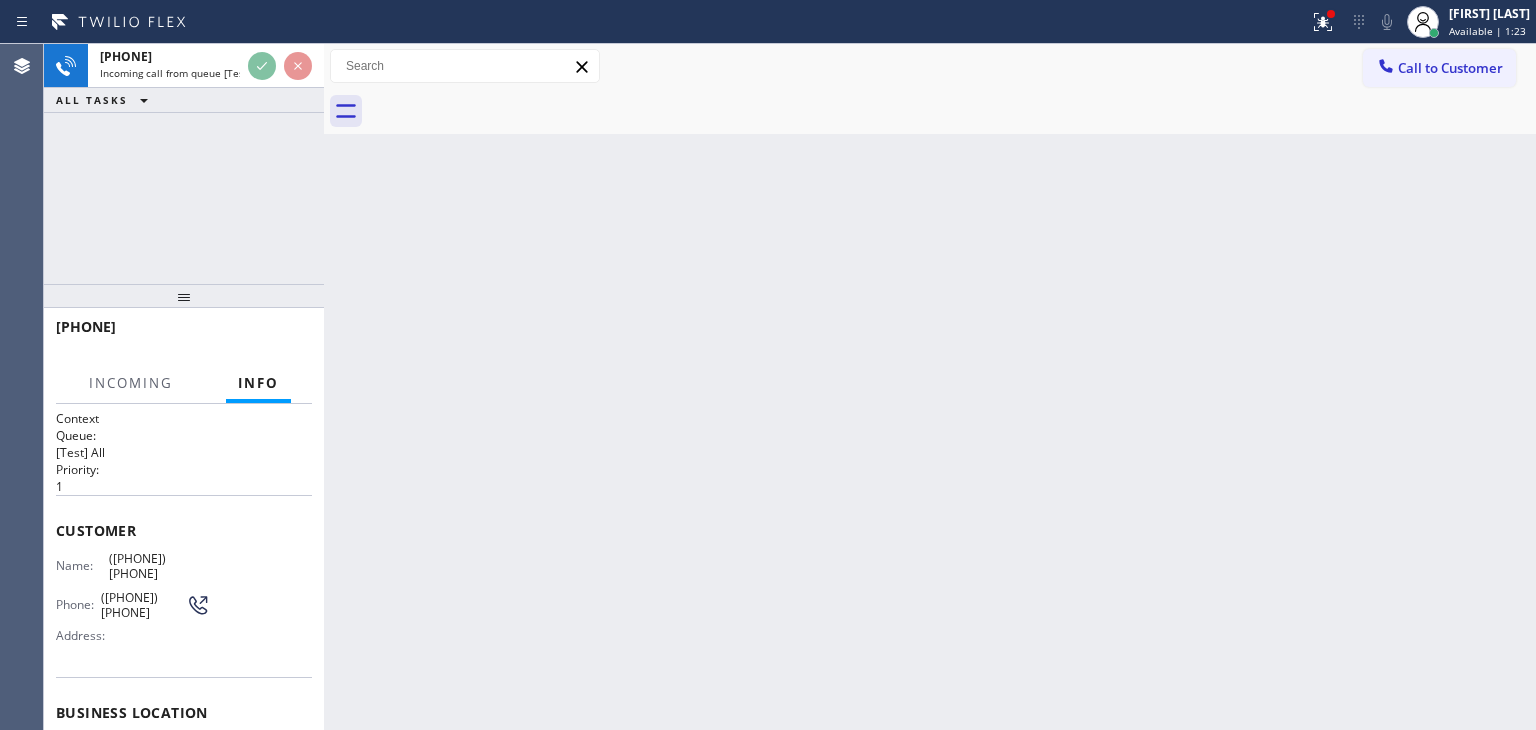 scroll, scrollTop: 100, scrollLeft: 0, axis: vertical 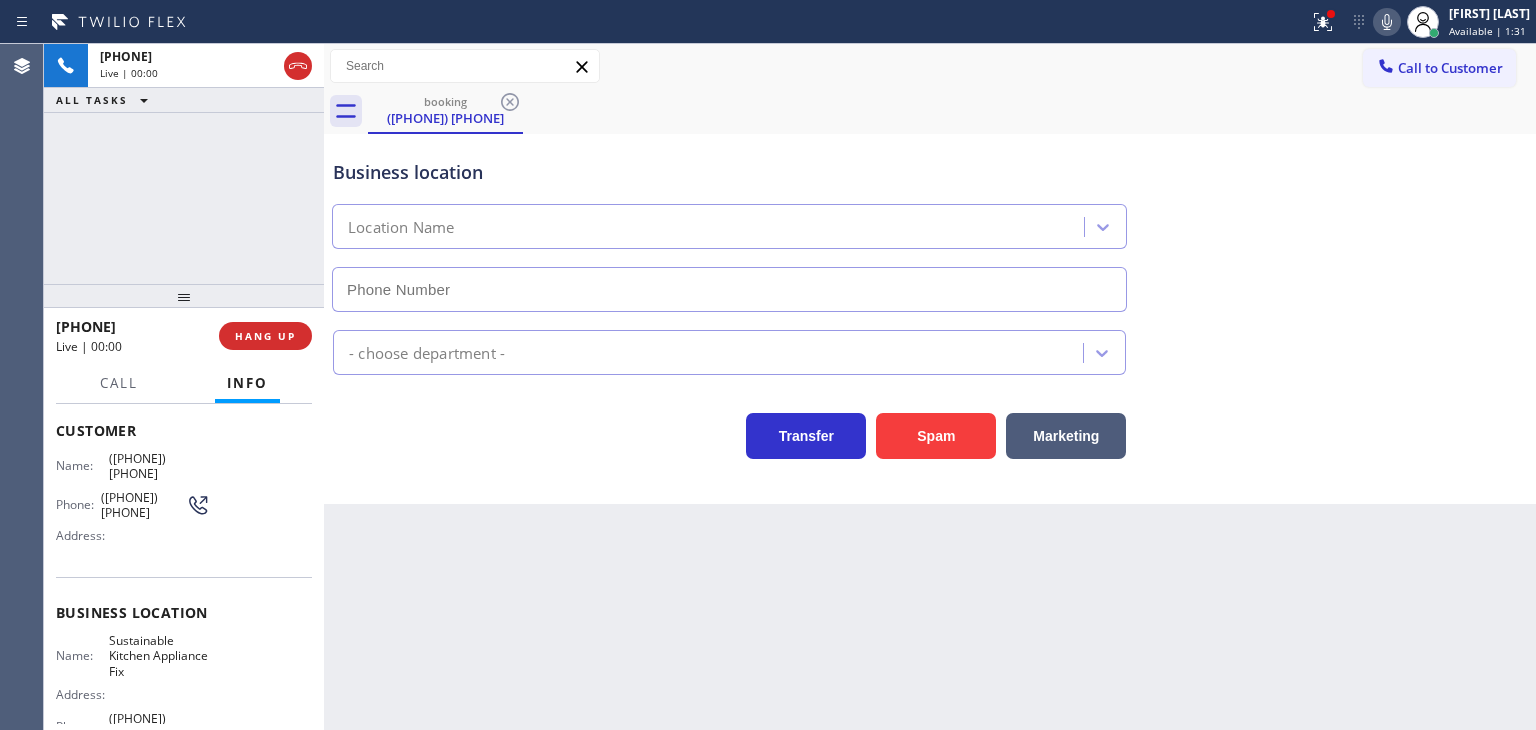 type on "[PHONE]" 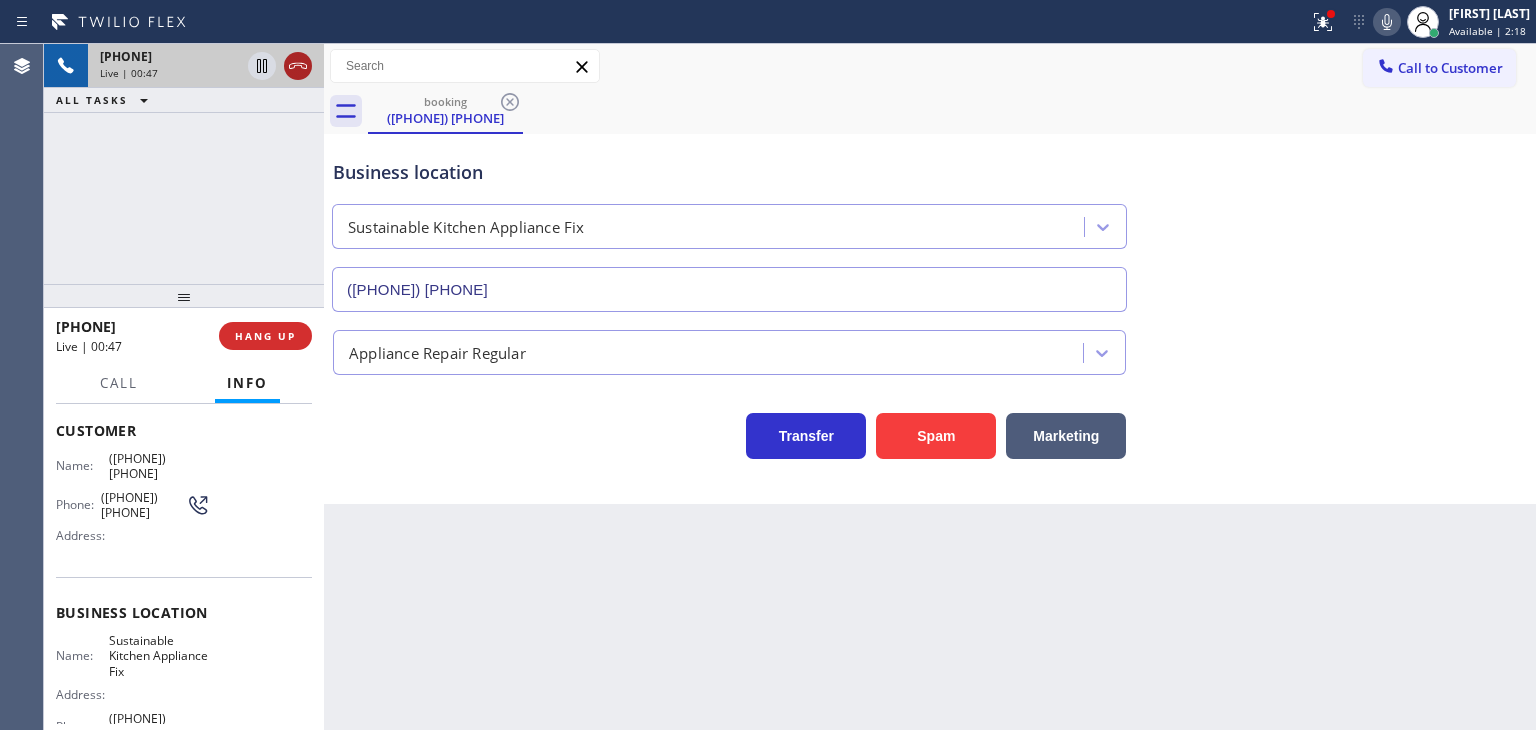 click 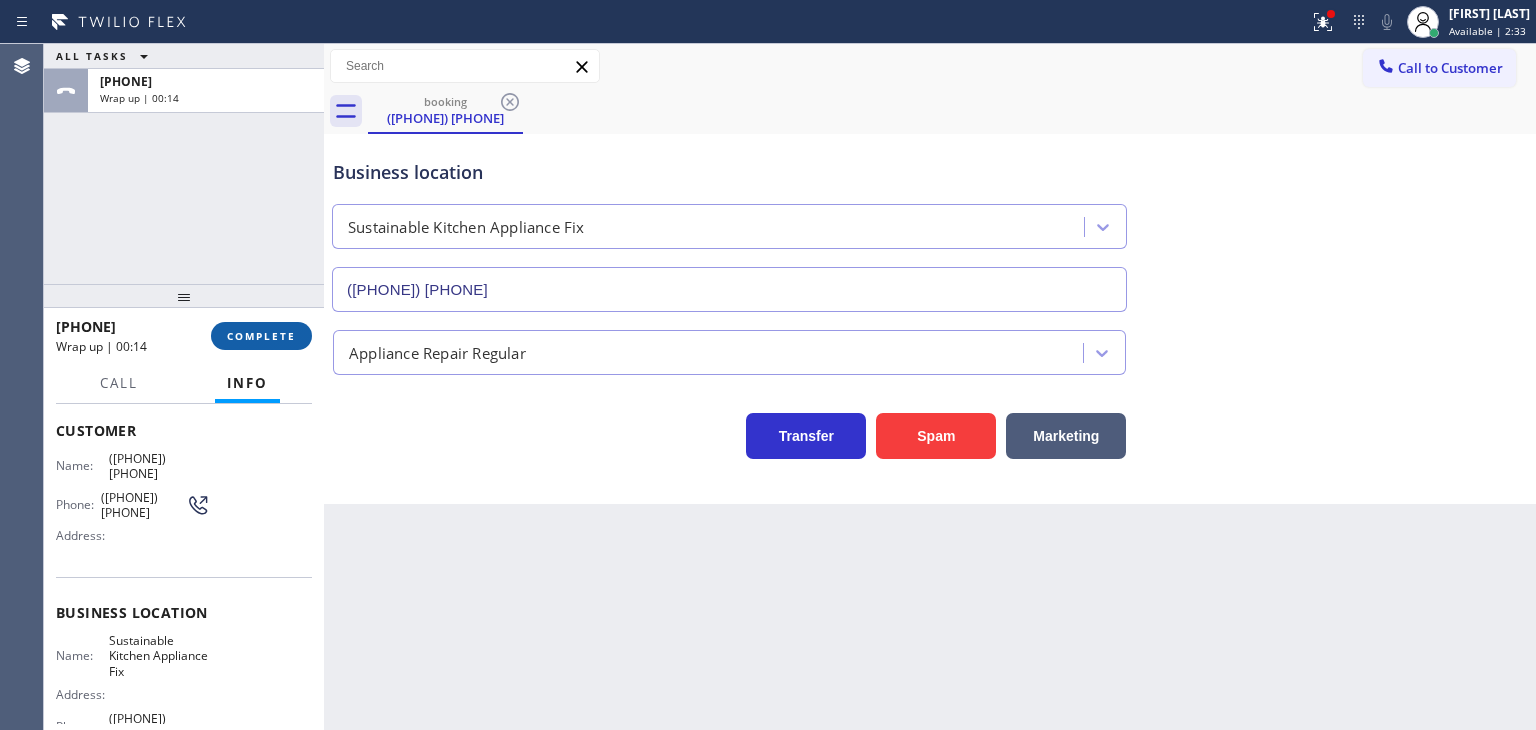 click on "COMPLETE" at bounding box center (261, 336) 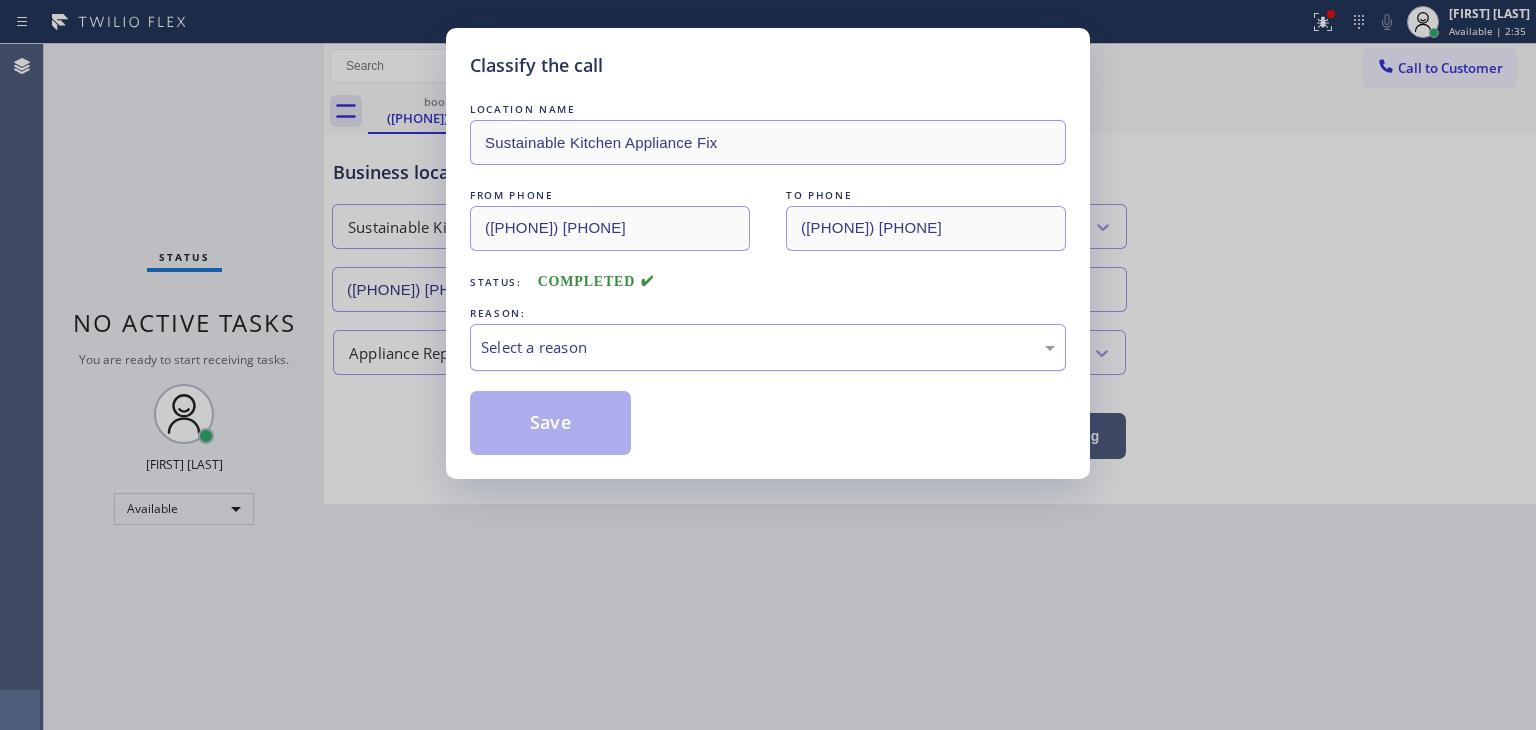 click on "Select a reason" at bounding box center [768, 347] 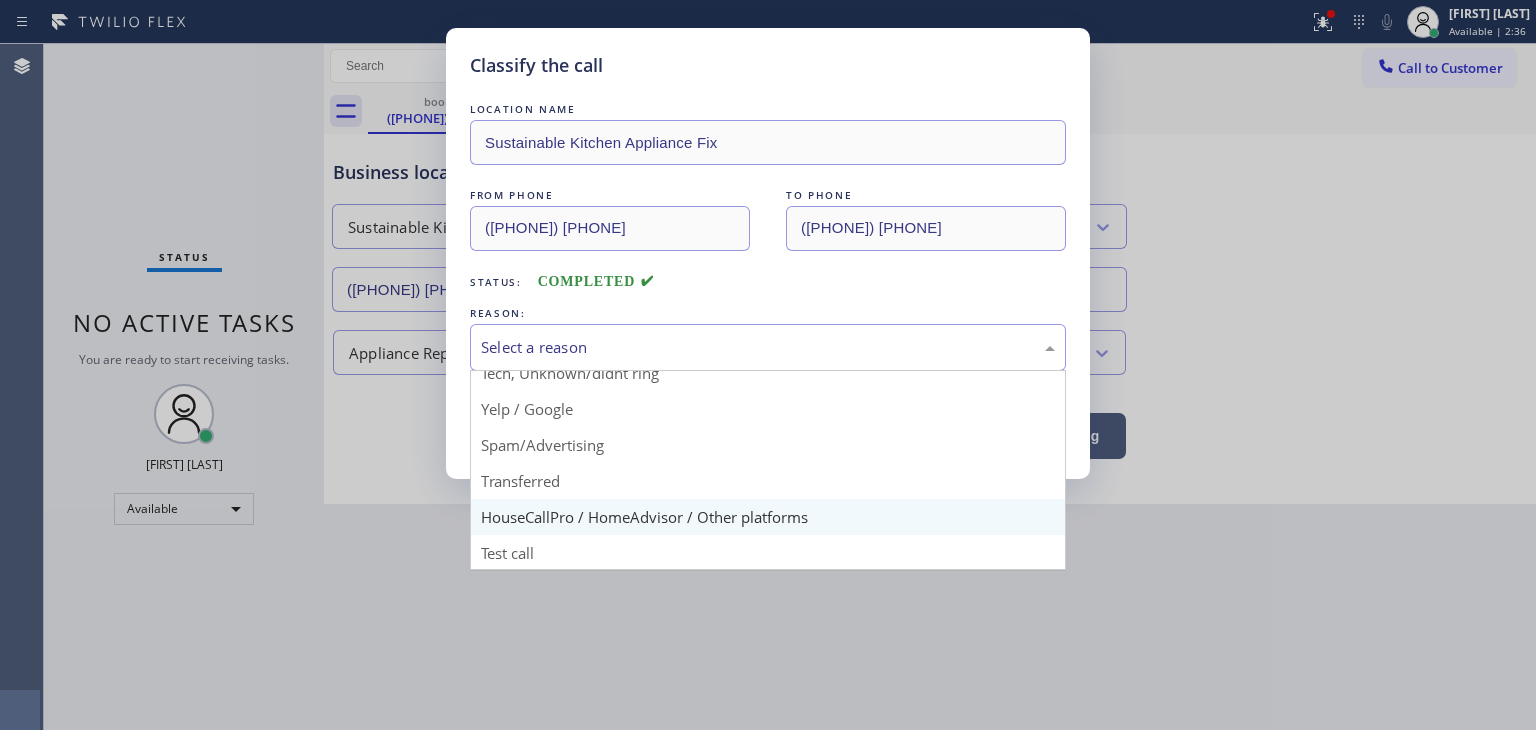 scroll, scrollTop: 125, scrollLeft: 0, axis: vertical 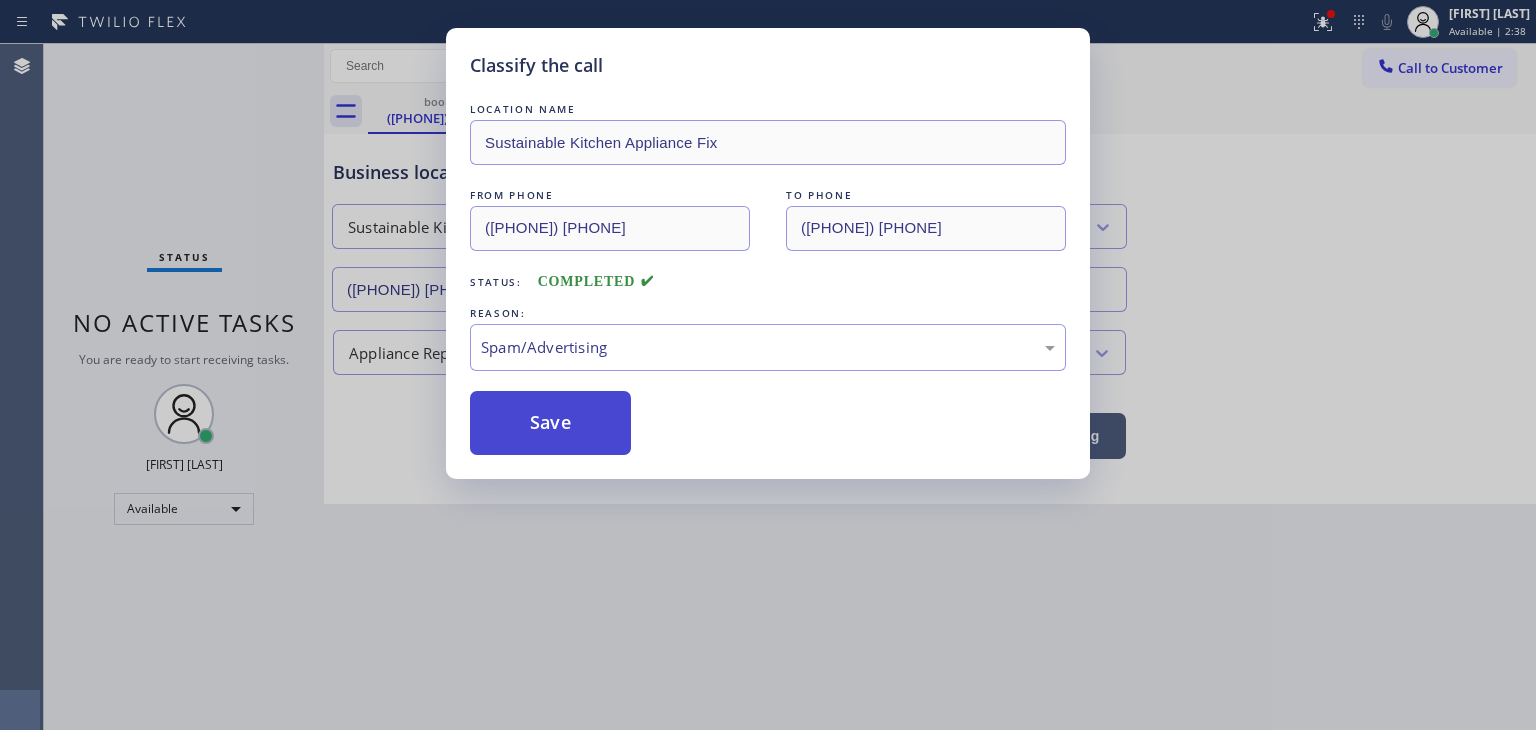 click on "Save" at bounding box center (550, 423) 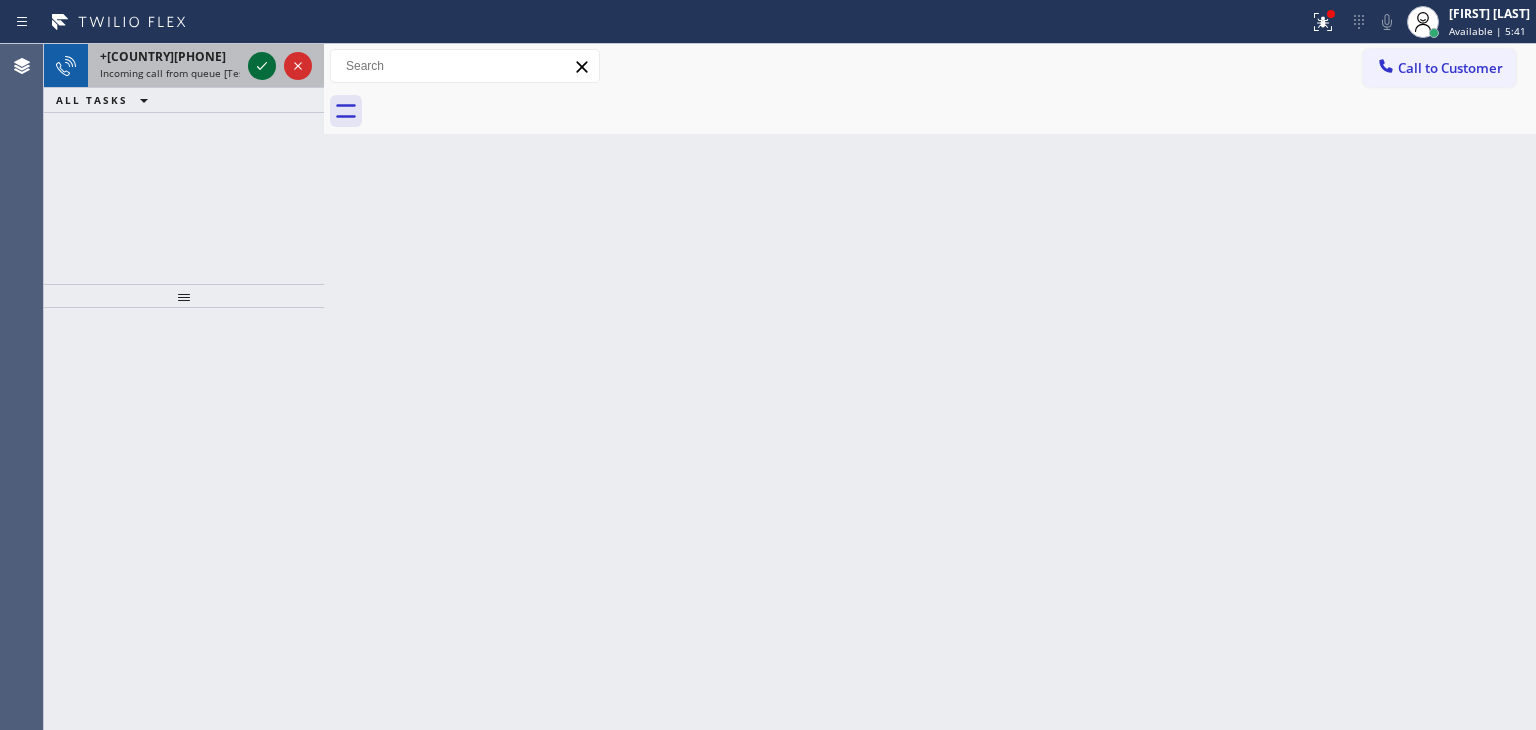 click 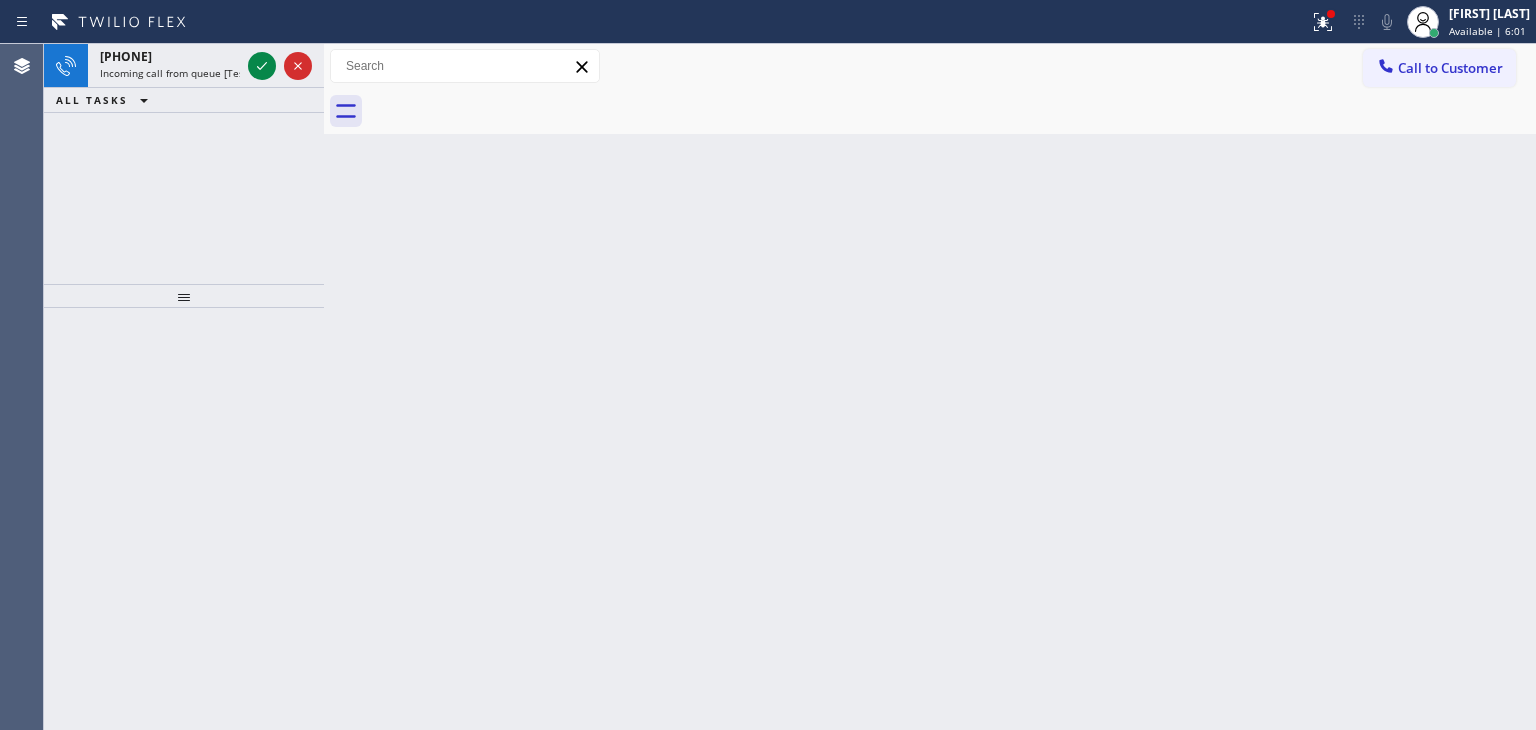 click at bounding box center (280, 66) 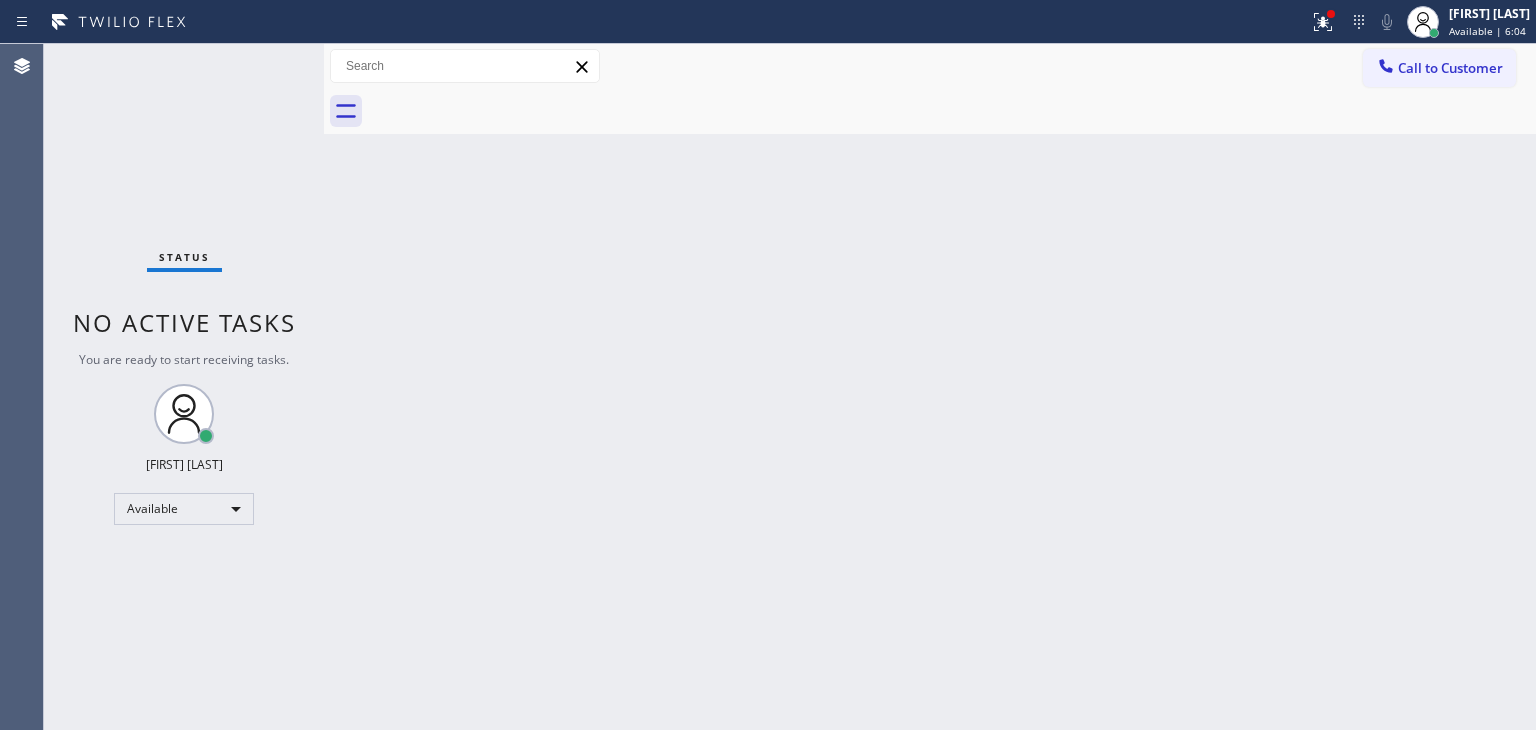 click on "Status   No active tasks     You are ready to start receiving tasks.   [FIRST] [LAST] Available" at bounding box center (184, 387) 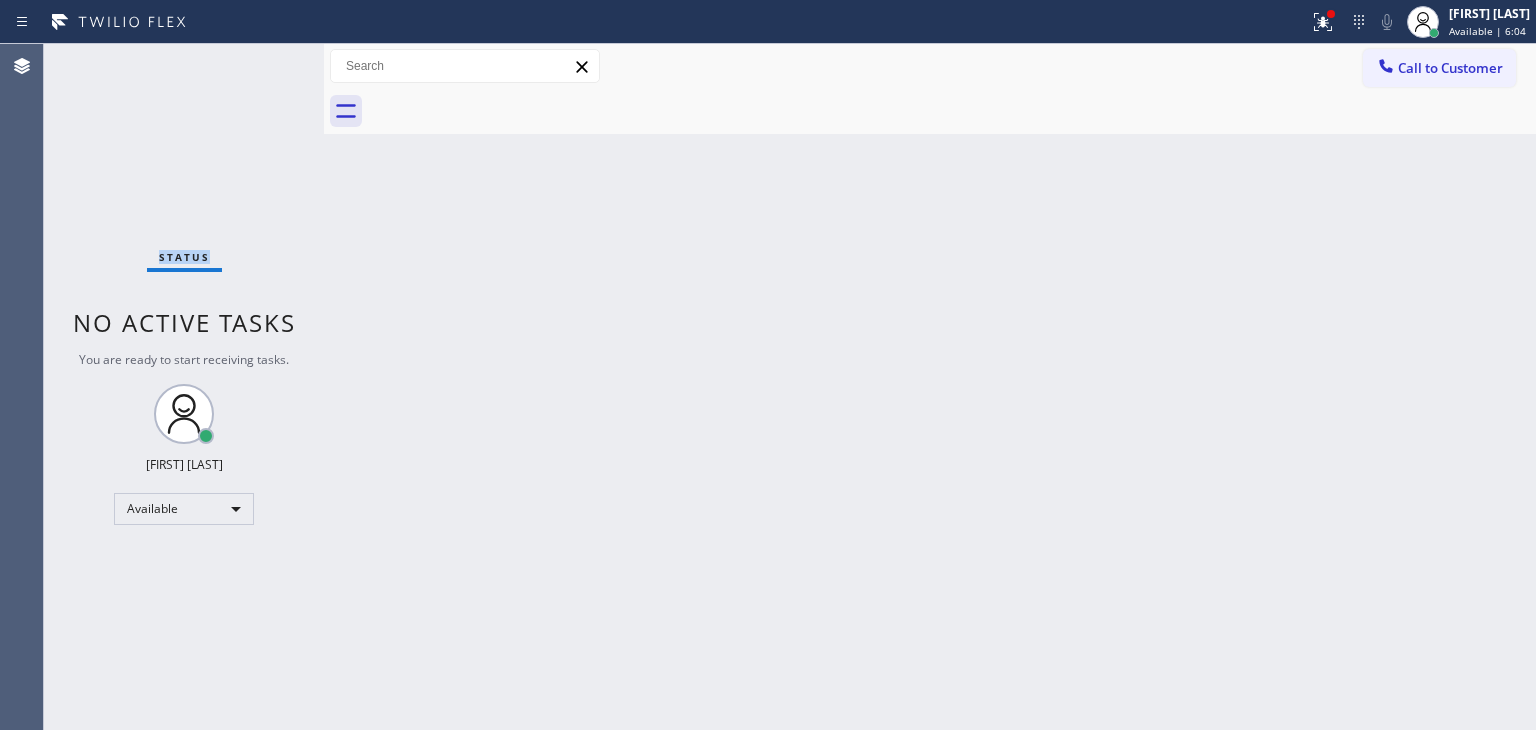 click on "Status   No active tasks     You are ready to start receiving tasks.   [FIRST] [LAST] Available" at bounding box center (184, 387) 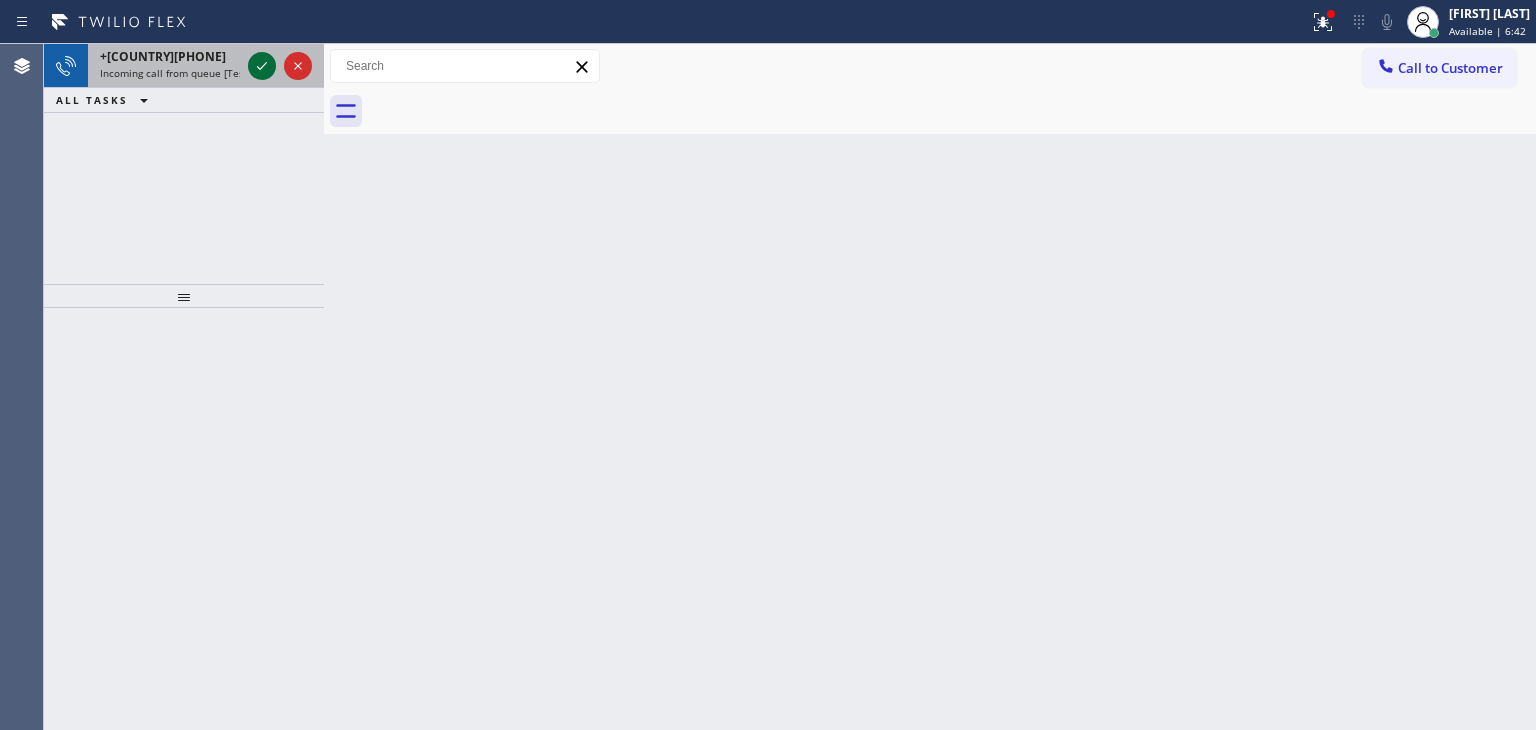 click 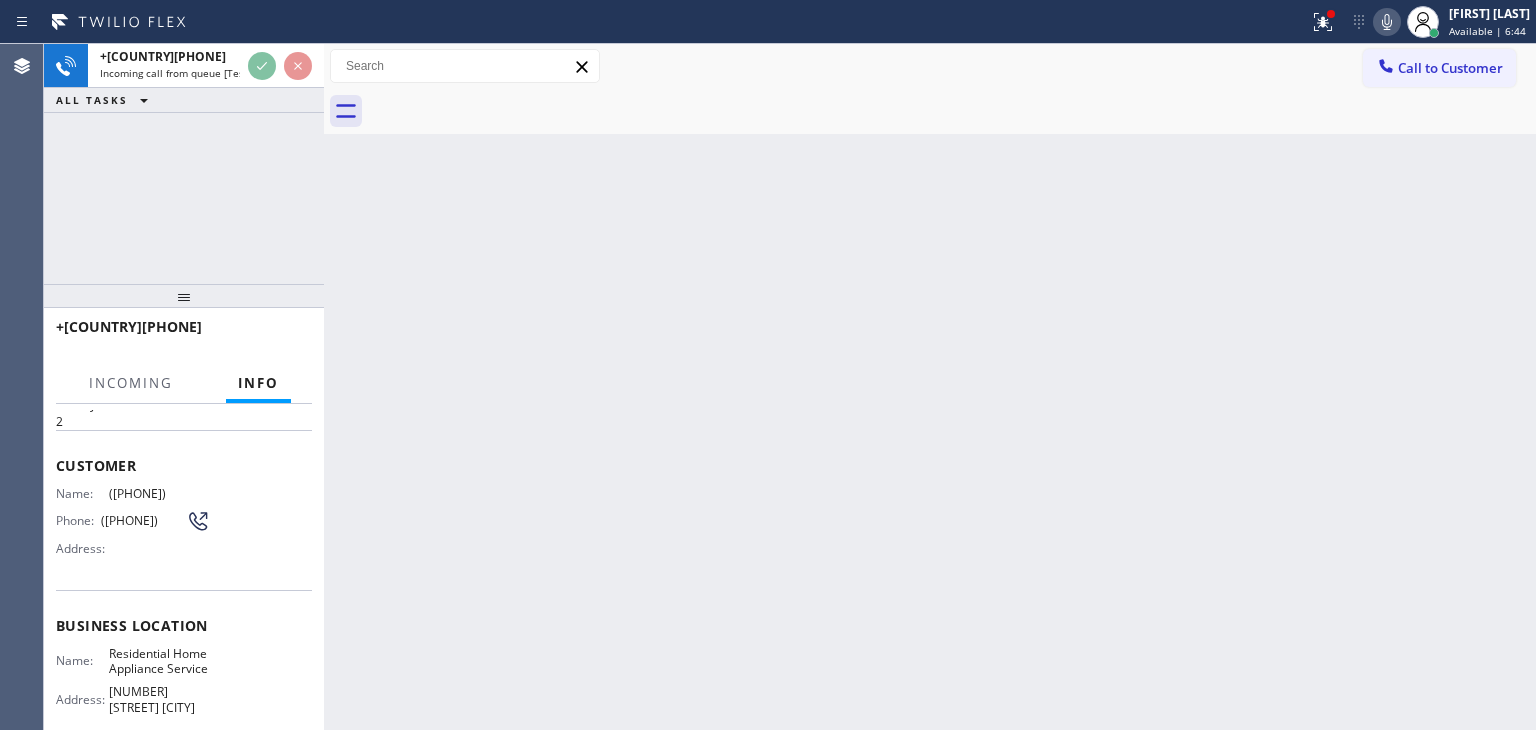 scroll, scrollTop: 100, scrollLeft: 0, axis: vertical 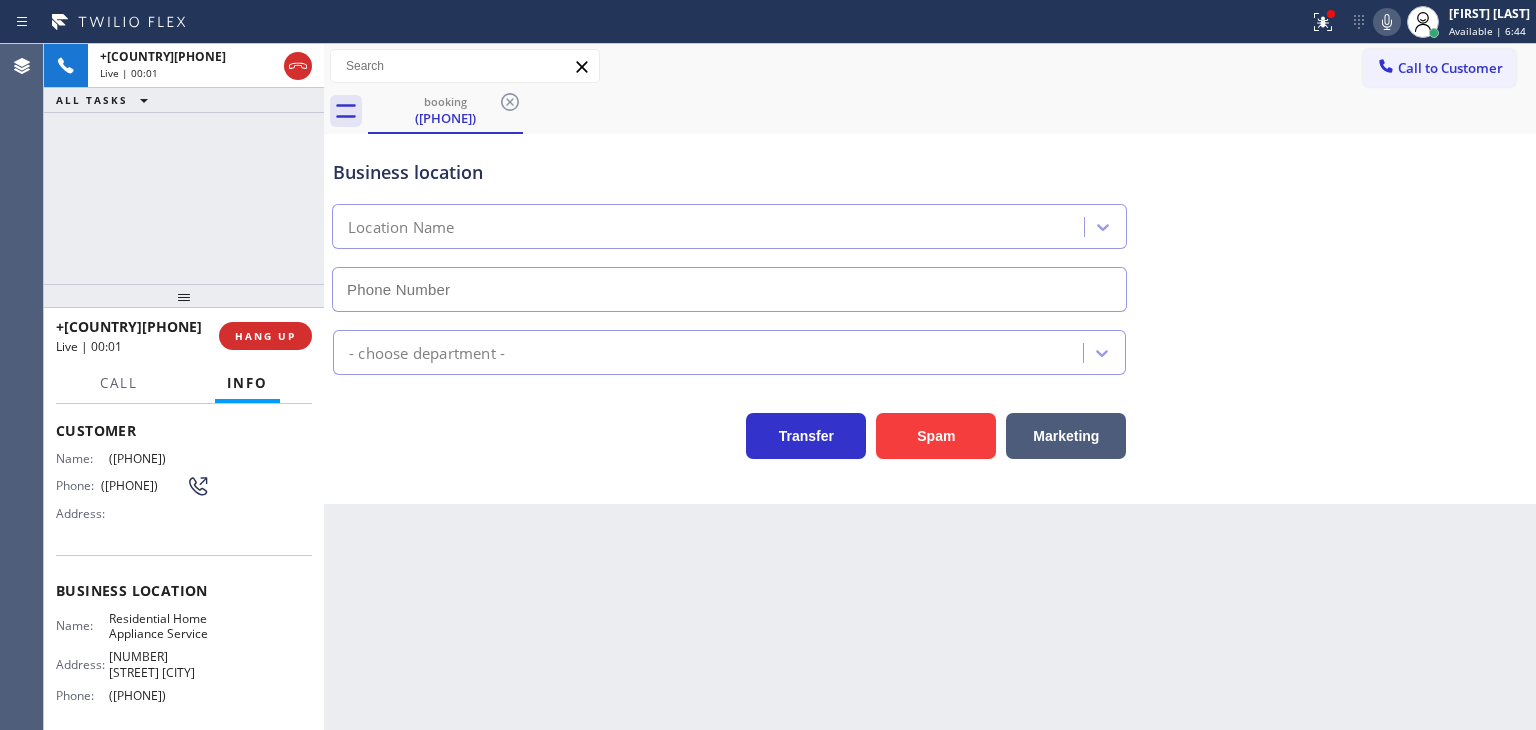 type on "[PHONE]" 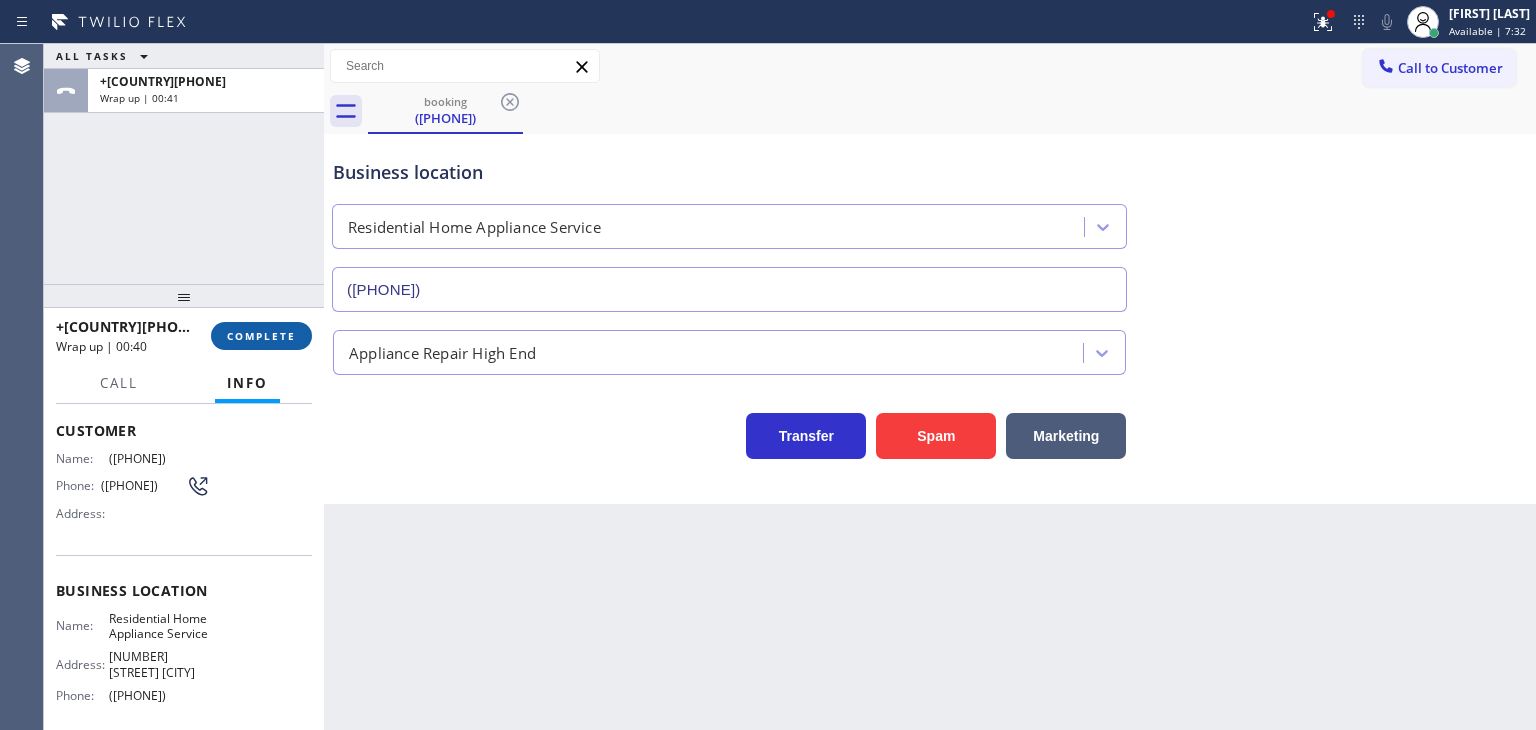click on "COMPLETE" at bounding box center (261, 336) 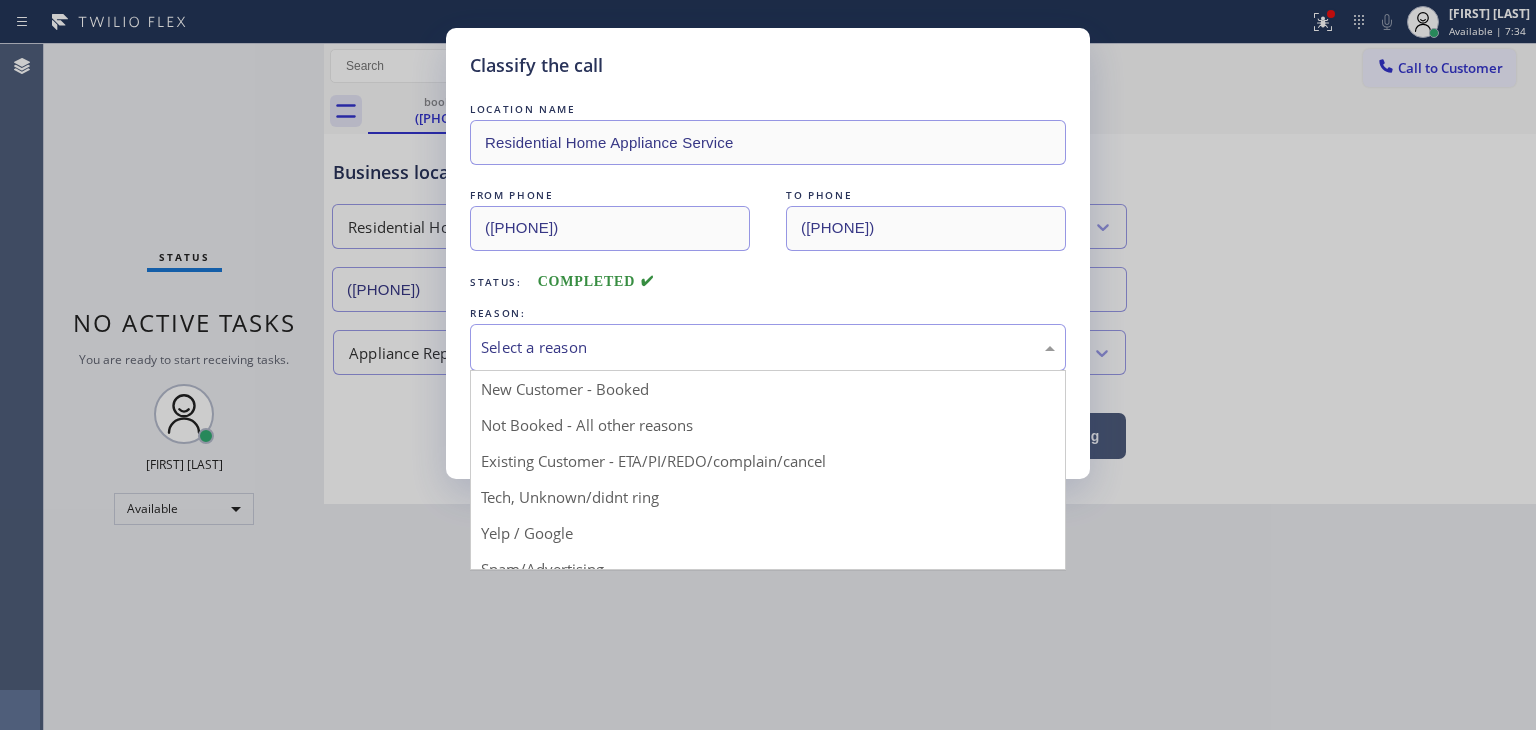 click on "Select a reason" at bounding box center [768, 347] 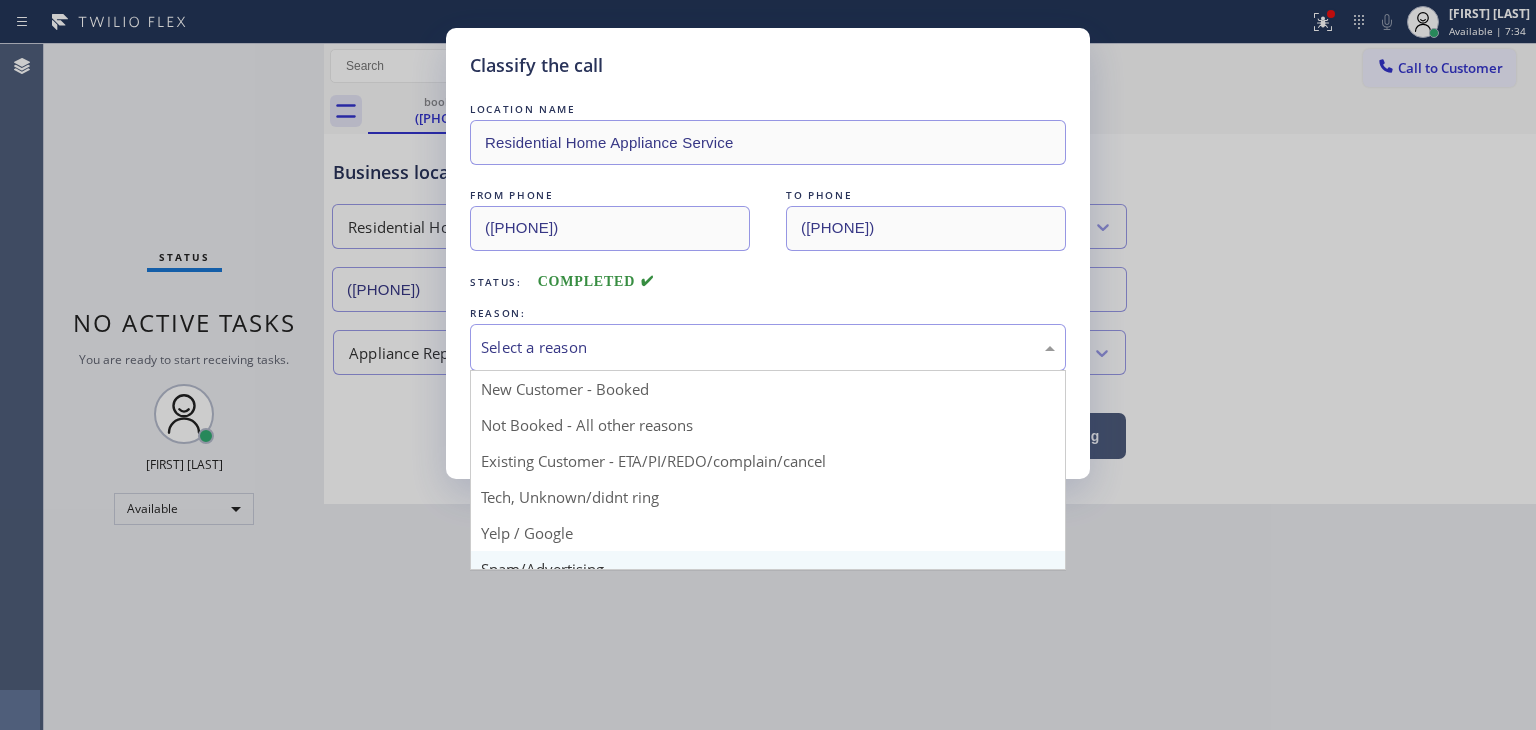 scroll, scrollTop: 100, scrollLeft: 0, axis: vertical 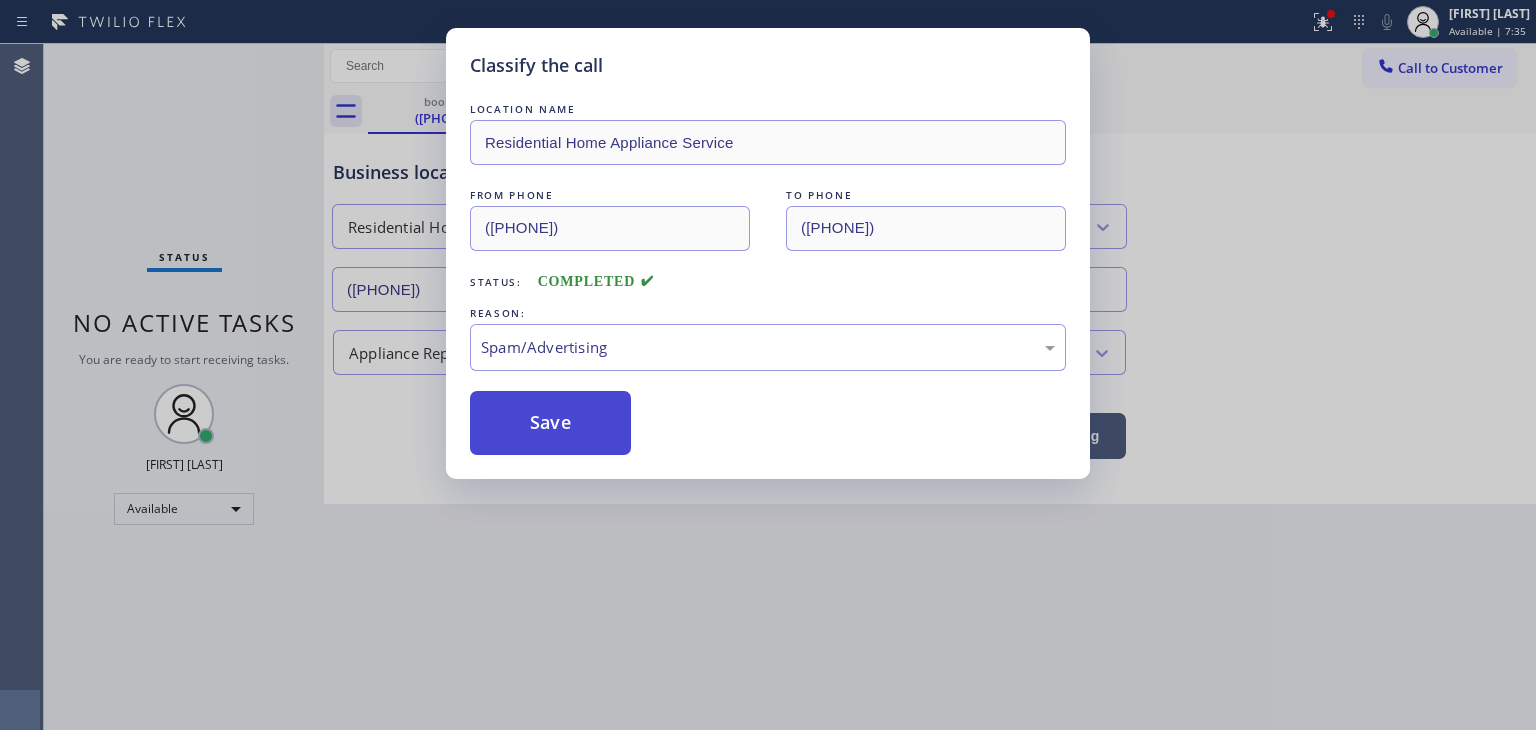 click on "Save" at bounding box center (550, 423) 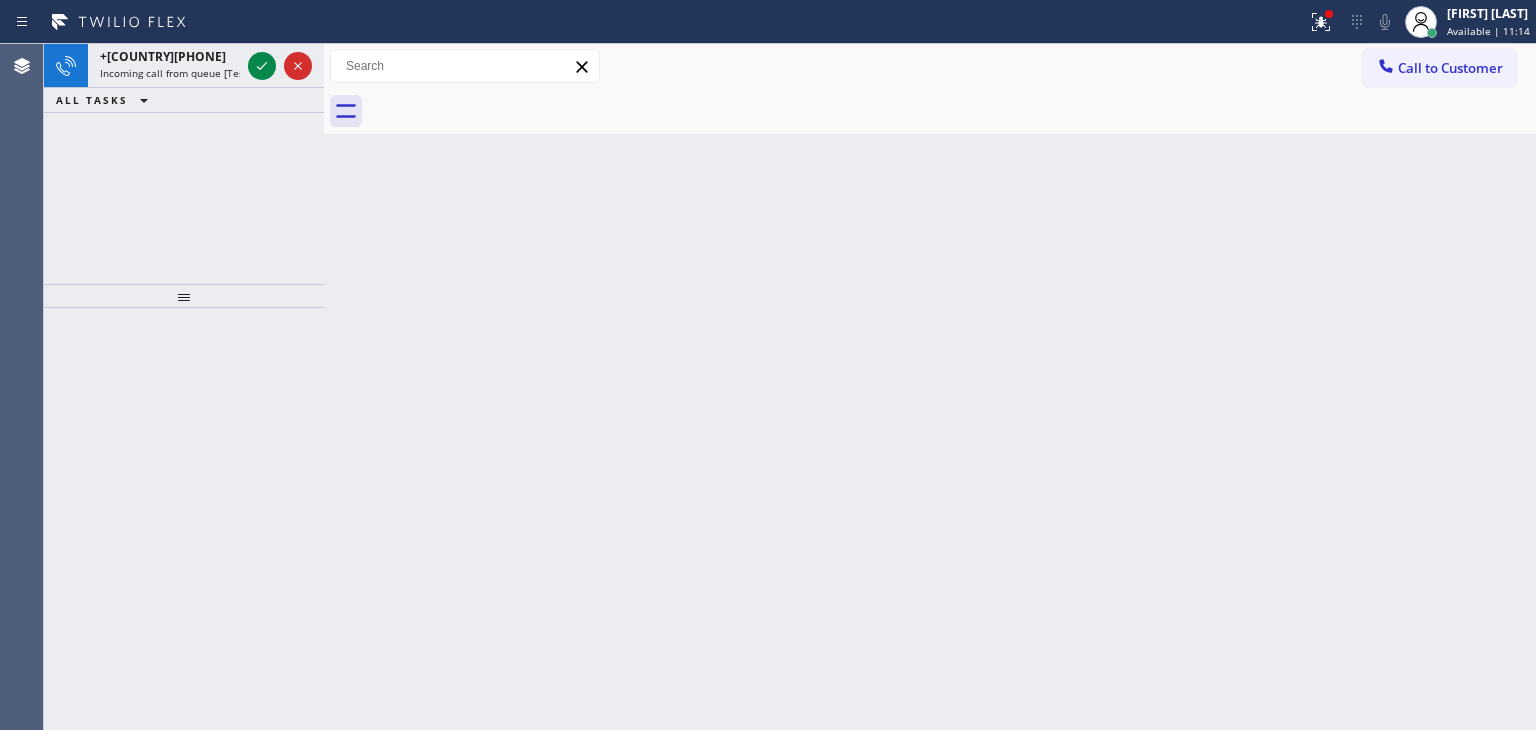 drag, startPoint x: 271, startPoint y: 158, endPoint x: 280, endPoint y: 182, distance: 25.632011 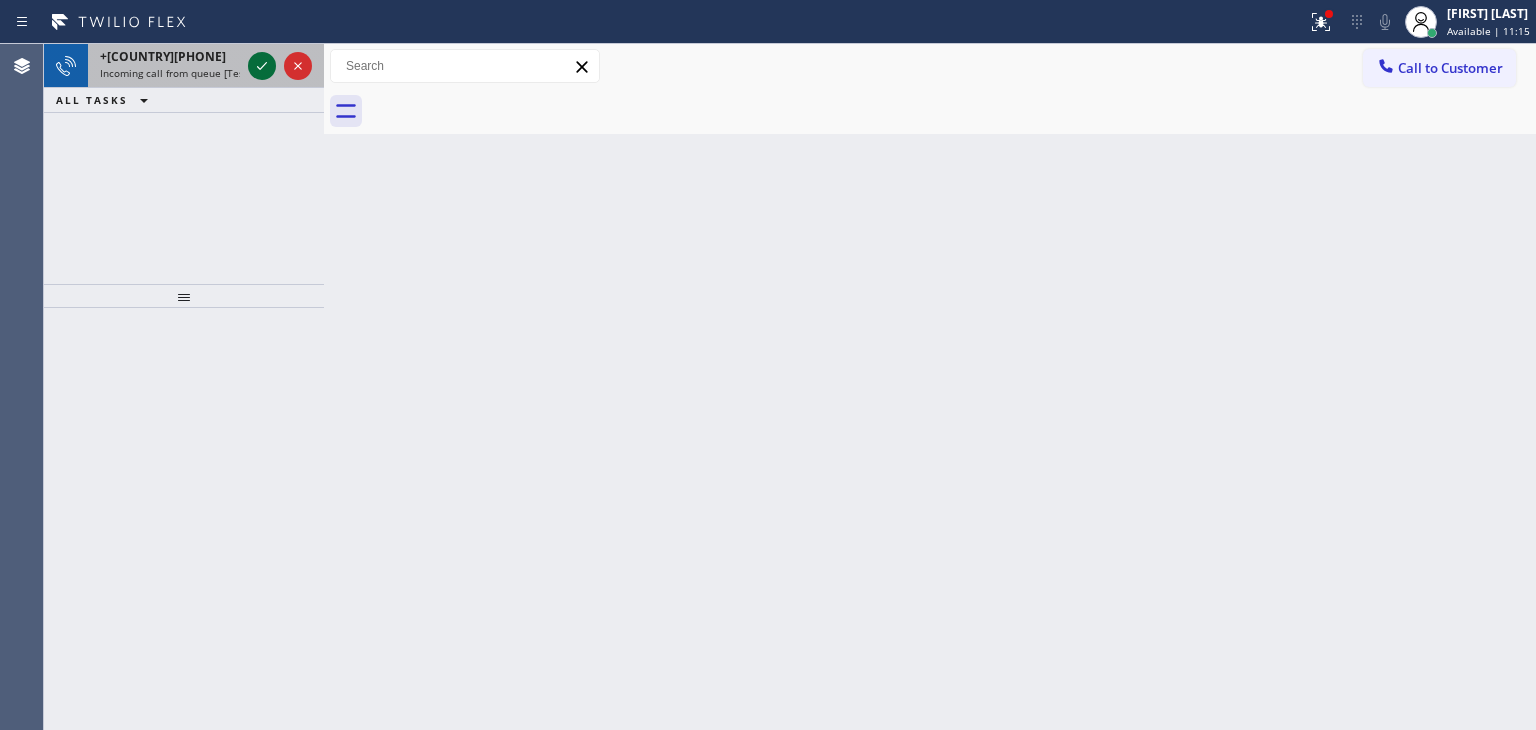 click 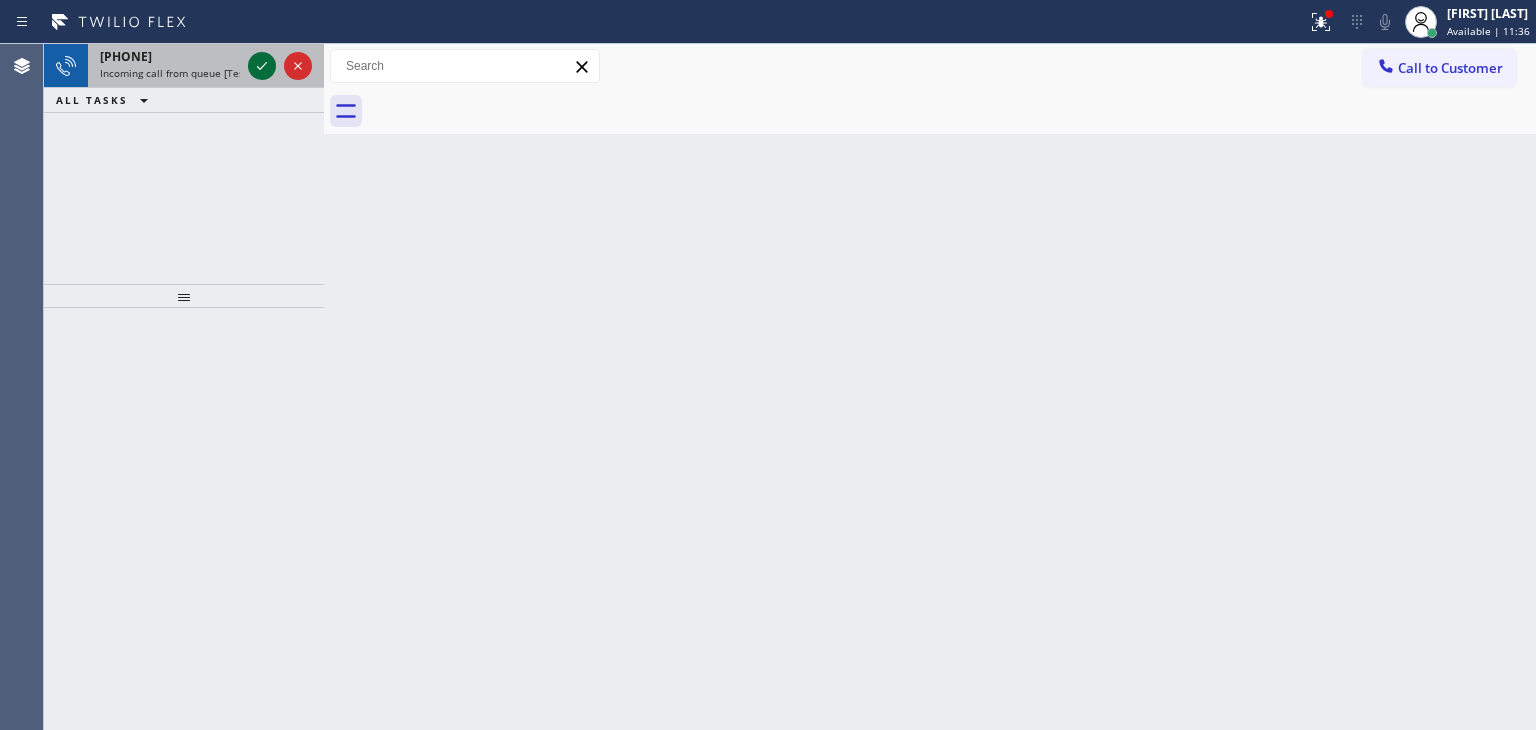 click 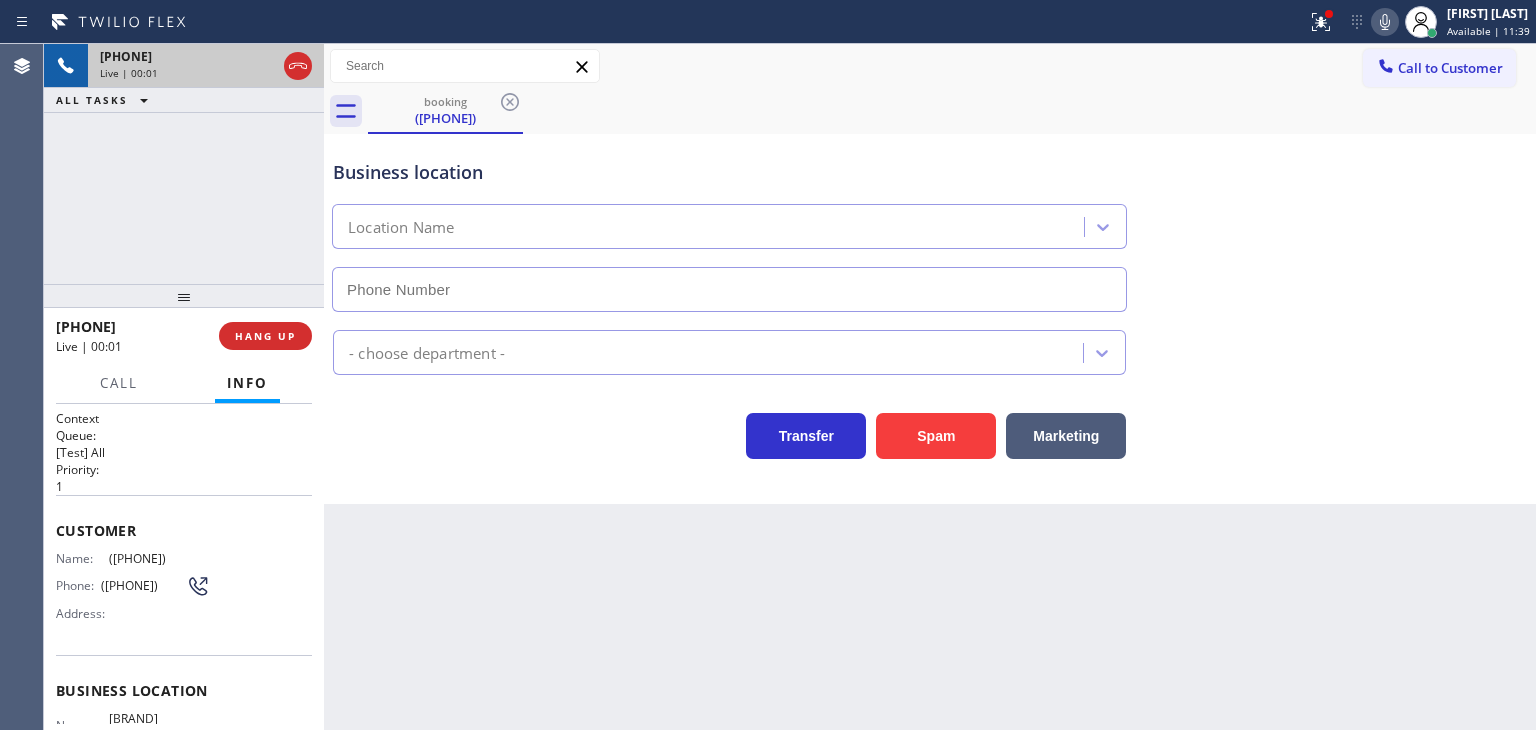 type on "[PHONE]" 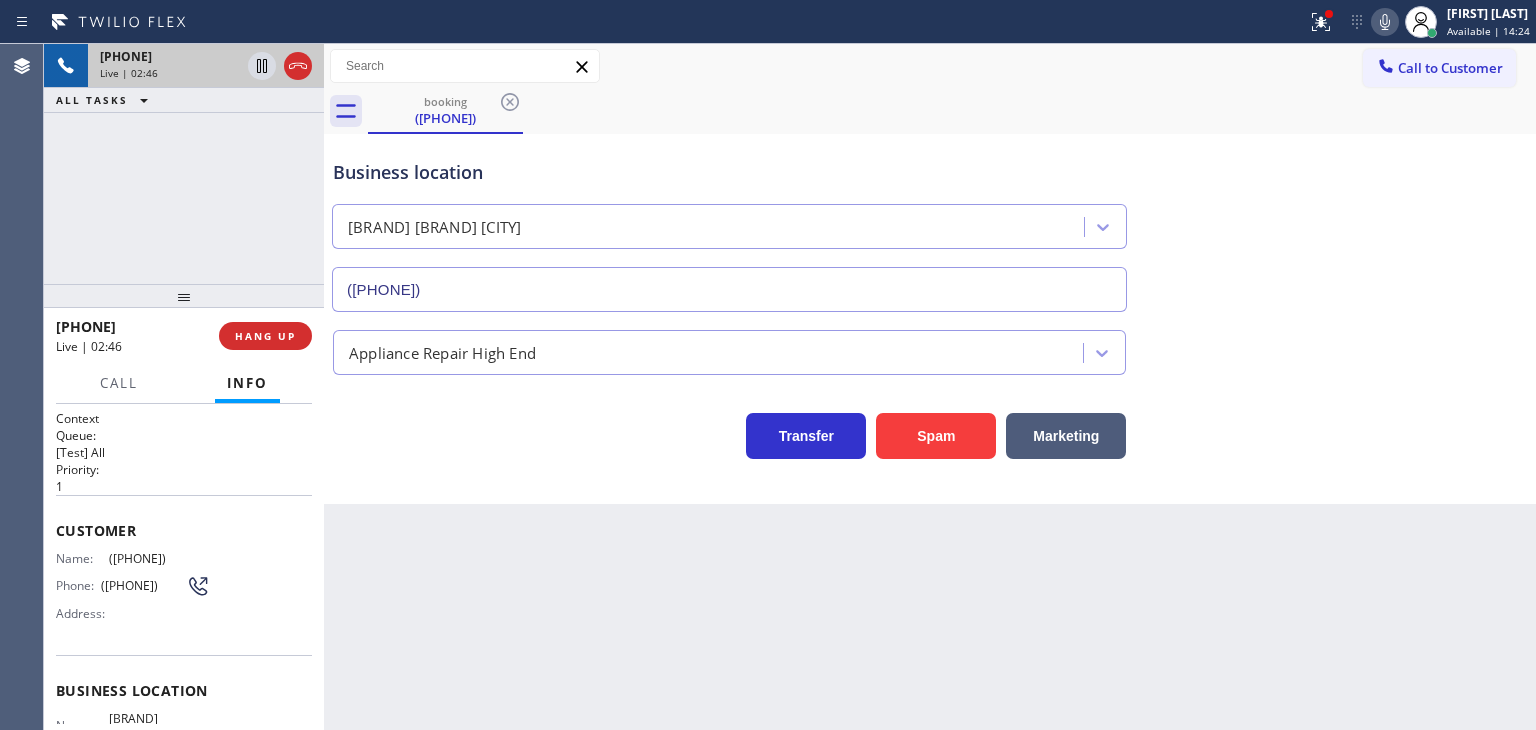 drag, startPoint x: 165, startPoint y: 331, endPoint x: 68, endPoint y: 324, distance: 97.25225 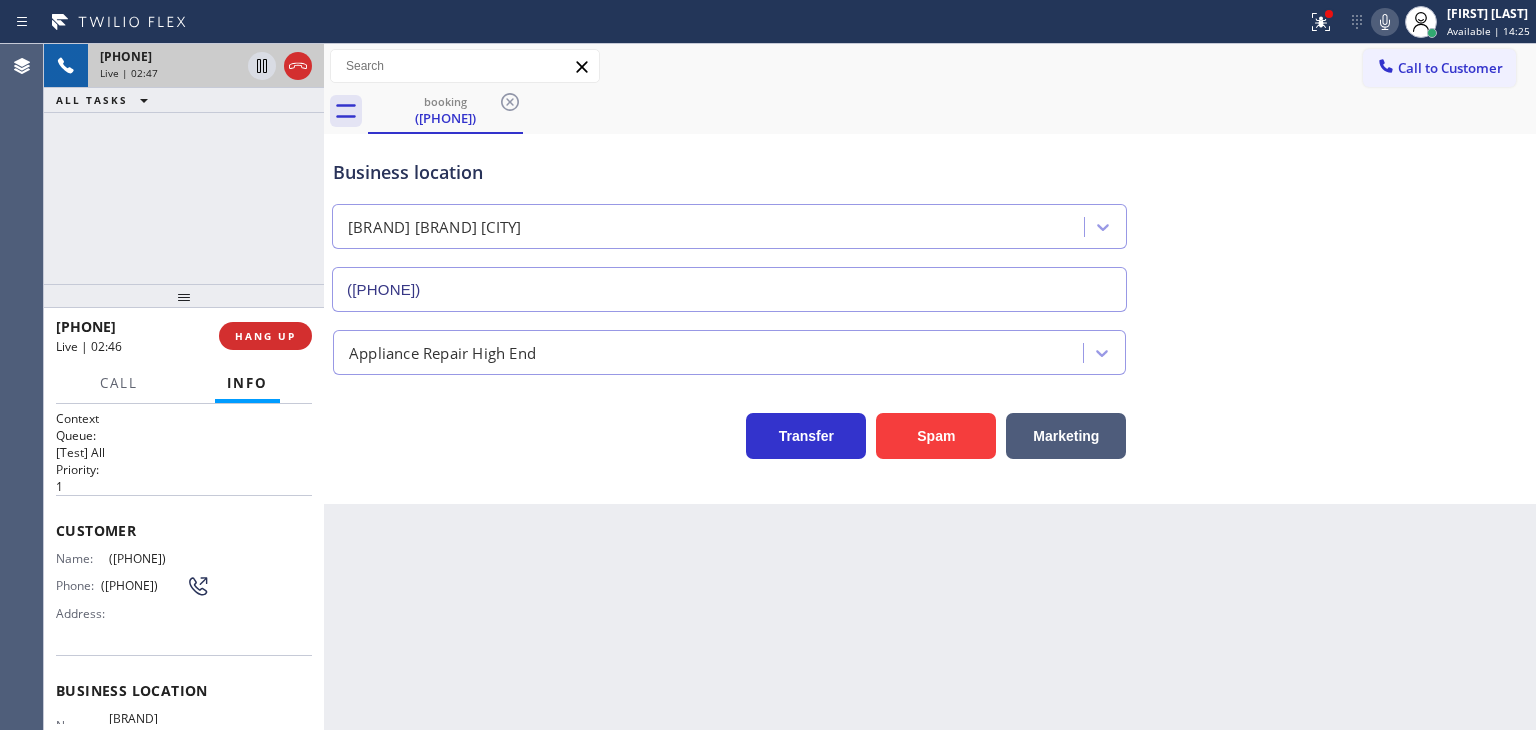 copy on "6308156506" 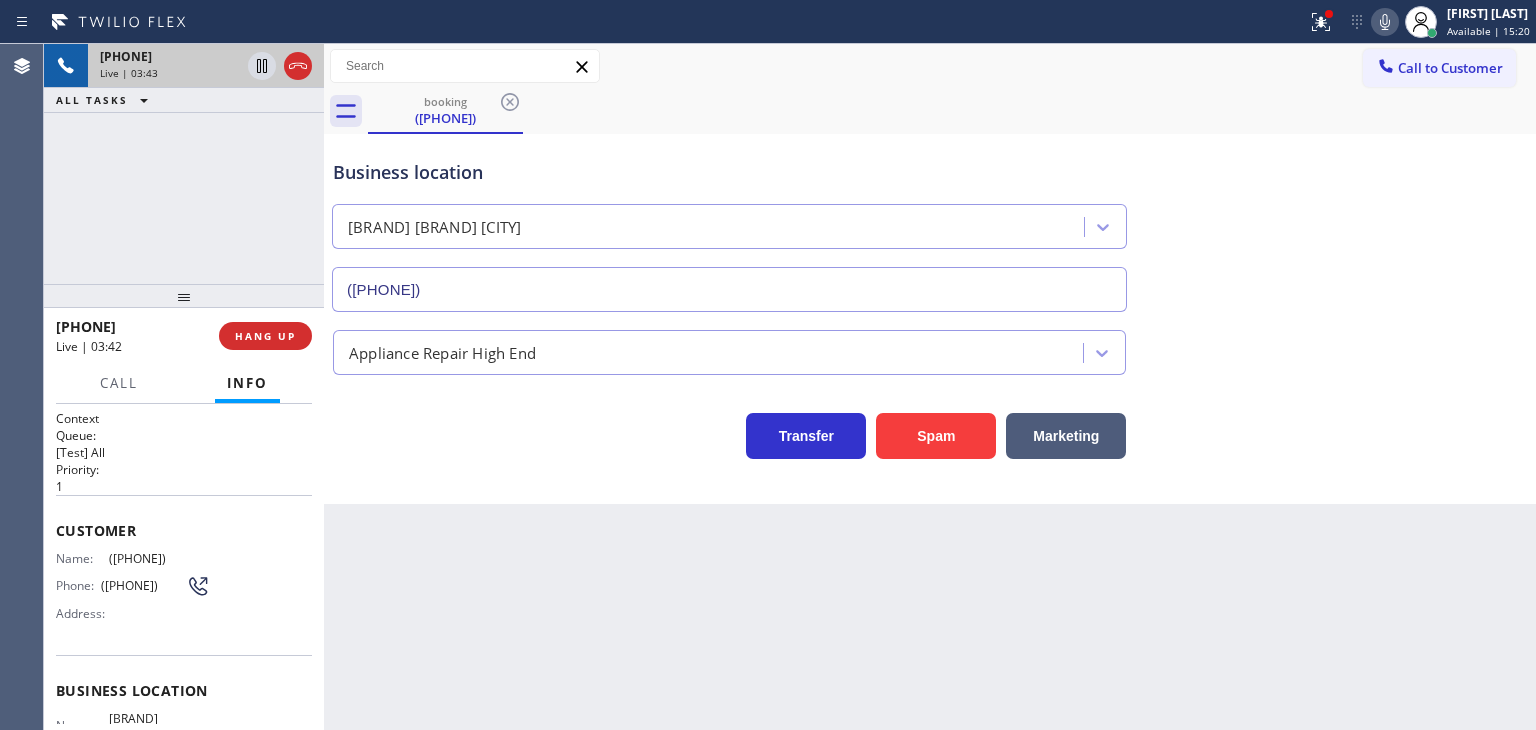 click 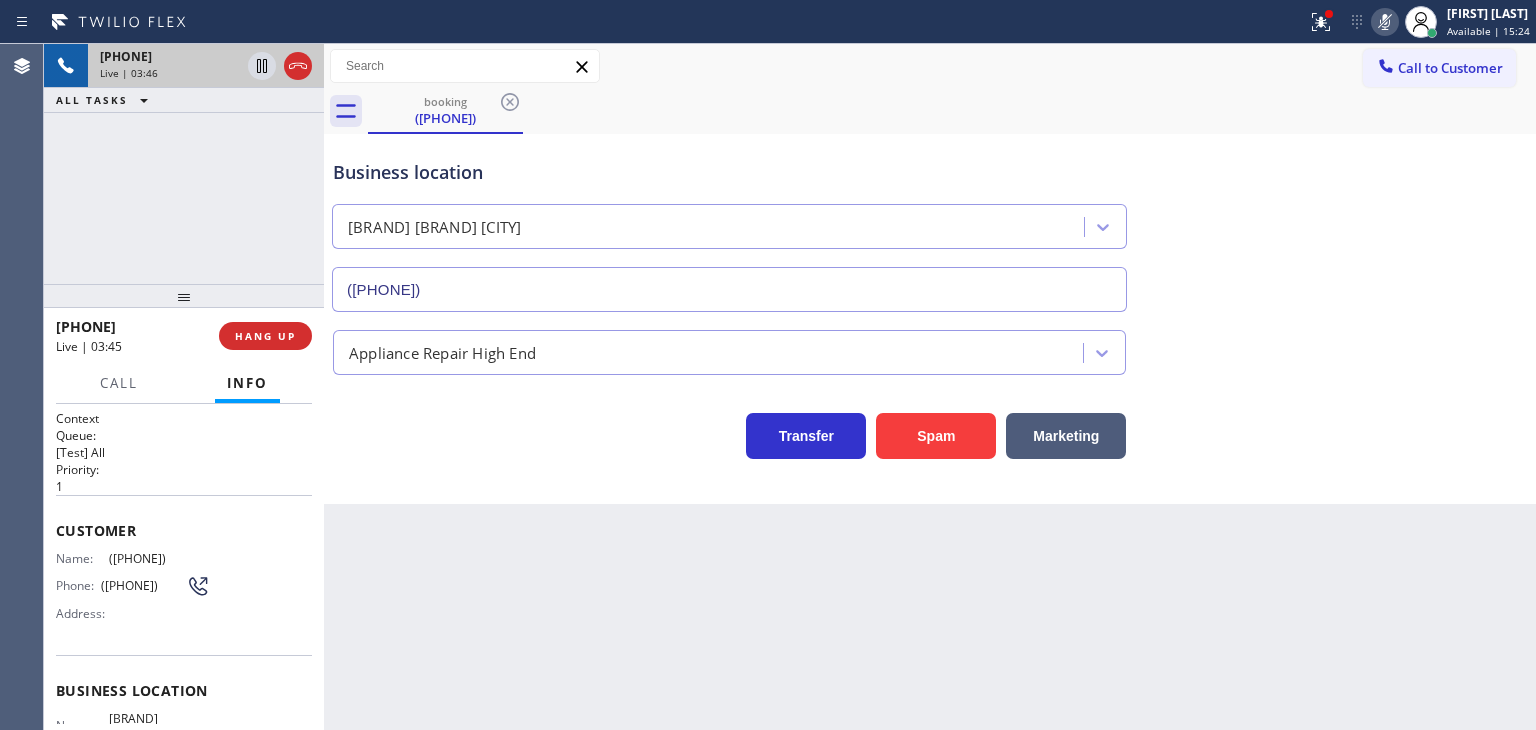 click 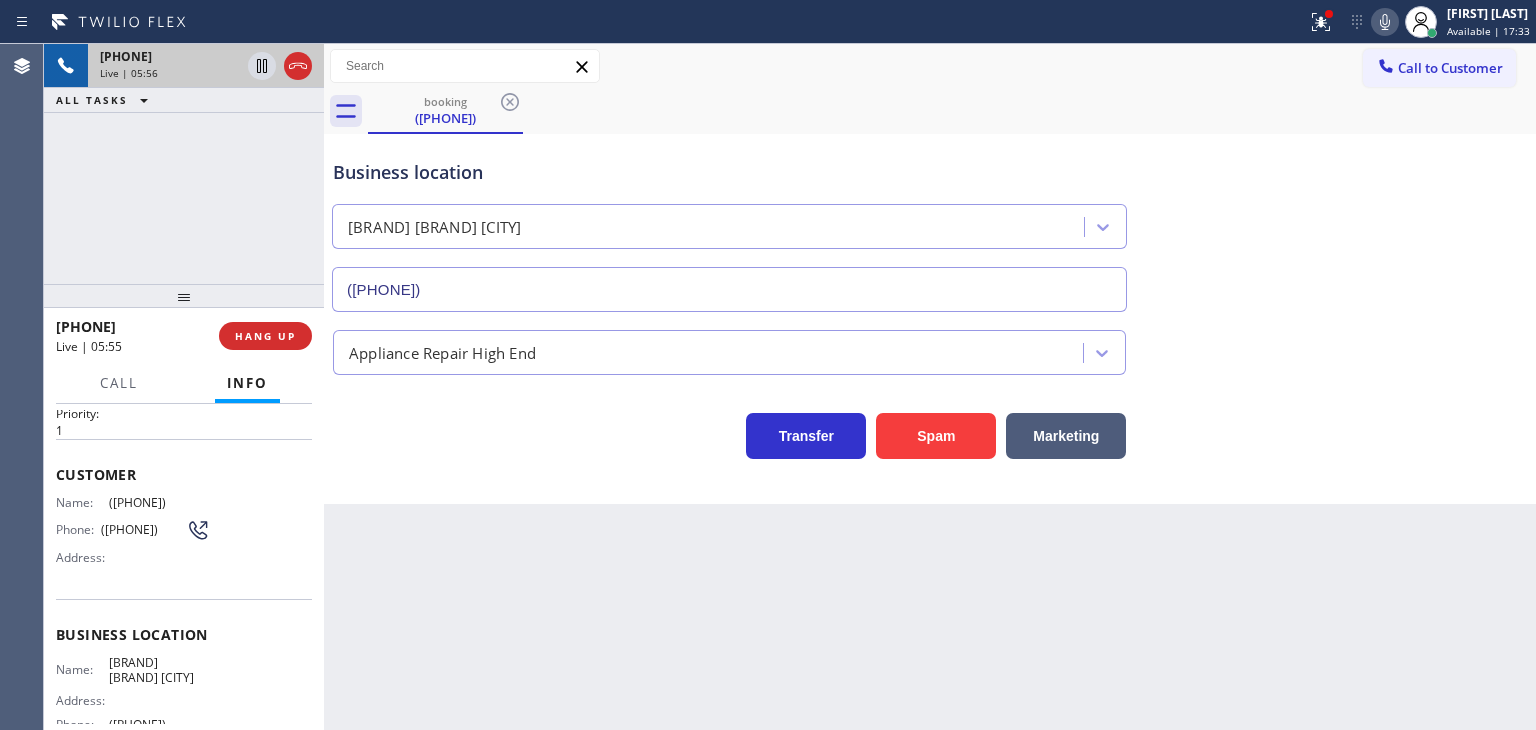 scroll, scrollTop: 100, scrollLeft: 0, axis: vertical 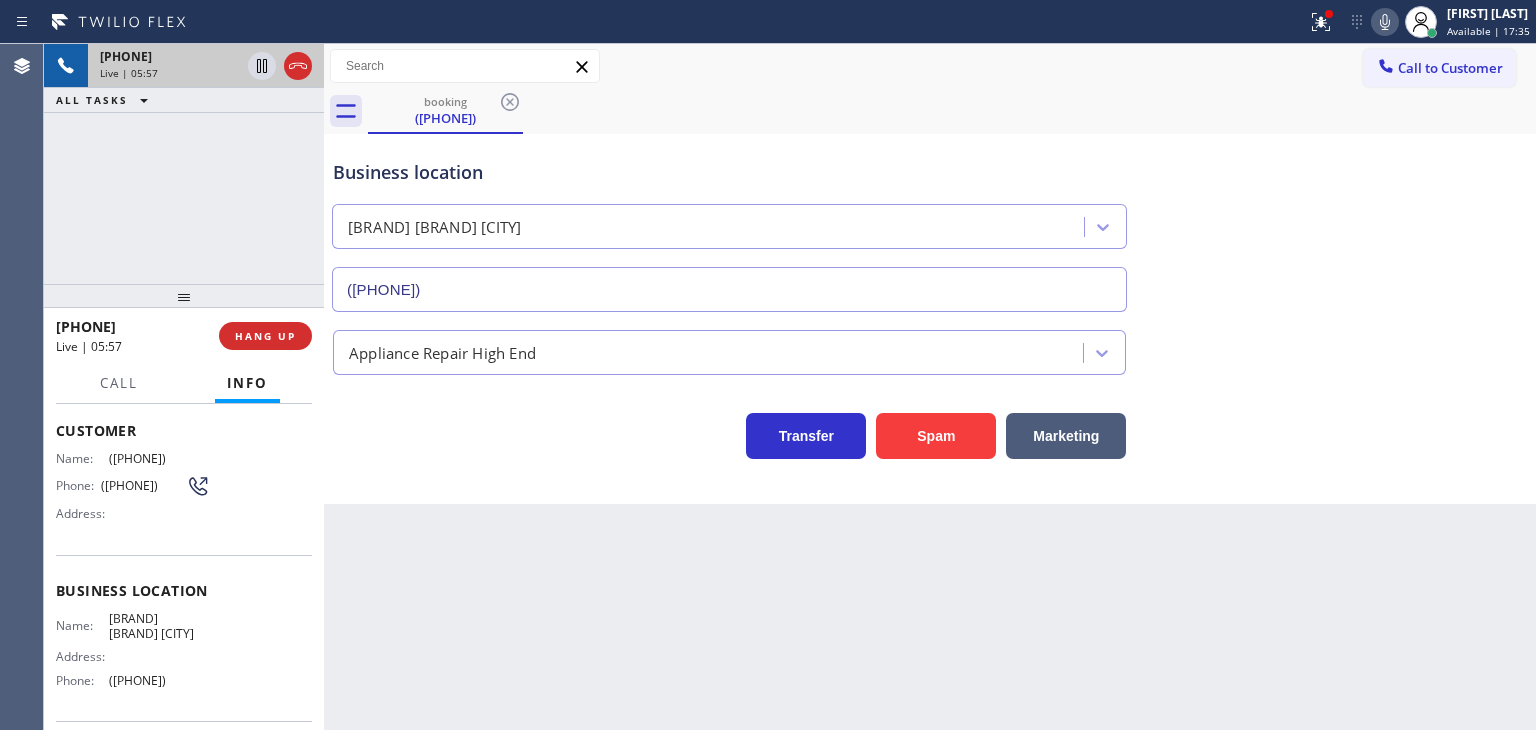 drag, startPoint x: 196, startPoint y: 681, endPoint x: 102, endPoint y: 689, distance: 94.33981 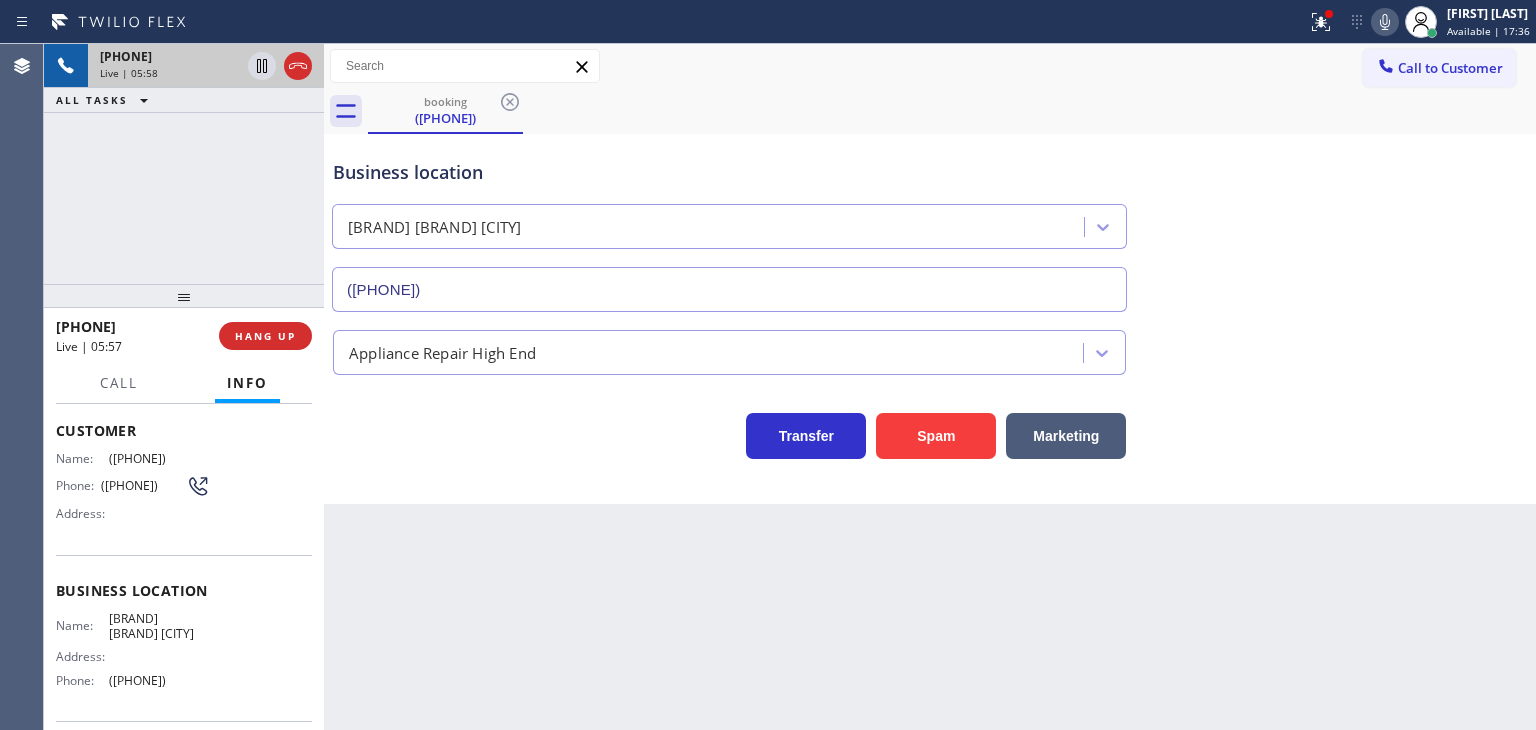 copy on "[PHONE]" 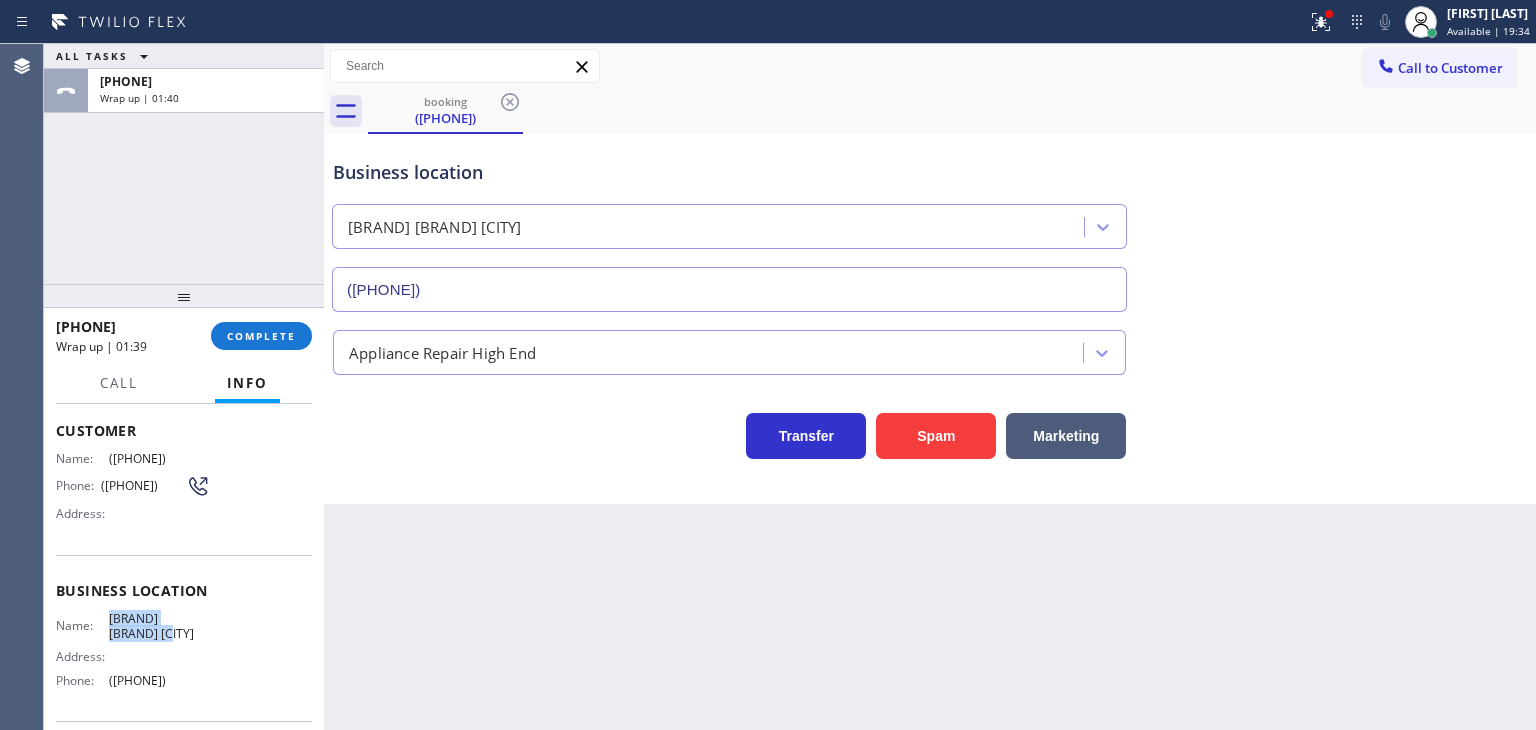 drag, startPoint x: 154, startPoint y: 637, endPoint x: 99, endPoint y: 616, distance: 58.872746 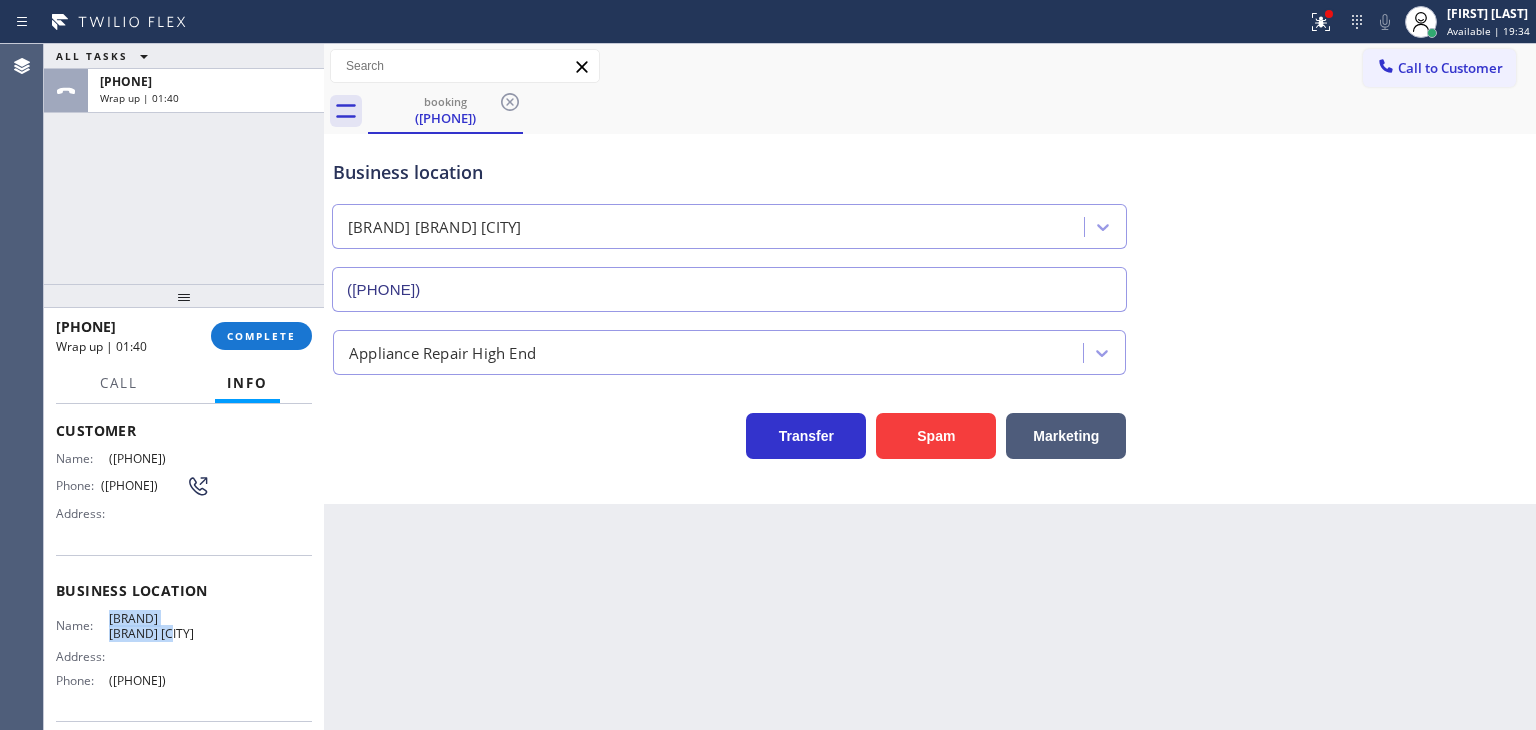 copy on "LG Repairs Phoenix" 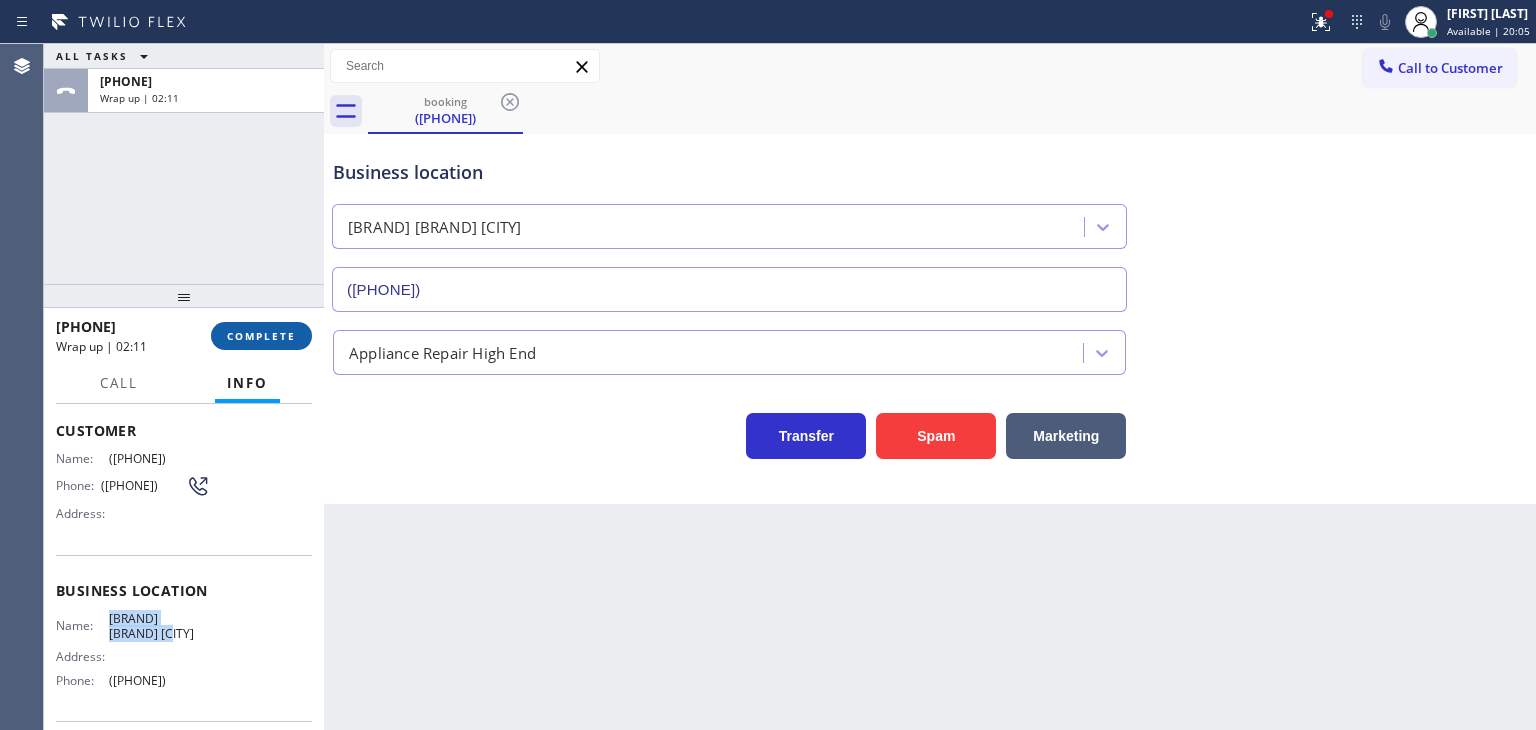 click on "COMPLETE" at bounding box center (261, 336) 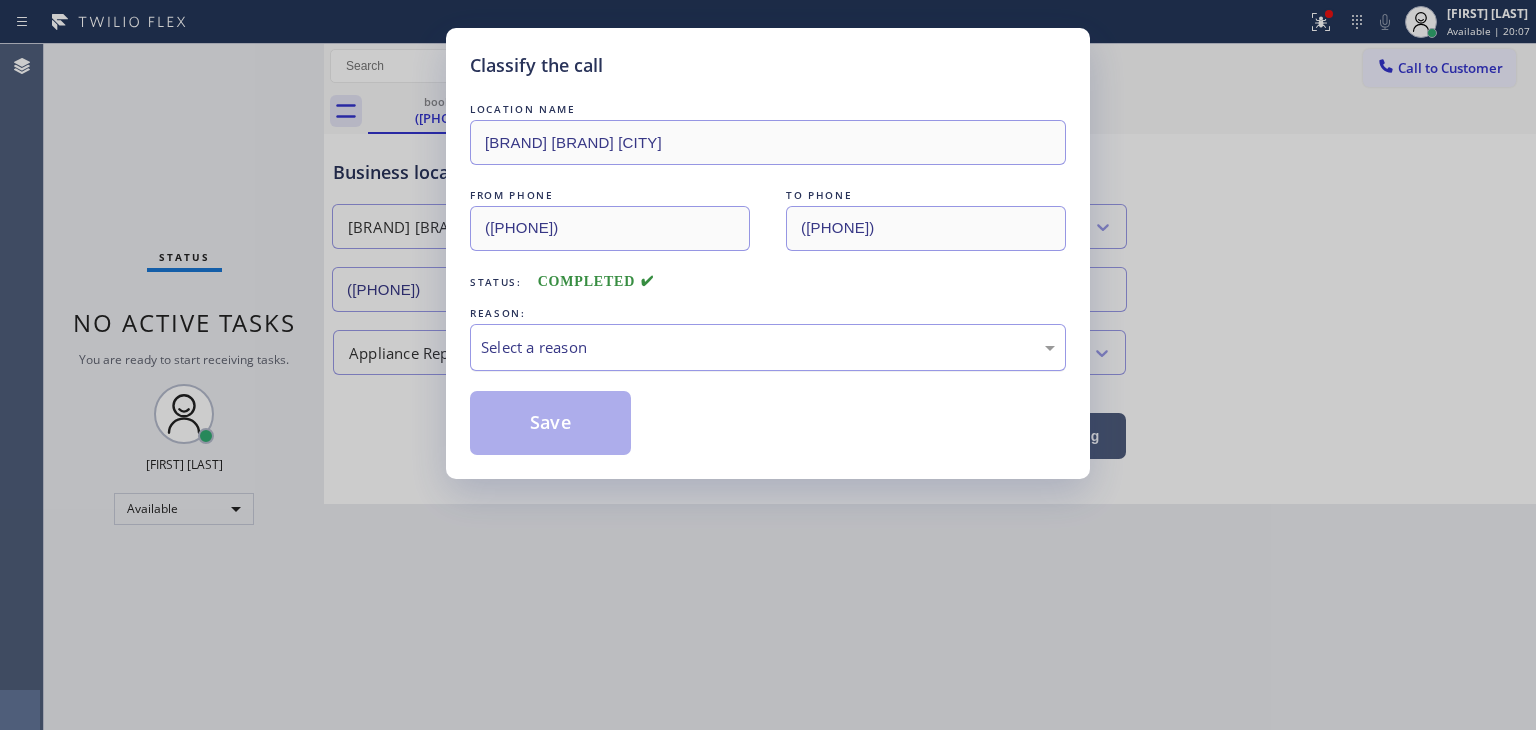 click on "Select a reason" at bounding box center (768, 347) 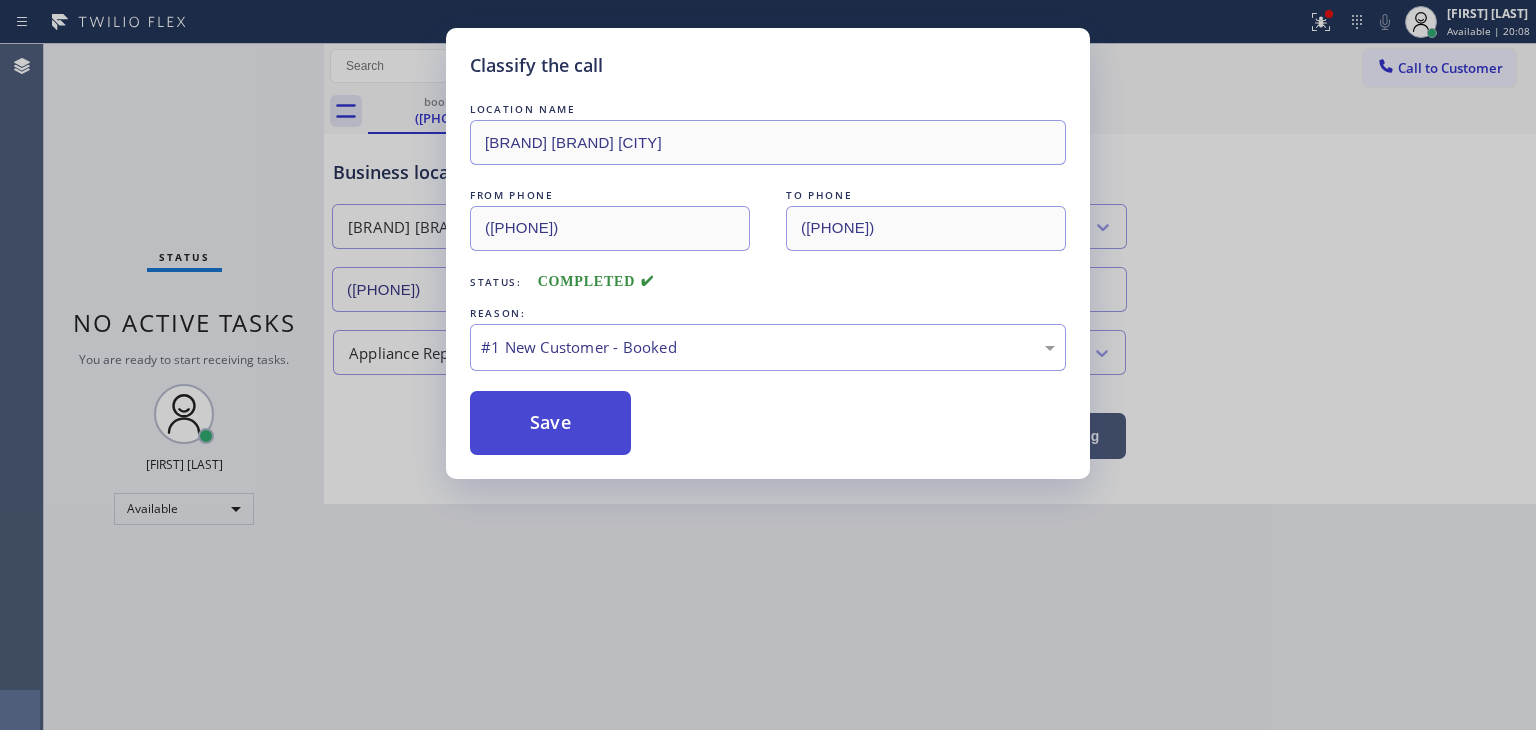 click on "Save" at bounding box center [550, 423] 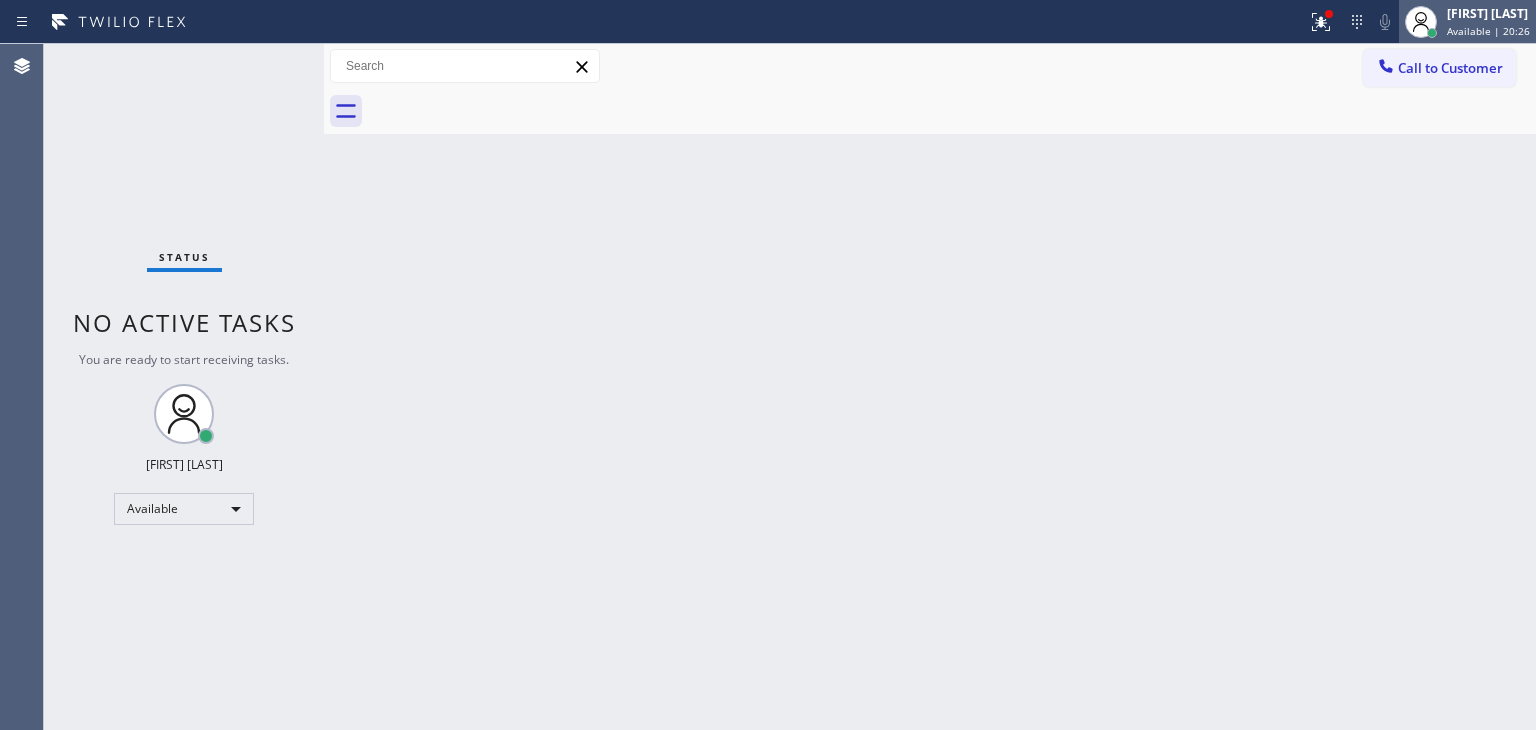 click on "Available | 20:26" at bounding box center (1488, 31) 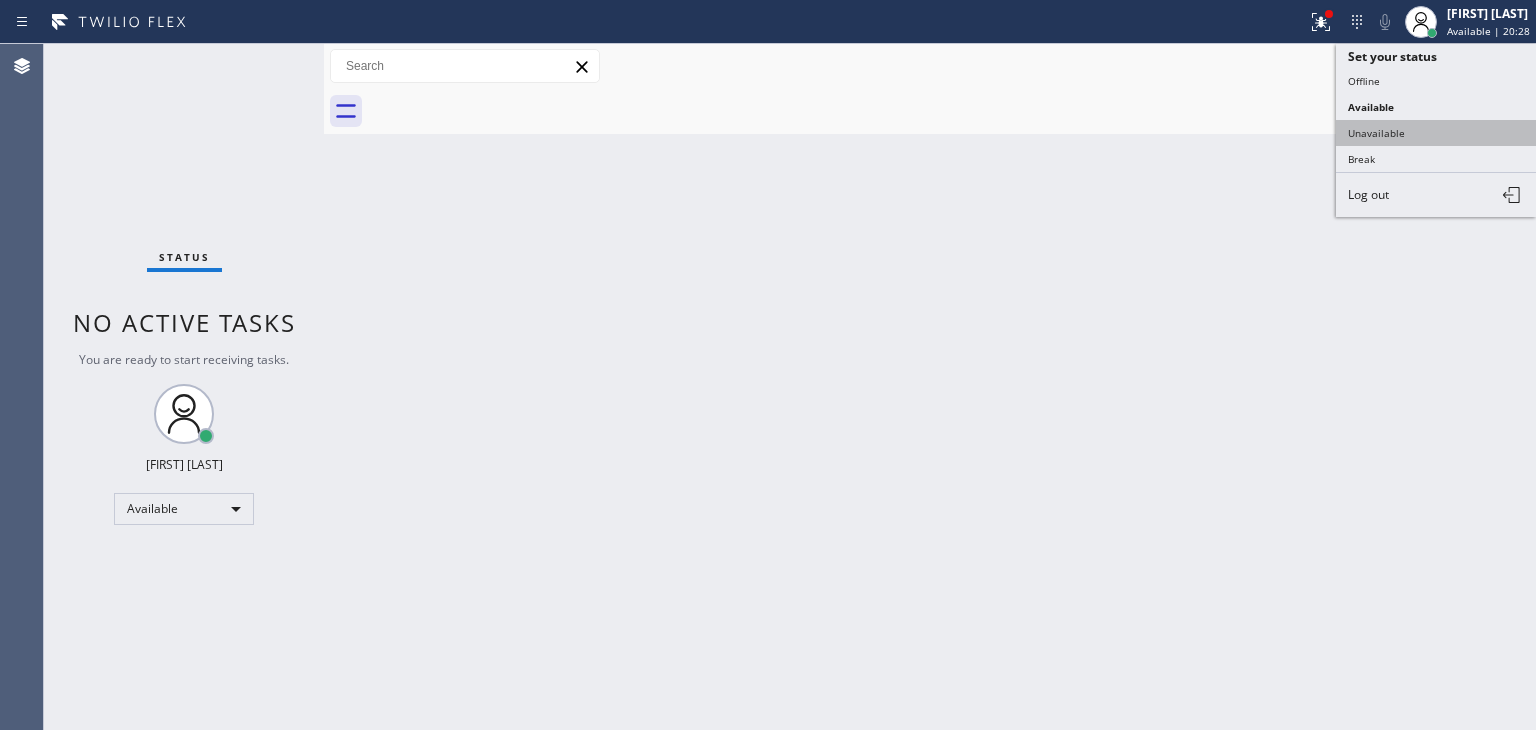 click on "Unavailable" at bounding box center (1436, 133) 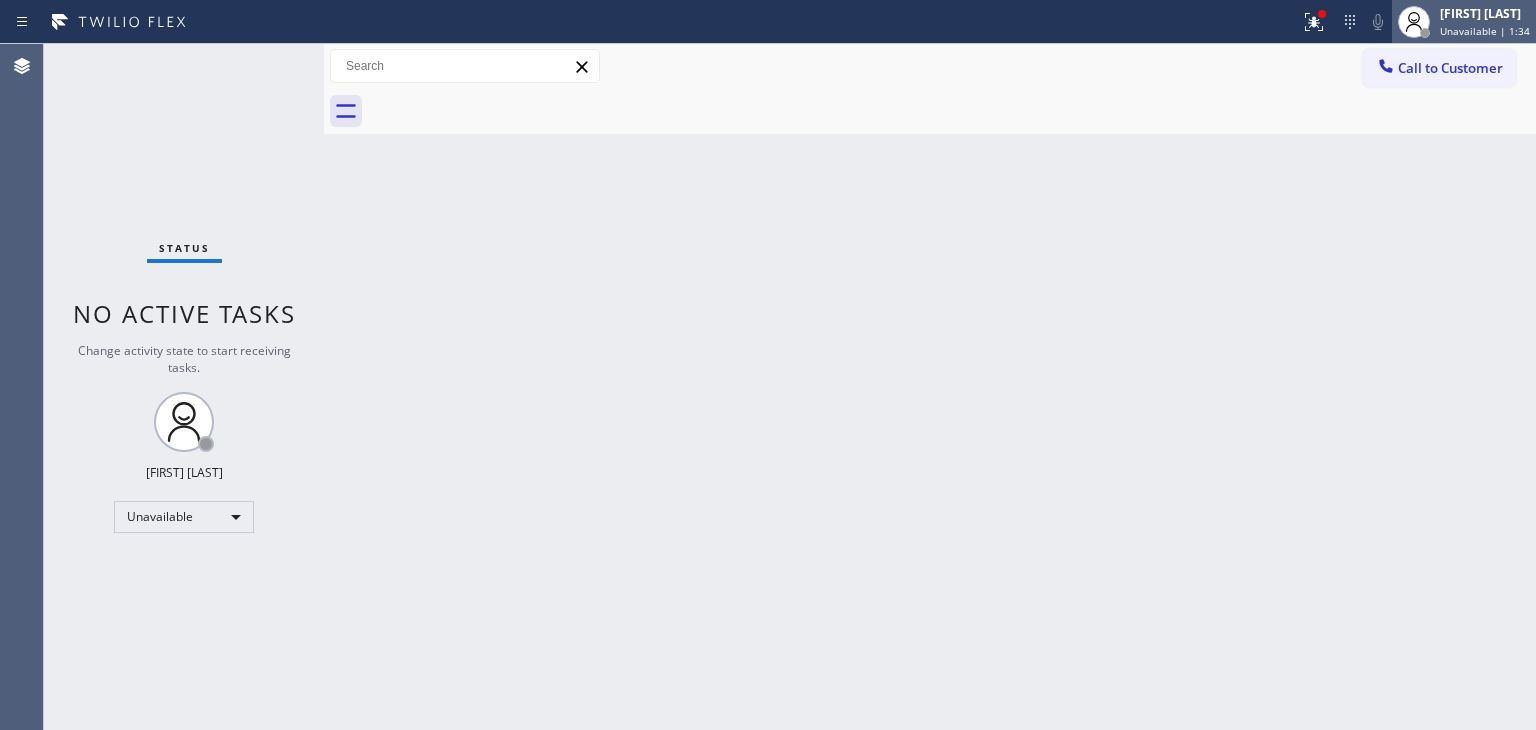 click on "[FIRST] [LAST]" at bounding box center [1485, 13] 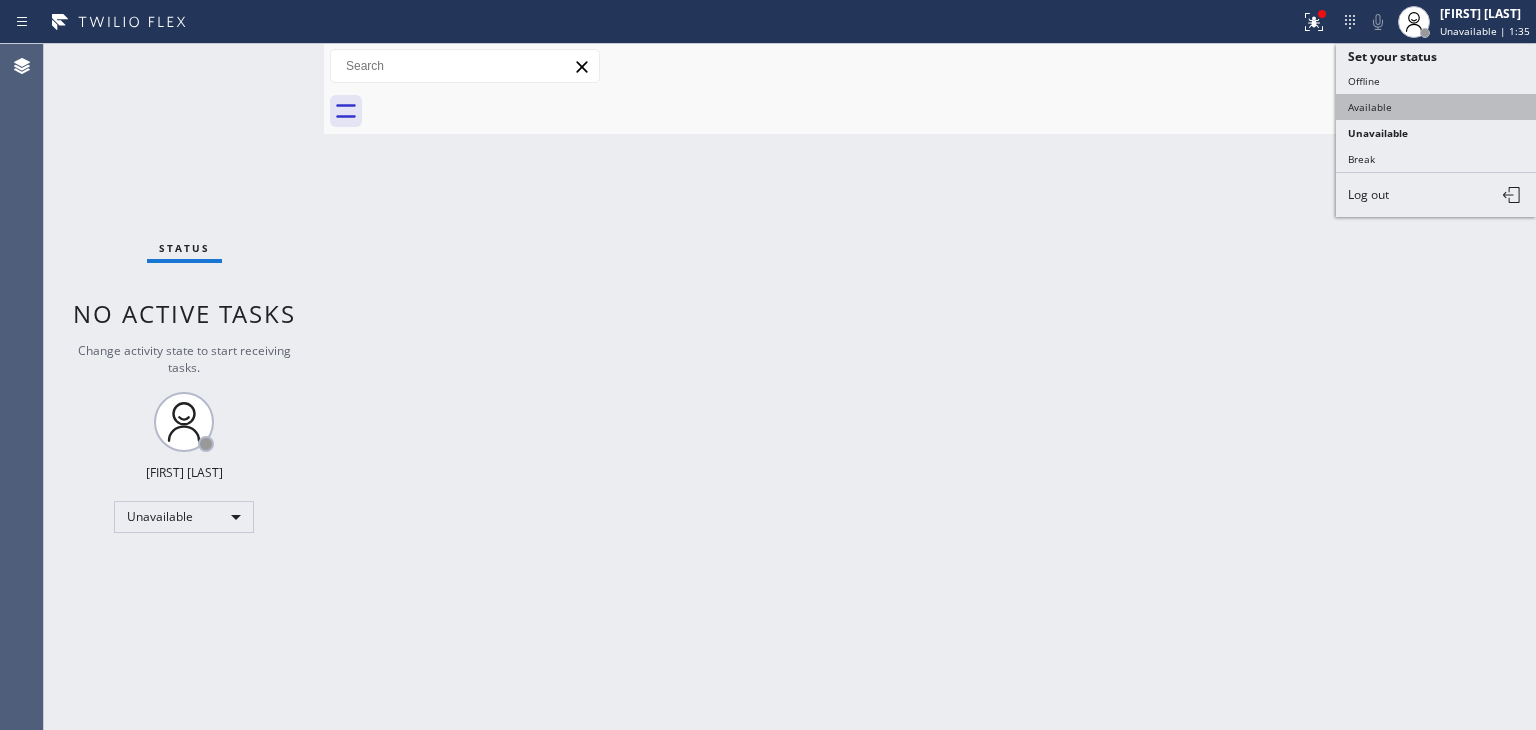 click on "Available" at bounding box center (1436, 107) 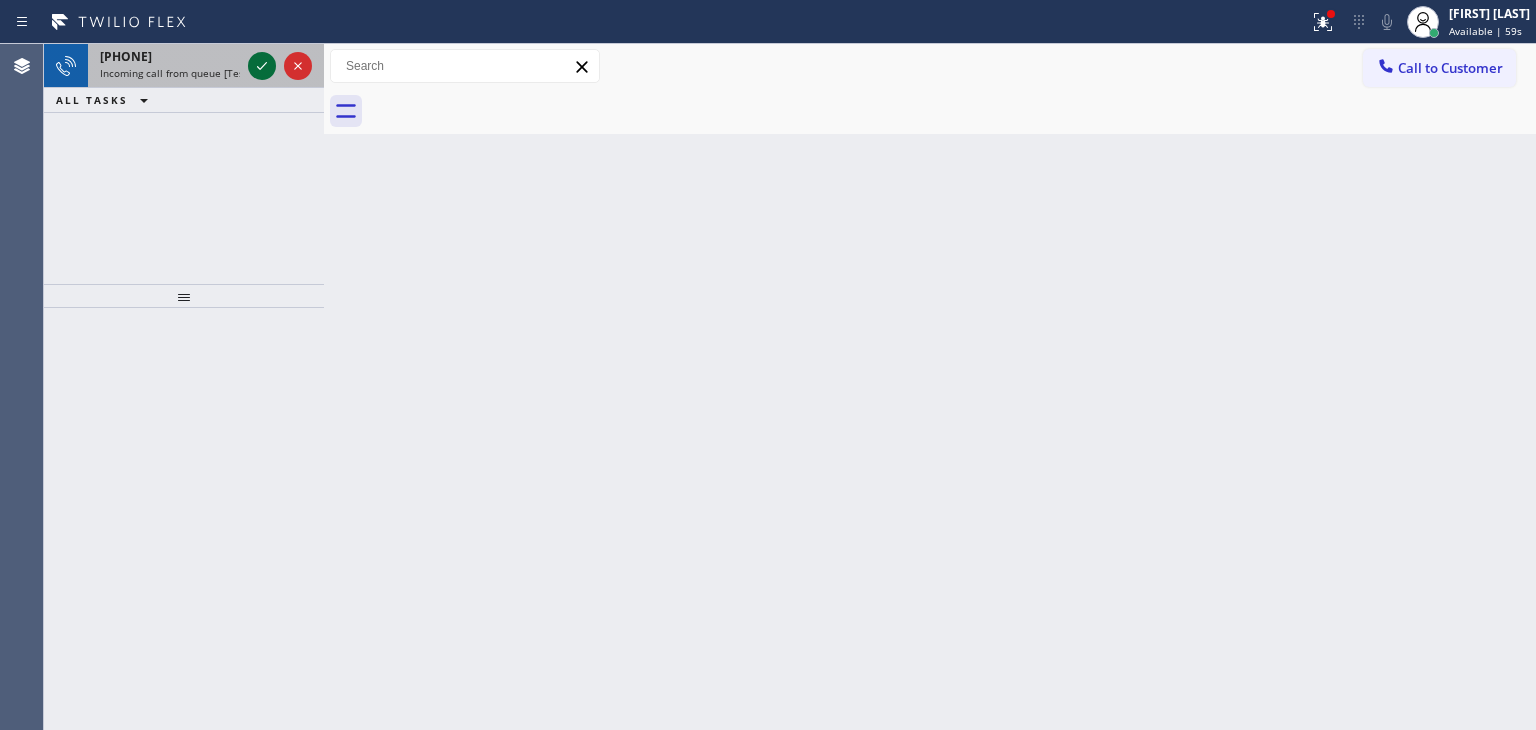 click 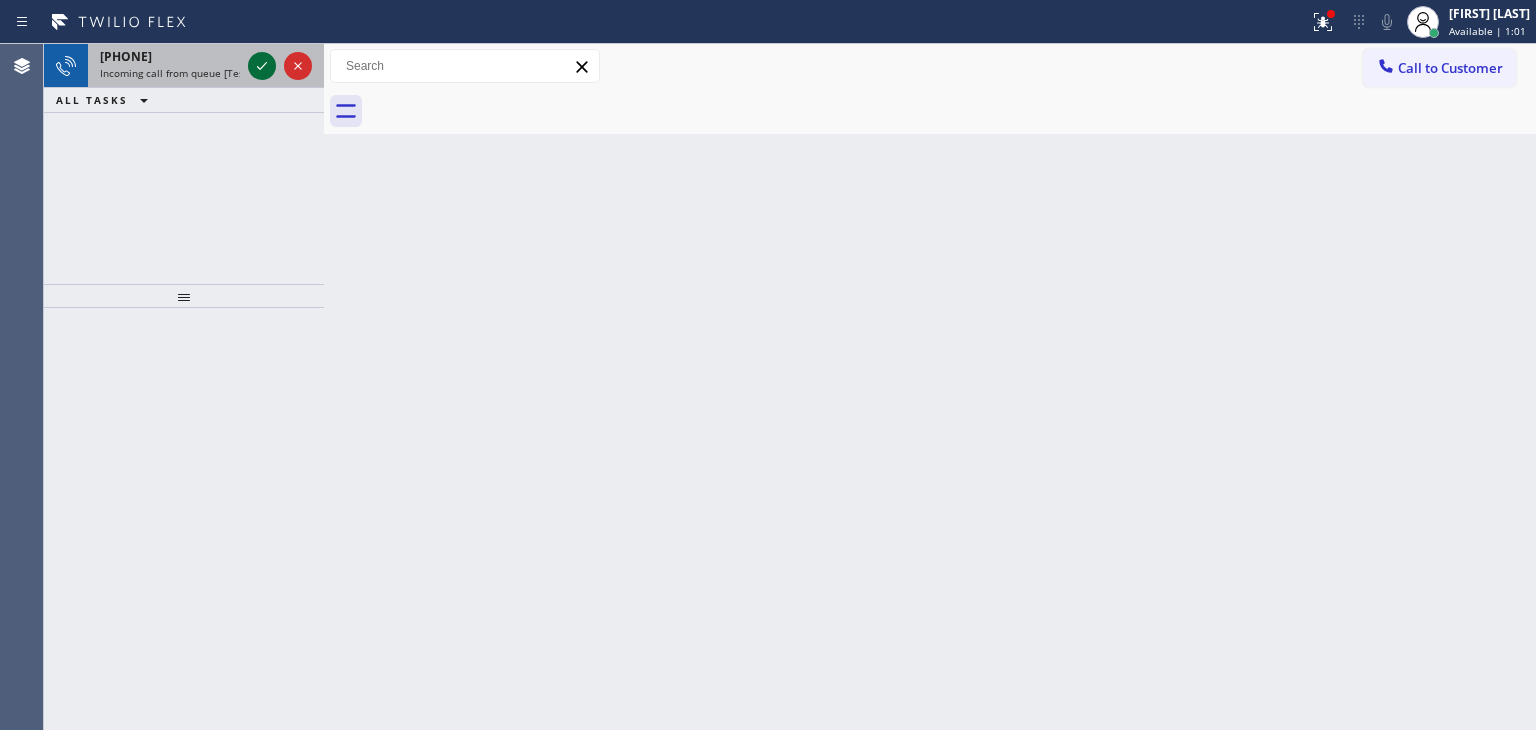 click 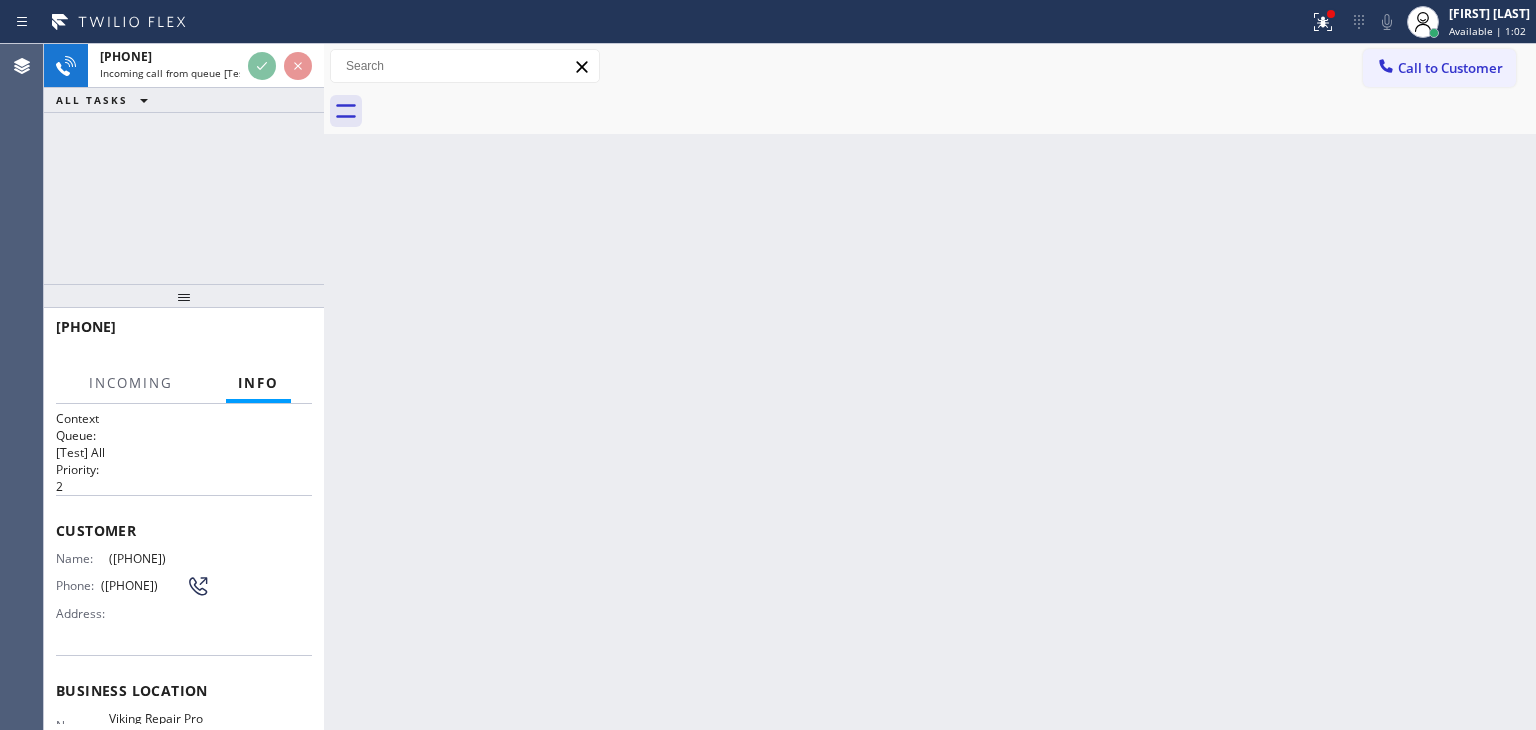scroll, scrollTop: 100, scrollLeft: 0, axis: vertical 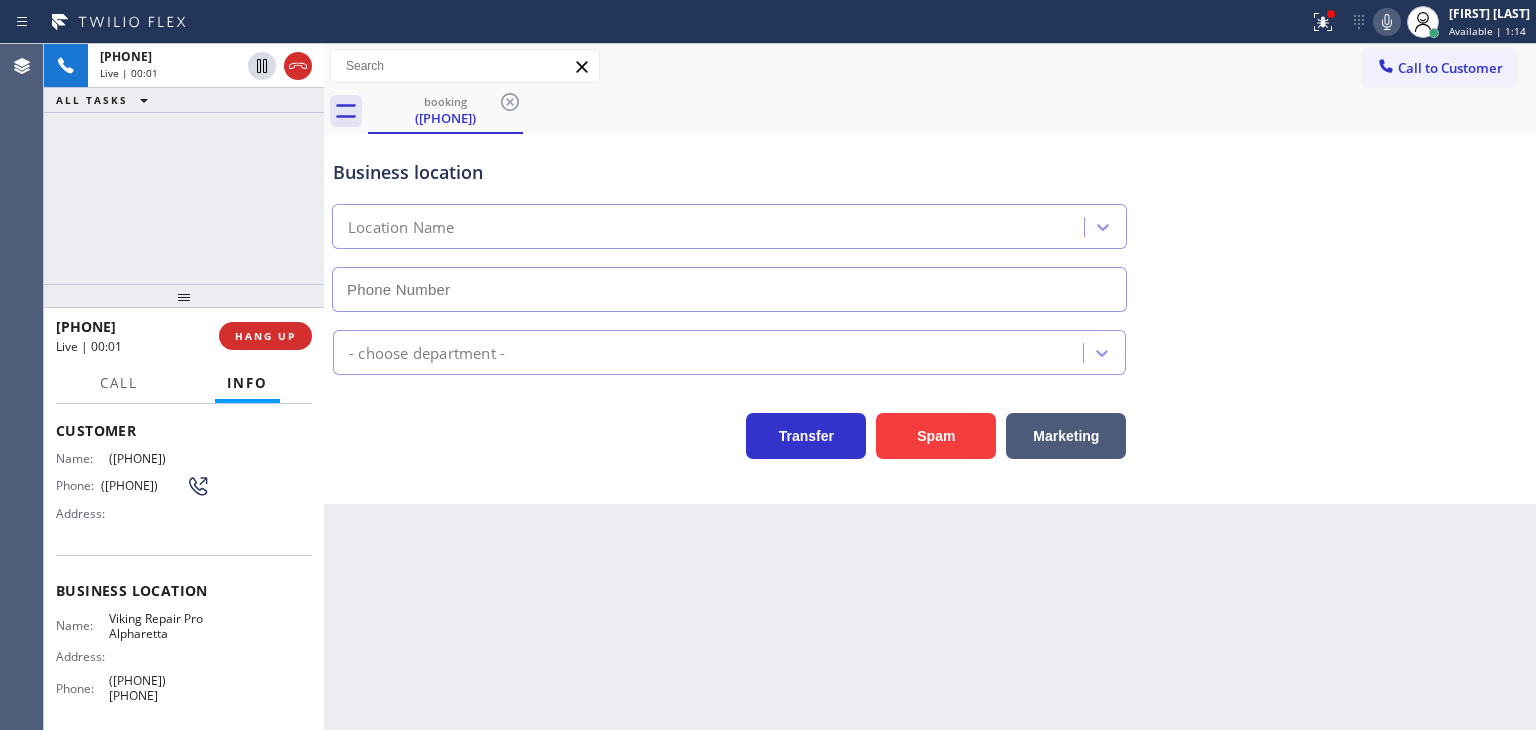 type on "[PHONE]" 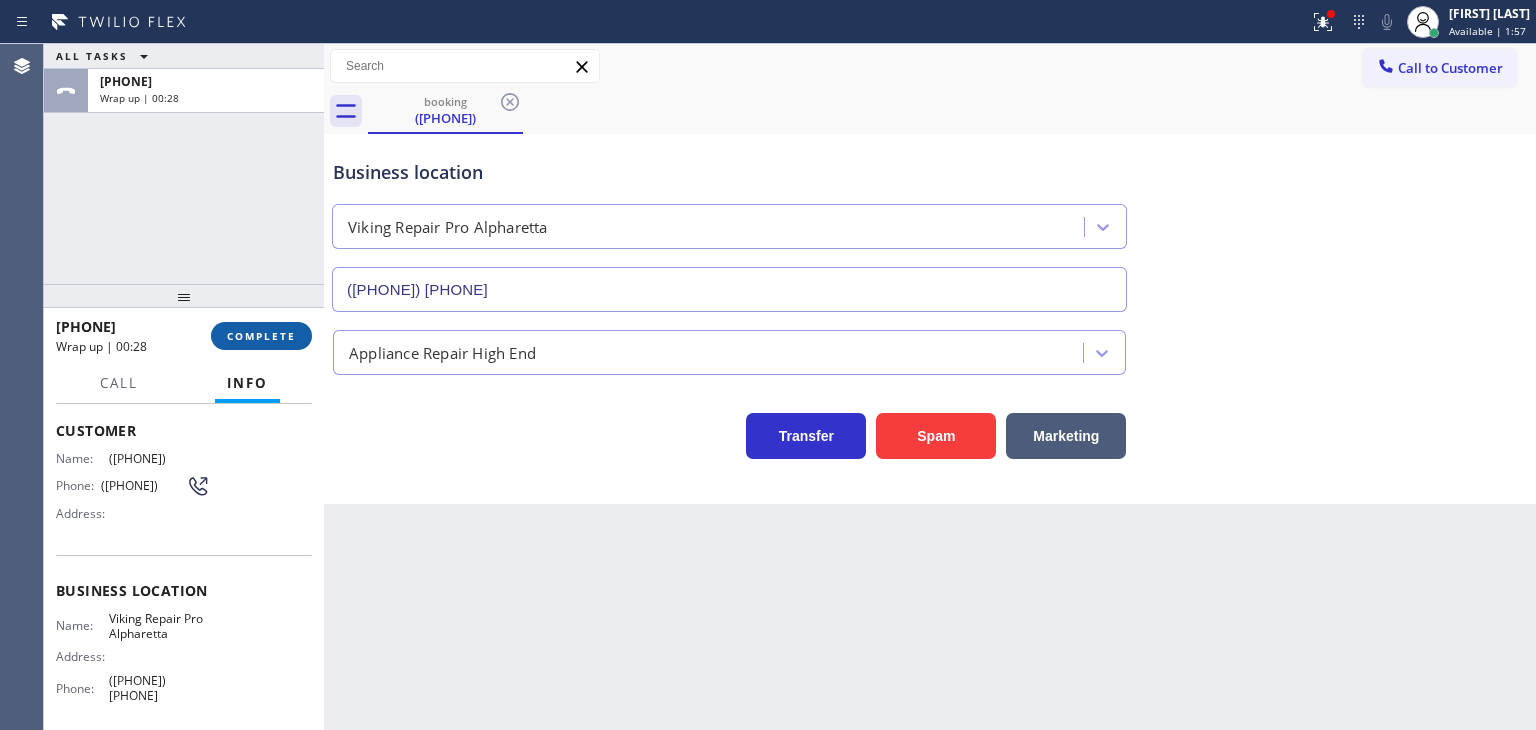 click on "COMPLETE" at bounding box center [261, 336] 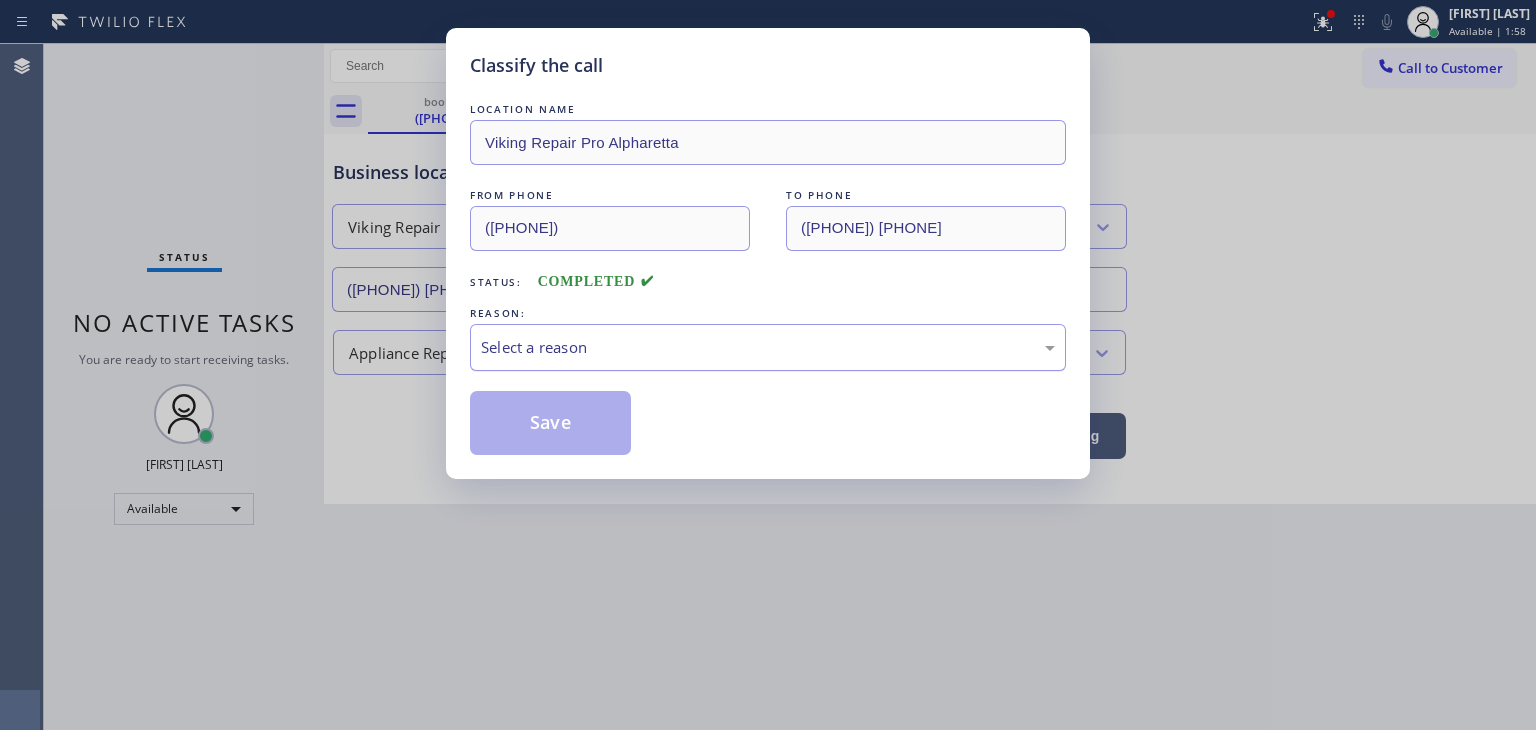 click on "Select a reason" at bounding box center (768, 347) 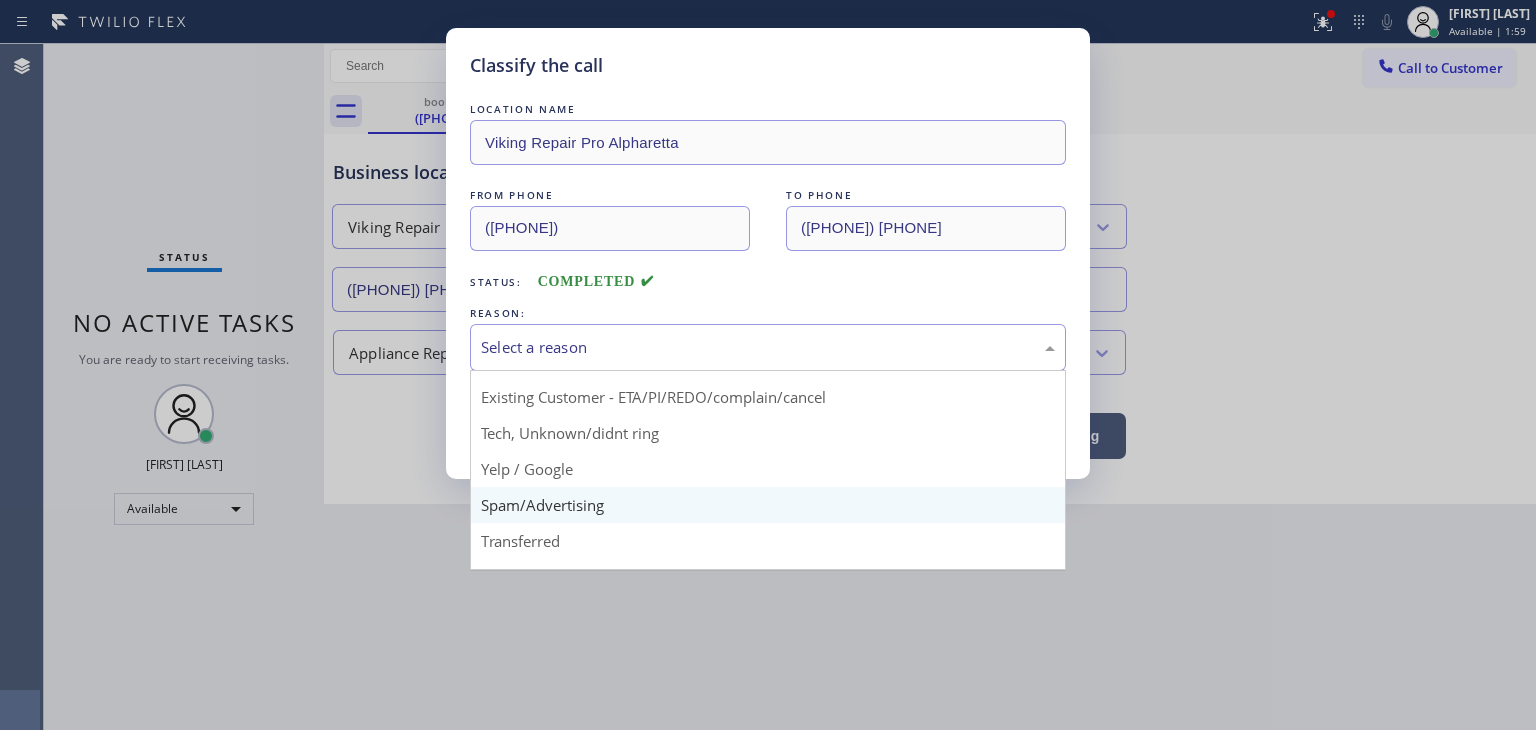 scroll, scrollTop: 100, scrollLeft: 0, axis: vertical 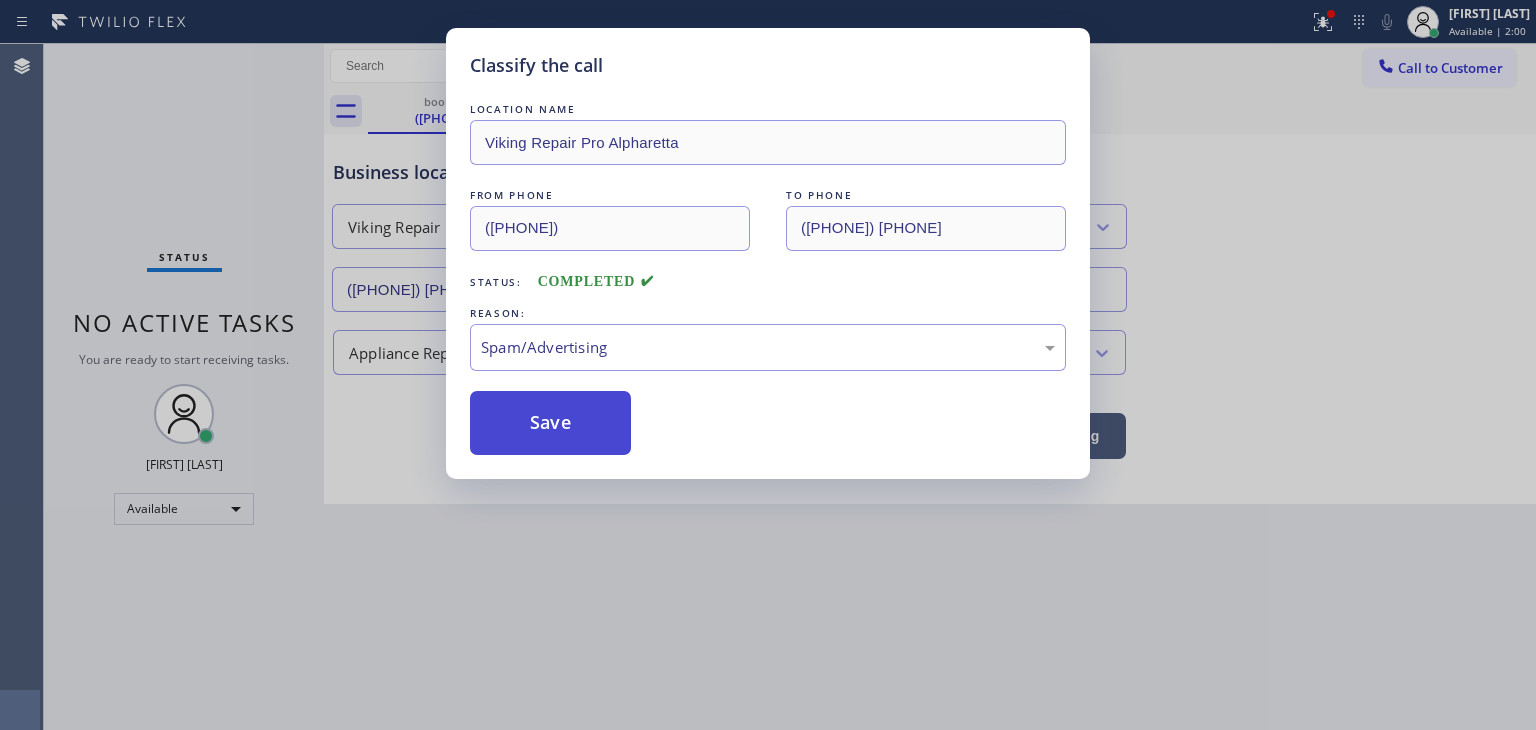 click on "Save" at bounding box center (550, 423) 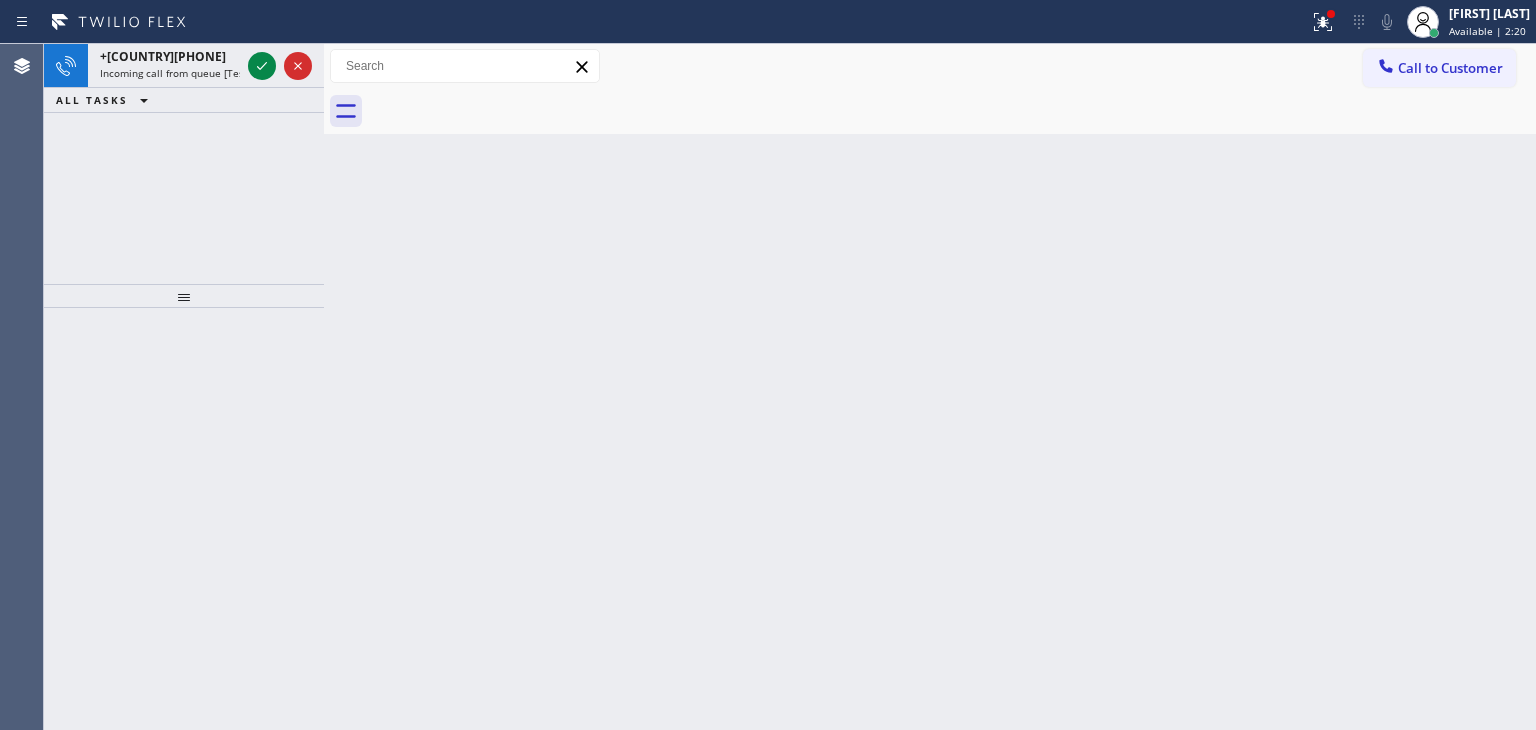 drag, startPoint x: 250, startPoint y: 62, endPoint x: 252, endPoint y: 31, distance: 31.06445 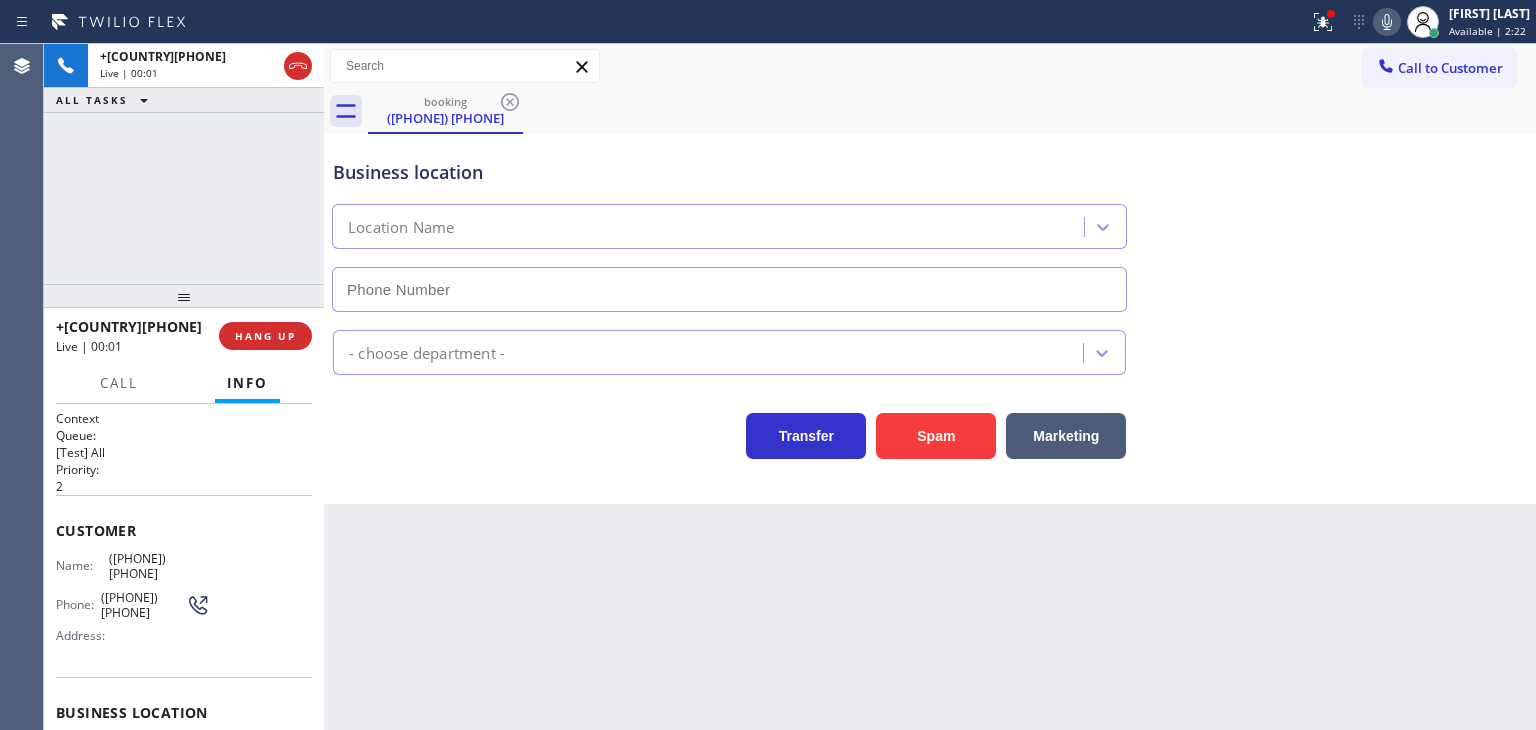 type on "[PHONE]" 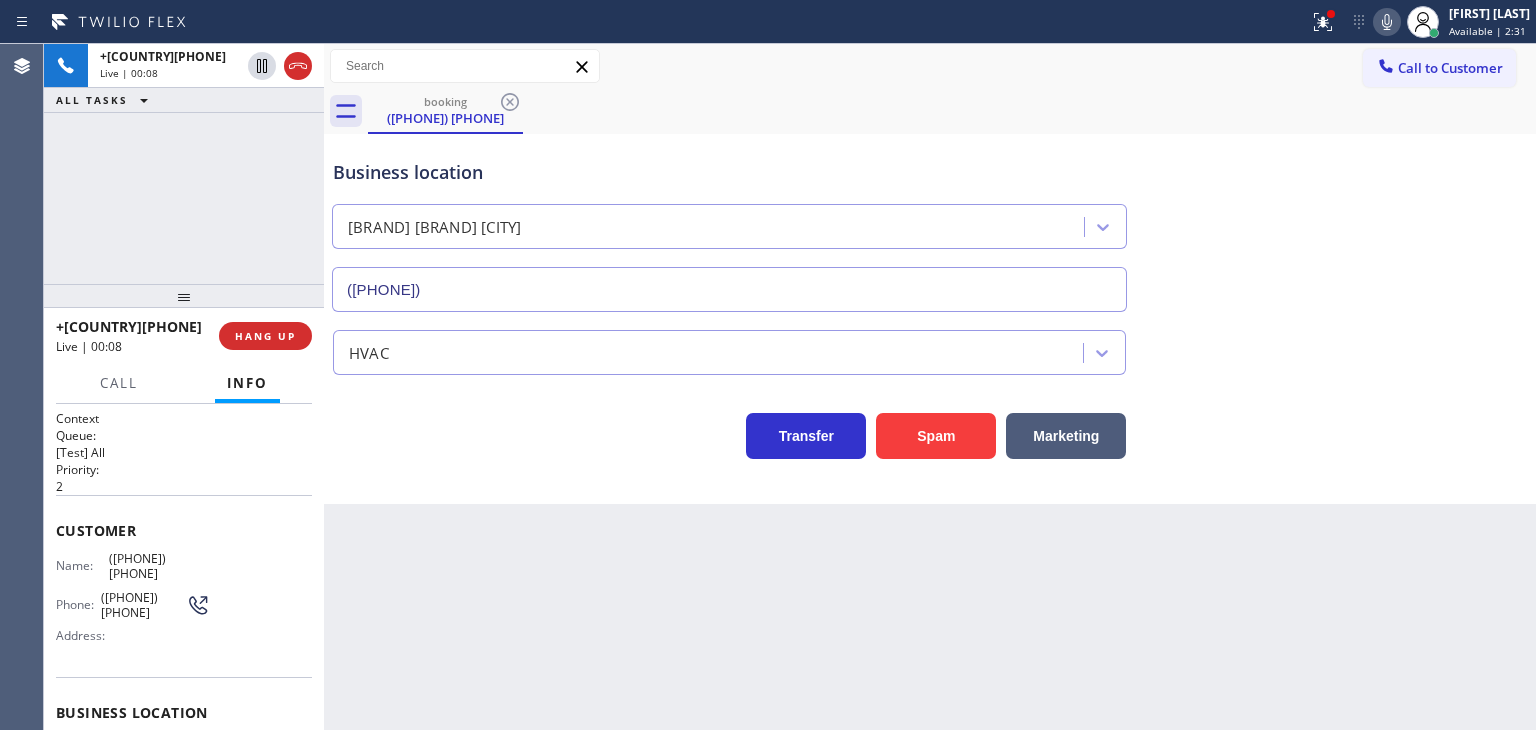 click 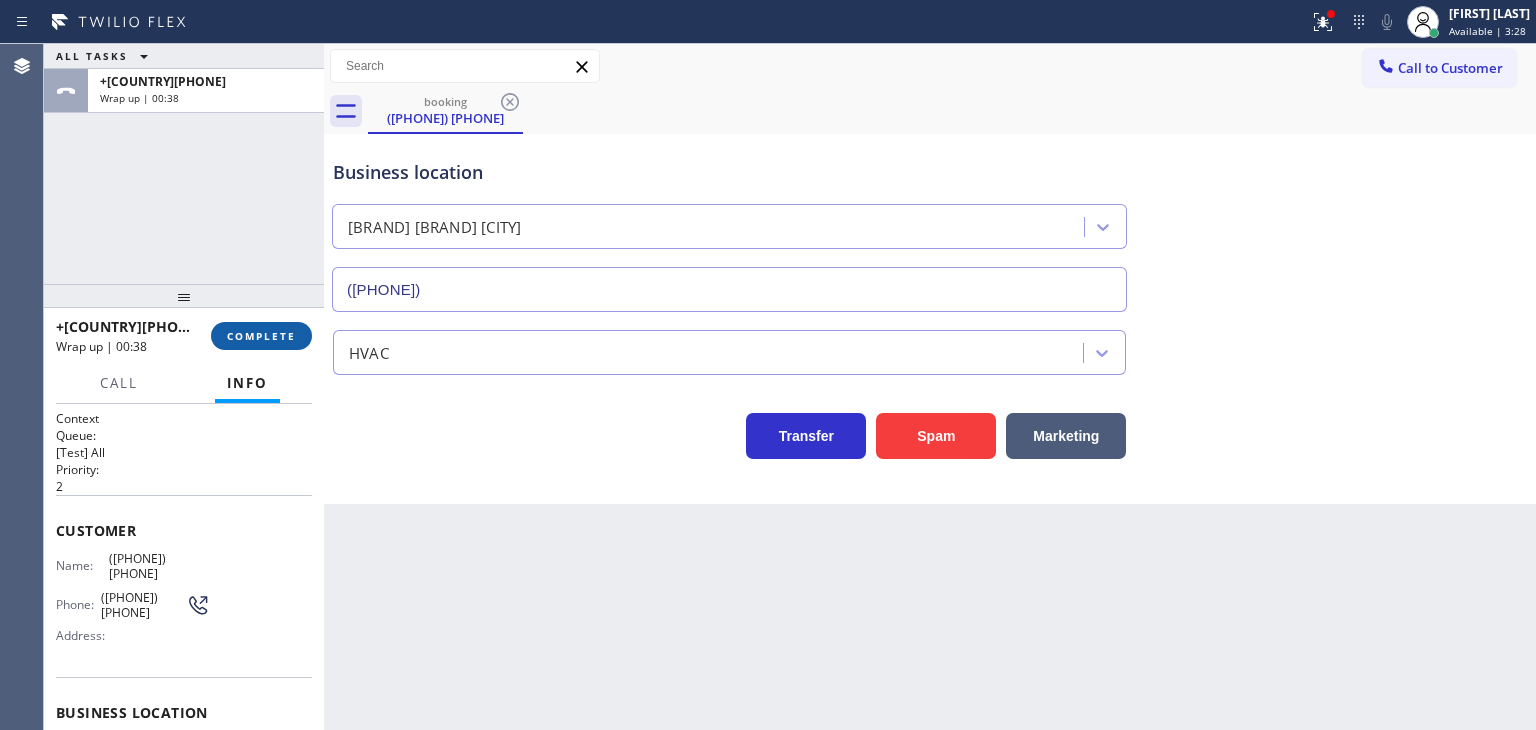 click on "COMPLETE" at bounding box center [261, 336] 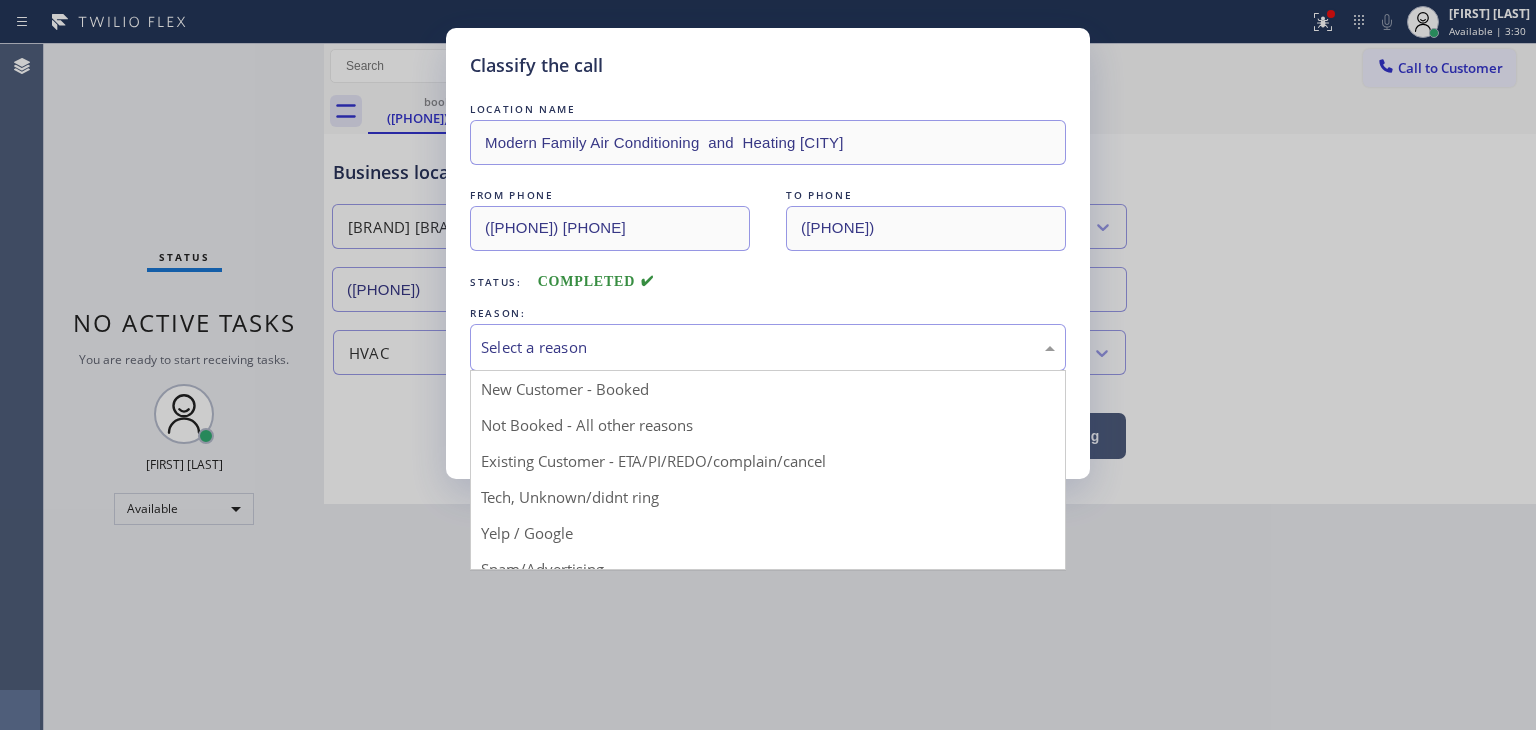 click on "Select a reason" at bounding box center (768, 347) 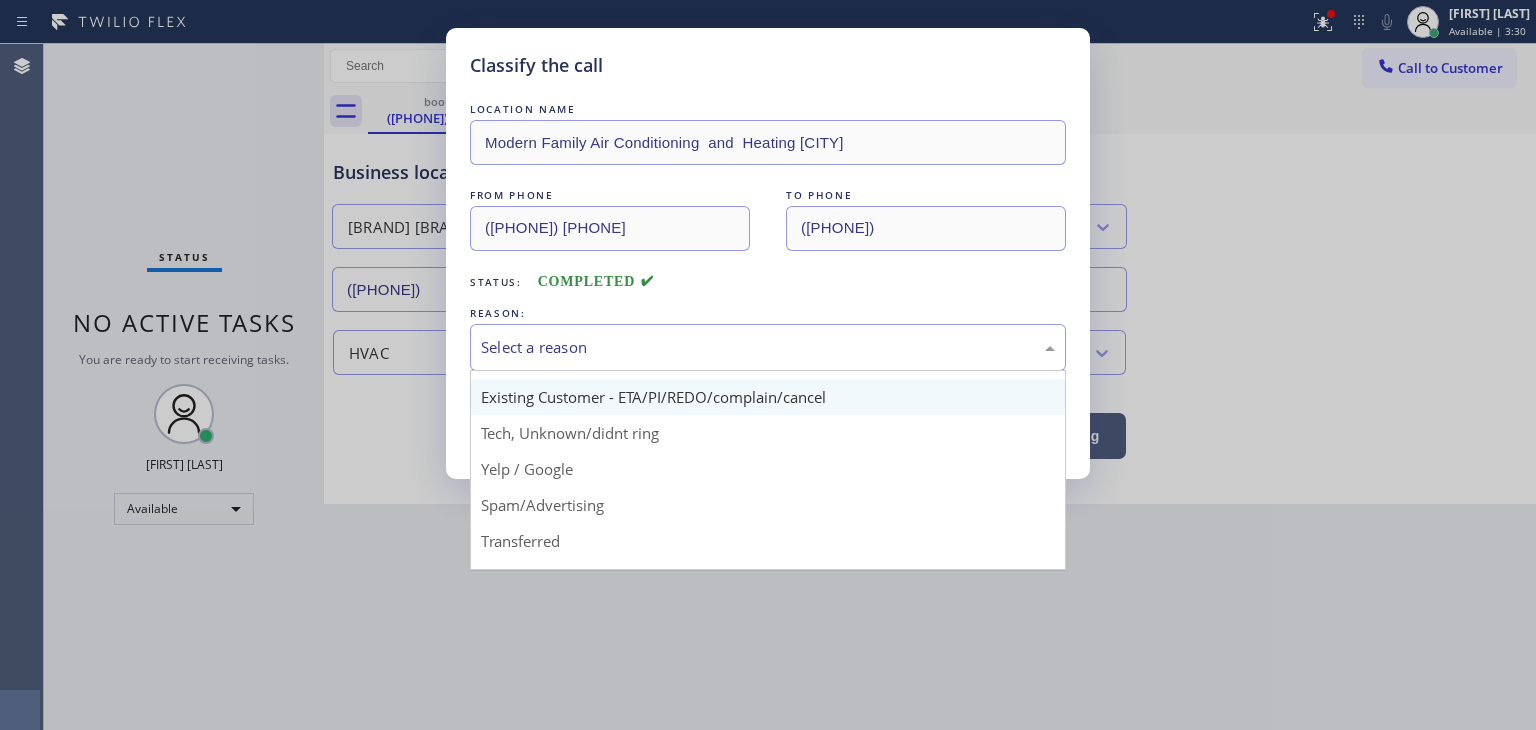 scroll, scrollTop: 100, scrollLeft: 0, axis: vertical 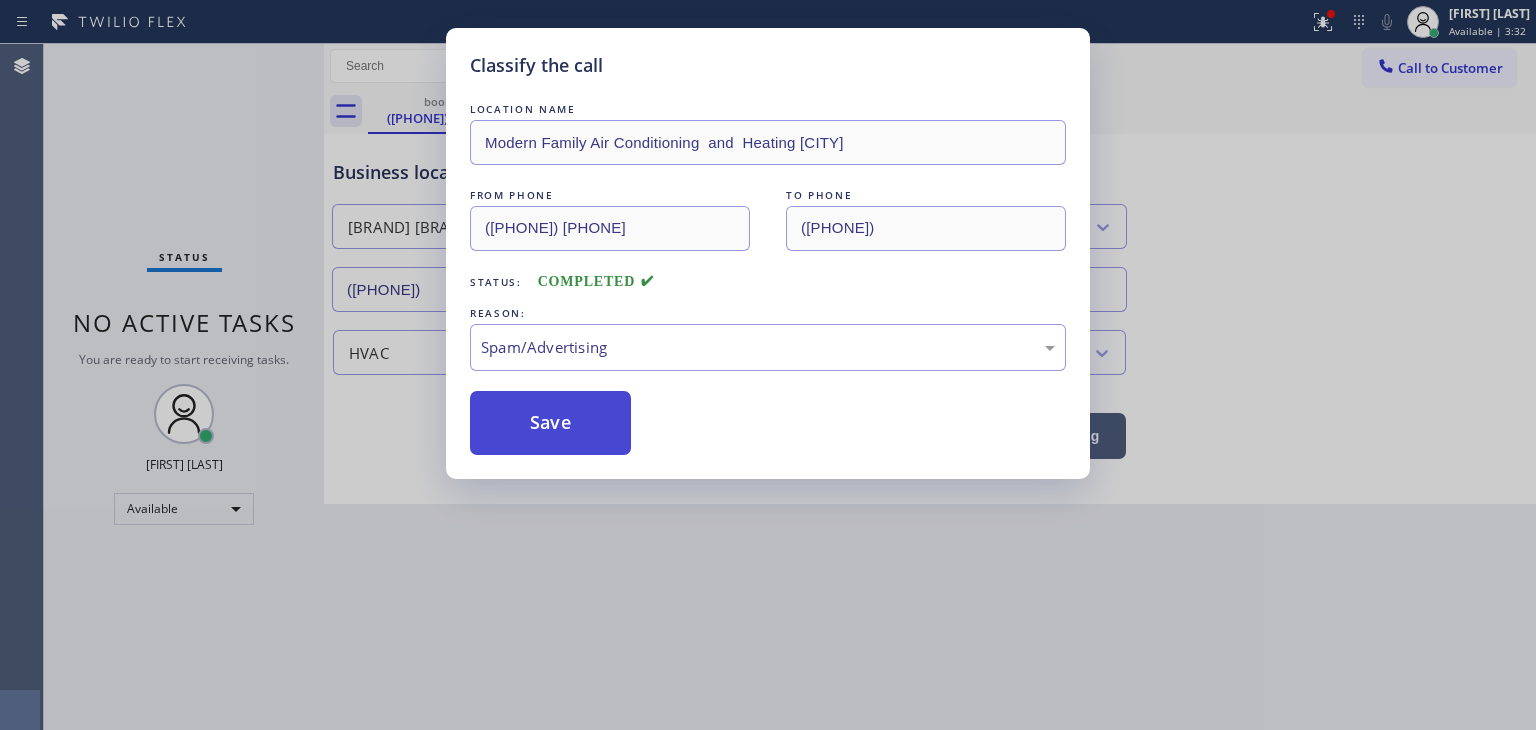 click on "Save" at bounding box center (550, 423) 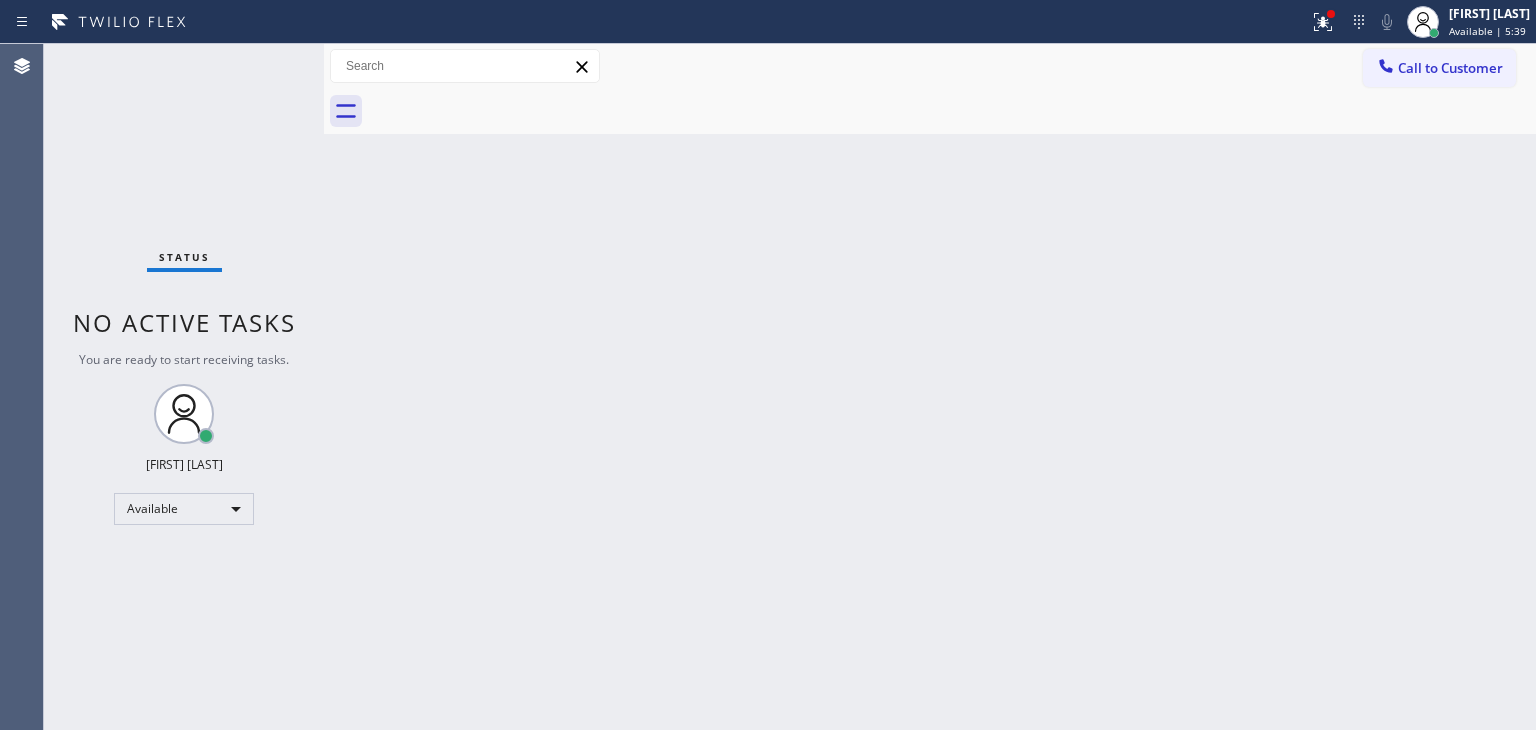 click on "Status   No active tasks     You are ready to start receiving tasks.   [FIRST] [LAST] Available" at bounding box center [184, 387] 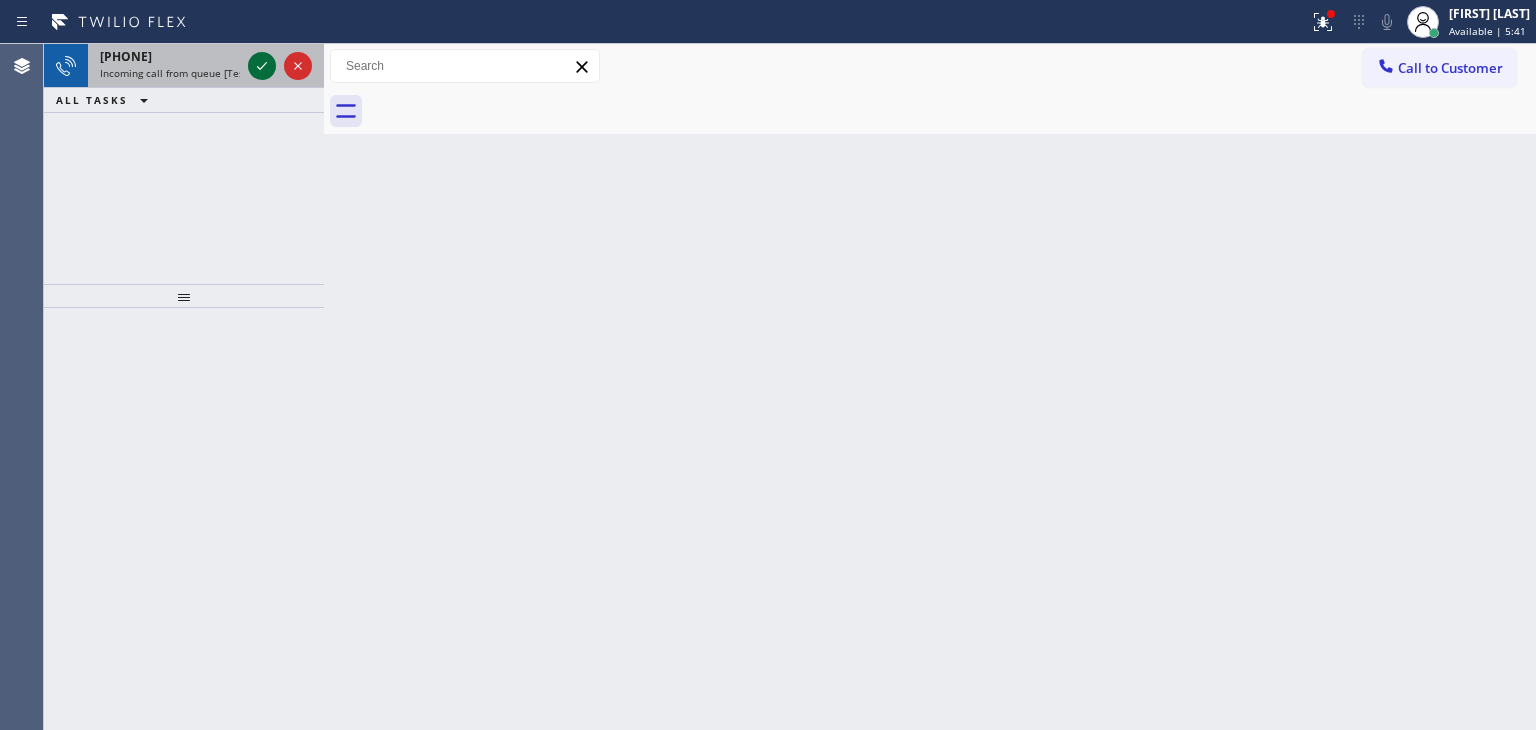 click 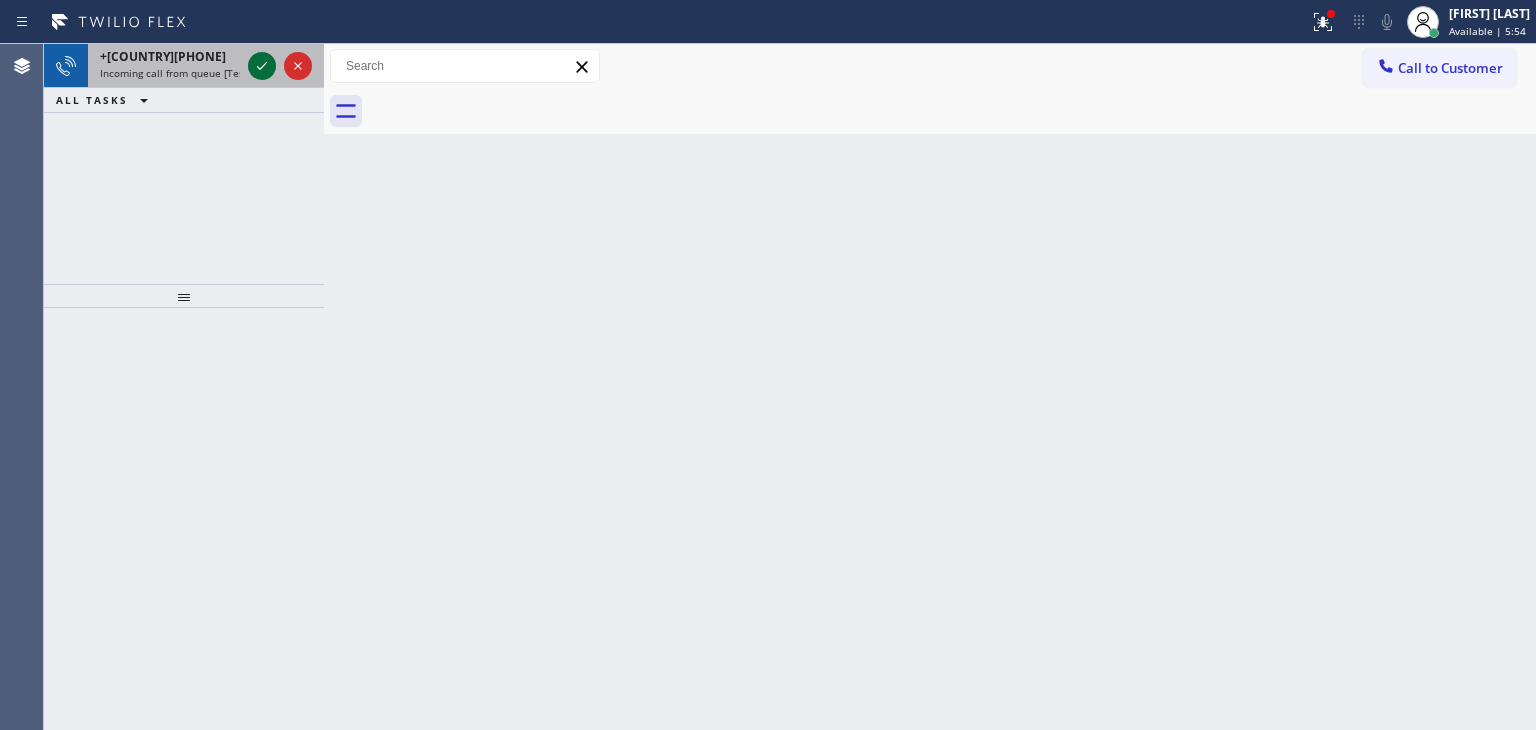 click 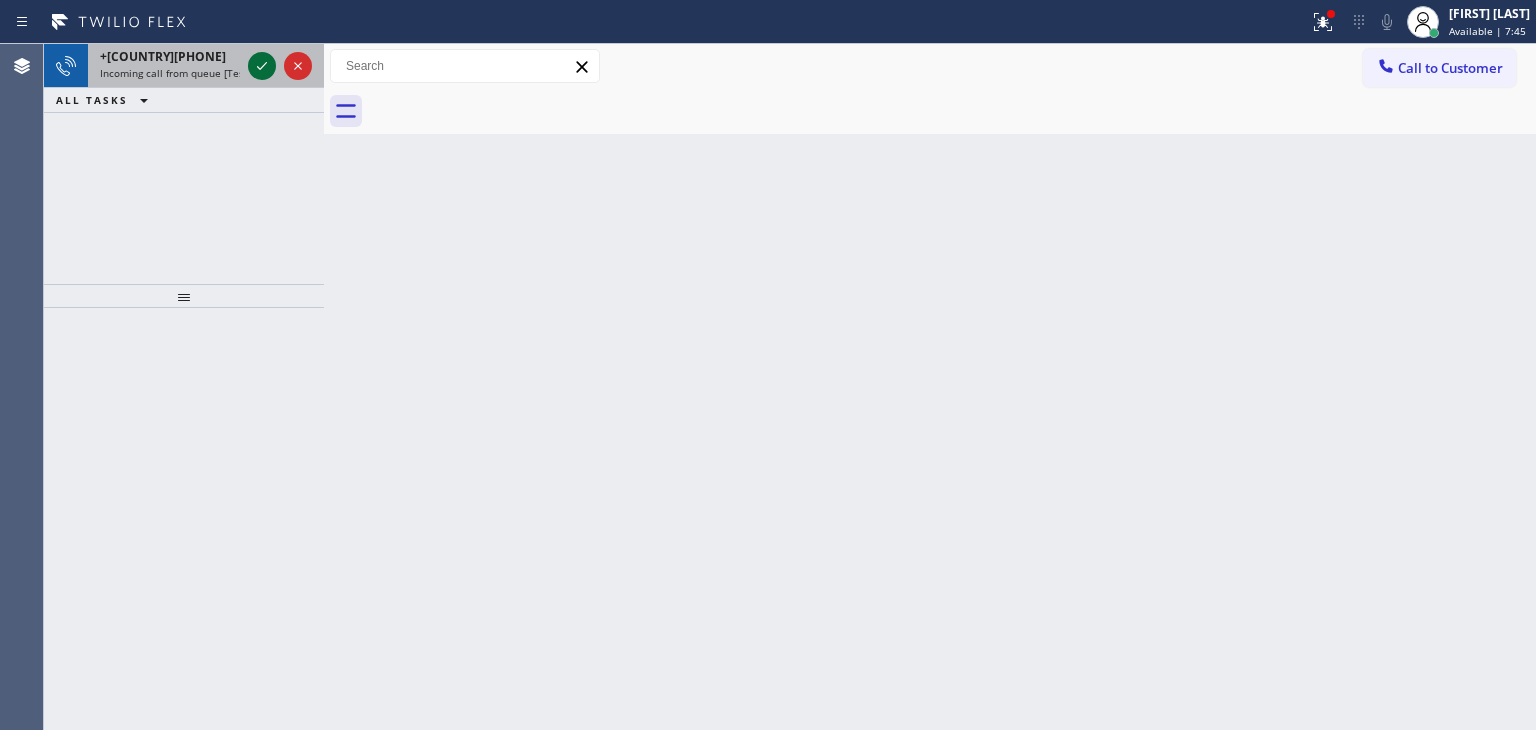 click 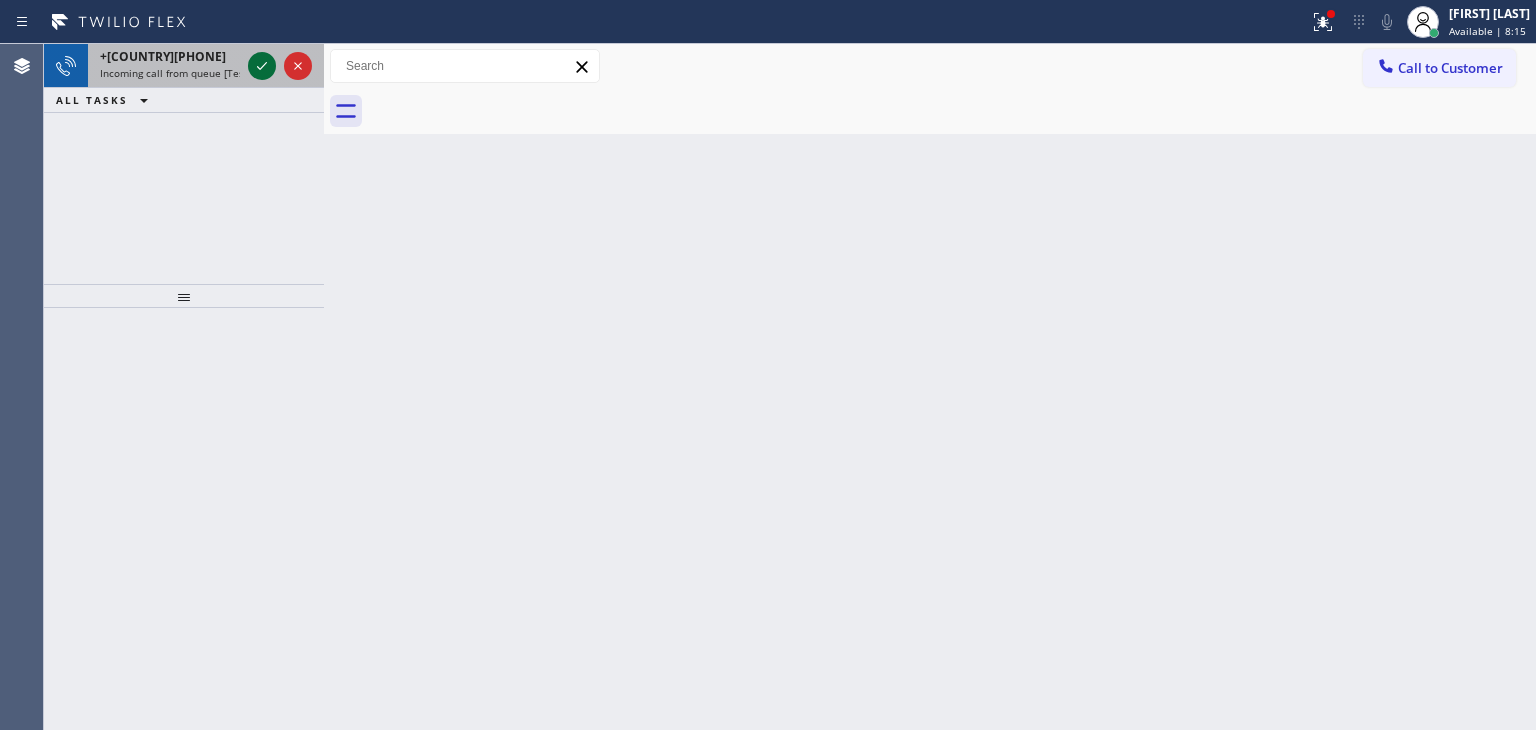 click 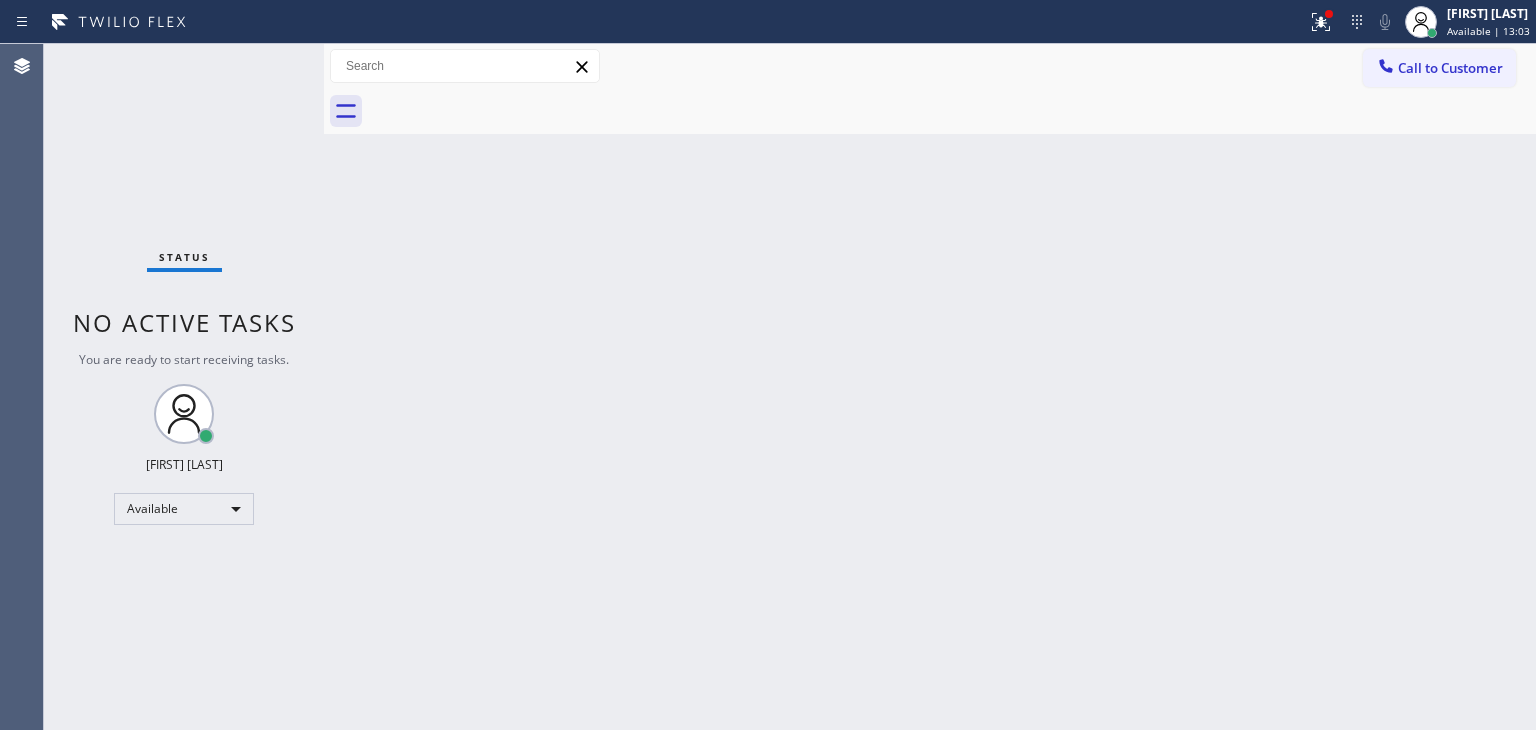 click on "Status   No active tasks     You are ready to start receiving tasks.   [FIRST] [LAST] Available" at bounding box center [184, 387] 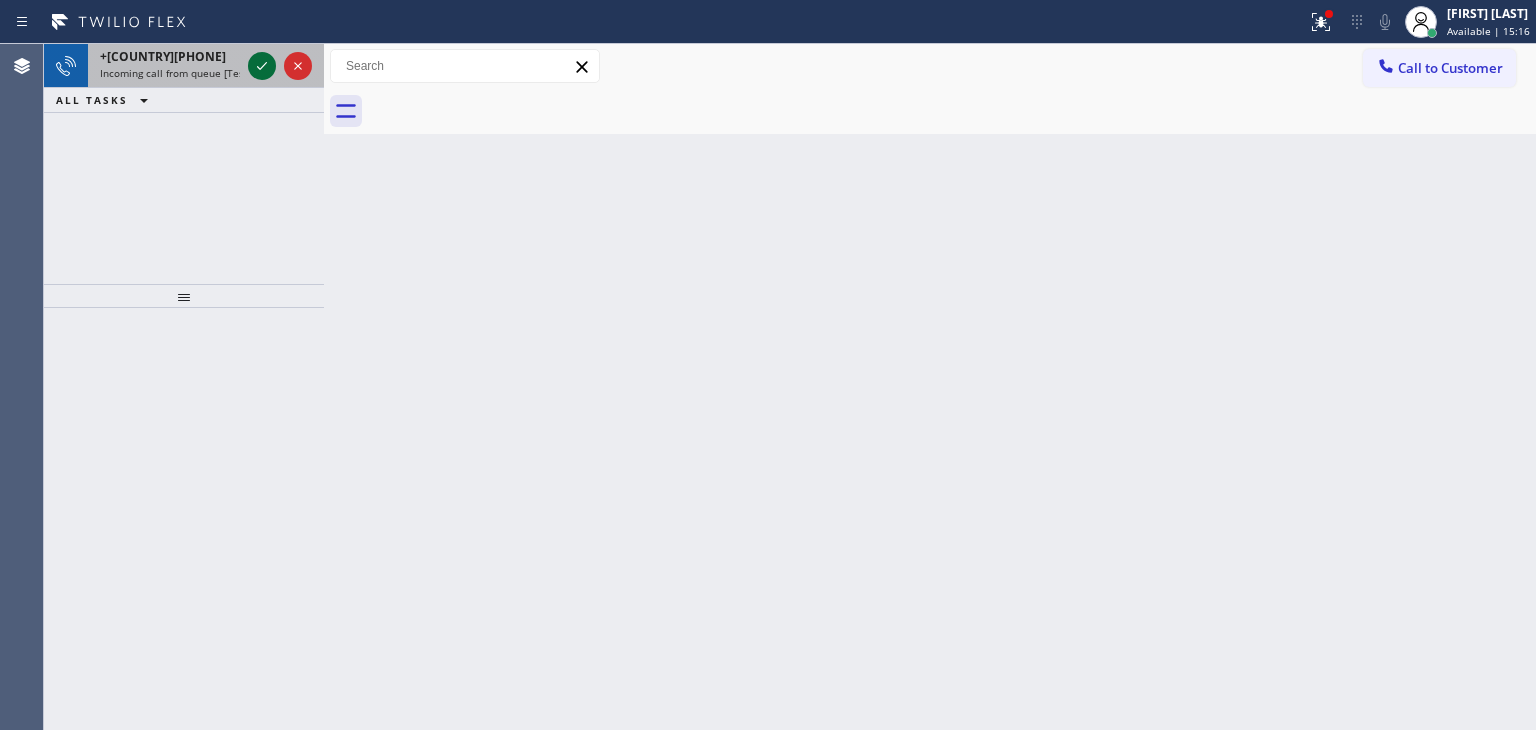 click 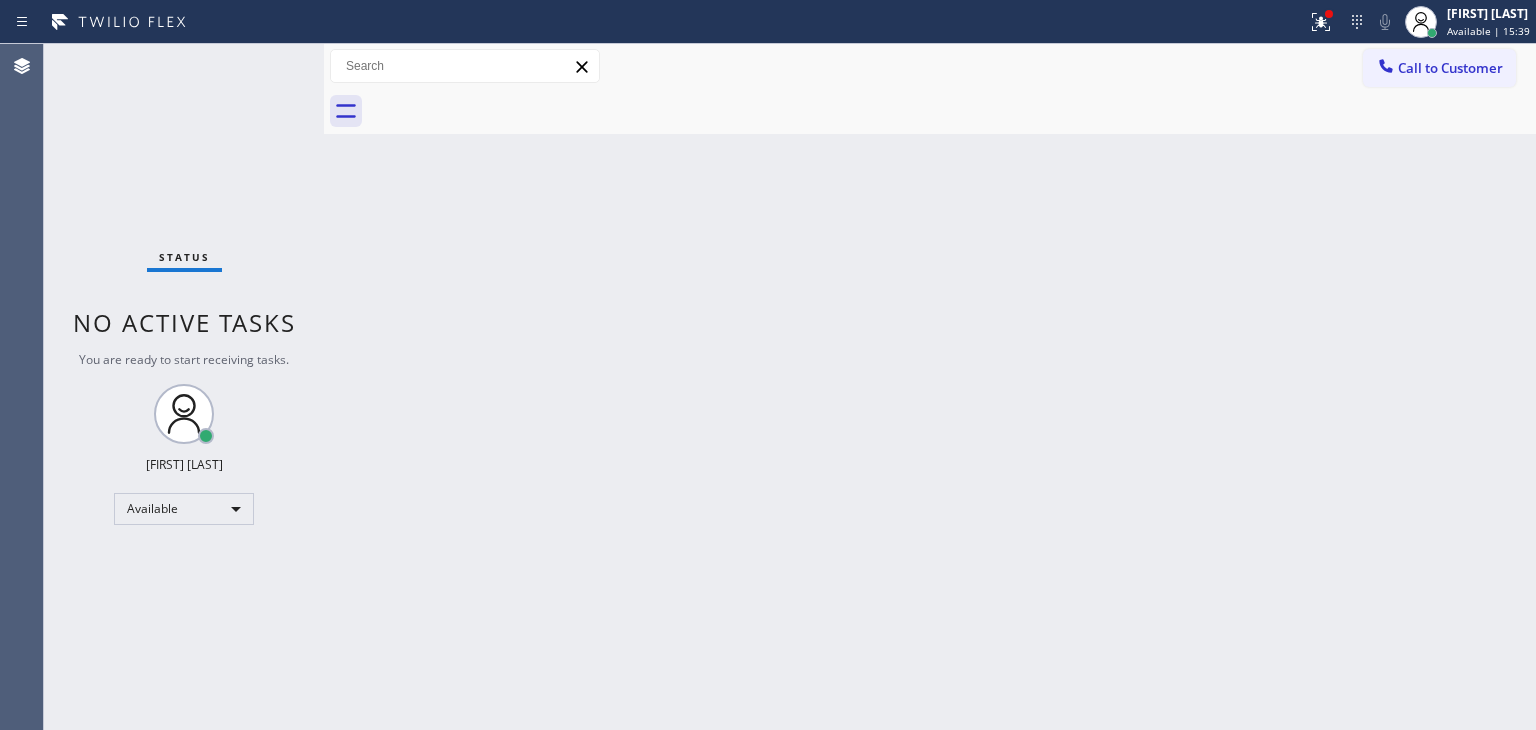 click on "Status   No active tasks     You are ready to start receiving tasks.   [FIRST] [LAST] Available" at bounding box center [184, 387] 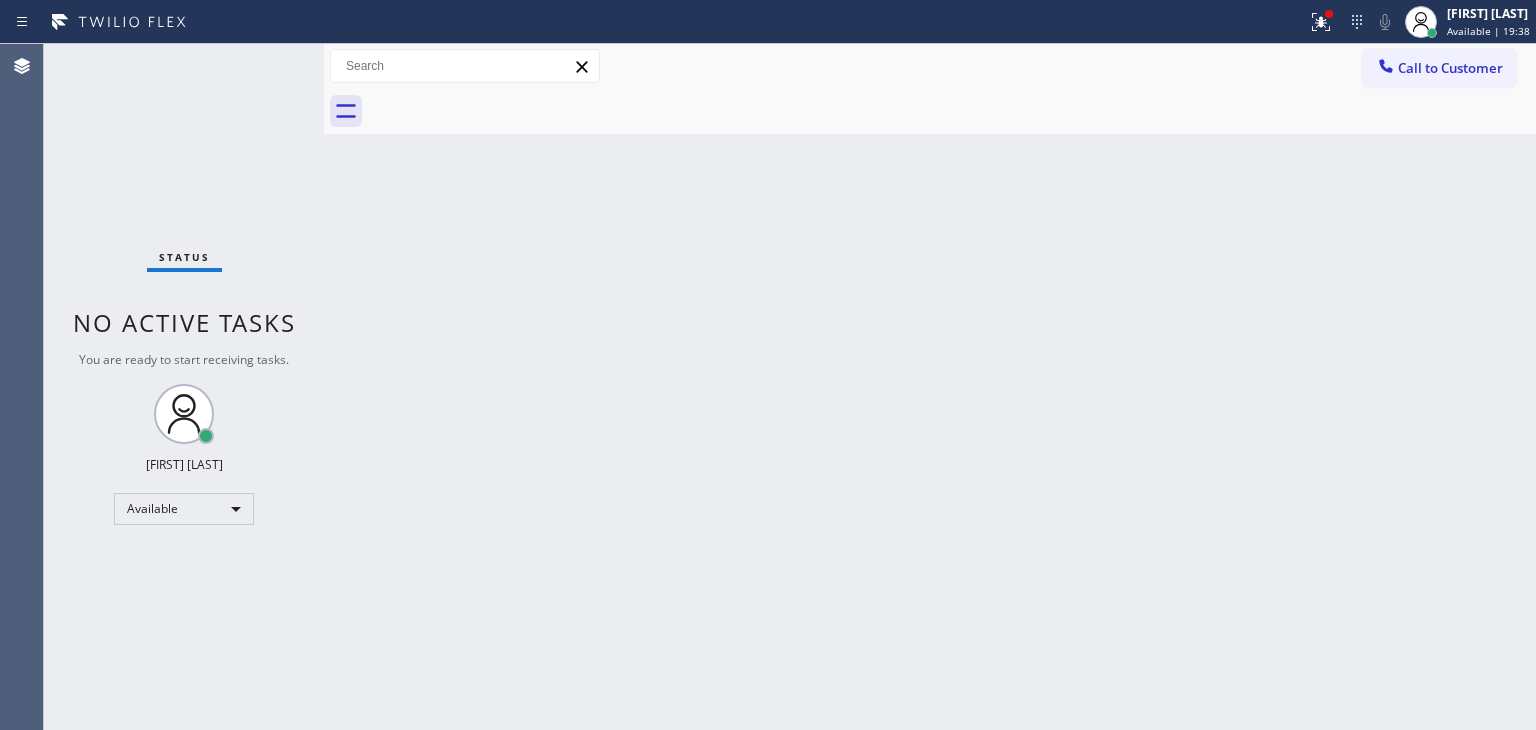 click on "Status   No active tasks     You are ready to start receiving tasks.   [FIRST] [LAST] Available" at bounding box center [184, 387] 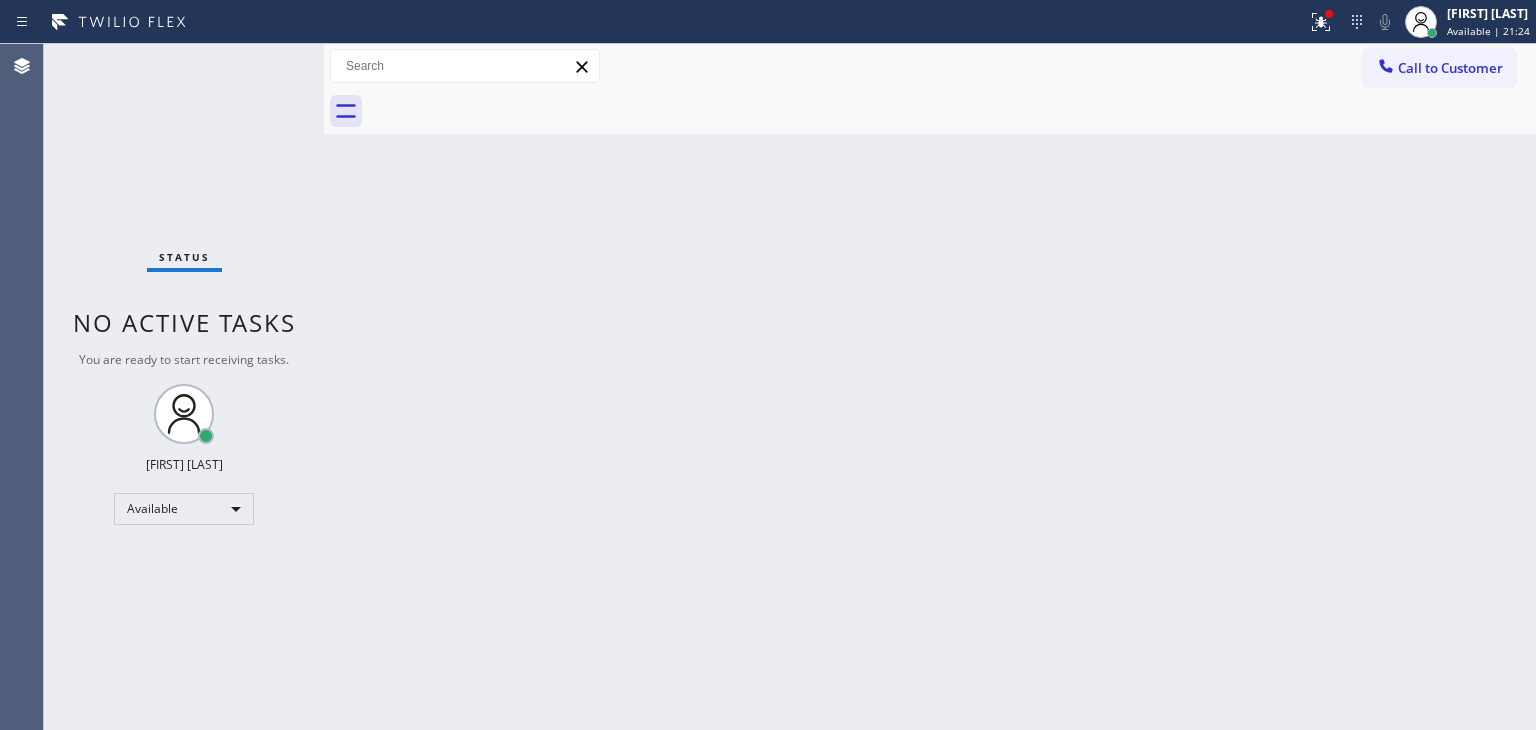 click on "Status   No active tasks     You are ready to start receiving tasks.   [FIRST] [LAST] Available" at bounding box center (184, 387) 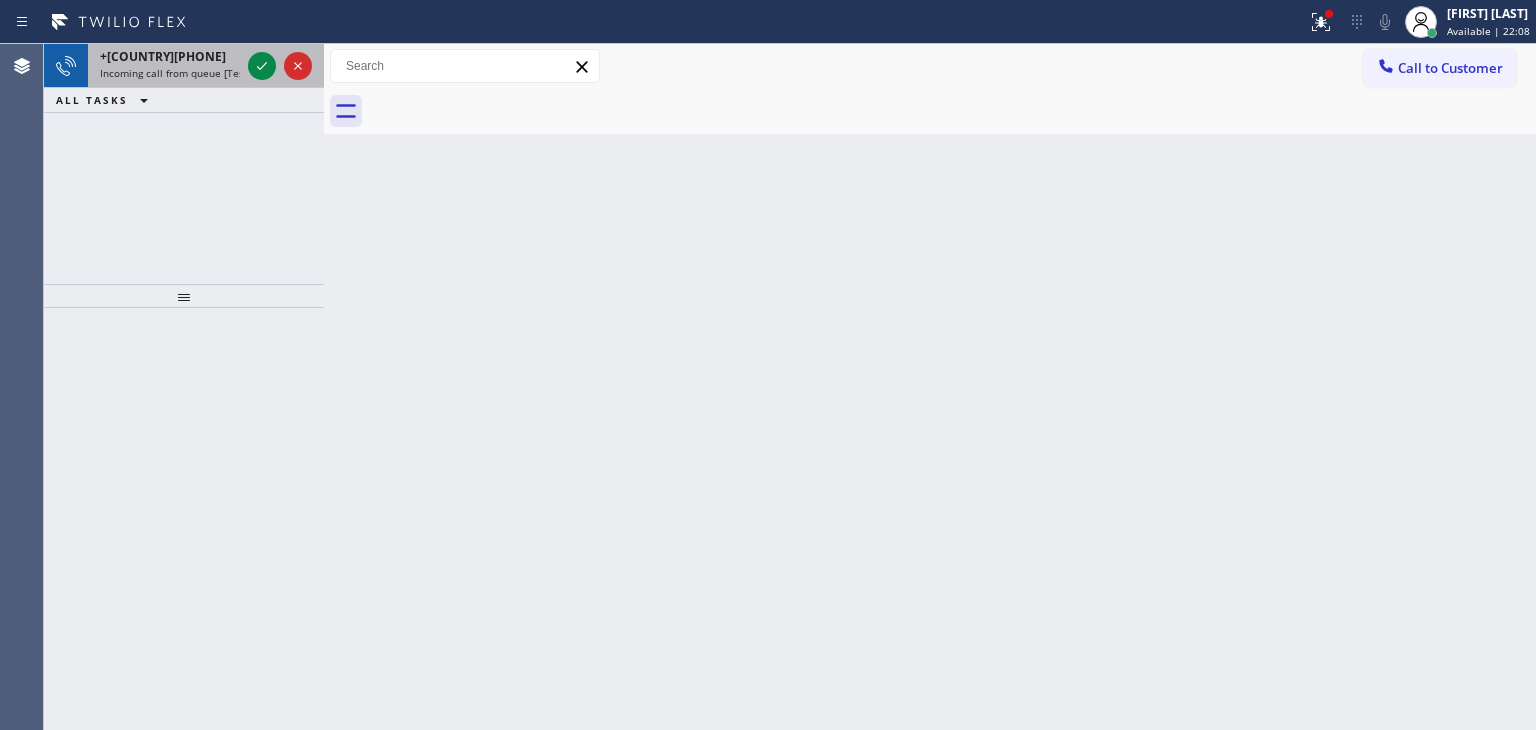 click on "+14693999717" at bounding box center (170, 56) 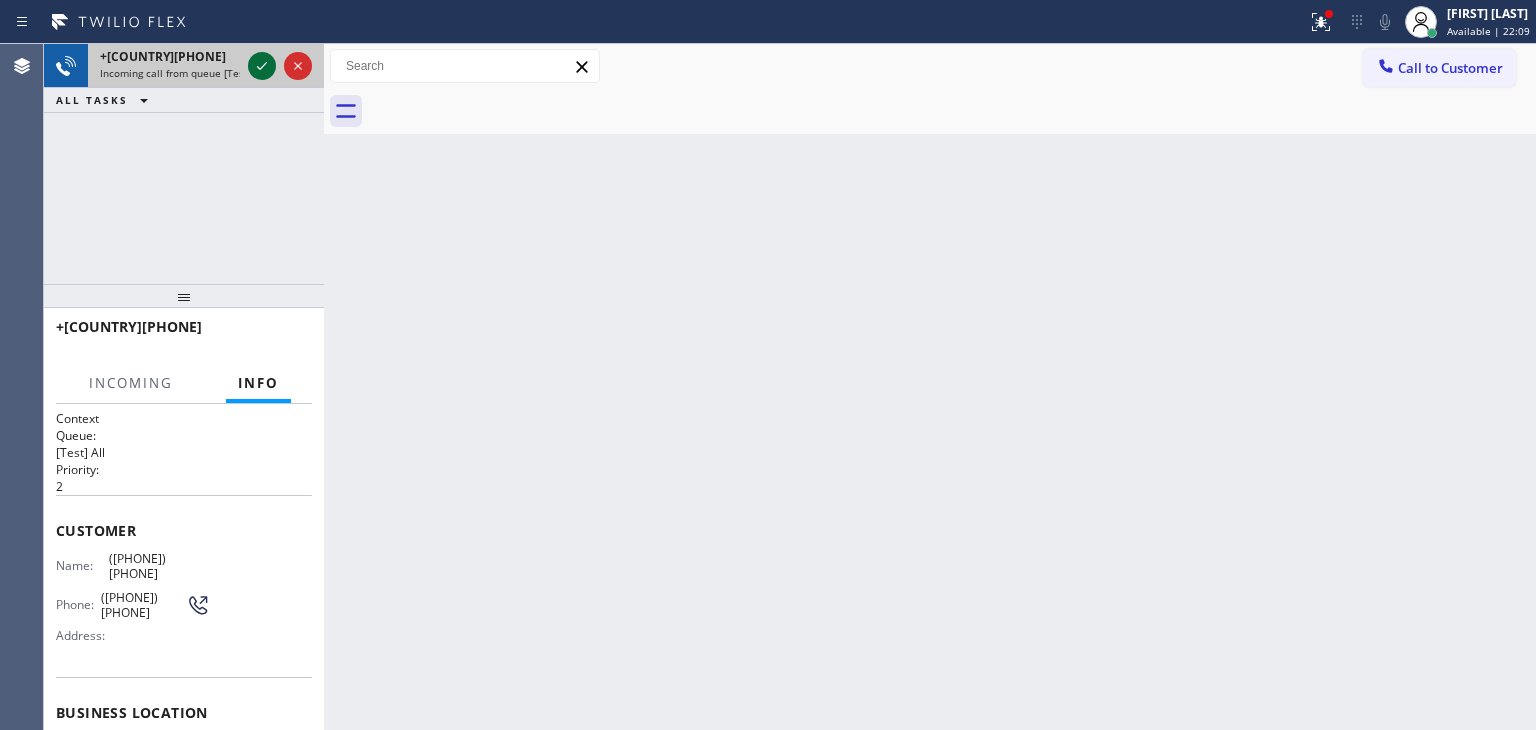 click 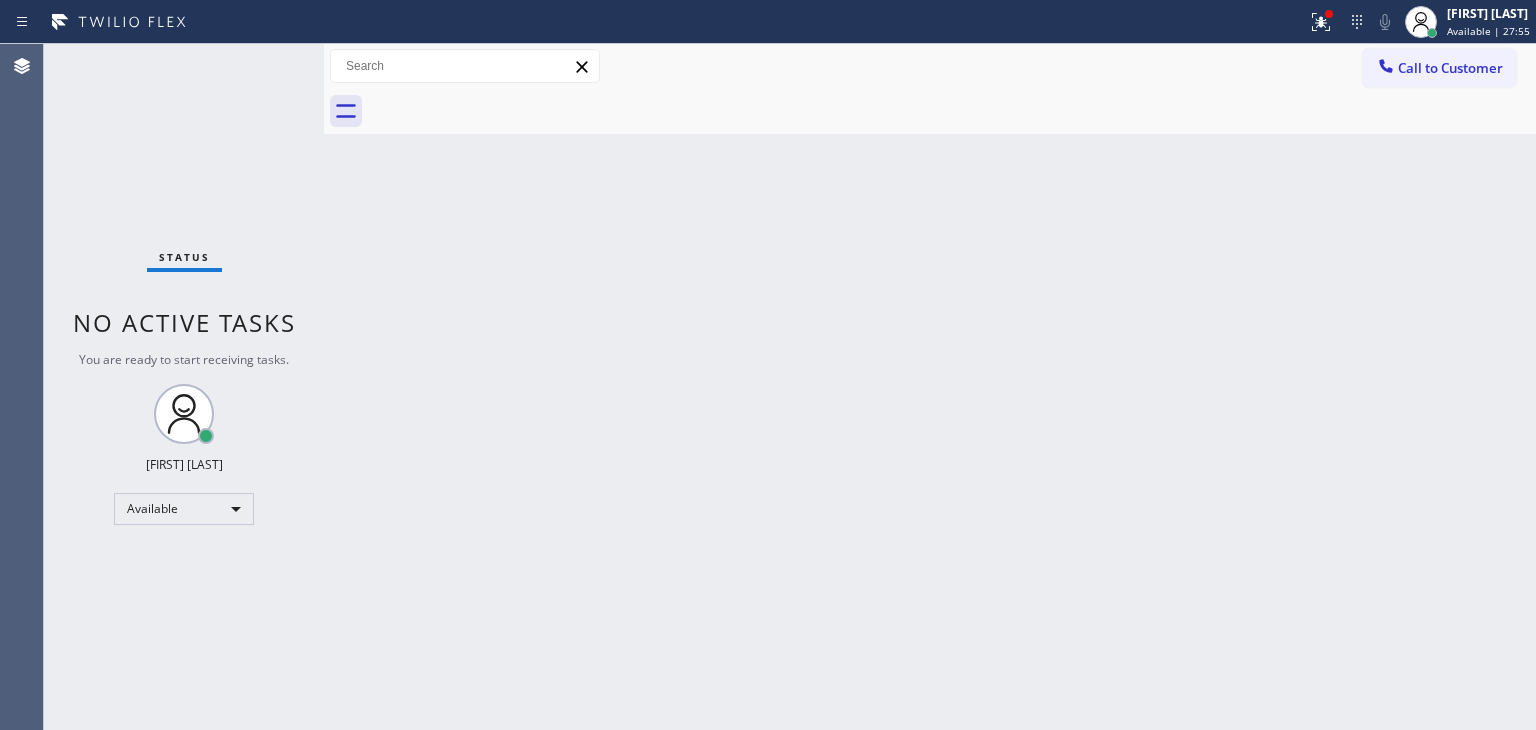 click on "Status   No active tasks     You are ready to start receiving tasks.   [FIRST] [LAST] Available" at bounding box center [184, 387] 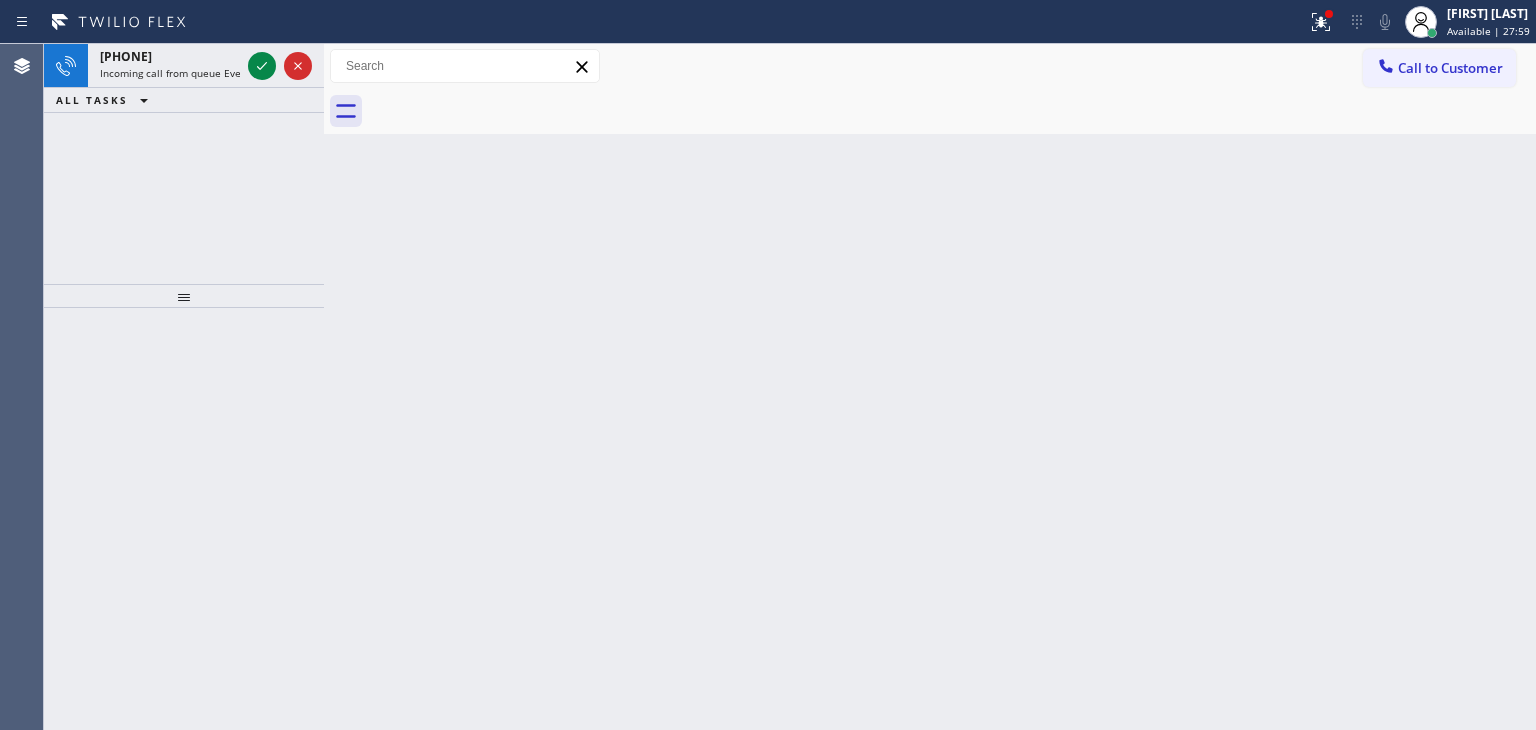 click 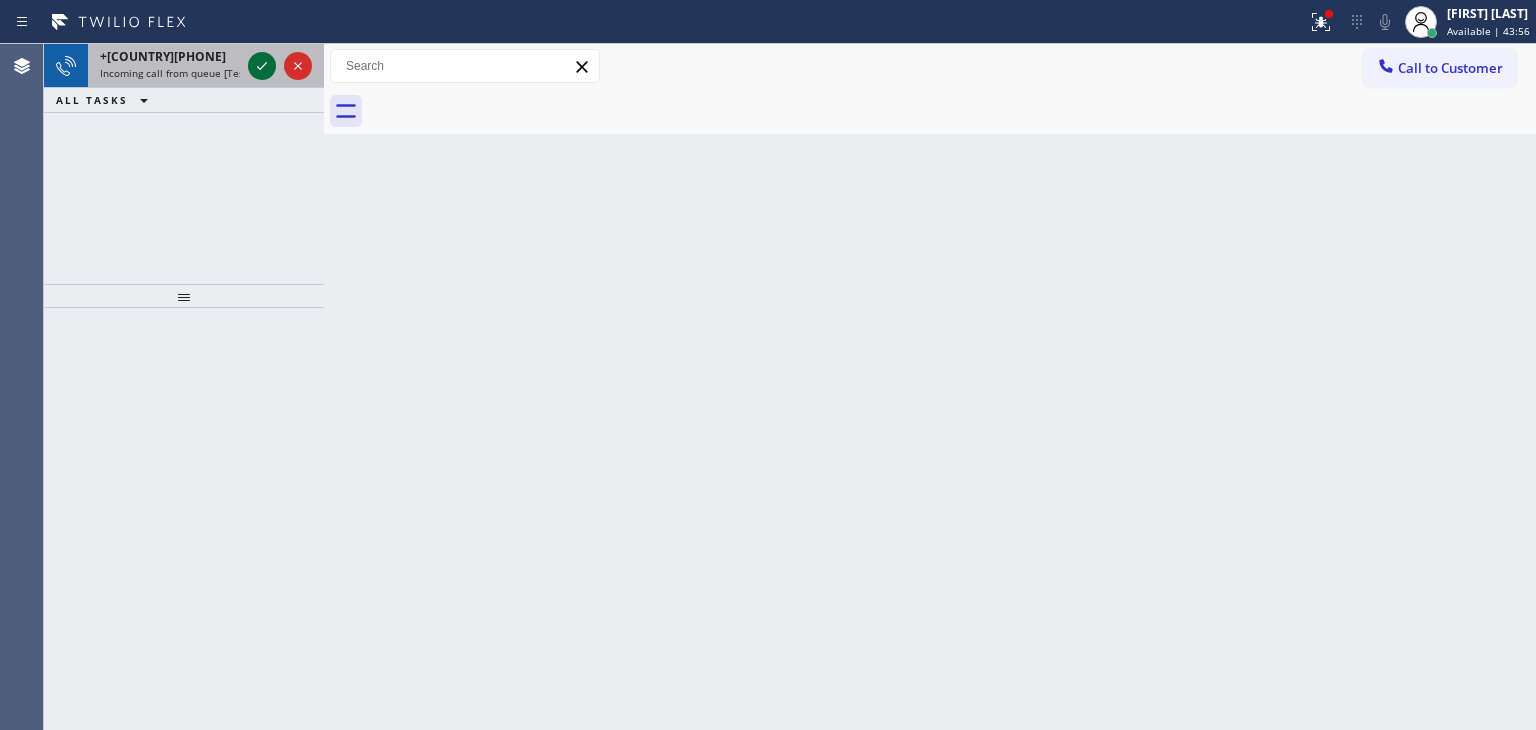 click 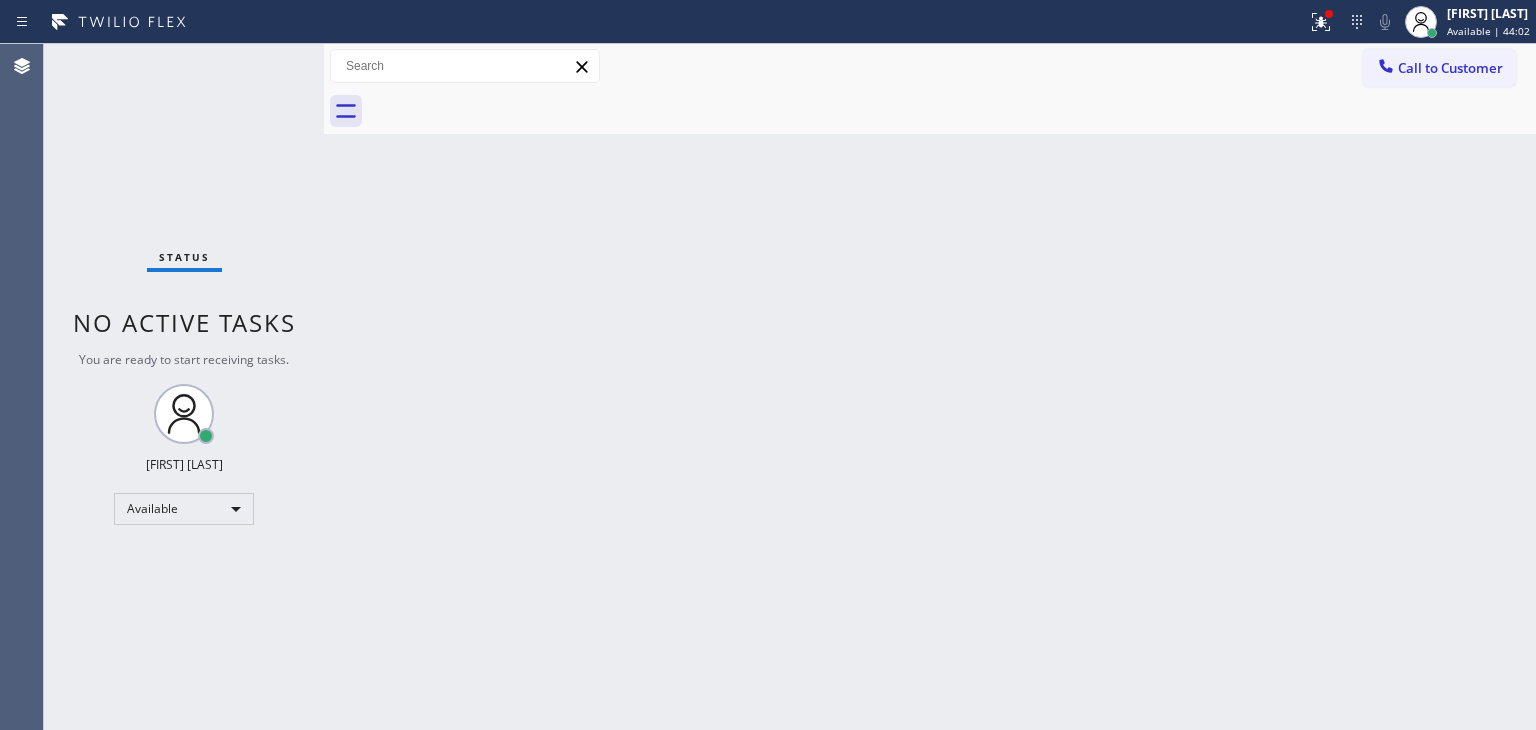 click on "Status   No active tasks     You are ready to start receiving tasks.   [FIRST] [LAST] Available" at bounding box center [184, 387] 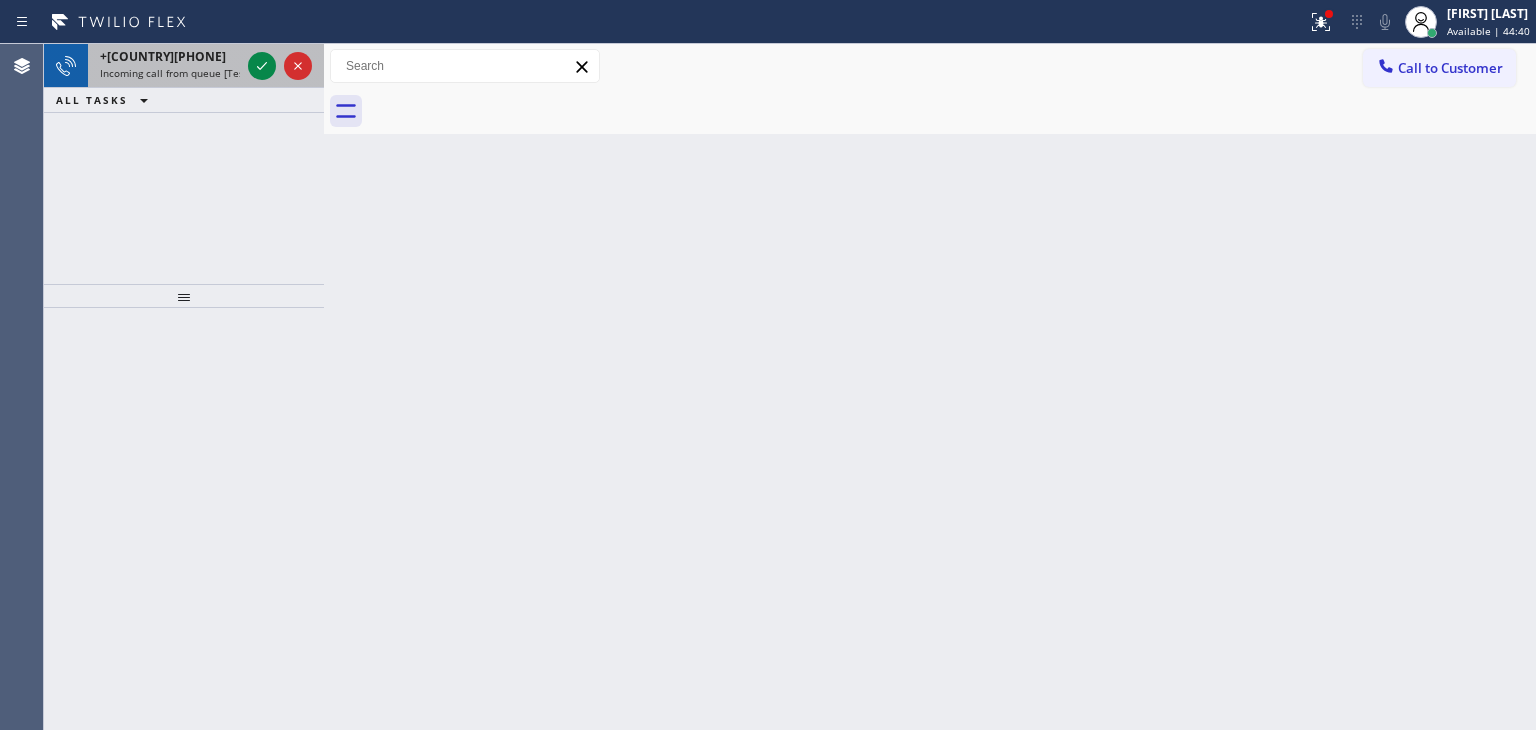 click at bounding box center [280, 66] 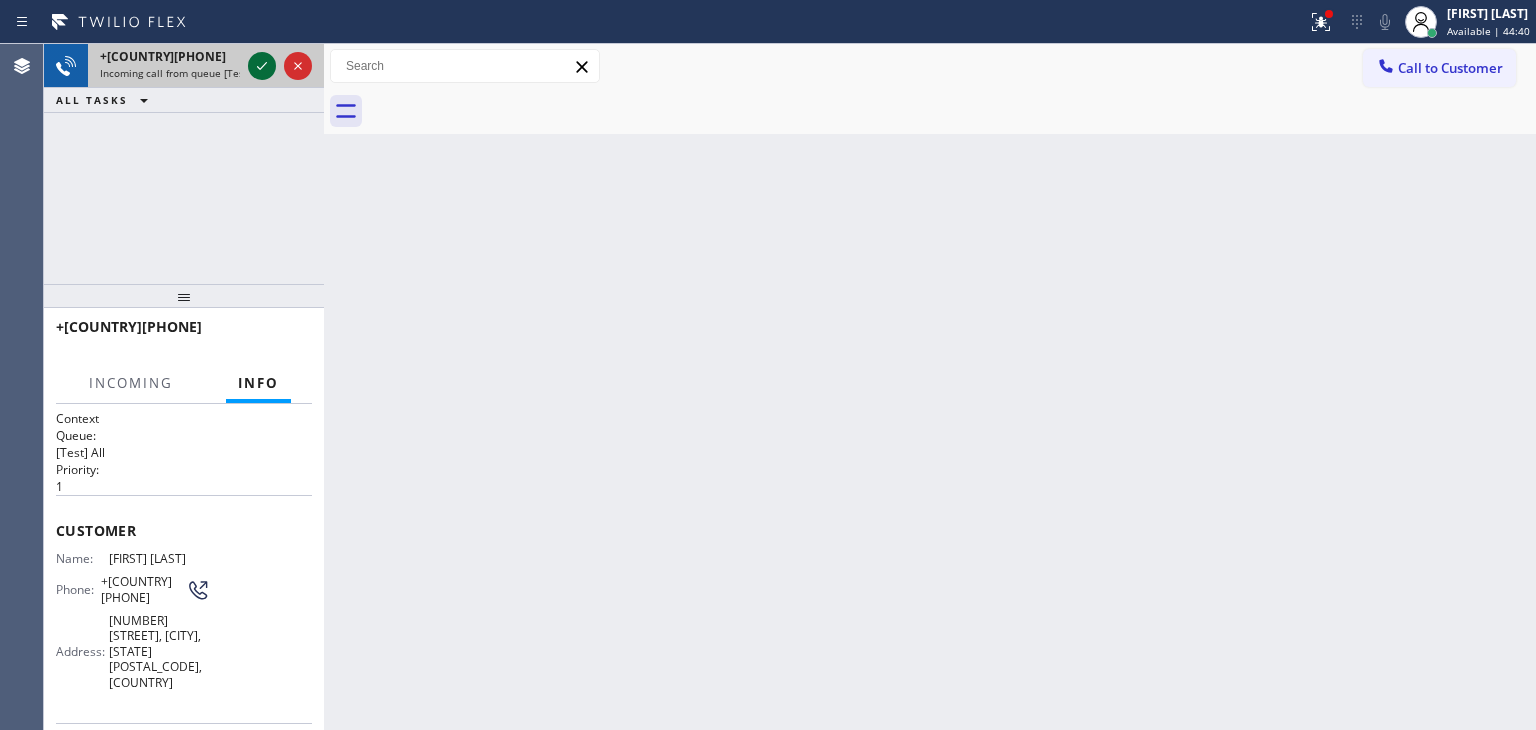 click 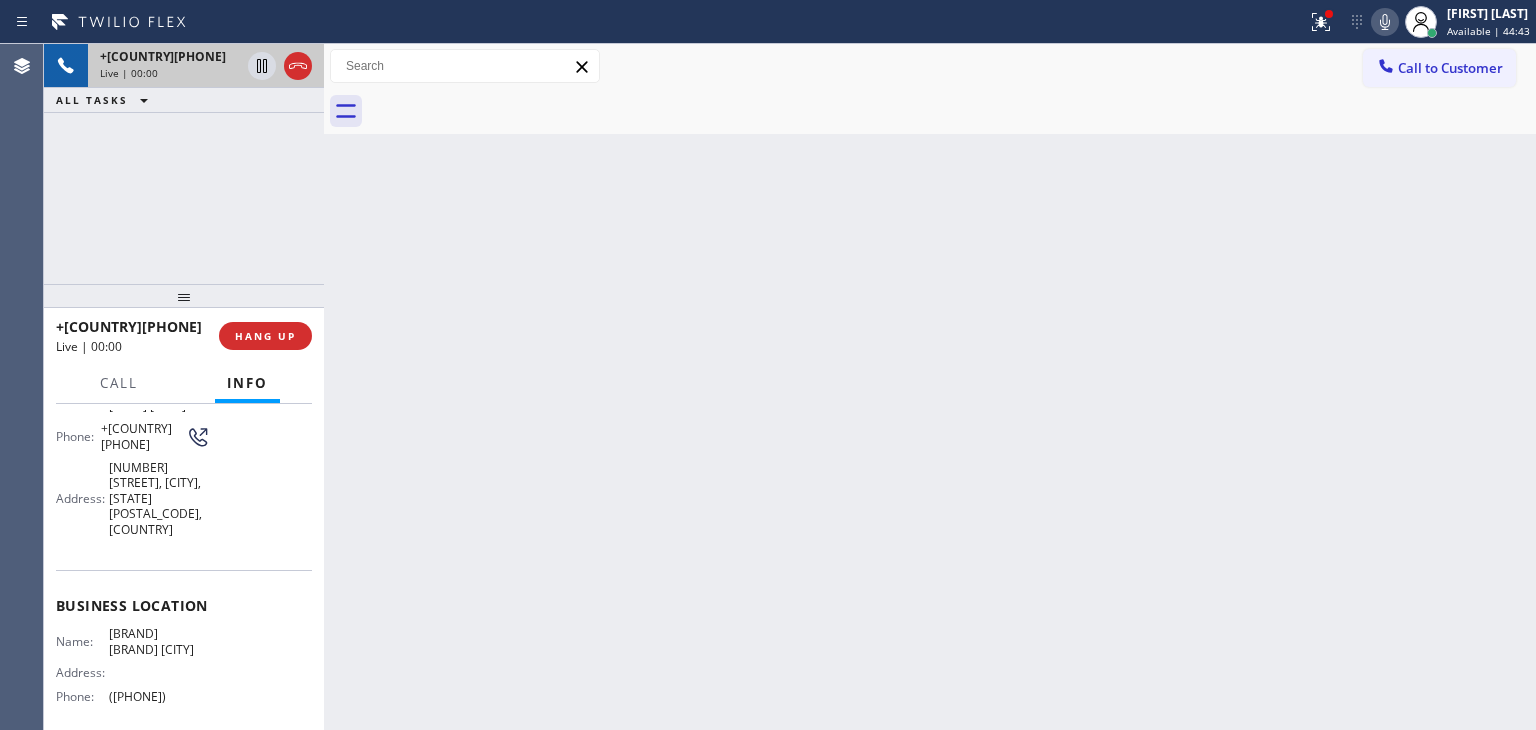 scroll, scrollTop: 200, scrollLeft: 0, axis: vertical 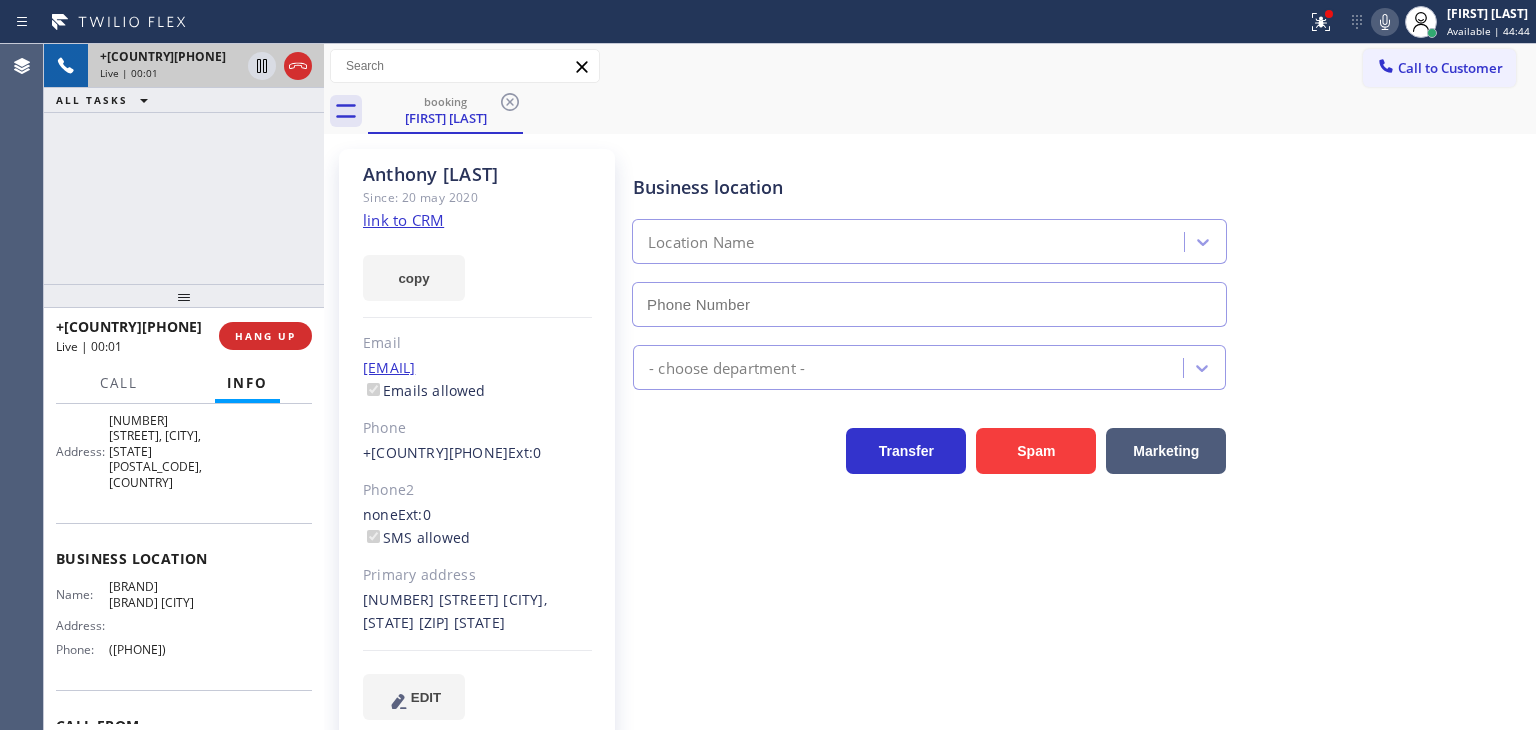 type on "[ZIPCODE]" 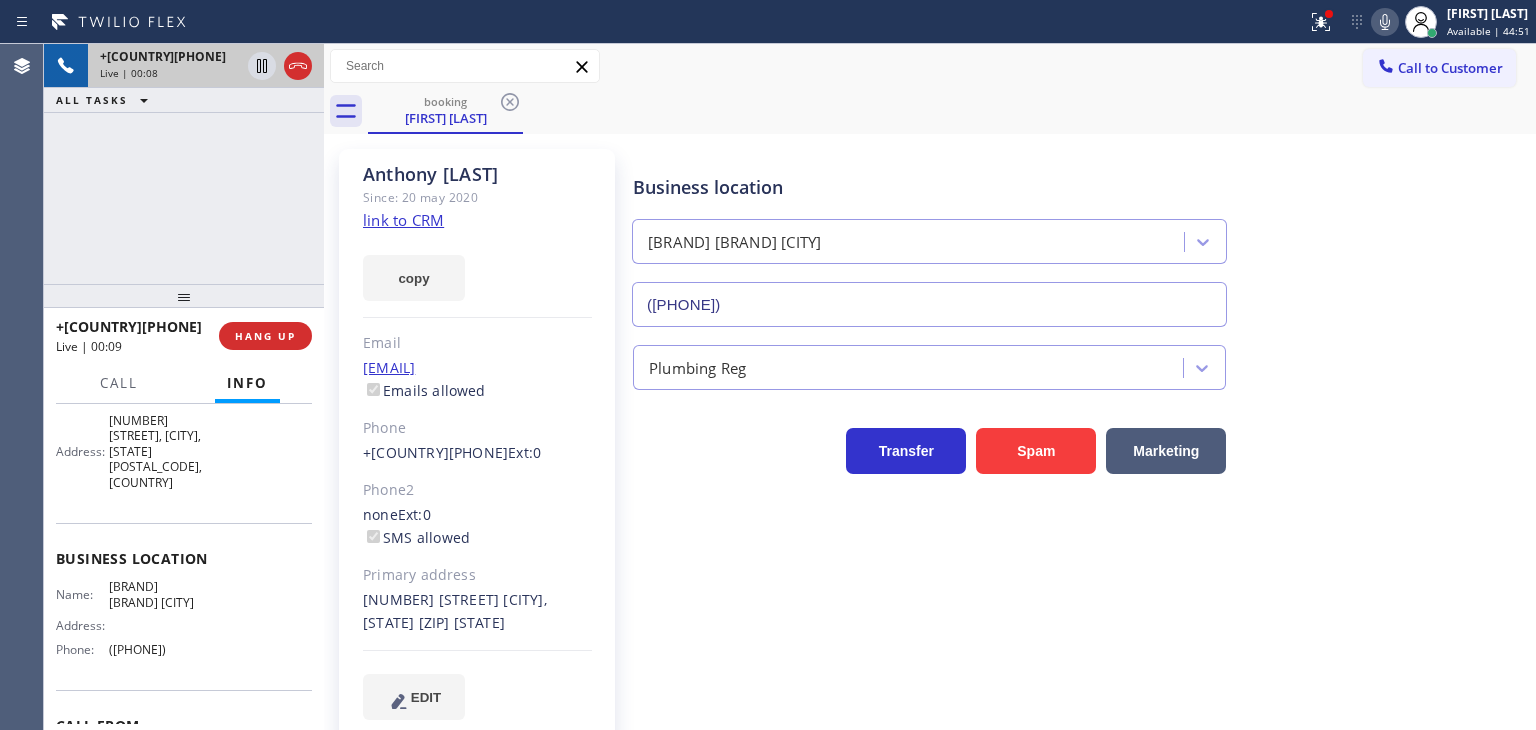 click on "link to CRM" 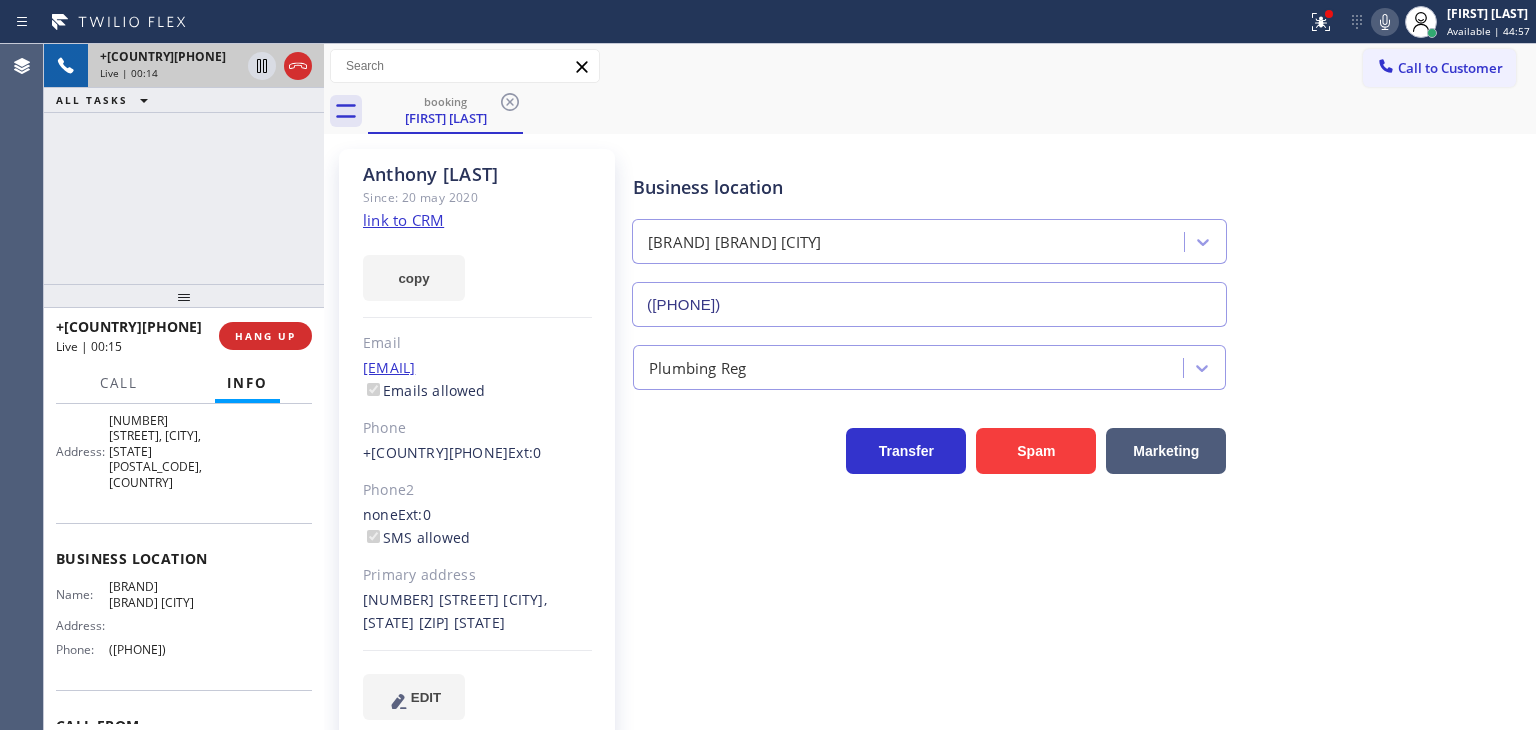 click 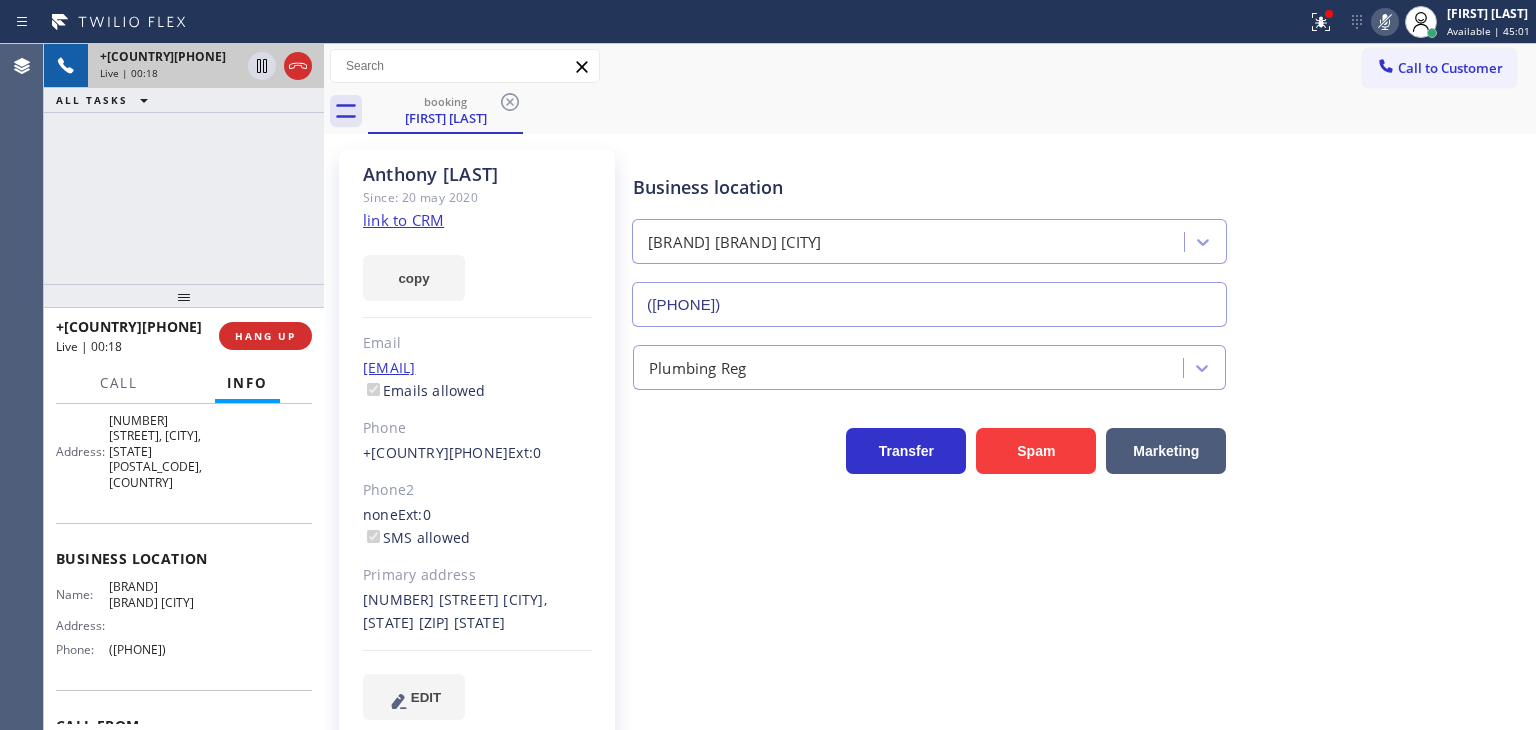 click 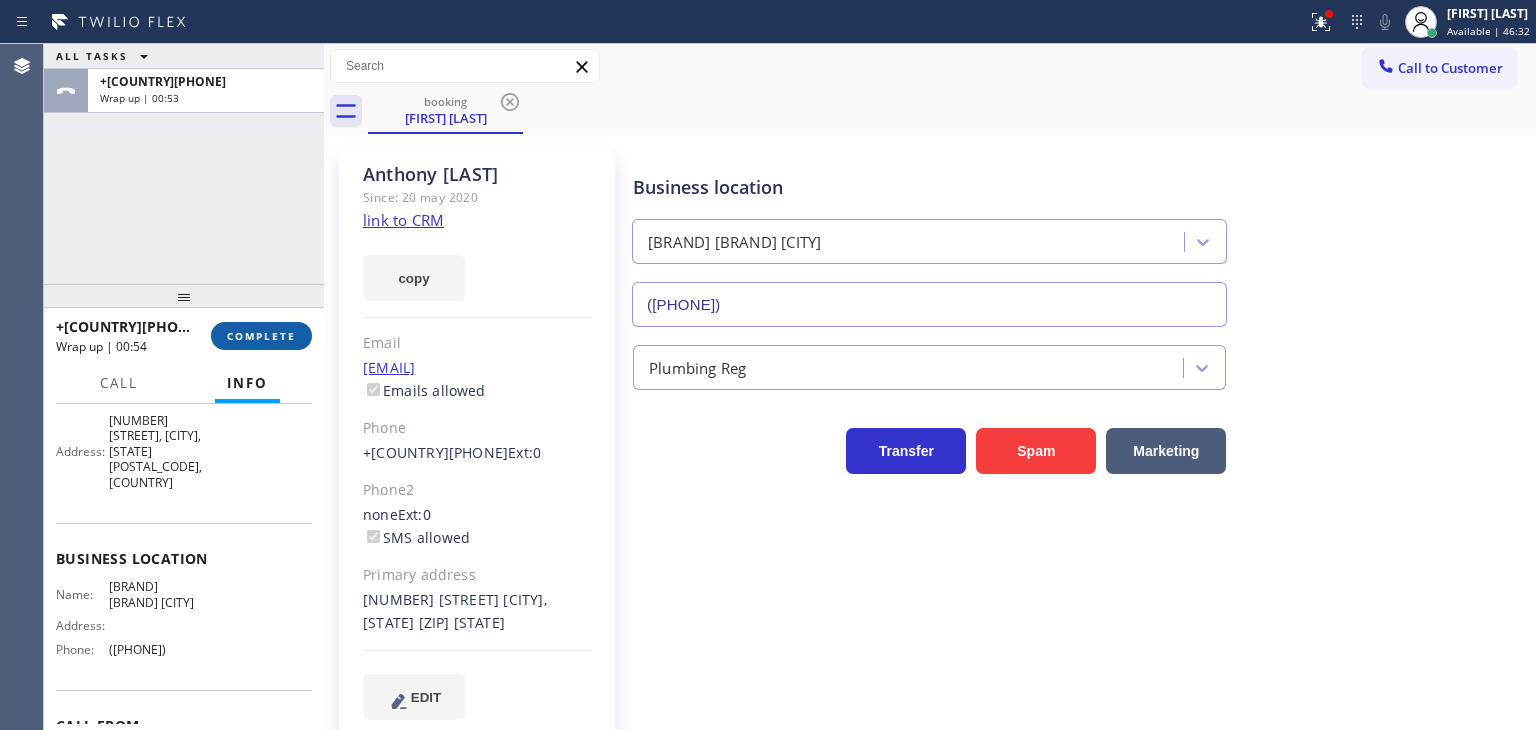 click on "COMPLETE" at bounding box center (261, 336) 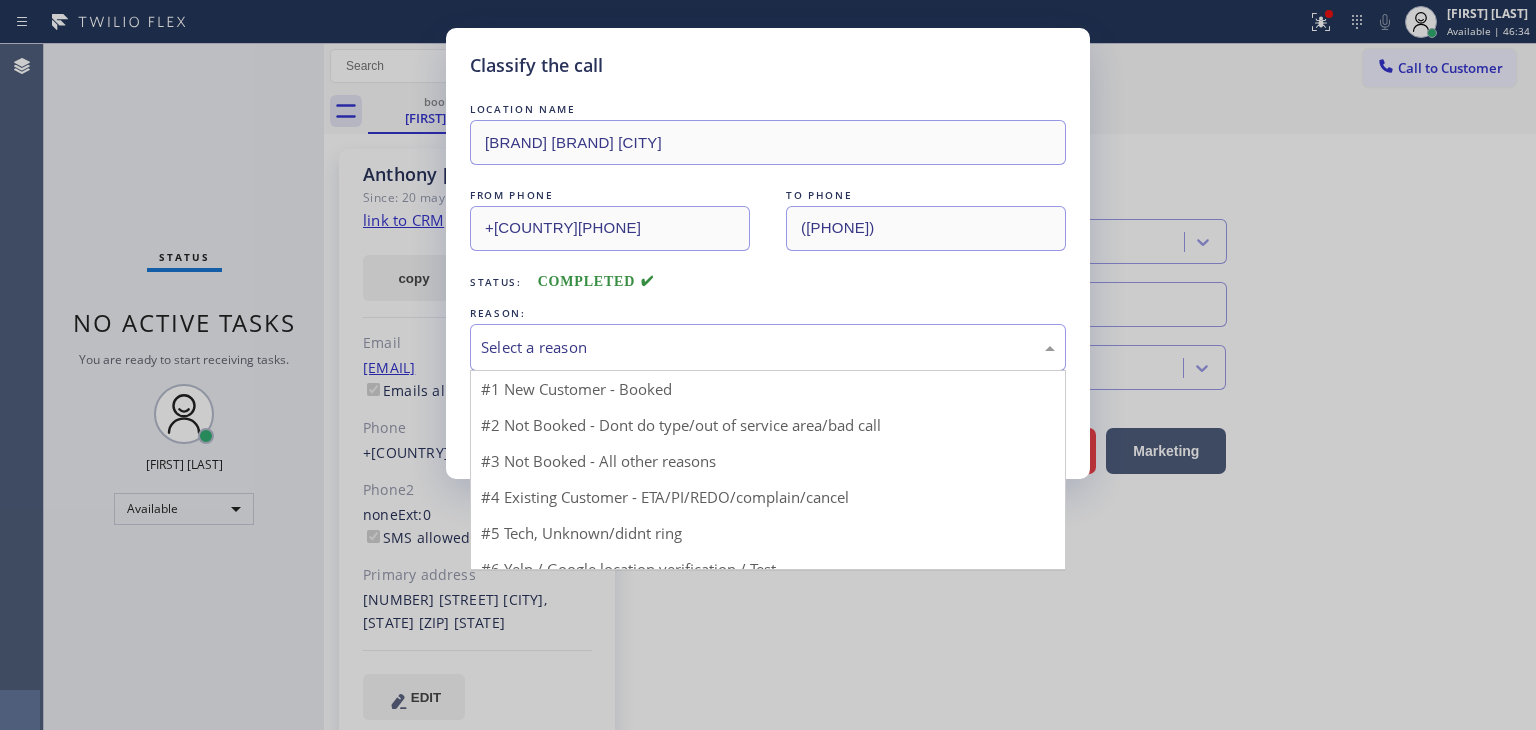 click on "Select a reason" at bounding box center [768, 347] 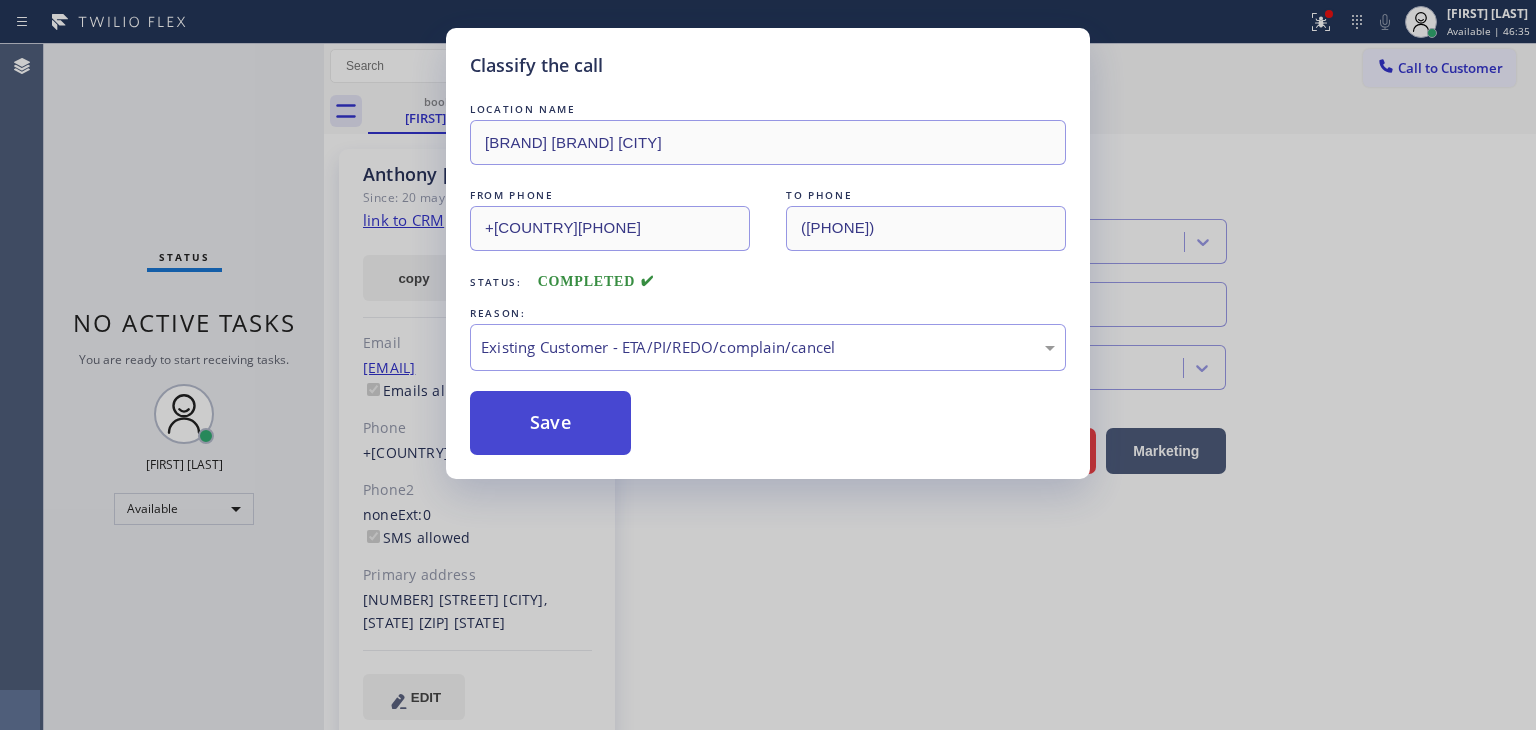 click on "Save" at bounding box center (550, 423) 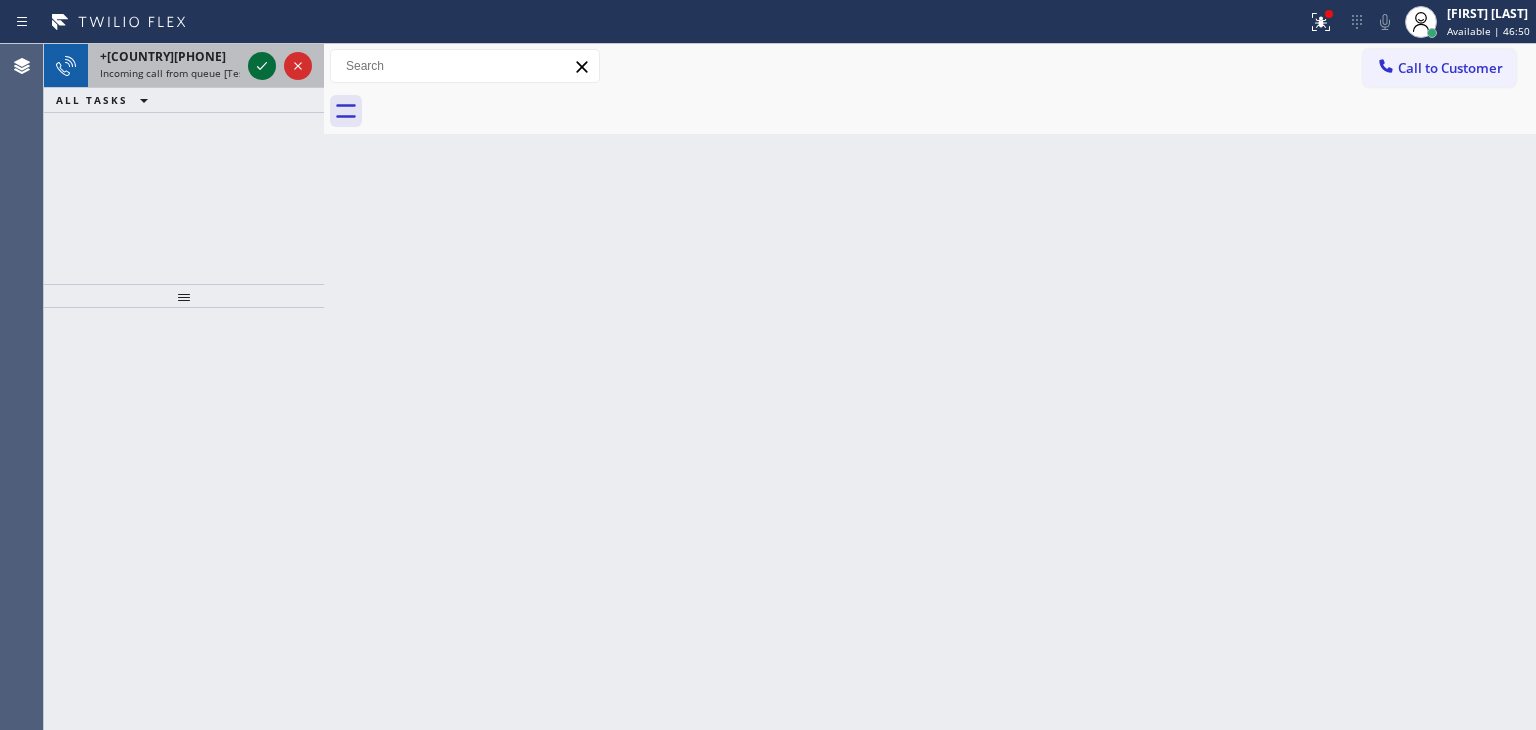 click 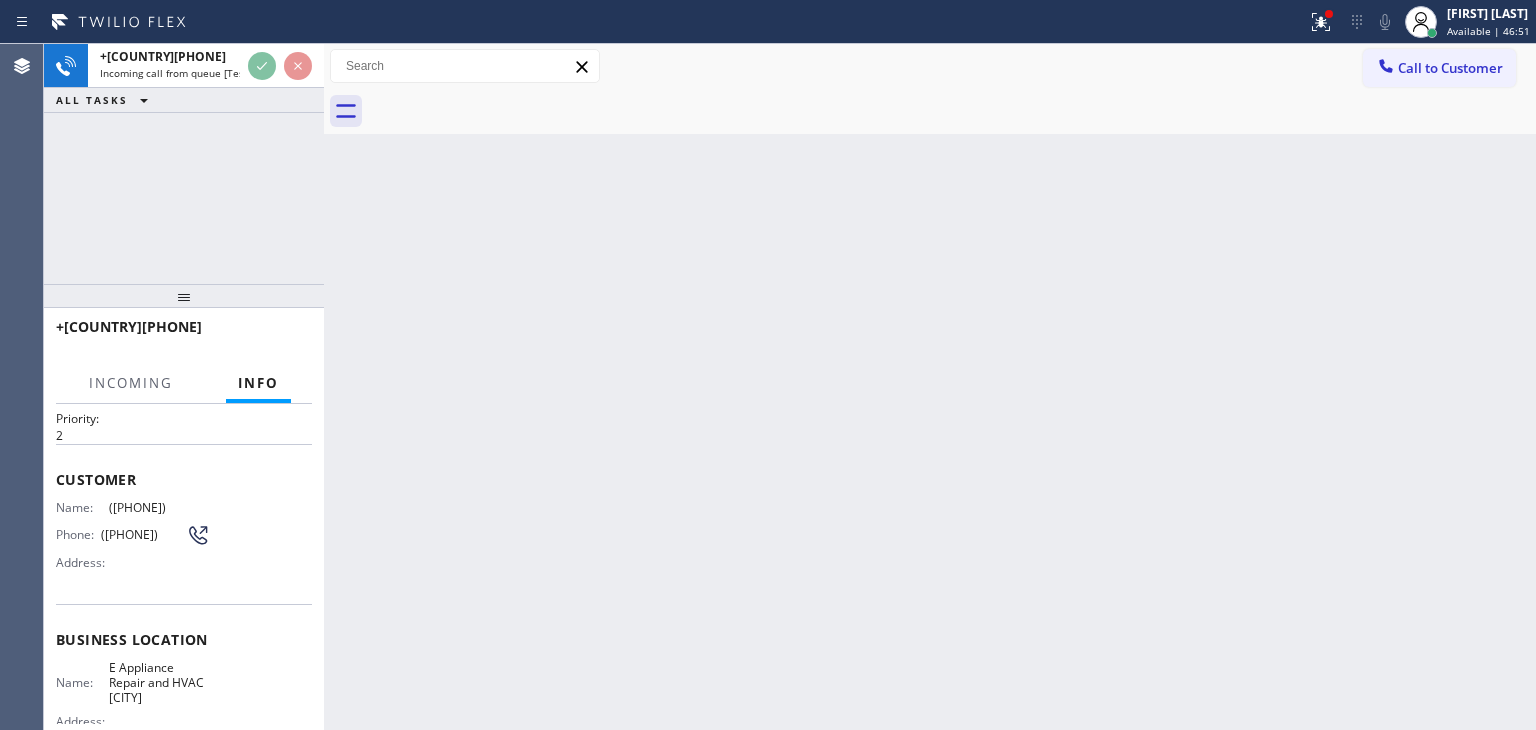 scroll, scrollTop: 100, scrollLeft: 0, axis: vertical 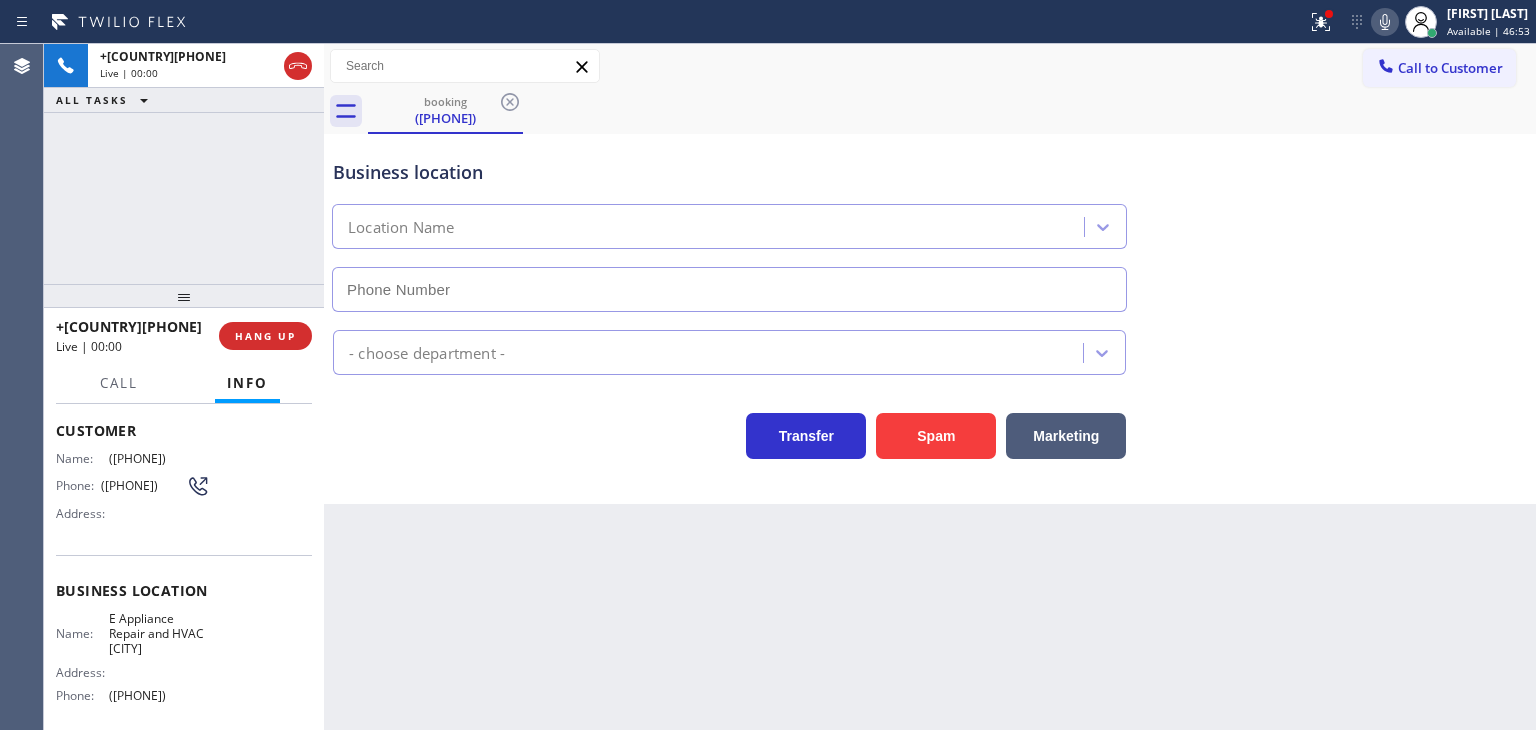 type on "[PHONE]" 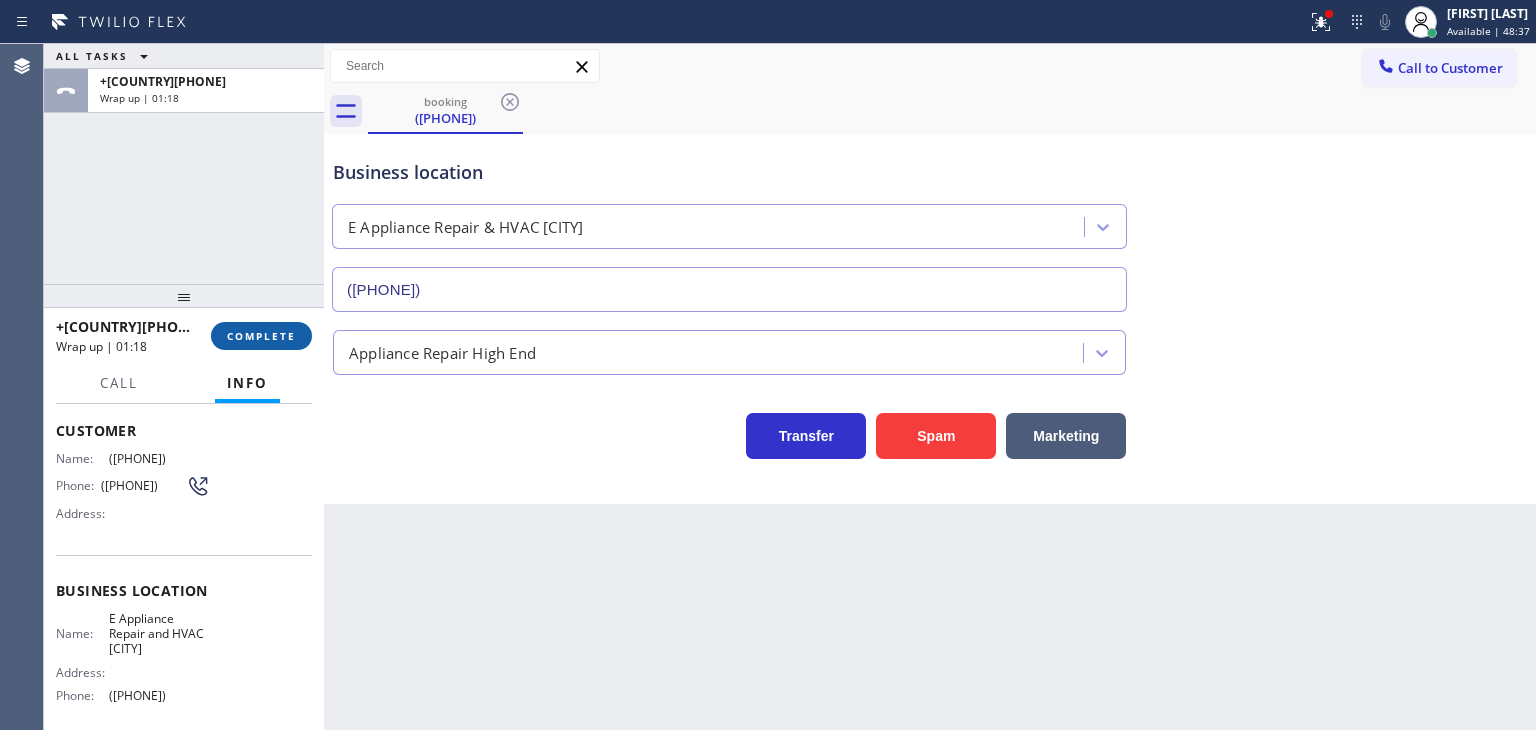 click on "COMPLETE" at bounding box center (261, 336) 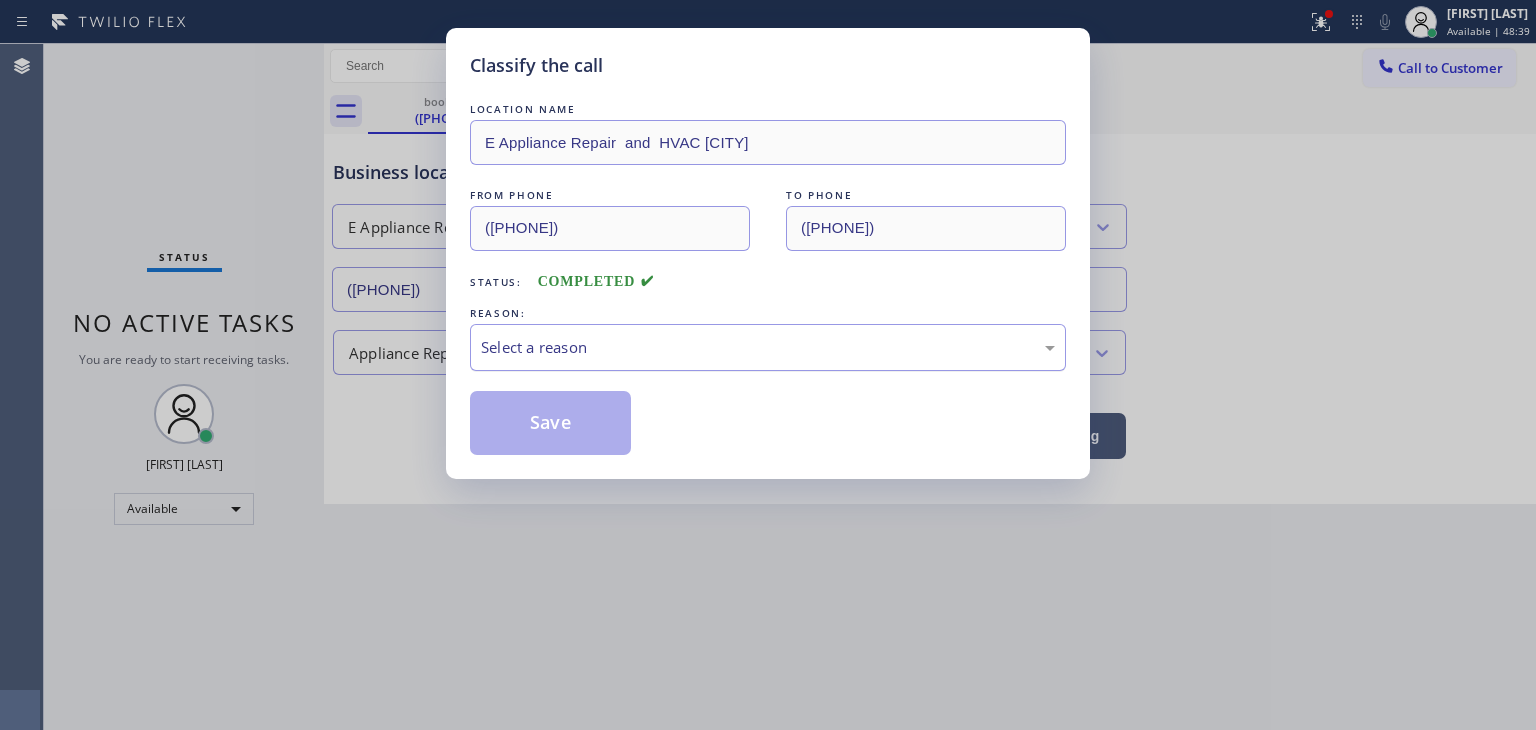 click on "Select a reason" at bounding box center [768, 347] 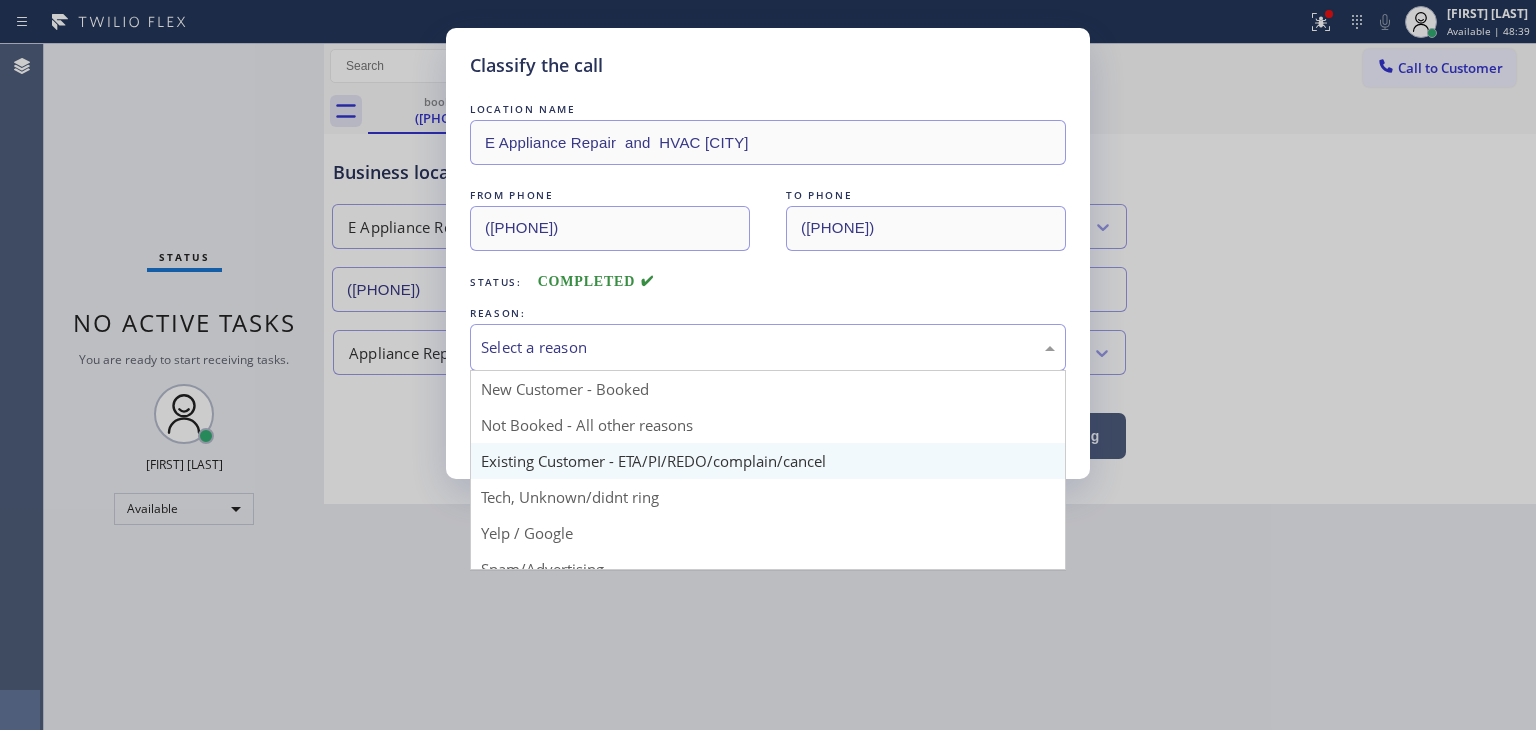 scroll, scrollTop: 100, scrollLeft: 0, axis: vertical 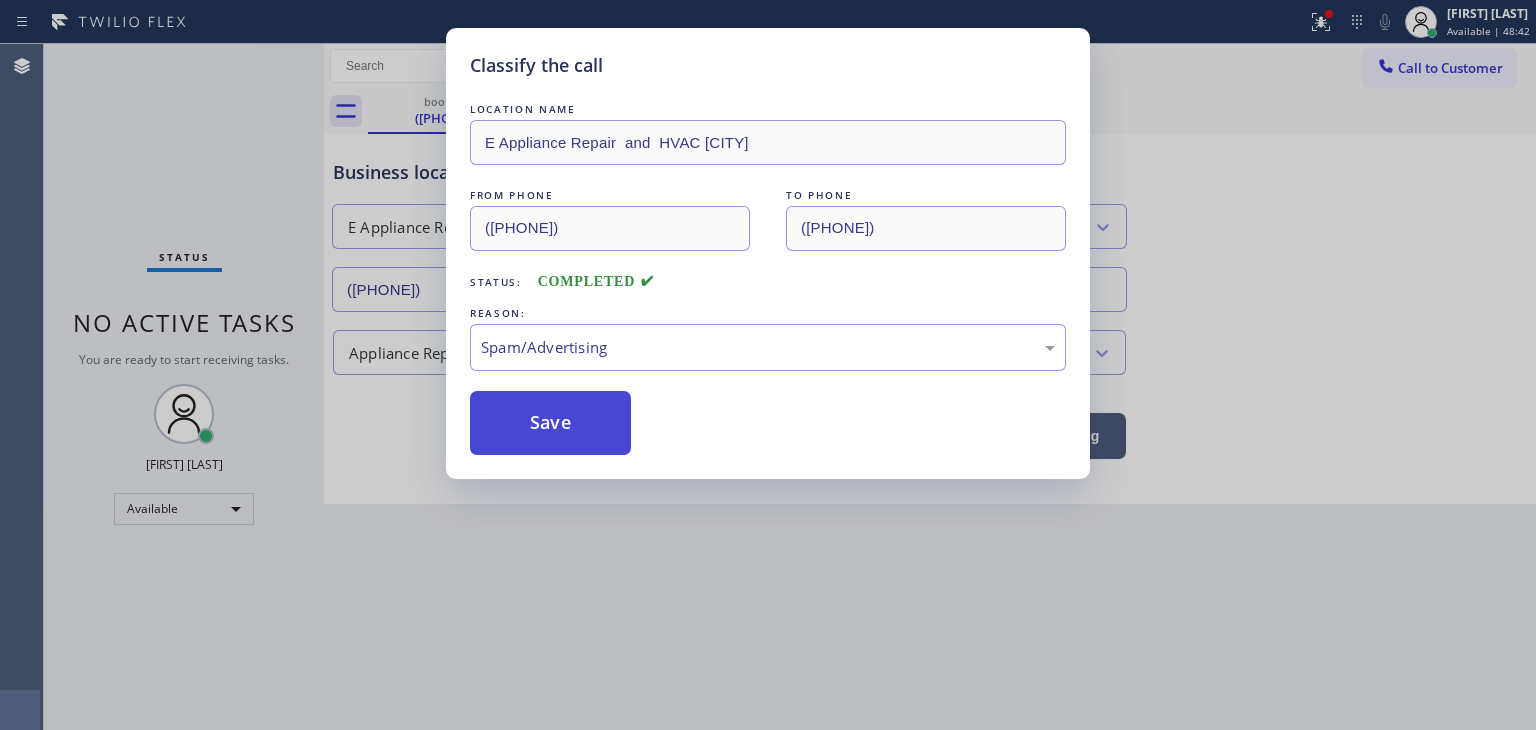 click on "Save" at bounding box center (550, 423) 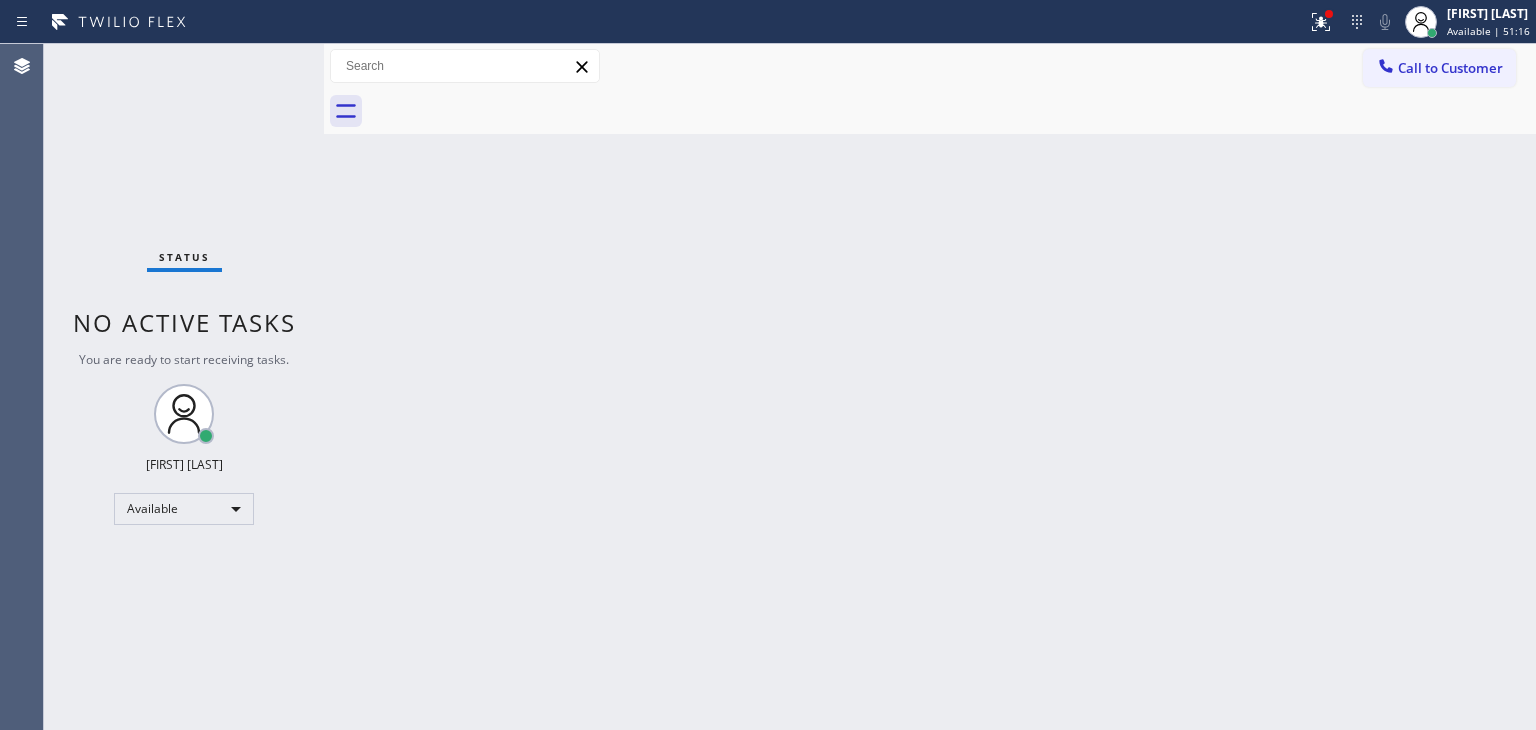 drag, startPoint x: 188, startPoint y: 101, endPoint x: 200, endPoint y: 94, distance: 13.892444 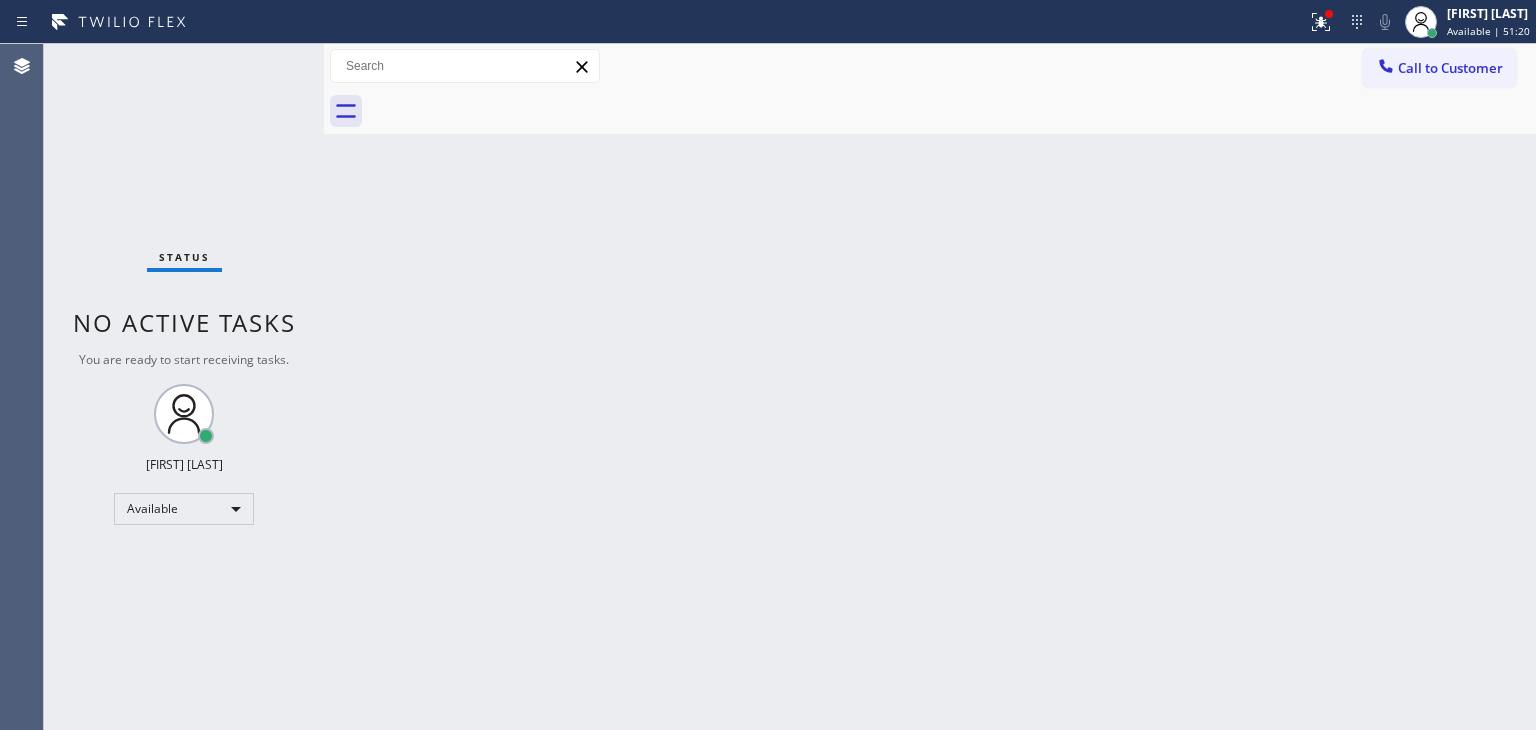 click on "Status   No active tasks     You are ready to start receiving tasks.   [FIRST] [LAST] Available" at bounding box center [184, 387] 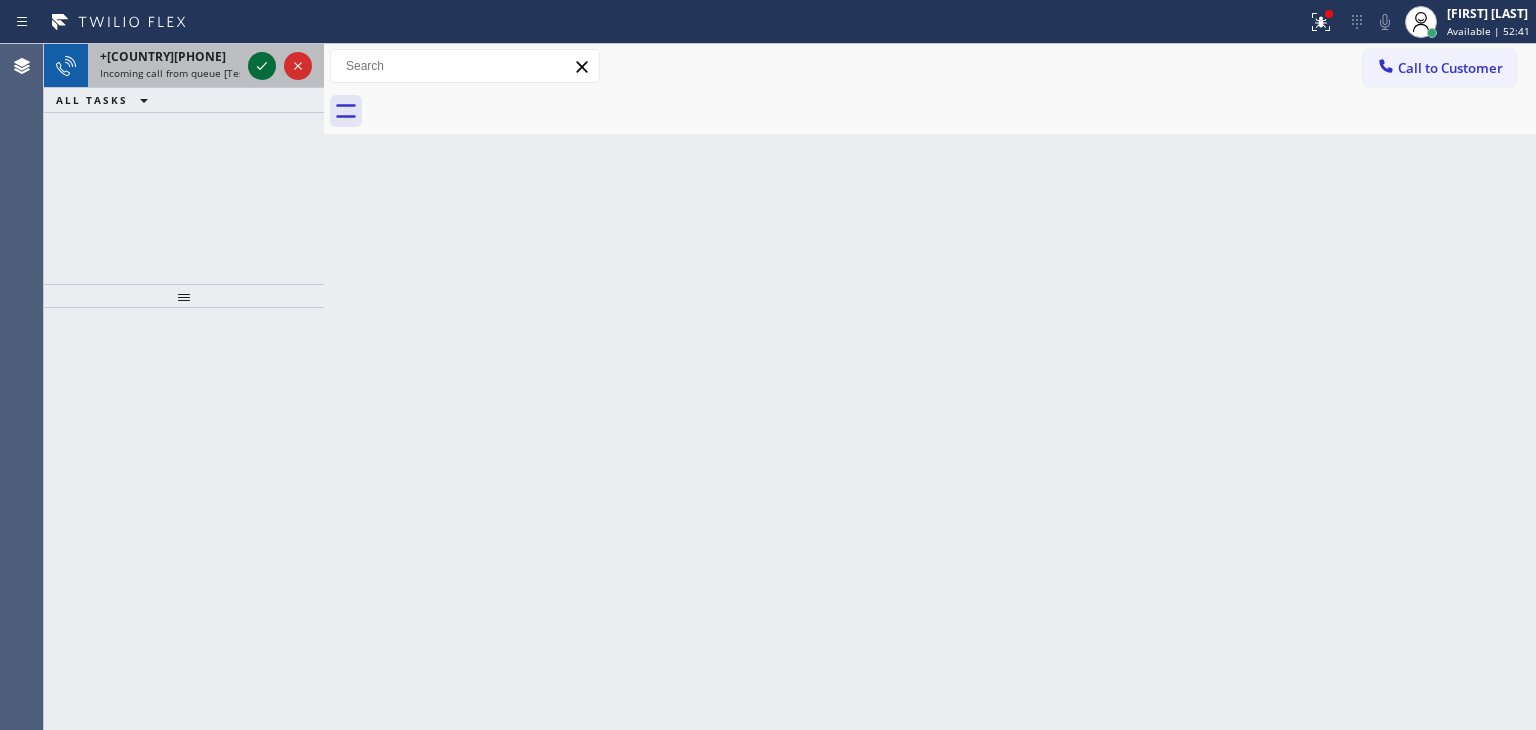 click 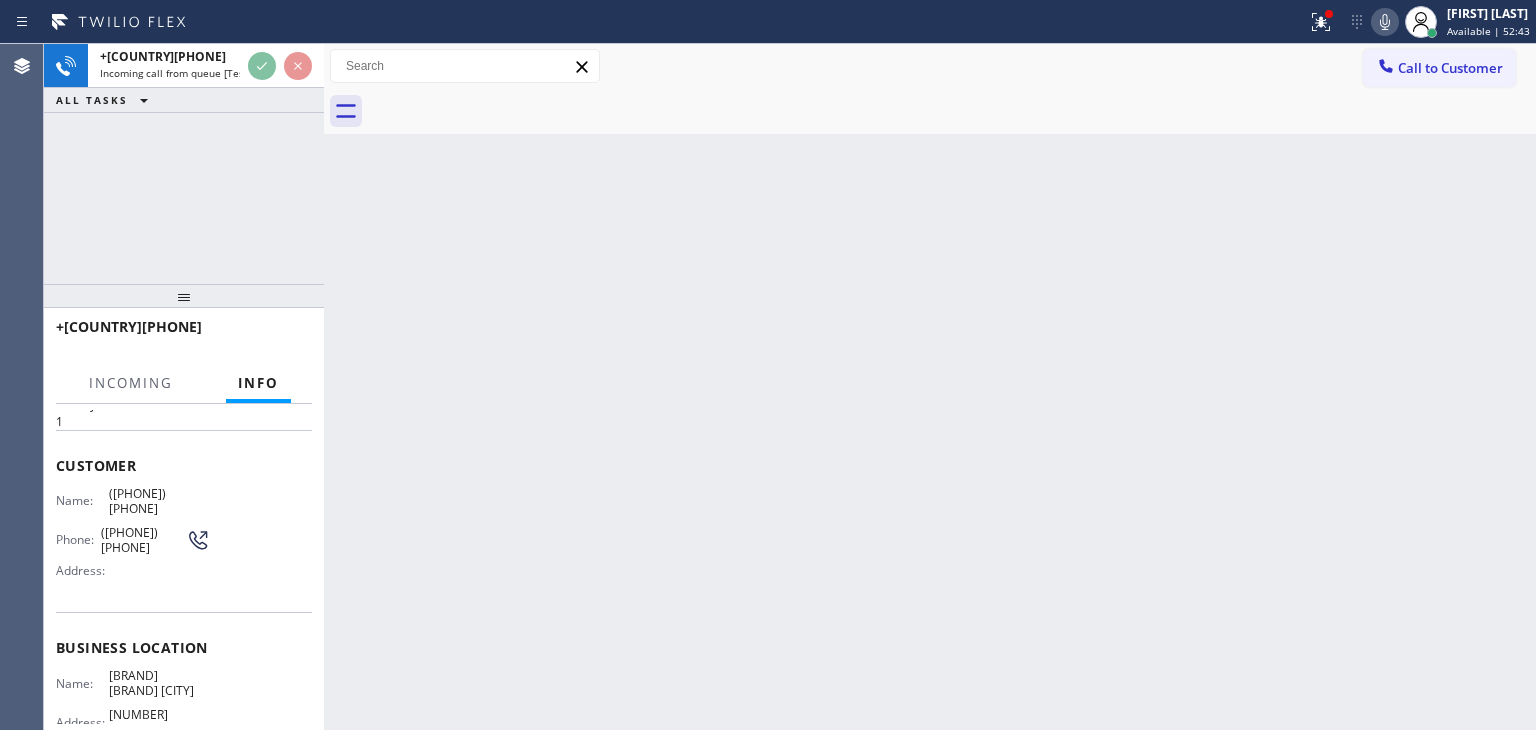 scroll, scrollTop: 100, scrollLeft: 0, axis: vertical 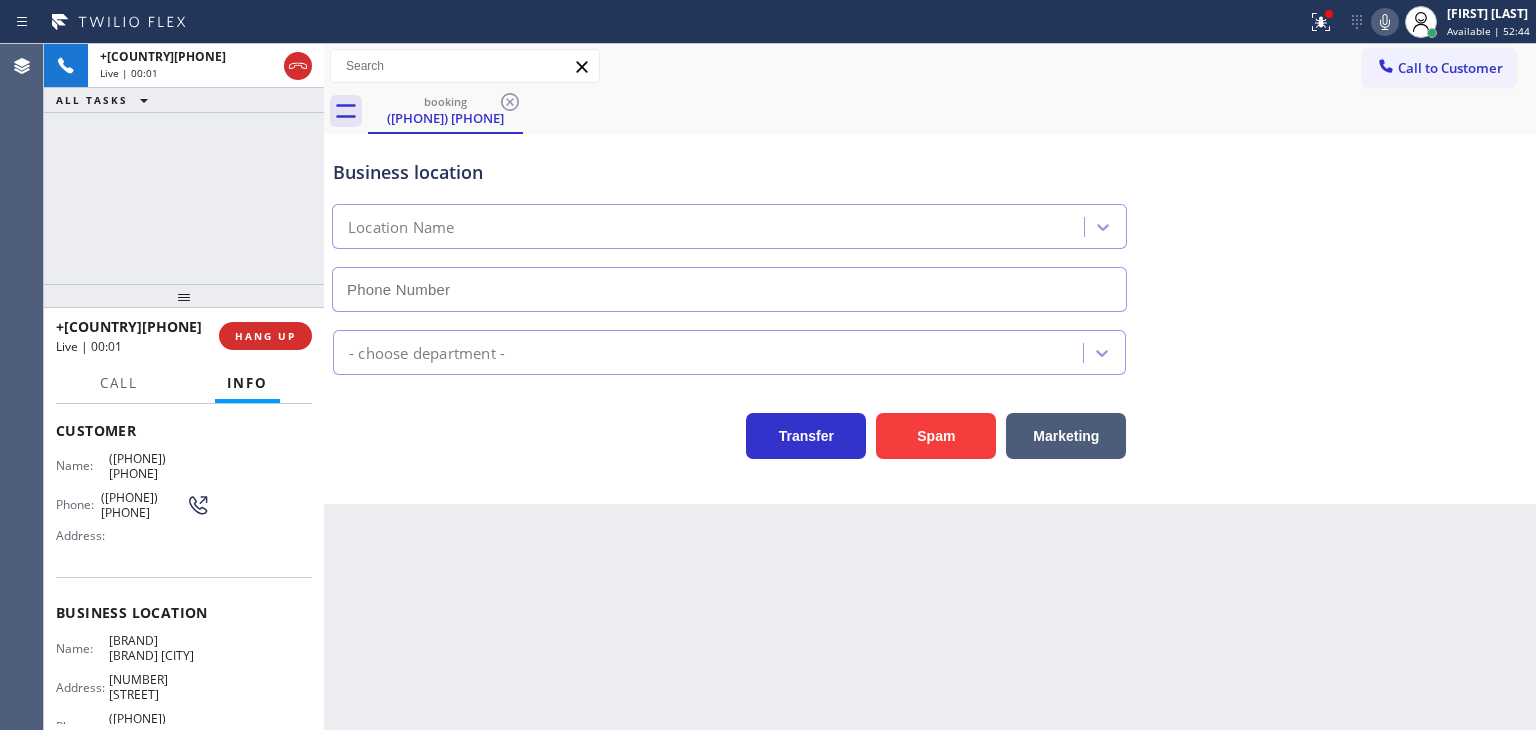 type on "[PHONE]" 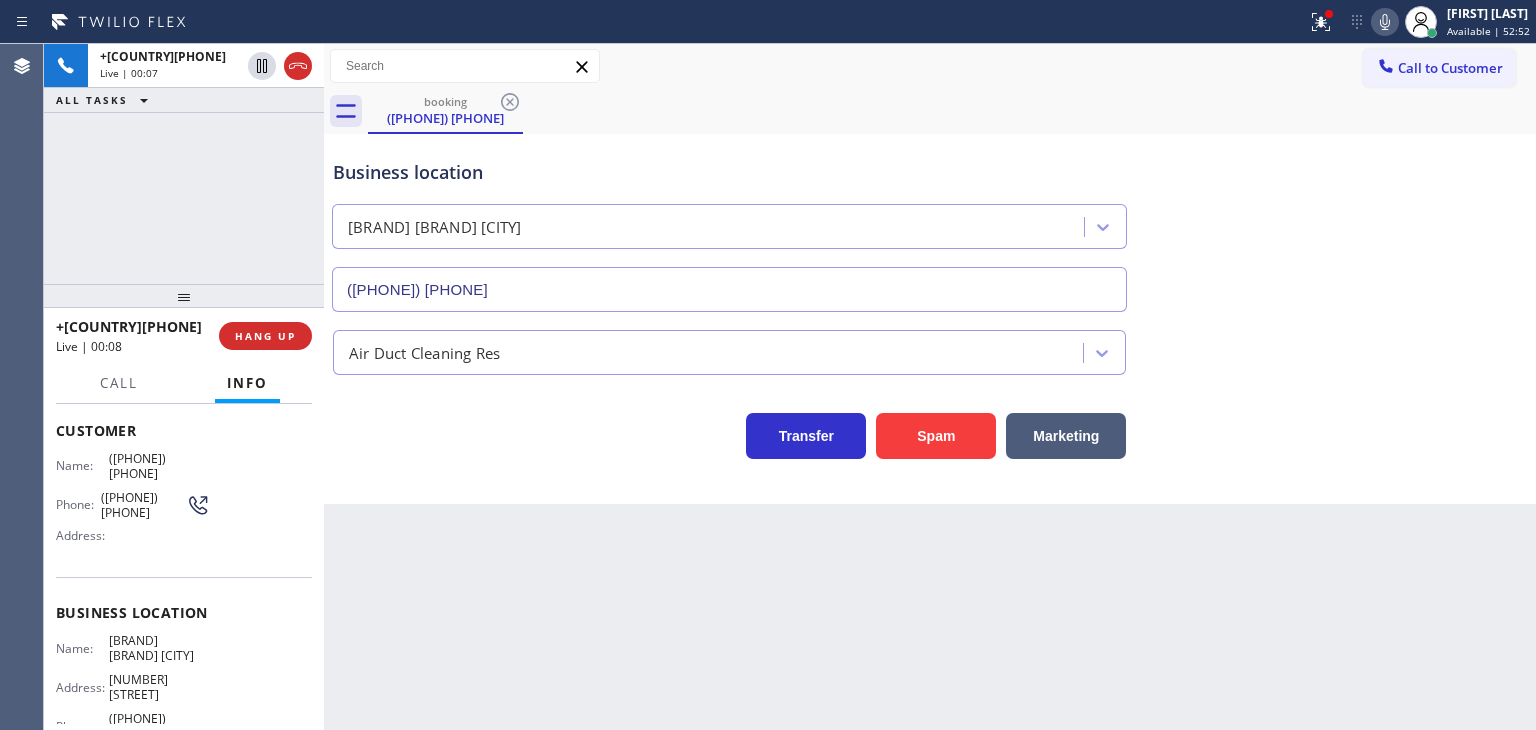click 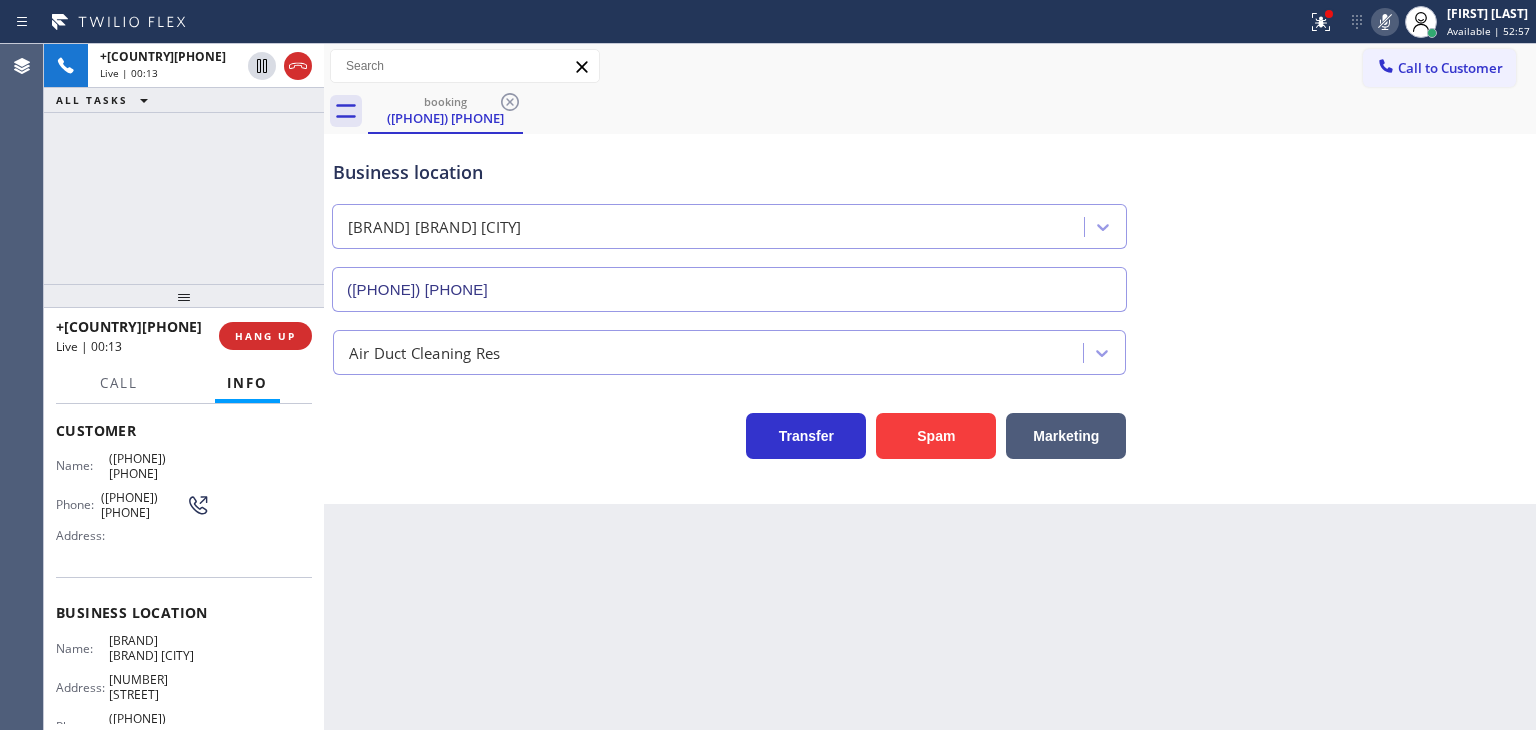 click 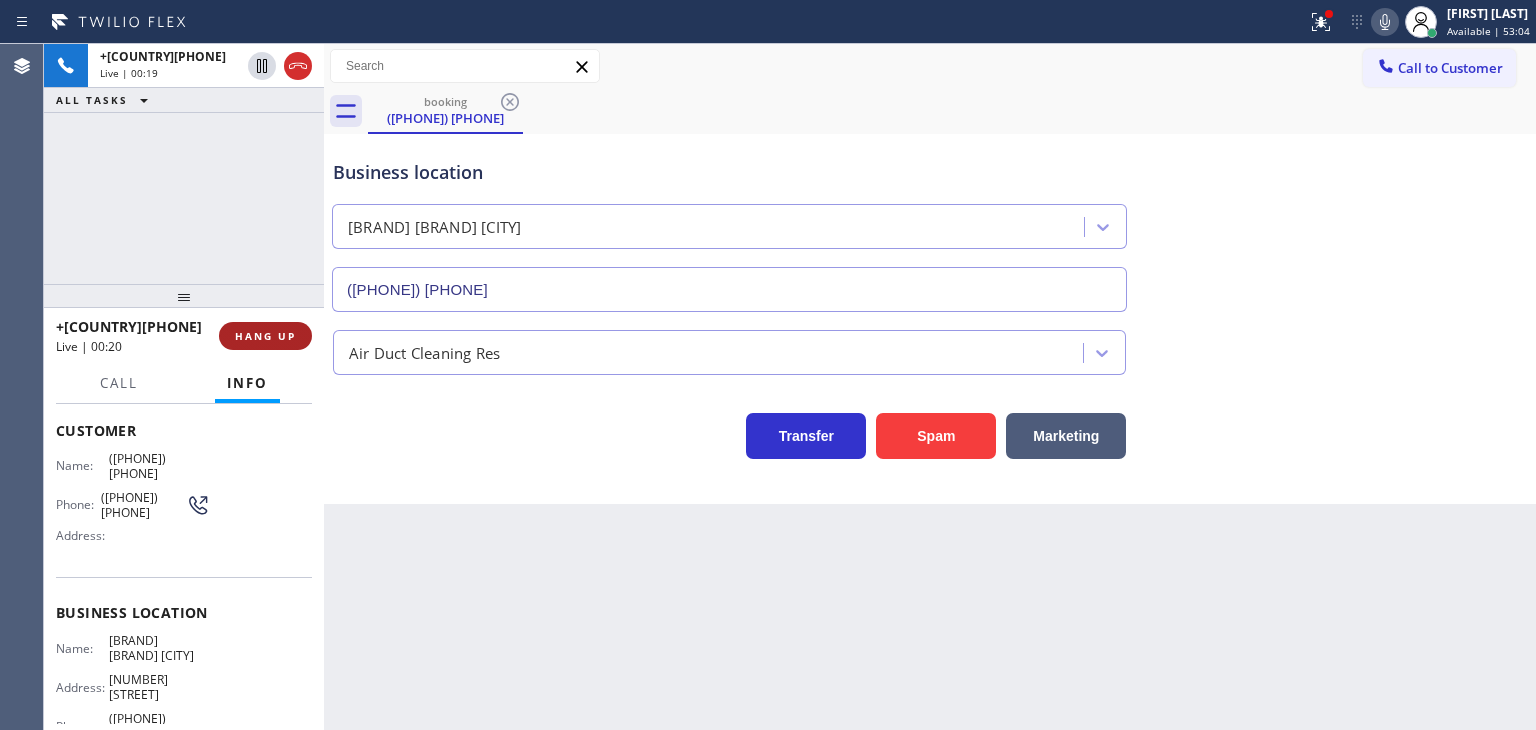 click on "HANG UP" at bounding box center (265, 336) 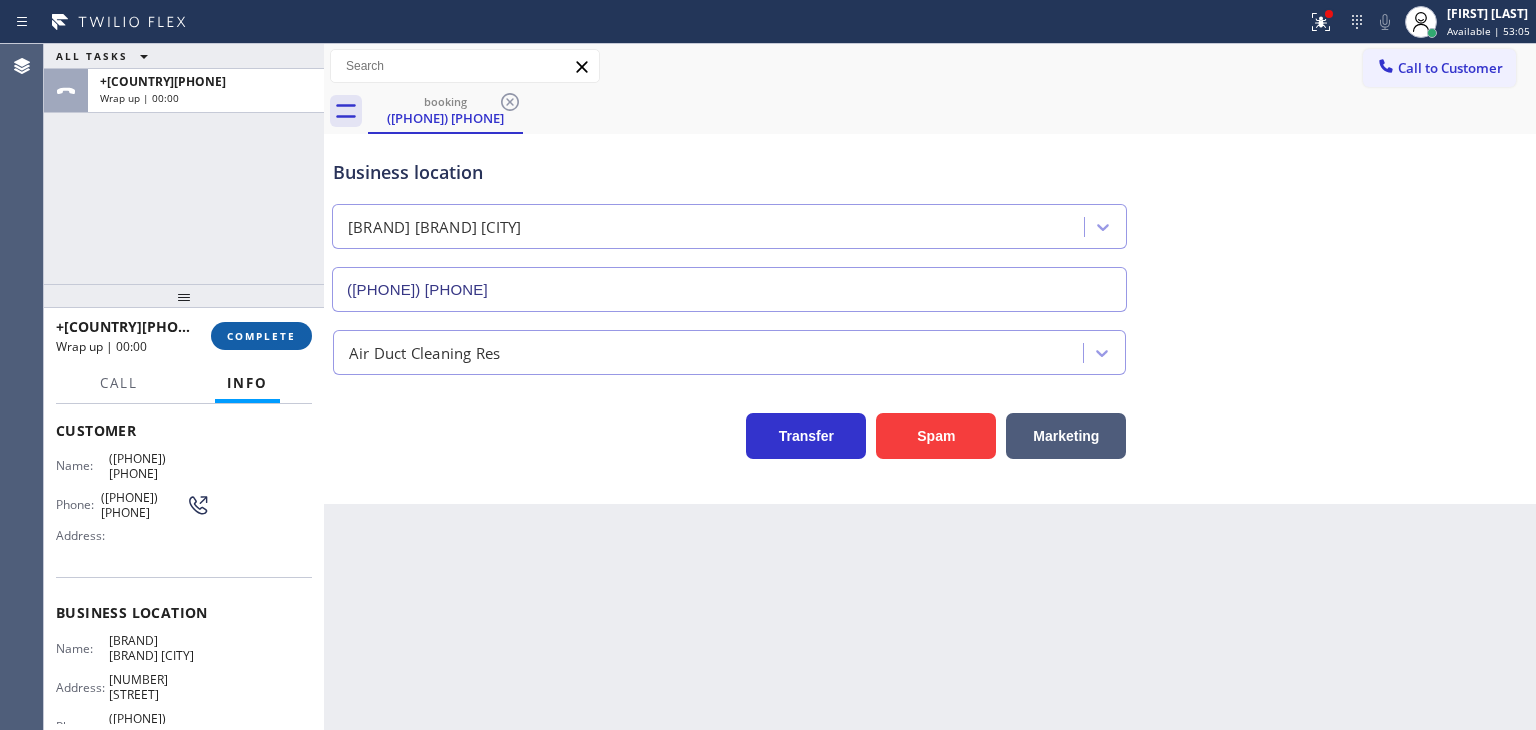 click on "COMPLETE" at bounding box center (261, 336) 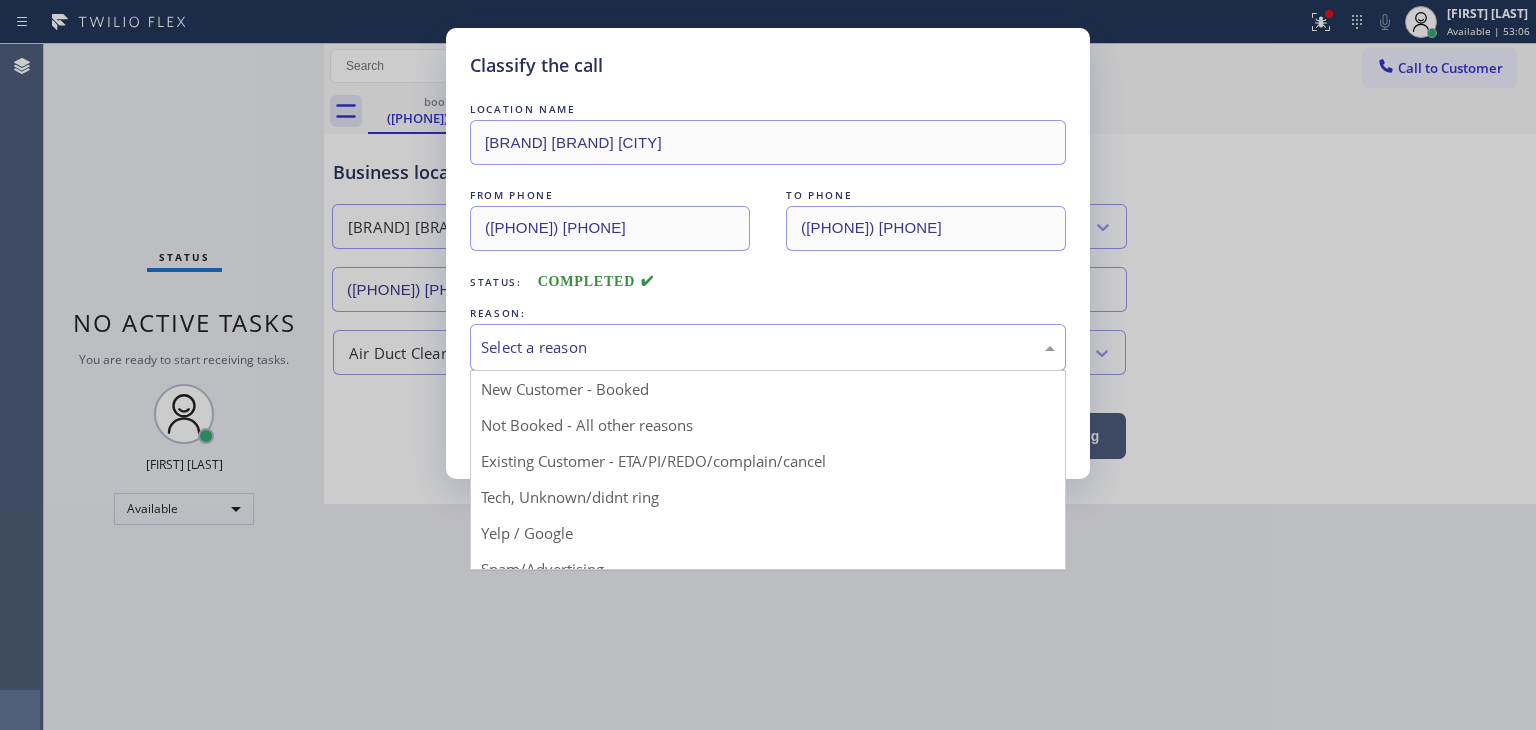 click on "Select a reason" at bounding box center [768, 347] 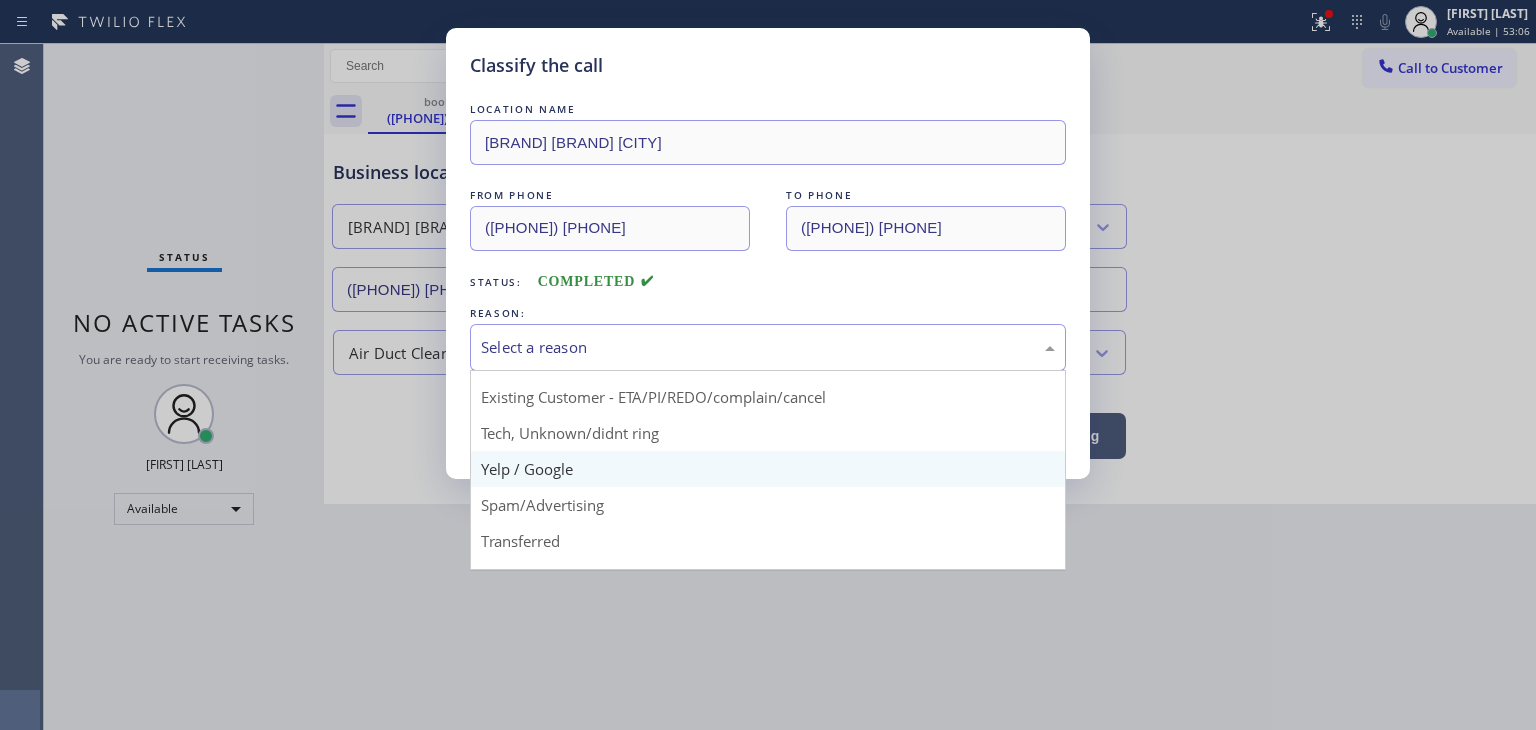 scroll, scrollTop: 100, scrollLeft: 0, axis: vertical 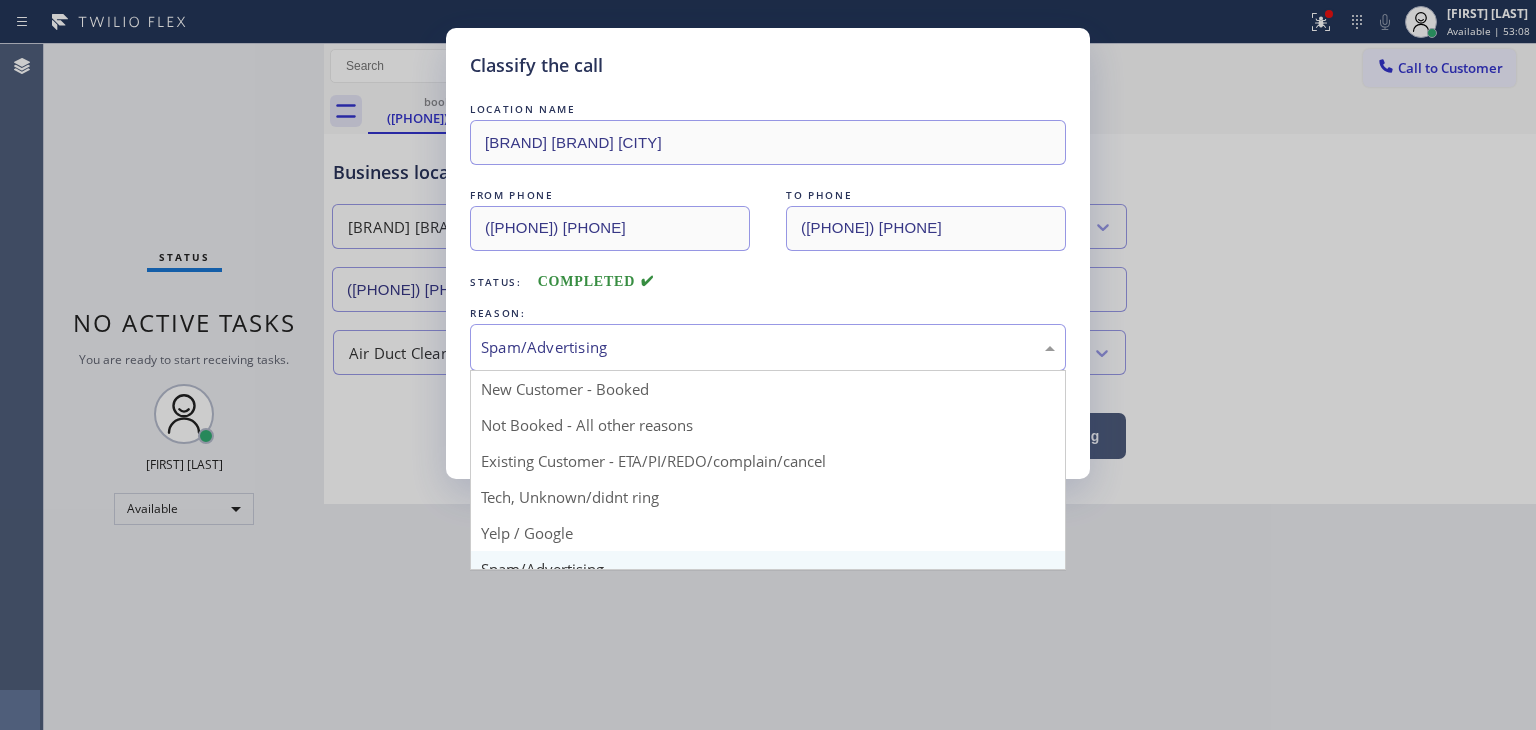click on "Spam/Advertising" at bounding box center [768, 347] 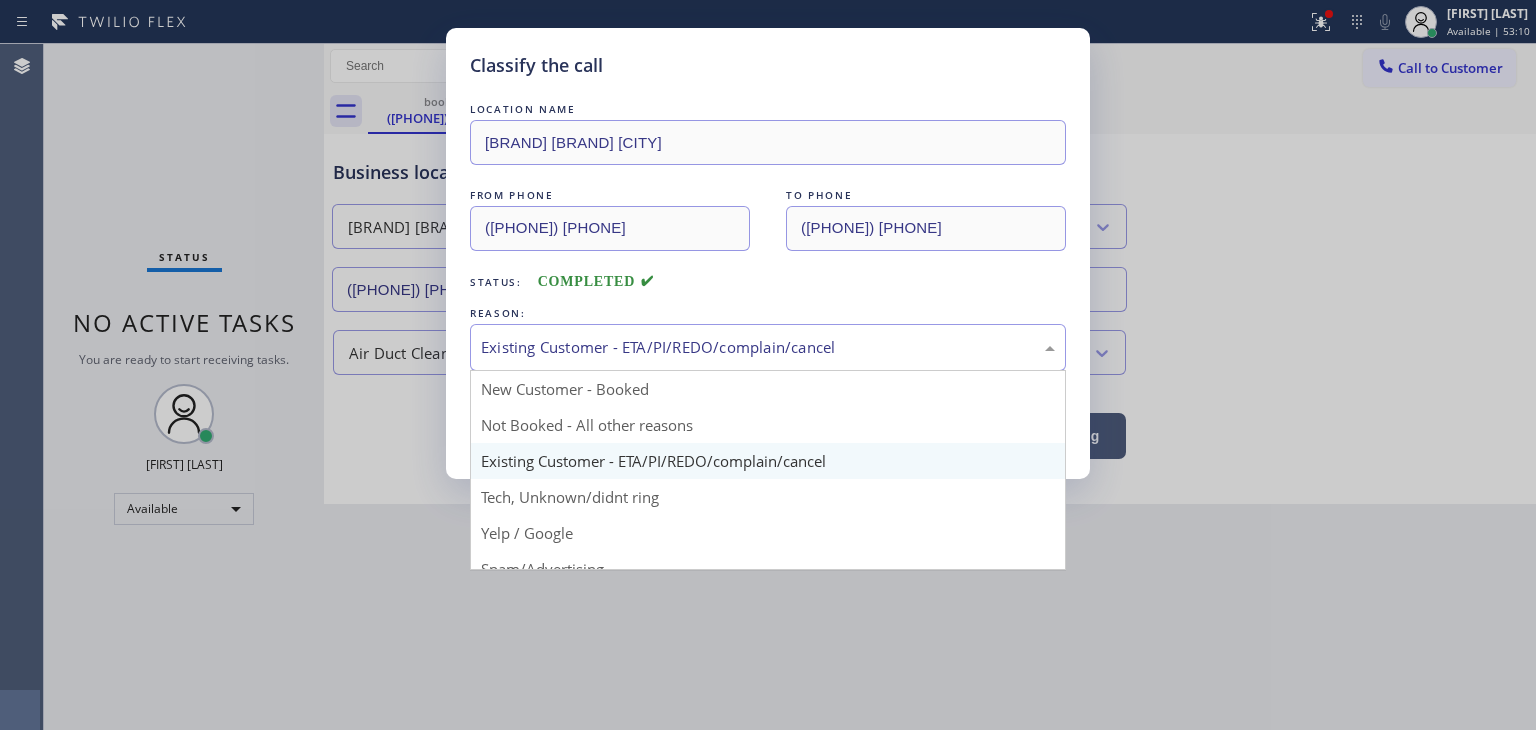 click on "Existing Customer - ETA/PI/REDO/complain/cancel" at bounding box center [768, 347] 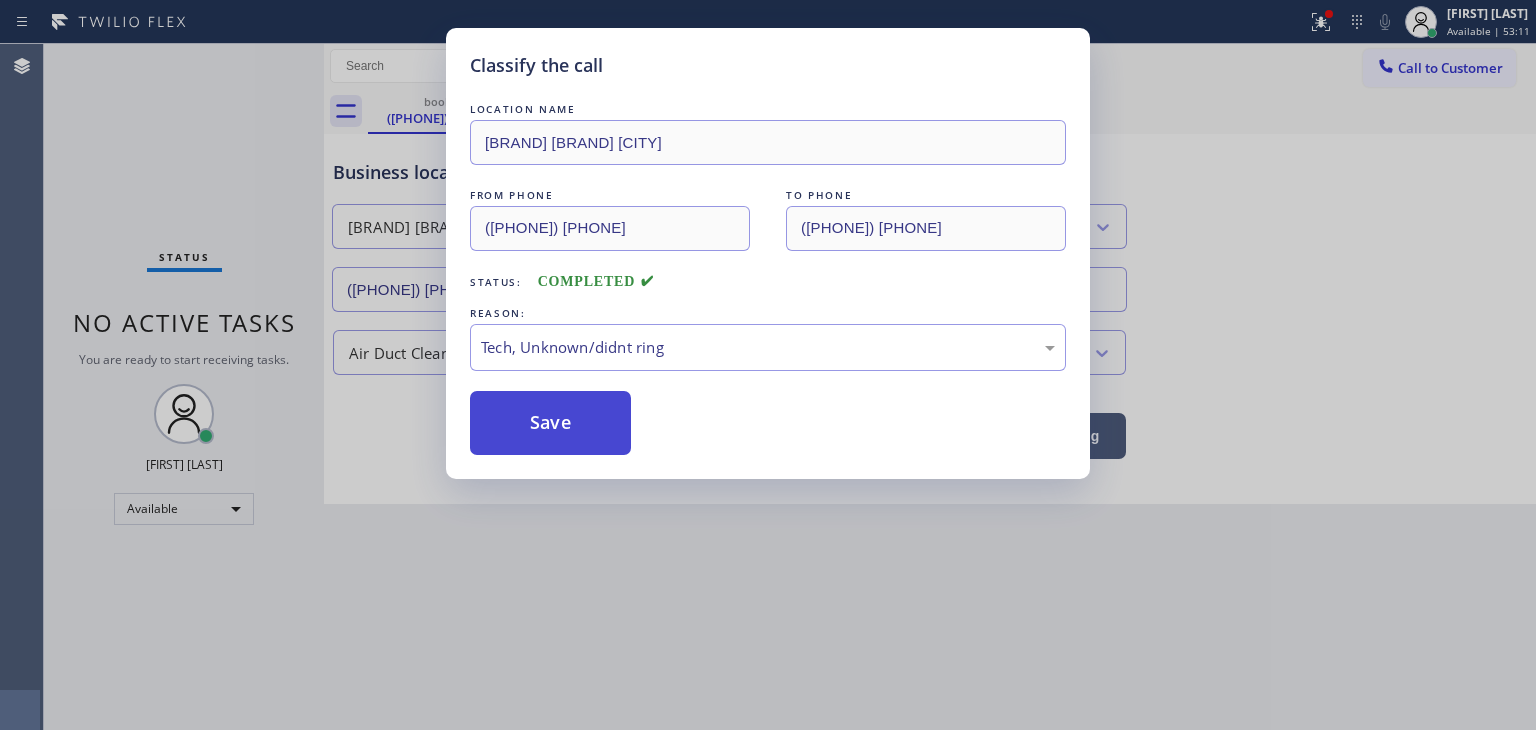 click on "Save" at bounding box center [550, 423] 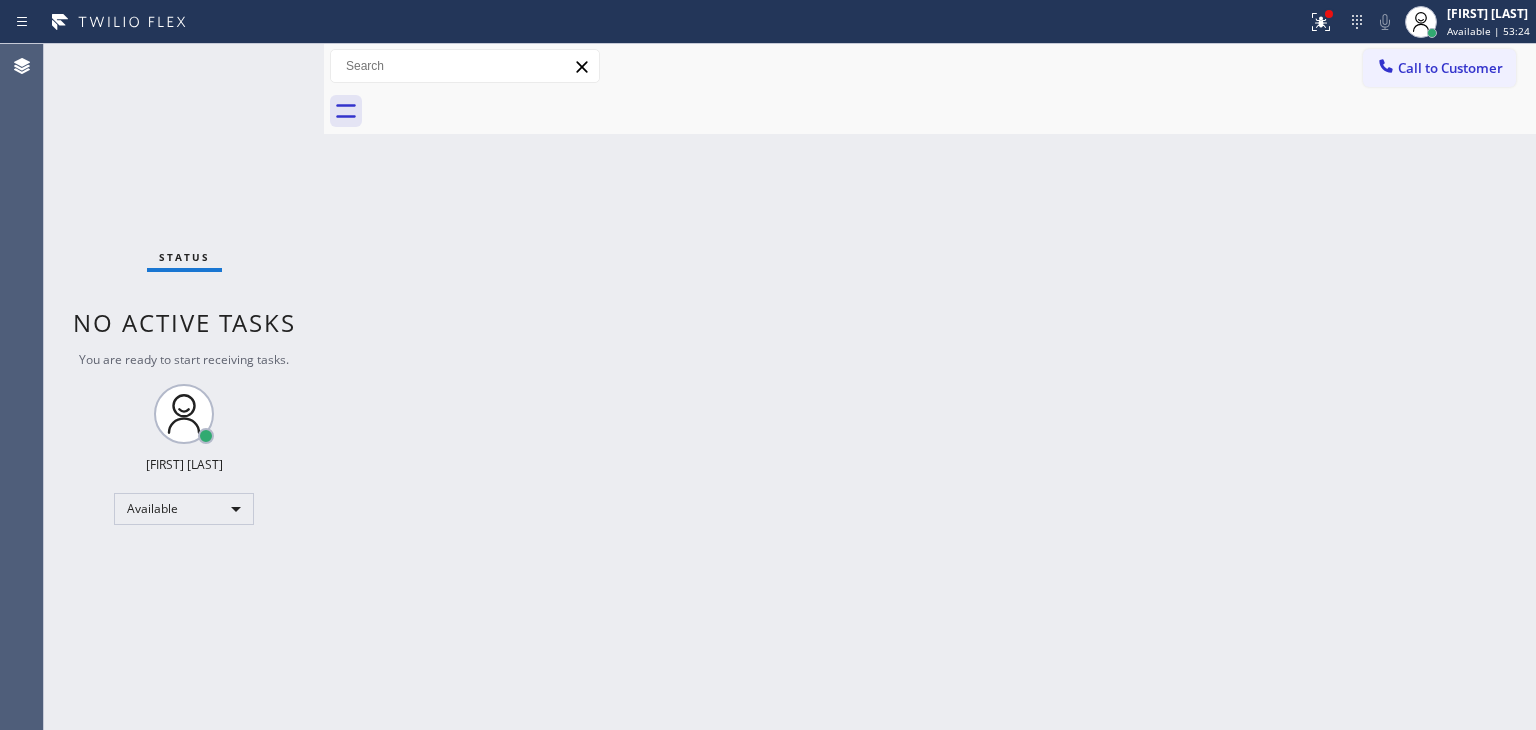 click on "Status   No active tasks     You are ready to start receiving tasks.   [FIRST] [LAST] Available" at bounding box center [184, 387] 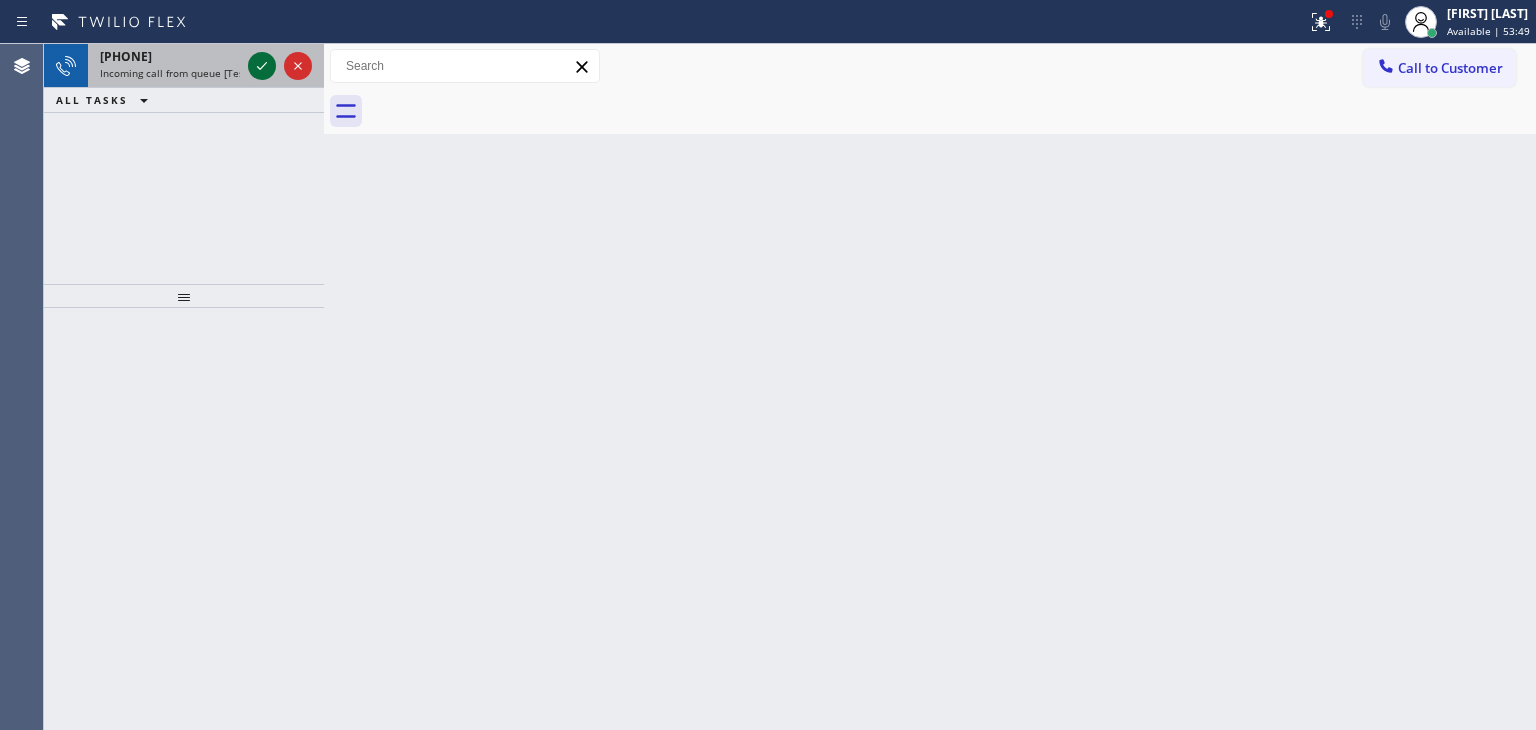 click 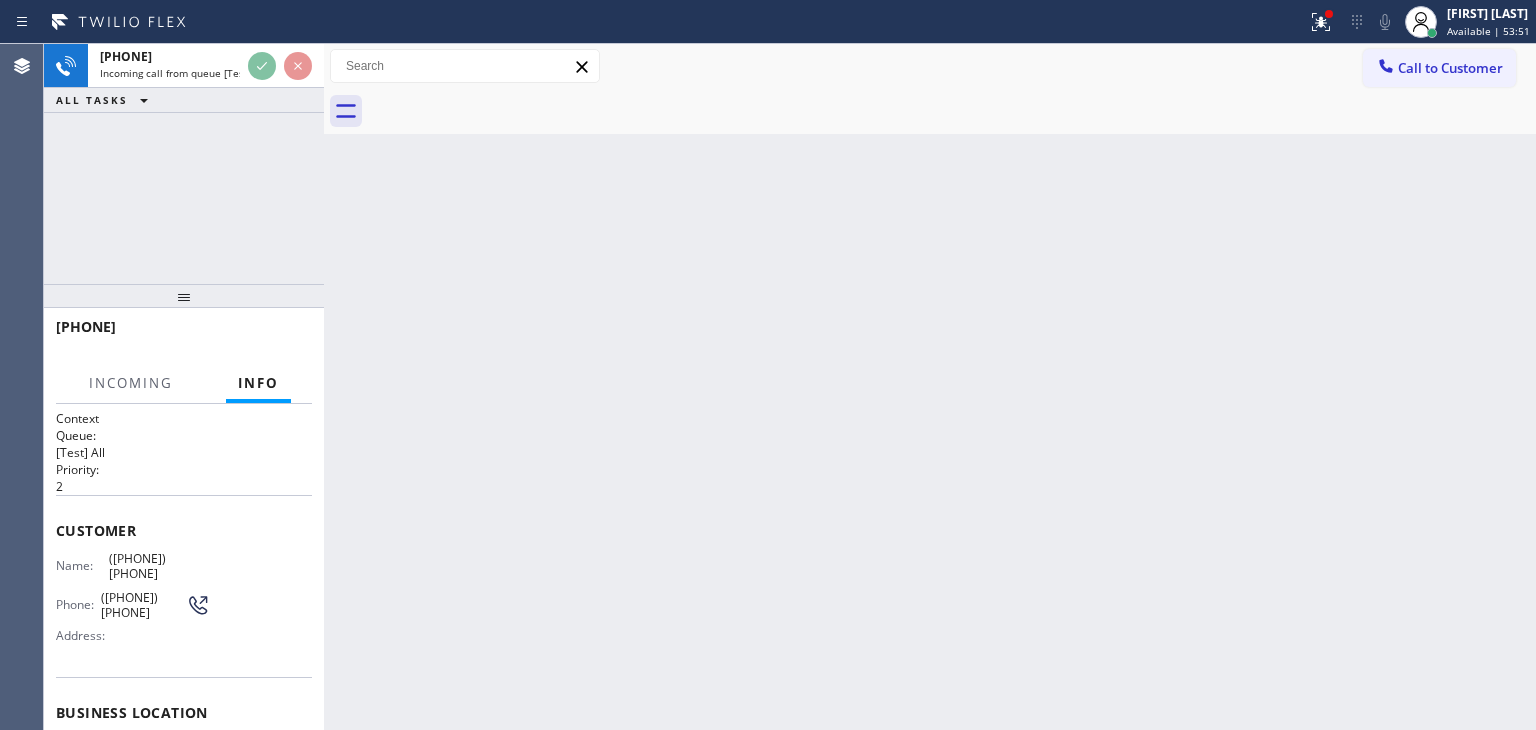 scroll, scrollTop: 100, scrollLeft: 0, axis: vertical 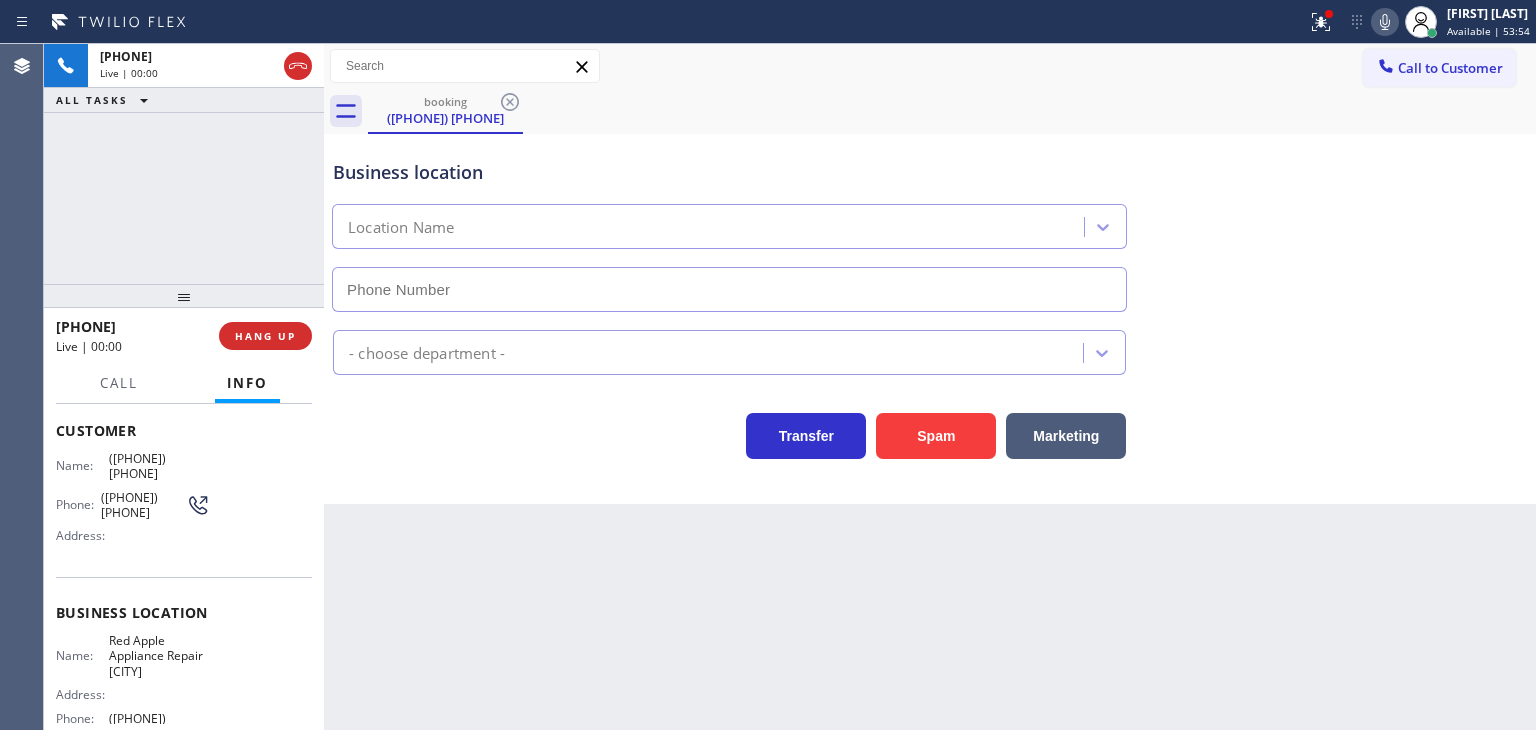 type on "[PHONE]" 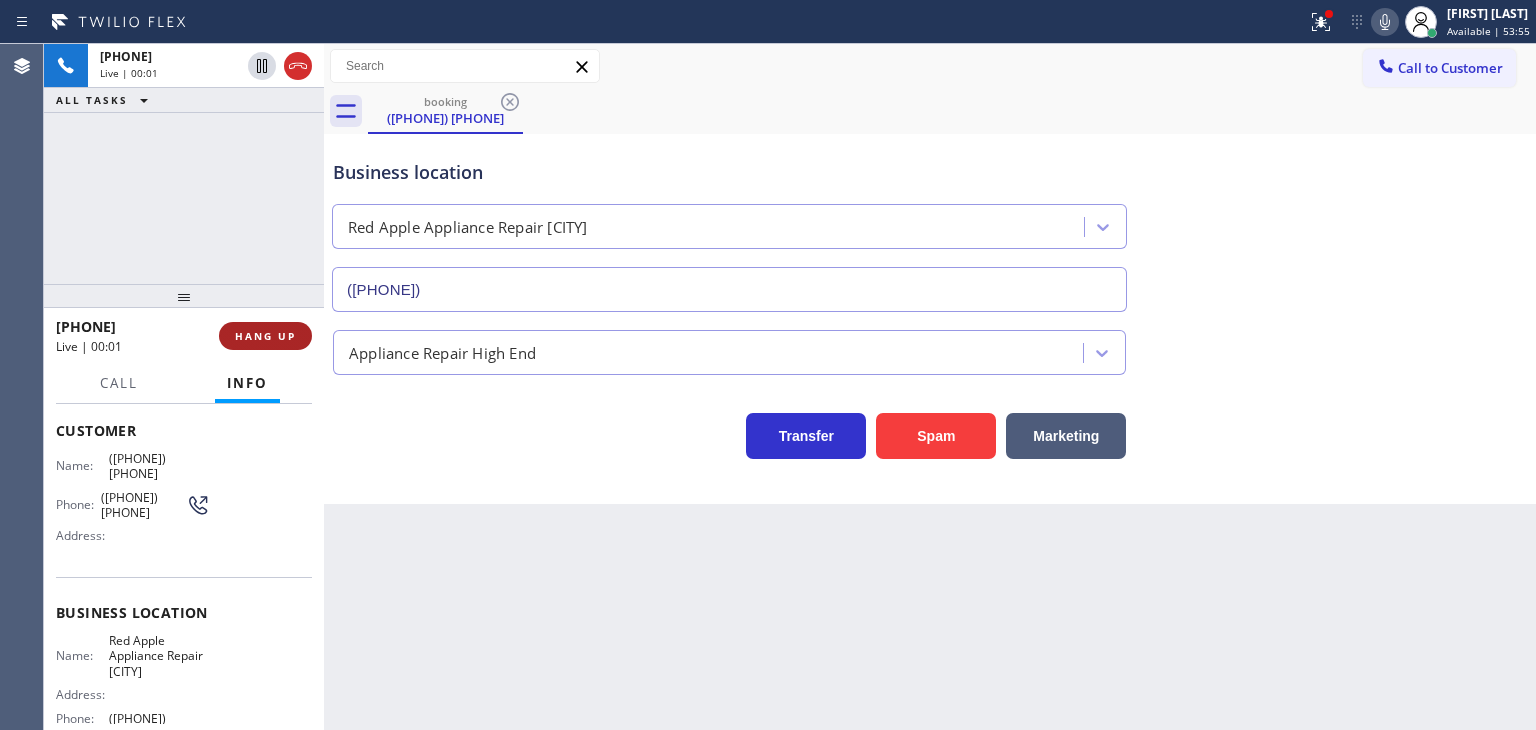 click on "HANG UP" at bounding box center (265, 336) 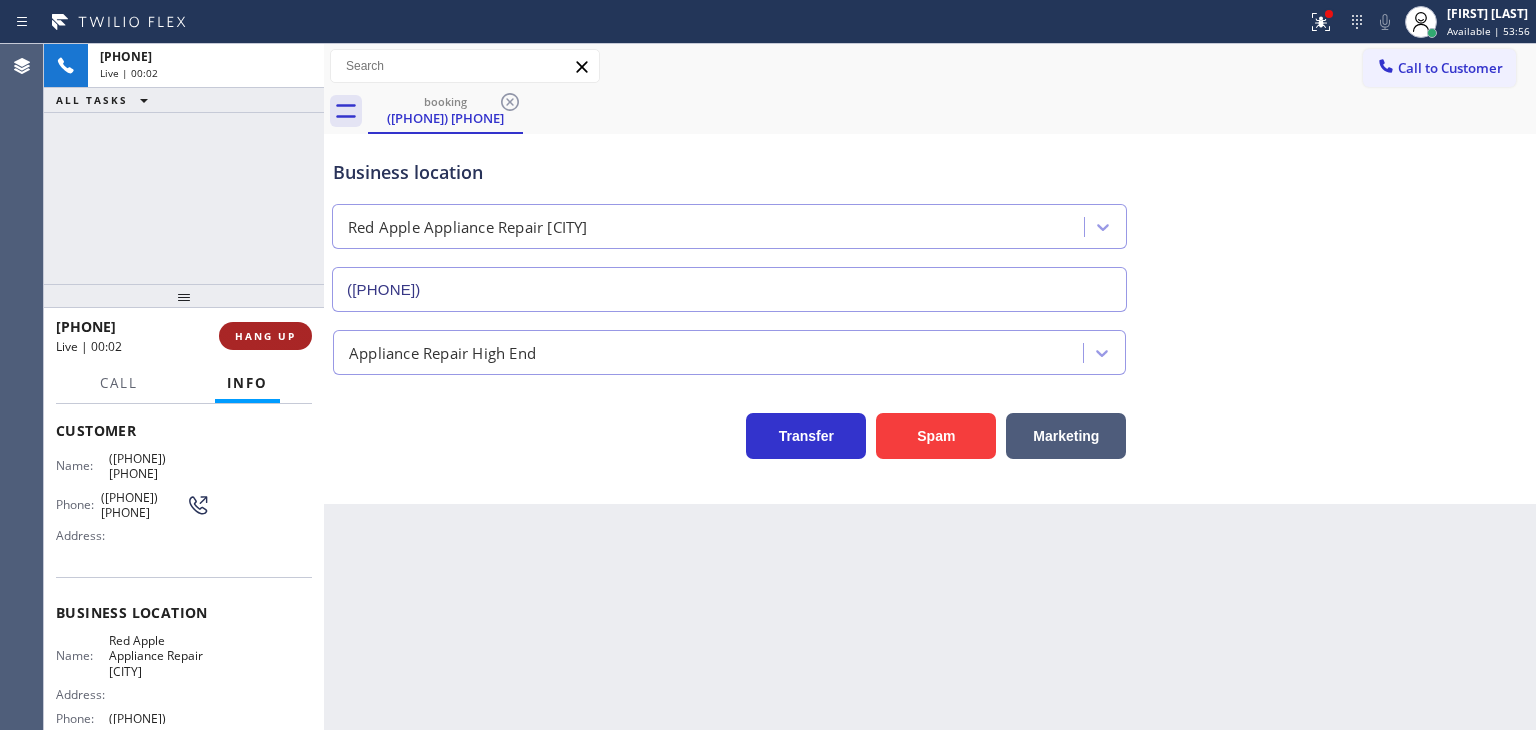 click on "HANG UP" at bounding box center (265, 336) 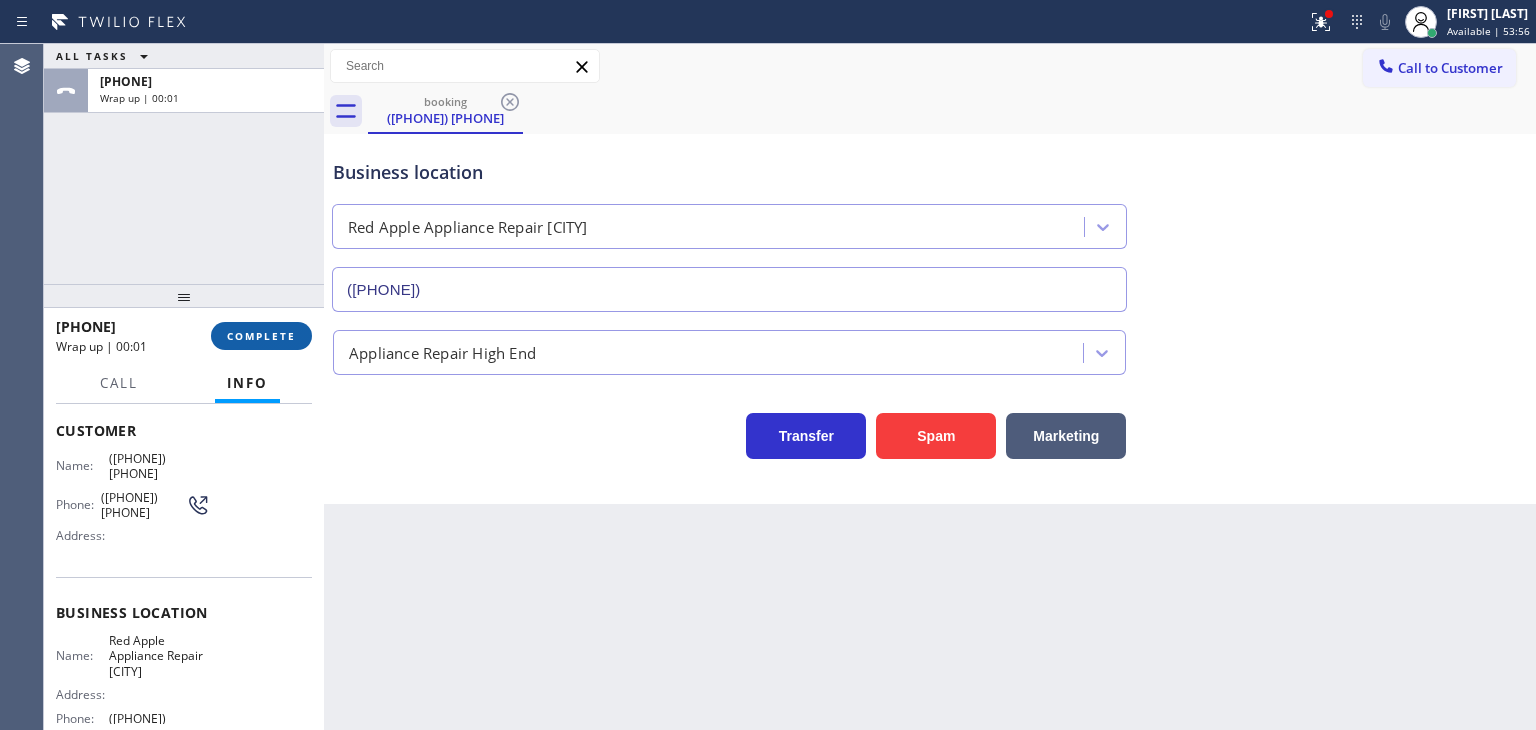 click on "COMPLETE" at bounding box center (261, 336) 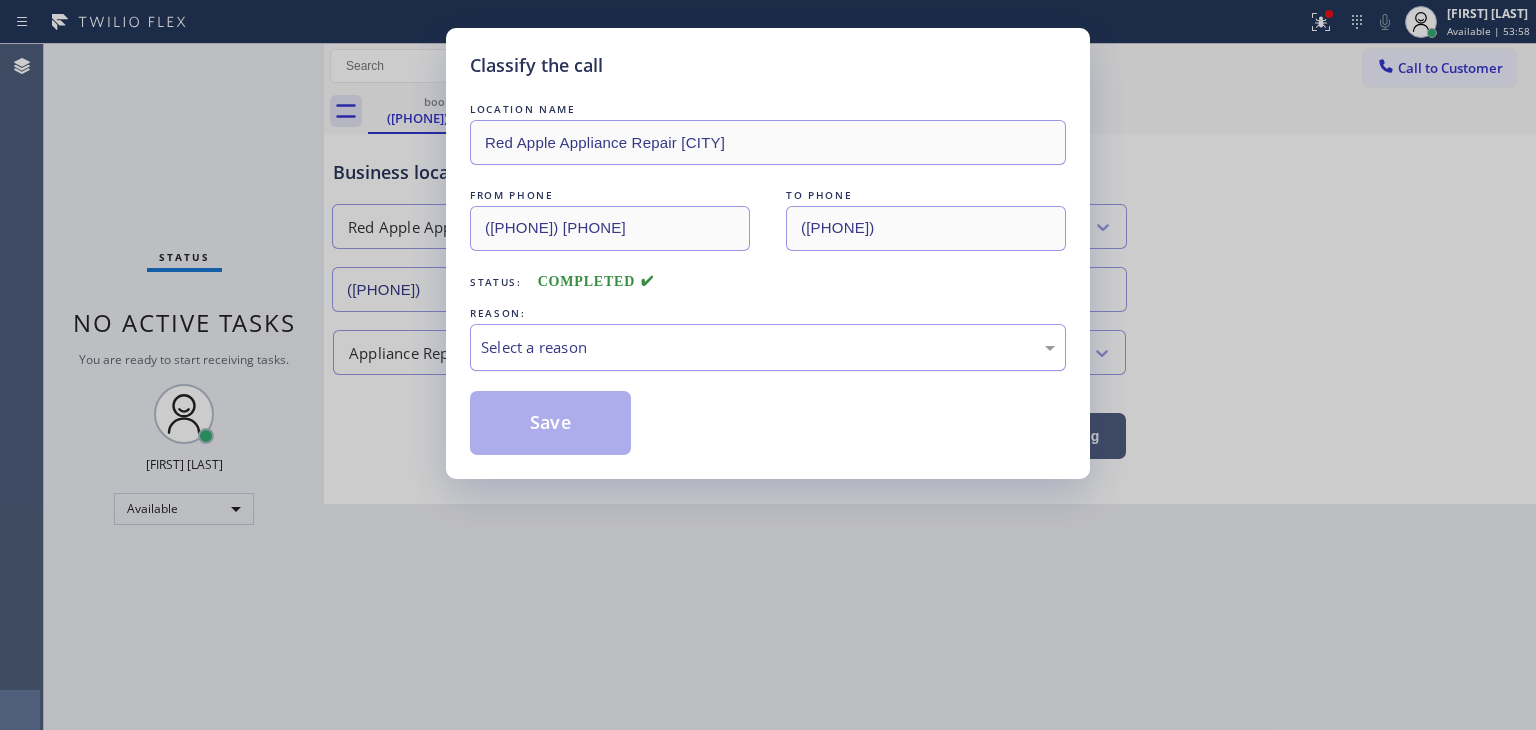 click on "Select a reason" at bounding box center (768, 347) 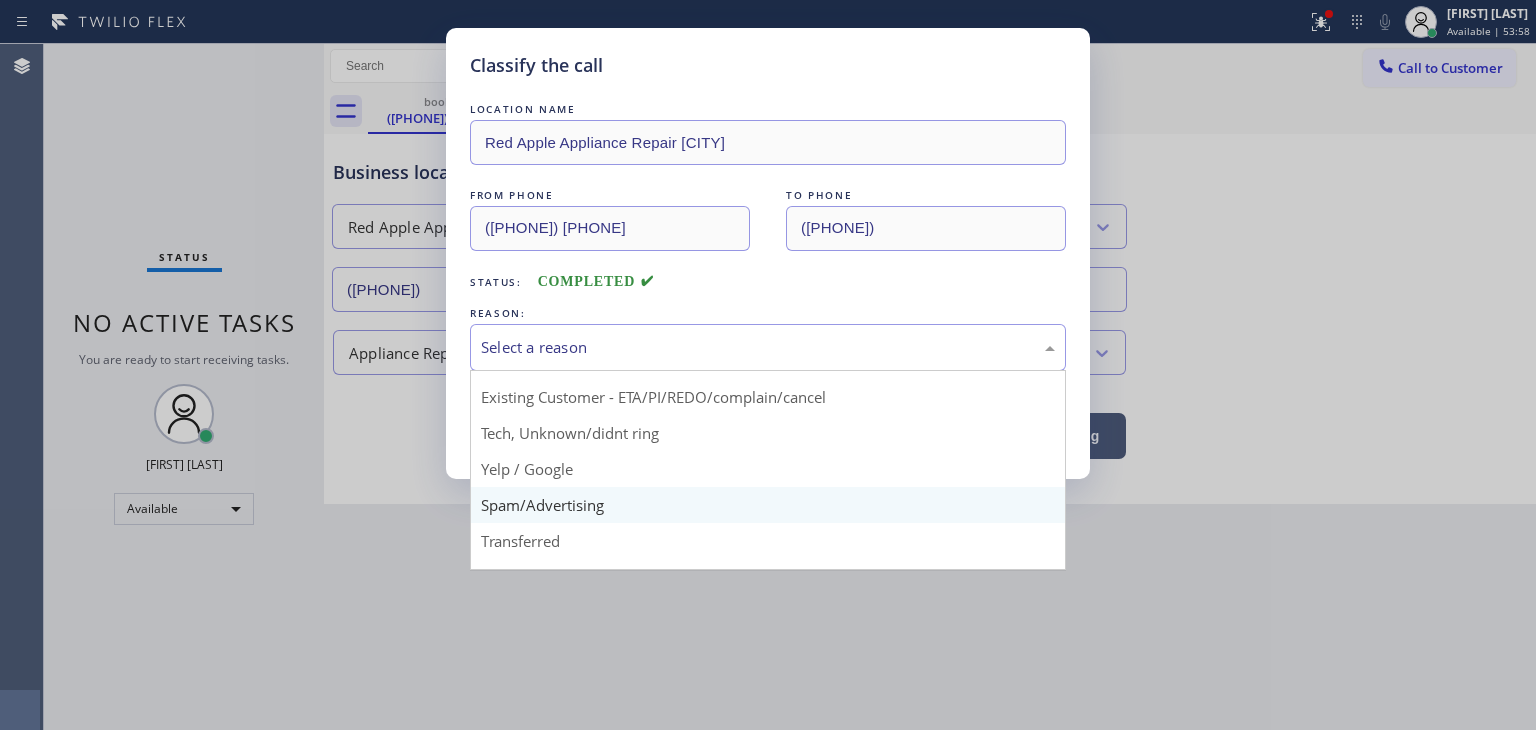 scroll, scrollTop: 100, scrollLeft: 0, axis: vertical 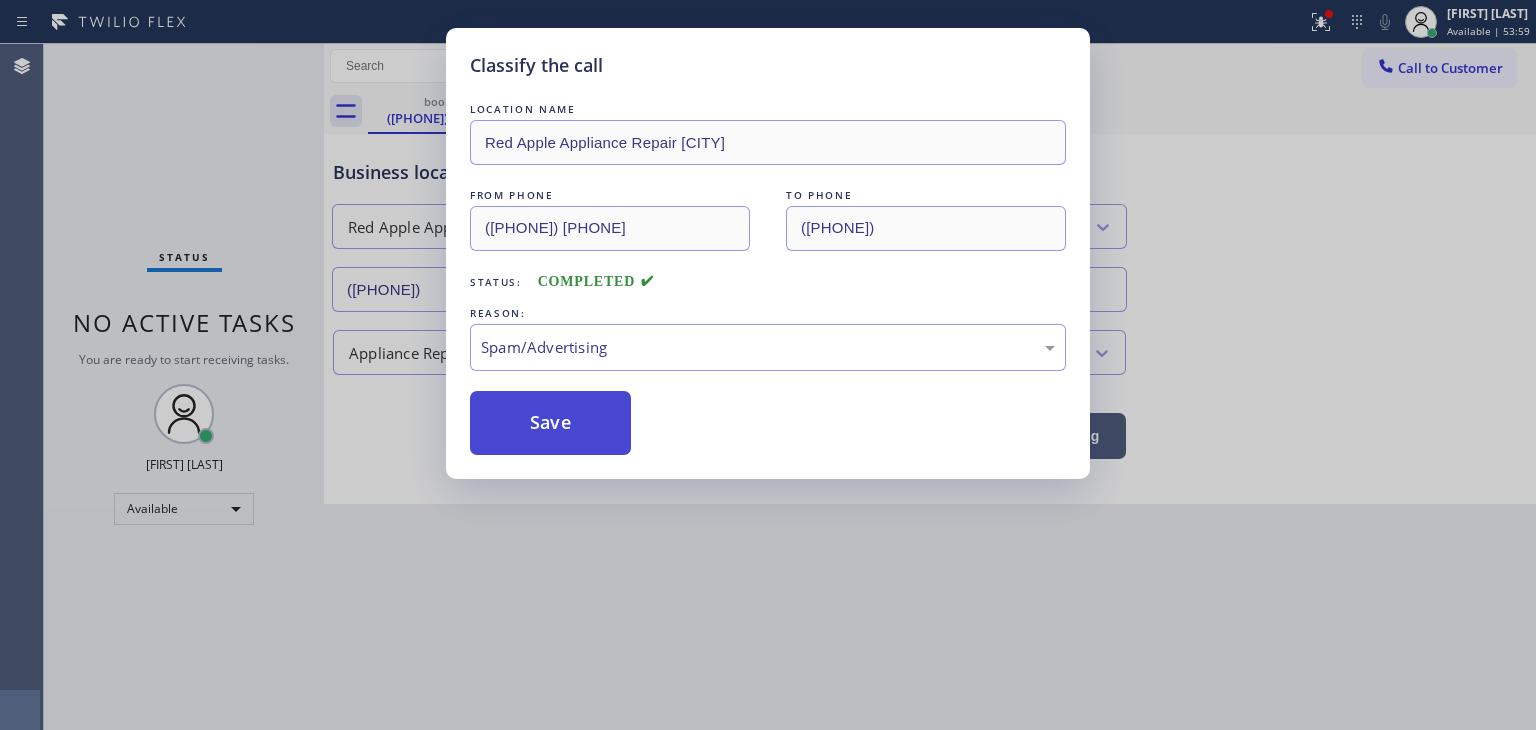 click on "Save" at bounding box center (550, 423) 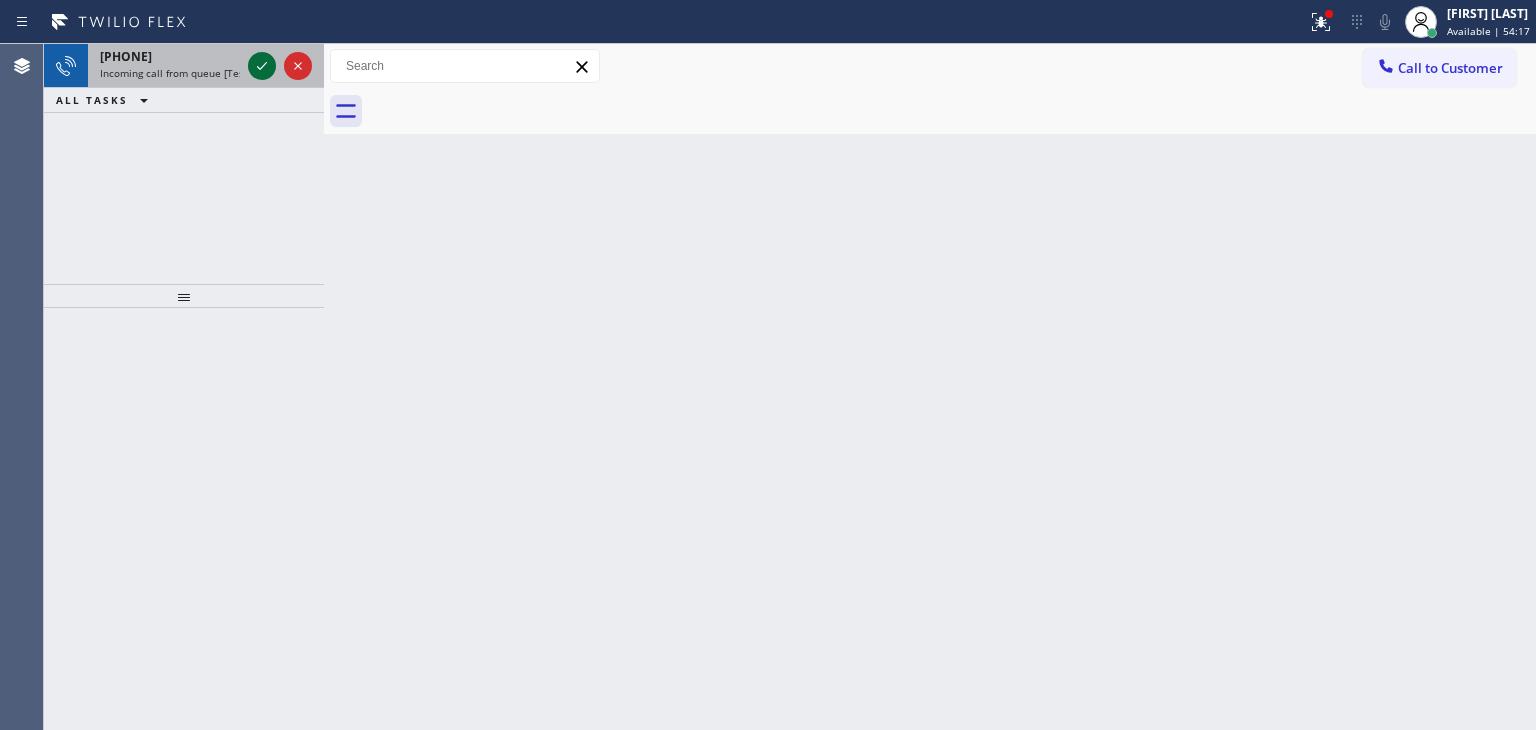 click 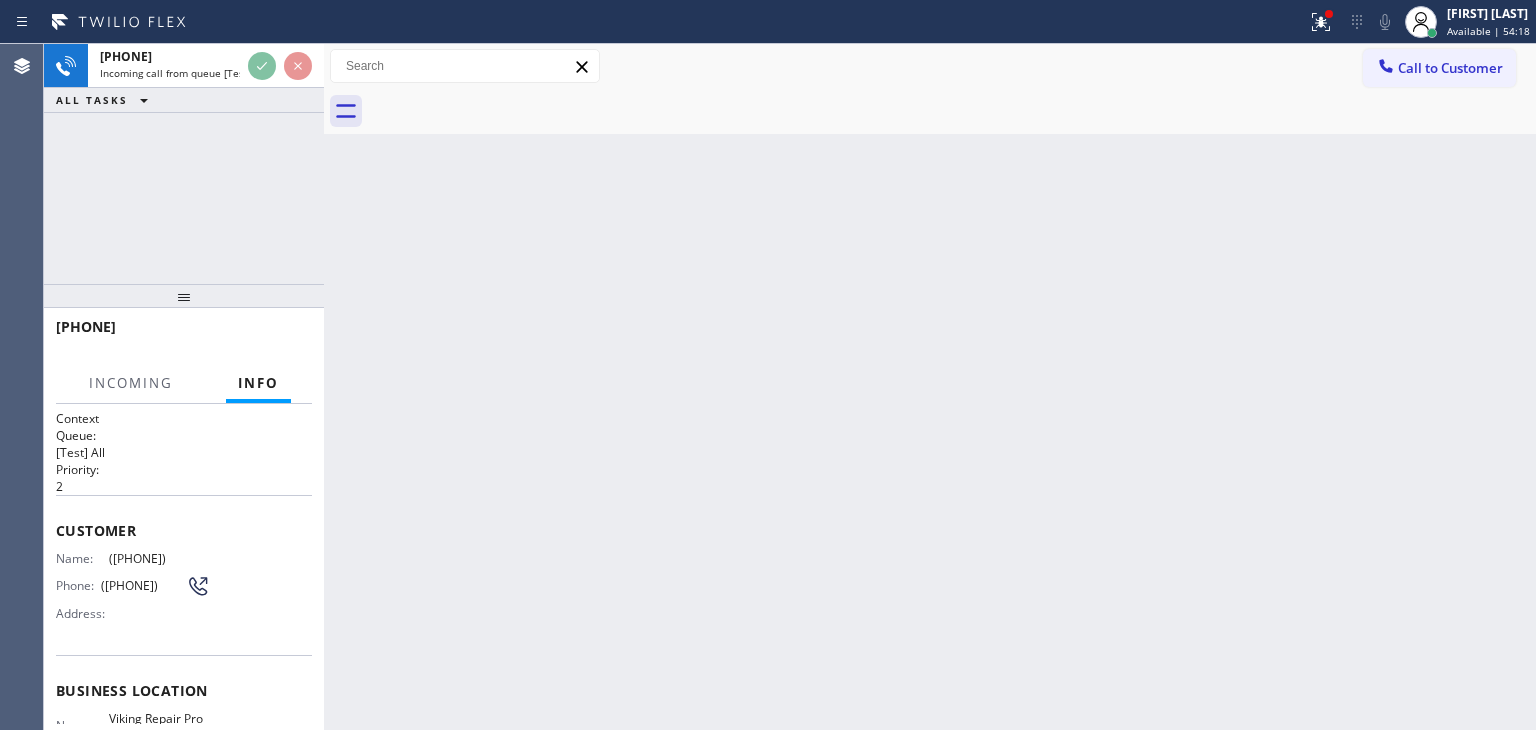scroll, scrollTop: 100, scrollLeft: 0, axis: vertical 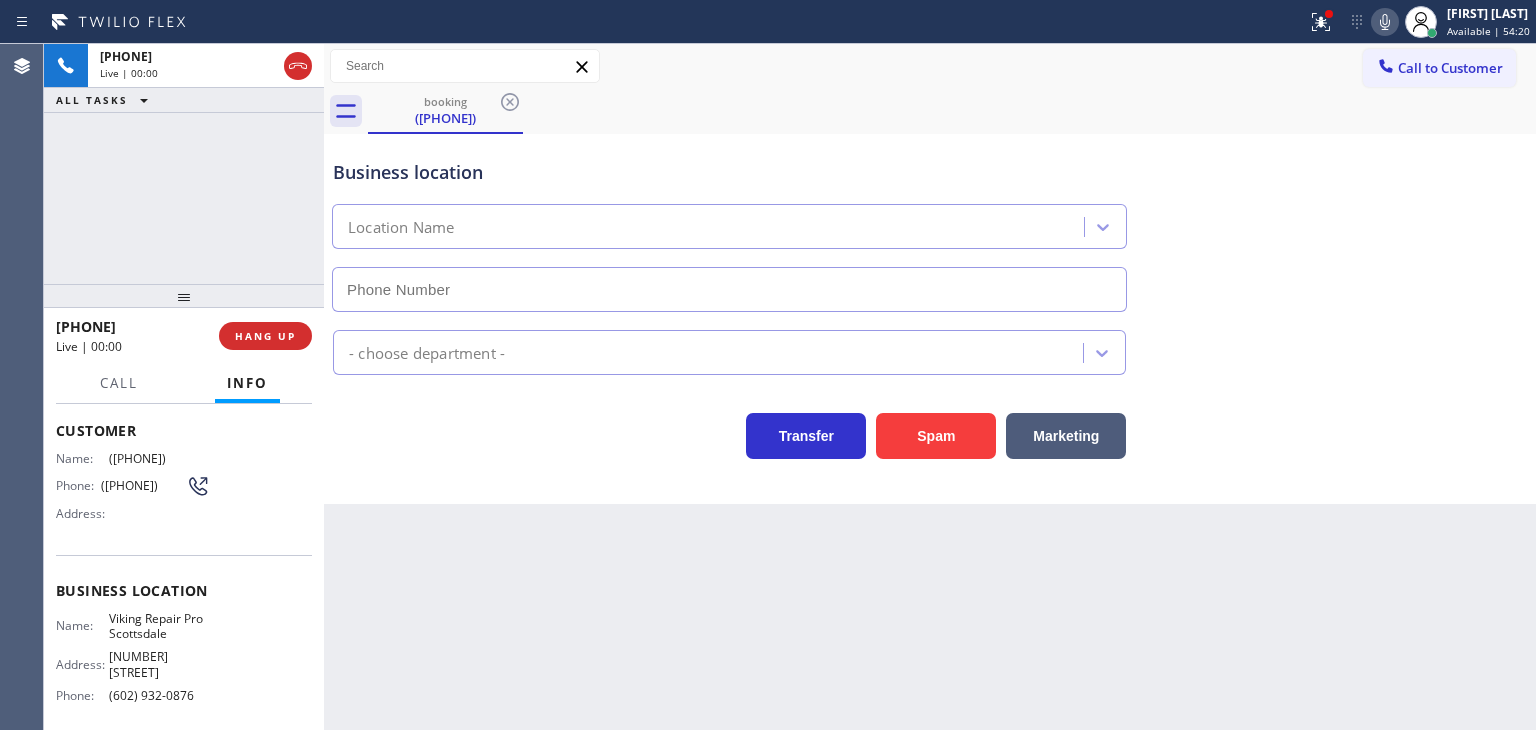 type on "(602) 932-0876" 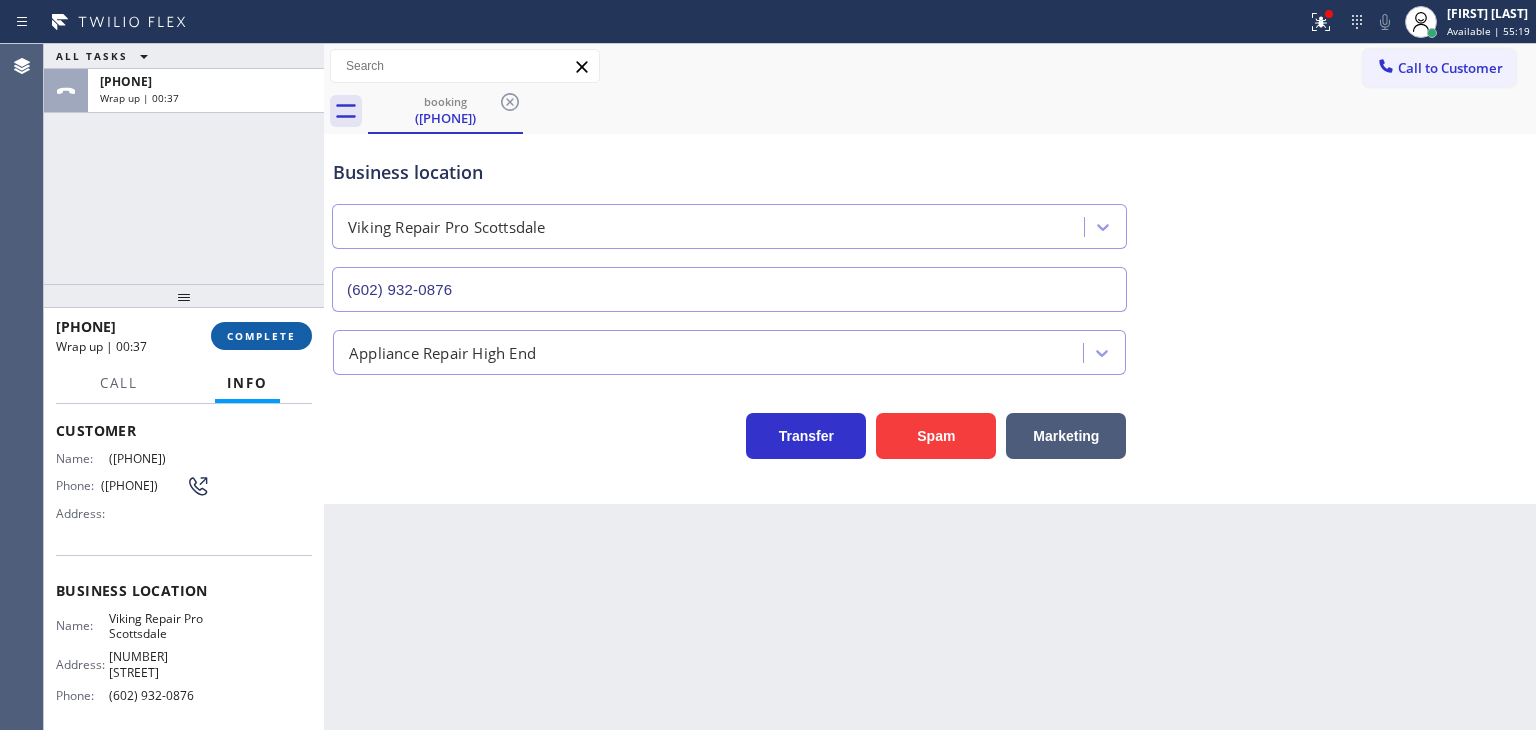 click on "COMPLETE" at bounding box center [261, 336] 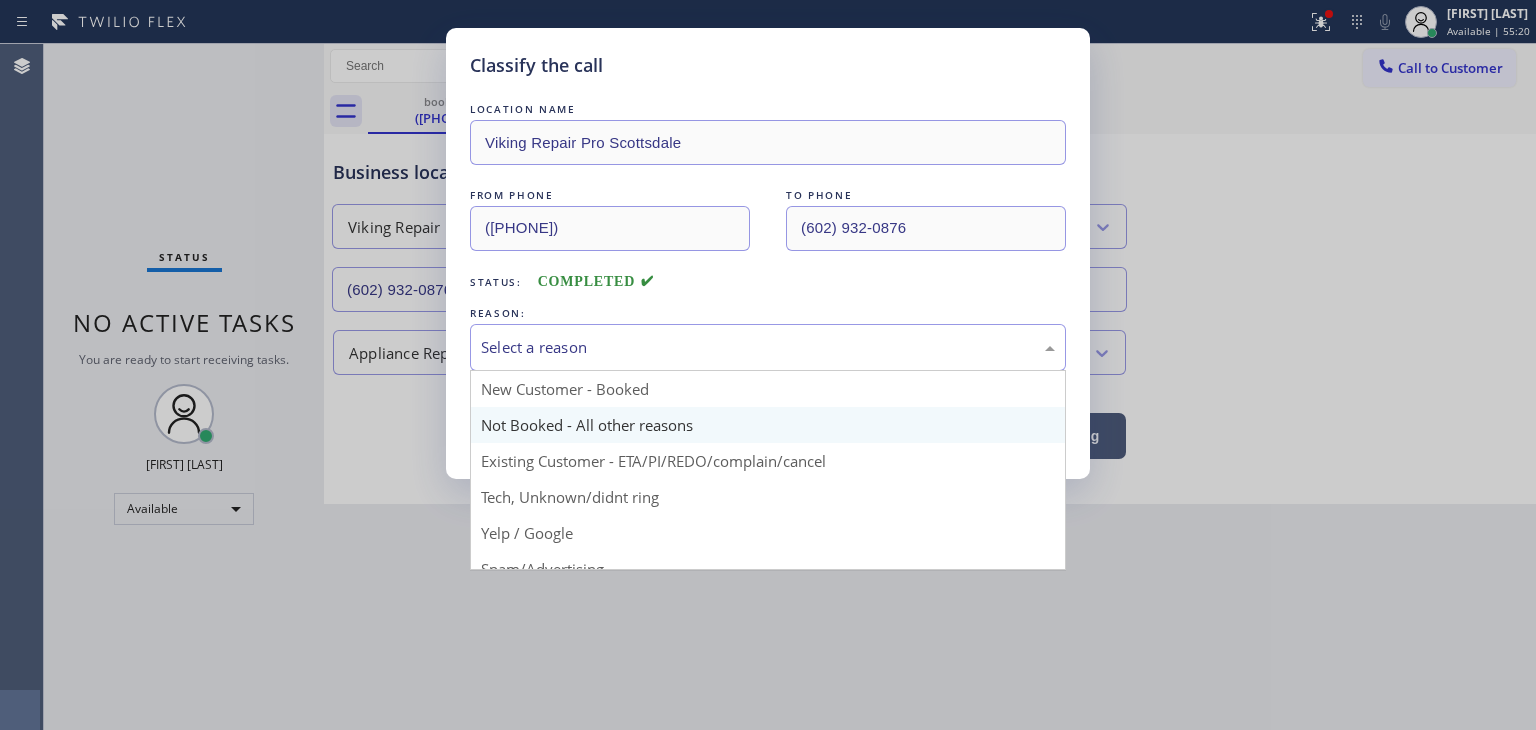 drag, startPoint x: 593, startPoint y: 338, endPoint x: 590, endPoint y: 405, distance: 67.06713 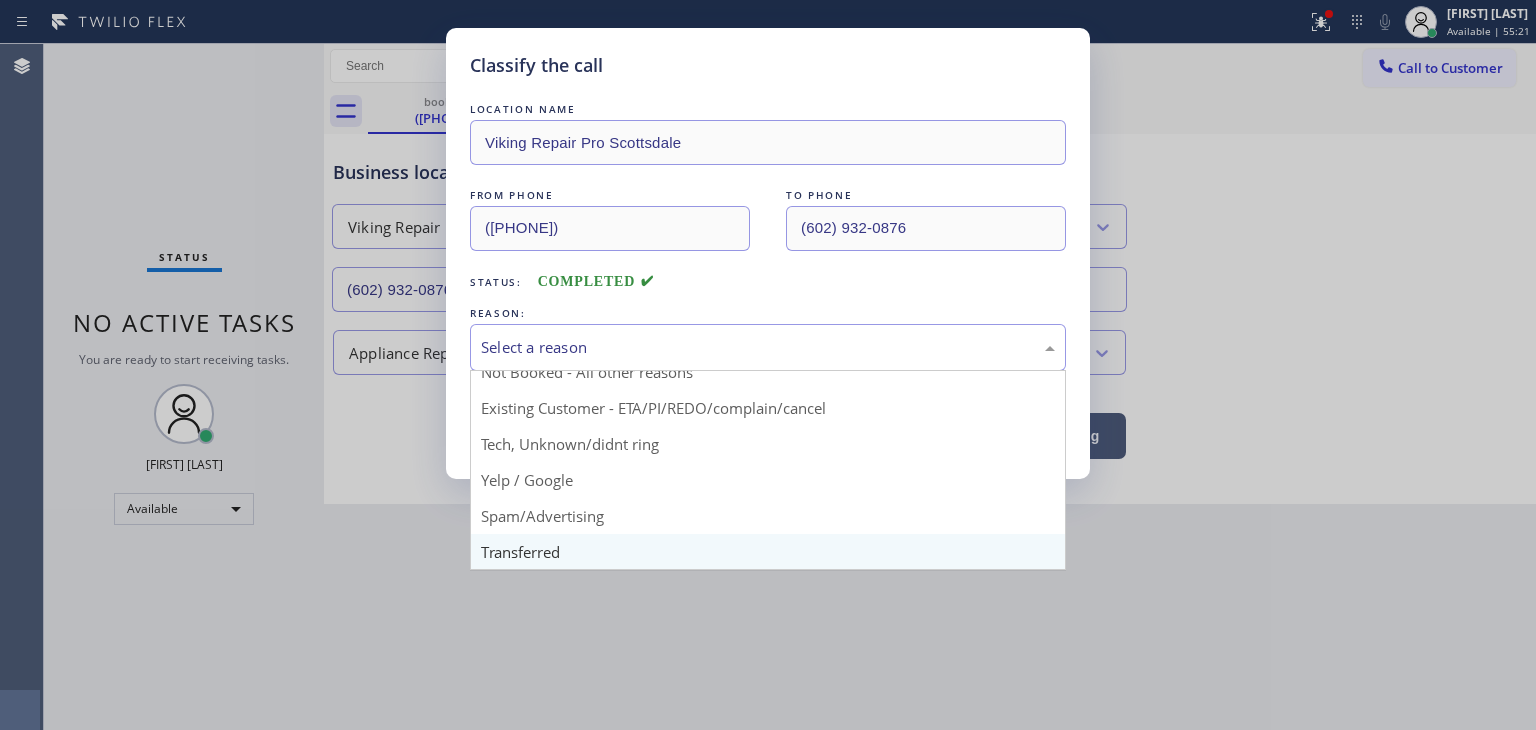 scroll, scrollTop: 100, scrollLeft: 0, axis: vertical 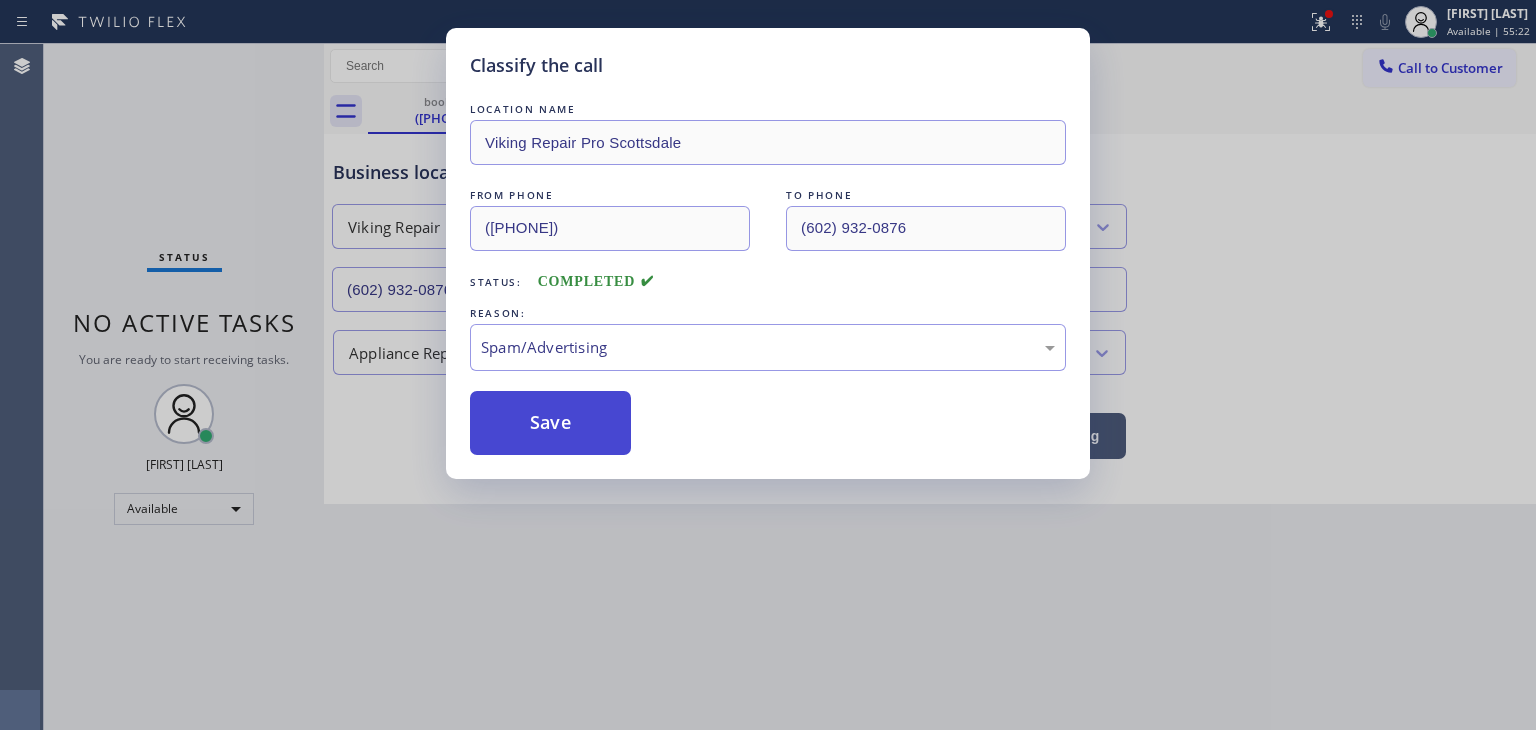 click on "Save" at bounding box center [550, 423] 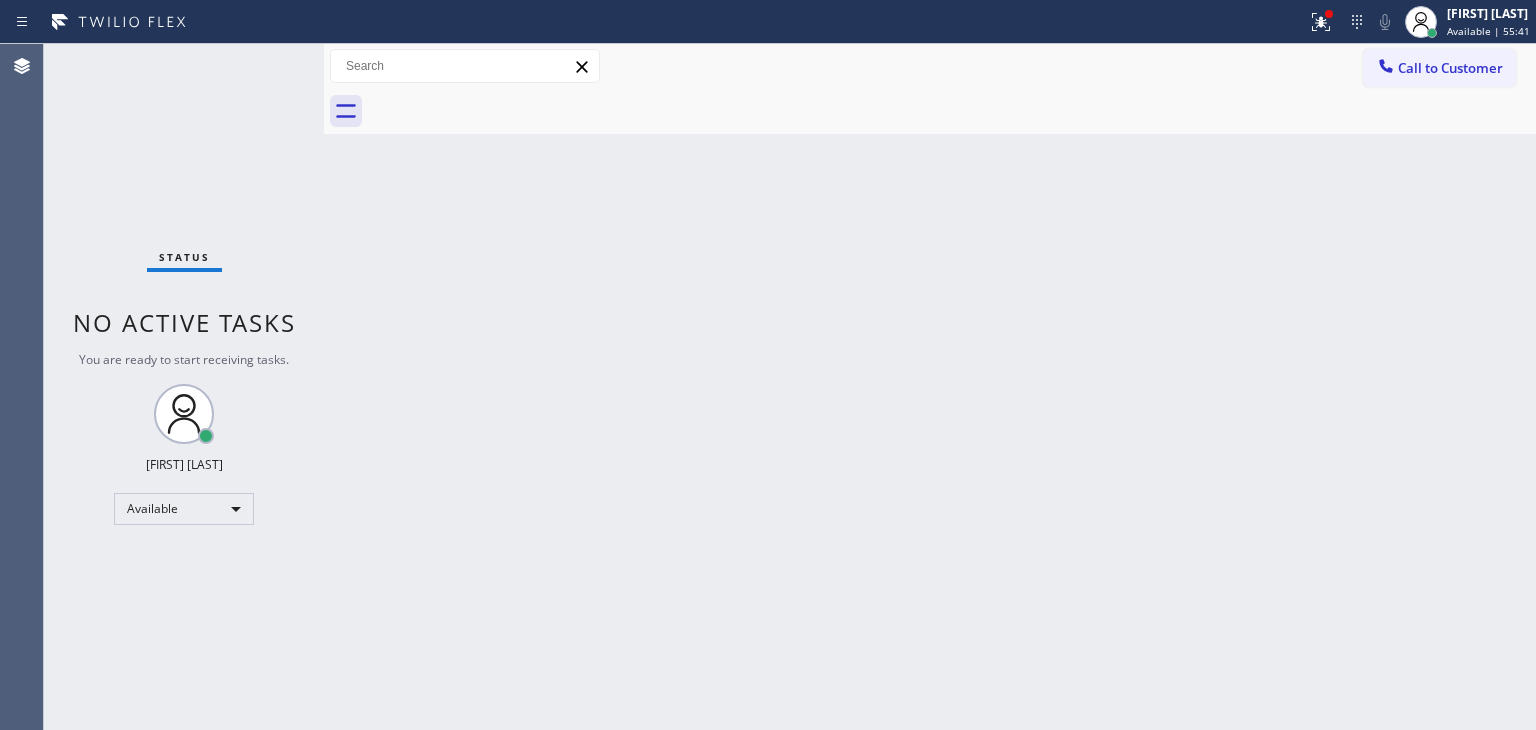 click on "Status   No active tasks     You are ready to start receiving tasks.   [FIRST] [LAST] Available" at bounding box center [184, 387] 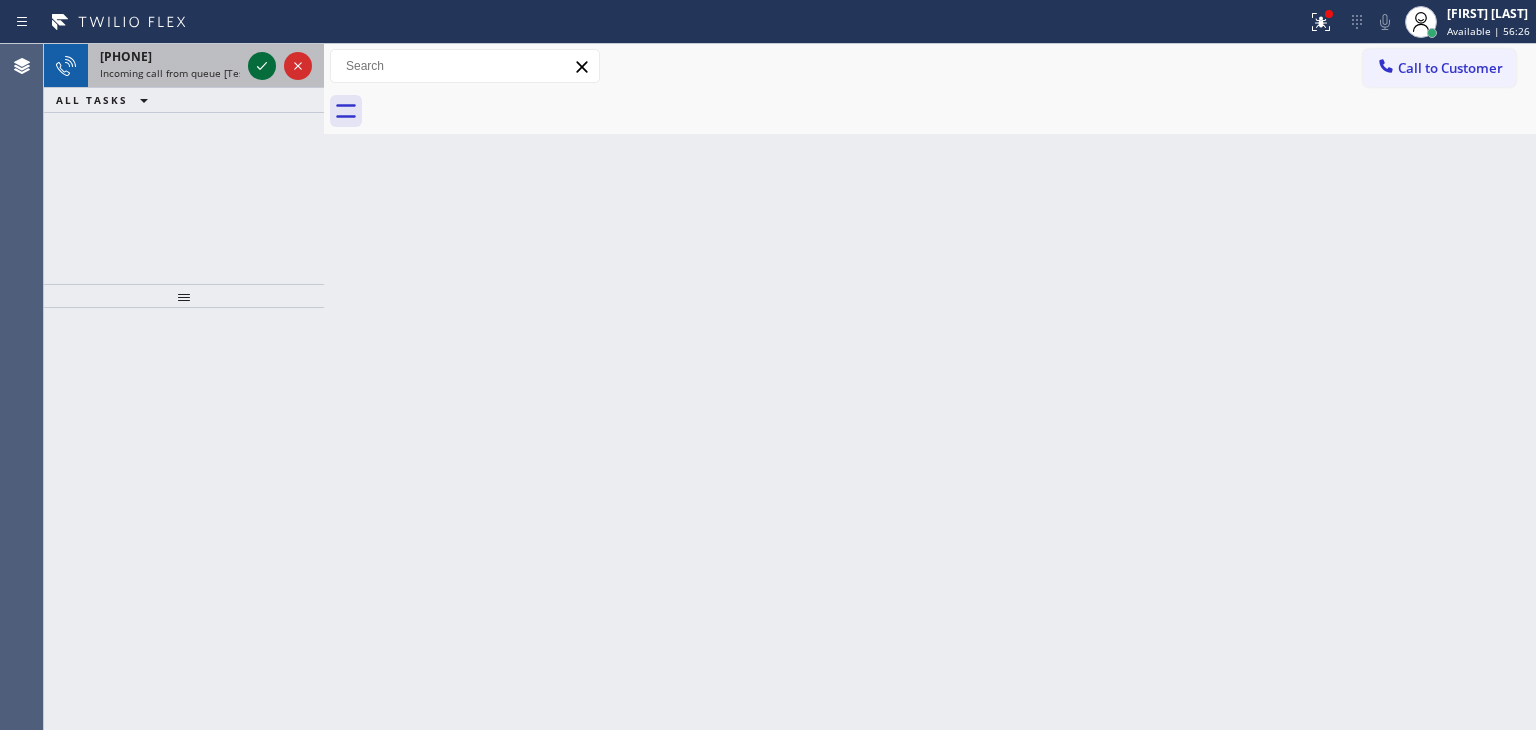 click 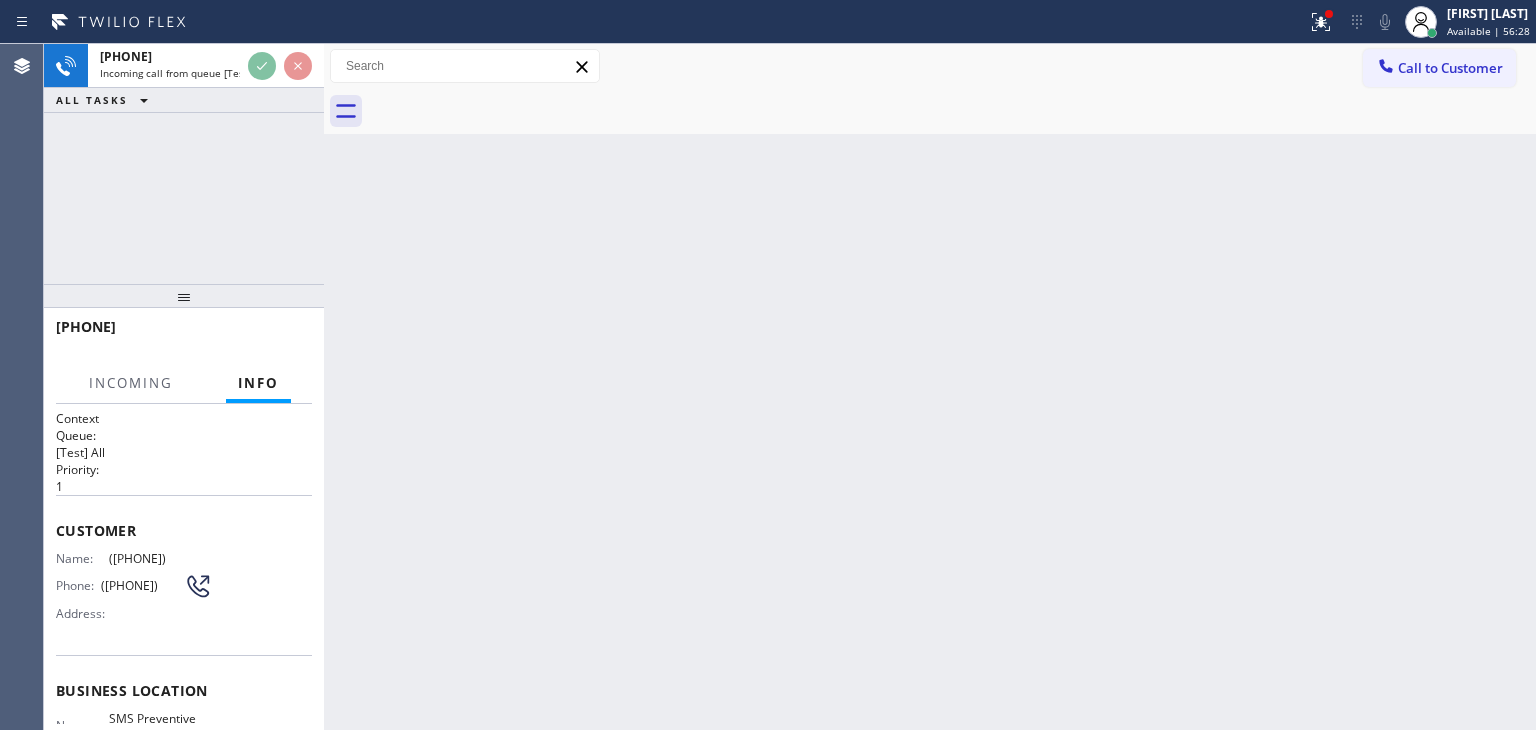 scroll, scrollTop: 100, scrollLeft: 0, axis: vertical 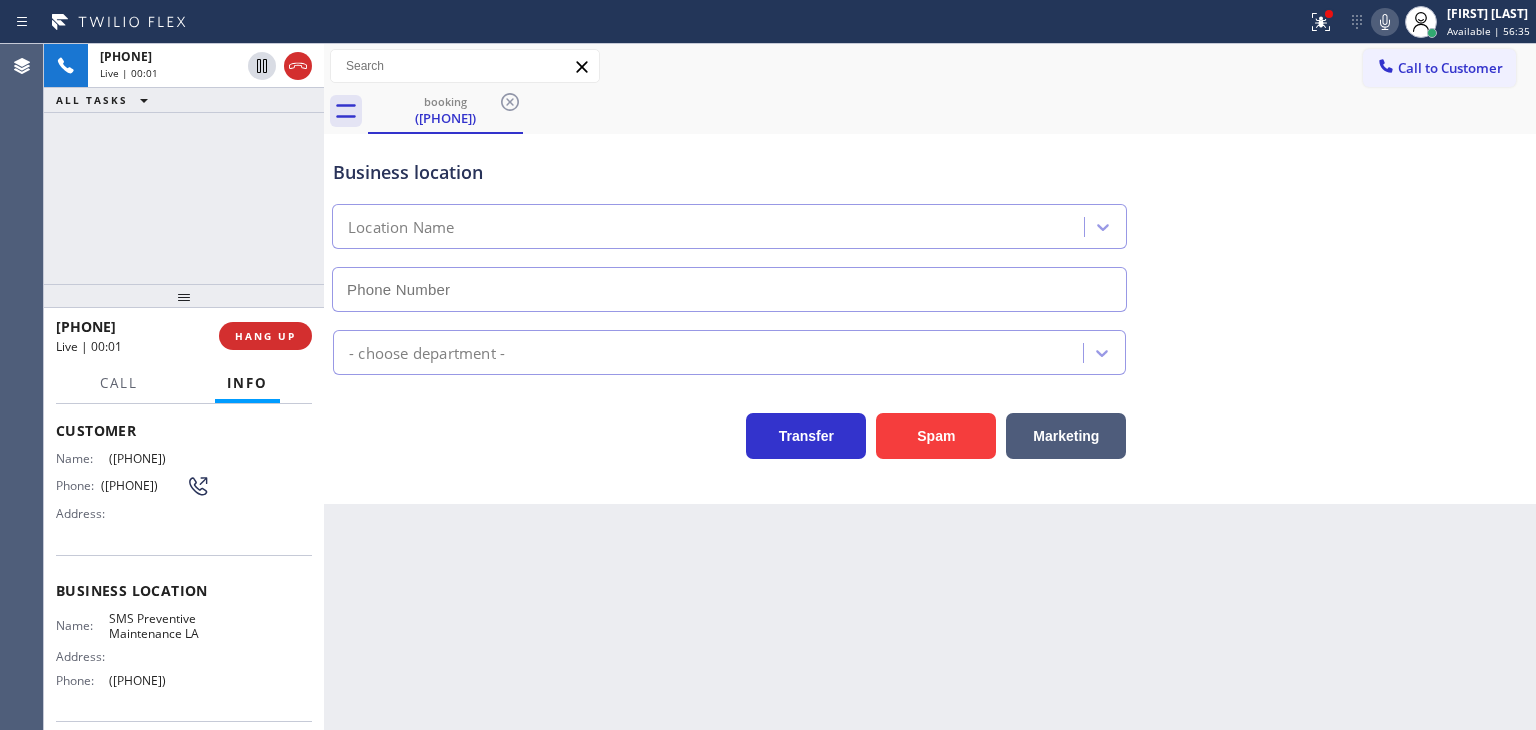 type on "[PHONE]" 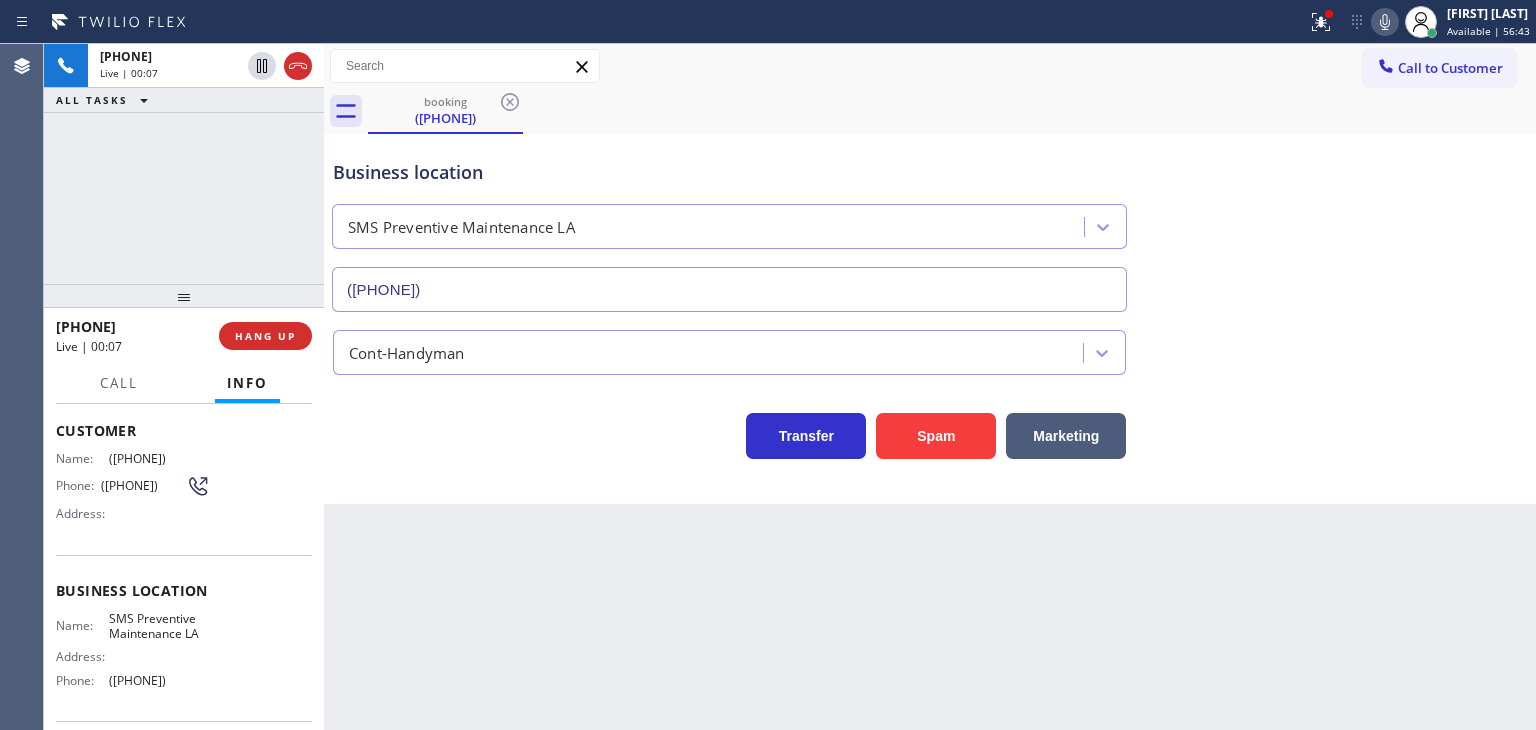 click 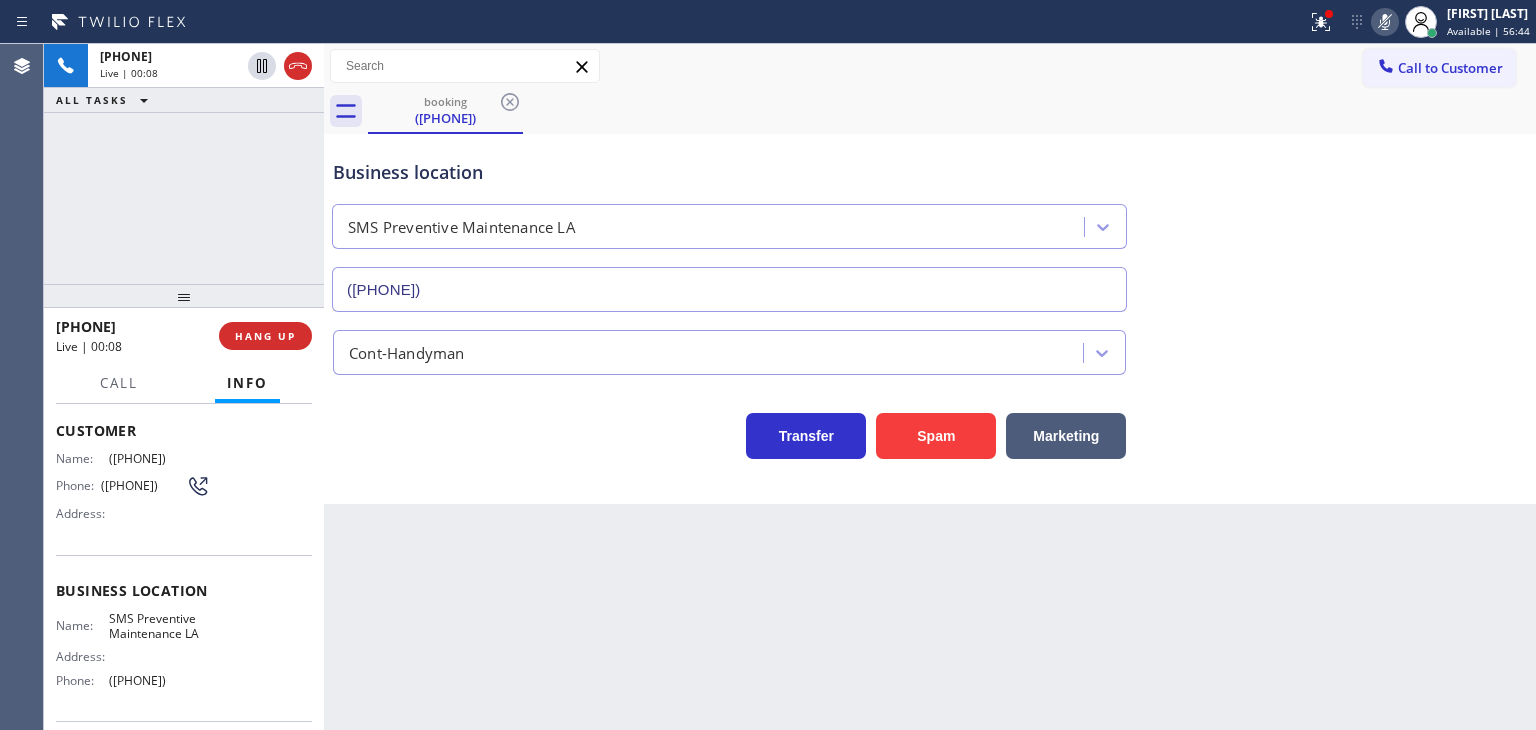 click 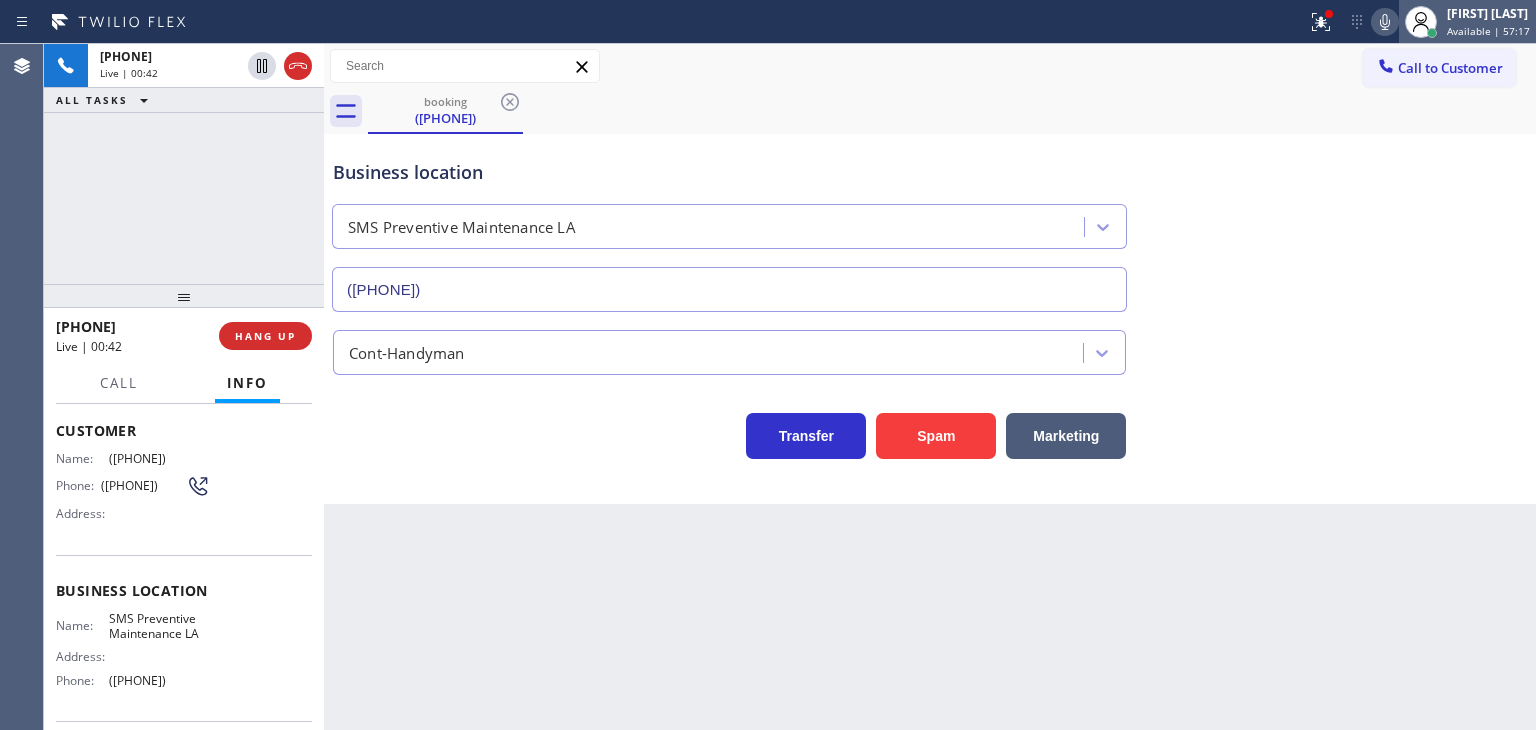 click on "Available | 57:17" at bounding box center [1488, 31] 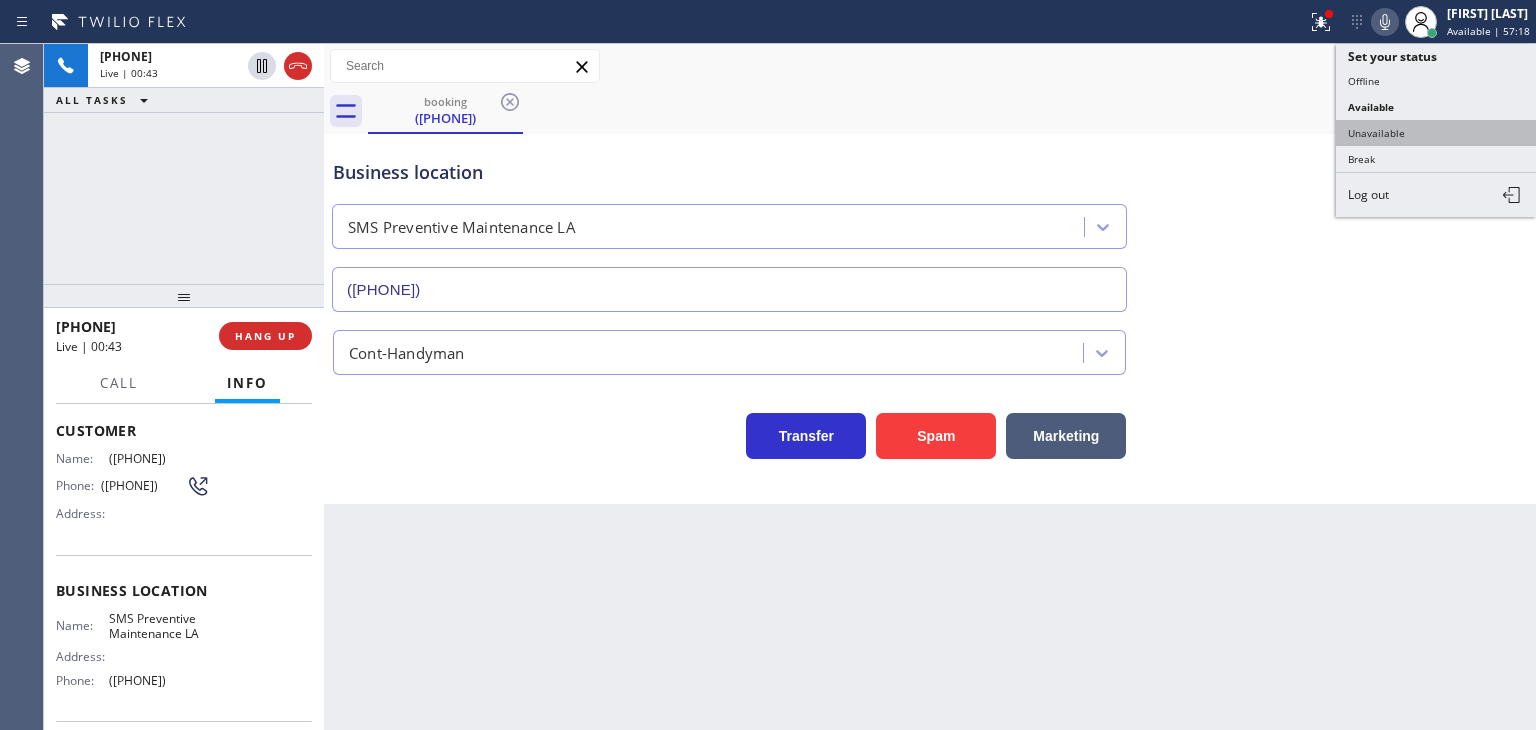click on "Unavailable" at bounding box center (1436, 133) 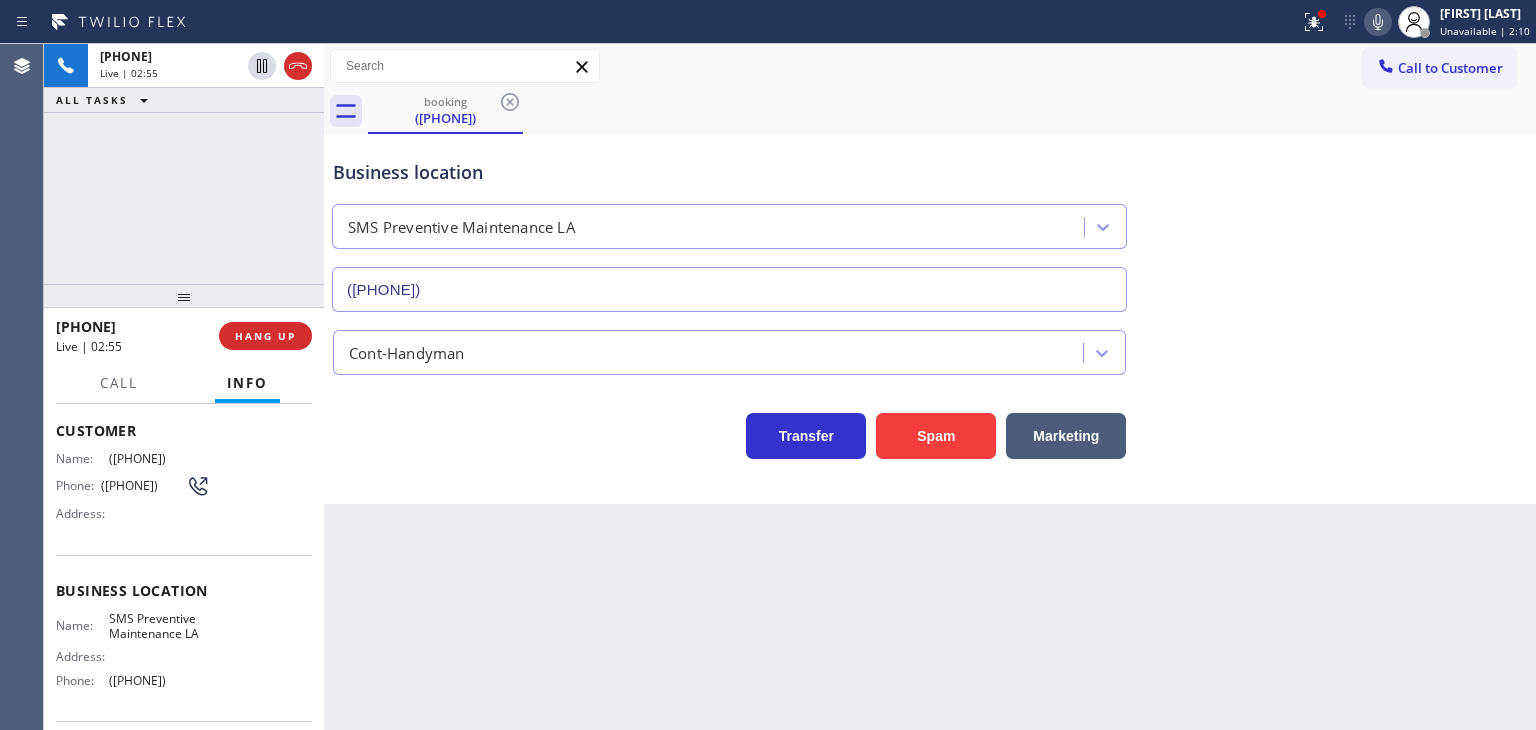 click 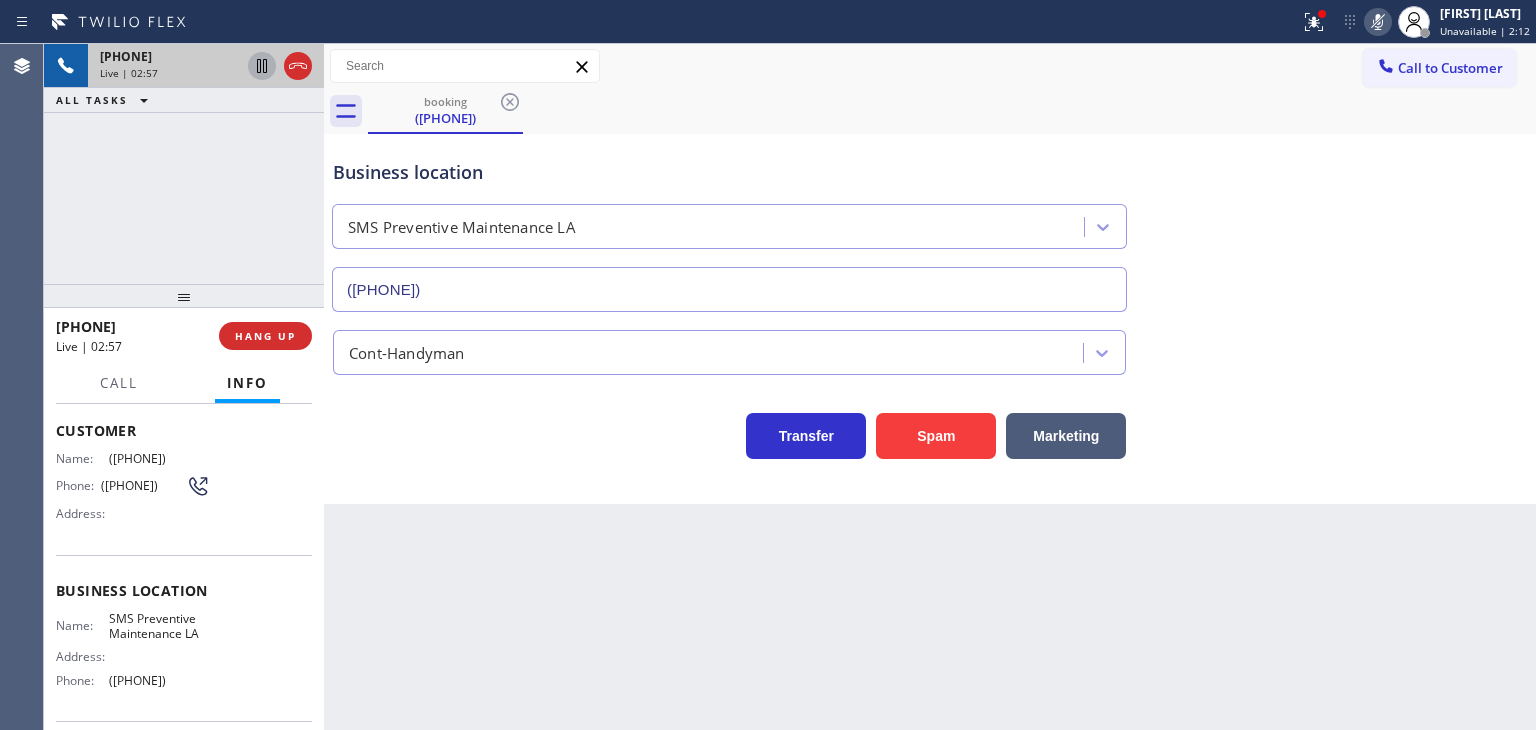 click 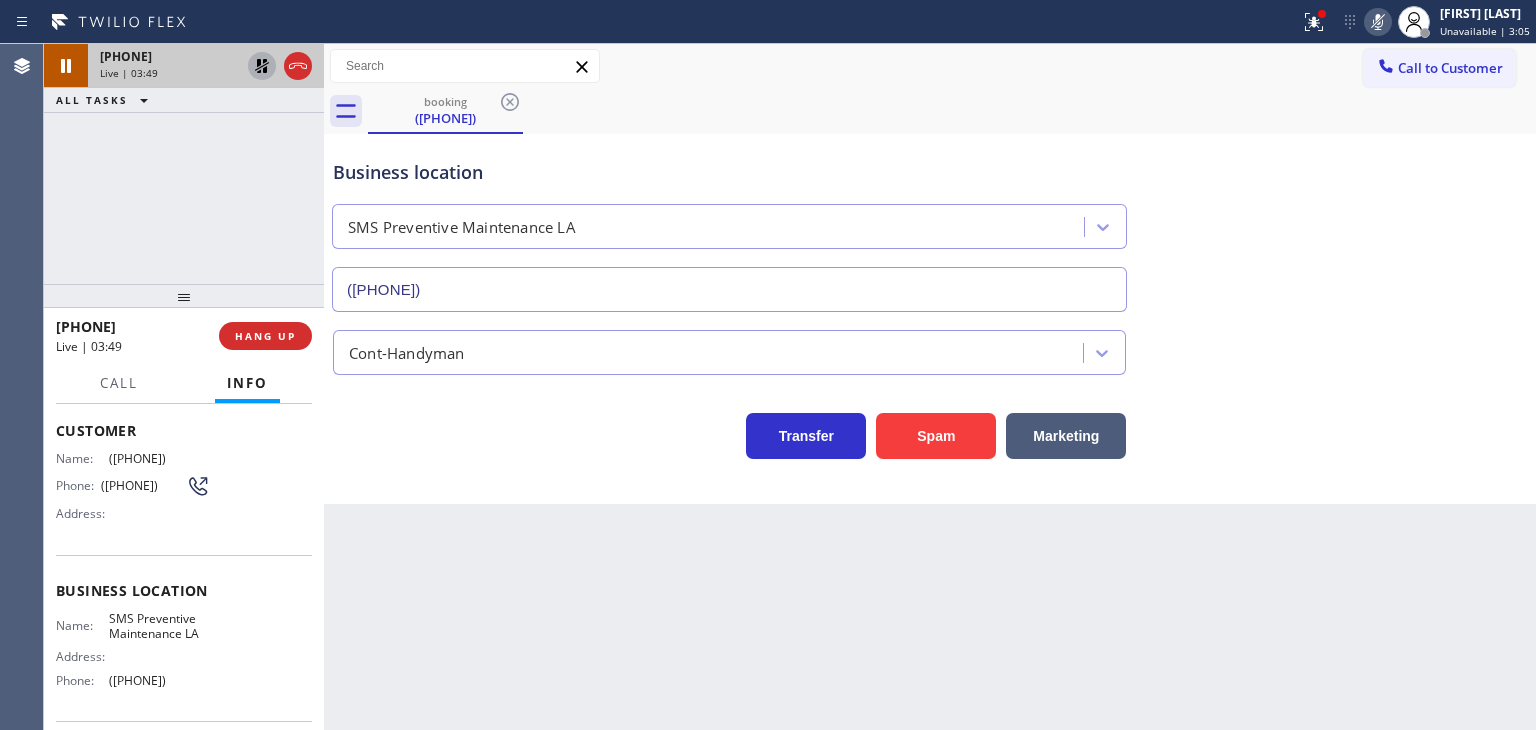 click on "+13237924145 Live | 03:49 ALL TASKS ALL TASKS ACTIVE TASKS TASKS IN WRAP UP" at bounding box center (184, 164) 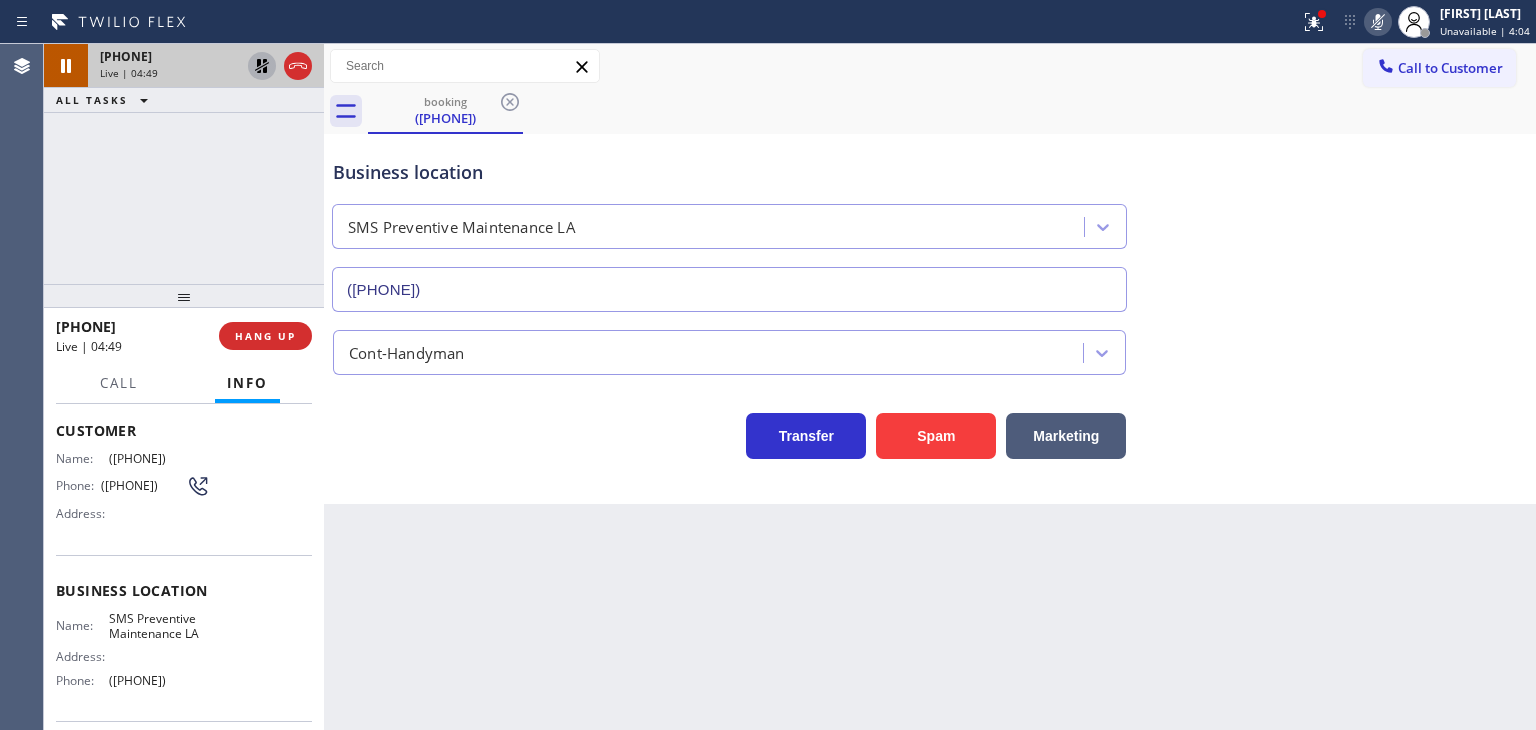 click 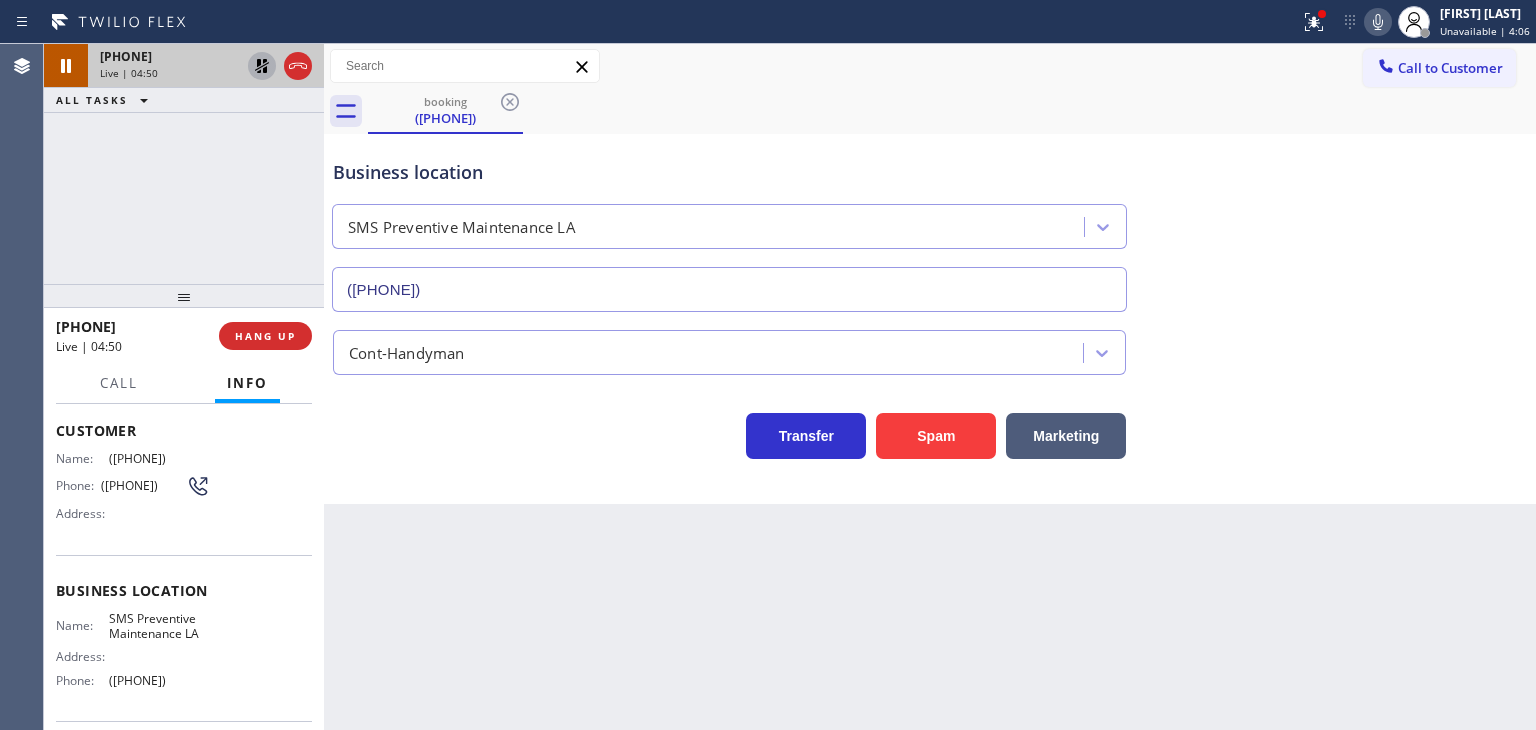 click 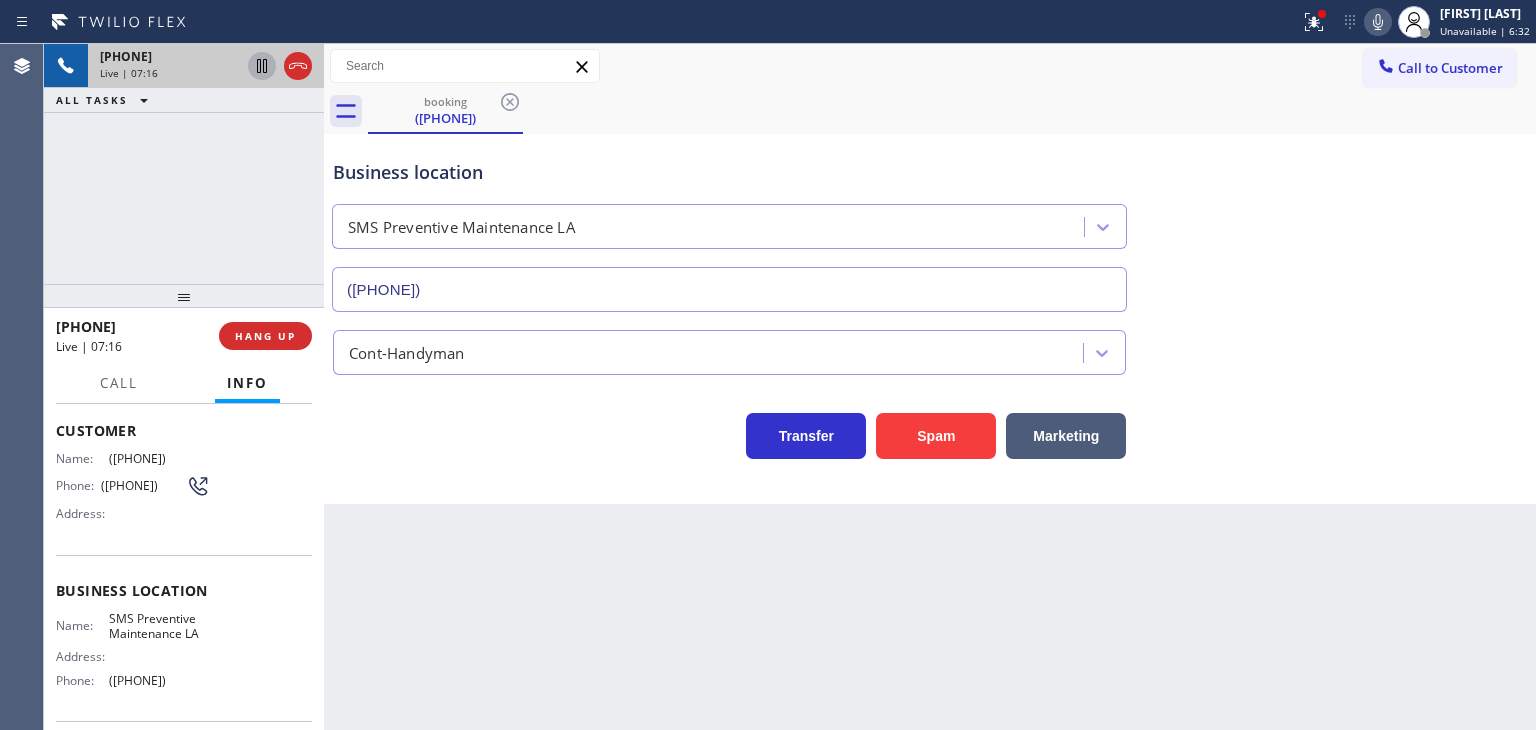 click 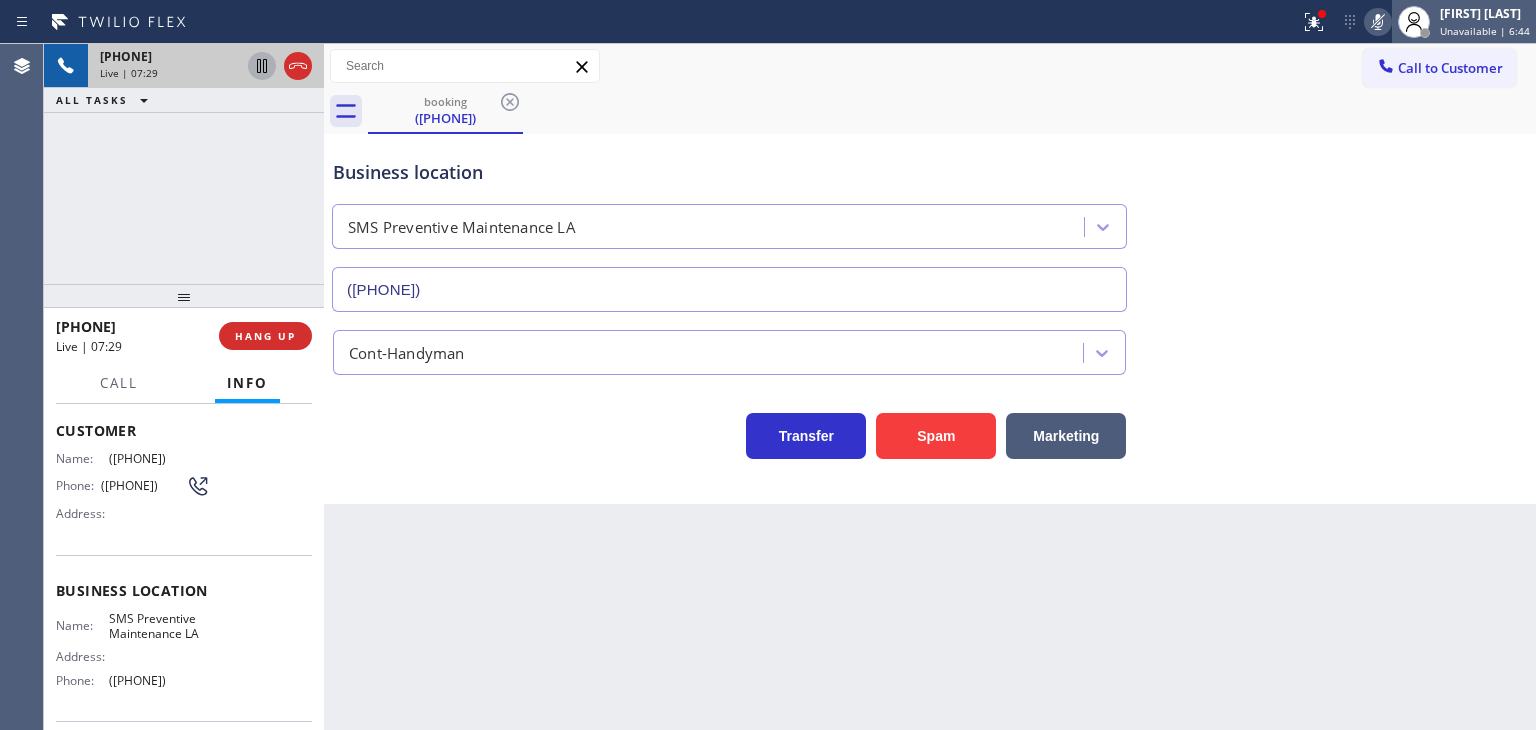 click on "Unavailable | 6:44" at bounding box center (1485, 31) 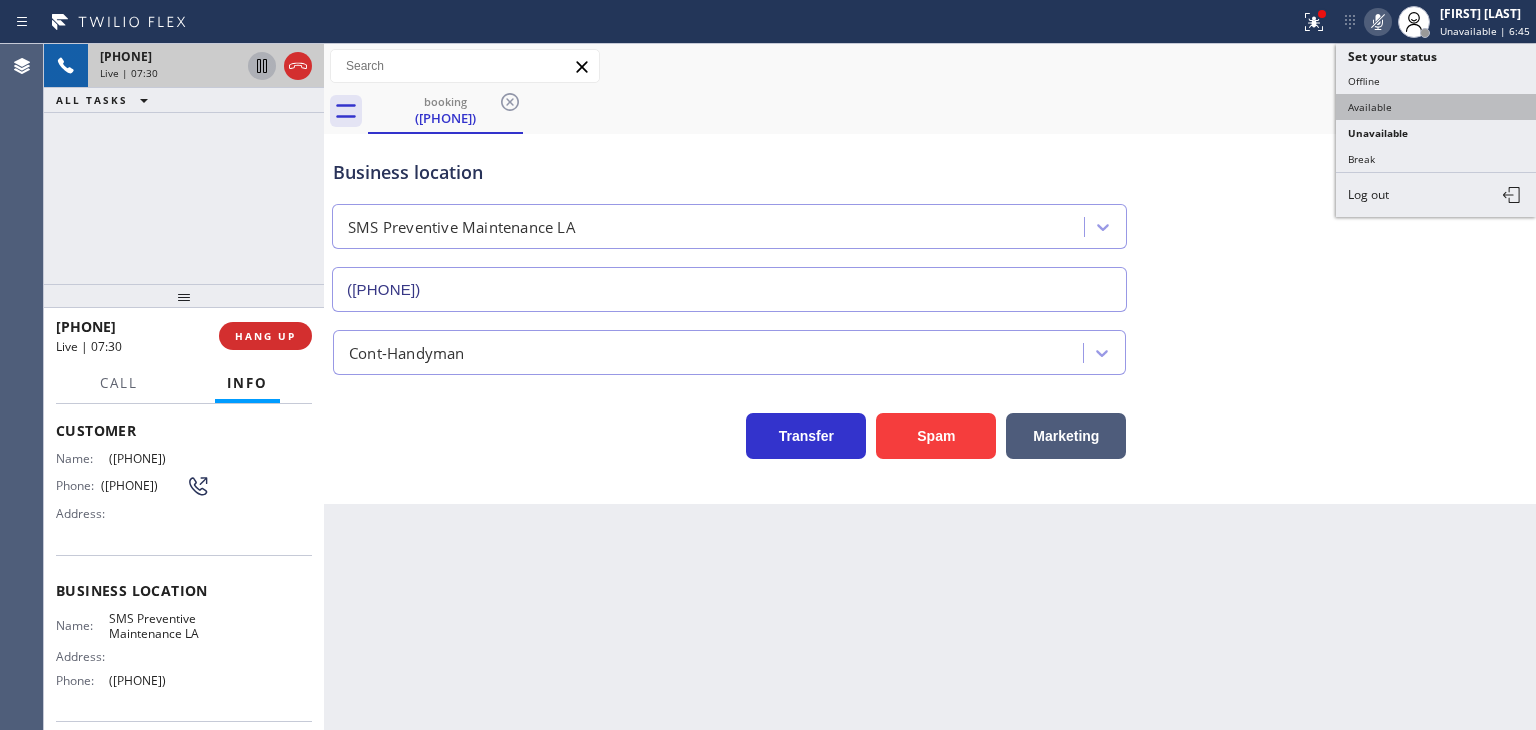 click on "Available" at bounding box center [1436, 107] 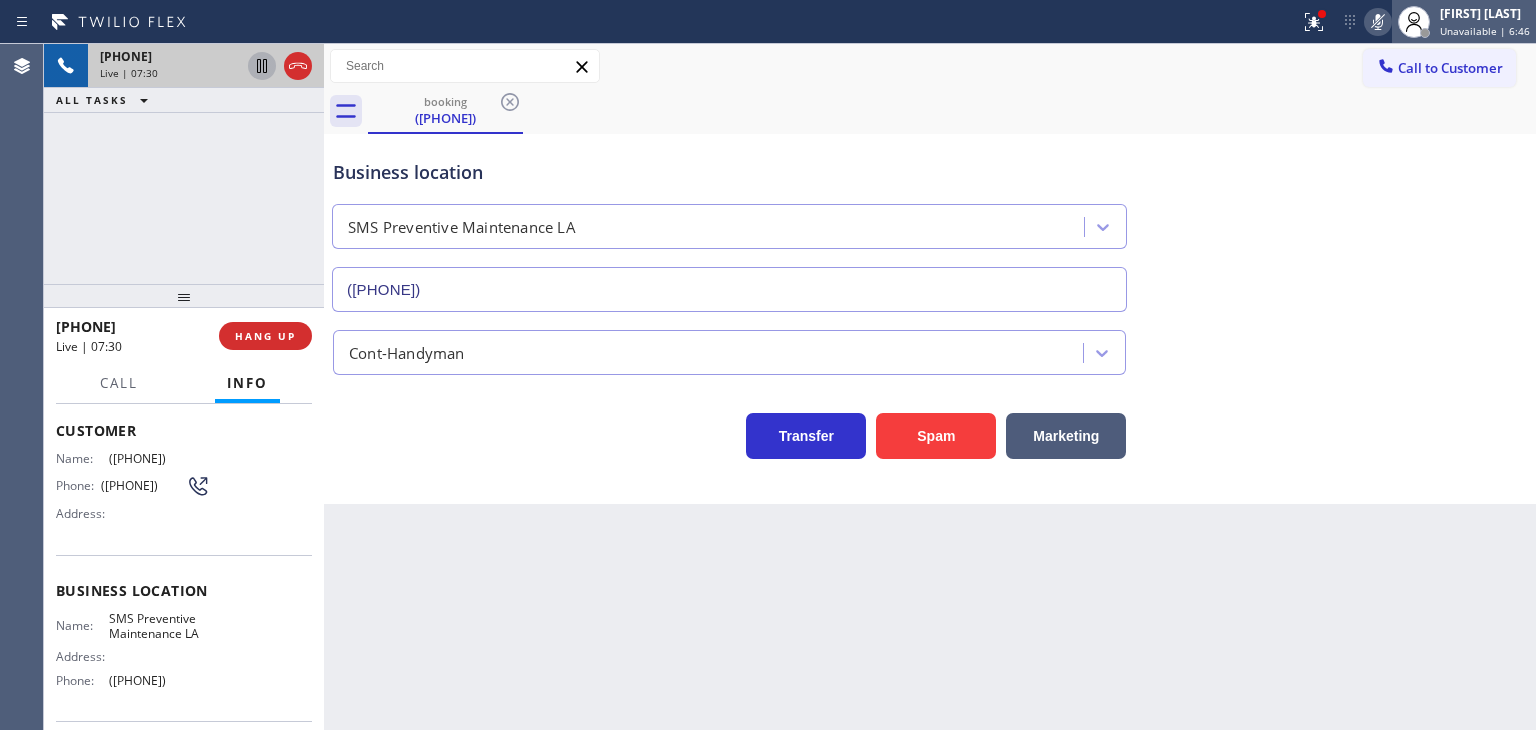 click on "Unavailable | 6:46" at bounding box center (1485, 31) 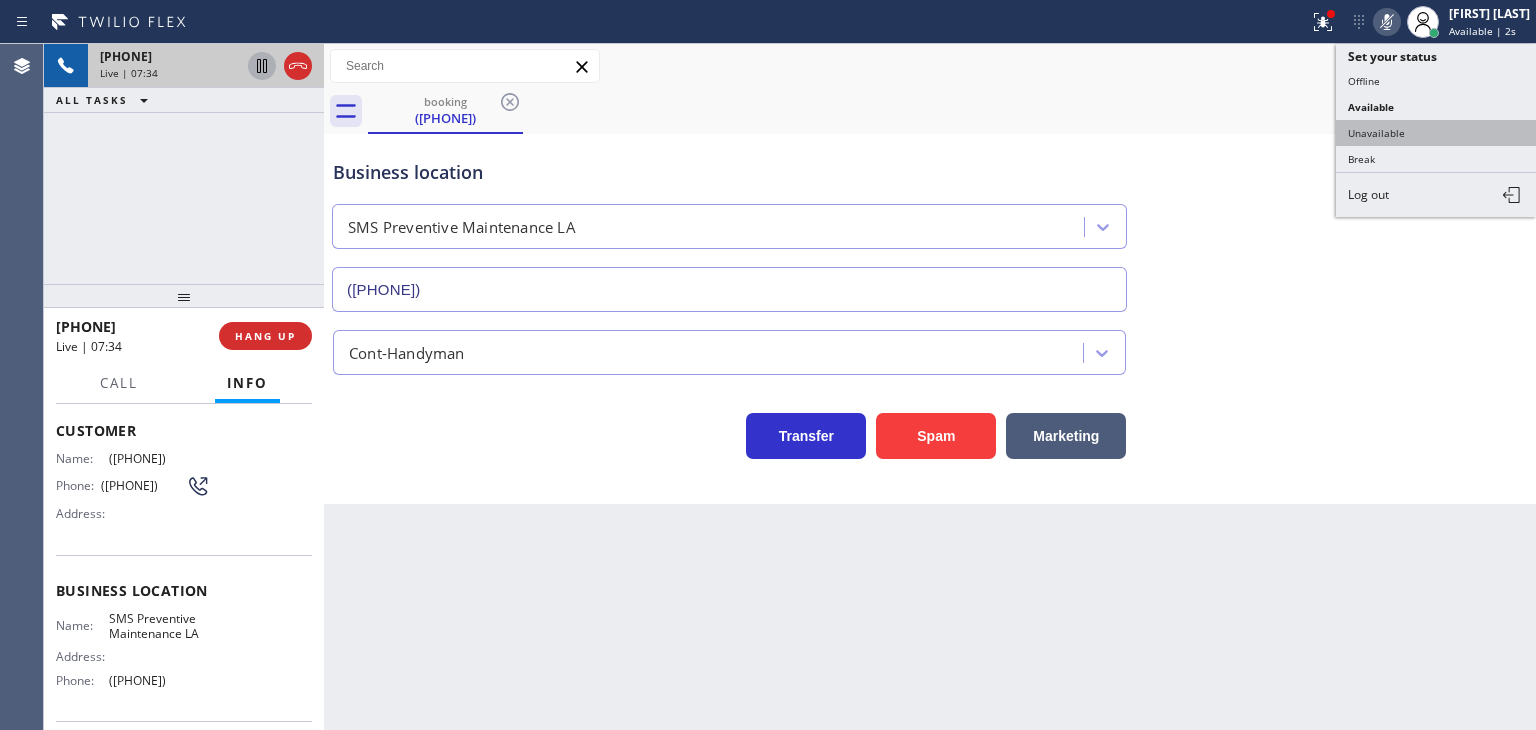 click on "Unavailable" at bounding box center [1436, 133] 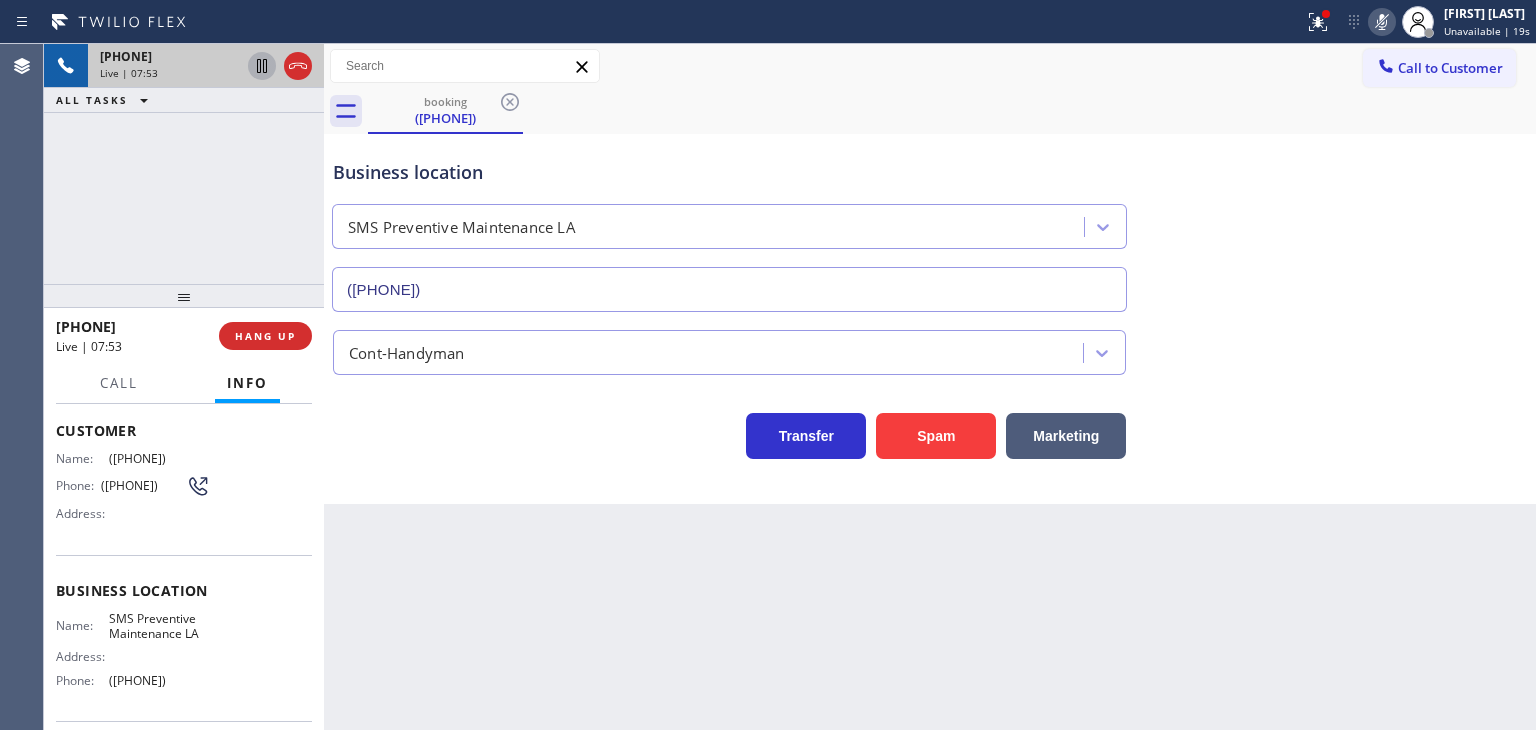 click 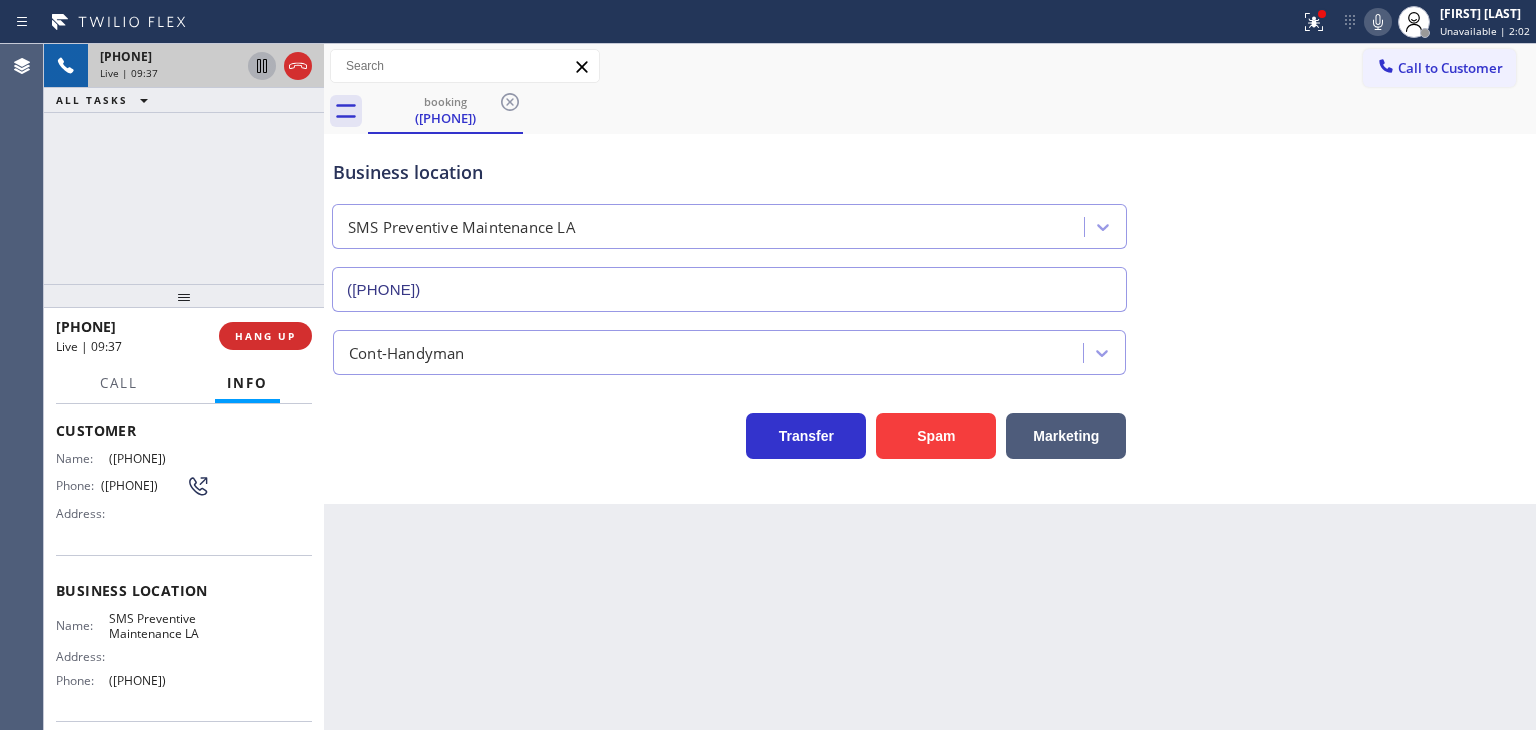 drag, startPoint x: 264, startPoint y: 335, endPoint x: 326, endPoint y: 331, distance: 62.1289 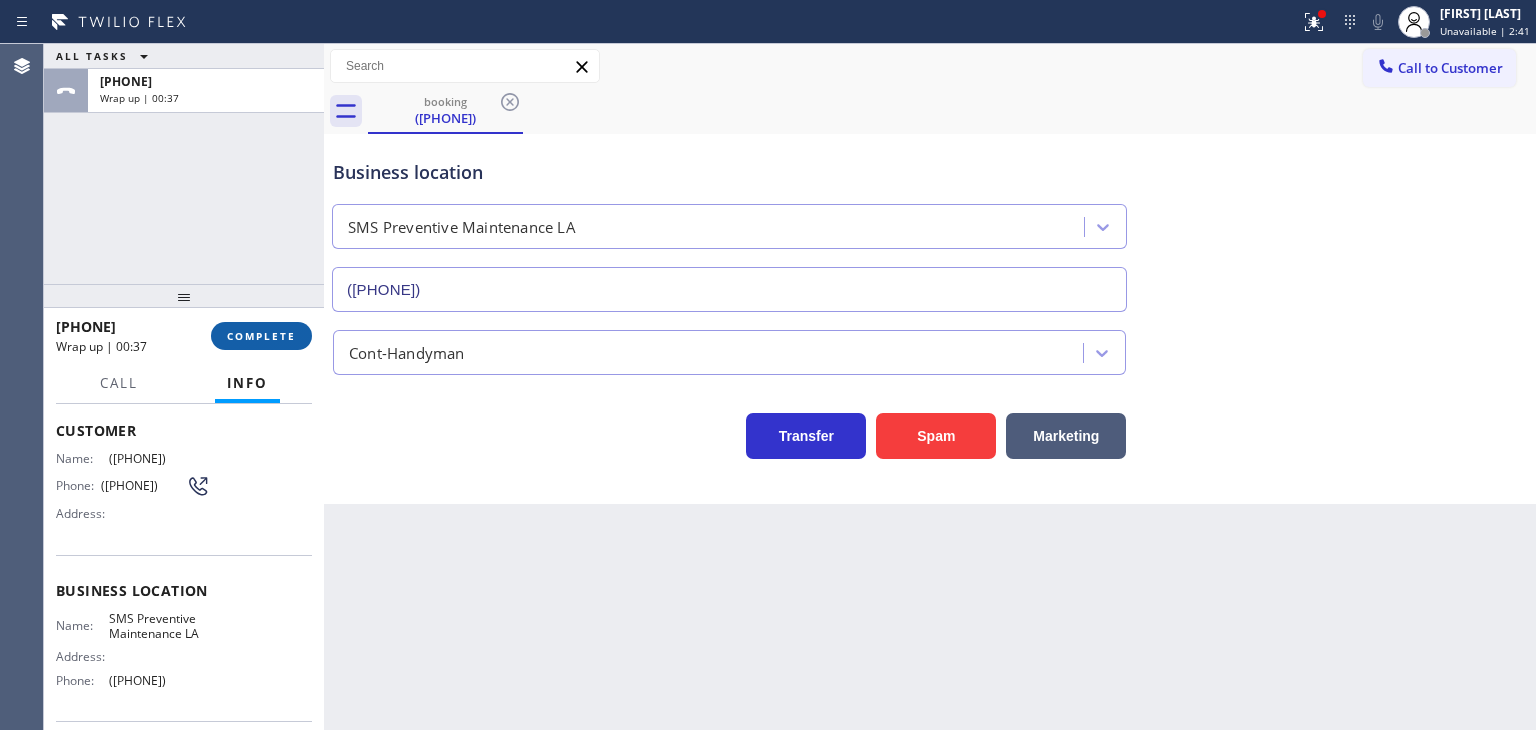click on "COMPLETE" at bounding box center (261, 336) 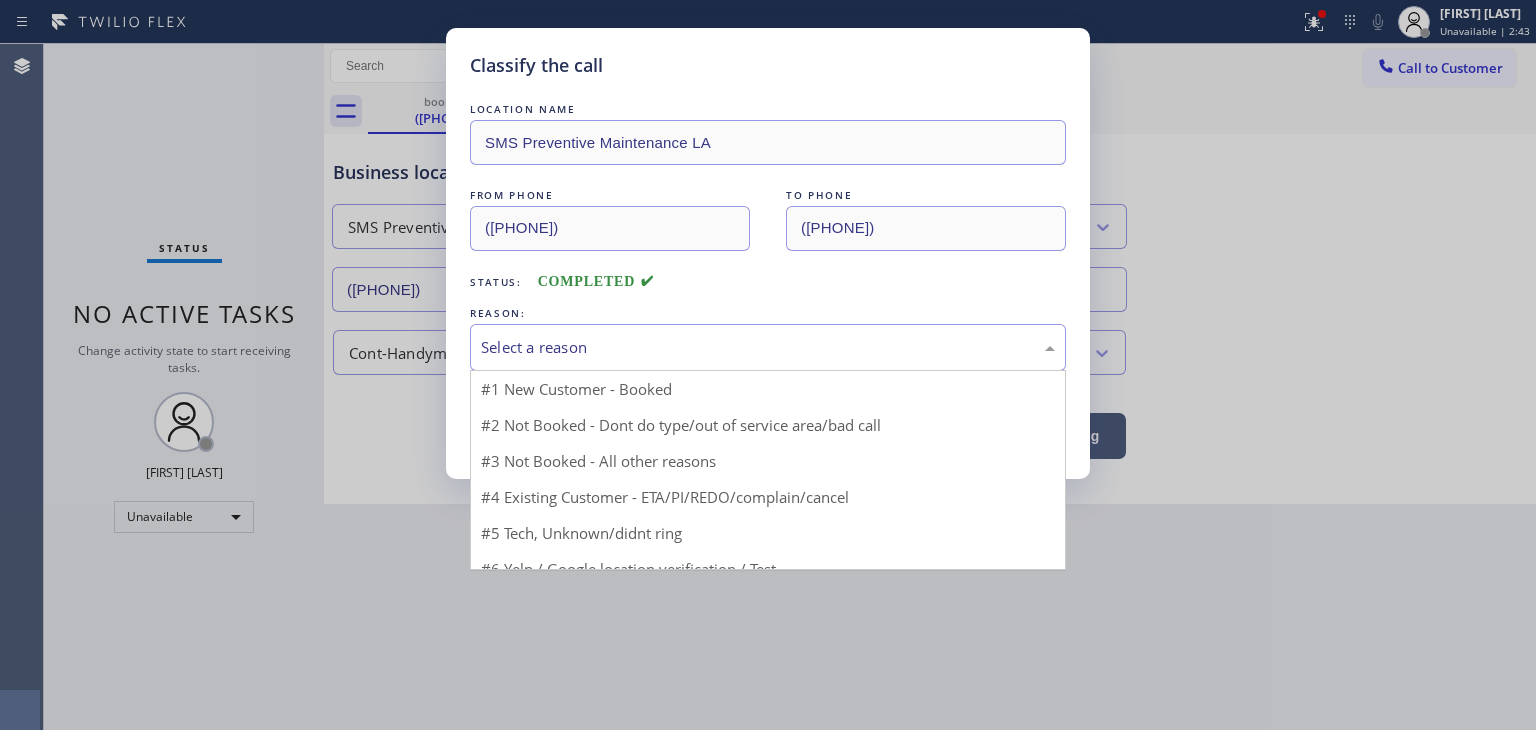 click on "Select a reason" at bounding box center (768, 347) 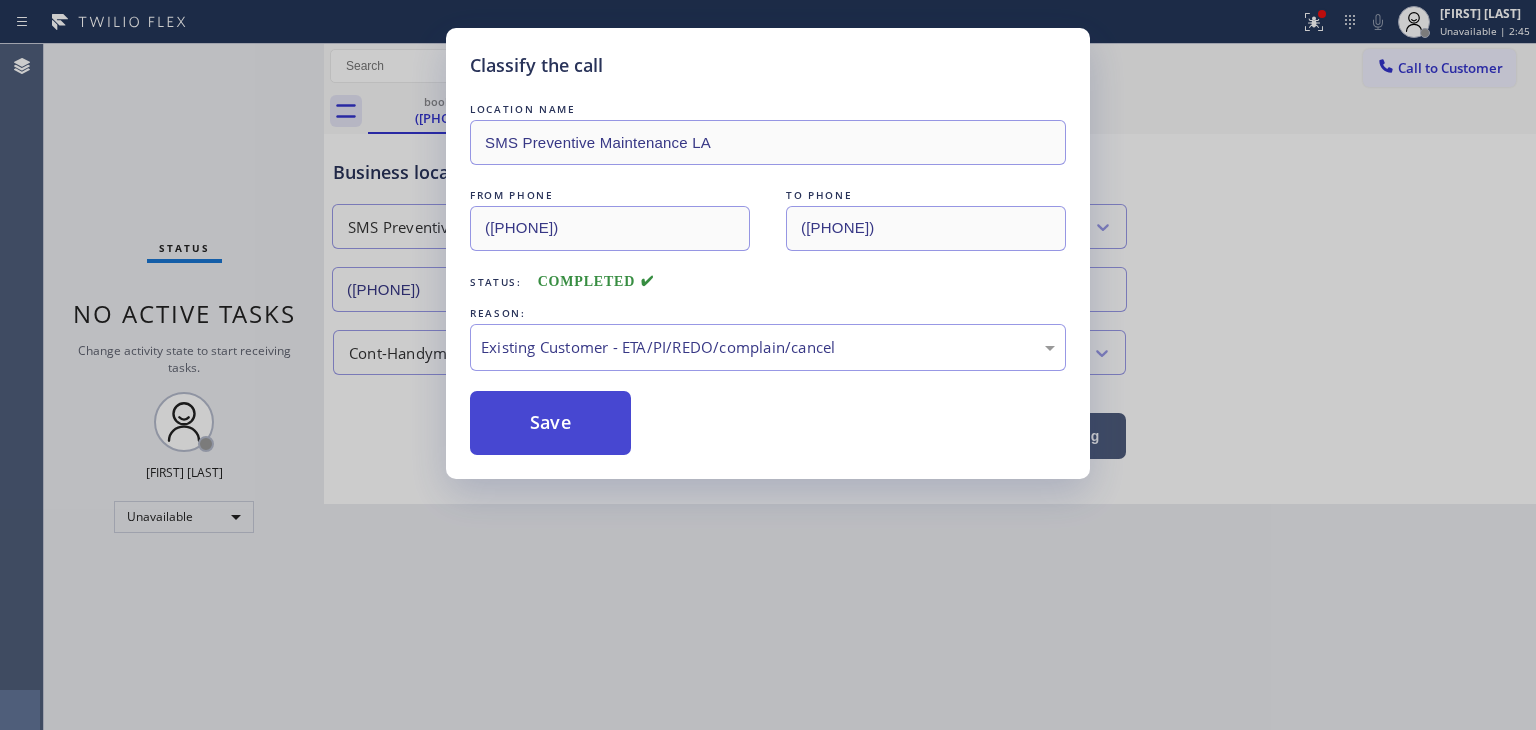 click on "Save" at bounding box center [550, 423] 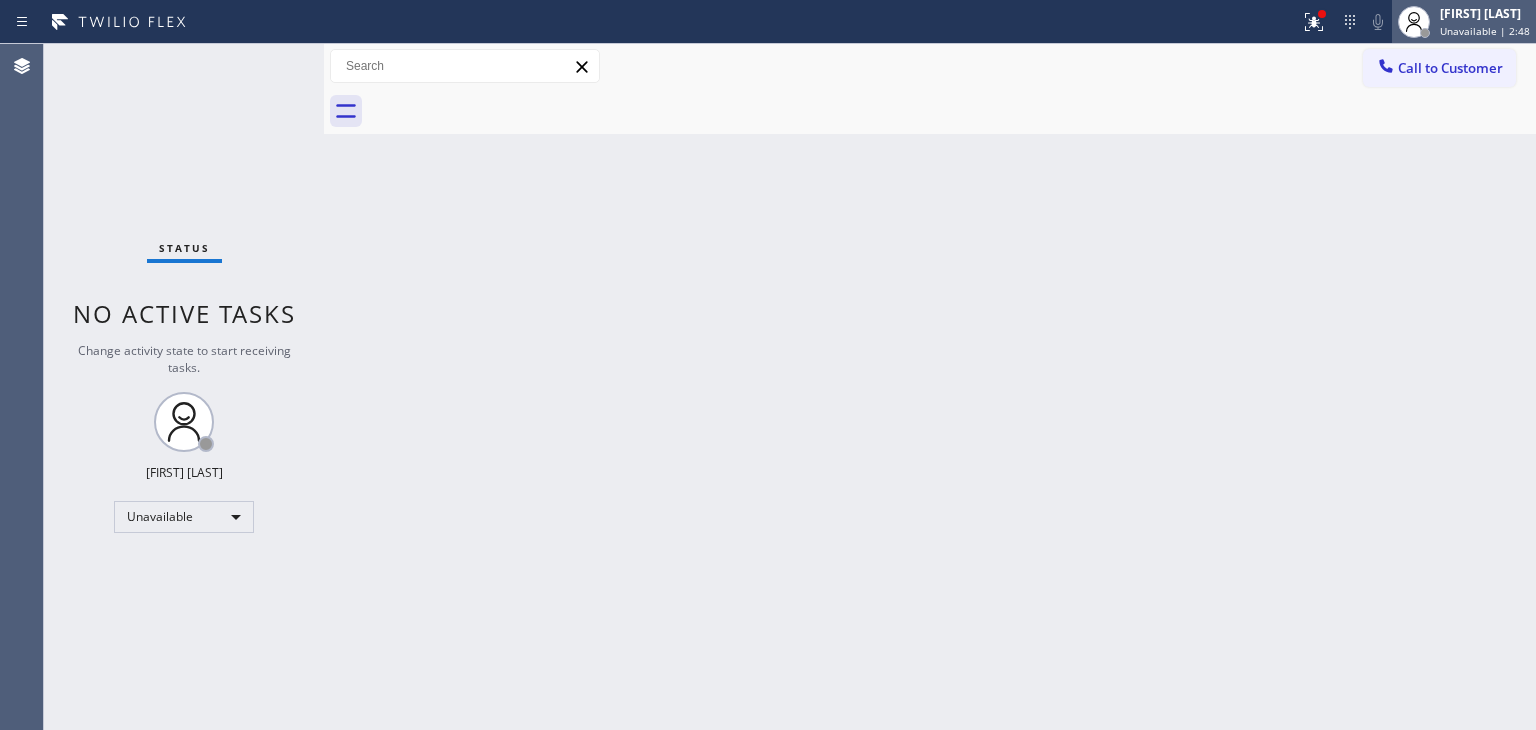 click on "Unavailable | 2:48" at bounding box center [1485, 31] 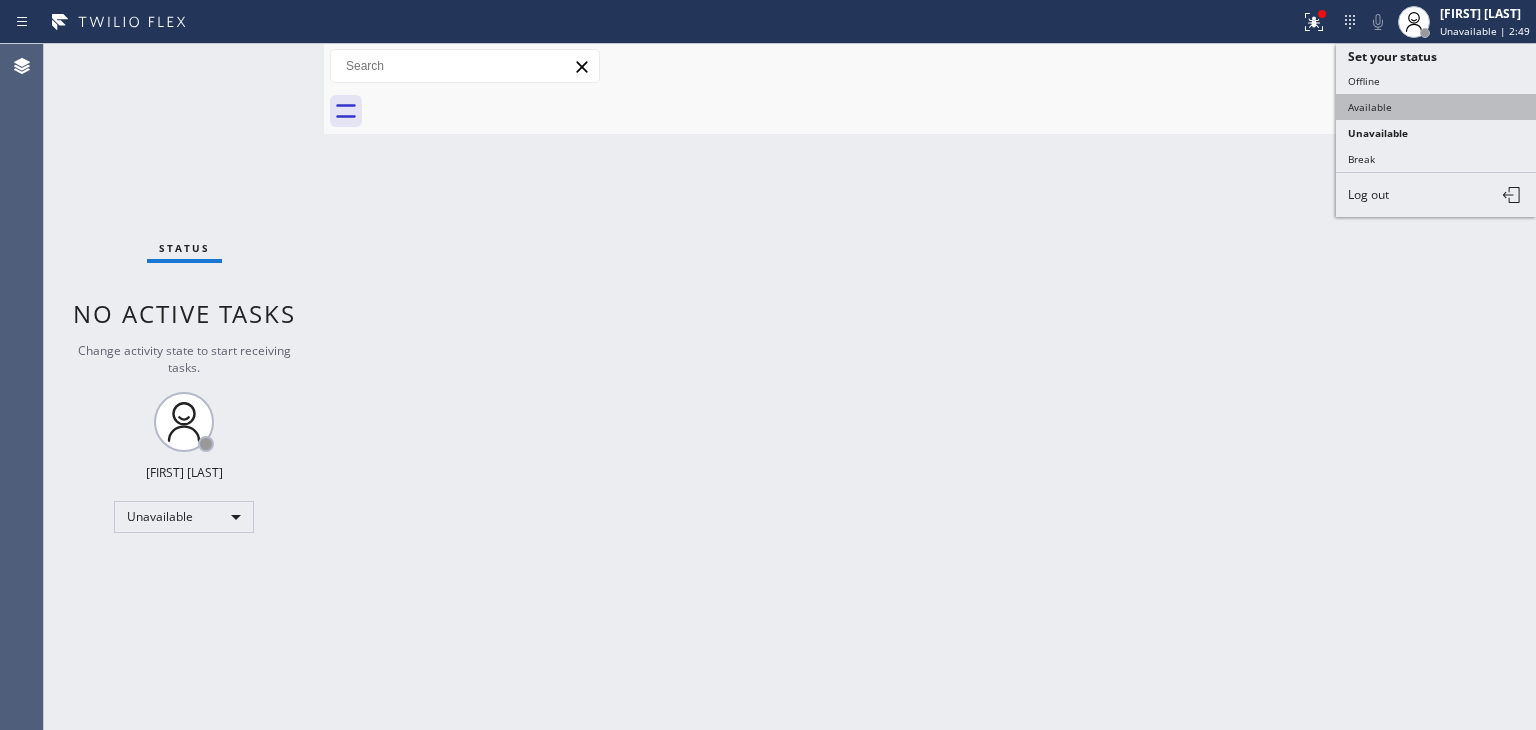 click on "Available" at bounding box center (1436, 107) 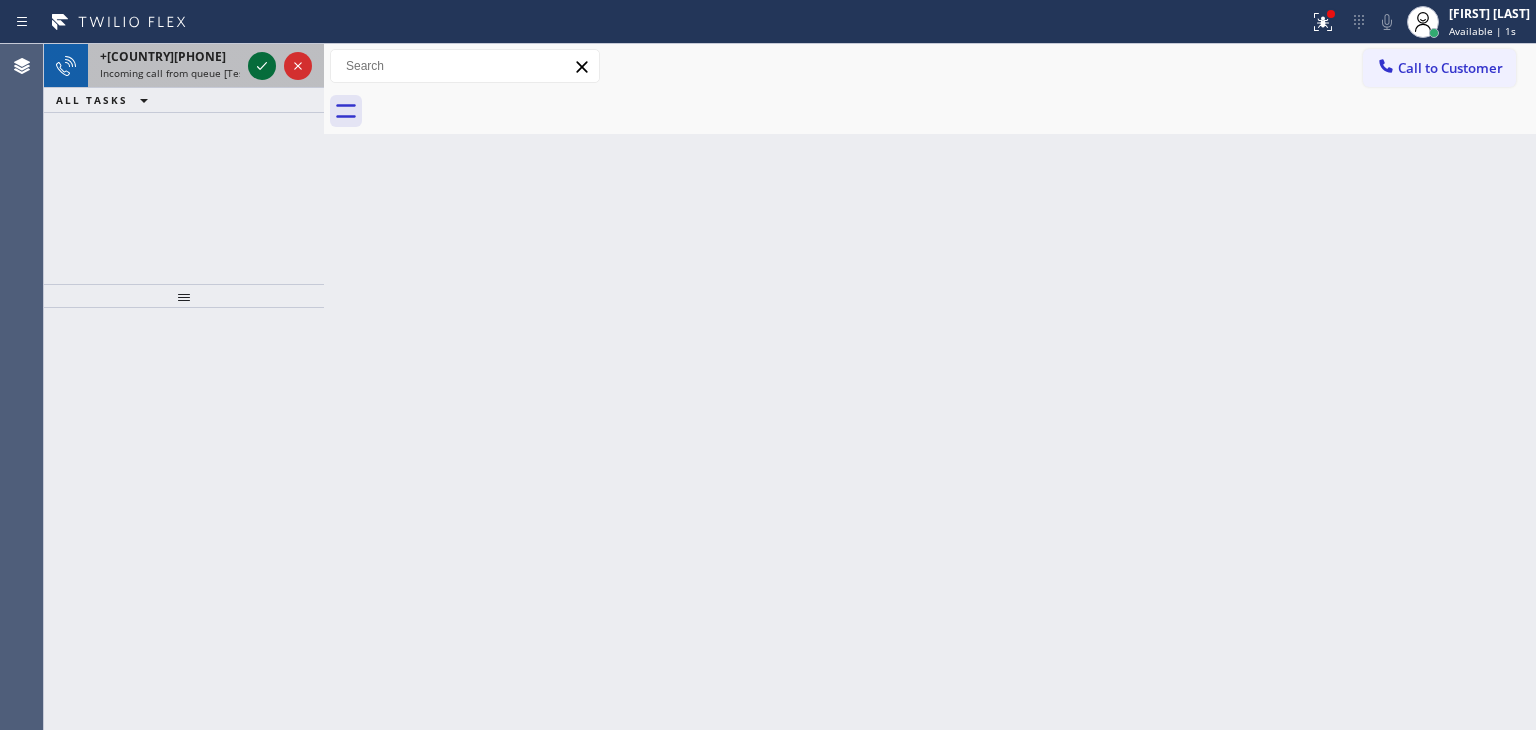 click 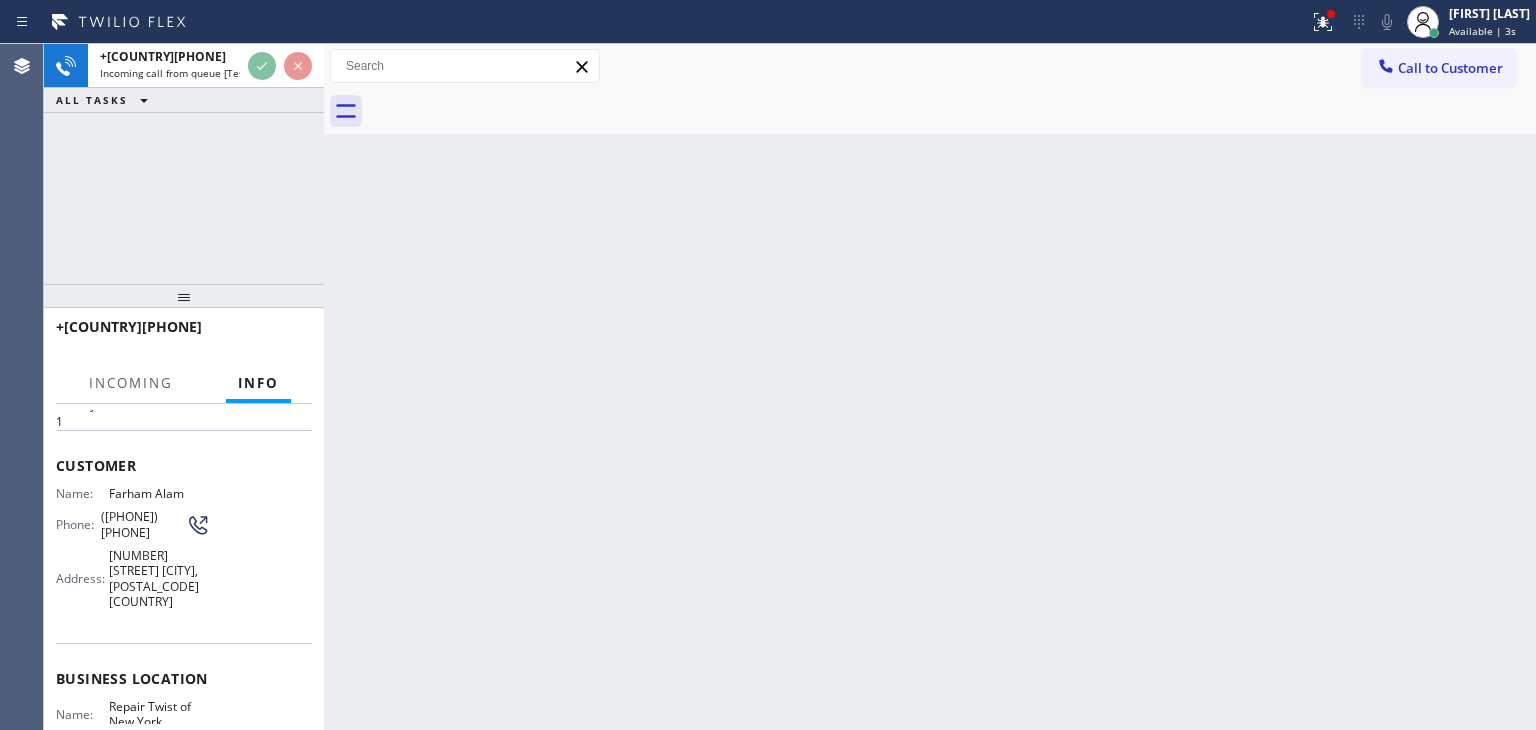 scroll, scrollTop: 100, scrollLeft: 0, axis: vertical 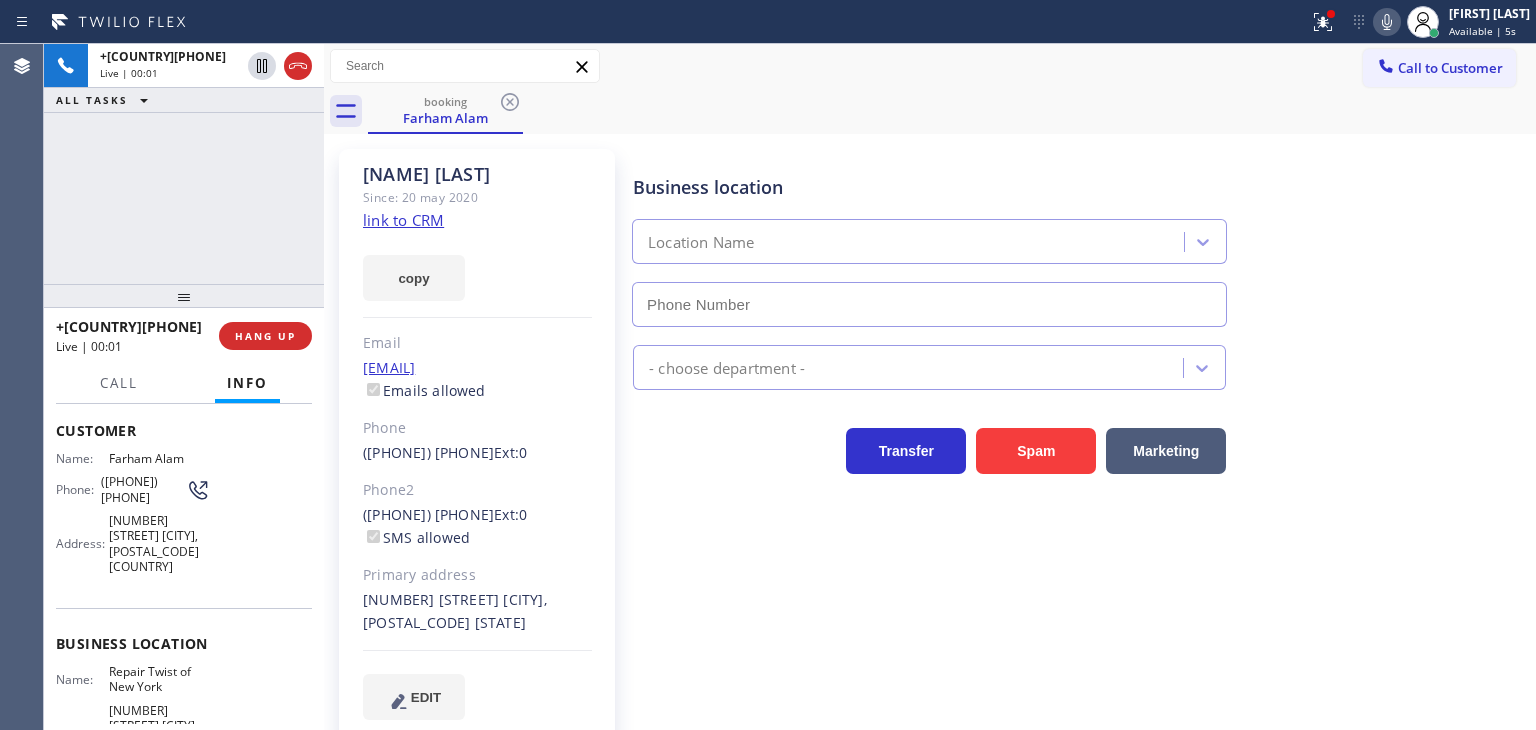 type on "[PHONE]" 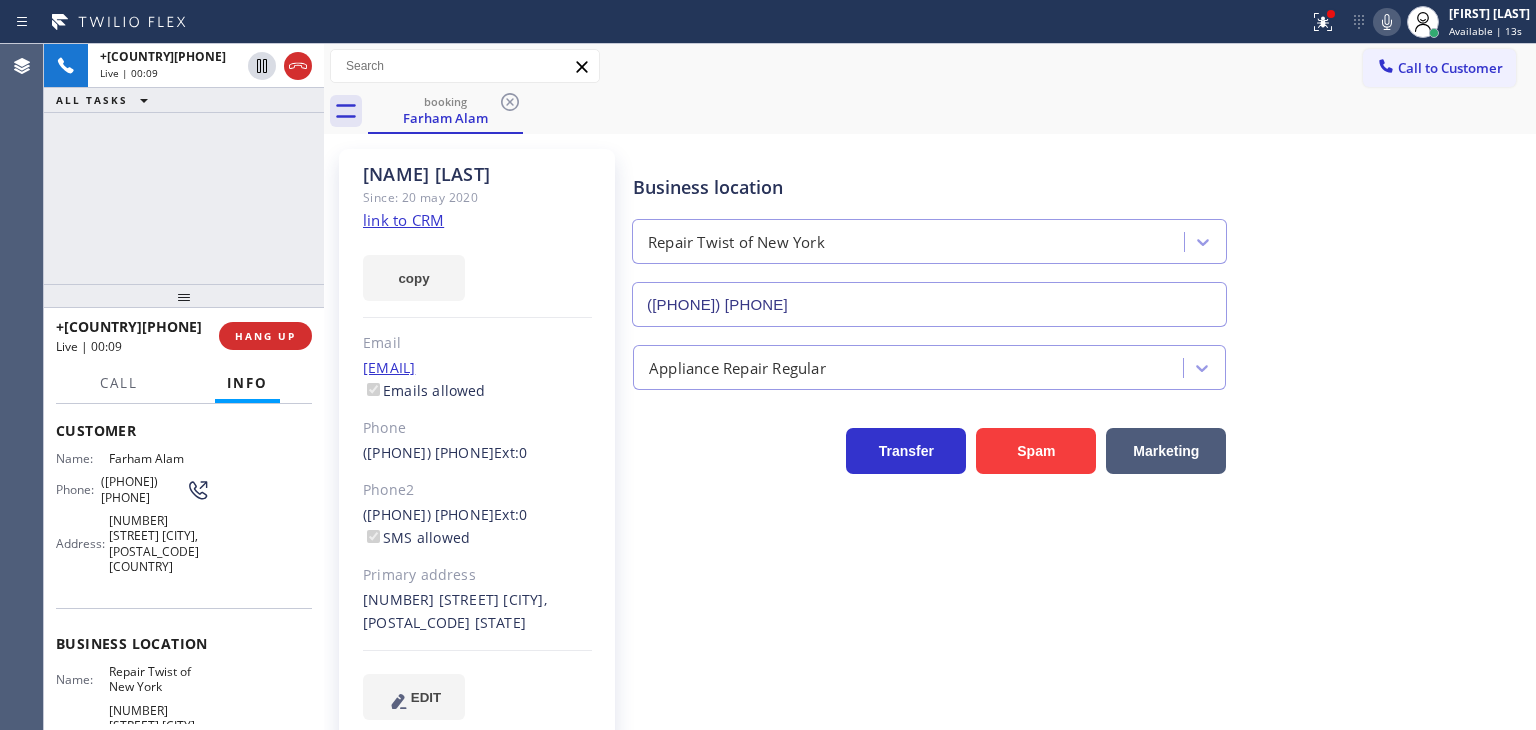 click 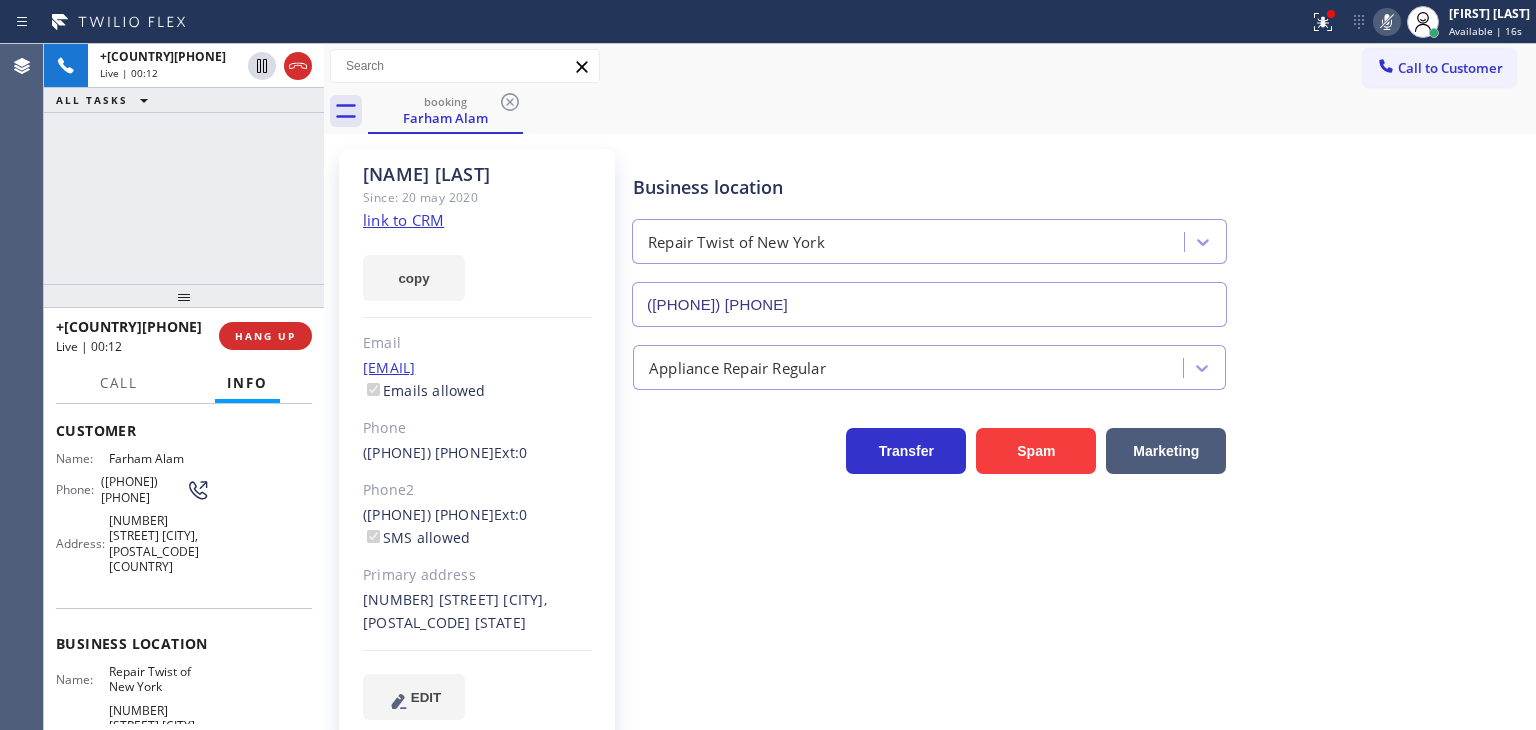 click 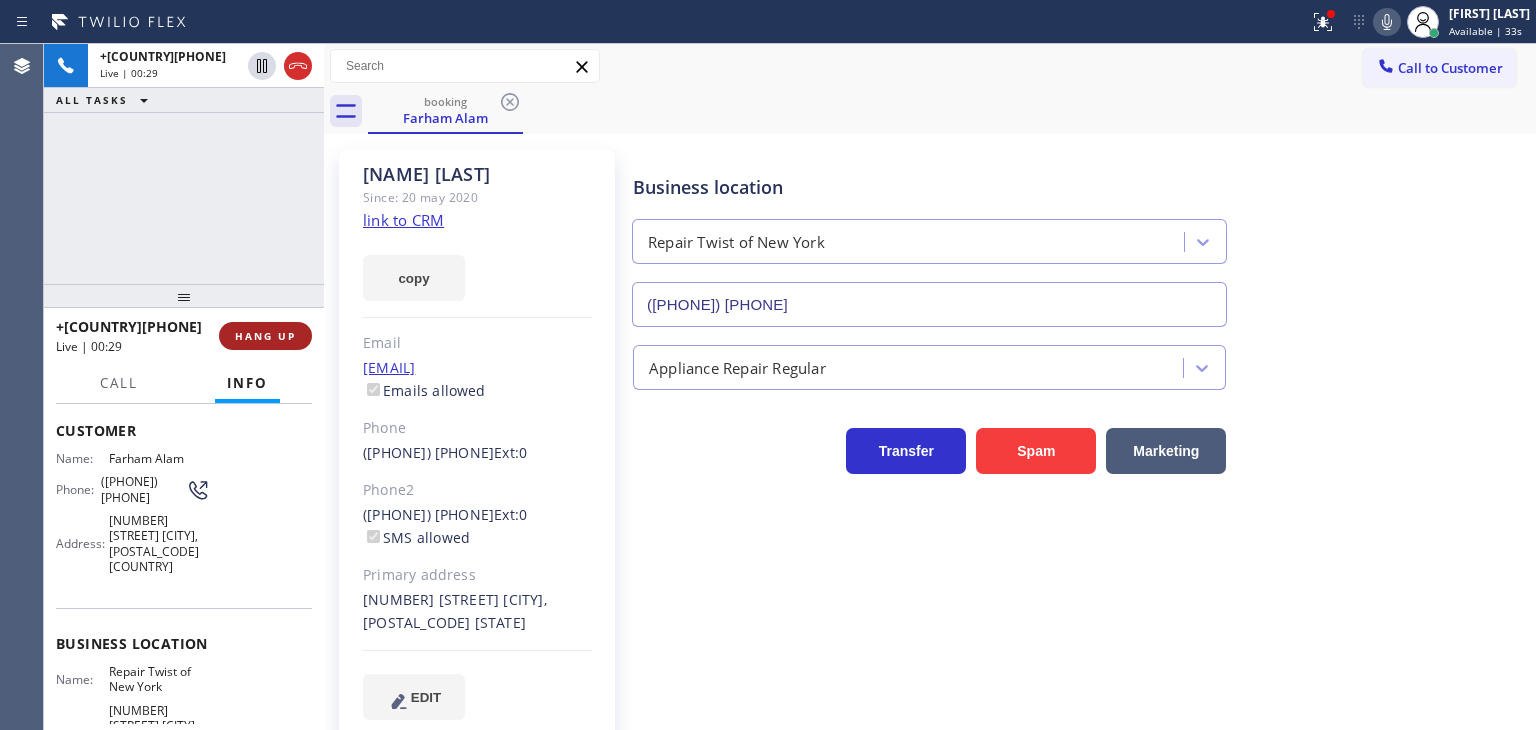 click on "HANG UP" at bounding box center [265, 336] 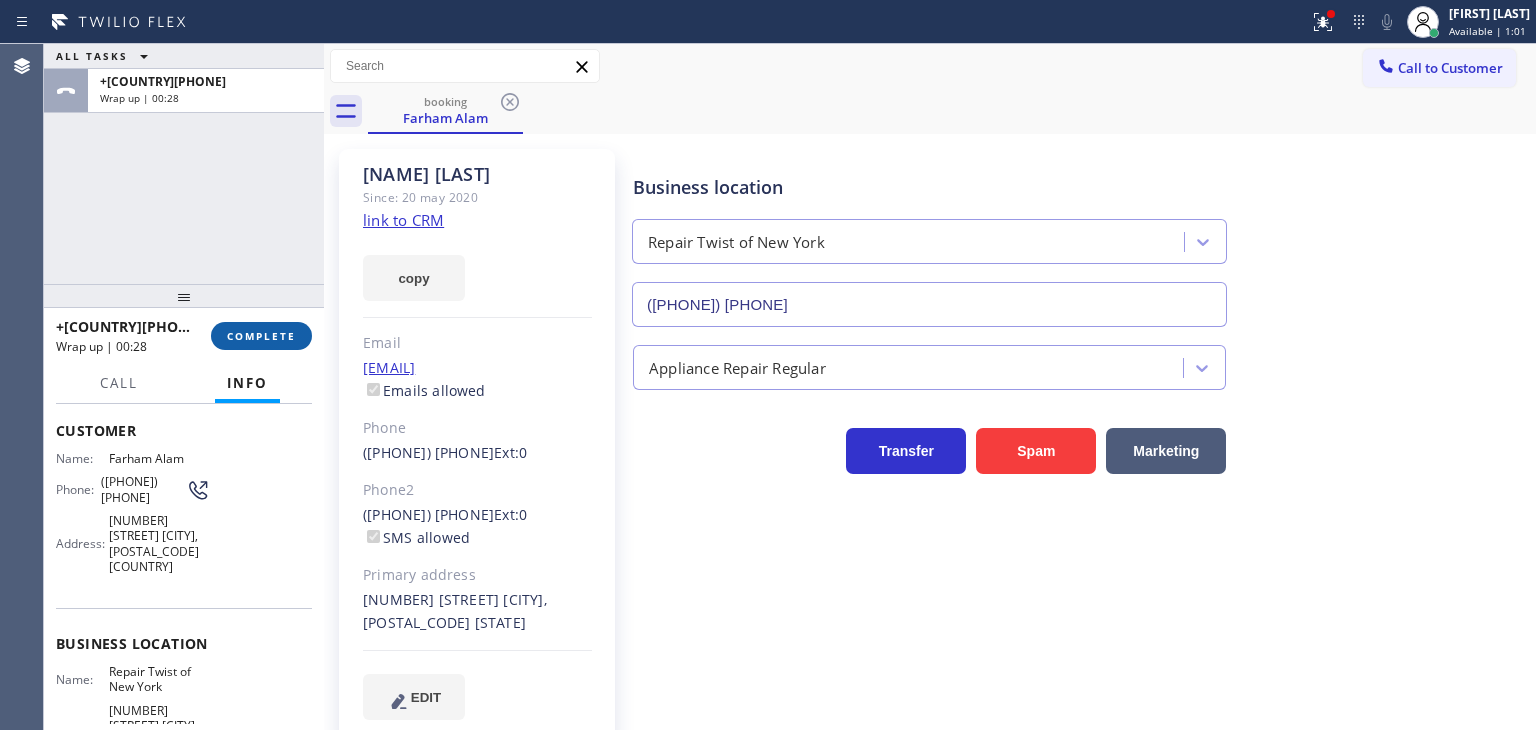 click on "COMPLETE" at bounding box center [261, 336] 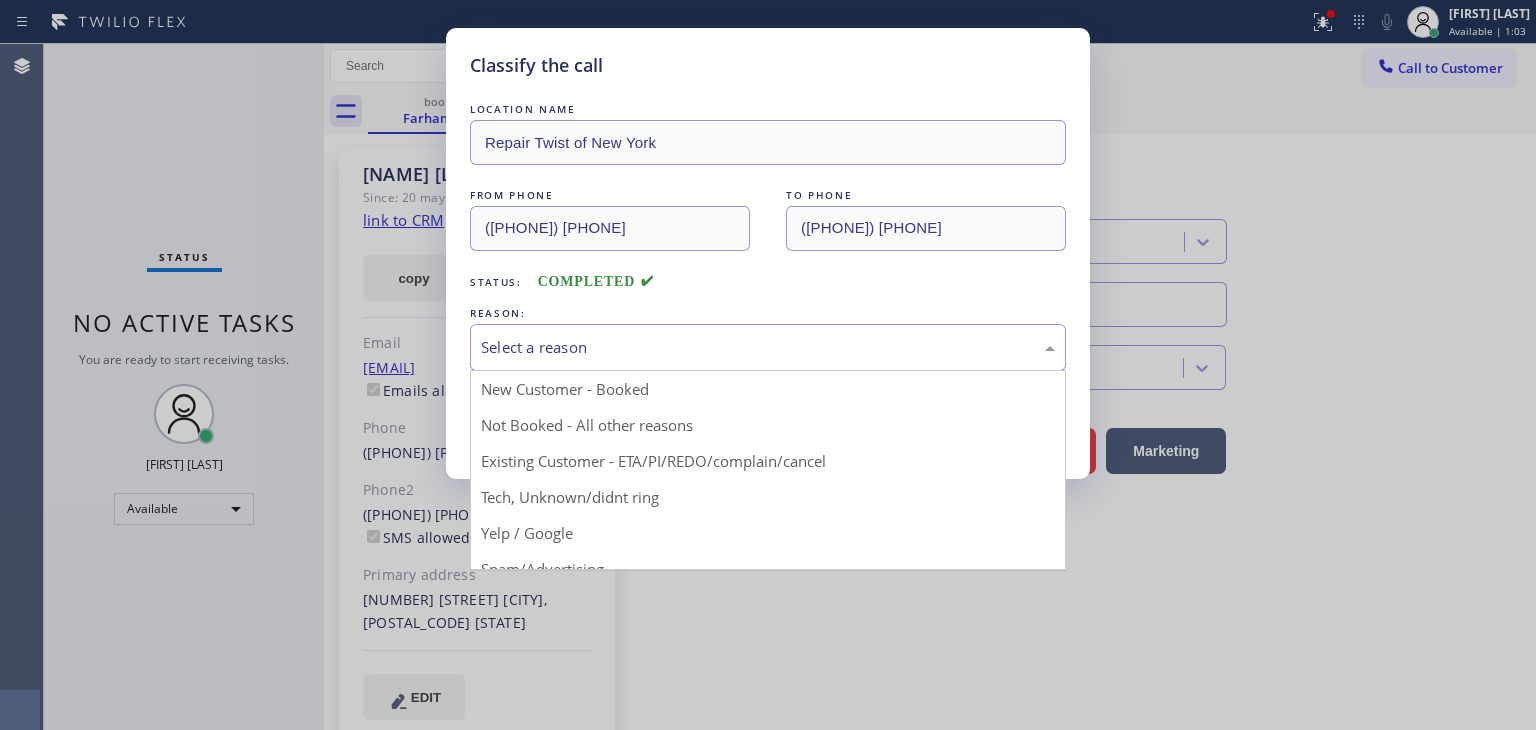 click on "Select a reason" at bounding box center (768, 347) 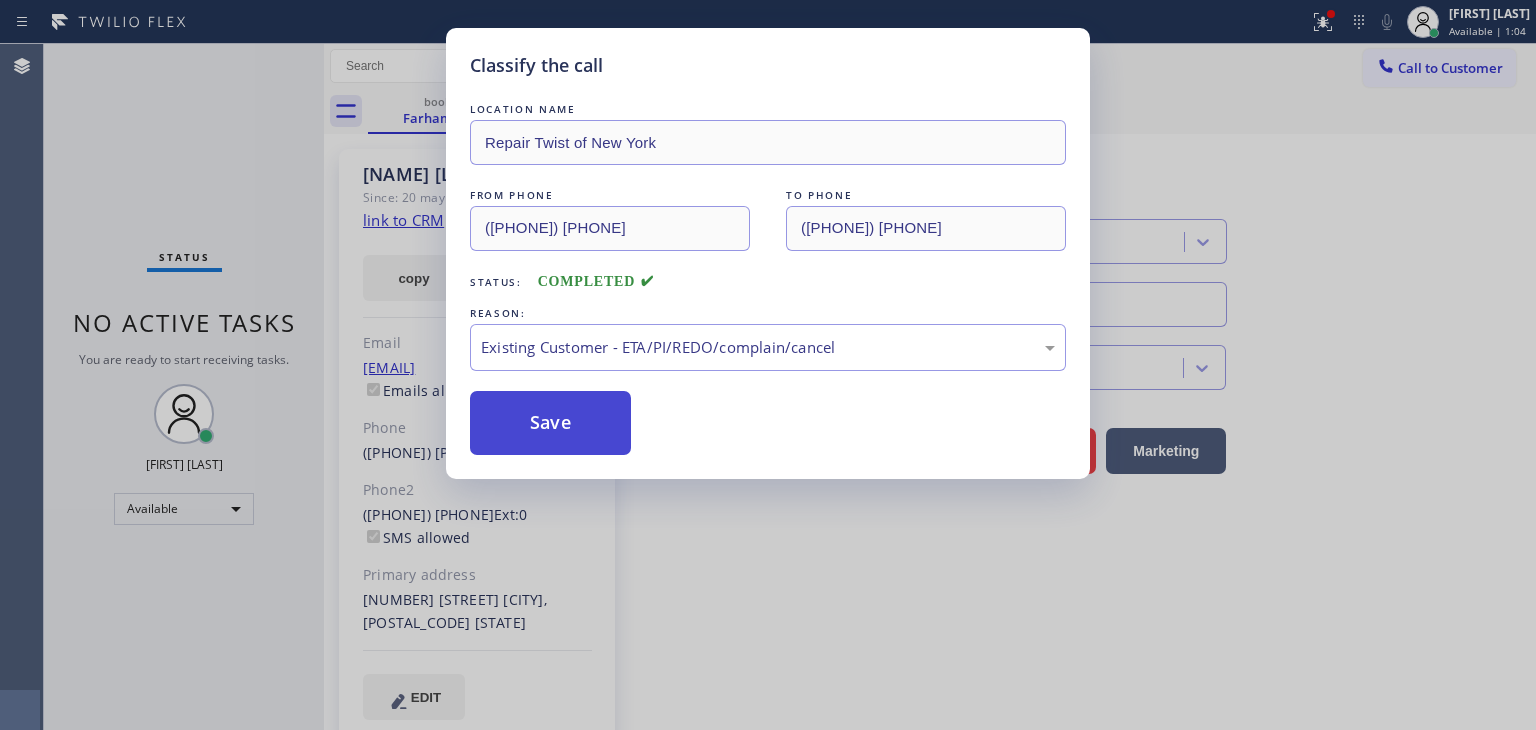 click on "Save" at bounding box center [550, 423] 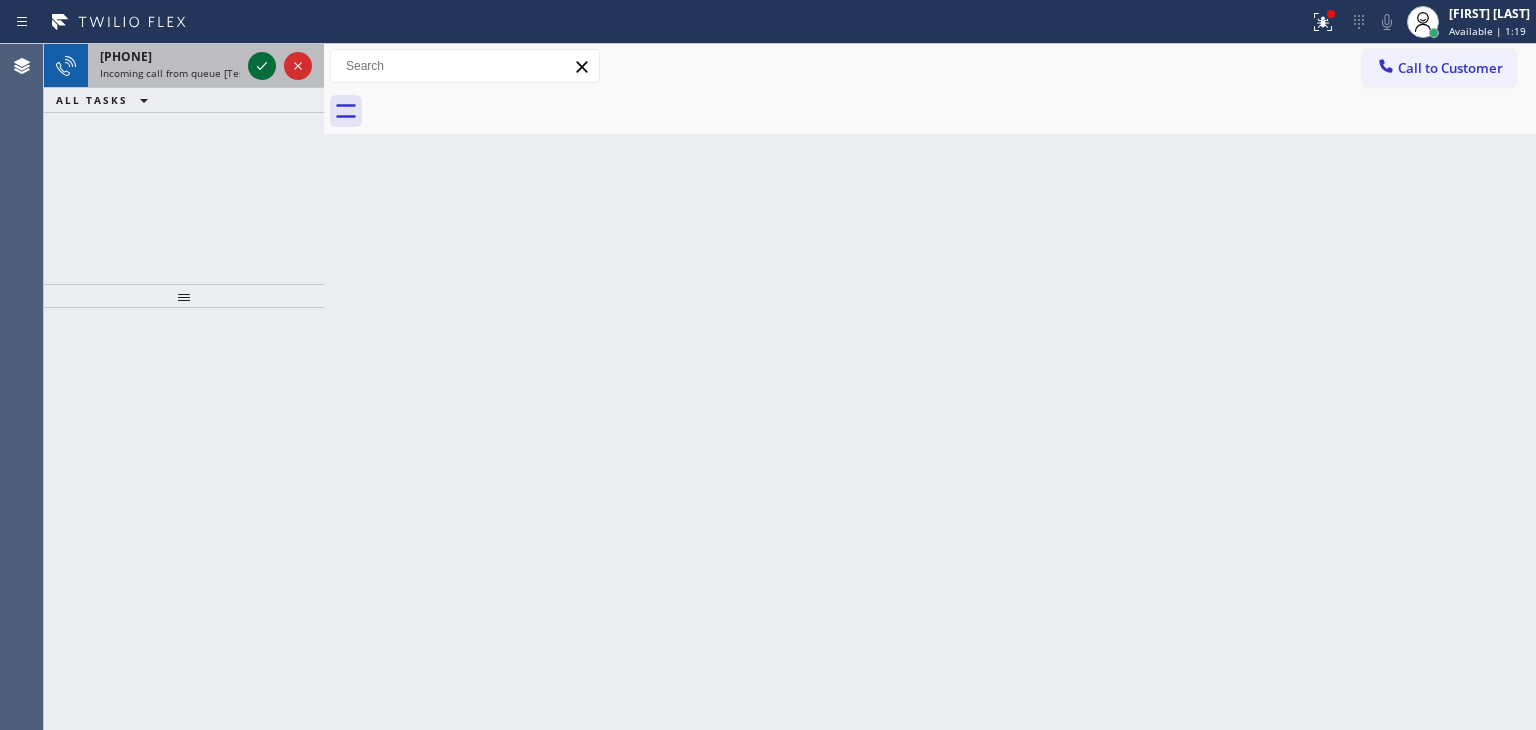 click 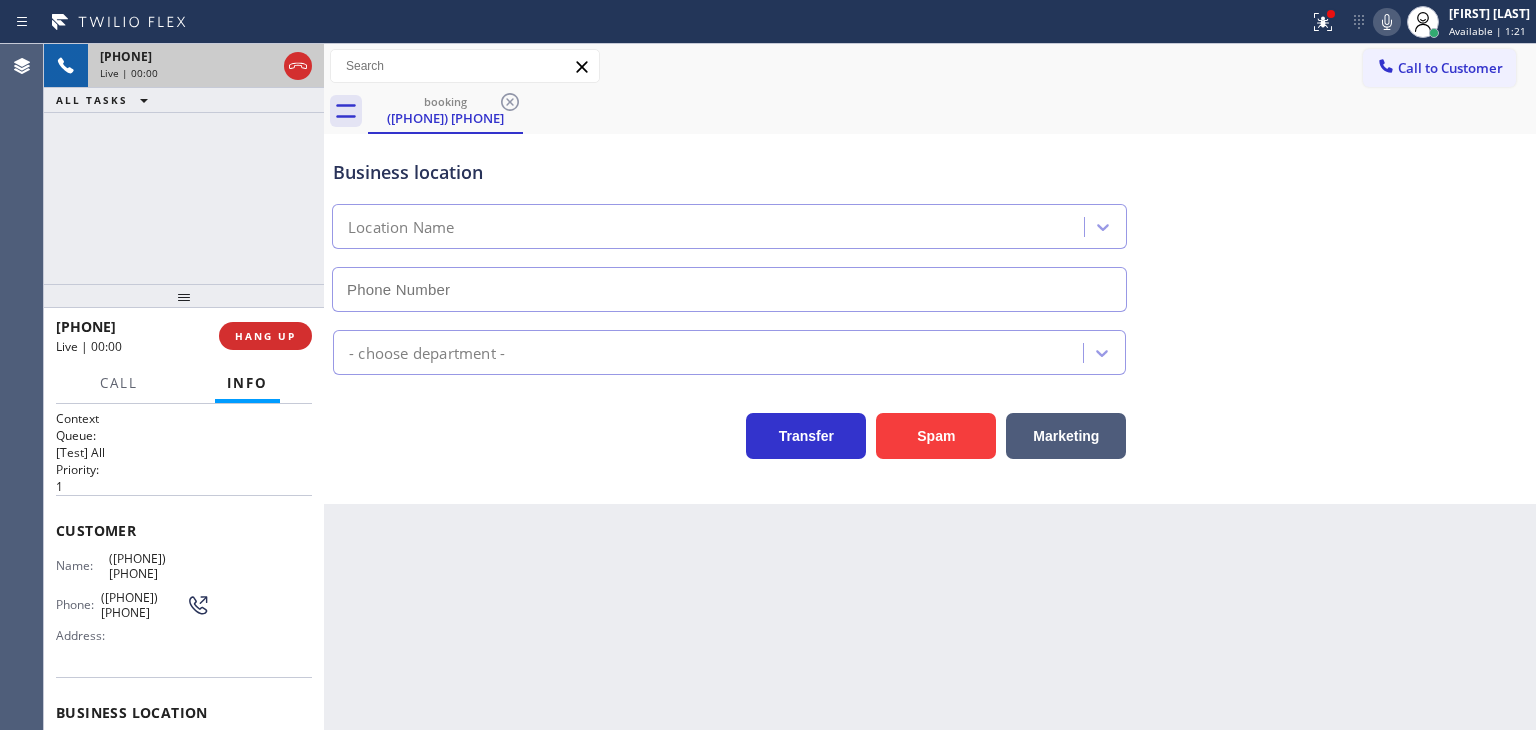 type on "[PHONE]" 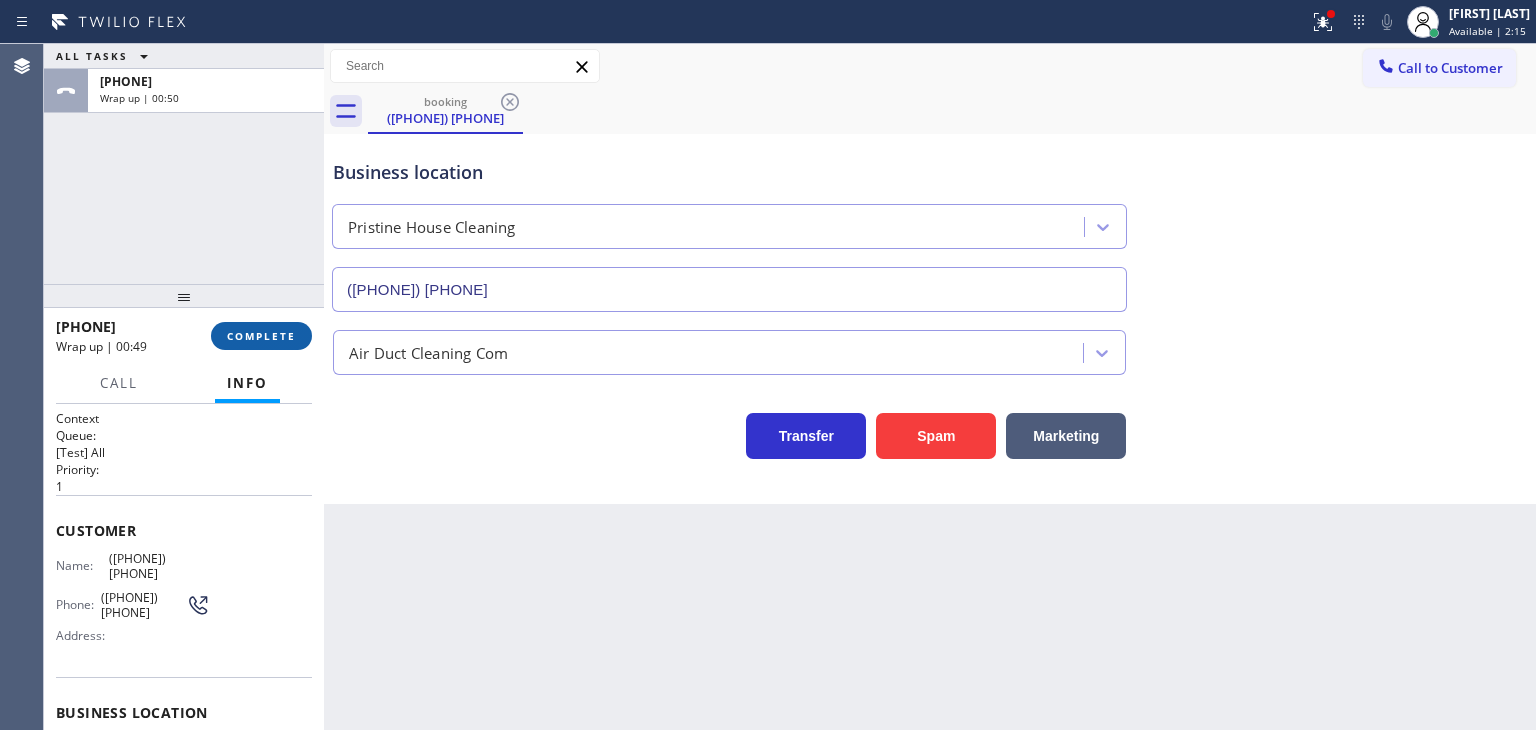 click on "COMPLETE" at bounding box center (261, 336) 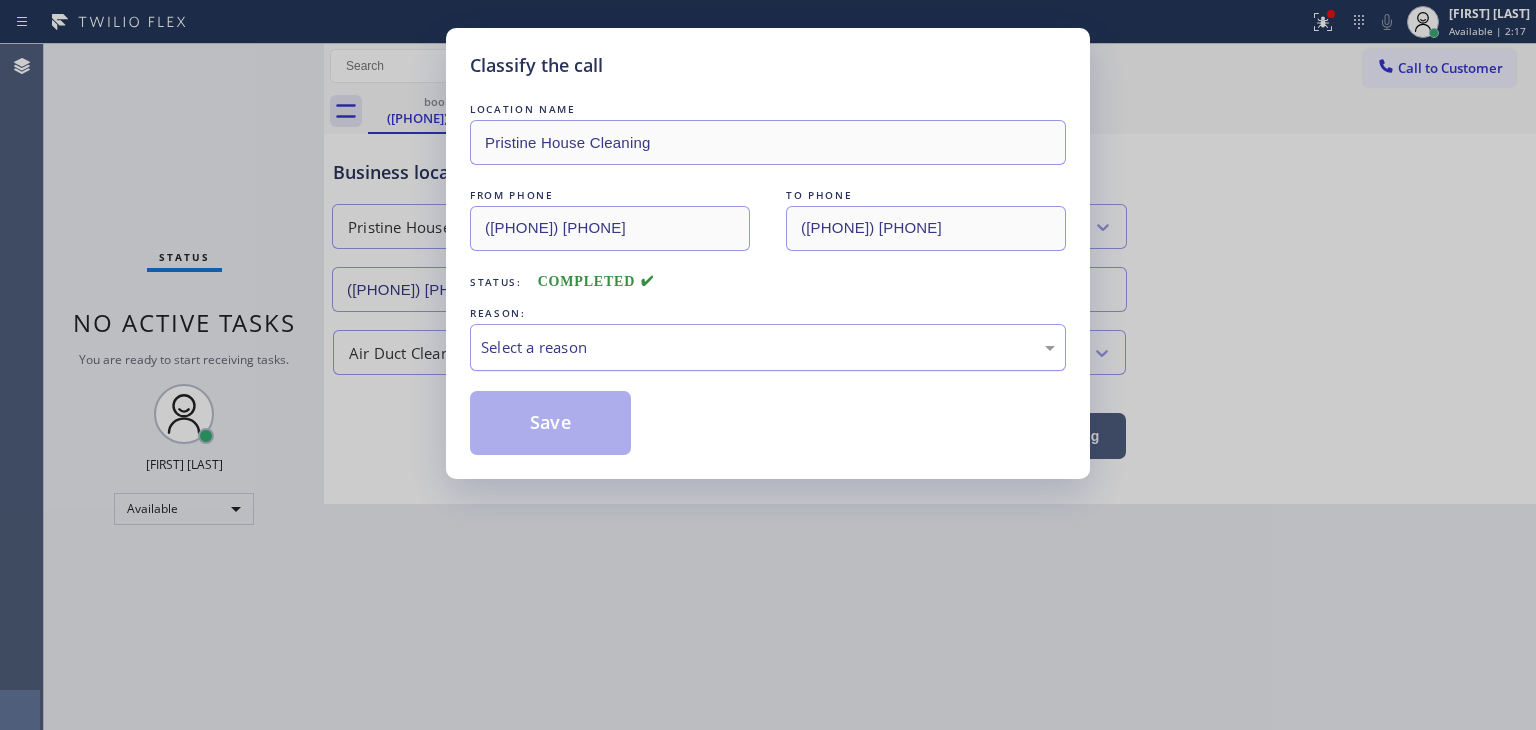 click on "Select a reason" at bounding box center [768, 347] 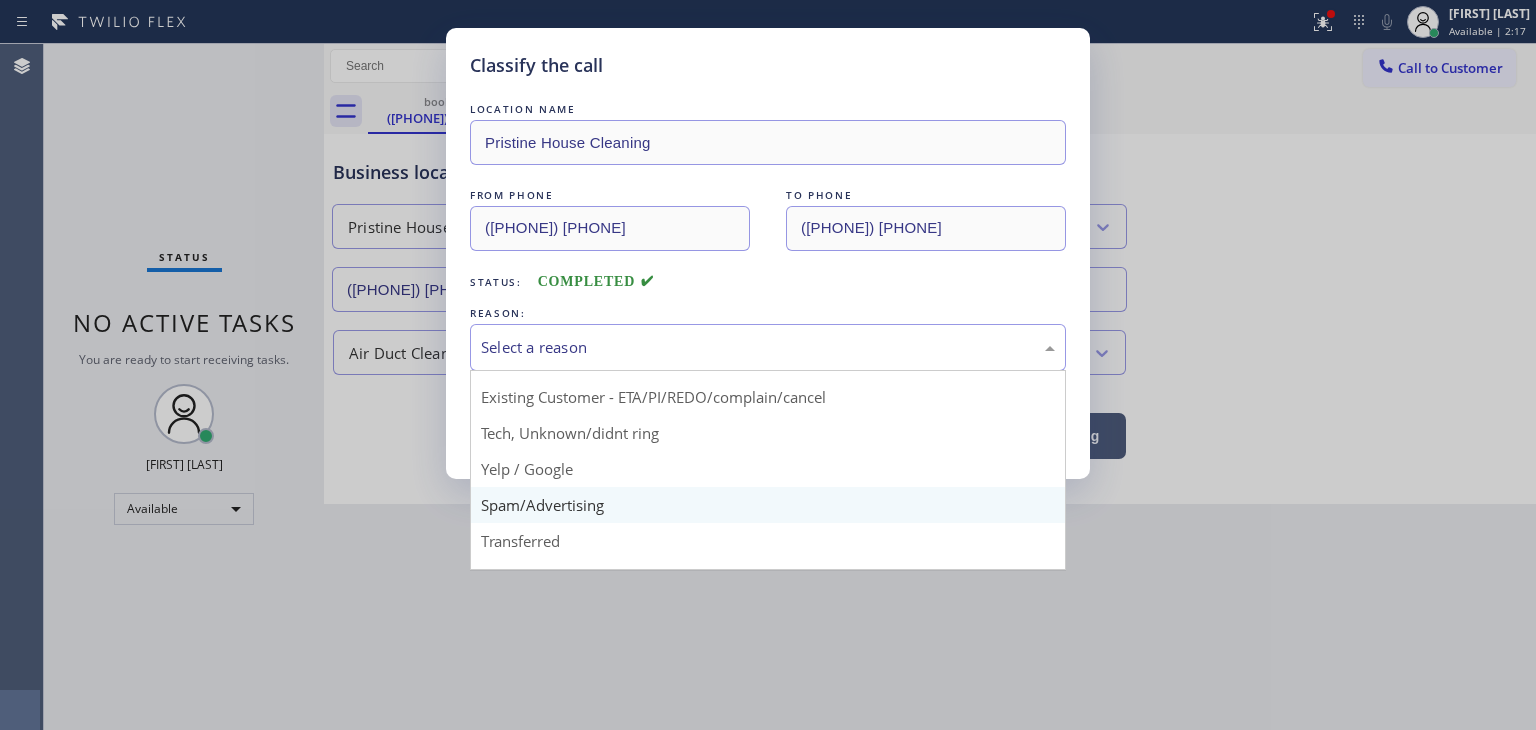 scroll, scrollTop: 100, scrollLeft: 0, axis: vertical 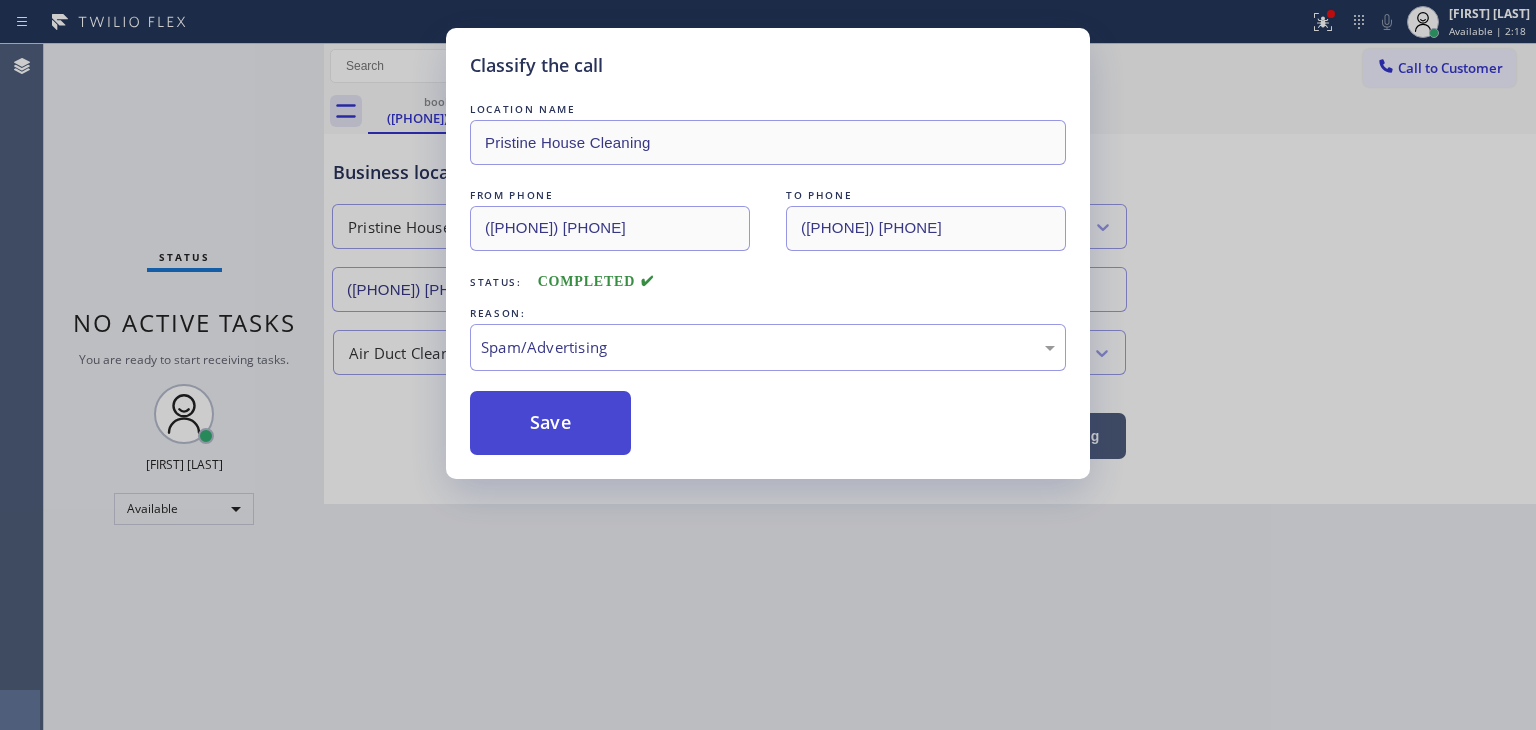 click on "Save" at bounding box center (550, 423) 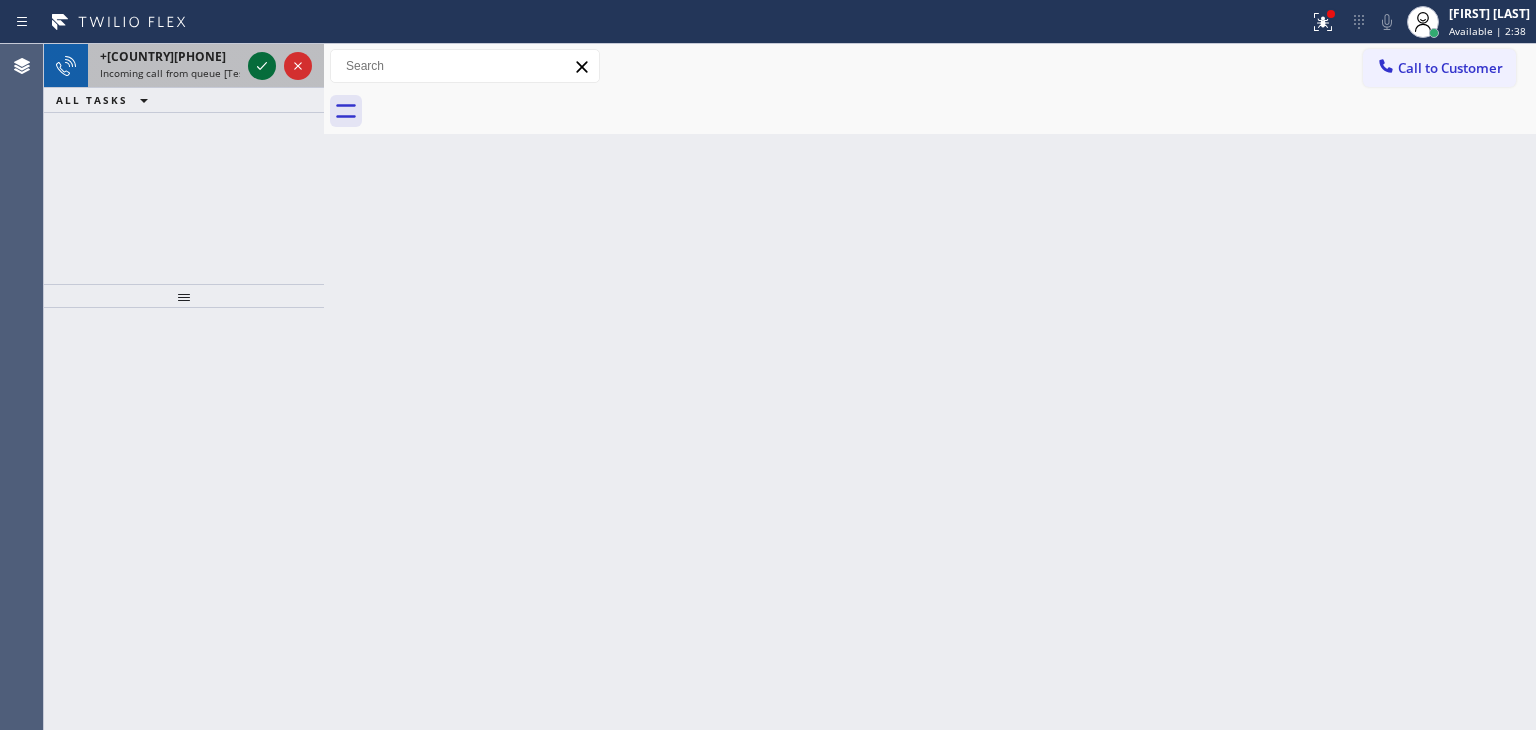 click 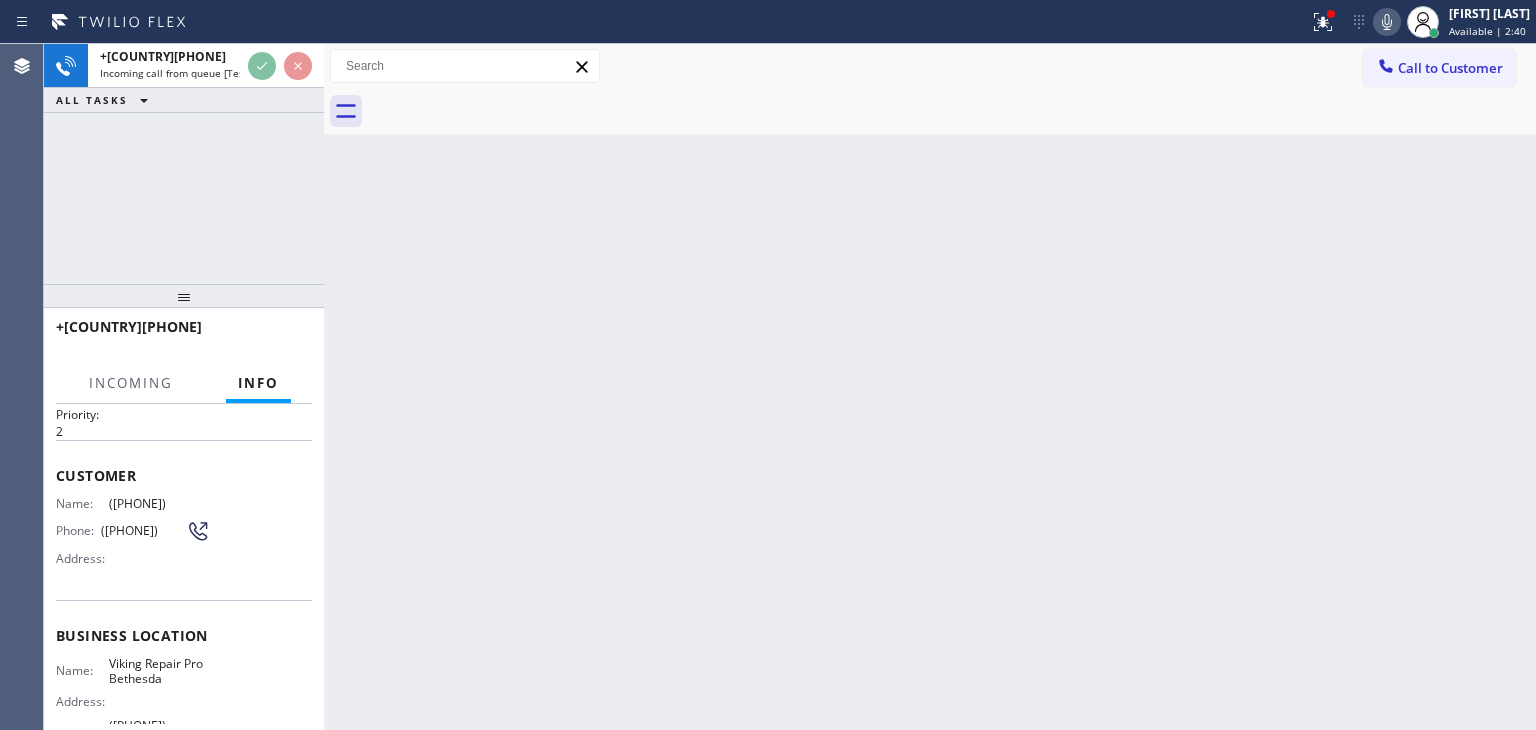 scroll, scrollTop: 100, scrollLeft: 0, axis: vertical 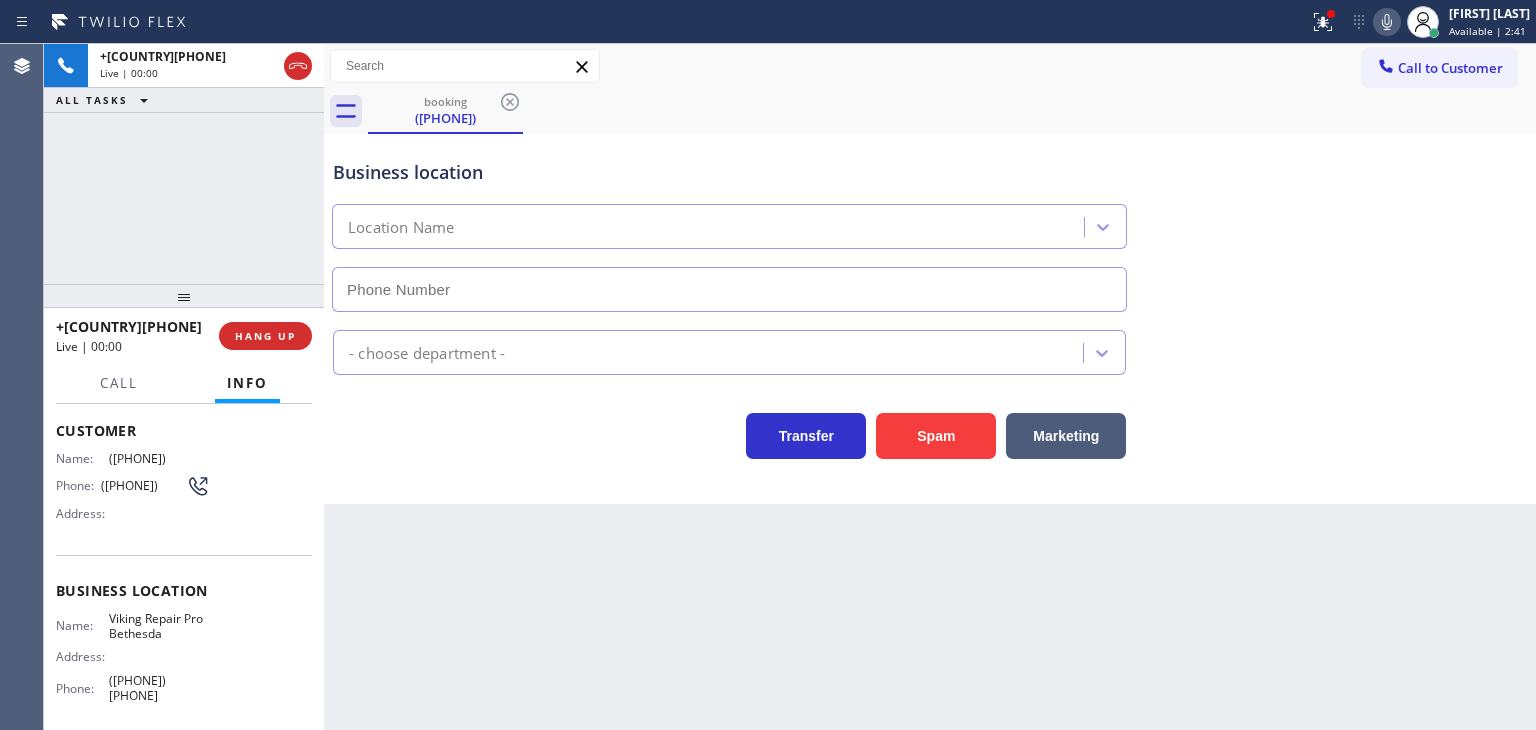 type on "[PHONE]" 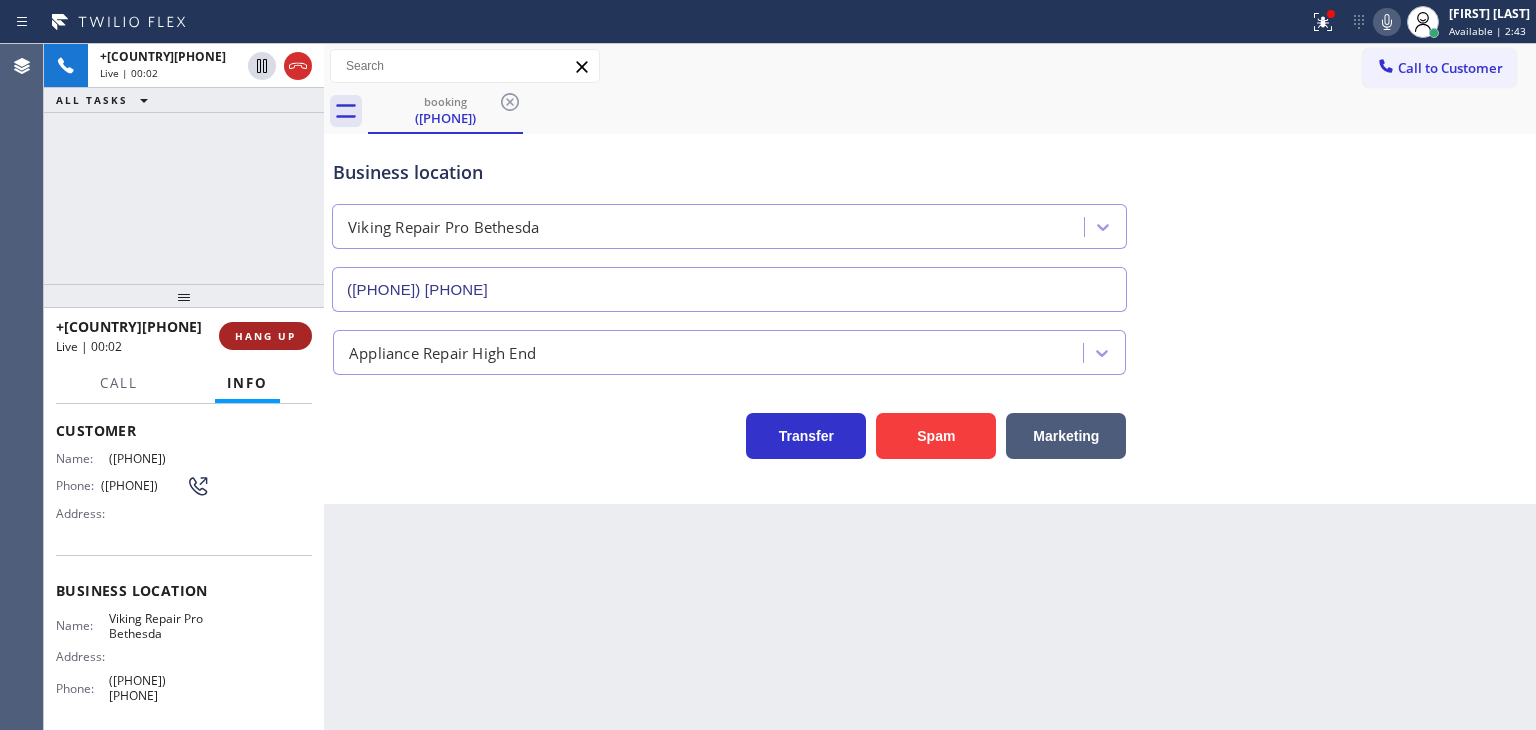click on "HANG UP" at bounding box center (265, 336) 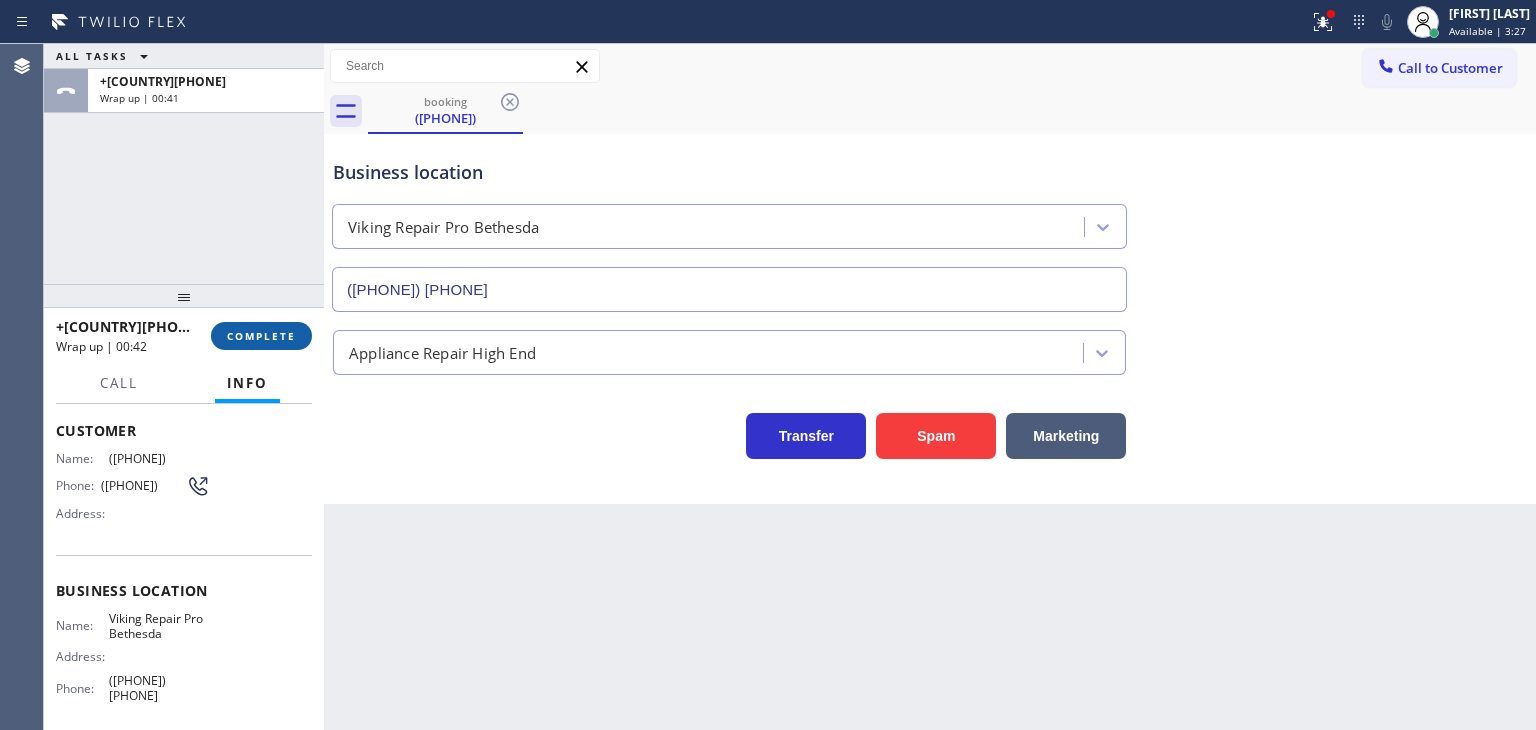 click on "COMPLETE" at bounding box center [261, 336] 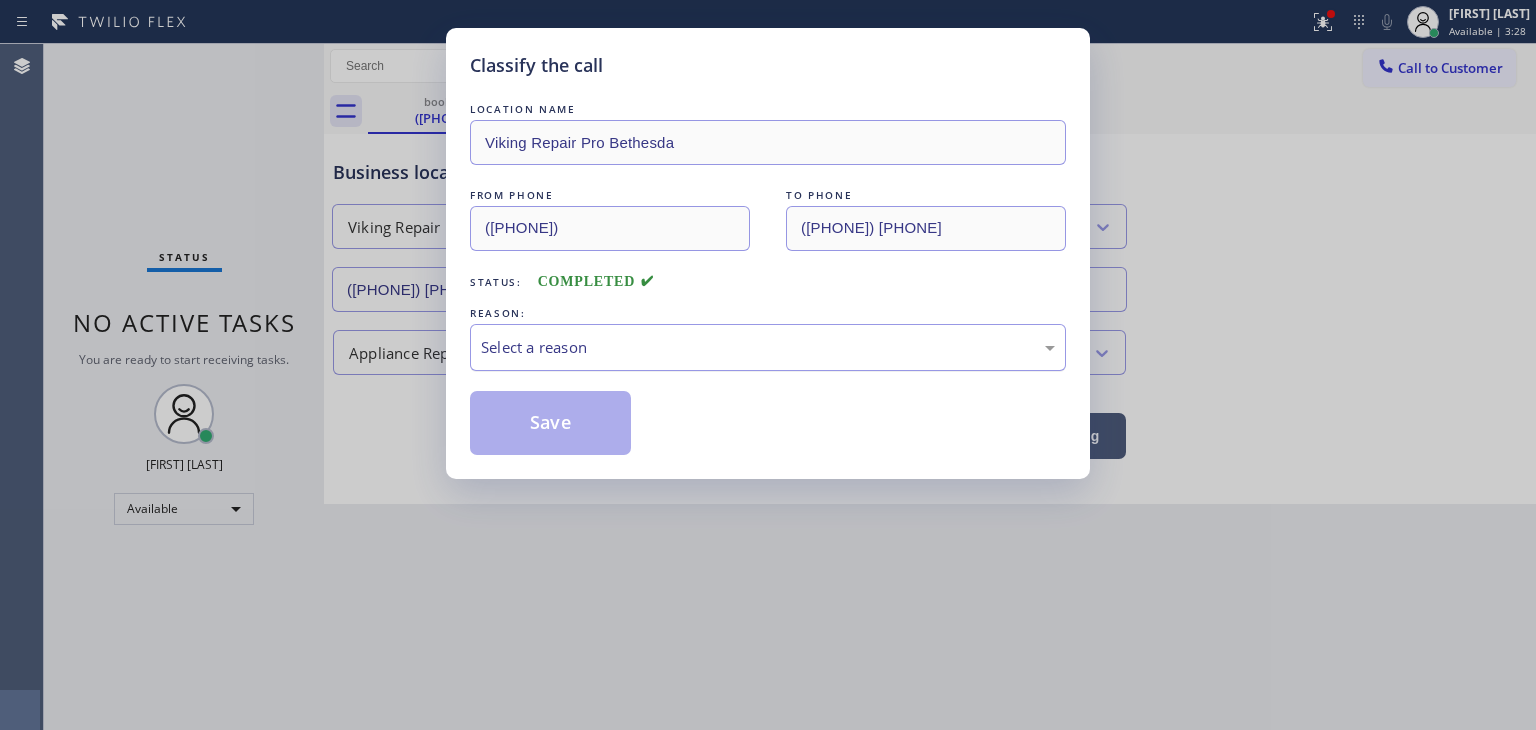 click on "Select a reason" at bounding box center (768, 347) 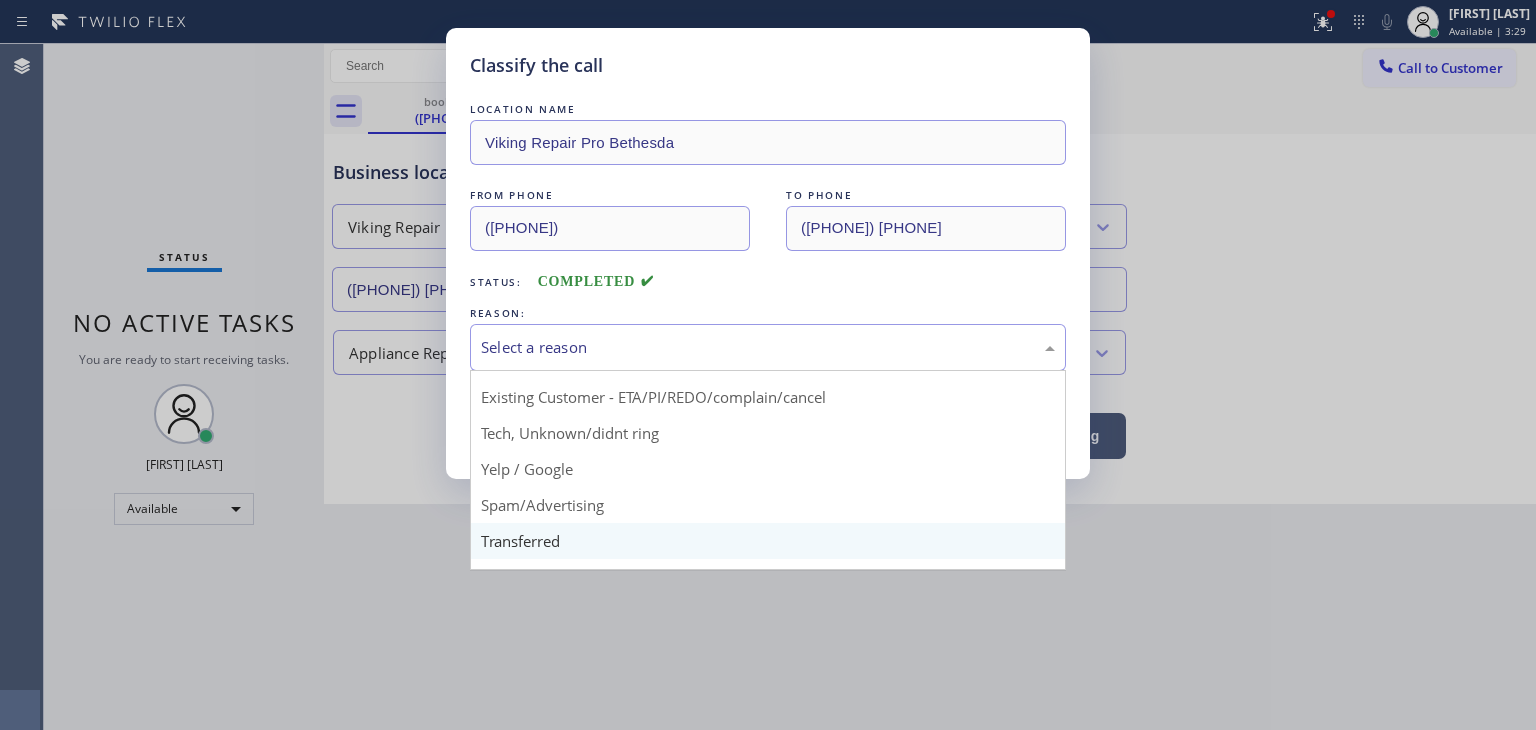 scroll, scrollTop: 100, scrollLeft: 0, axis: vertical 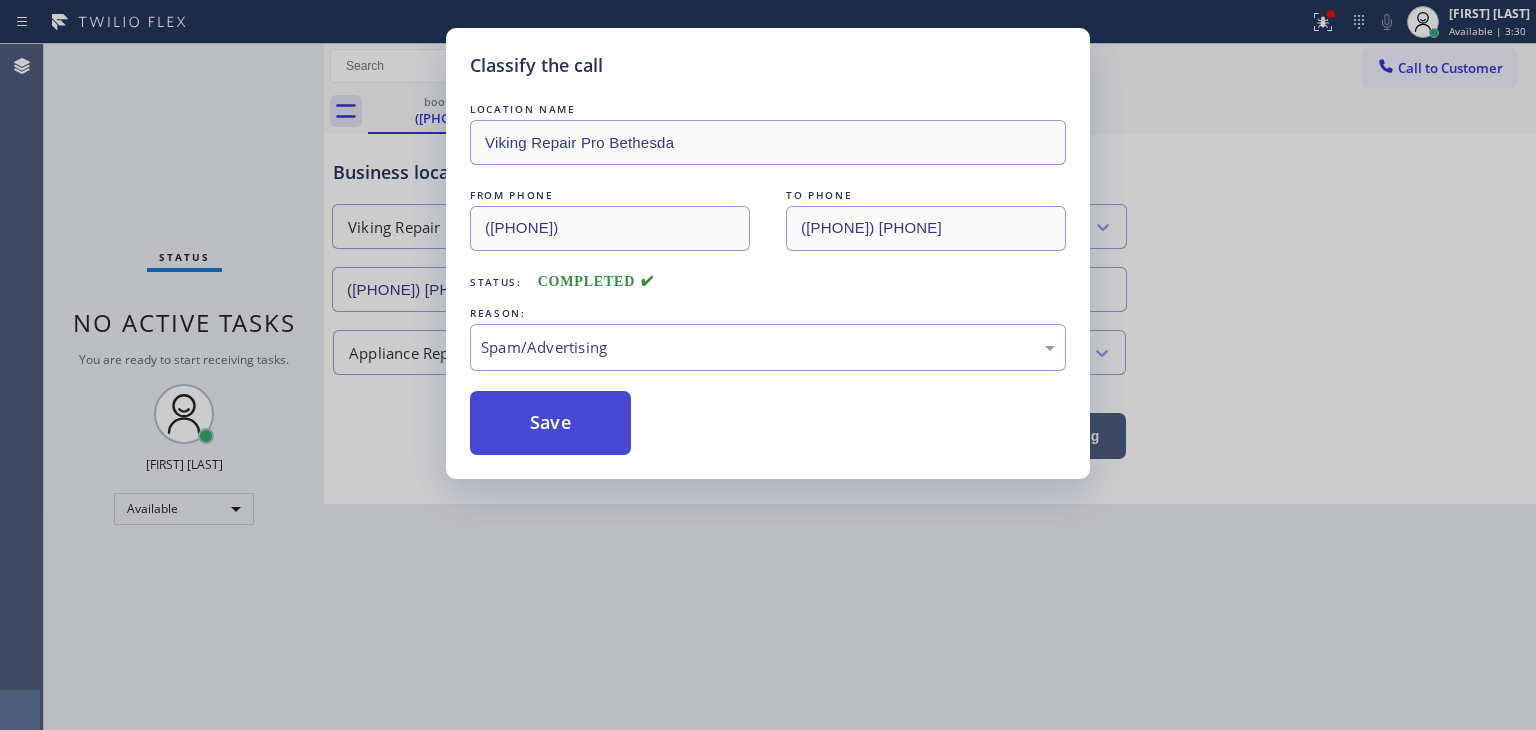 click on "Save" at bounding box center [550, 423] 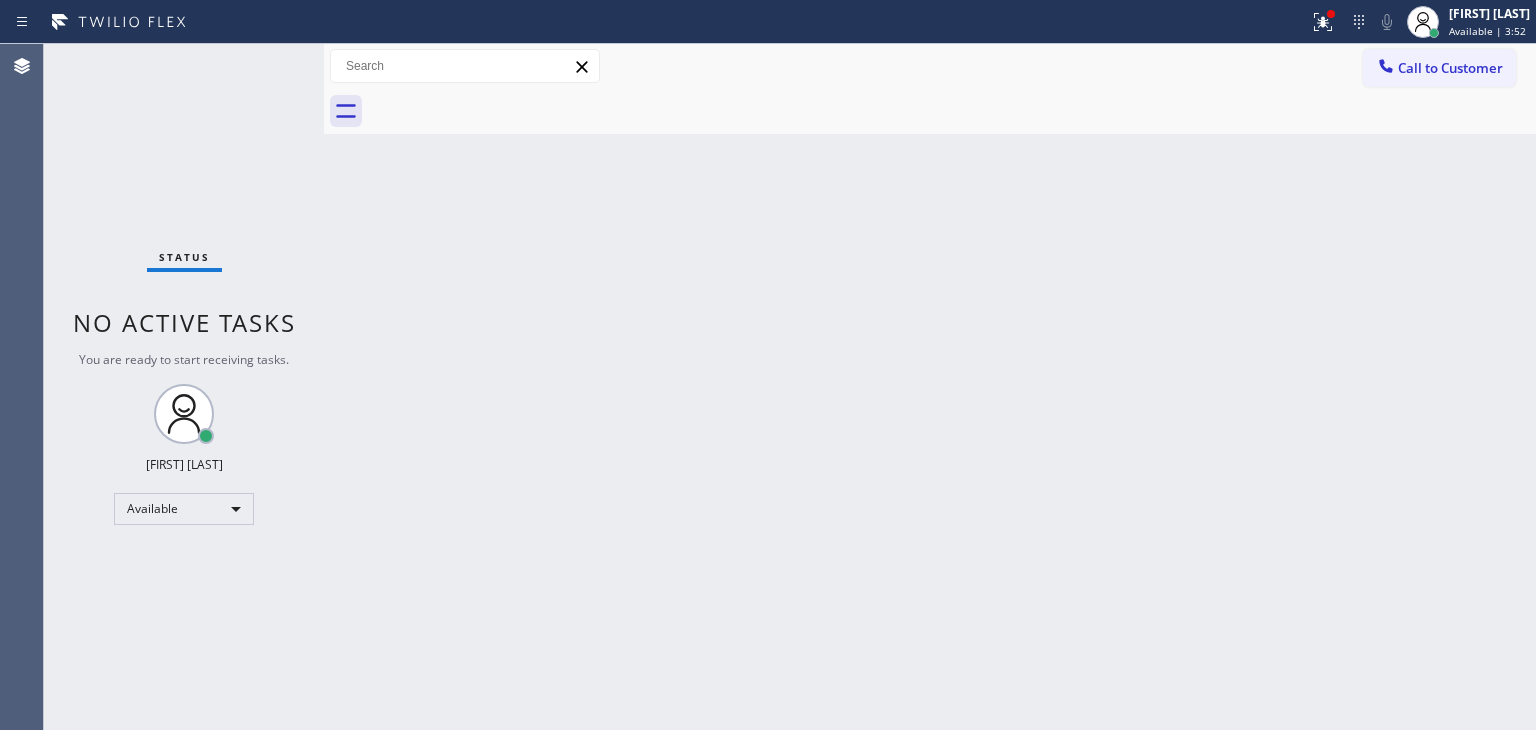 click on "Status   No active tasks     You are ready to start receiving tasks.   [FIRST] [LAST] Available" at bounding box center (184, 387) 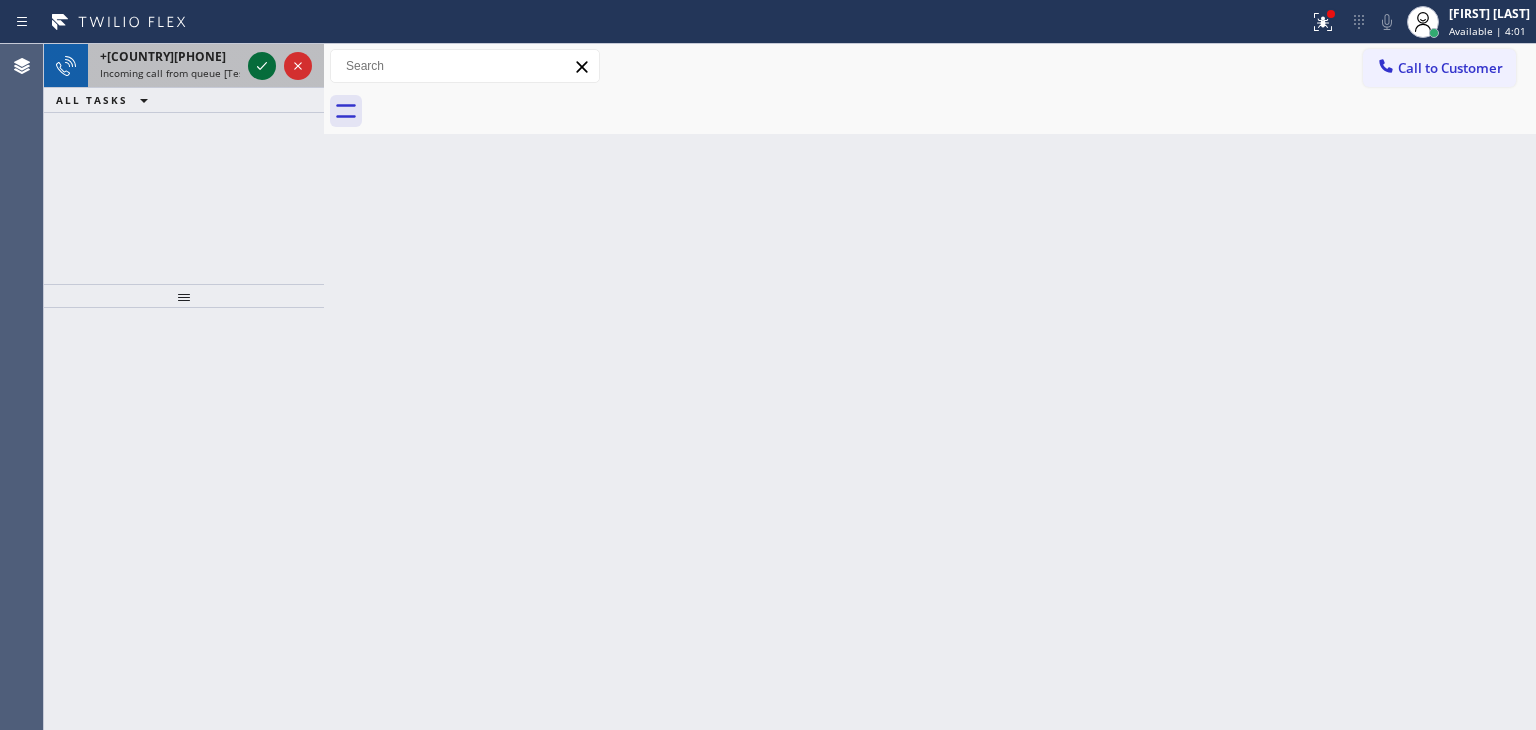 click 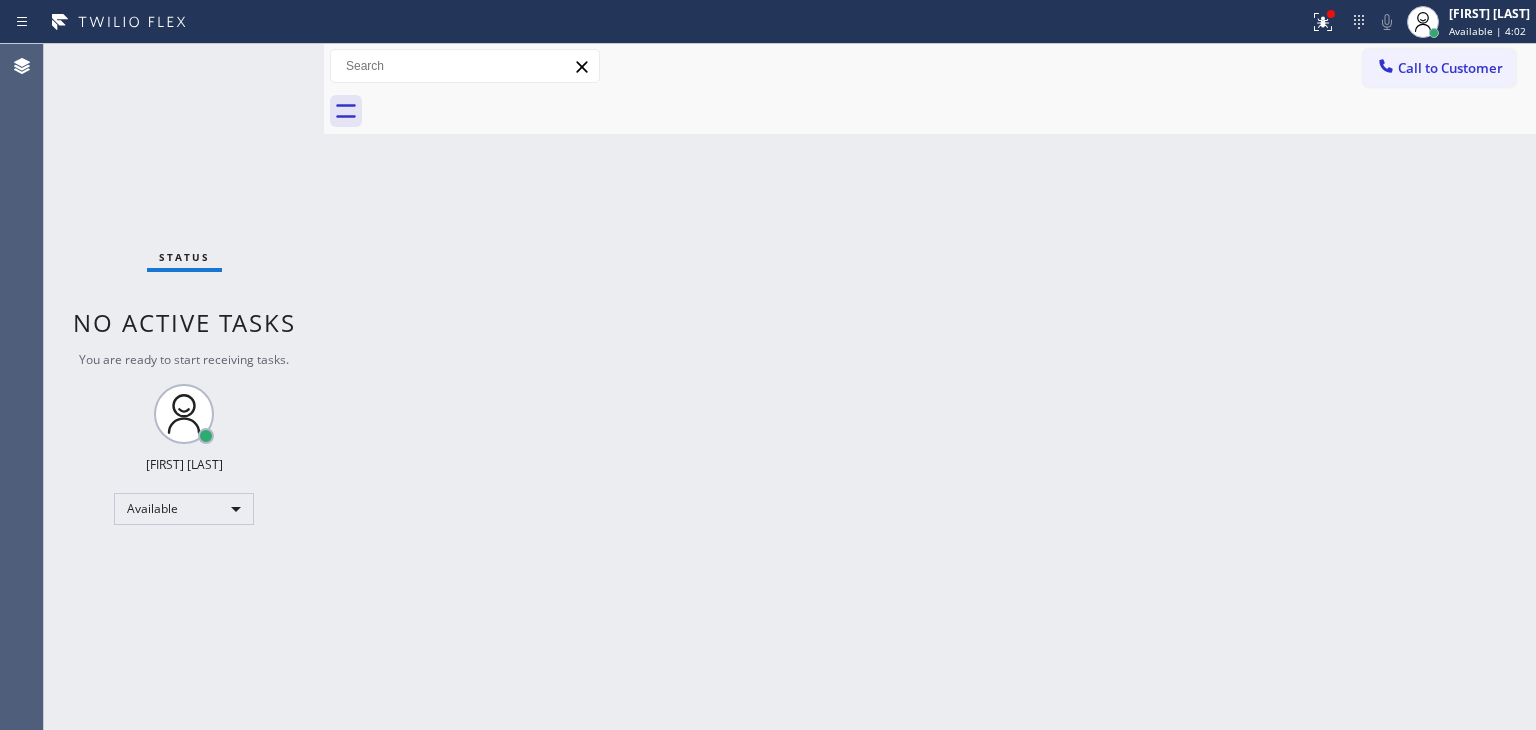 click on "Status   No active tasks     You are ready to start receiving tasks.   [FIRST] [LAST] Available" at bounding box center [184, 387] 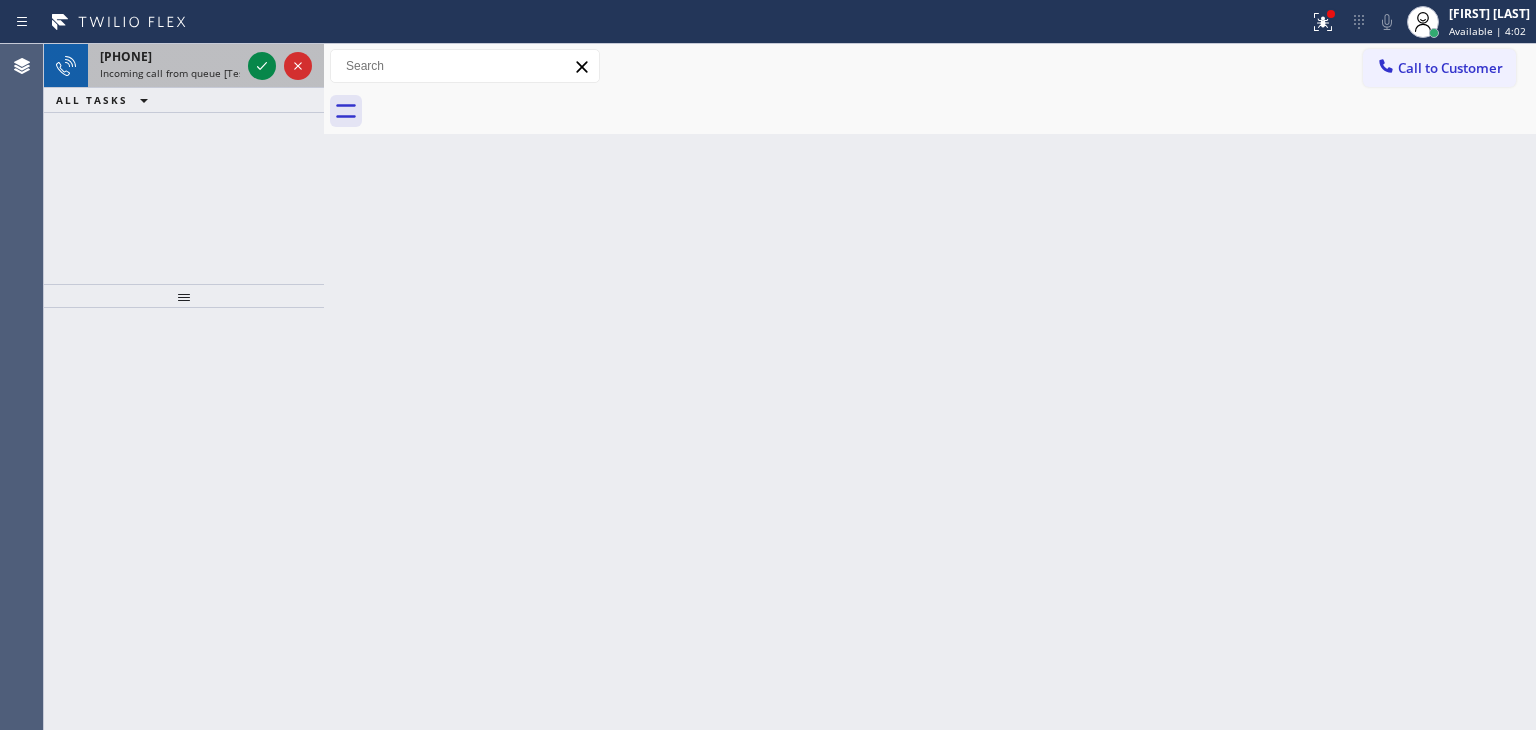 click at bounding box center (280, 66) 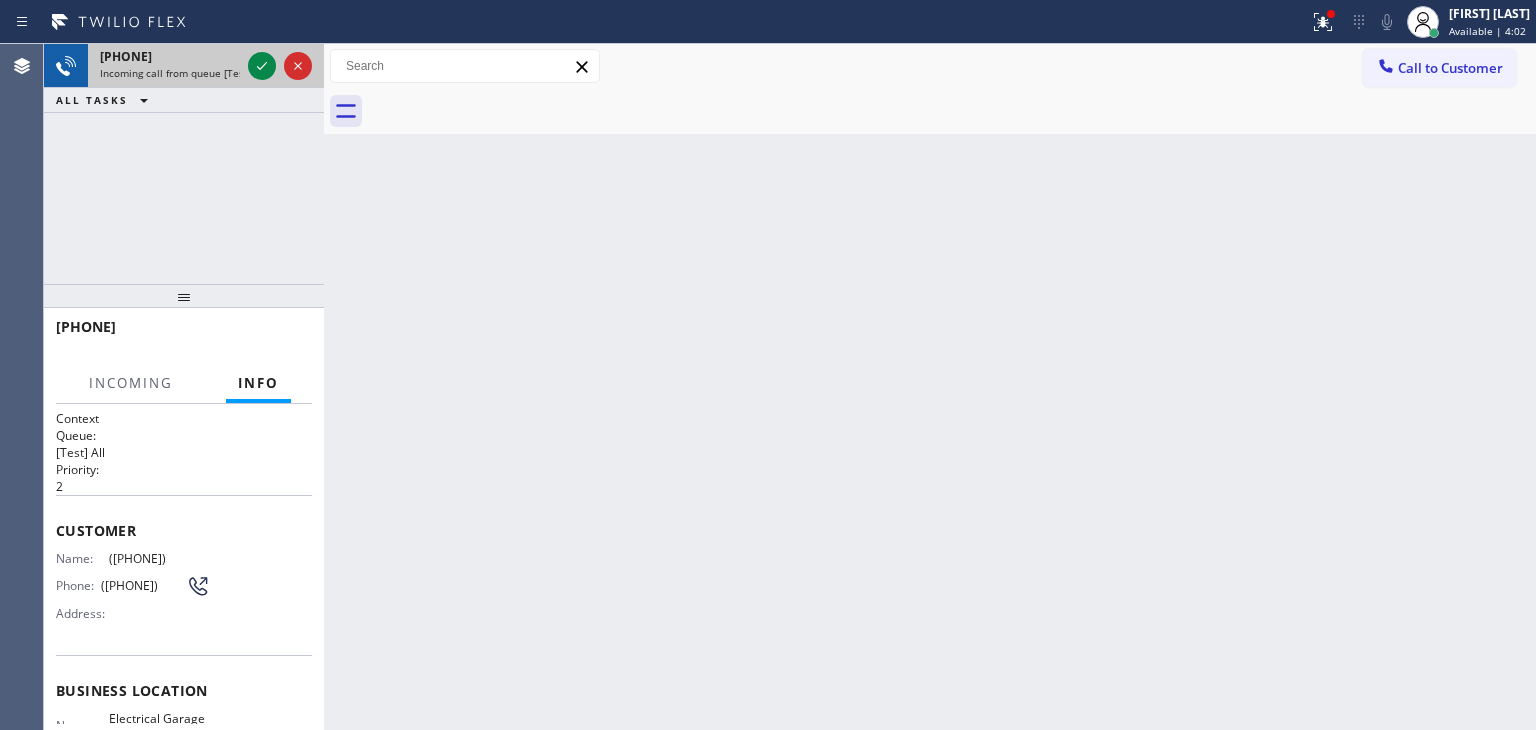 click at bounding box center (280, 66) 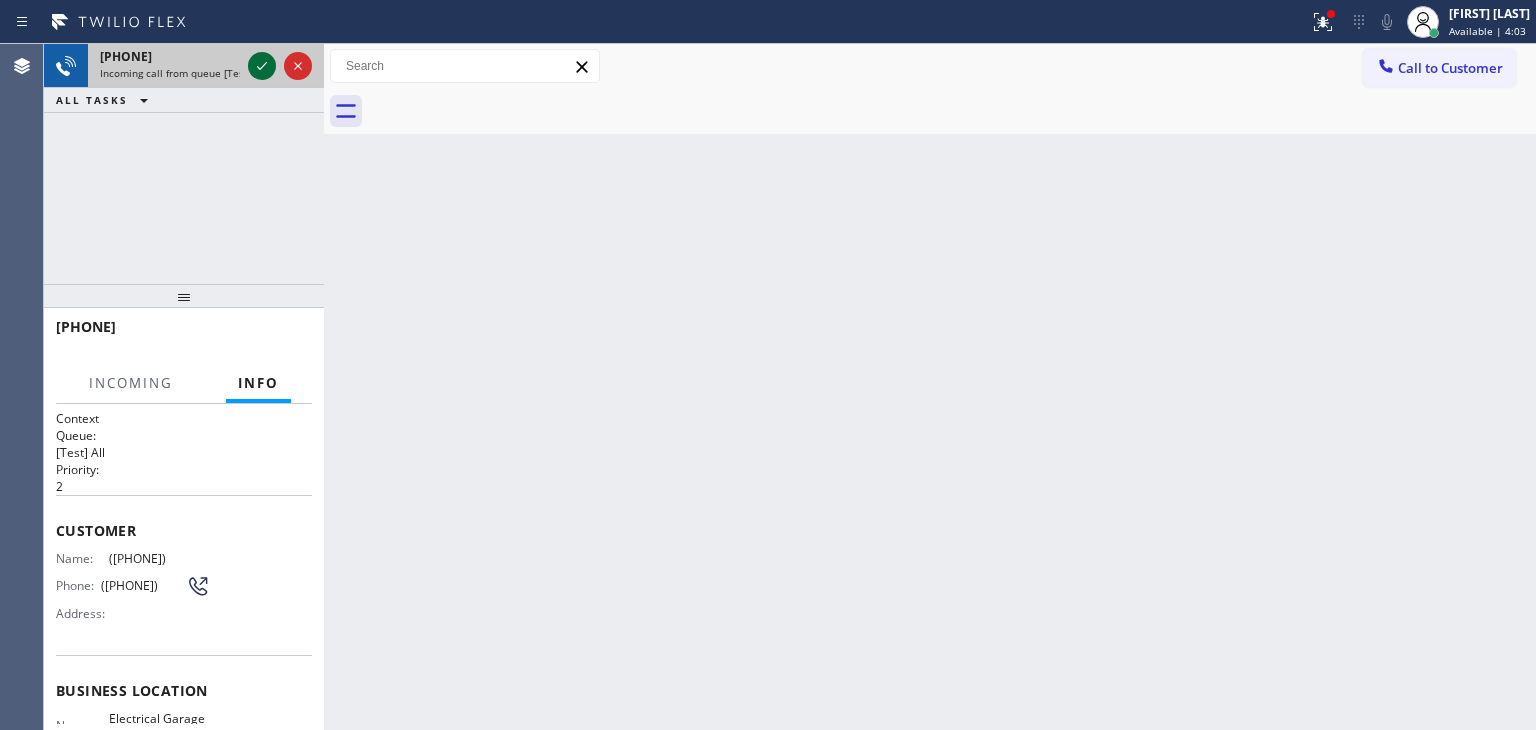 click 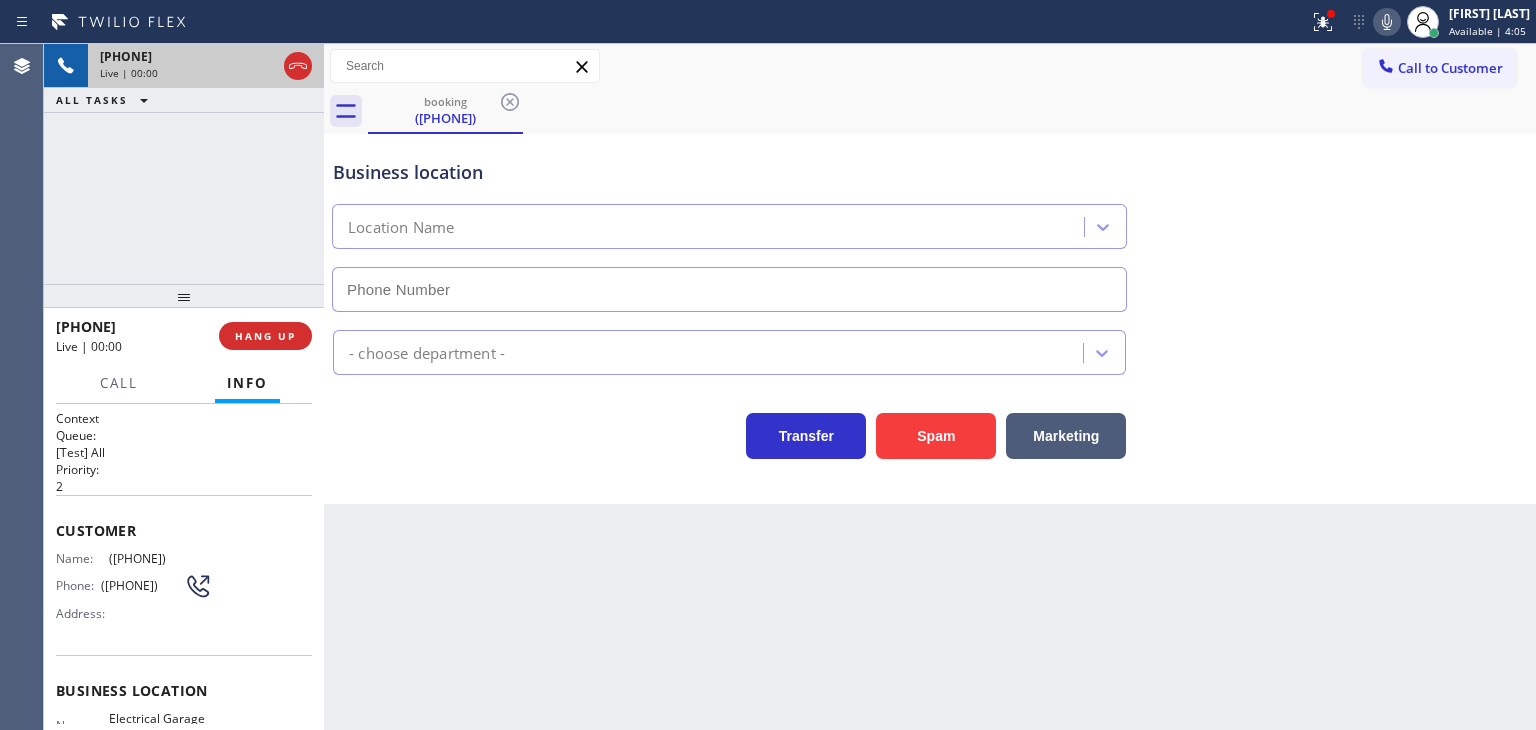 type on "[PHONE]" 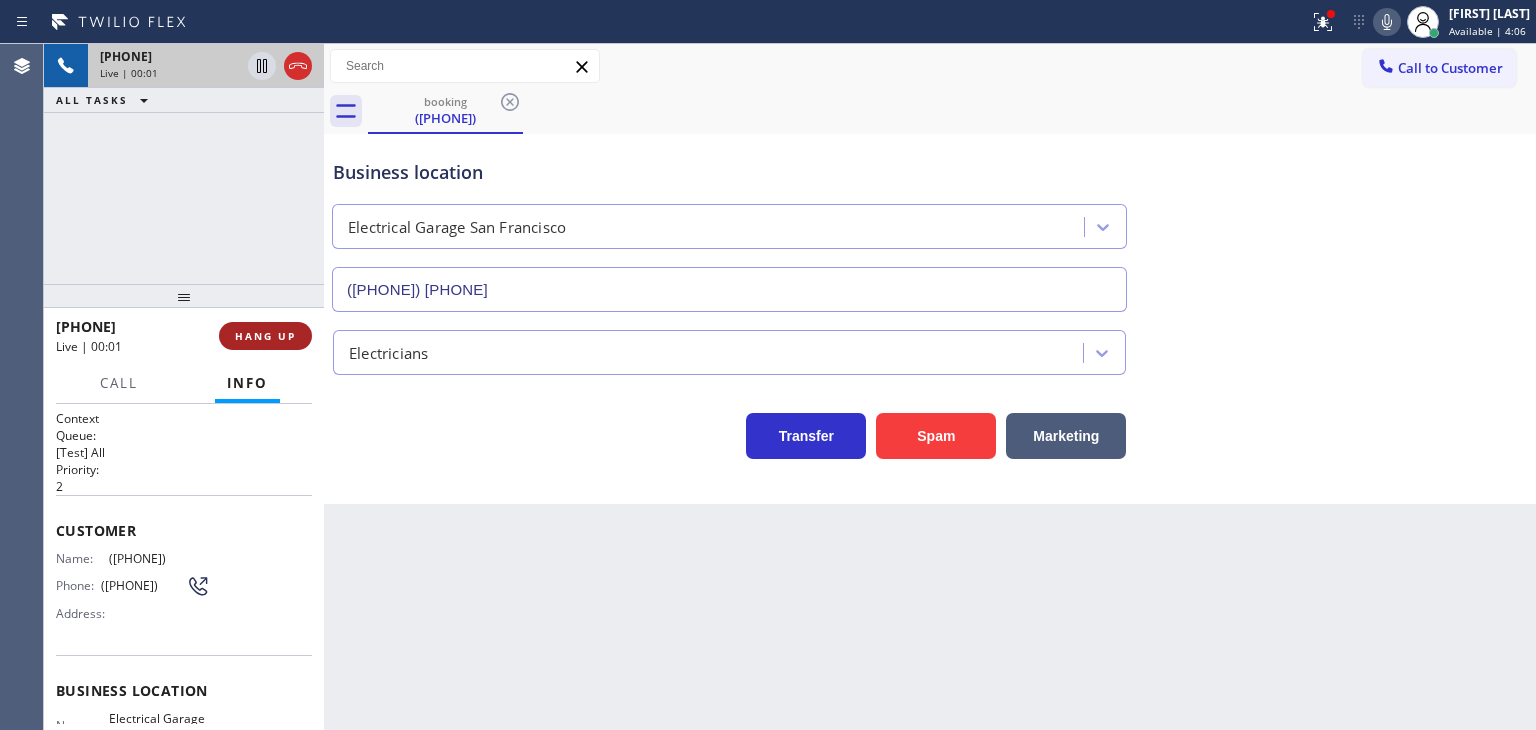 click on "HANG UP" at bounding box center (265, 336) 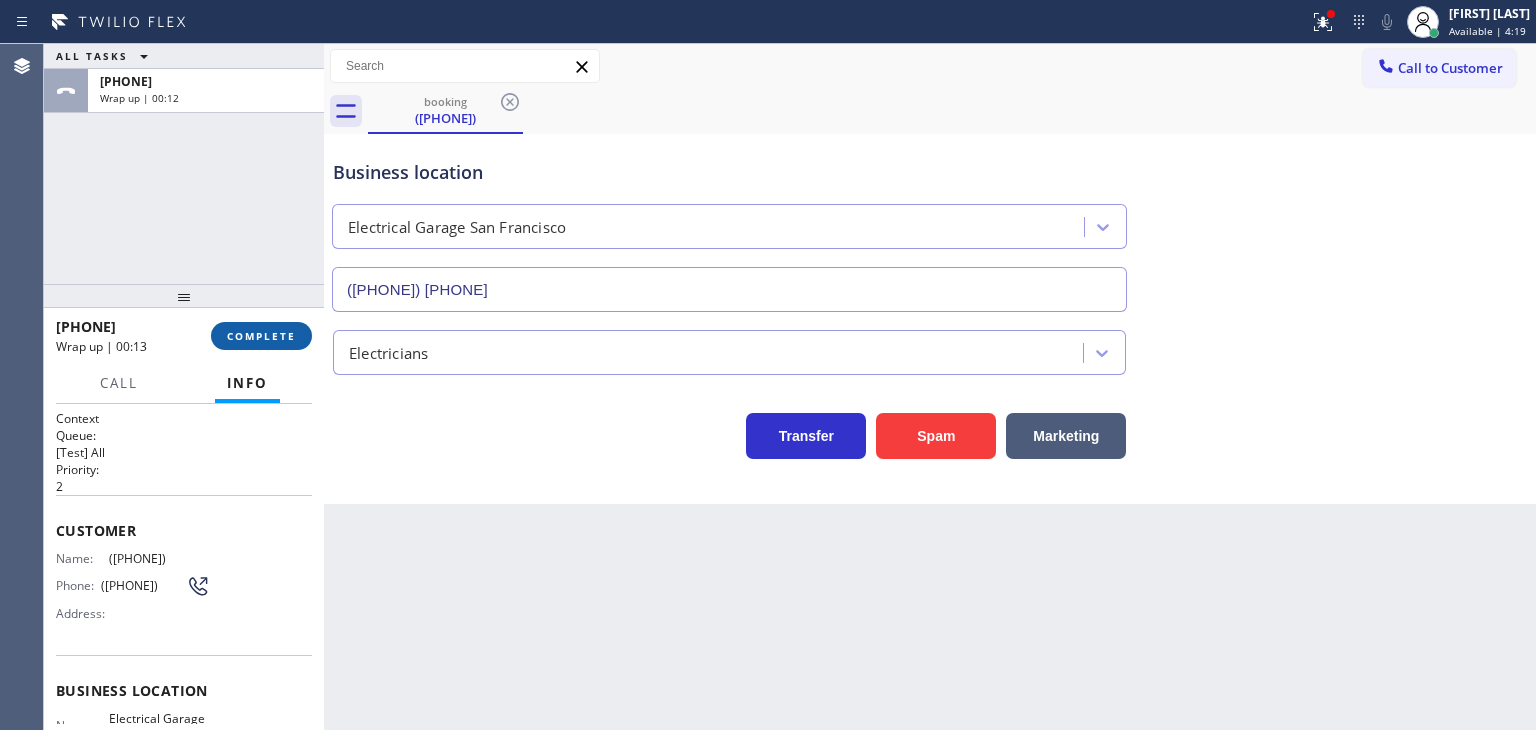 click on "COMPLETE" at bounding box center (261, 336) 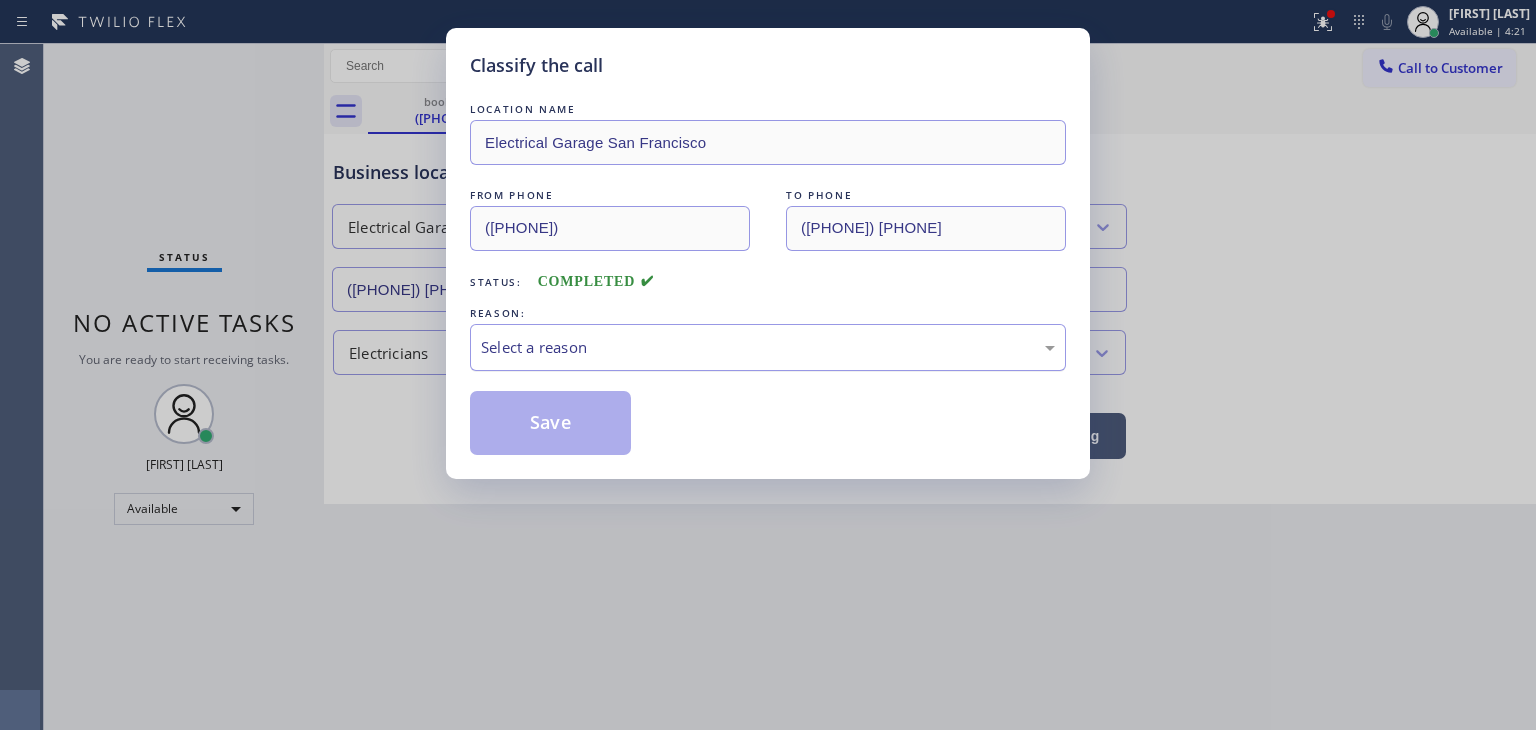 click on "Select a reason" at bounding box center [768, 347] 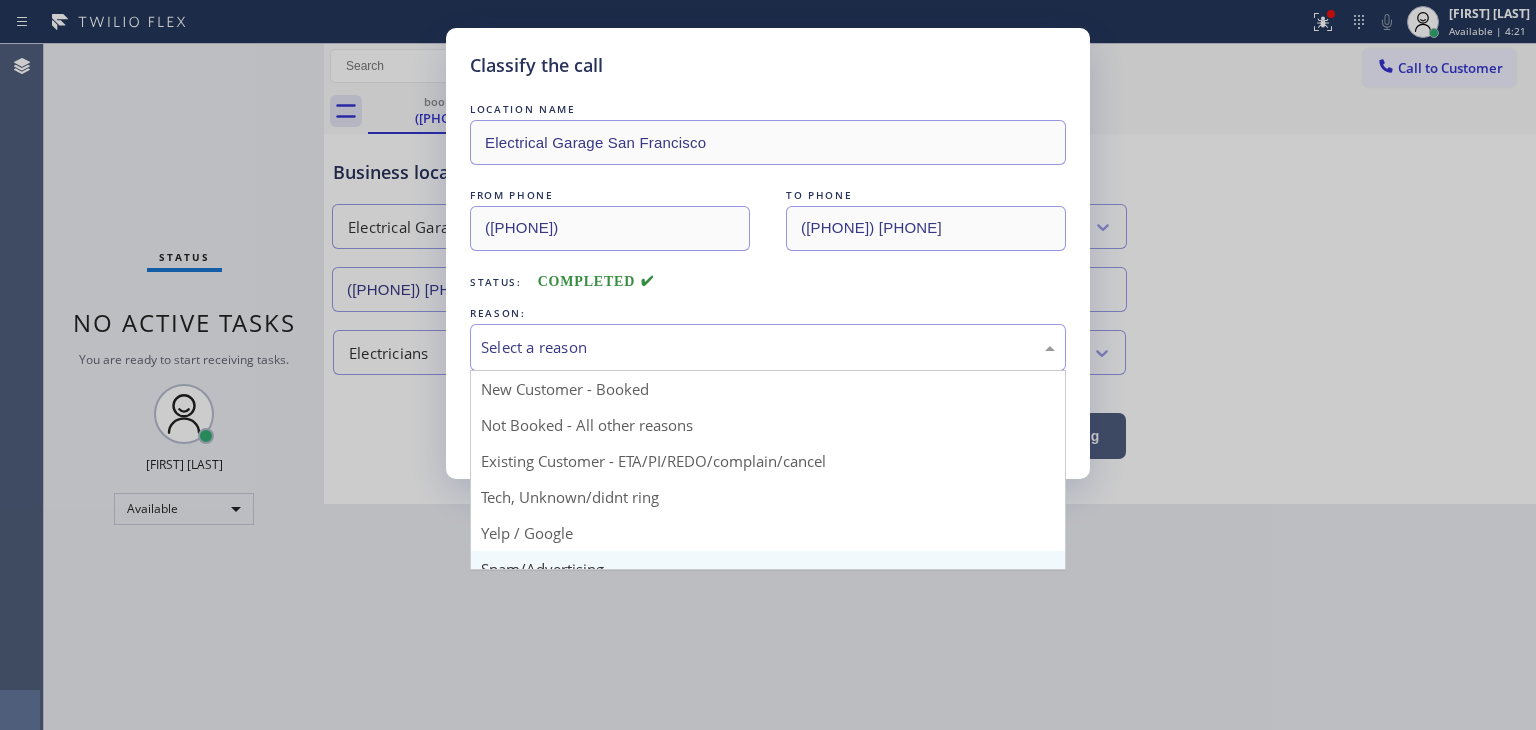 scroll, scrollTop: 100, scrollLeft: 0, axis: vertical 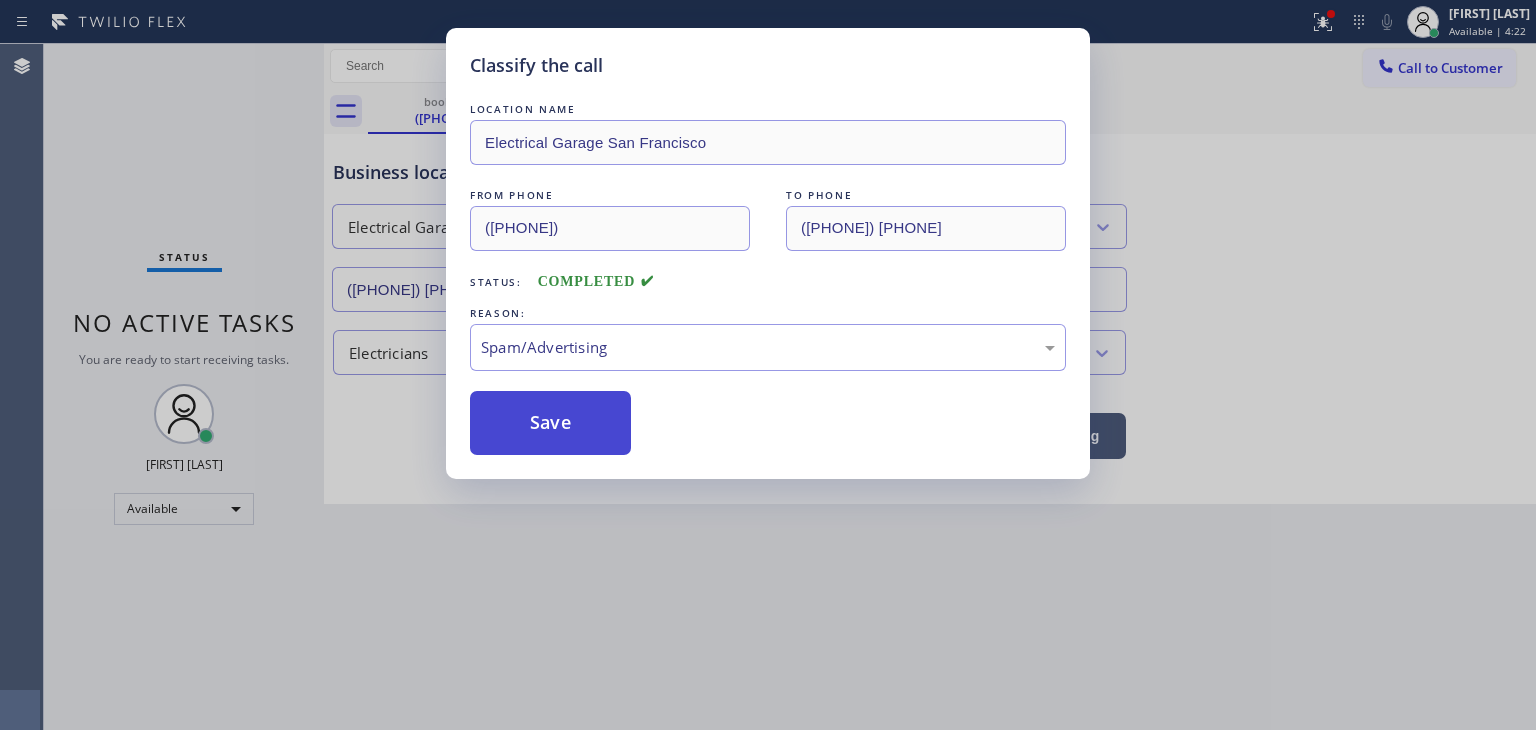 click on "Save" at bounding box center (550, 423) 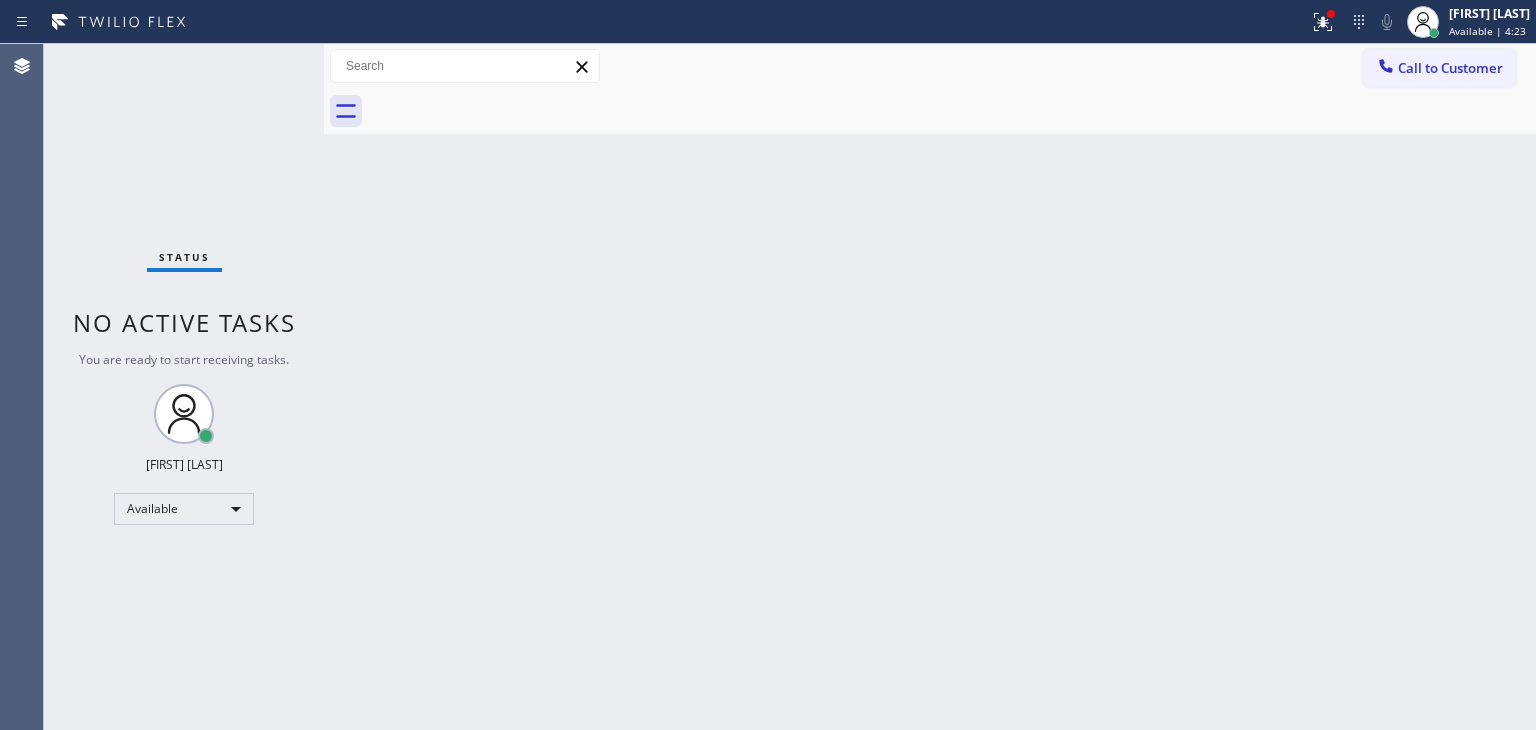 click on "Status   No active tasks     You are ready to start receiving tasks.   [FIRST] [LAST] Available" at bounding box center [184, 387] 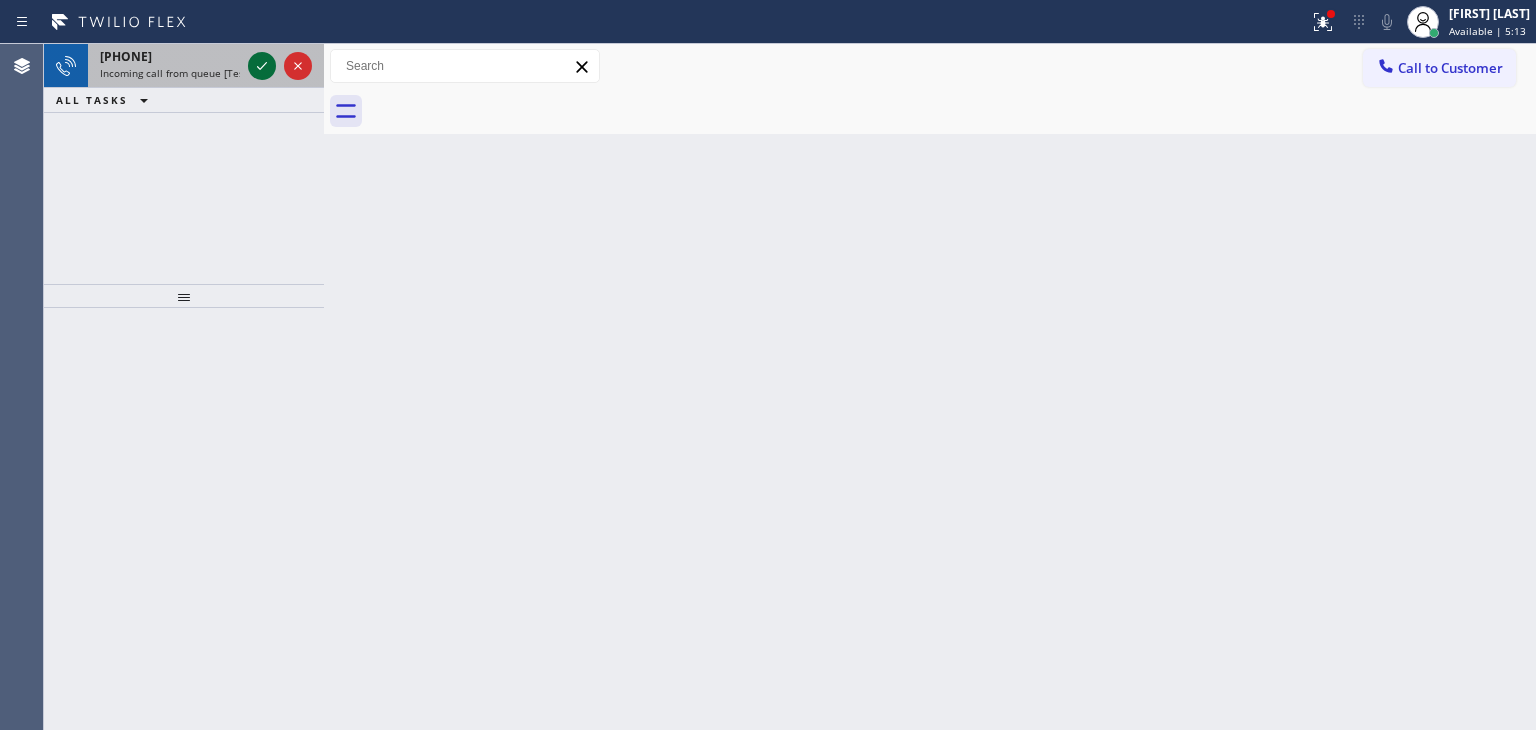 click 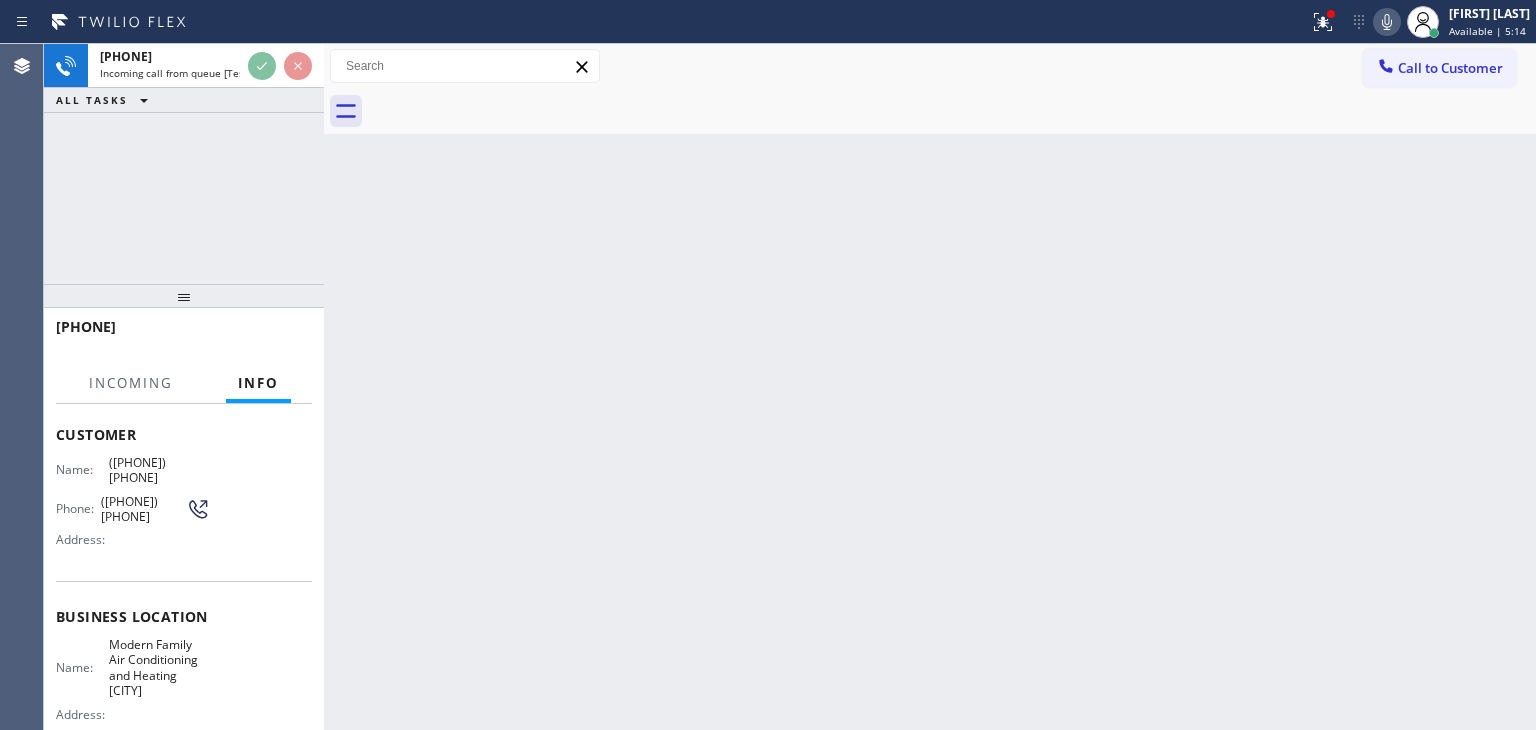 scroll, scrollTop: 200, scrollLeft: 0, axis: vertical 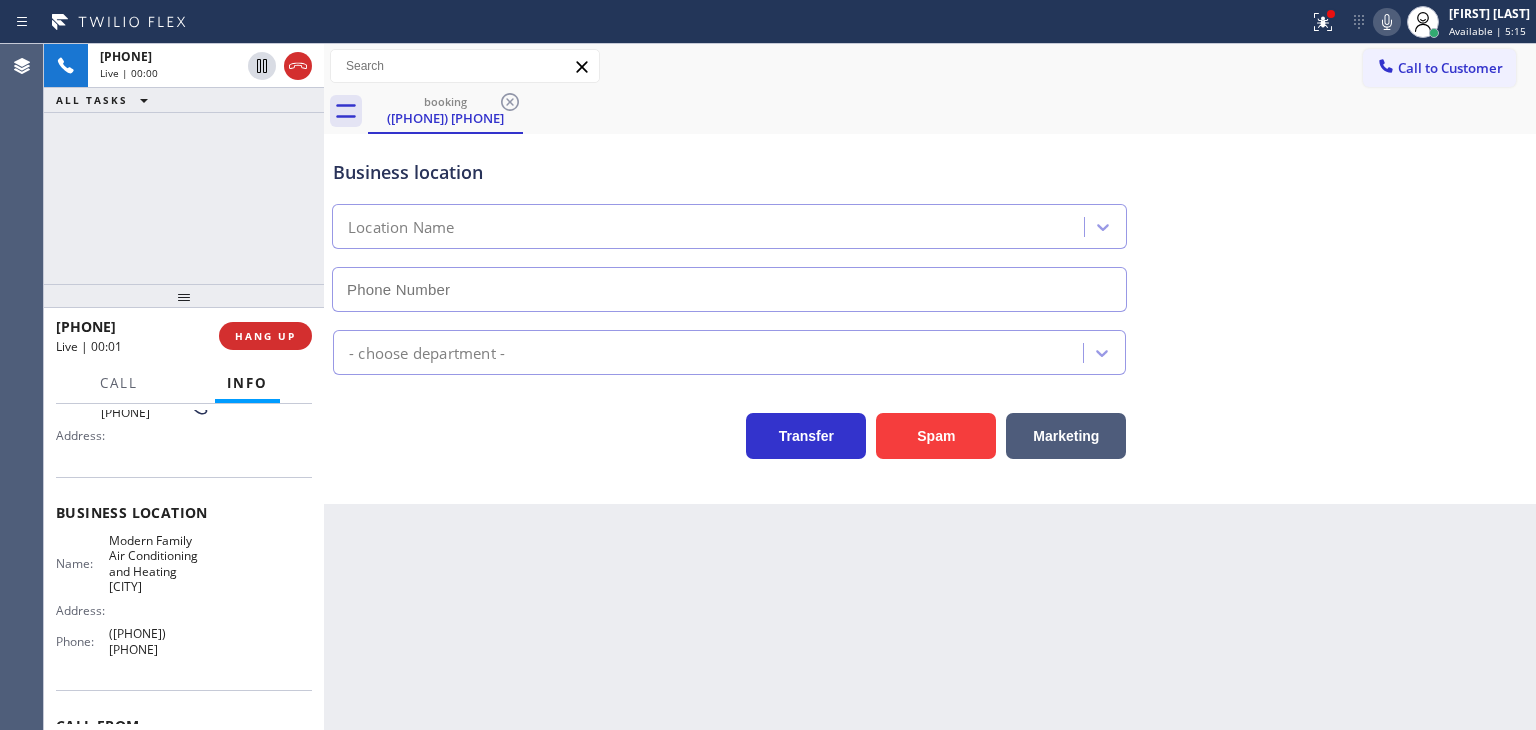 type on "[PHONE]" 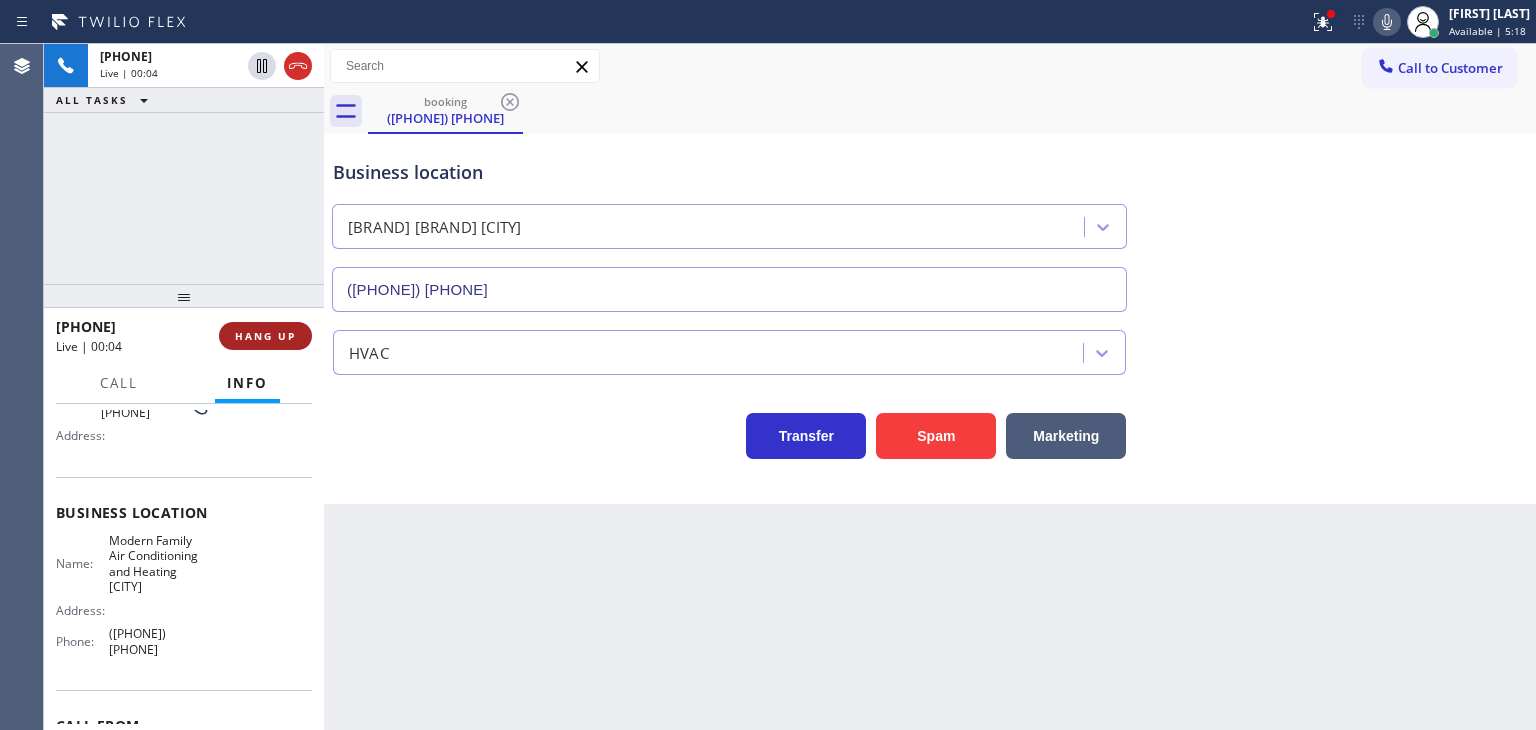 click on "HANG UP" at bounding box center [265, 336] 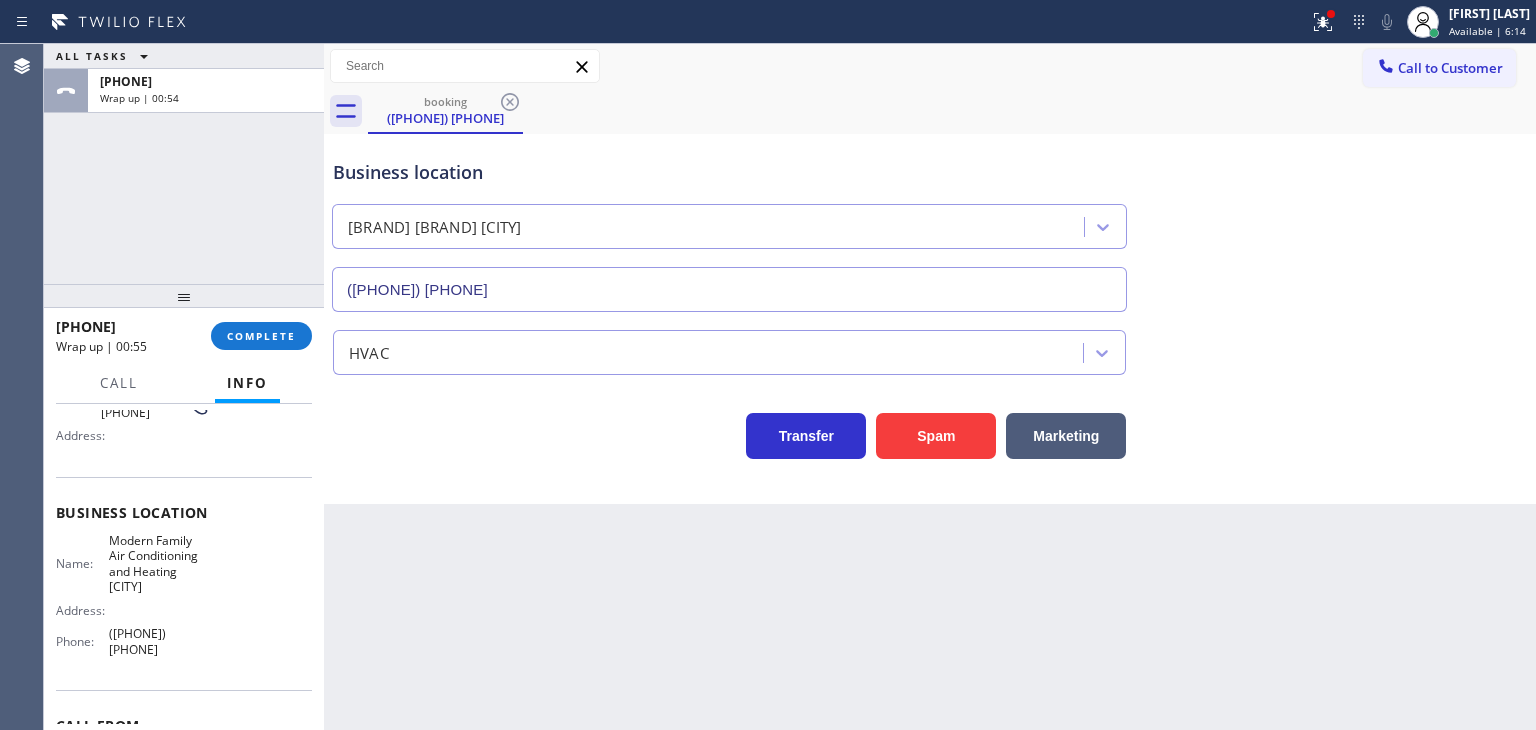 drag, startPoint x: 220, startPoint y: 333, endPoint x: 247, endPoint y: 317, distance: 31.38471 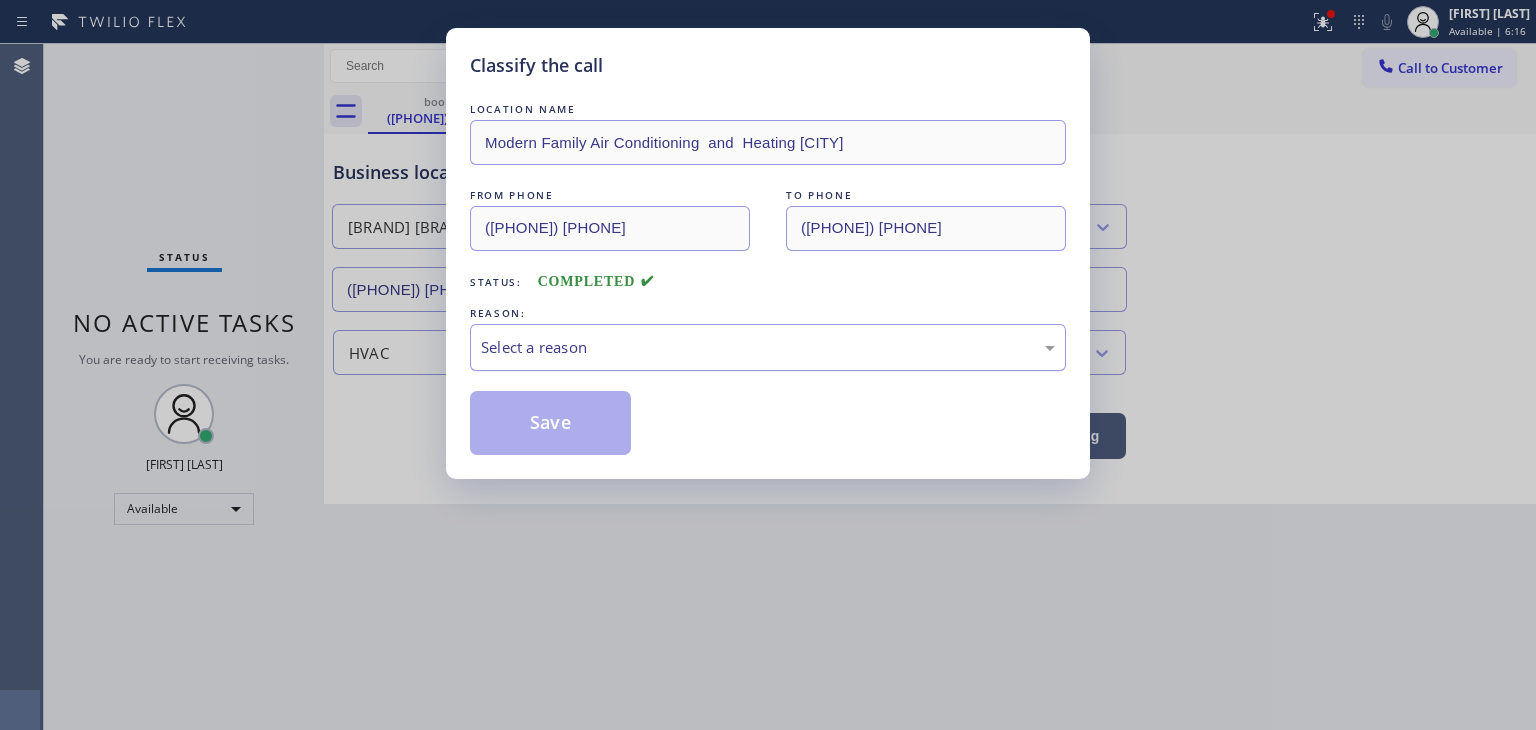 click on "Select a reason" at bounding box center [768, 347] 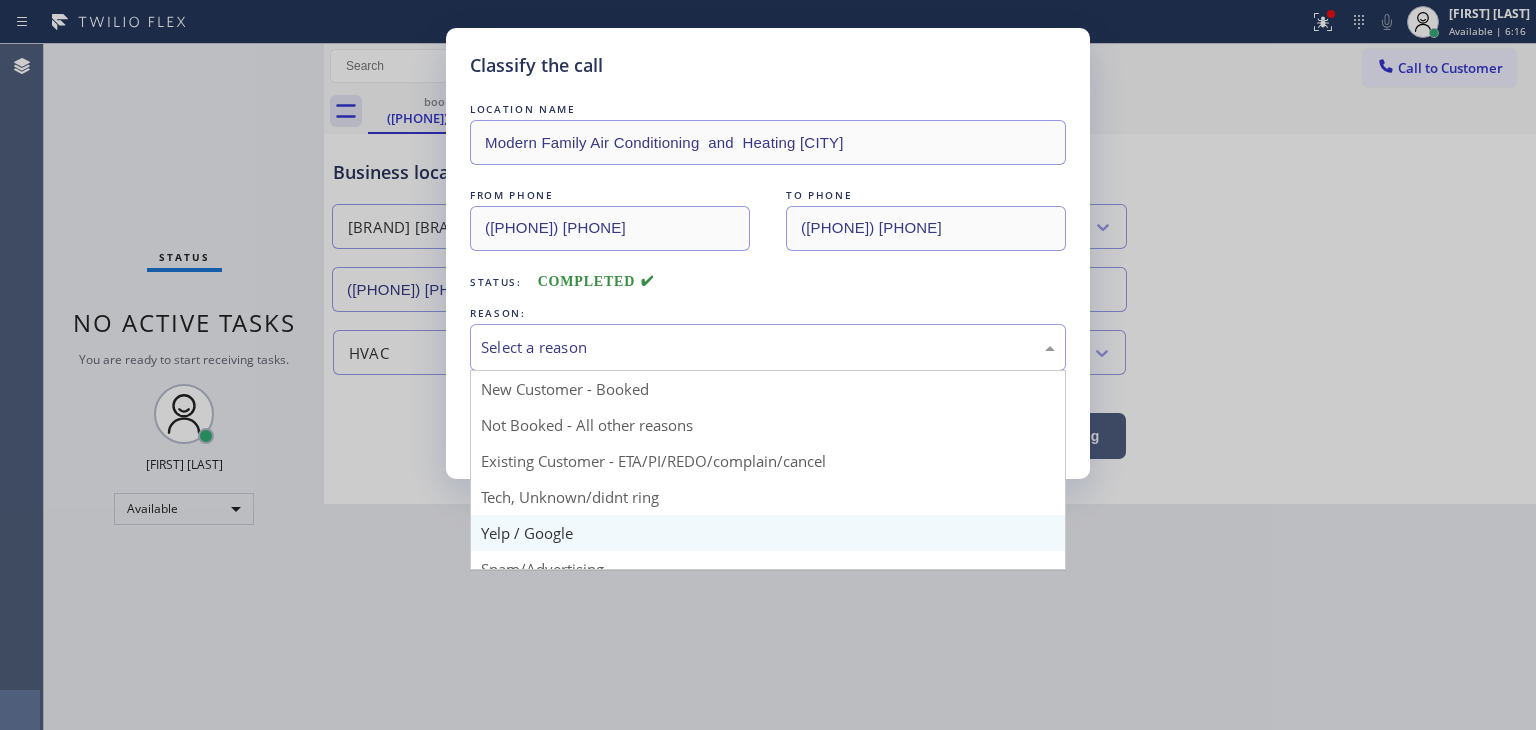 scroll, scrollTop: 100, scrollLeft: 0, axis: vertical 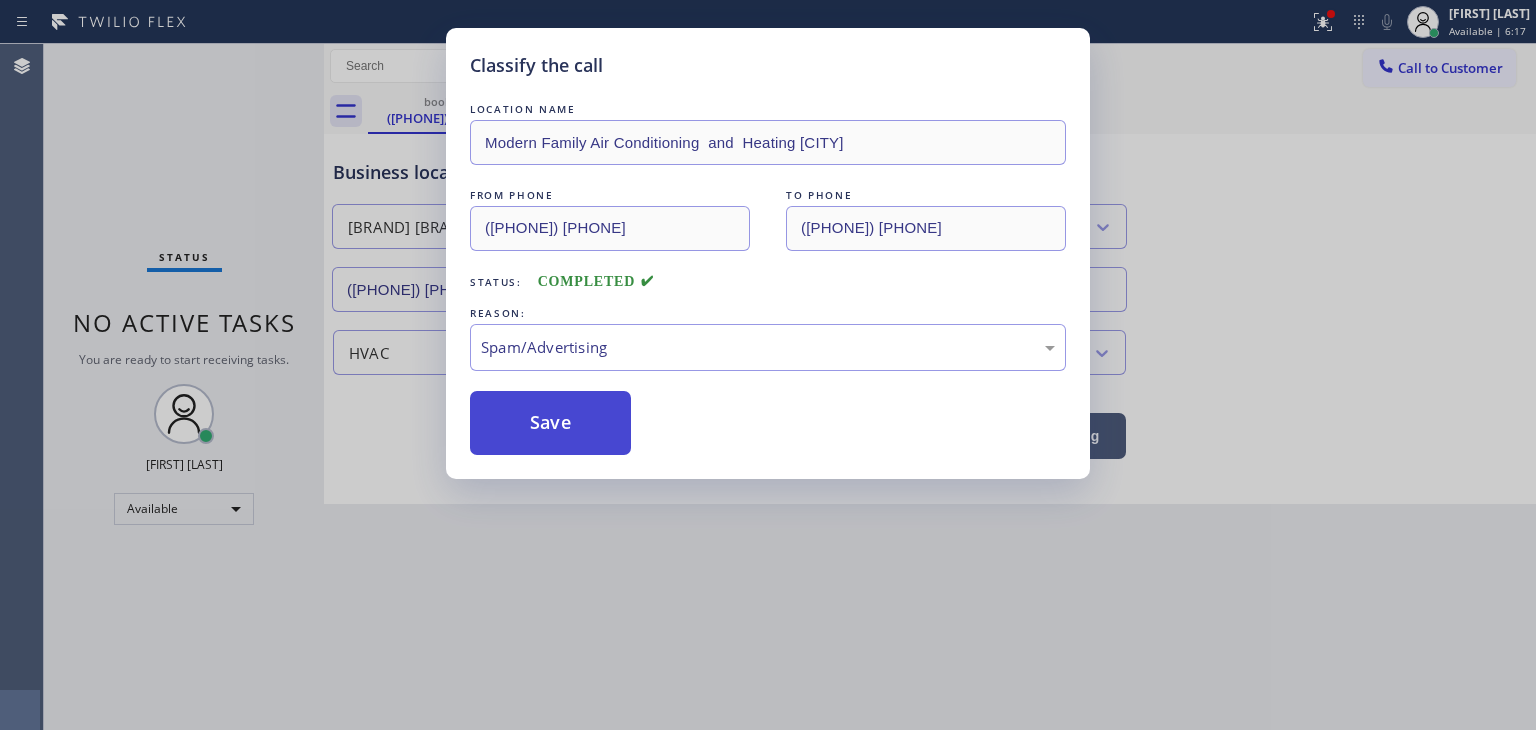 click on "Save" at bounding box center (550, 423) 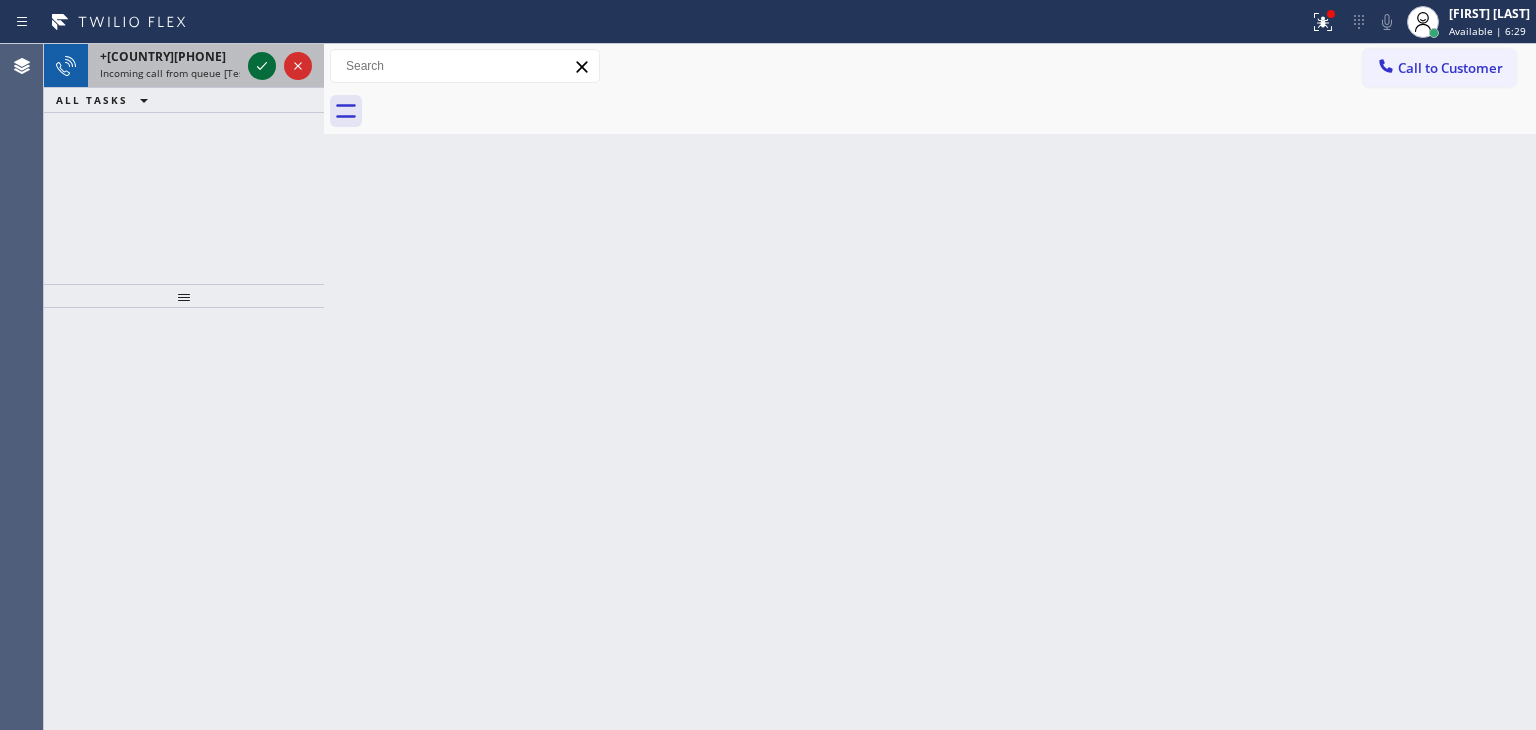 click 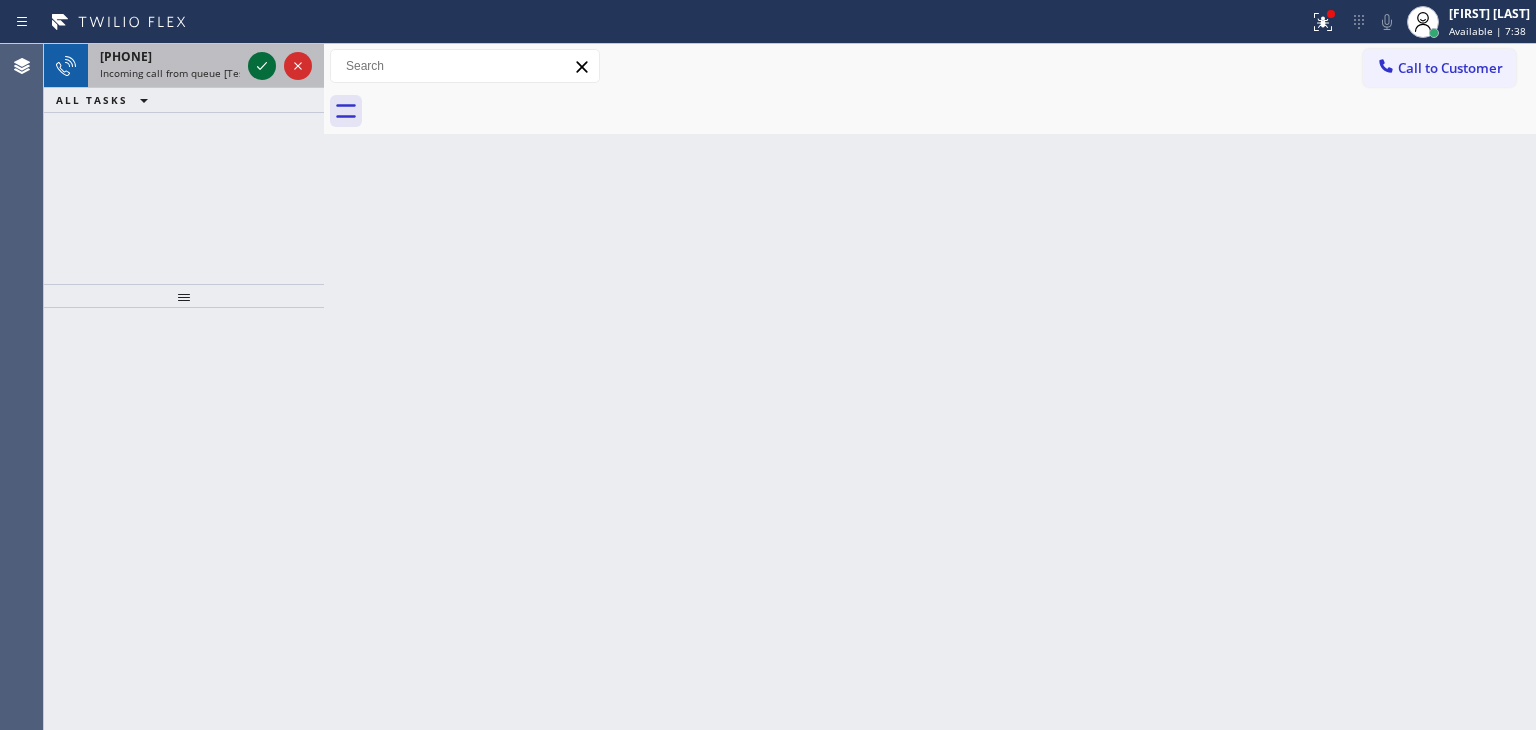 click 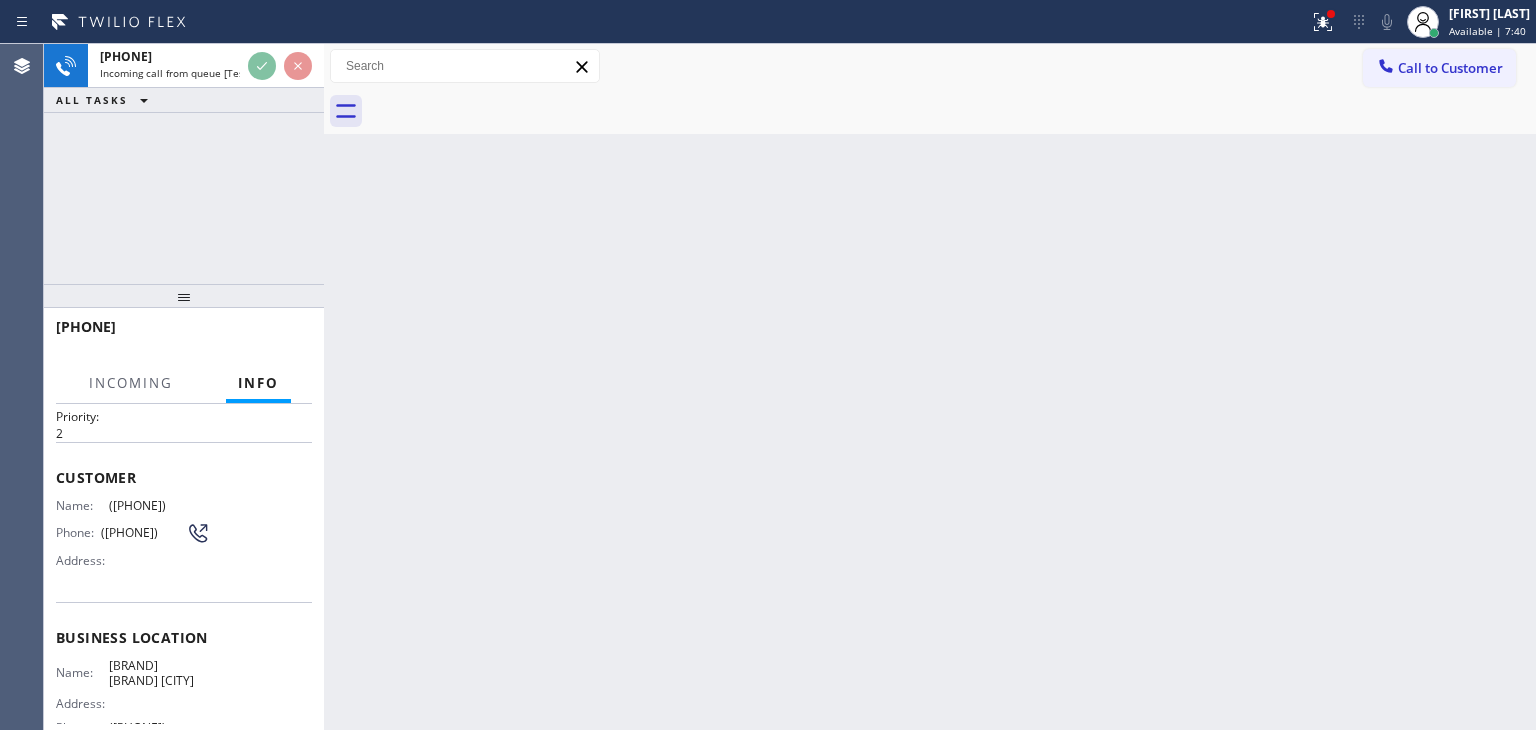 scroll, scrollTop: 100, scrollLeft: 0, axis: vertical 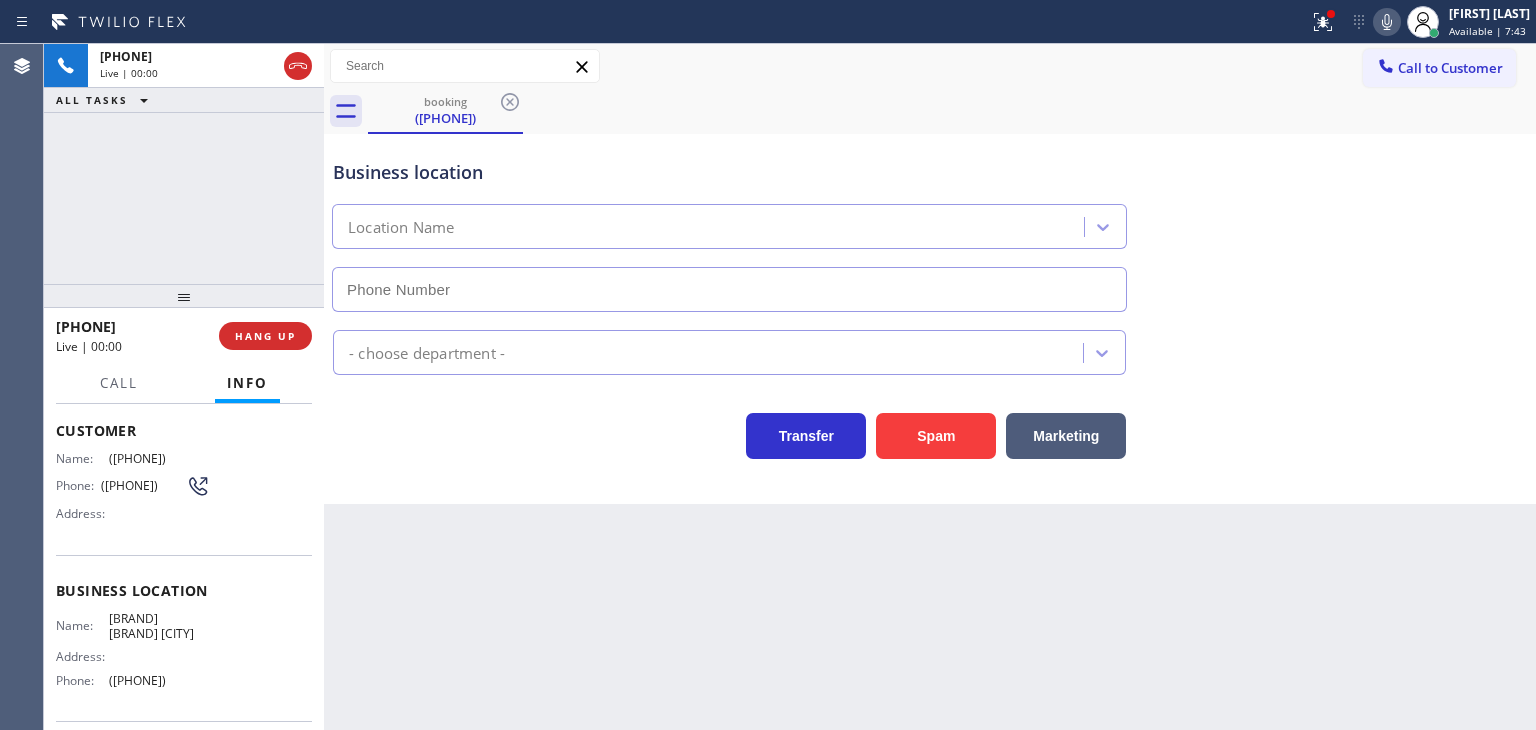 type on "[PHONE]" 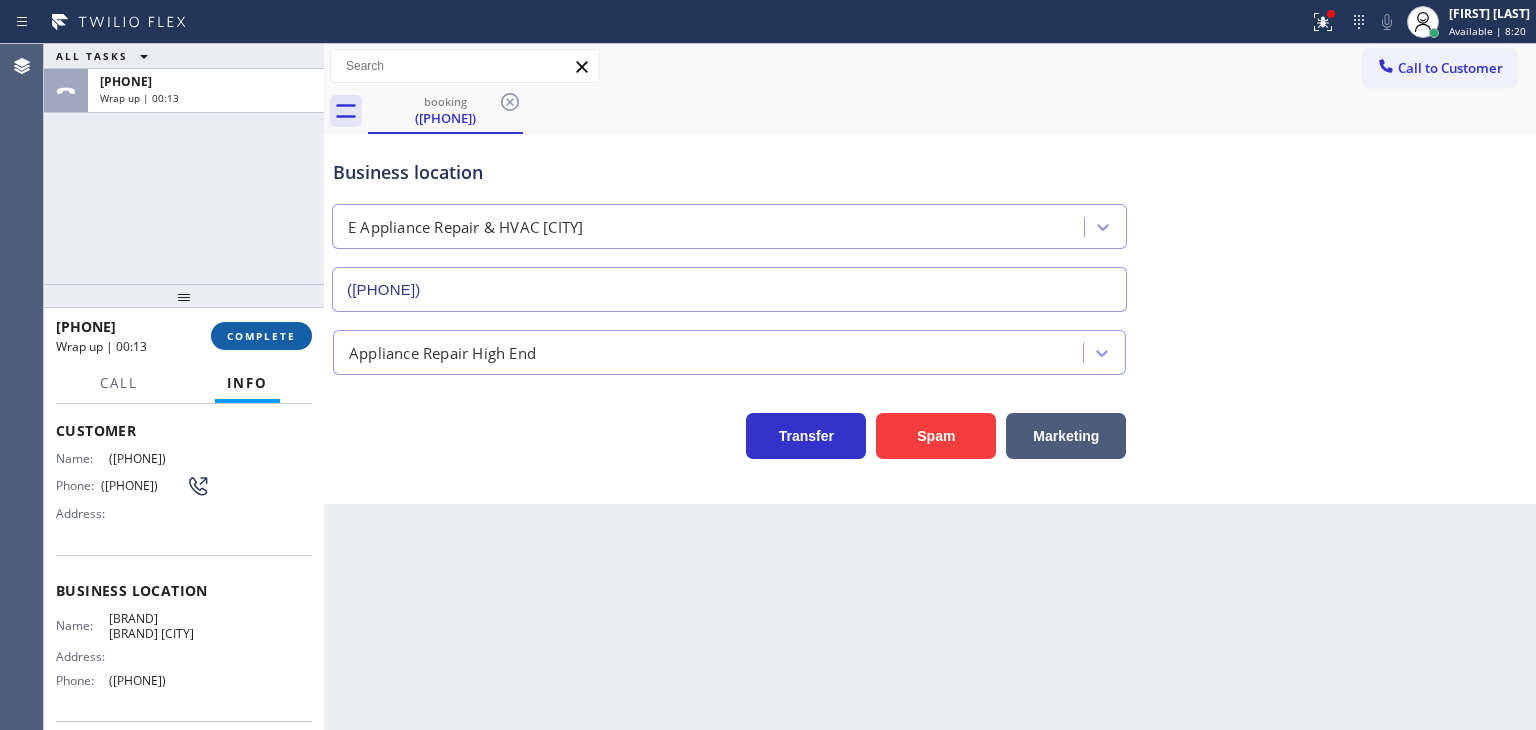 click on "COMPLETE" at bounding box center [261, 336] 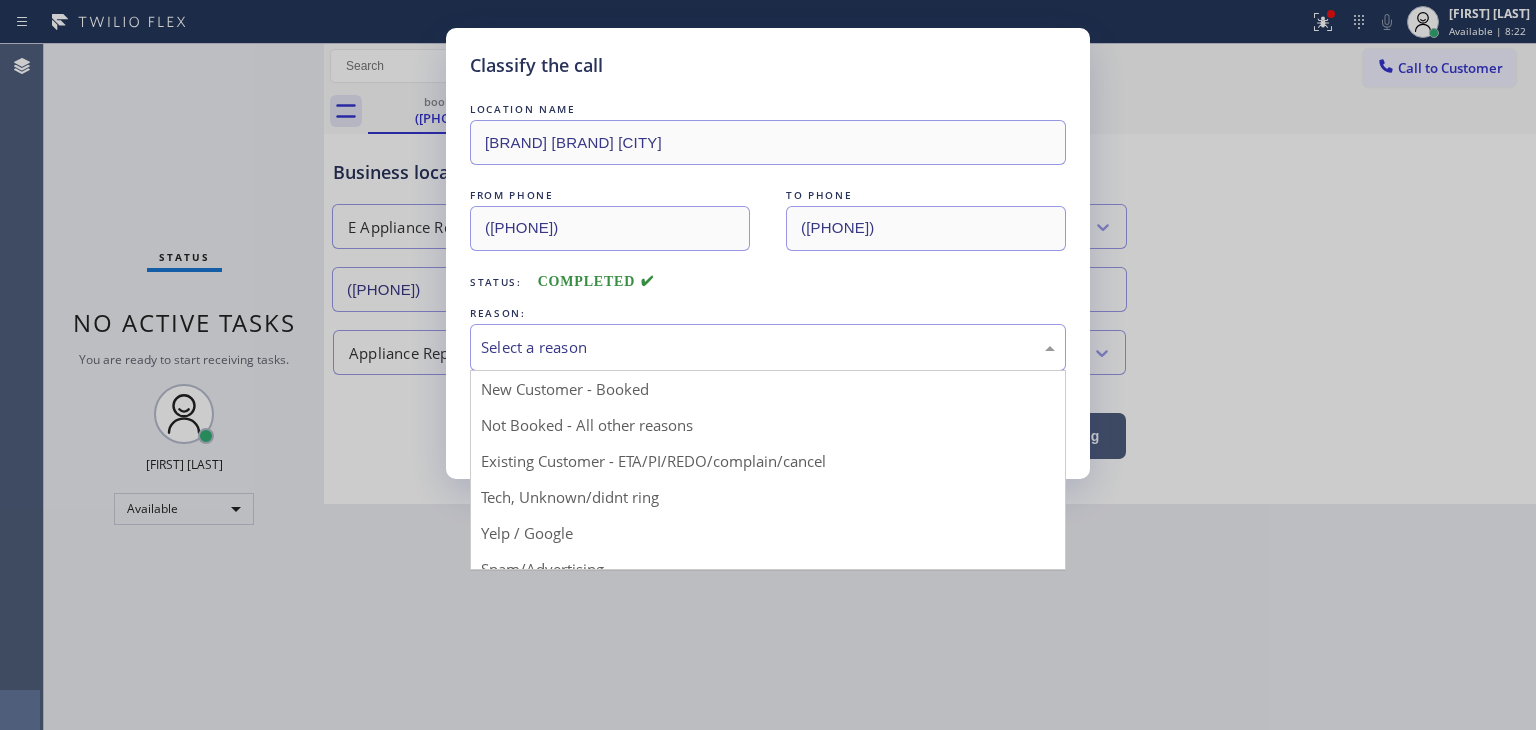 click on "Select a reason" at bounding box center [768, 347] 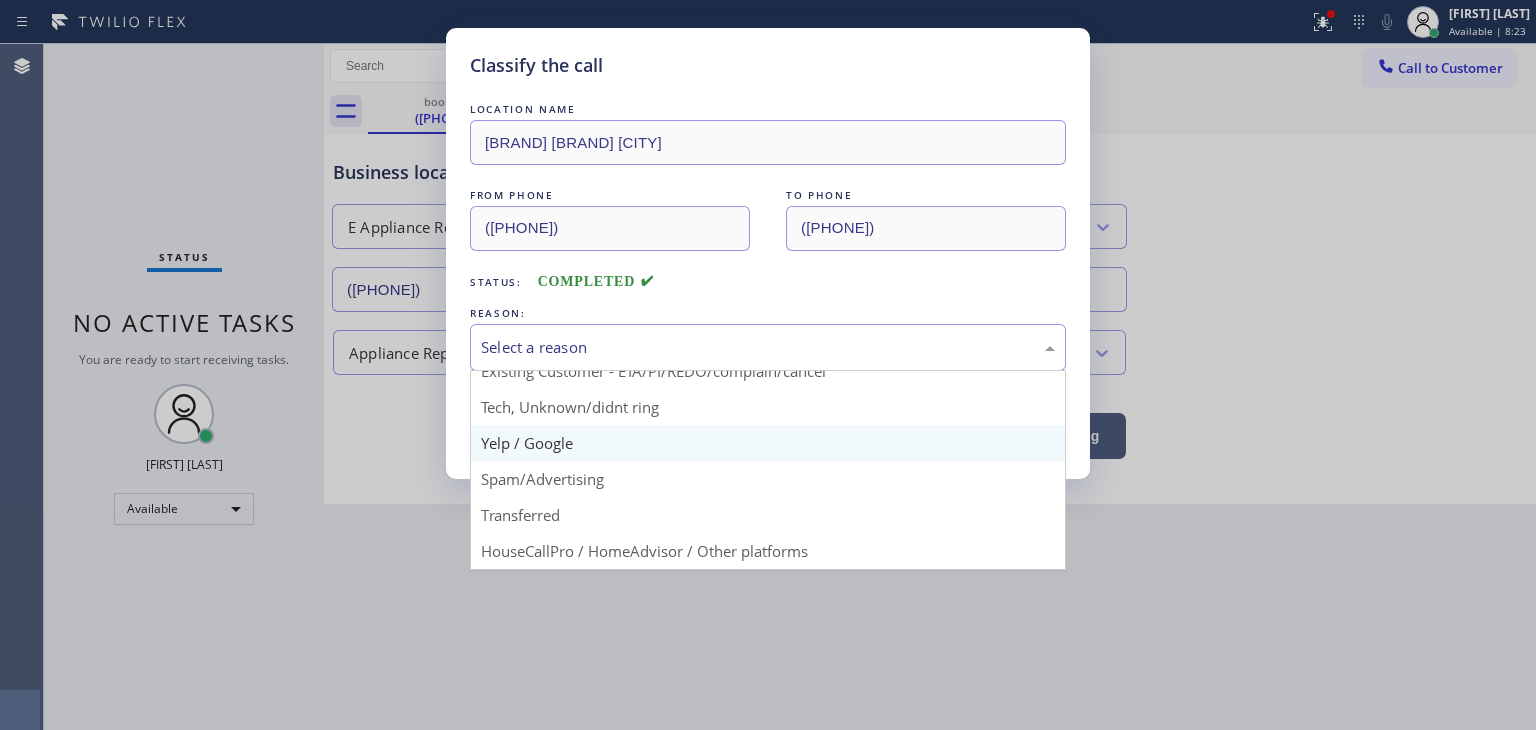 scroll, scrollTop: 125, scrollLeft: 0, axis: vertical 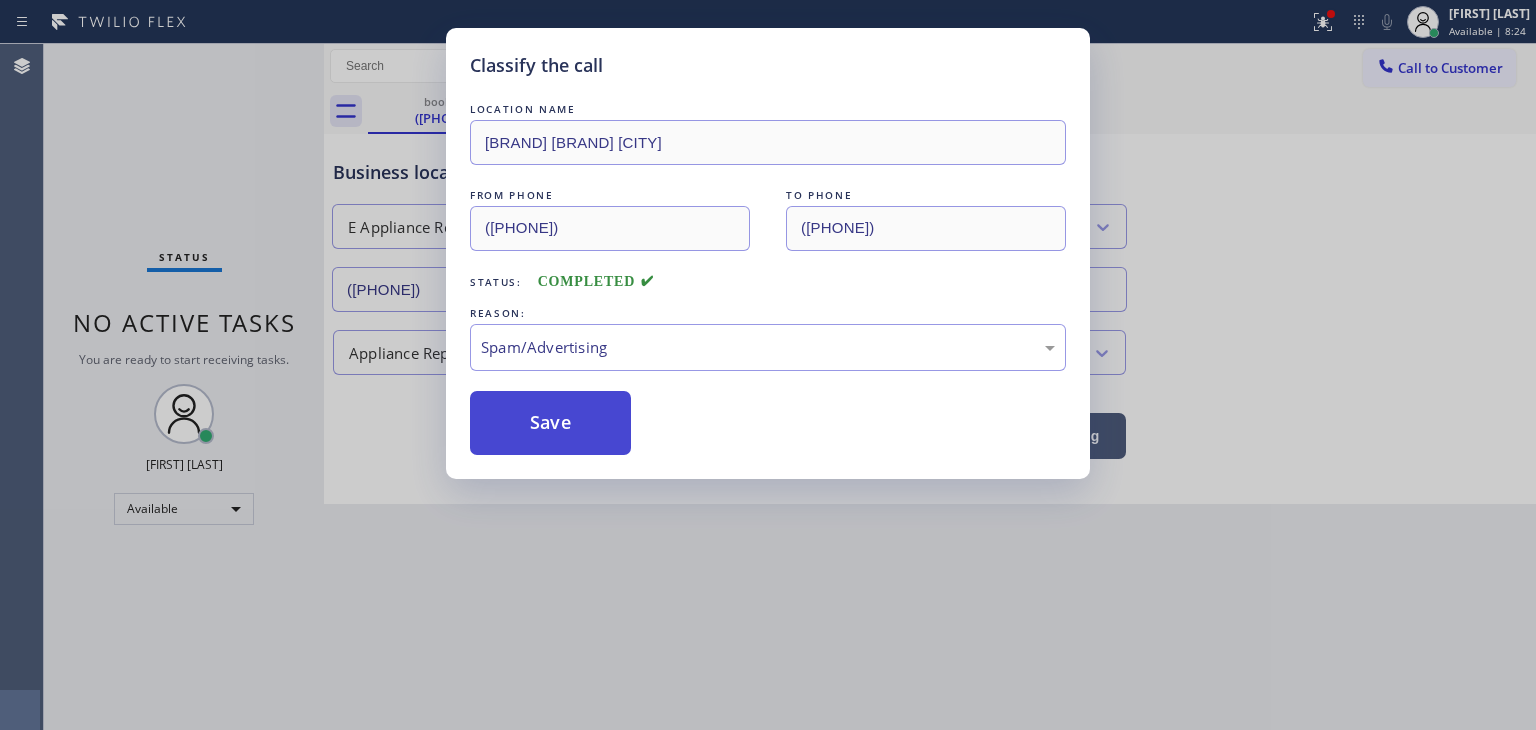 click on "Save" at bounding box center (550, 423) 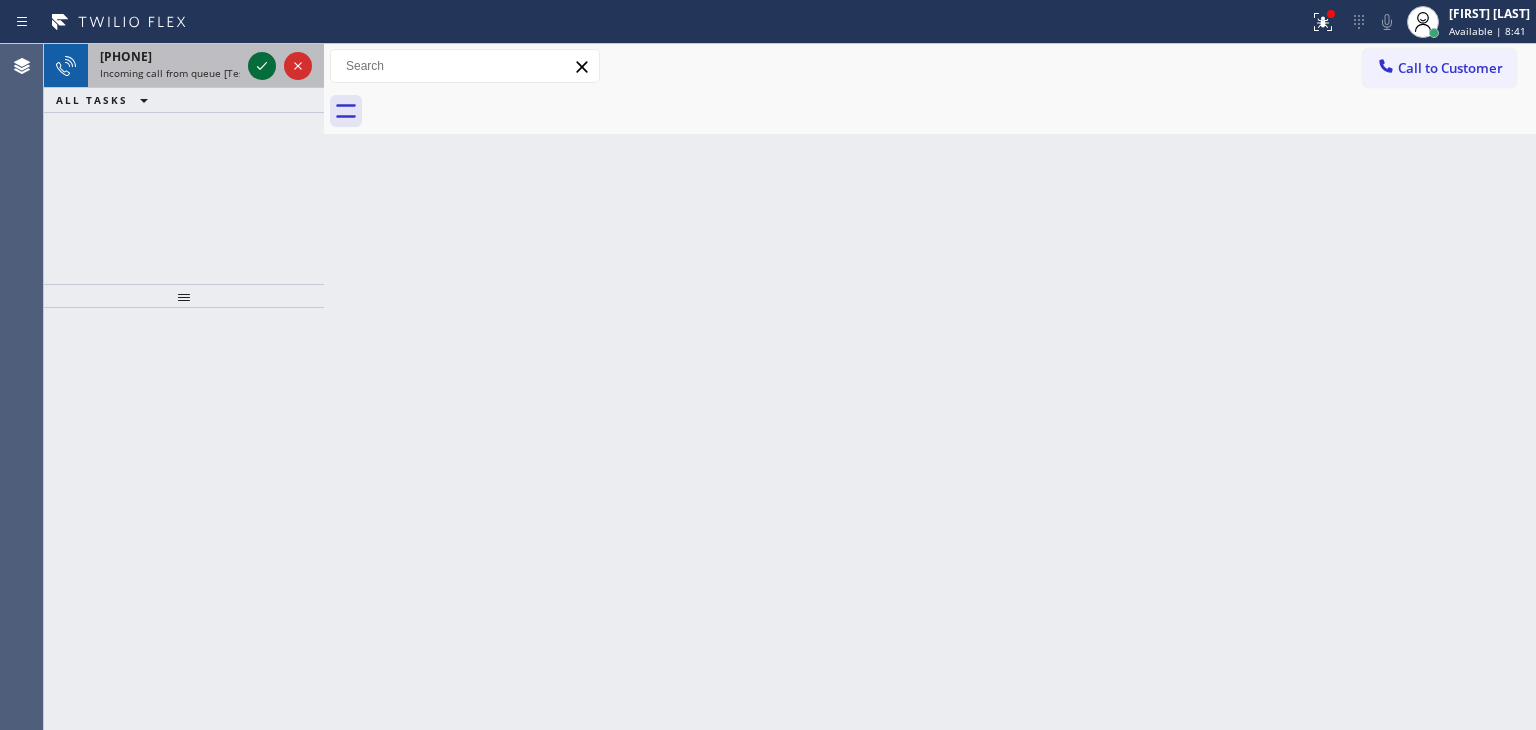 click 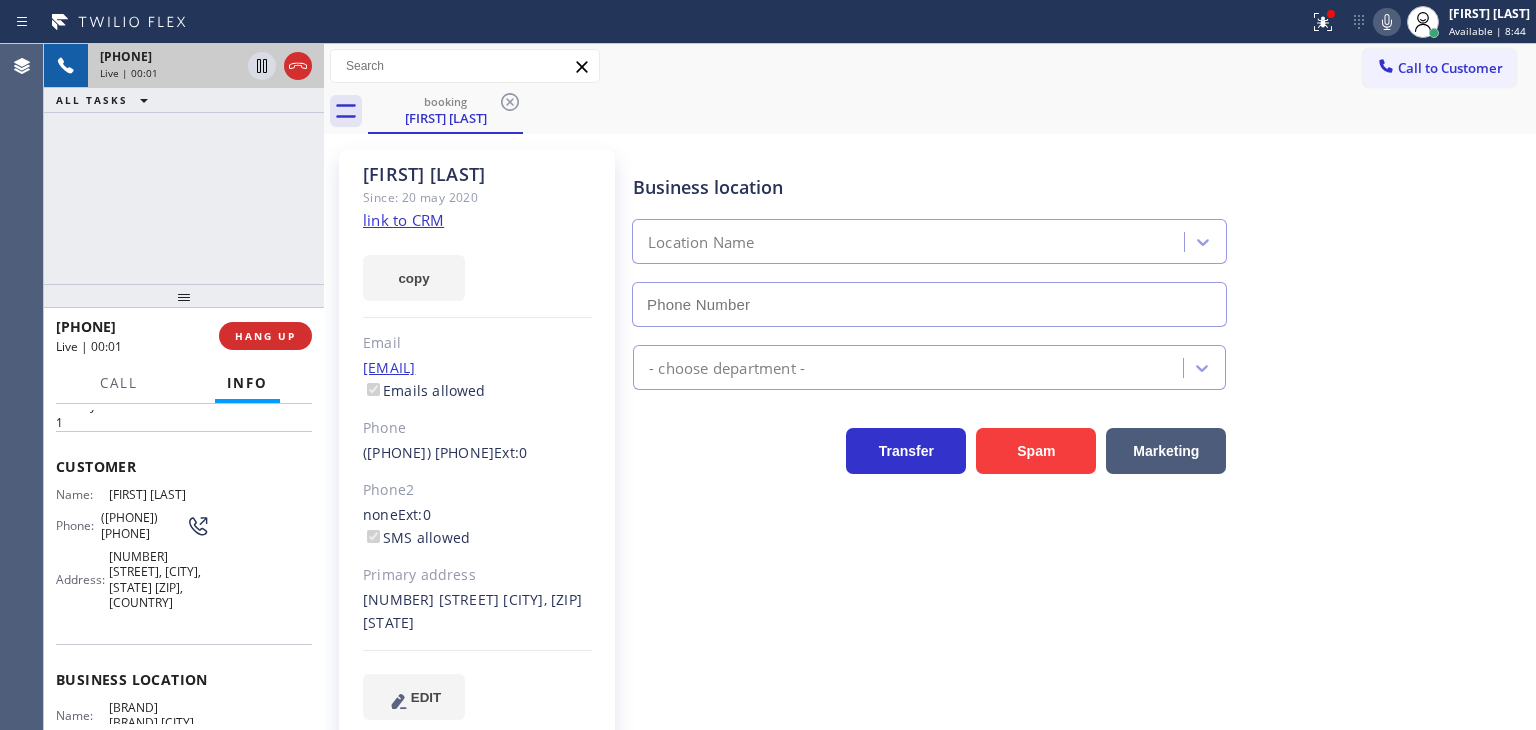 scroll, scrollTop: 100, scrollLeft: 0, axis: vertical 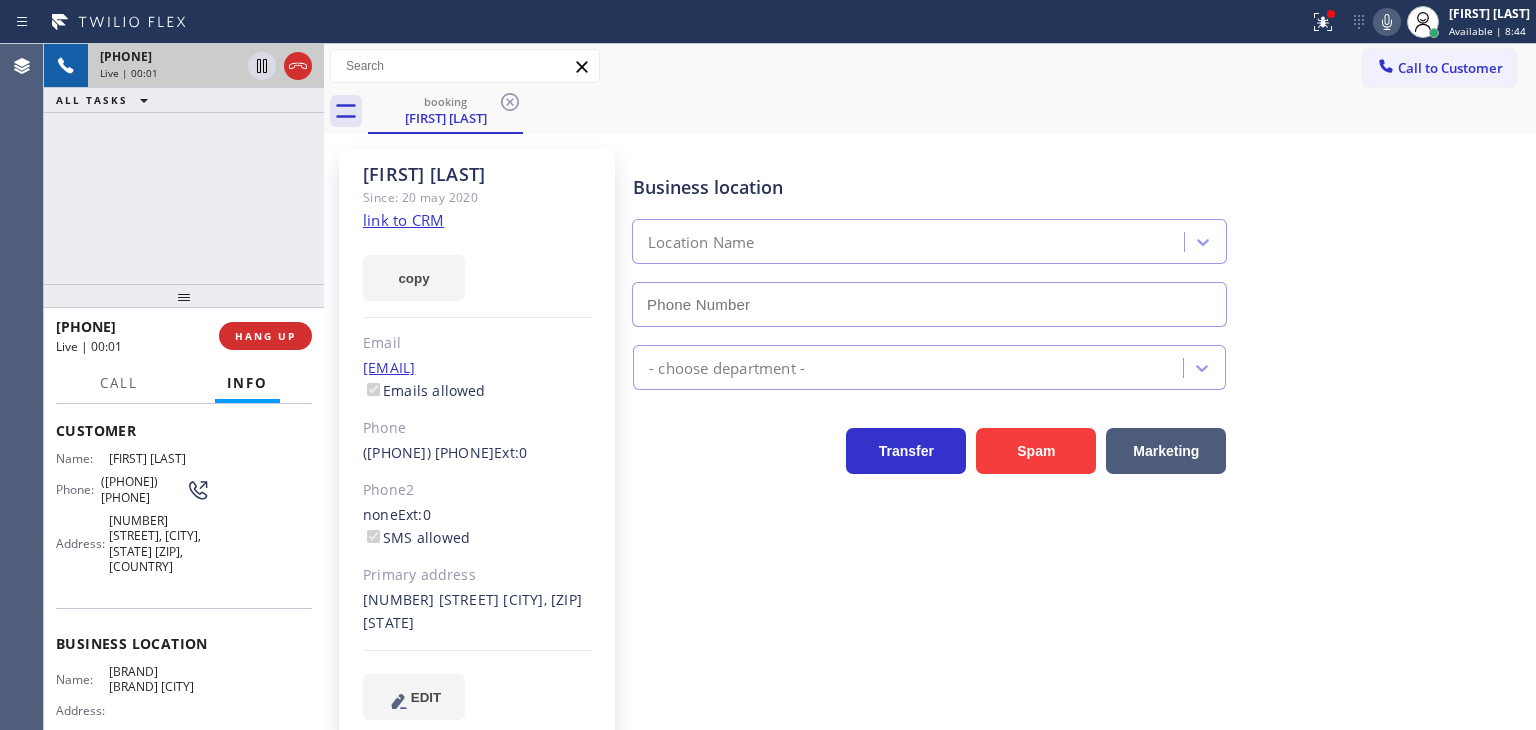 type on "[PHONE]" 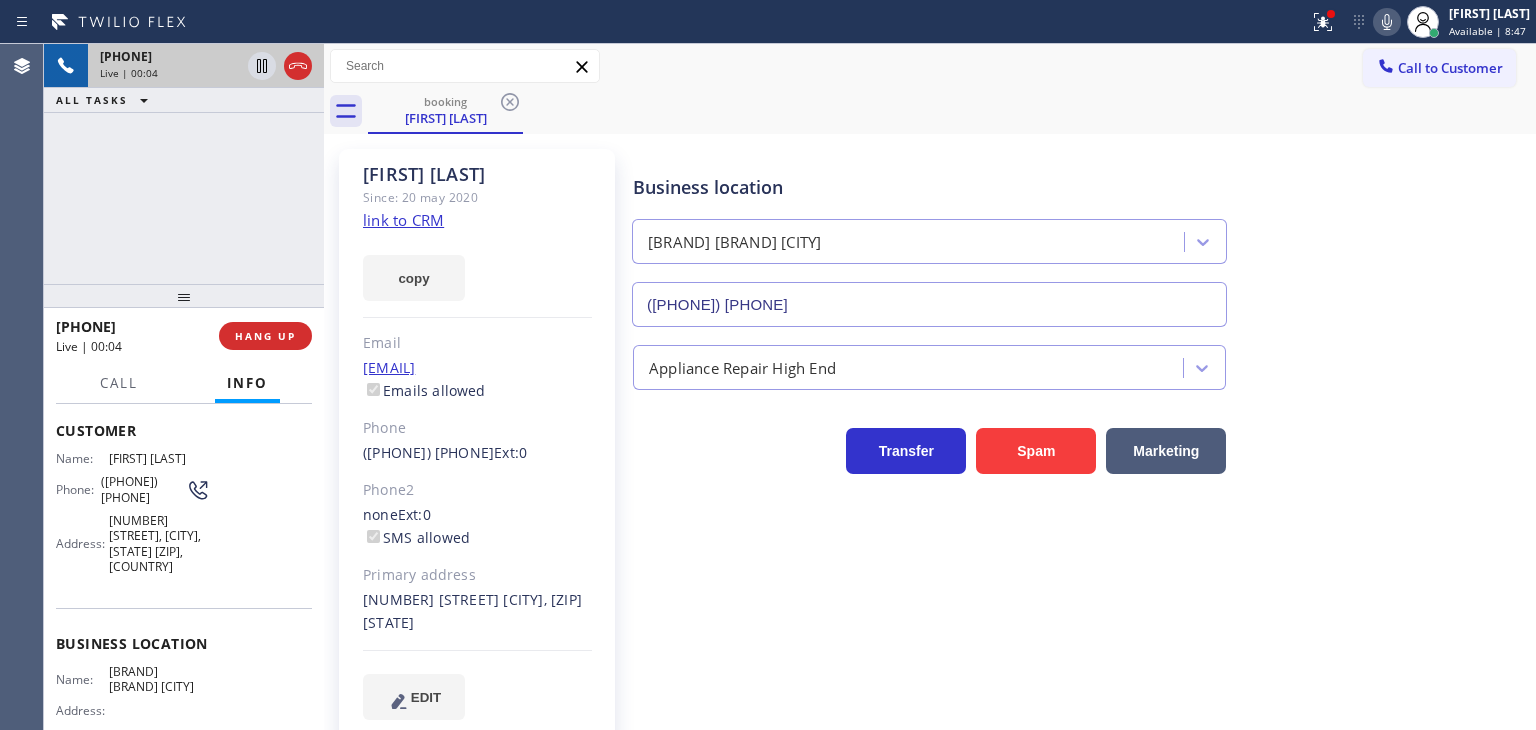 click on "link to CRM" 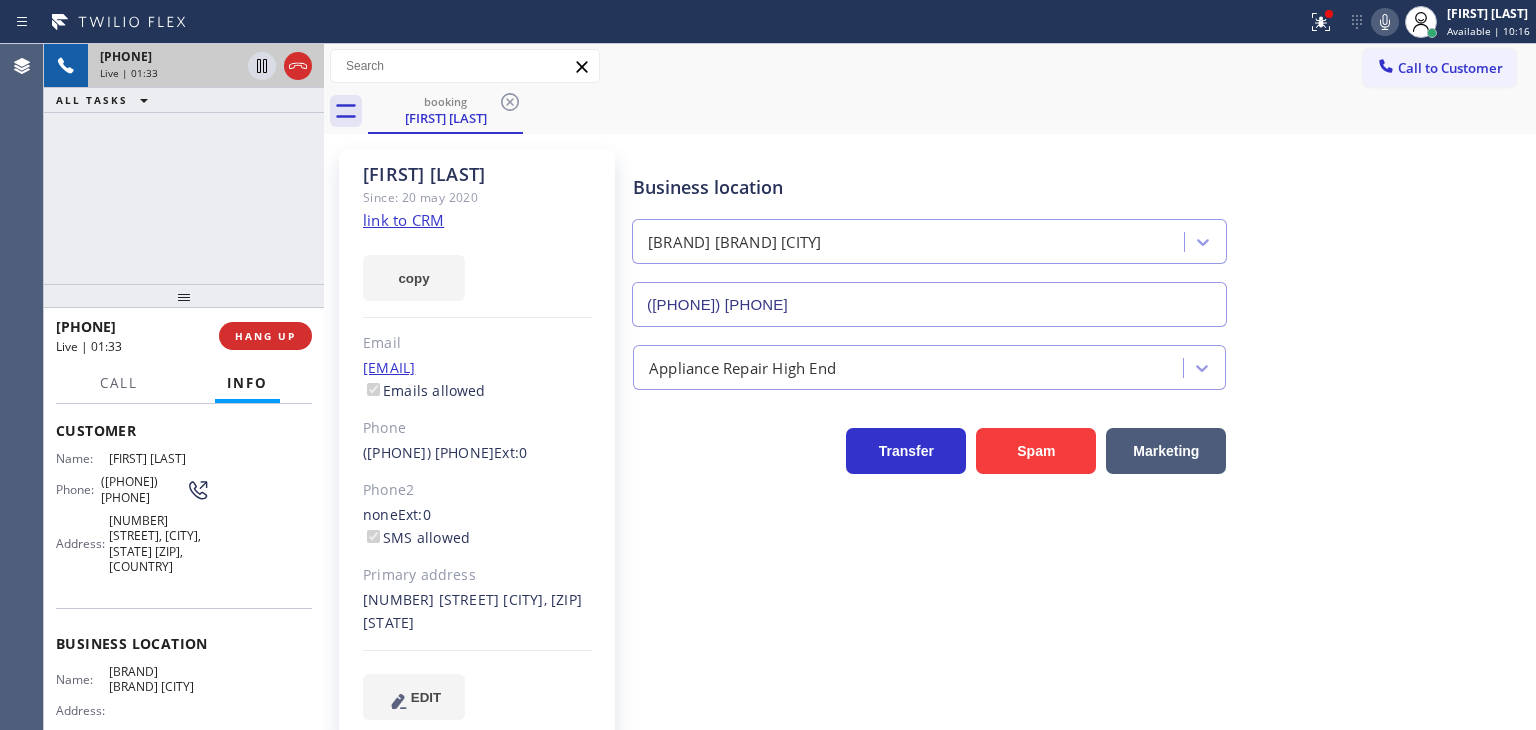 click 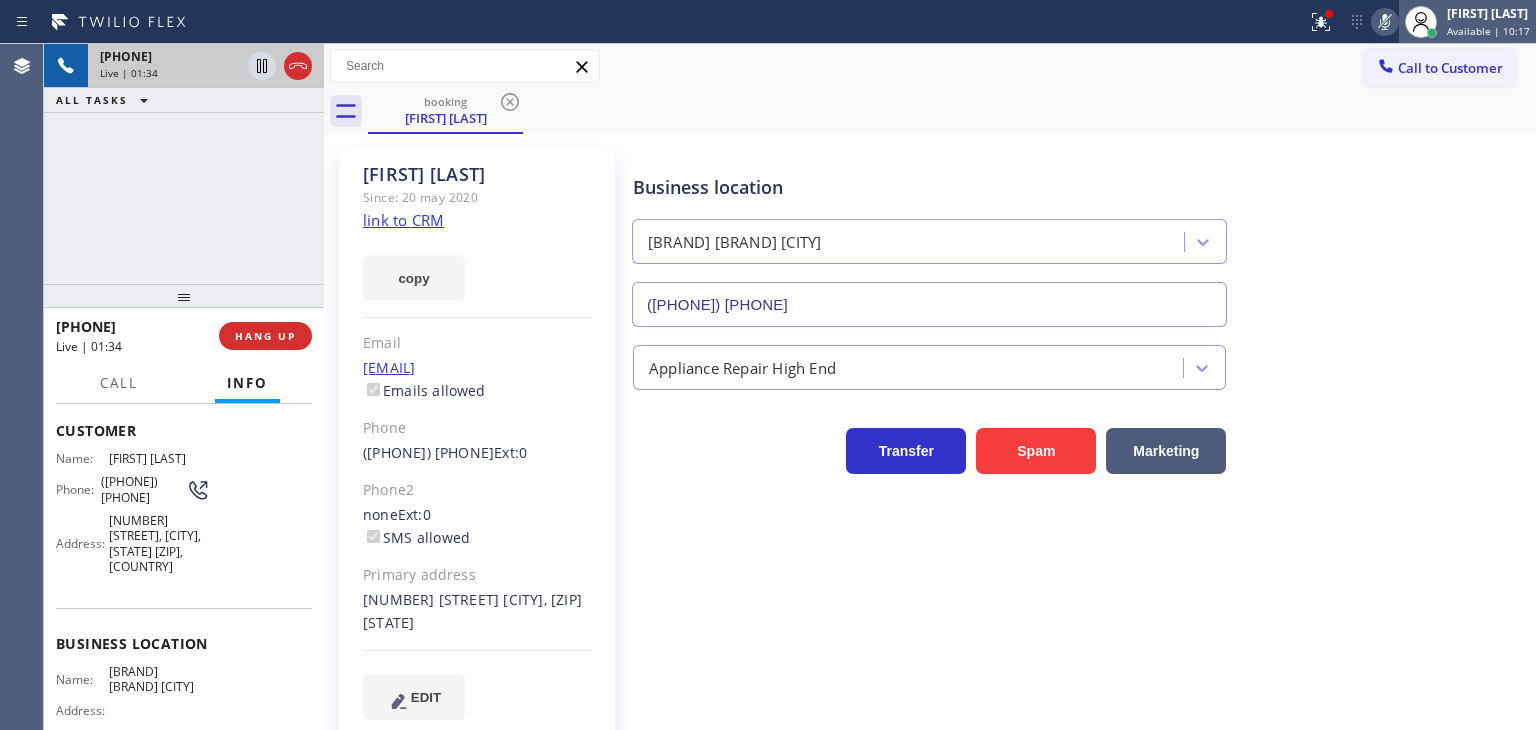click on "Available | 10:17" at bounding box center [1488, 31] 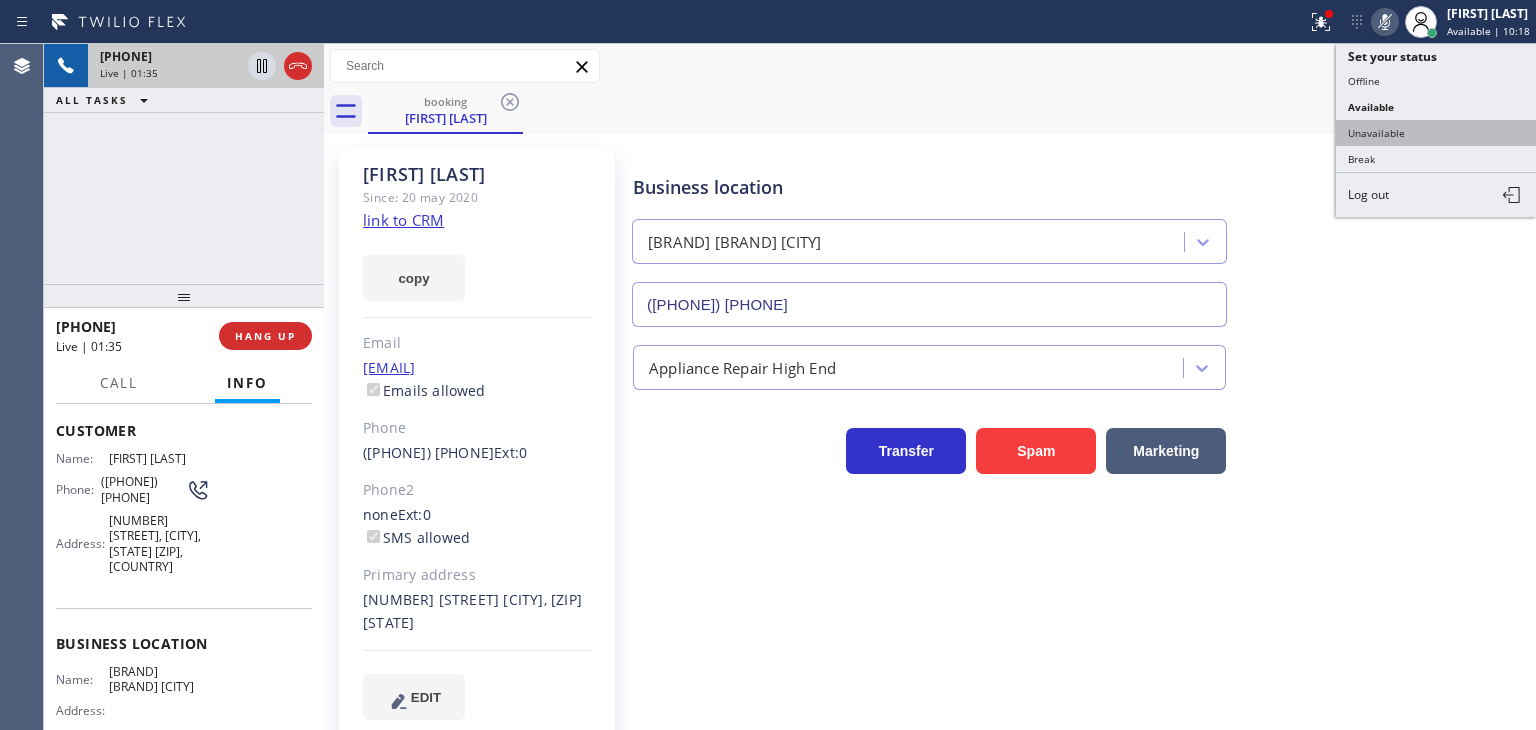 click on "Unavailable" at bounding box center (1436, 133) 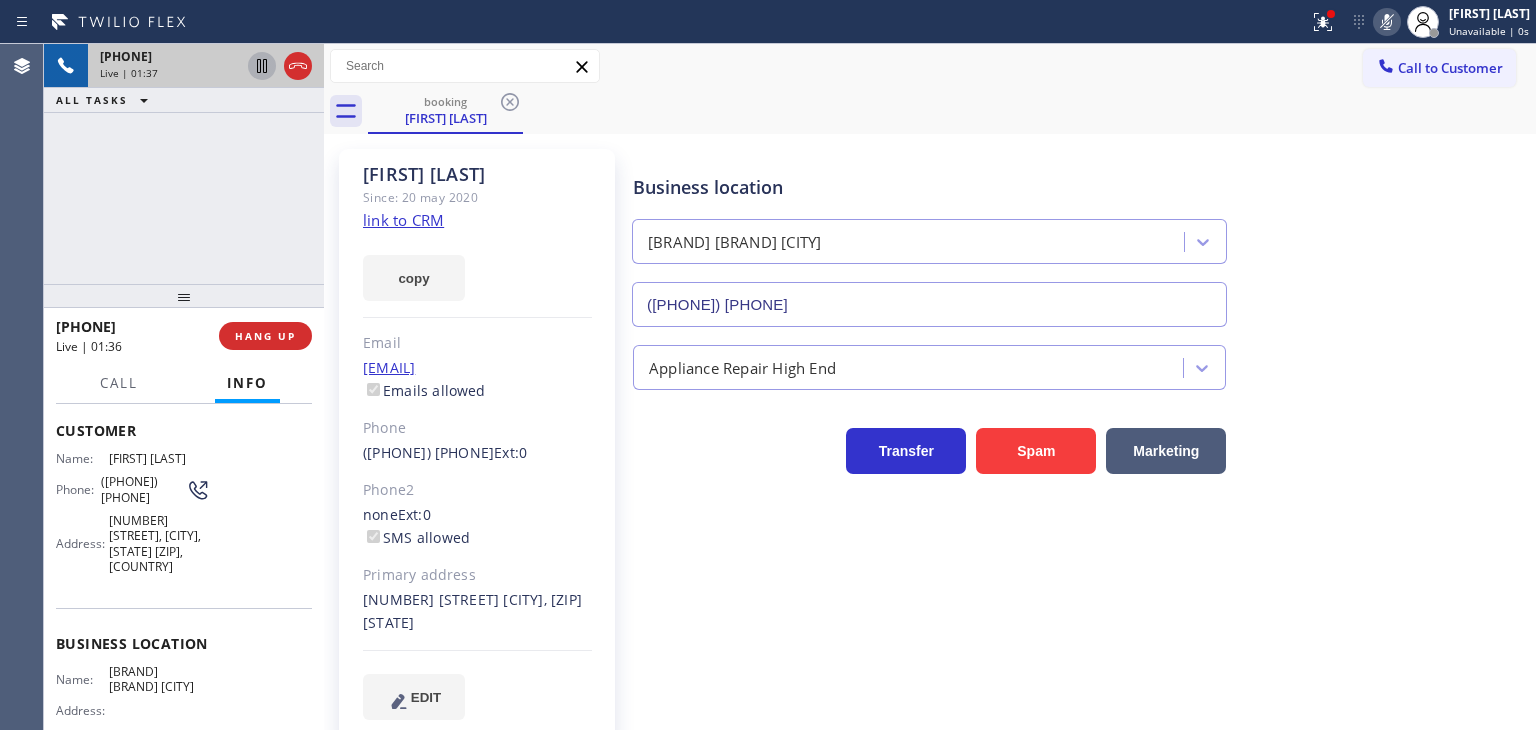 click 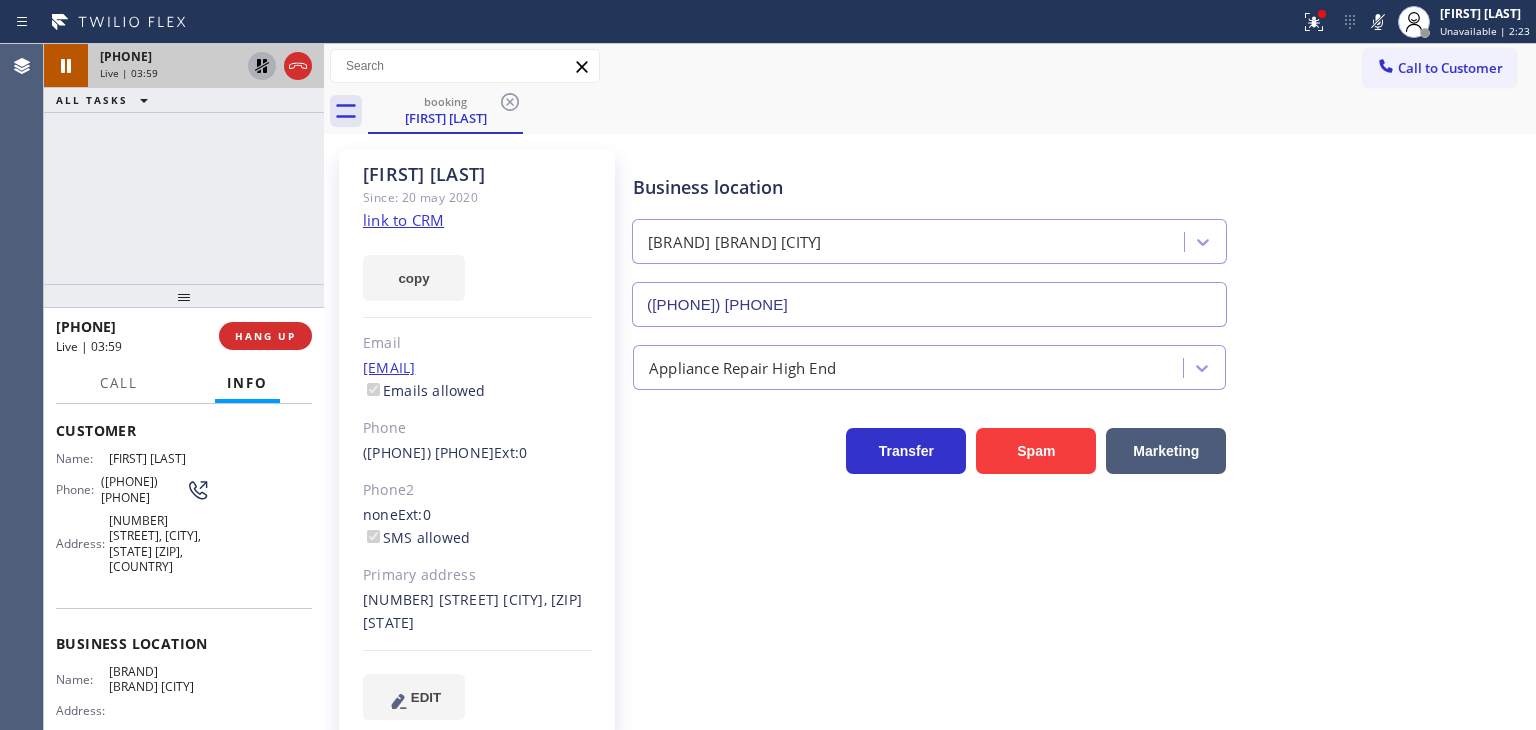 drag, startPoint x: 1373, startPoint y: 14, endPoint x: 1205, endPoint y: 22, distance: 168.19037 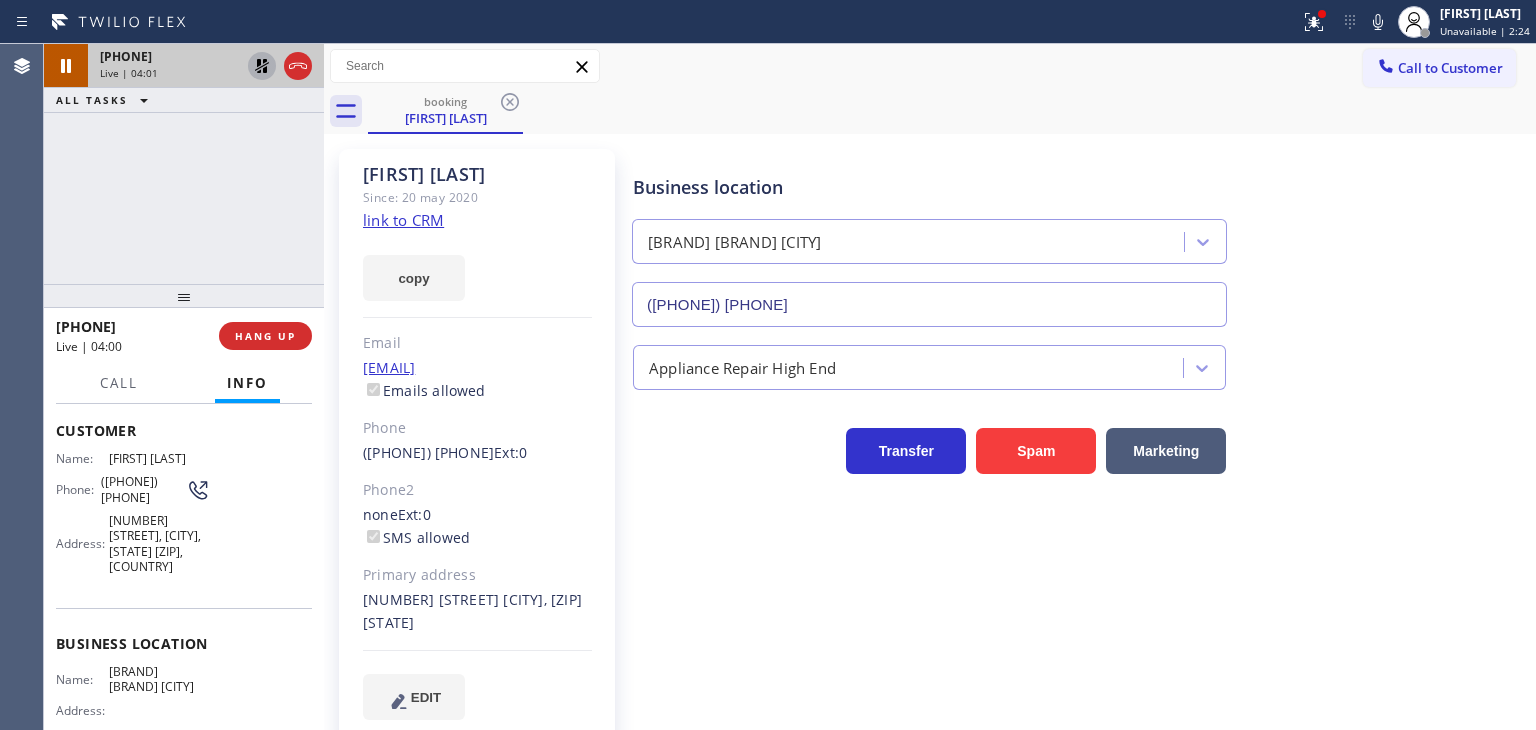 click 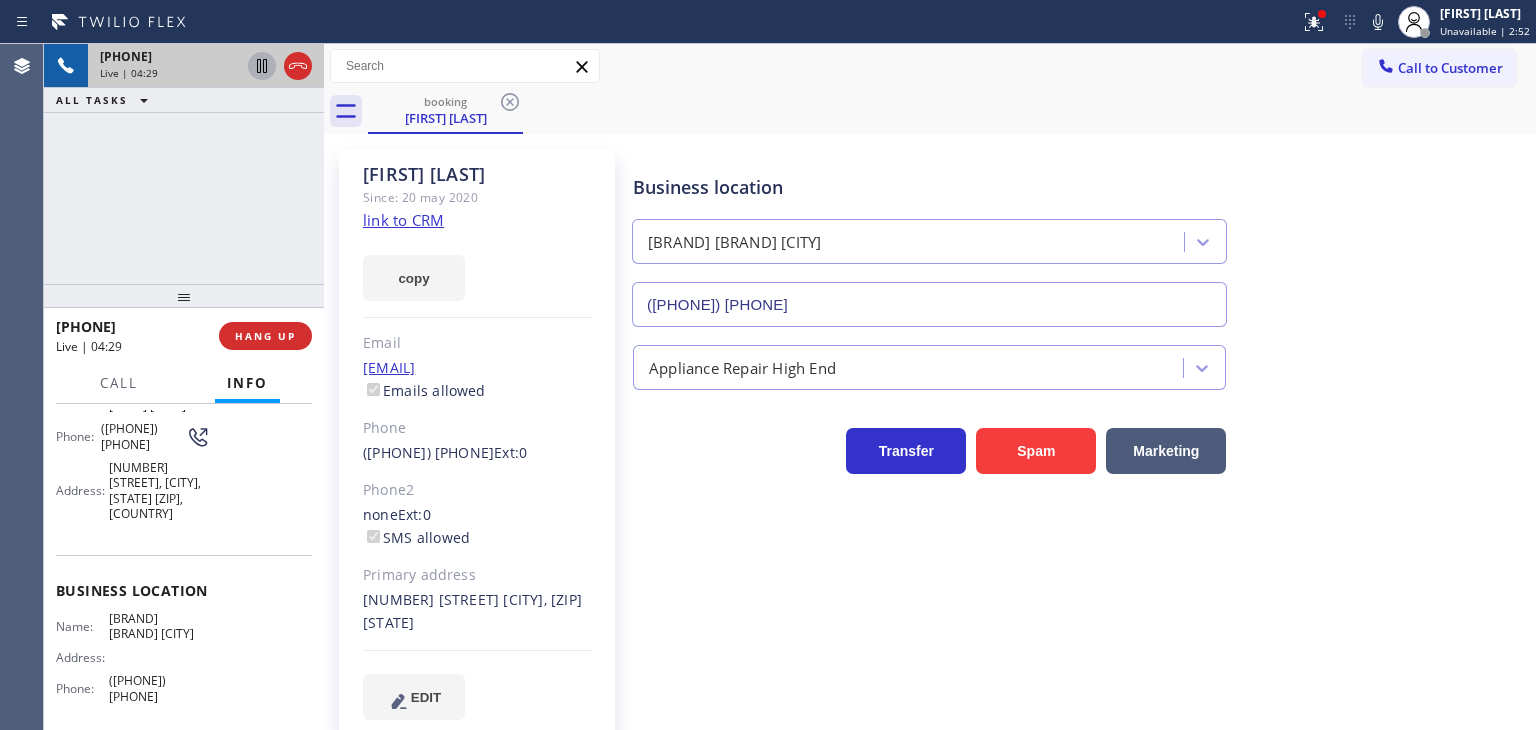 scroll, scrollTop: 200, scrollLeft: 0, axis: vertical 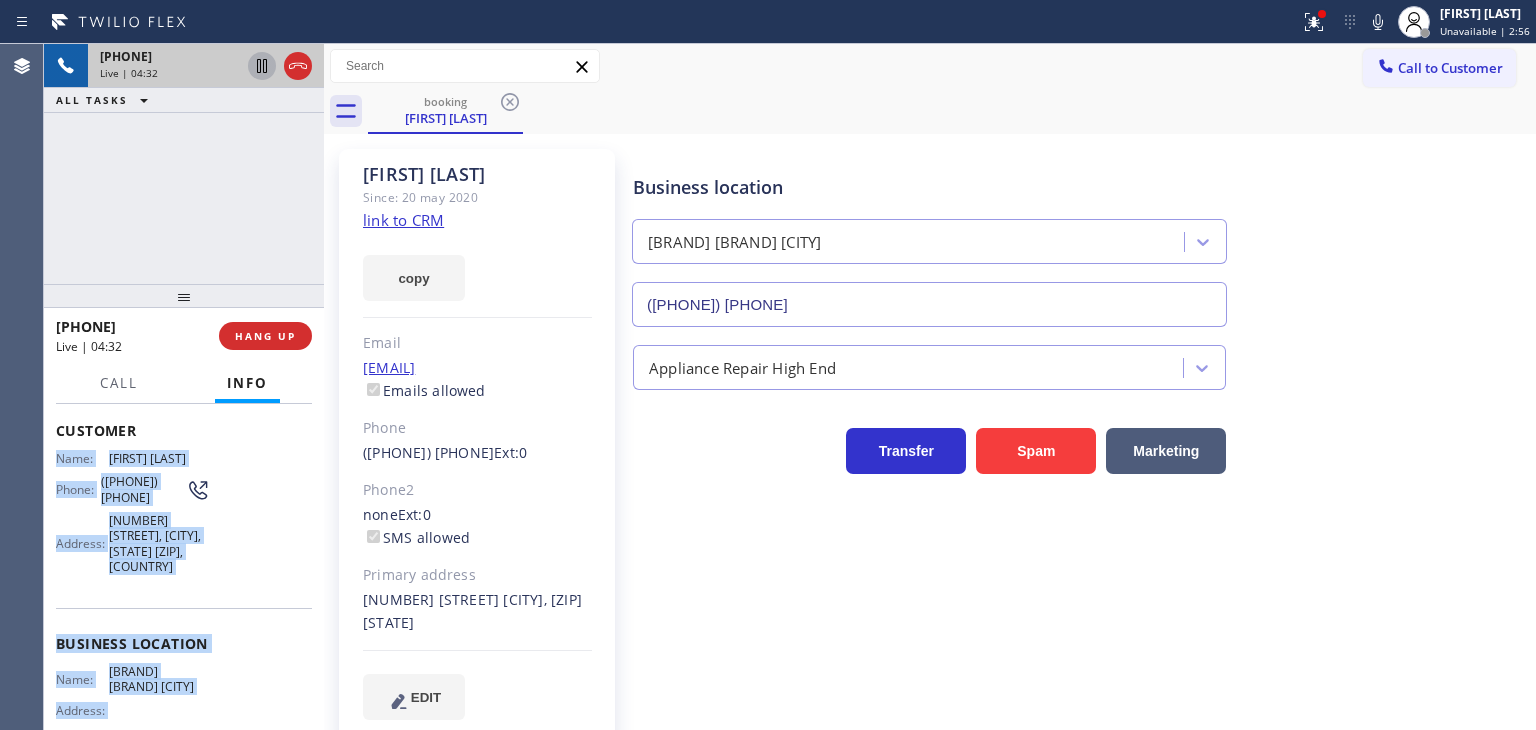 drag, startPoint x: 216, startPoint y: 625, endPoint x: 52, endPoint y: 442, distance: 245.7336 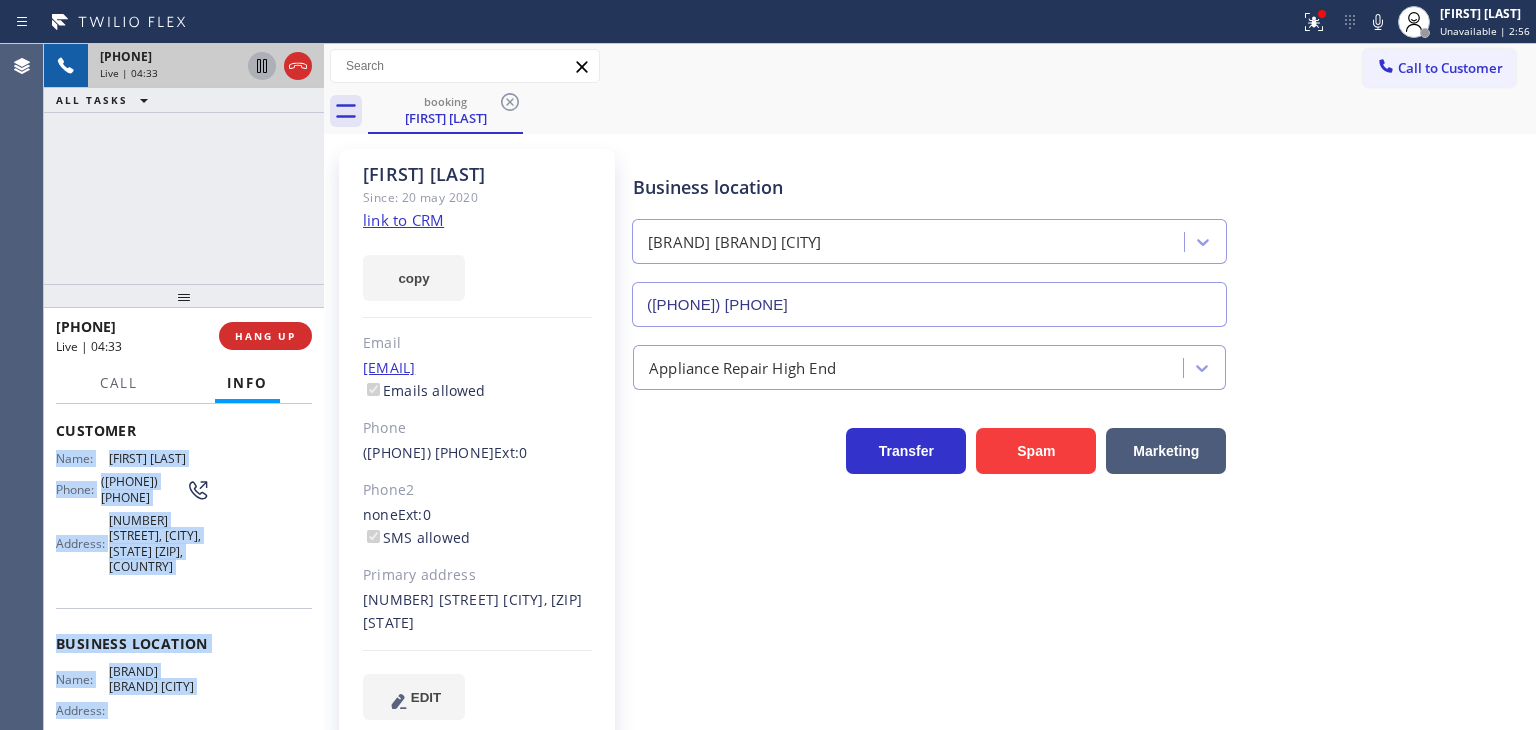 copy on "Name: Joyce  Eberhart Phone: (303) 748-5771 Address: 8378 E Costilla Ave, Centennial, CO 80112, USA Business location Name: Kenmore Appliance Repair Denver Address:   Phone: (720) 802-5745" 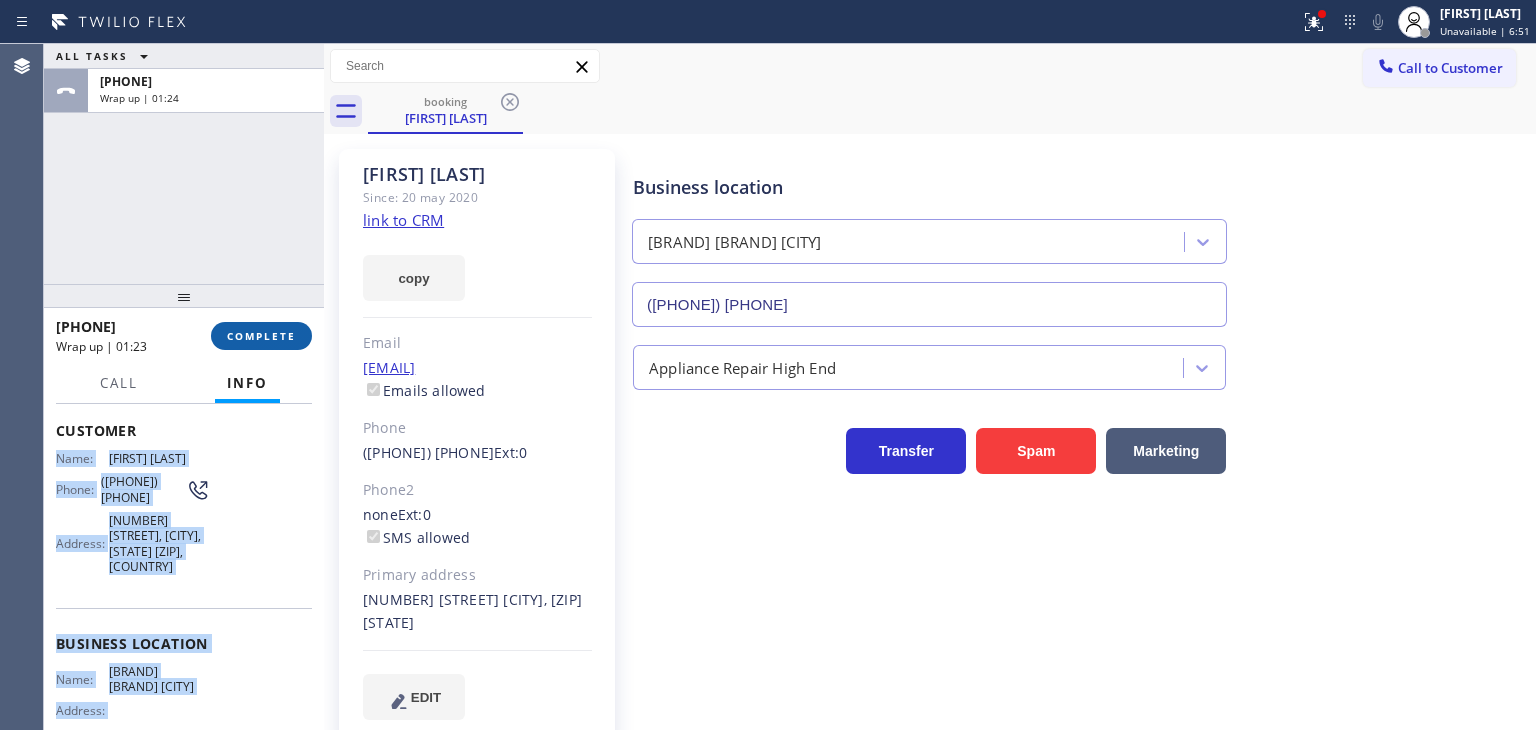 click on "COMPLETE" at bounding box center [261, 336] 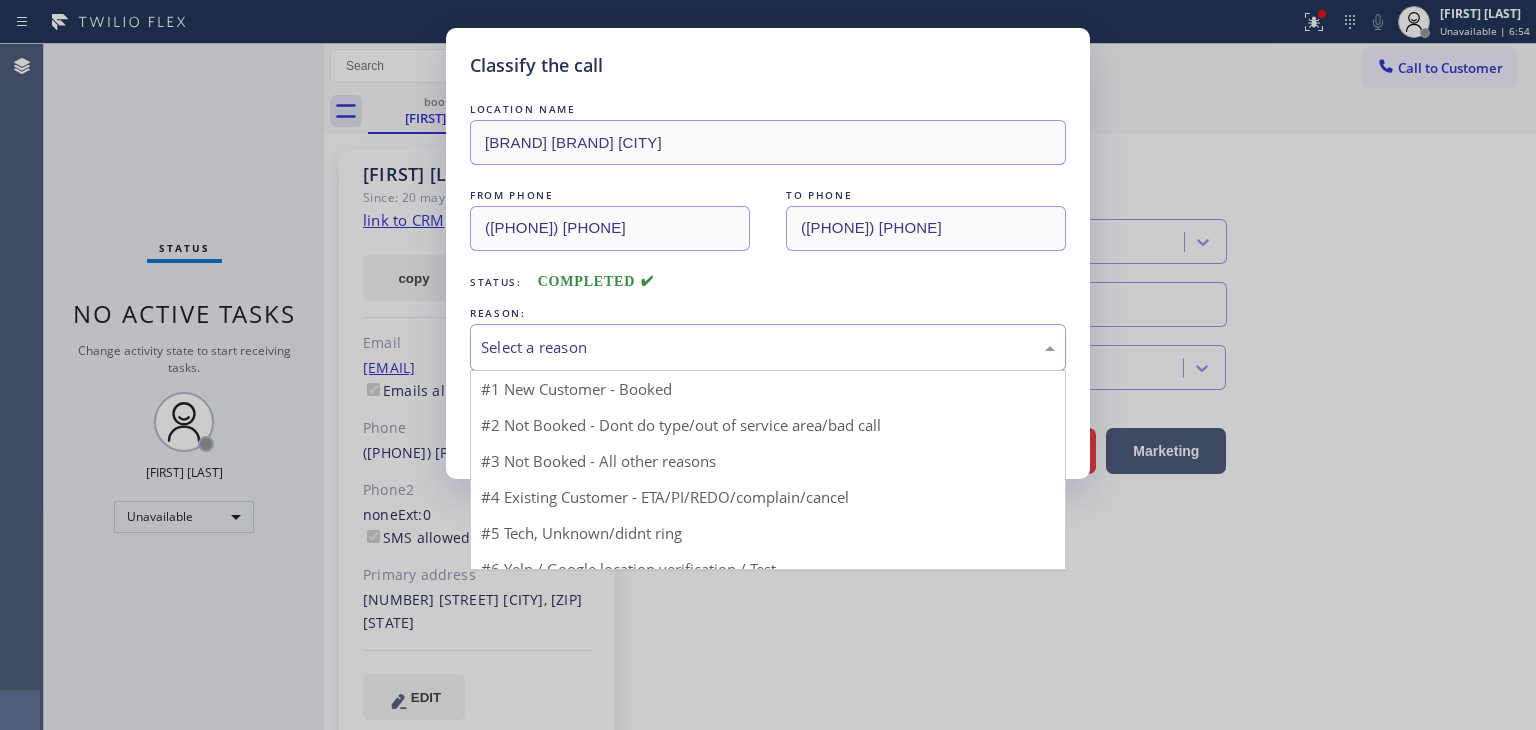 click on "Select a reason" at bounding box center [768, 347] 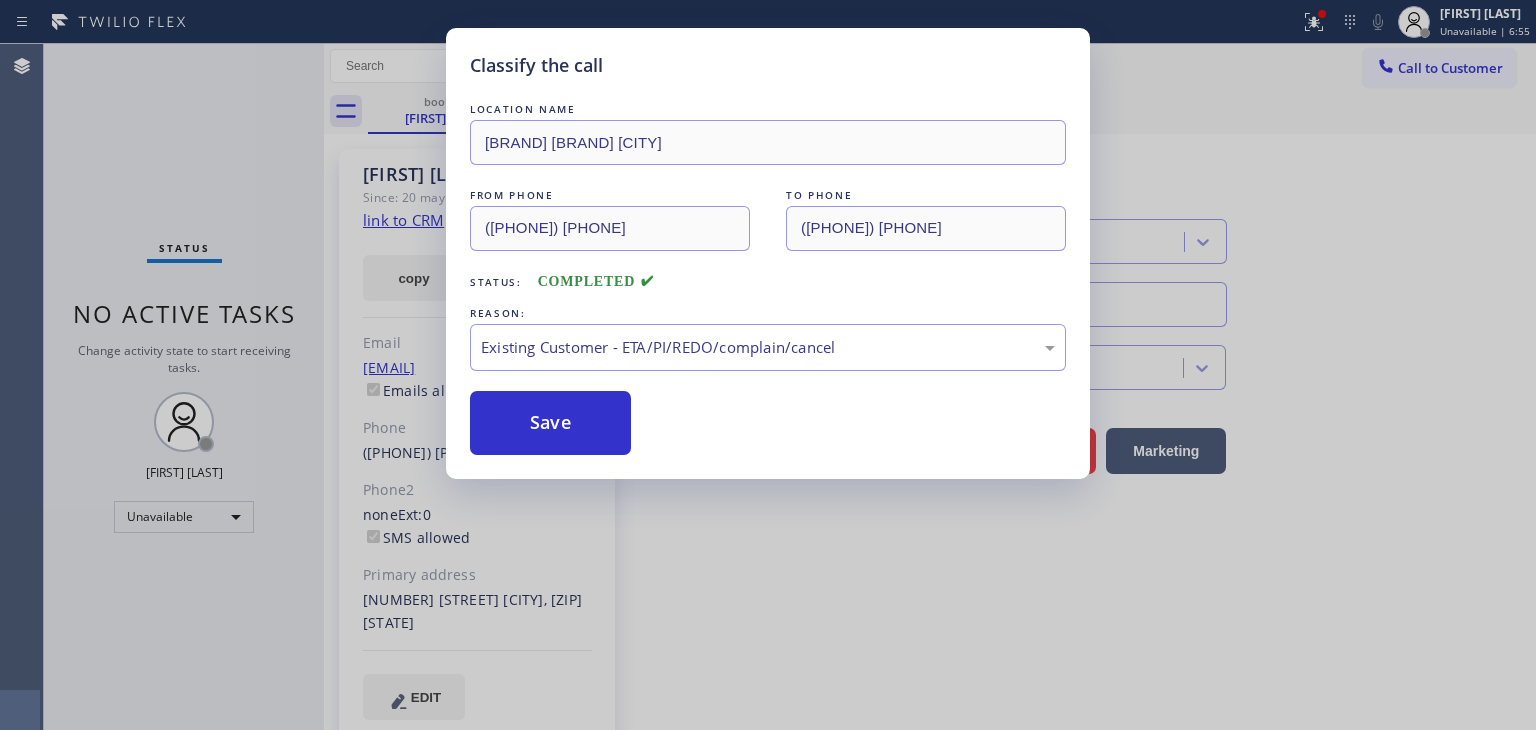 drag, startPoint x: 572, startPoint y: 467, endPoint x: 574, endPoint y: 457, distance: 10.198039 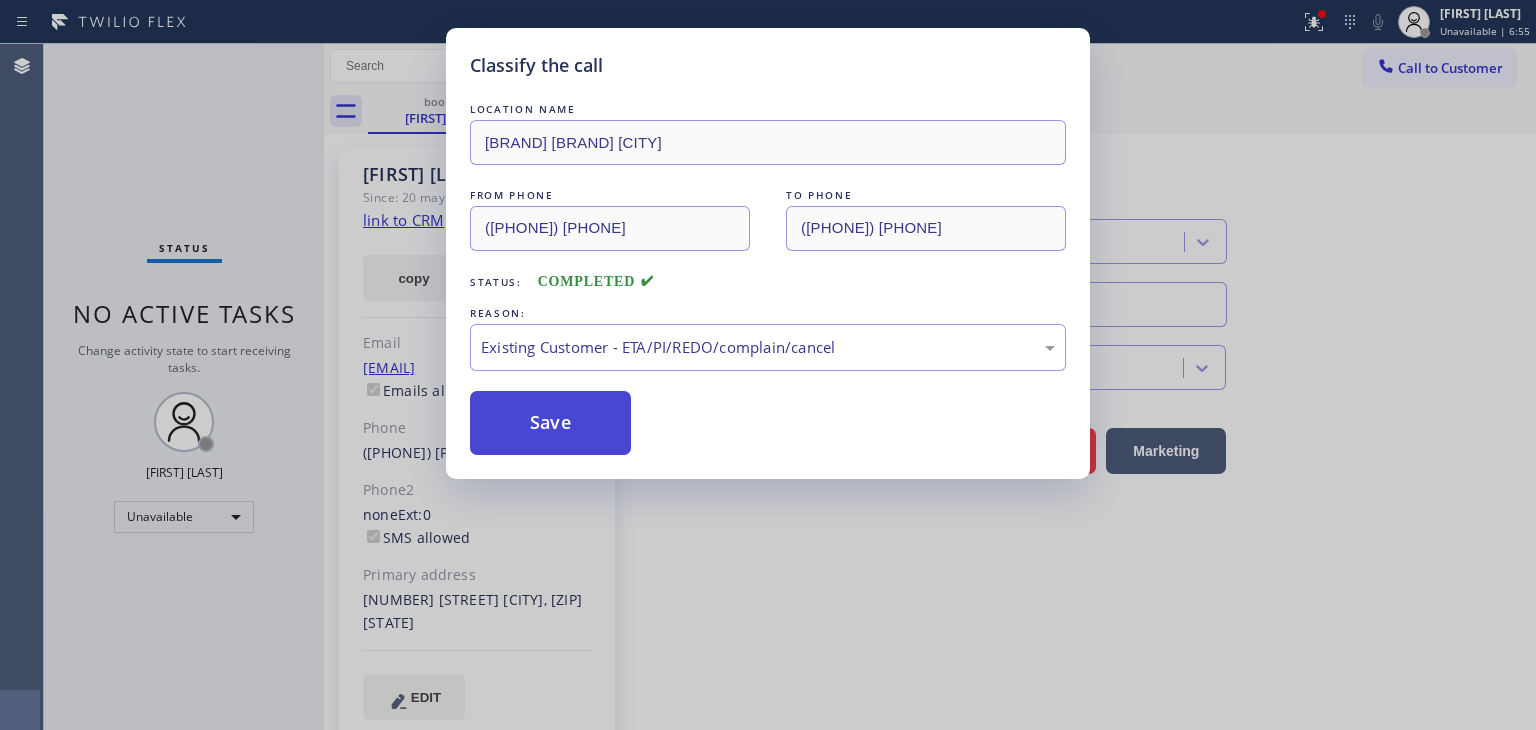click on "Save" at bounding box center [550, 423] 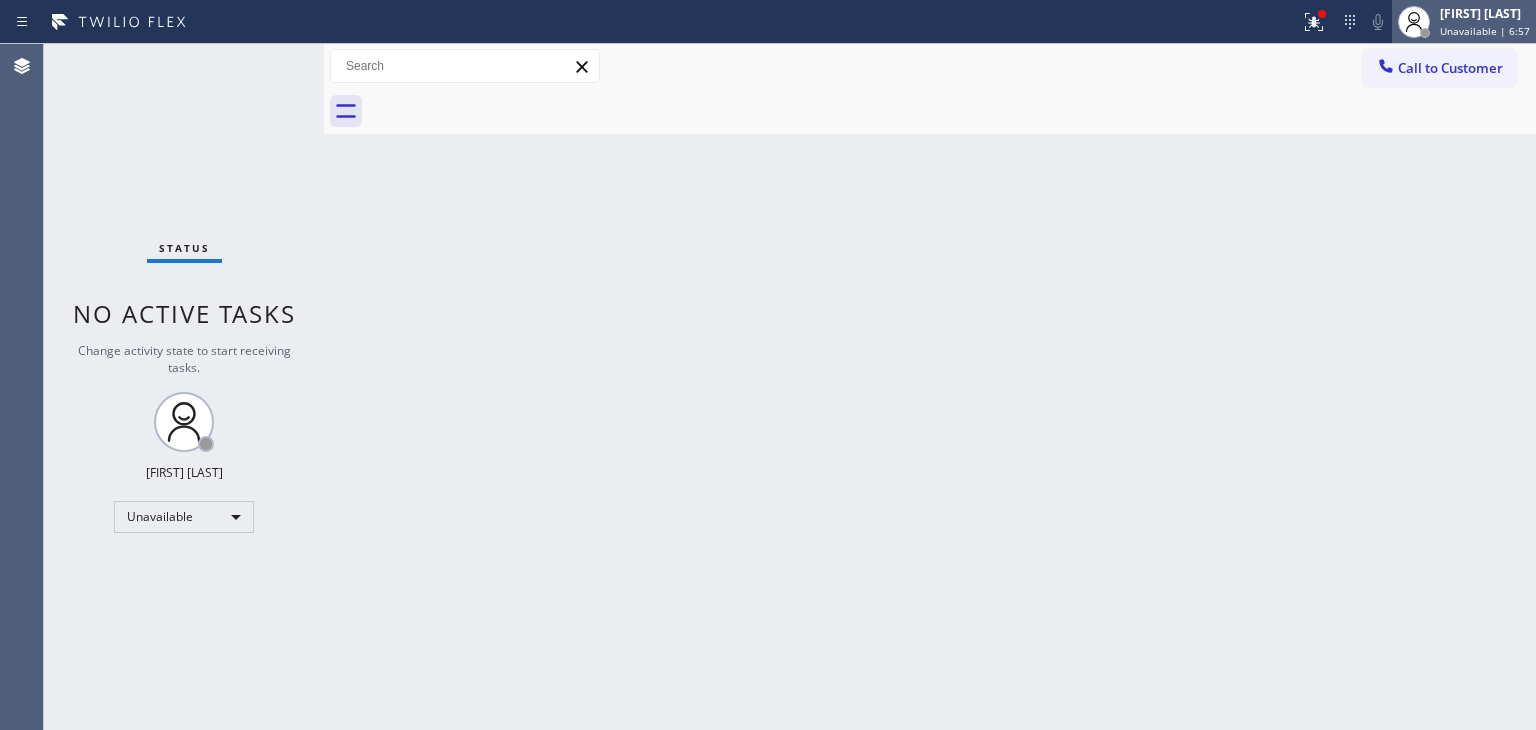 click on "[FIRST] [LAST]" at bounding box center (1485, 13) 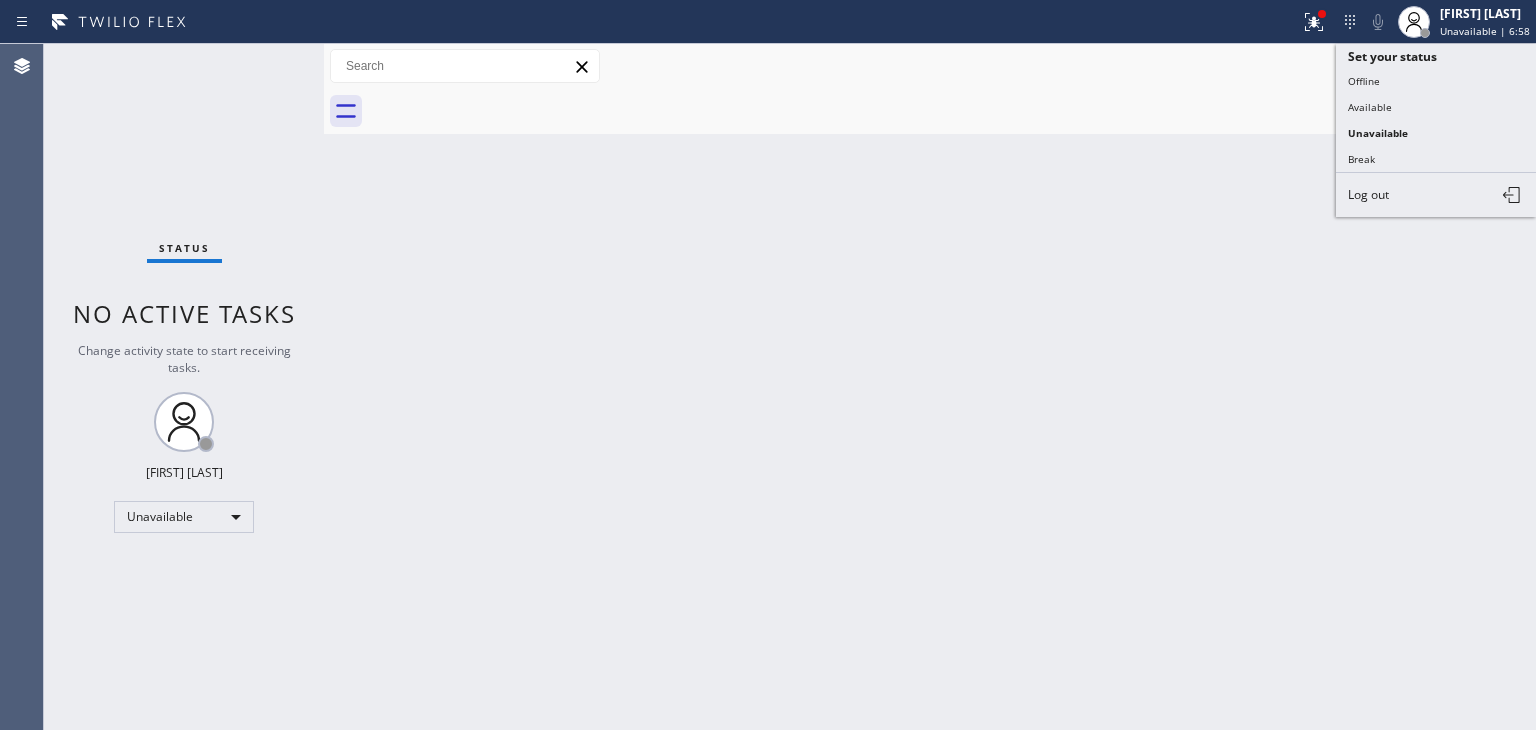 click on "Available" at bounding box center [1436, 107] 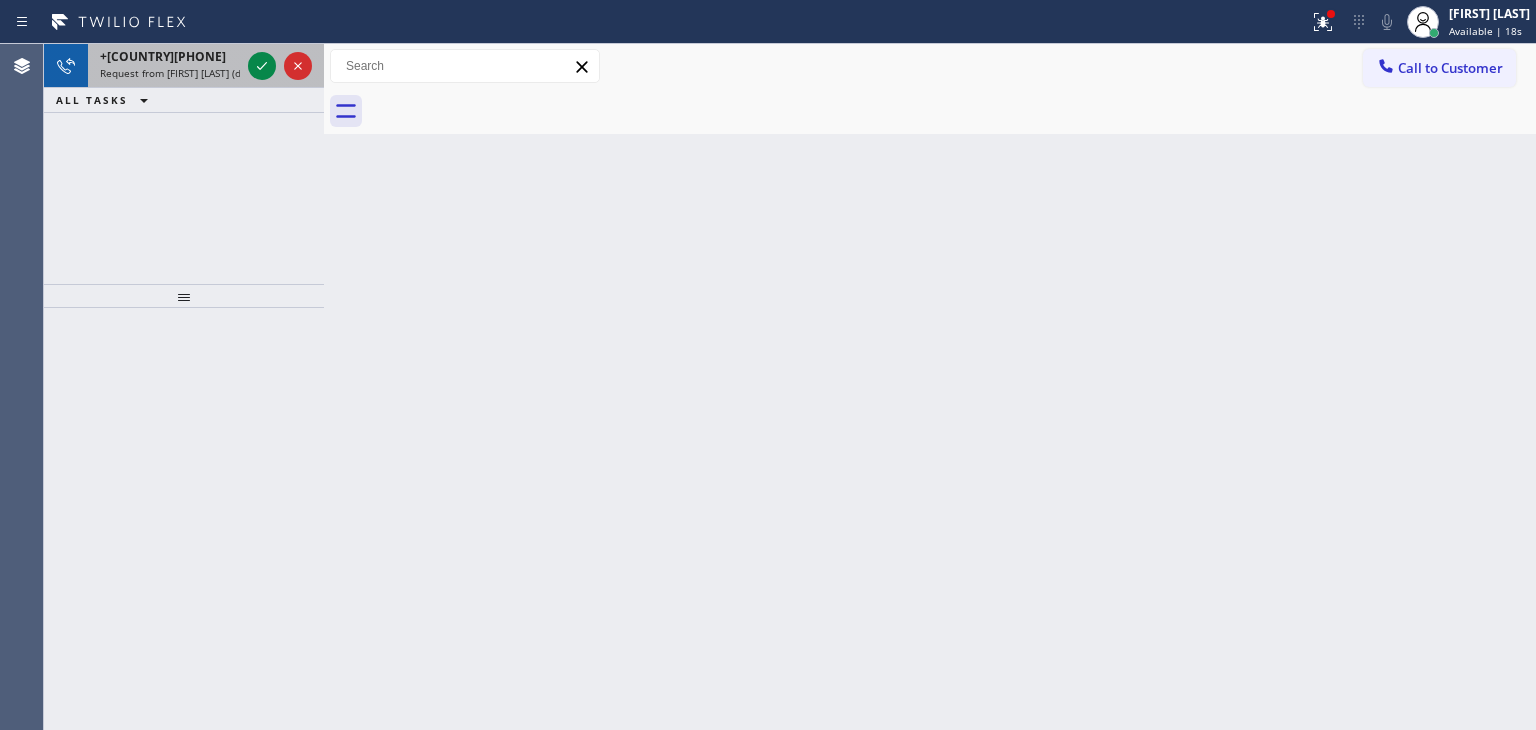 click at bounding box center (280, 66) 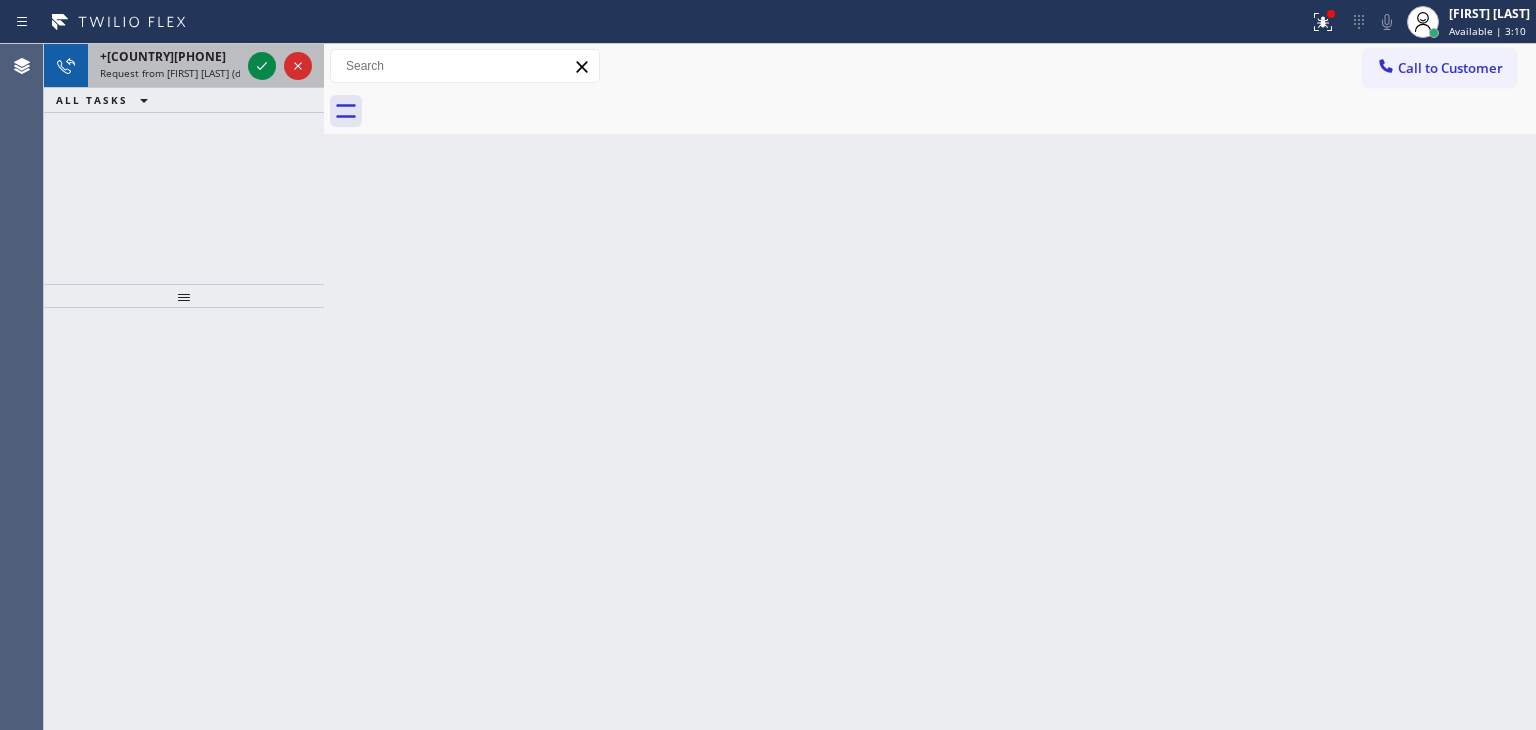 click at bounding box center (280, 66) 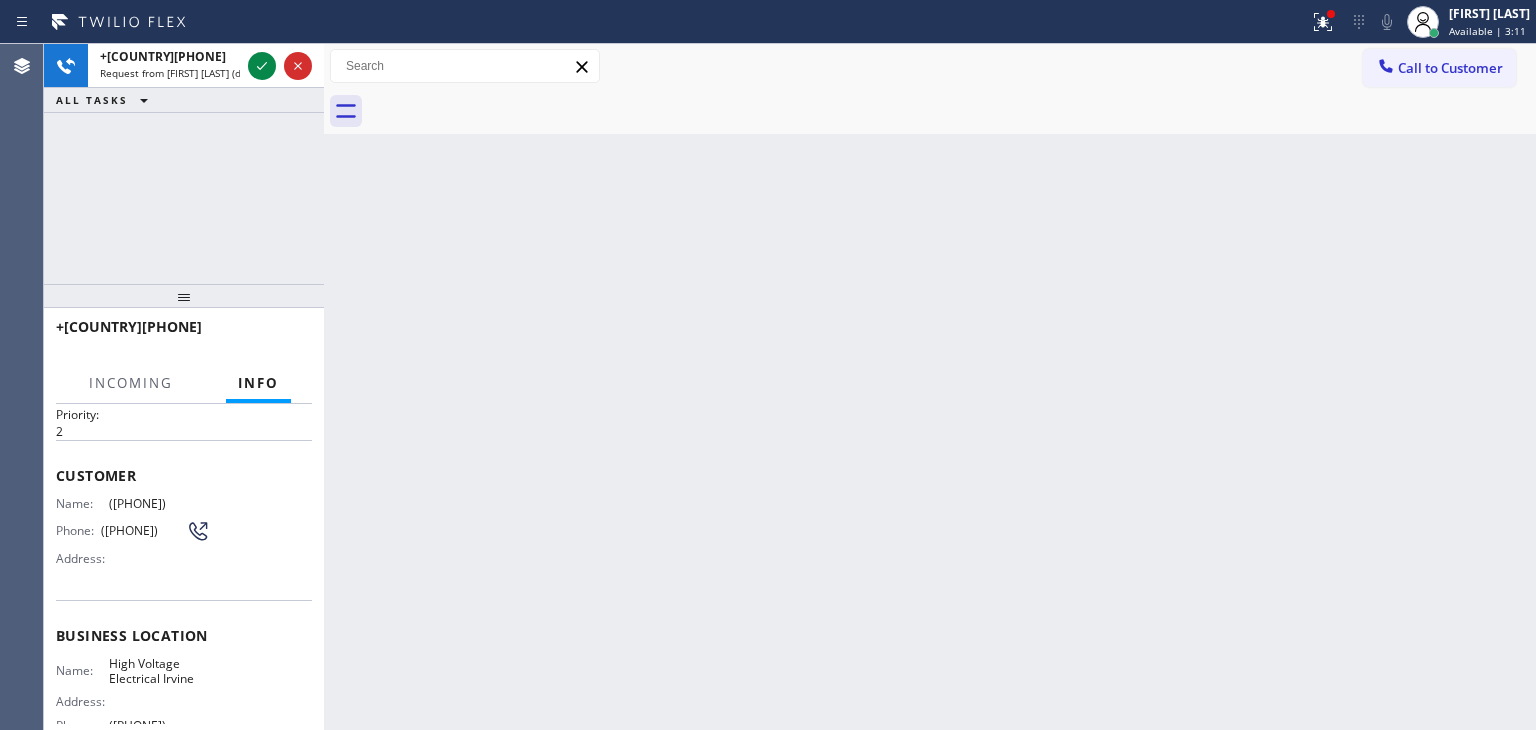 scroll, scrollTop: 100, scrollLeft: 0, axis: vertical 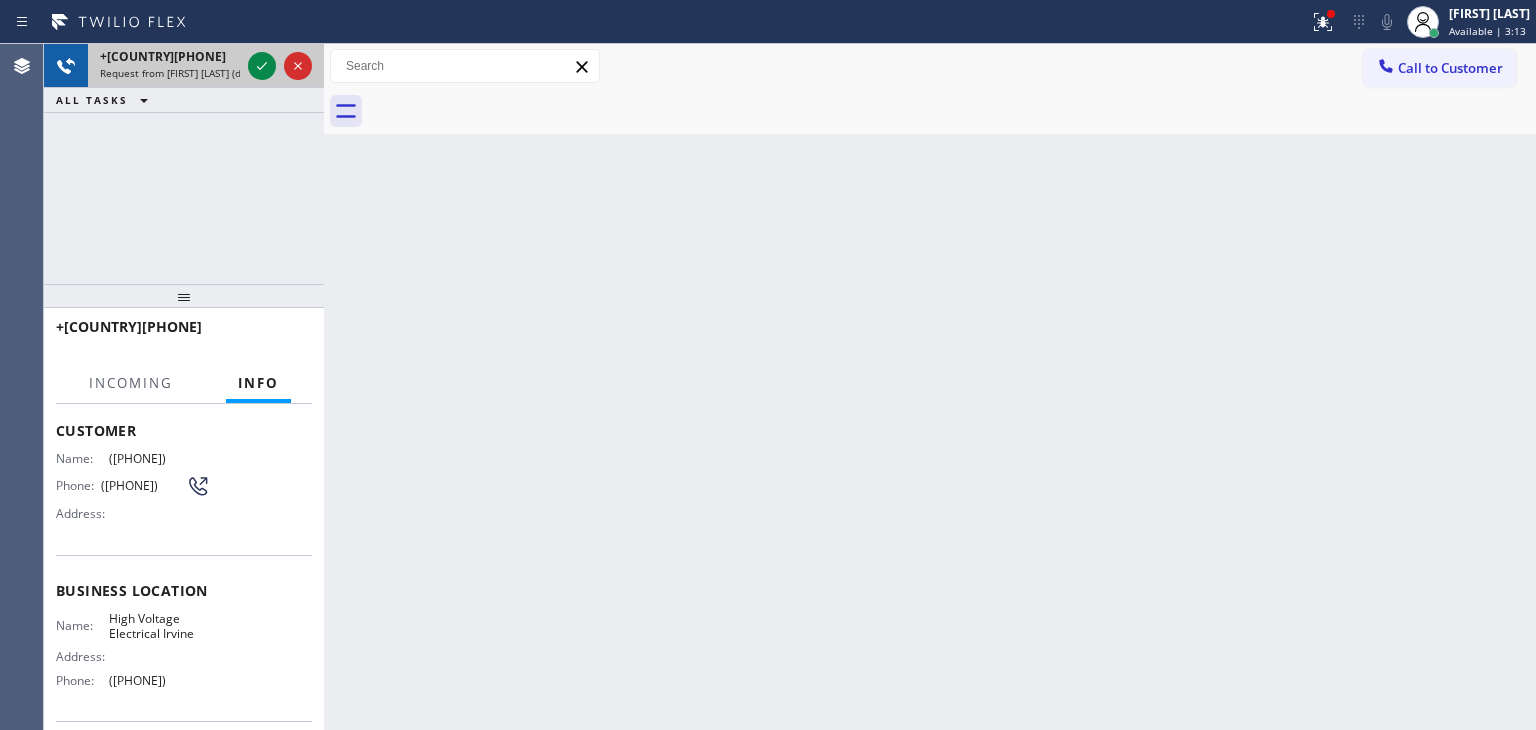 click at bounding box center (280, 66) 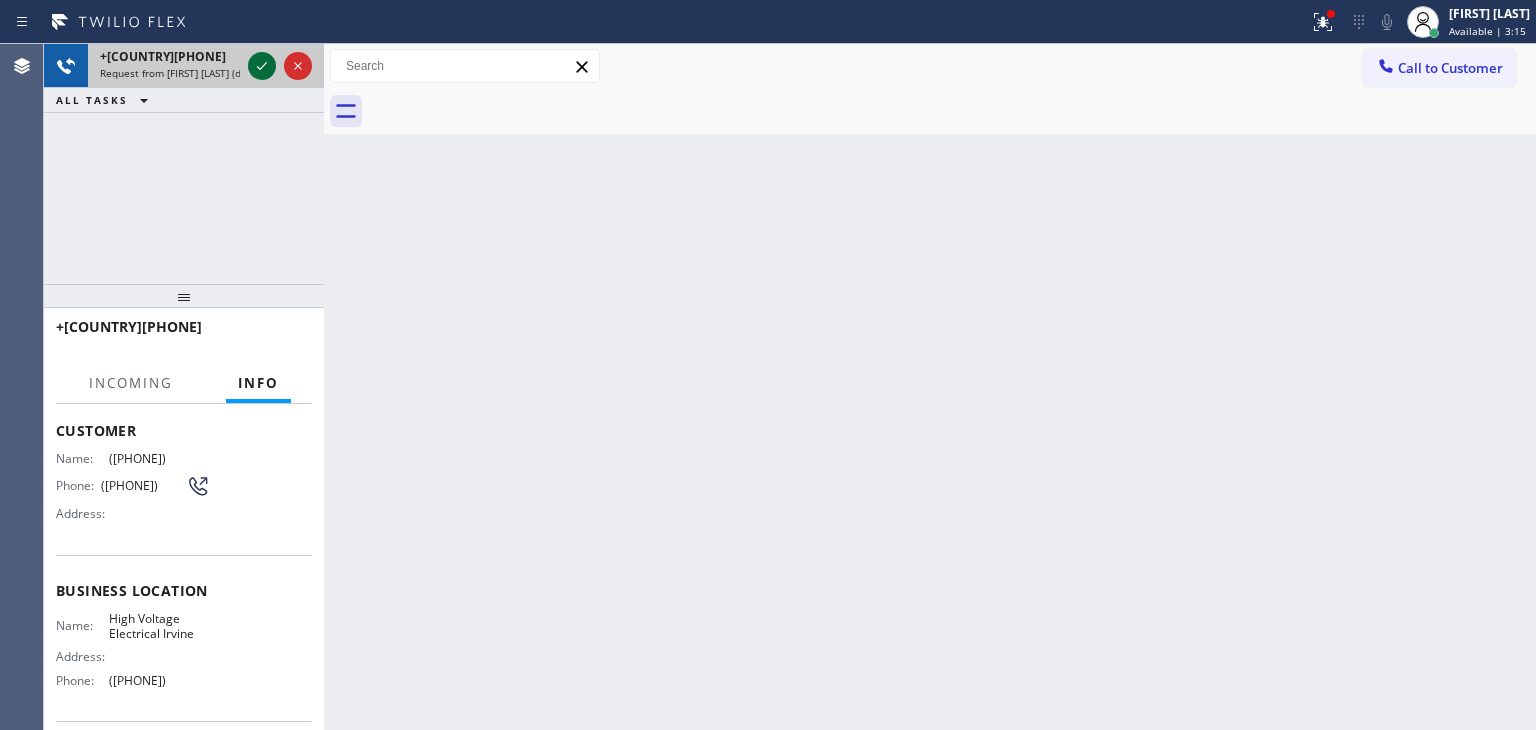 click 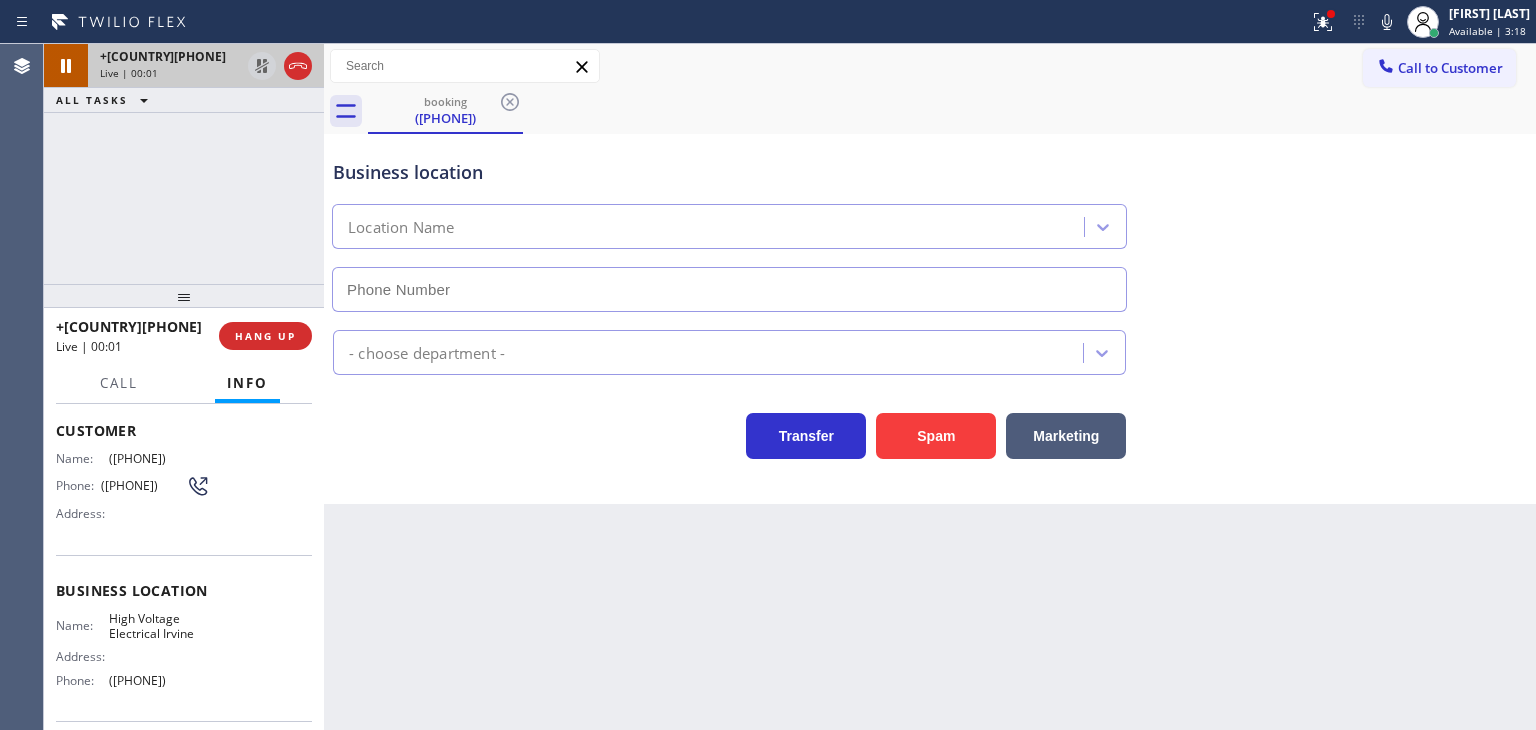 type on "[PHONE]" 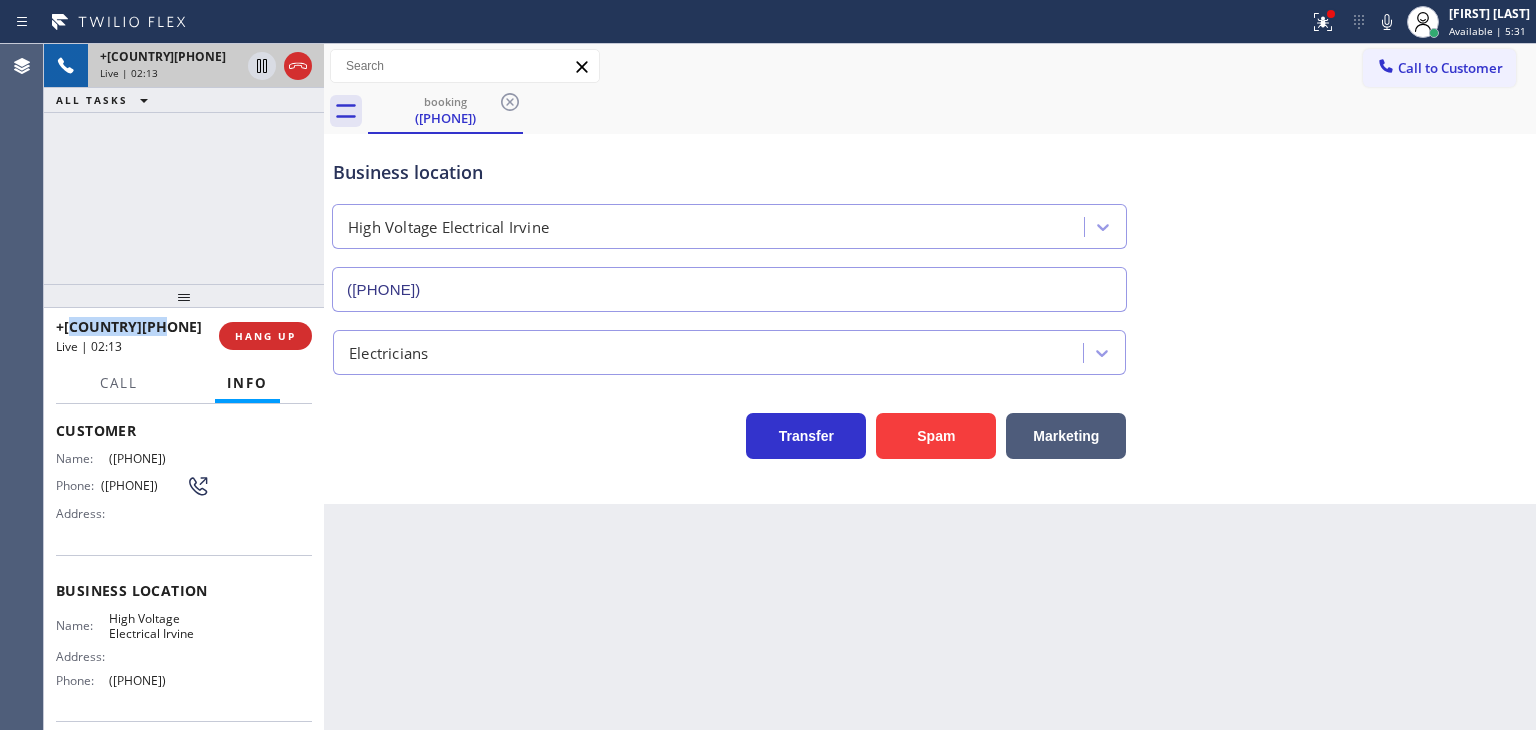 drag, startPoint x: 188, startPoint y: 321, endPoint x: 73, endPoint y: 336, distance: 115.97414 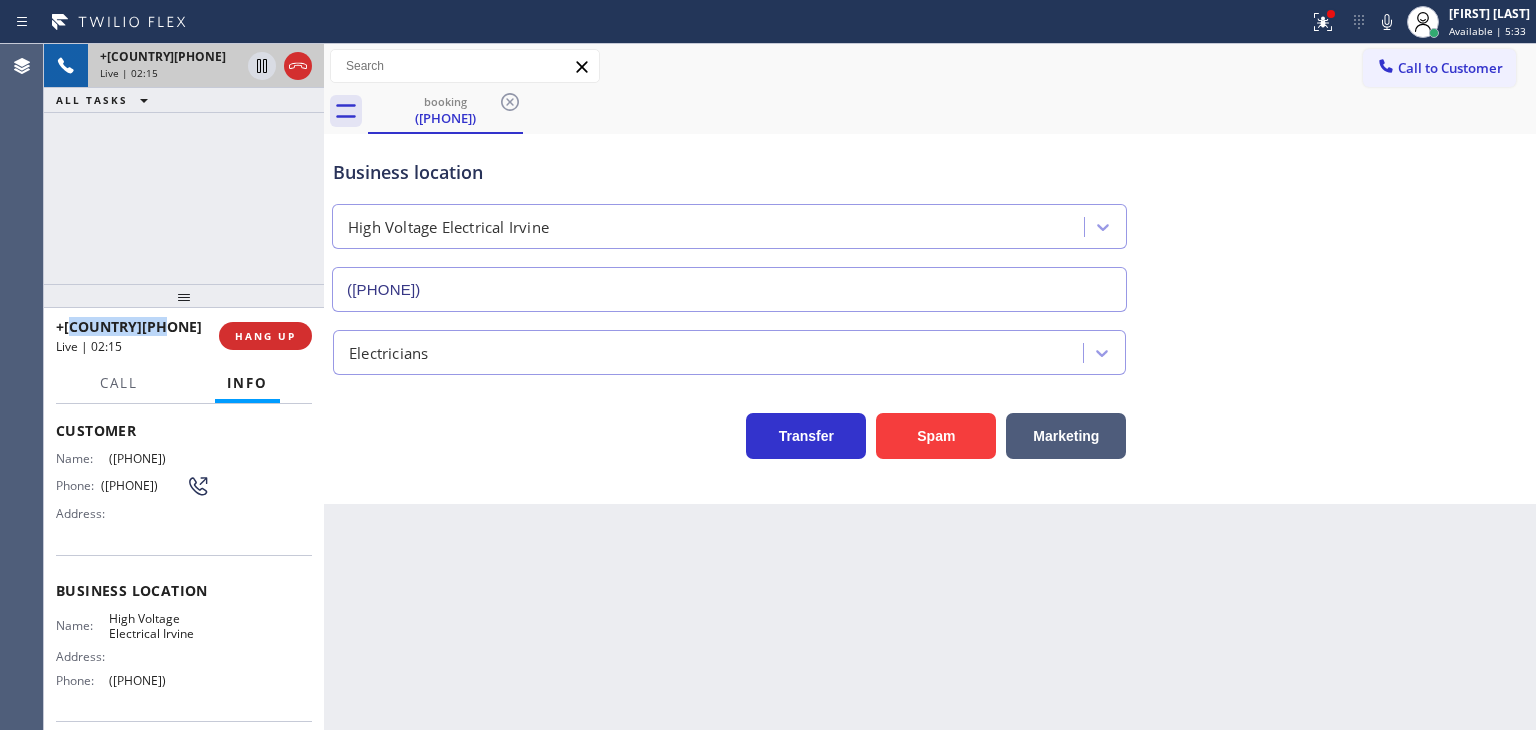 drag, startPoint x: 204, startPoint y: 454, endPoint x: 100, endPoint y: 450, distance: 104.0769 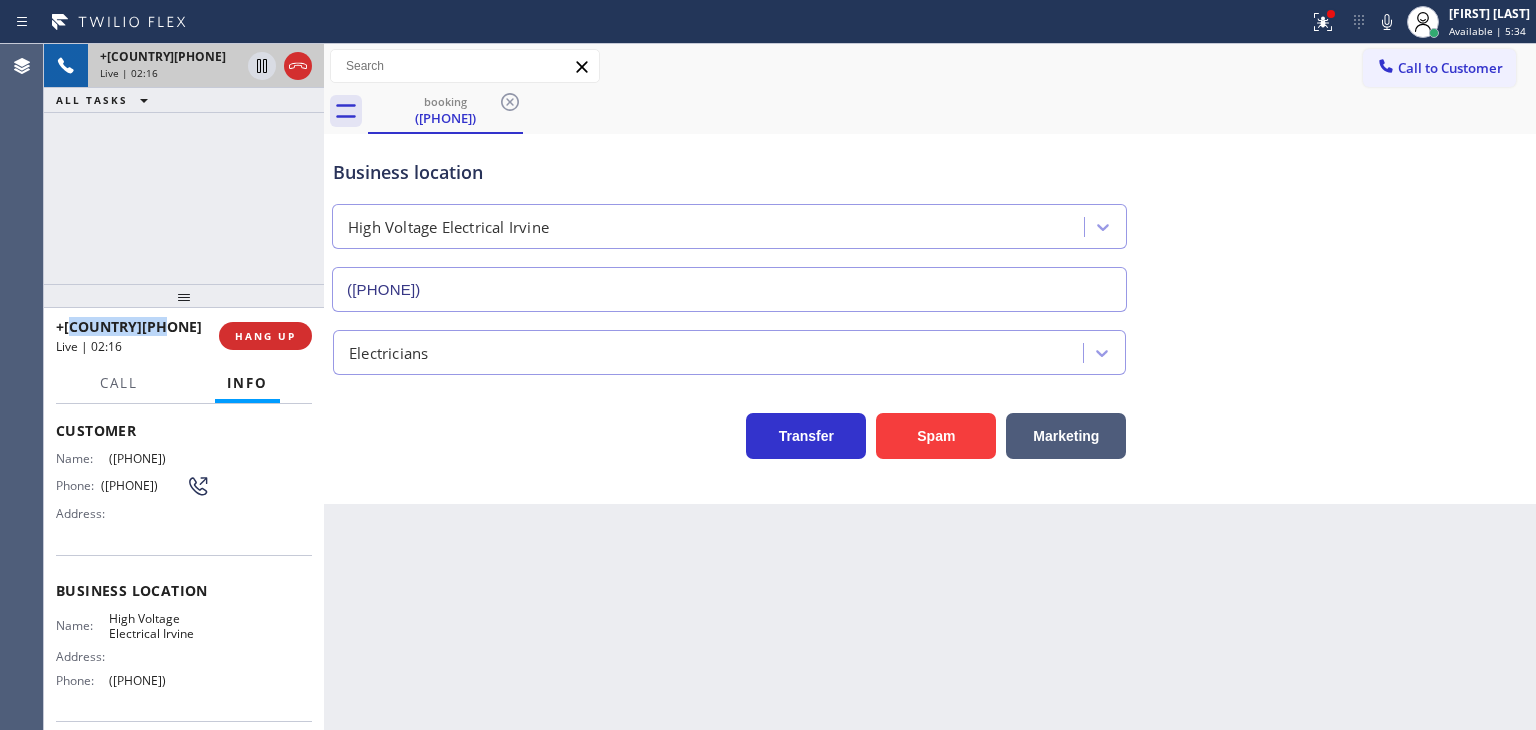 copy on "(747) 803-3361" 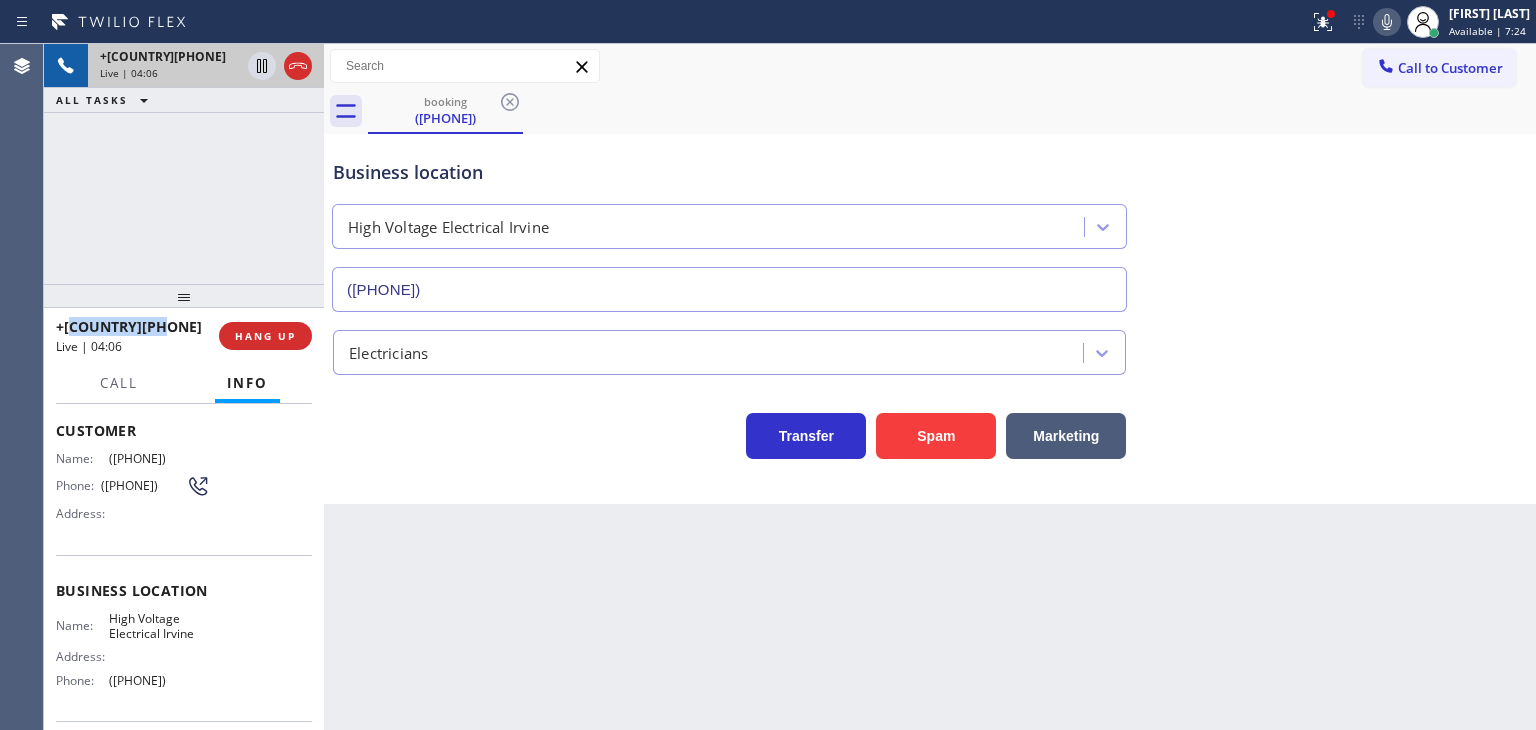 click 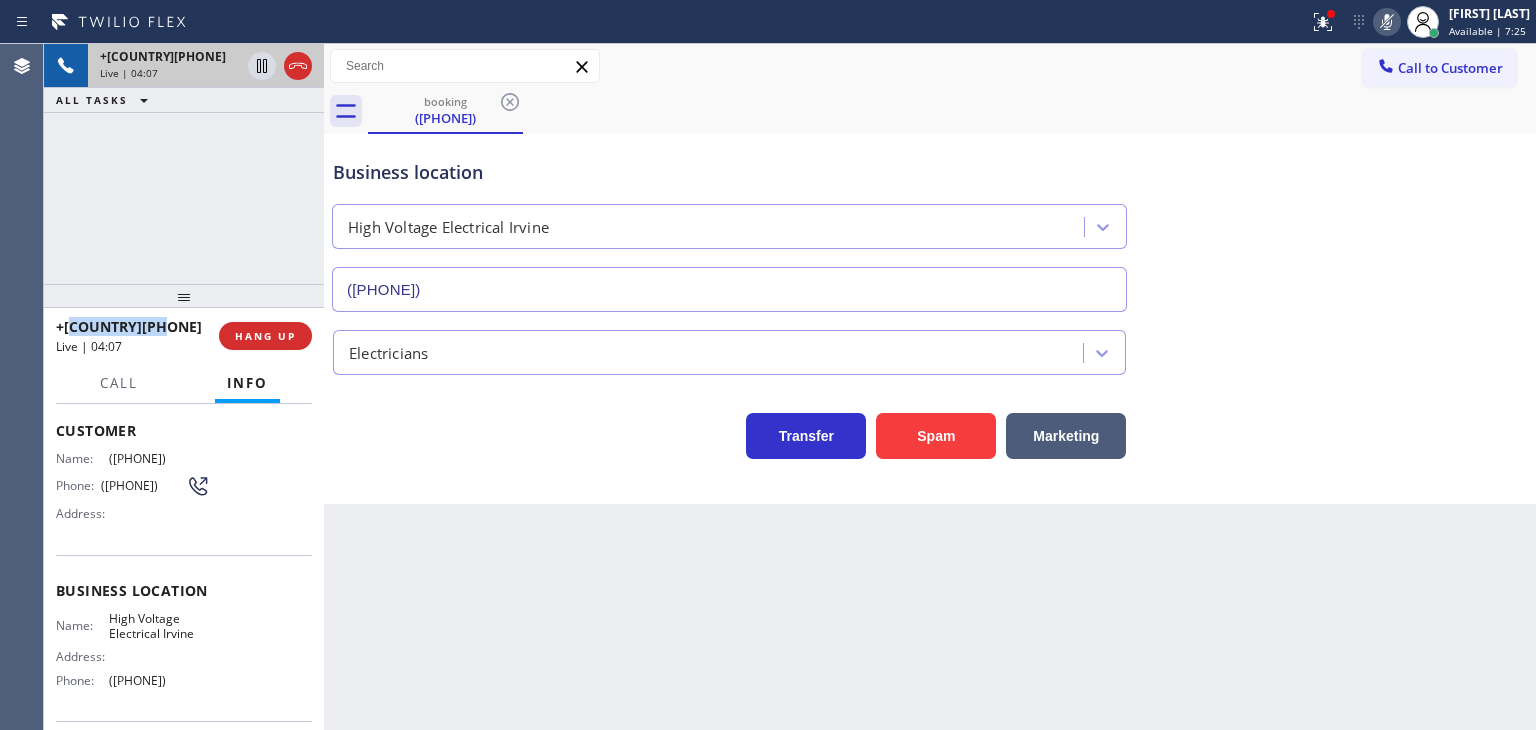 click 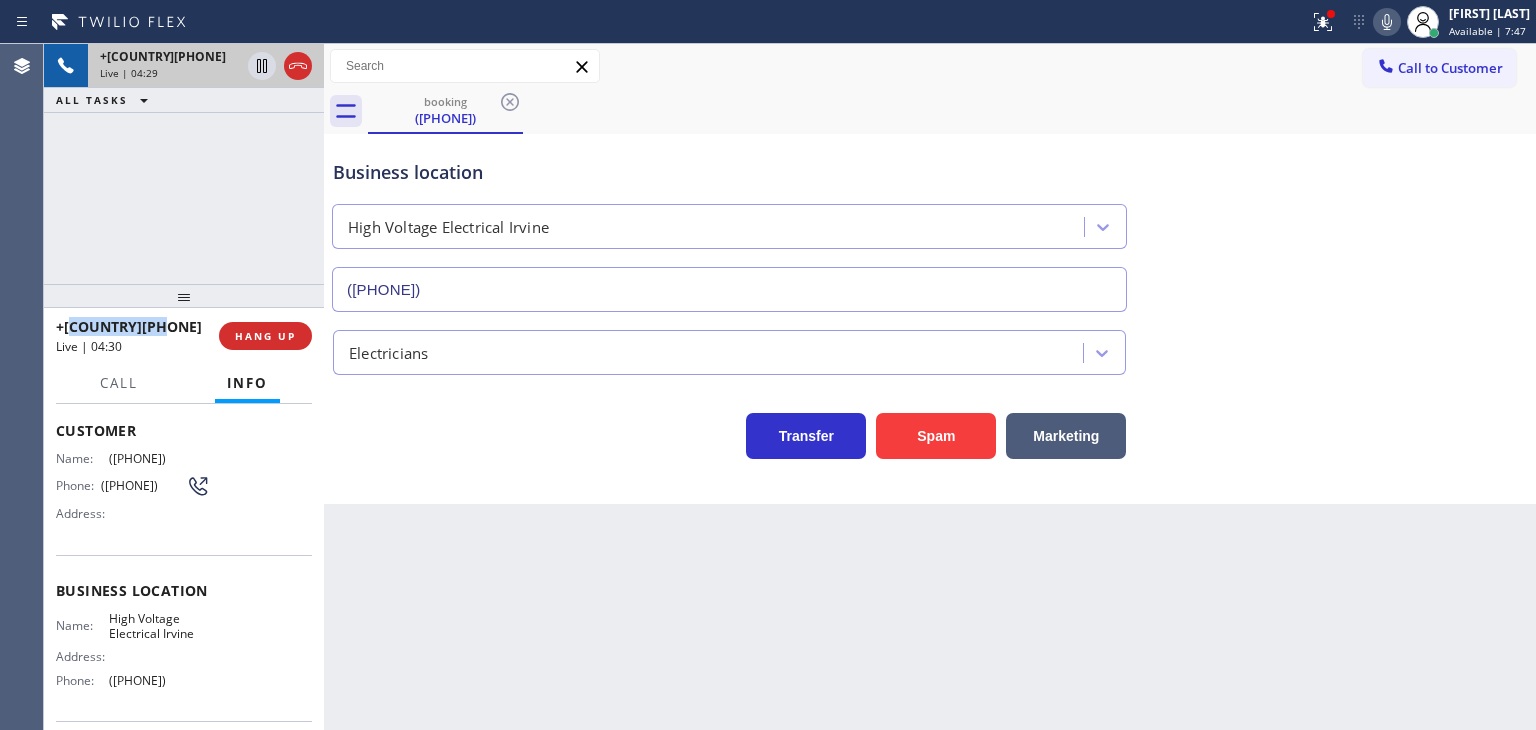 click 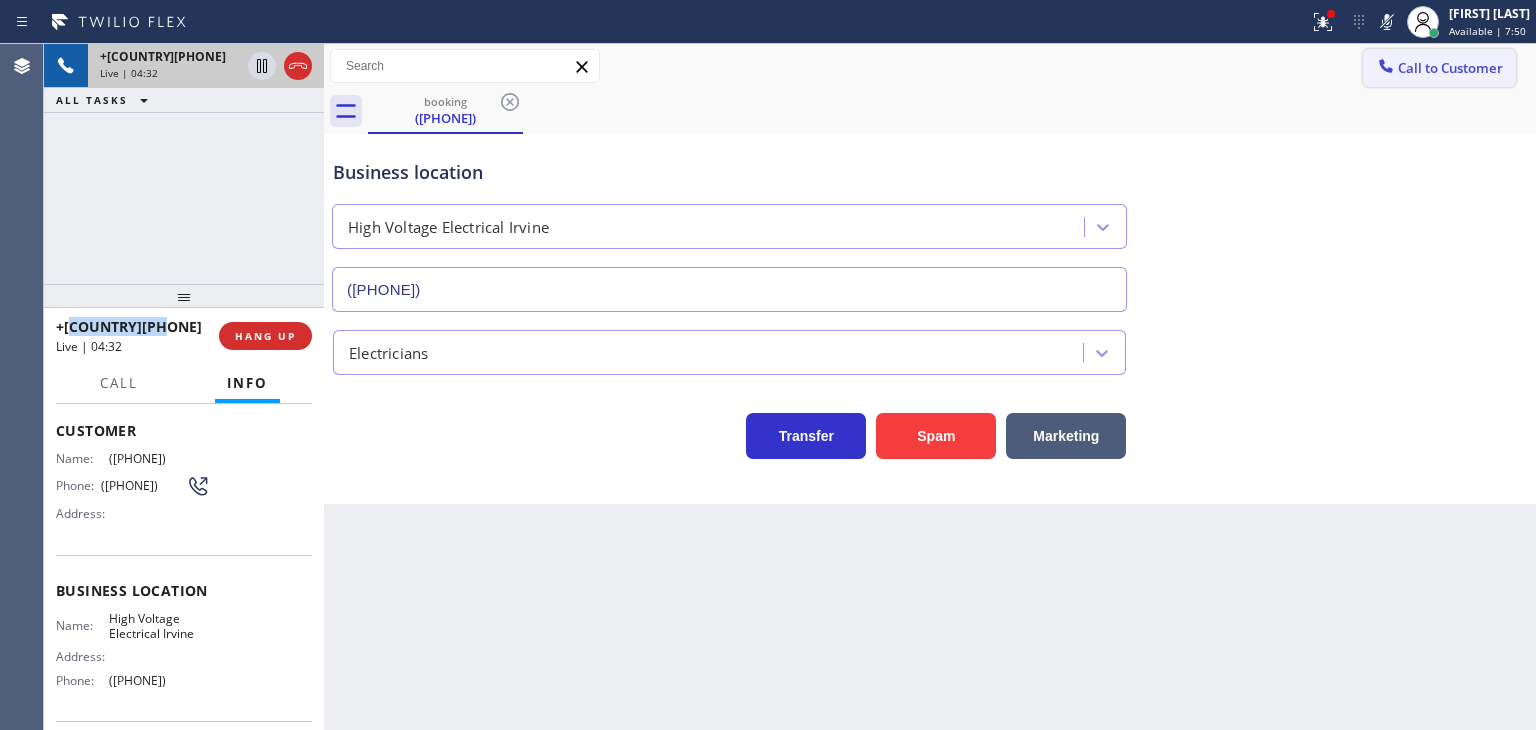 drag, startPoint x: 1376, startPoint y: 22, endPoint x: 1387, endPoint y: 53, distance: 32.89377 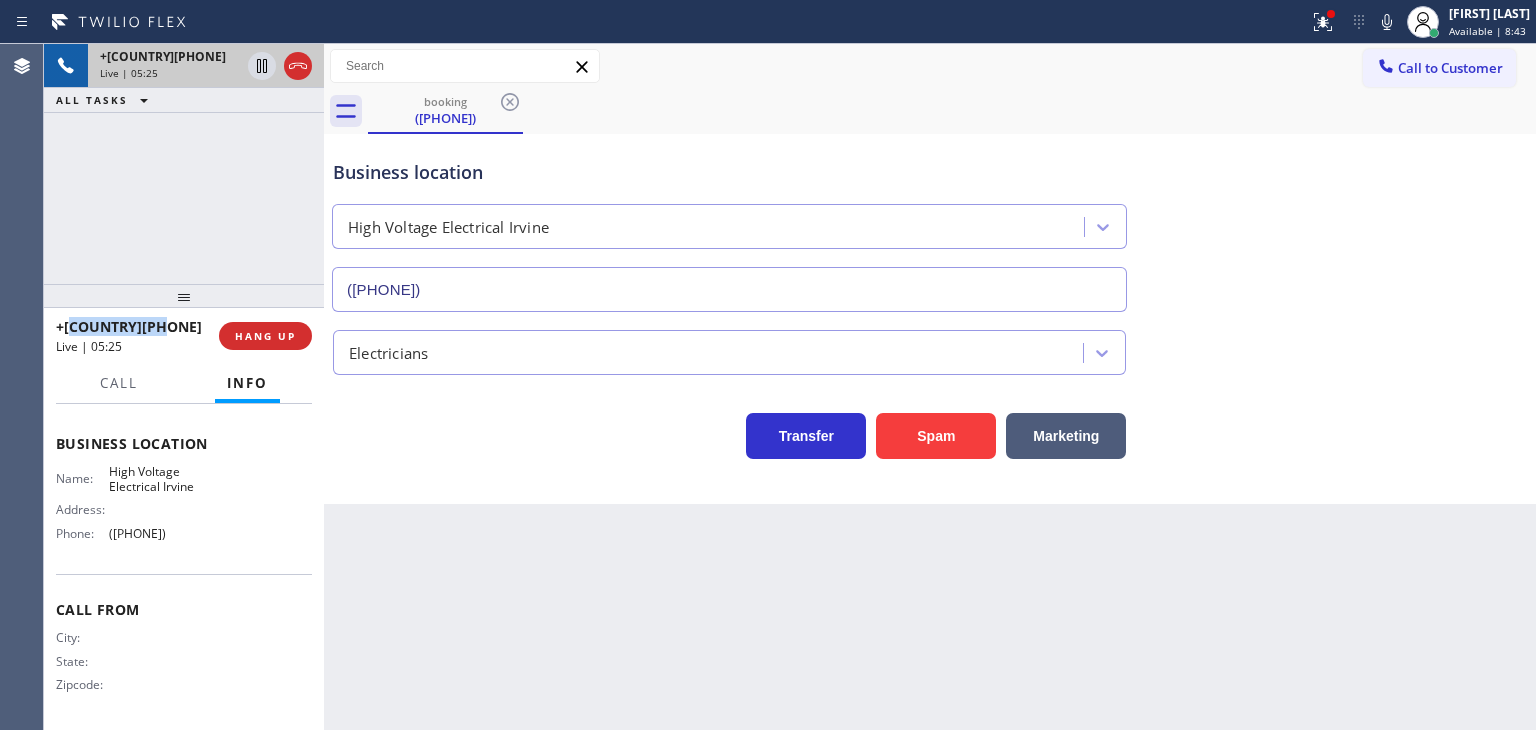 scroll, scrollTop: 251, scrollLeft: 0, axis: vertical 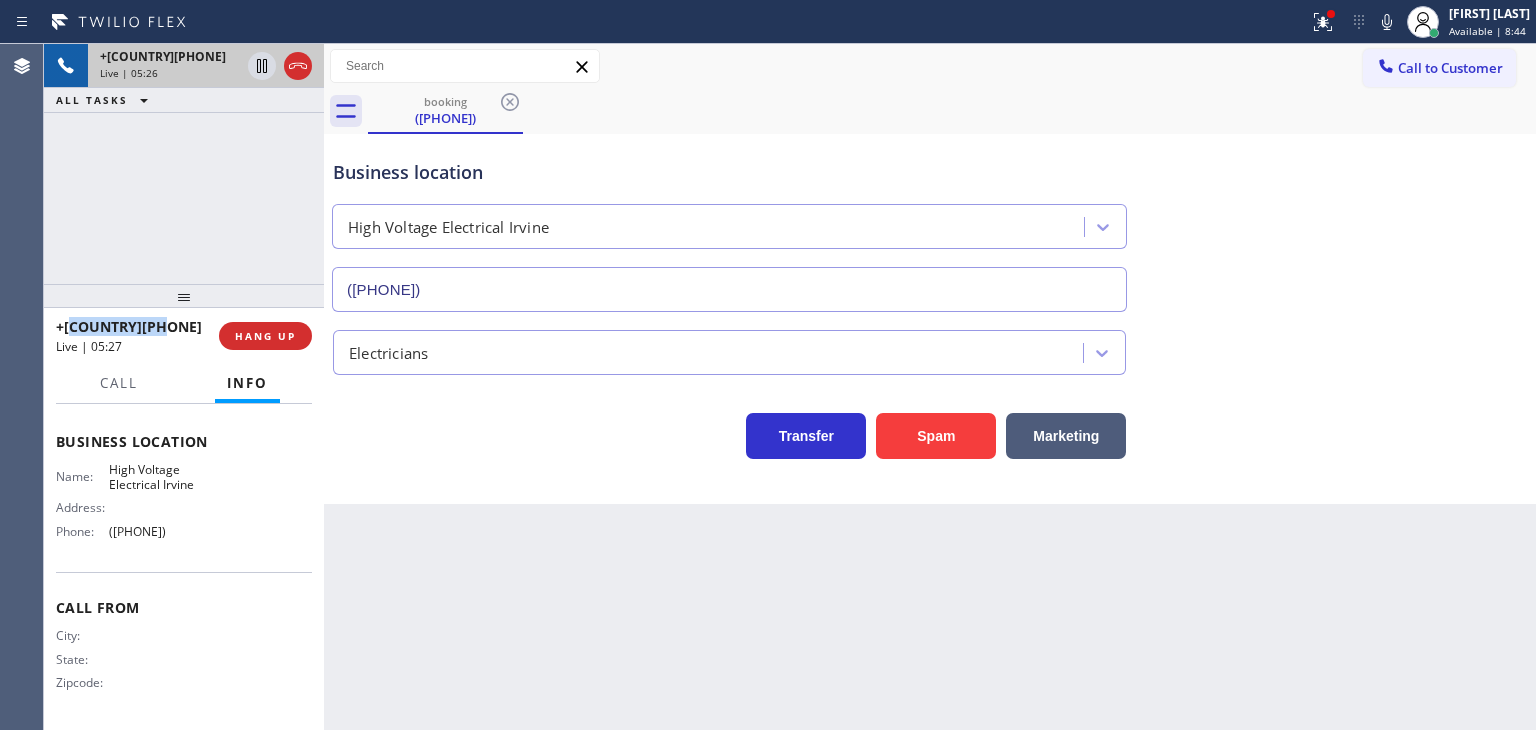 drag, startPoint x: 235, startPoint y: 529, endPoint x: 103, endPoint y: 534, distance: 132.09467 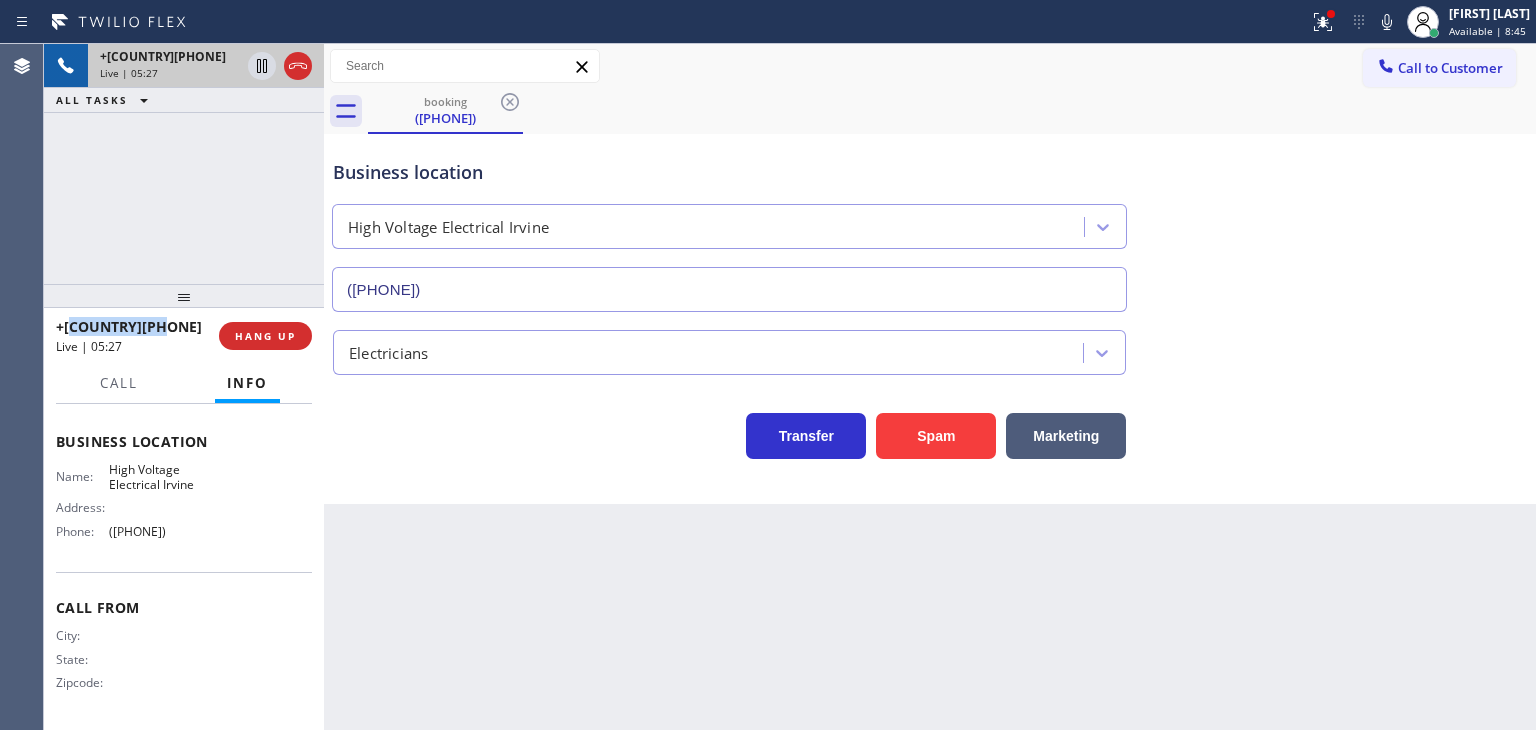 copy on "[PHONE]" 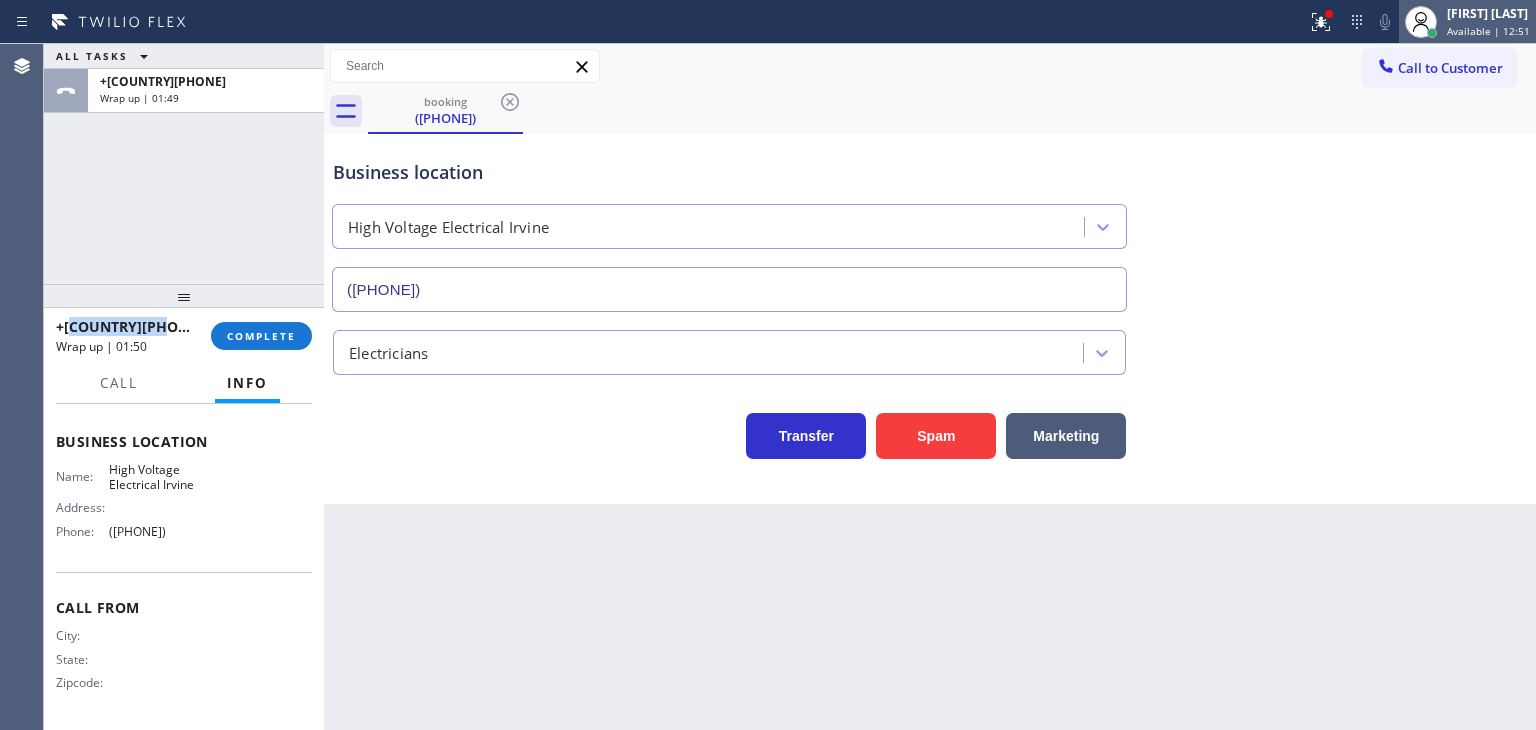 click on "Available | 12:51" at bounding box center (1488, 31) 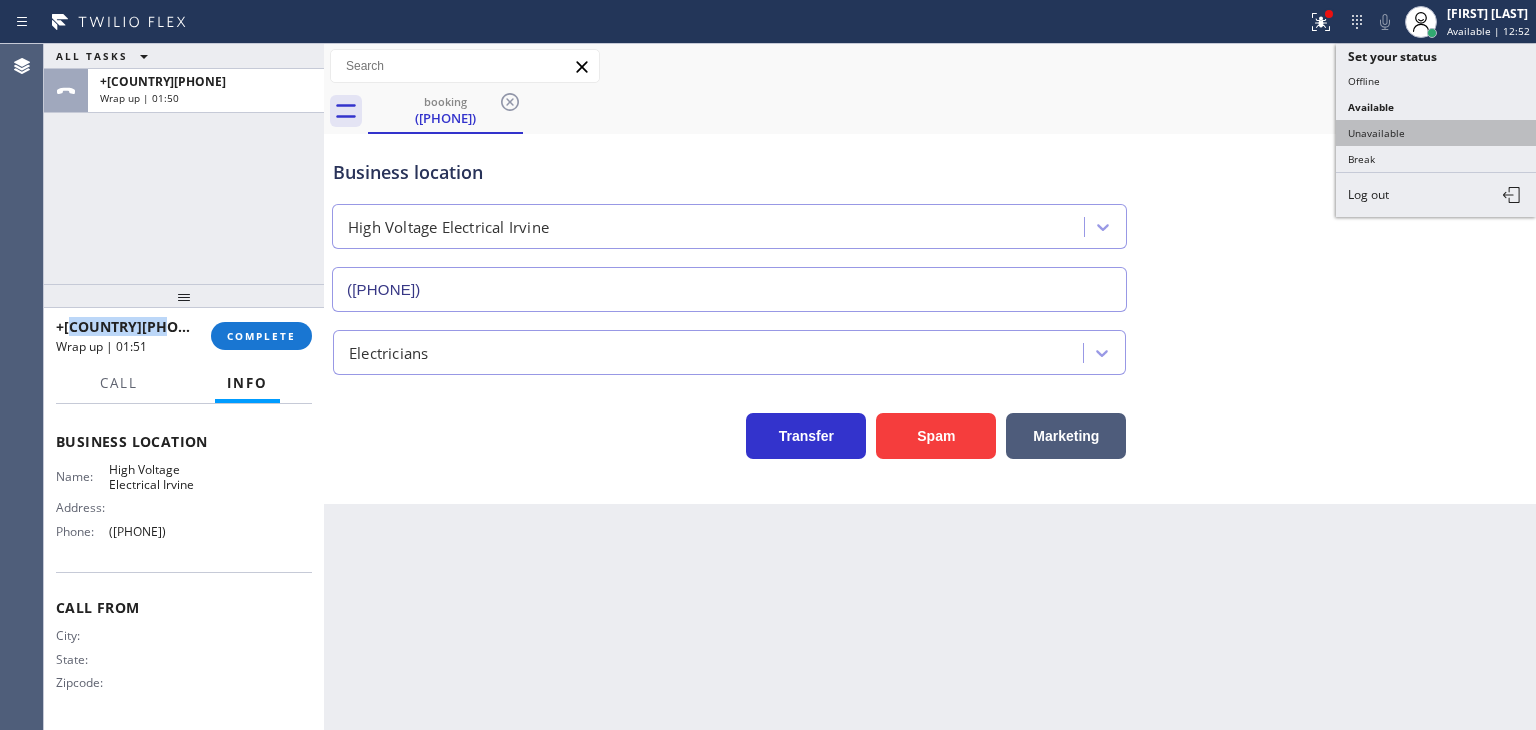 click on "Unavailable" at bounding box center [1436, 133] 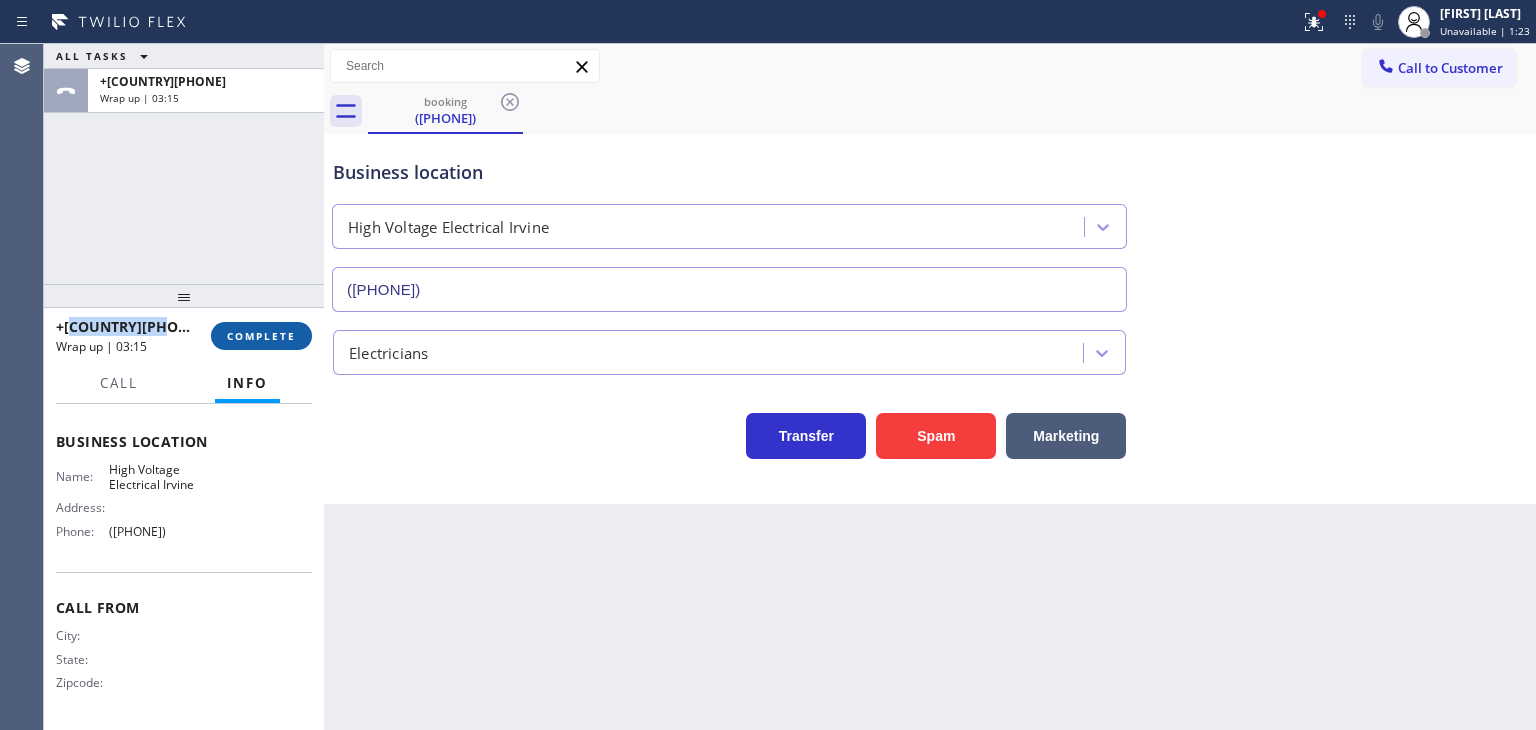 click on "COMPLETE" at bounding box center (261, 336) 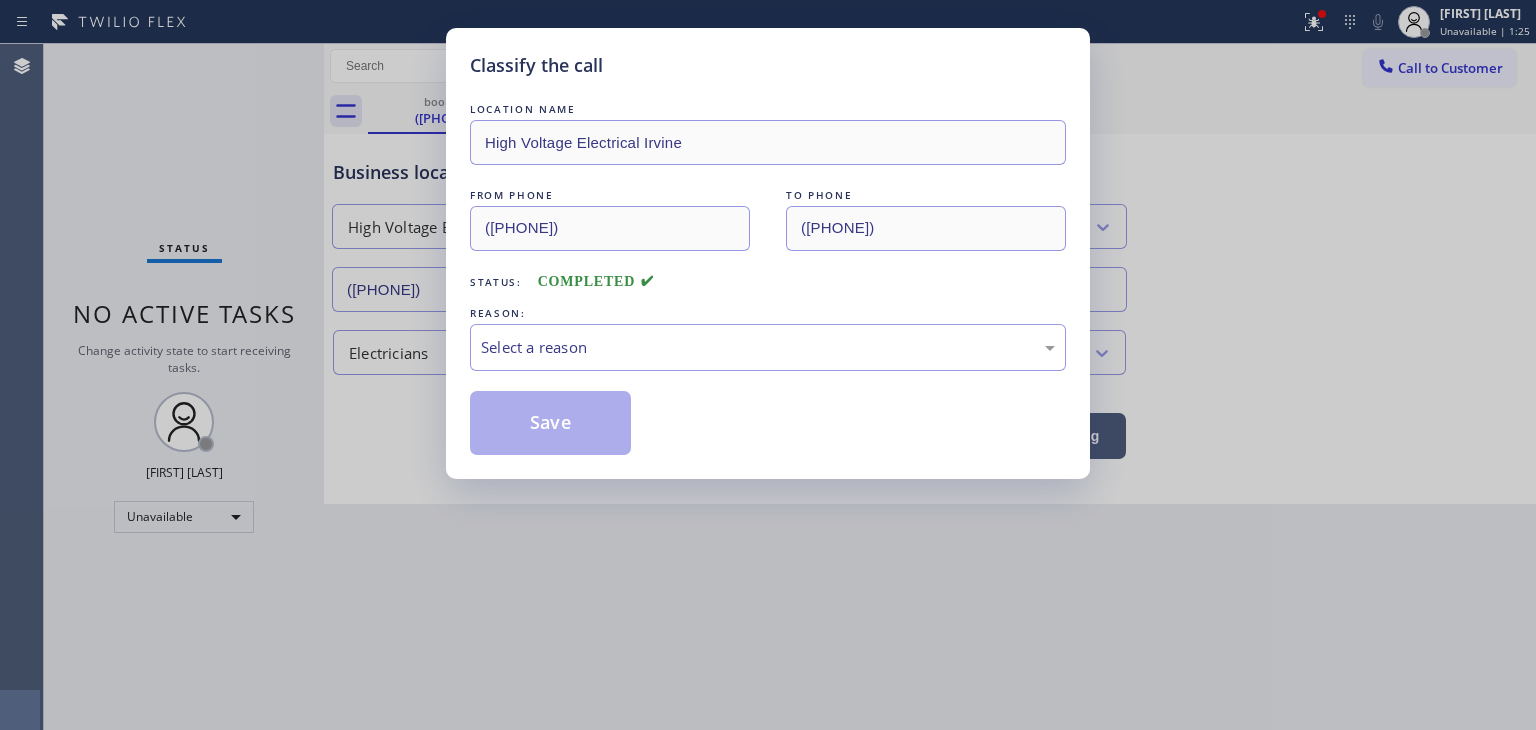 click on "Select a reason" at bounding box center [768, 347] 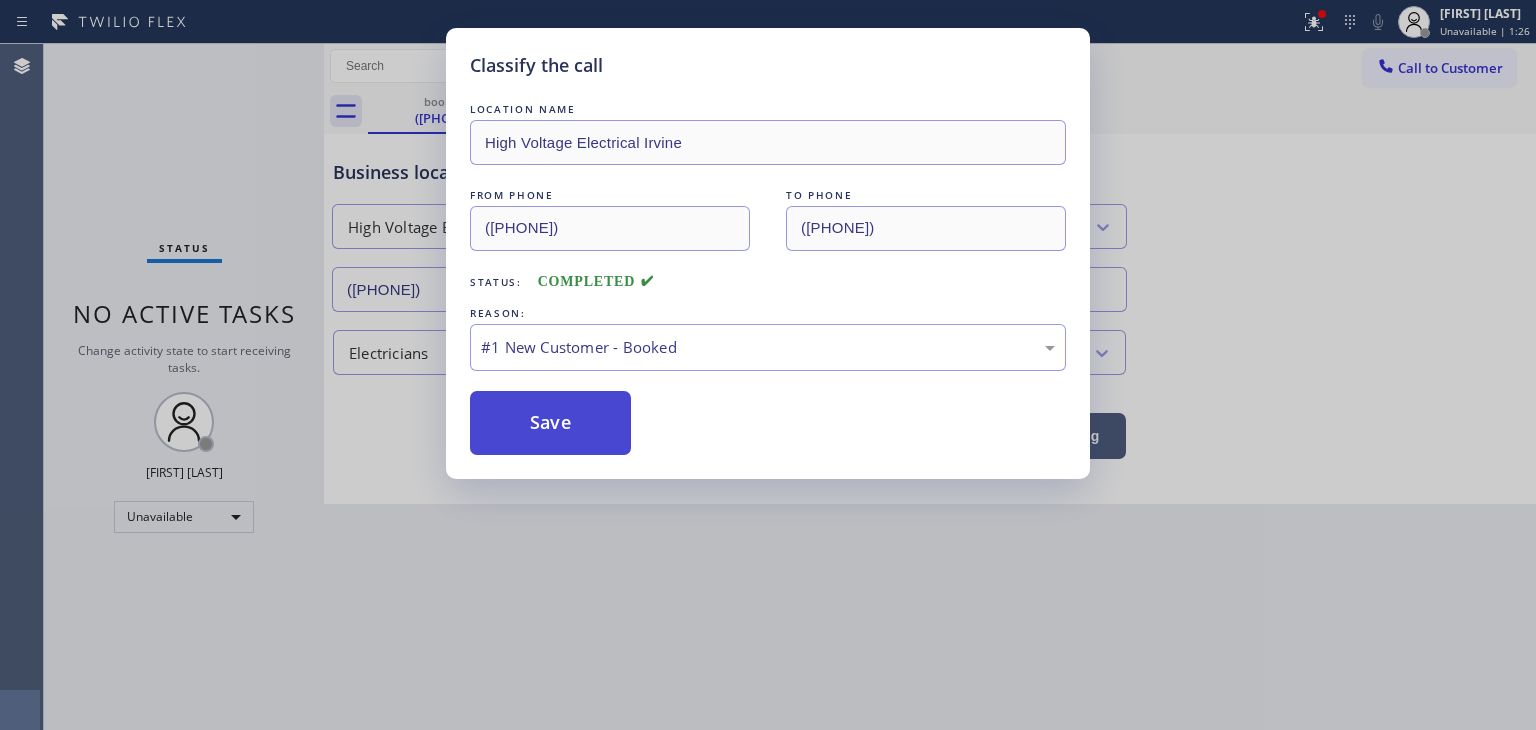click on "Save" at bounding box center [550, 423] 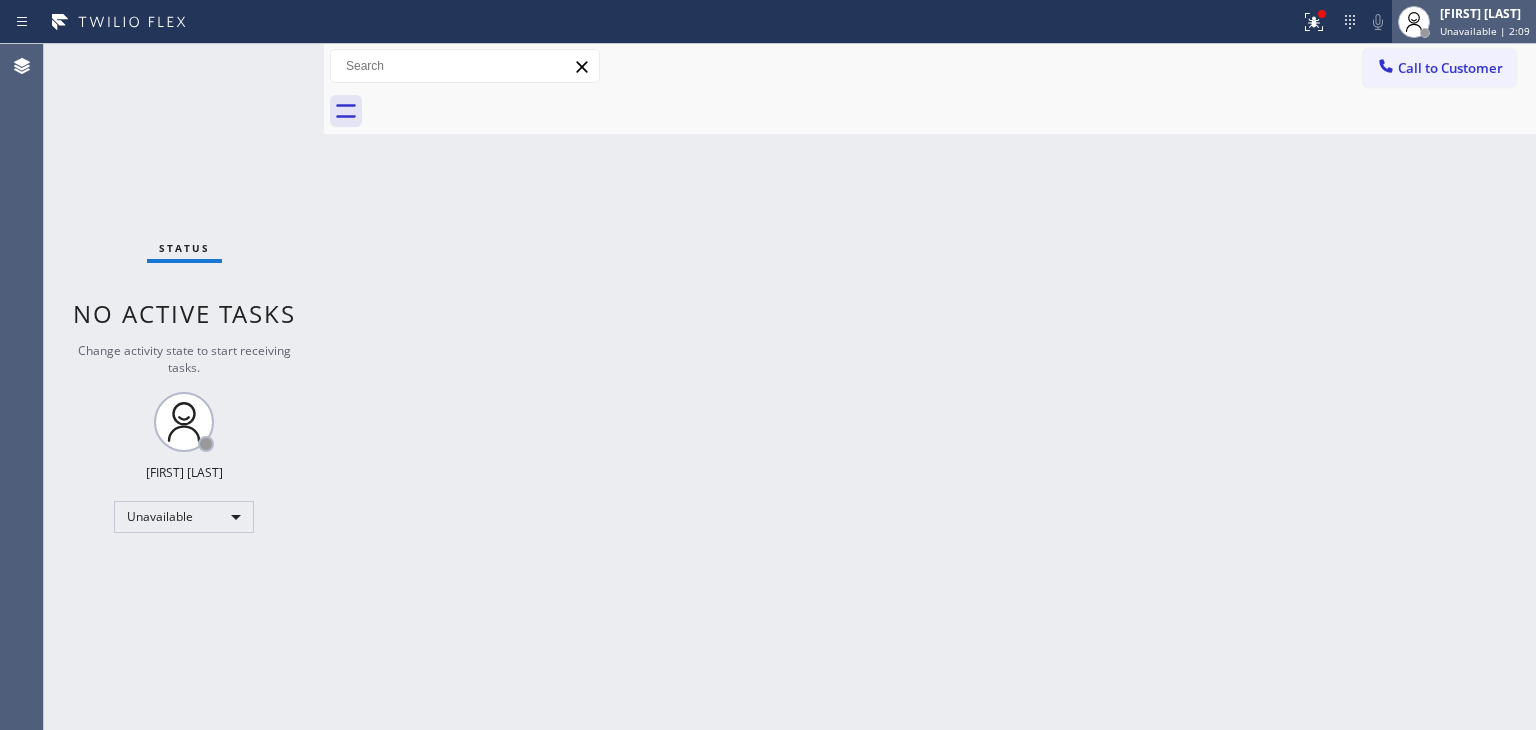 click on "[FIRST] [LAST]" at bounding box center [1485, 13] 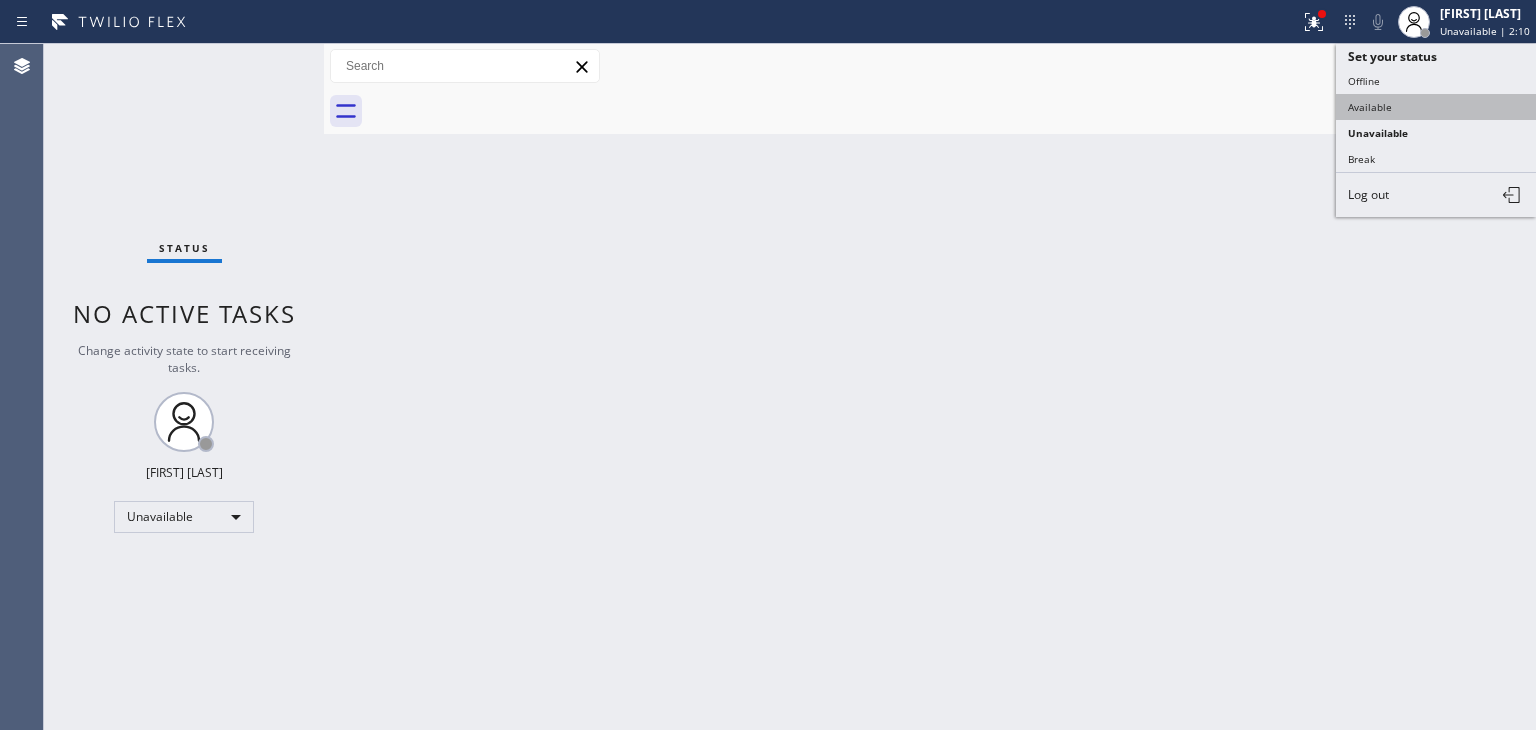 click on "Available" at bounding box center [1436, 107] 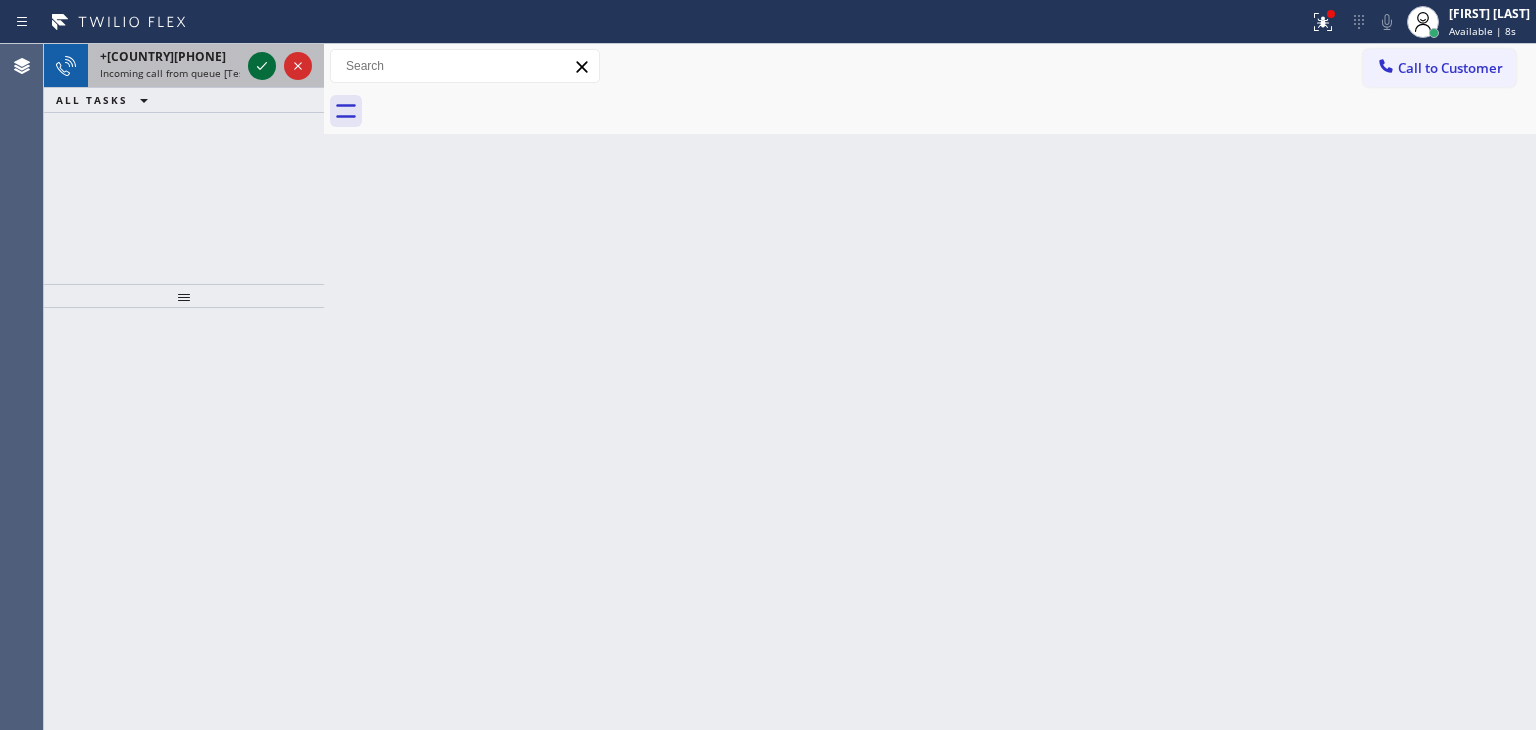 click 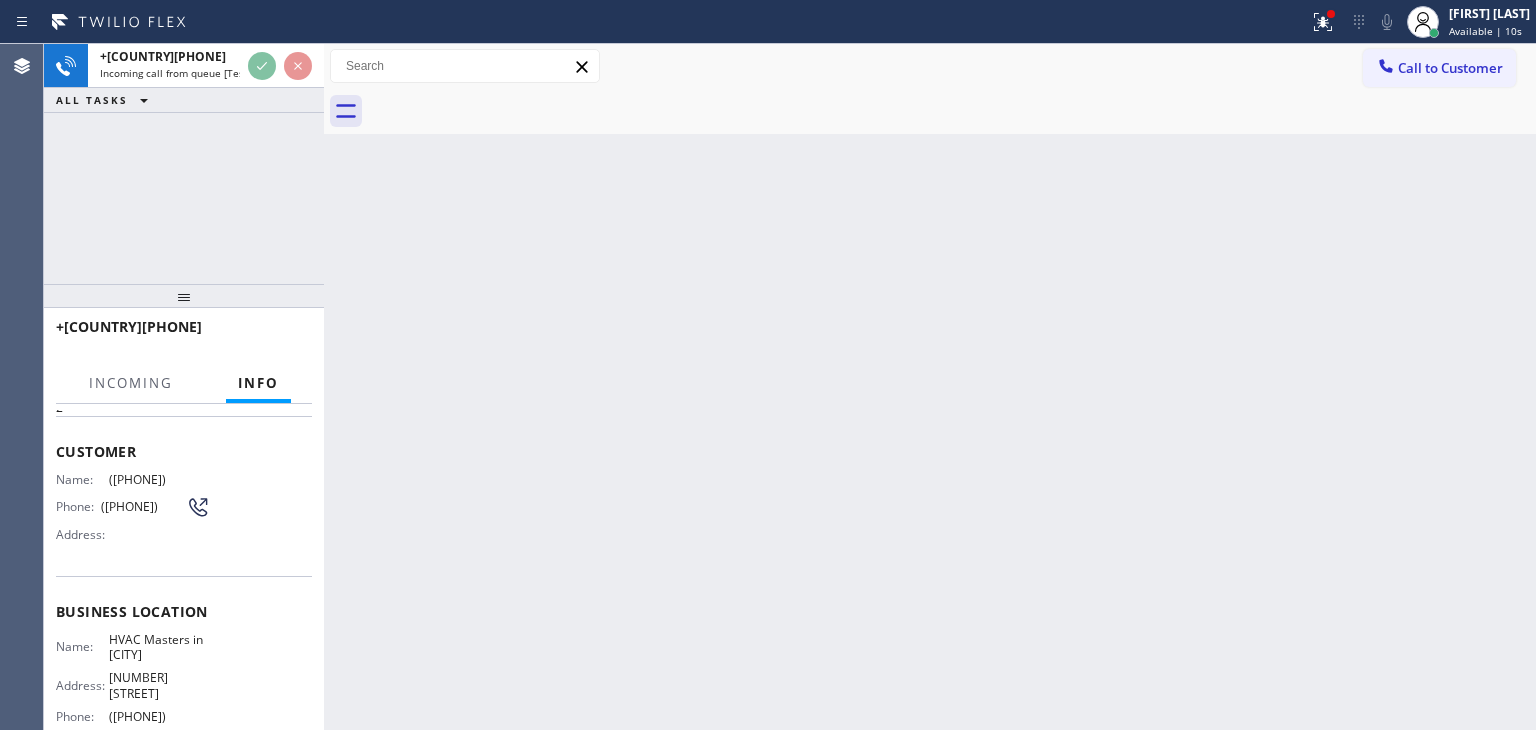 scroll, scrollTop: 100, scrollLeft: 0, axis: vertical 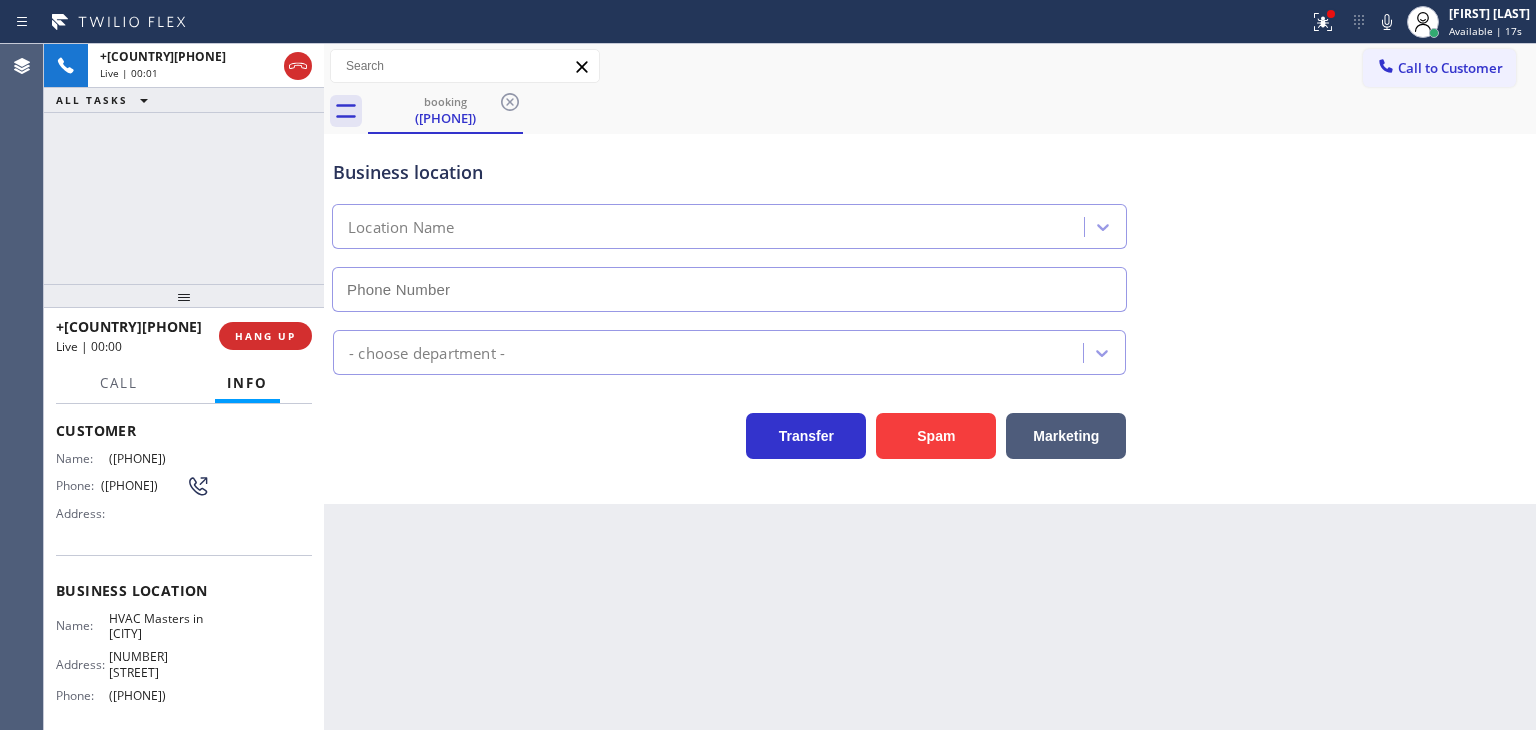 type on "[PHONE]" 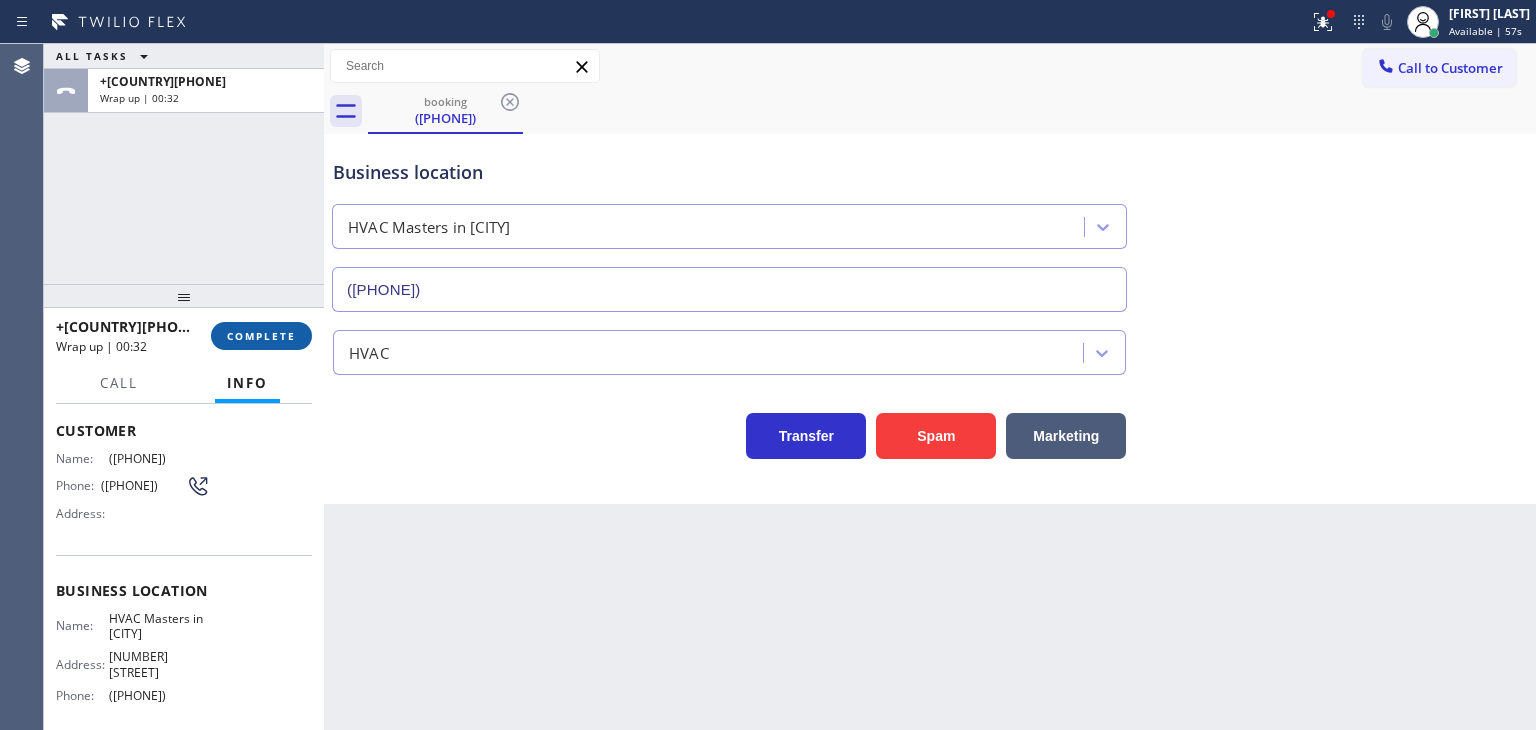 click on "COMPLETE" at bounding box center (261, 336) 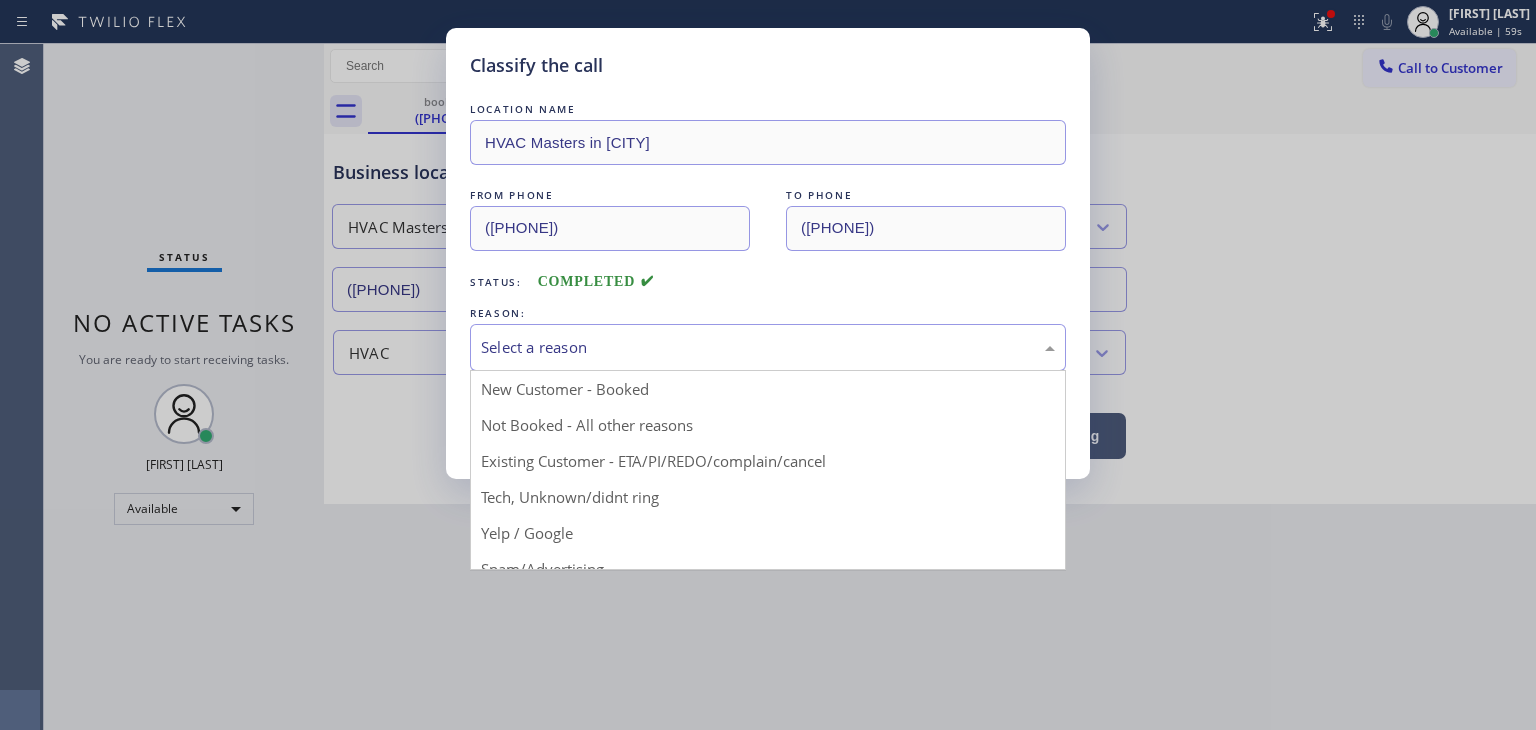 drag, startPoint x: 550, startPoint y: 329, endPoint x: 584, endPoint y: 453, distance: 128.57683 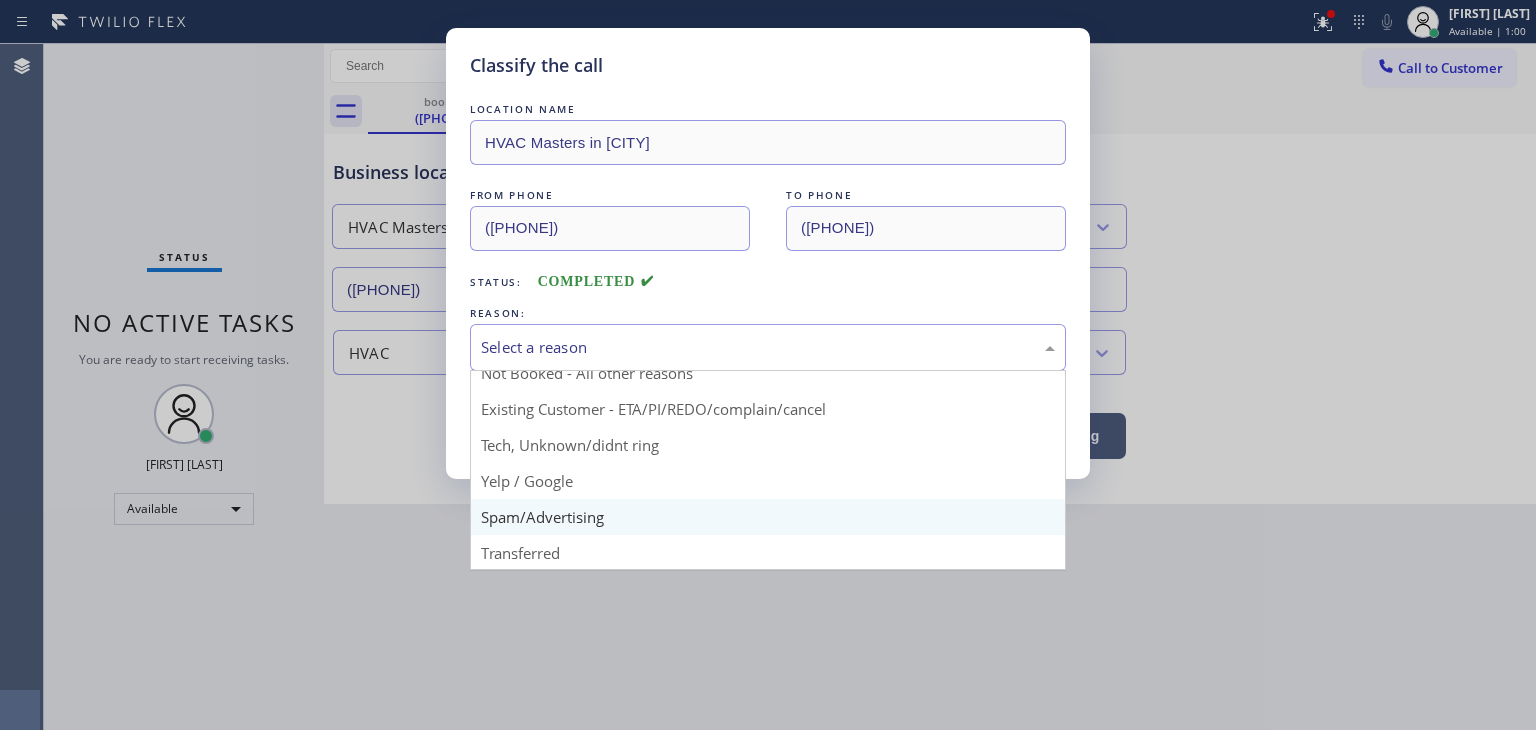 scroll, scrollTop: 100, scrollLeft: 0, axis: vertical 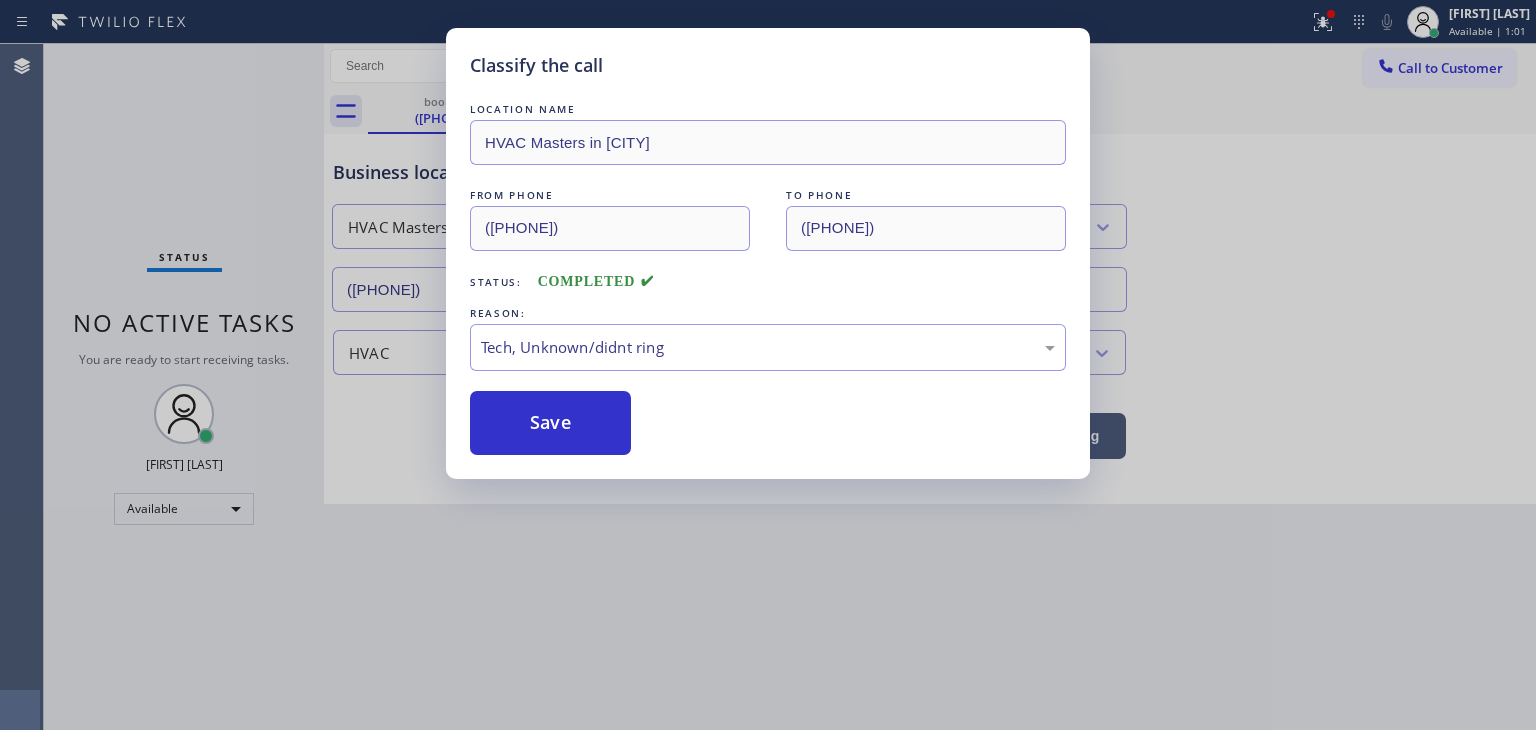 click on "Save" at bounding box center [550, 423] 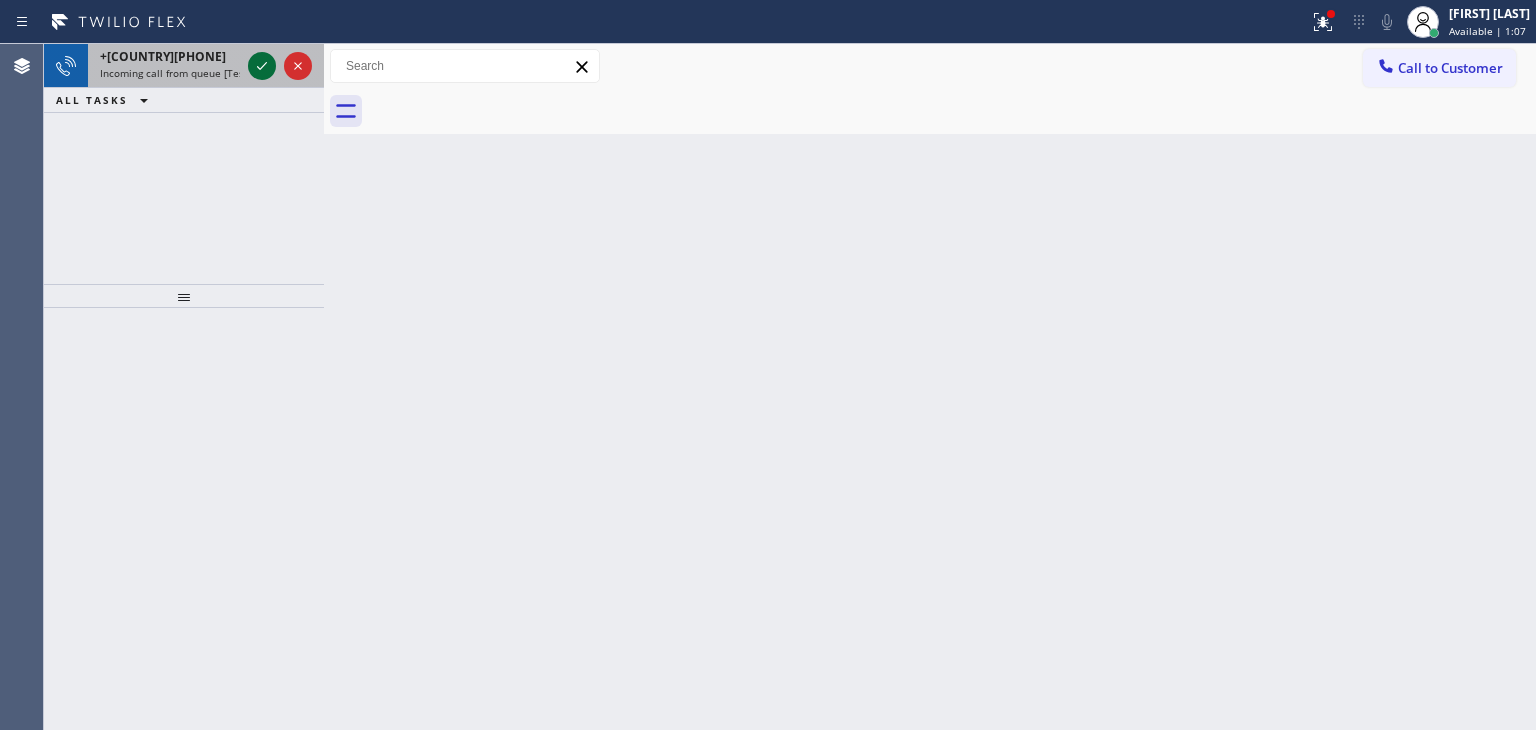 click 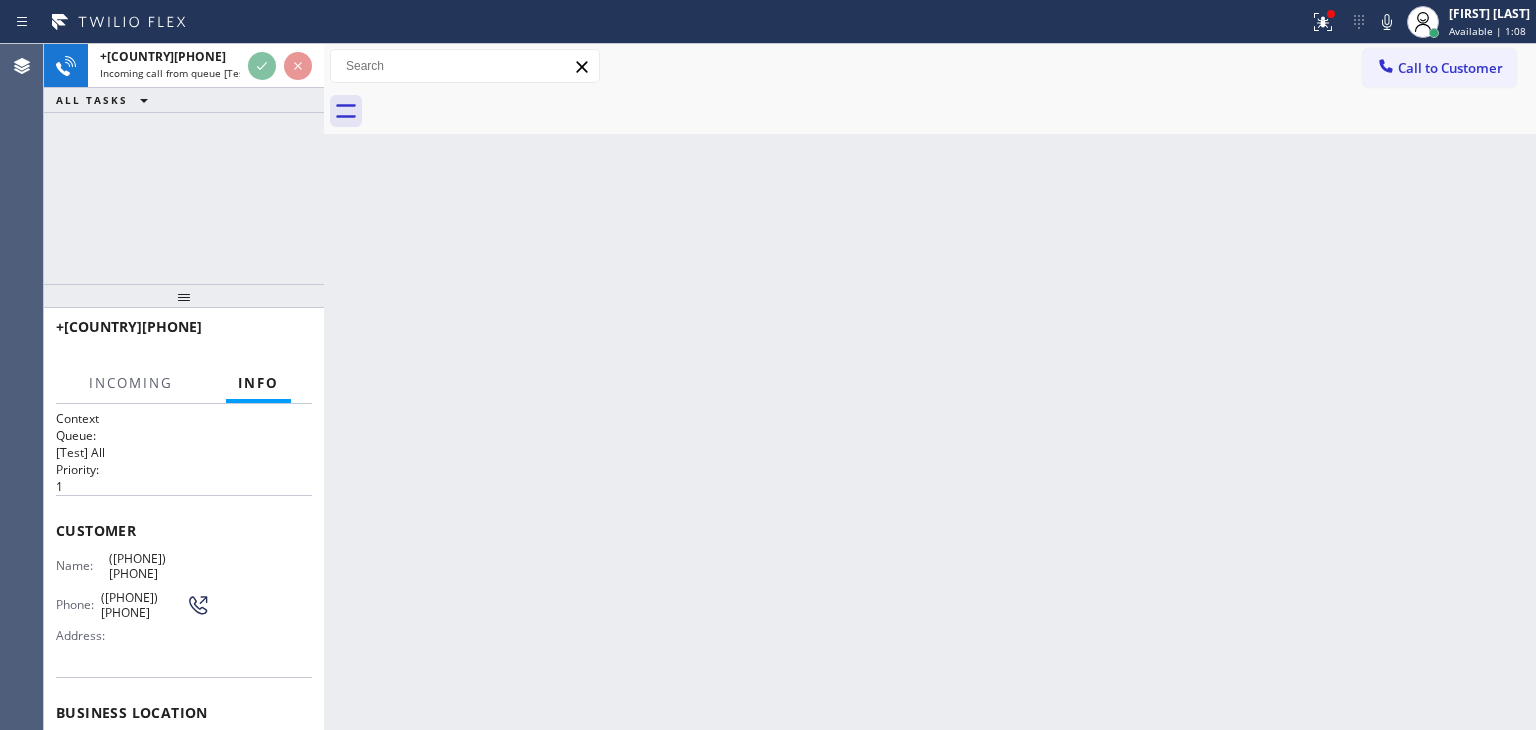 scroll, scrollTop: 100, scrollLeft: 0, axis: vertical 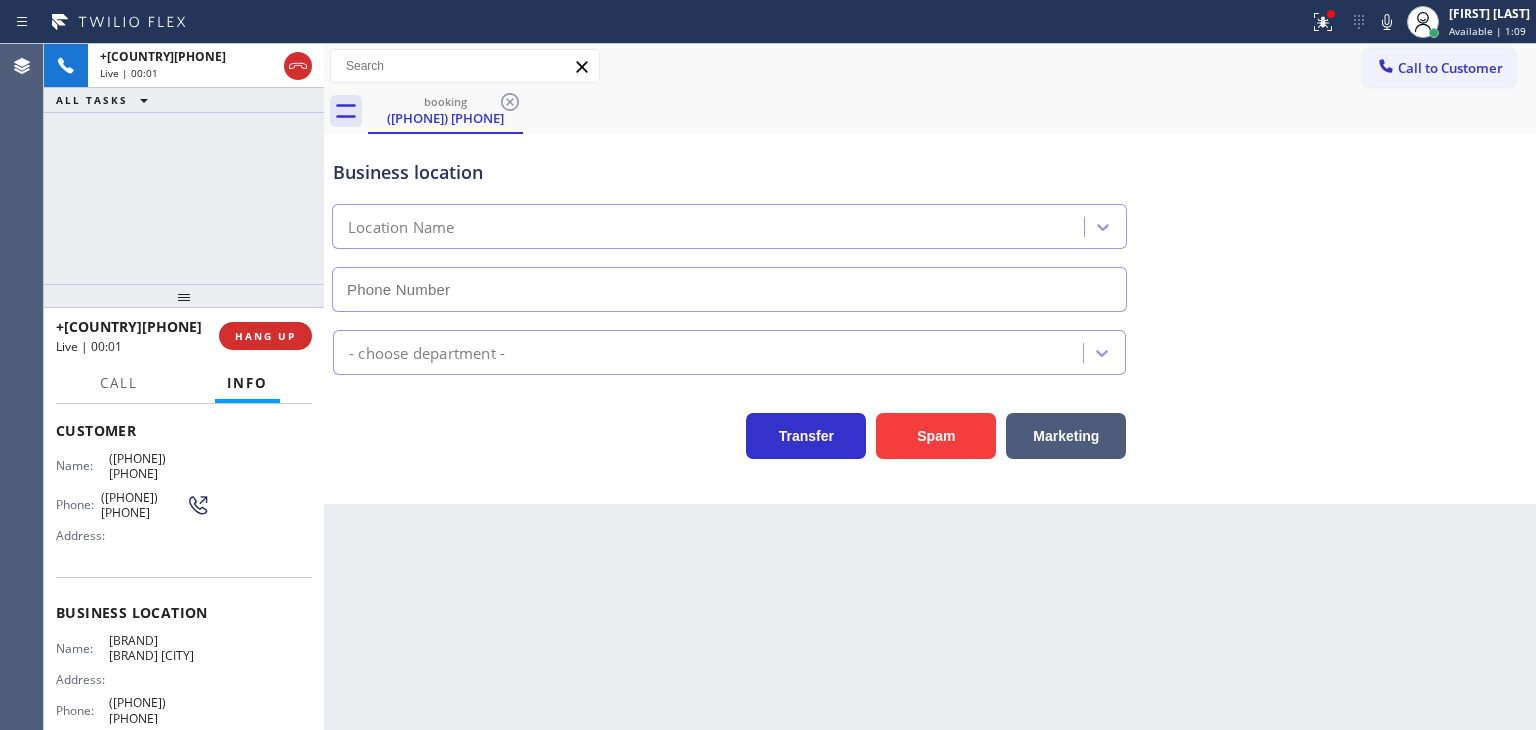 type on "[PHONE]" 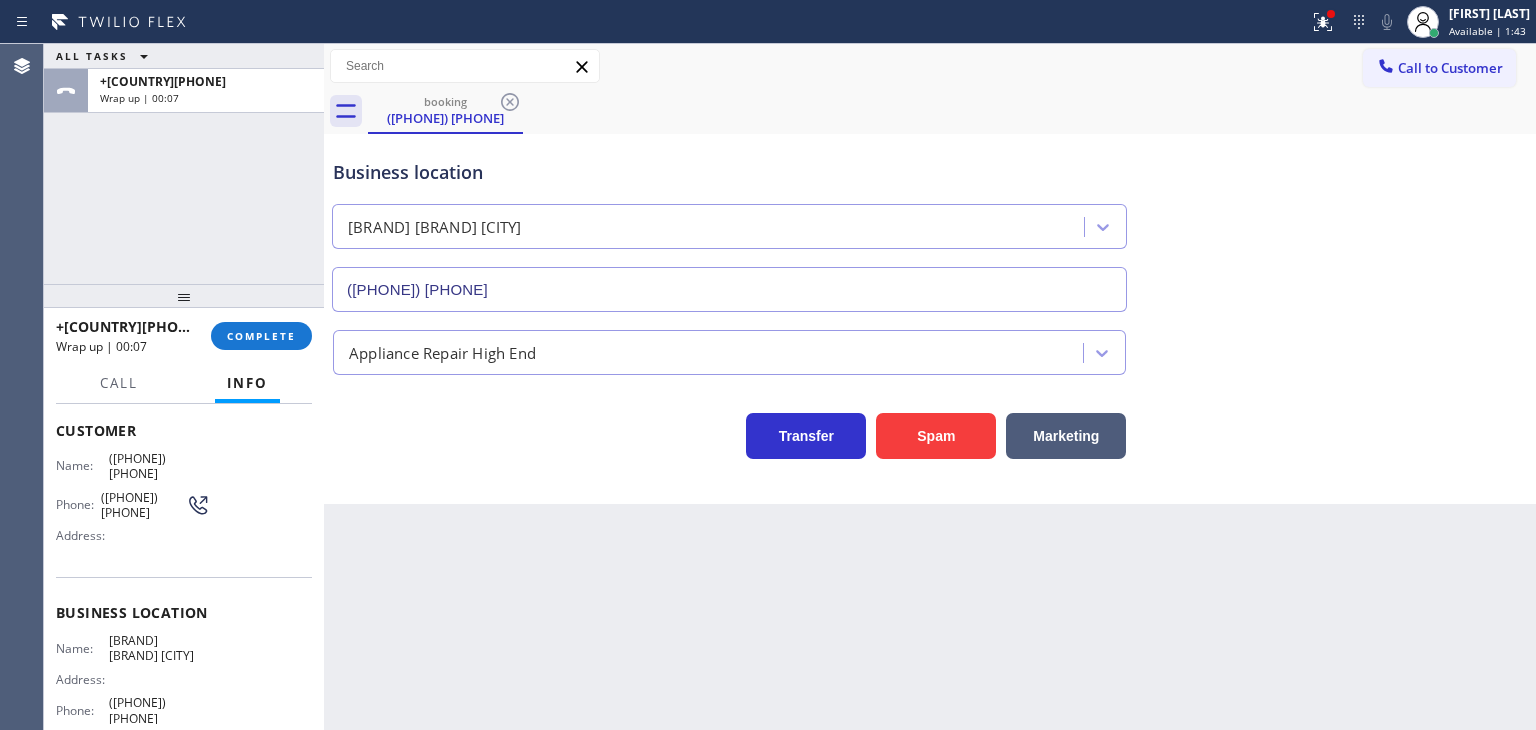 click on "Transfer Spam Marketing" at bounding box center (729, 431) 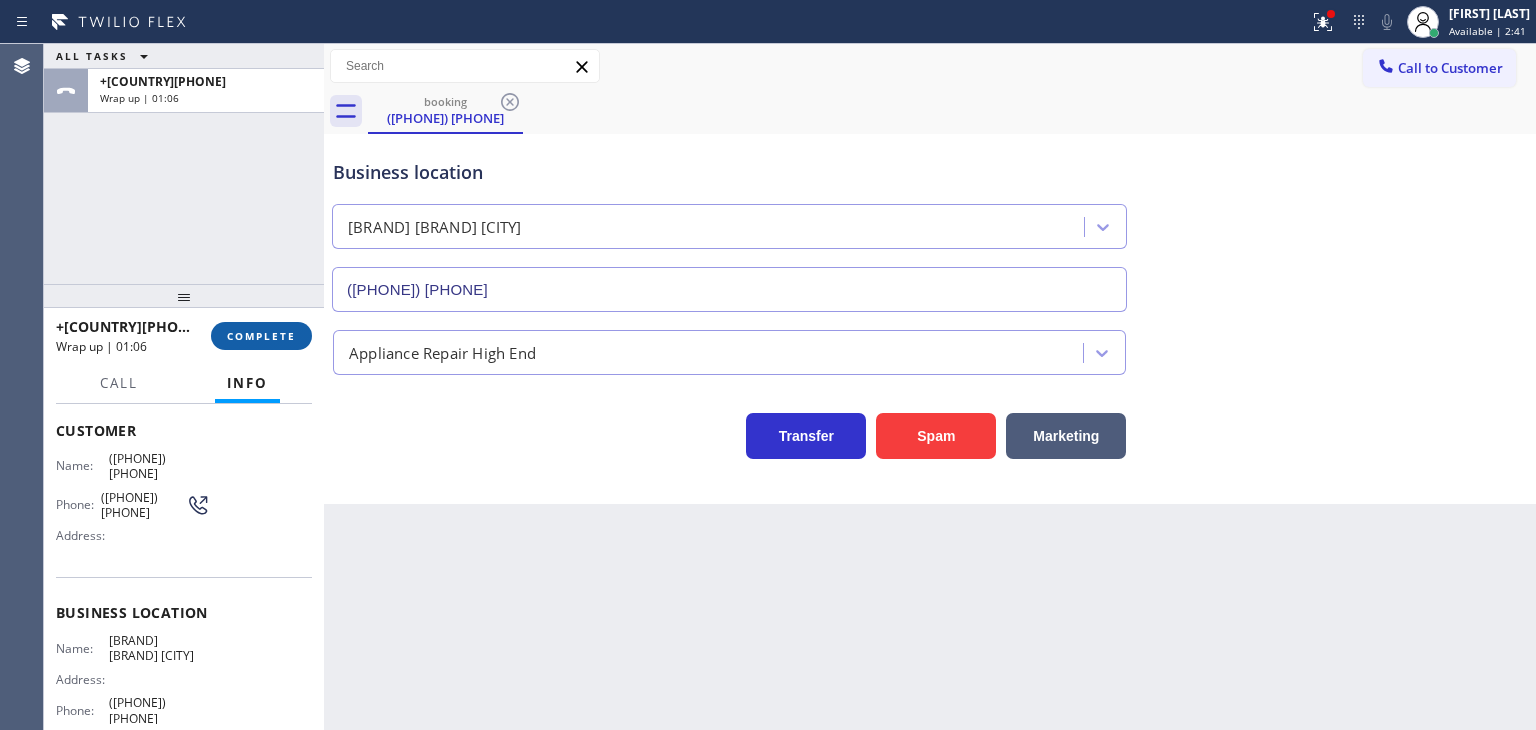 click on "COMPLETE" at bounding box center [261, 336] 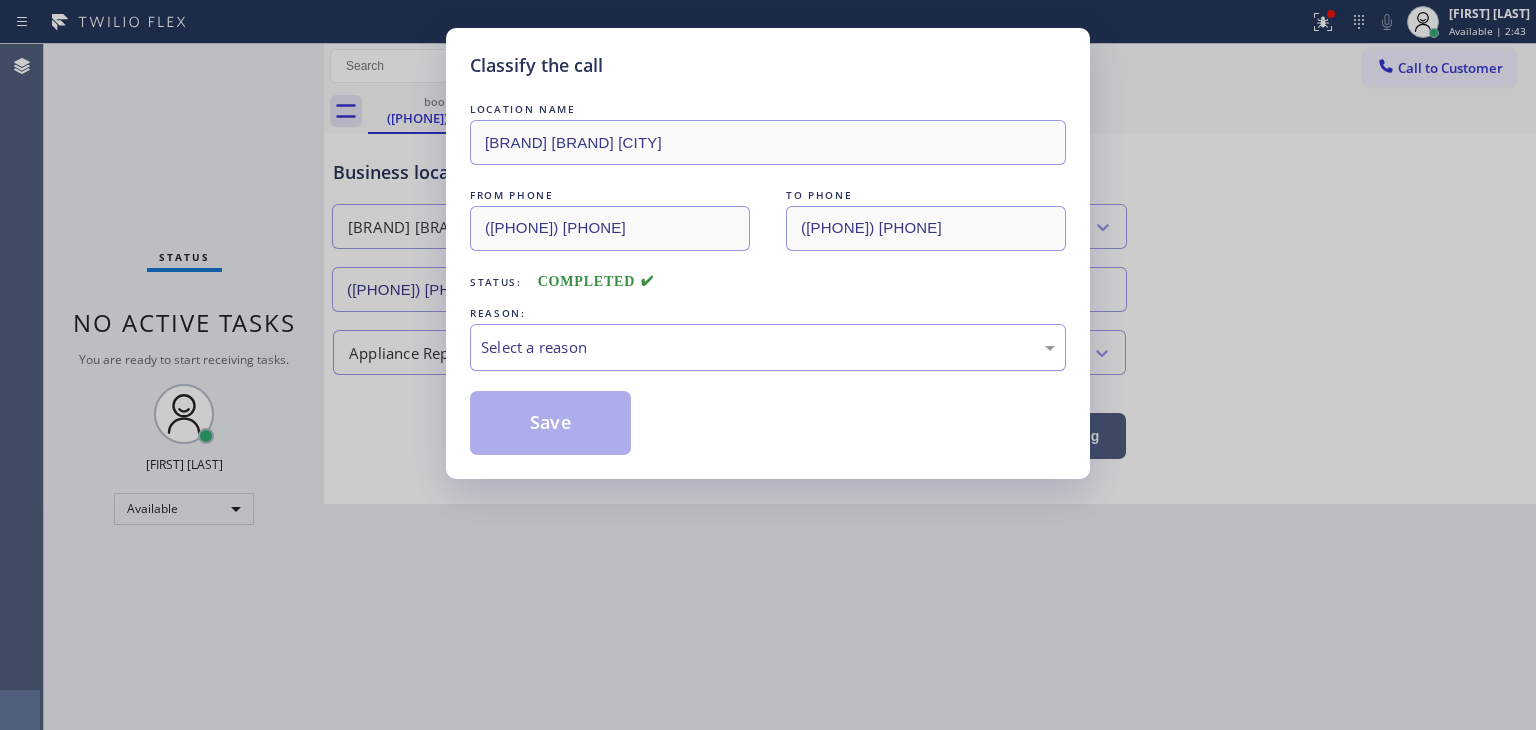 click on "Select a reason" at bounding box center [768, 347] 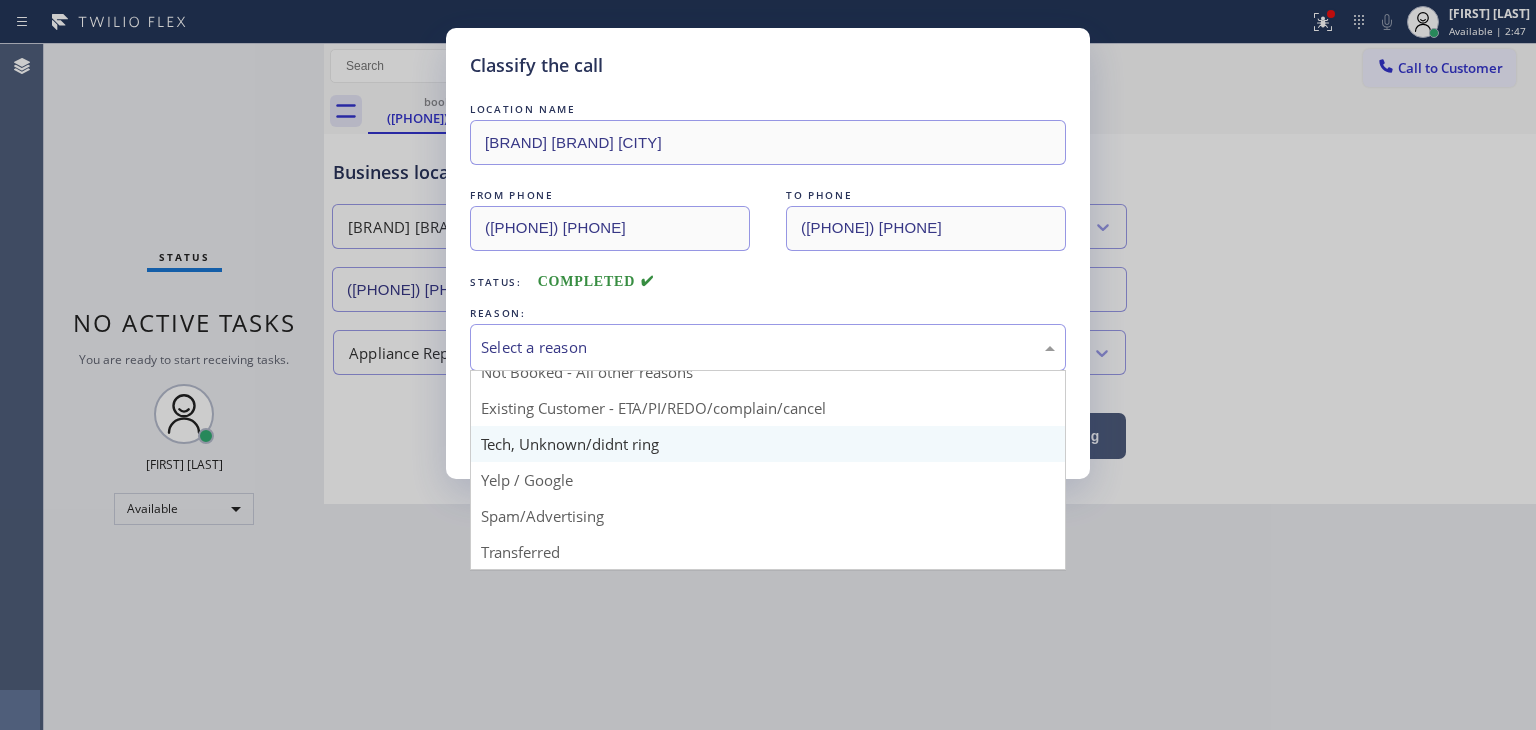 scroll, scrollTop: 100, scrollLeft: 0, axis: vertical 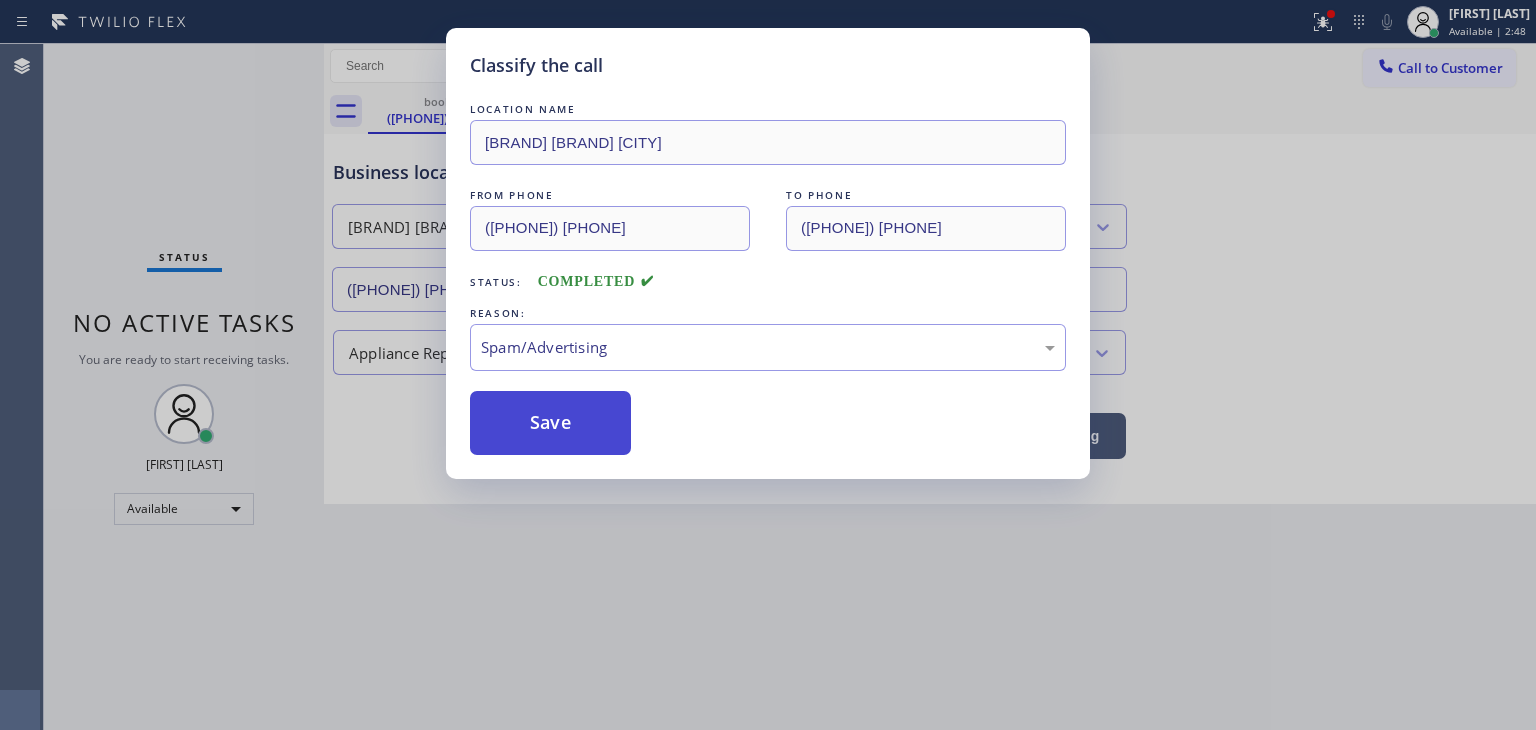 click on "Save" at bounding box center (550, 423) 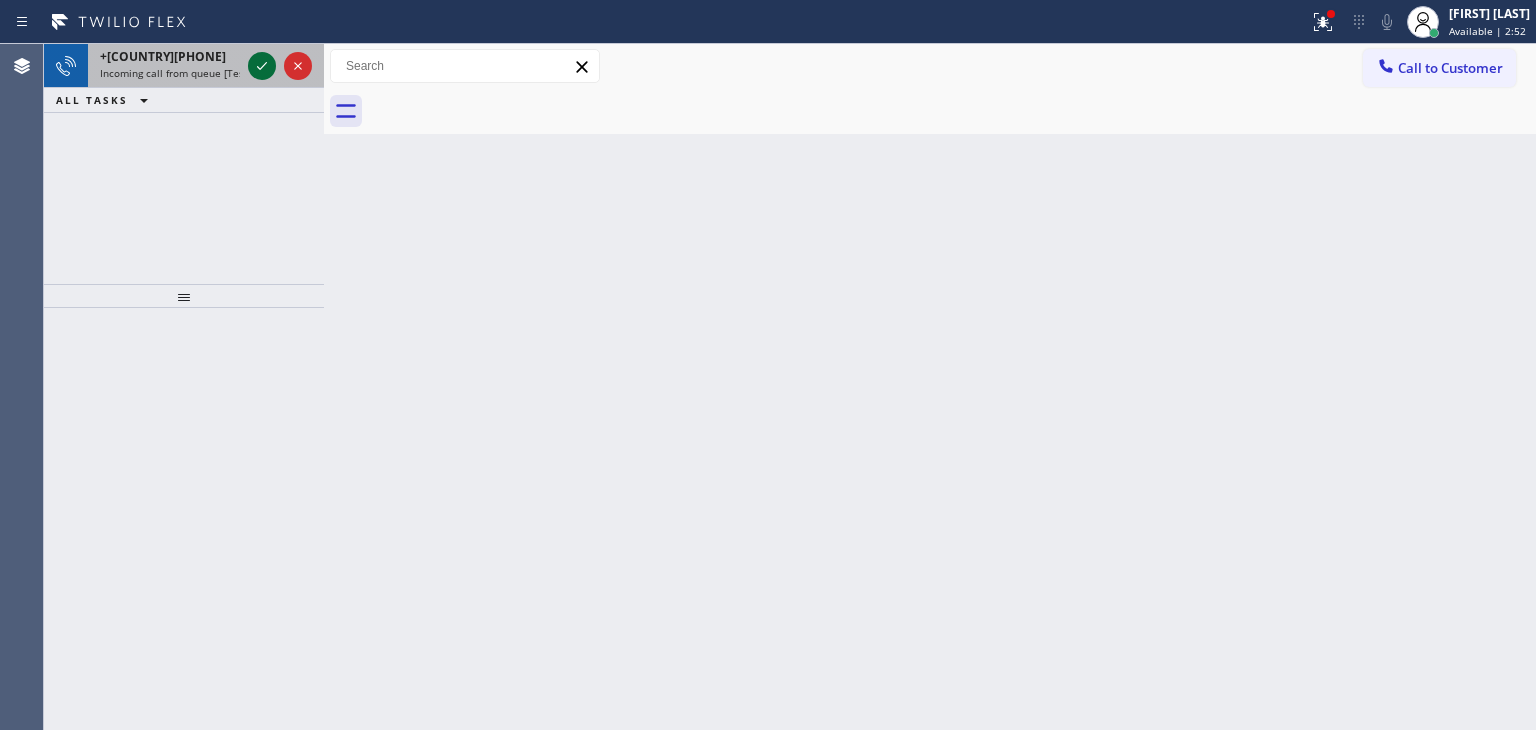 click 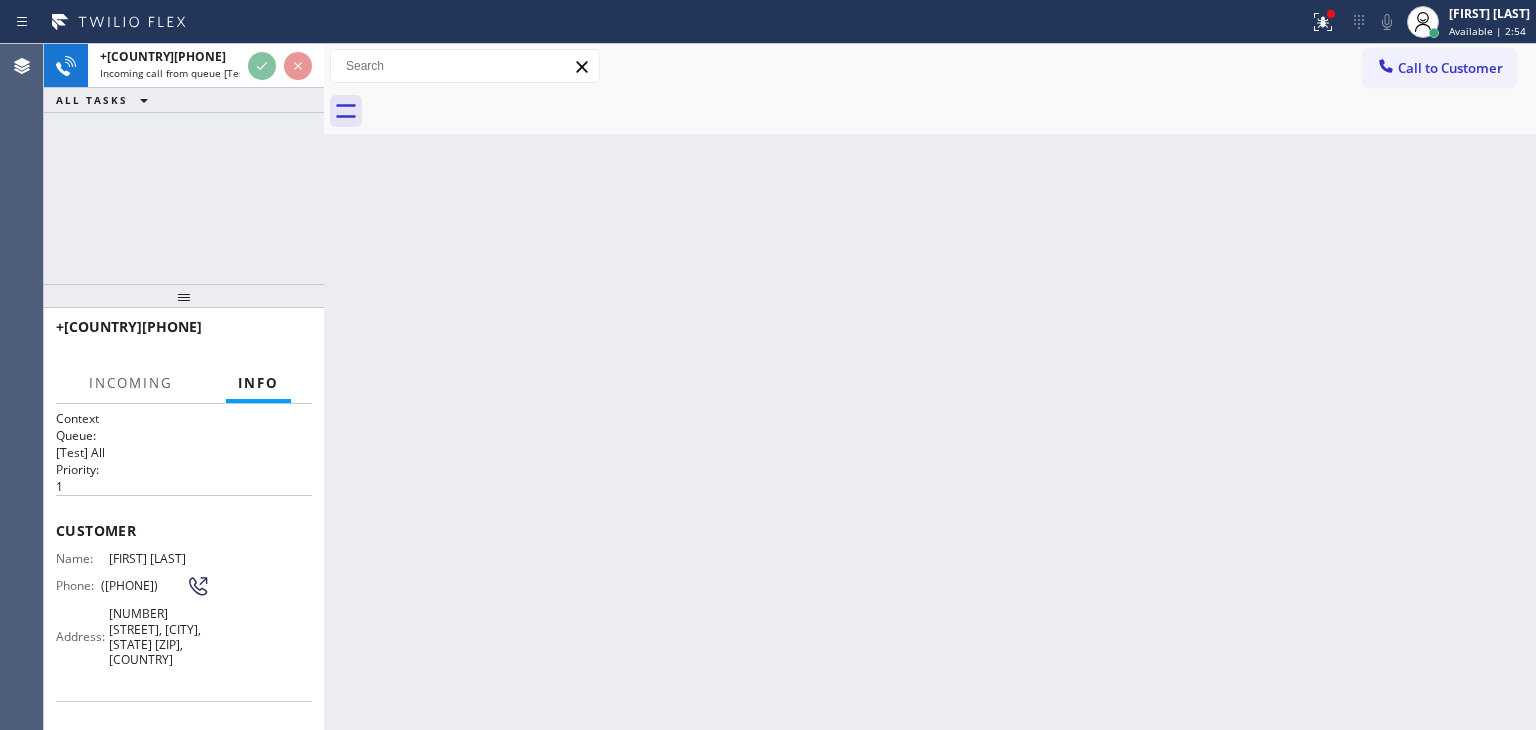 scroll, scrollTop: 100, scrollLeft: 0, axis: vertical 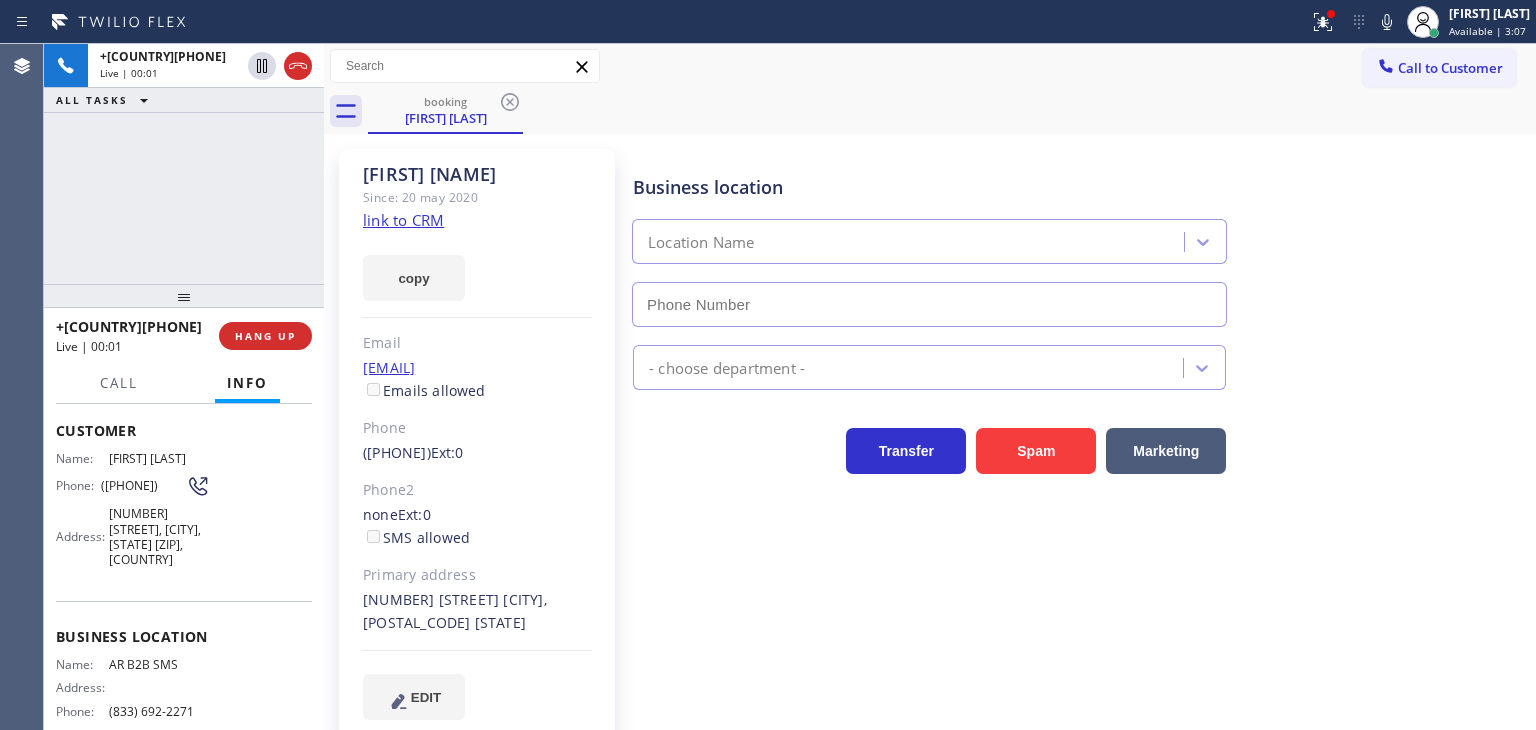 type on "(833) 692-2271" 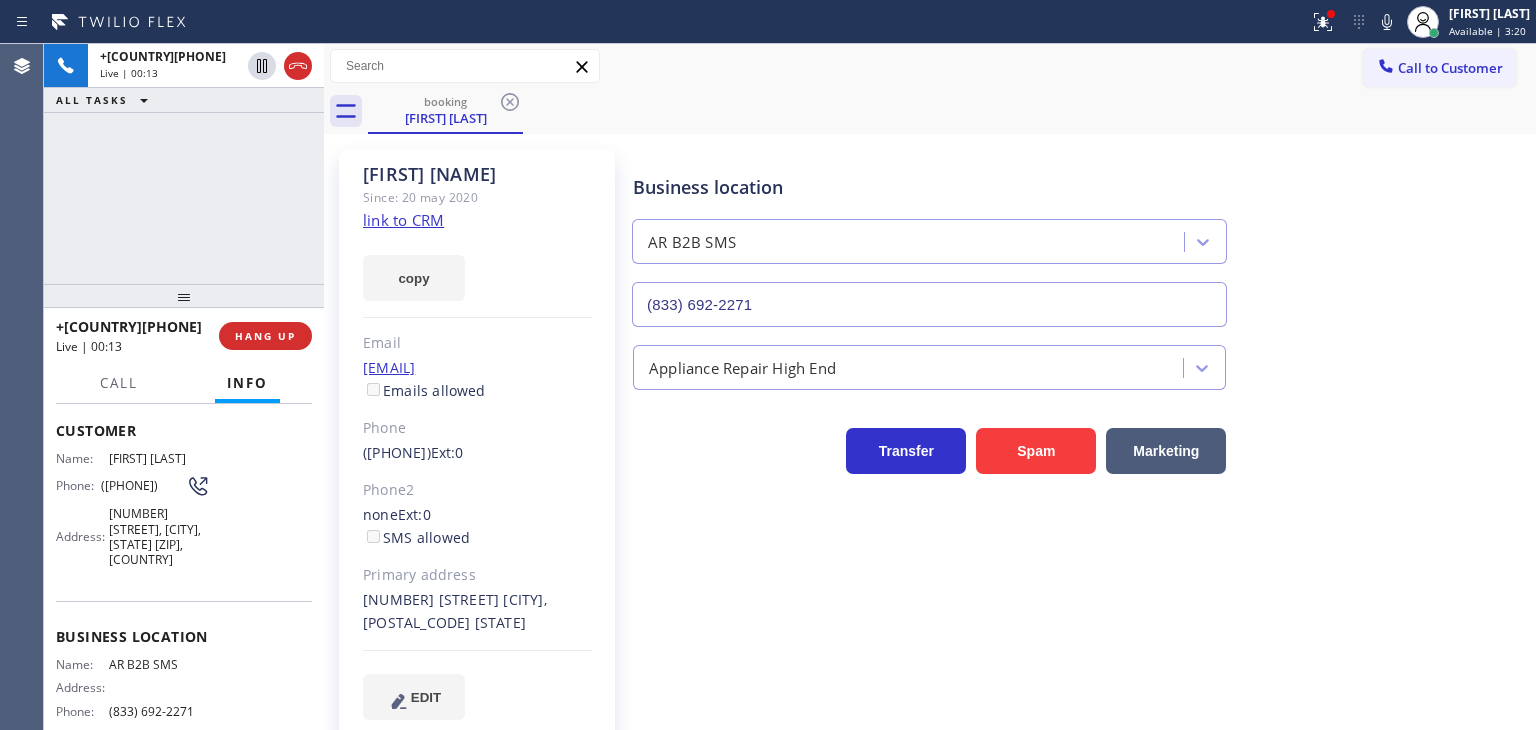 click on "link to CRM" 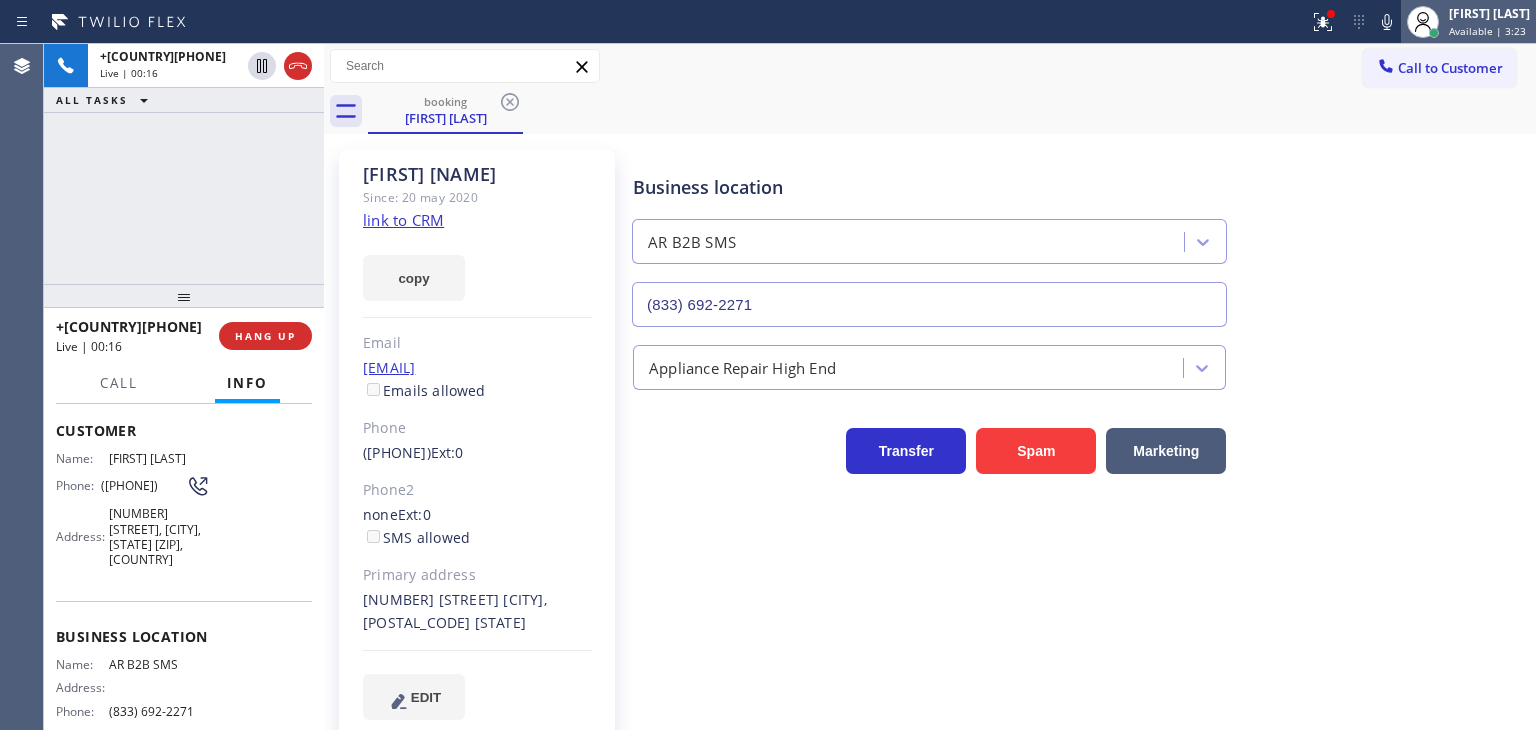 click on "[FIRST] [LAST]" at bounding box center [1489, 13] 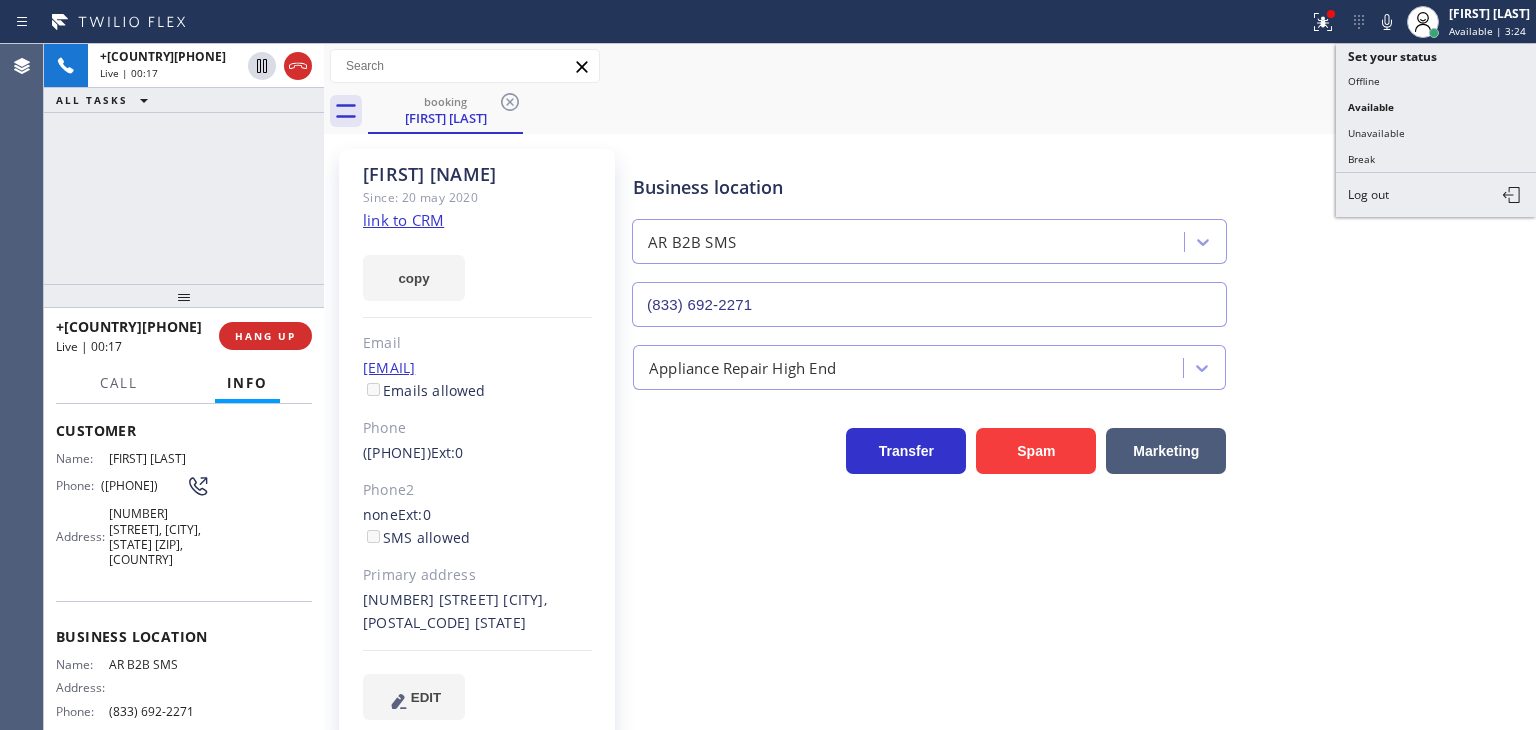 click on "Unavailable" at bounding box center (1436, 133) 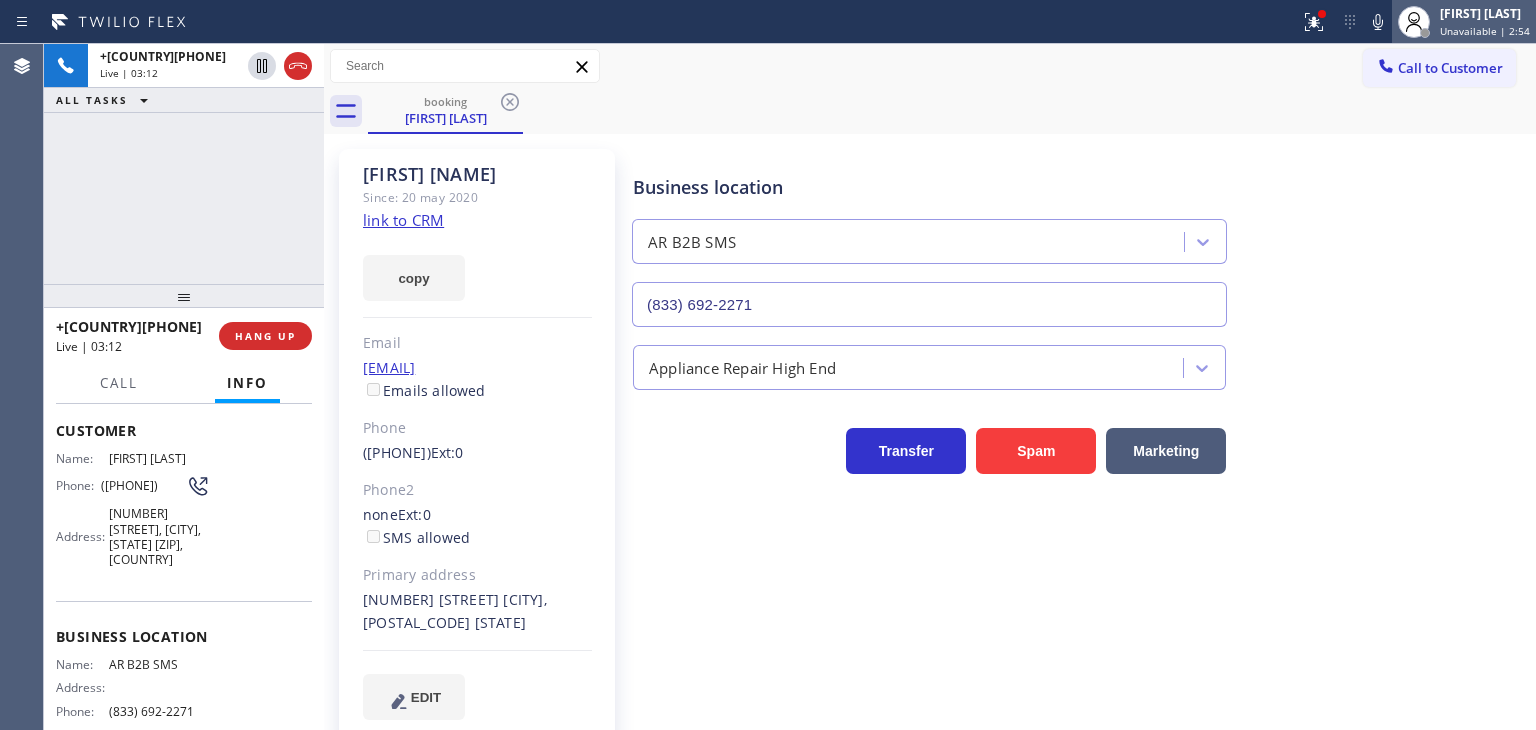 click at bounding box center (1414, 22) 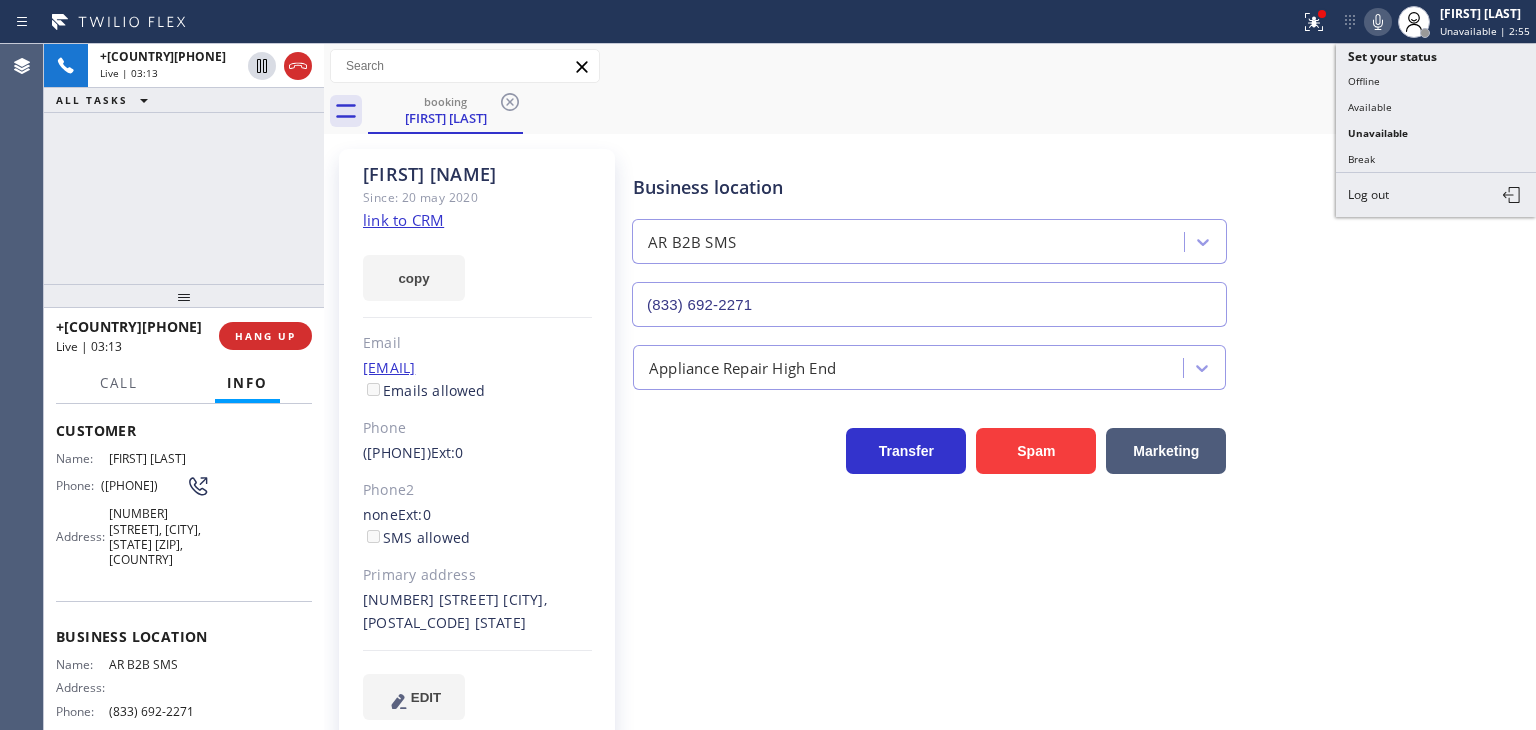 click 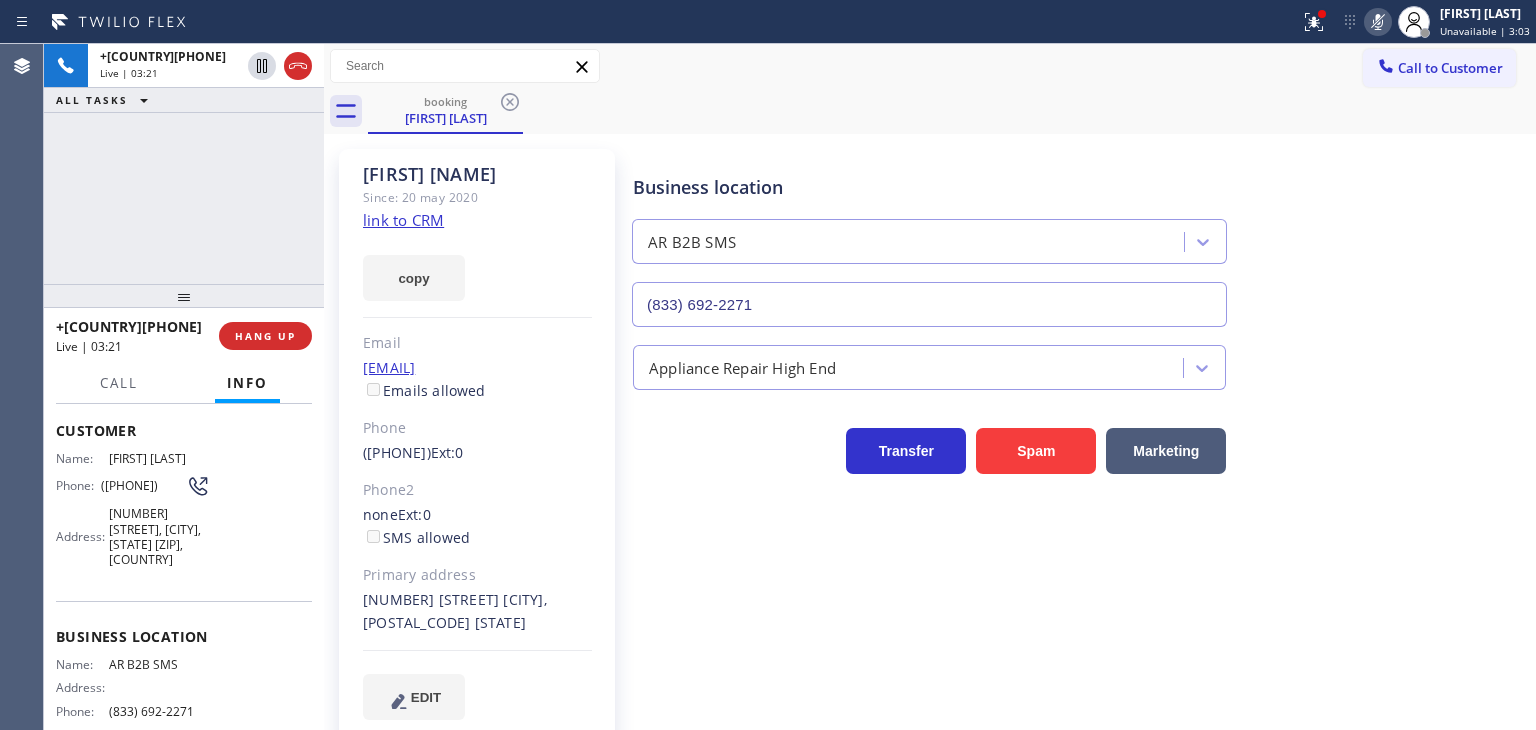 click 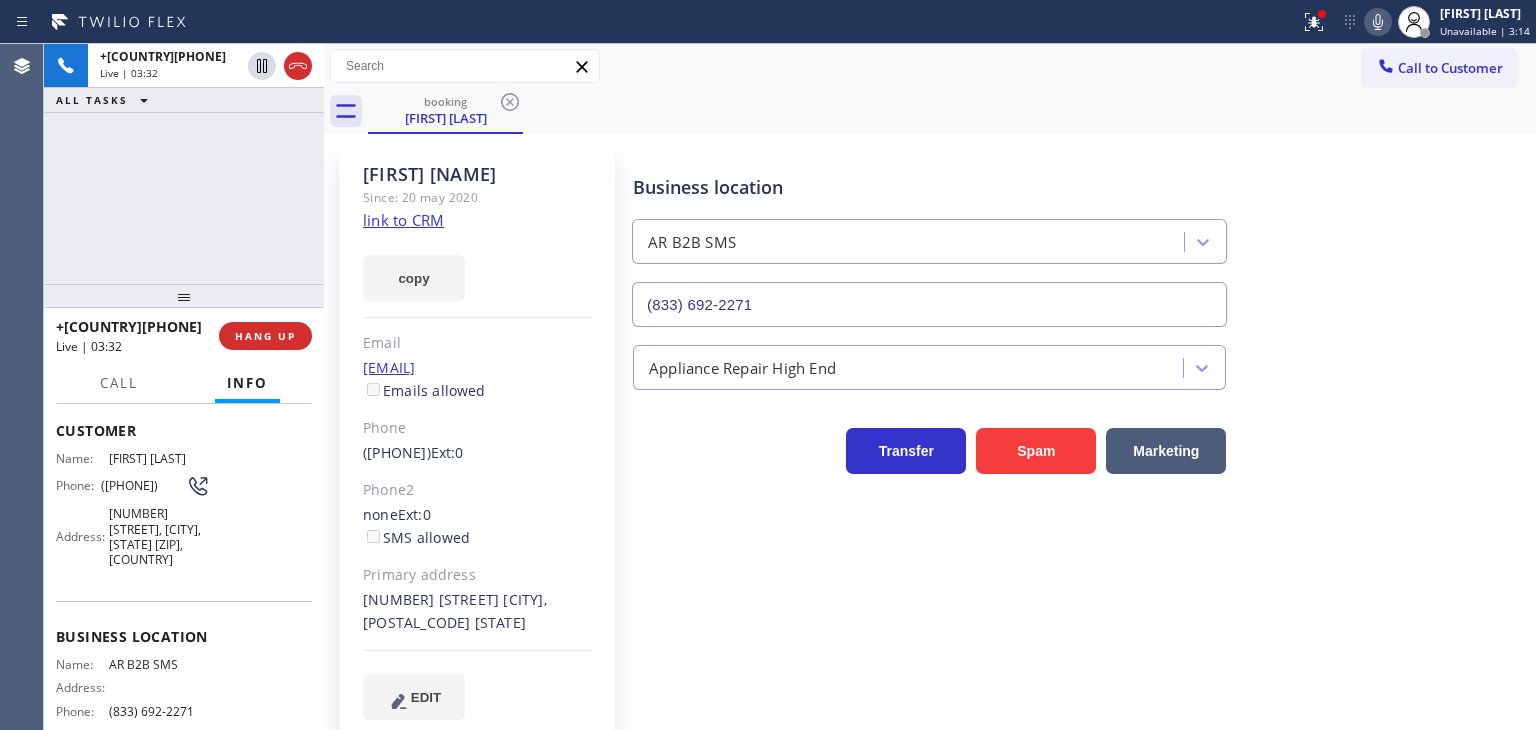 click 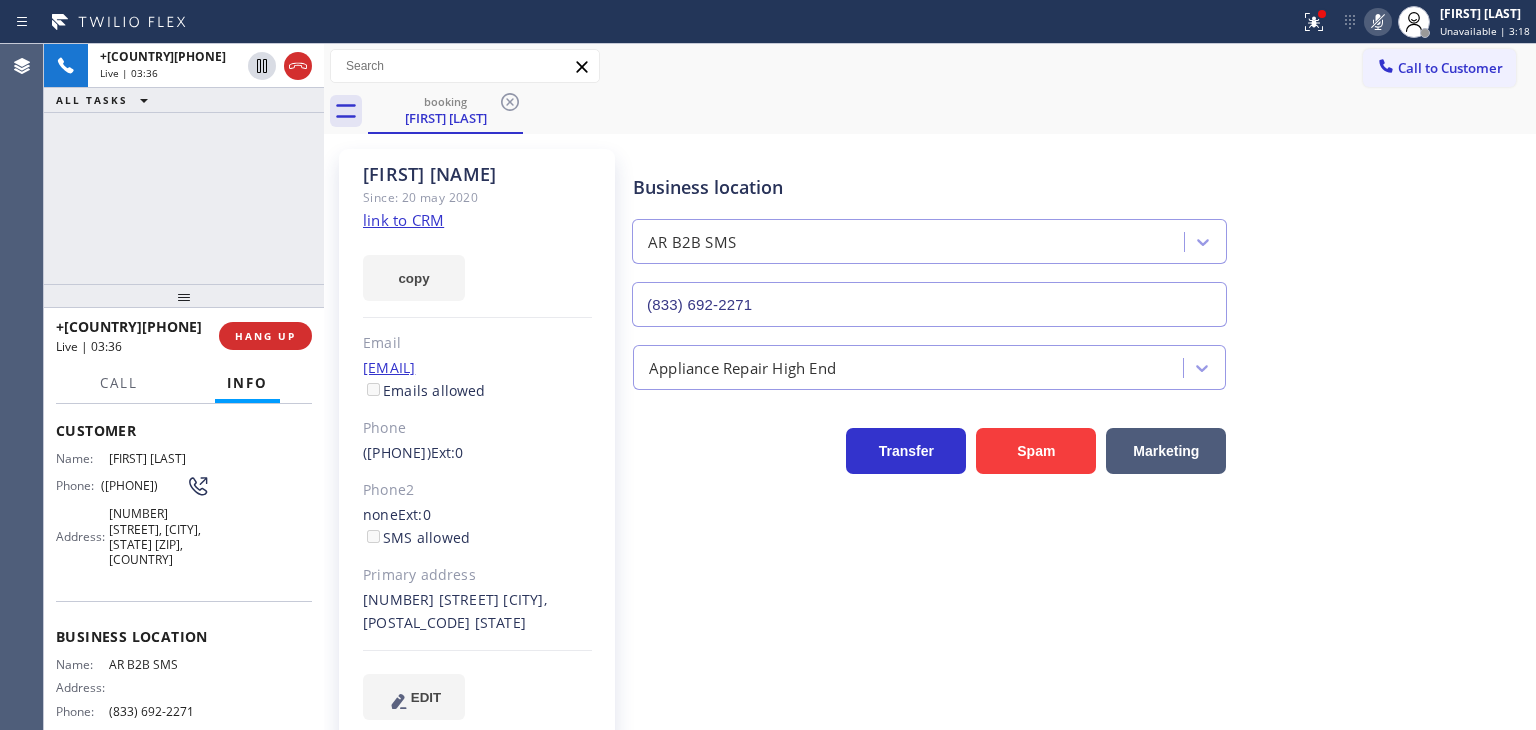 click 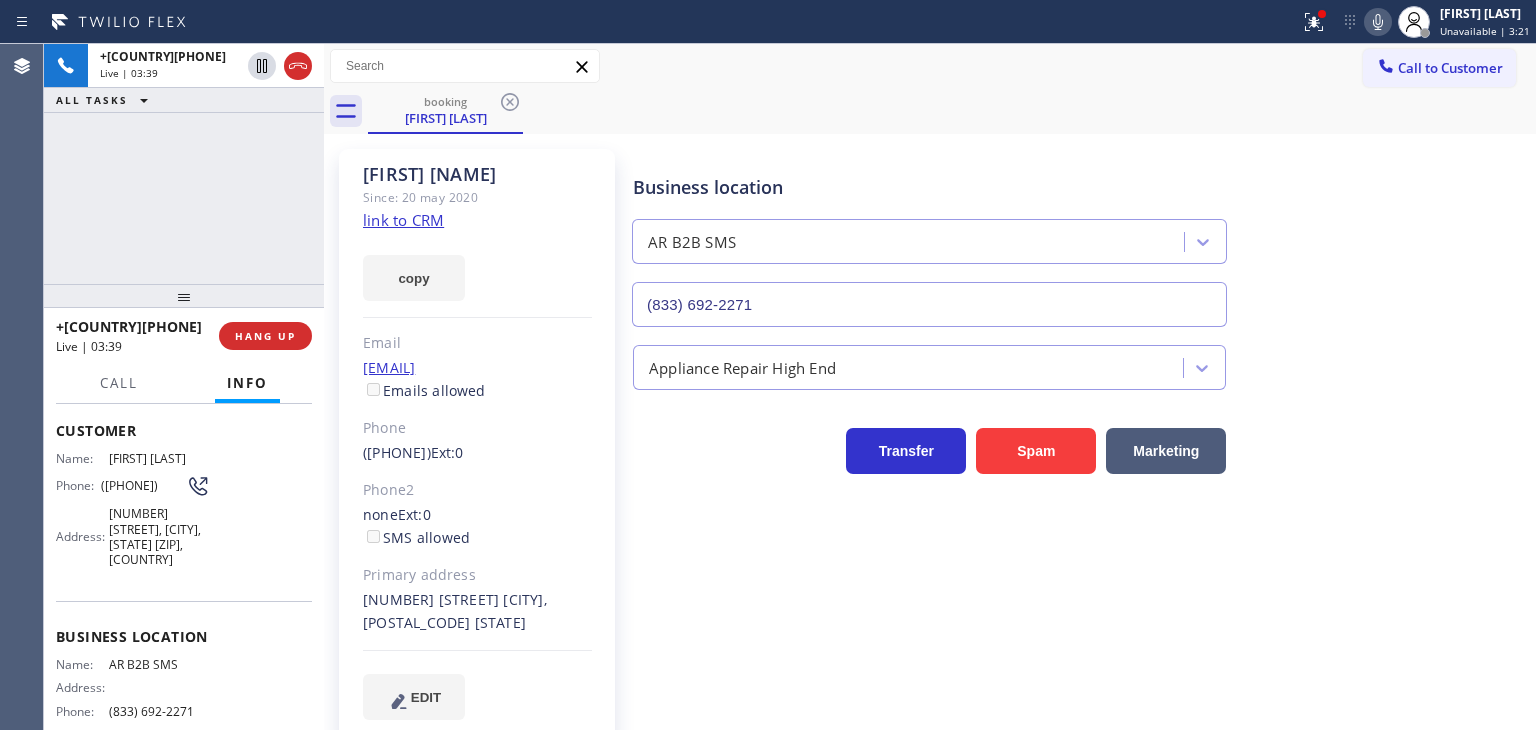click 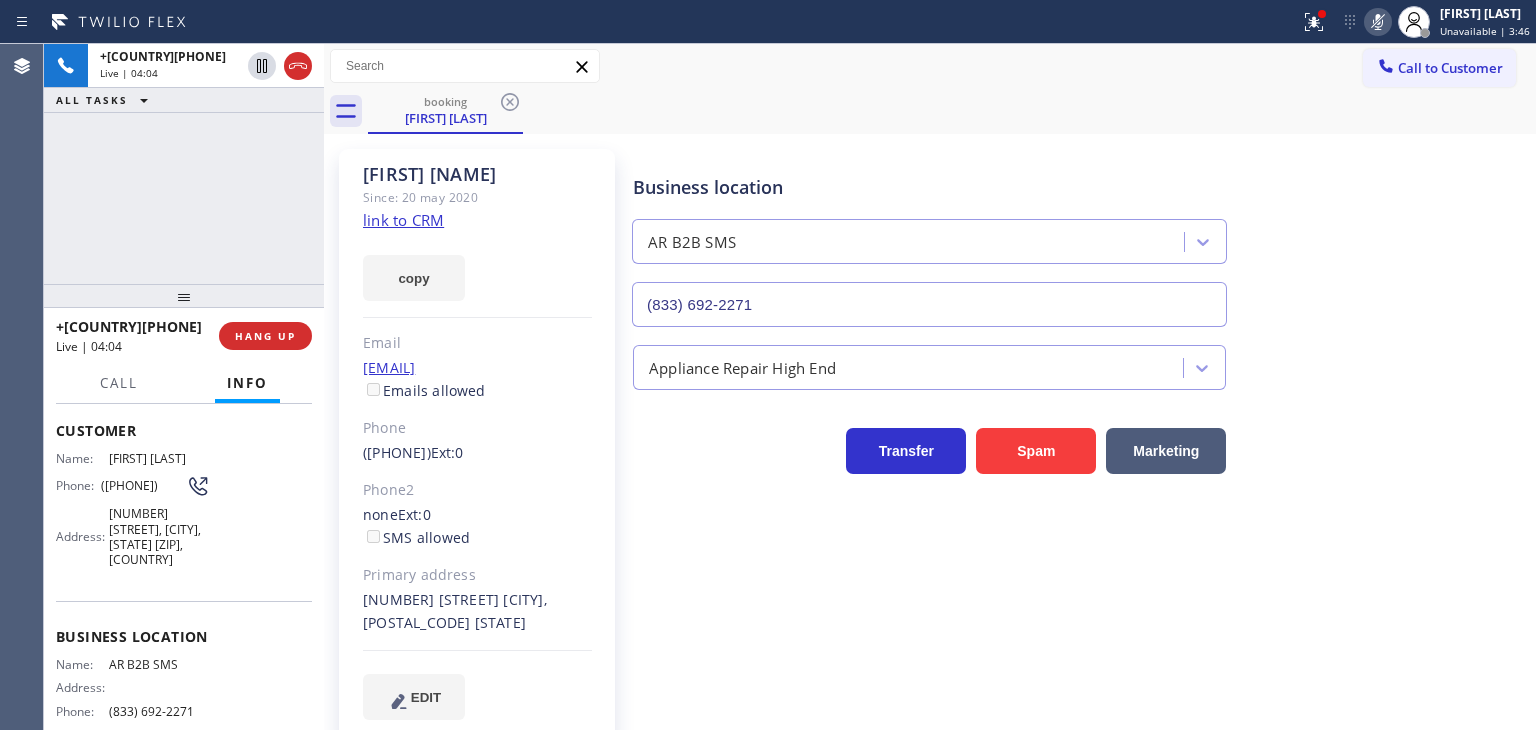 click 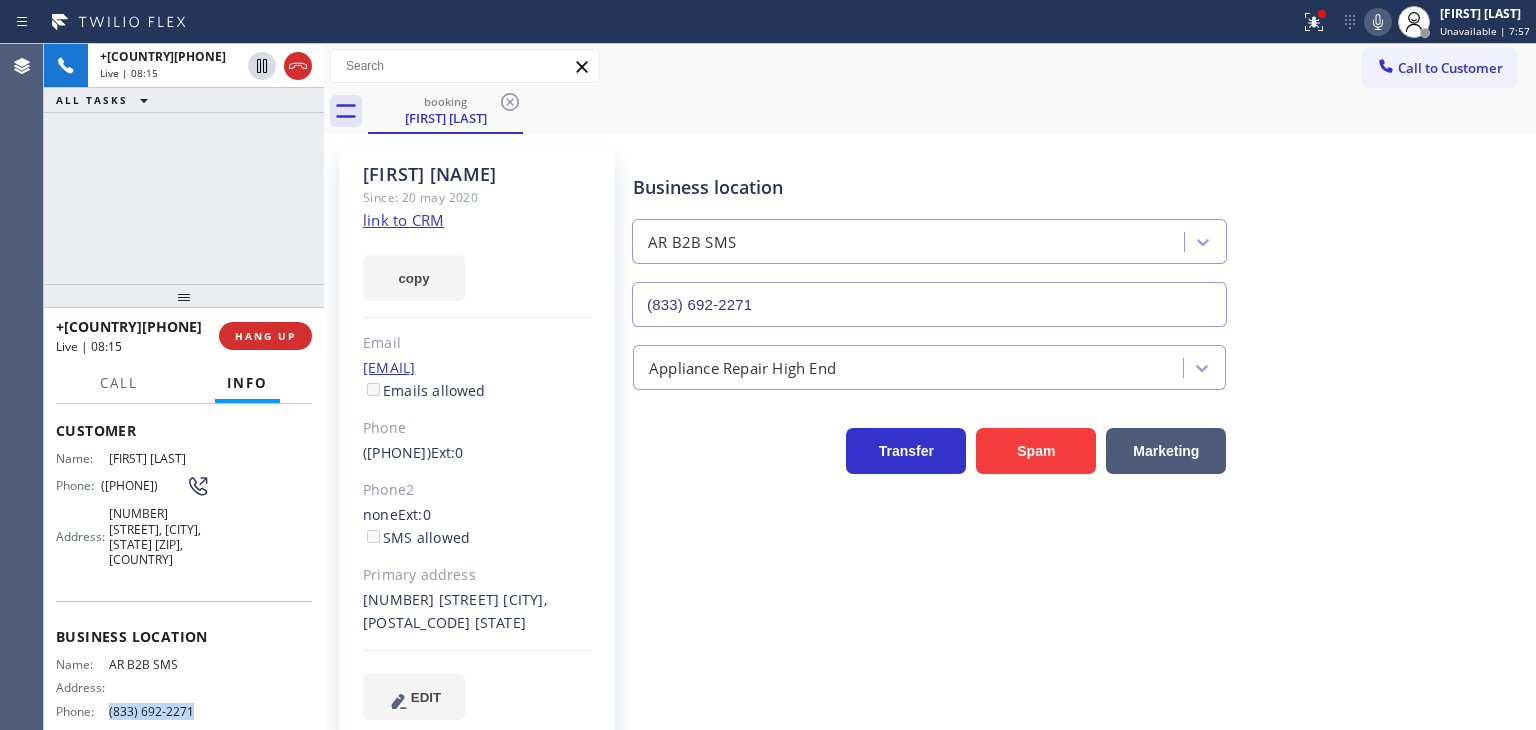 drag, startPoint x: 218, startPoint y: 700, endPoint x: 108, endPoint y: 697, distance: 110.0409 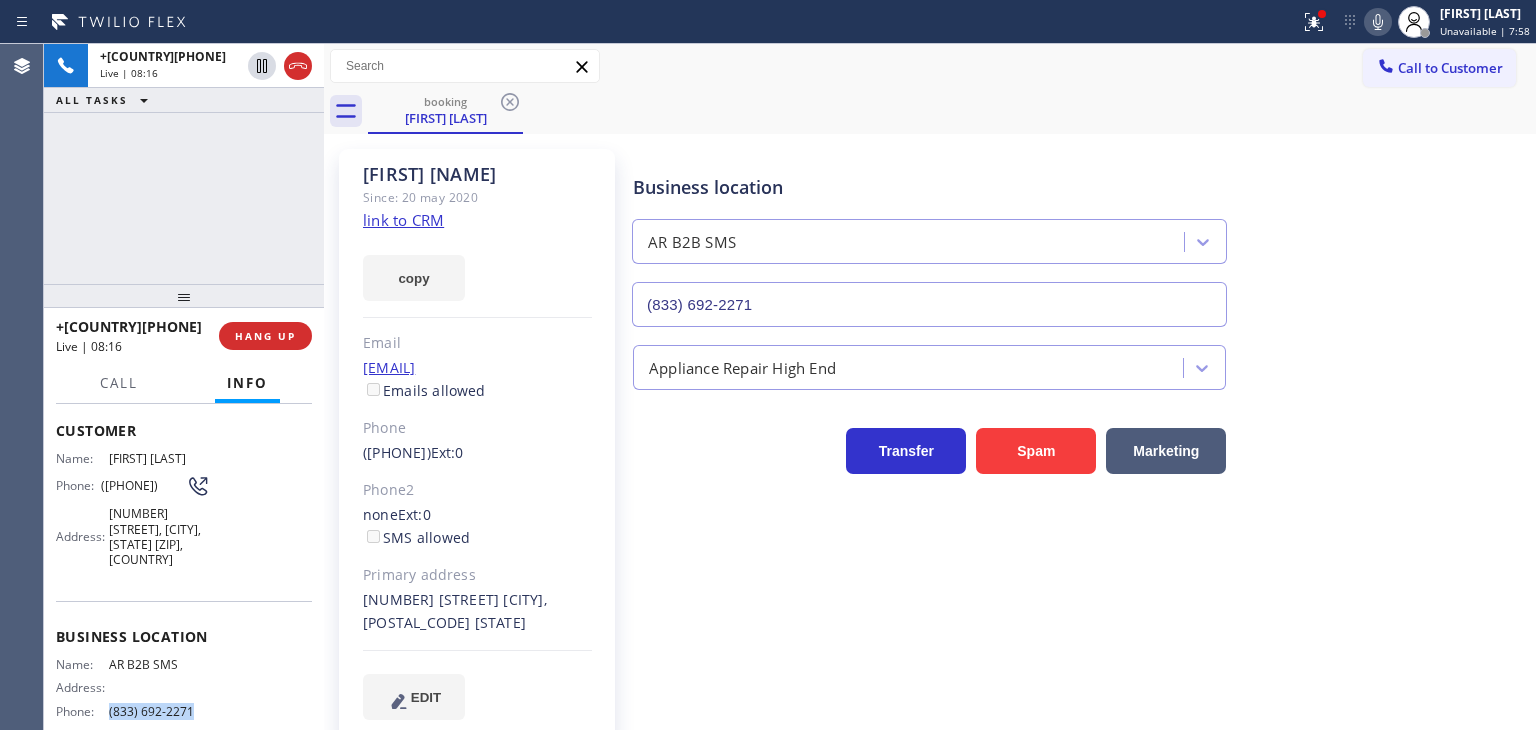 copy on "(833) 692-2271" 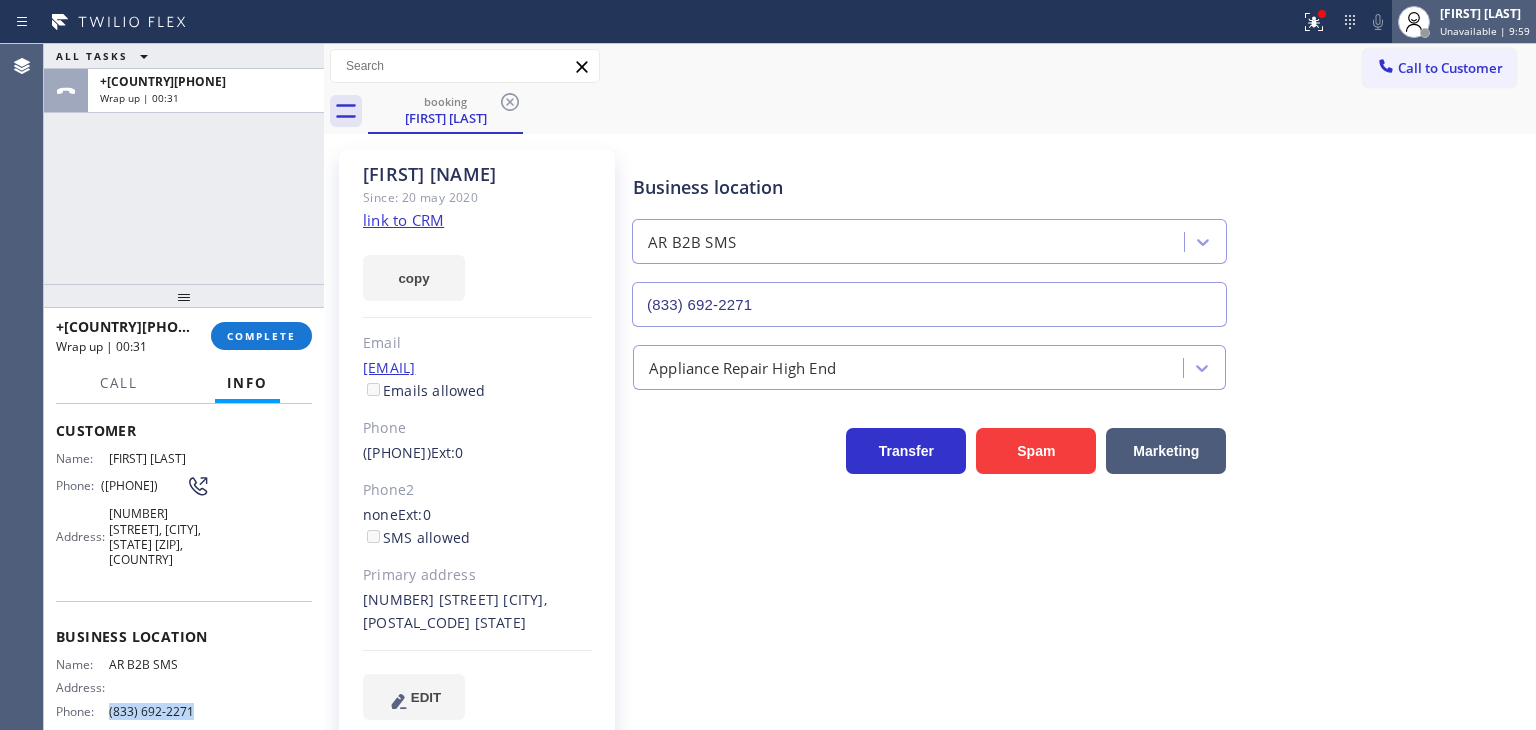 click on "Edel John Suson Unavailable | 9:59" at bounding box center (1486, 21) 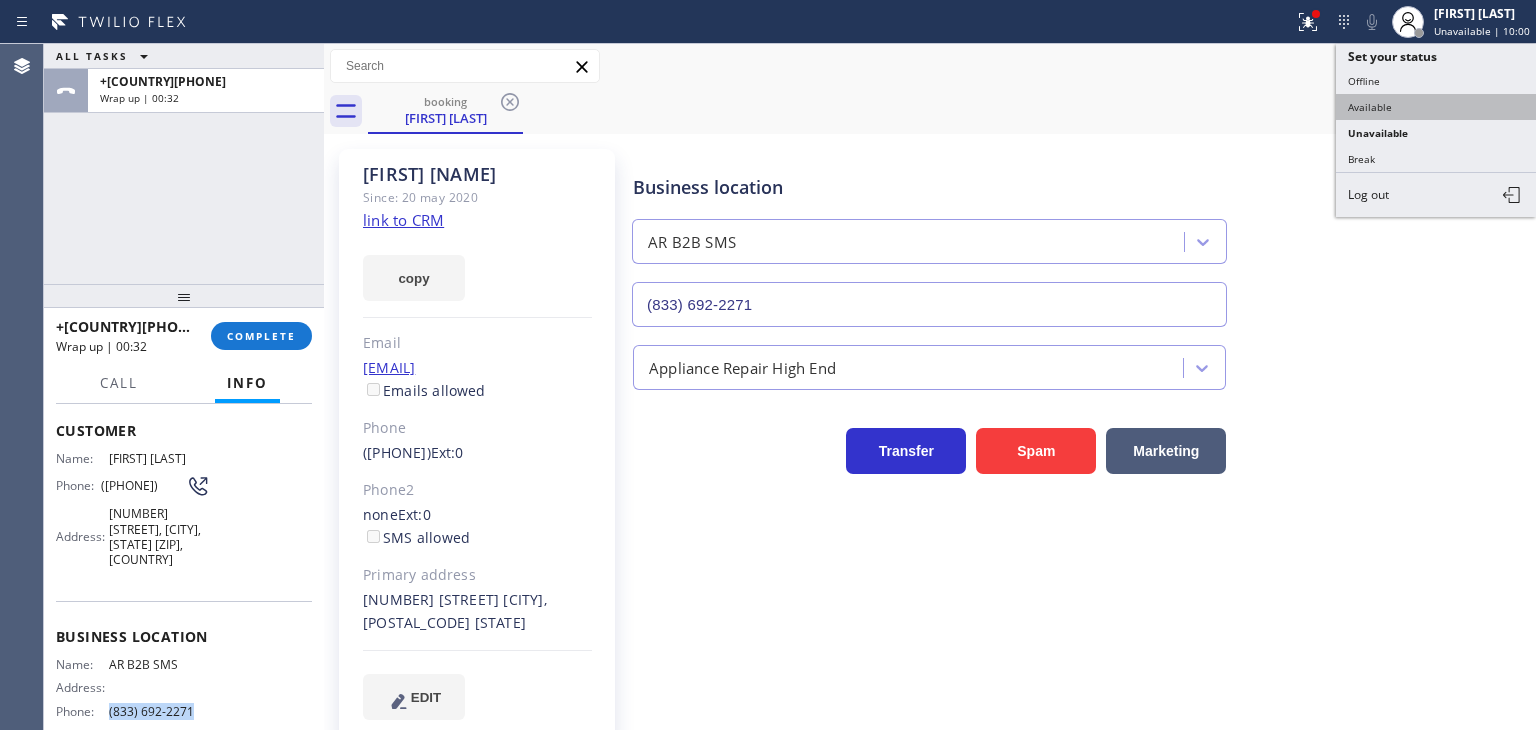 click on "Available" at bounding box center [1436, 107] 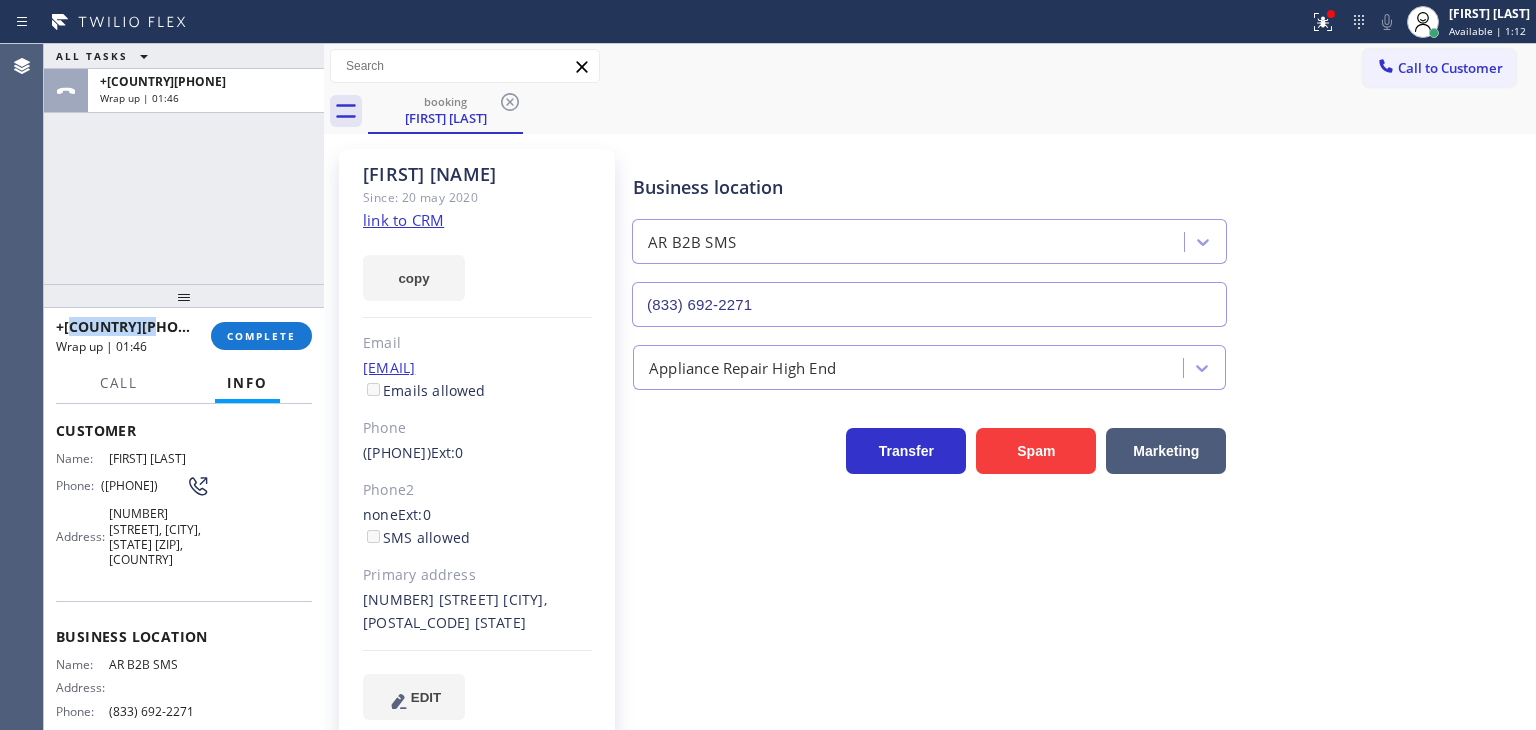 drag, startPoint x: 171, startPoint y: 321, endPoint x: 72, endPoint y: 326, distance: 99.12618 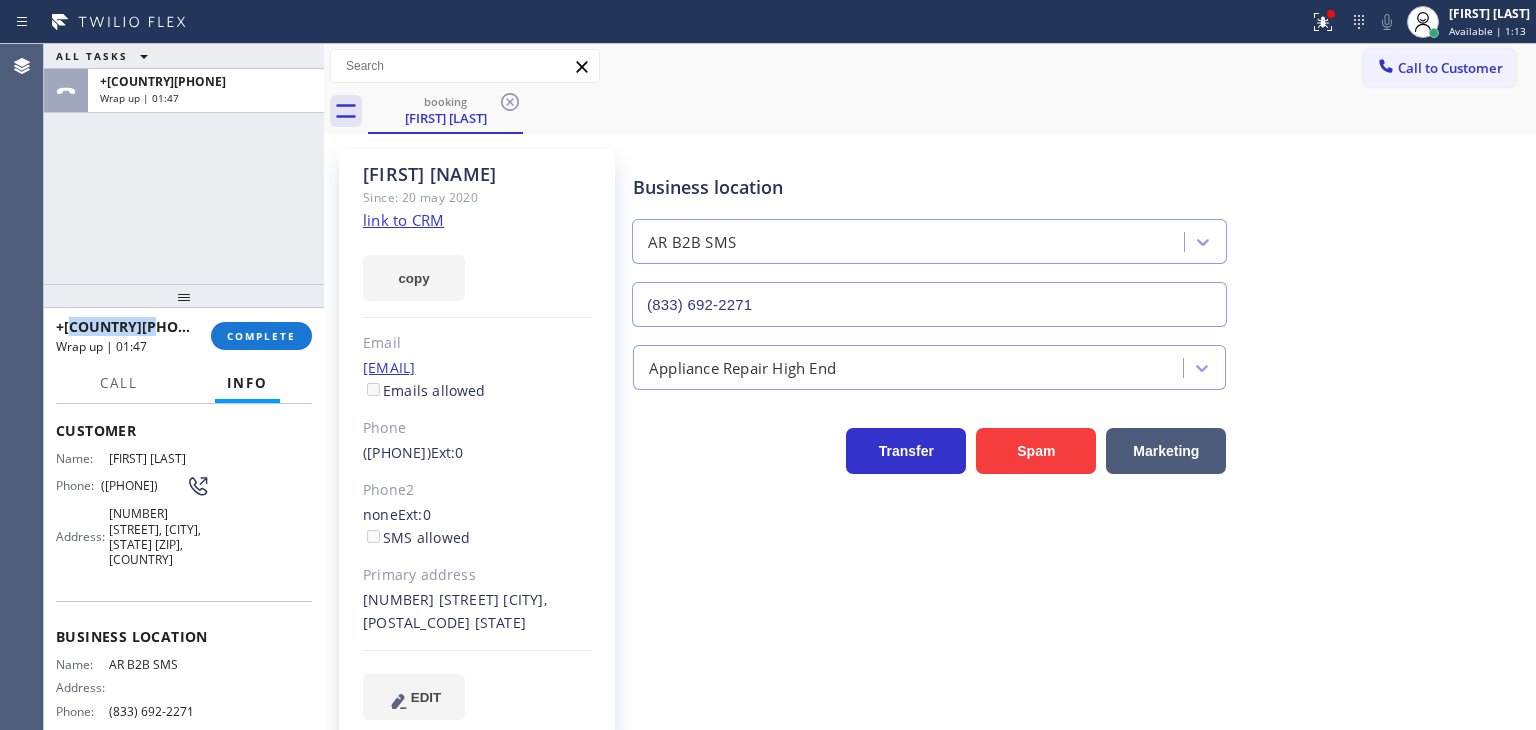 copy on "7185034909" 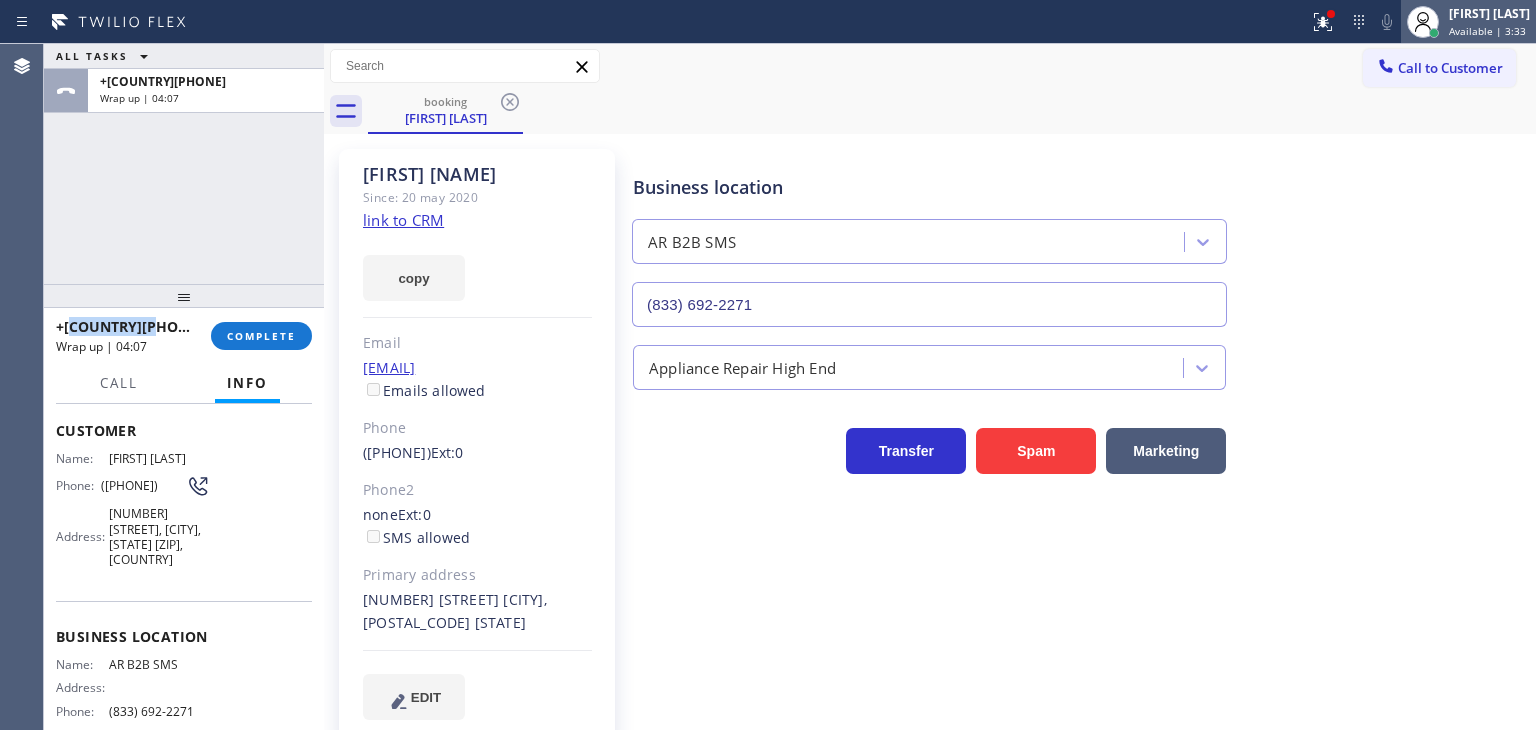 click on "[FIRST] [LAST]" at bounding box center (1489, 13) 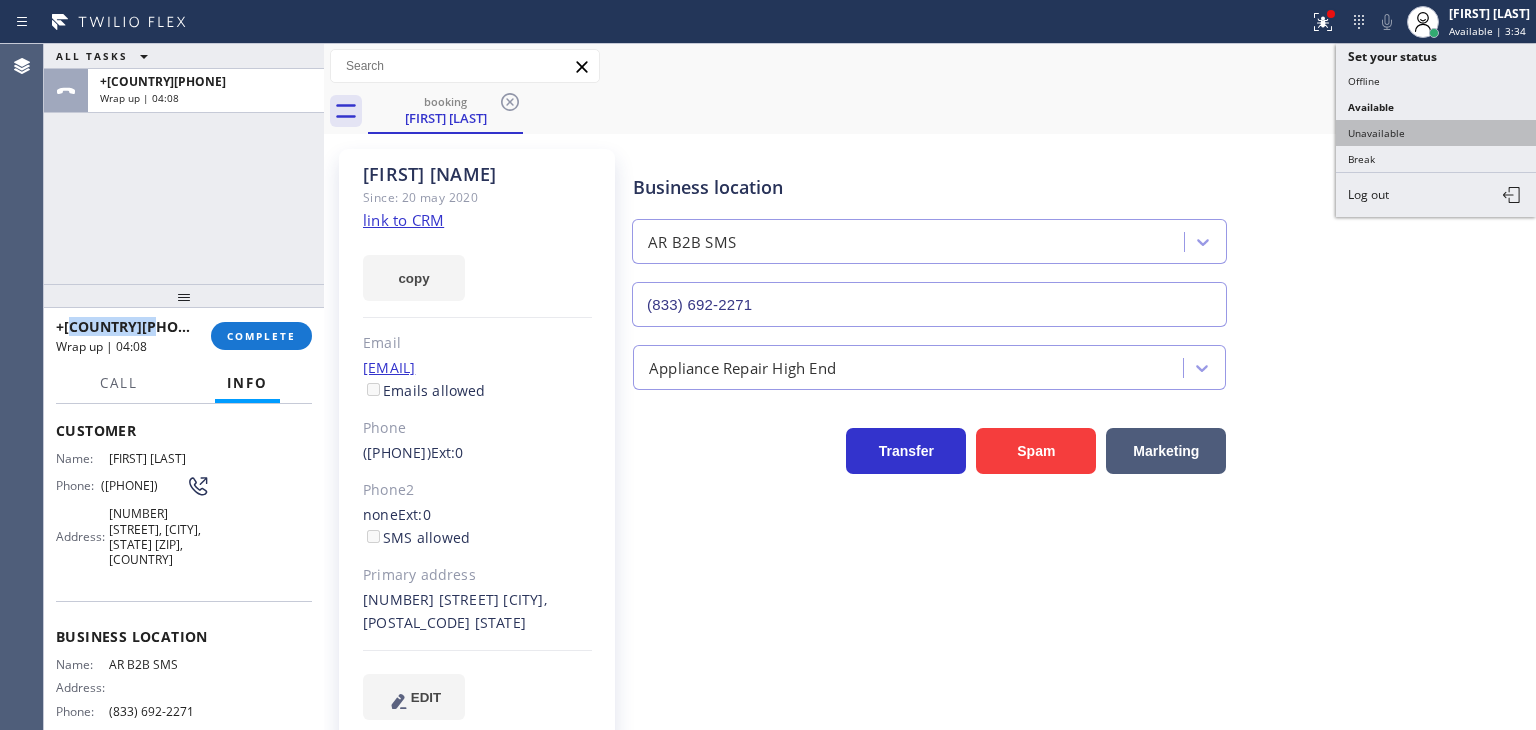 click on "Unavailable" at bounding box center [1436, 133] 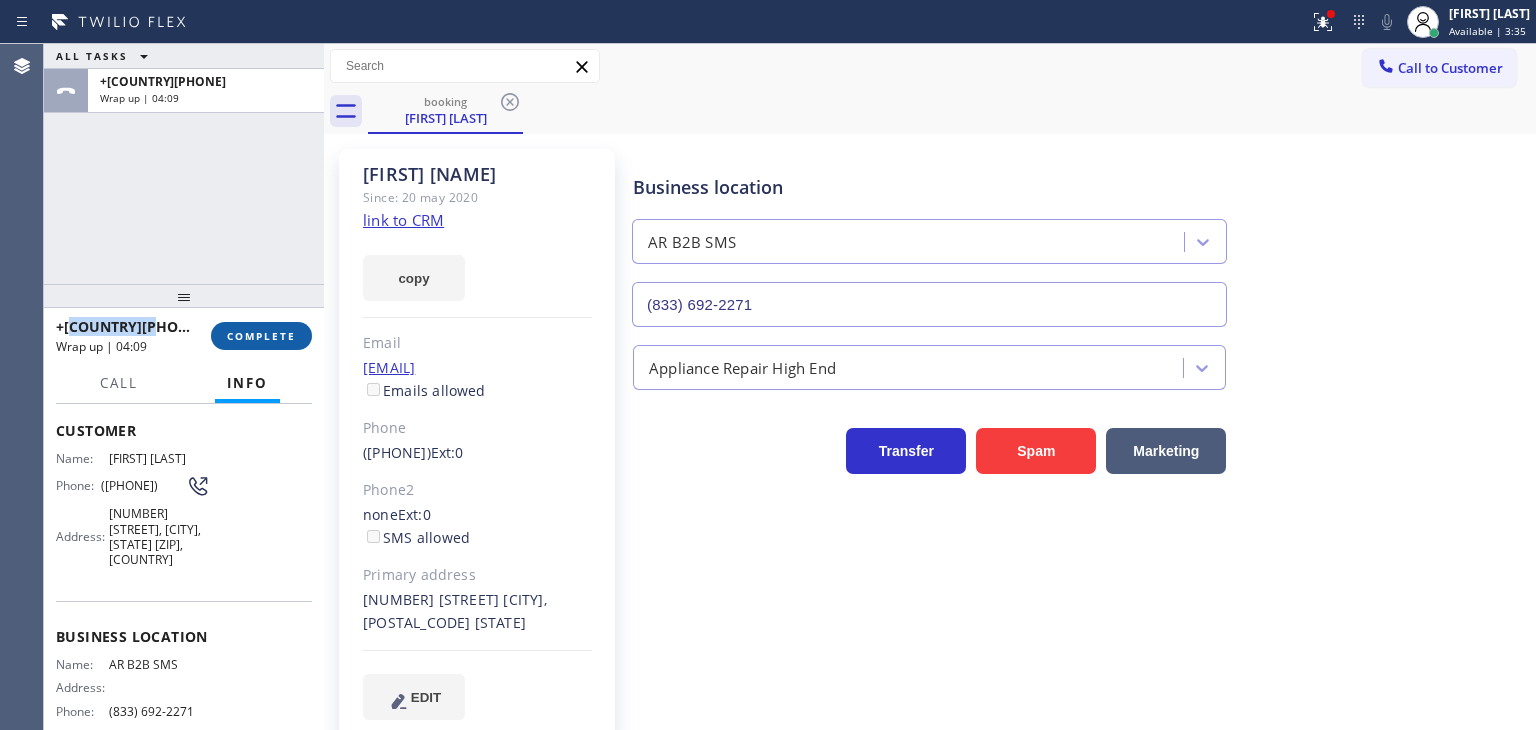 click on "COMPLETE" at bounding box center [261, 336] 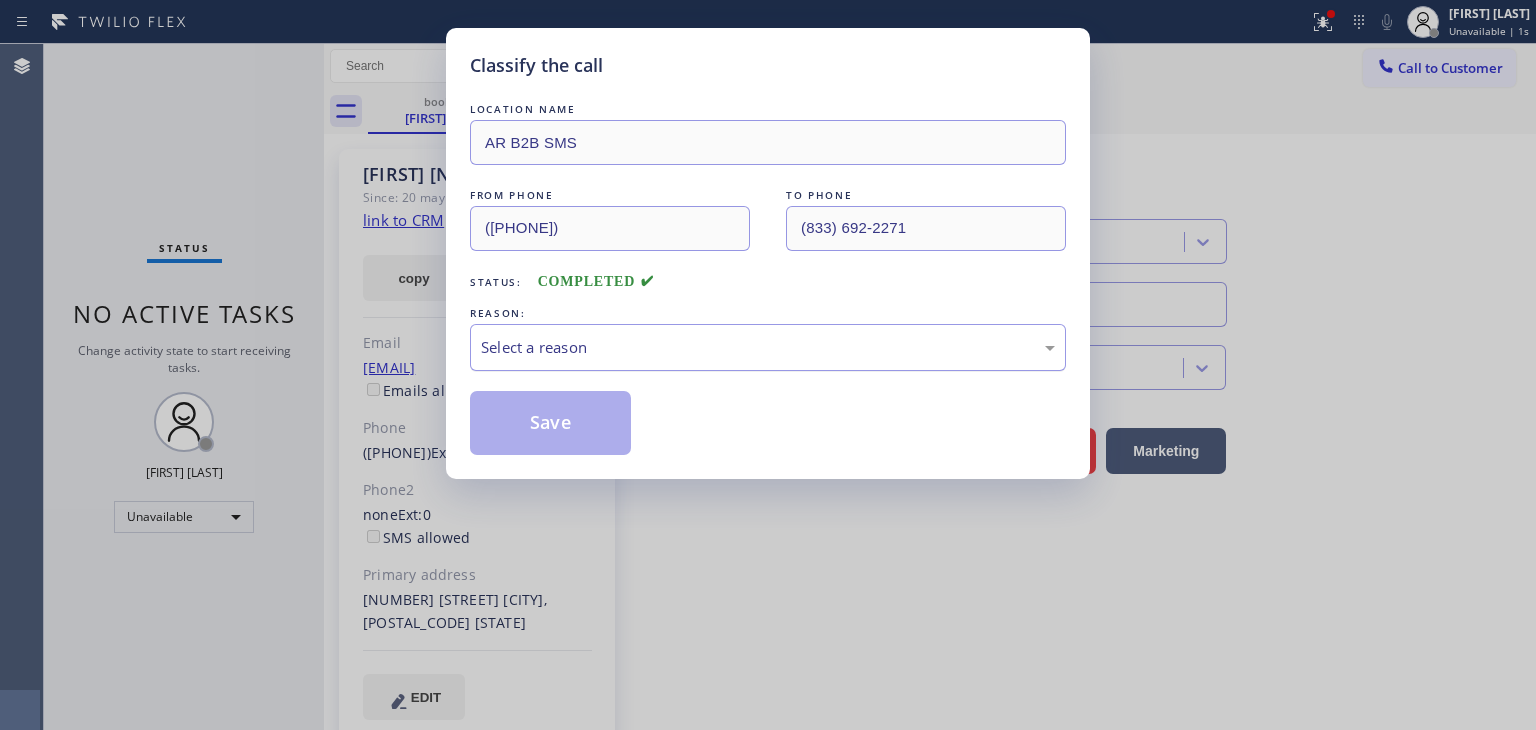 click on "Select a reason" at bounding box center [768, 347] 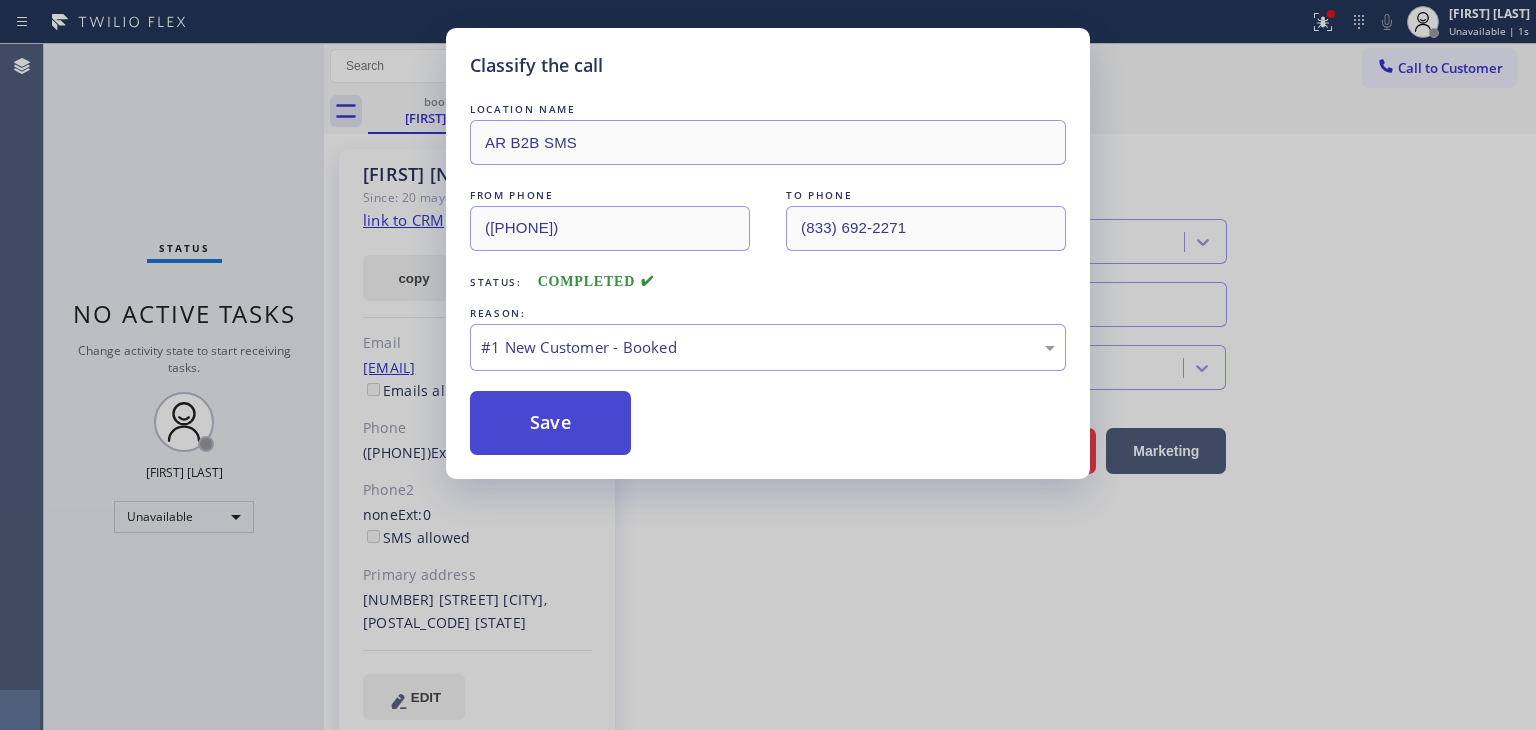 click on "Save" at bounding box center (550, 423) 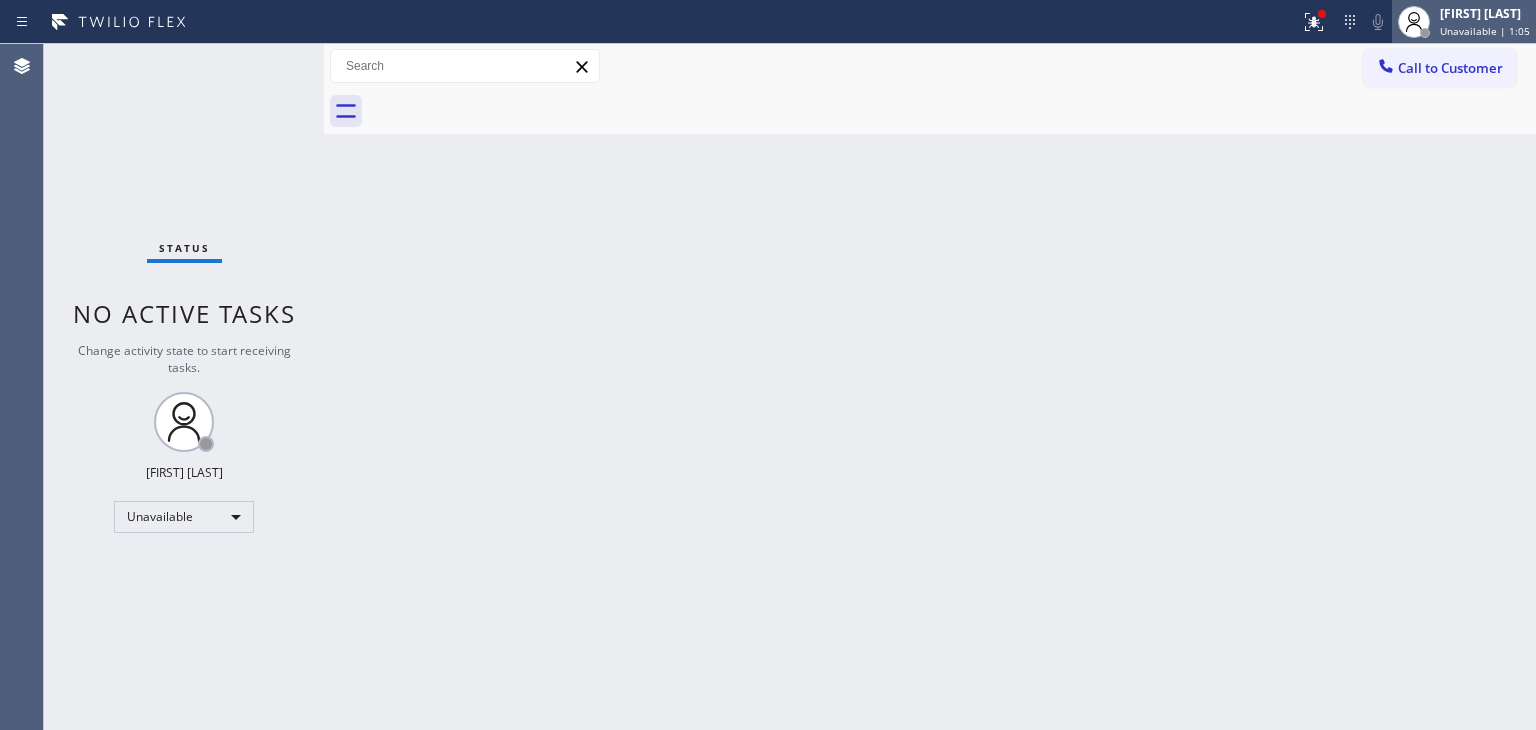 click on "[FIRST] [LAST]" at bounding box center (1485, 13) 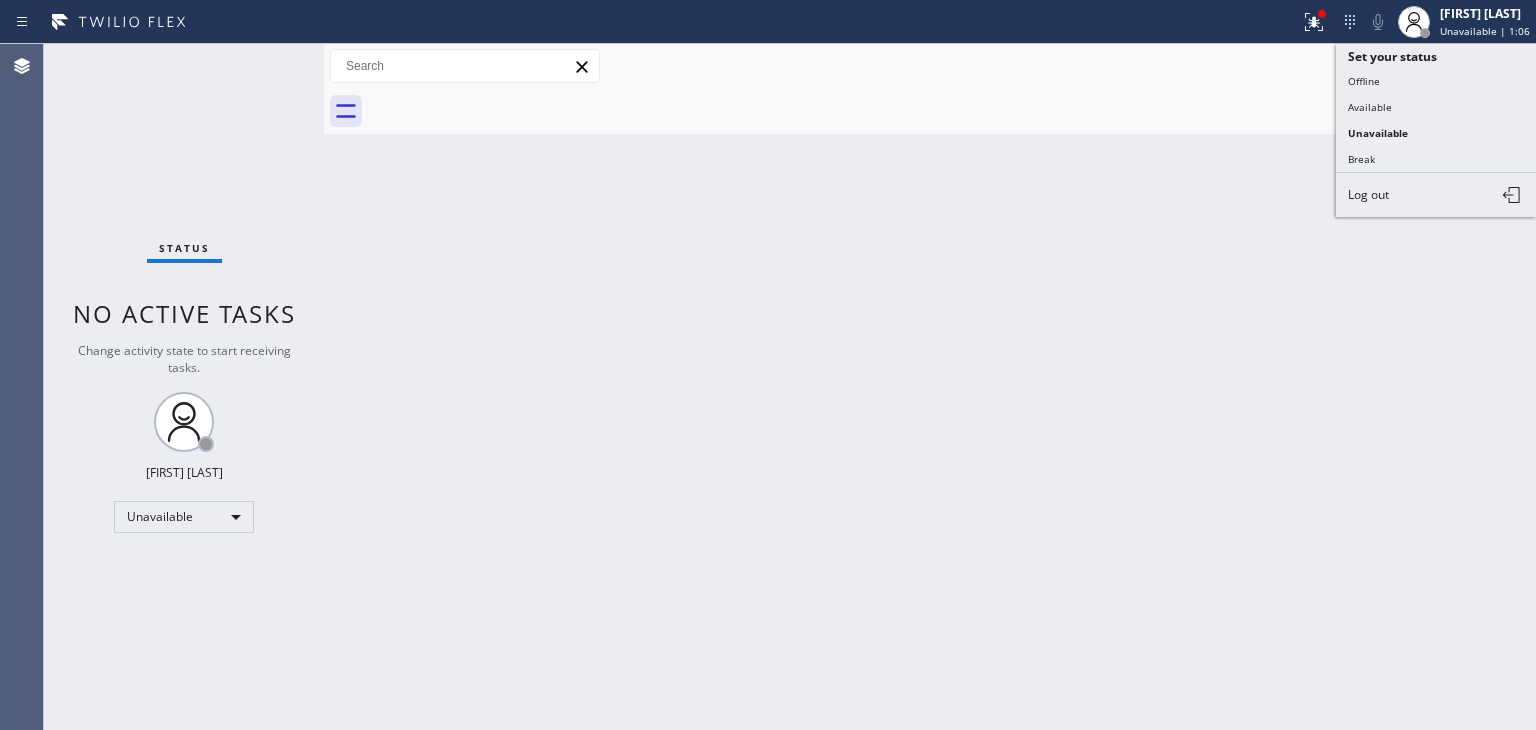 drag, startPoint x: 1420, startPoint y: 101, endPoint x: 1096, endPoint y: 367, distance: 419.204 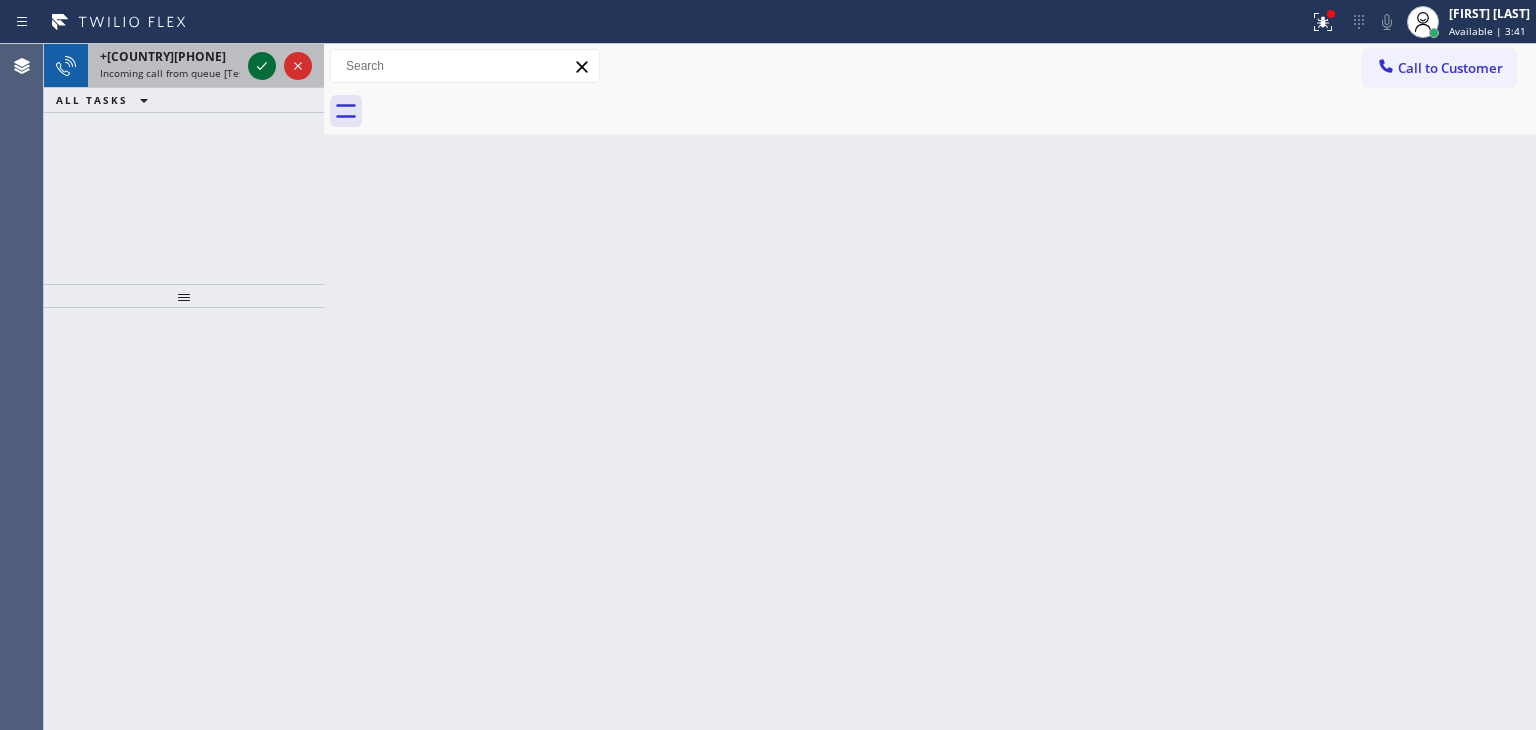 click 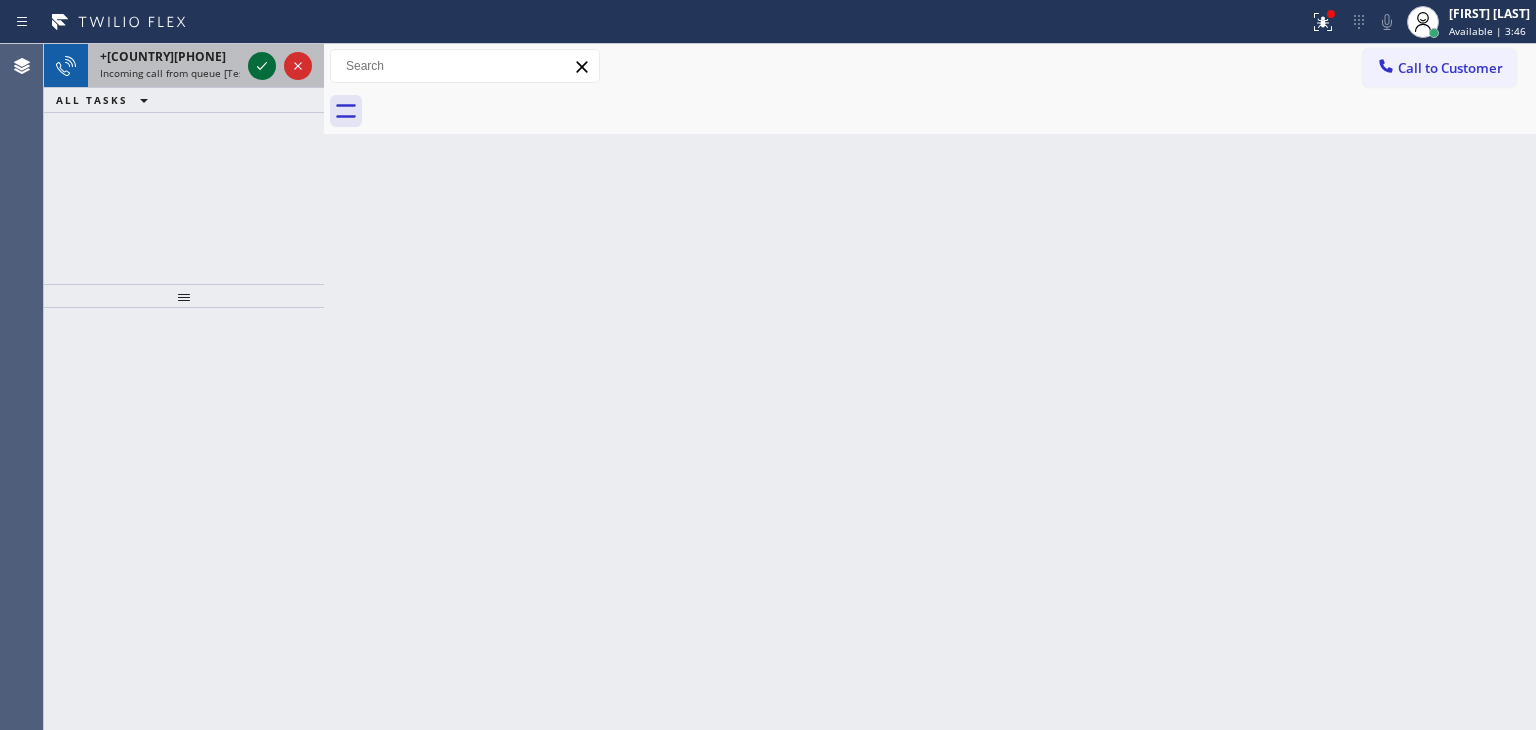click 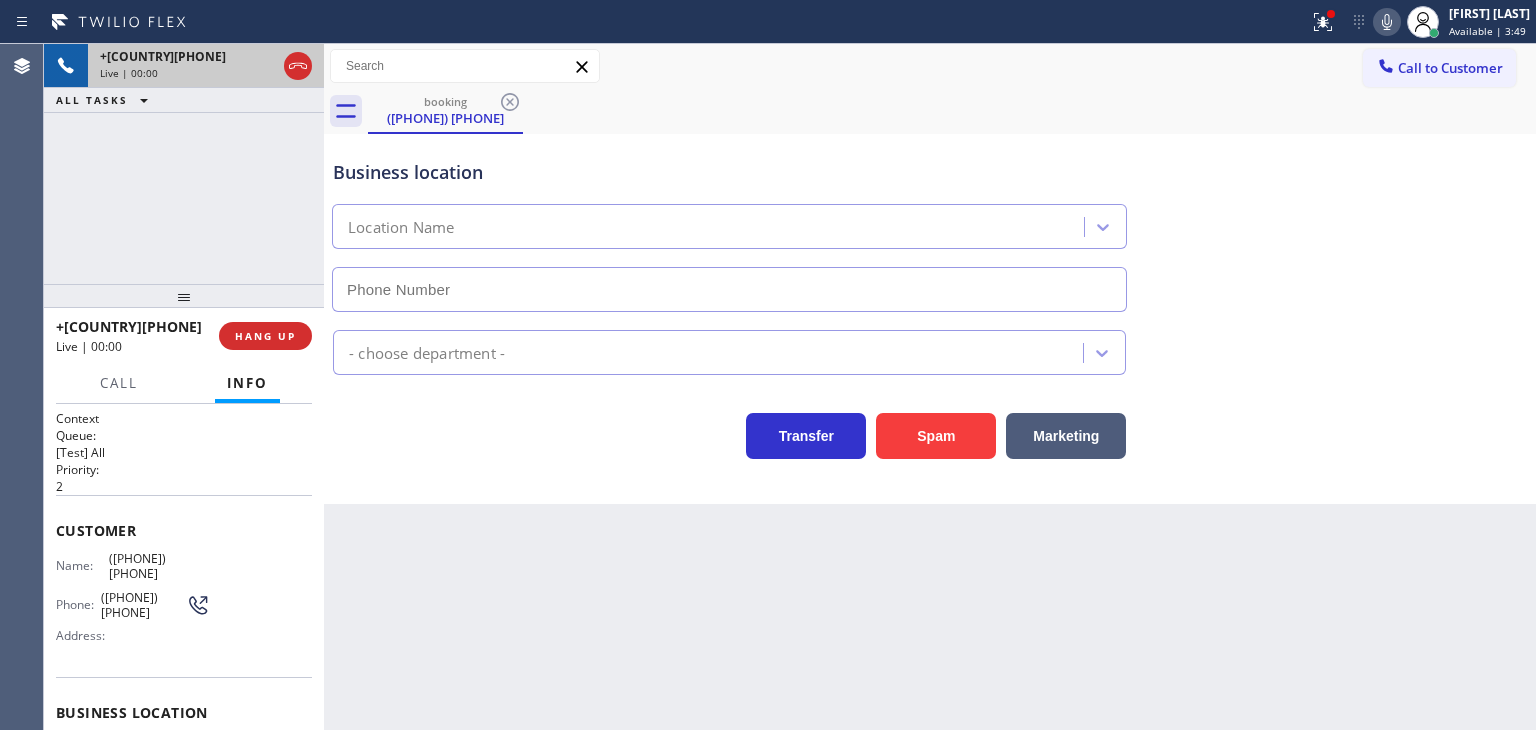 type on "[PHONE]" 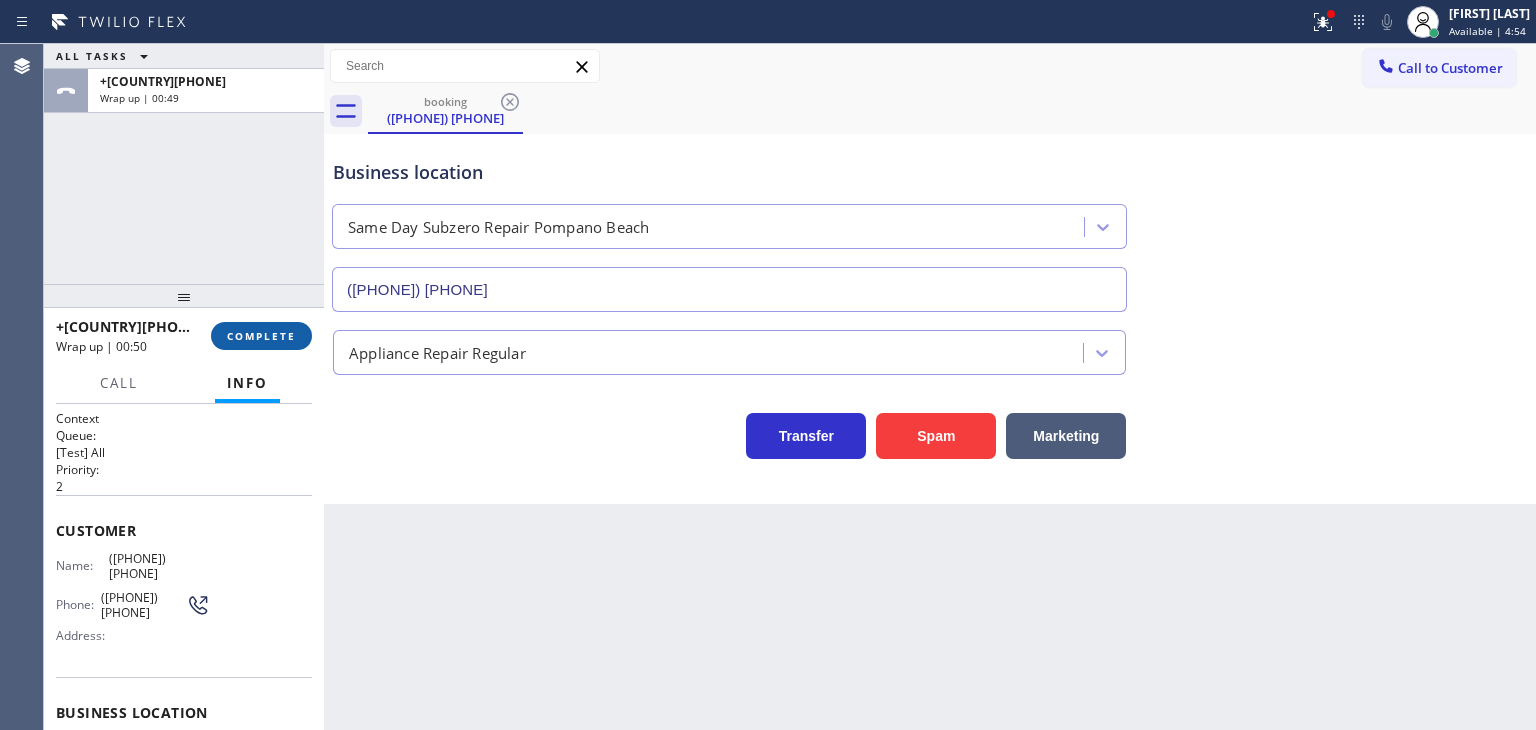 click on "COMPLETE" at bounding box center (261, 336) 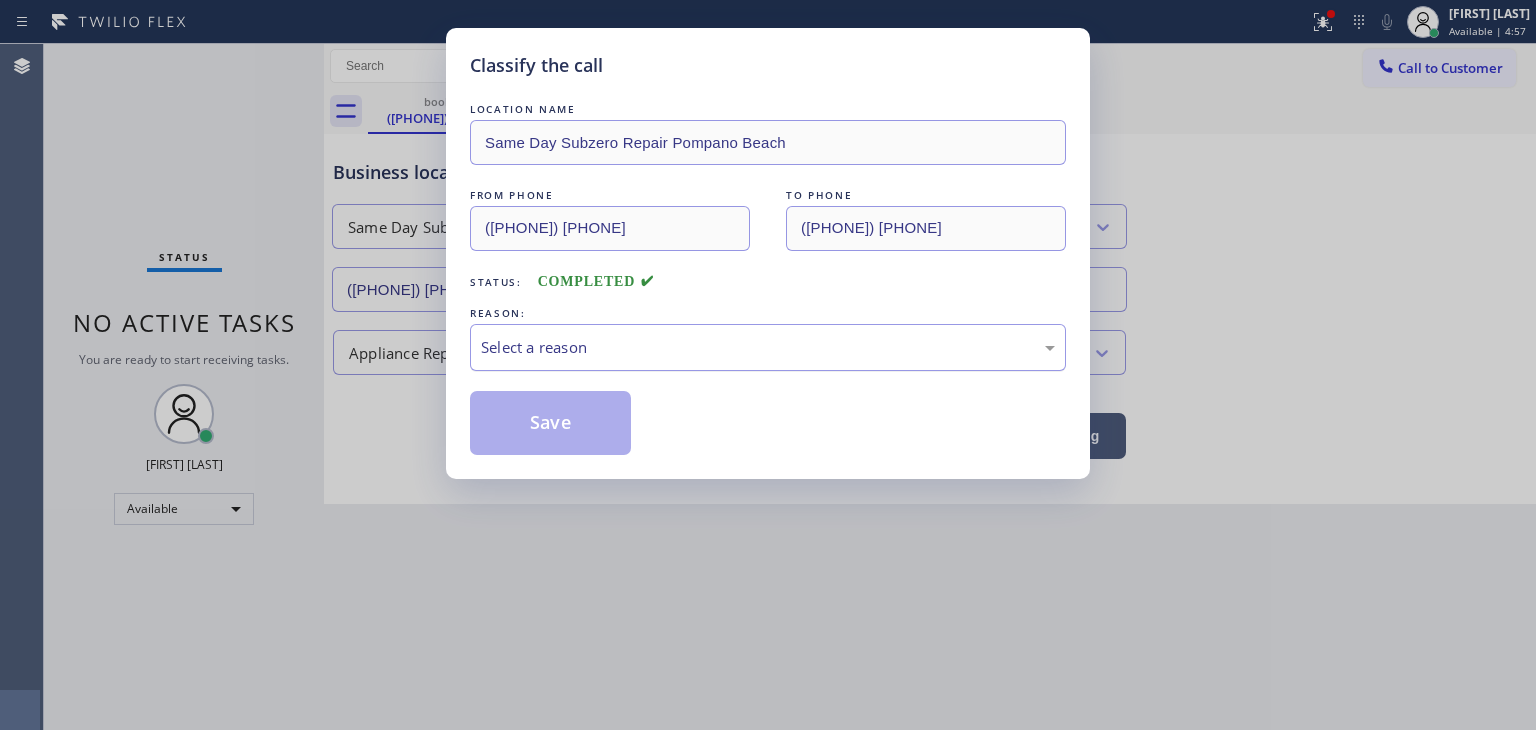 click on "Select a reason" at bounding box center (768, 347) 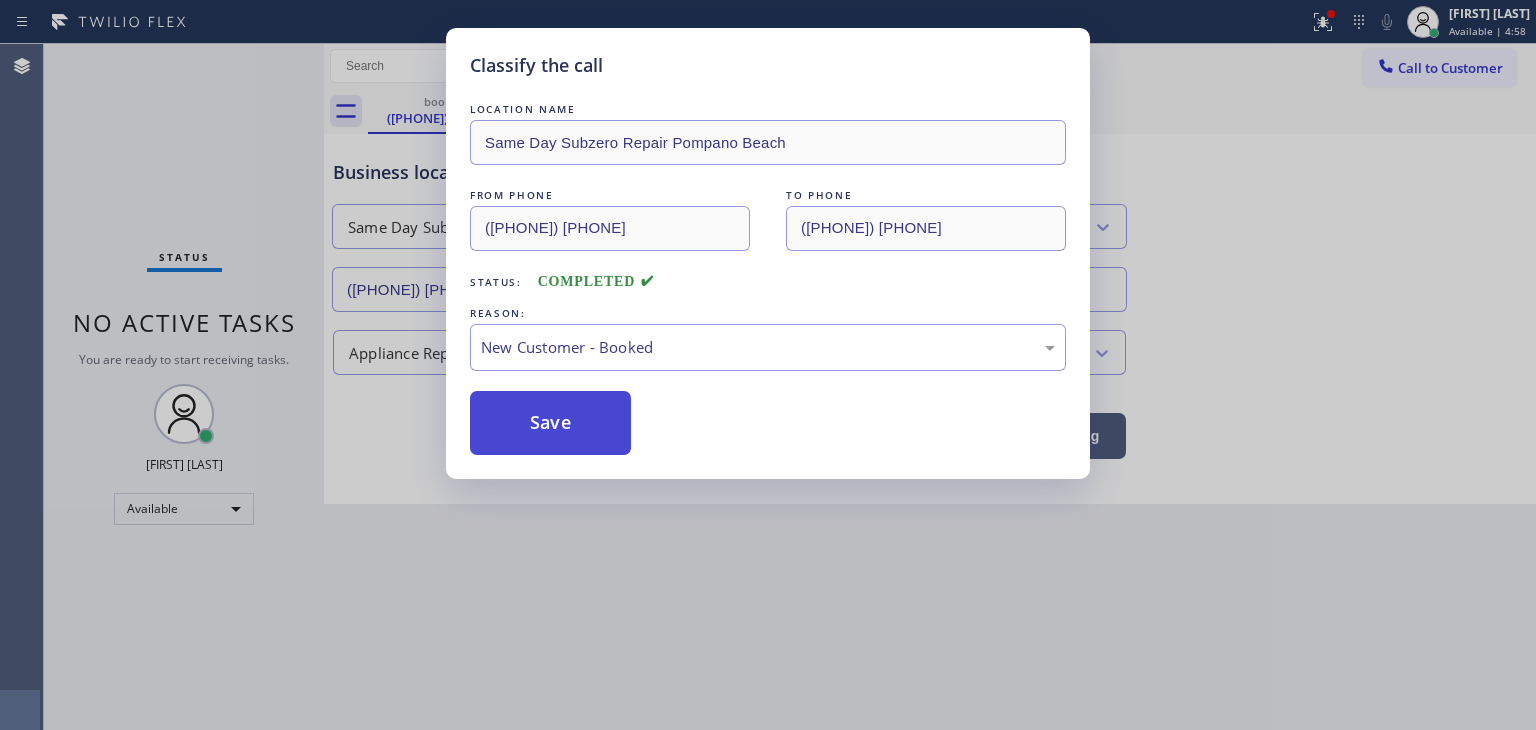 click on "Save" at bounding box center [550, 423] 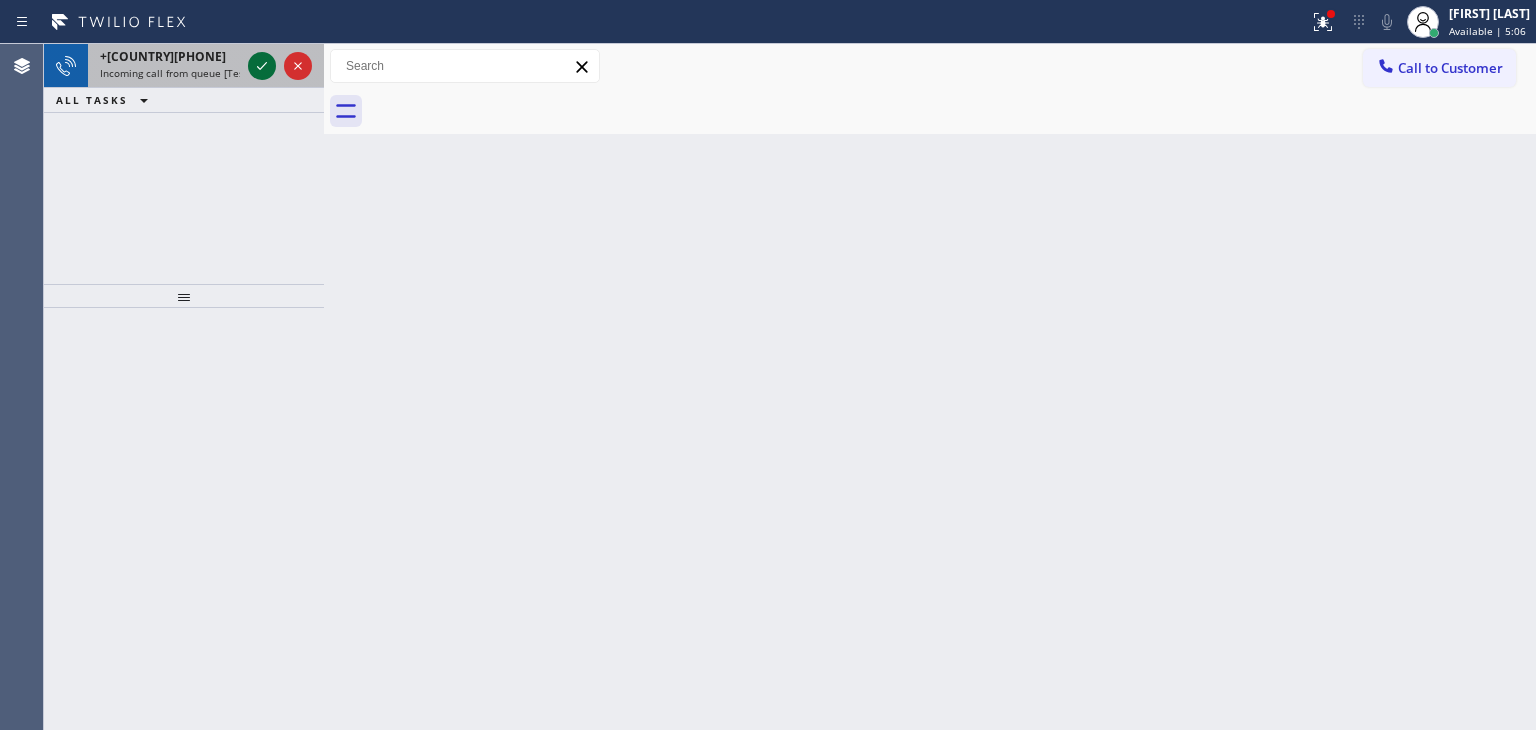 click 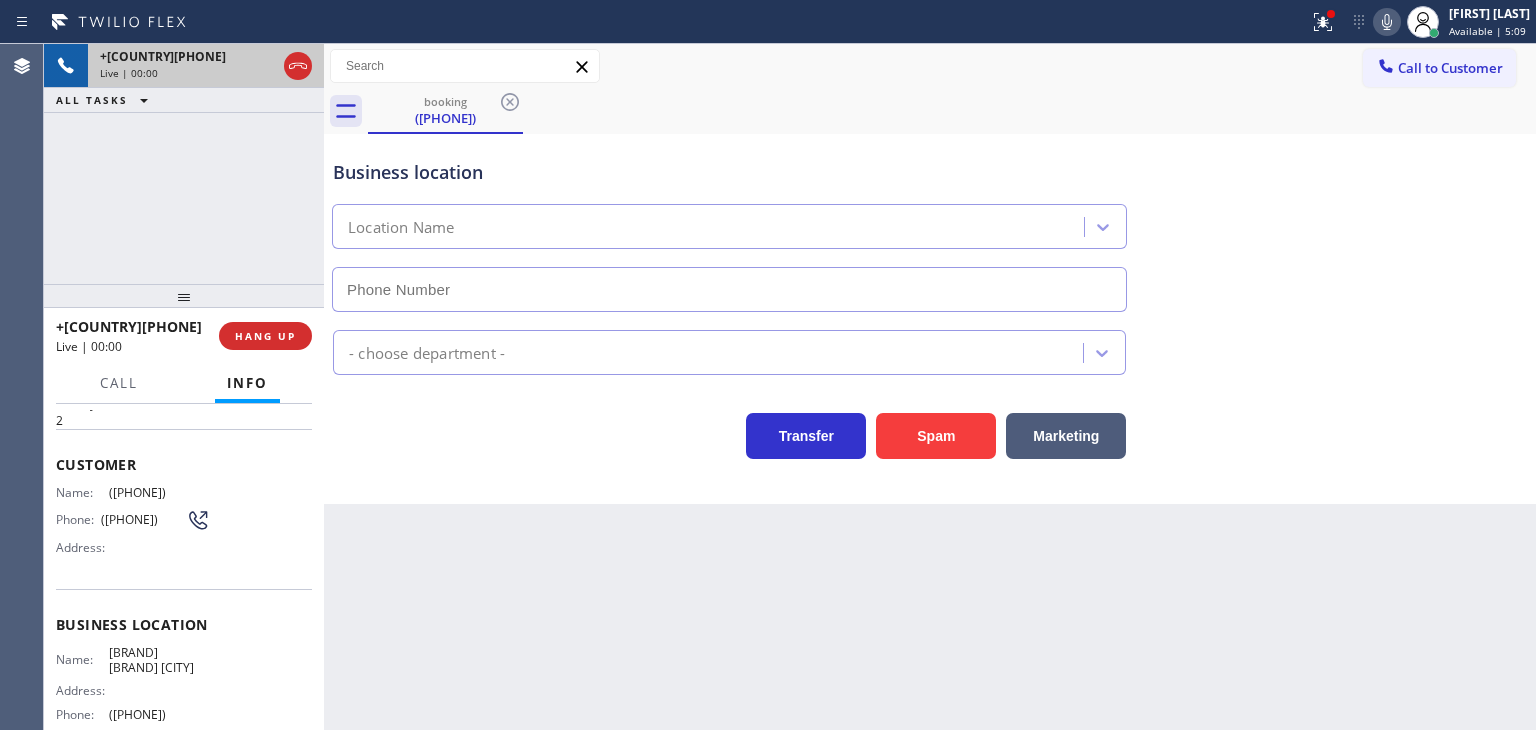 type on "[PHONE]" 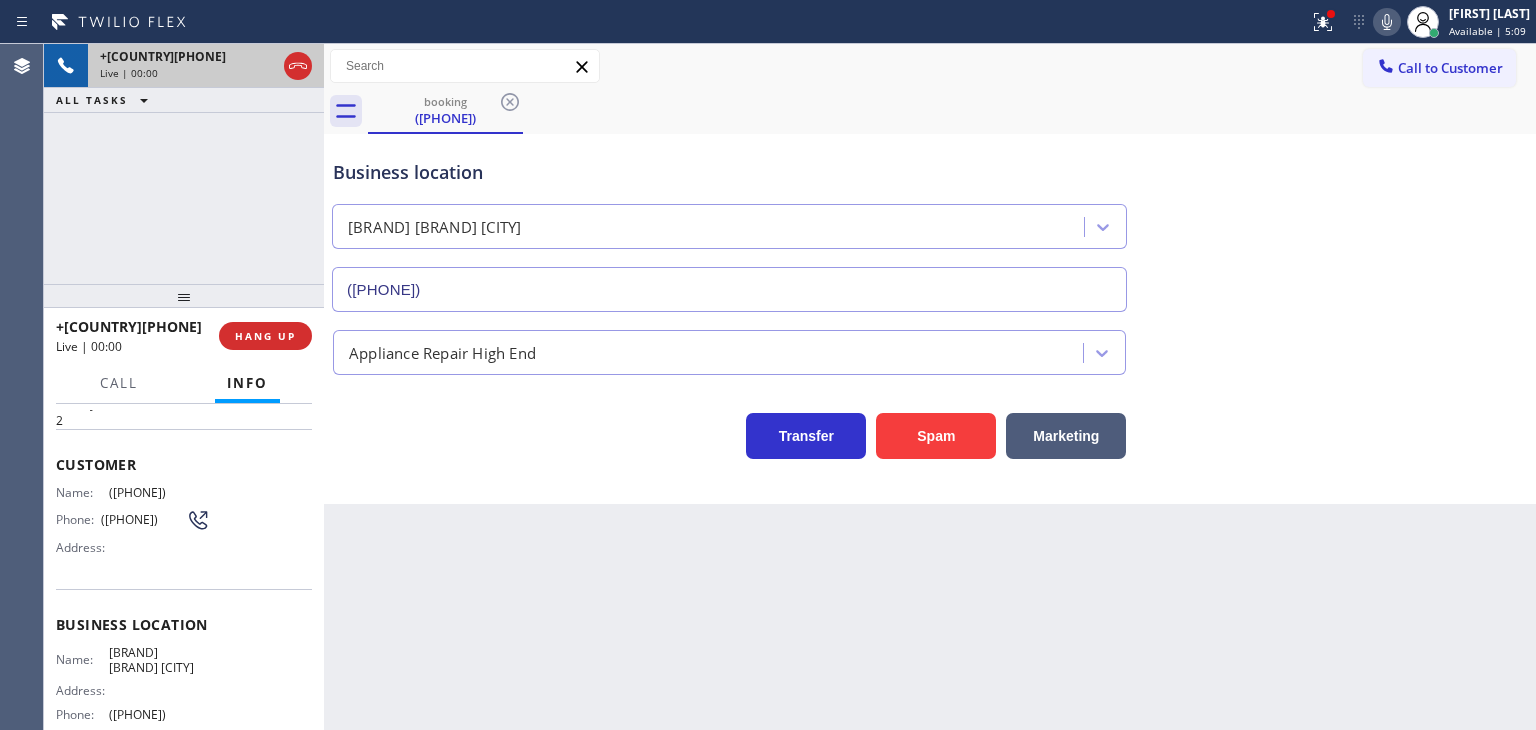 scroll, scrollTop: 100, scrollLeft: 0, axis: vertical 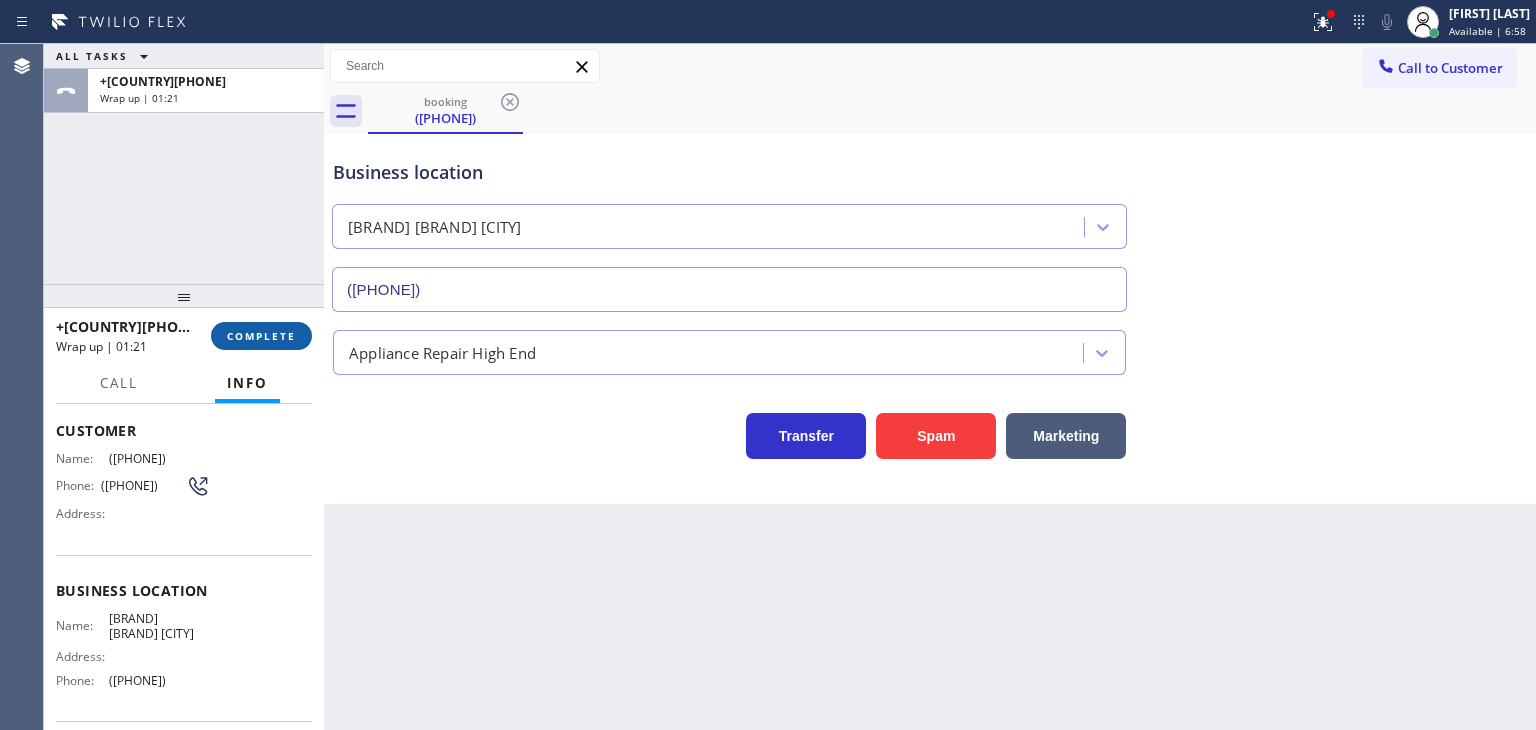 click on "COMPLETE" at bounding box center (261, 336) 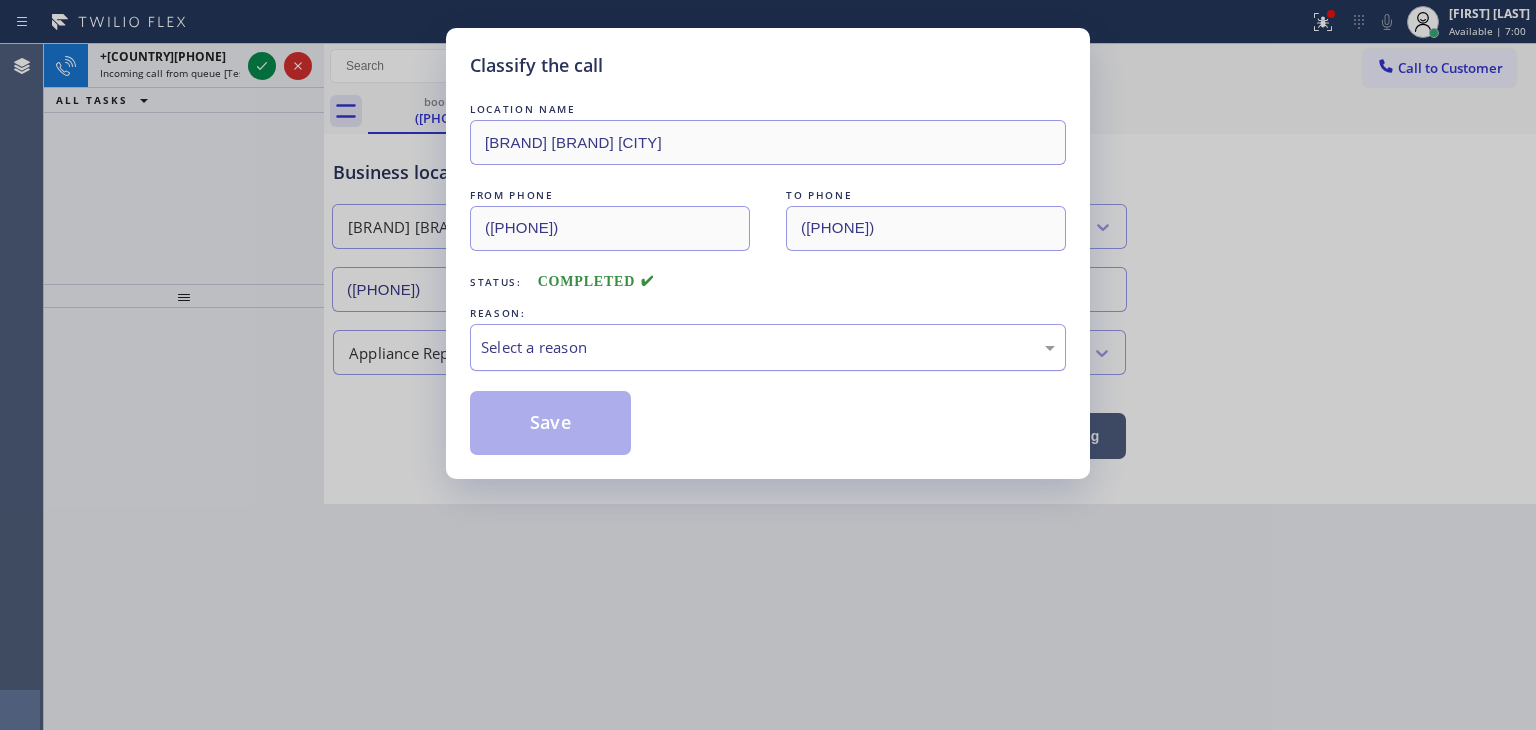 drag, startPoint x: 538, startPoint y: 345, endPoint x: 538, endPoint y: 360, distance: 15 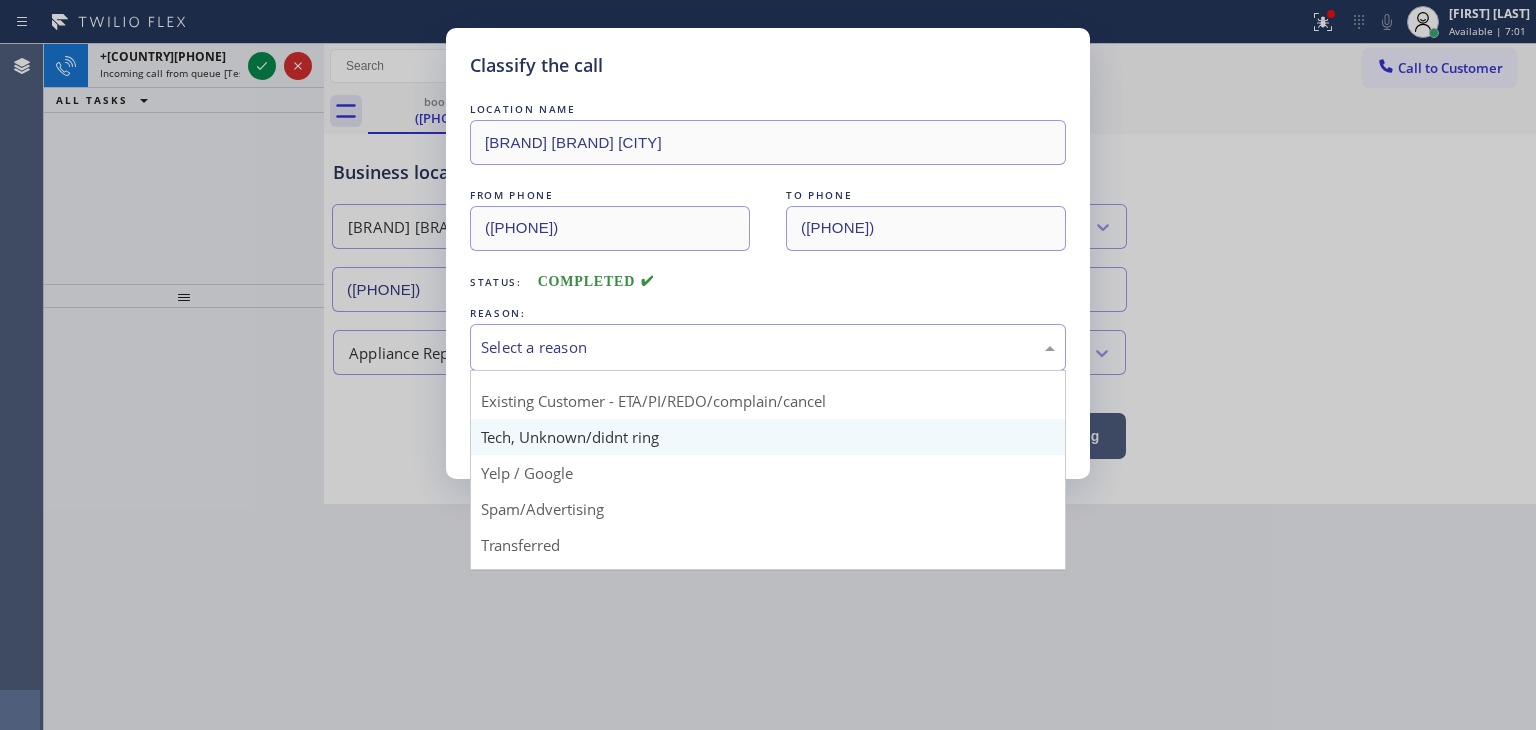 scroll, scrollTop: 125, scrollLeft: 0, axis: vertical 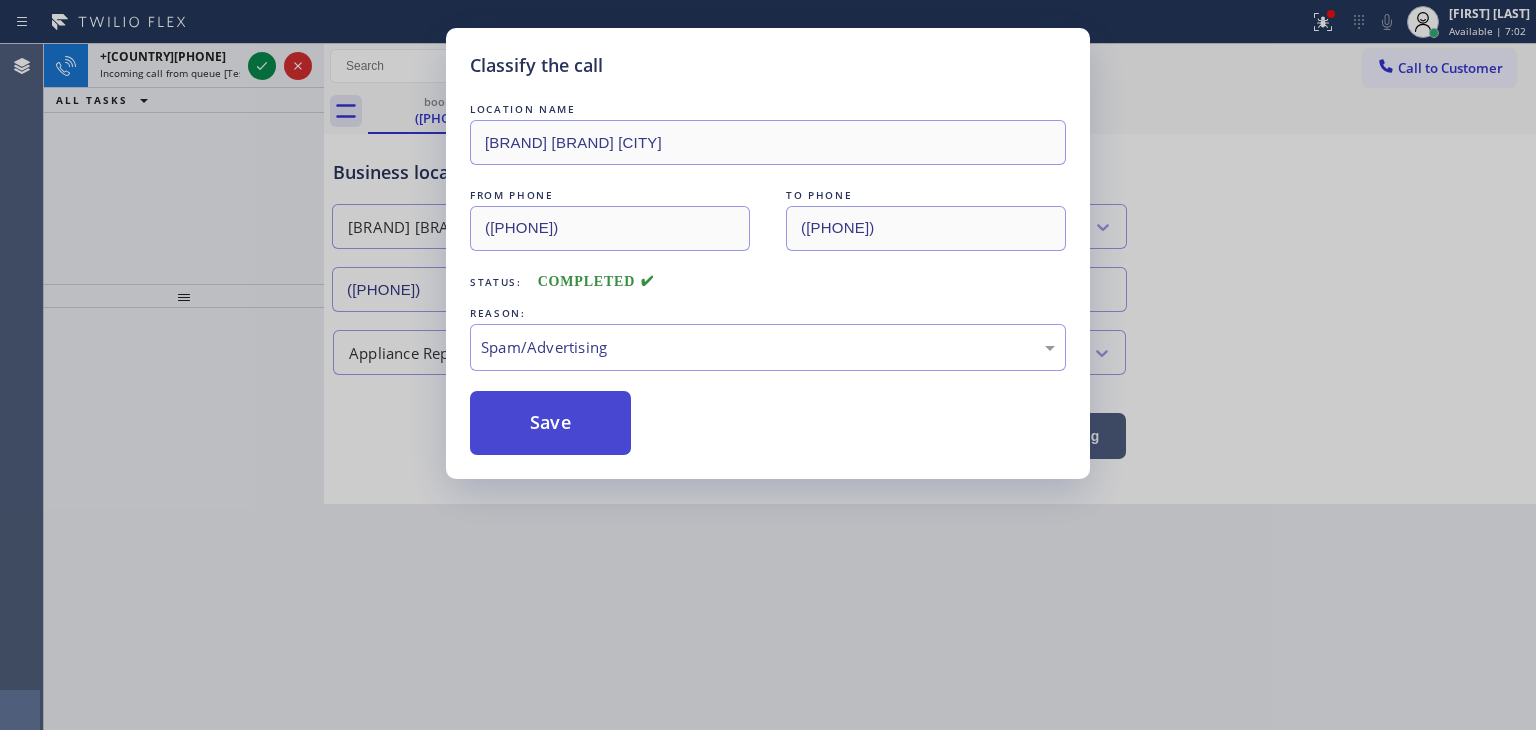 click on "Save" at bounding box center (550, 423) 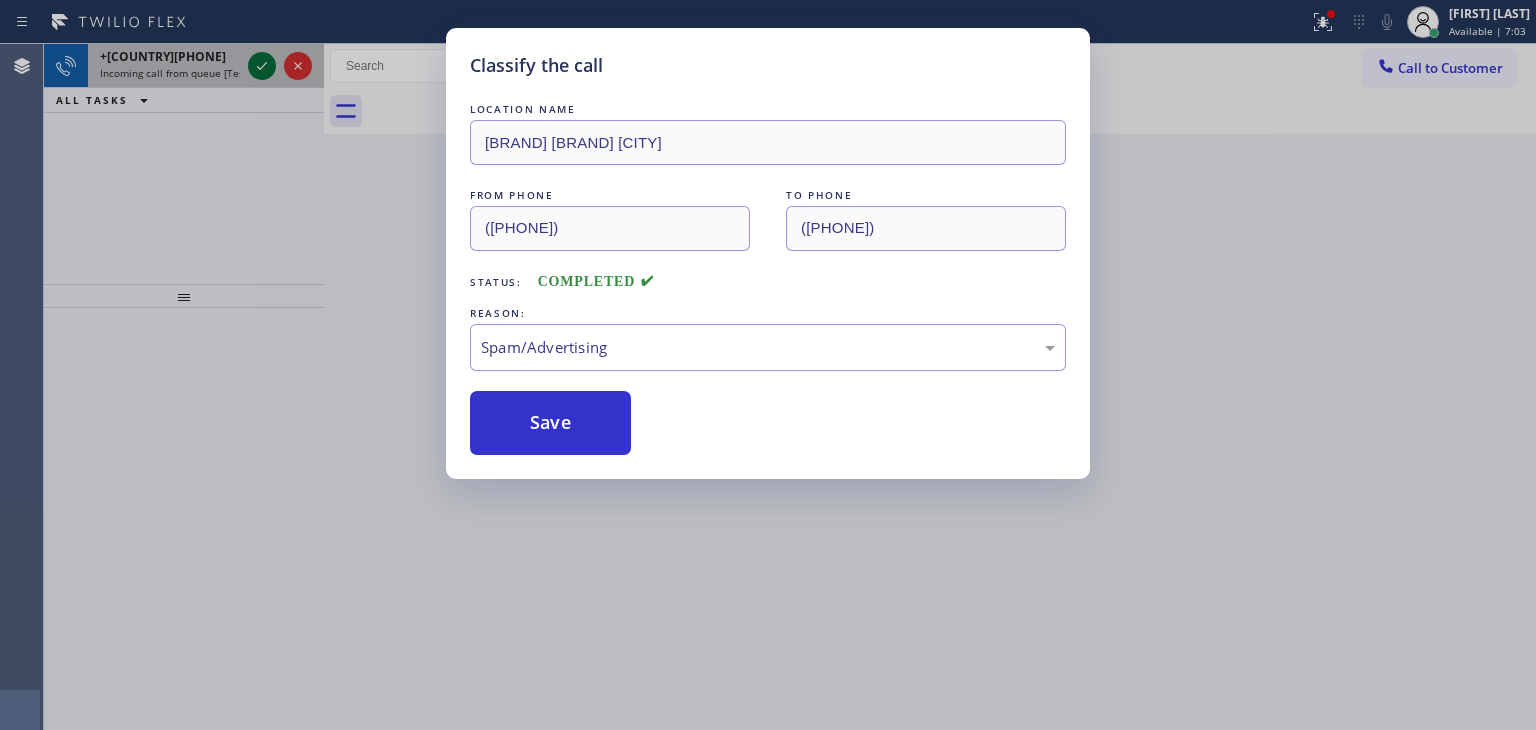 click on "Classify the call LOCATION NAME American Service Alliance Scottsdale FROM PHONE [PHONE] TO PHONE [PHONE] Status: COMPLETED REASON: Spam/Advertising Save Classify the call LOCATION NAME Bestway Appliance Repair El Monte FROM PHONE [PHONE] TO PHONE [PHONE] Status: COMPLETED REASON: Tech, Unknown/didnt ring Save Classify the call LOCATION NAME E Appliance Repair  and  HVAC Simi Valley FROM PHONE [PHONE] TO PHONE [PHONE] Status: COMPLETED REASON: Spam/Advertising Save Classify the call LOCATION NAME Sustainable Kitchen Appliance Fix FROM PHONE [PHONE] TO PHONE [PHONE] Status: COMPLETED REASON: Spam/Advertising Save Classify the call LOCATION NAME Residential Home Appliance Service FROM PHONE [PHONE] TO PHONE [PHONE] Status: COMPLETED REASON: Spam/Advertising Save Classify the call LOCATION NAME LG Repairs Phoenix FROM PHONE [PHONE] TO PHONE [PHONE] Status: COMPLETED REASON: #1 New Customer - Booked Save Classify the call TO PHONE" at bounding box center (790, 387) 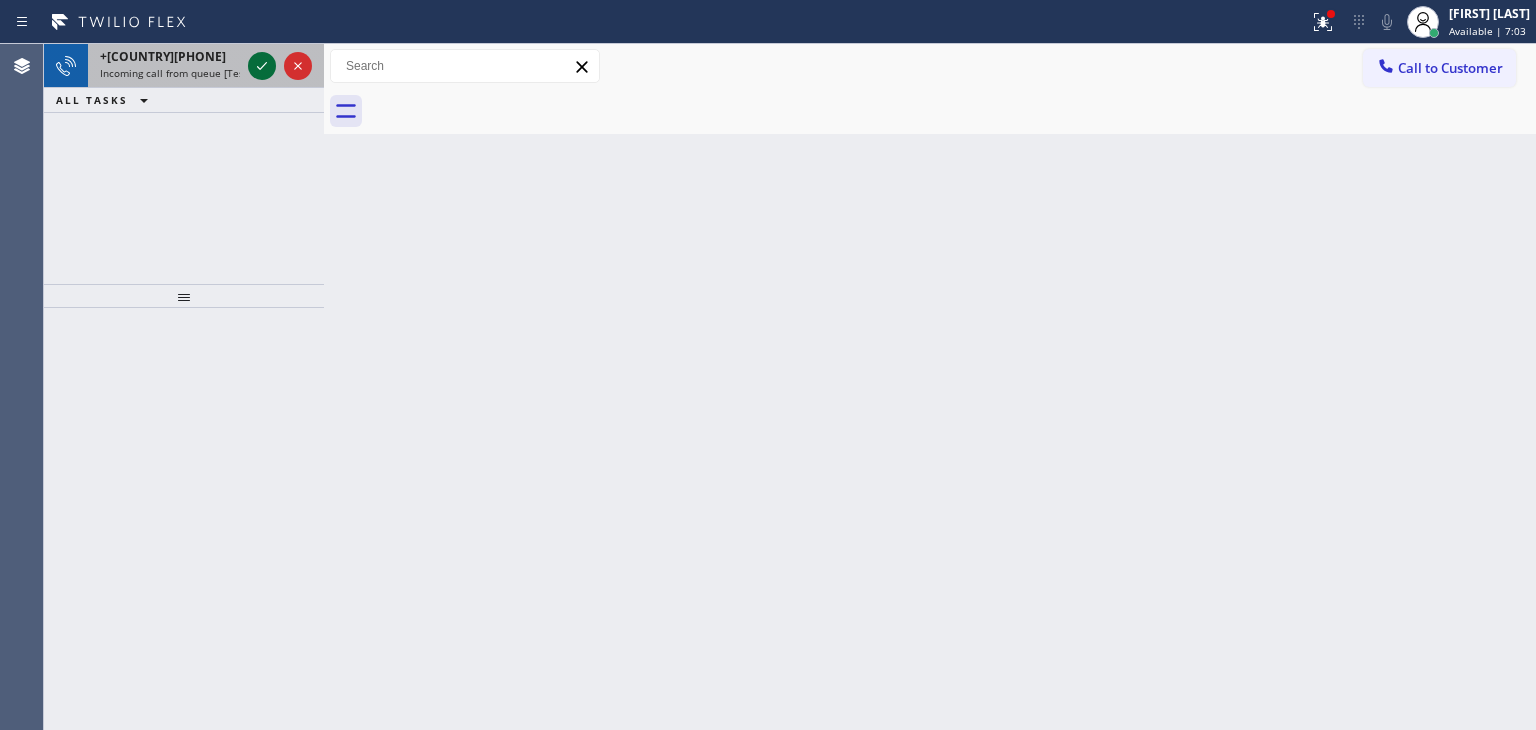 click 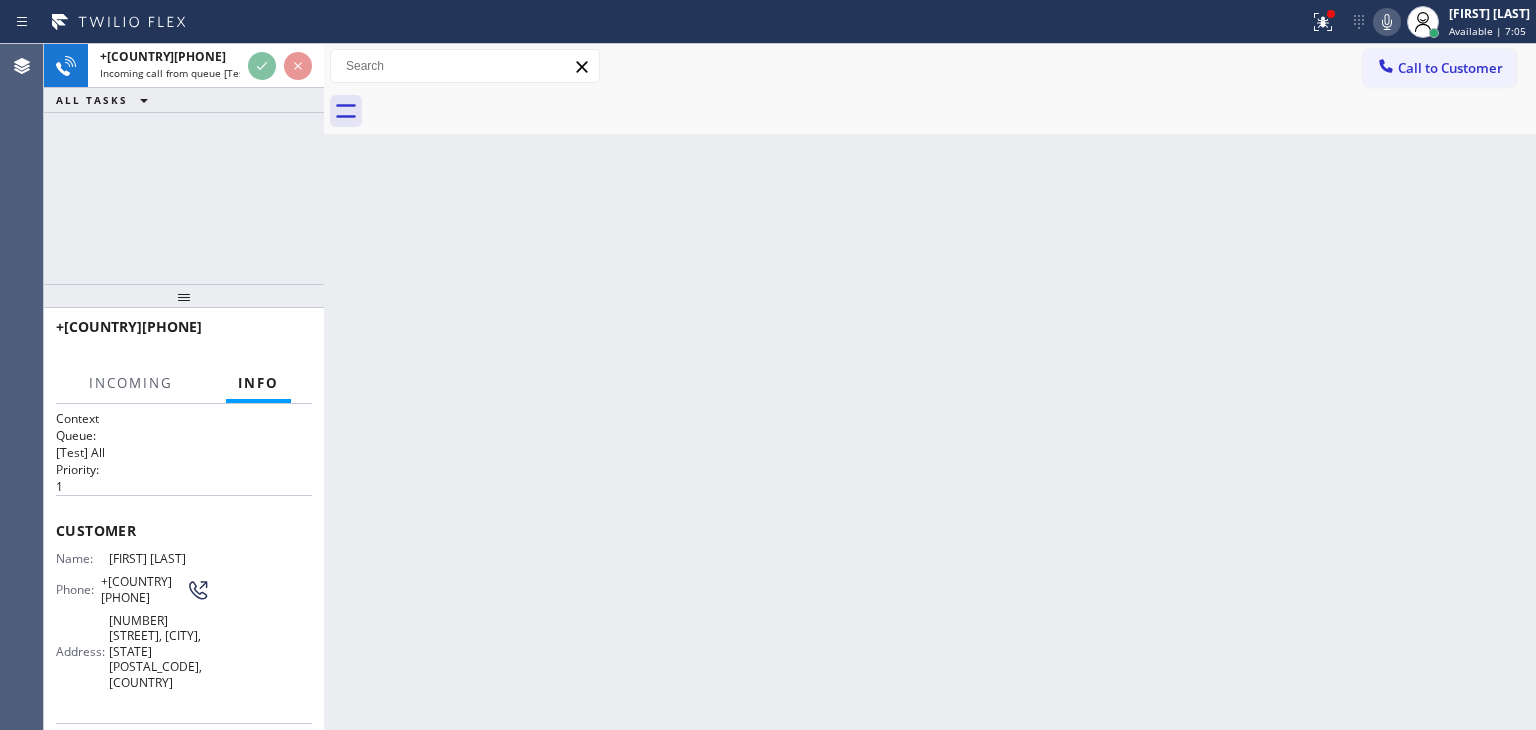 scroll, scrollTop: 100, scrollLeft: 0, axis: vertical 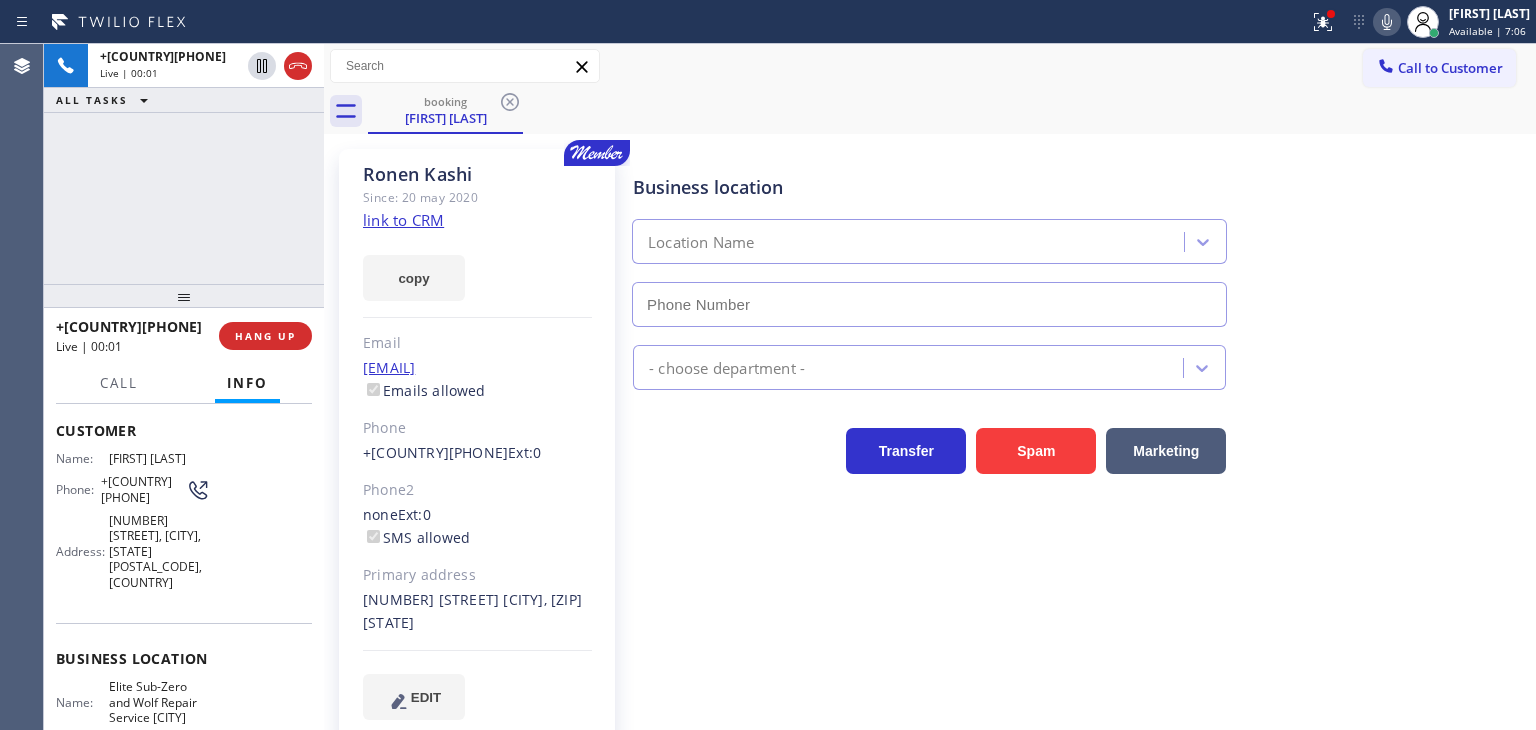 type on "(917) 920-9568" 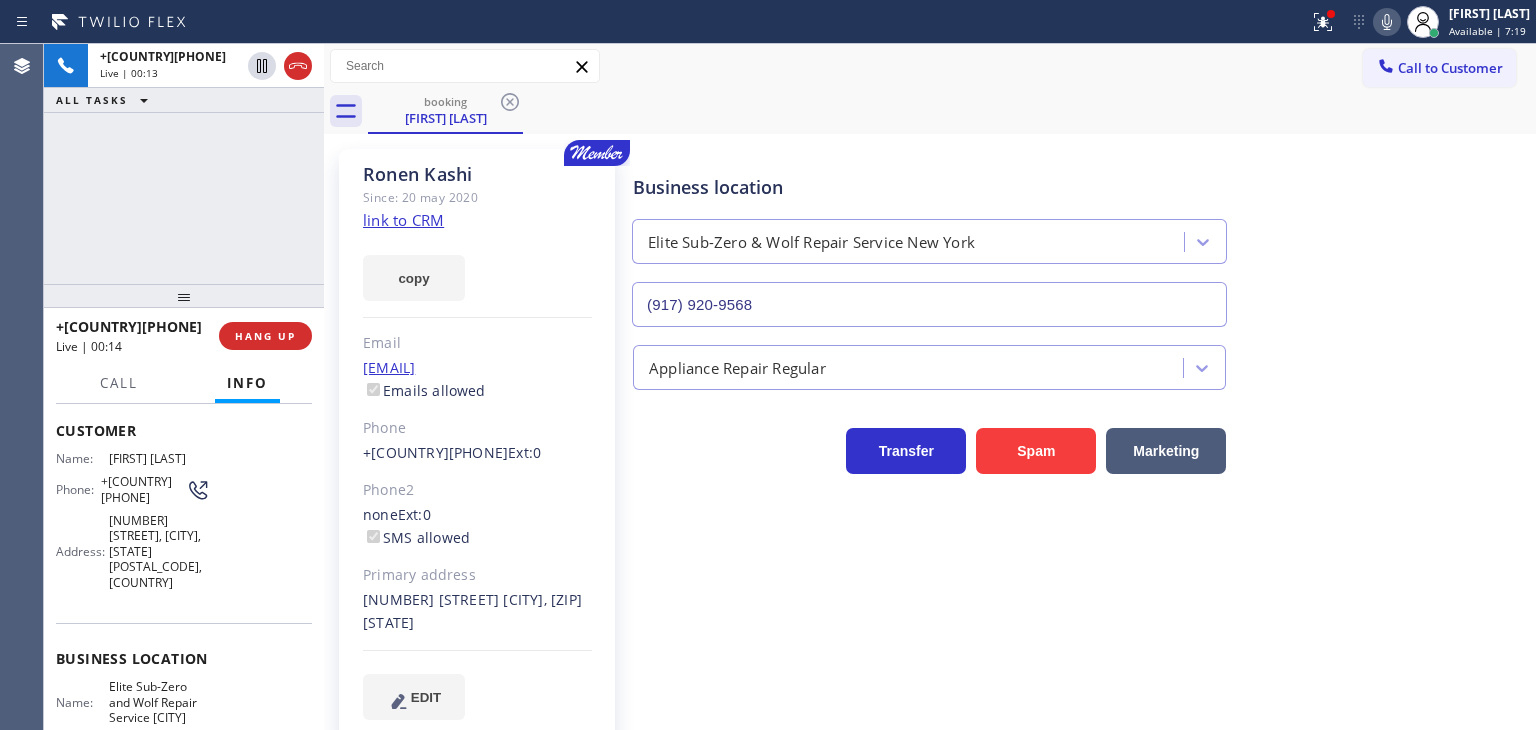 click on "link to CRM" at bounding box center (403, 220) 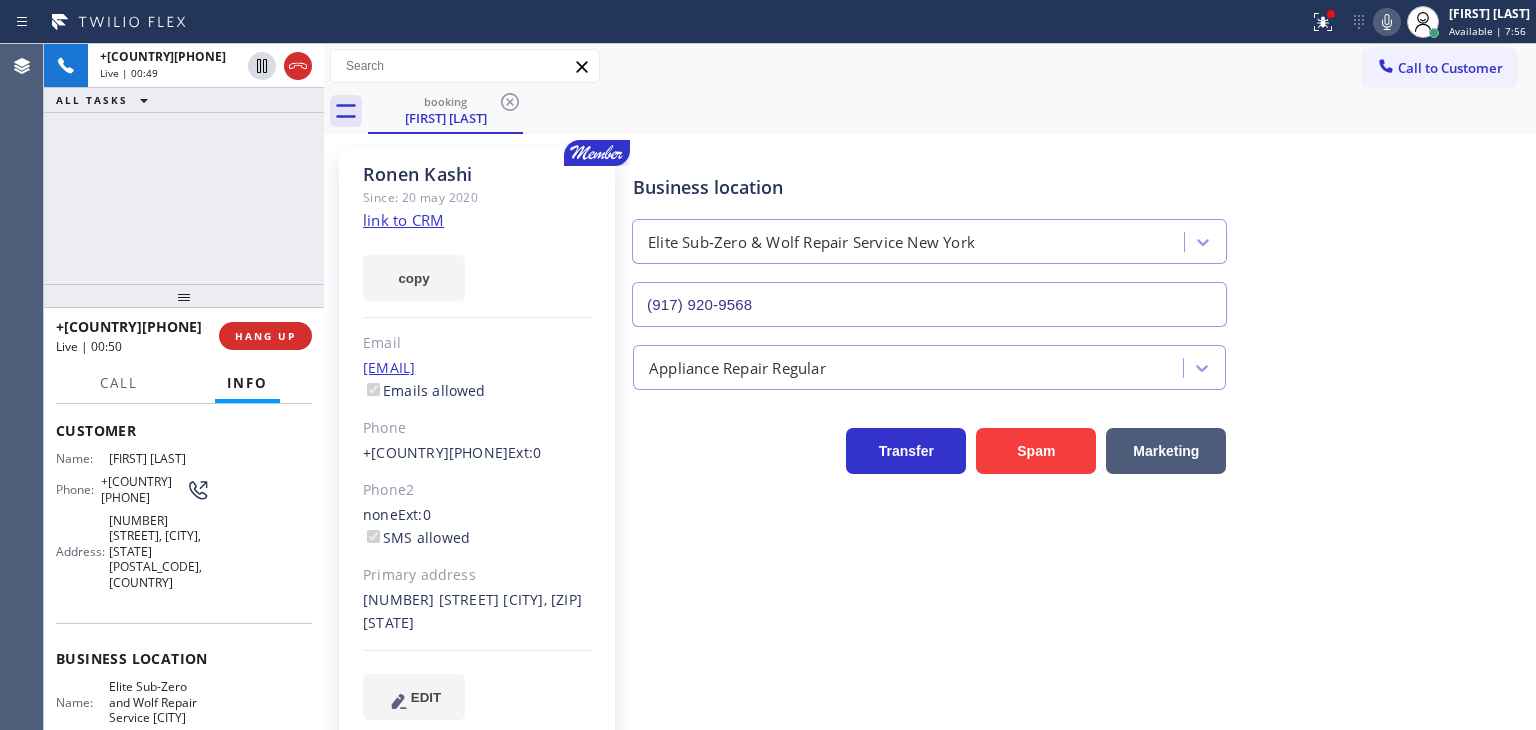 click 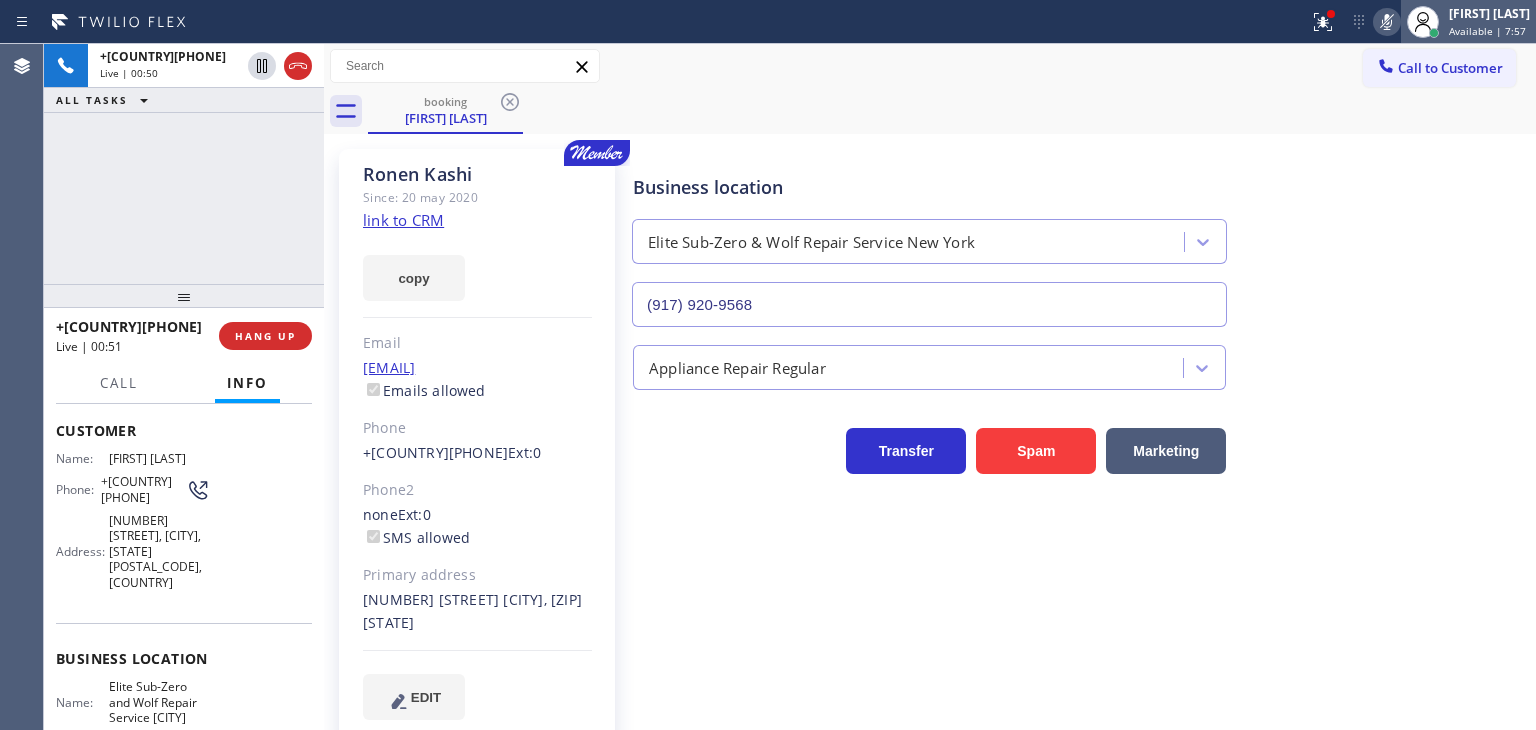 click on "[FIRST] [LAST]" at bounding box center (1489, 13) 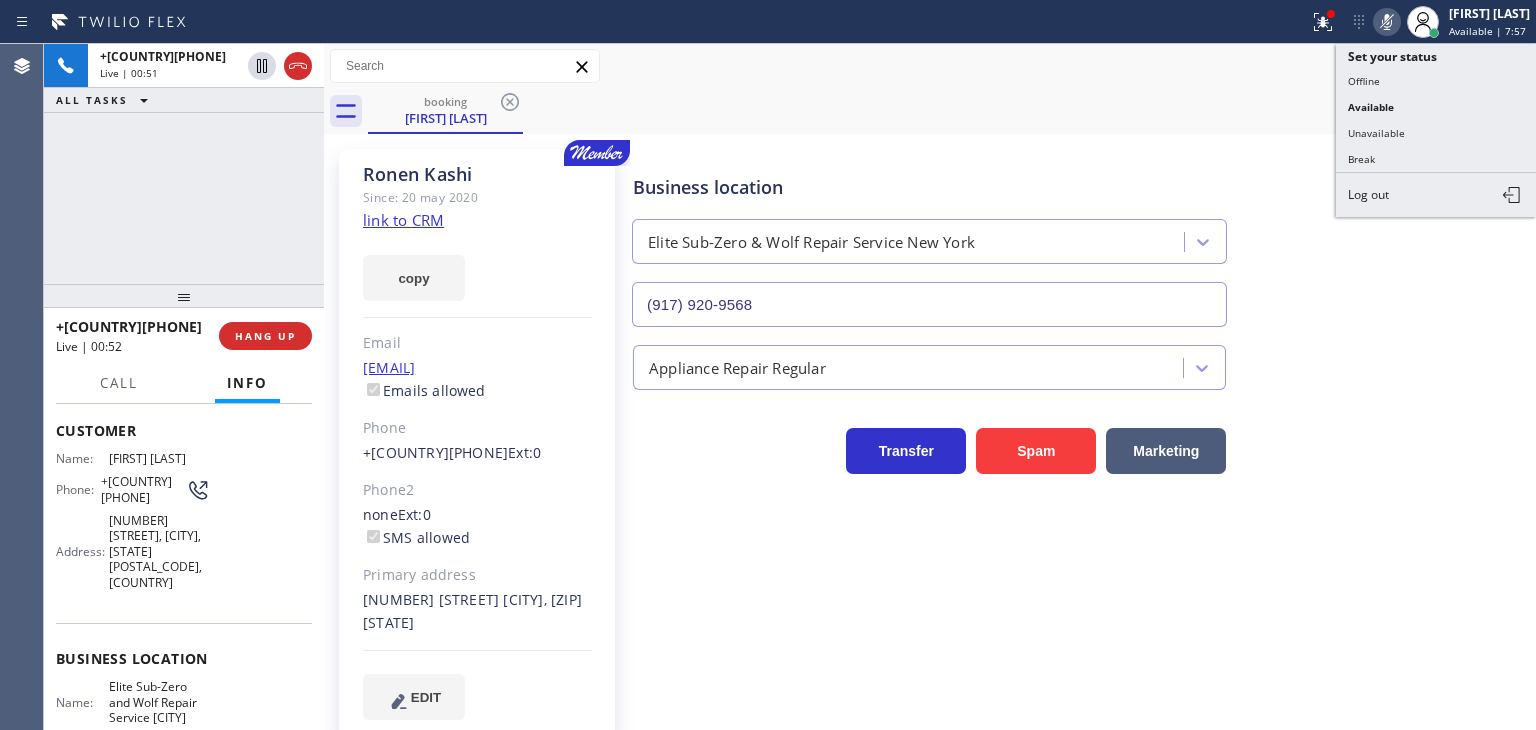 click on "Unavailable" at bounding box center [1436, 133] 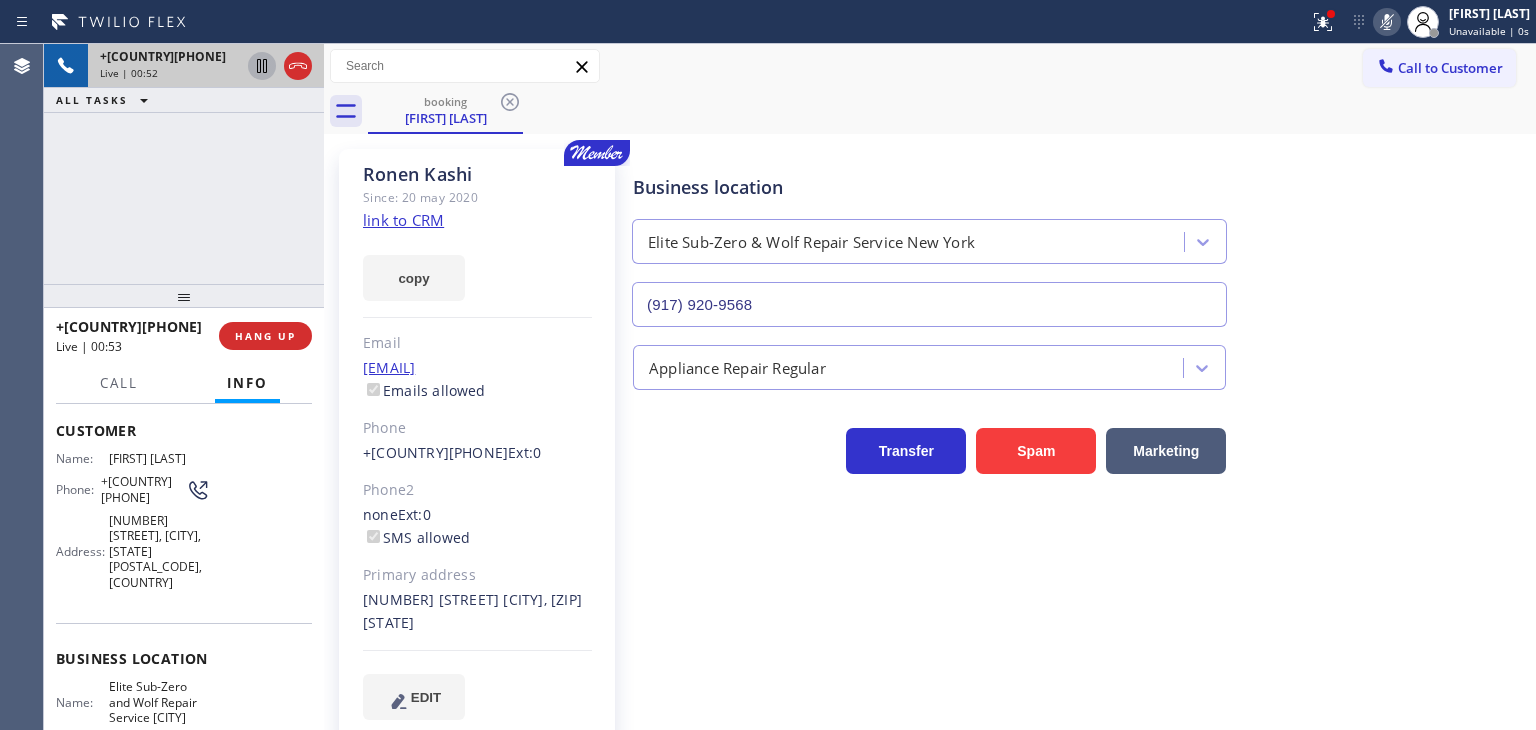 click 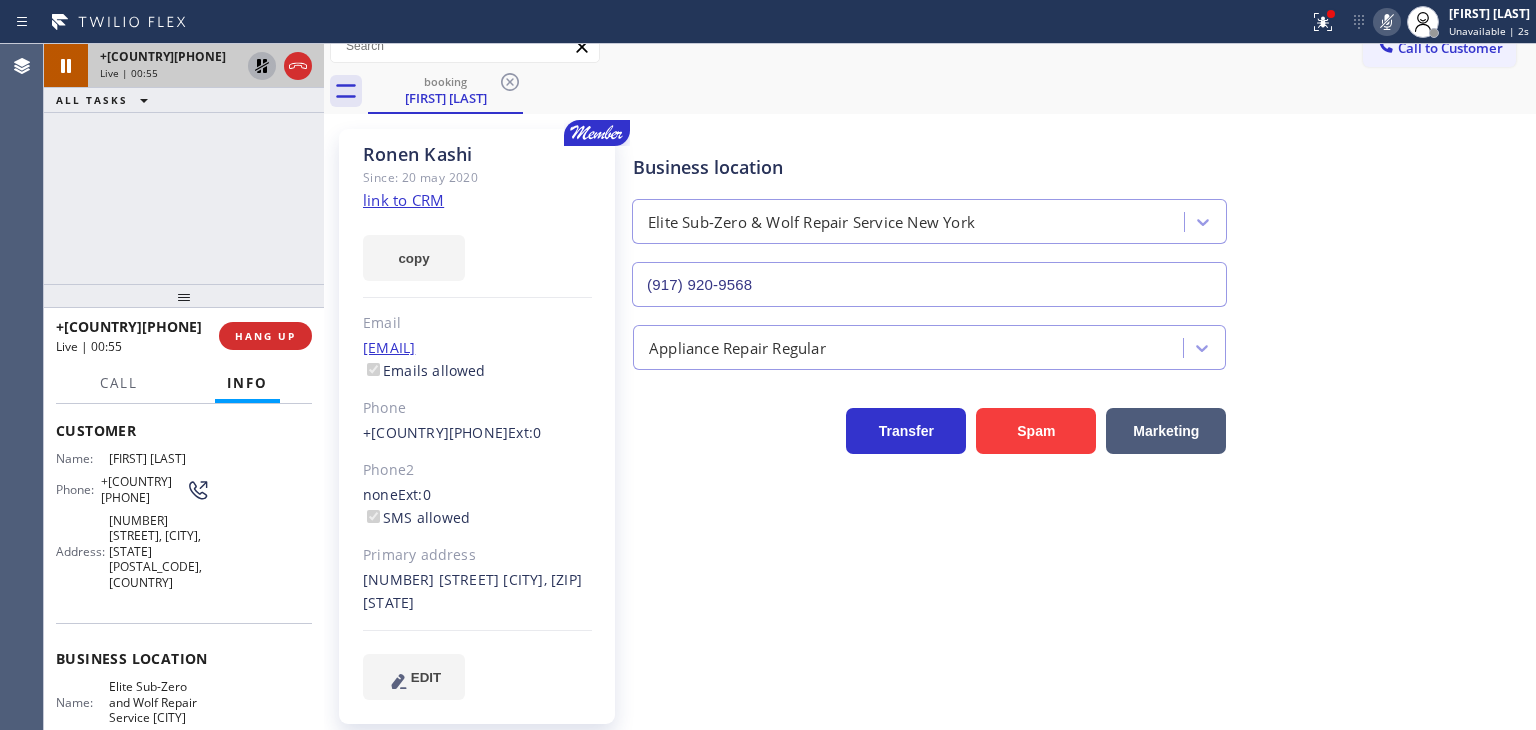 scroll, scrollTop: 29, scrollLeft: 0, axis: vertical 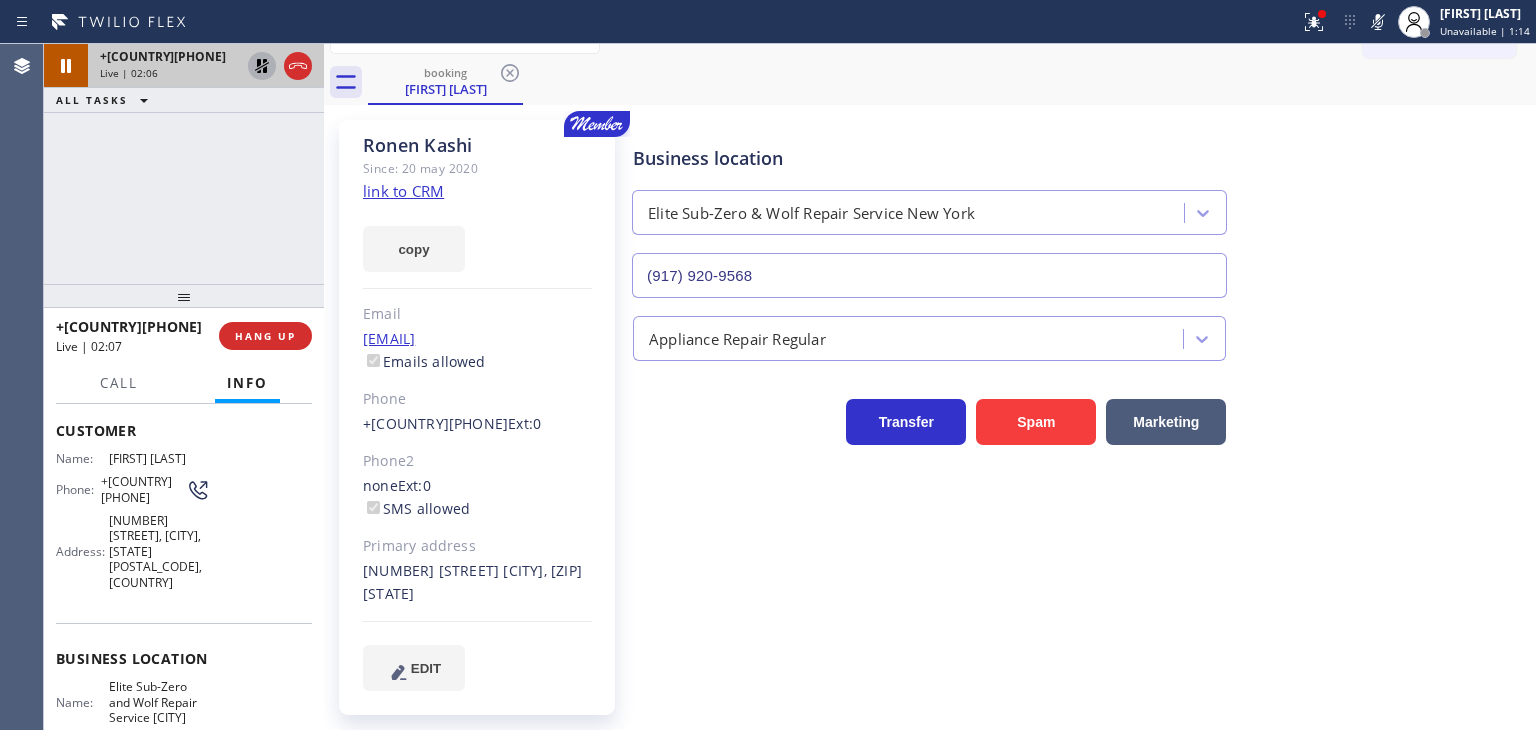 drag, startPoint x: 1380, startPoint y: 28, endPoint x: 1269, endPoint y: 13, distance: 112.00893 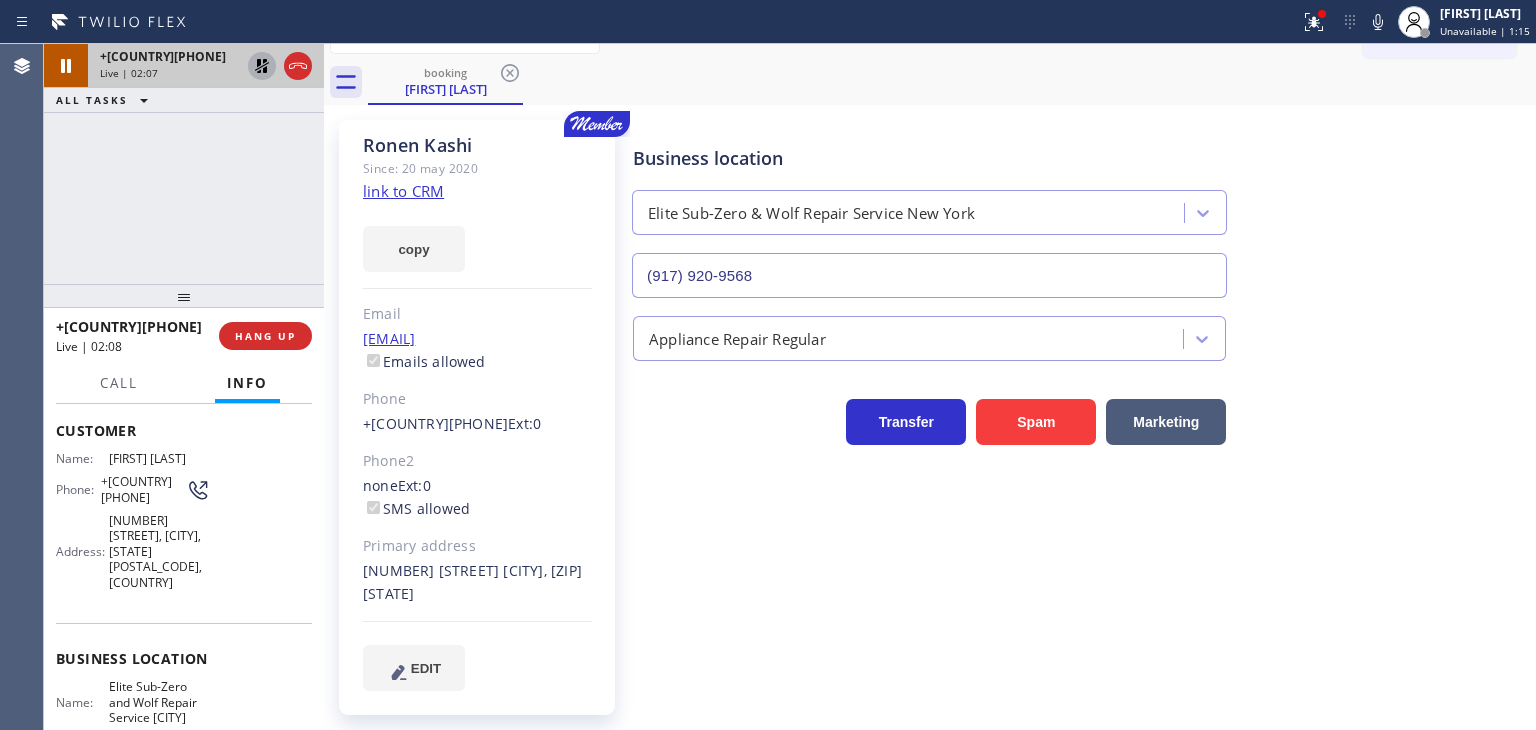 click 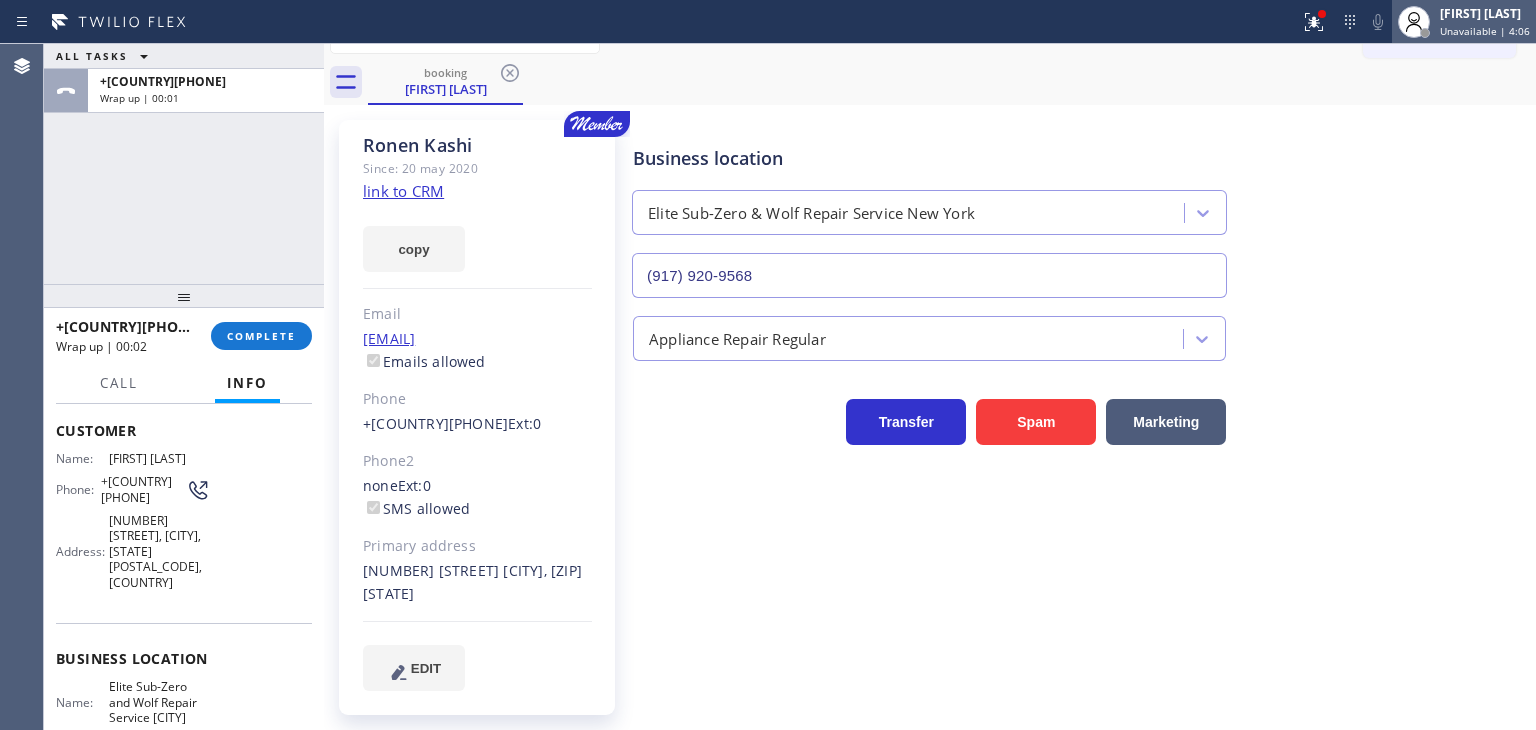 click on "Unavailable | 4:06" at bounding box center (1485, 31) 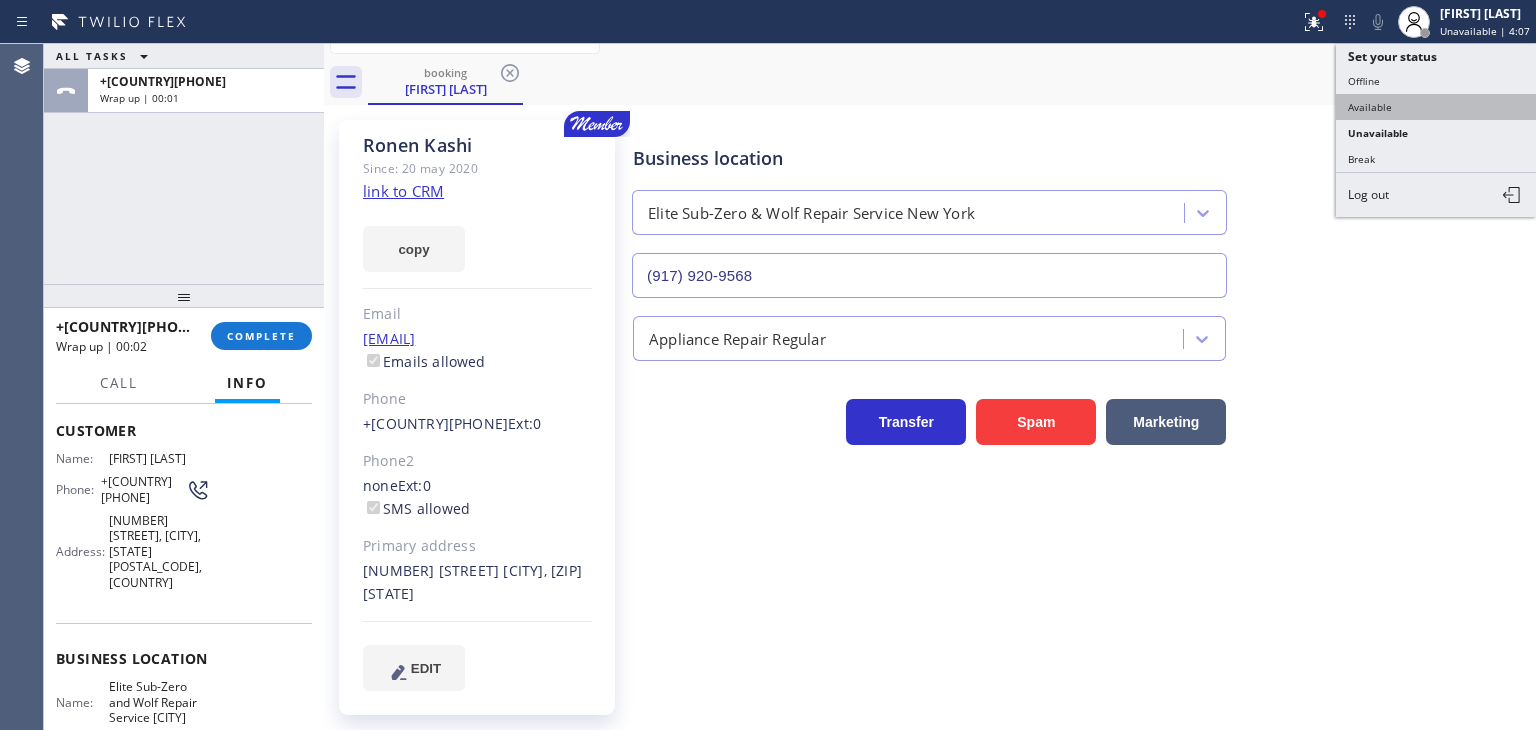 click on "Available" at bounding box center [1436, 107] 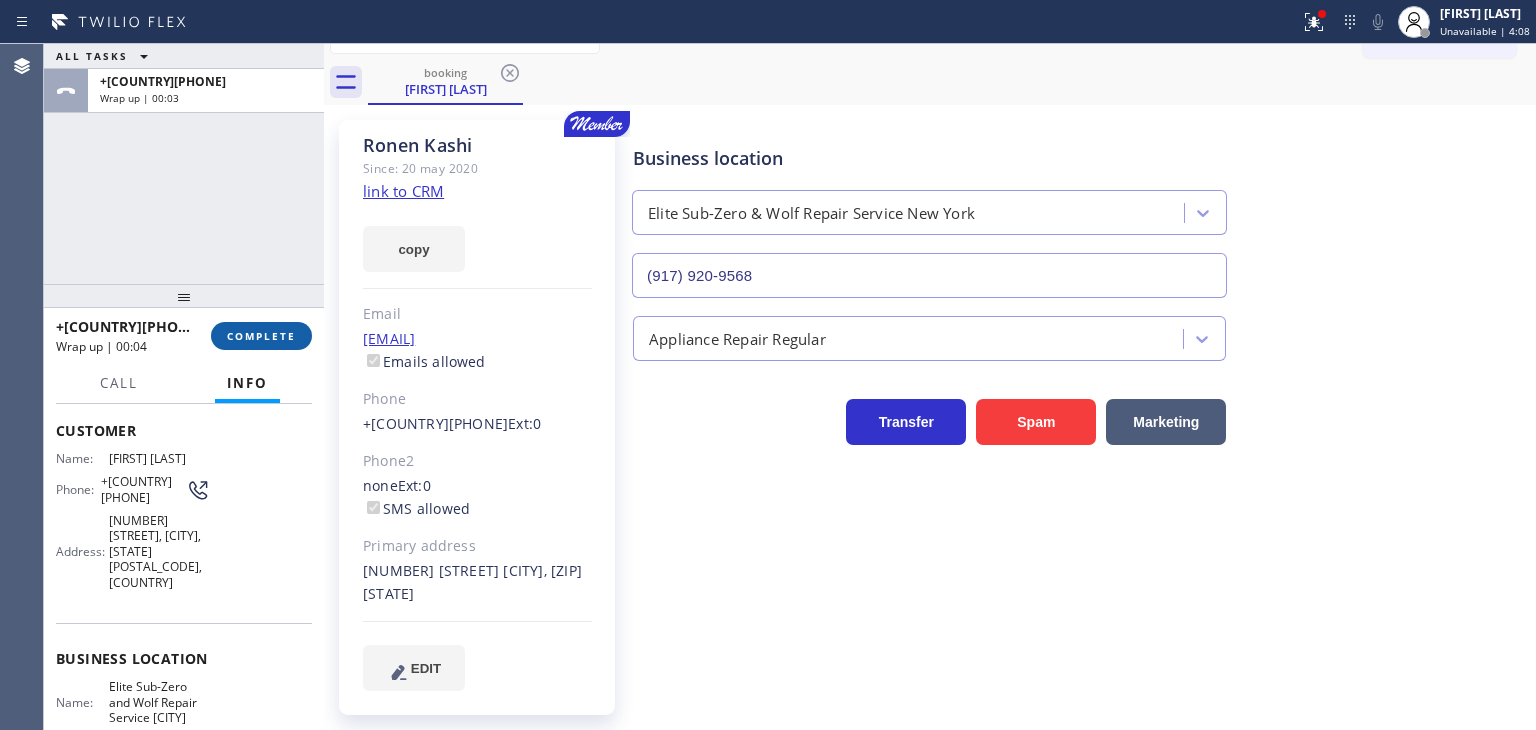 click on "COMPLETE" at bounding box center (261, 336) 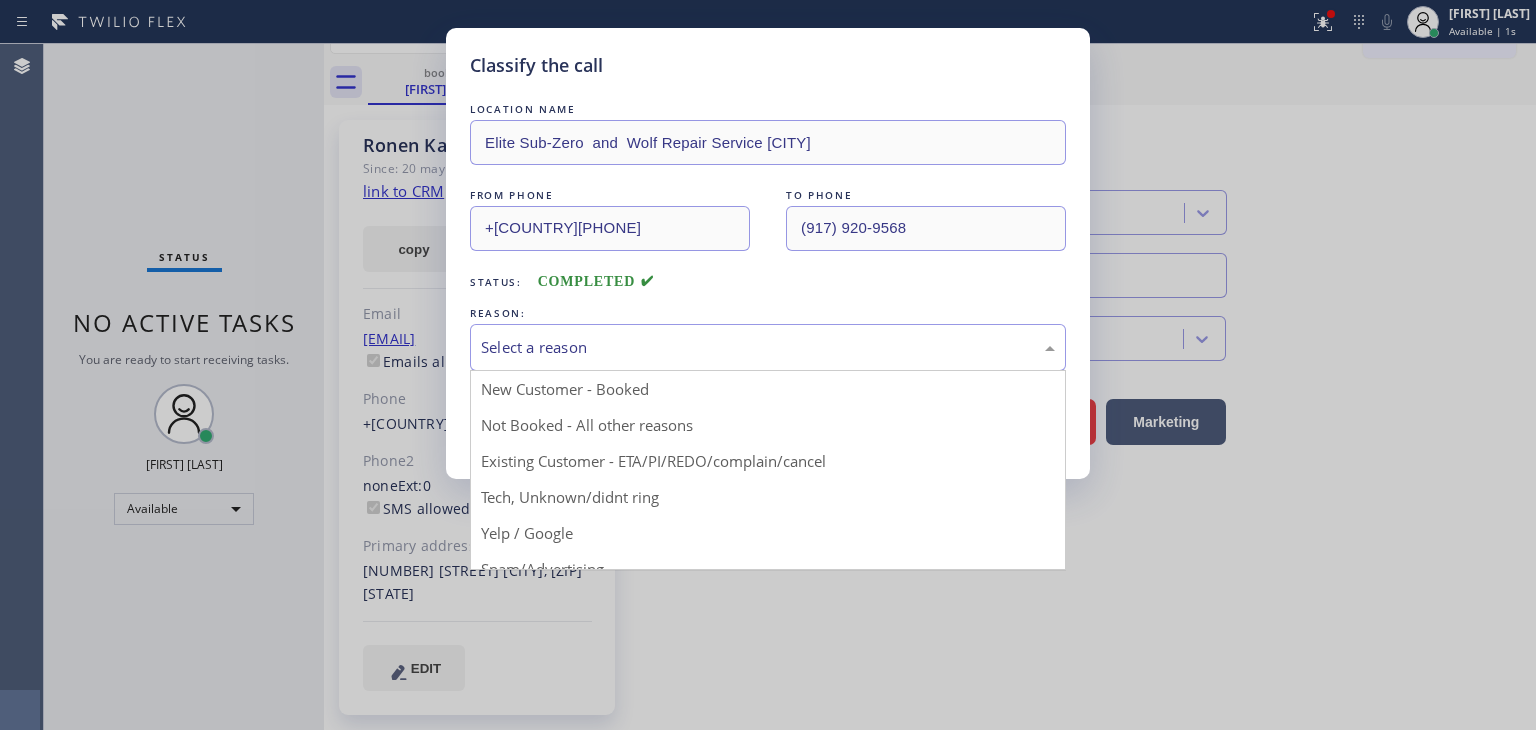 click on "Select a reason" at bounding box center (768, 347) 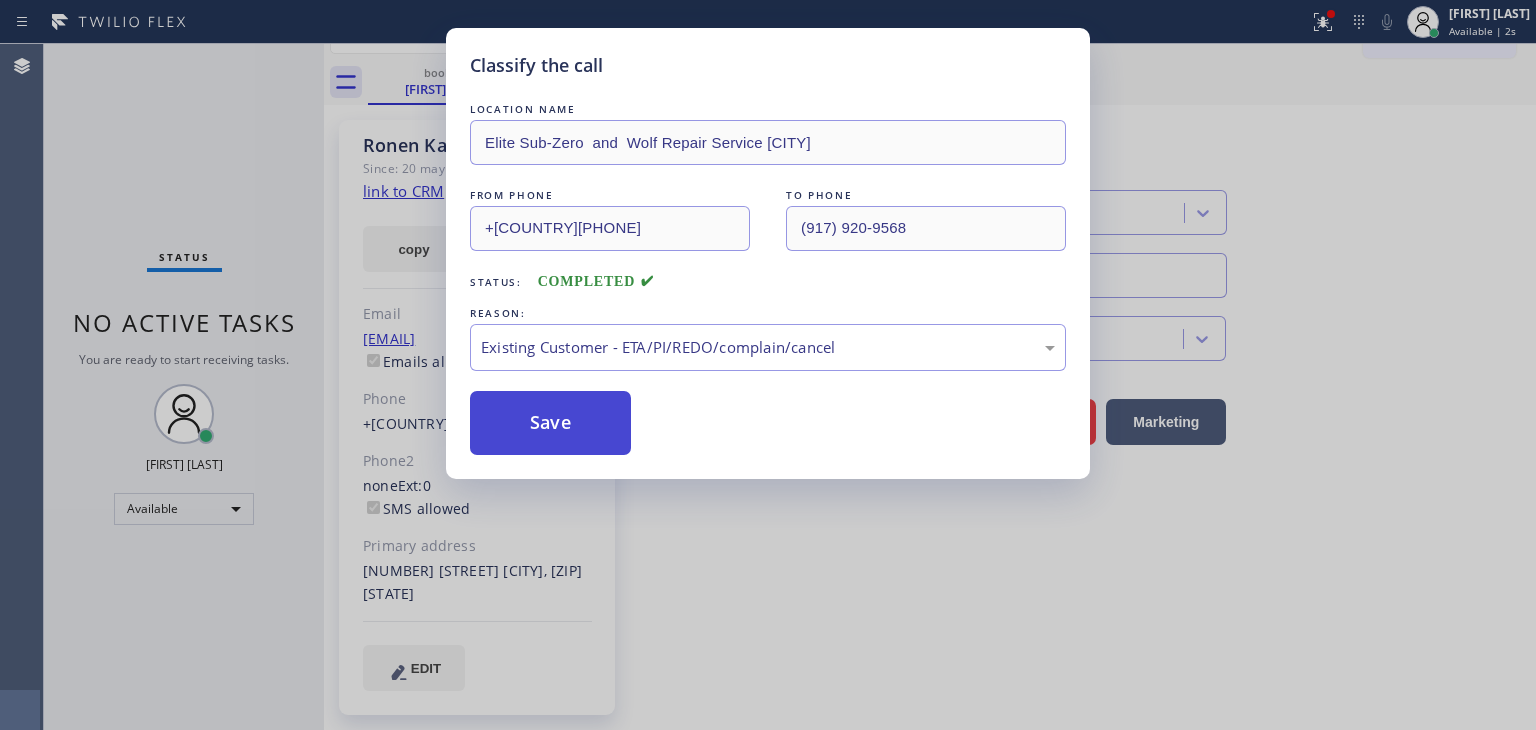 click on "Save" at bounding box center [550, 423] 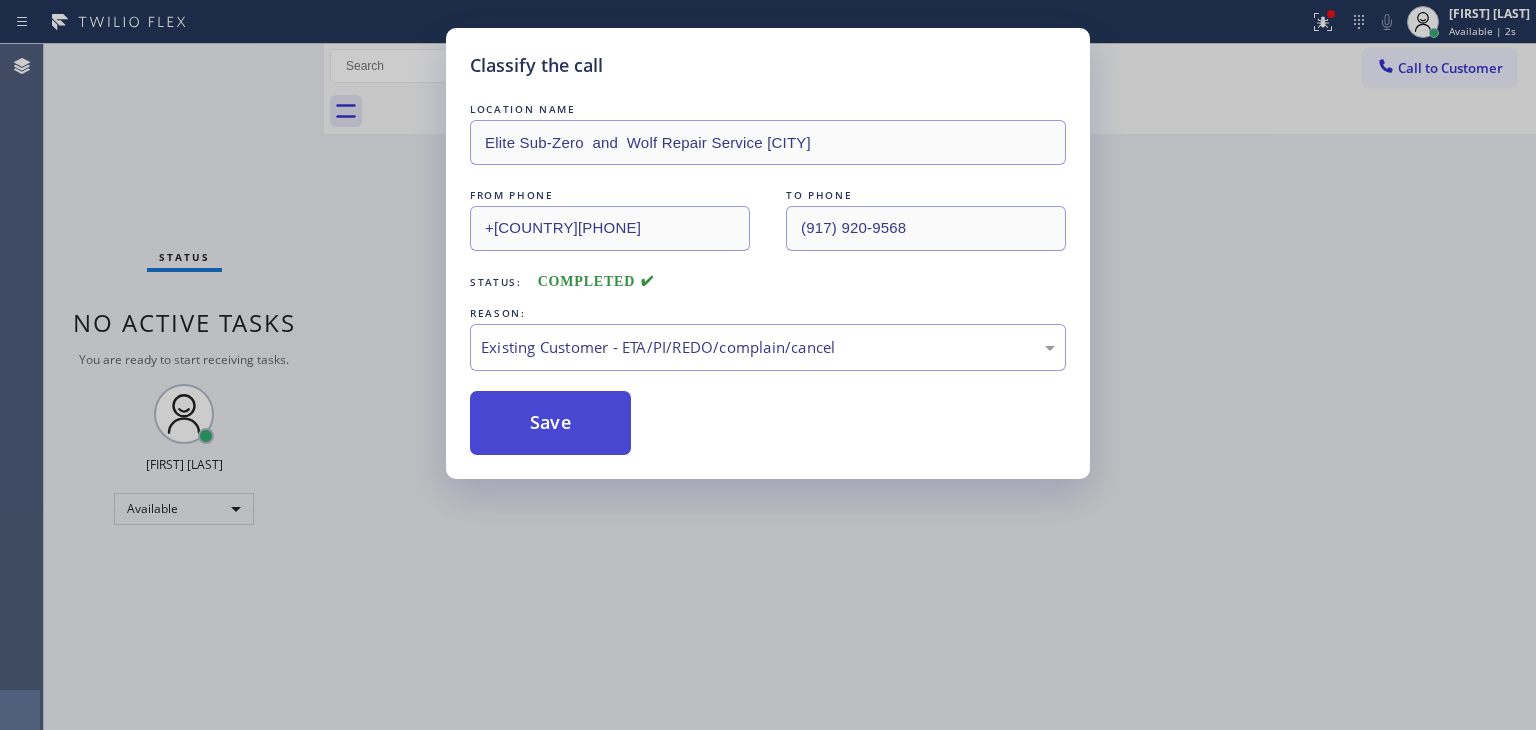 scroll, scrollTop: 0, scrollLeft: 0, axis: both 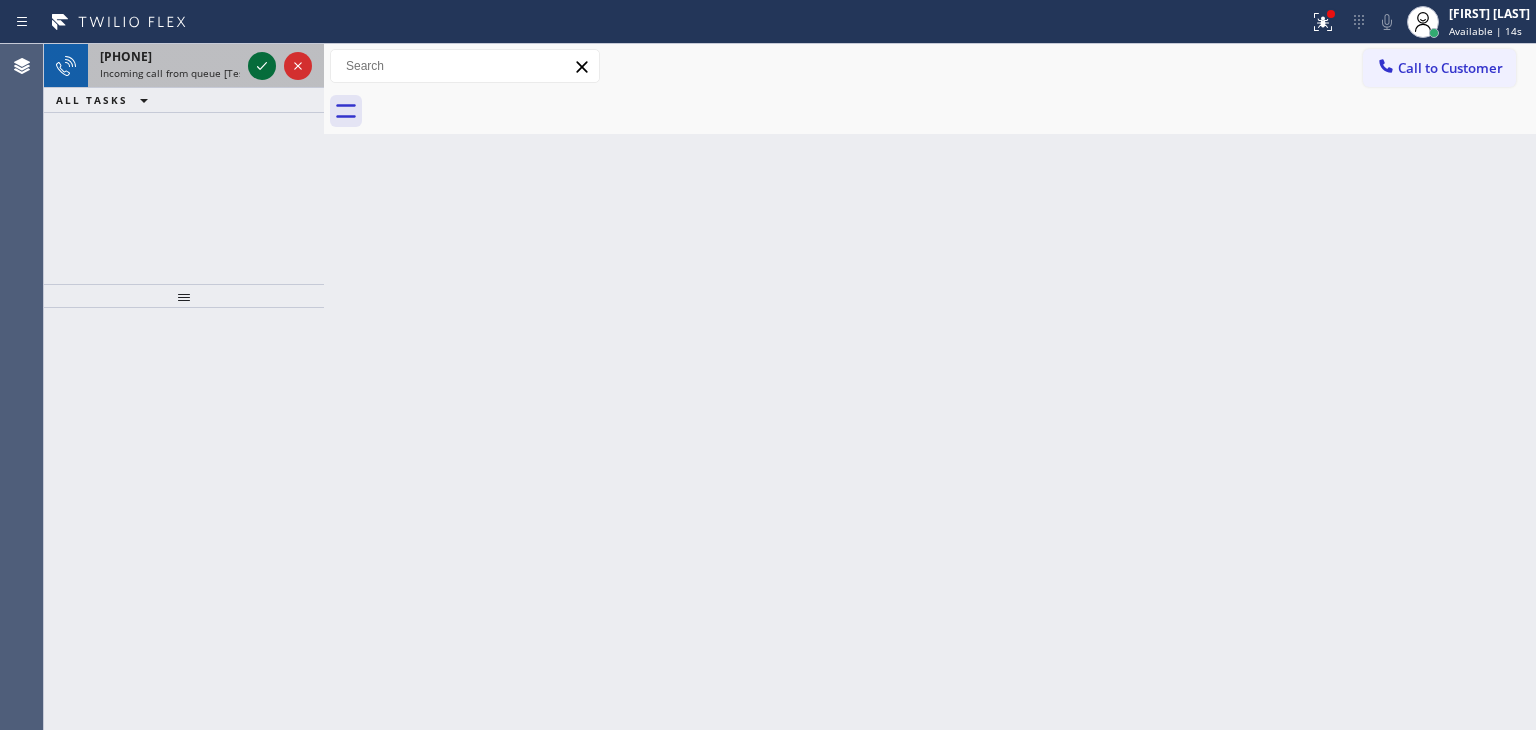 click 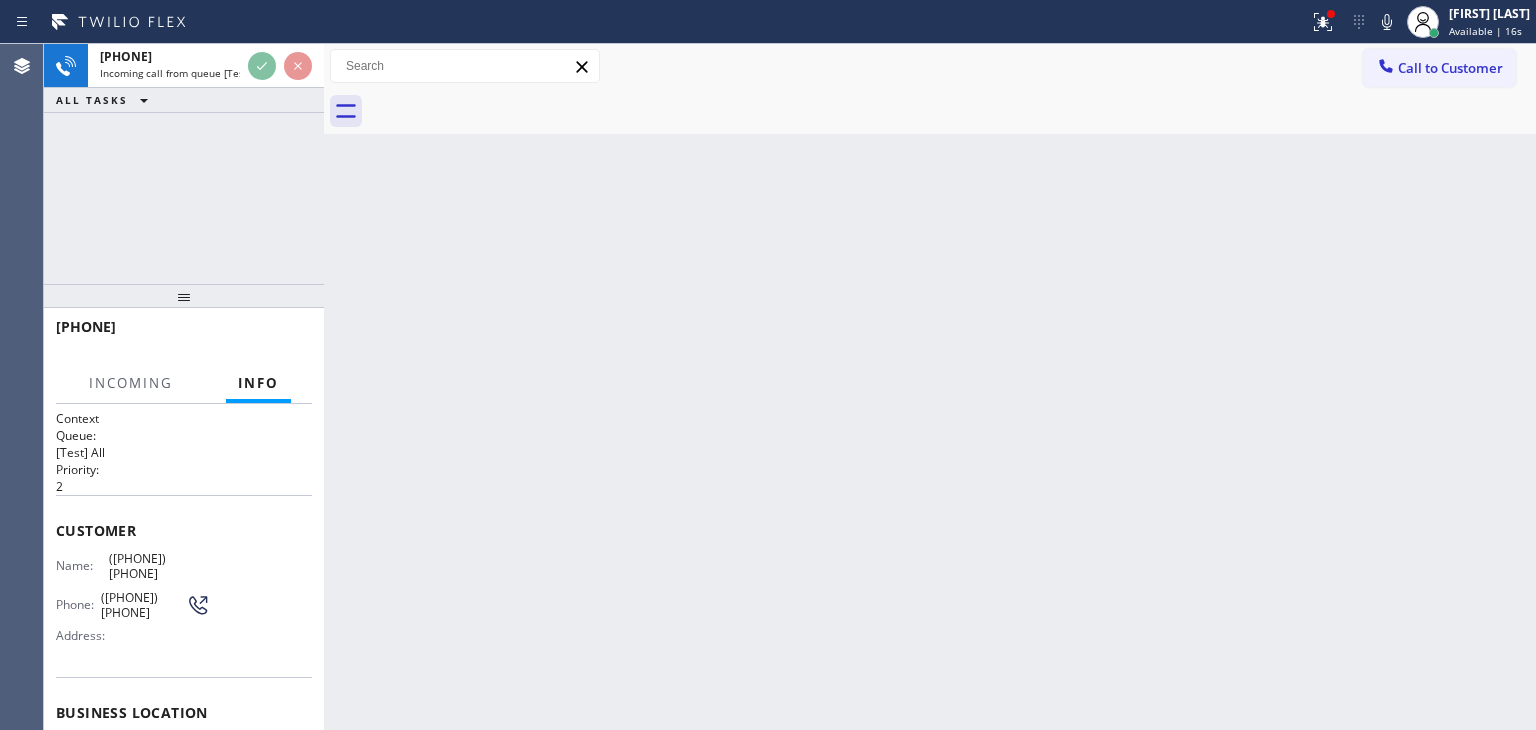 scroll, scrollTop: 100, scrollLeft: 0, axis: vertical 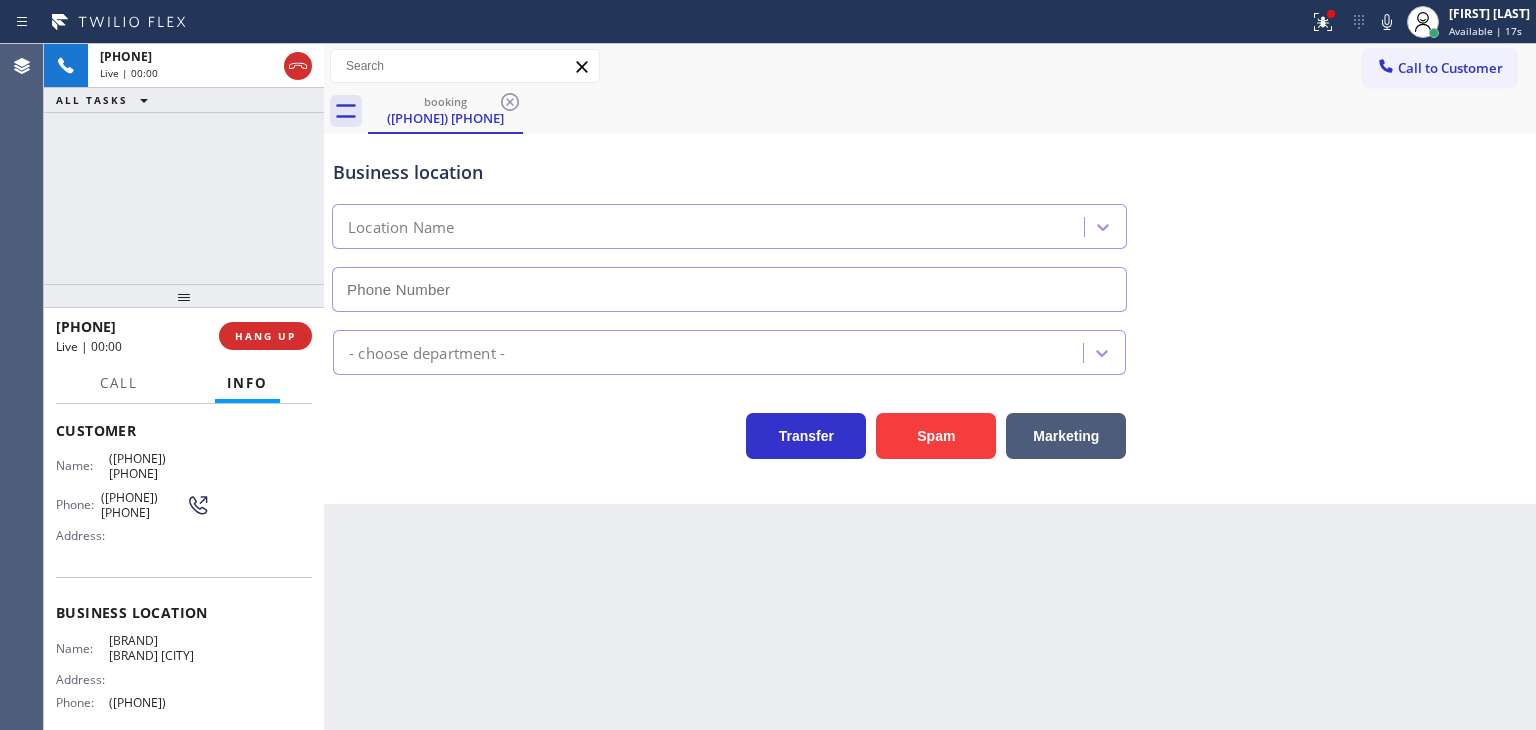 type on "[PHONE]" 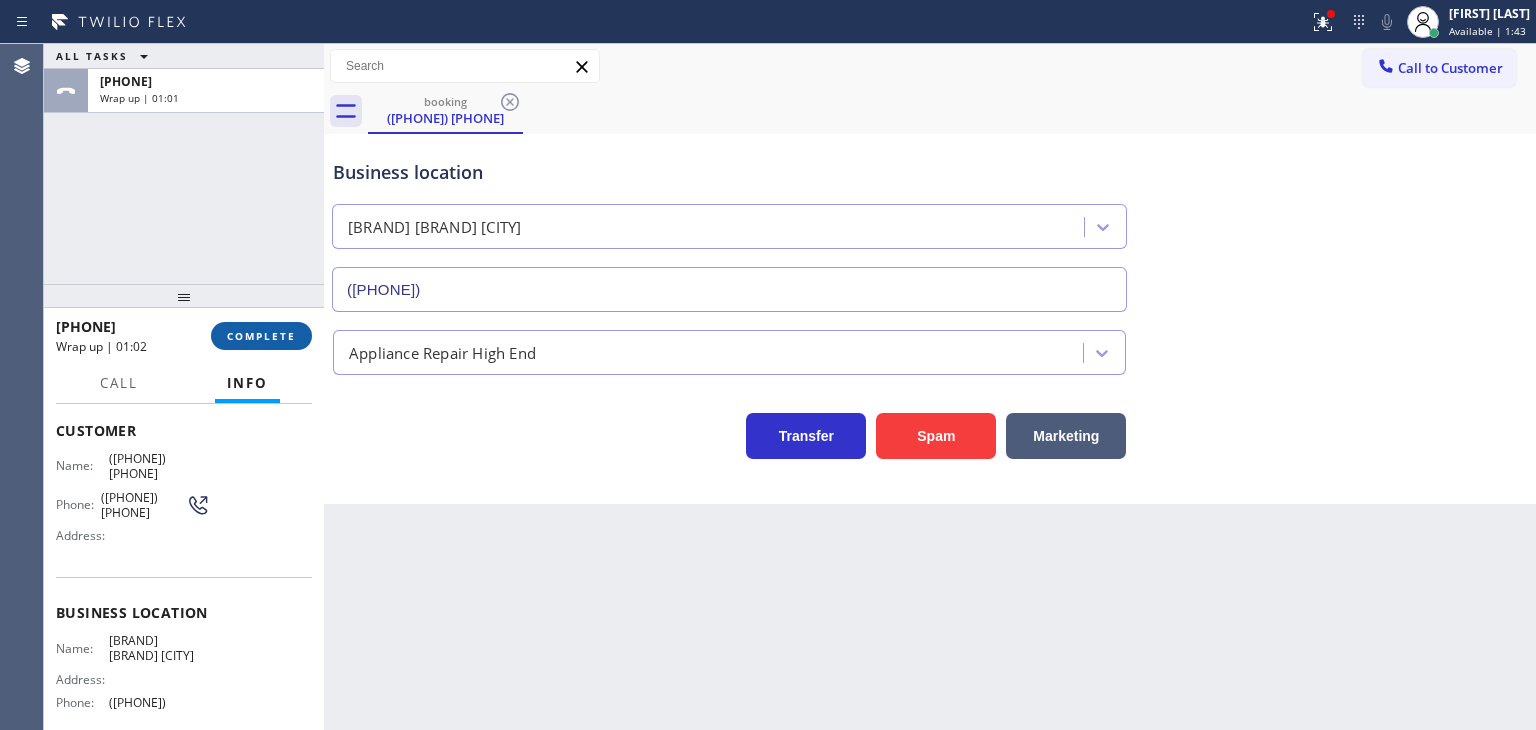 click on "COMPLETE" at bounding box center [261, 336] 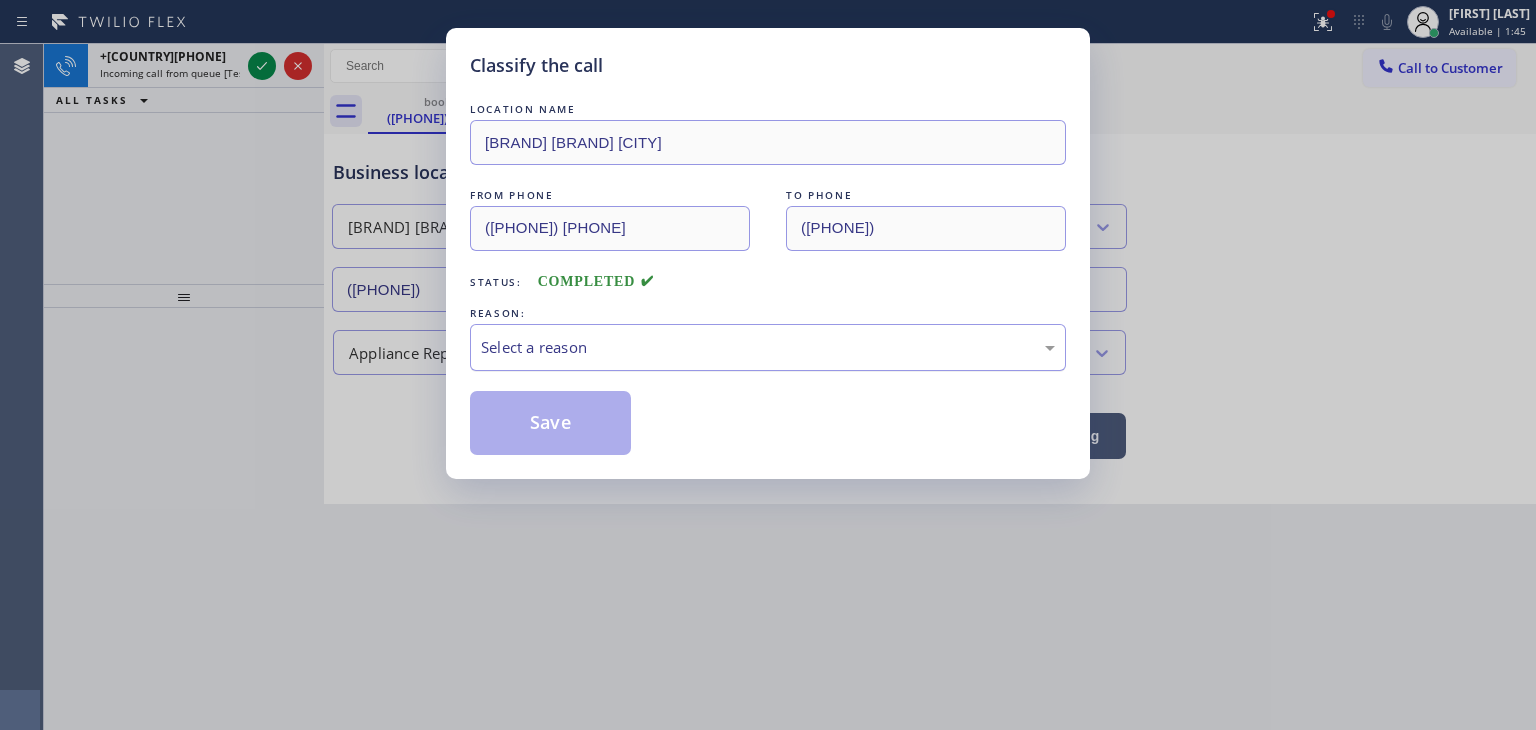 click on "Select a reason" at bounding box center [768, 347] 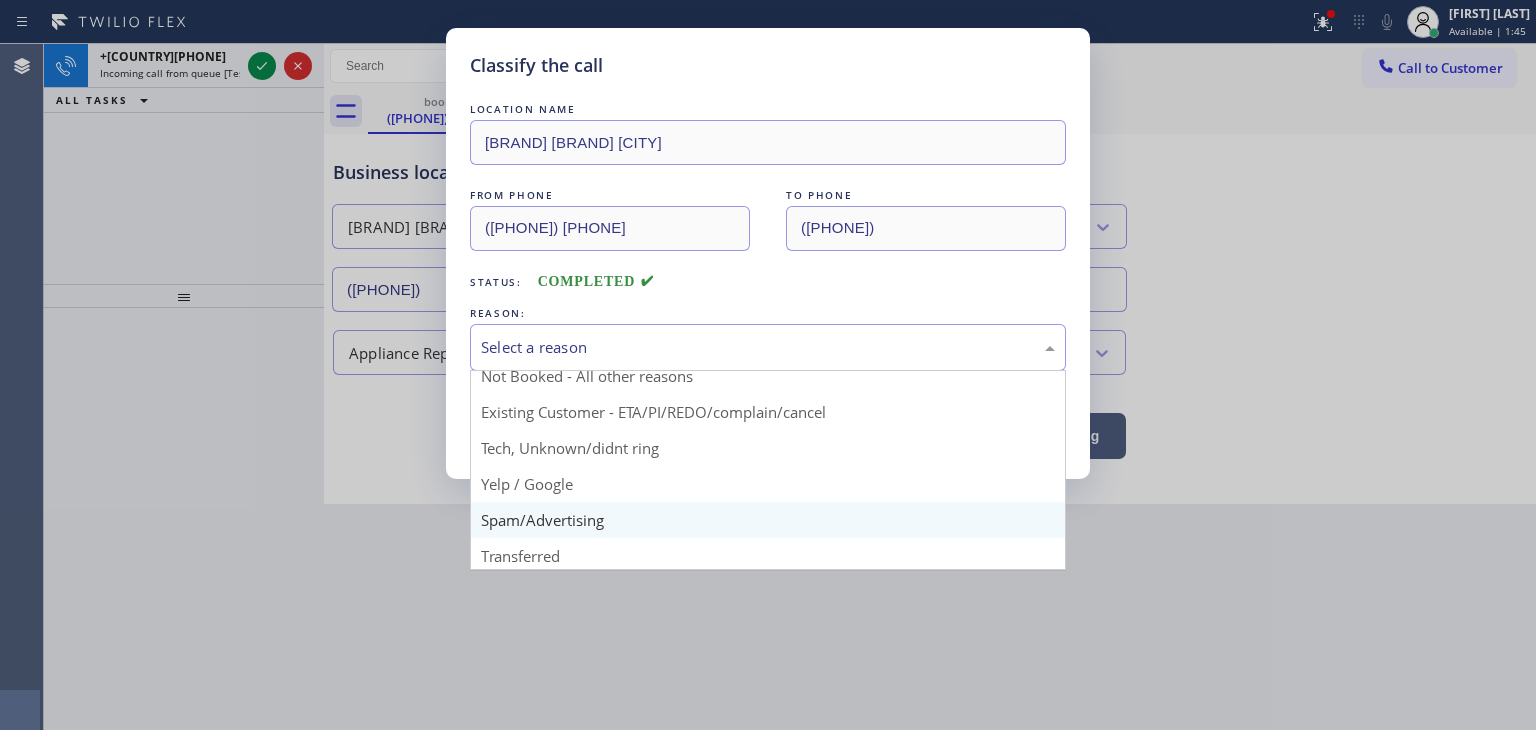 scroll, scrollTop: 125, scrollLeft: 0, axis: vertical 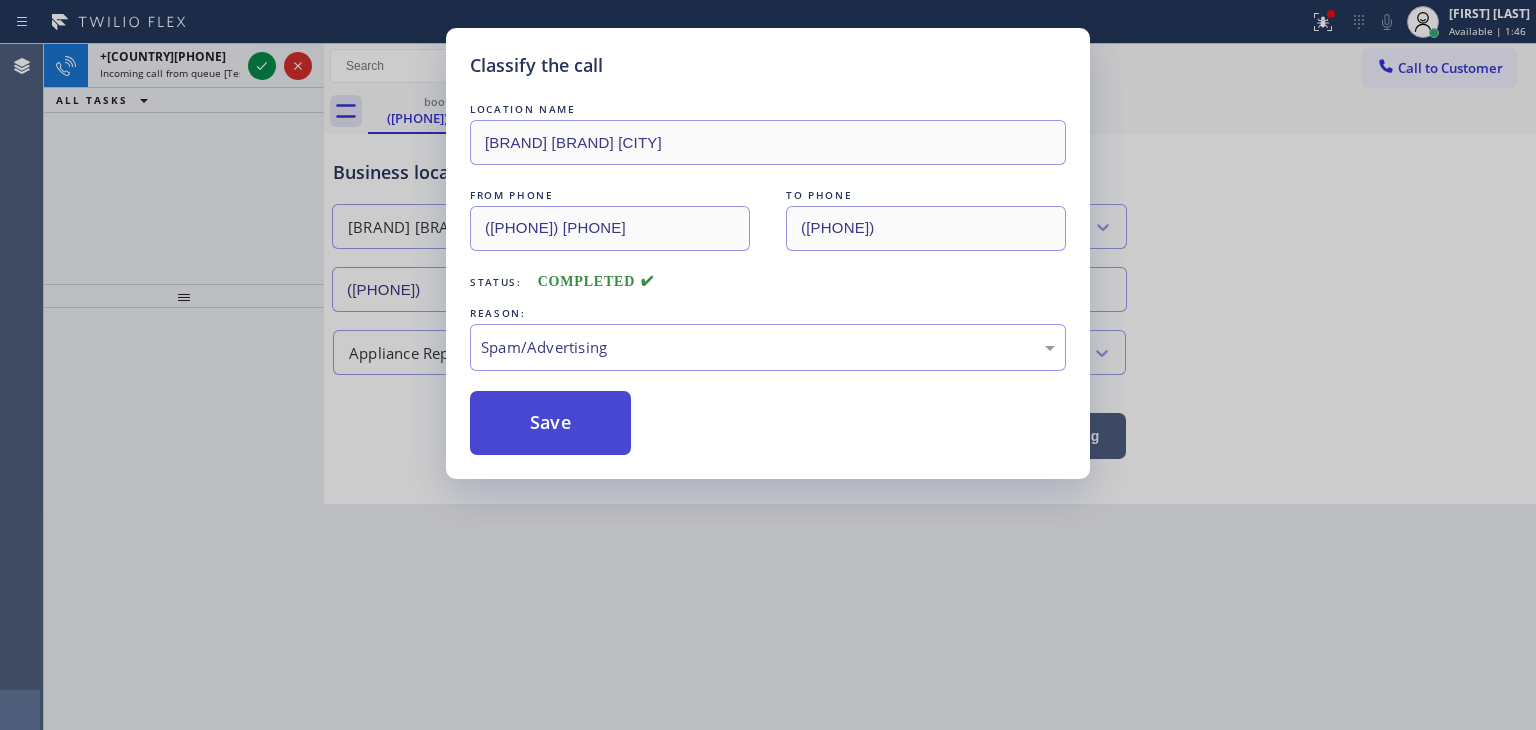 click on "Save" at bounding box center [550, 423] 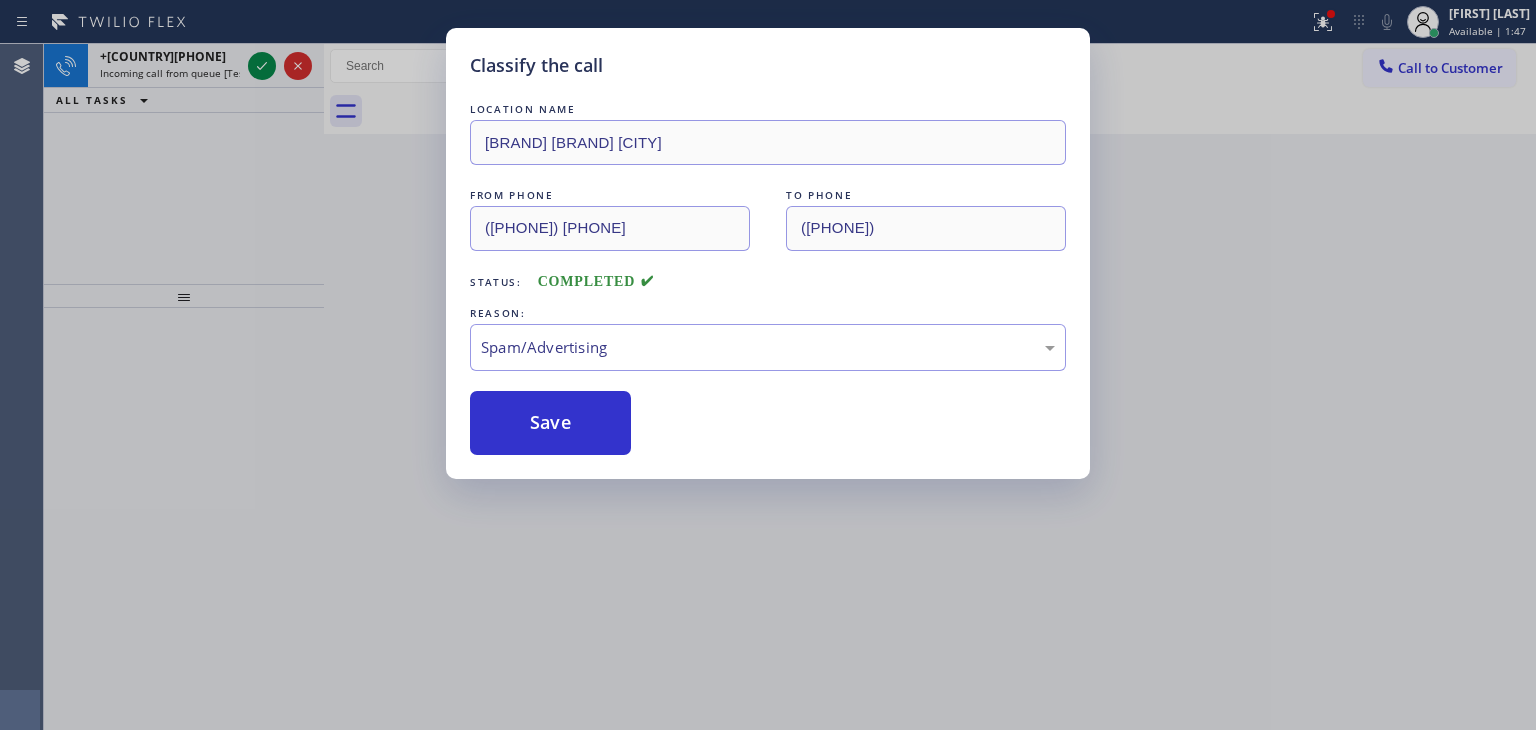 click on "Classify the call LOCATION NAME American Service Alliance Scottsdale FROM PHONE [PHONE] TO PHONE [PHONE] Status: COMPLETED REASON: Spam/Advertising Save Classify the call LOCATION NAME Bestway Appliance Repair El Monte FROM PHONE [PHONE] TO PHONE [PHONE] Status: COMPLETED REASON: Tech, Unknown/didnt ring Save Classify the call LOCATION NAME E Appliance Repair  and  HVAC Simi Valley FROM PHONE [PHONE] TO PHONE [PHONE] Status: COMPLETED REASON: Spam/Advertising Save Classify the call LOCATION NAME Sustainable Kitchen Appliance Fix FROM PHONE [PHONE] TO PHONE [PHONE] Status: COMPLETED REASON: Spam/Advertising Save Classify the call LOCATION NAME Residential Home Appliance Service FROM PHONE [PHONE] TO PHONE [PHONE] Status: COMPLETED REASON: Spam/Advertising Save Classify the call LOCATION NAME LG Repairs Phoenix FROM PHONE [PHONE] TO PHONE [PHONE] Status: COMPLETED REASON: #1 New Customer - Booked Save Classify the call TO PHONE" at bounding box center (790, 387) 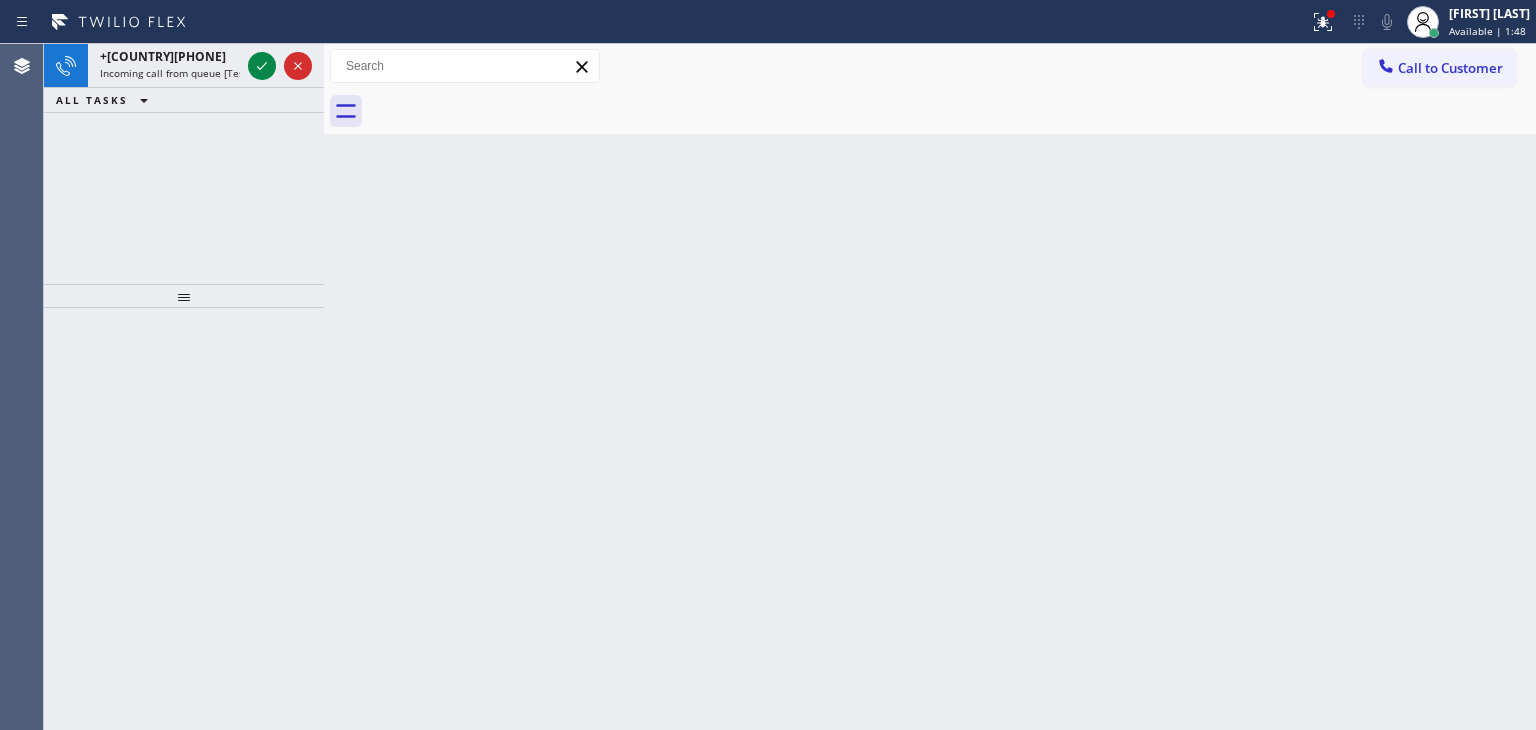 click 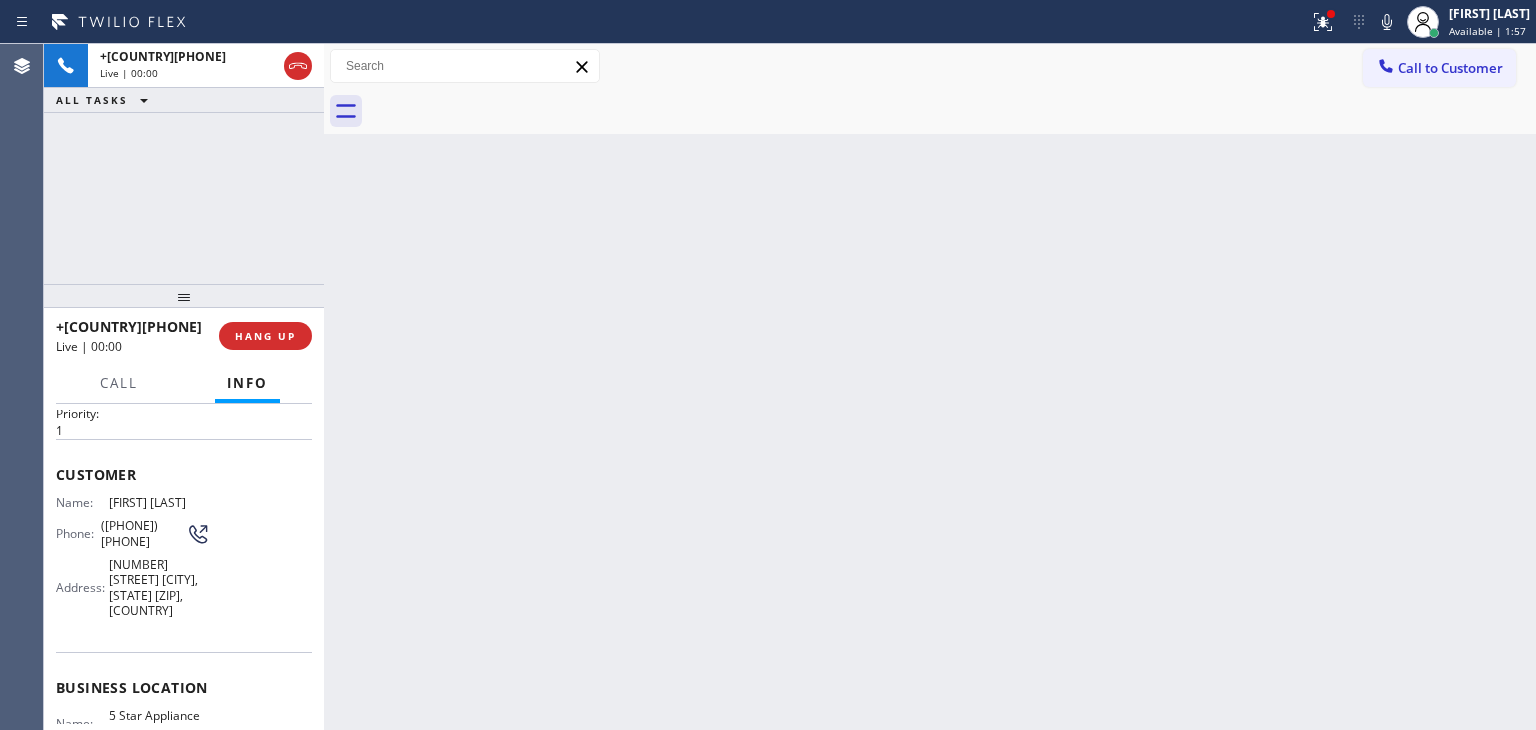 scroll, scrollTop: 100, scrollLeft: 0, axis: vertical 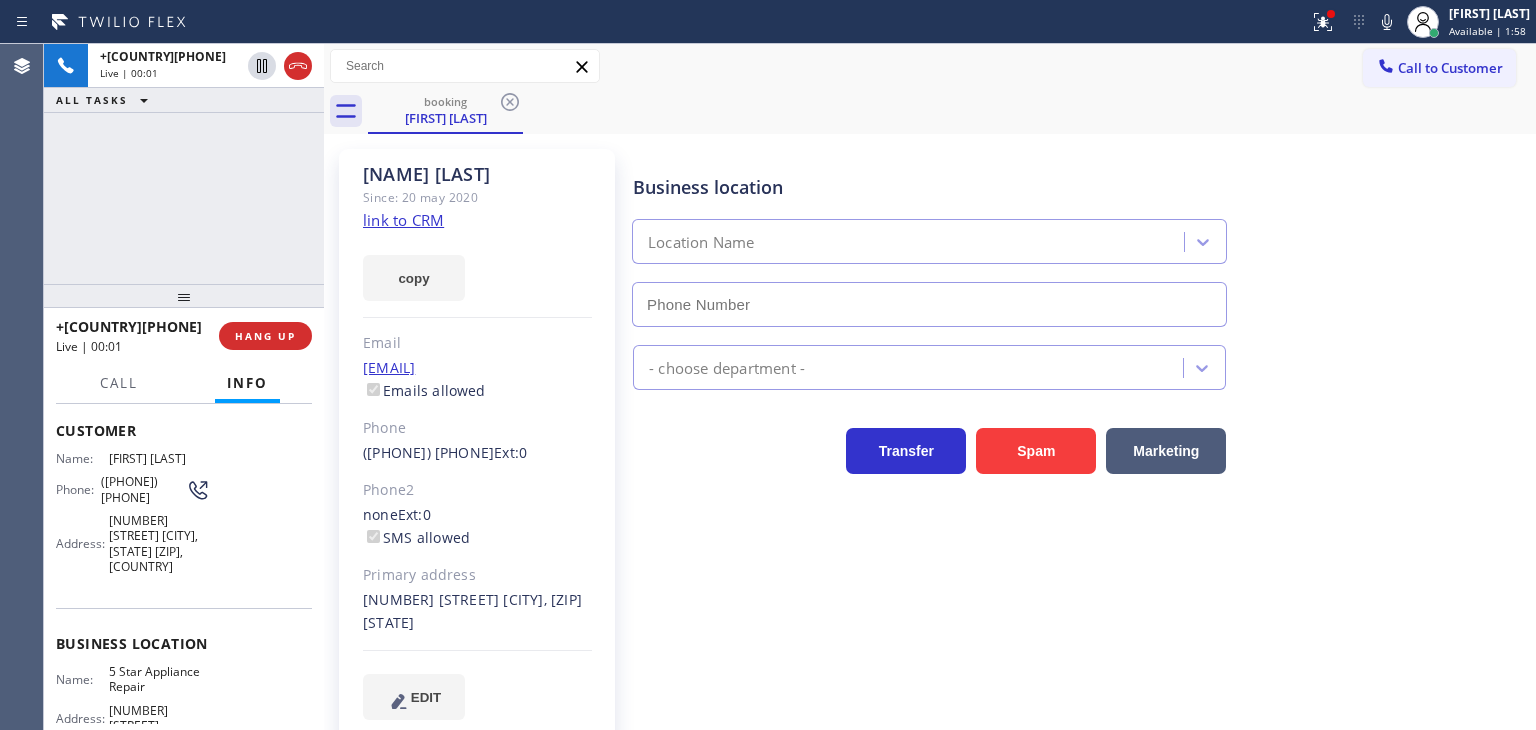 type on "[PHONE]" 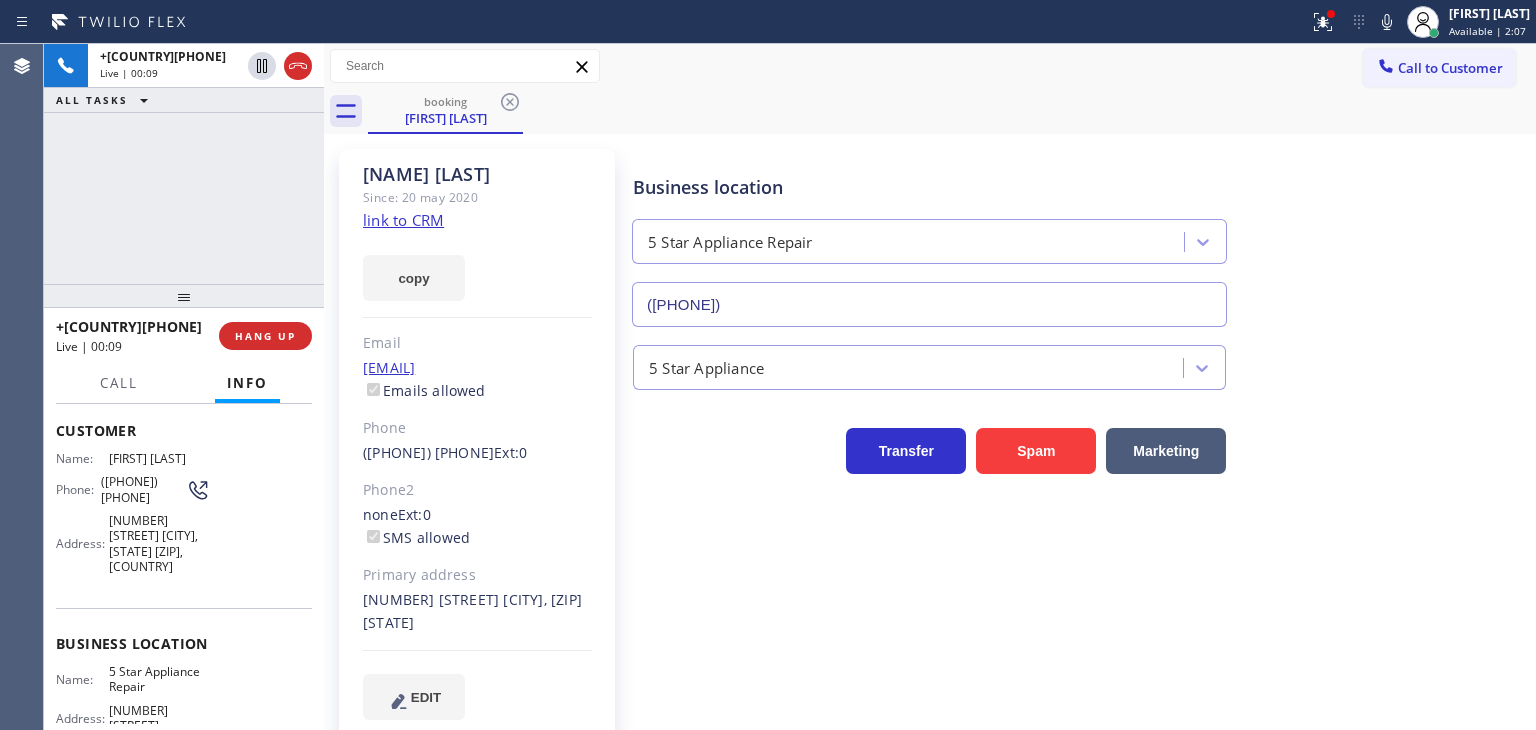 click on "link to CRM" 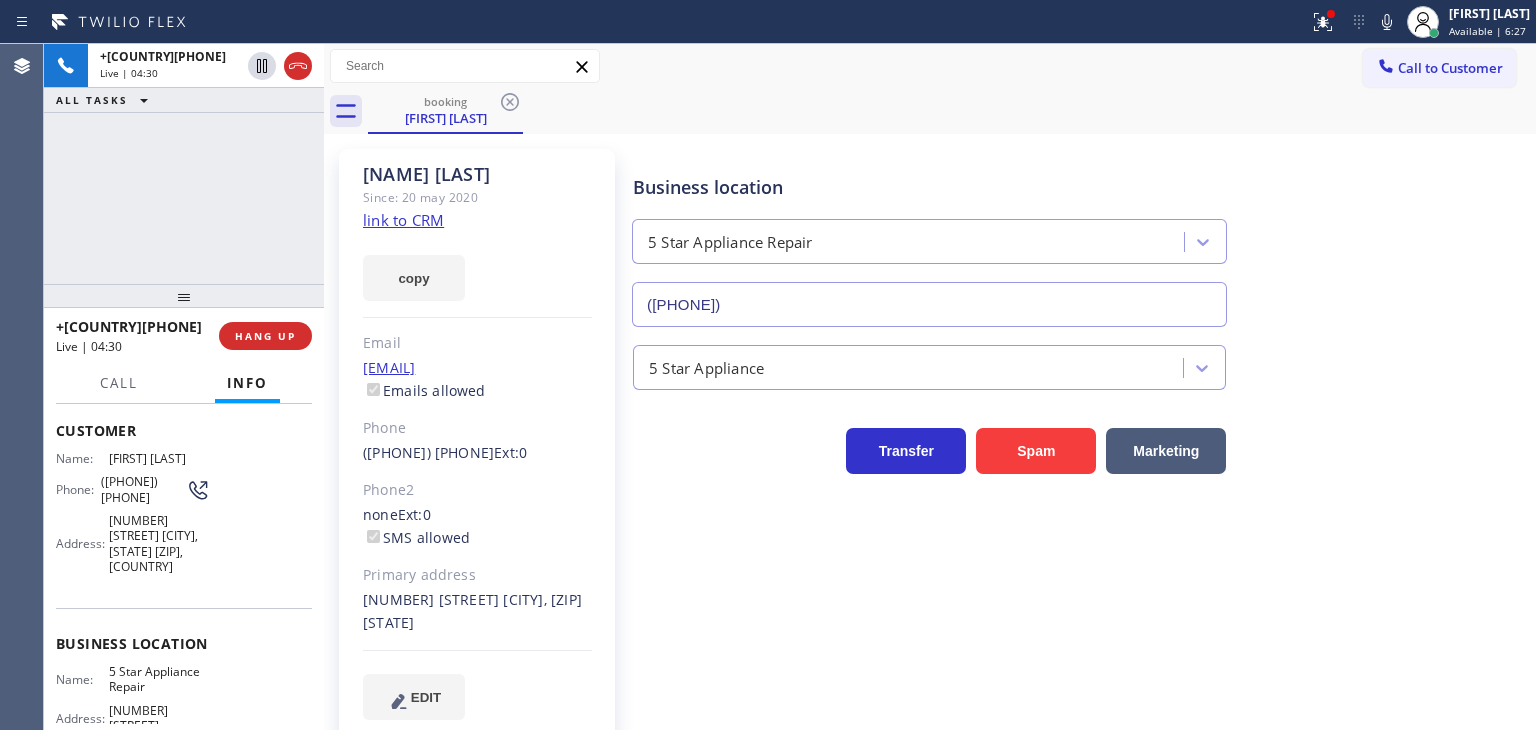 drag, startPoint x: 208, startPoint y: 193, endPoint x: 212, endPoint y: 175, distance: 18.439089 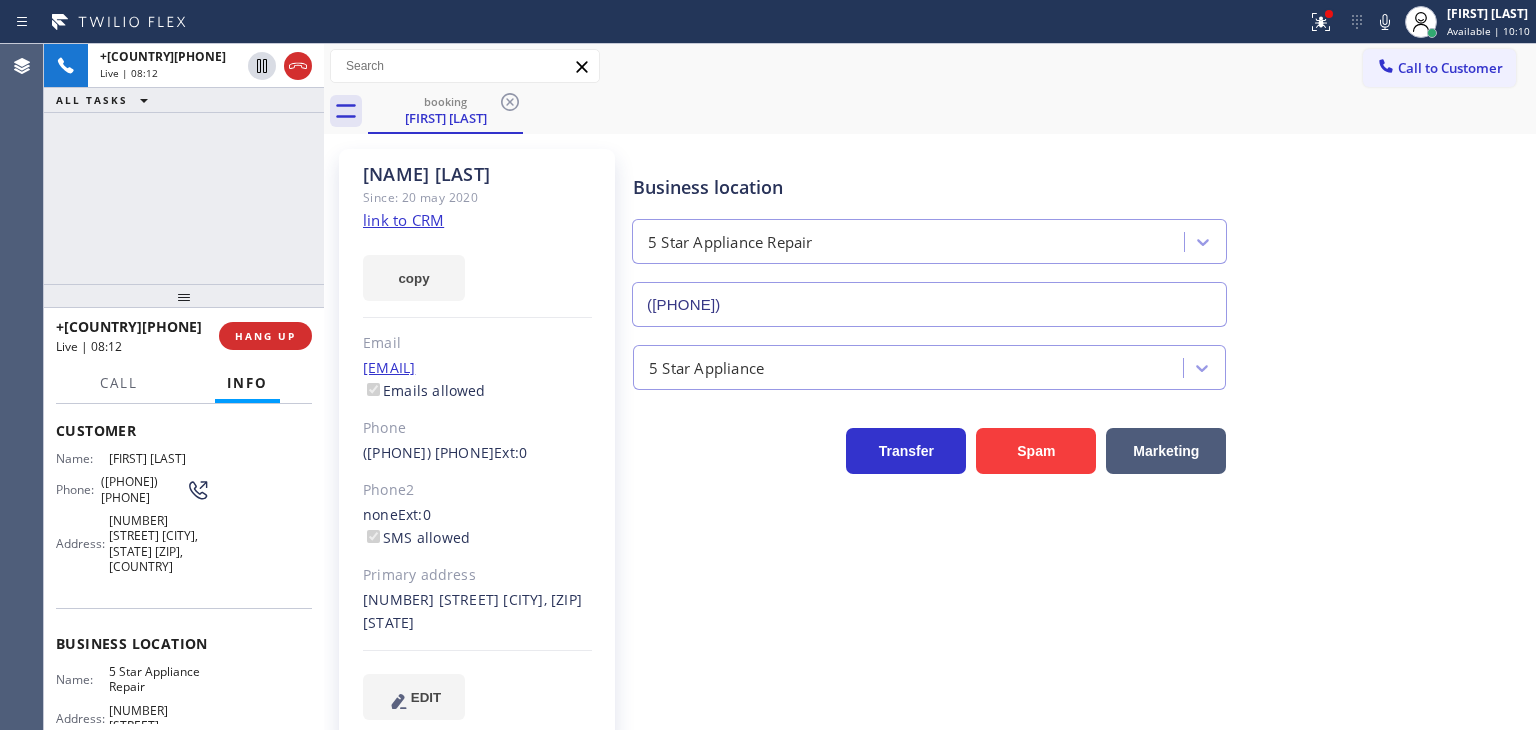 drag, startPoint x: 246, startPoint y: 148, endPoint x: 320, endPoint y: 148, distance: 74 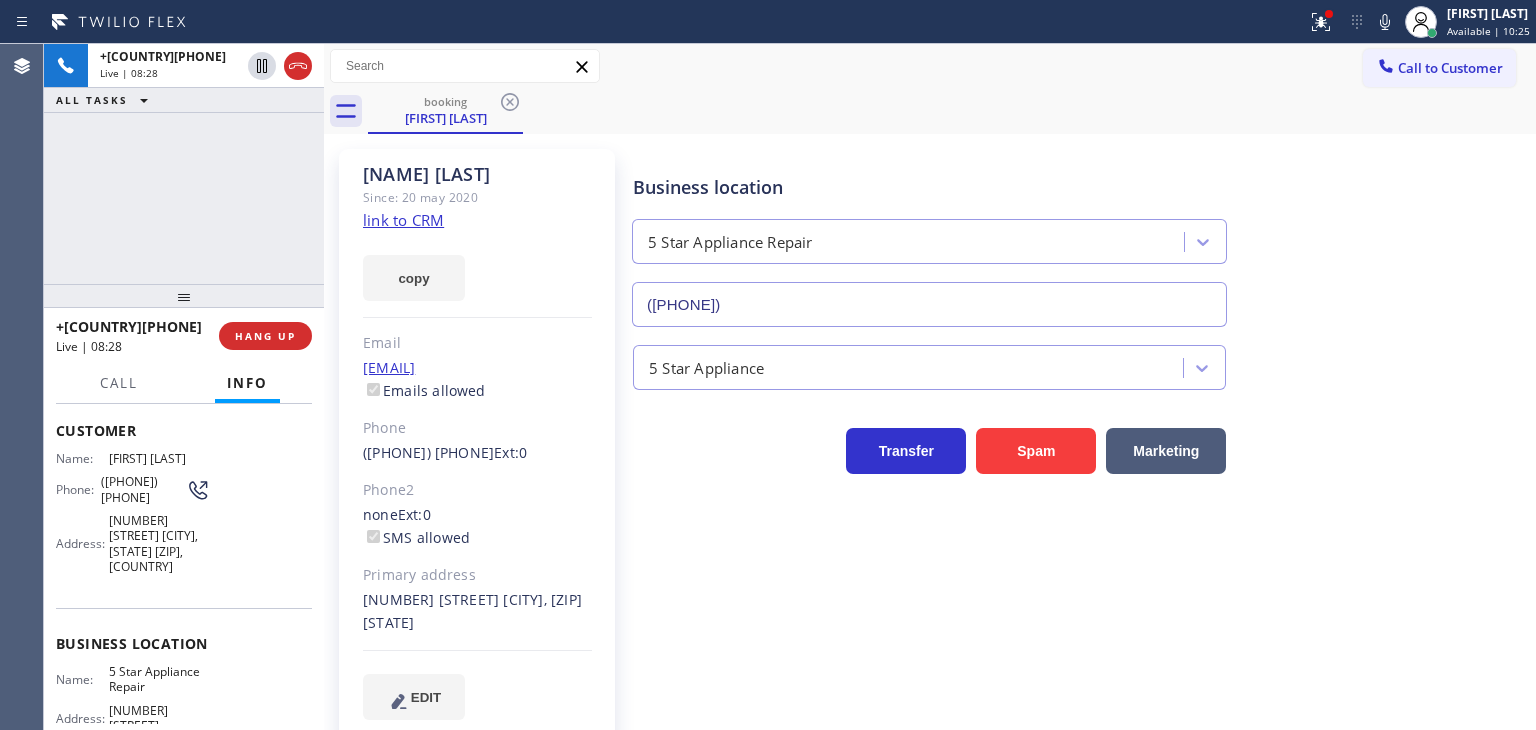 click on "5 Star Appliance" at bounding box center [1080, 363] 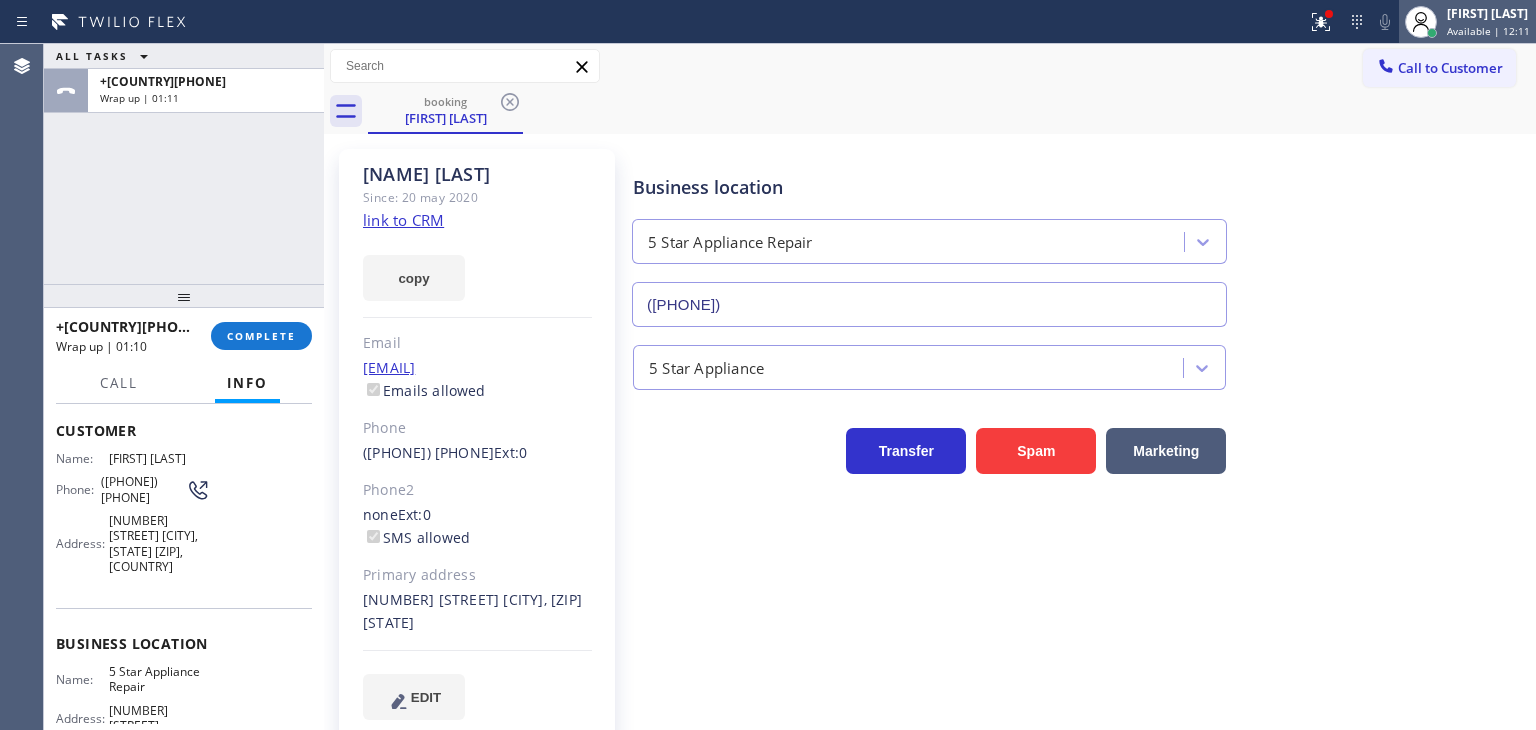 click on "Available | 12:11" at bounding box center (1488, 31) 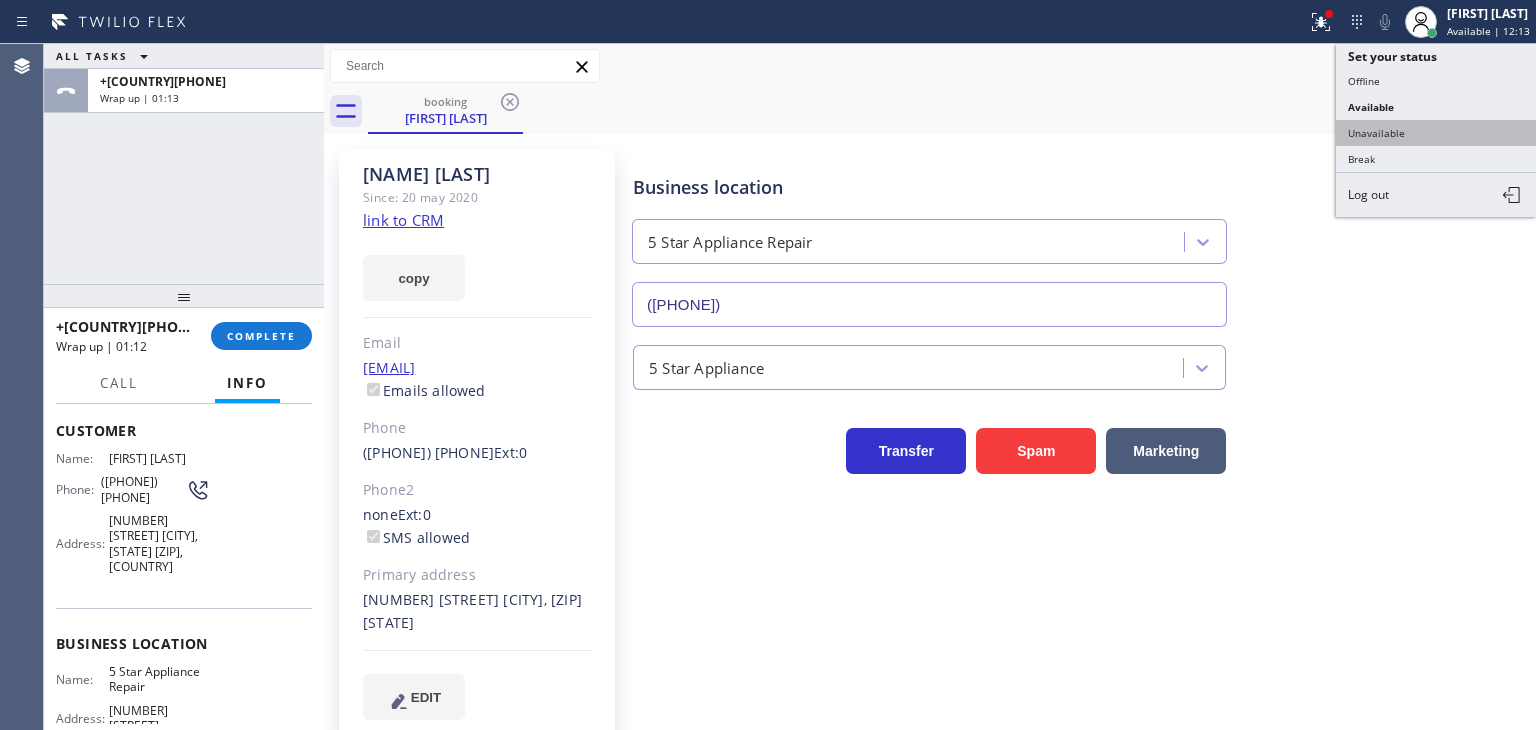 click on "Unavailable" at bounding box center (1436, 133) 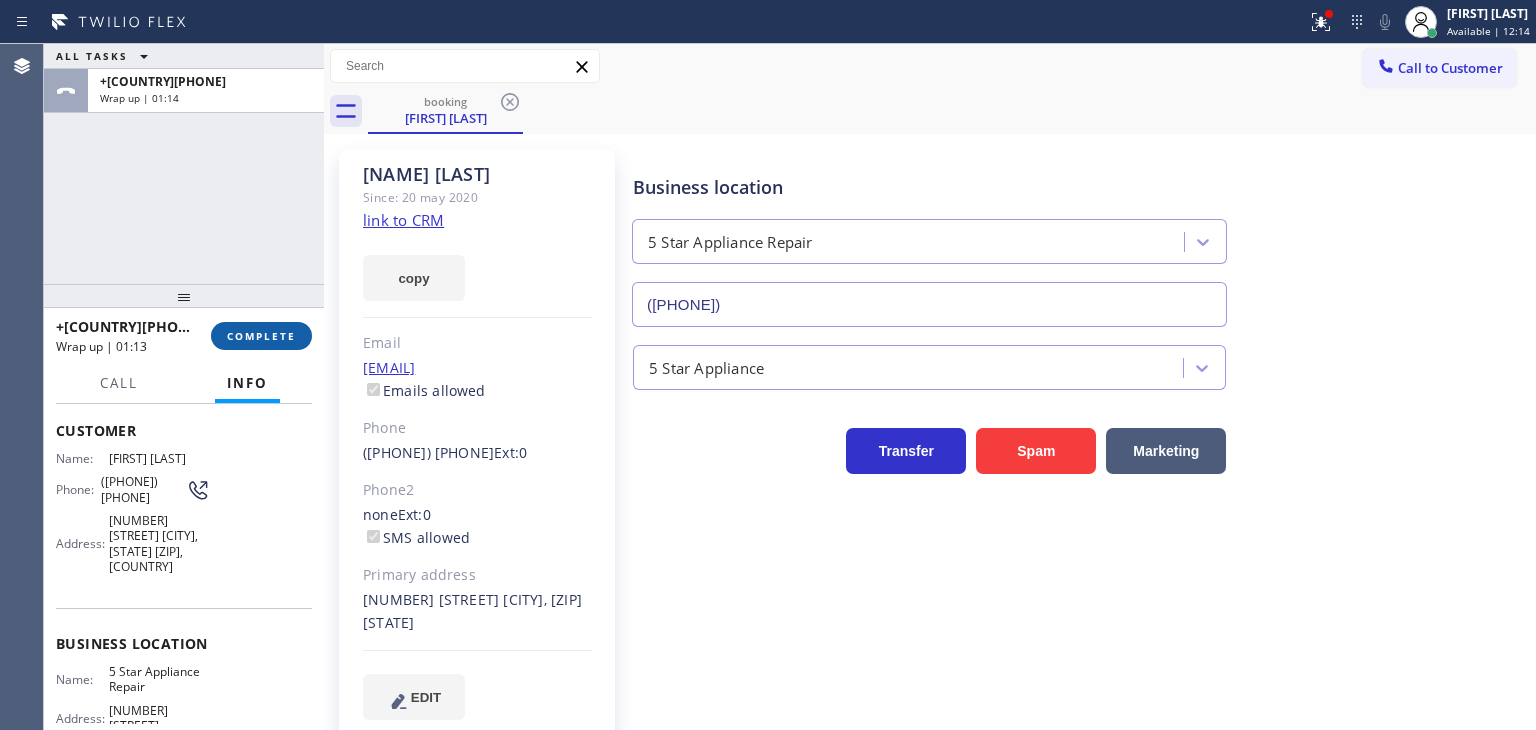 click on "COMPLETE" at bounding box center (261, 336) 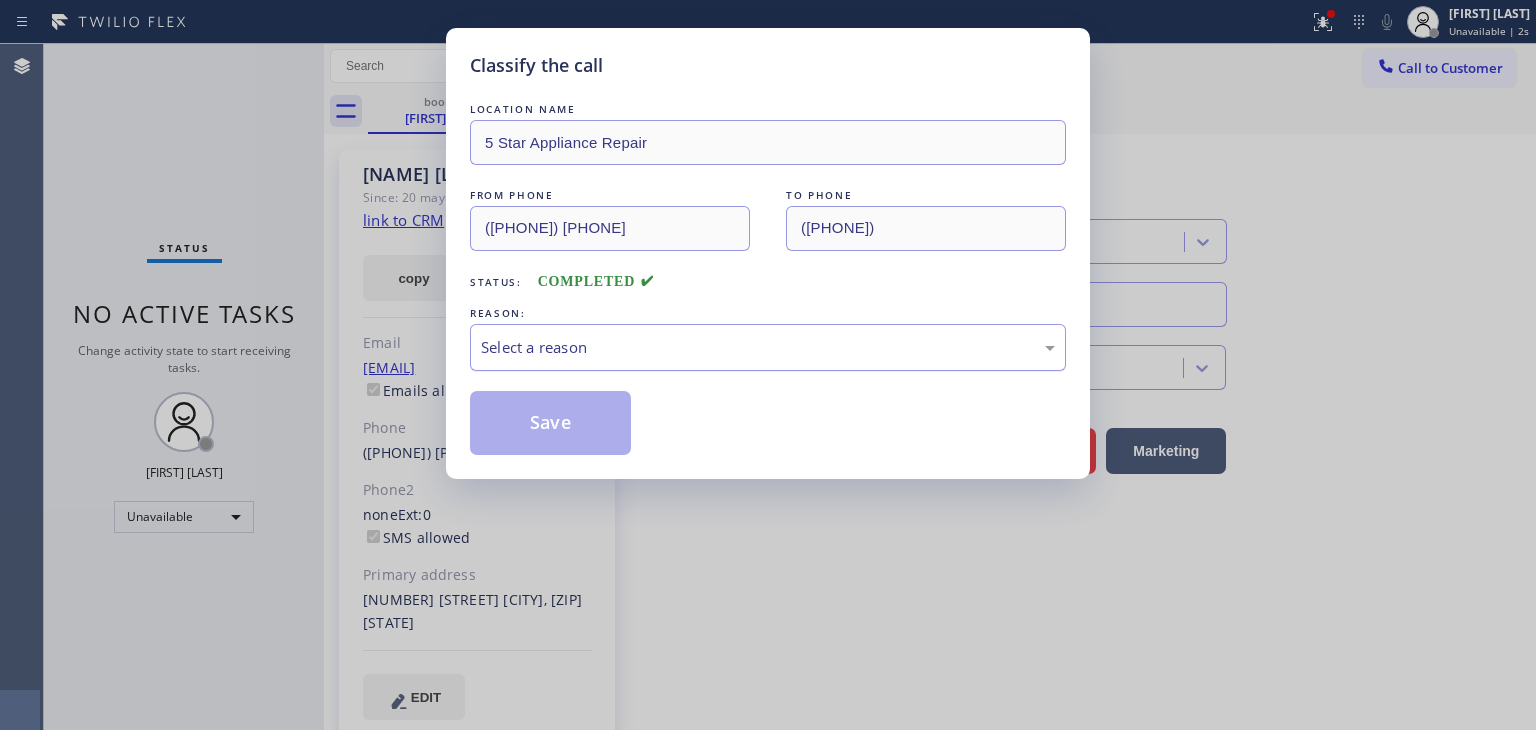 click on "Select a reason" at bounding box center (768, 347) 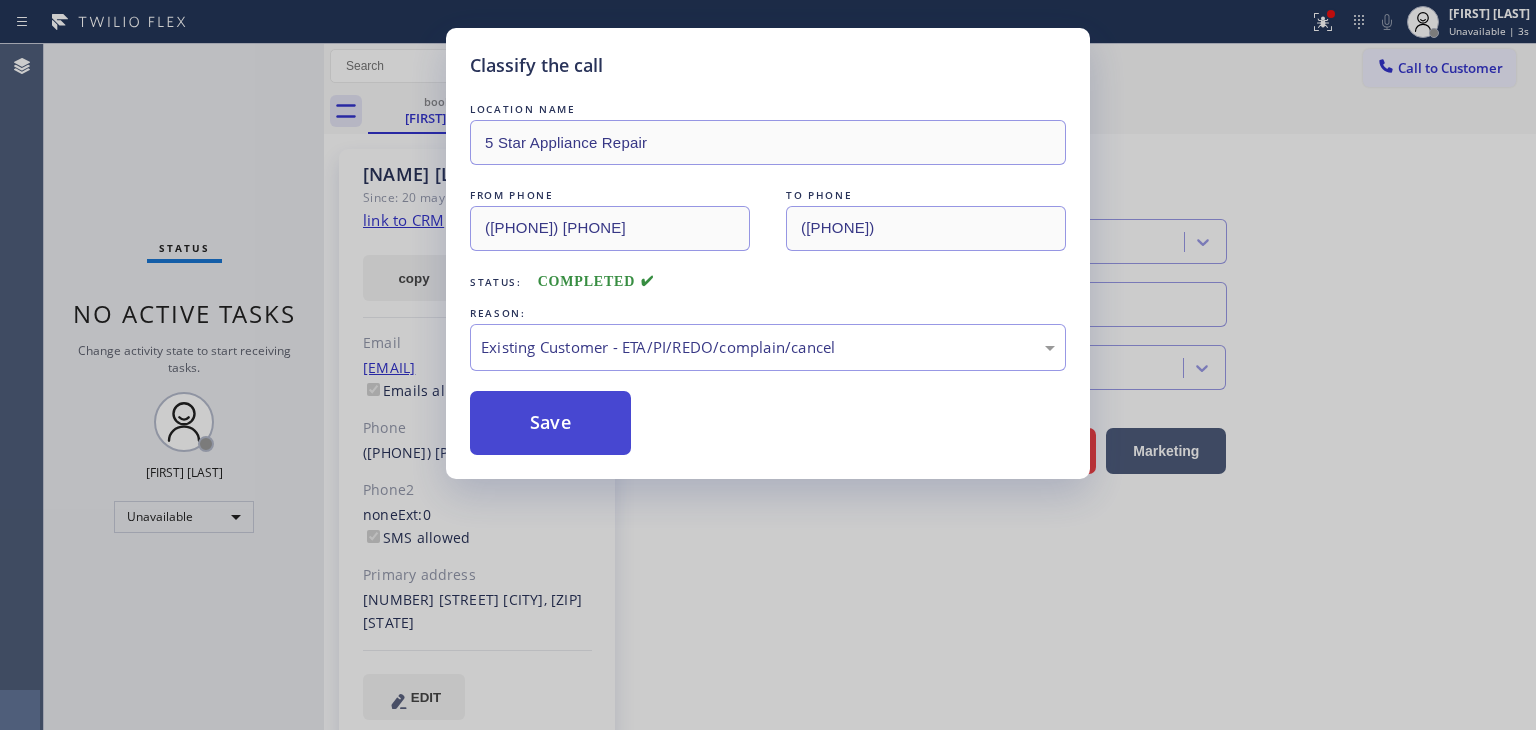 click on "Save" at bounding box center (550, 423) 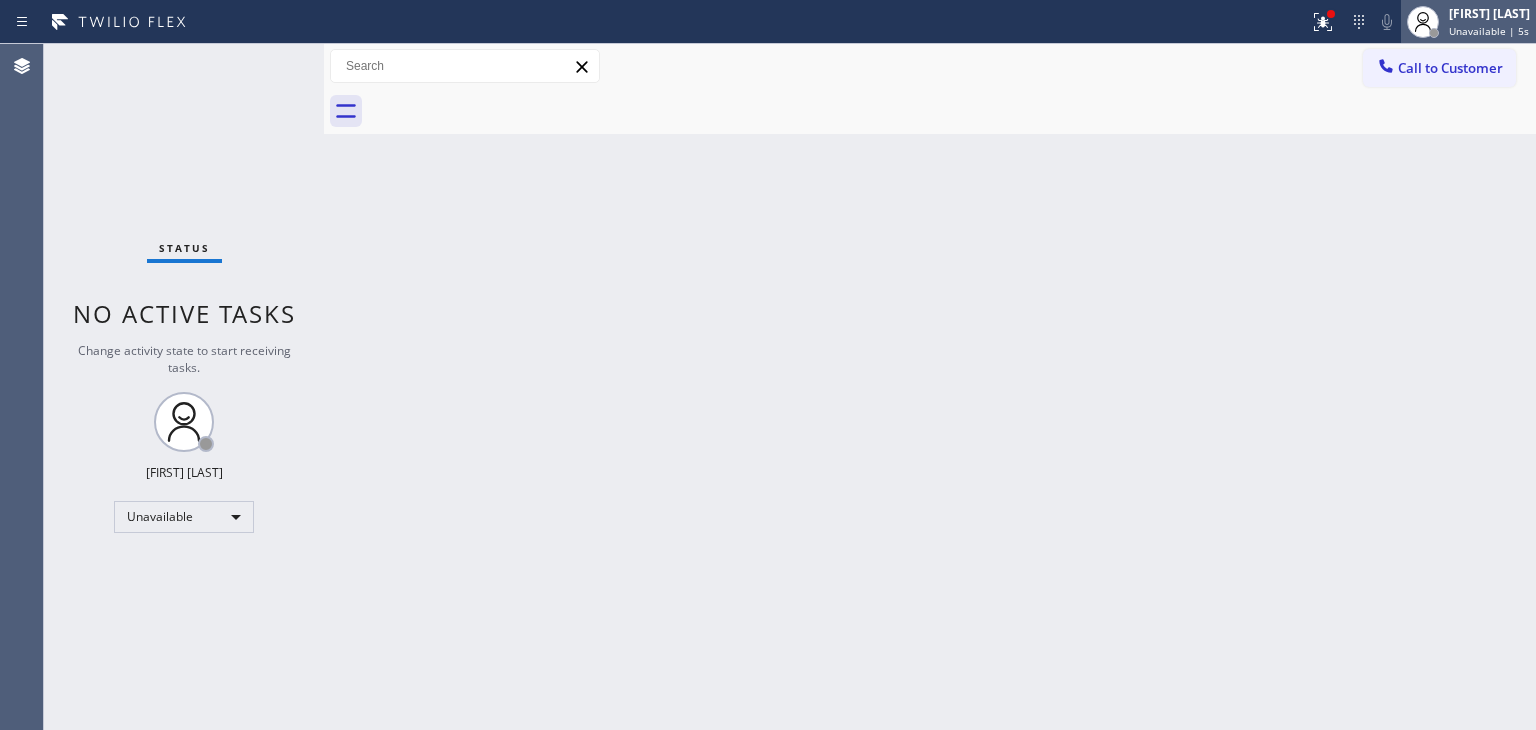 click on "[FIRST] [LAST]" at bounding box center (1489, 13) 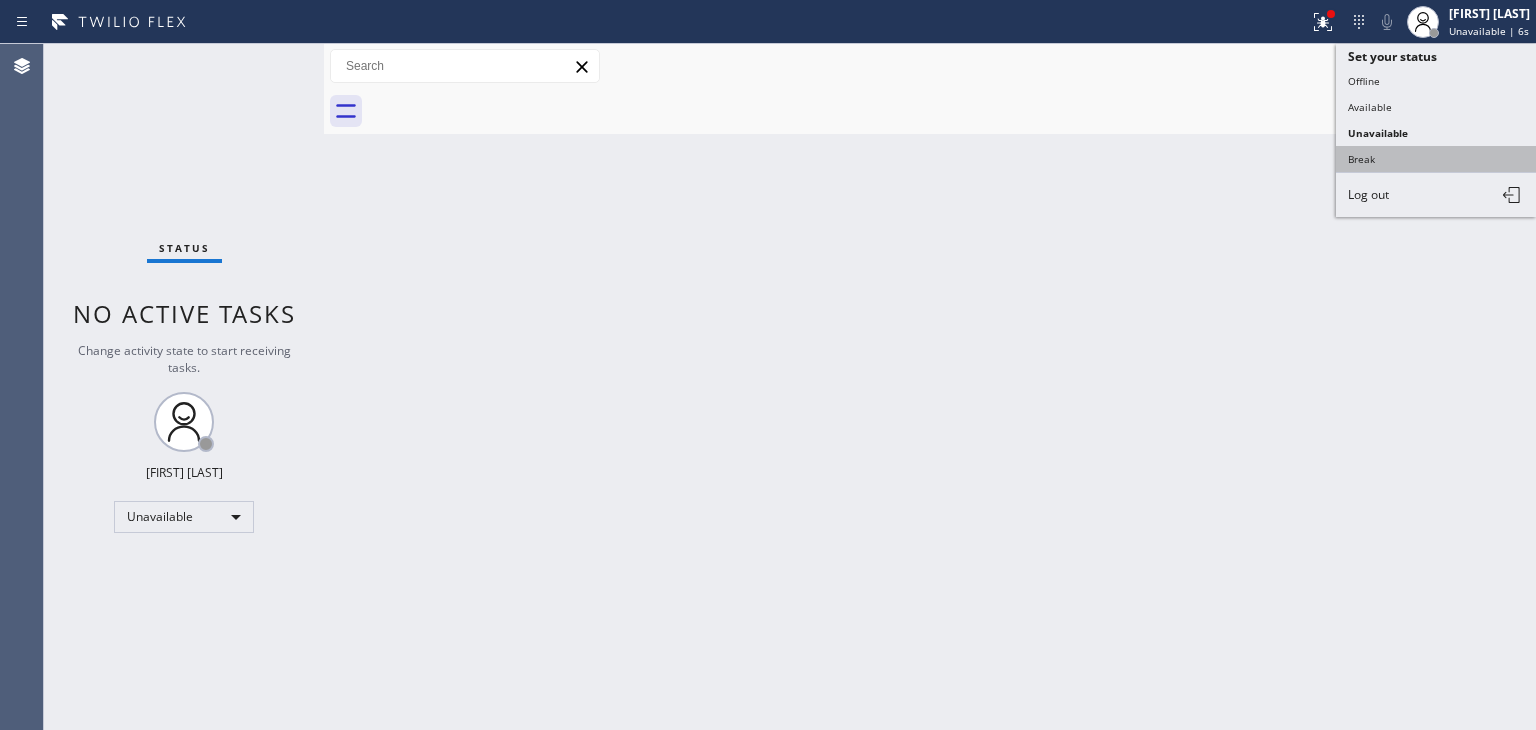 click on "Break" at bounding box center [1436, 159] 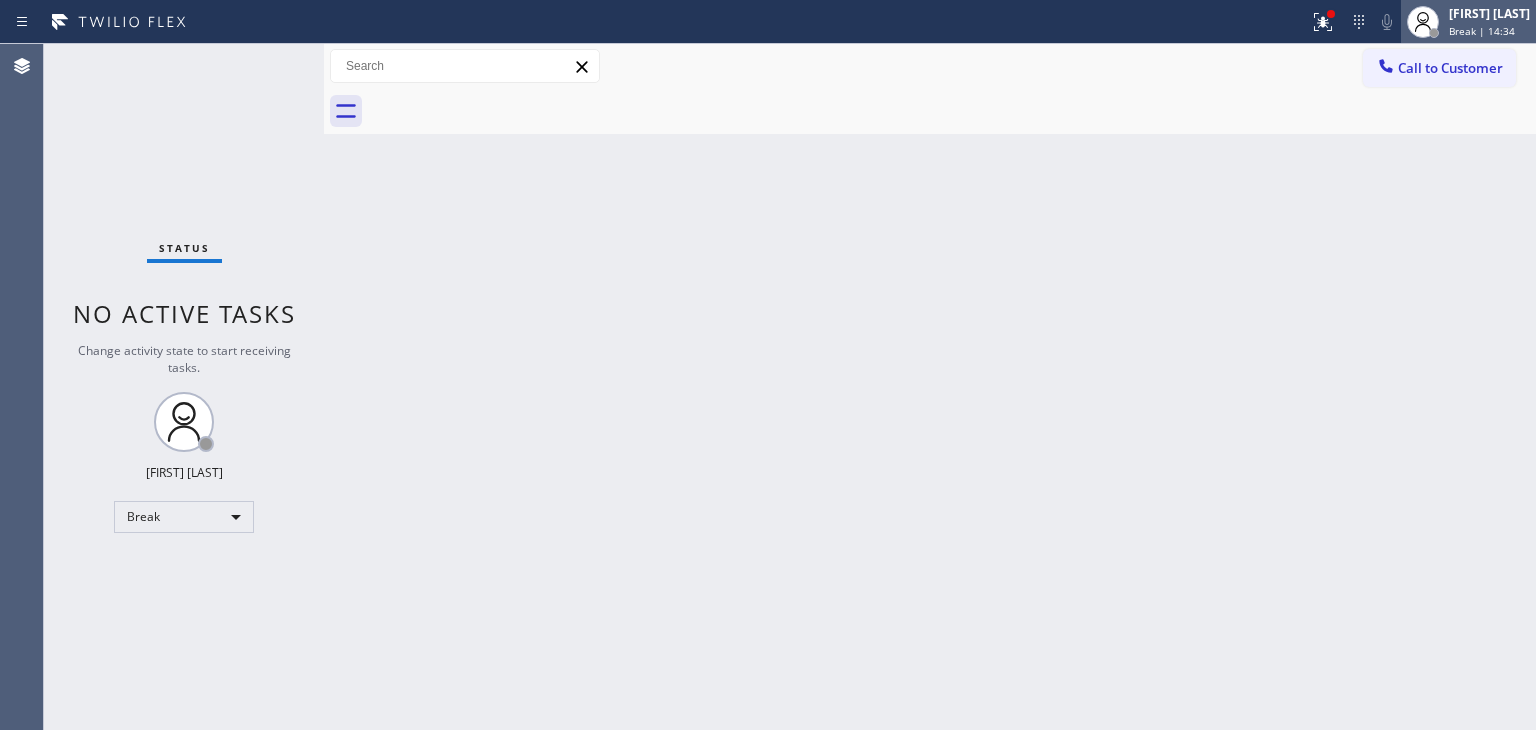 drag, startPoint x: 1442, startPoint y: 20, endPoint x: 1440, endPoint y: 33, distance: 13.152946 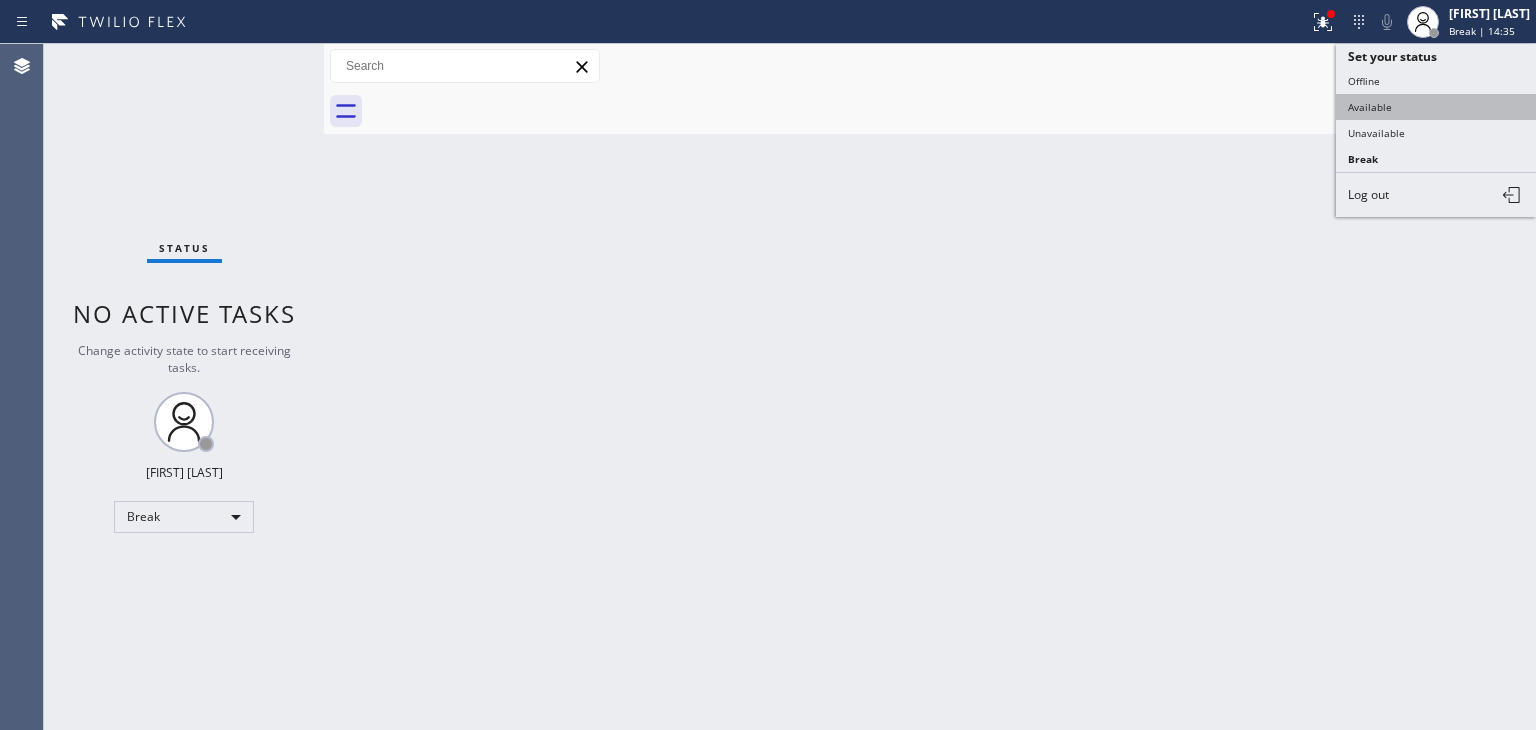 click on "Available" at bounding box center [1436, 107] 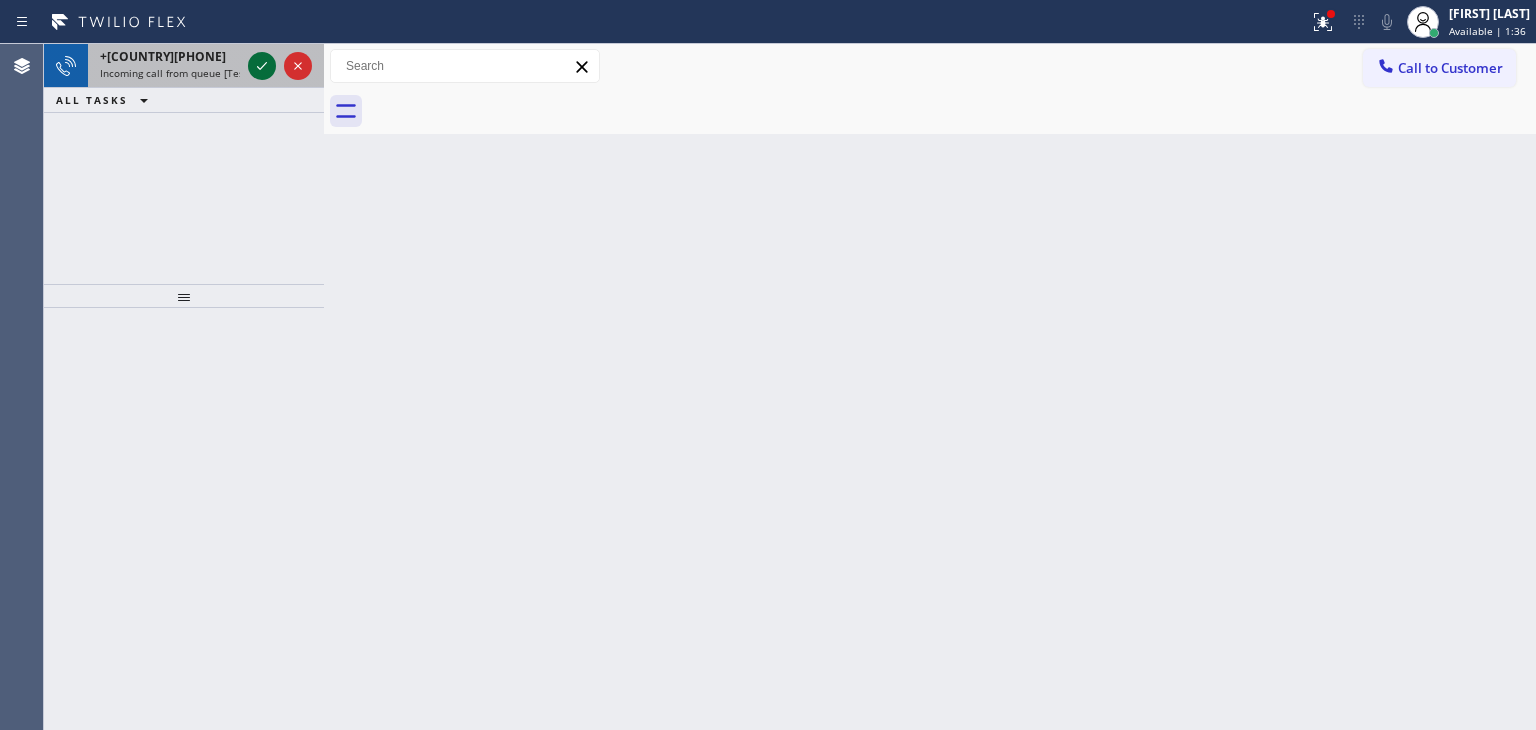click 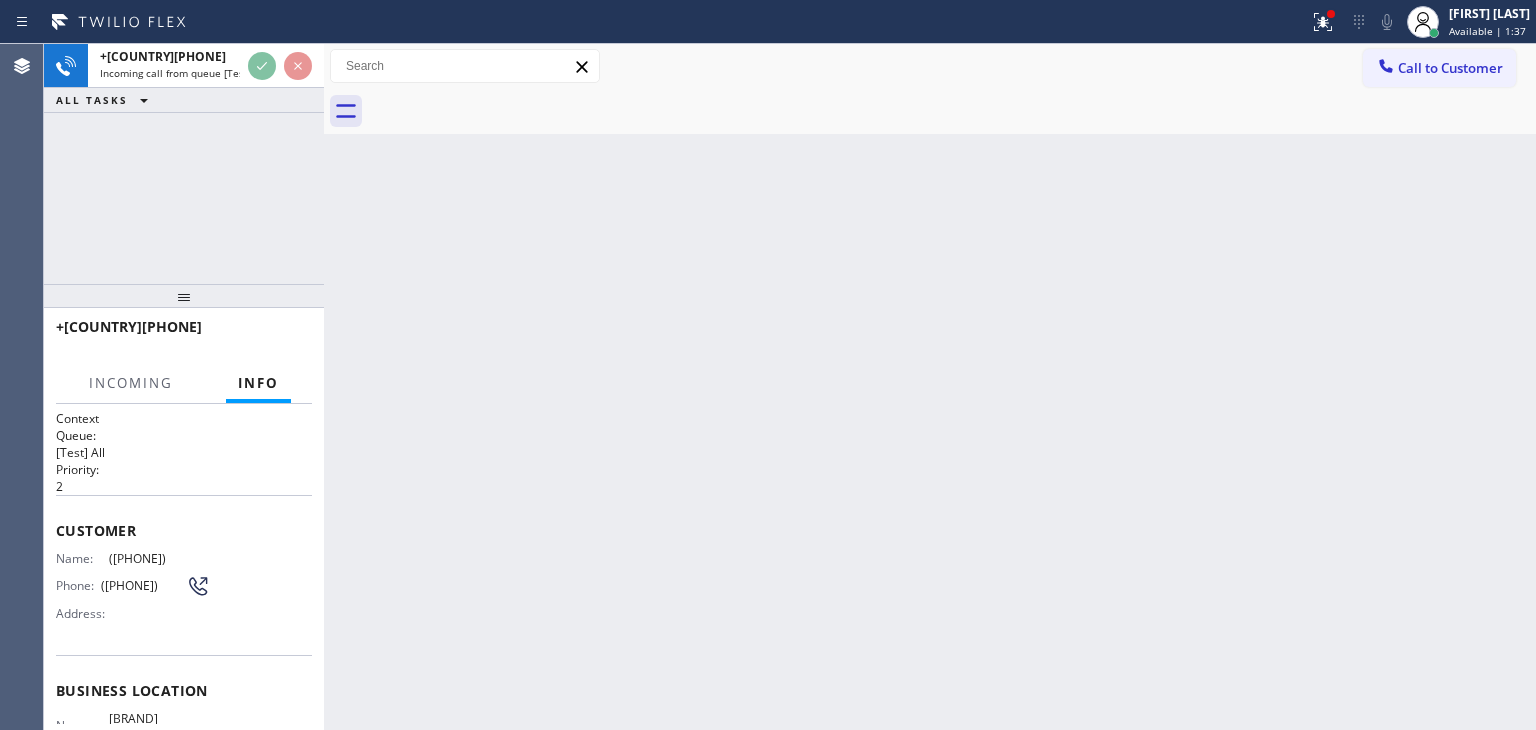 scroll, scrollTop: 100, scrollLeft: 0, axis: vertical 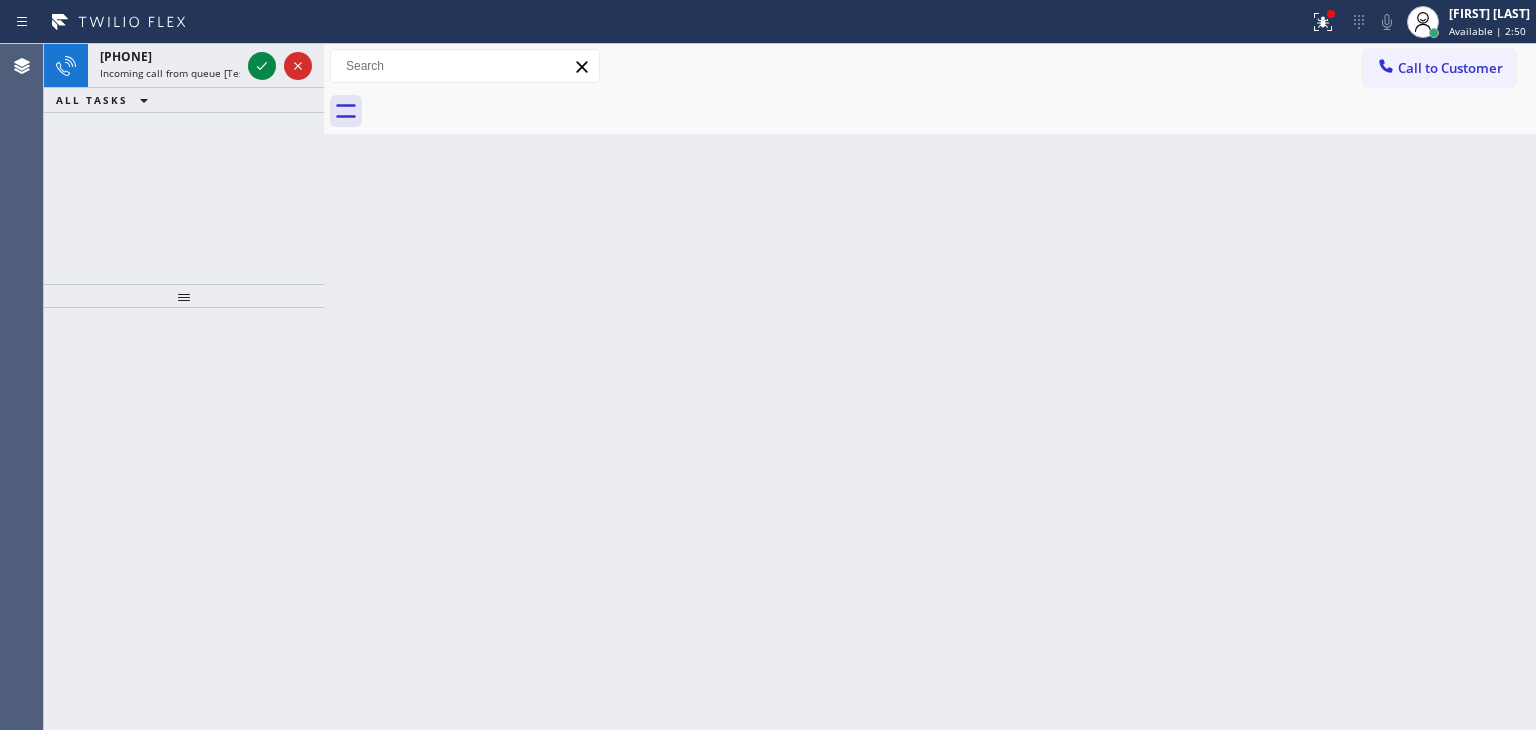 drag, startPoint x: 257, startPoint y: 65, endPoint x: 257, endPoint y: 197, distance: 132 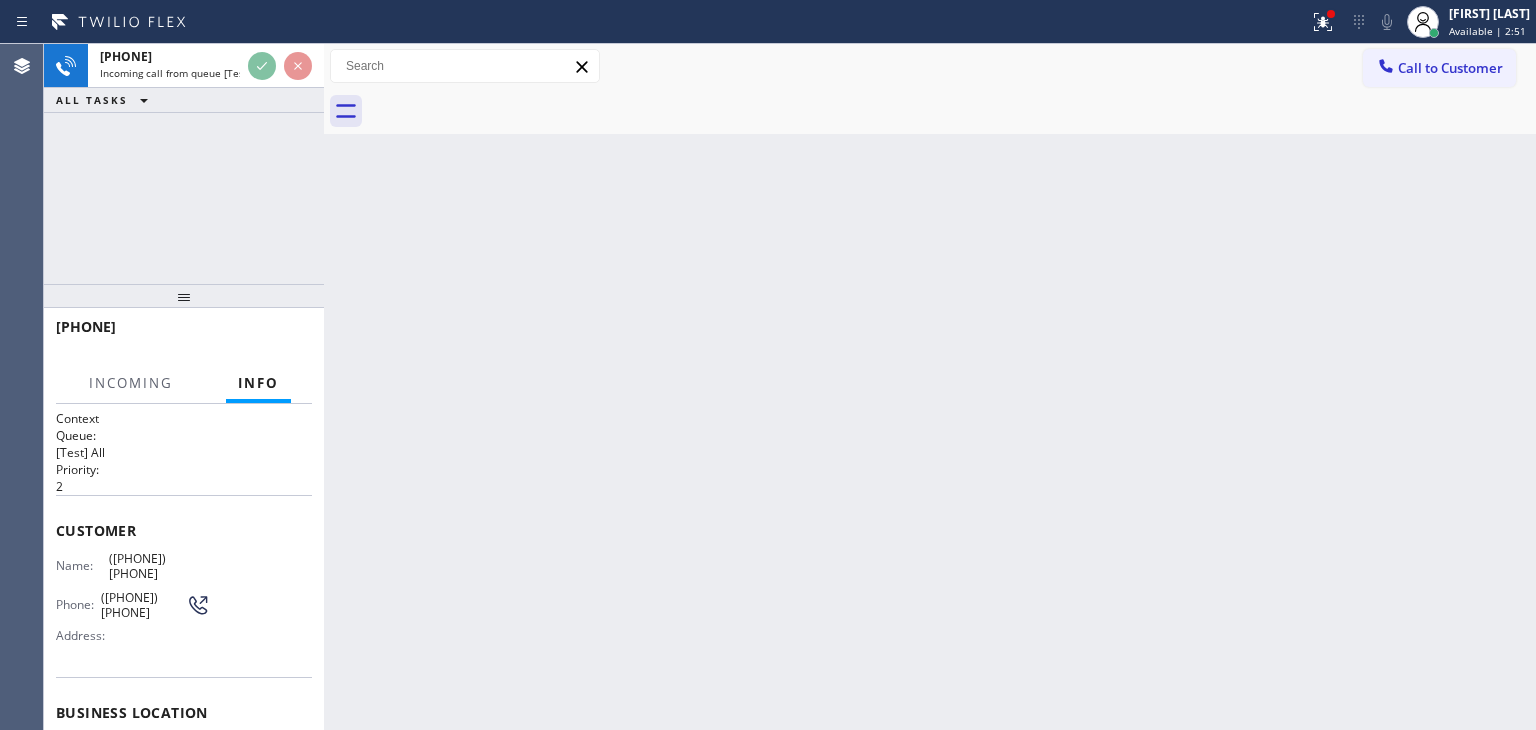 scroll, scrollTop: 100, scrollLeft: 0, axis: vertical 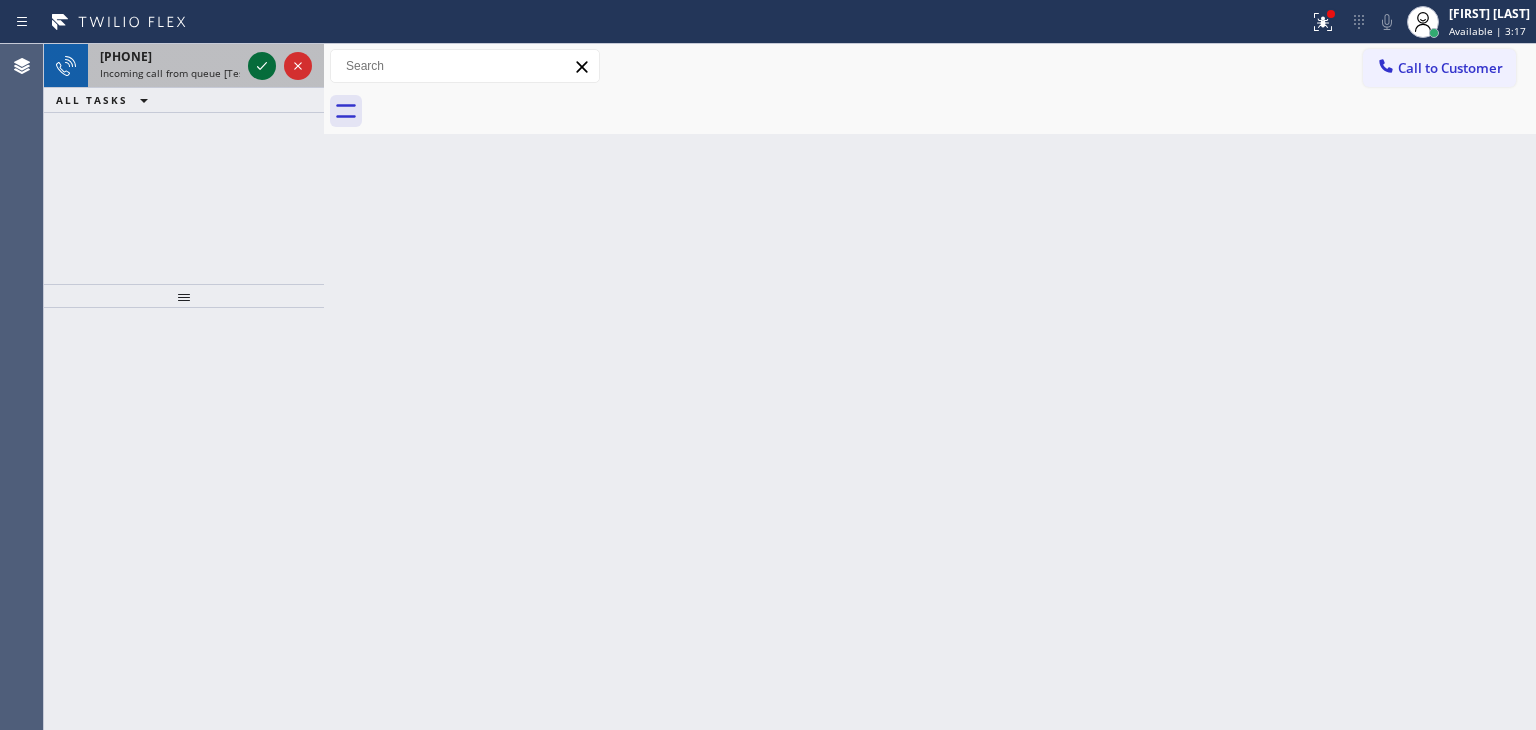 click 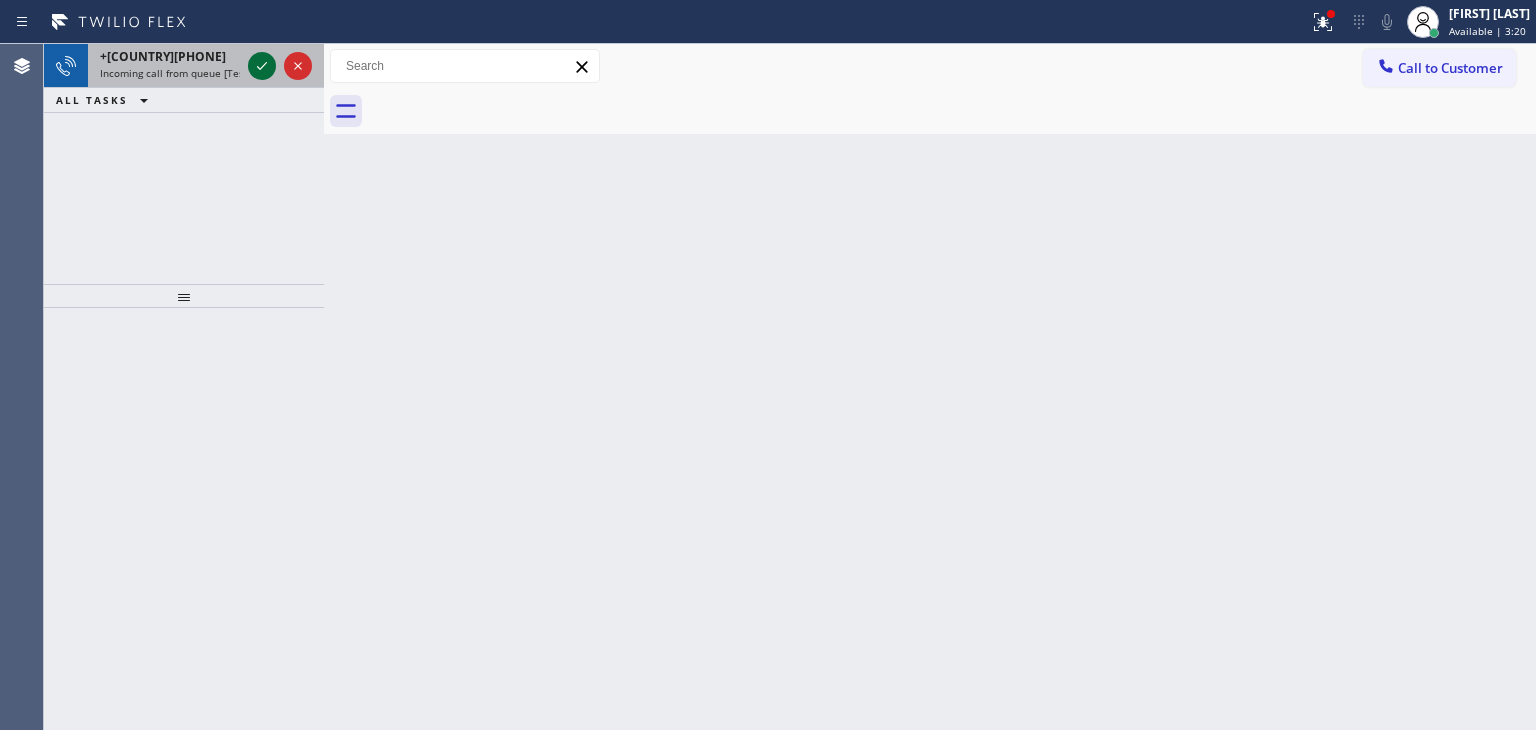 click 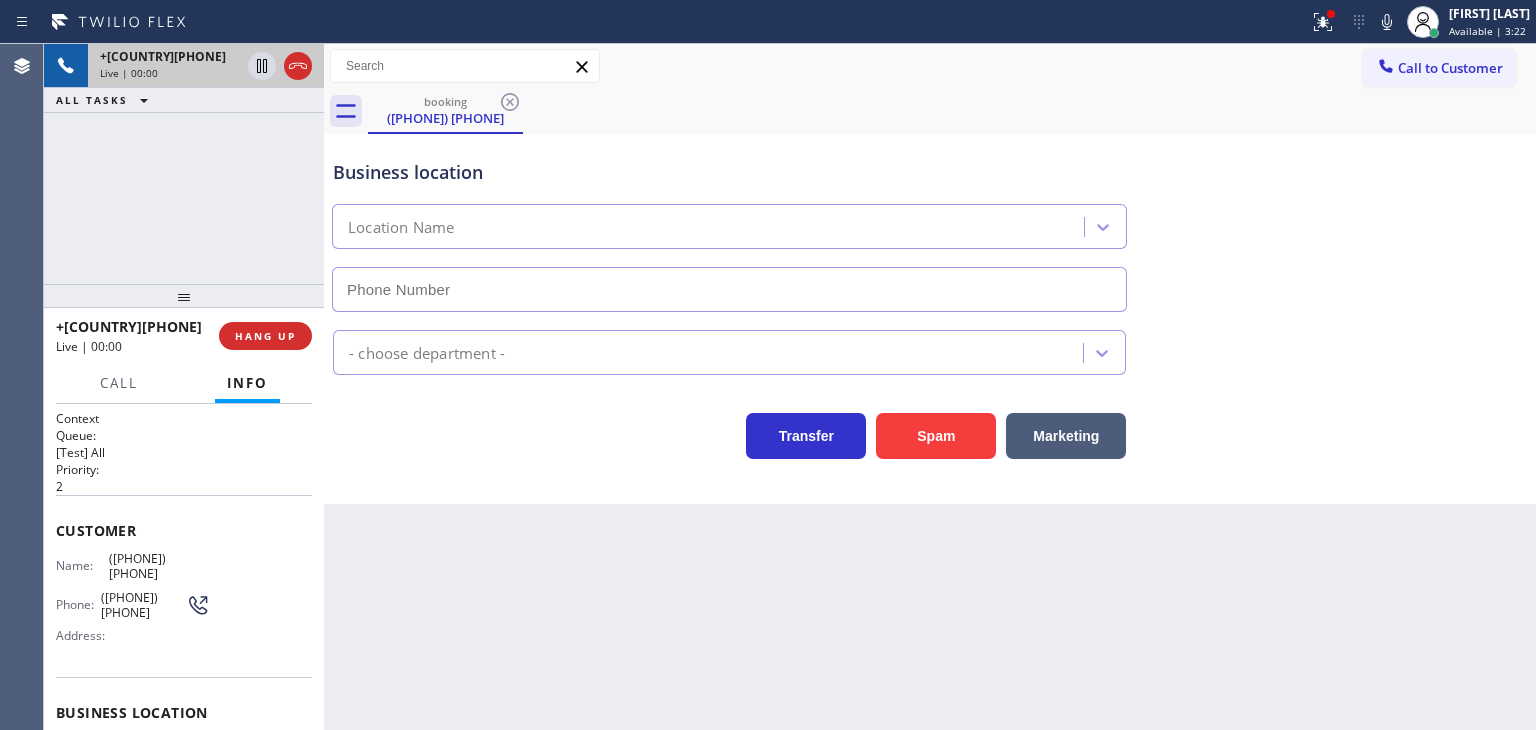 scroll, scrollTop: 200, scrollLeft: 0, axis: vertical 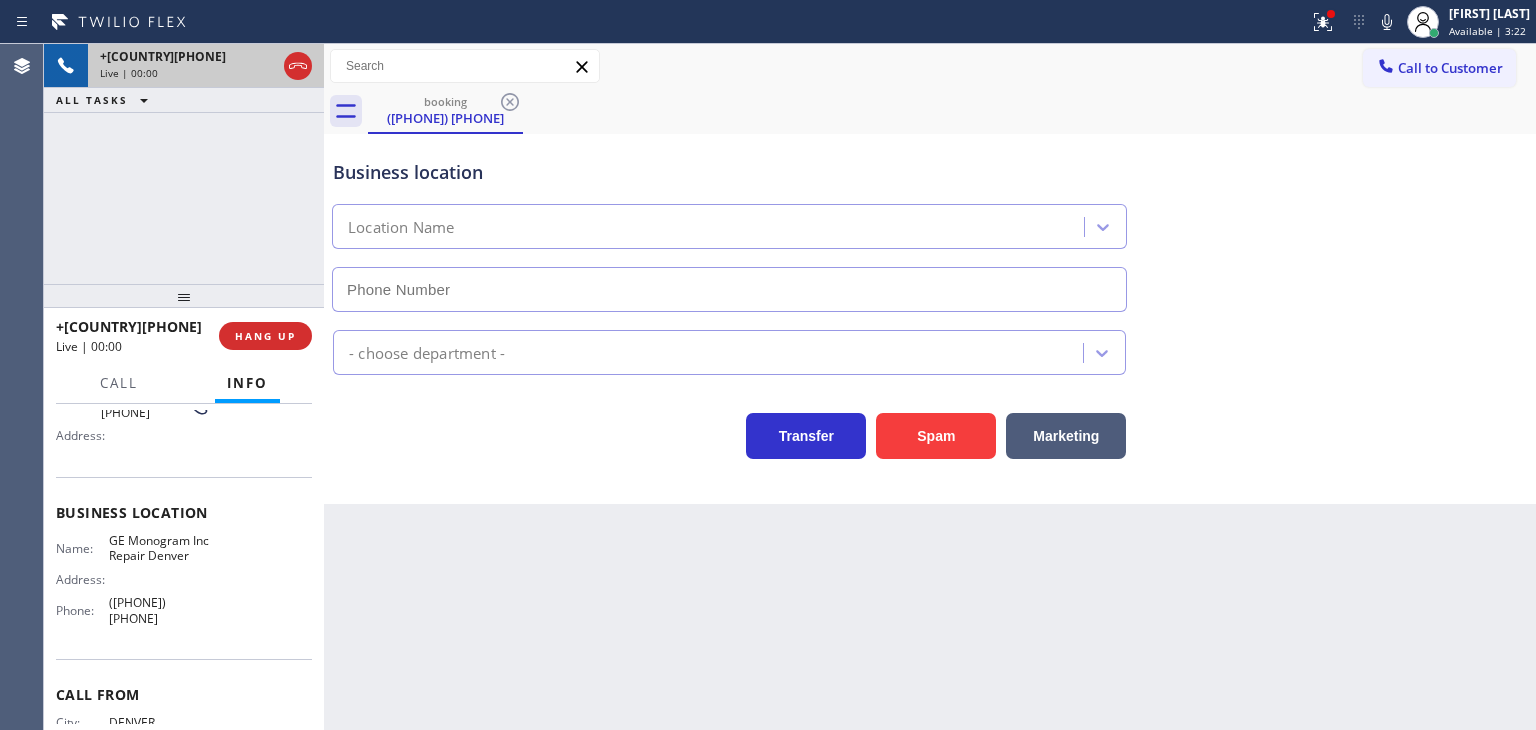 type on "[PHONE]" 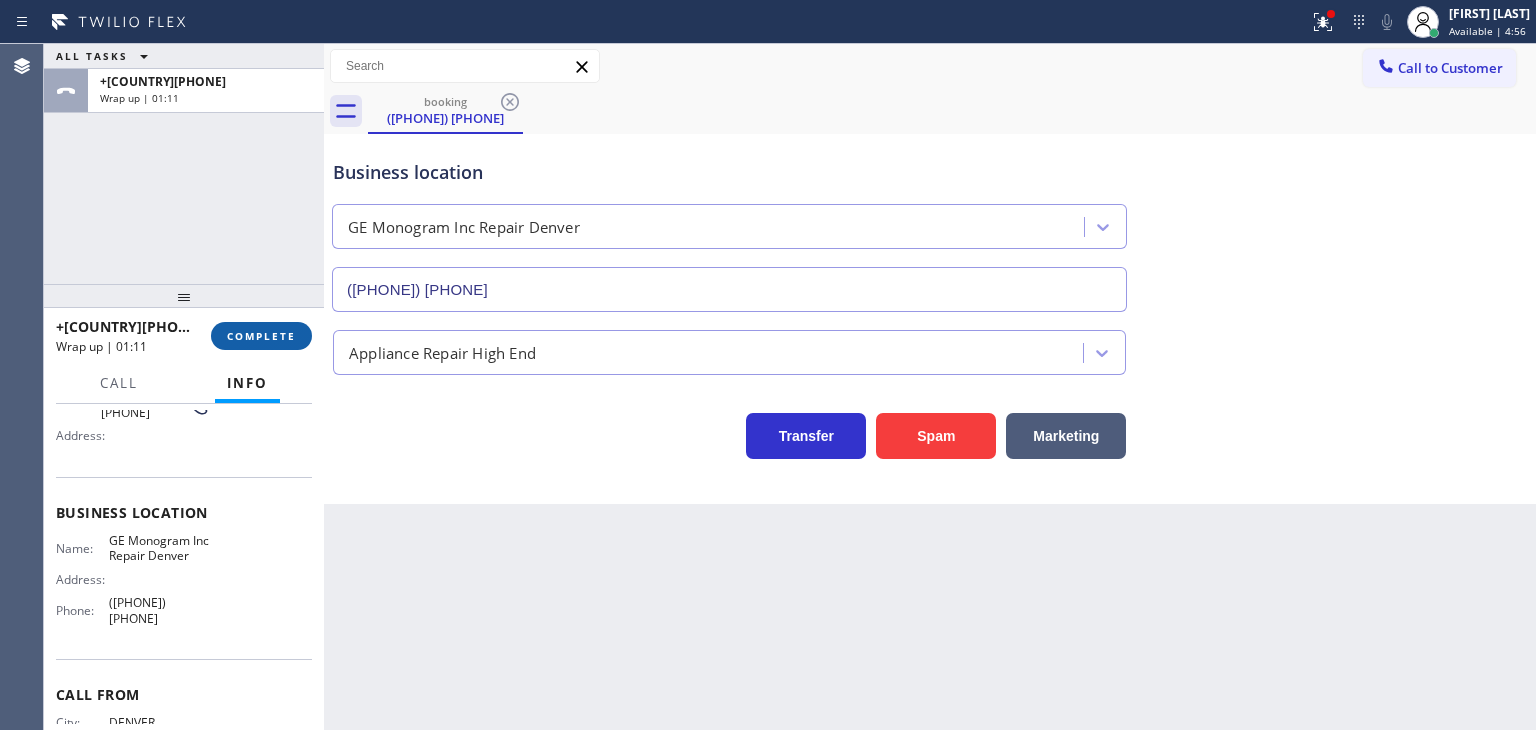 click on "COMPLETE" at bounding box center [261, 336] 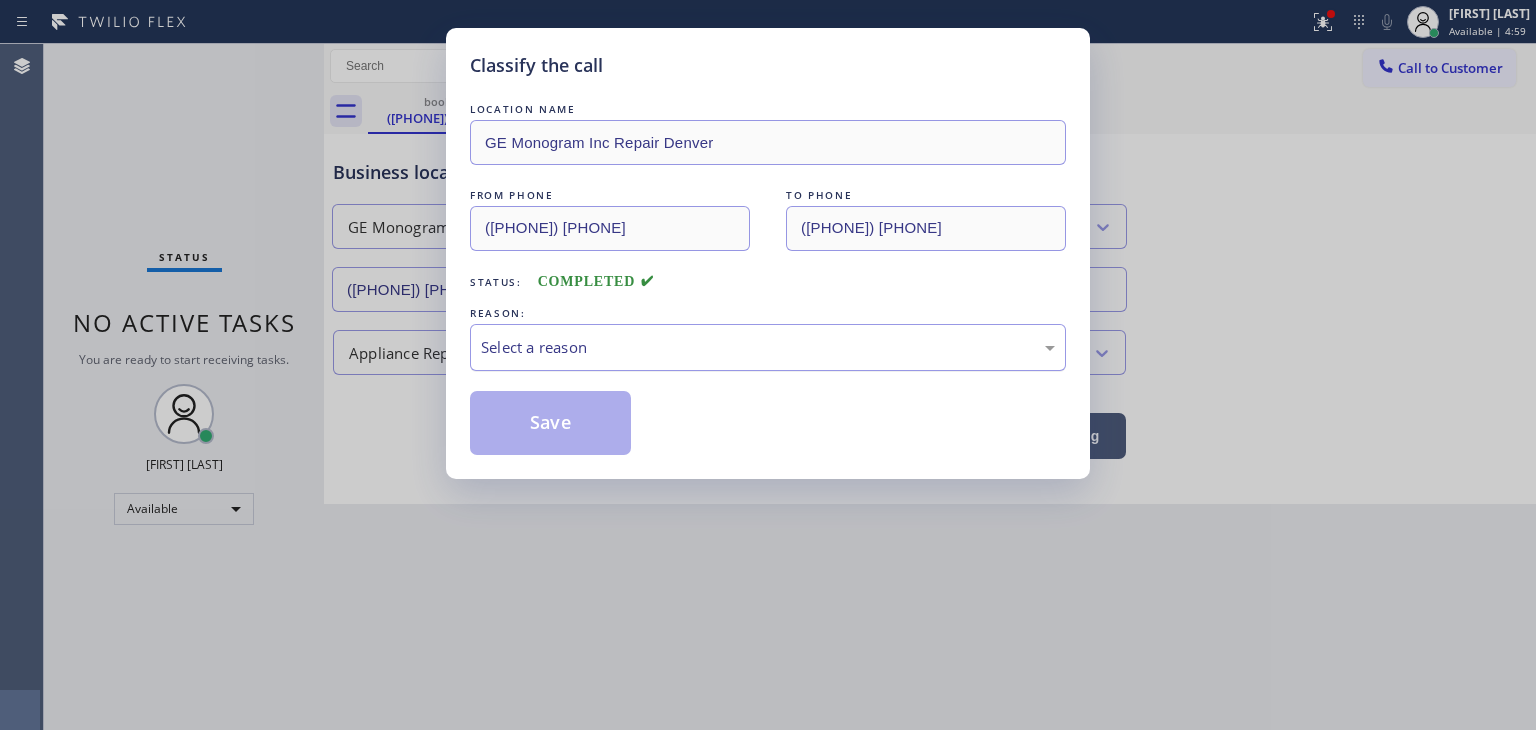 click on "Select a reason" at bounding box center [768, 347] 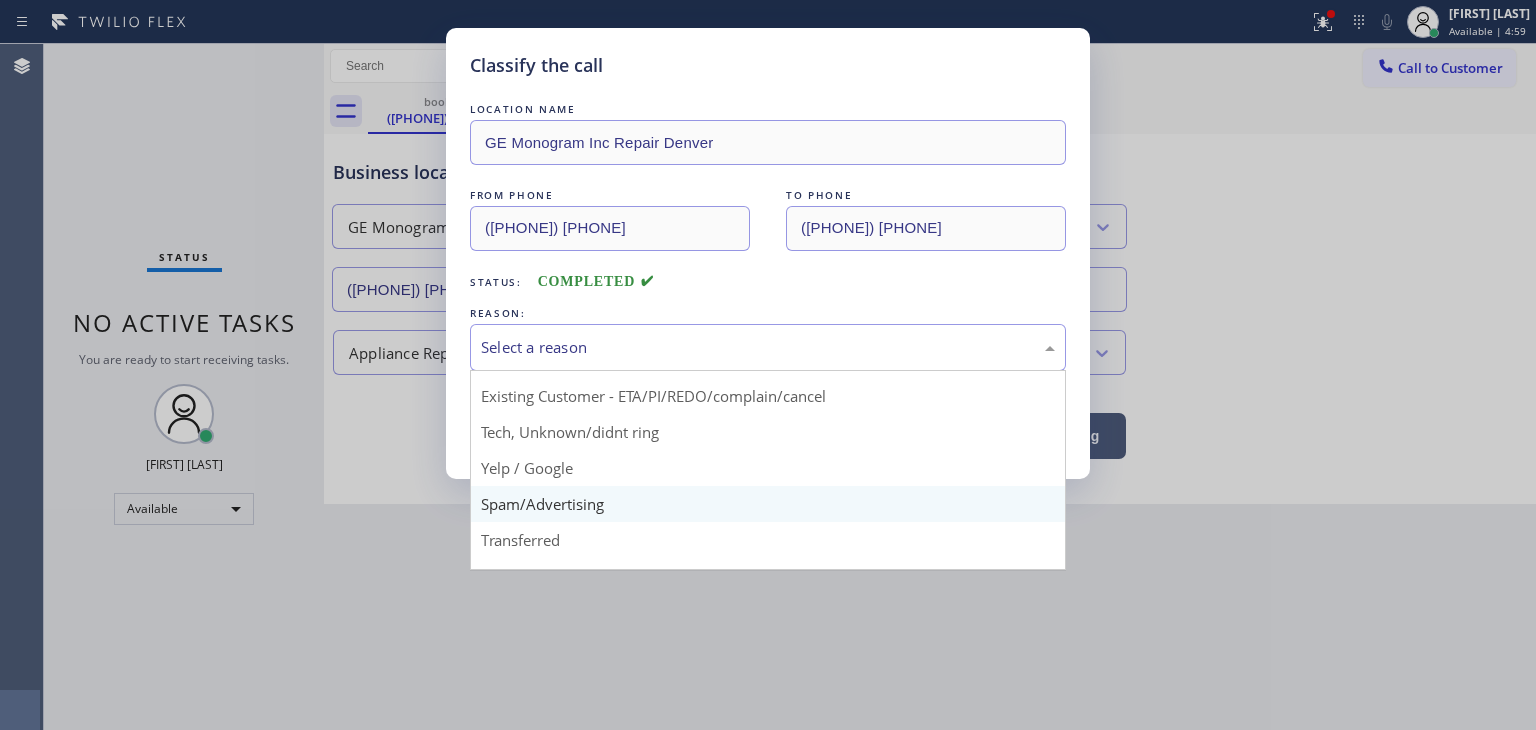 scroll, scrollTop: 100, scrollLeft: 0, axis: vertical 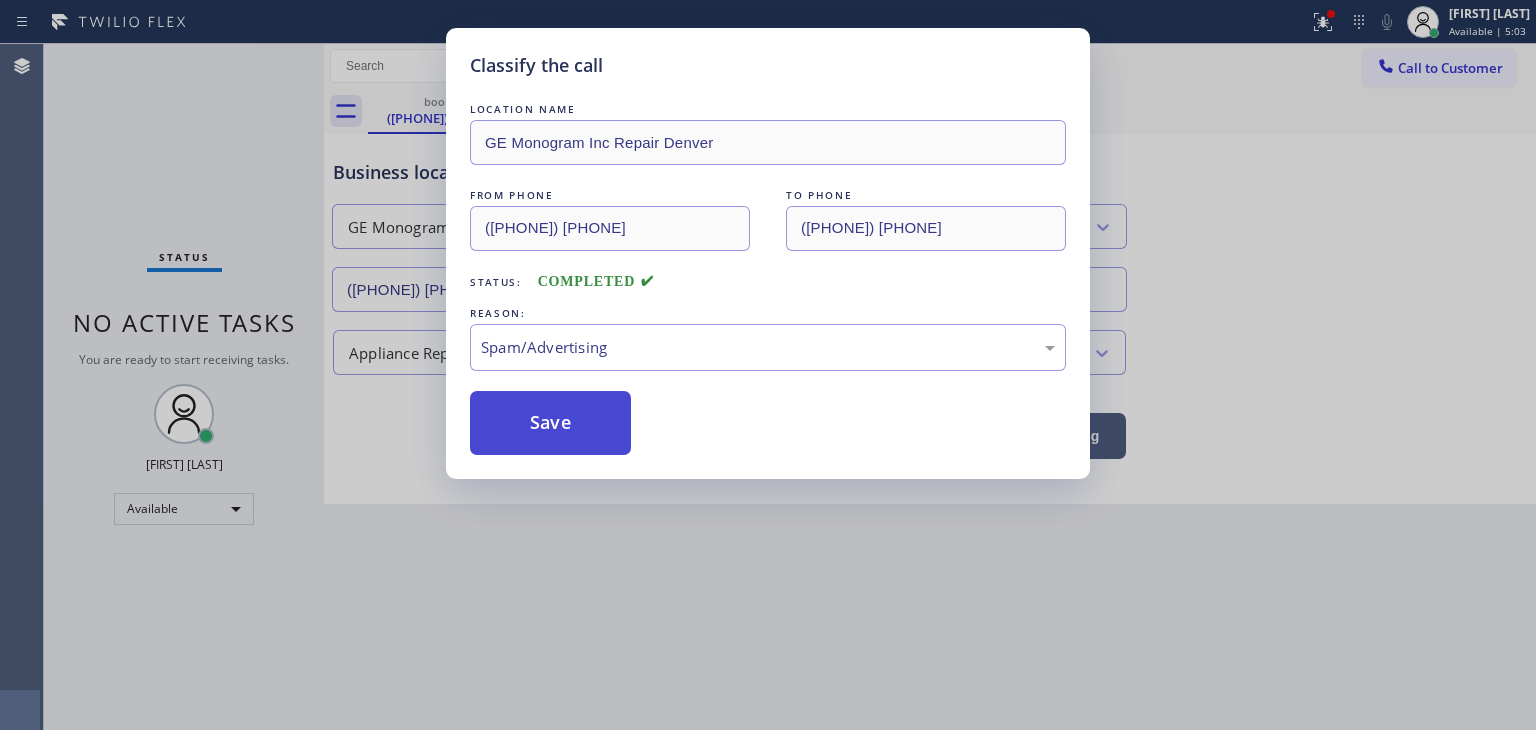 click on "Save" at bounding box center (550, 423) 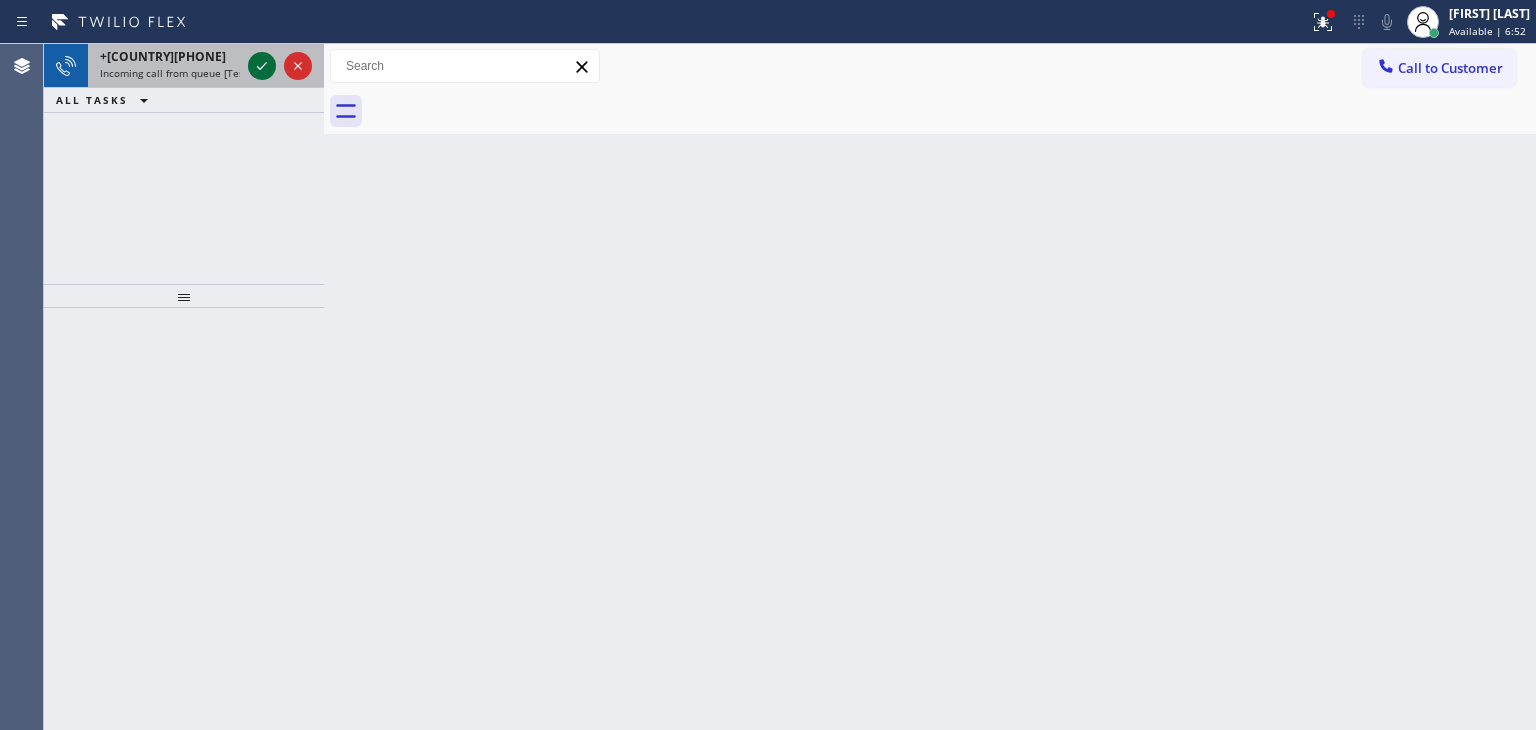 click 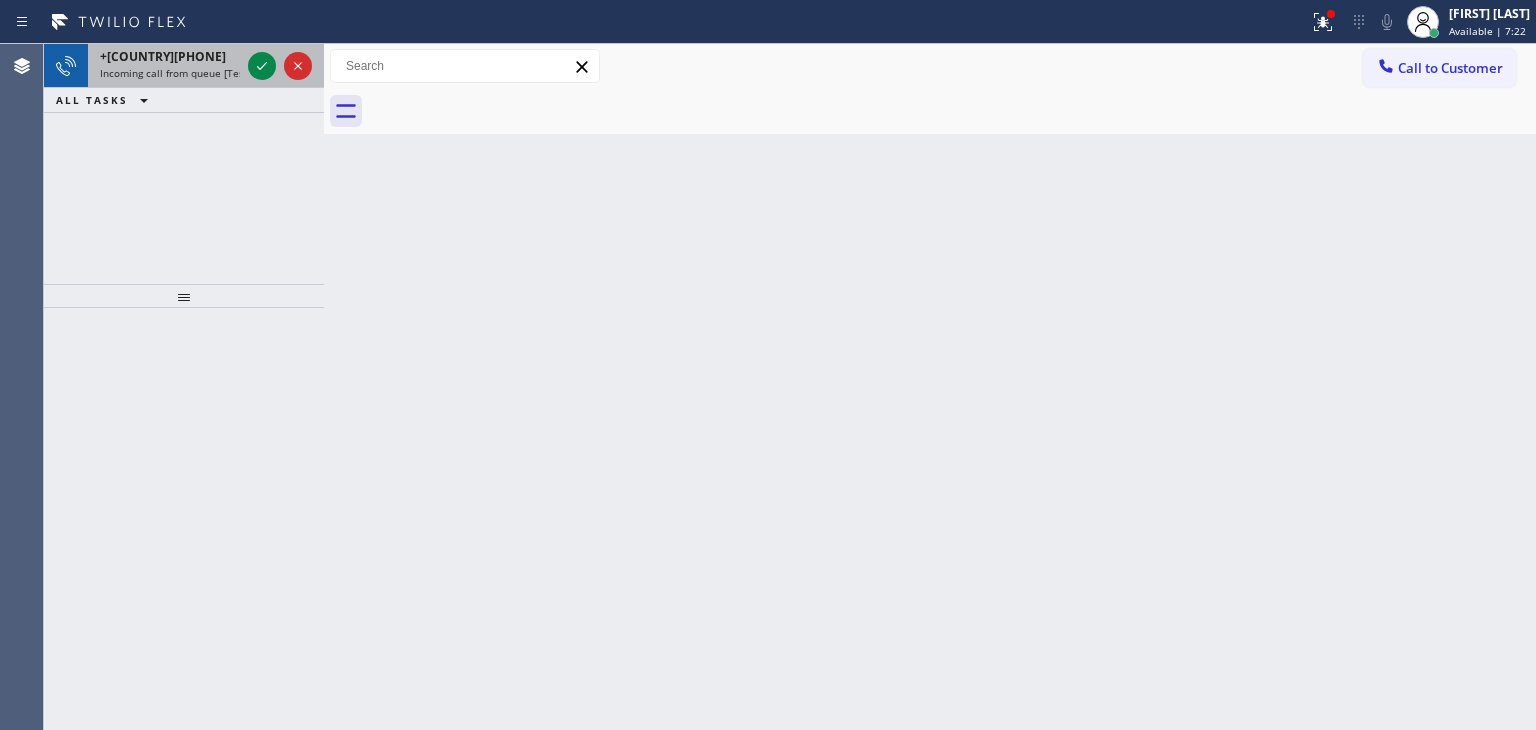 drag, startPoint x: 252, startPoint y: 77, endPoint x: 264, endPoint y: 51, distance: 28.635643 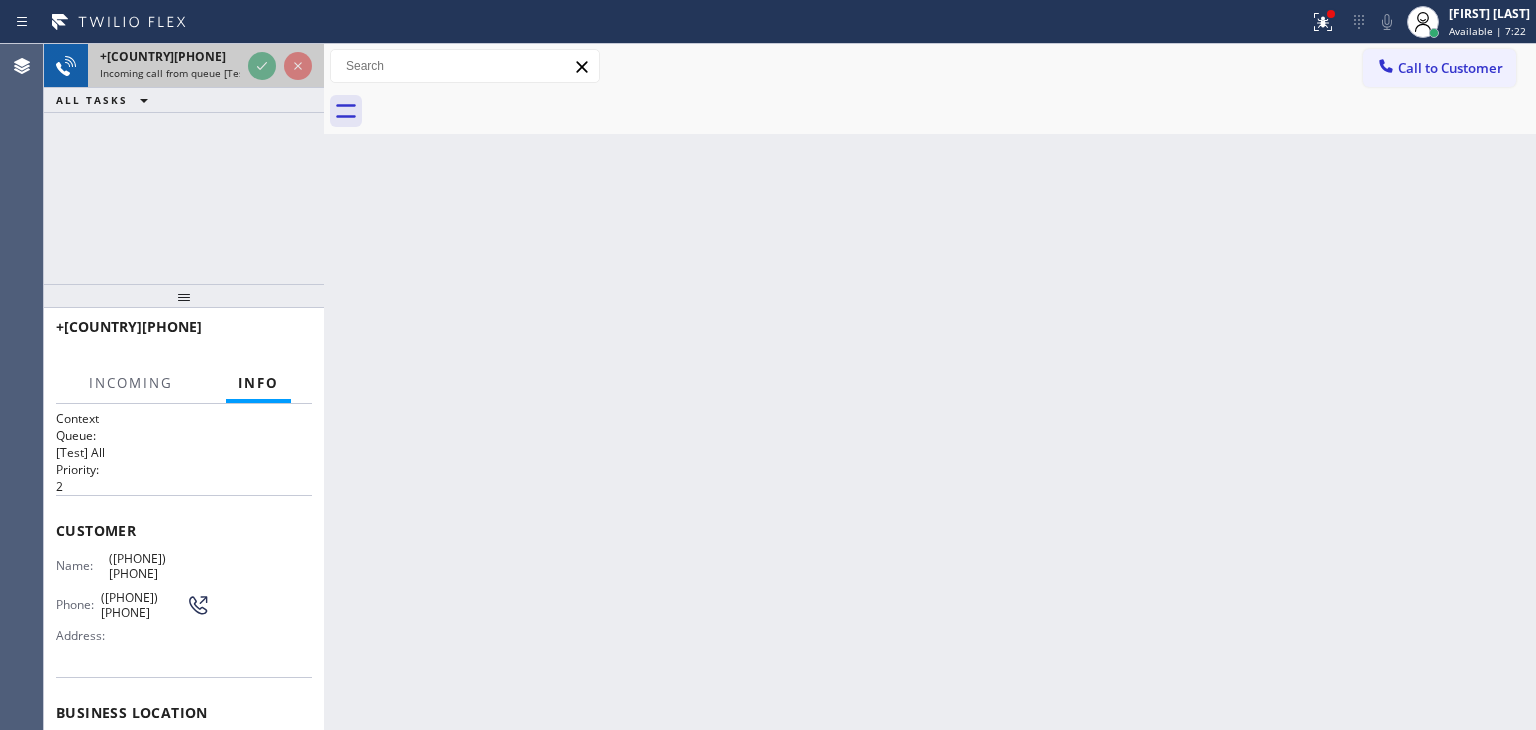 click at bounding box center [280, 66] 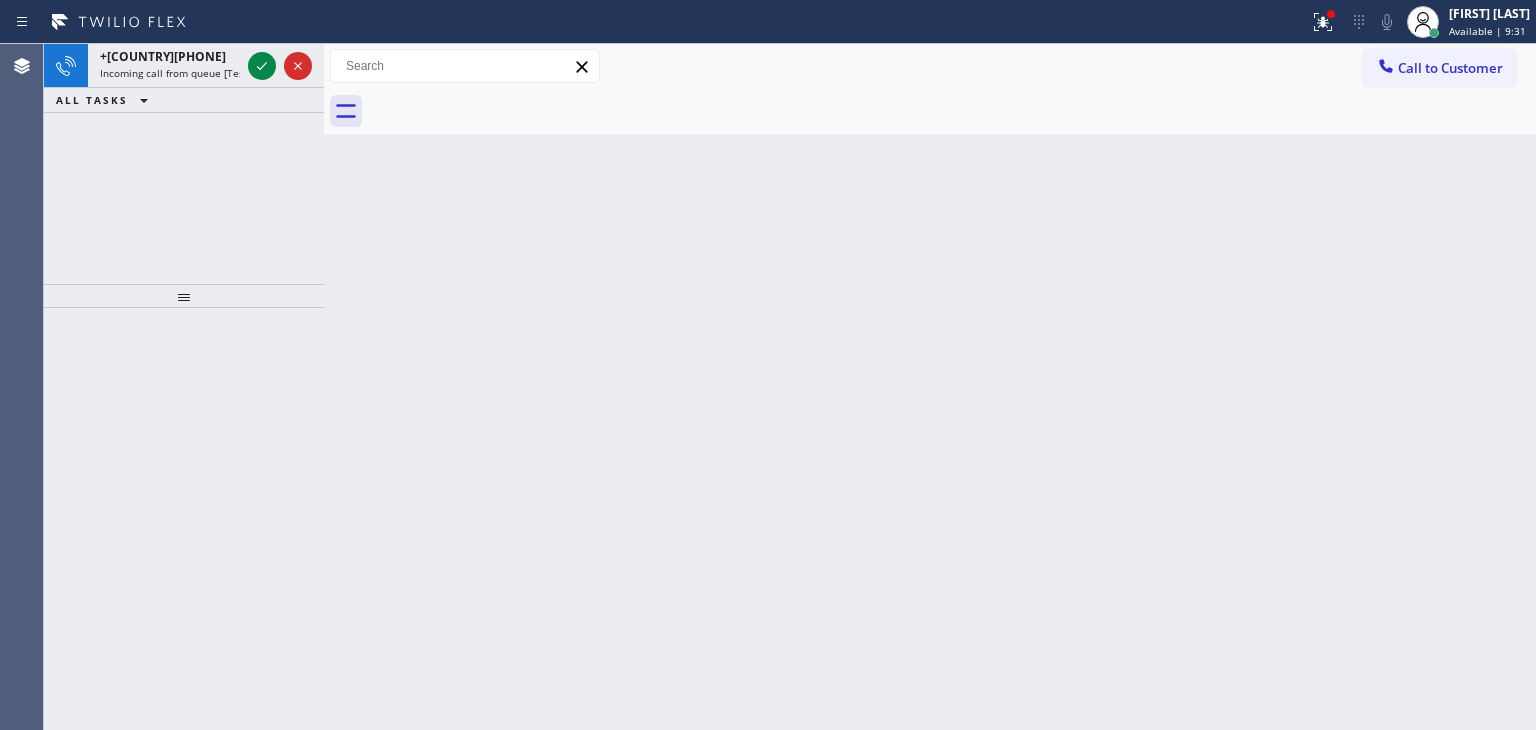 drag, startPoint x: 263, startPoint y: 64, endPoint x: 523, endPoint y: 582, distance: 579.58954 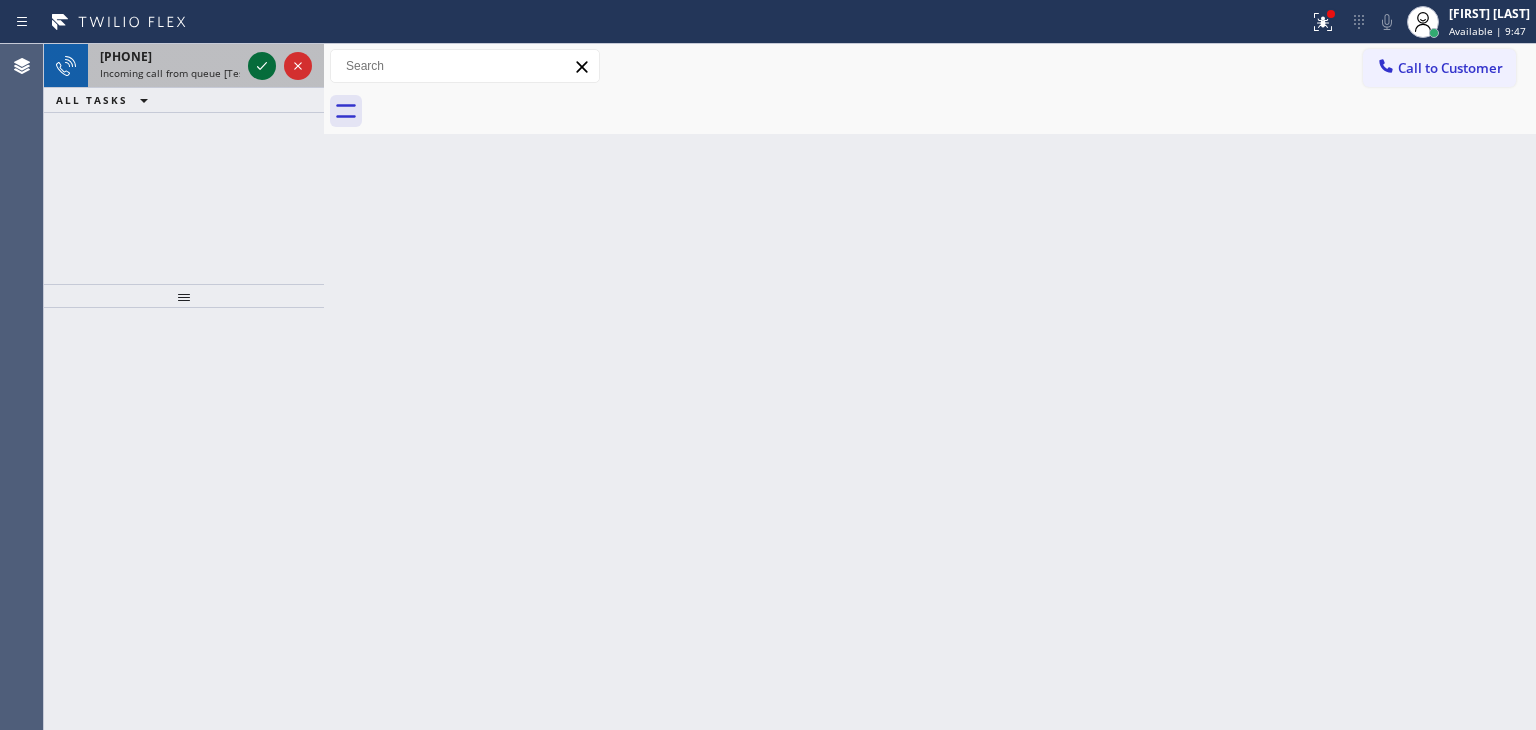 click 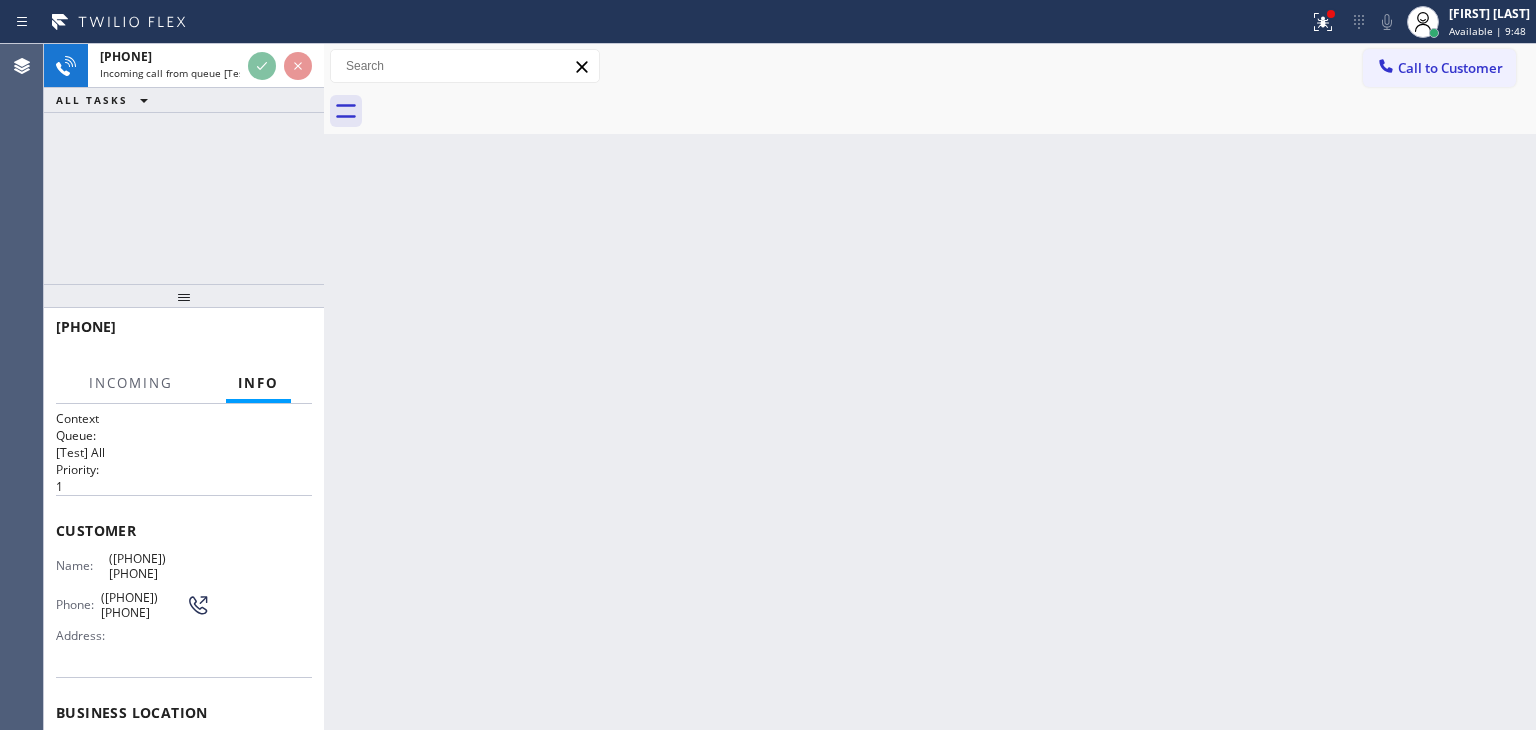 scroll, scrollTop: 200, scrollLeft: 0, axis: vertical 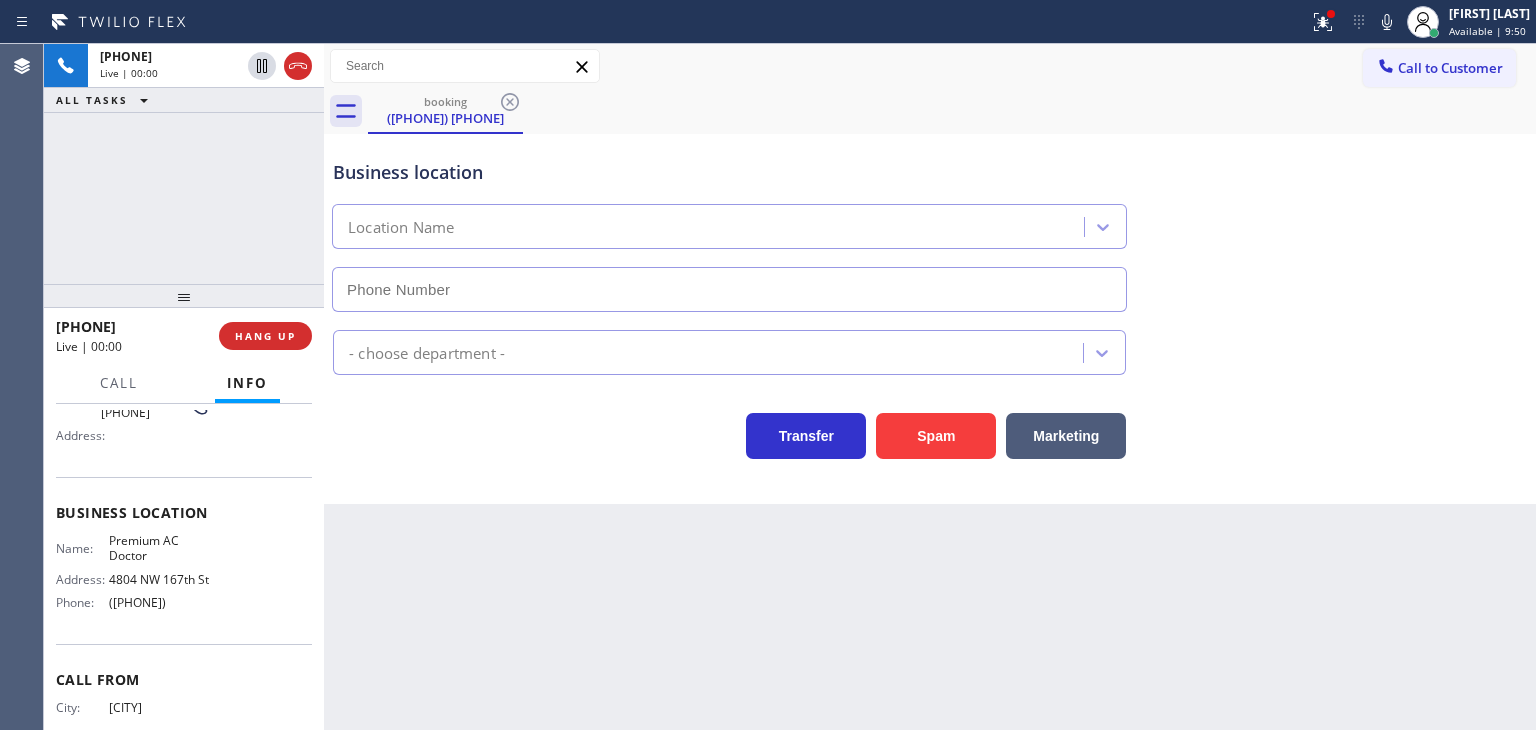 type on "[PHONE]" 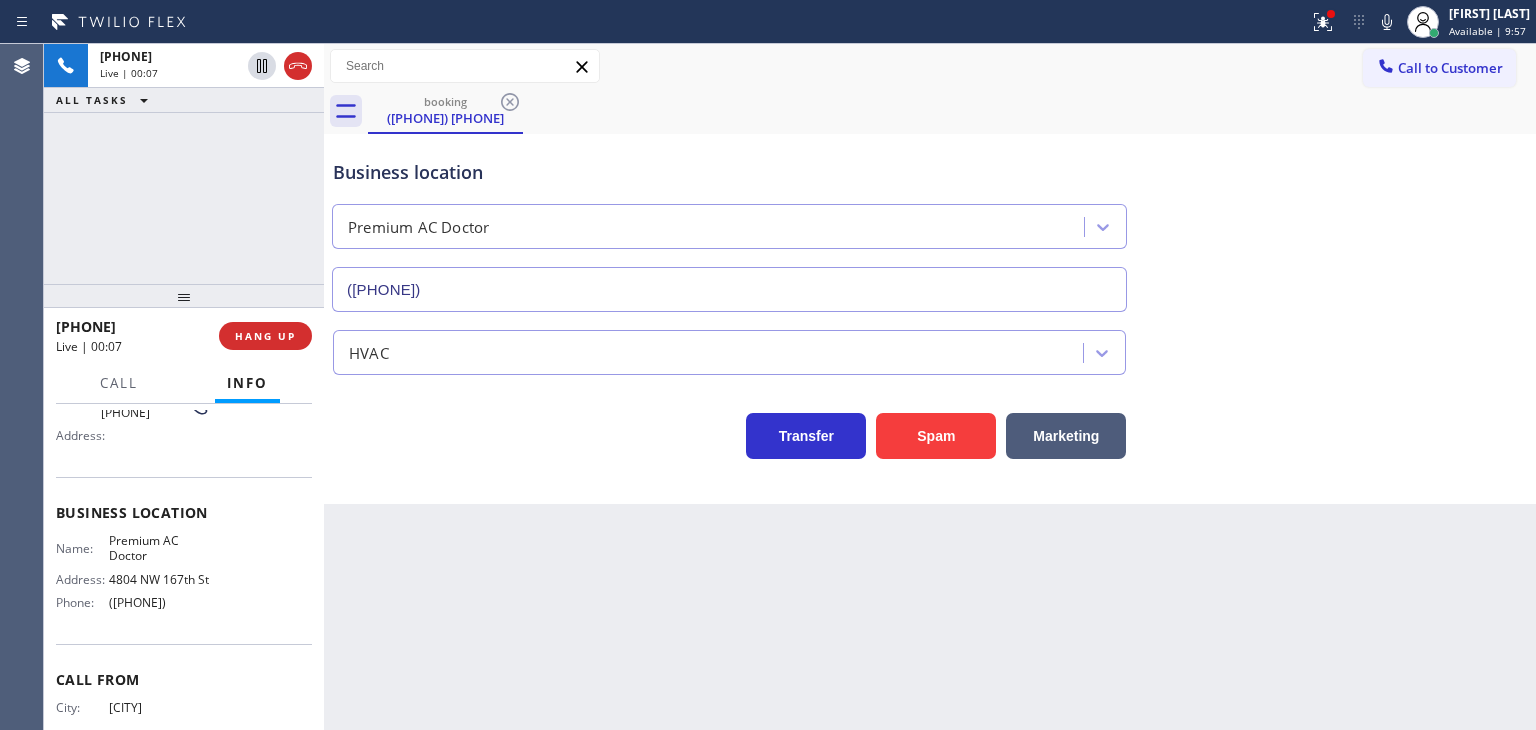 drag, startPoint x: 1380, startPoint y: 20, endPoint x: 1340, endPoint y: 1, distance: 44.28318 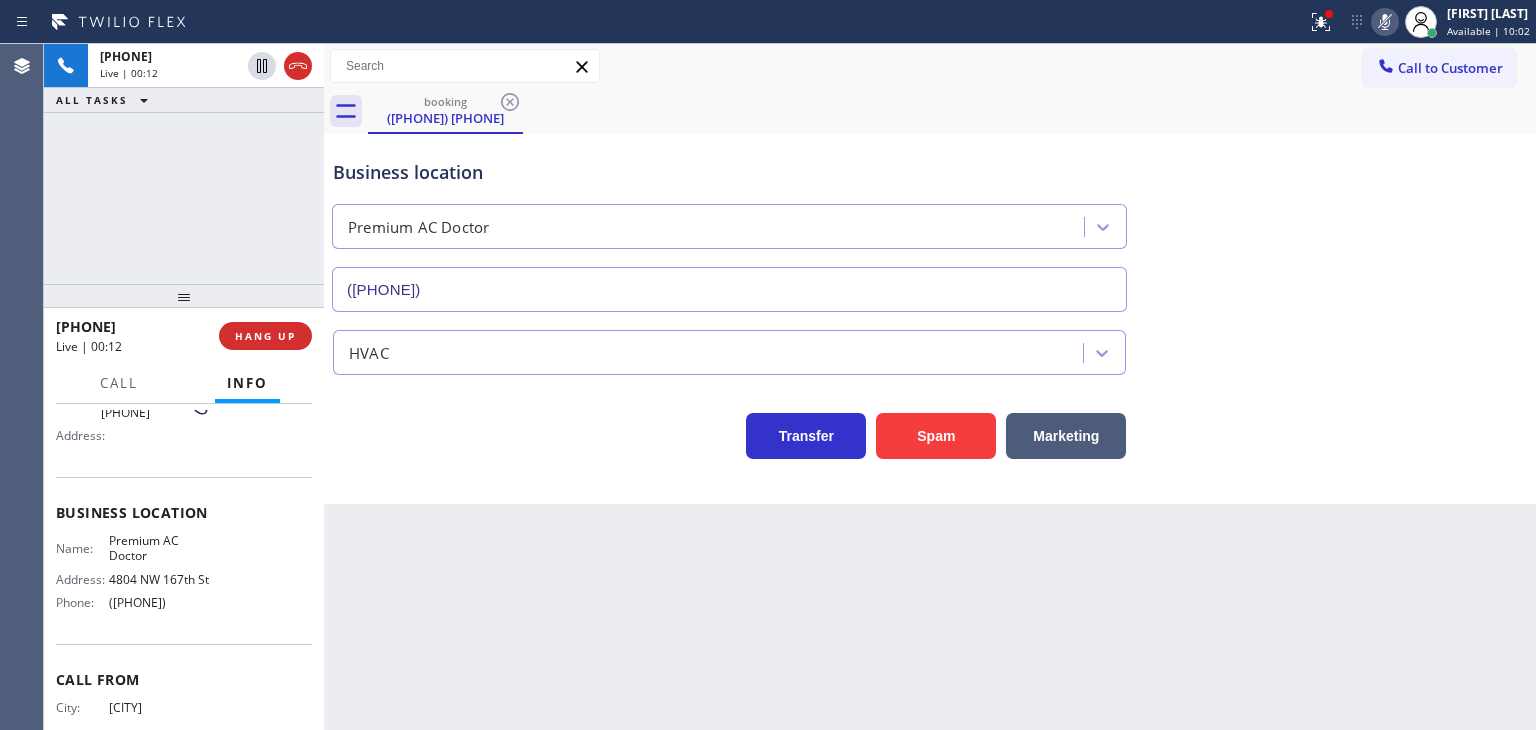 click 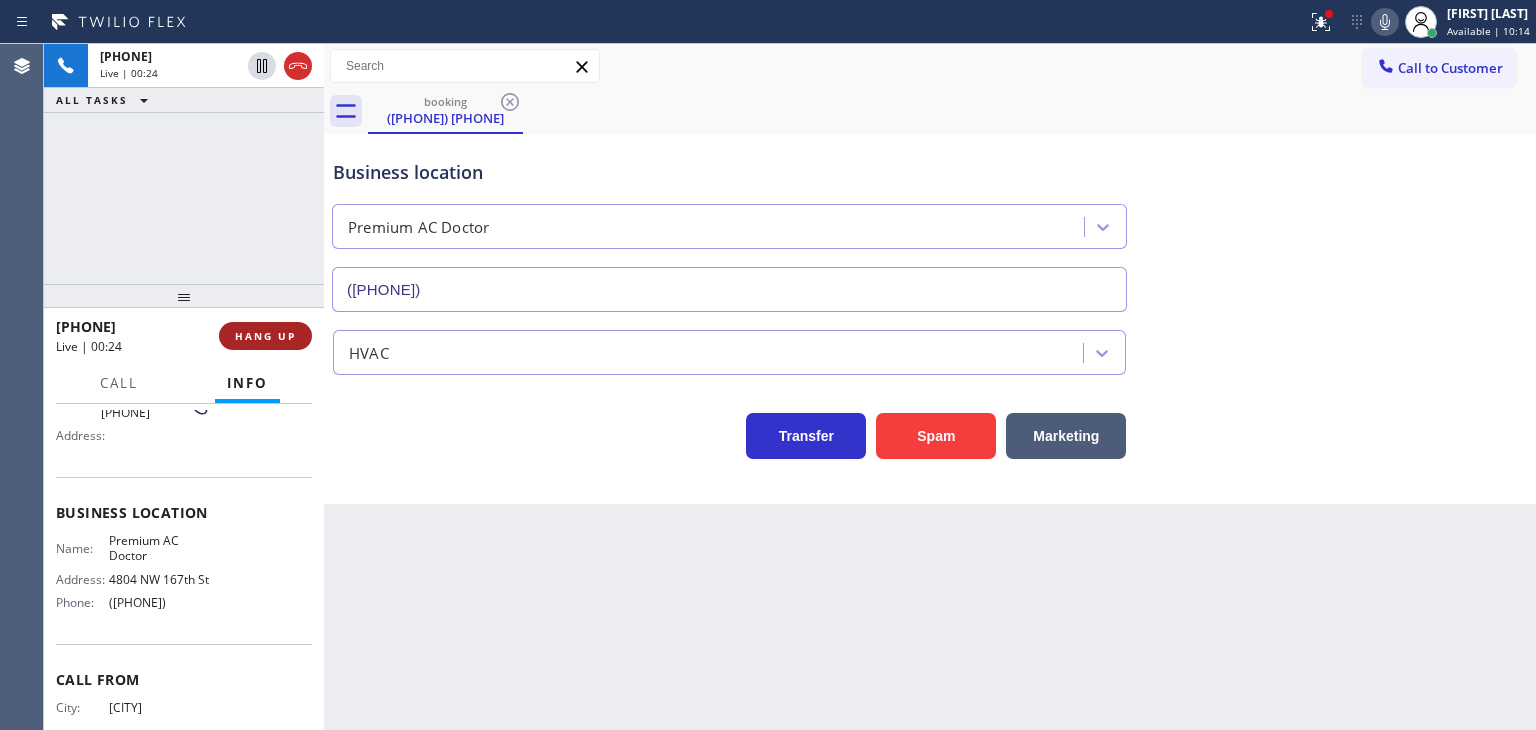 click on "HANG UP" at bounding box center [265, 336] 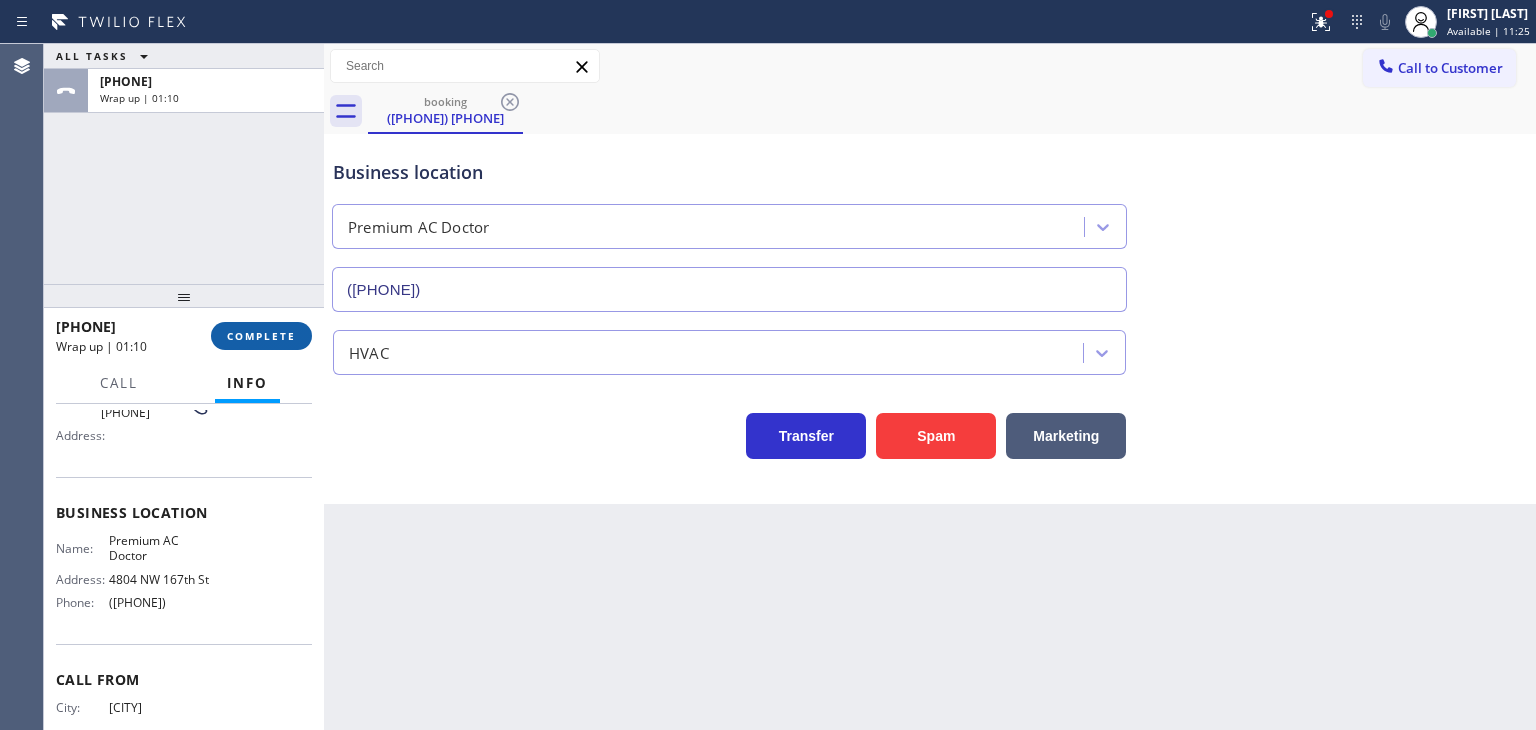 click on "COMPLETE" at bounding box center [261, 336] 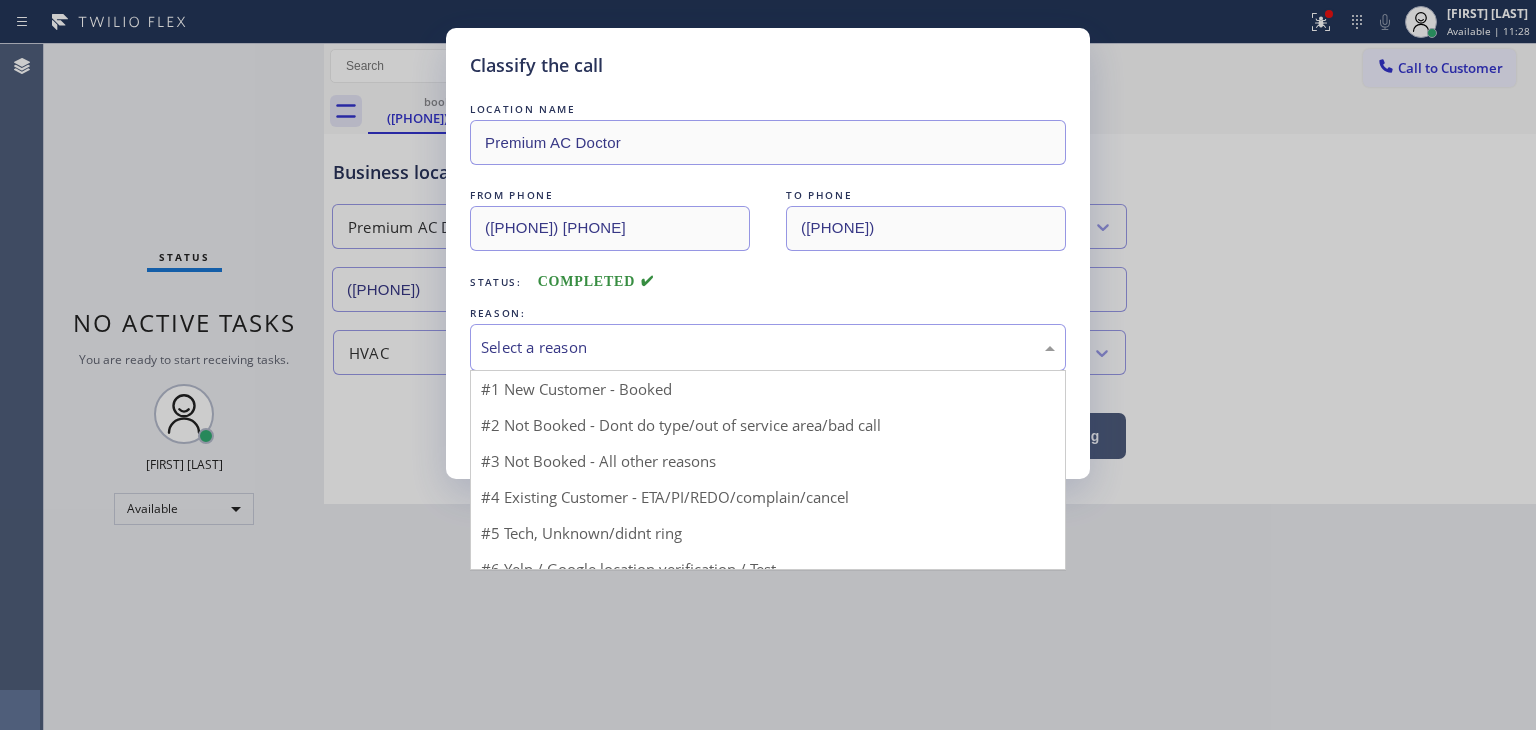 click on "Select a reason" at bounding box center [768, 347] 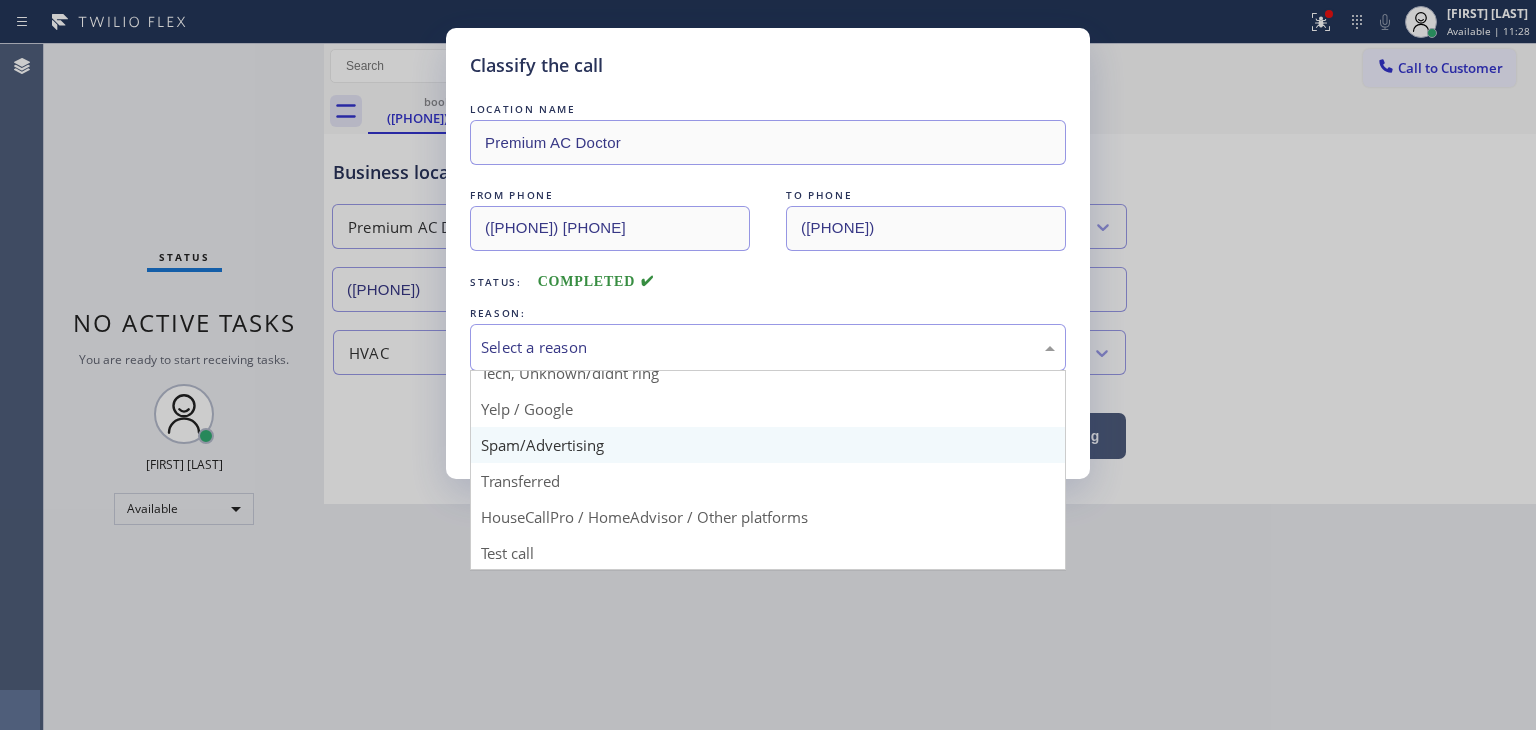 scroll, scrollTop: 125, scrollLeft: 0, axis: vertical 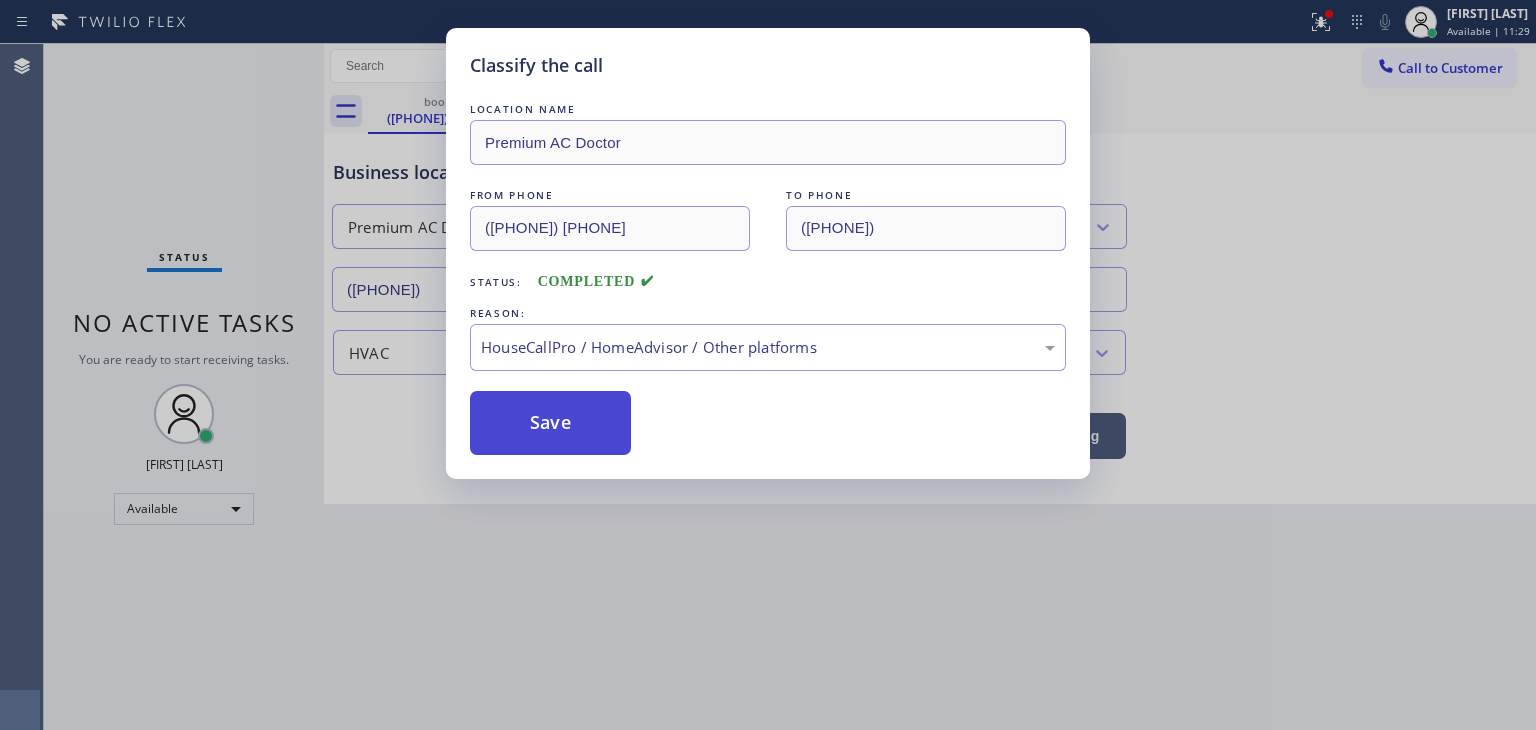 click on "Save" at bounding box center [550, 423] 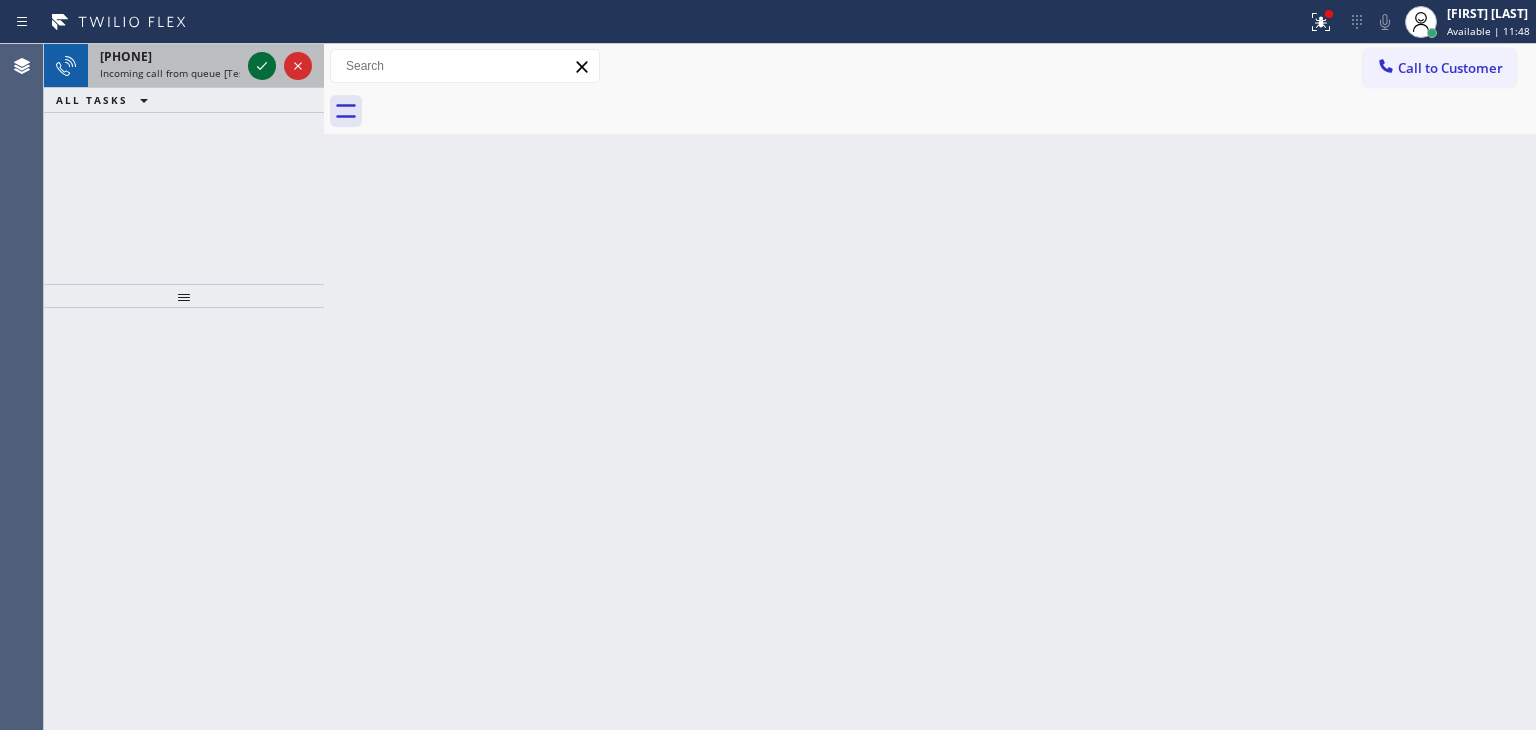click 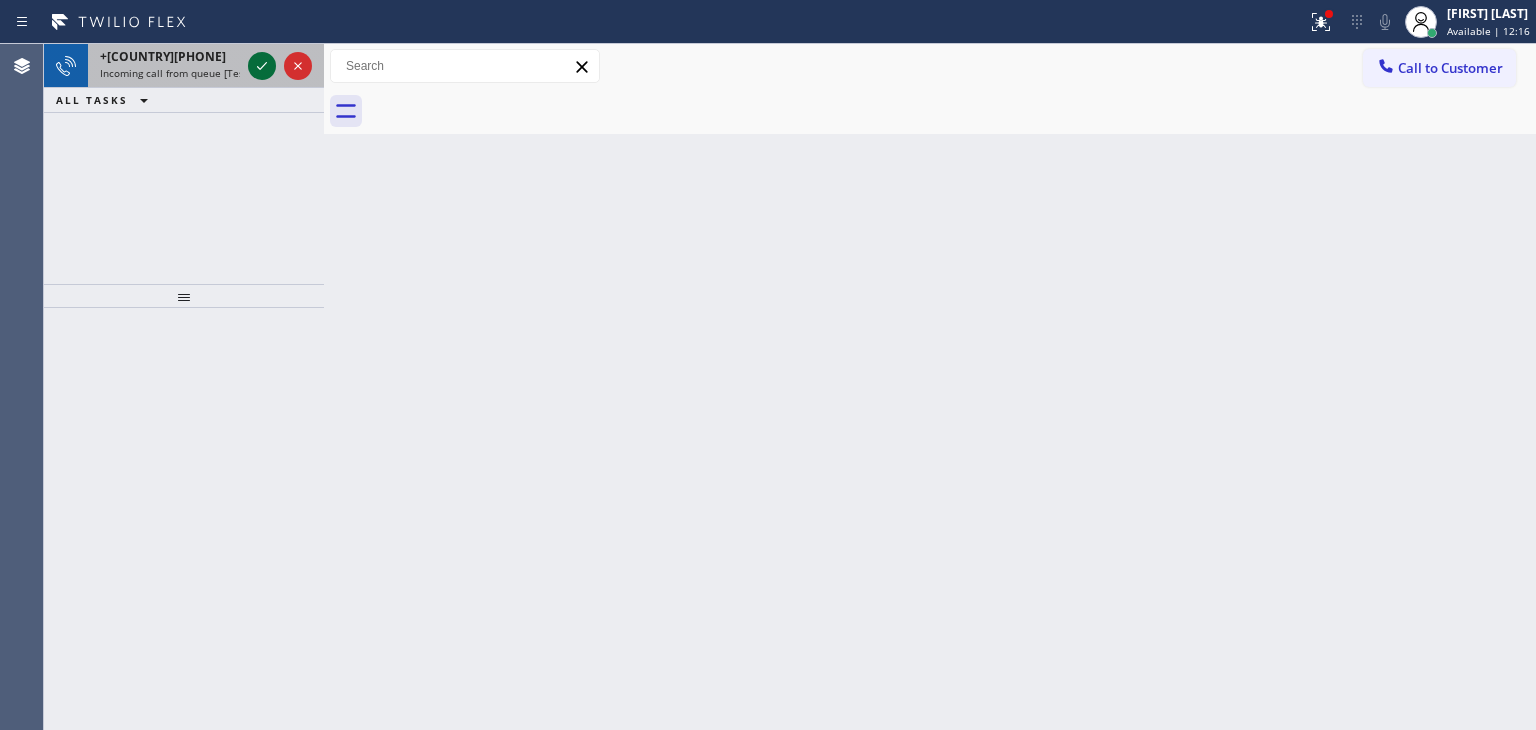 click 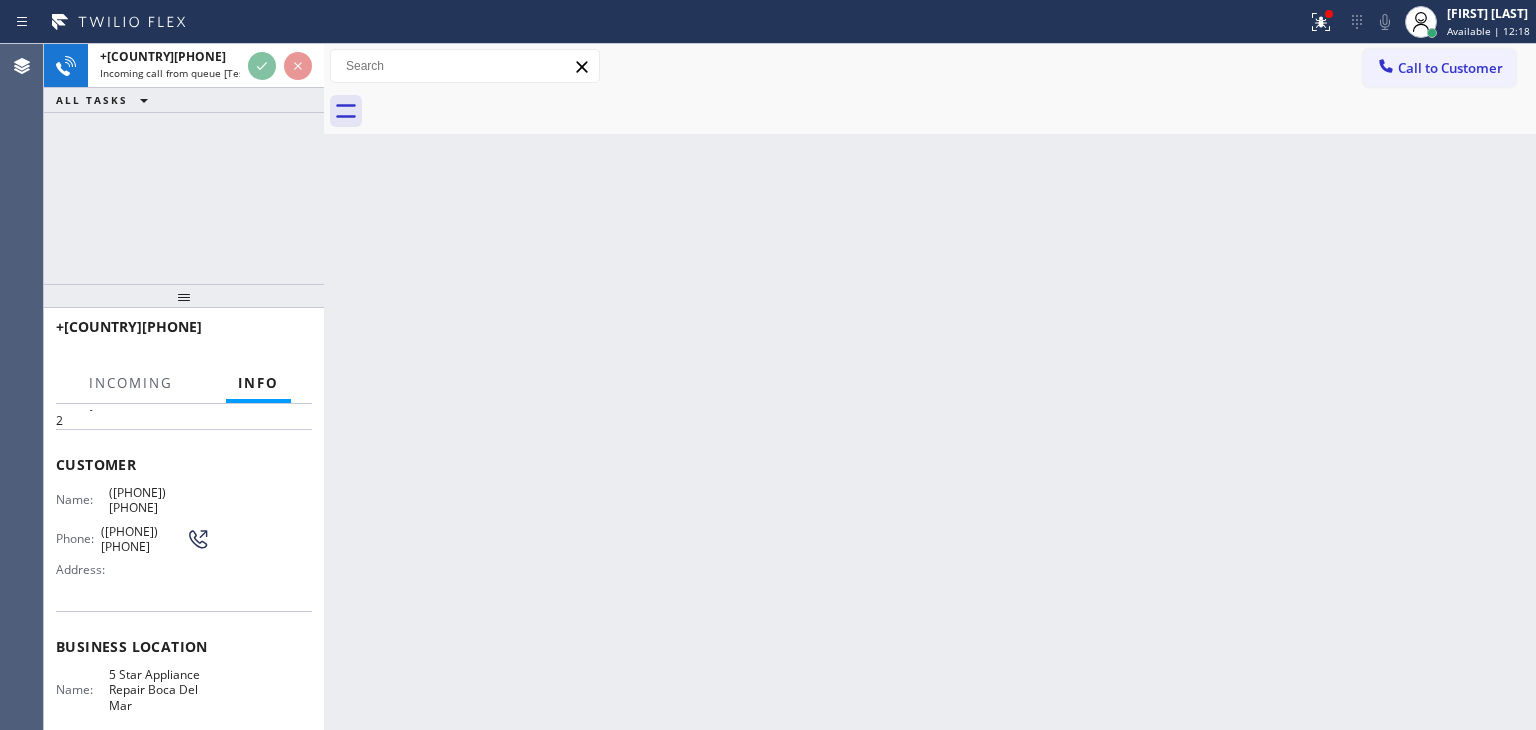 scroll, scrollTop: 100, scrollLeft: 0, axis: vertical 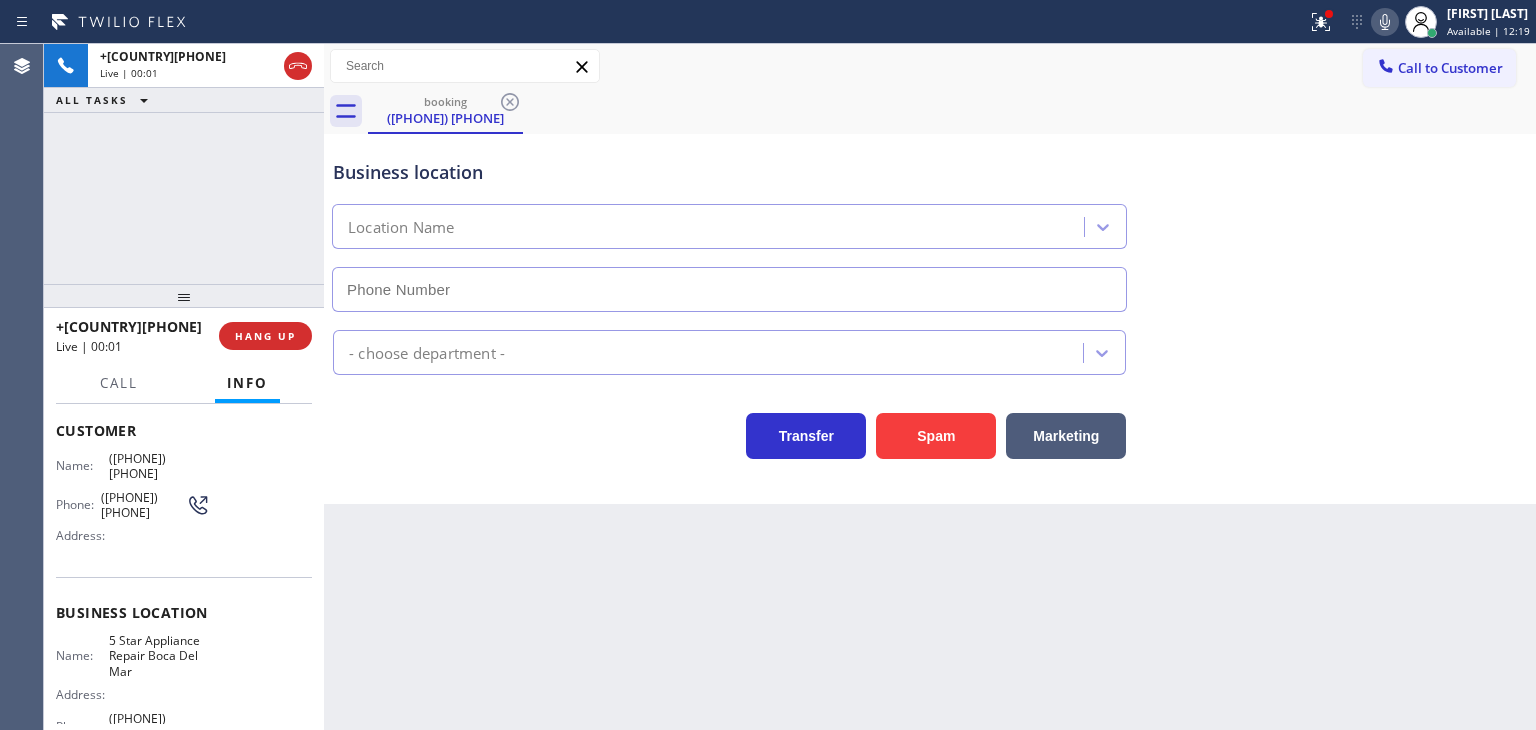 type on "[PHONE]" 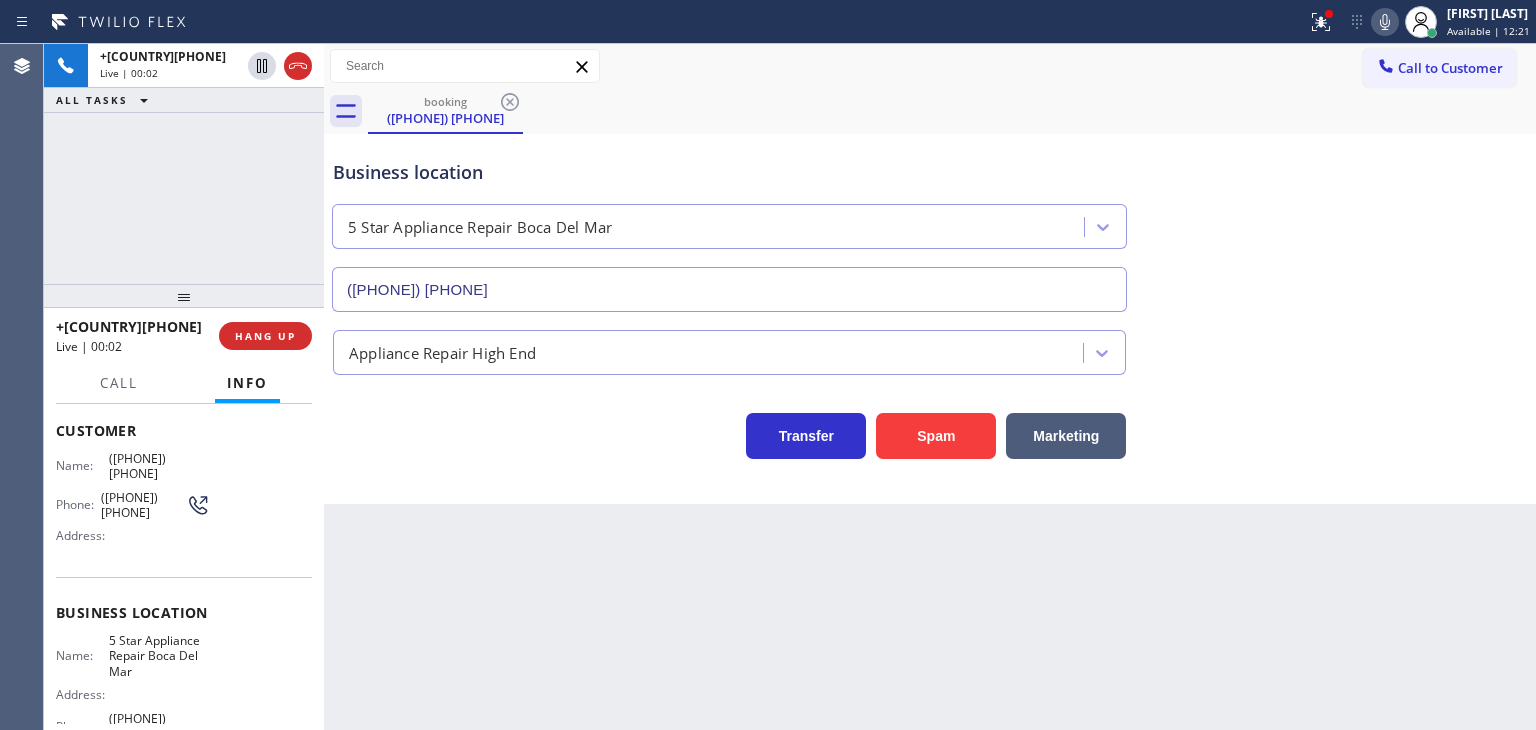 click 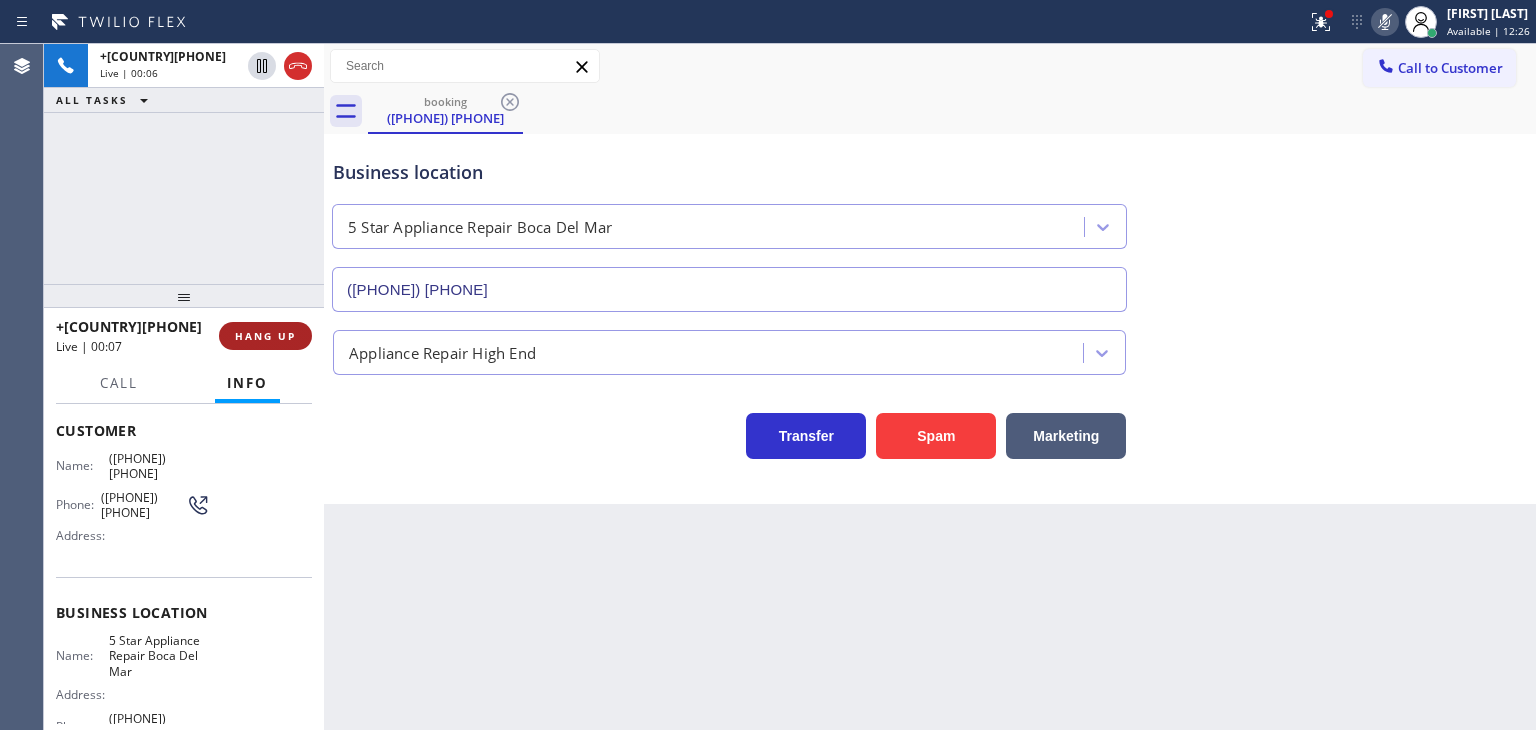 click on "HANG UP" at bounding box center (265, 336) 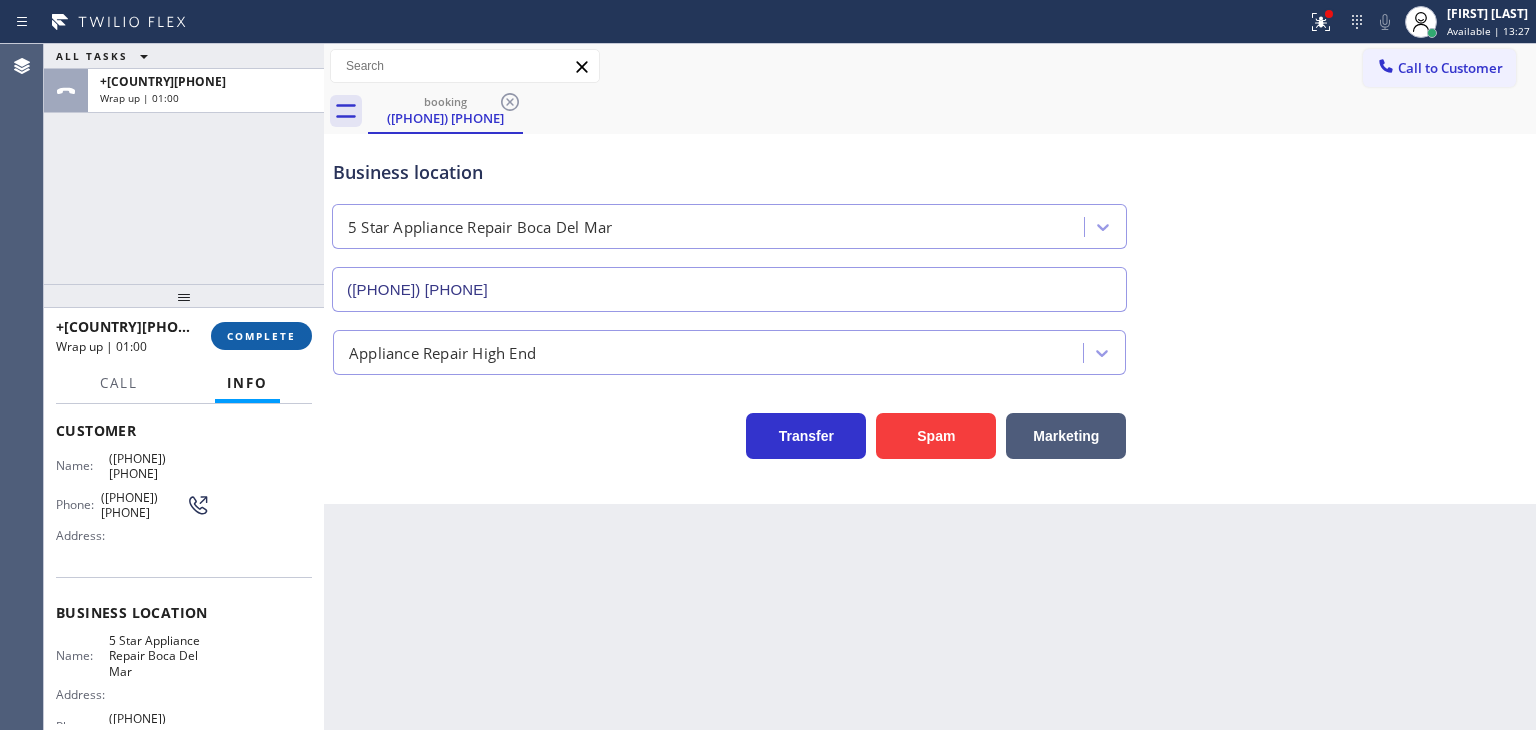 click on "COMPLETE" at bounding box center [261, 336] 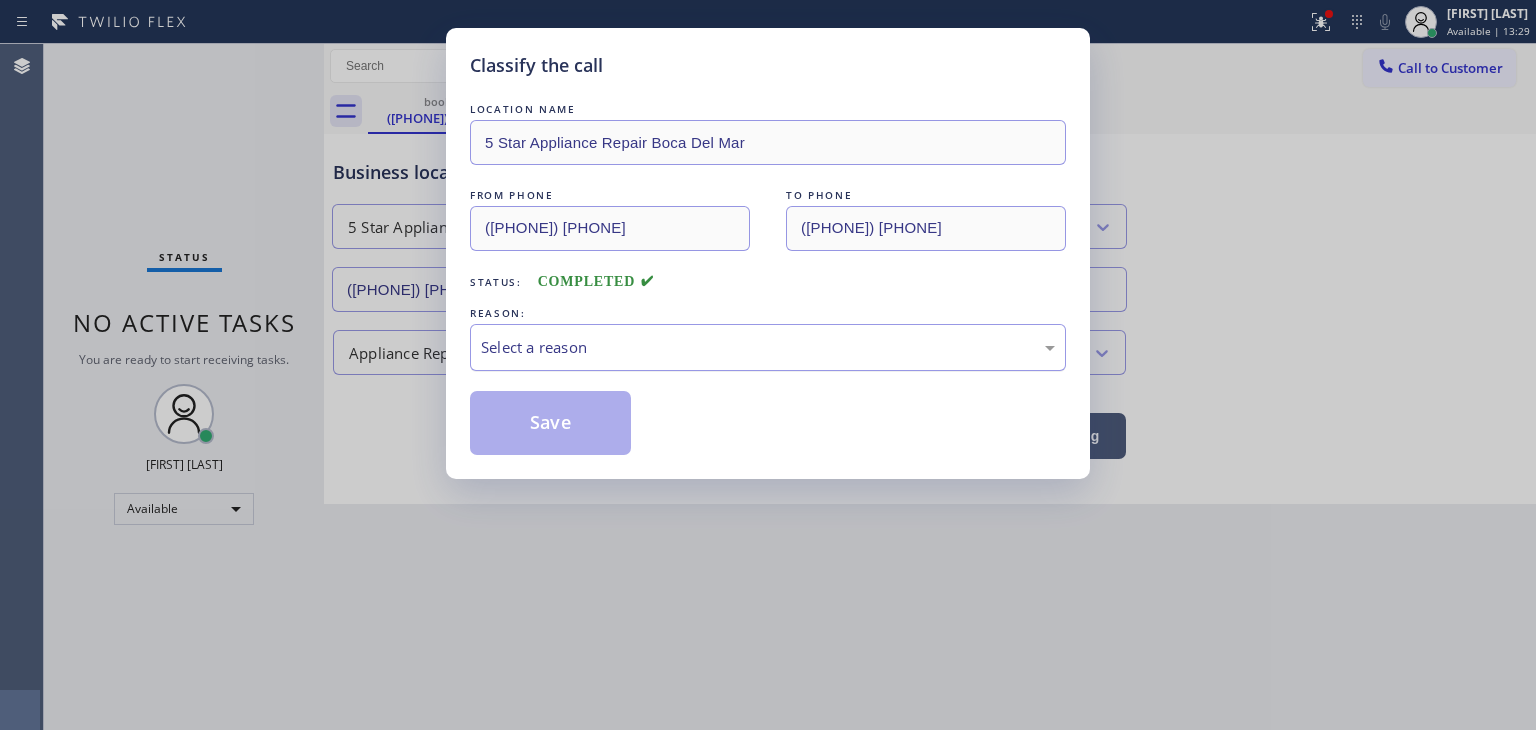 click on "Select a reason" at bounding box center [768, 347] 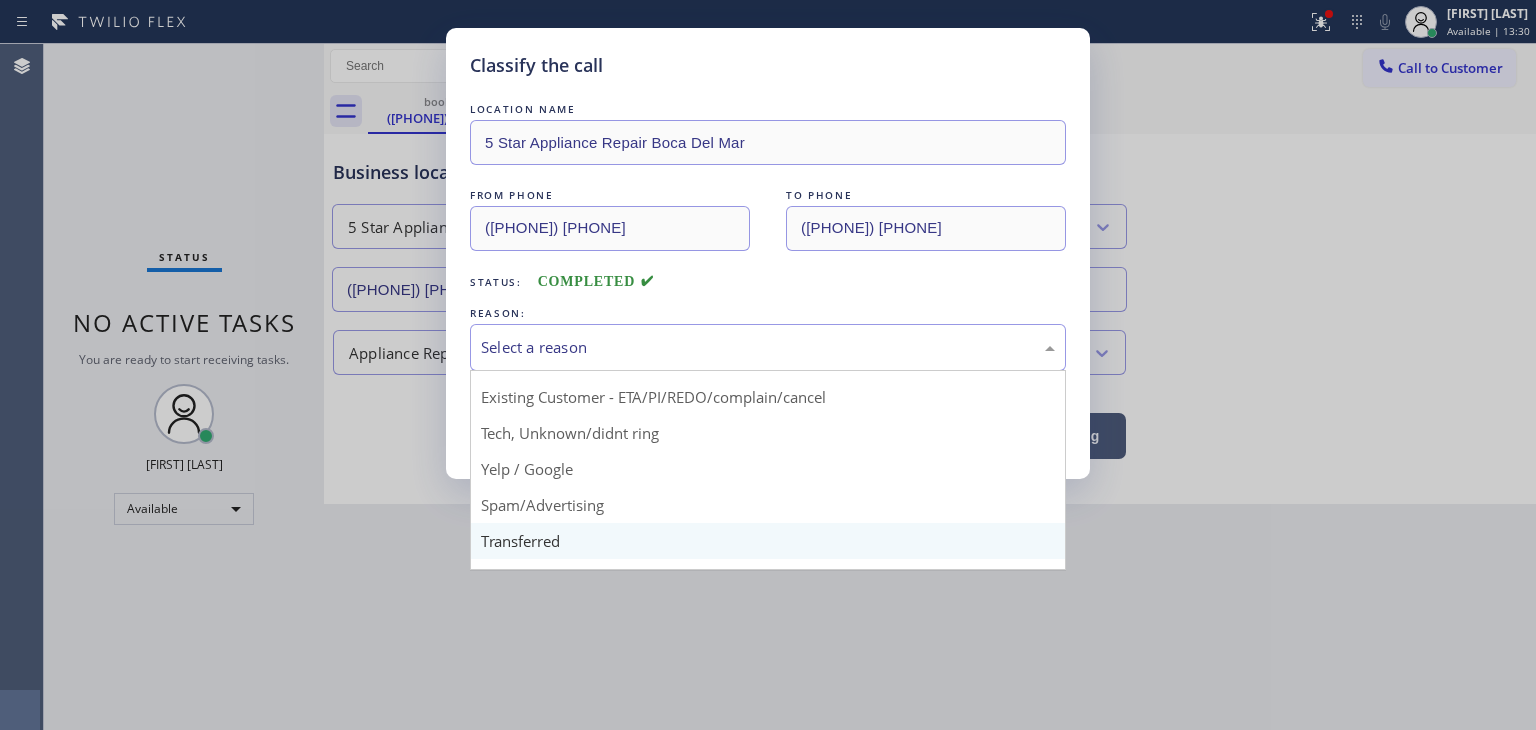 scroll, scrollTop: 125, scrollLeft: 0, axis: vertical 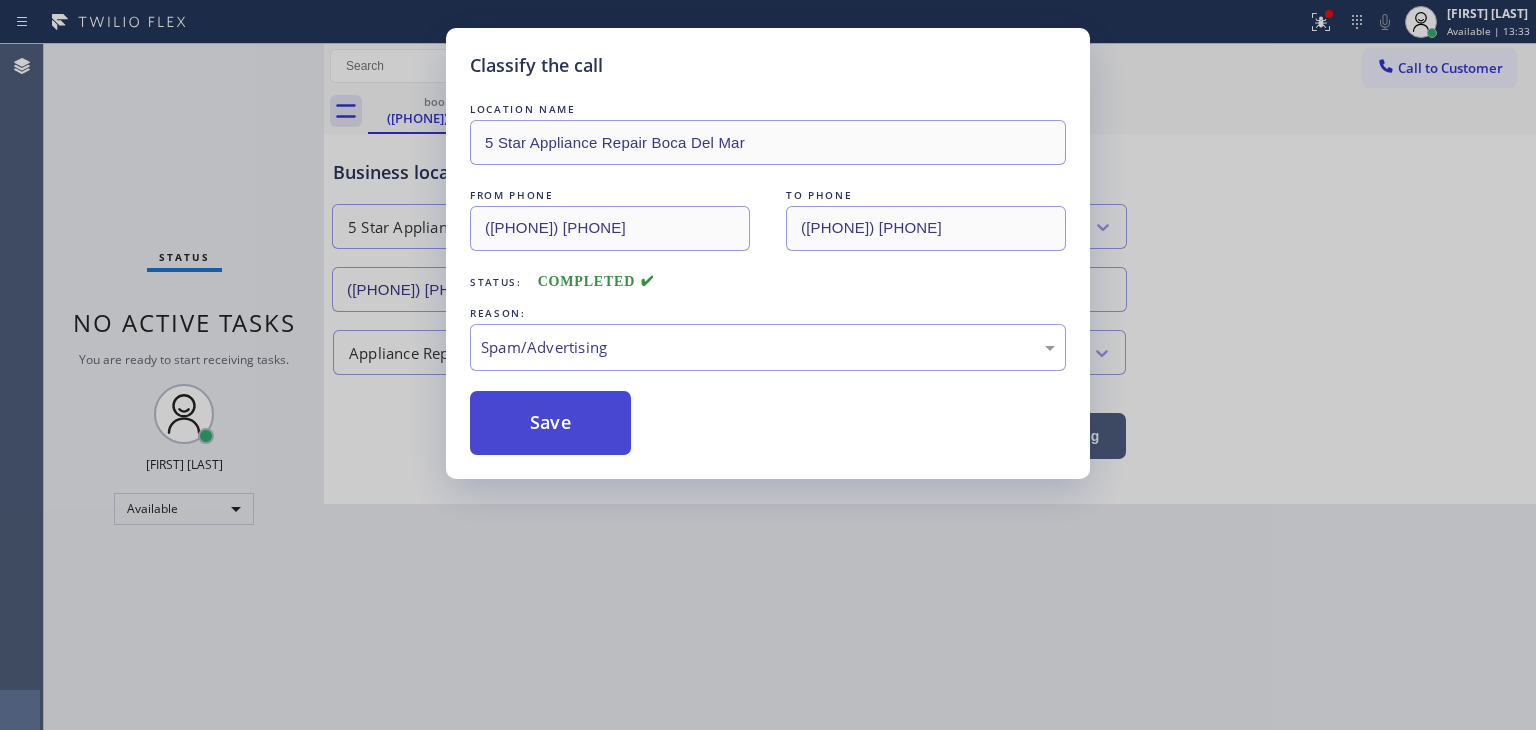 click on "Save" at bounding box center (550, 423) 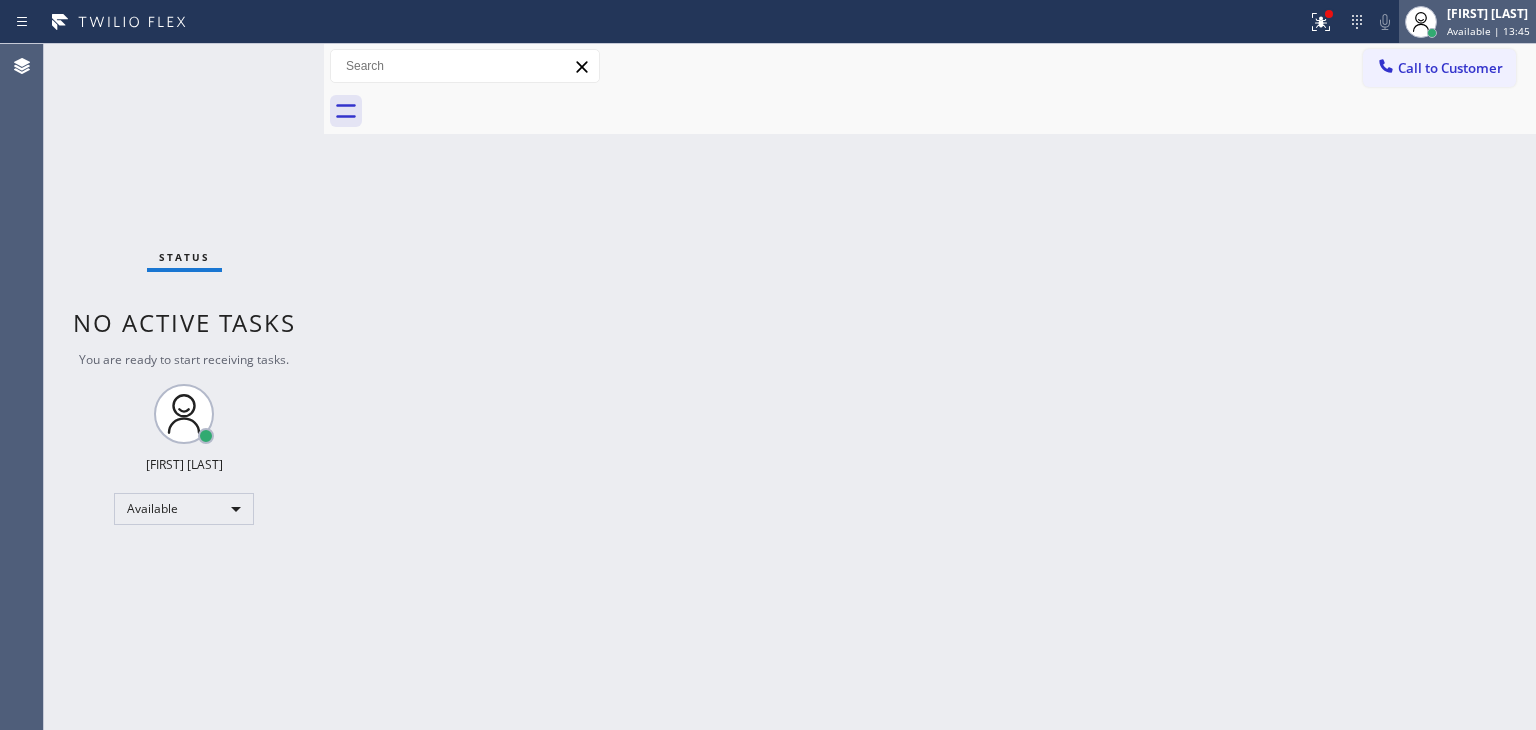 click on "[FIRST] [LAST]" at bounding box center (1488, 13) 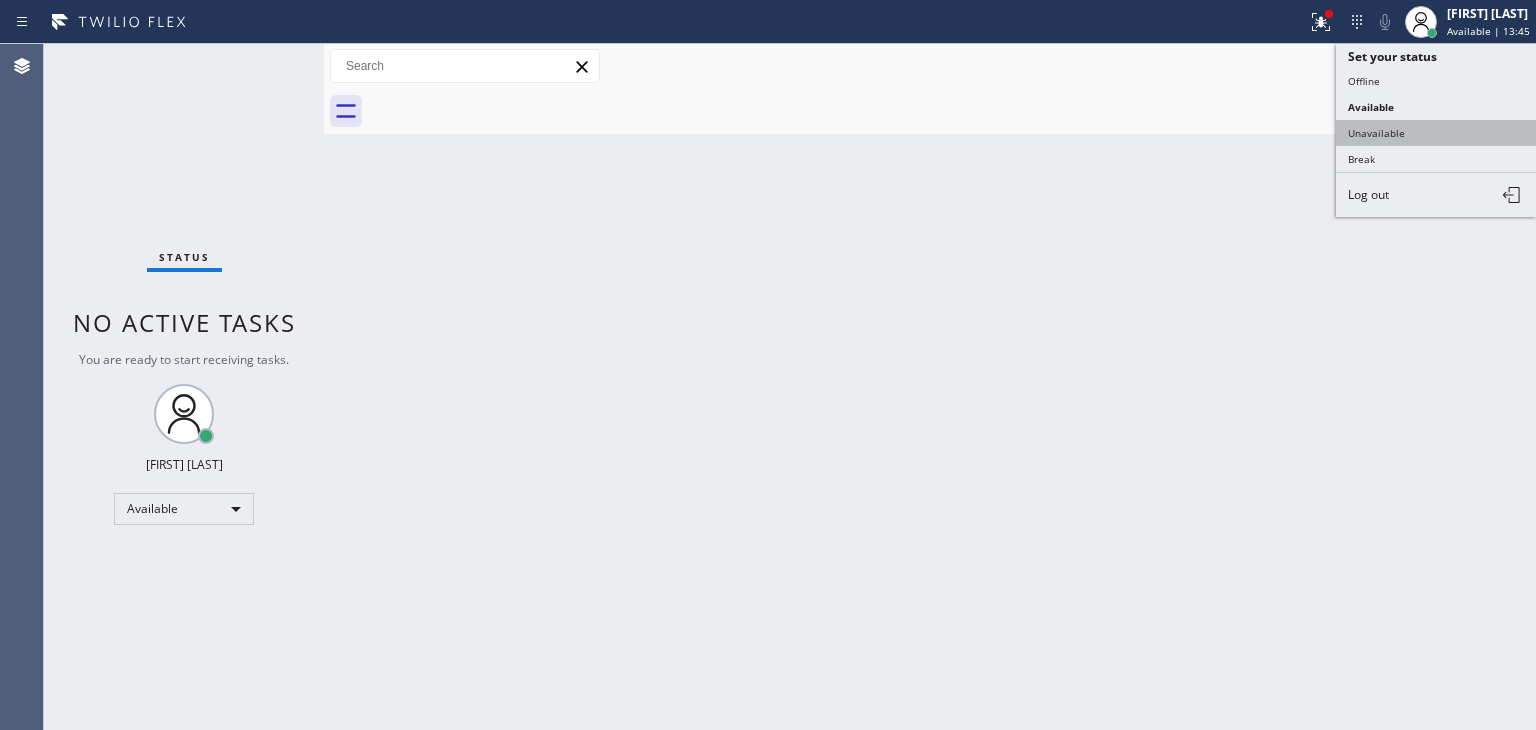 click on "Unavailable" at bounding box center (1436, 133) 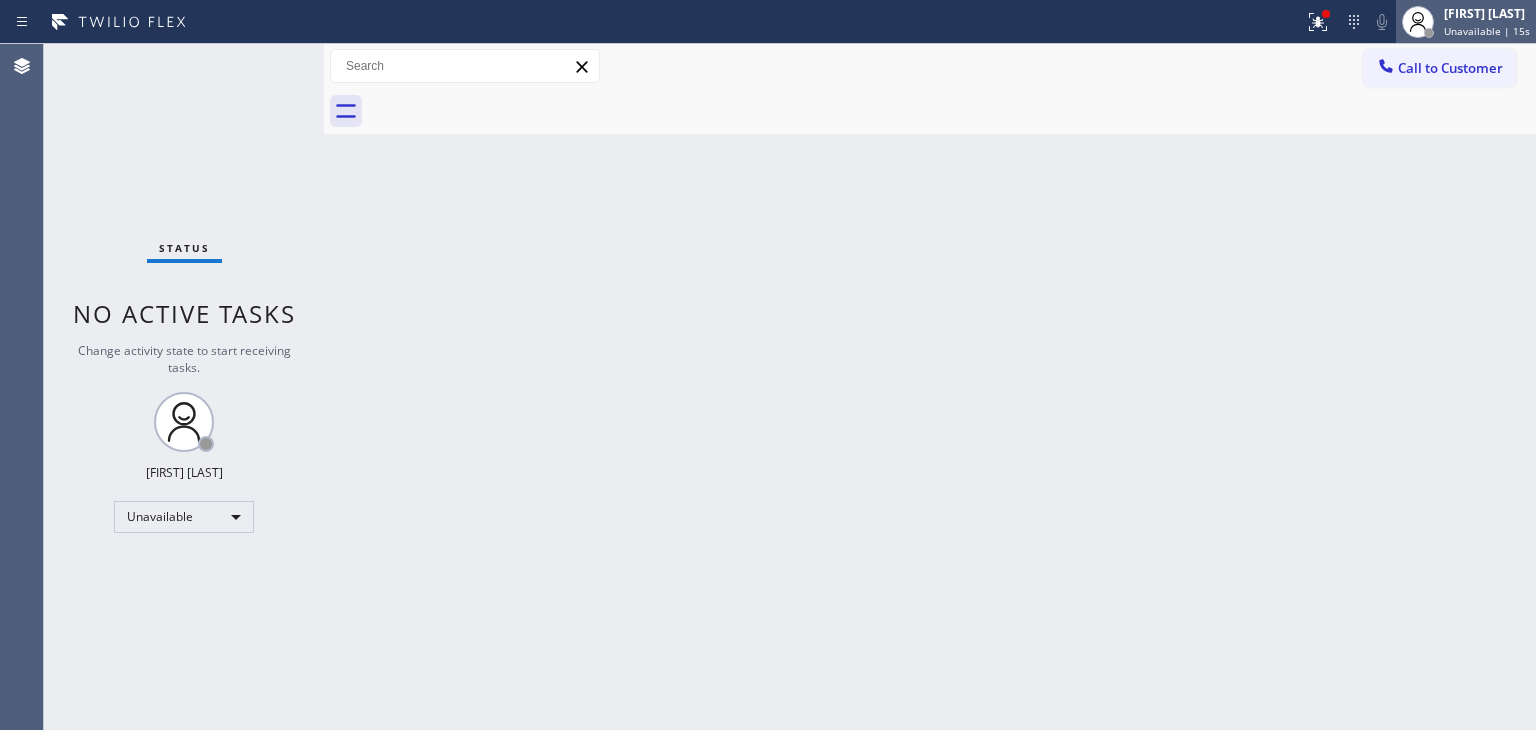 click on "Unavailable | 15s" at bounding box center [1487, 31] 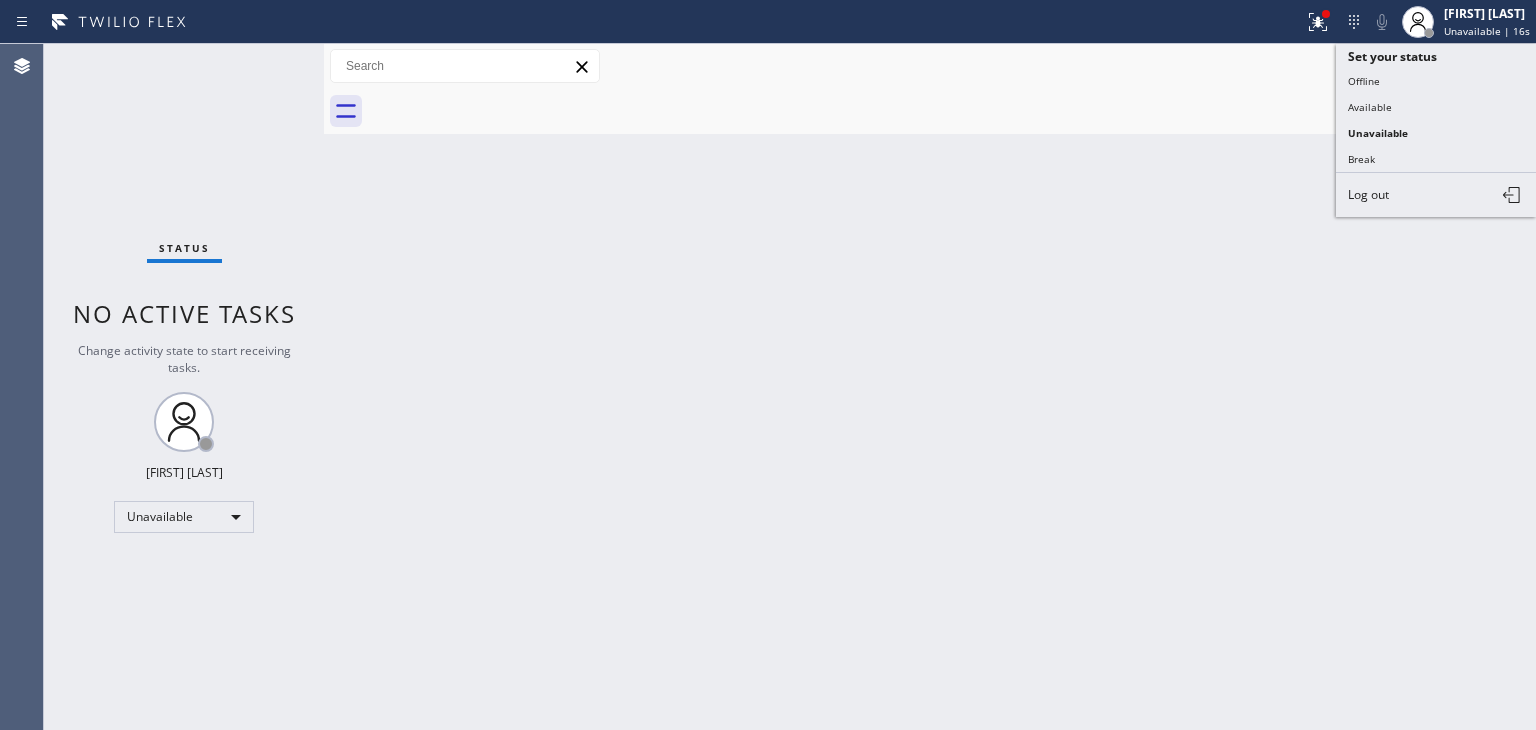 click on "Available" at bounding box center (1436, 107) 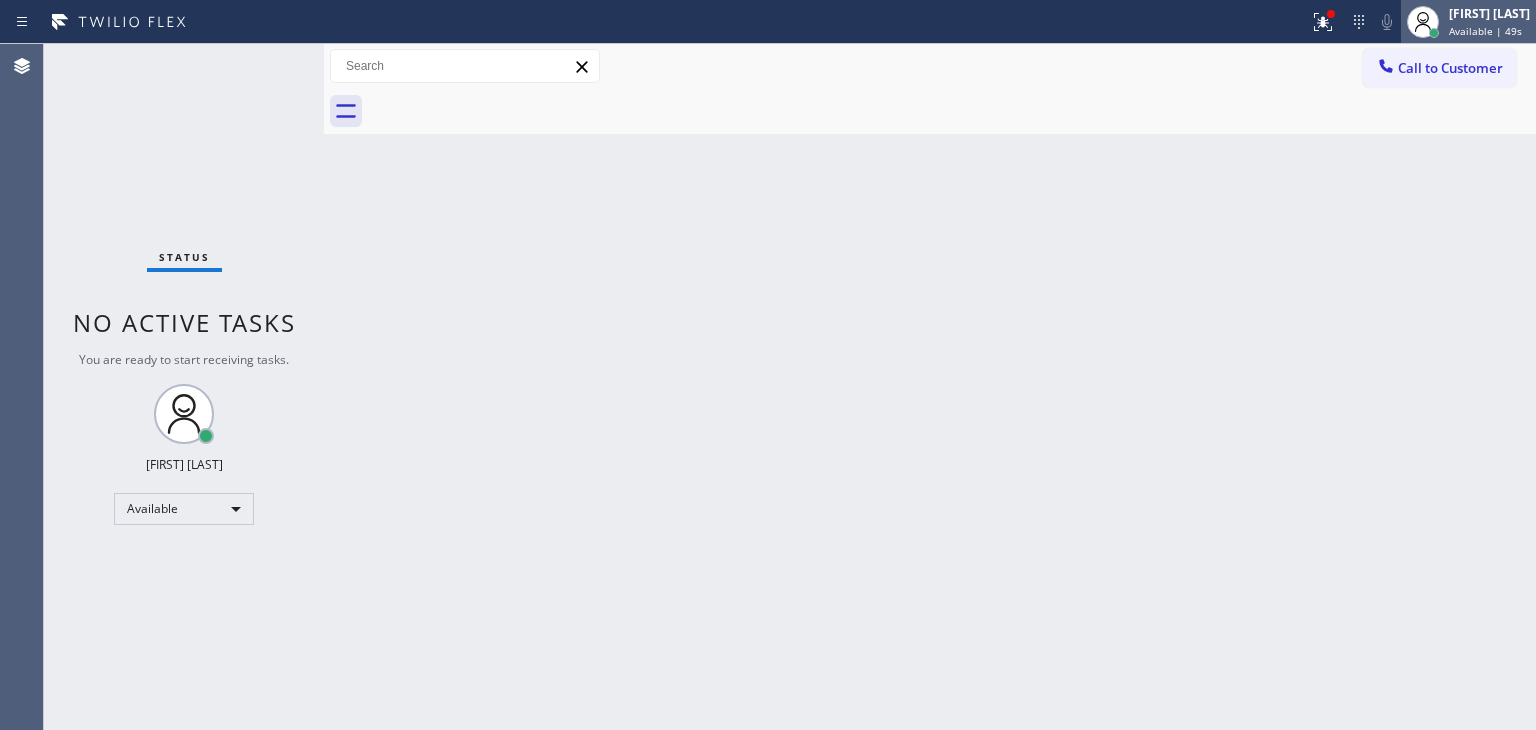 click on "Available | 49s" at bounding box center (1485, 31) 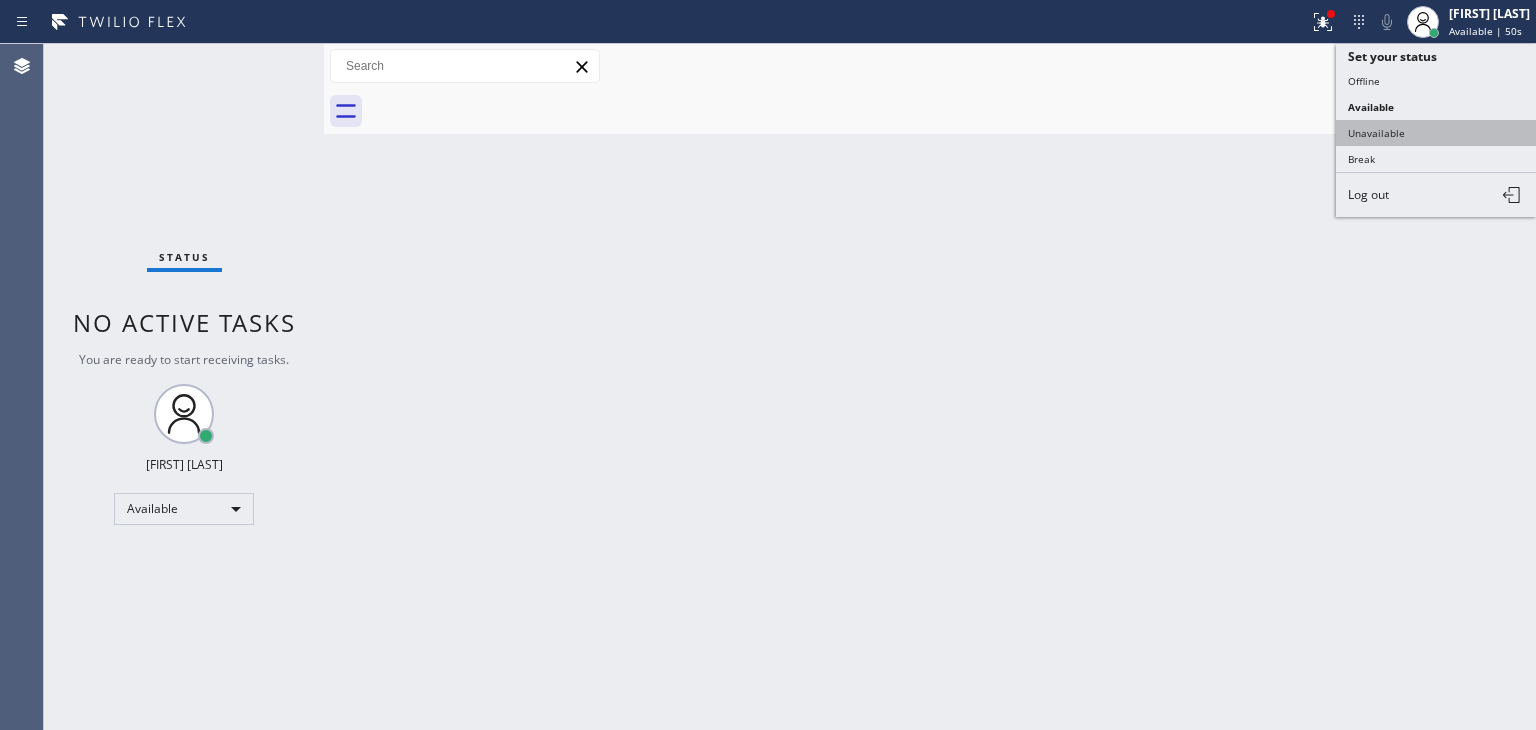 click on "Unavailable" at bounding box center (1436, 133) 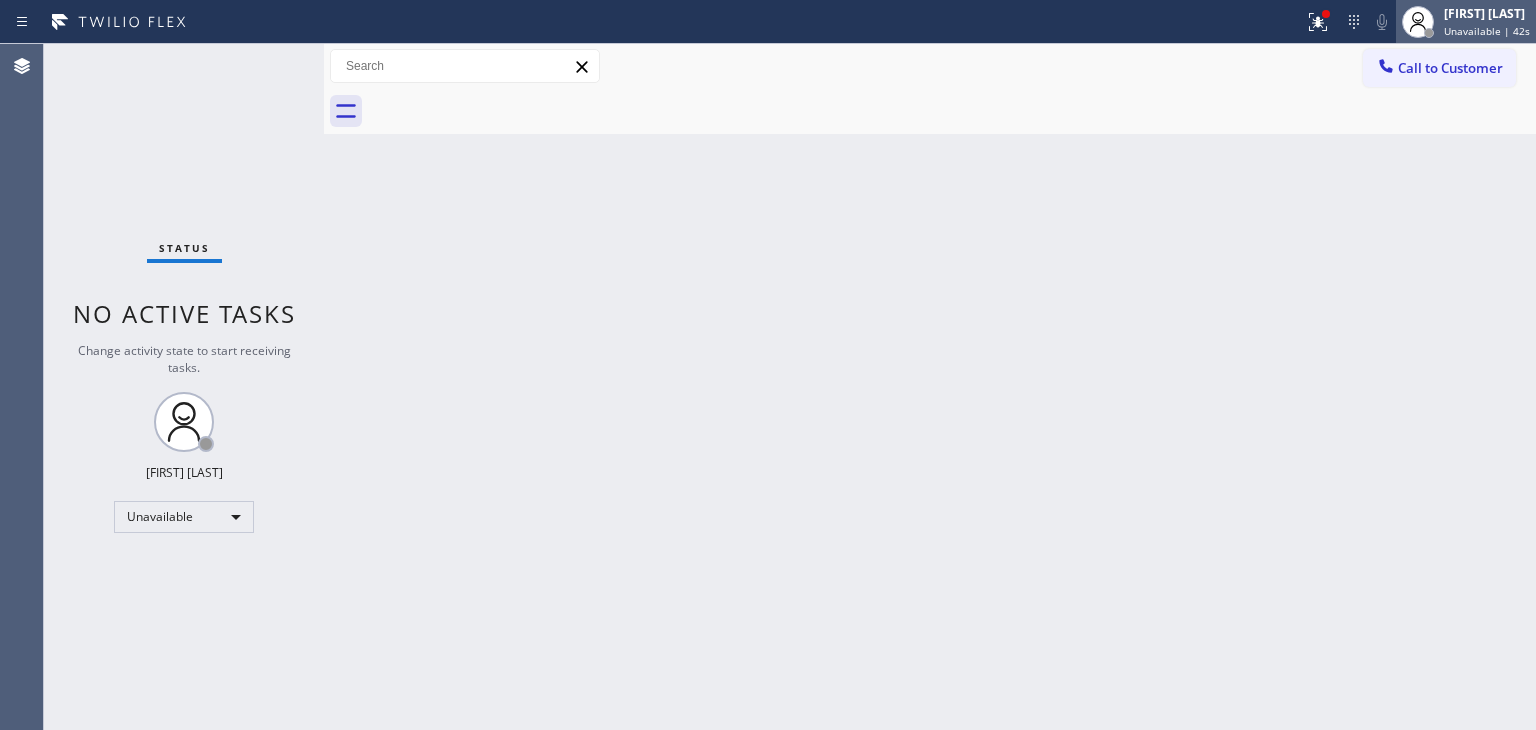 click on "Edel John Suson Unavailable | 42s" at bounding box center (1488, 21) 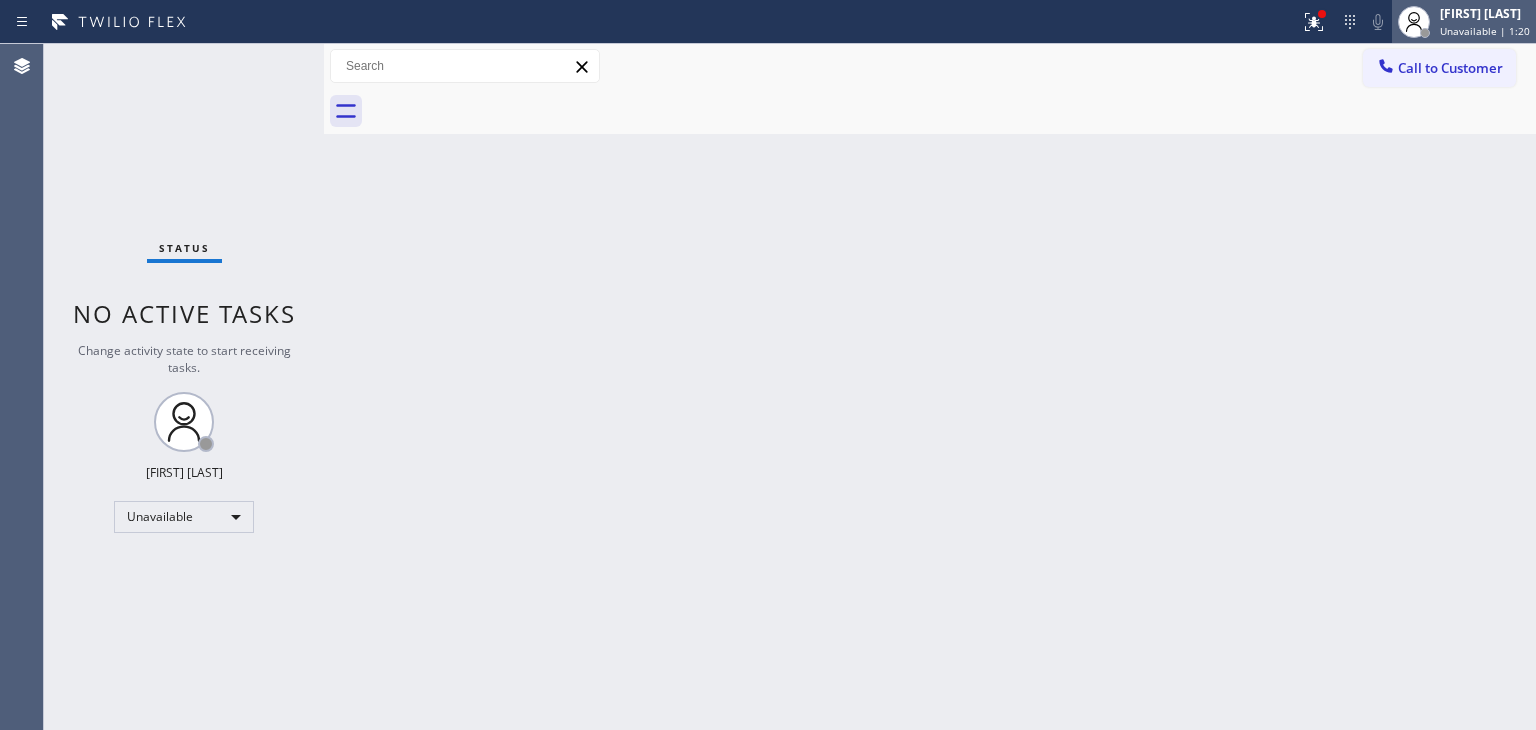 click at bounding box center [1425, 33] 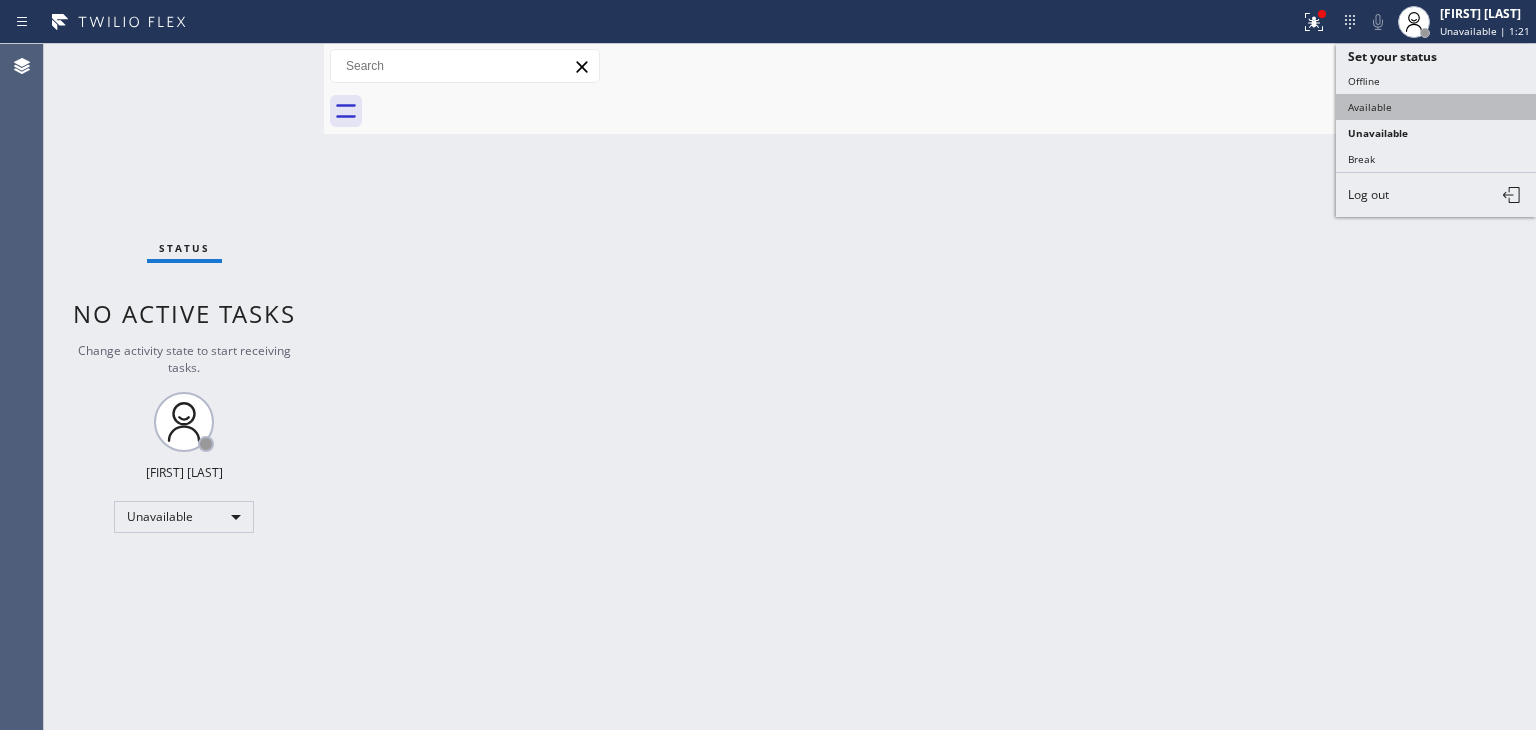 click on "Available" at bounding box center [1436, 107] 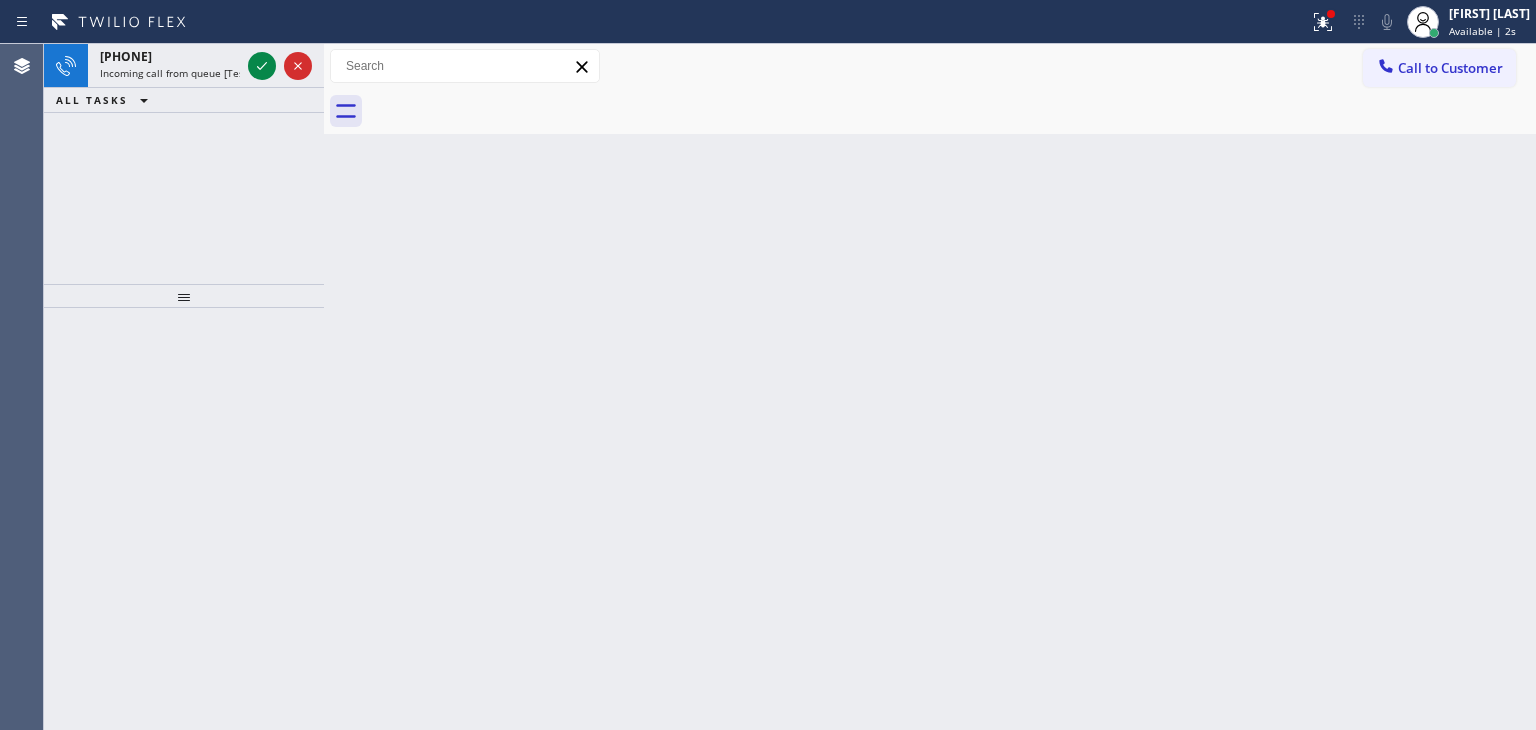 drag, startPoint x: 264, startPoint y: 66, endPoint x: 1205, endPoint y: 85, distance: 941.1918 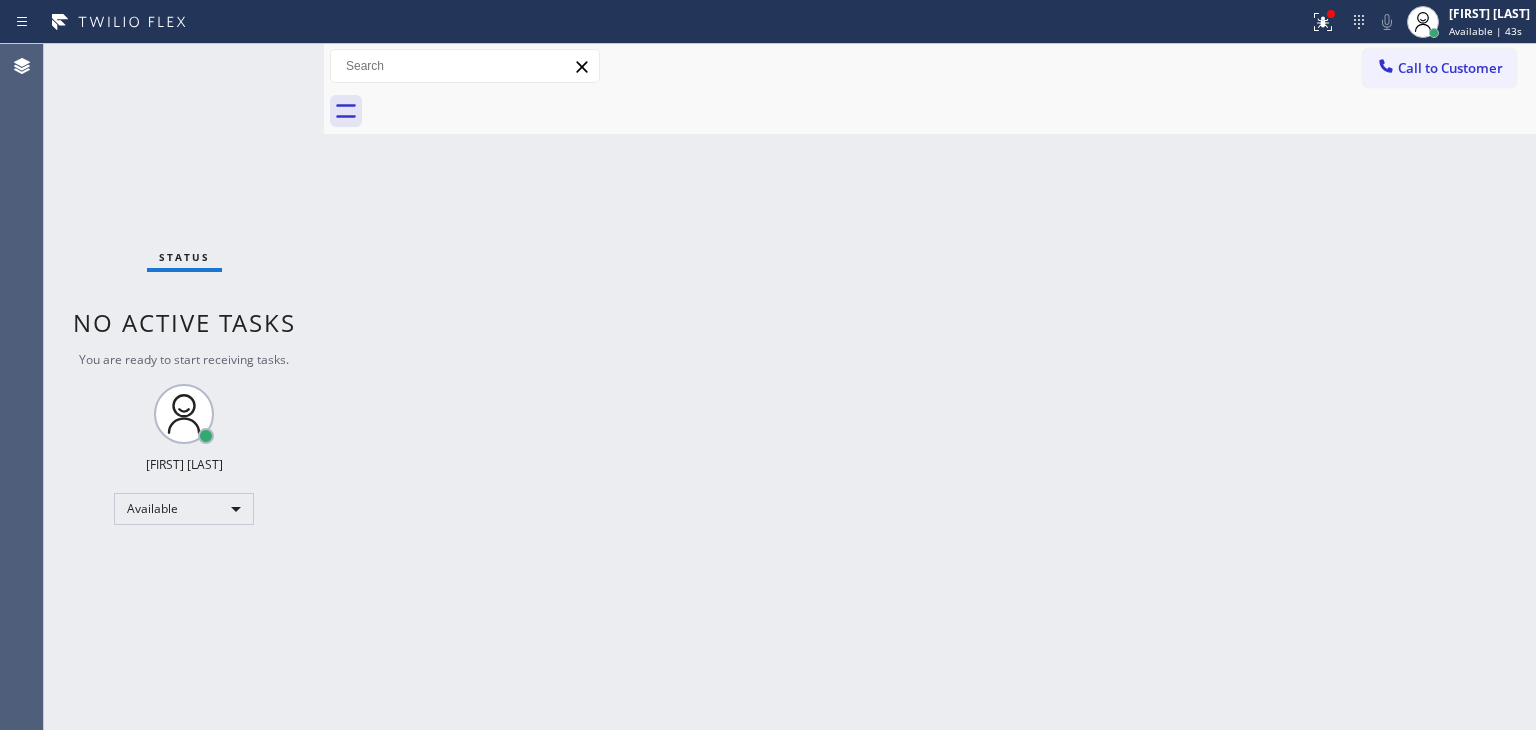 drag, startPoint x: 283, startPoint y: 90, endPoint x: 262, endPoint y: 65, distance: 32.649654 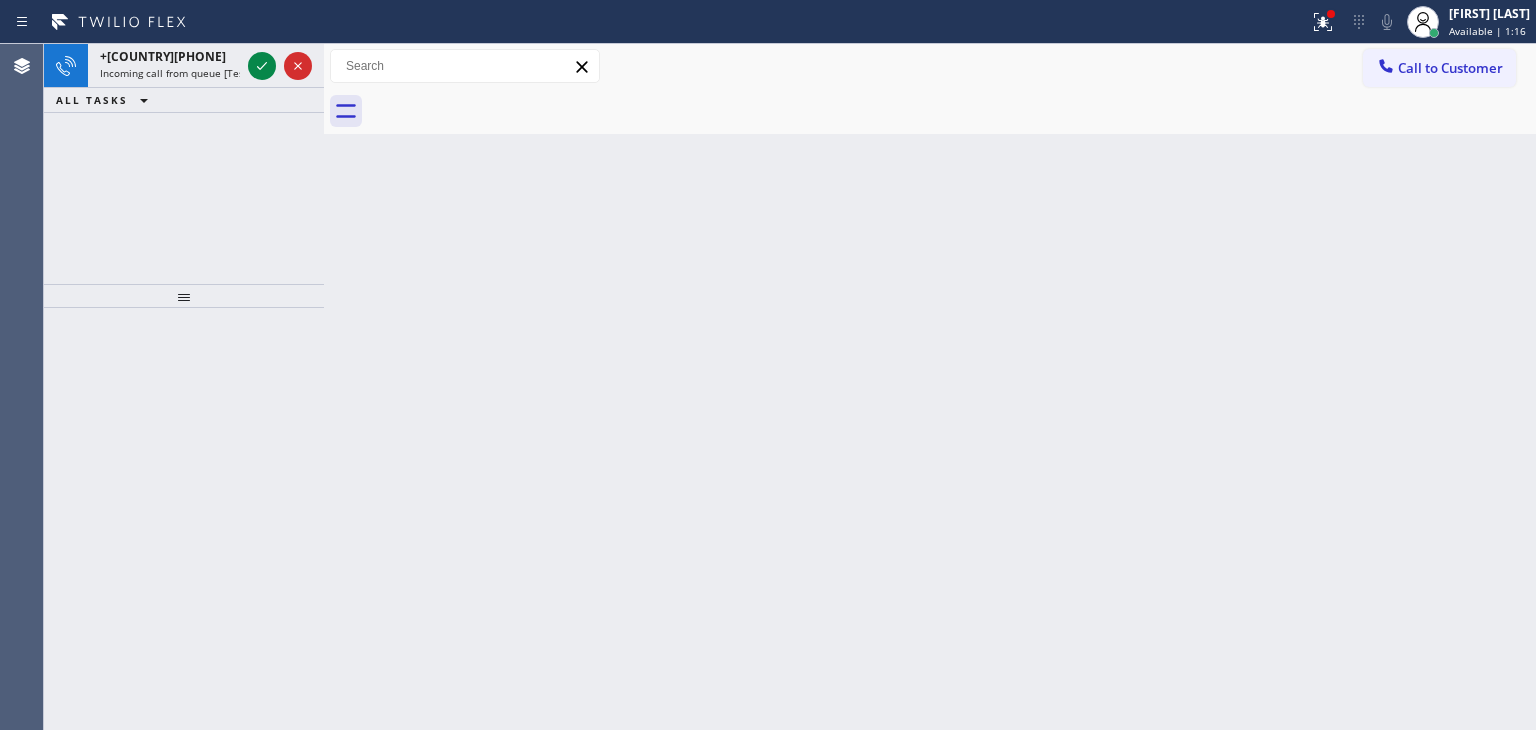 drag, startPoint x: 262, startPoint y: 64, endPoint x: 548, endPoint y: 224, distance: 327.7133 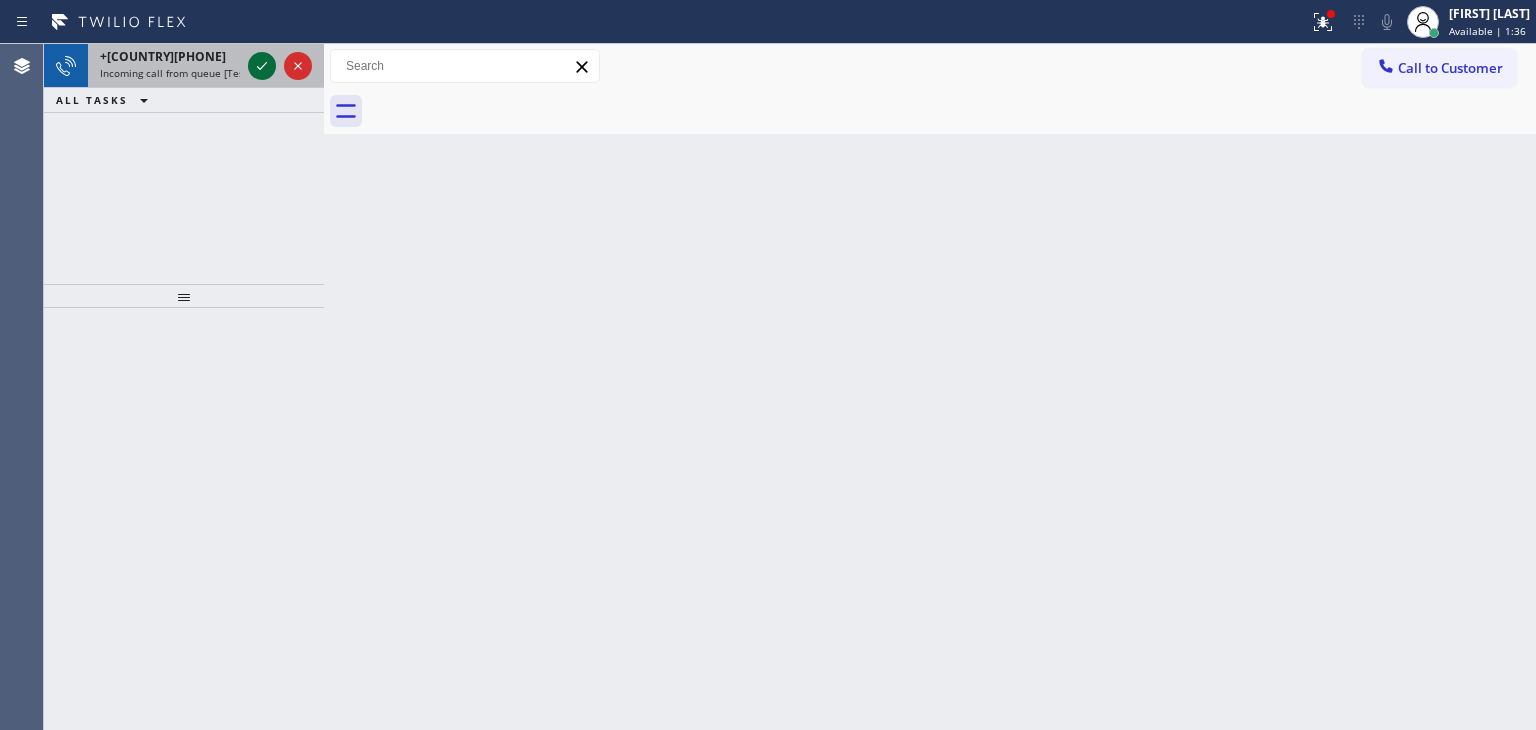 click 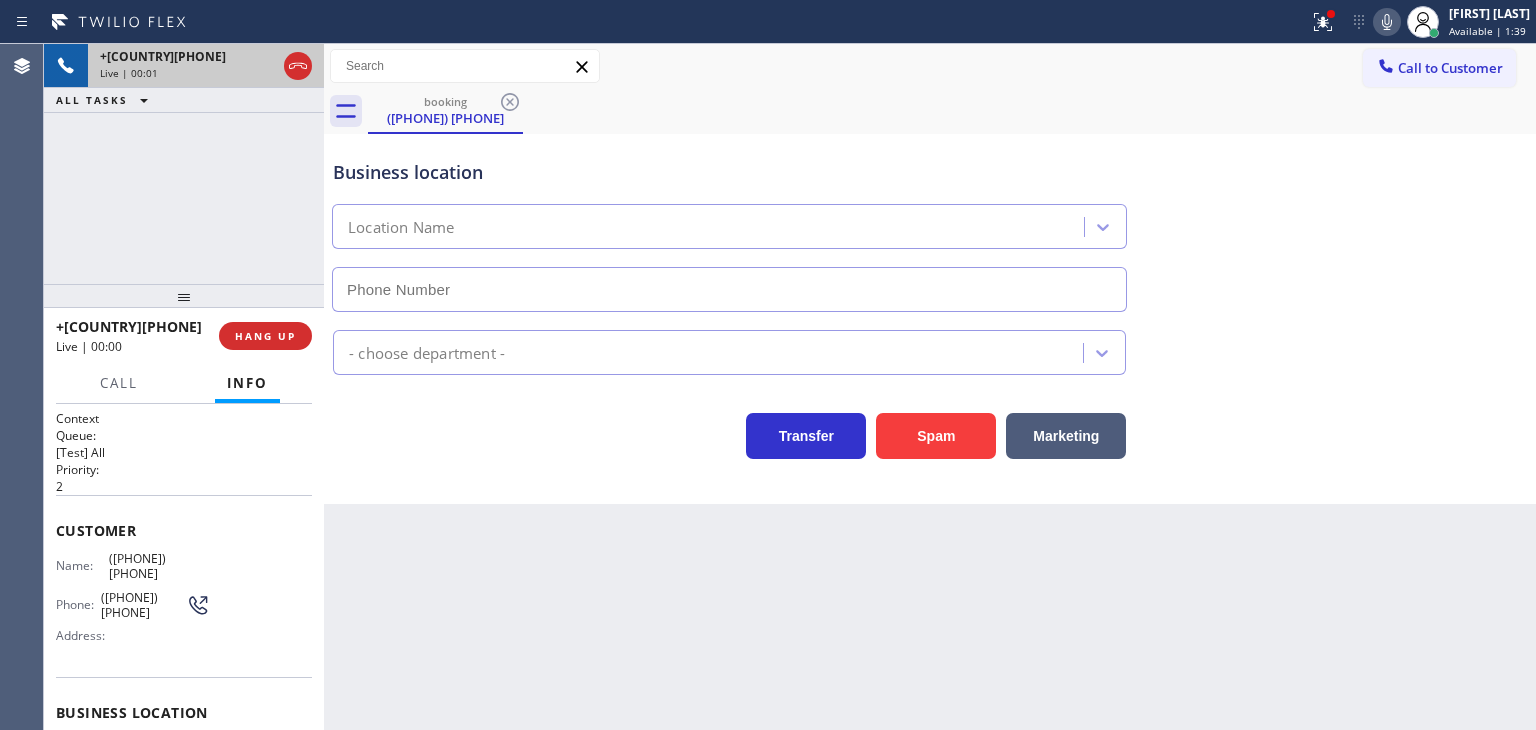 type on "[PHONE]" 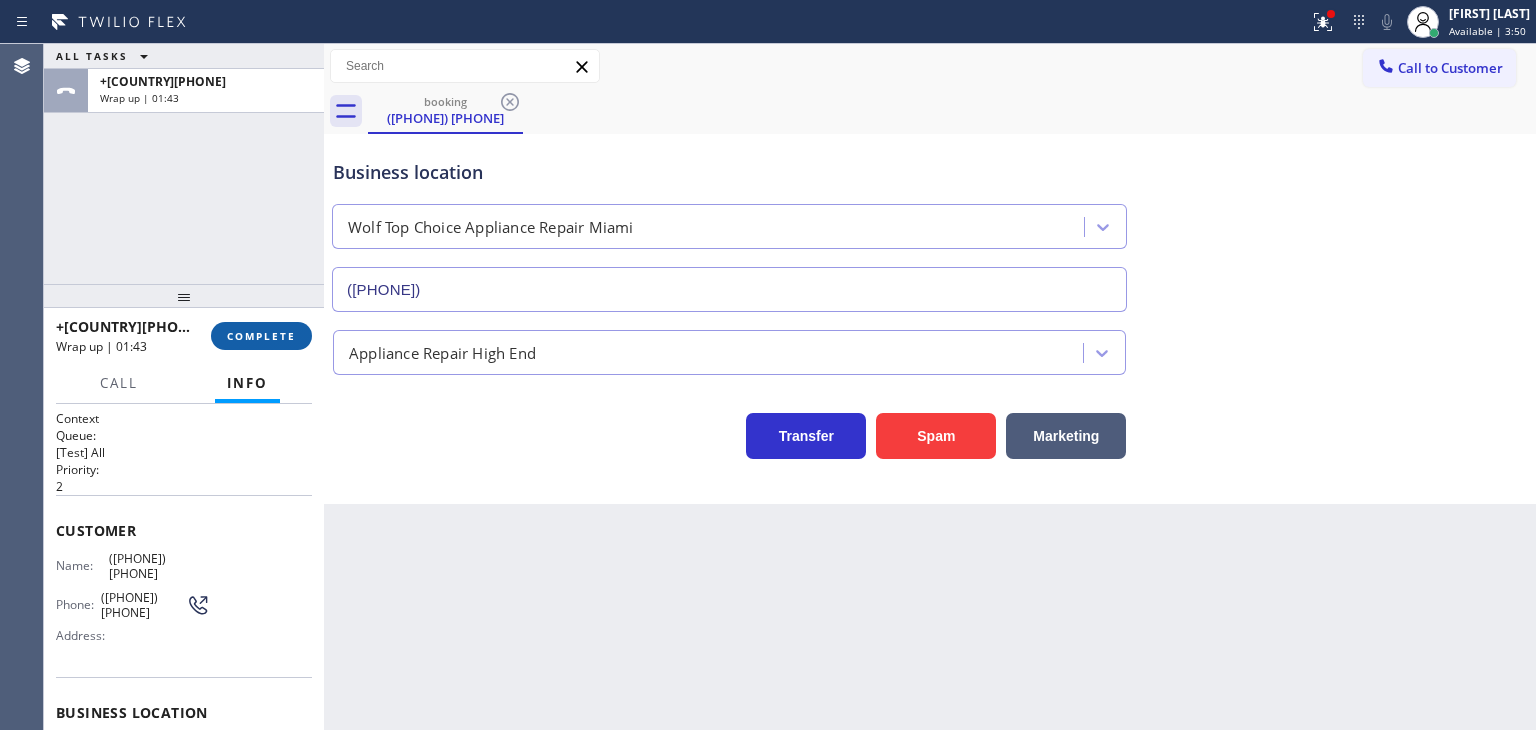 click on "COMPLETE" at bounding box center (261, 336) 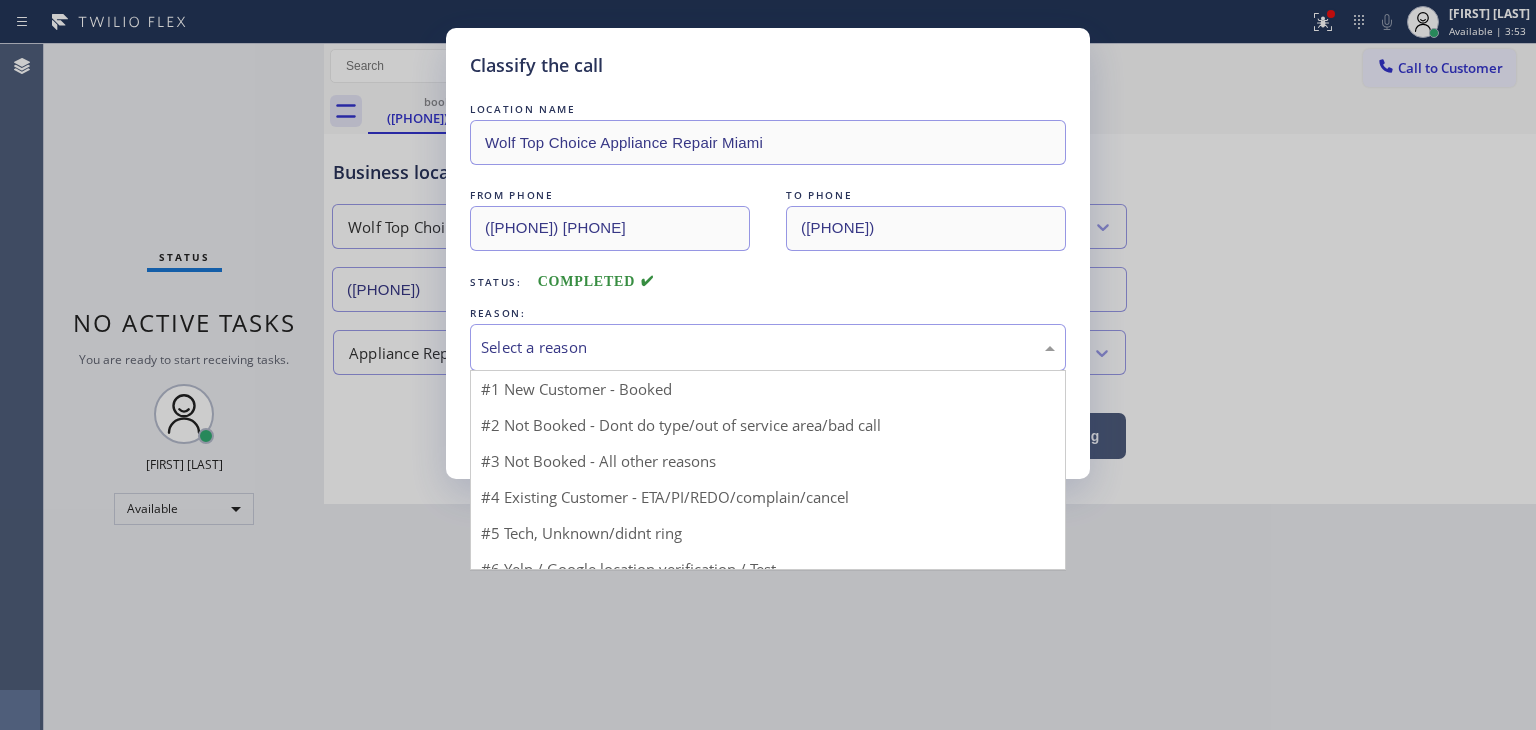 click on "Select a reason" at bounding box center (768, 347) 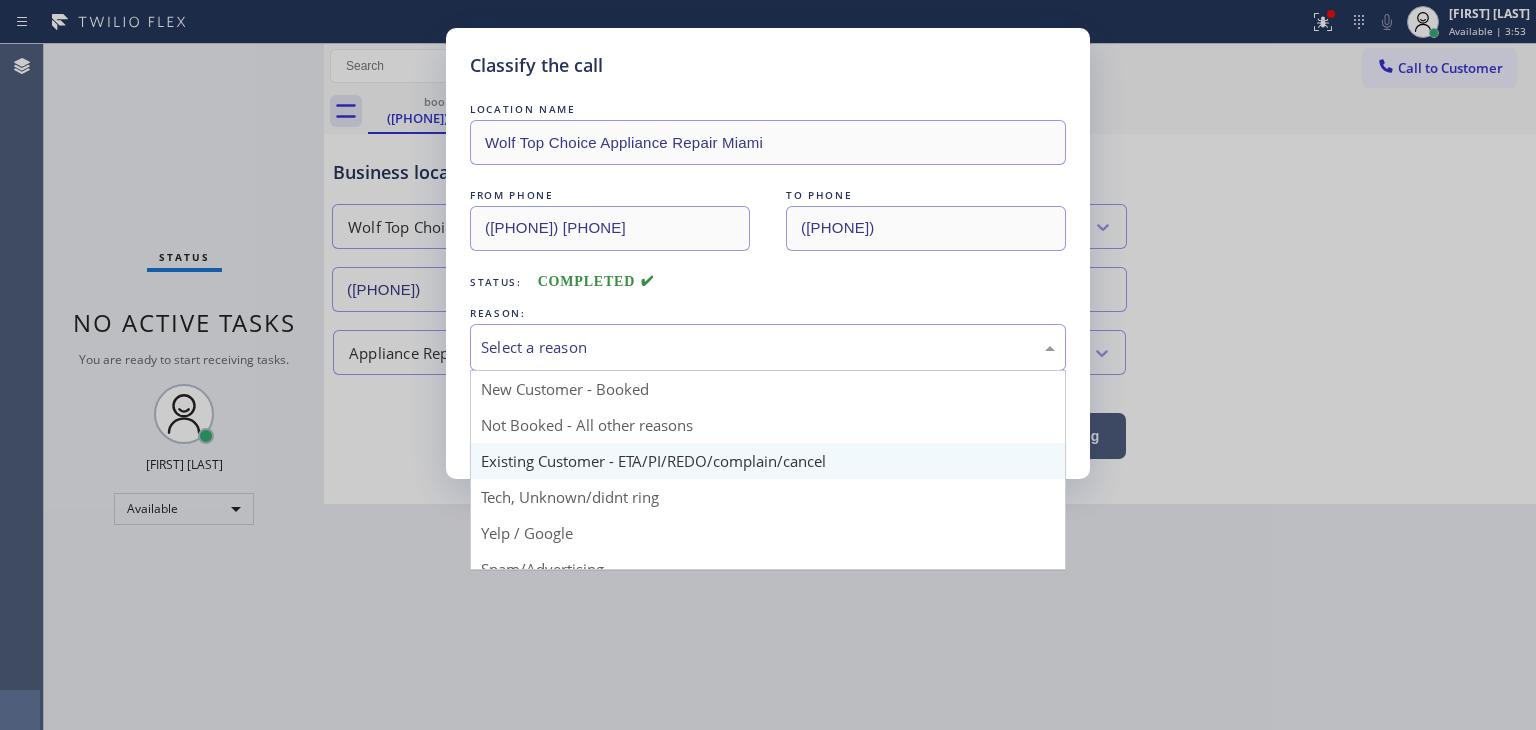 scroll, scrollTop: 100, scrollLeft: 0, axis: vertical 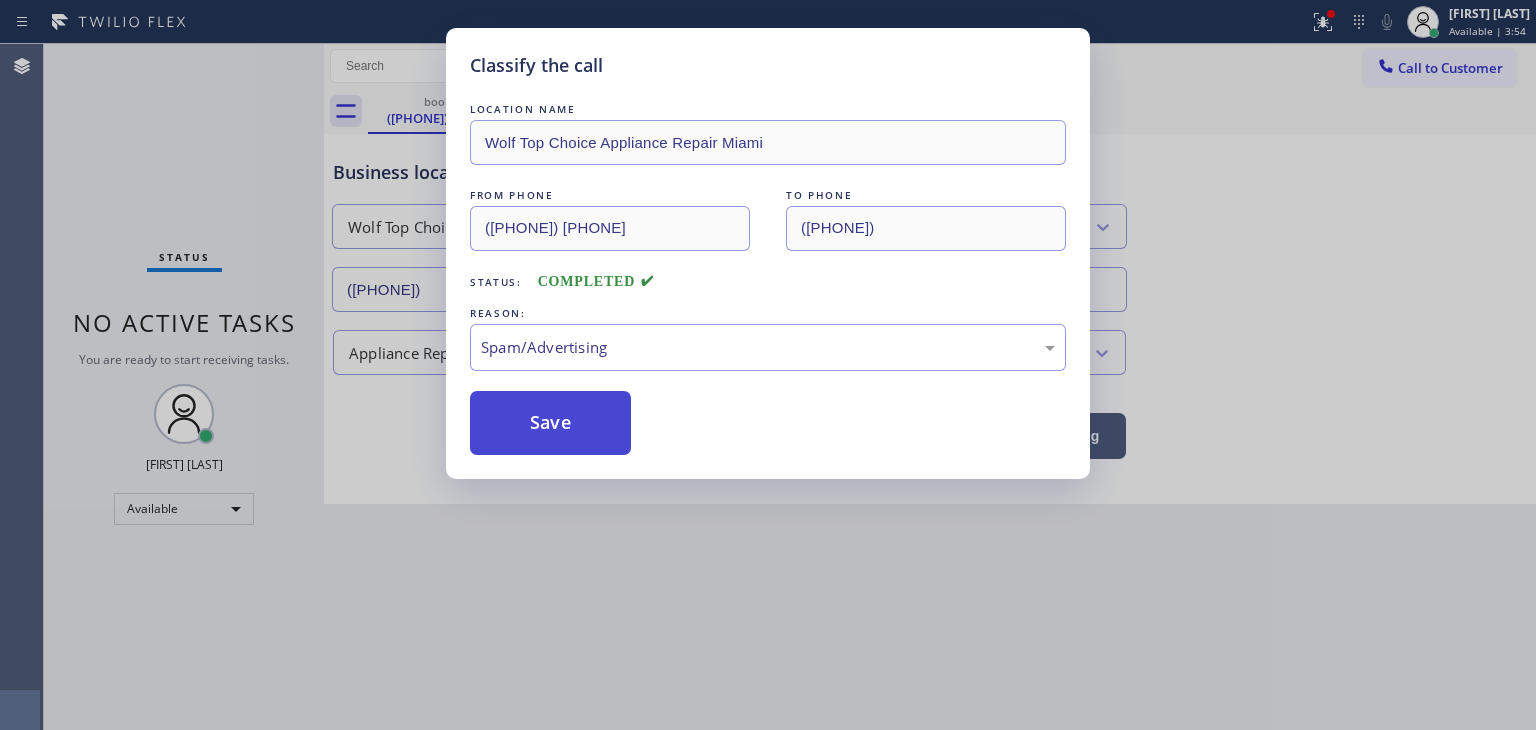 click on "Save" at bounding box center [550, 423] 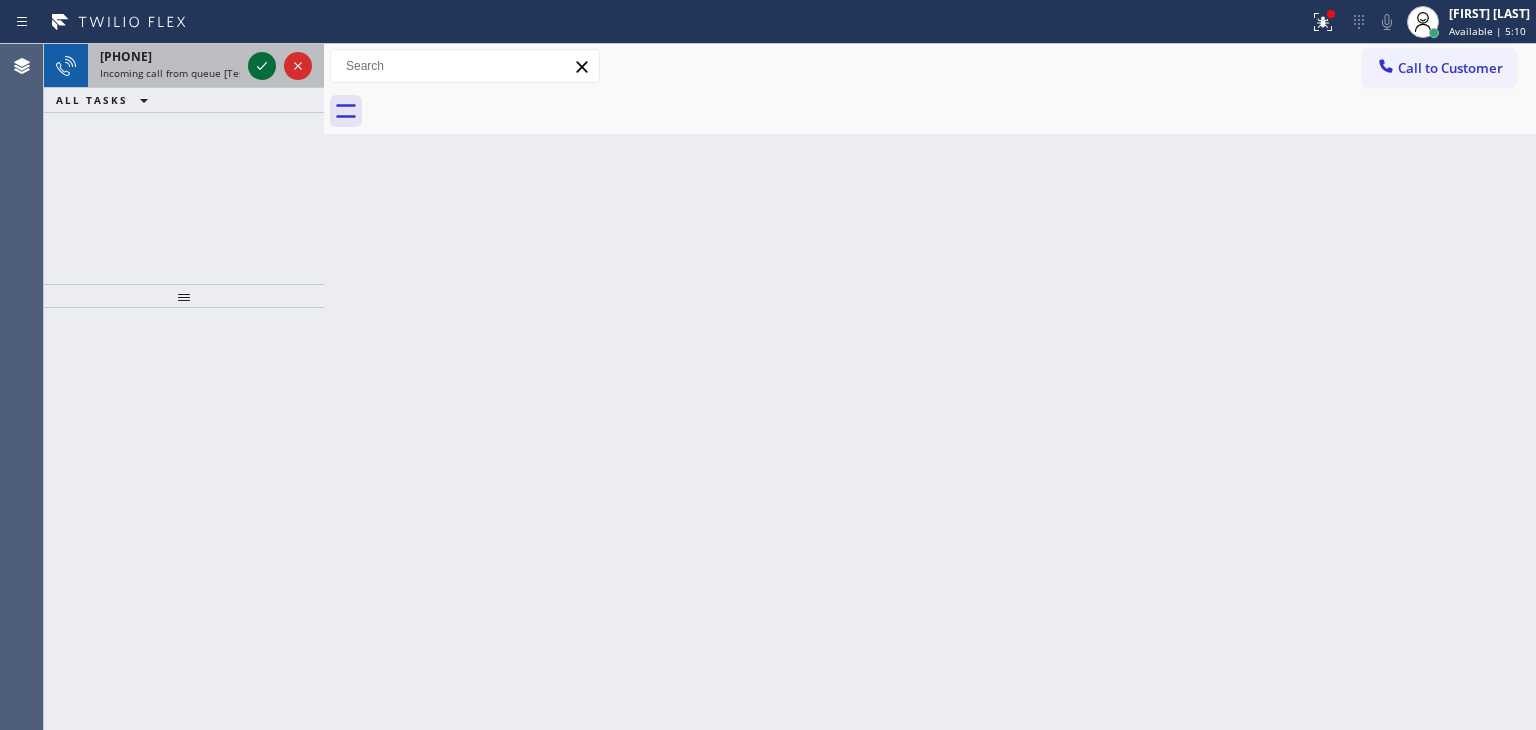 click 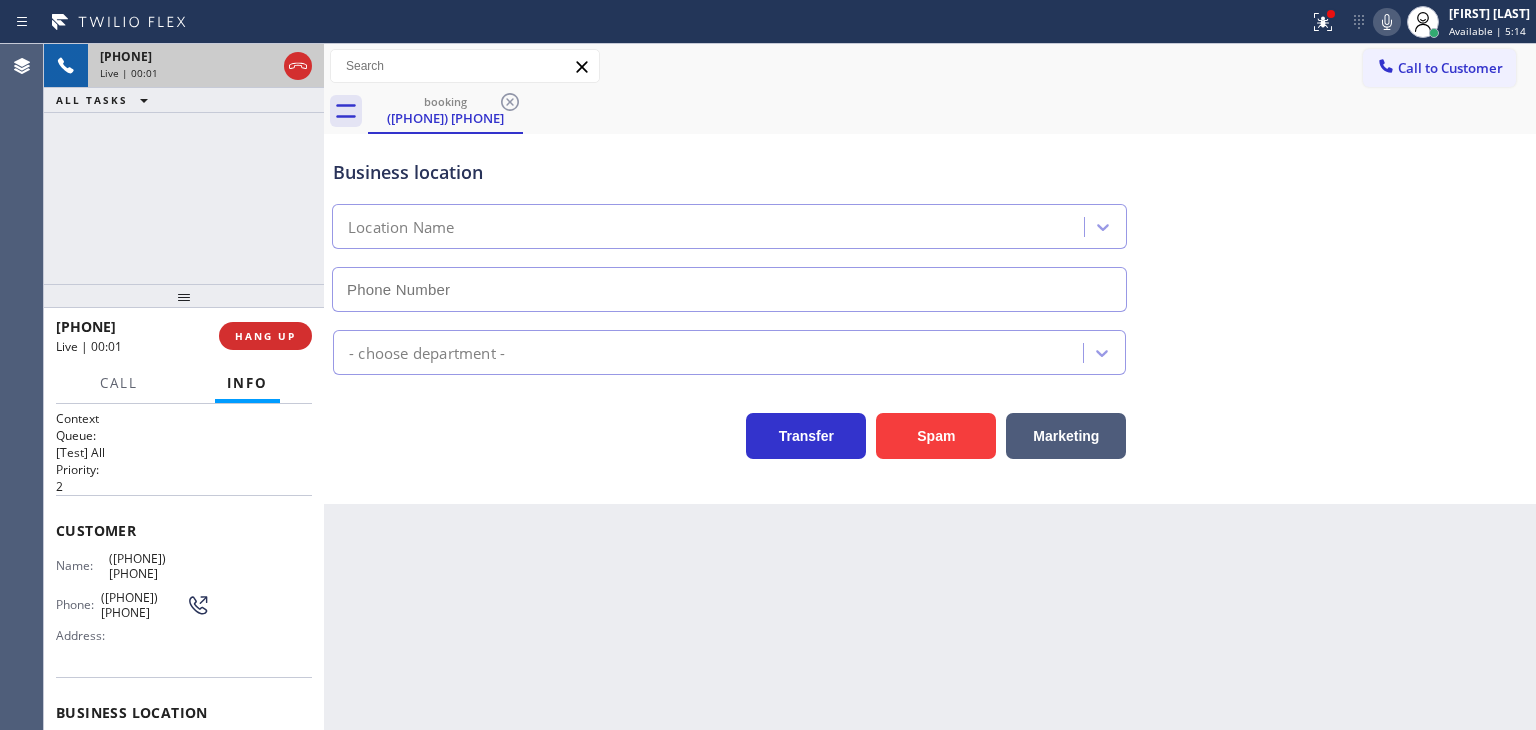 scroll, scrollTop: 100, scrollLeft: 0, axis: vertical 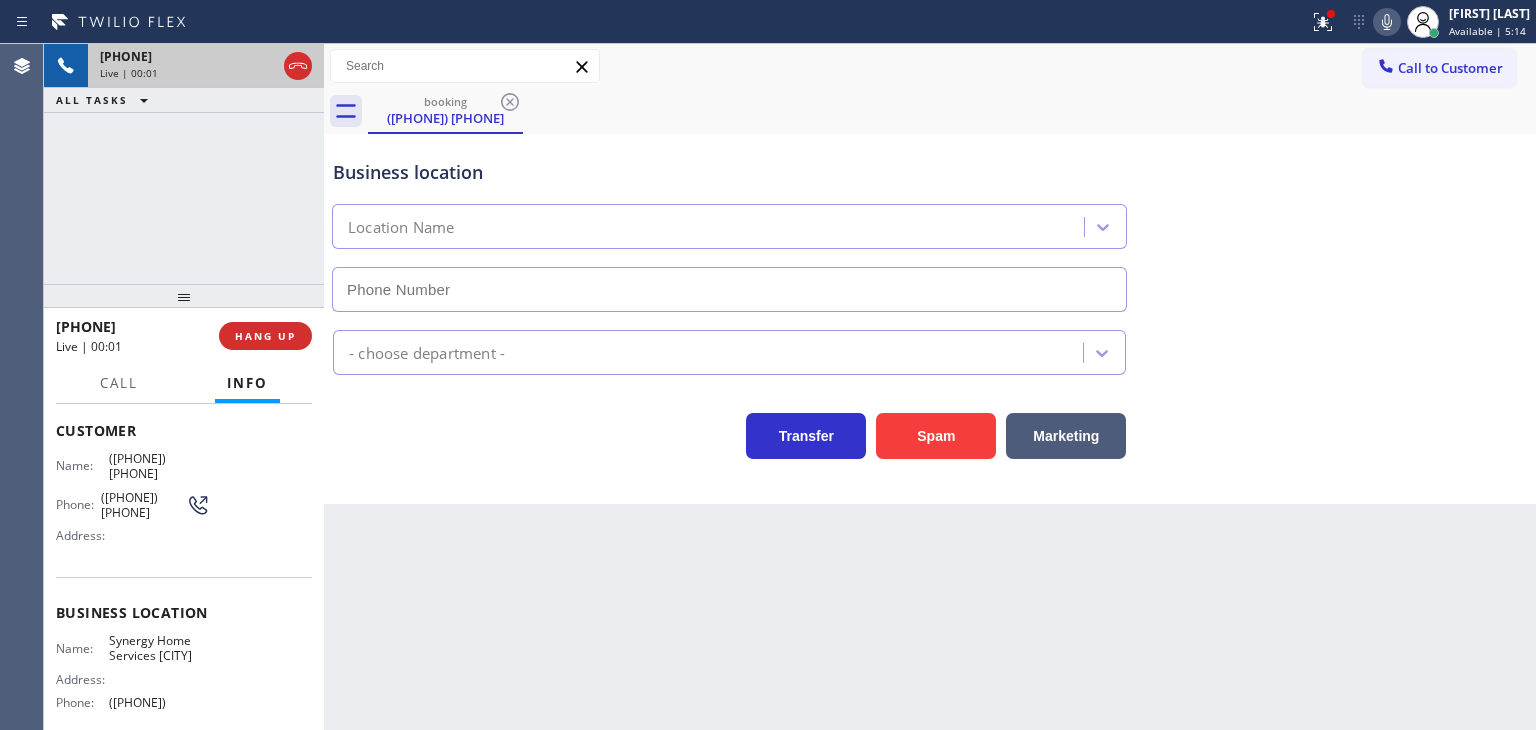 type on "[PHONE]" 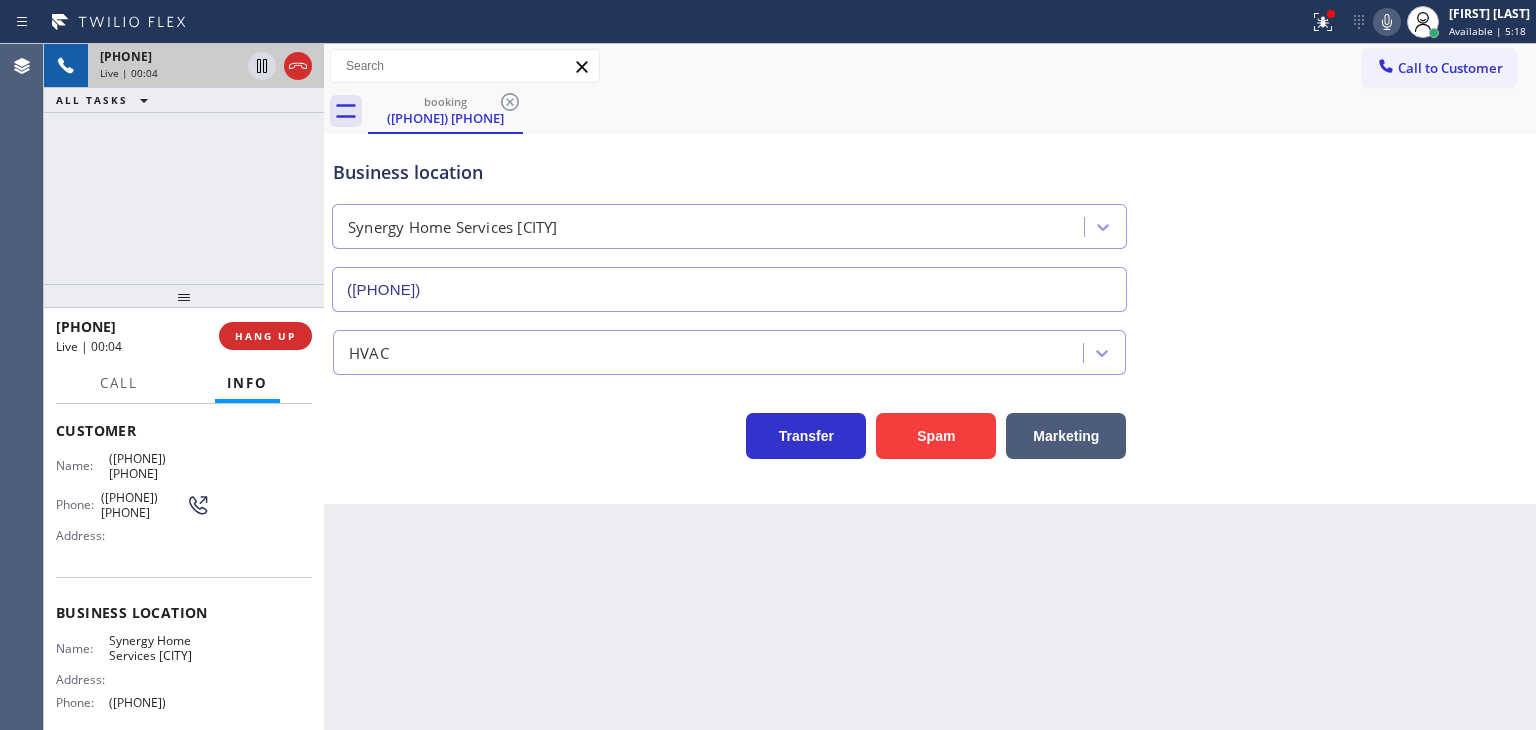 click 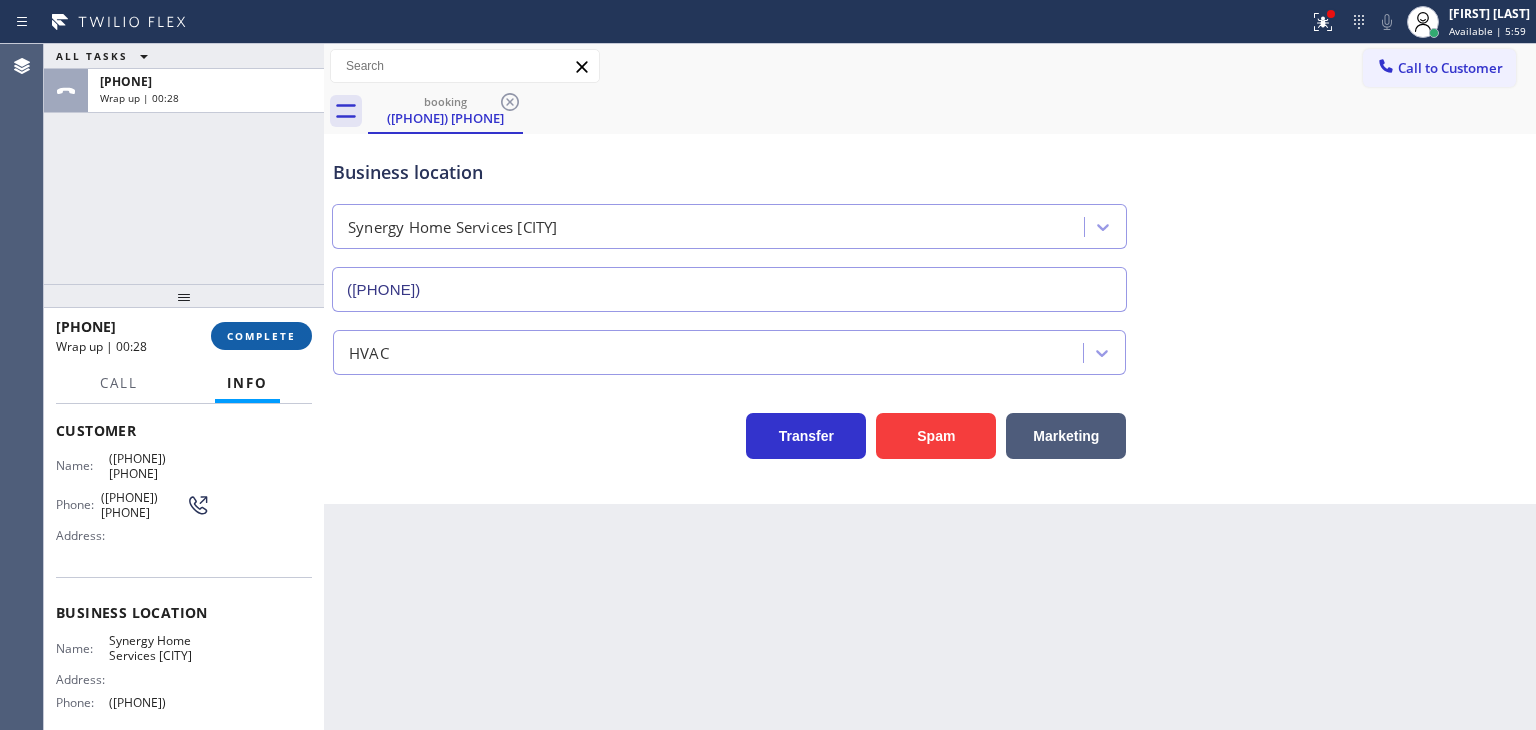 click on "COMPLETE" at bounding box center [261, 336] 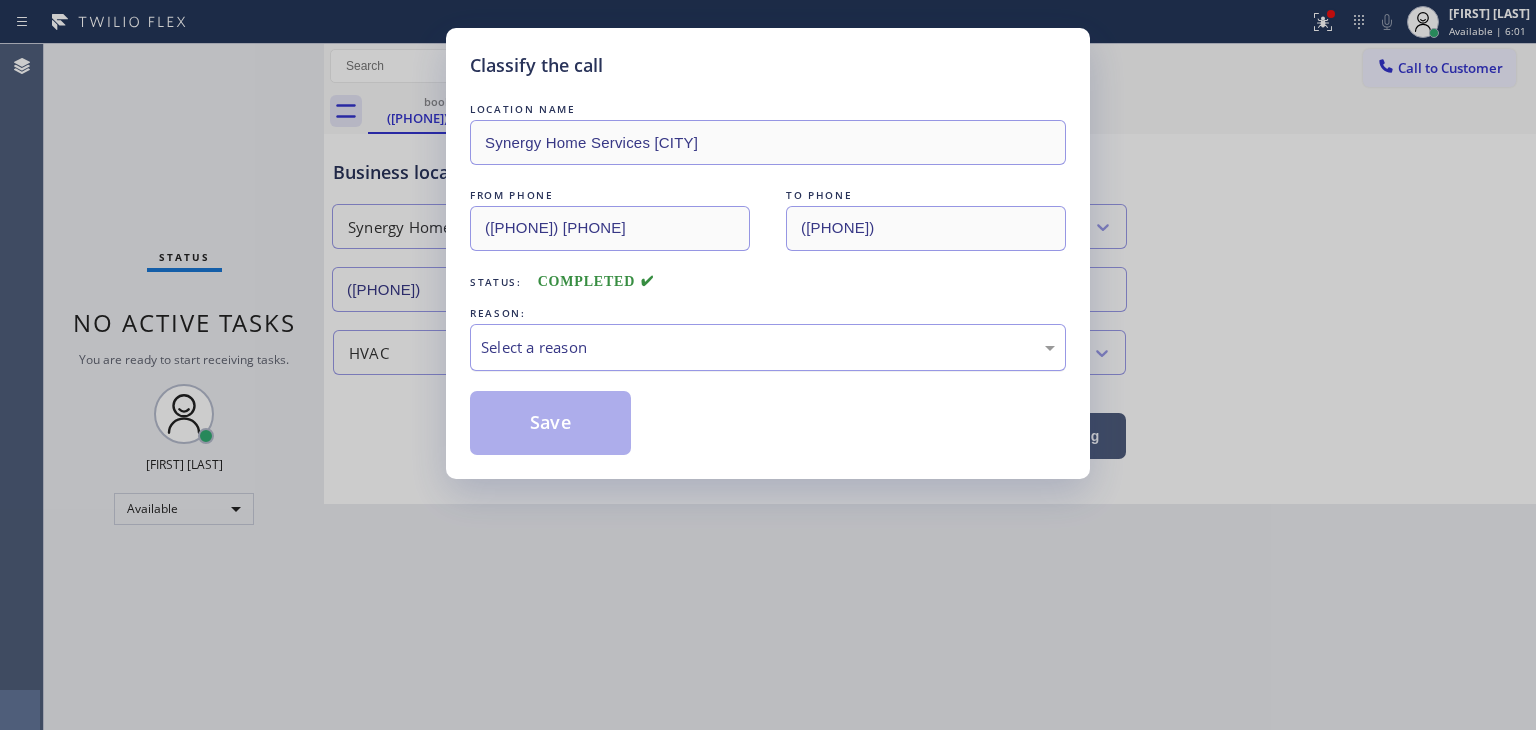 drag, startPoint x: 562, startPoint y: 345, endPoint x: 548, endPoint y: 353, distance: 16.124516 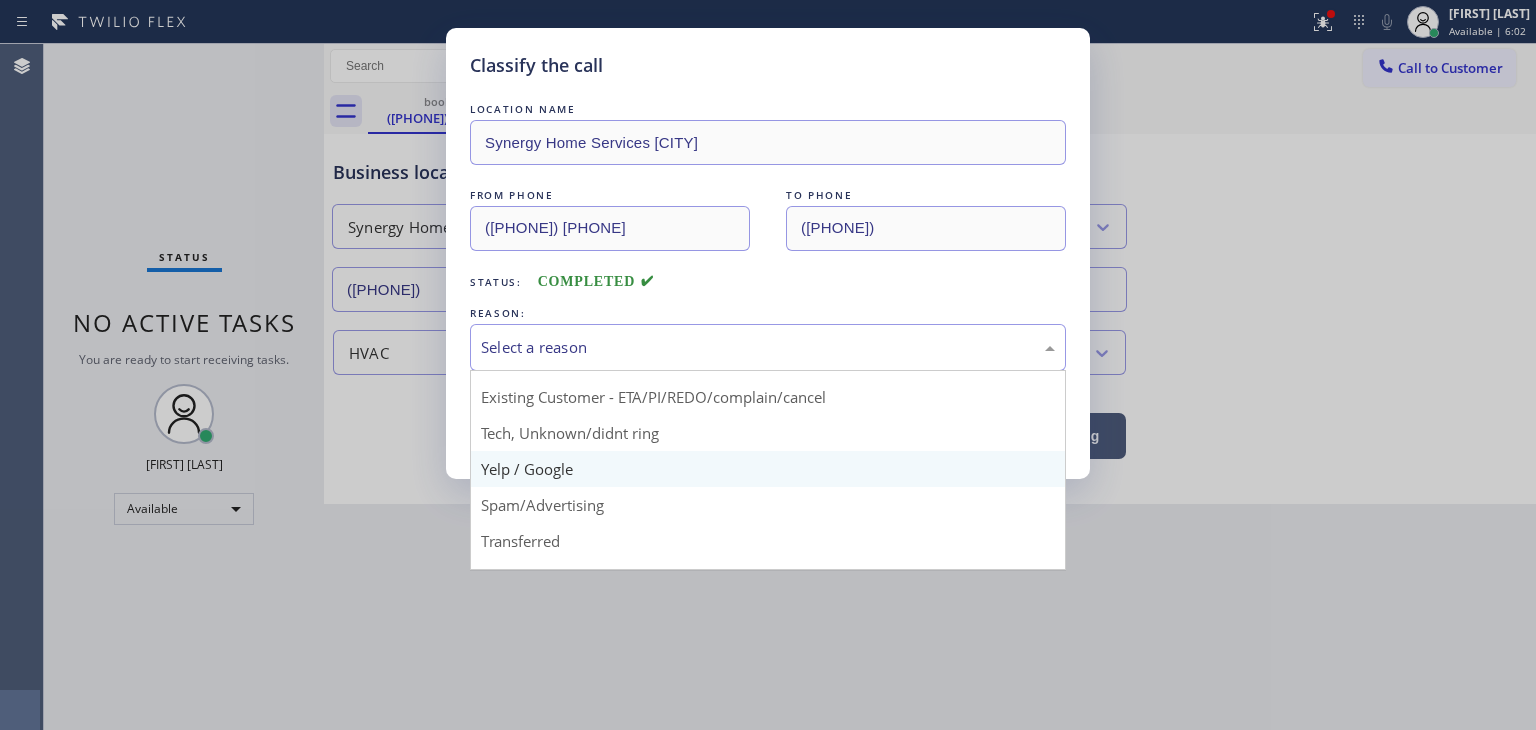 scroll, scrollTop: 125, scrollLeft: 0, axis: vertical 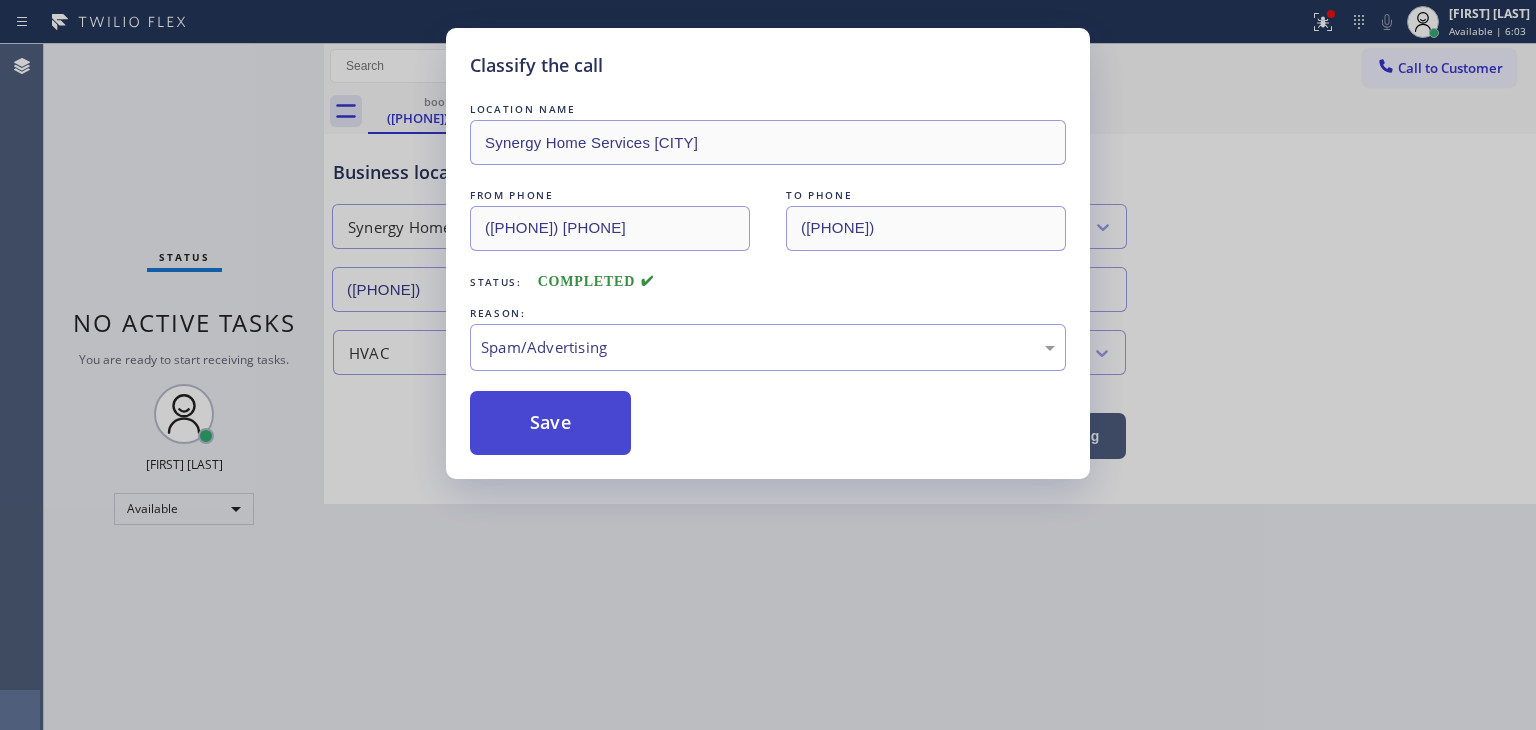 click on "Save" at bounding box center [550, 423] 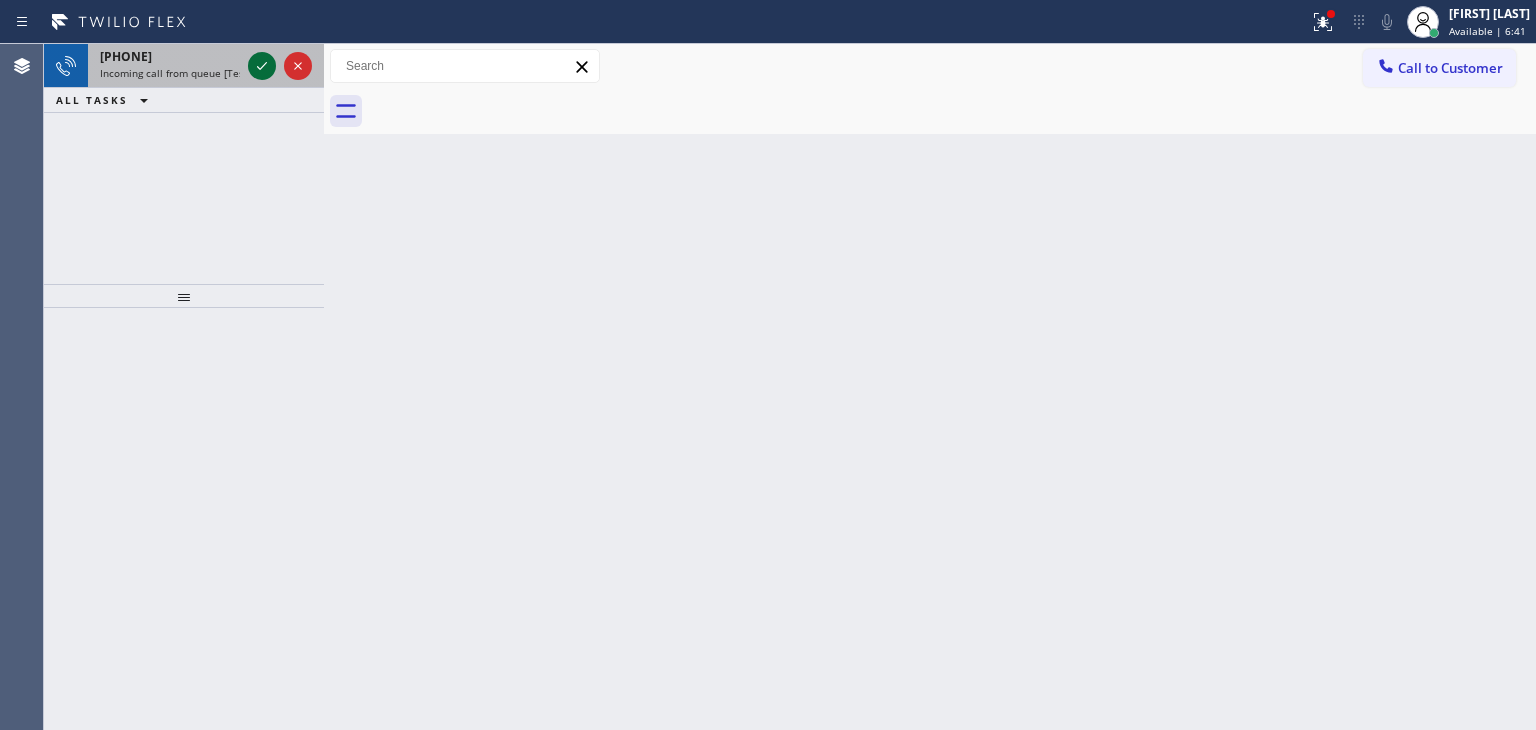 click 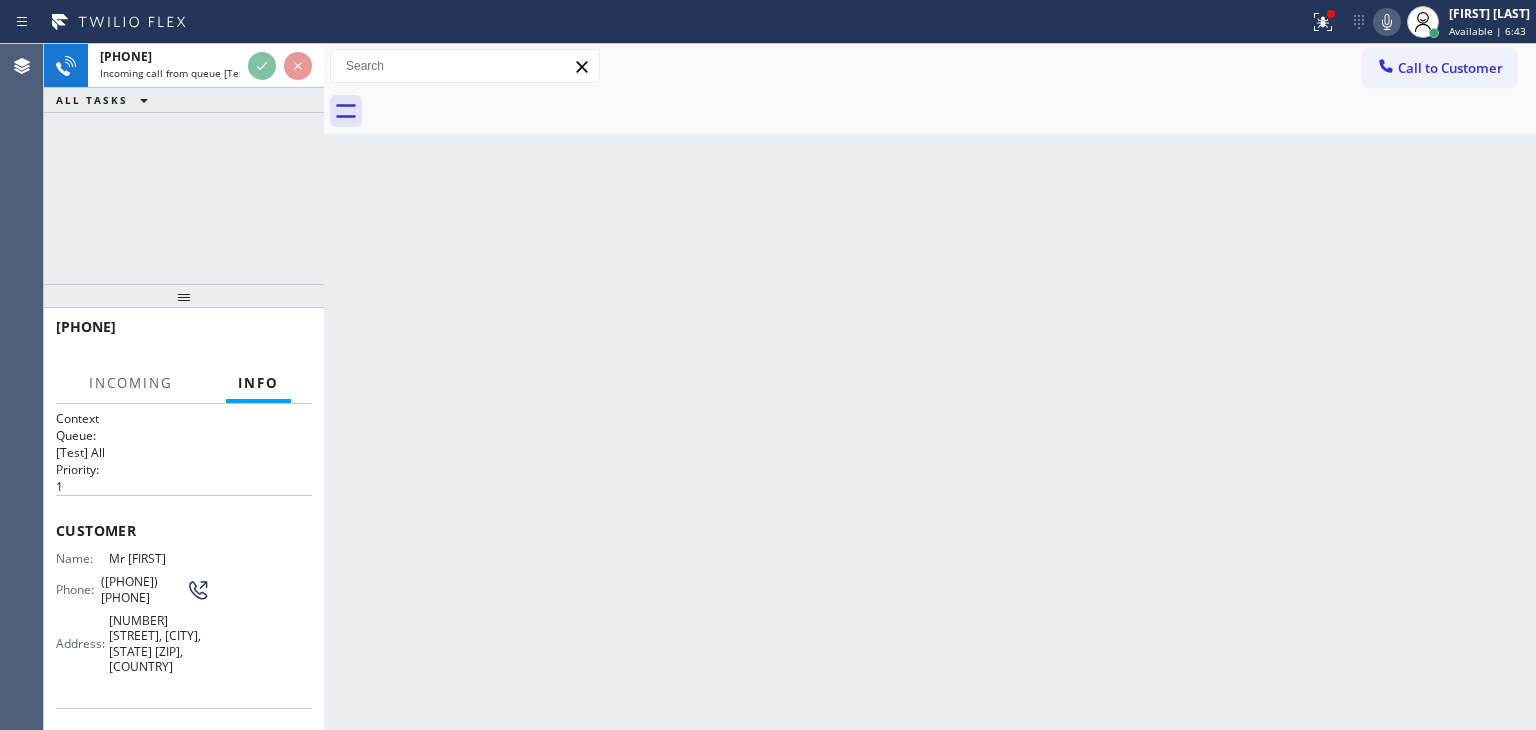 scroll, scrollTop: 100, scrollLeft: 0, axis: vertical 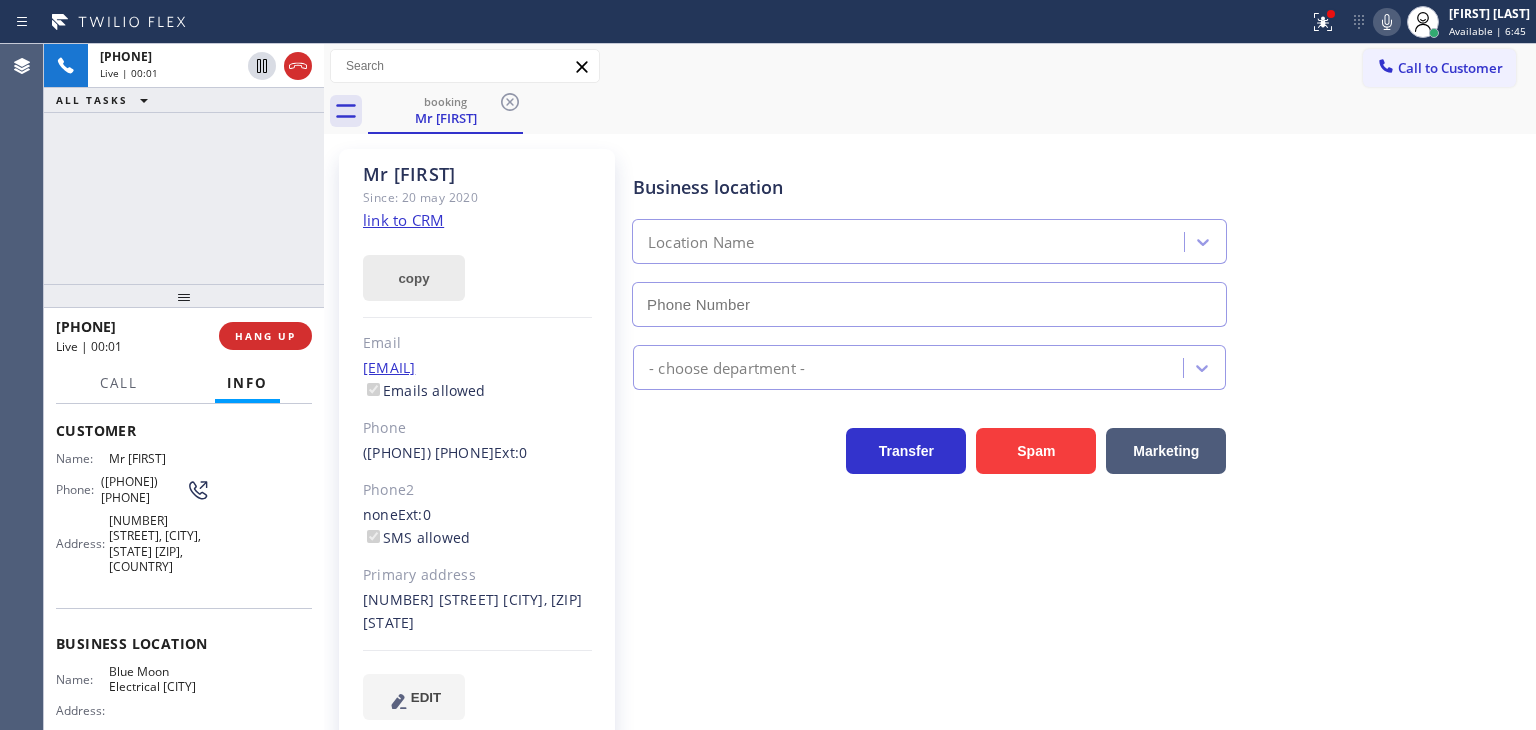type on "(310) 893-5107" 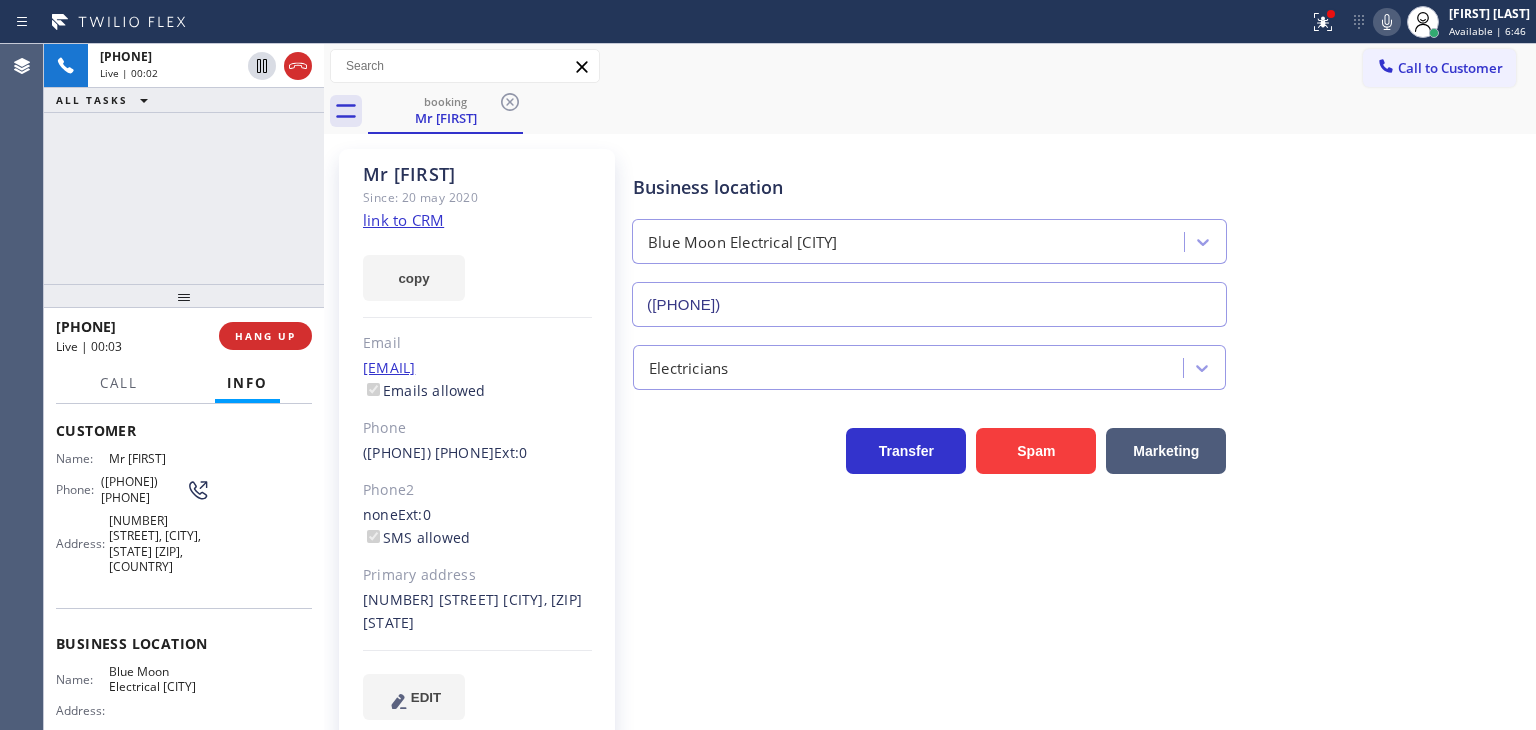 click on "link to CRM" 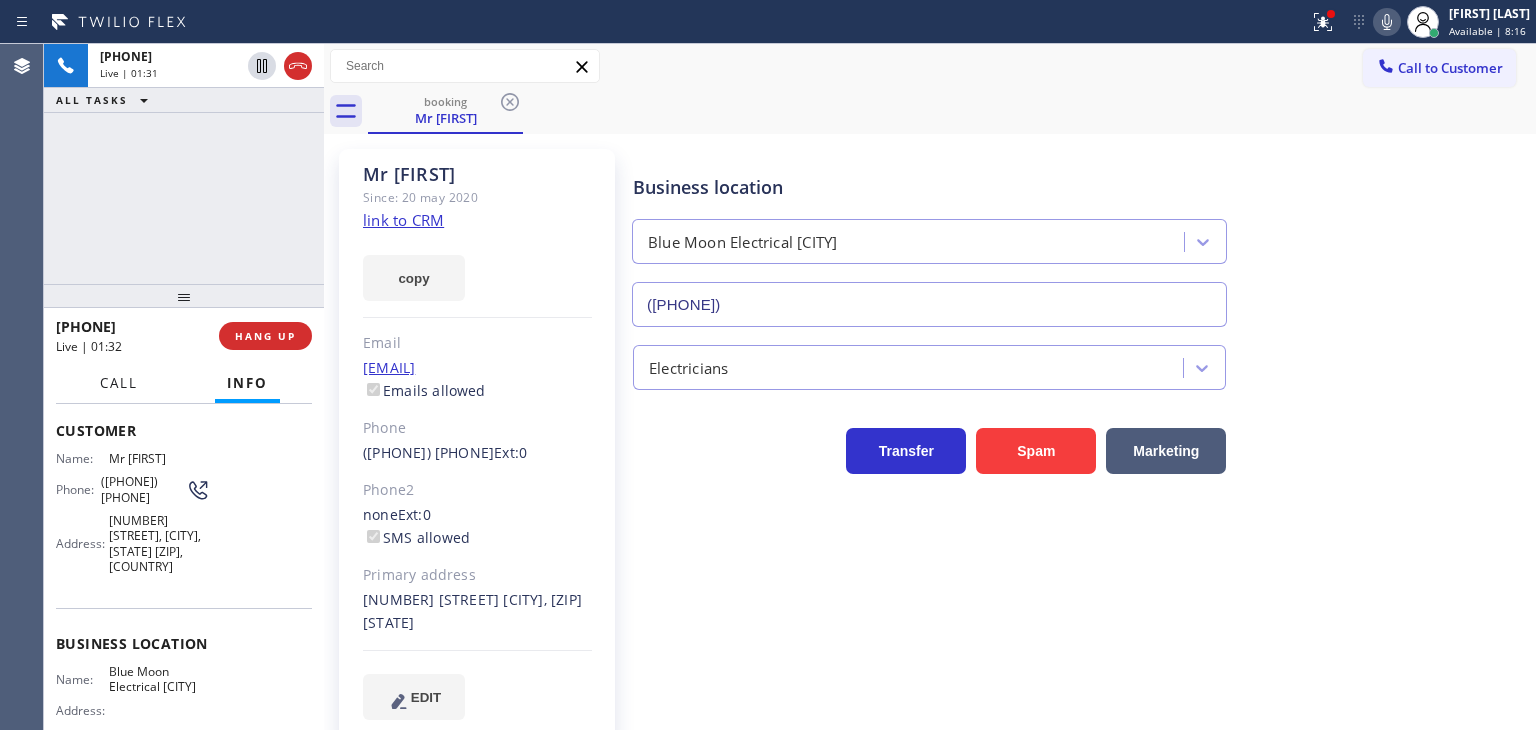 click on "Call" at bounding box center [119, 383] 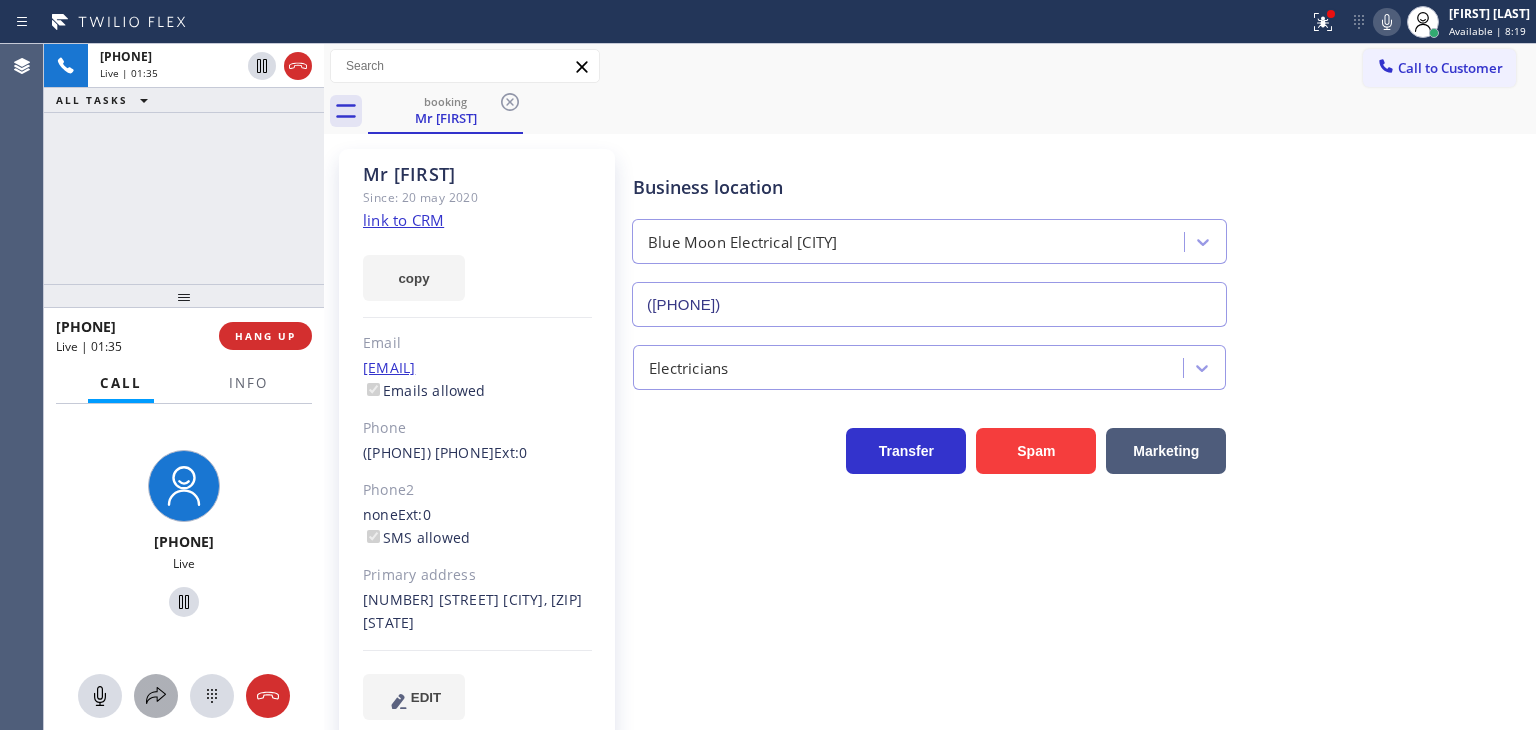 click 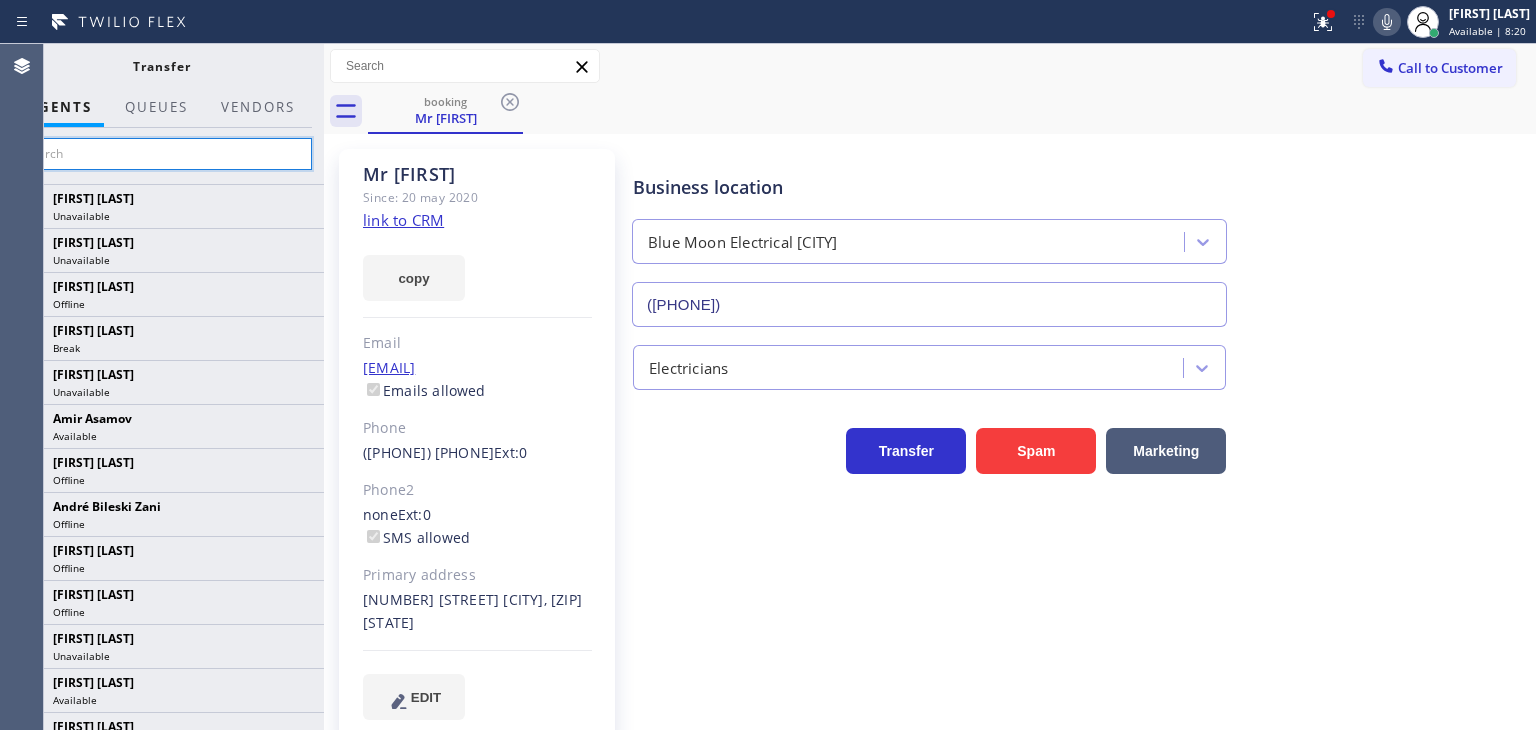 click at bounding box center (161, 154) 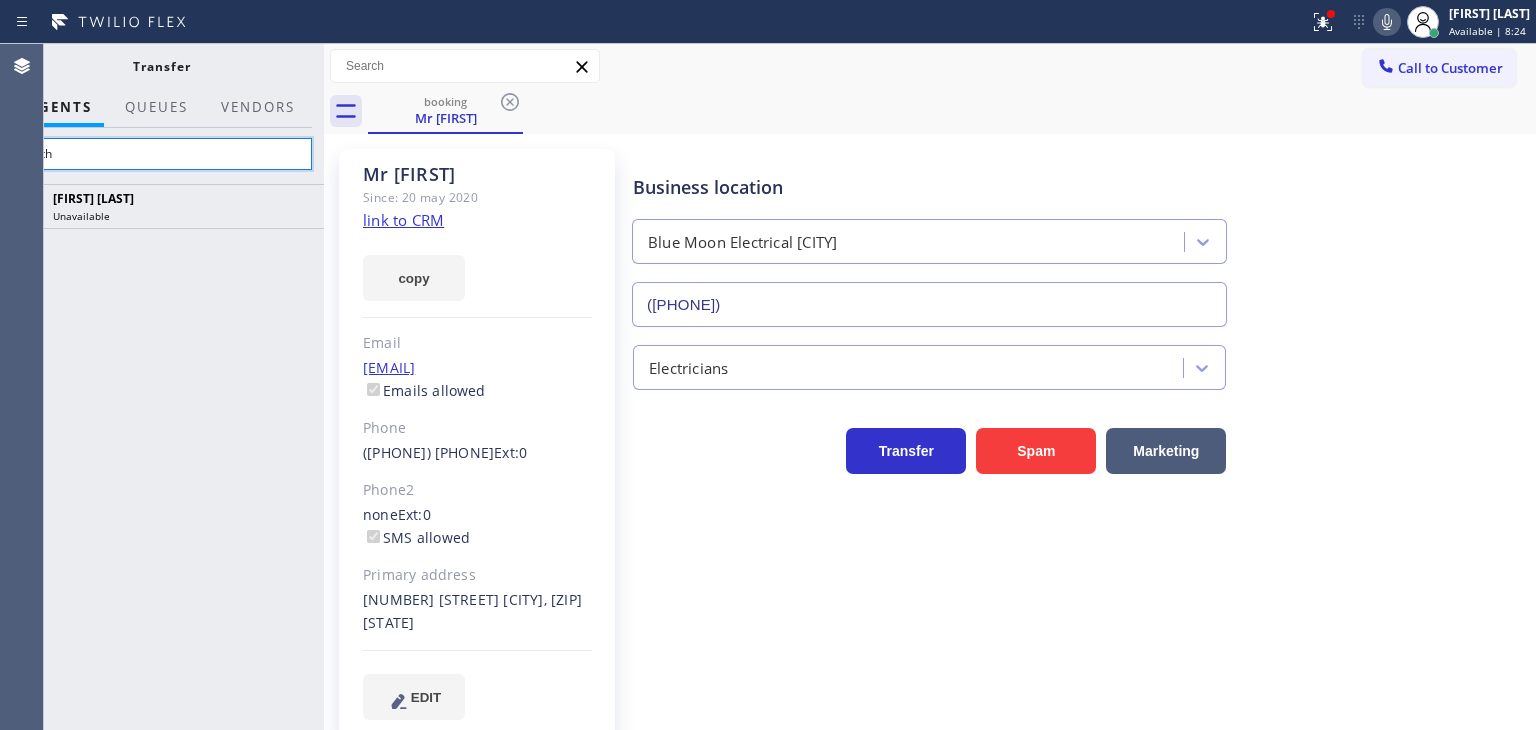 type on "Keith" 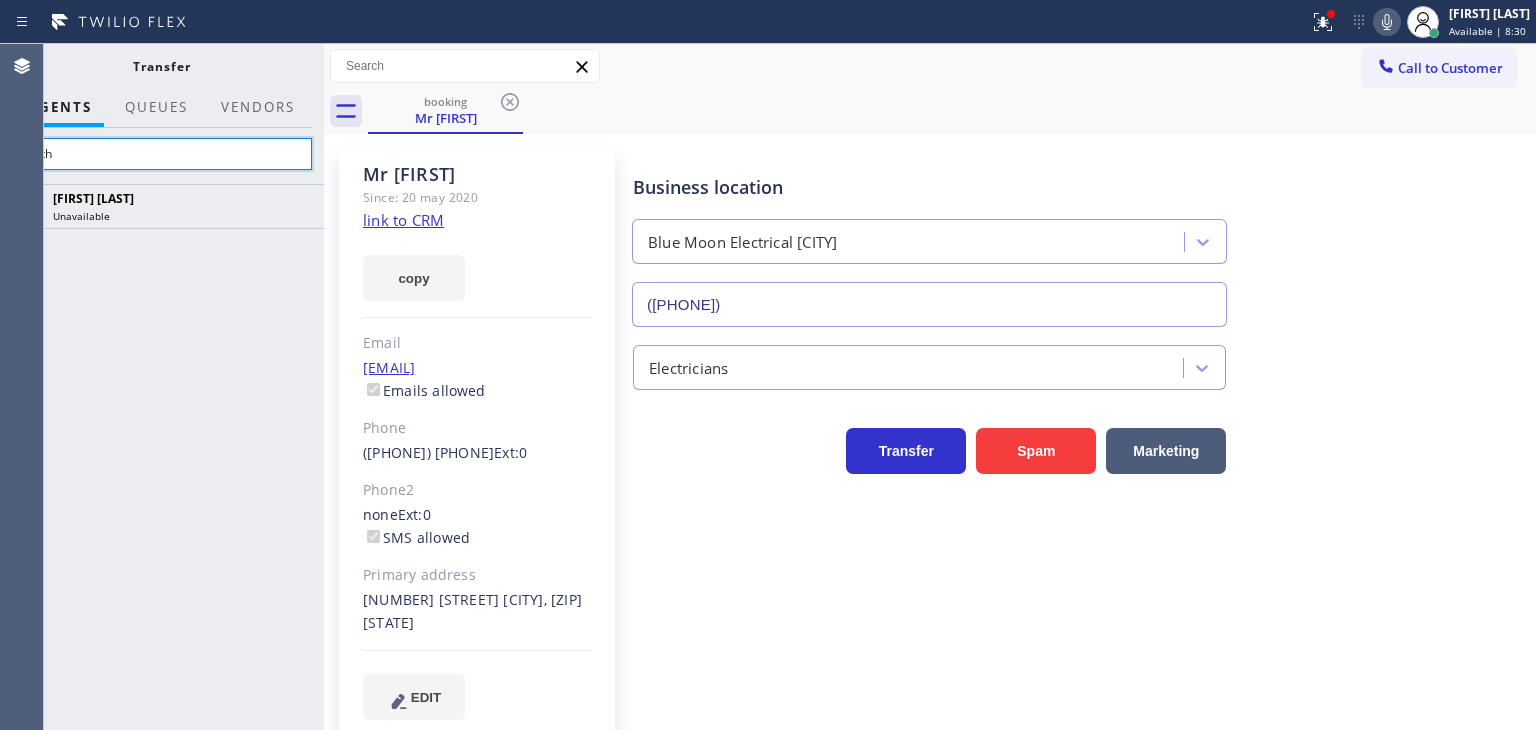 drag, startPoint x: 115, startPoint y: 147, endPoint x: 0, endPoint y: 155, distance: 115.27792 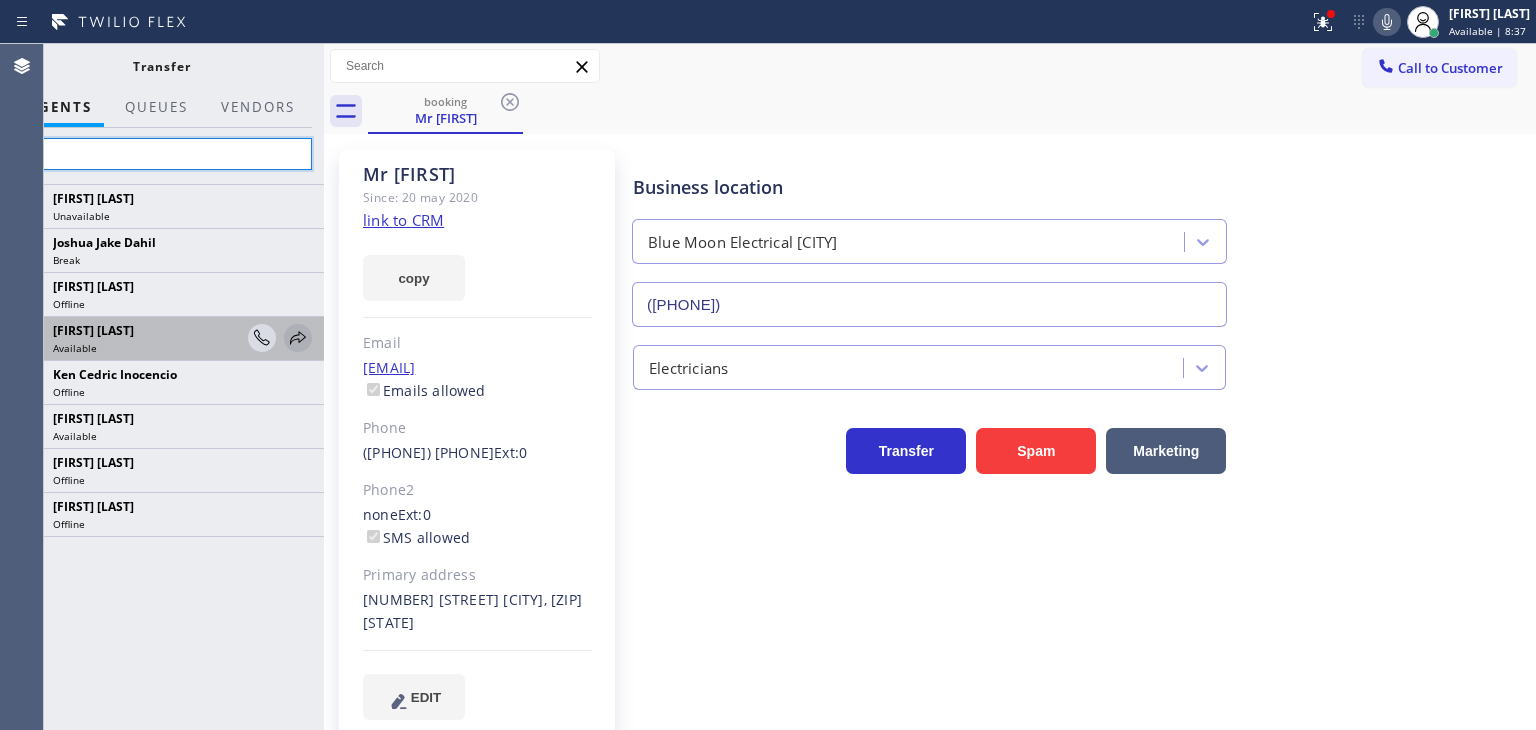 type on "Ke" 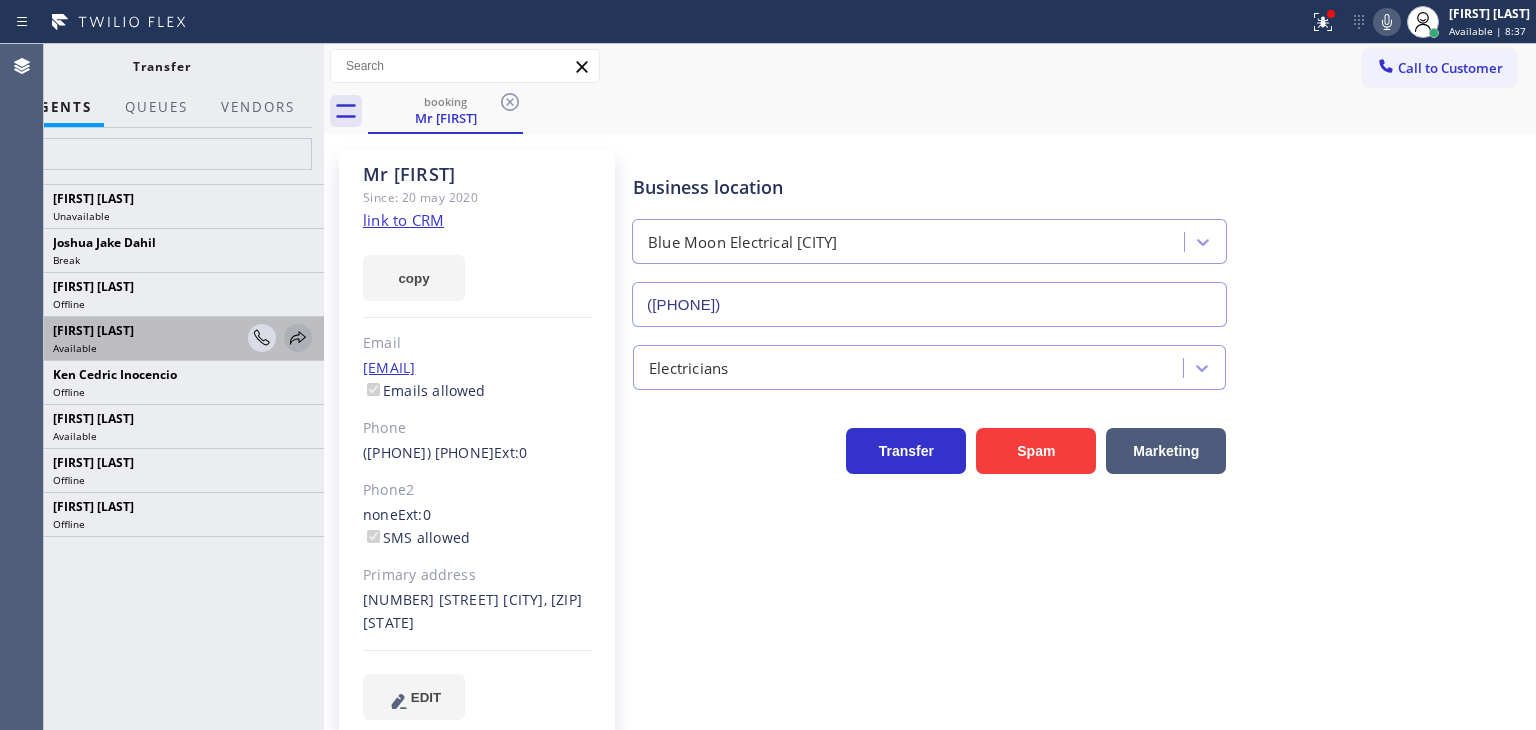 click 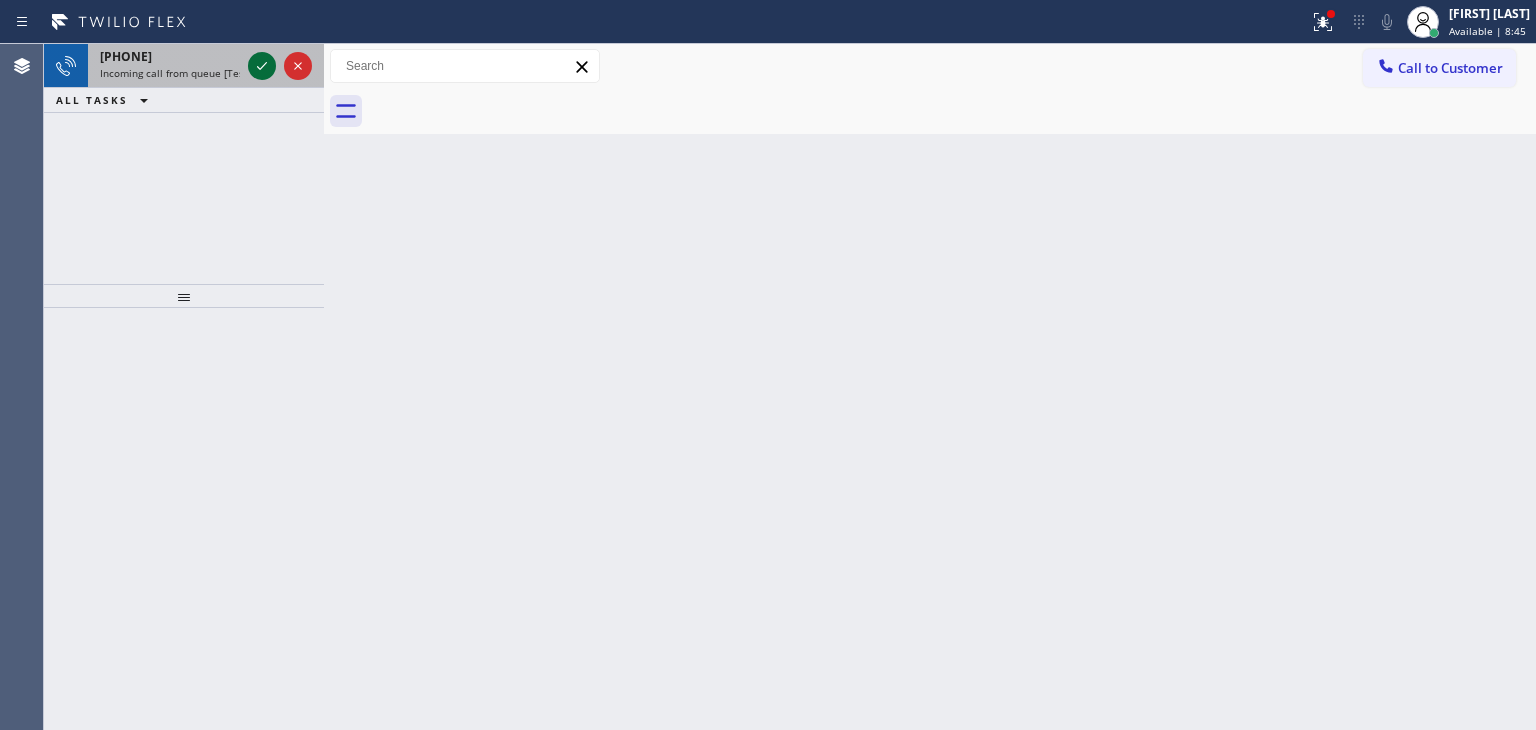 scroll, scrollTop: 0, scrollLeft: 0, axis: both 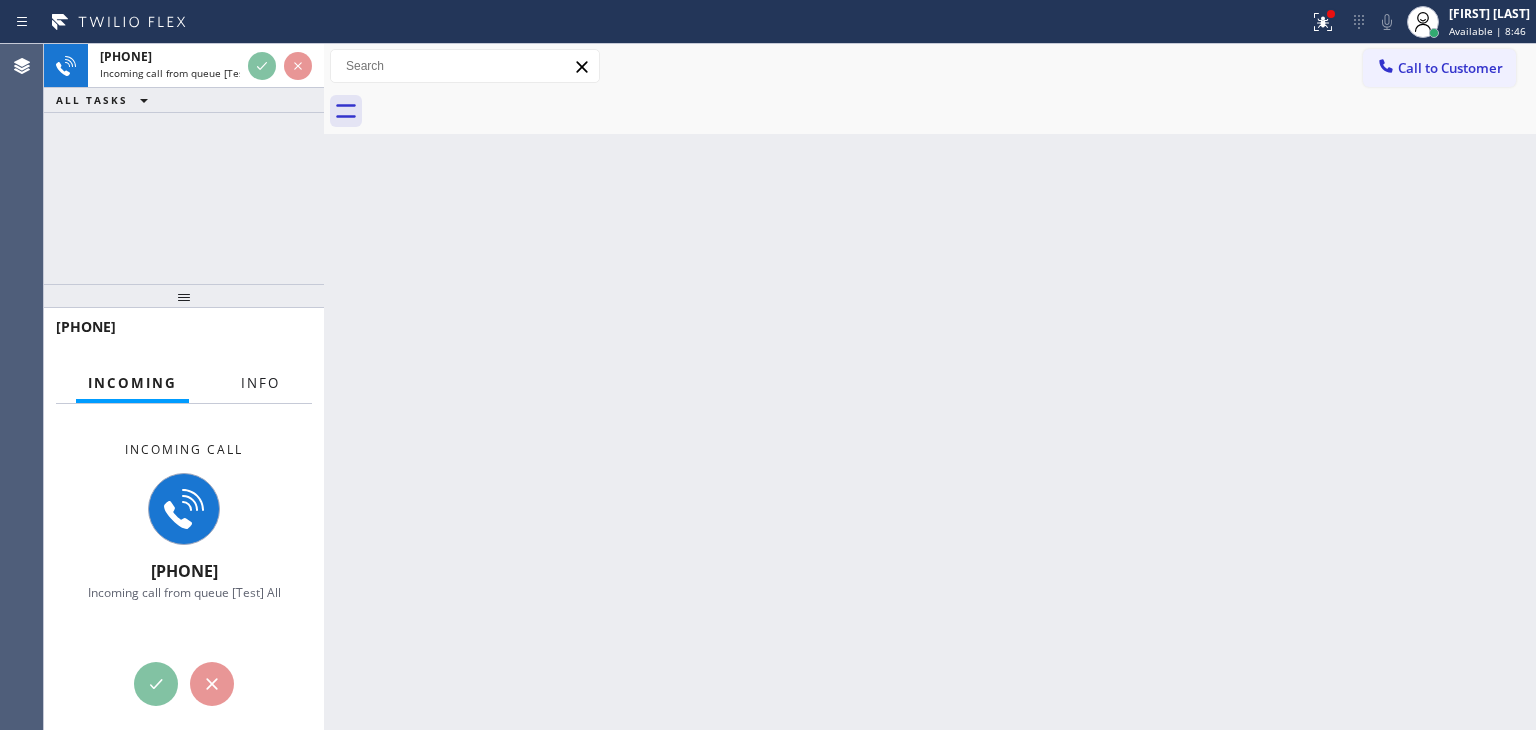 click on "Info" at bounding box center (260, 383) 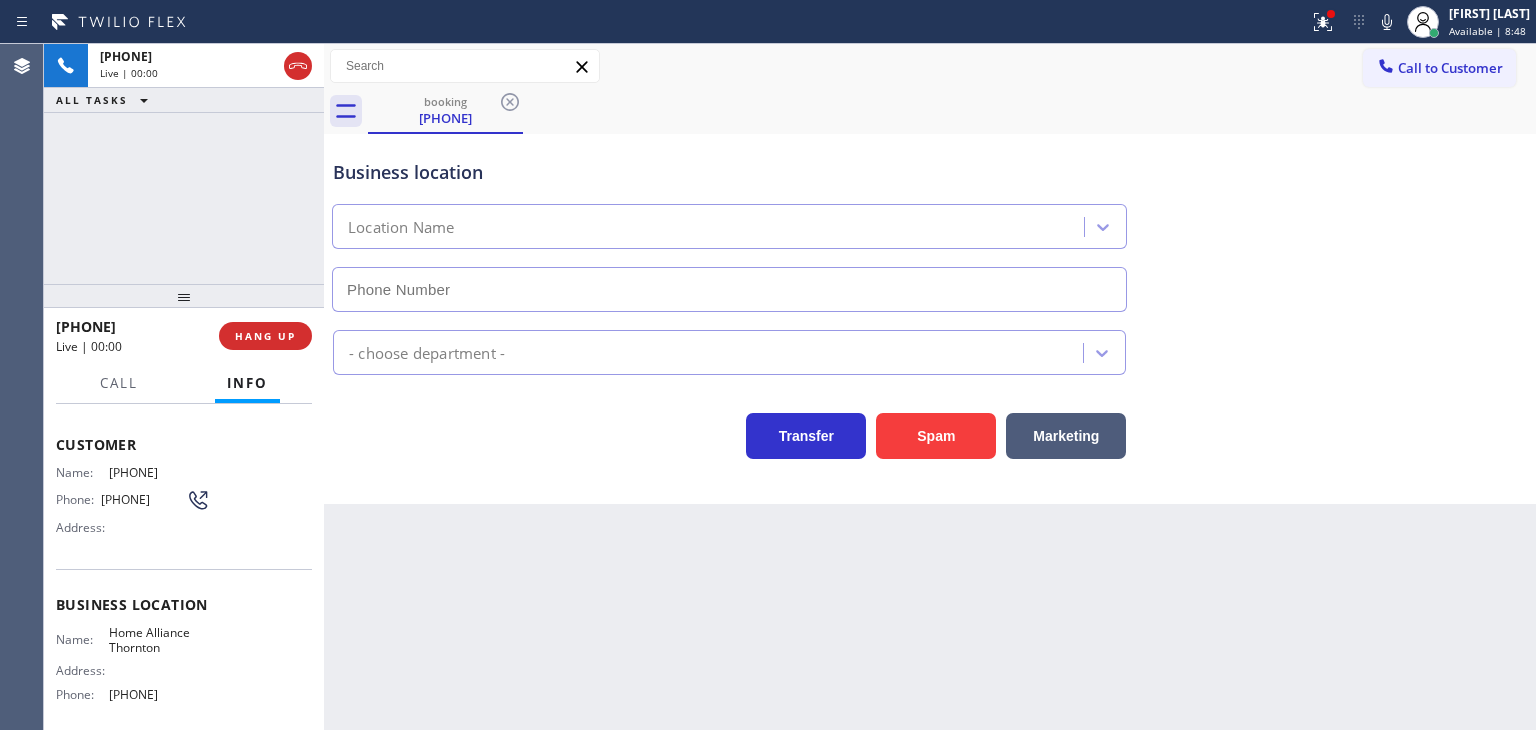 type on "[PHONE]" 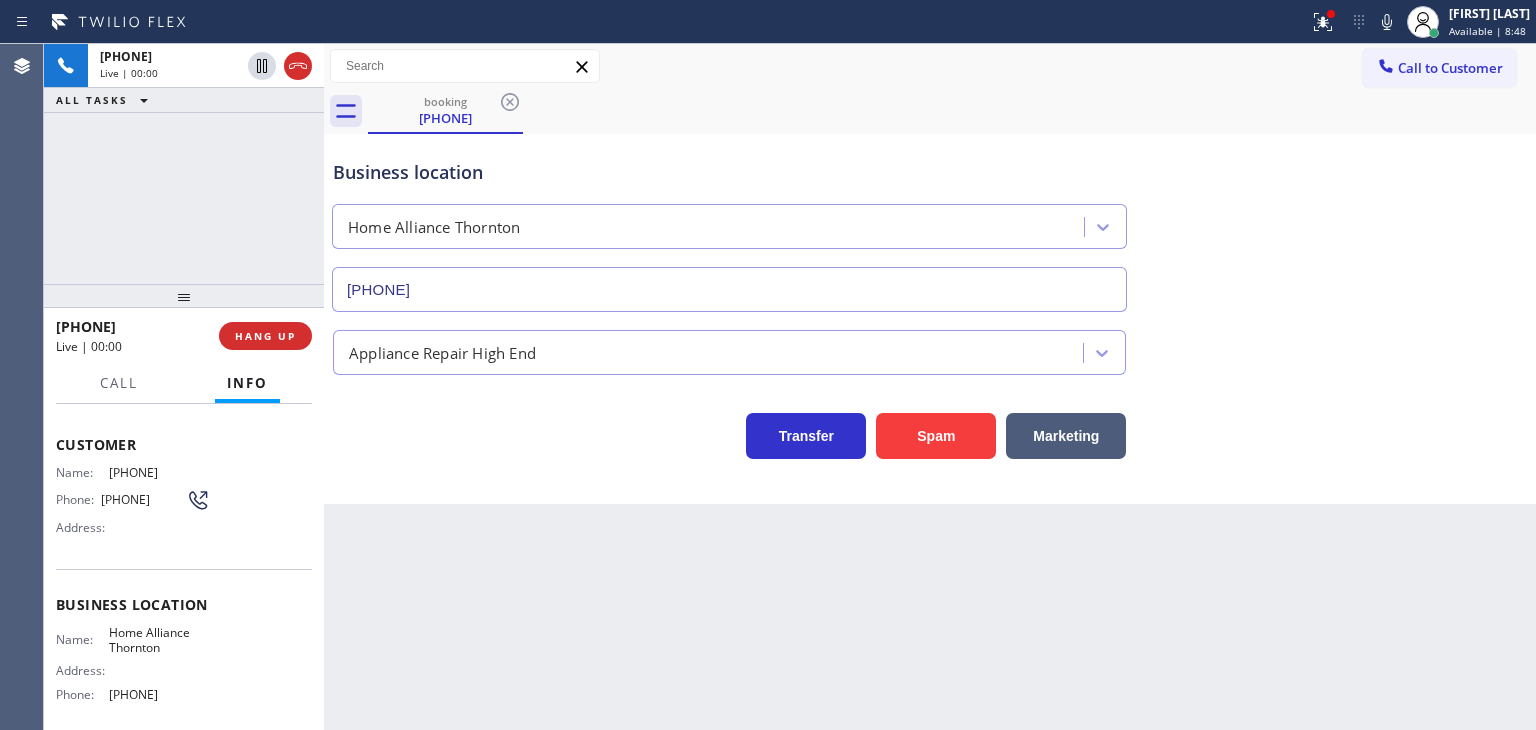 scroll, scrollTop: 200, scrollLeft: 0, axis: vertical 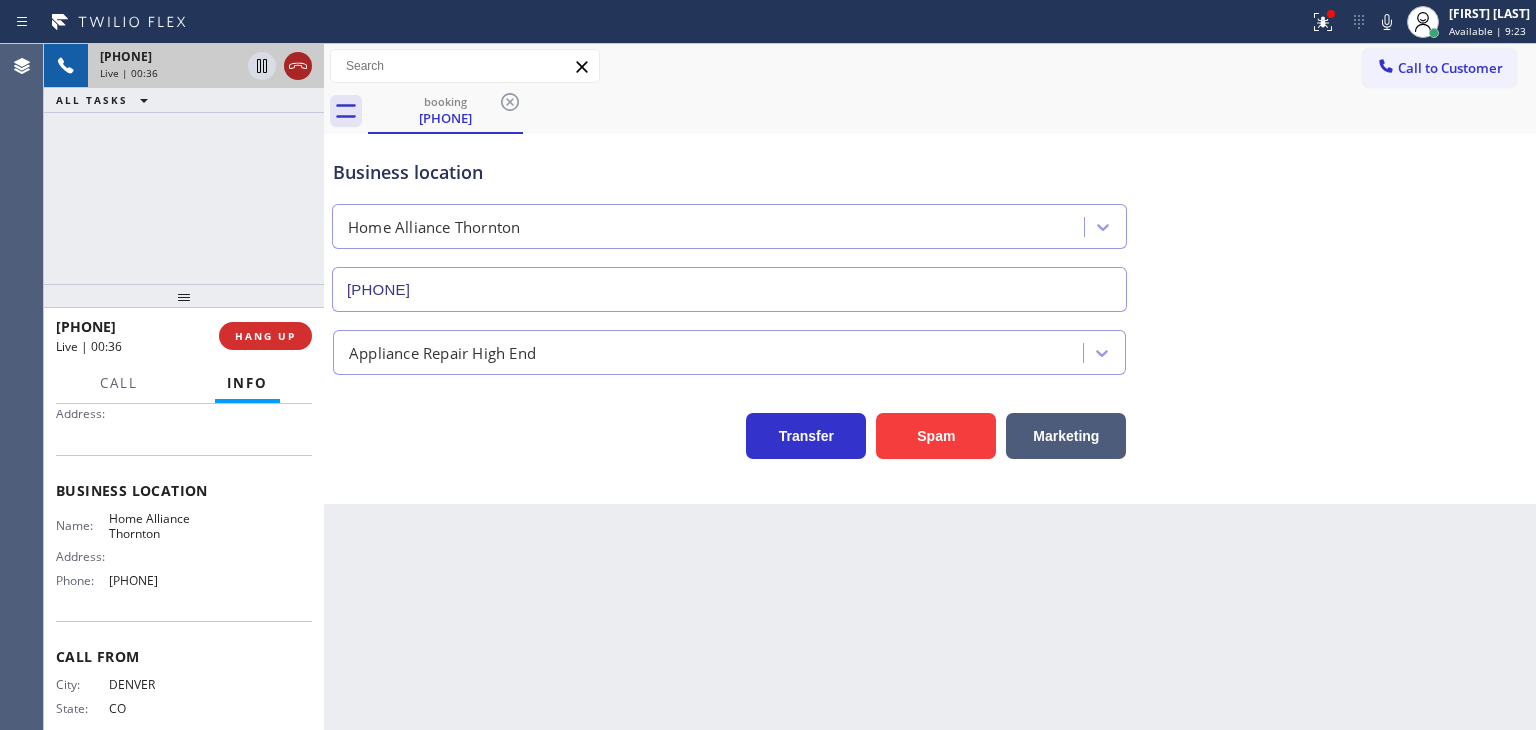 click 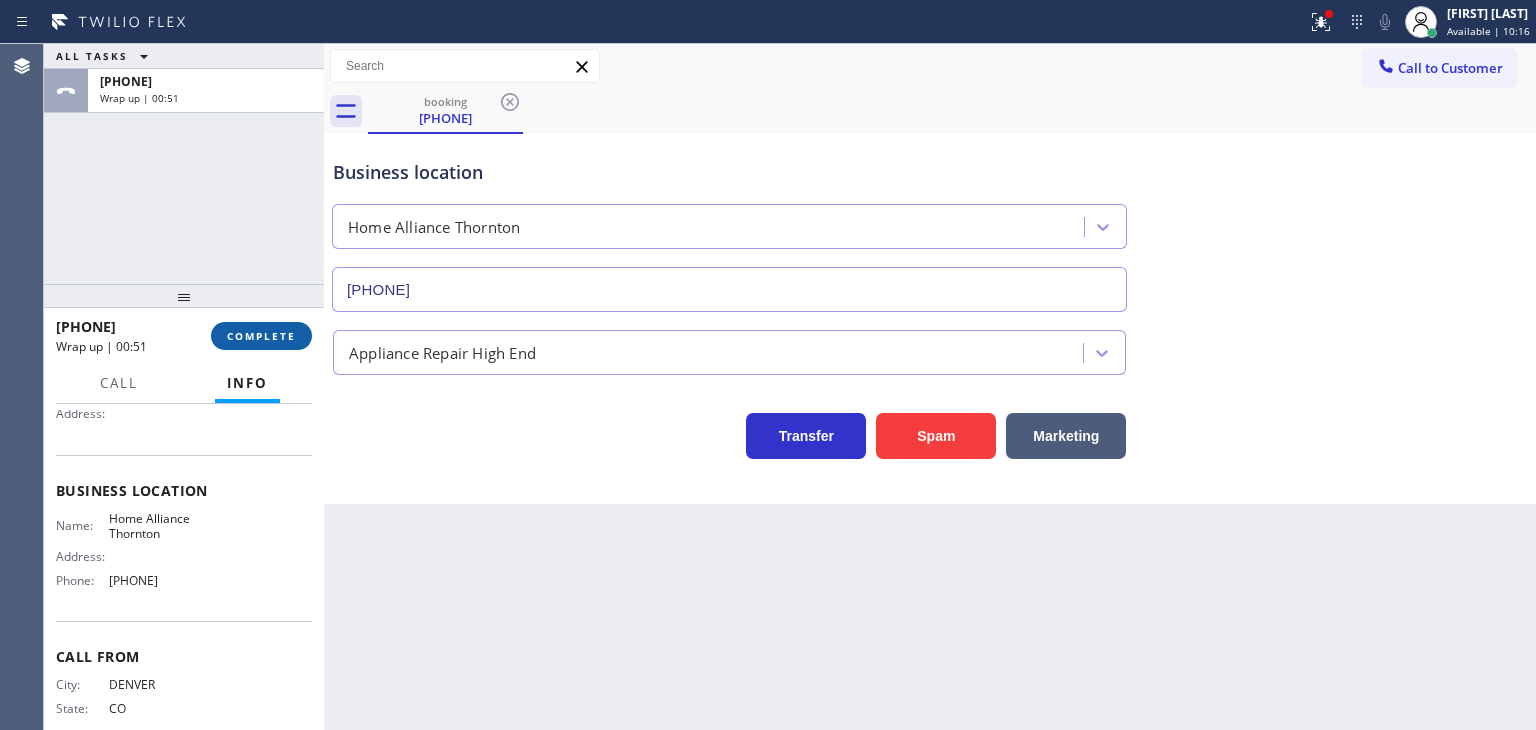 click on "COMPLETE" at bounding box center (261, 336) 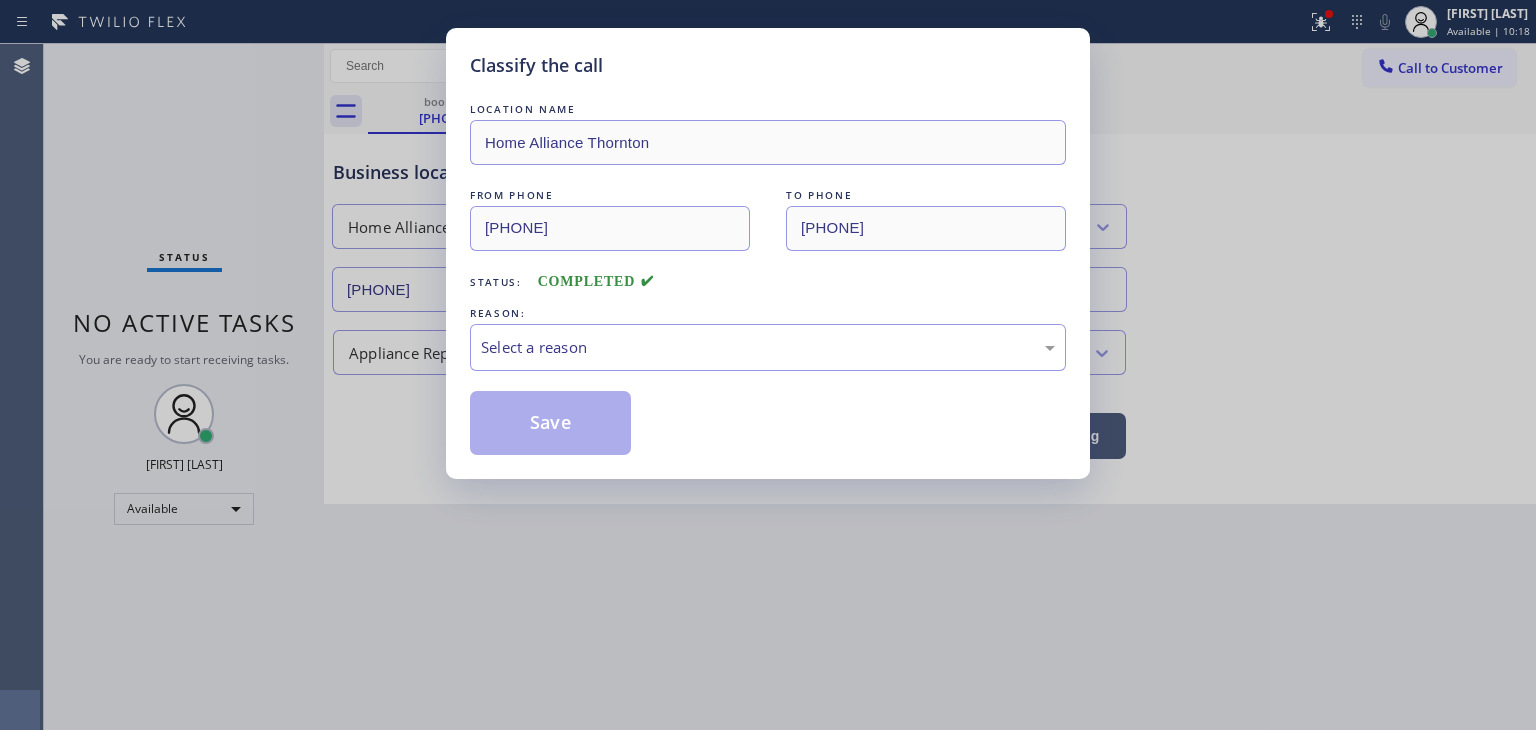 click on "Select a reason" at bounding box center (768, 347) 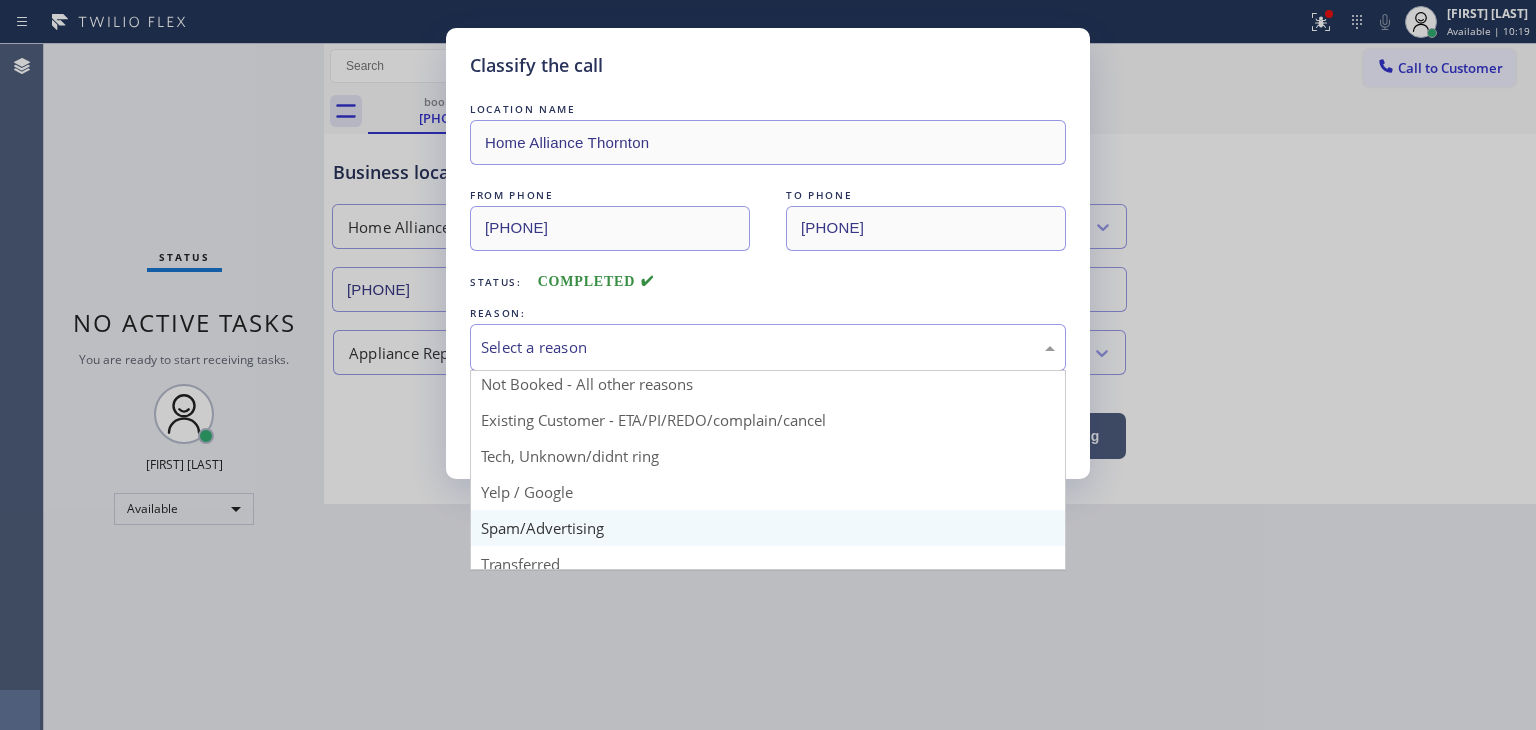 scroll, scrollTop: 125, scrollLeft: 0, axis: vertical 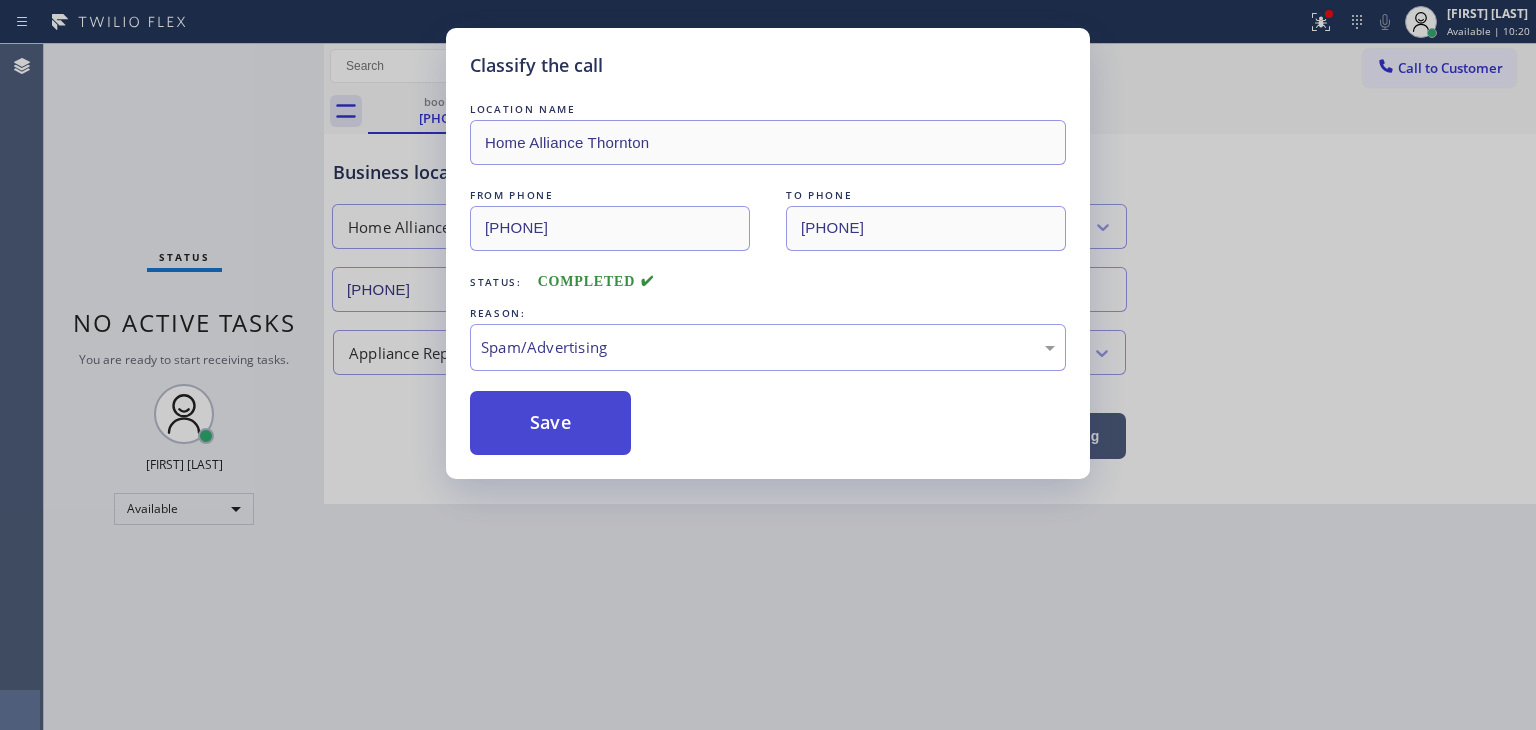click on "Save" at bounding box center [550, 423] 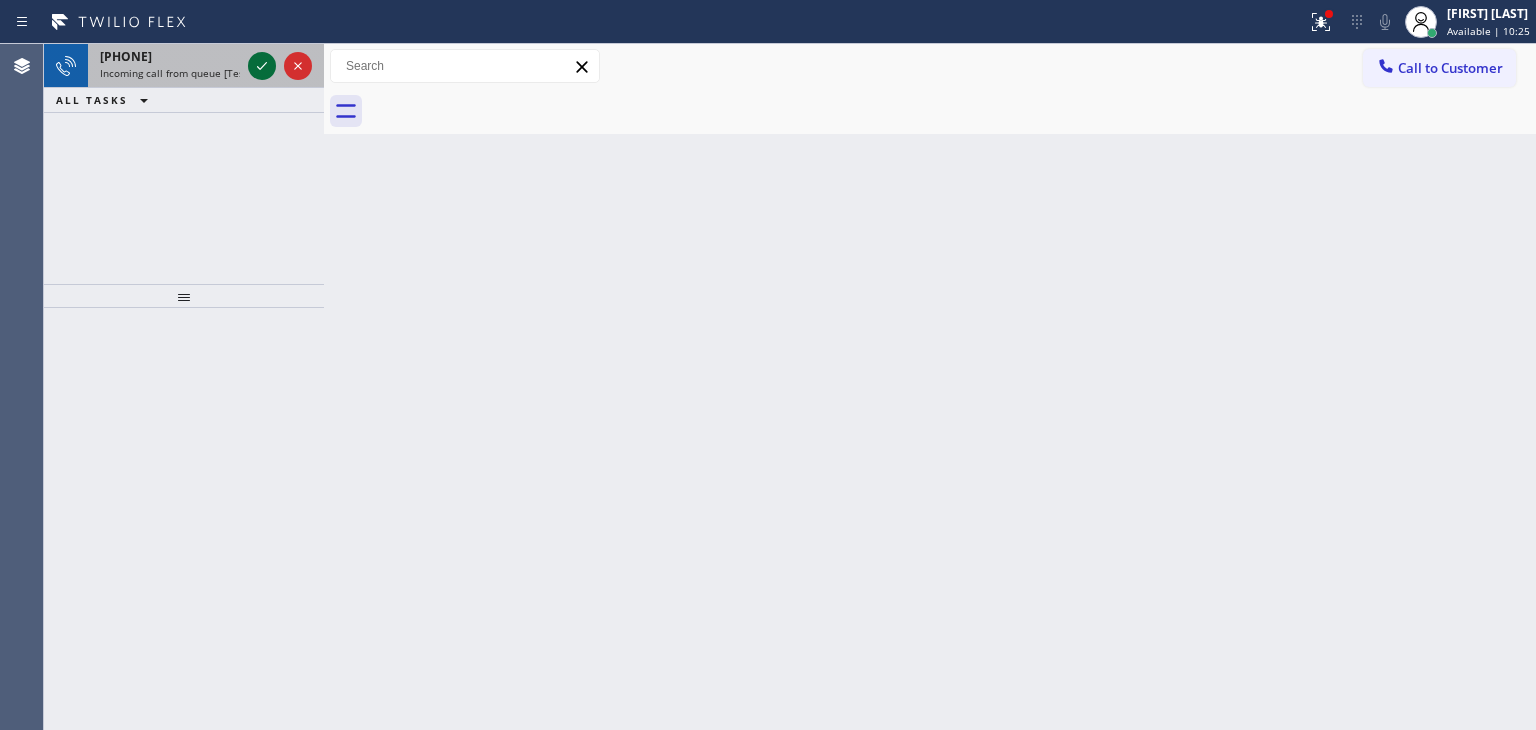 click 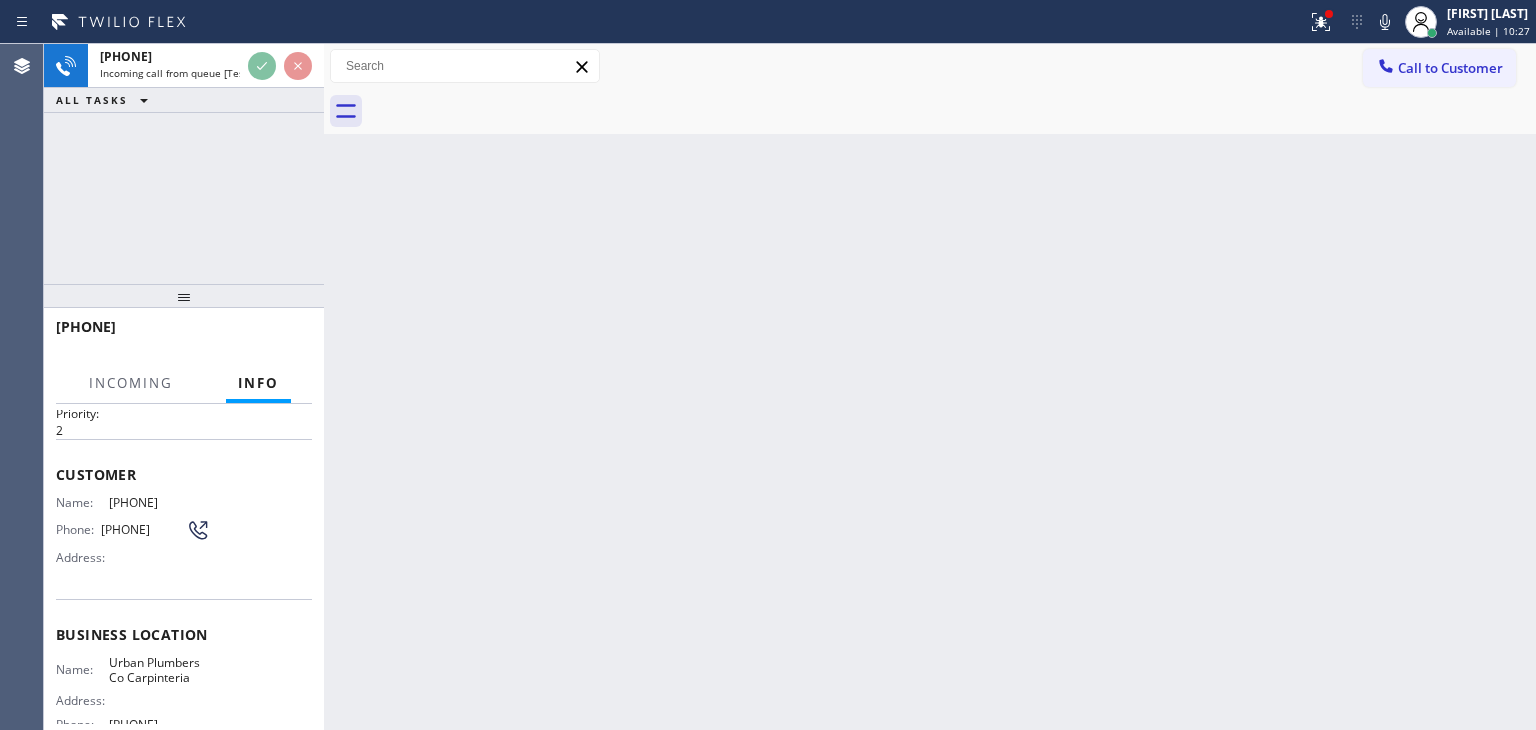 scroll, scrollTop: 100, scrollLeft: 0, axis: vertical 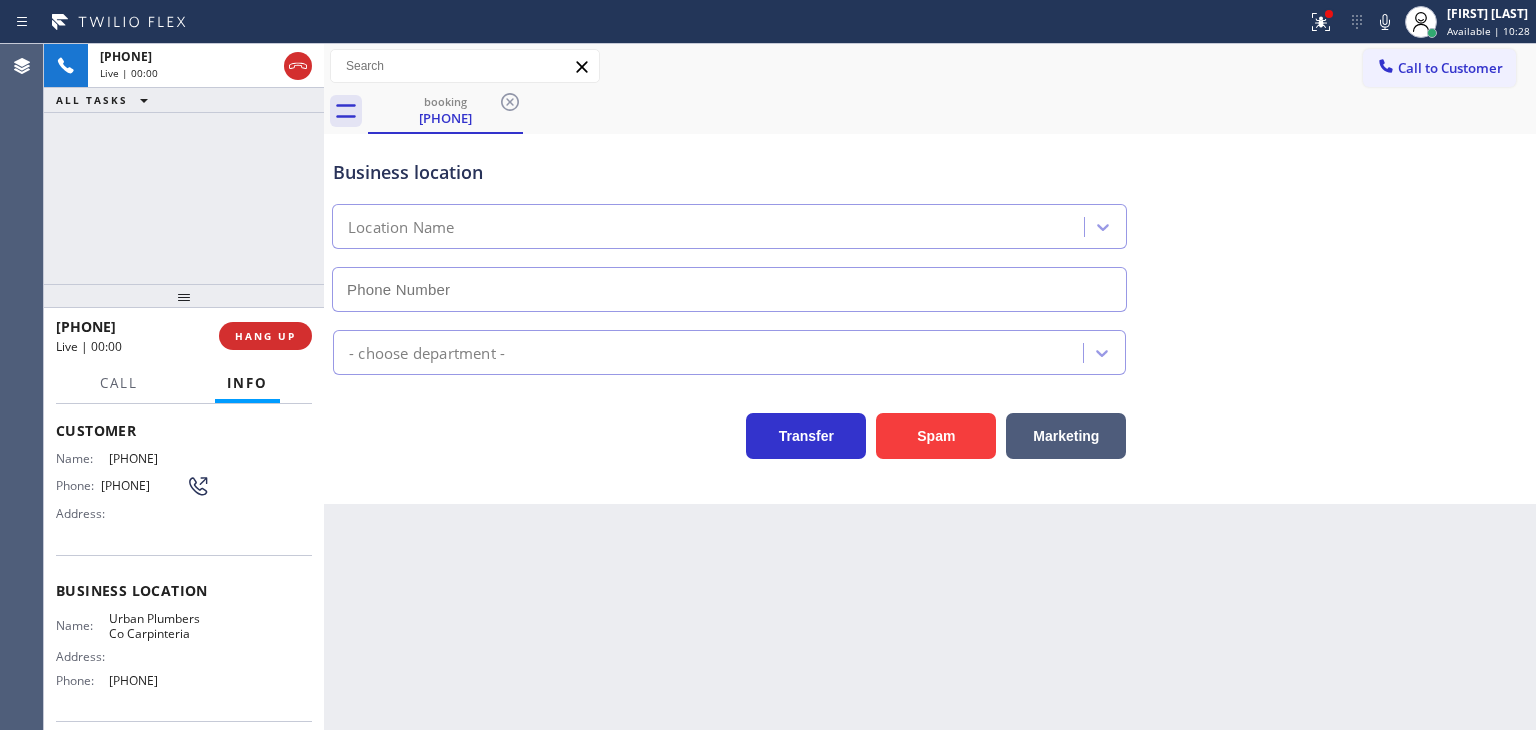 type on "[PHONE]" 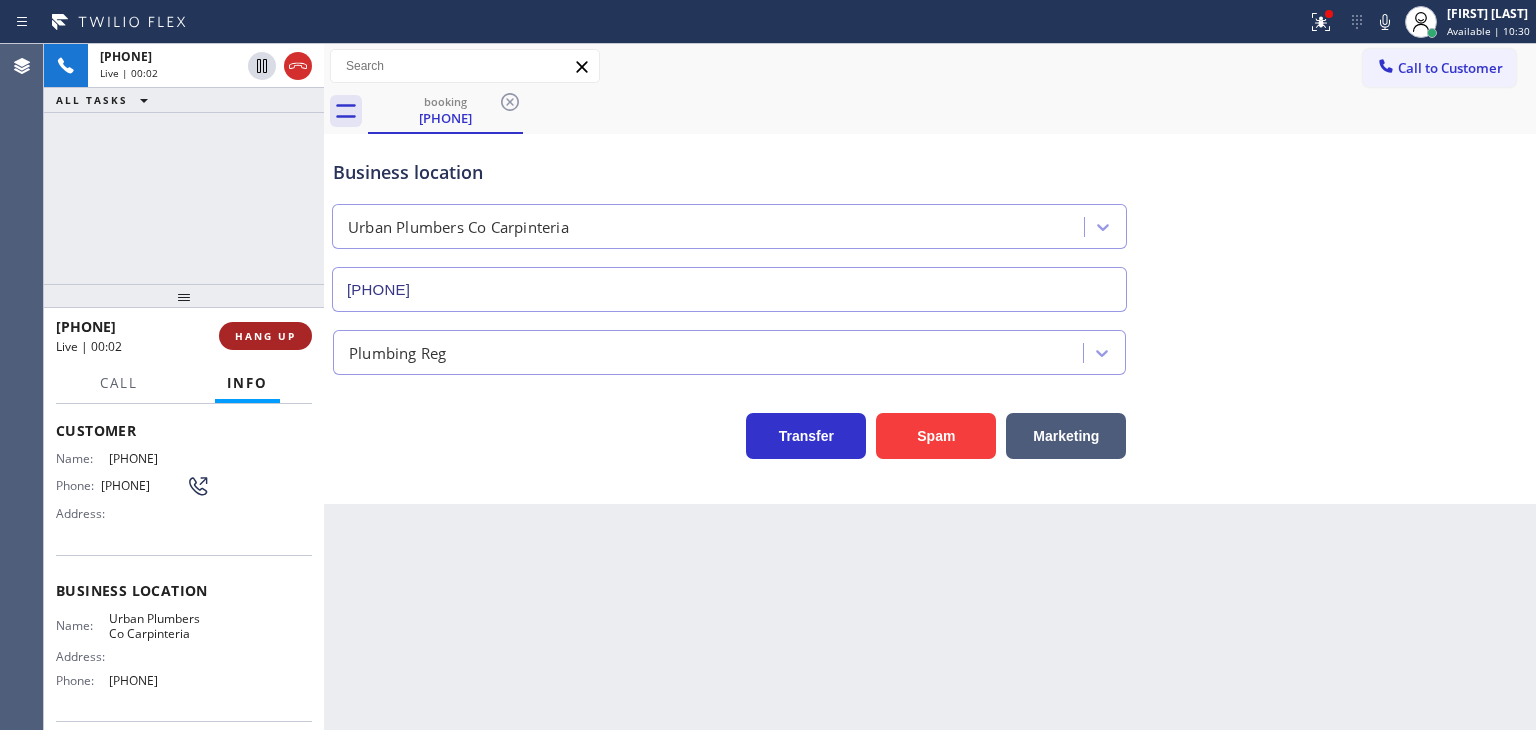 click on "HANG UP" at bounding box center [265, 336] 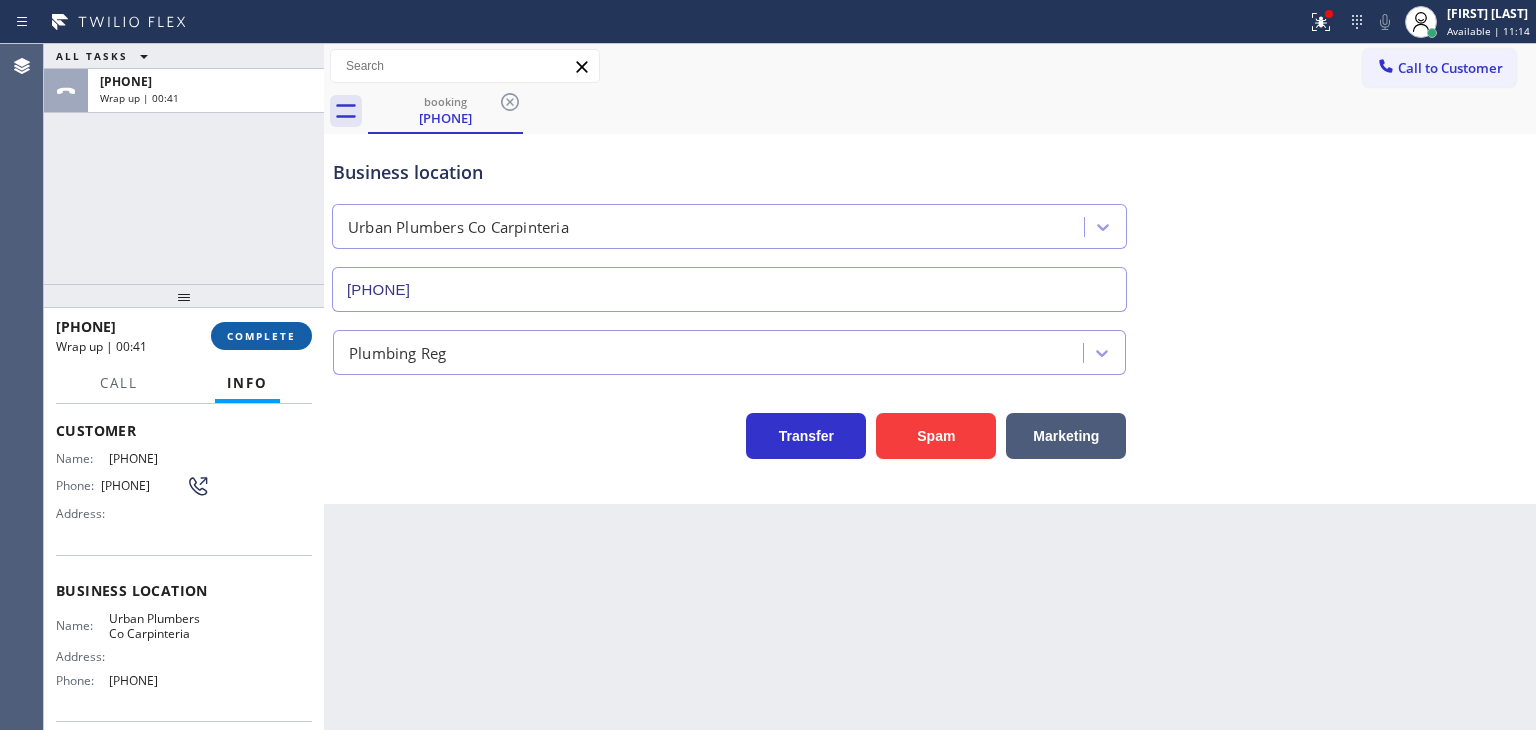 click on "COMPLETE" at bounding box center [261, 336] 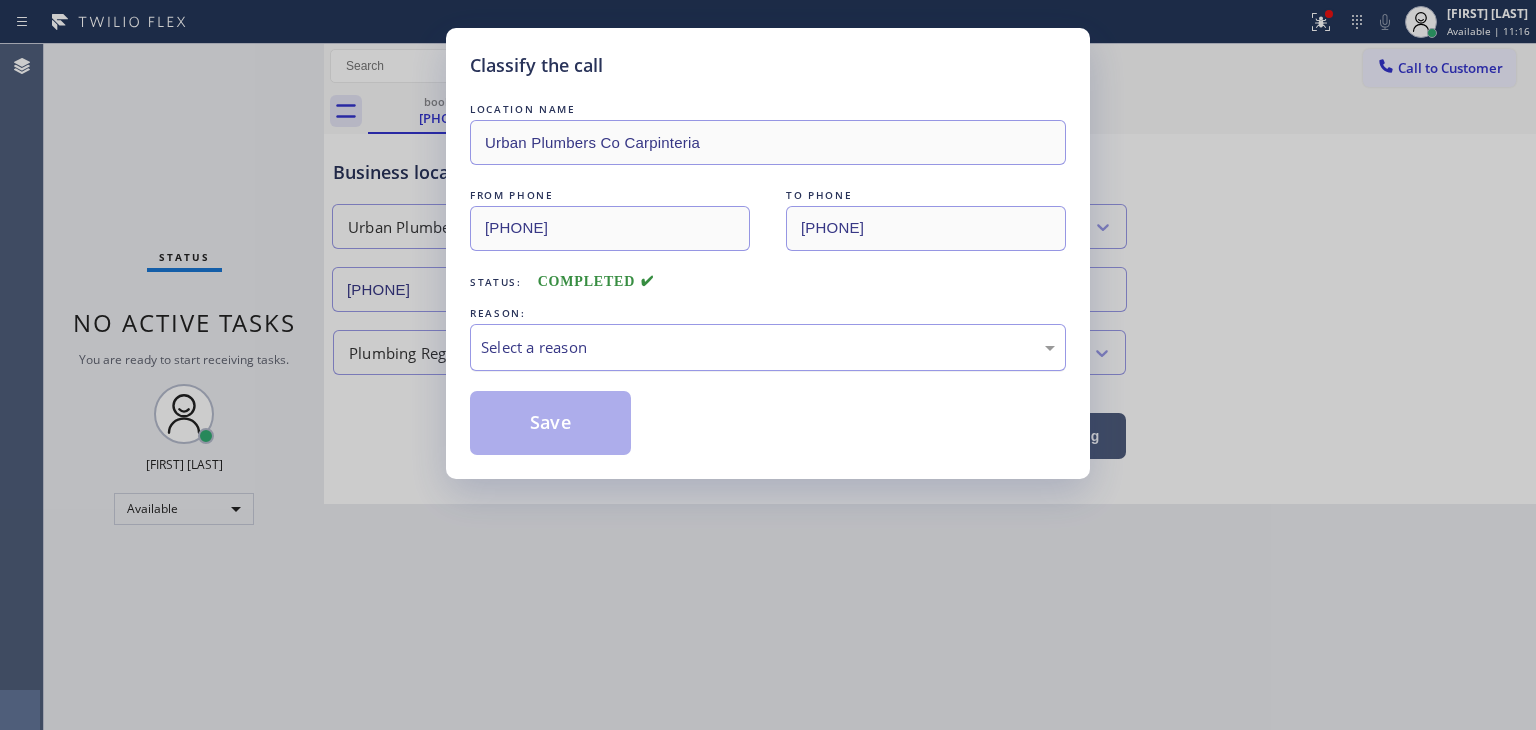 click on "Select a reason" at bounding box center [768, 347] 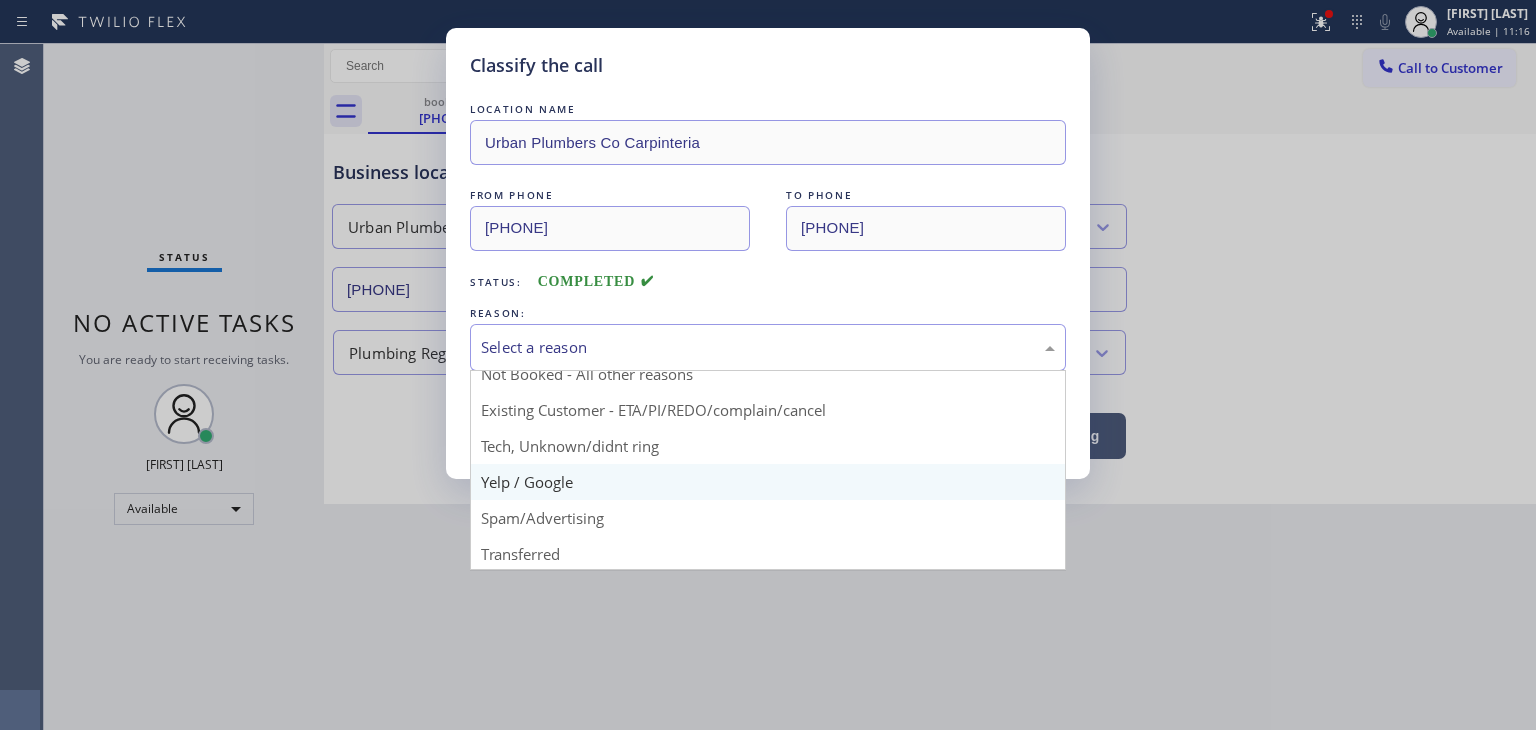 scroll, scrollTop: 100, scrollLeft: 0, axis: vertical 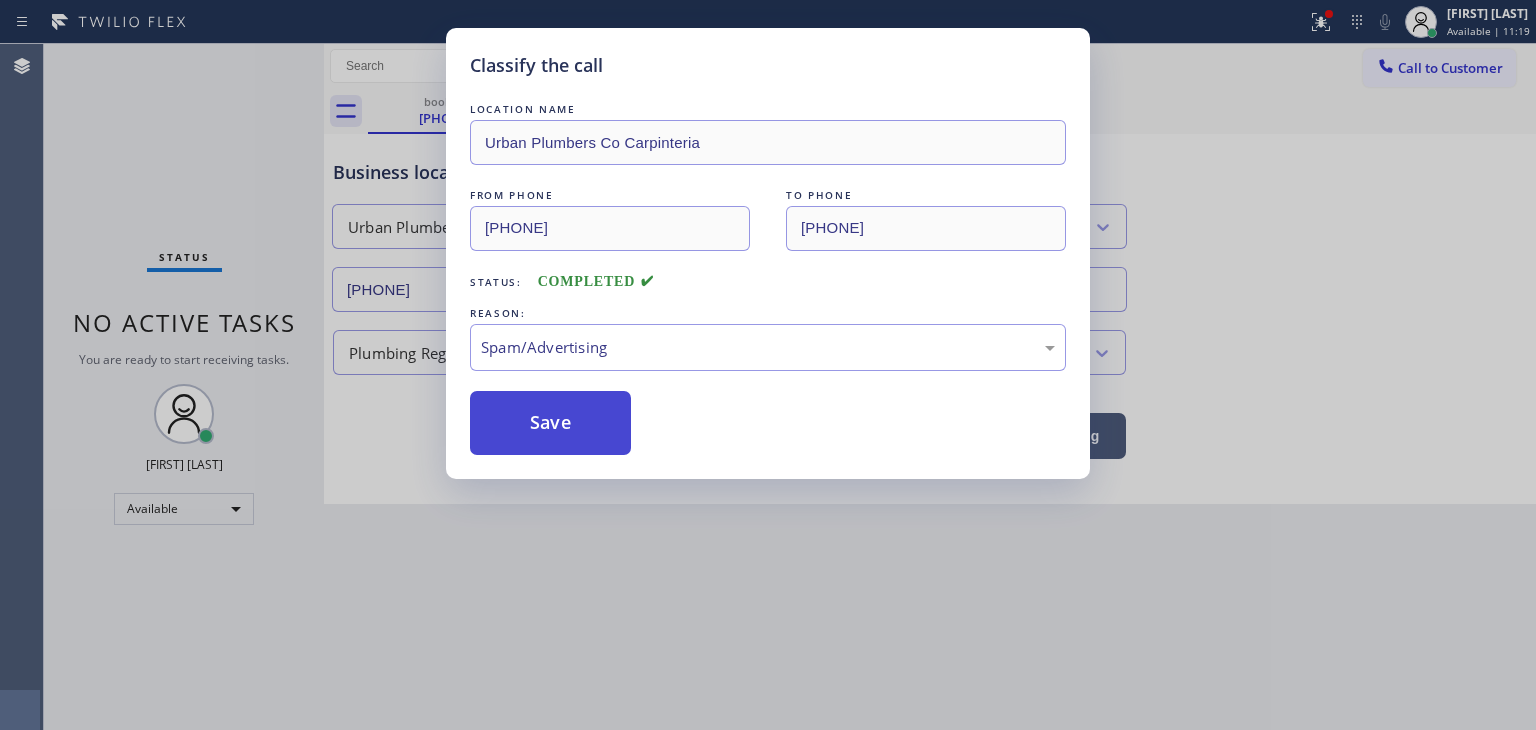 click on "Save" at bounding box center (550, 423) 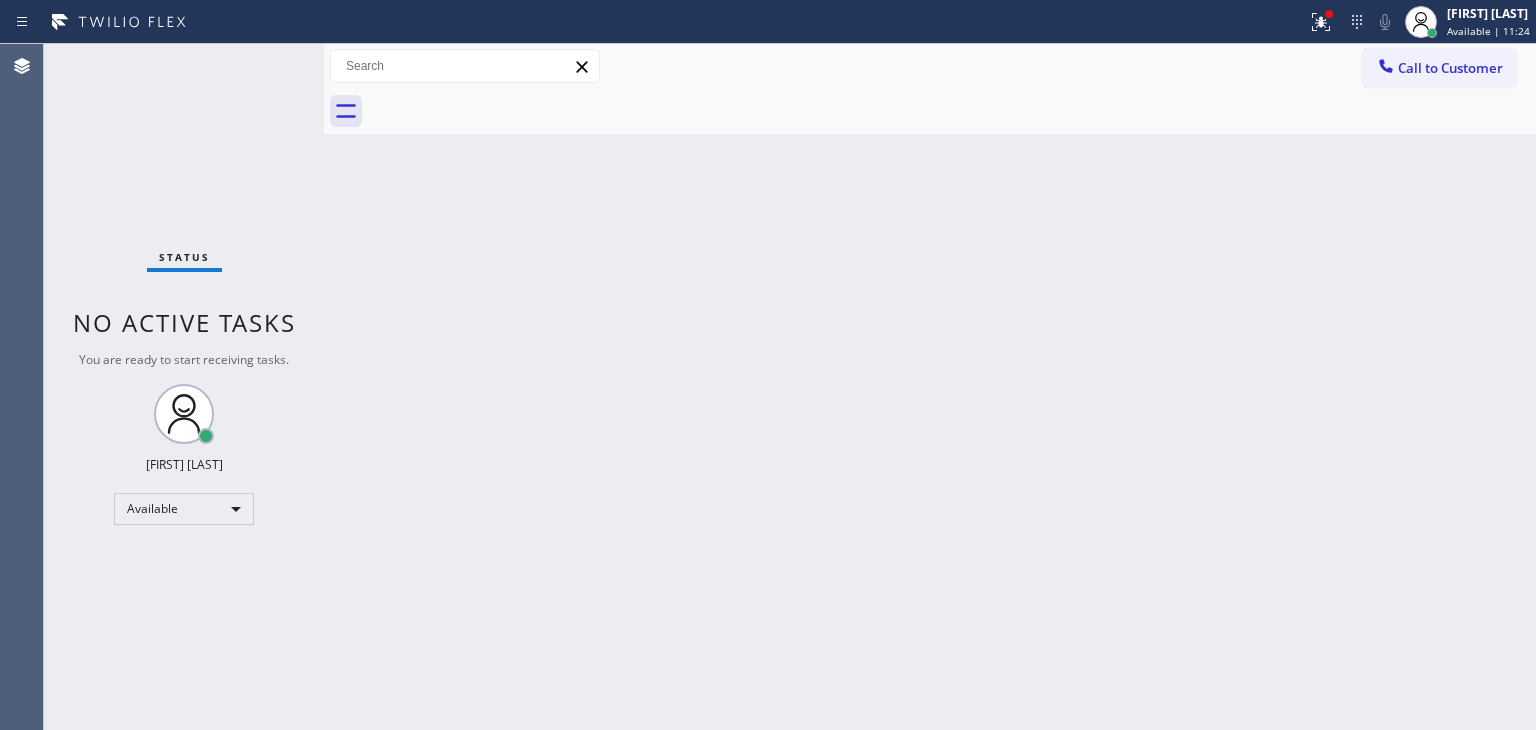 click on "Status   No active tasks     You are ready to start receiving tasks.   [FIRST] [LAST] Available" at bounding box center [184, 387] 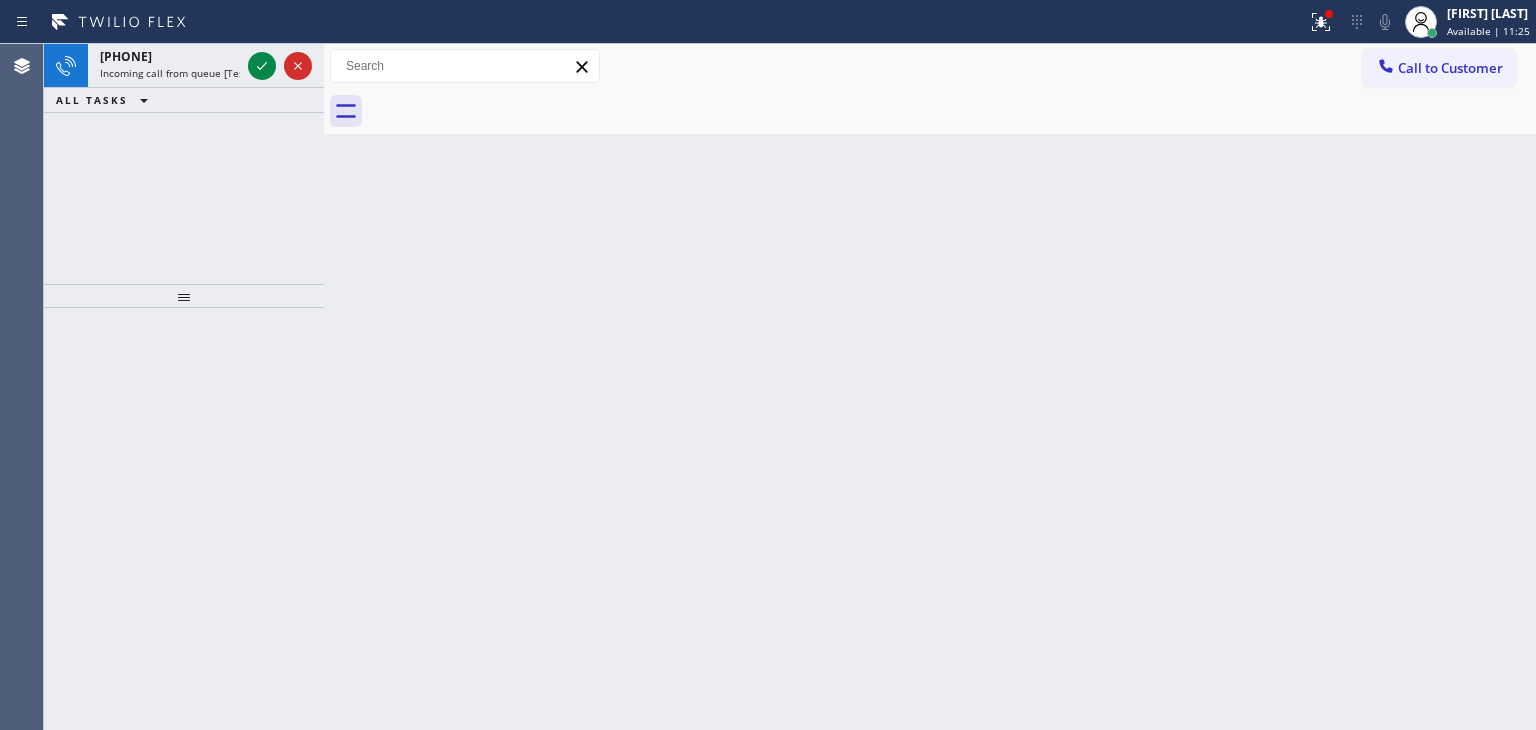 click 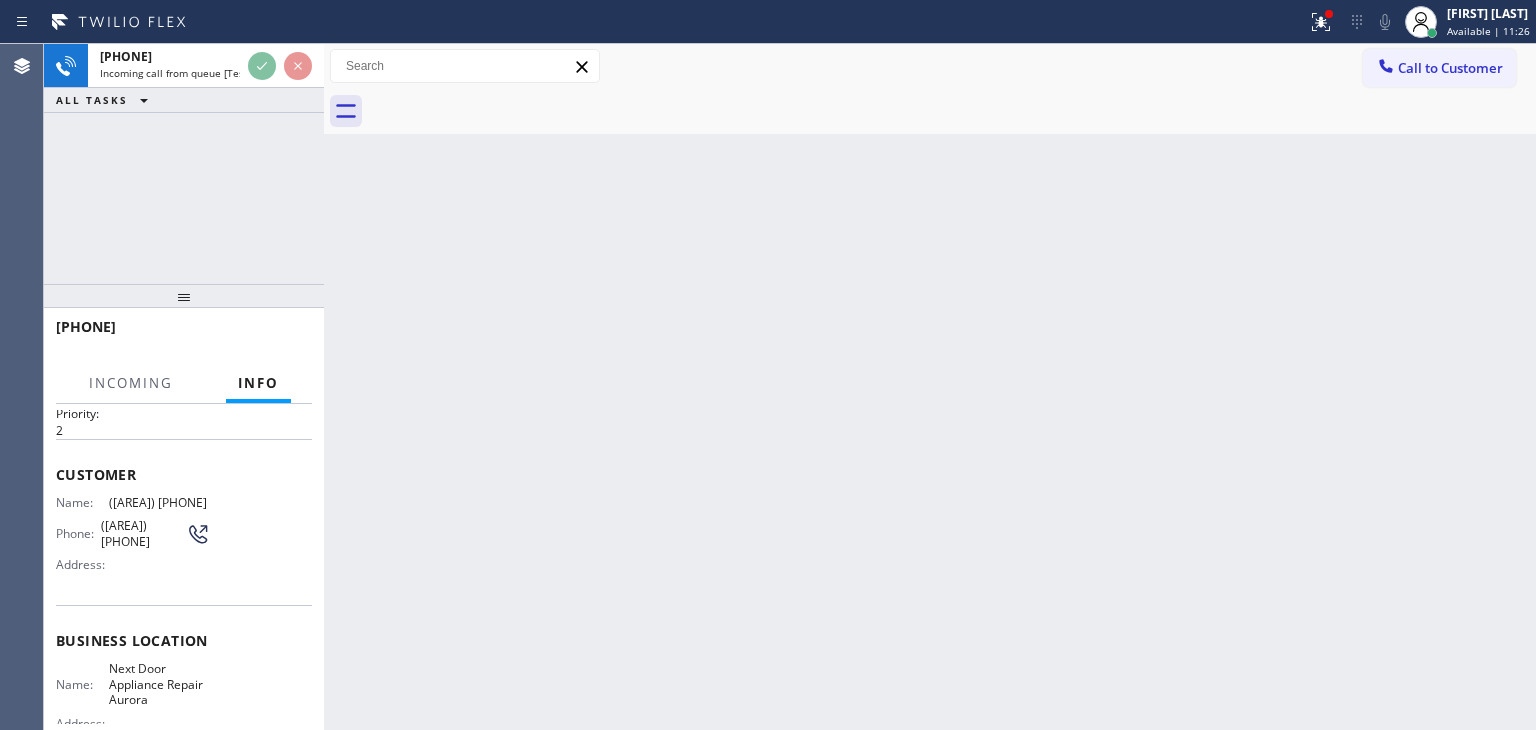 scroll, scrollTop: 100, scrollLeft: 0, axis: vertical 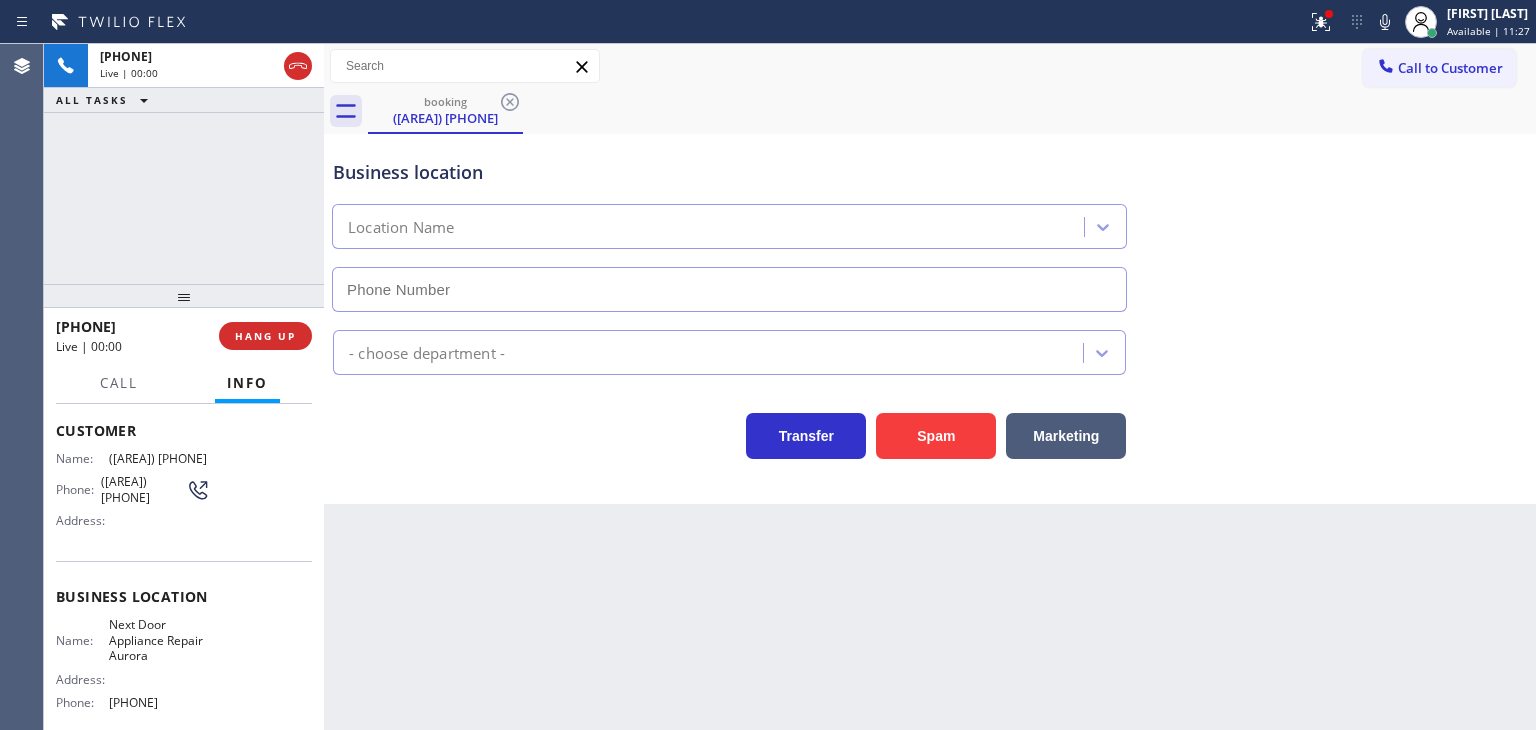 type on "[PHONE]" 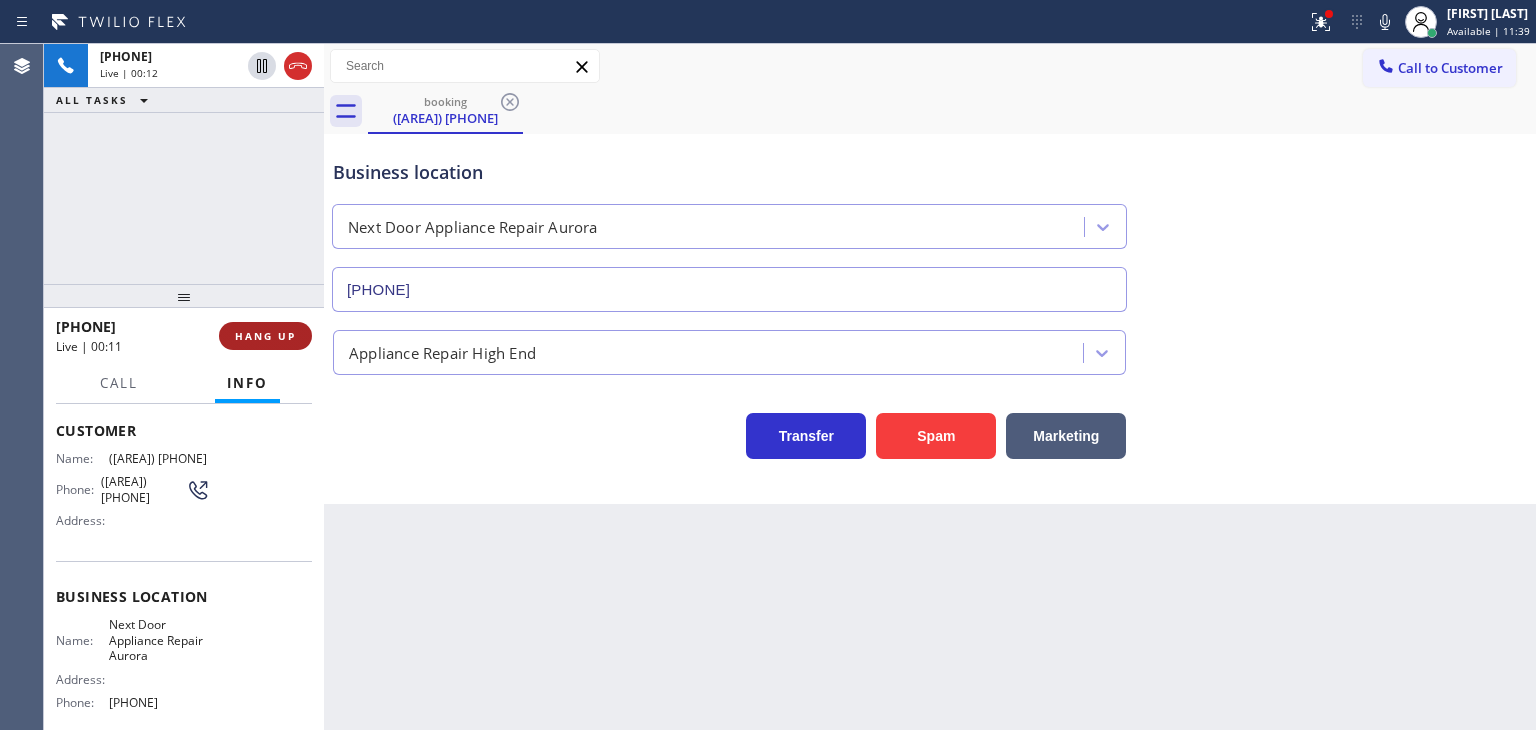 click on "HANG UP" at bounding box center [265, 336] 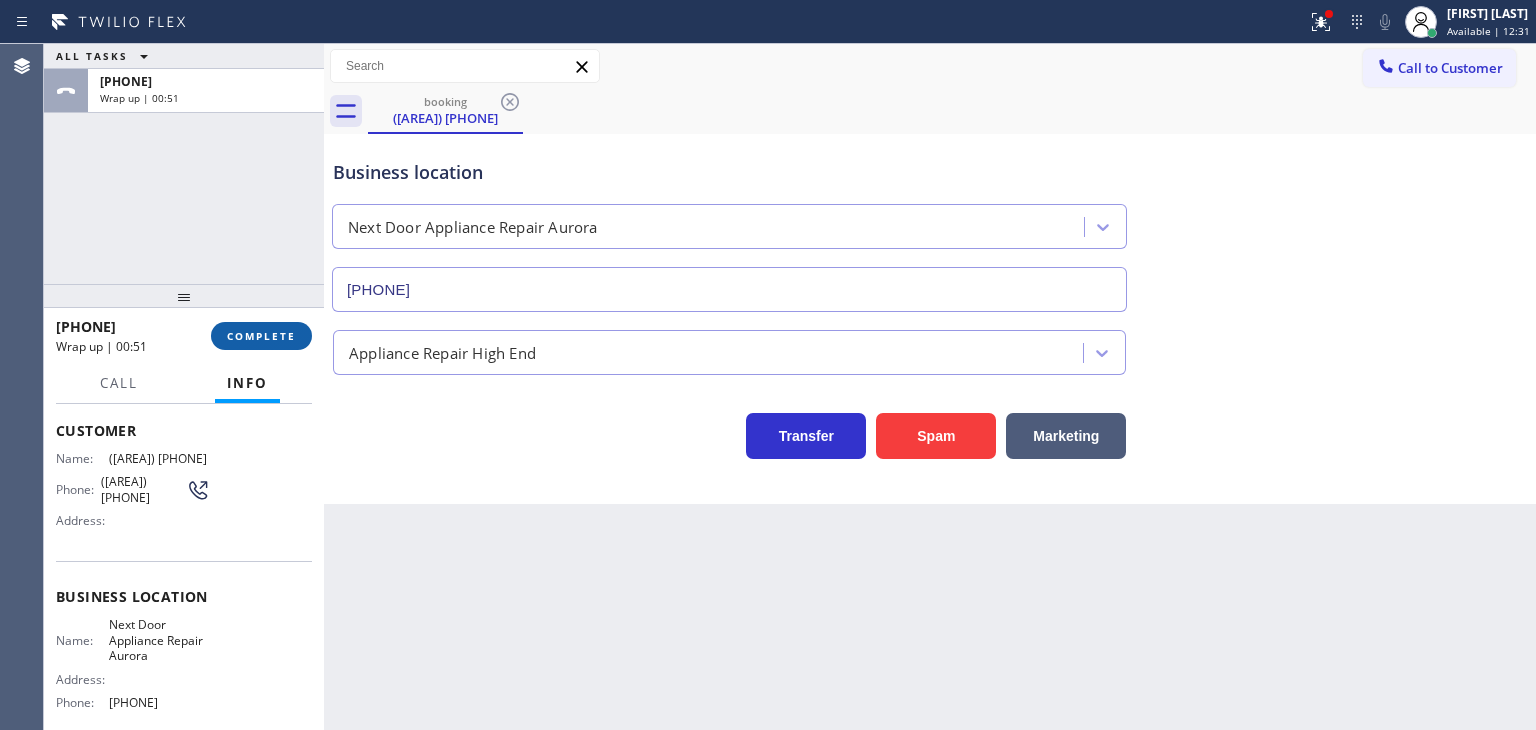 click on "COMPLETE" at bounding box center [261, 336] 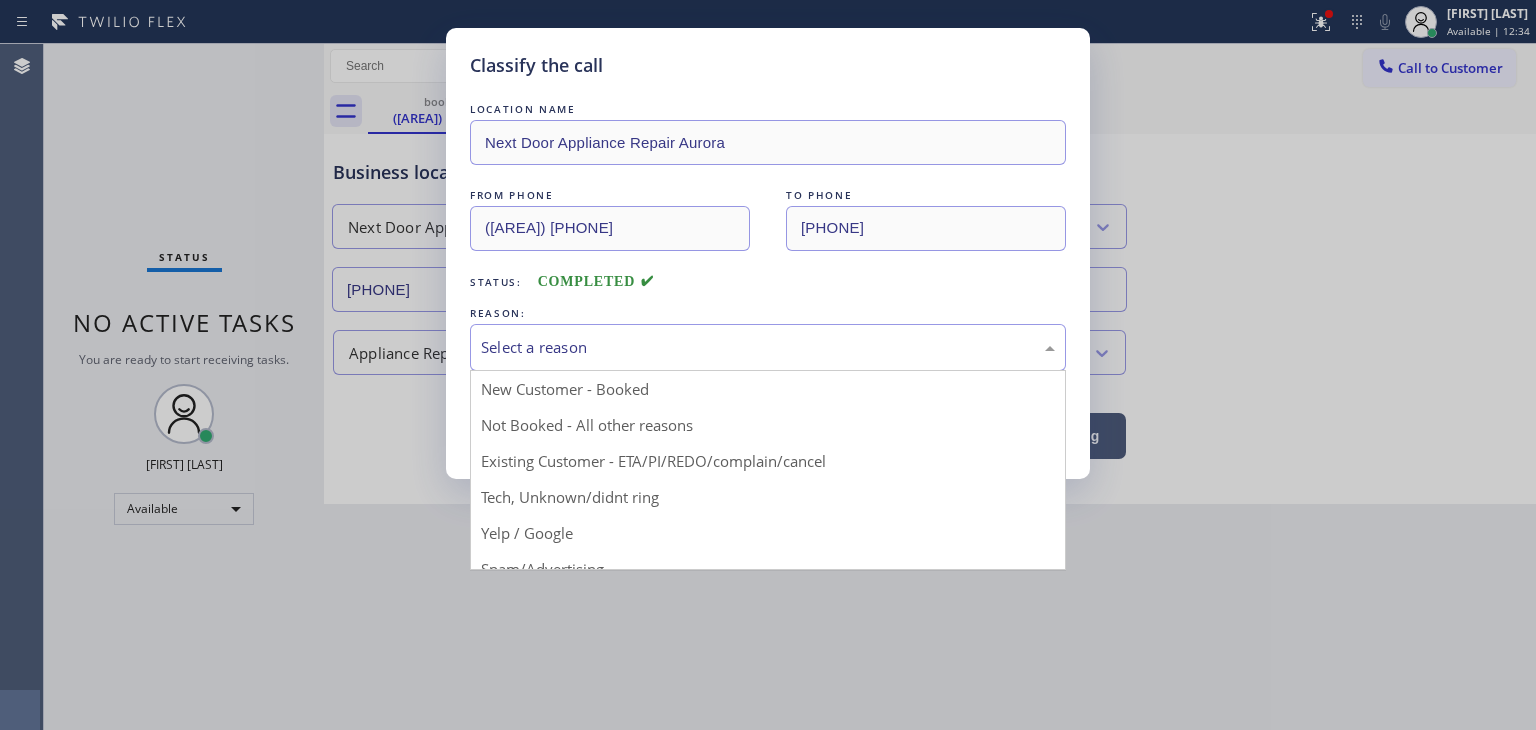 click on "Select a reason" at bounding box center [768, 347] 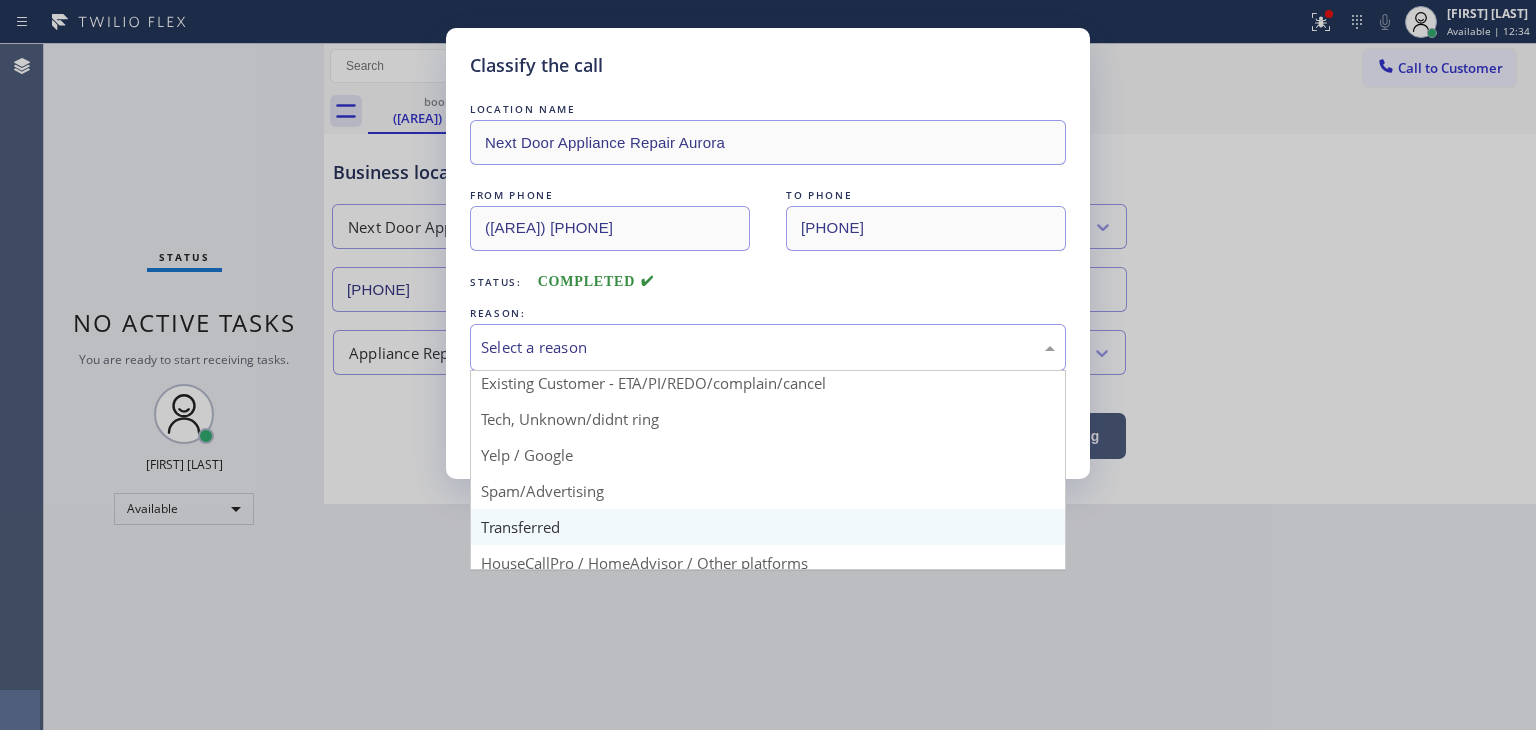 scroll, scrollTop: 100, scrollLeft: 0, axis: vertical 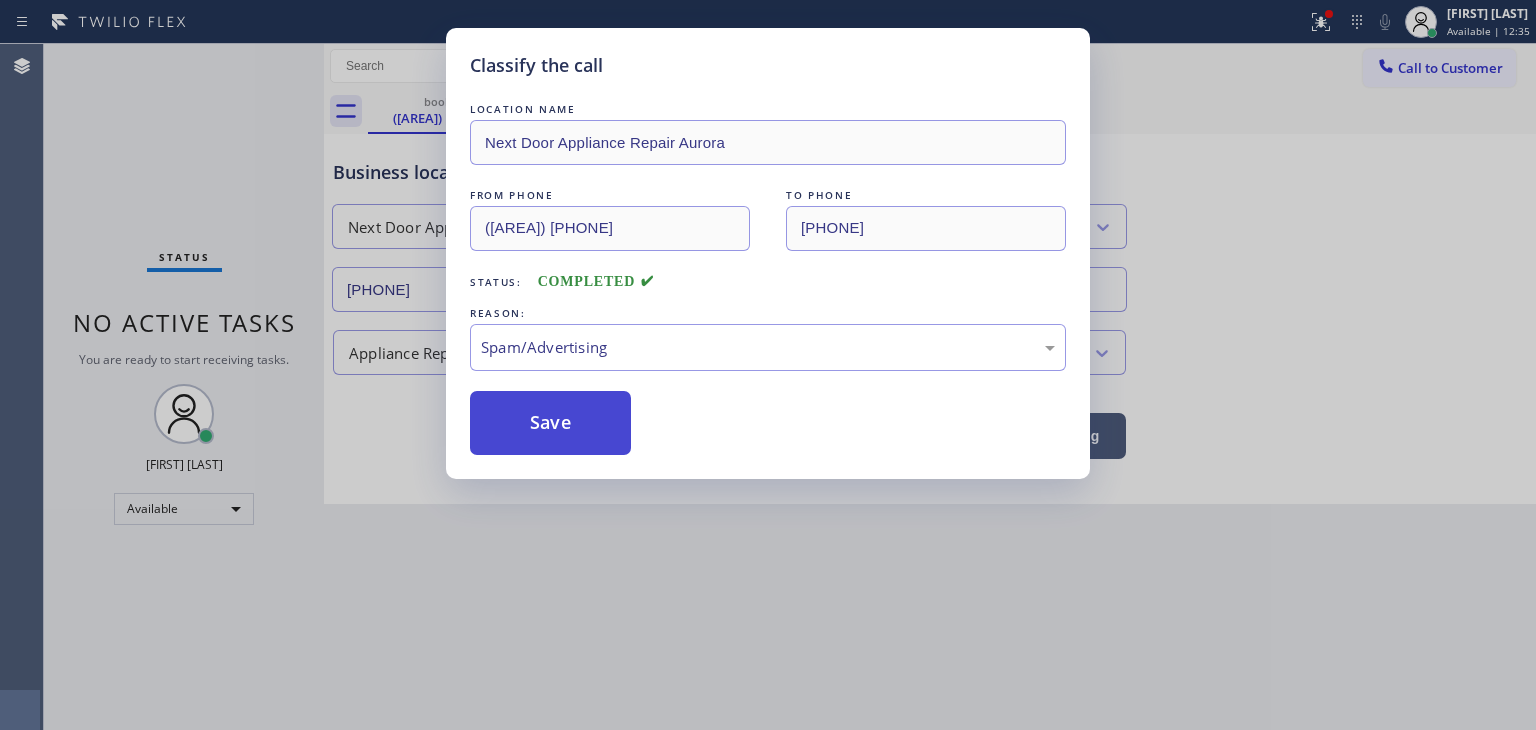 click on "Save" at bounding box center (550, 423) 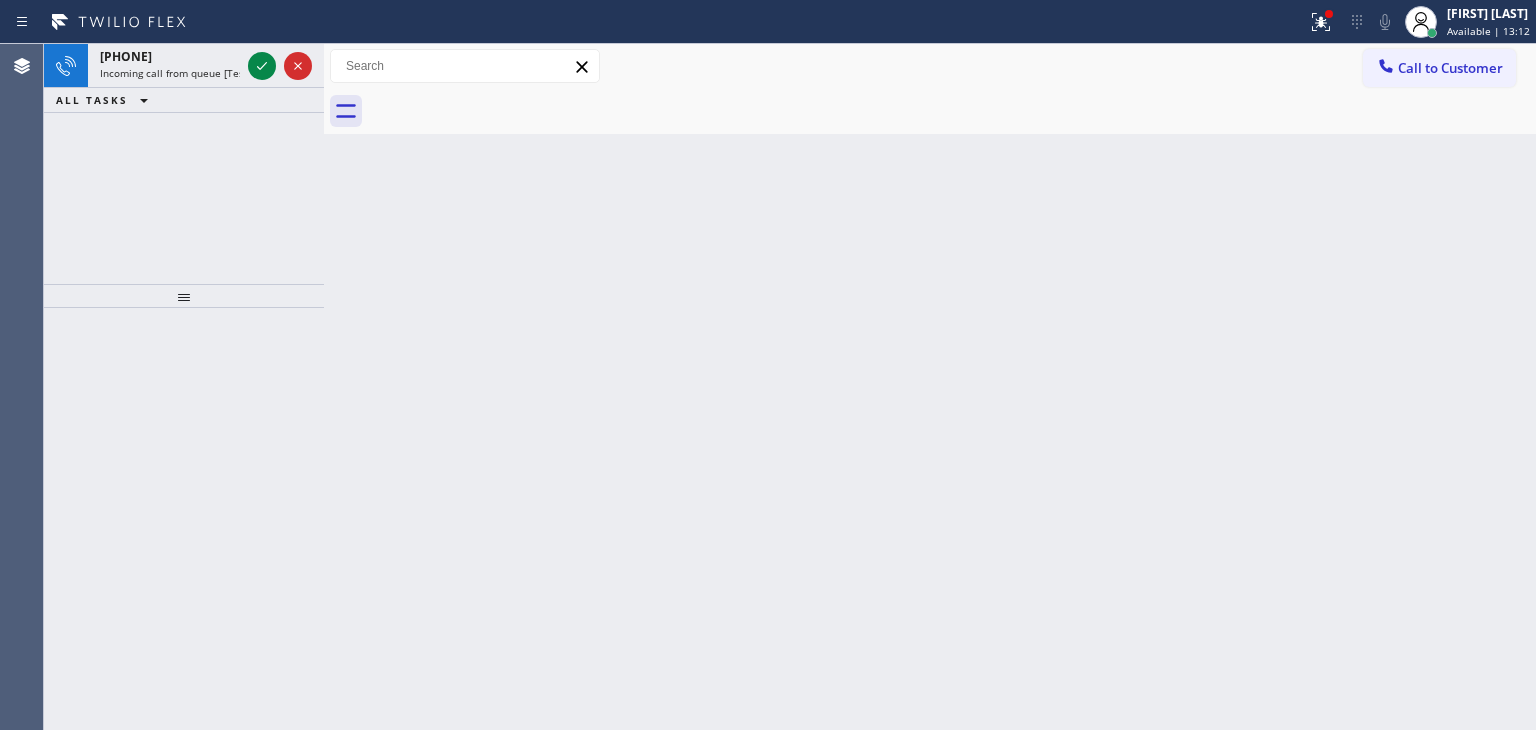 click at bounding box center [280, 66] 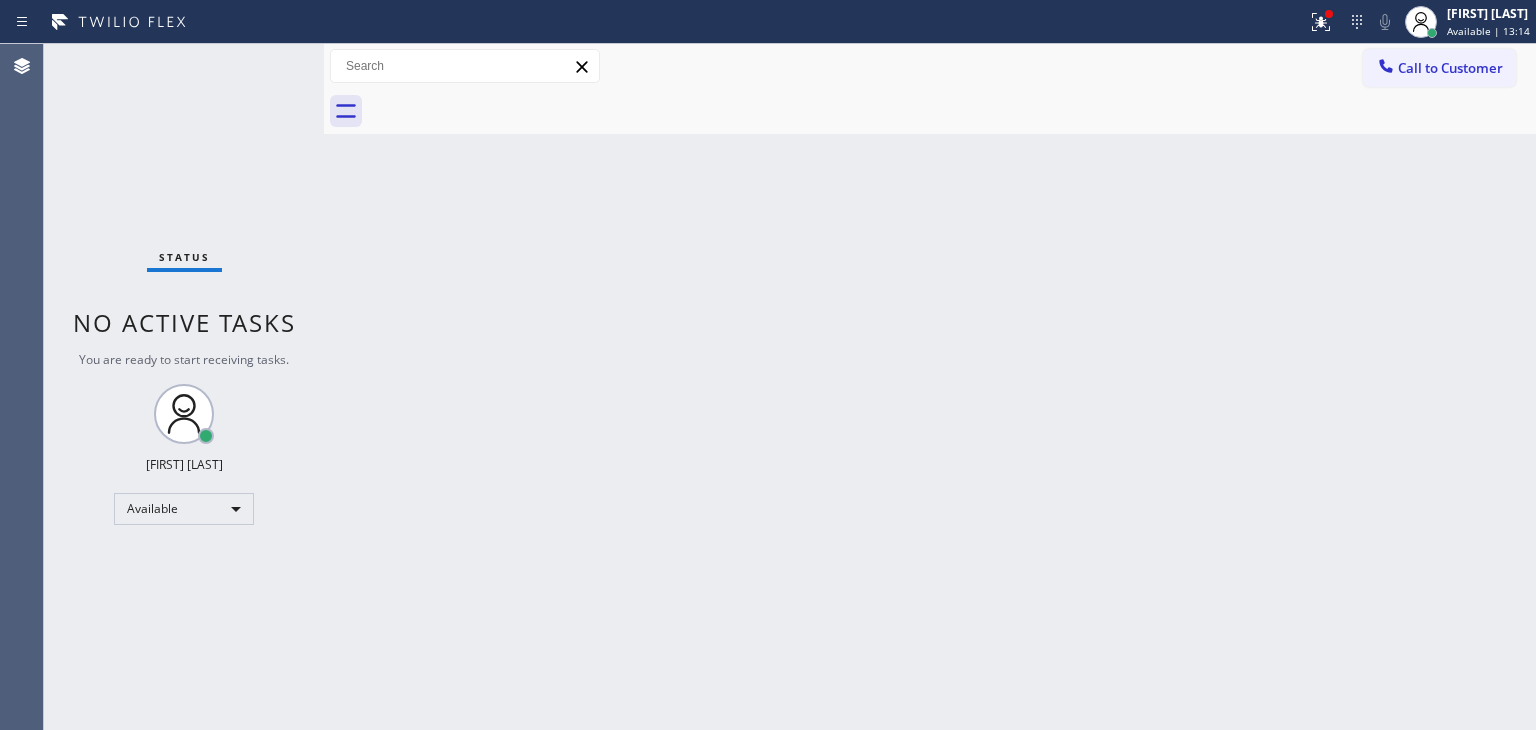 click on "Status   No active tasks     You are ready to start receiving tasks.   [FIRST] [LAST] Available" at bounding box center [184, 387] 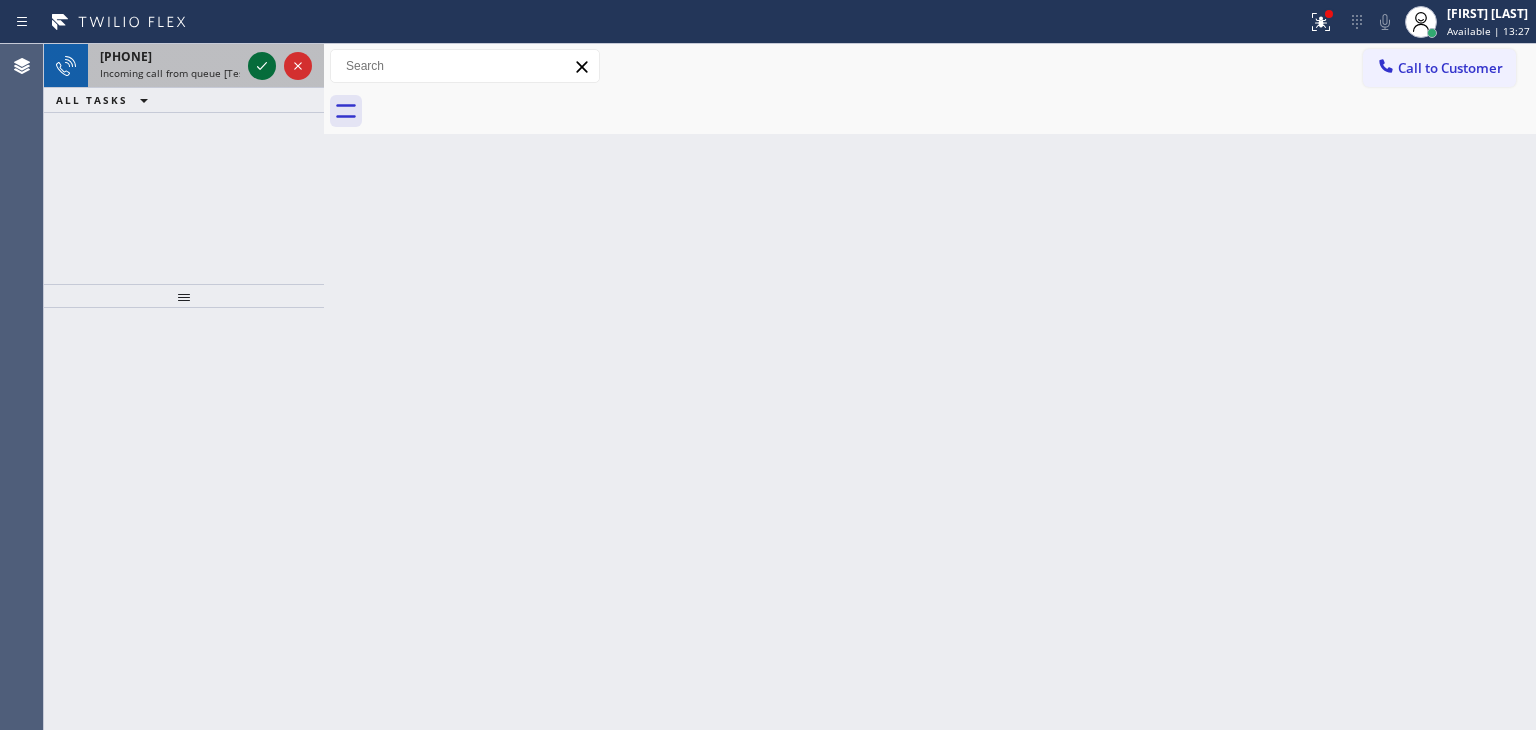 click 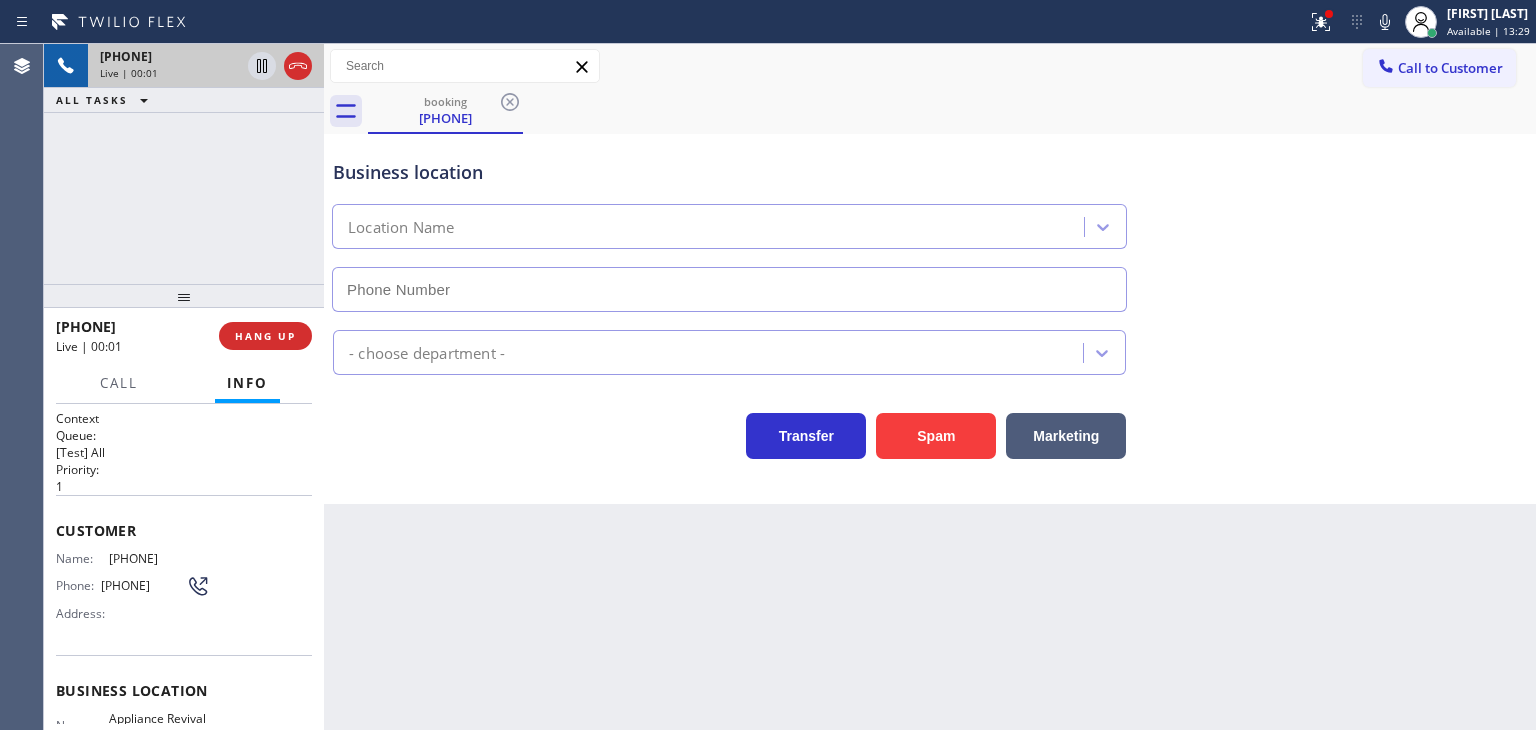 scroll, scrollTop: 100, scrollLeft: 0, axis: vertical 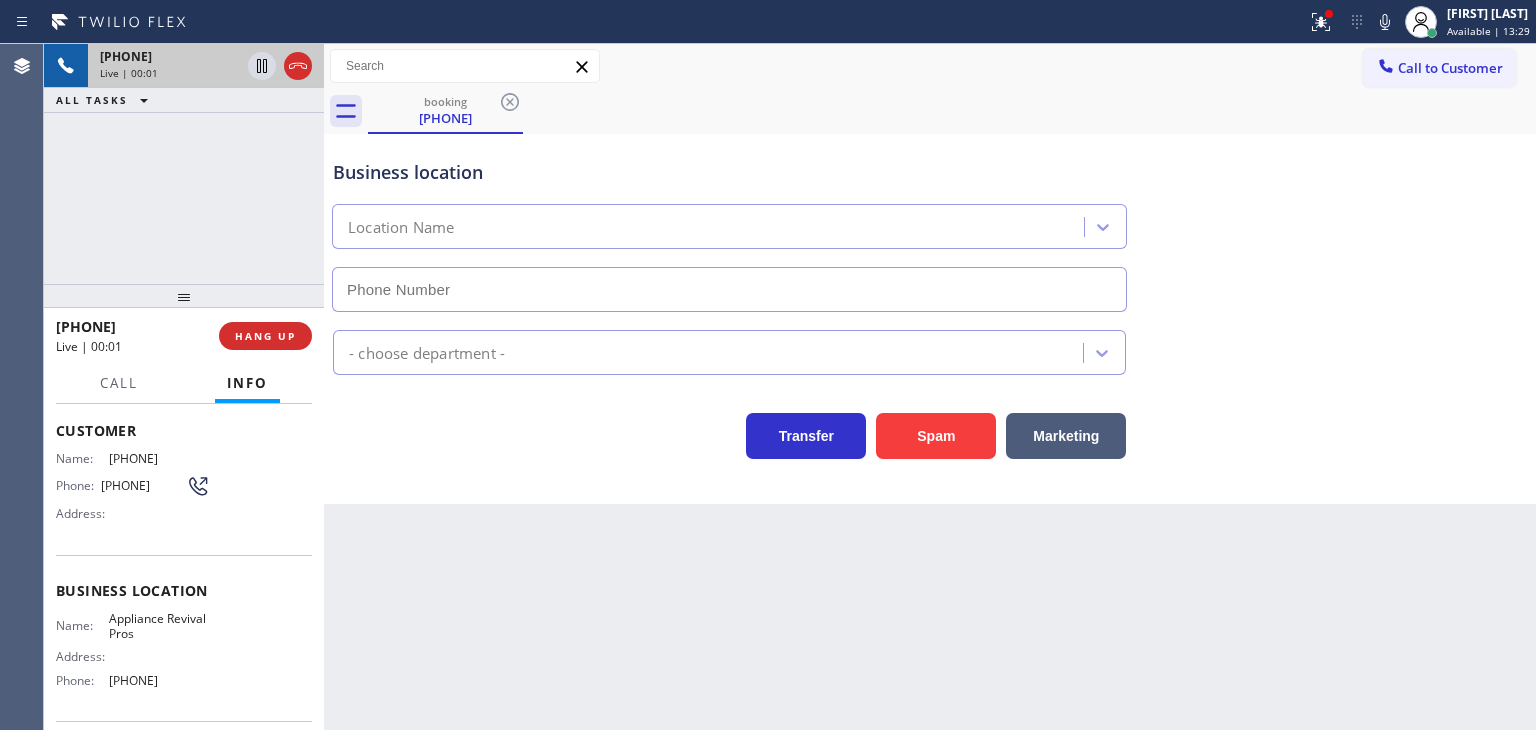 type on "[PHONE]" 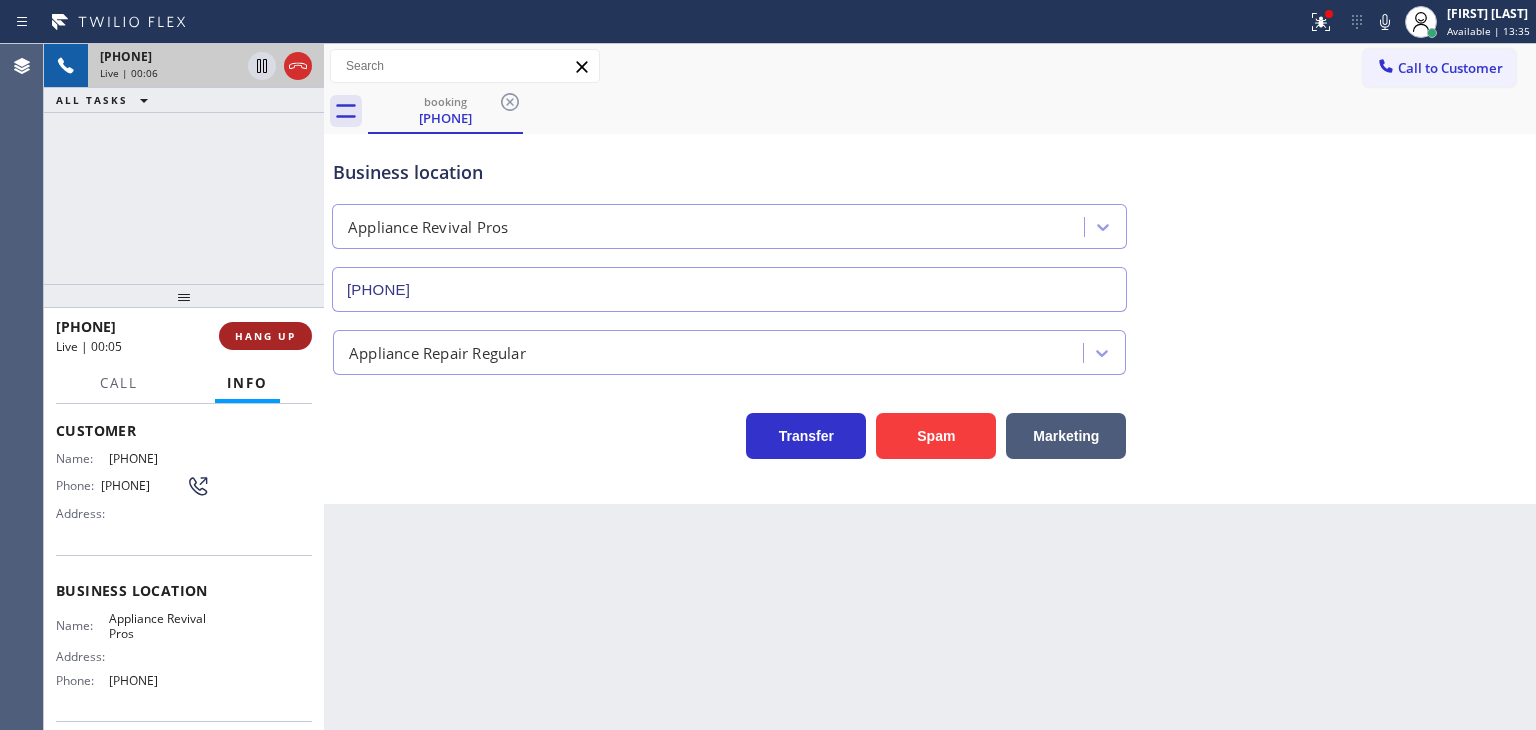 click on "HANG UP" at bounding box center (265, 336) 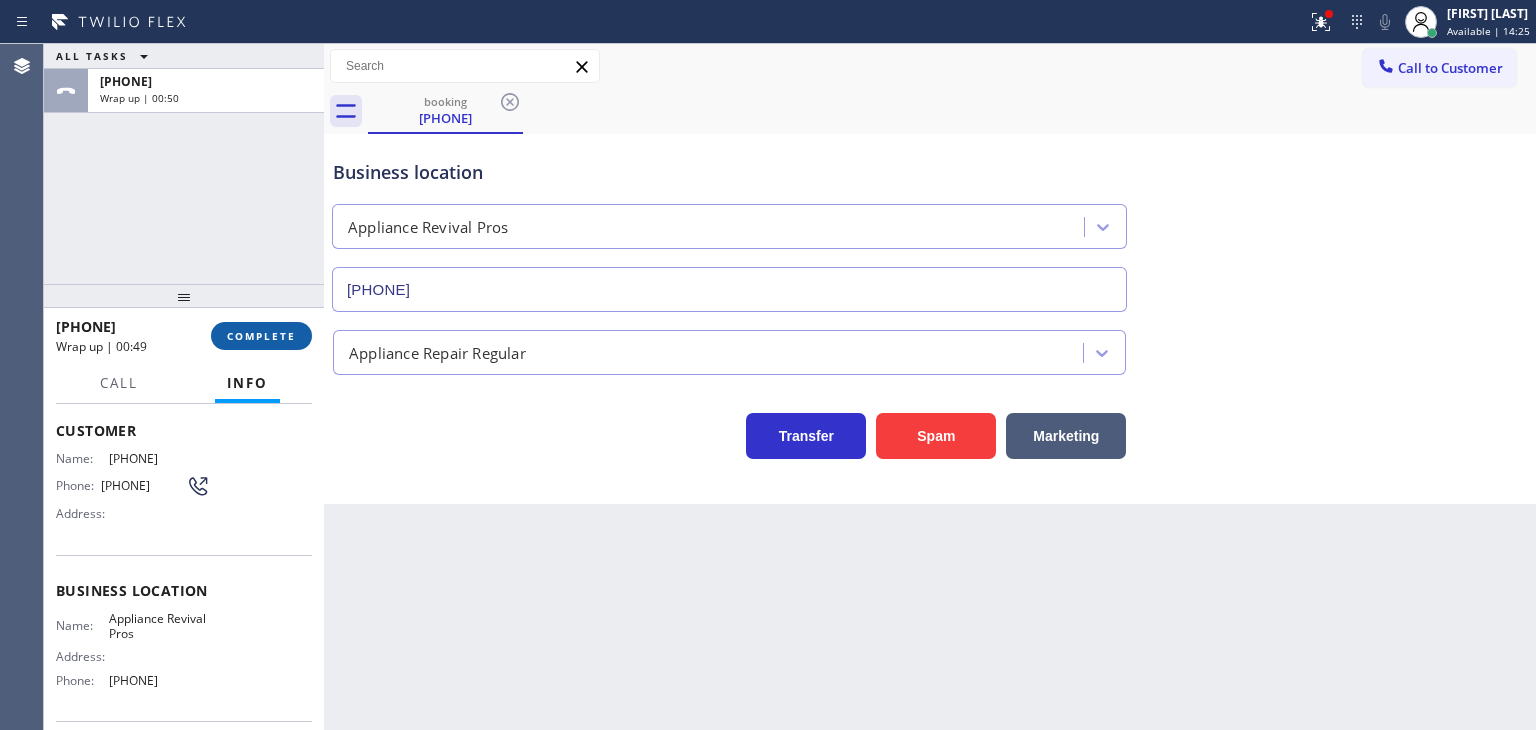 click on "COMPLETE" at bounding box center [261, 336] 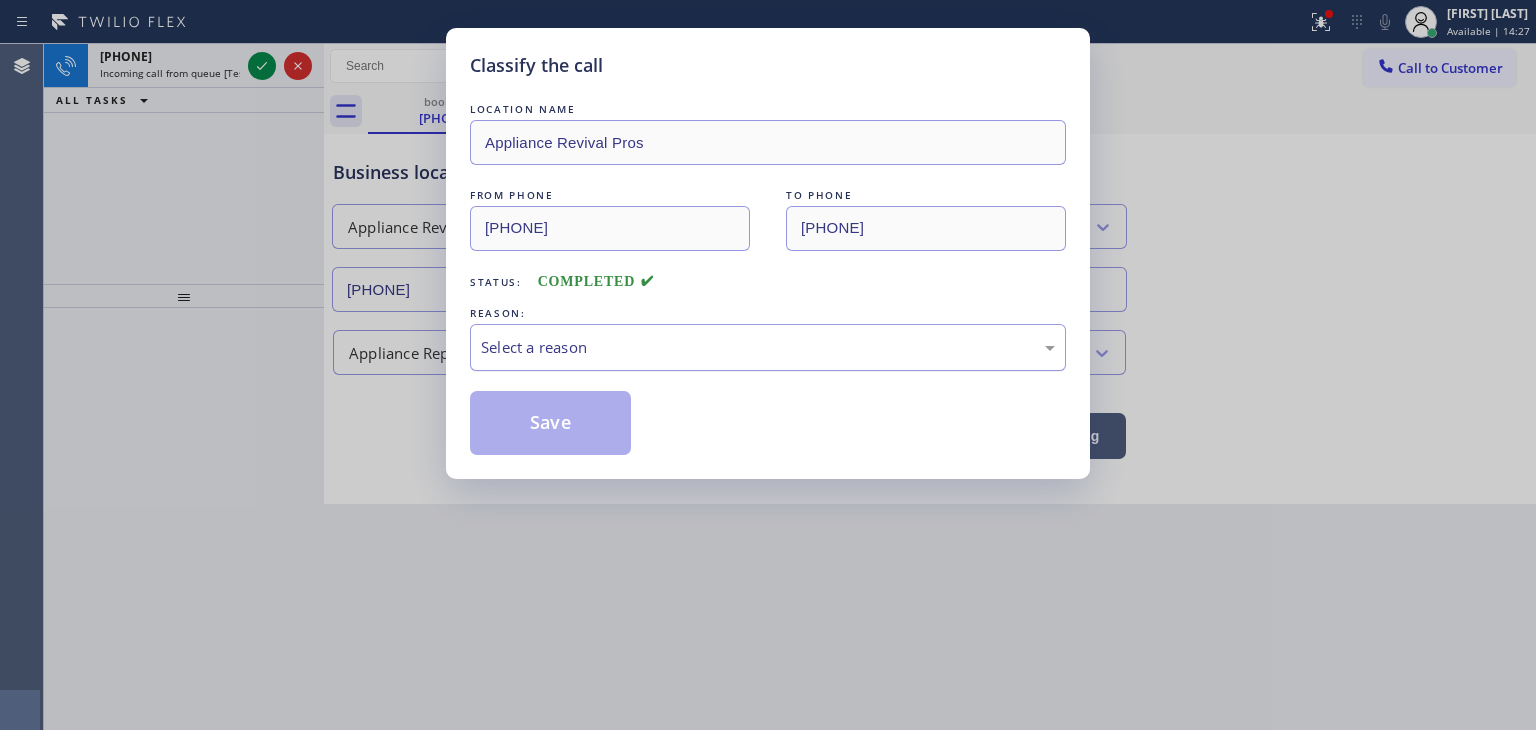 click on "Select a reason" at bounding box center [768, 347] 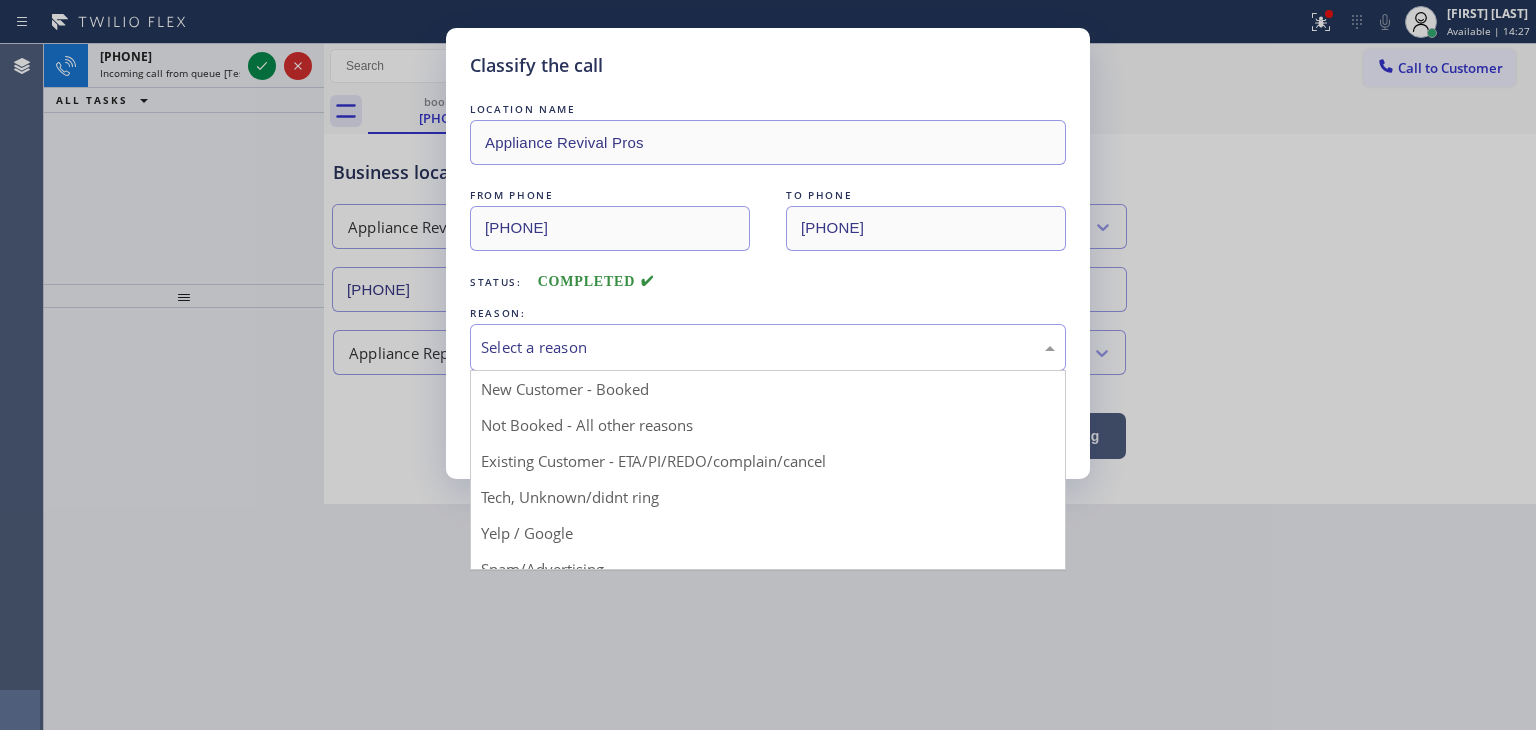 scroll, scrollTop: 125, scrollLeft: 0, axis: vertical 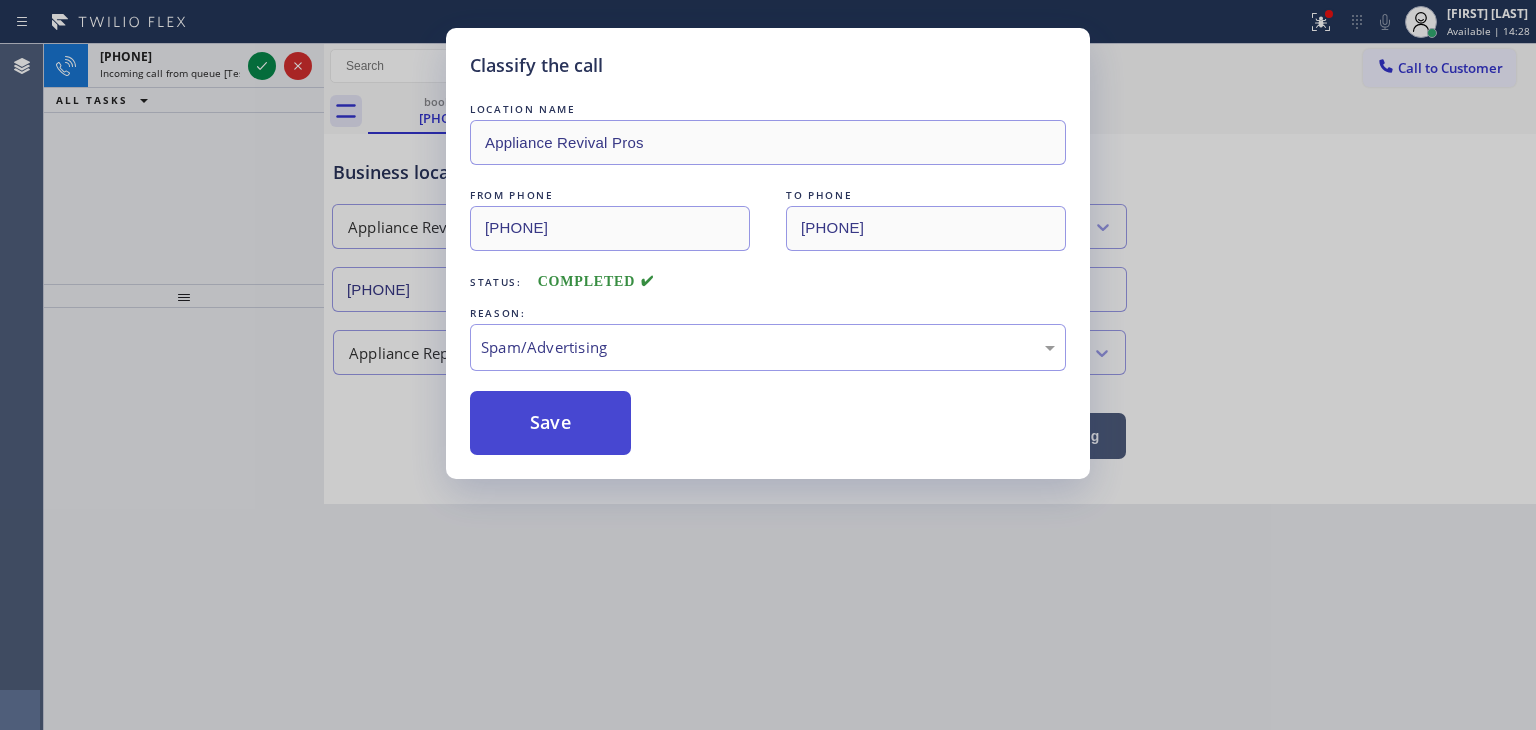 click on "Save" at bounding box center [550, 423] 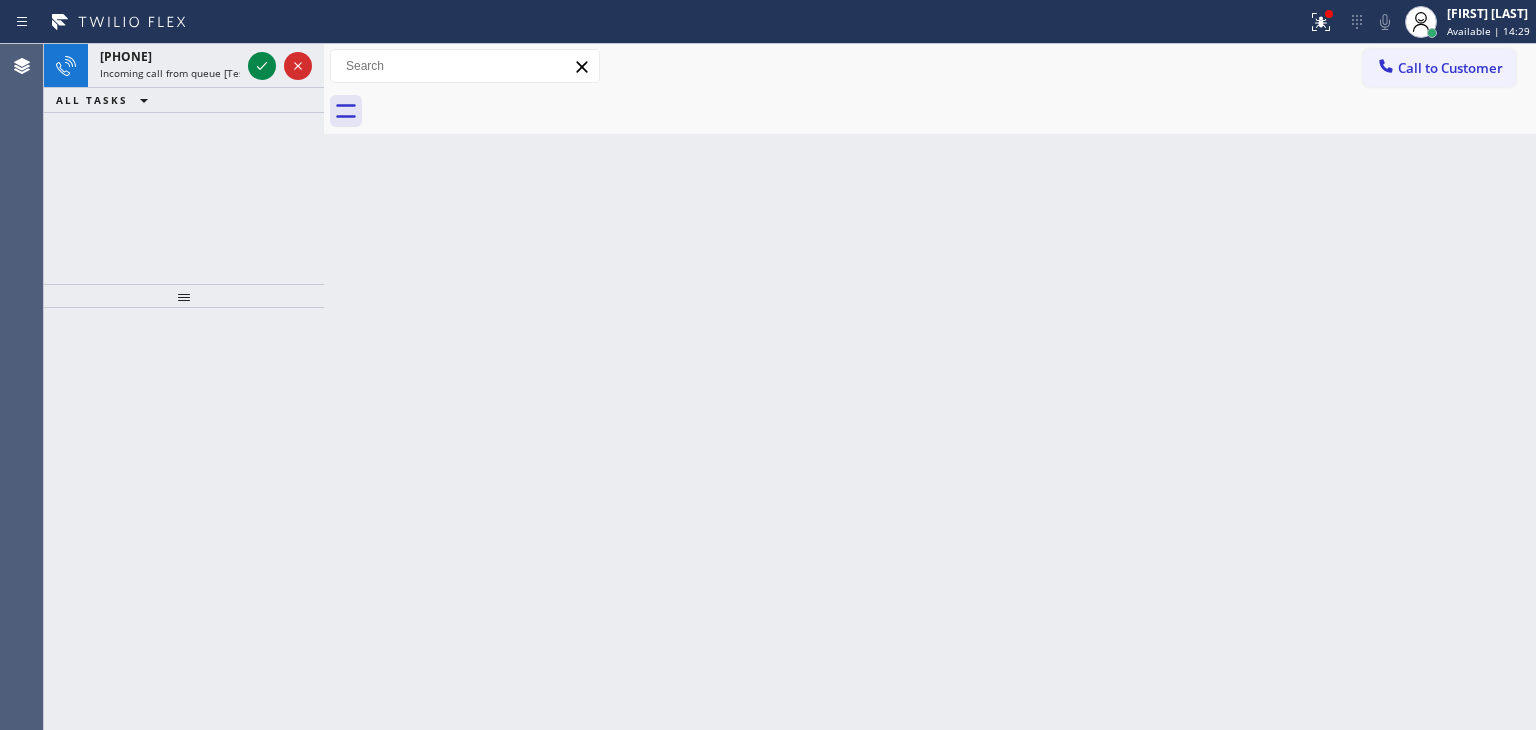 click 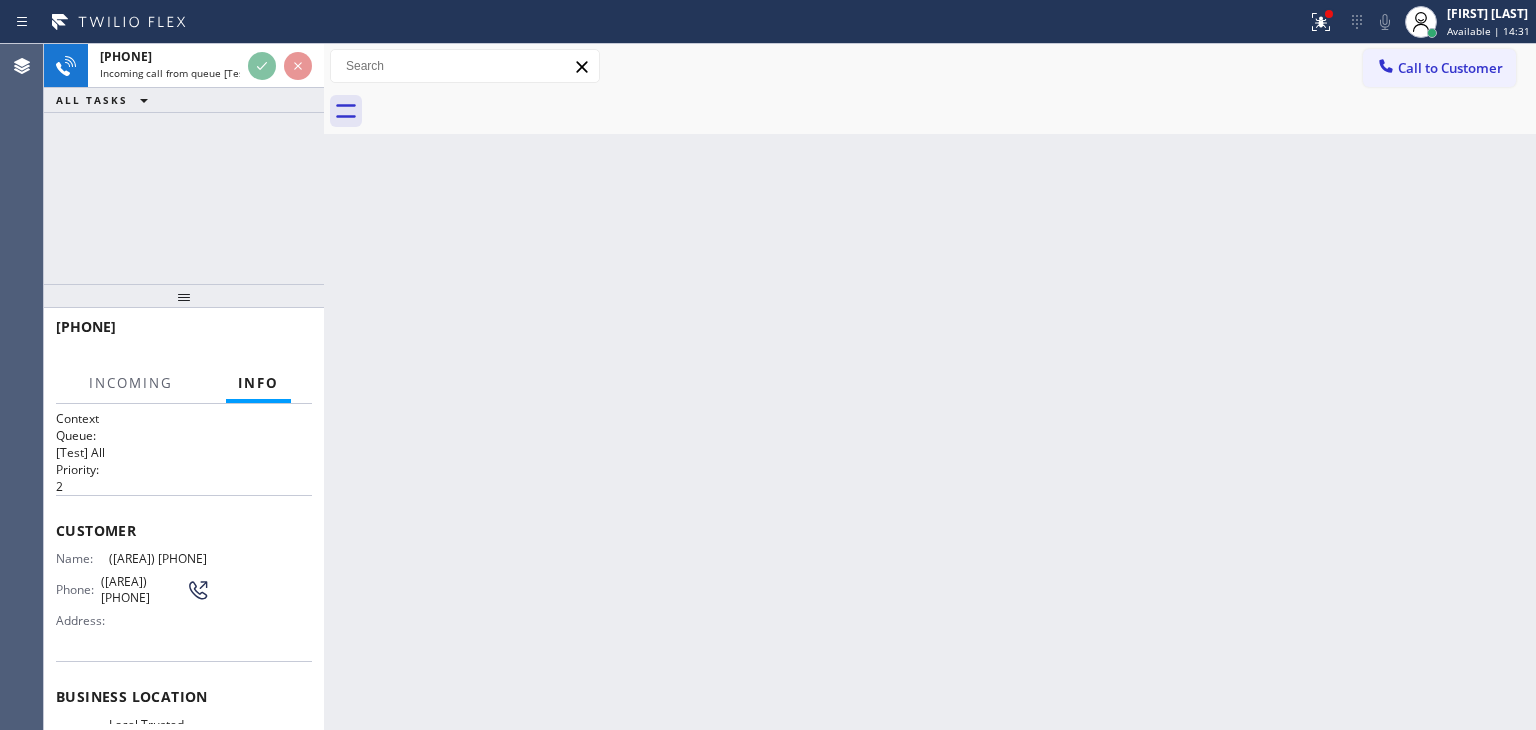 scroll, scrollTop: 100, scrollLeft: 0, axis: vertical 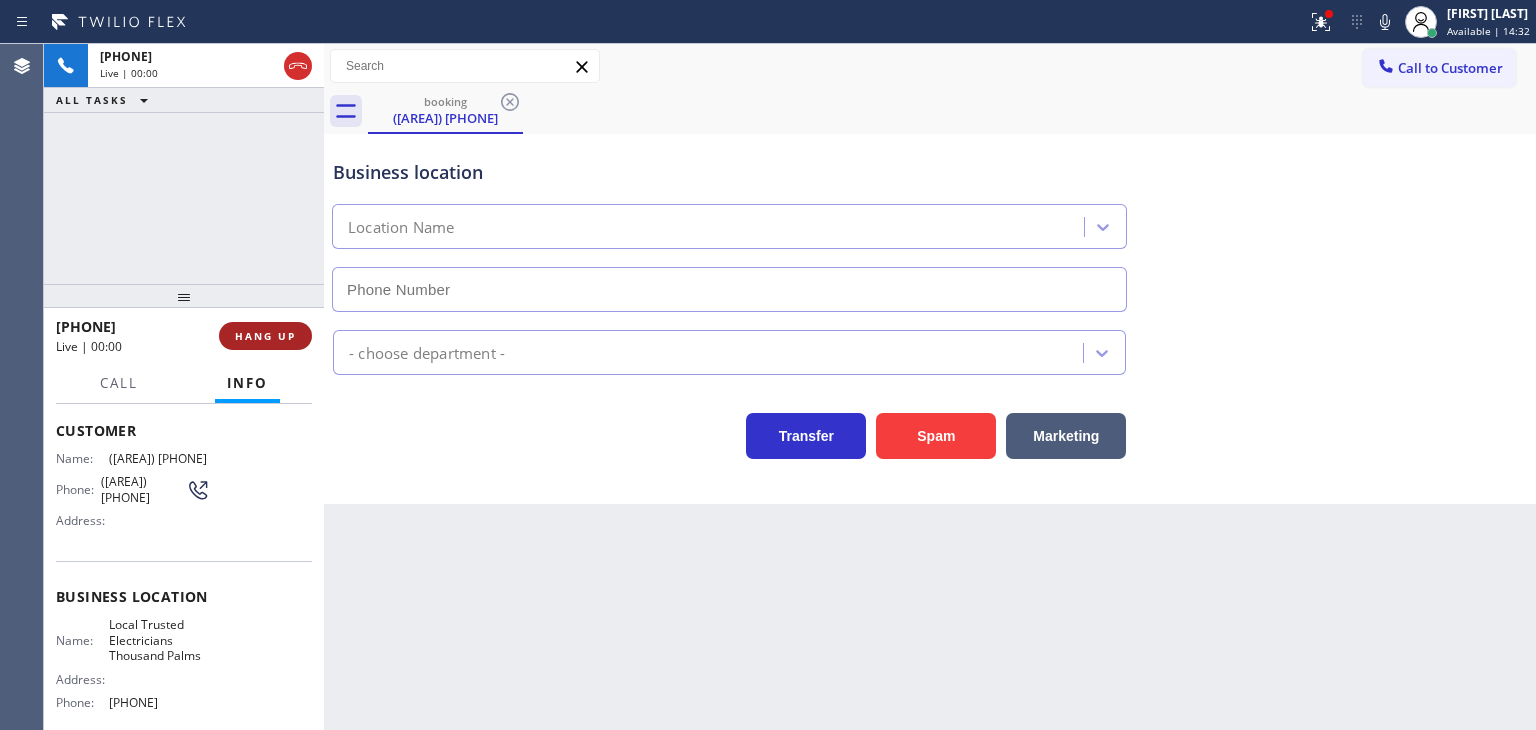 type on "[PHONE]" 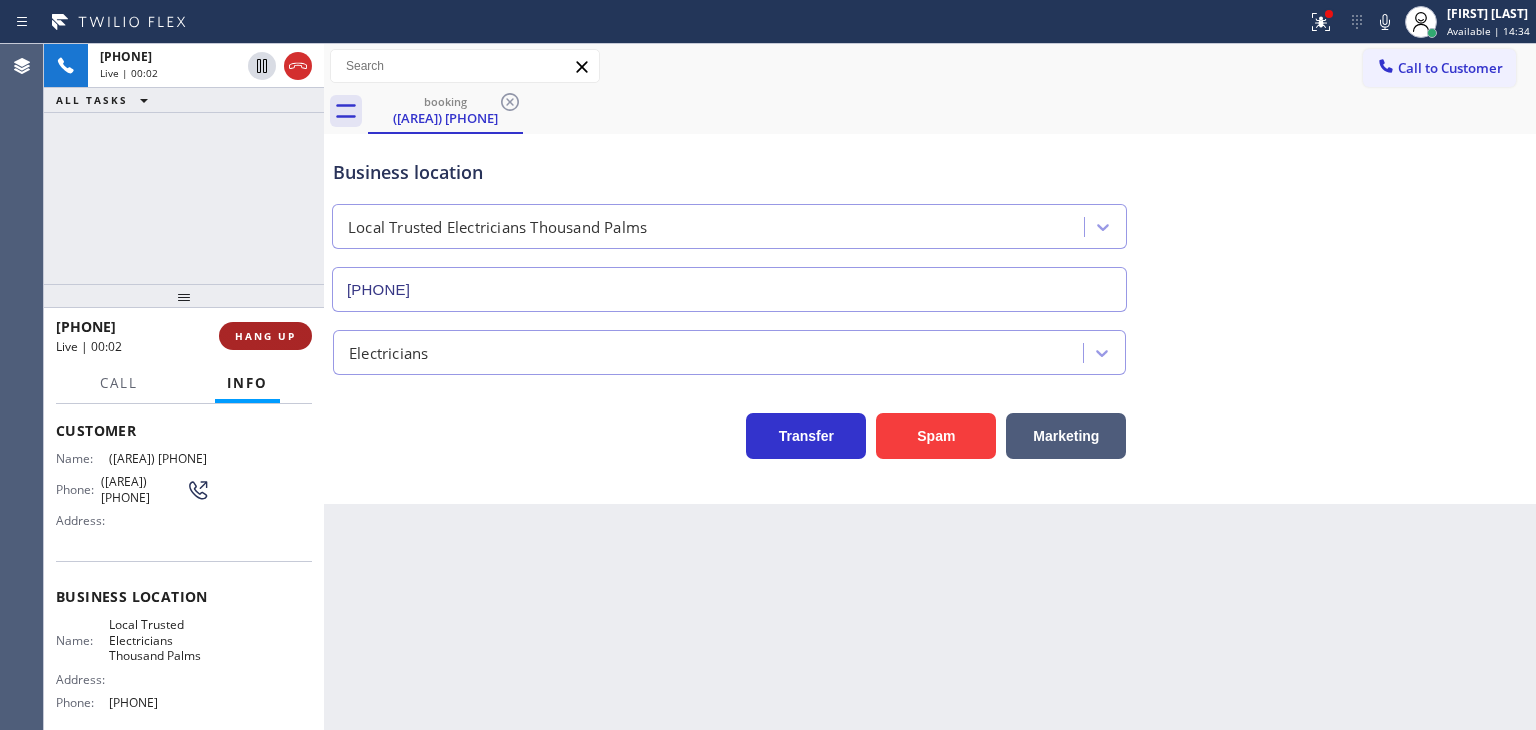 click on "HANG UP" at bounding box center [265, 336] 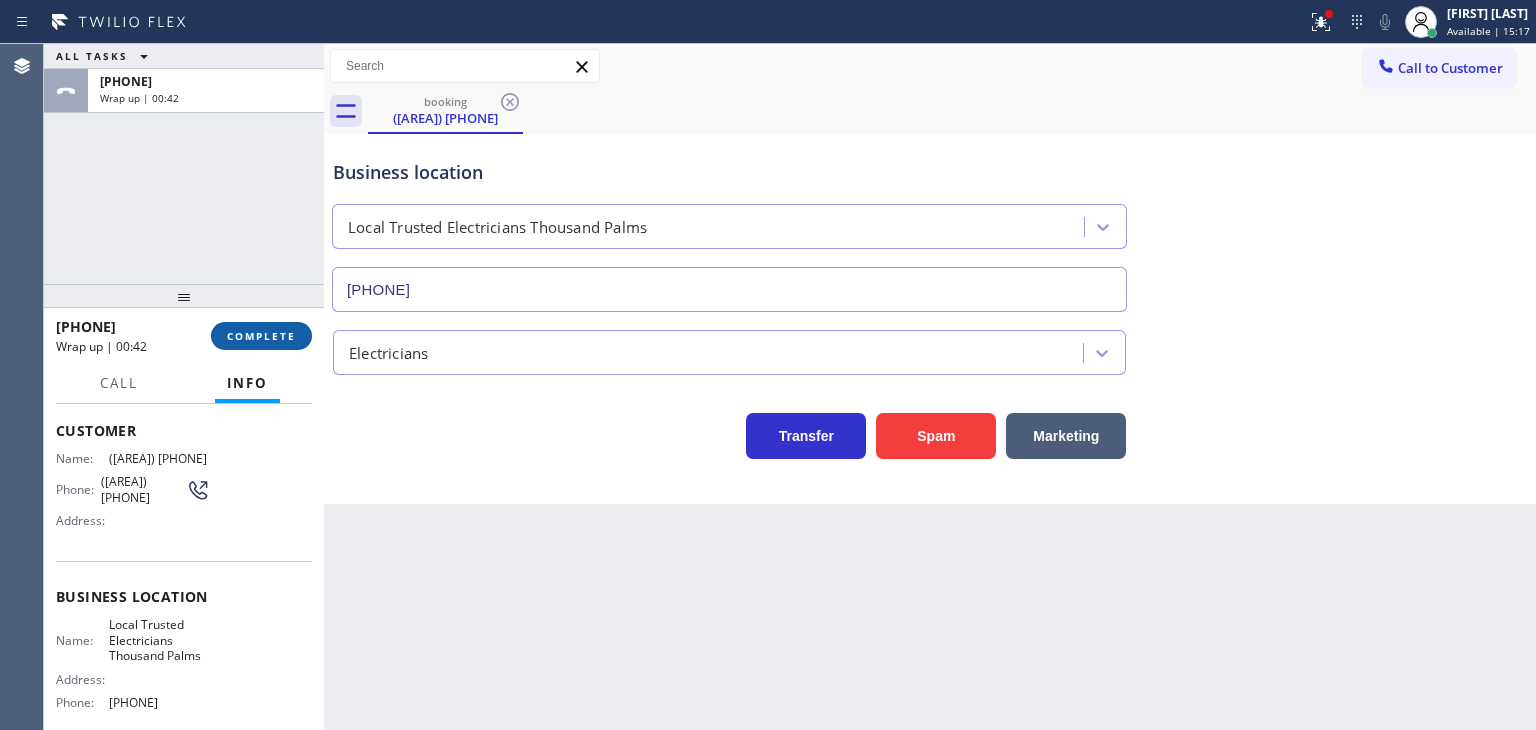click on "COMPLETE" at bounding box center (261, 336) 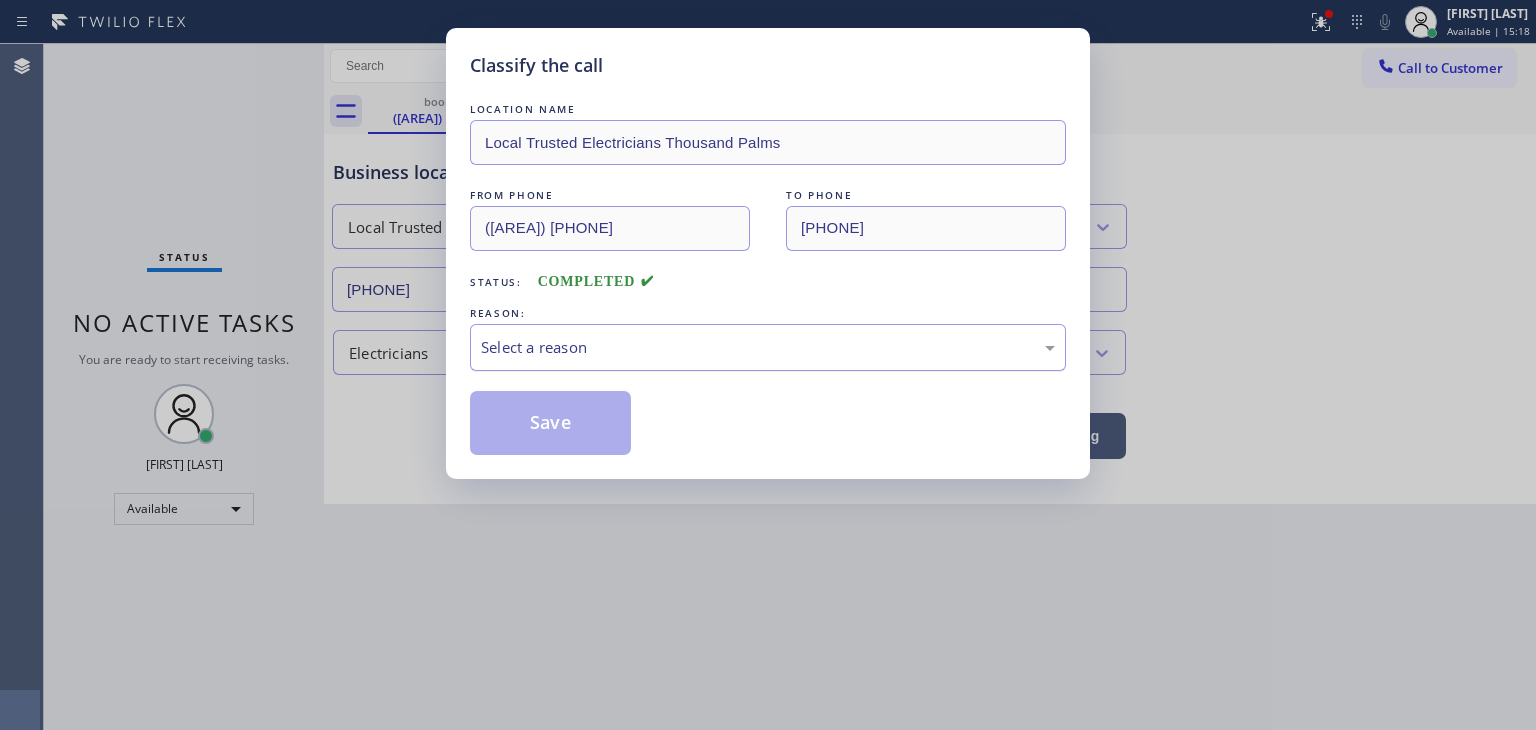 click on "Select a reason" at bounding box center [768, 347] 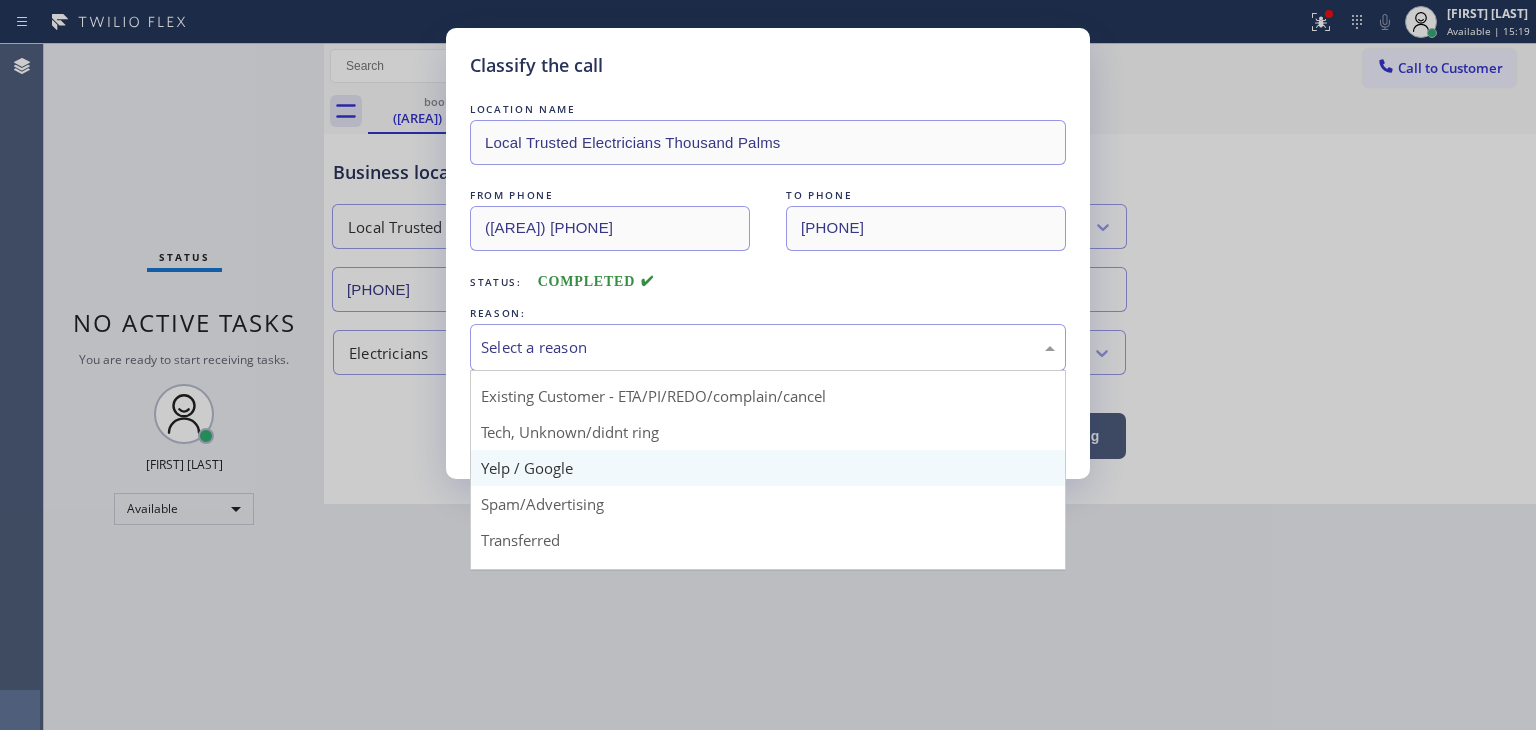 scroll, scrollTop: 100, scrollLeft: 0, axis: vertical 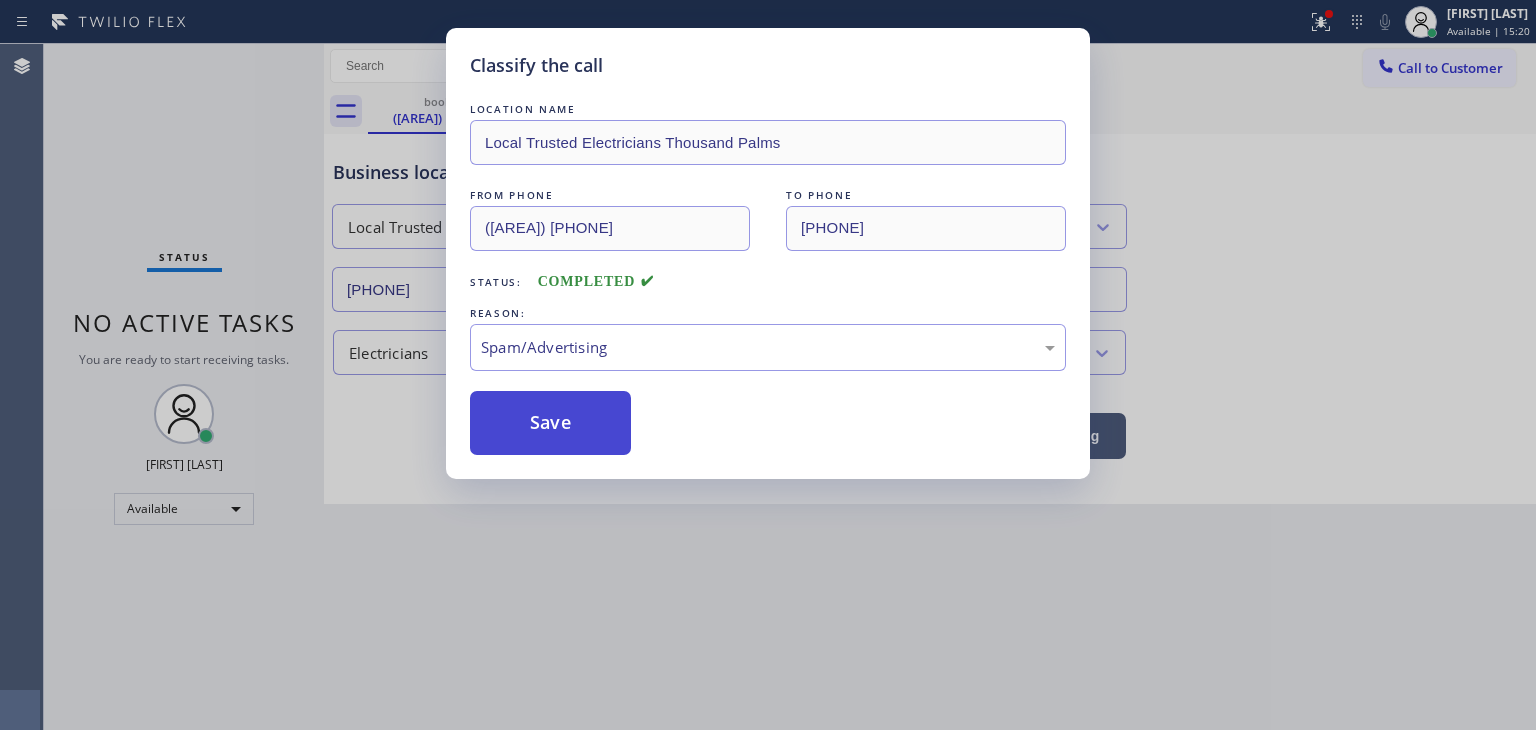 click on "Save" at bounding box center [550, 423] 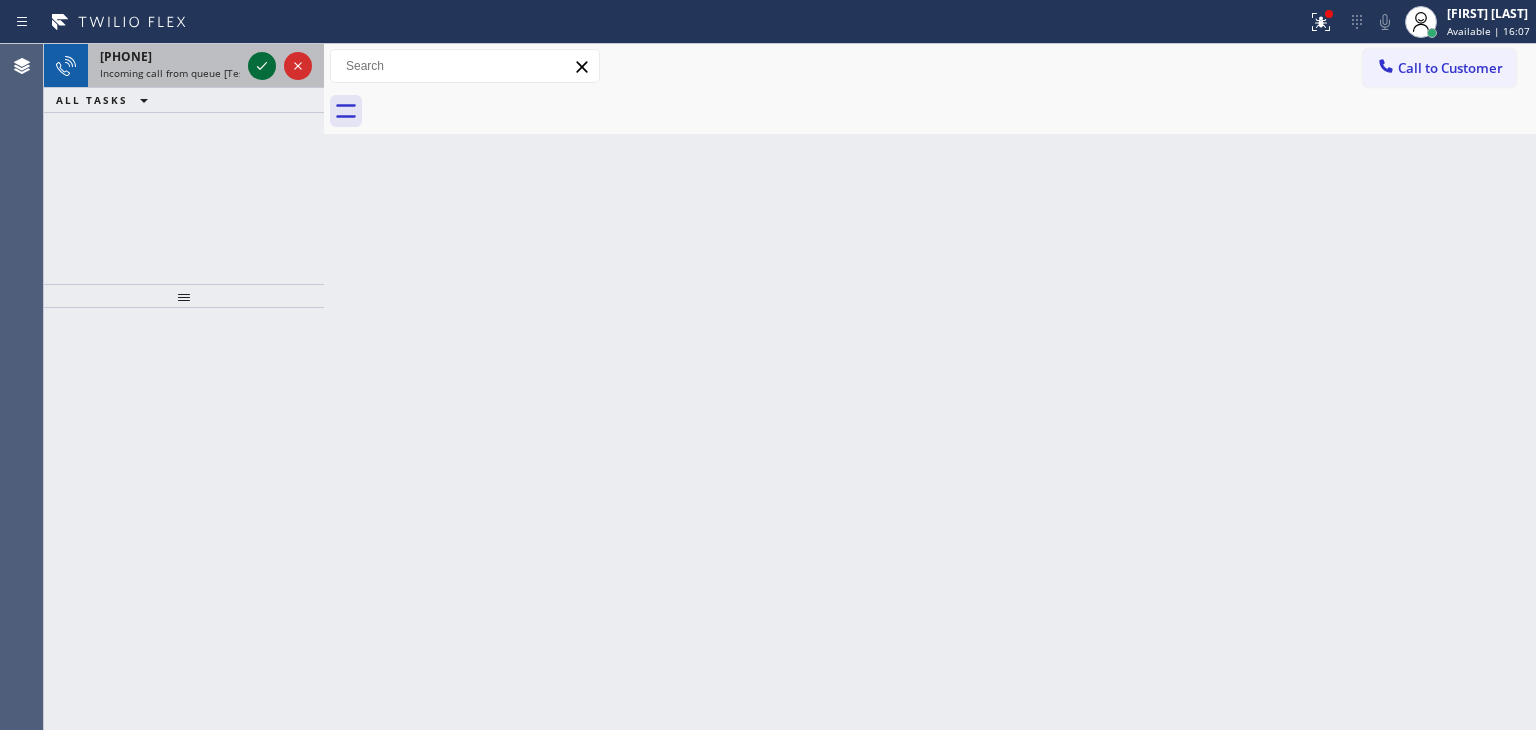 click 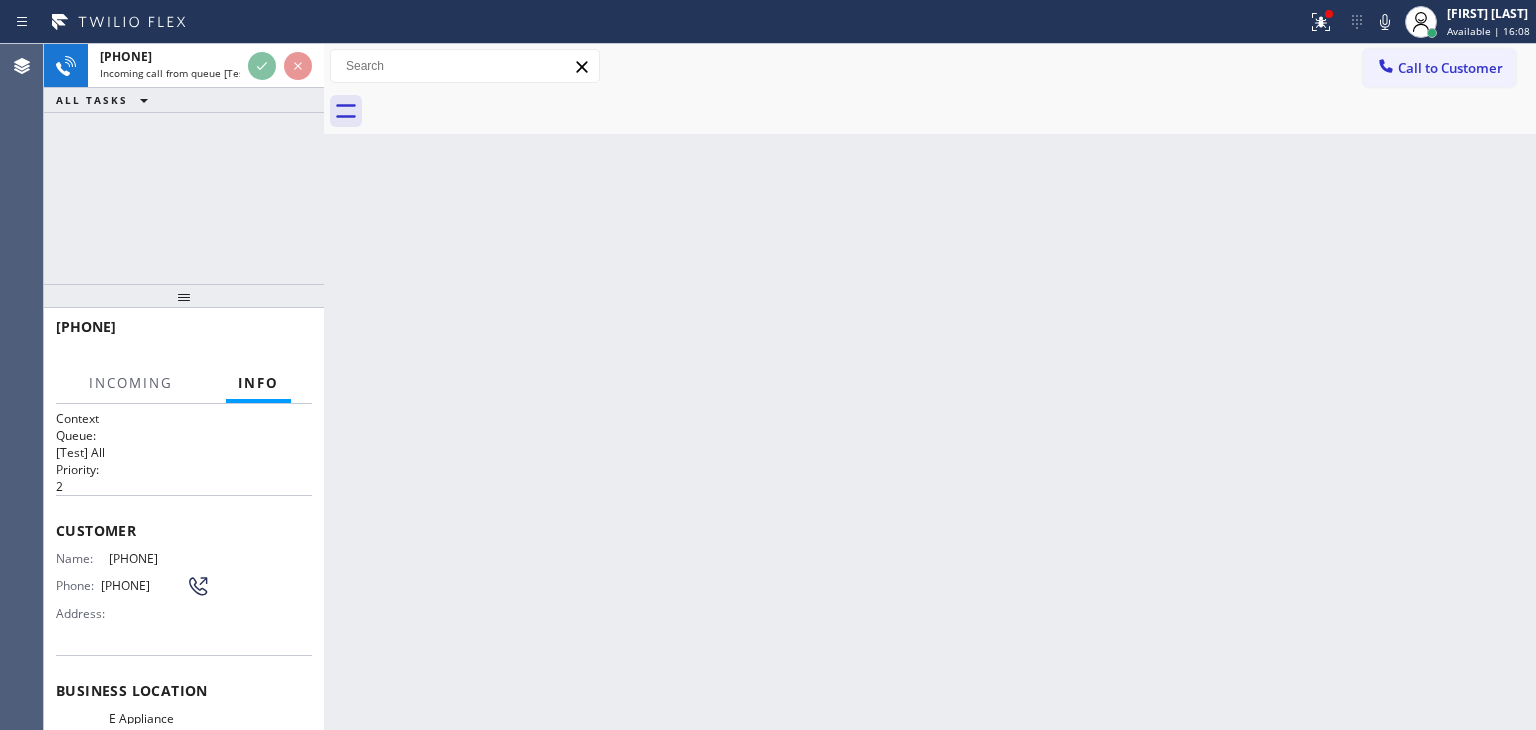 scroll, scrollTop: 100, scrollLeft: 0, axis: vertical 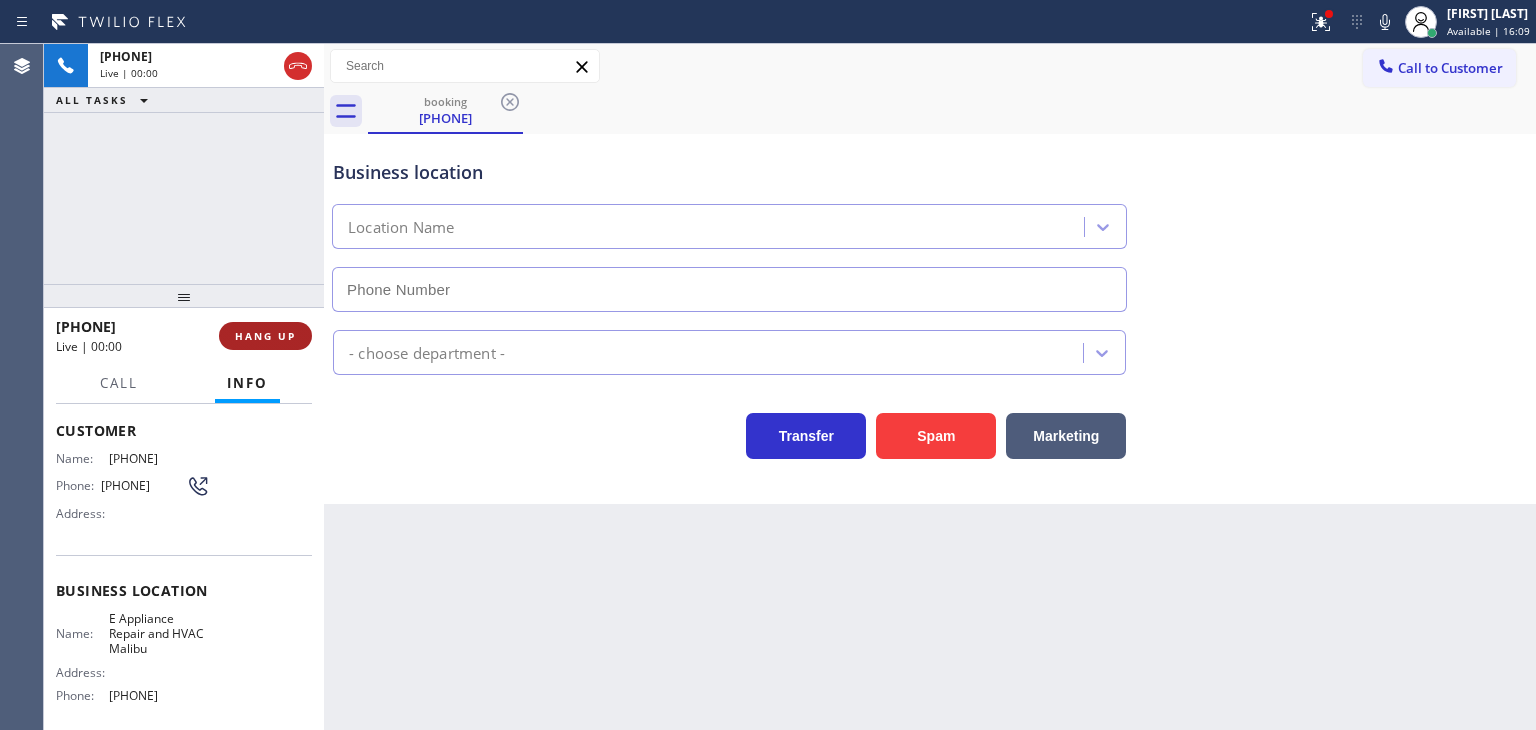 type on "[PHONE]" 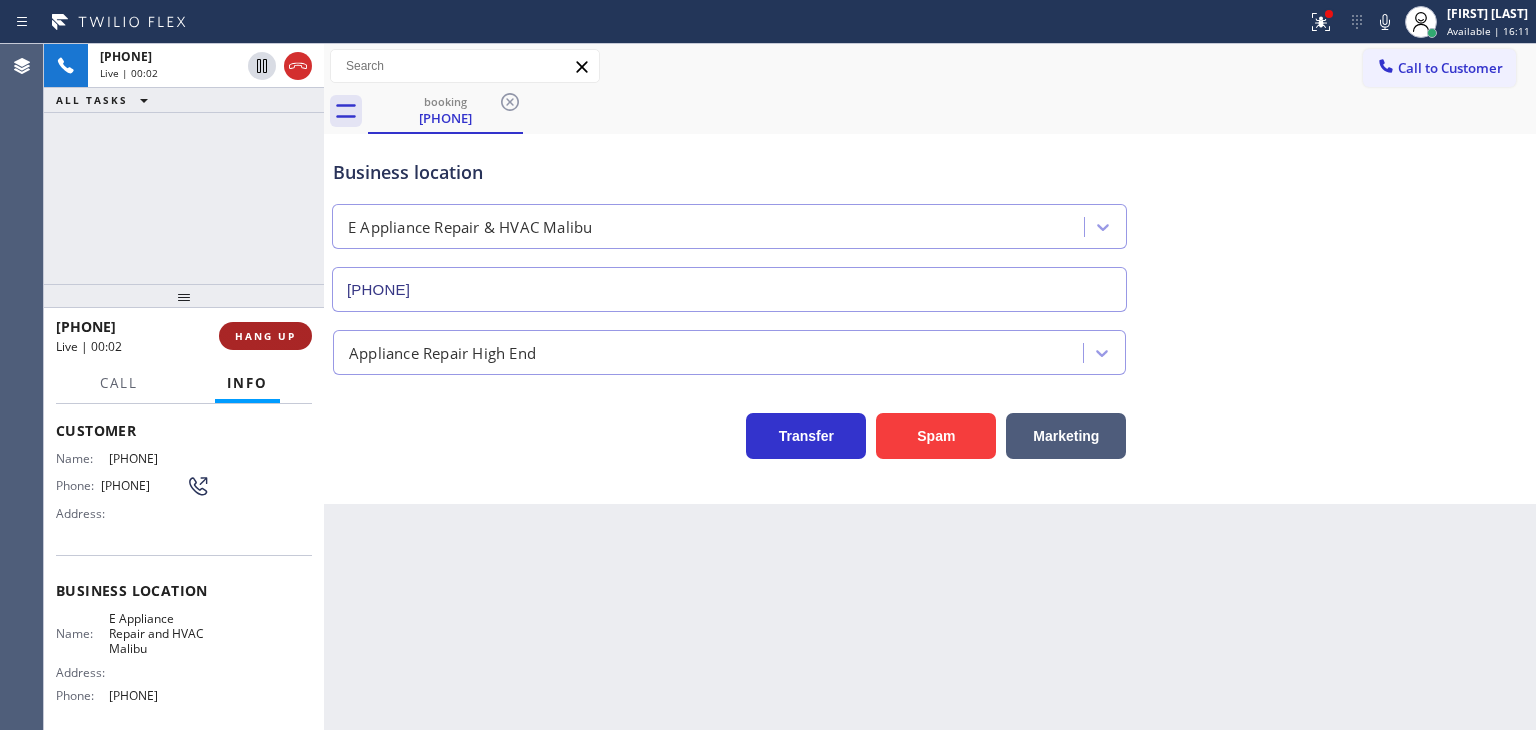 click on "HANG UP" at bounding box center [265, 336] 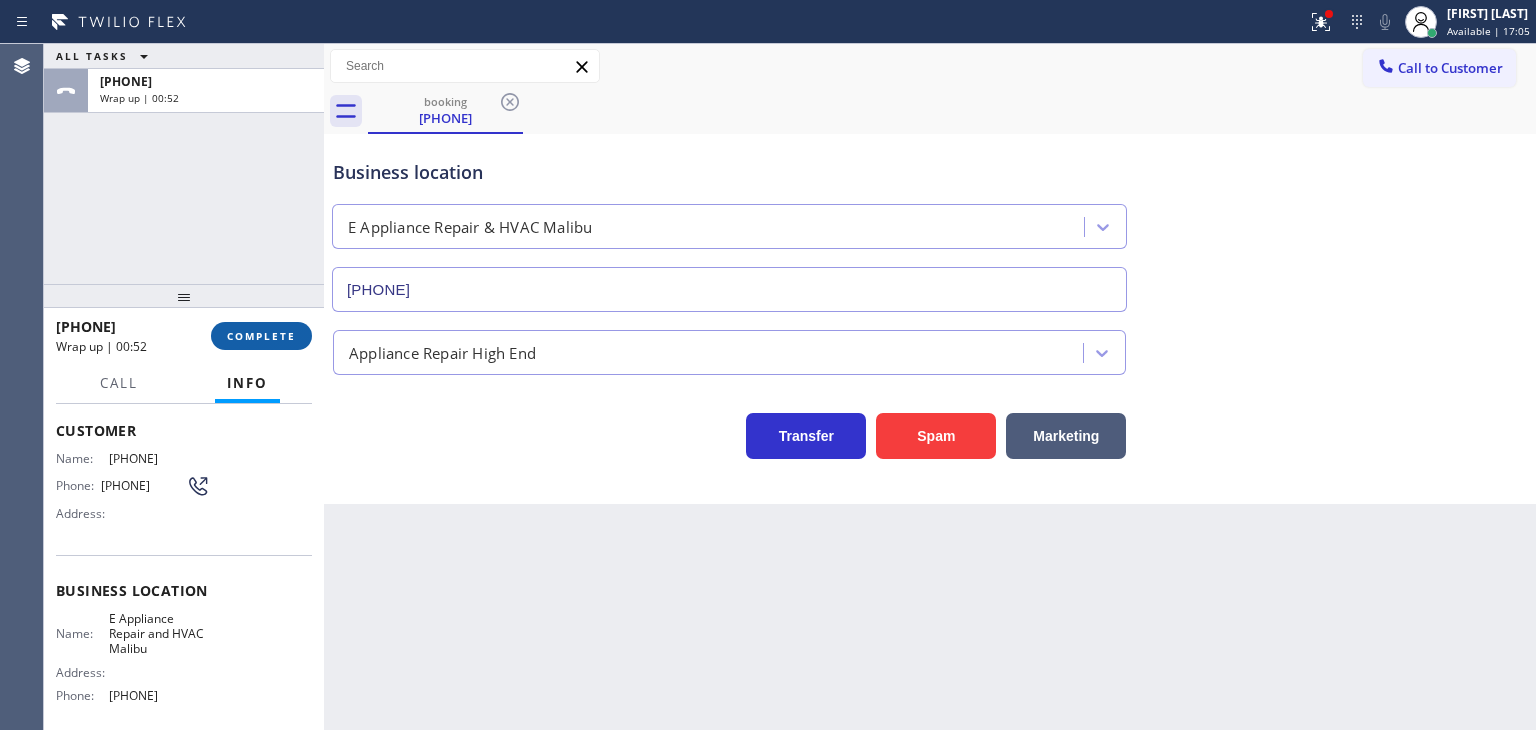 click on "COMPLETE" at bounding box center [261, 336] 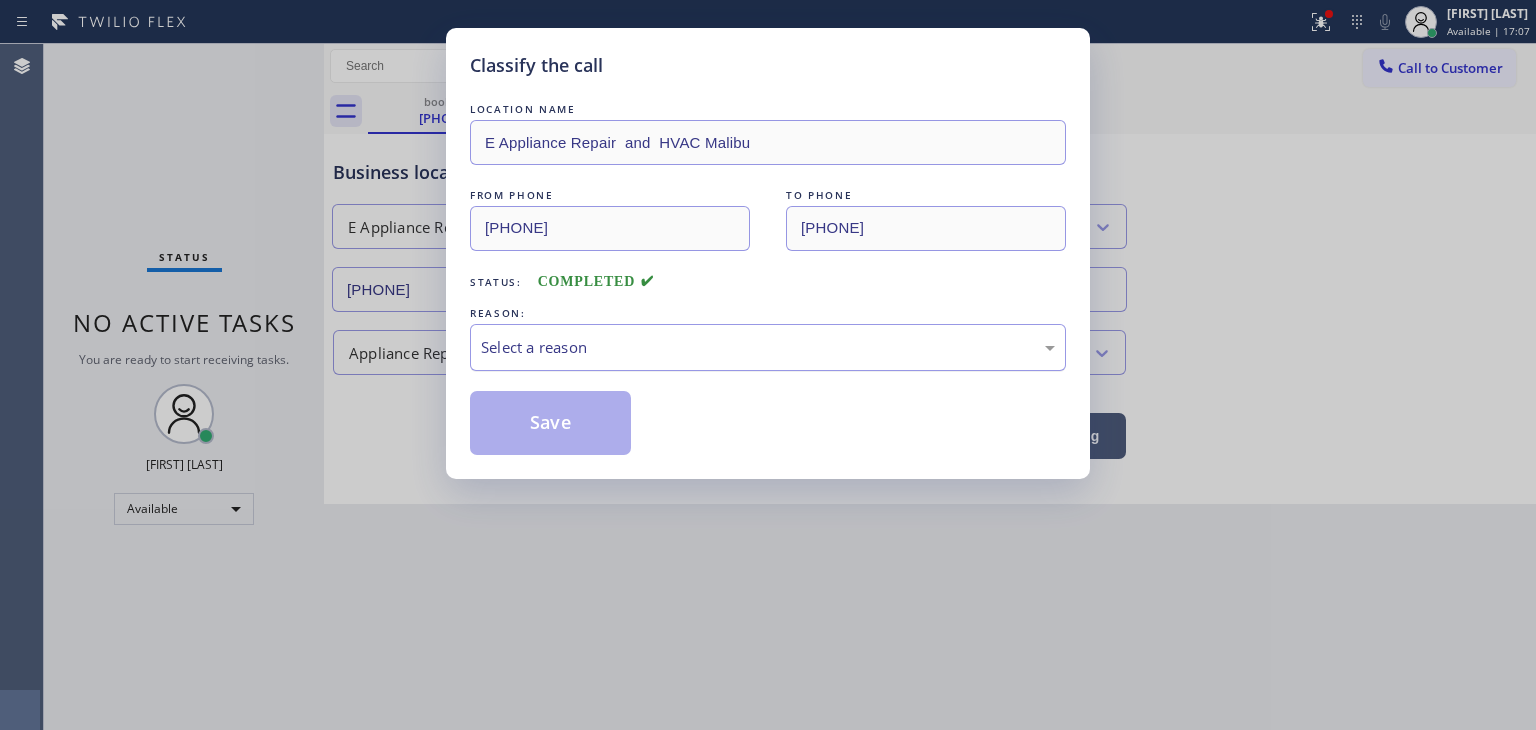 click on "Select a reason" at bounding box center [768, 347] 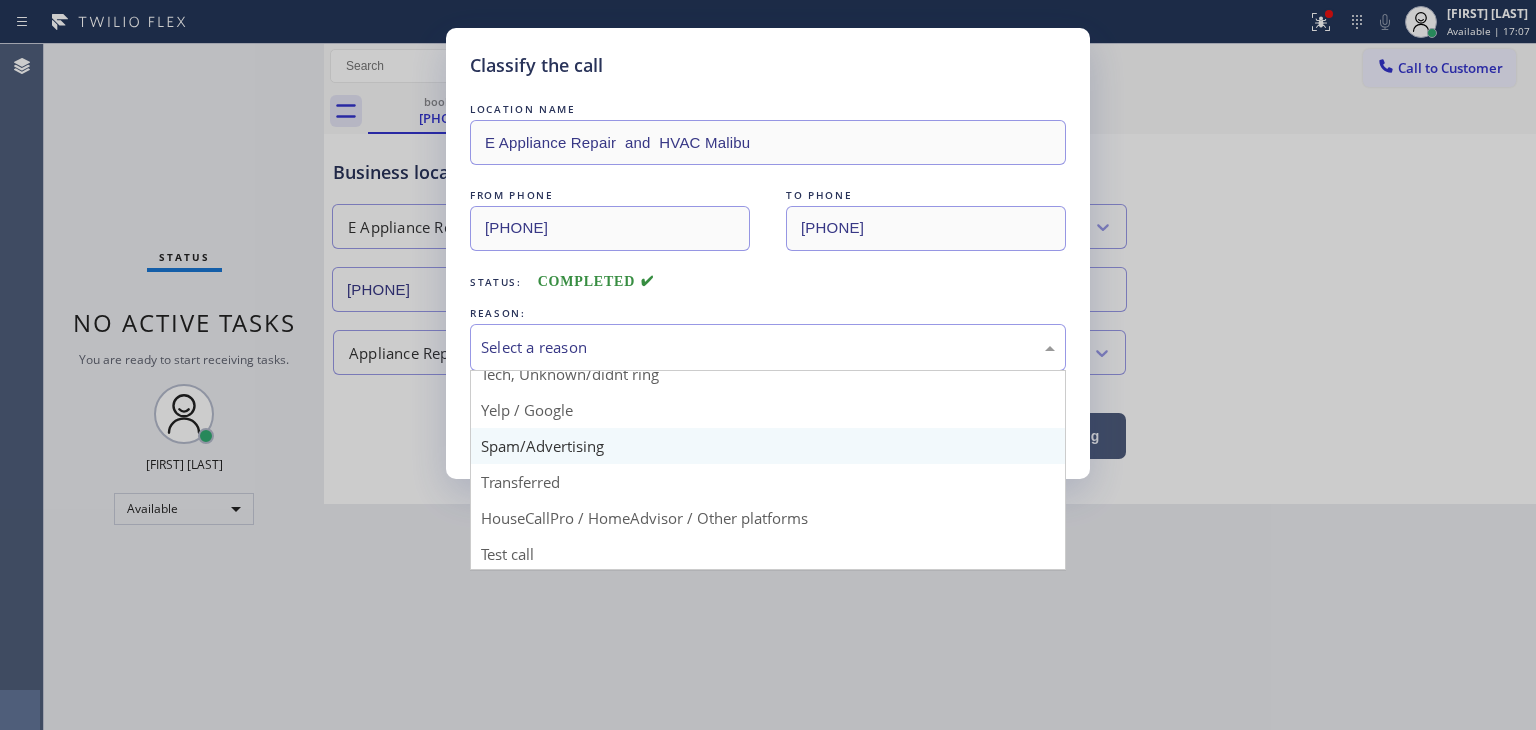 scroll, scrollTop: 125, scrollLeft: 0, axis: vertical 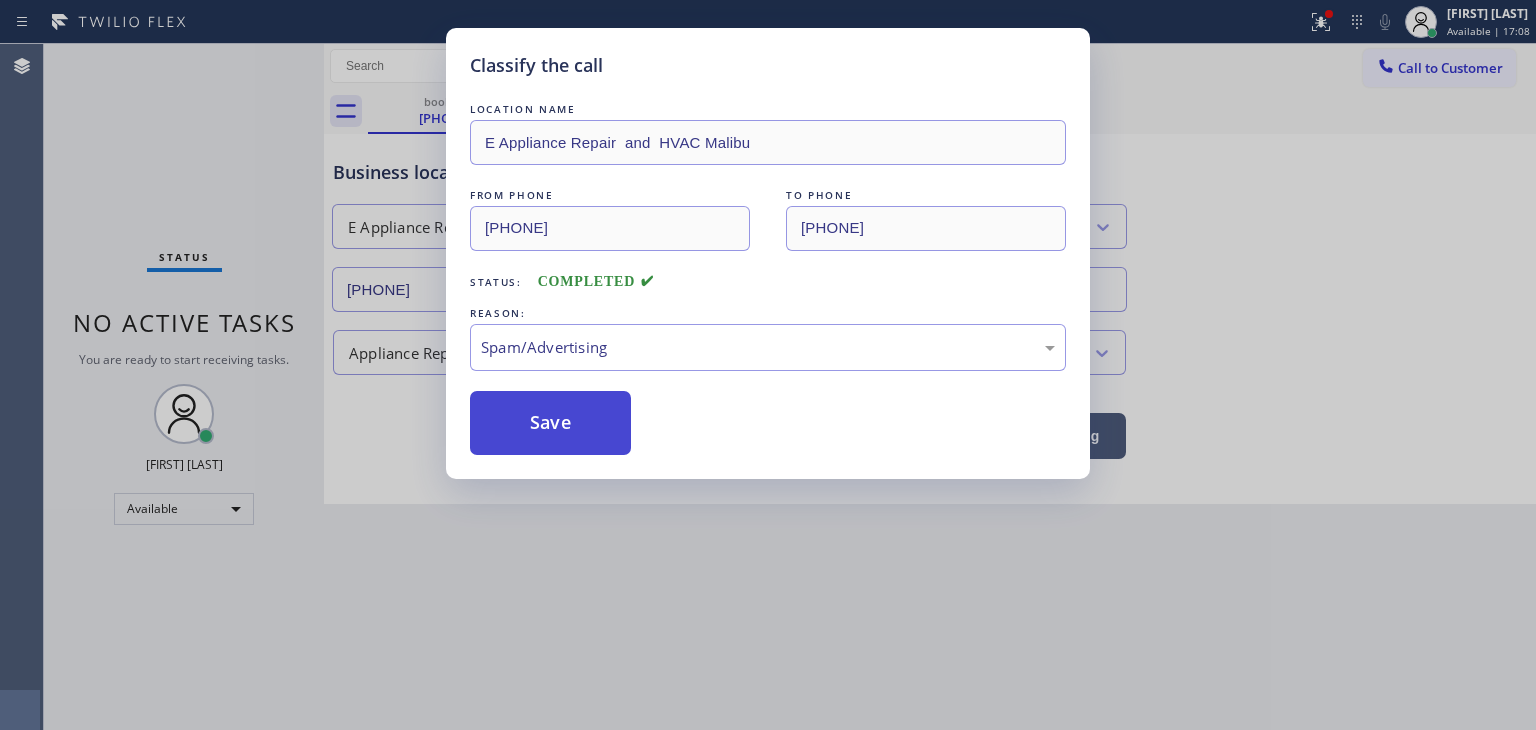 click on "Save" at bounding box center [550, 423] 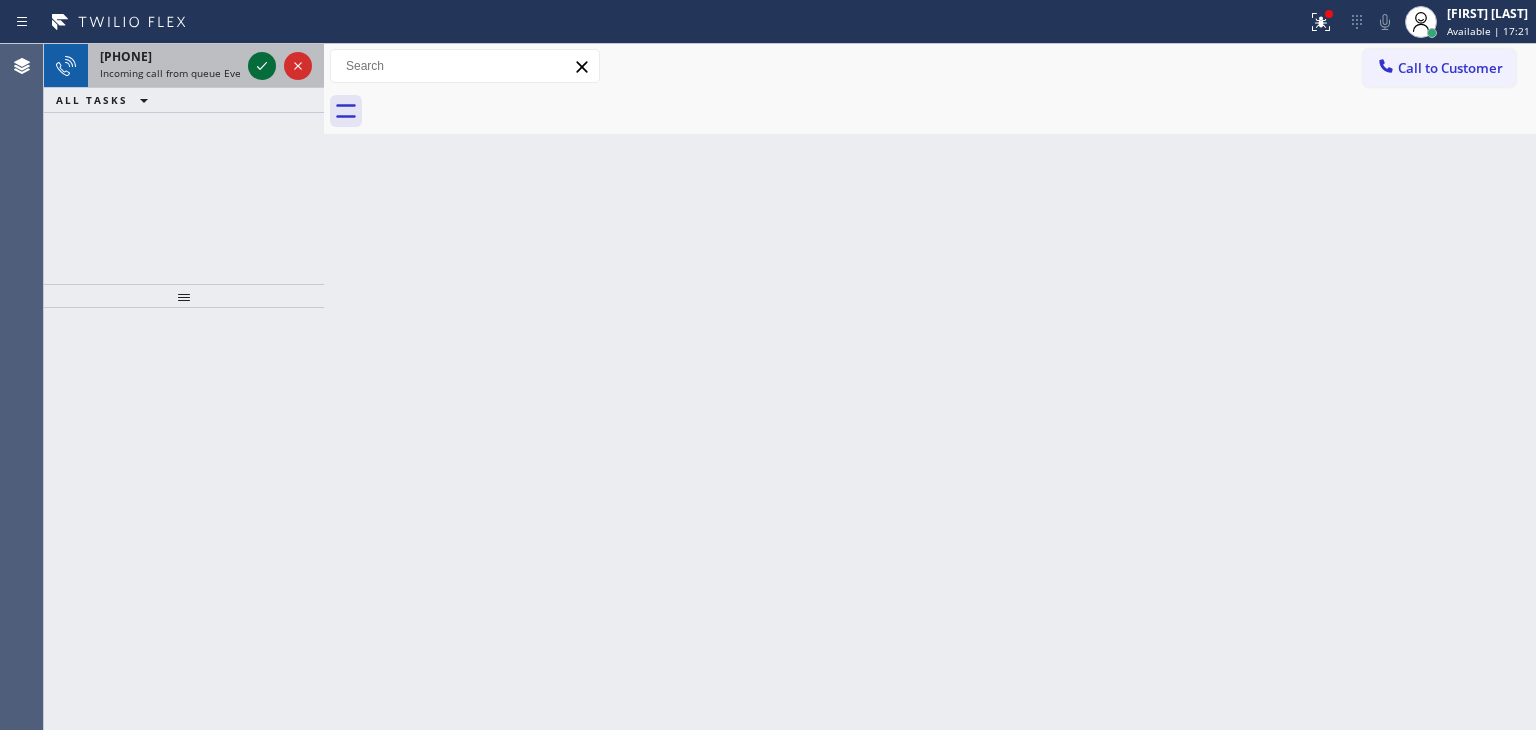 click 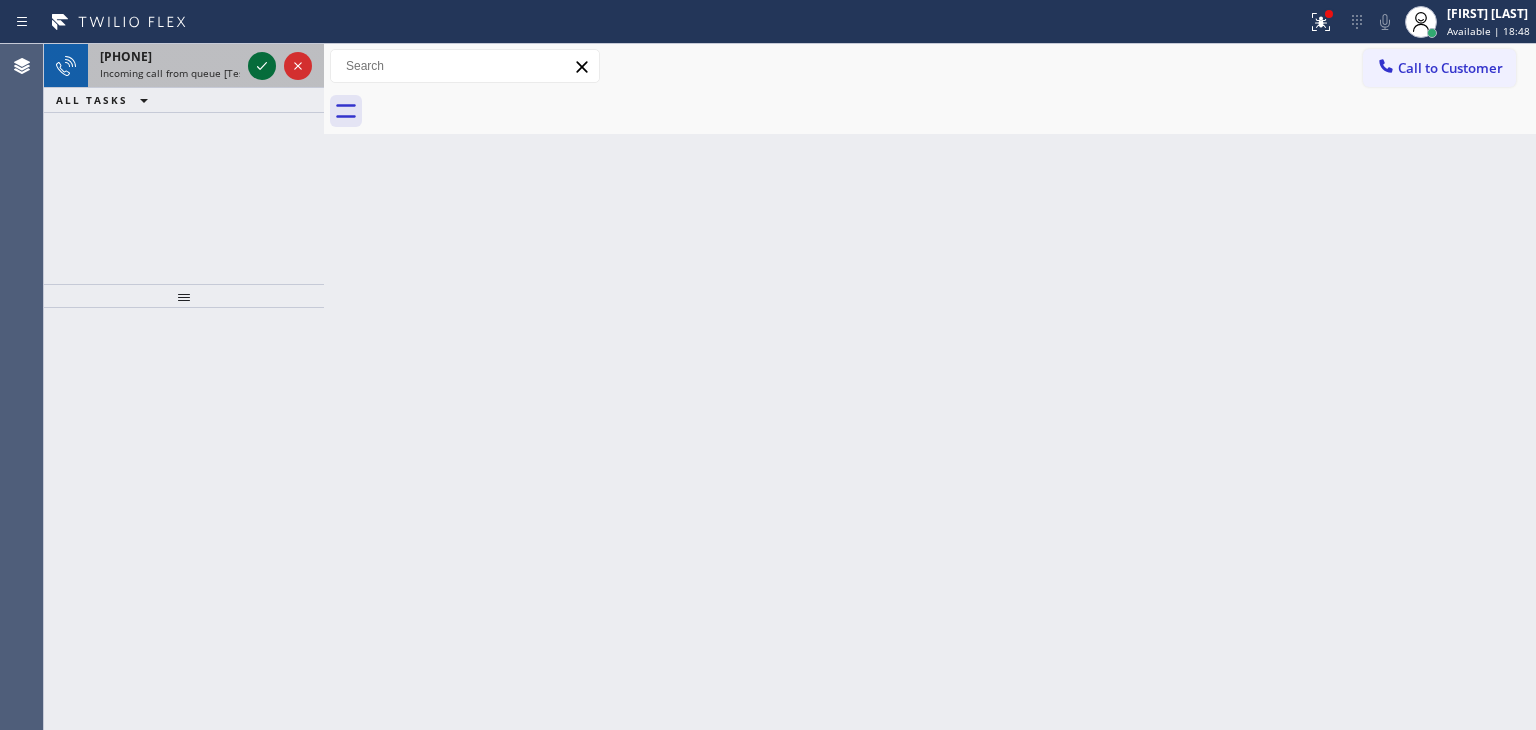 click 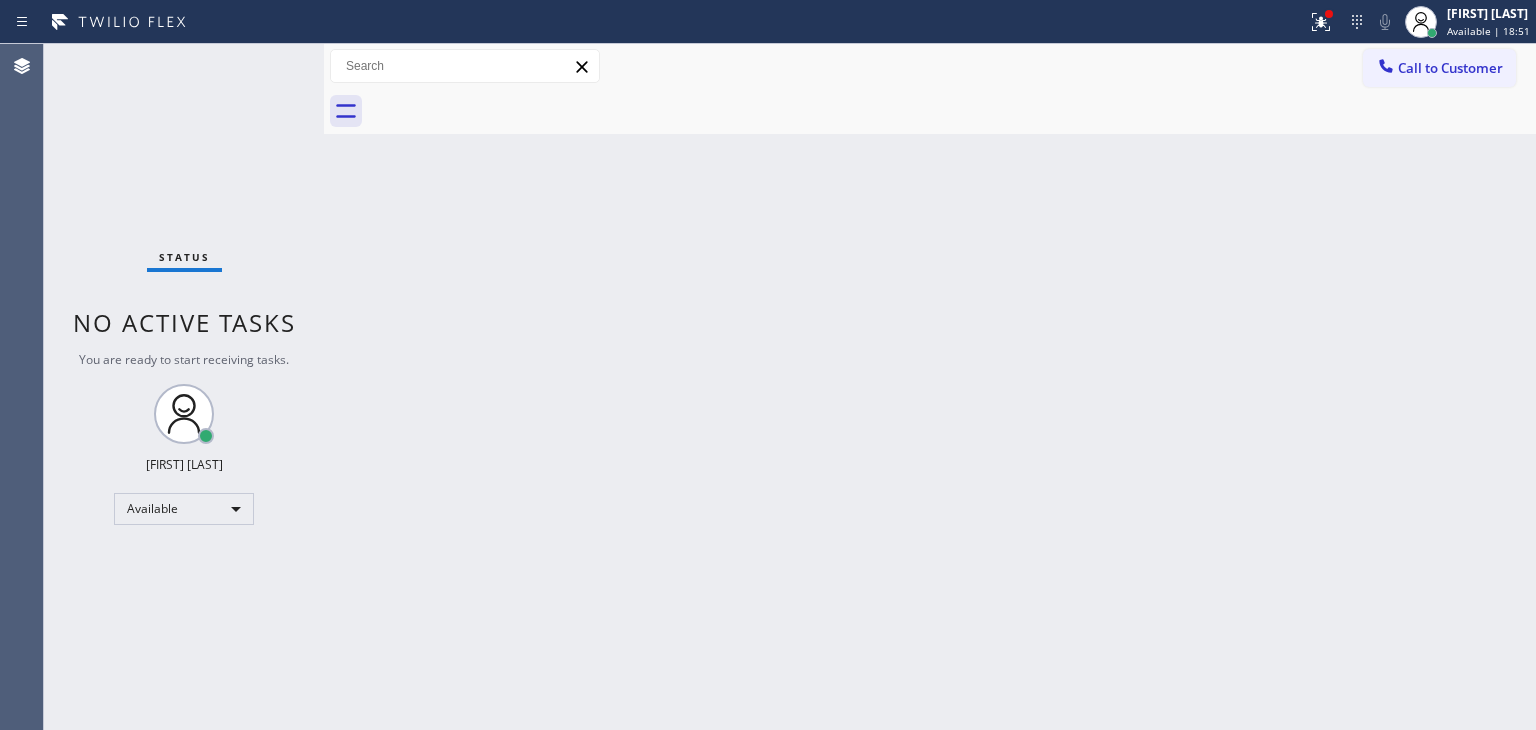 click on "Status   No active tasks     You are ready to start receiving tasks.   [FIRST] [LAST] Available" at bounding box center (184, 387) 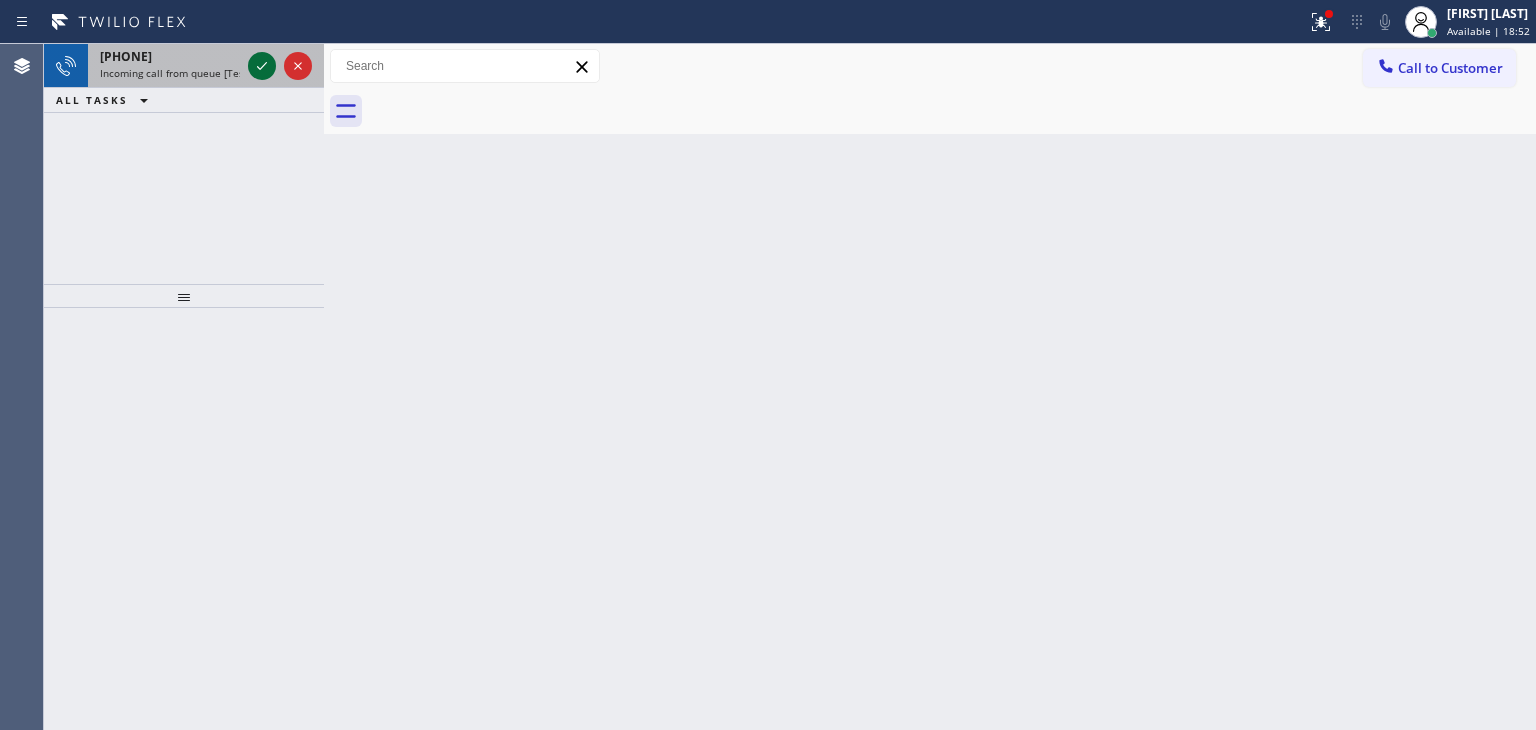 click 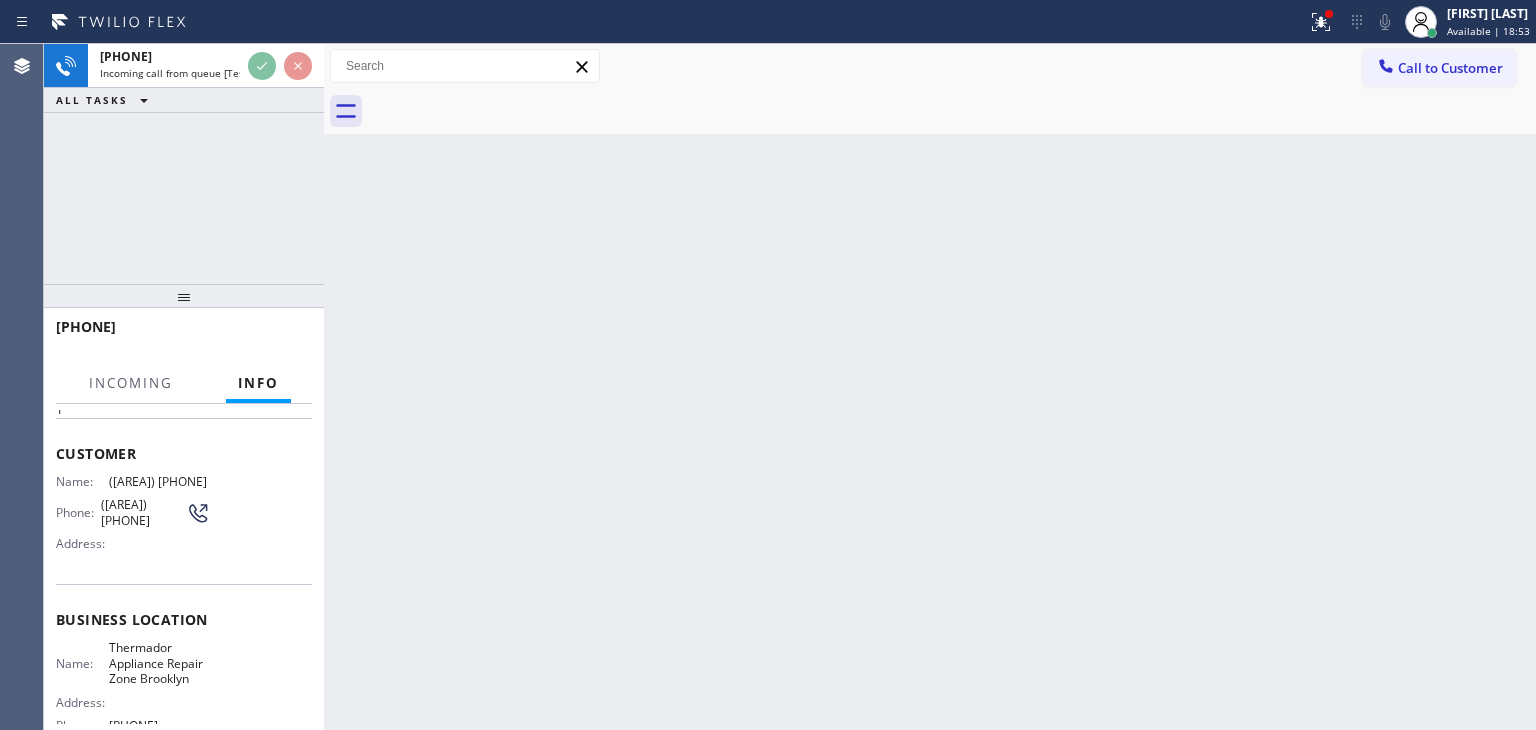 scroll, scrollTop: 200, scrollLeft: 0, axis: vertical 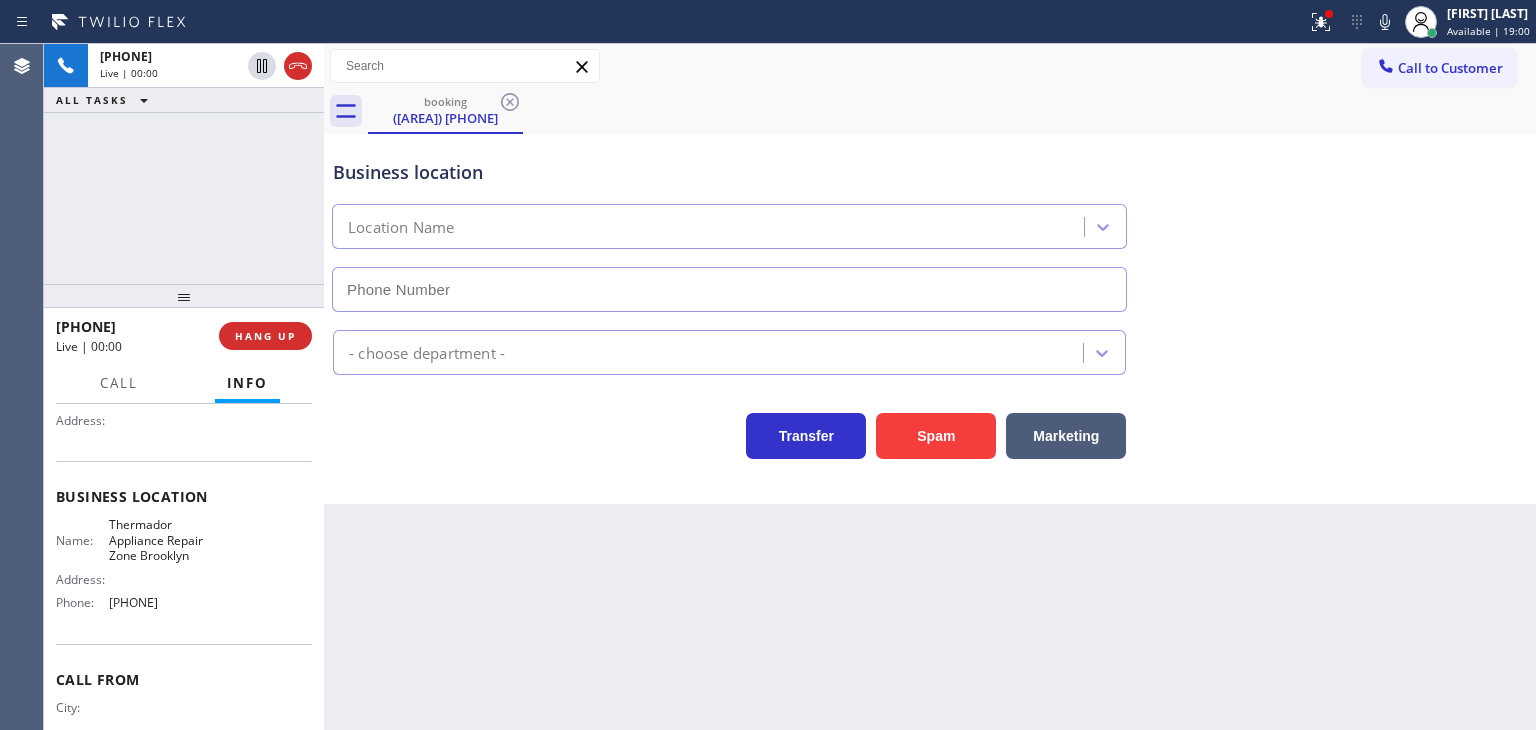 type on "[PHONE]" 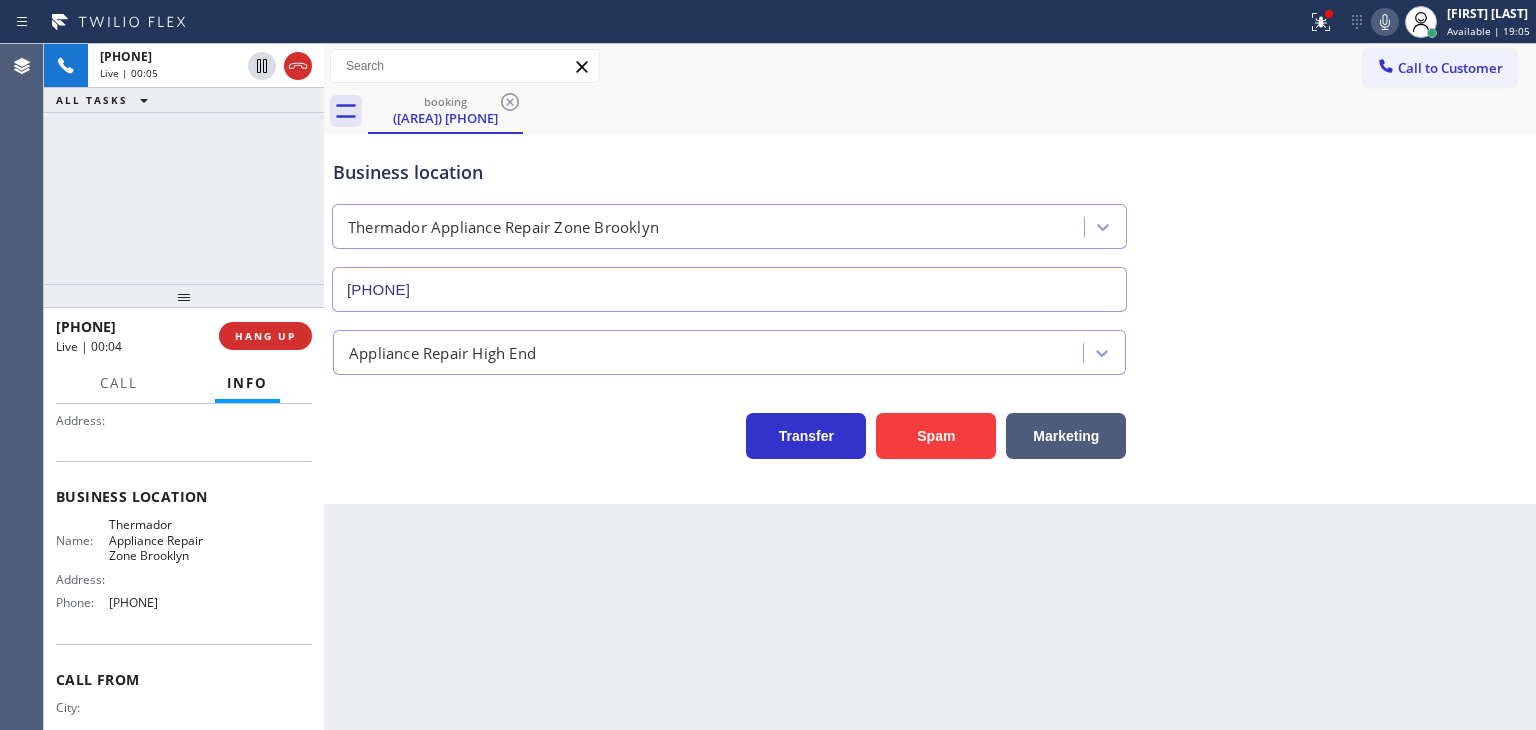 click 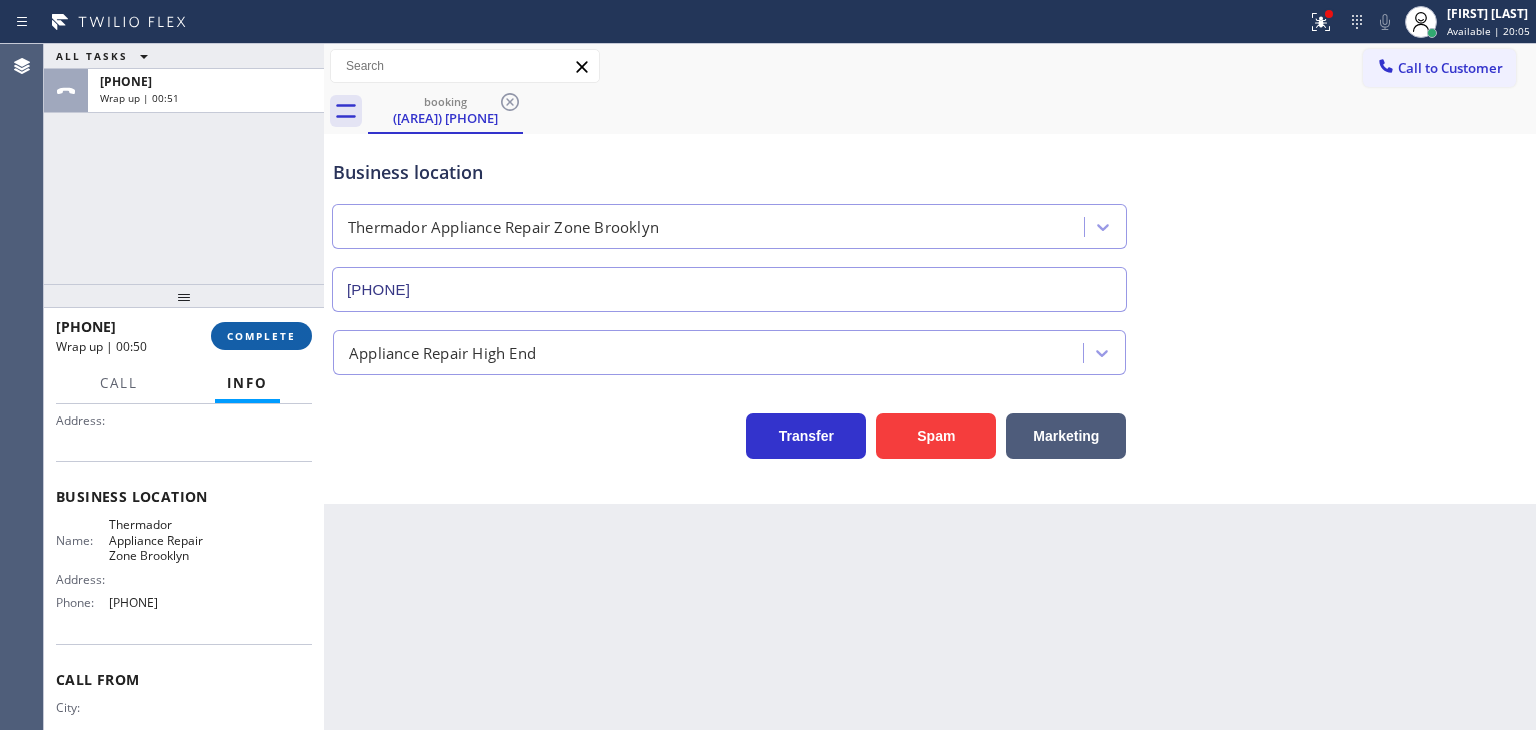 click on "COMPLETE" at bounding box center (261, 336) 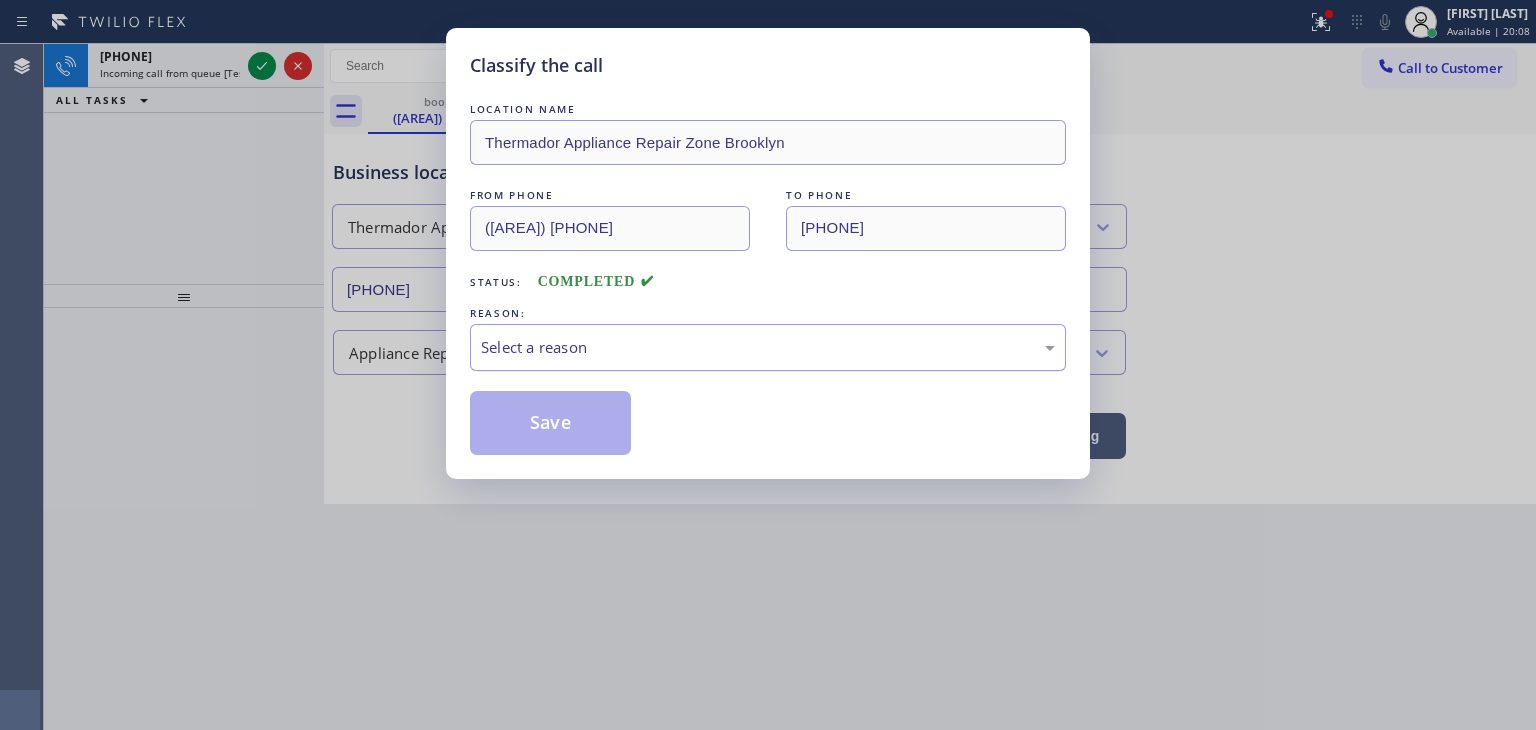 click on "Select a reason" at bounding box center (768, 347) 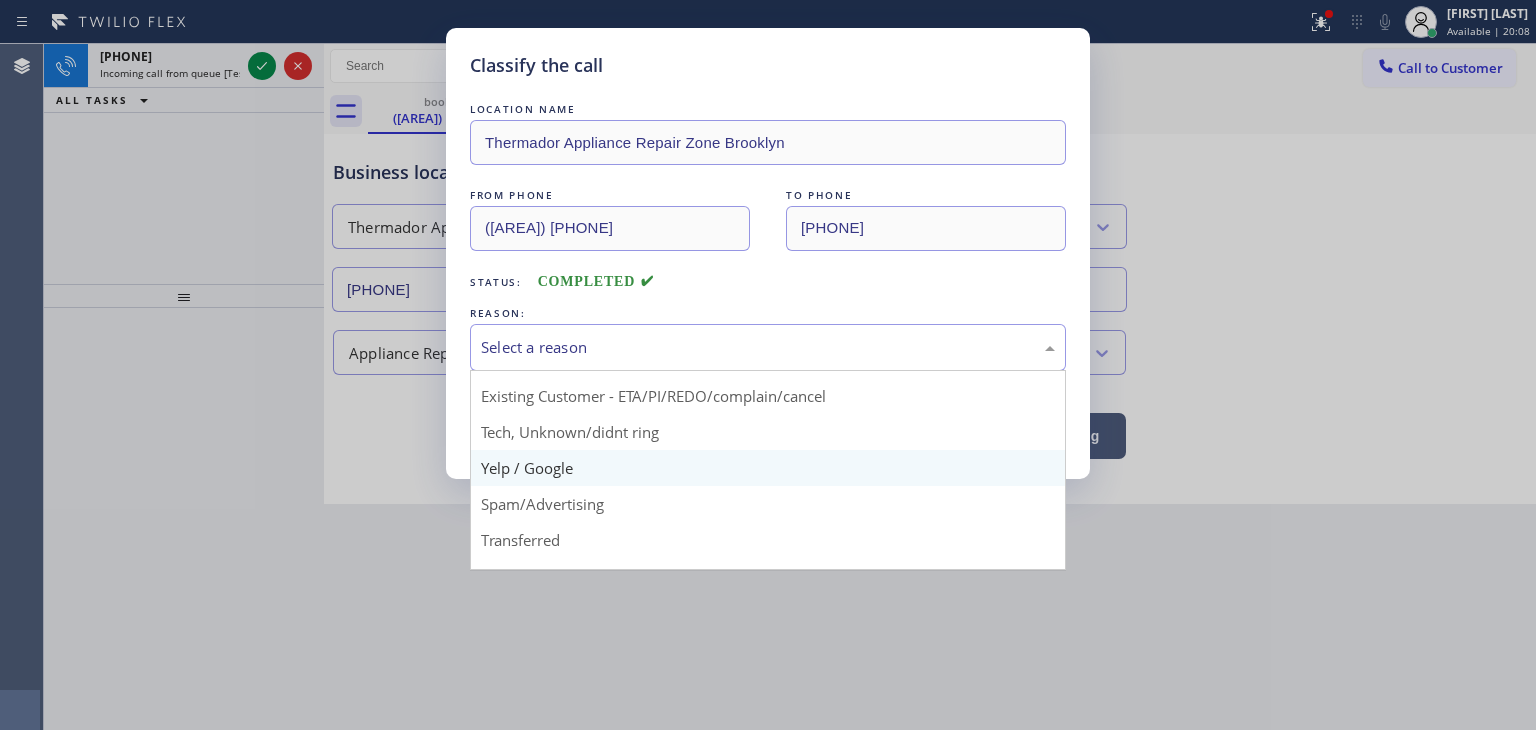 scroll, scrollTop: 100, scrollLeft: 0, axis: vertical 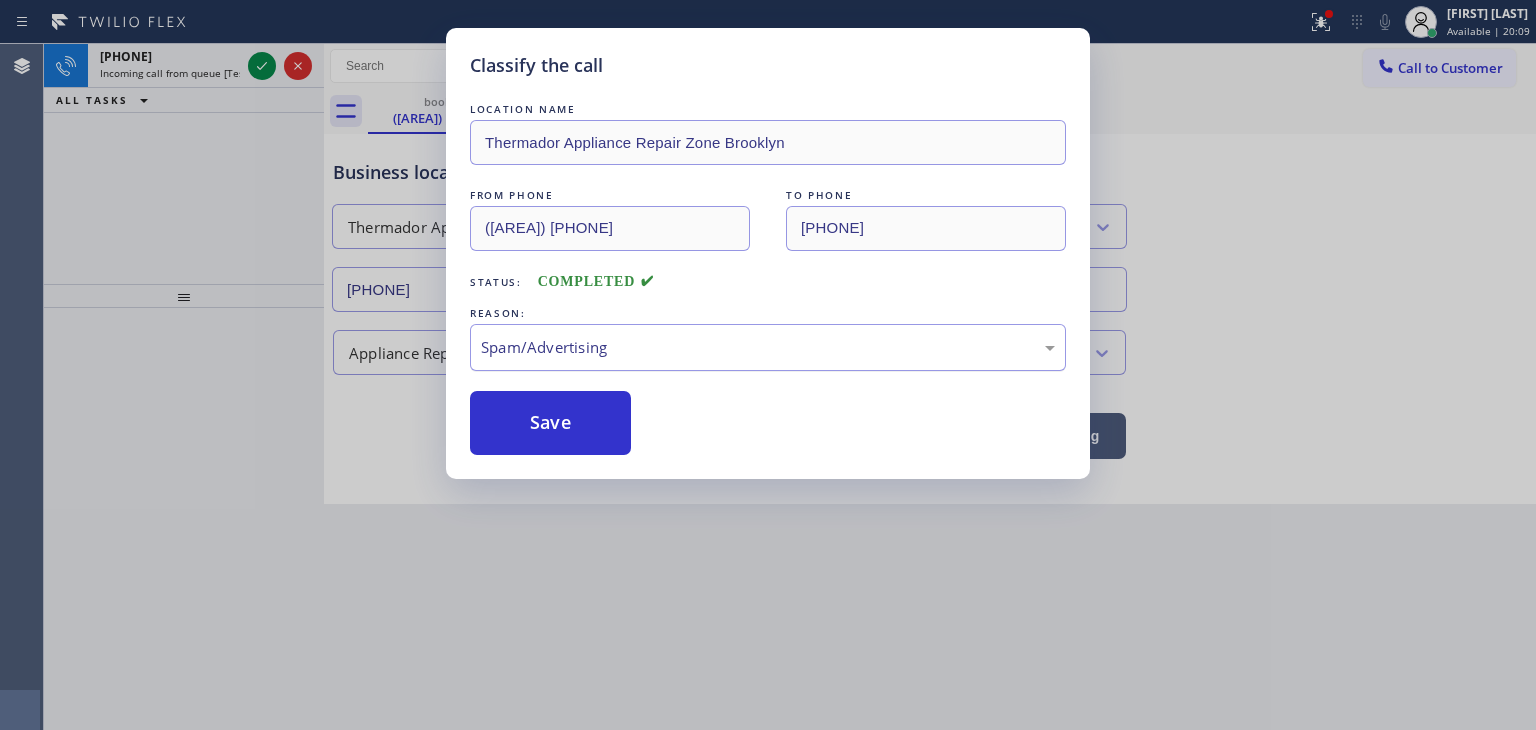 drag, startPoint x: 557, startPoint y: 425, endPoint x: 532, endPoint y: 346, distance: 82.86133 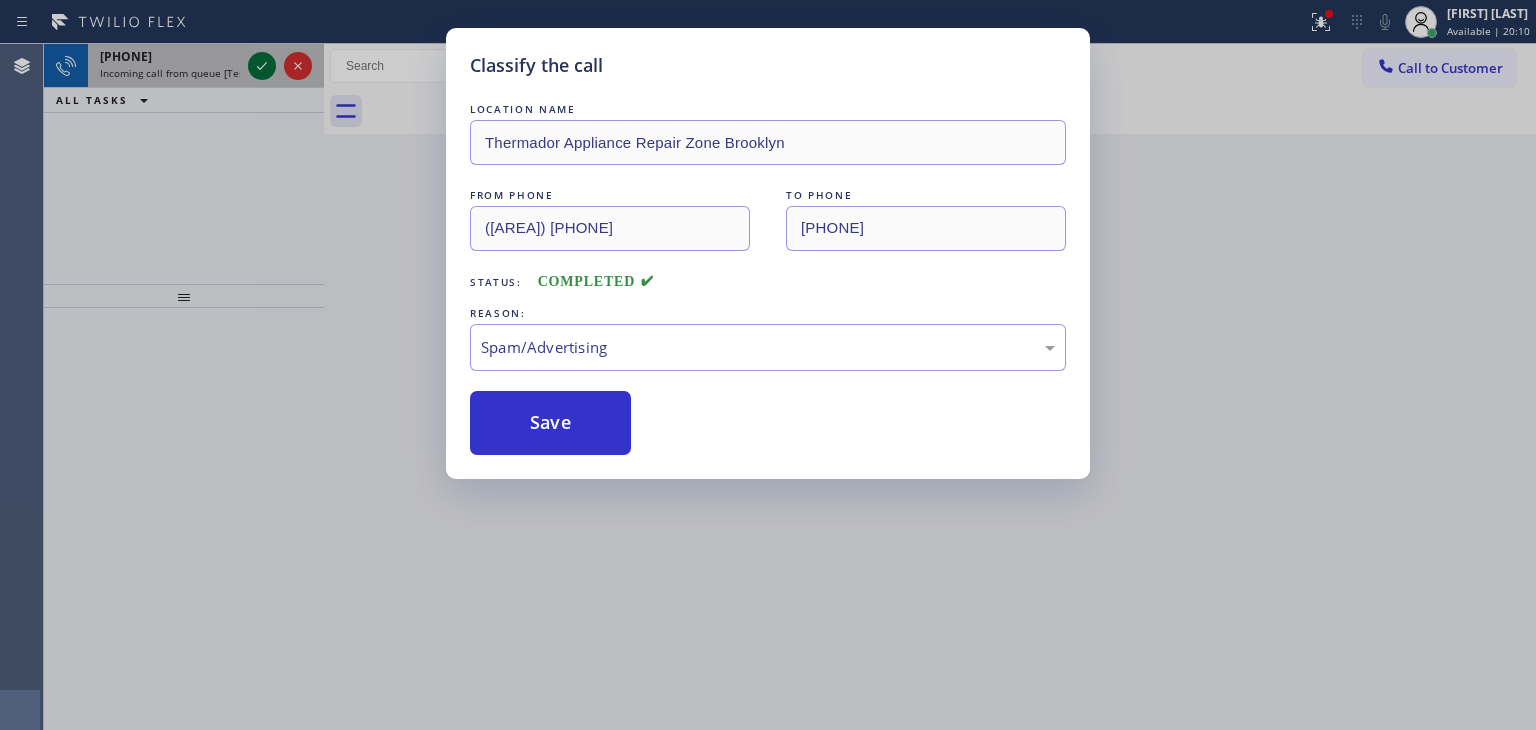 click on "Classify the call LOCATION NAME American Service Alliance Scottsdale FROM PHONE [PHONE] TO PHONE [PHONE] Status: COMPLETED REASON: Spam/Advertising Save Classify the call LOCATION NAME Bestway Appliance Repair El Monte FROM PHONE [PHONE] TO PHONE [PHONE] Status: COMPLETED REASON: Tech, Unknown/didnt ring Save Classify the call LOCATION NAME E Appliance Repair  and  HVAC Simi Valley FROM PHONE [PHONE] TO PHONE [PHONE] Status: COMPLETED REASON: Spam/Advertising Save Classify the call LOCATION NAME Sustainable Kitchen Appliance Fix FROM PHONE [PHONE] TO PHONE [PHONE] Status: COMPLETED REASON: Spam/Advertising Save Classify the call LOCATION NAME Residential Home Appliance Service FROM PHONE [PHONE] TO PHONE [PHONE] Status: COMPLETED REASON: Spam/Advertising Save Classify the call LOCATION NAME LG Repairs Phoenix FROM PHONE [PHONE] TO PHONE [PHONE] Status: COMPLETED REASON: #1 New Customer - Booked Save Classify the call TO PHONE" at bounding box center (790, 387) 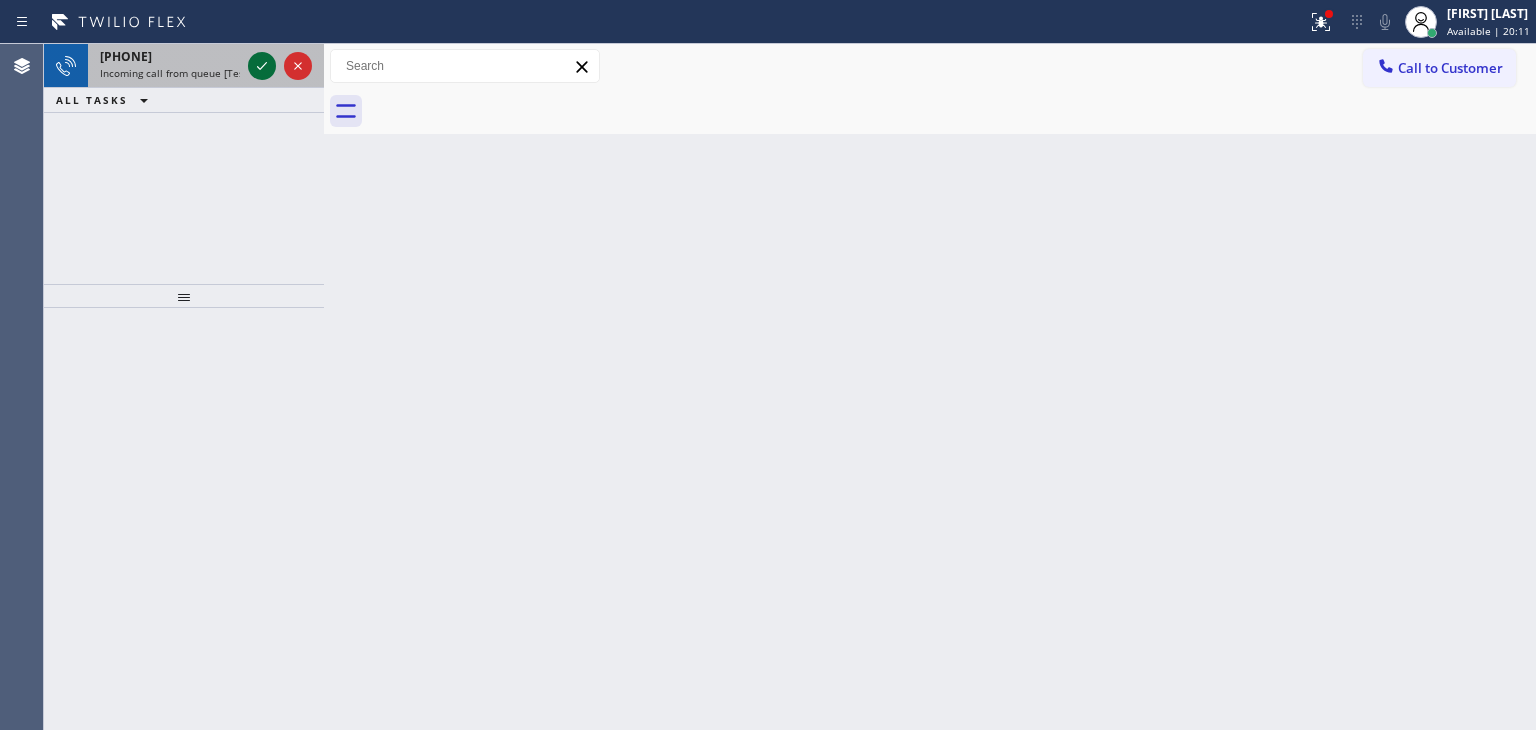 click 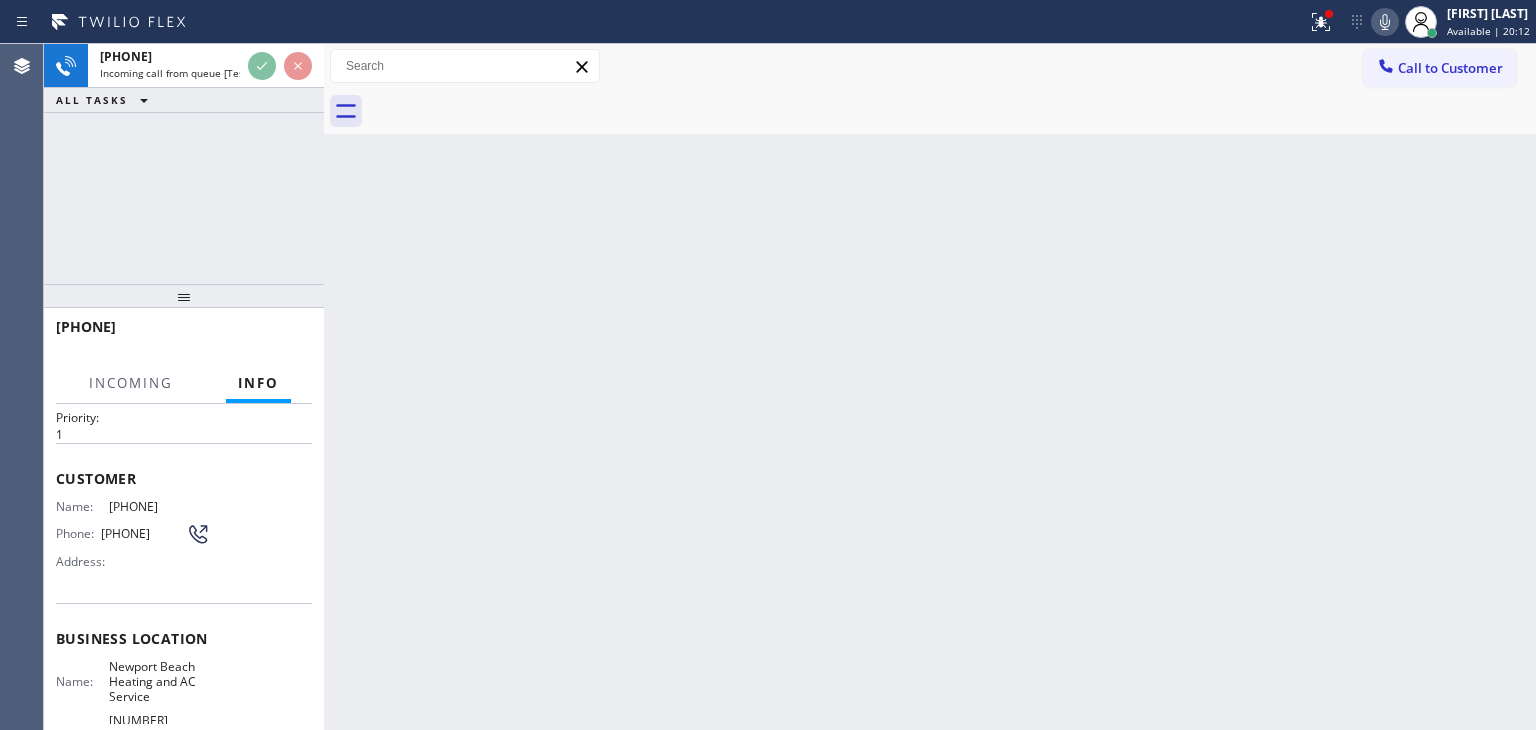 scroll, scrollTop: 100, scrollLeft: 0, axis: vertical 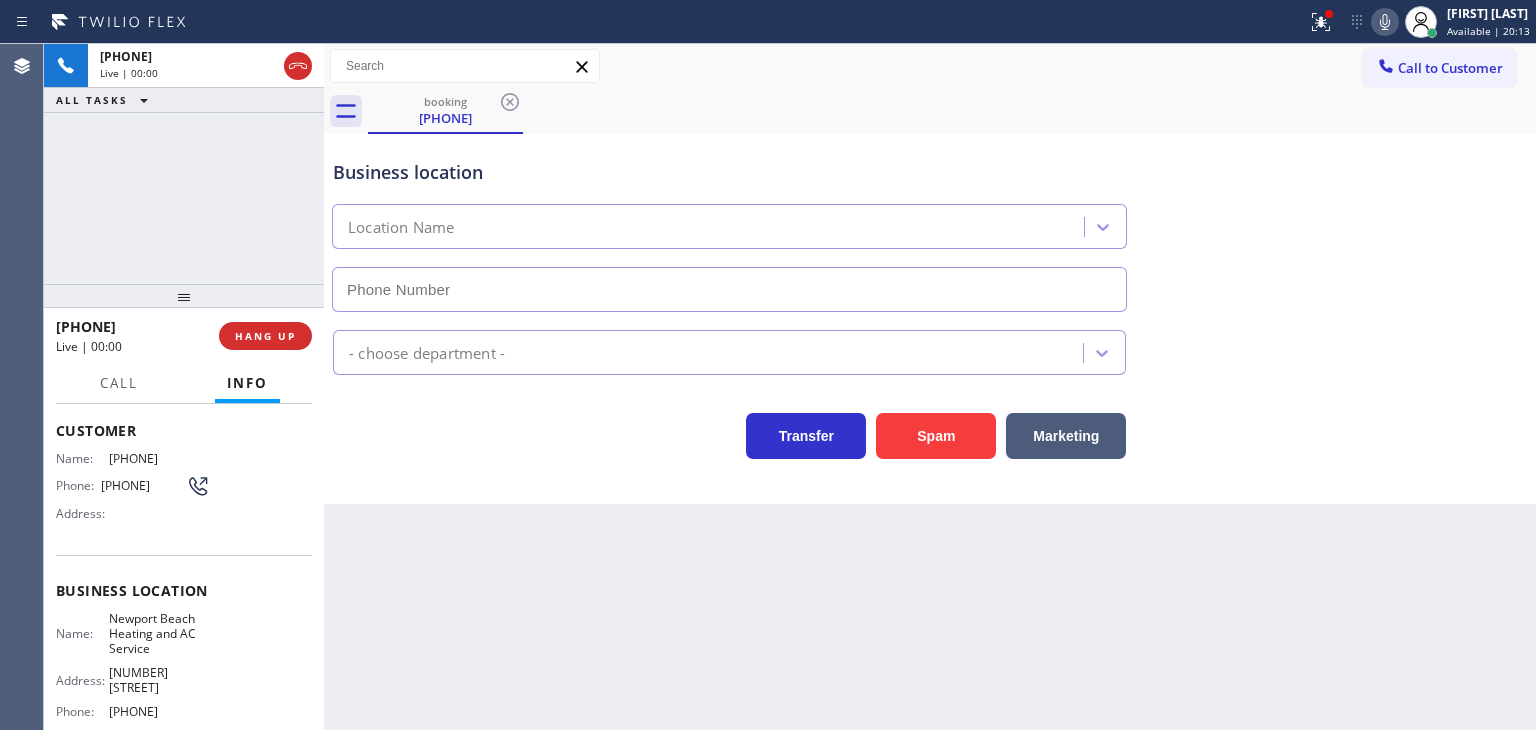 type on "[PHONE]" 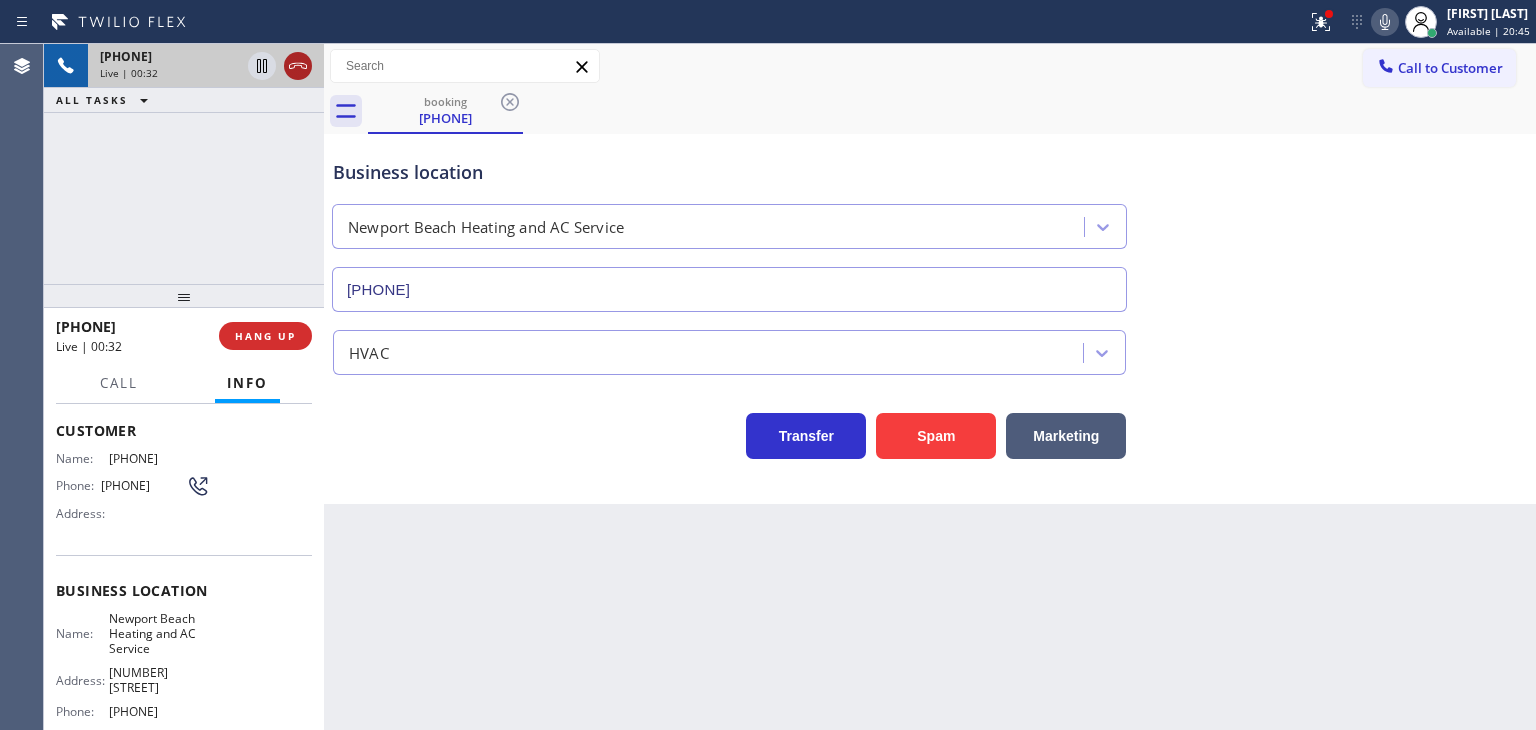 click 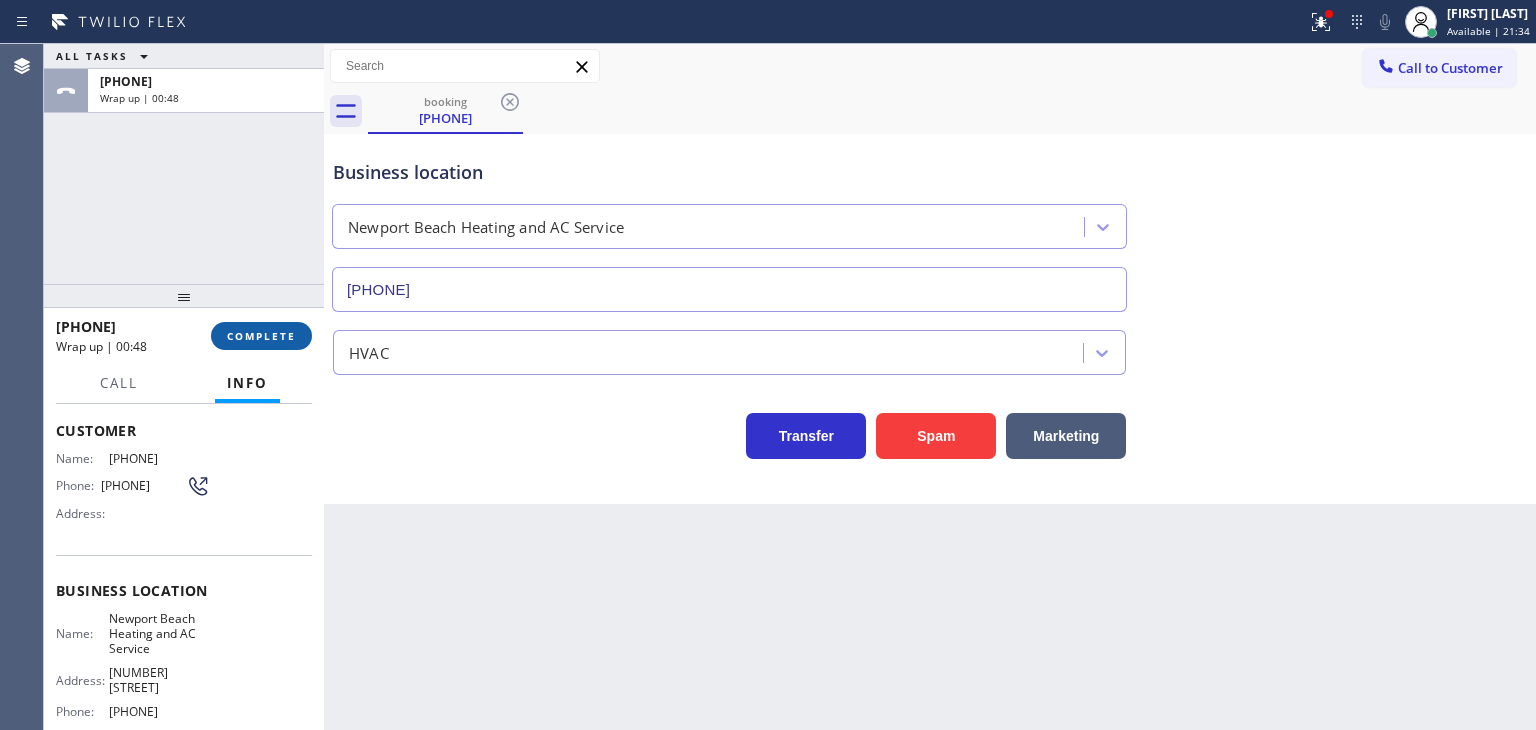 click on "COMPLETE" at bounding box center (261, 336) 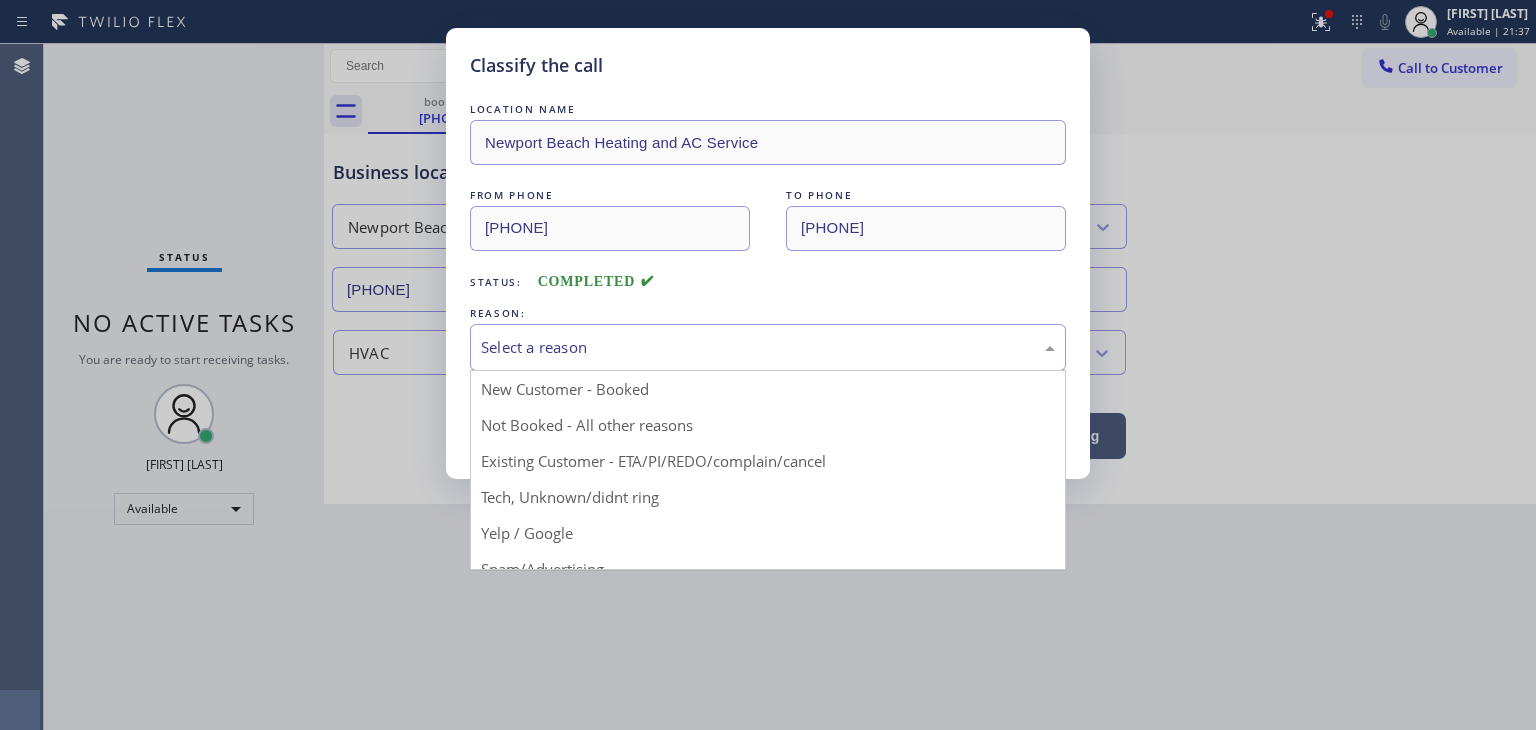 click on "Select a reason" at bounding box center (768, 347) 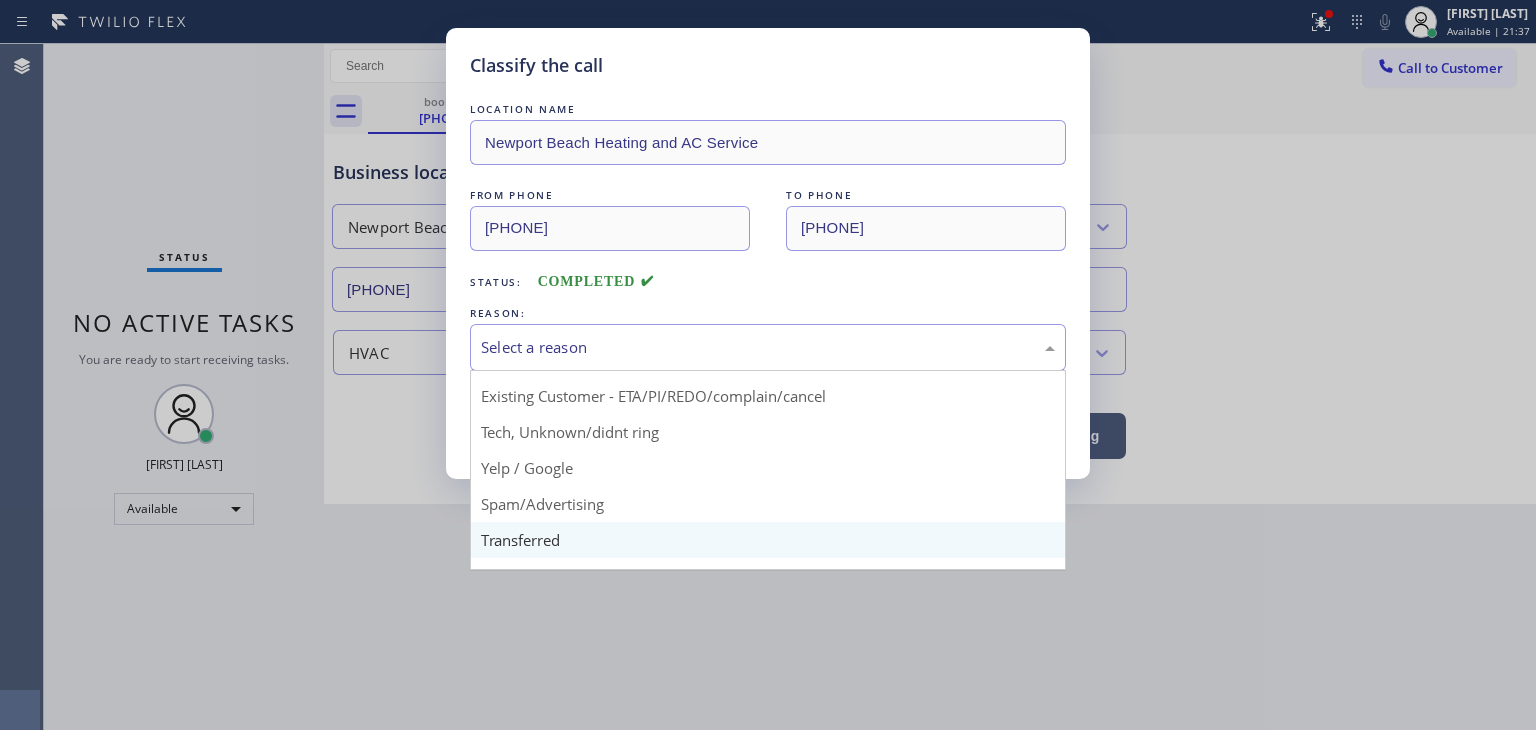 scroll, scrollTop: 100, scrollLeft: 0, axis: vertical 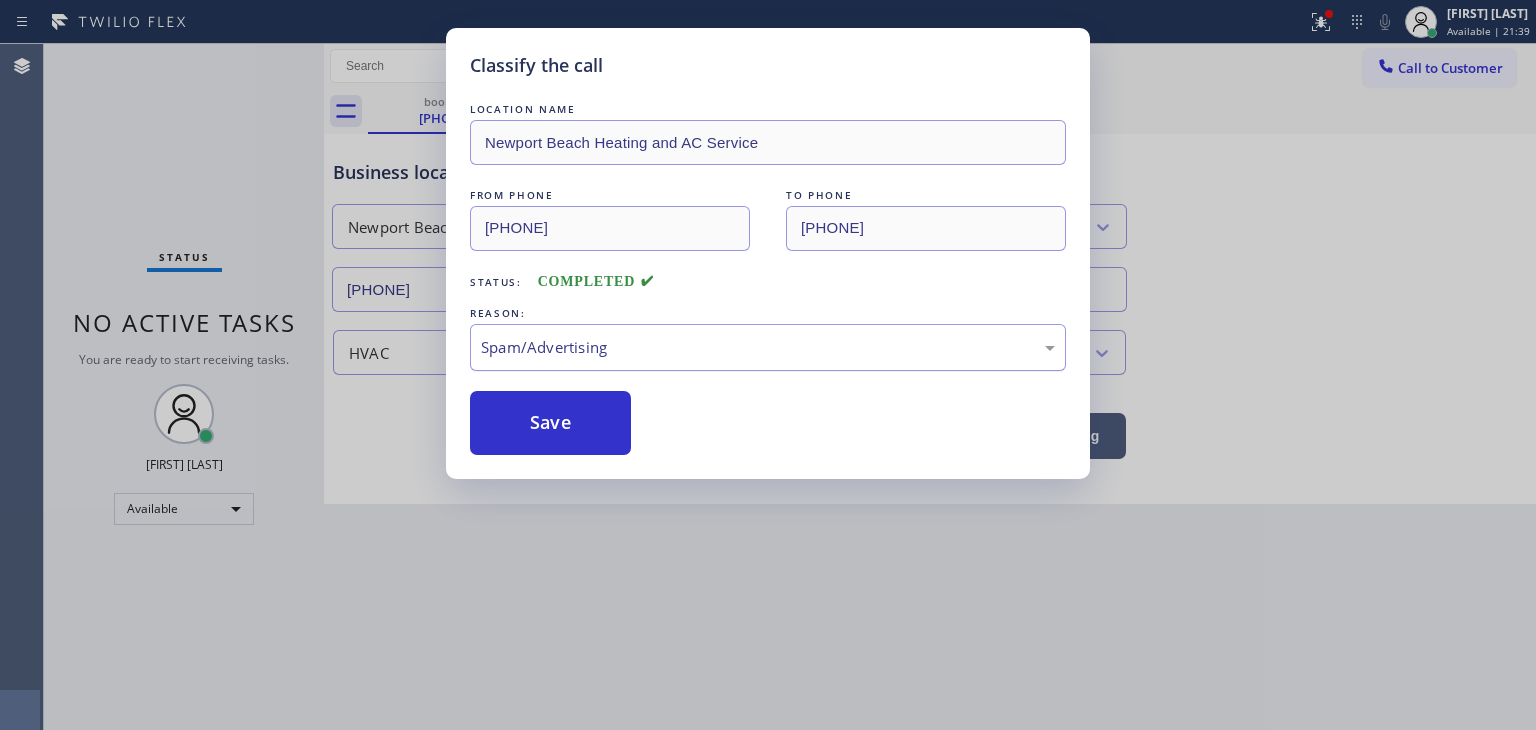 click on "Spam/Advertising" at bounding box center (768, 347) 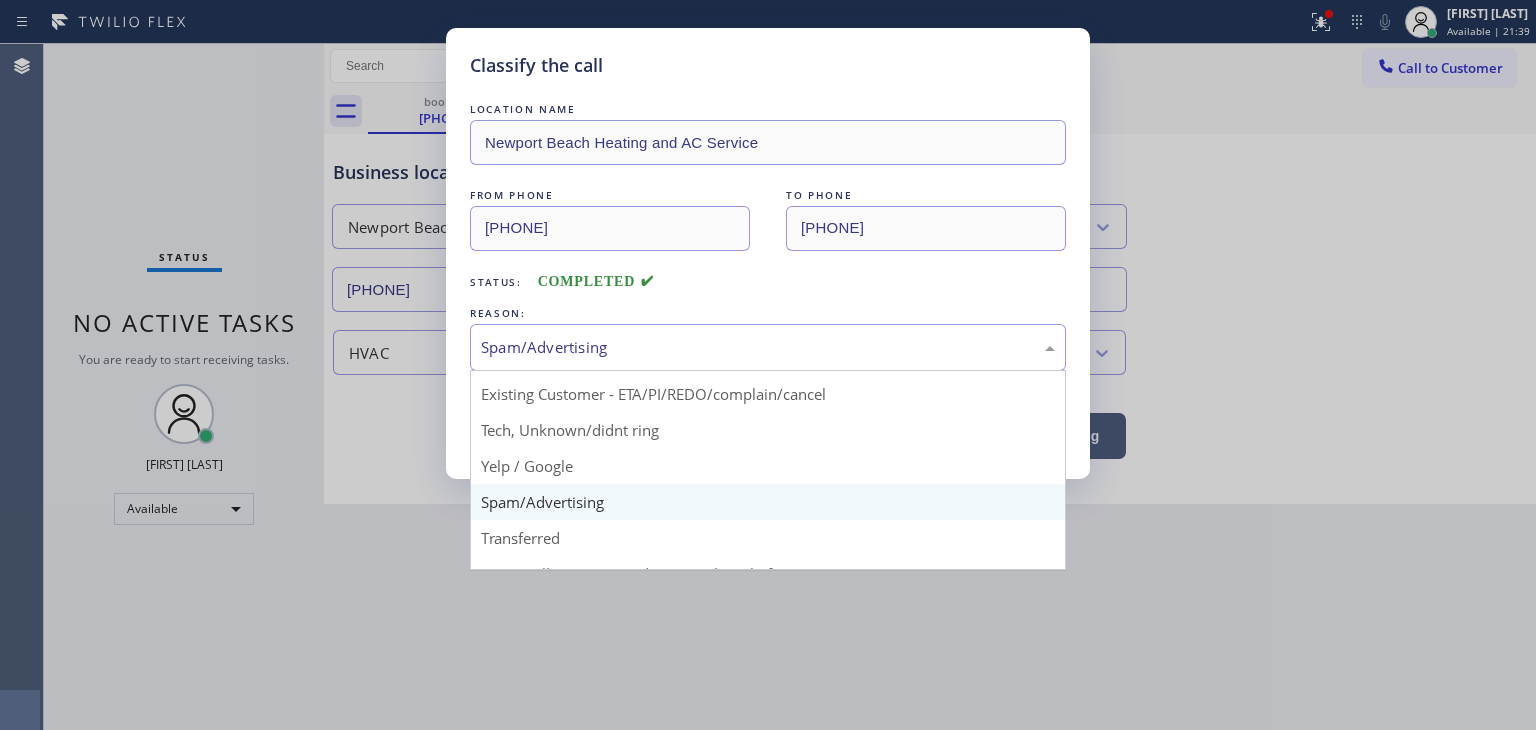 scroll, scrollTop: 125, scrollLeft: 0, axis: vertical 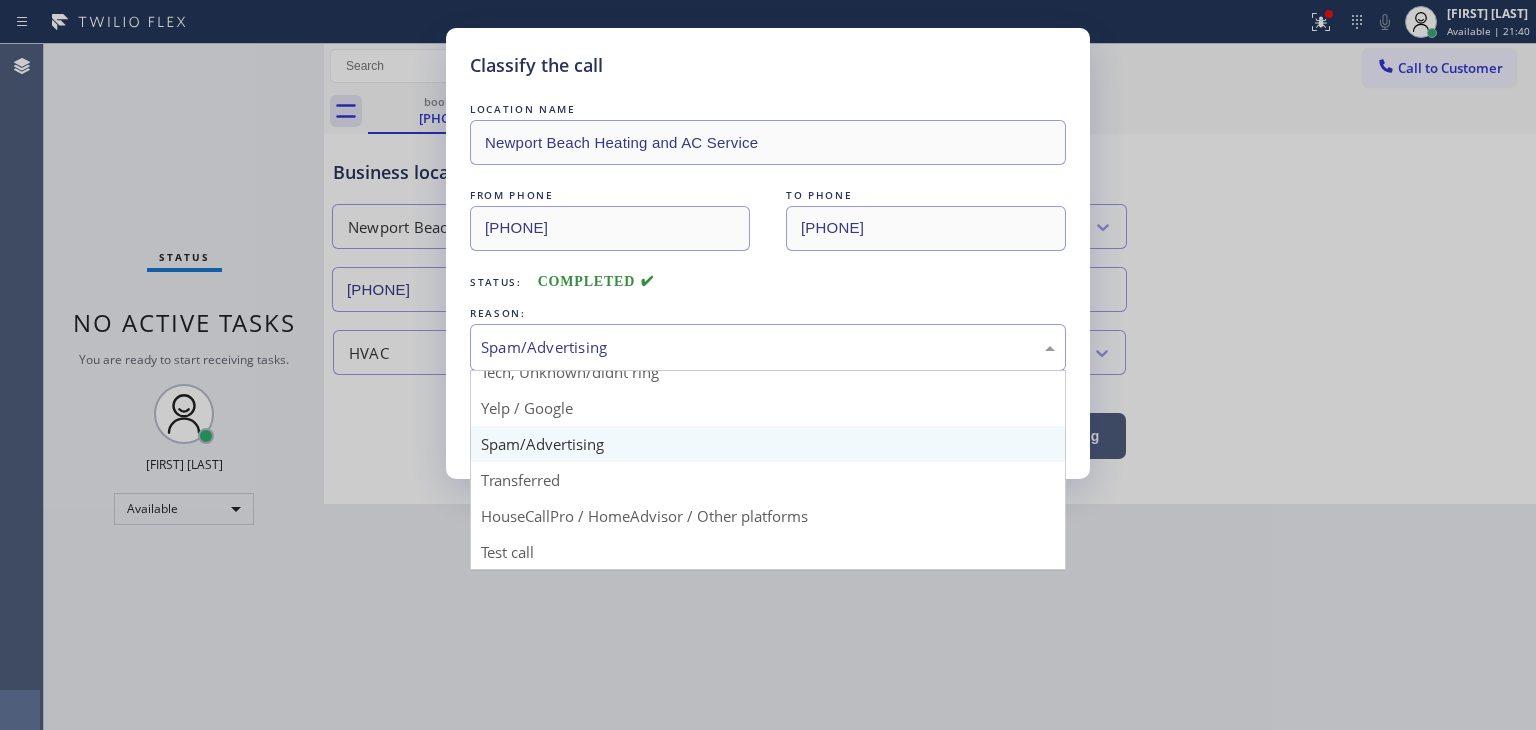 drag, startPoint x: 550, startPoint y: 506, endPoint x: 556, endPoint y: 485, distance: 21.84033 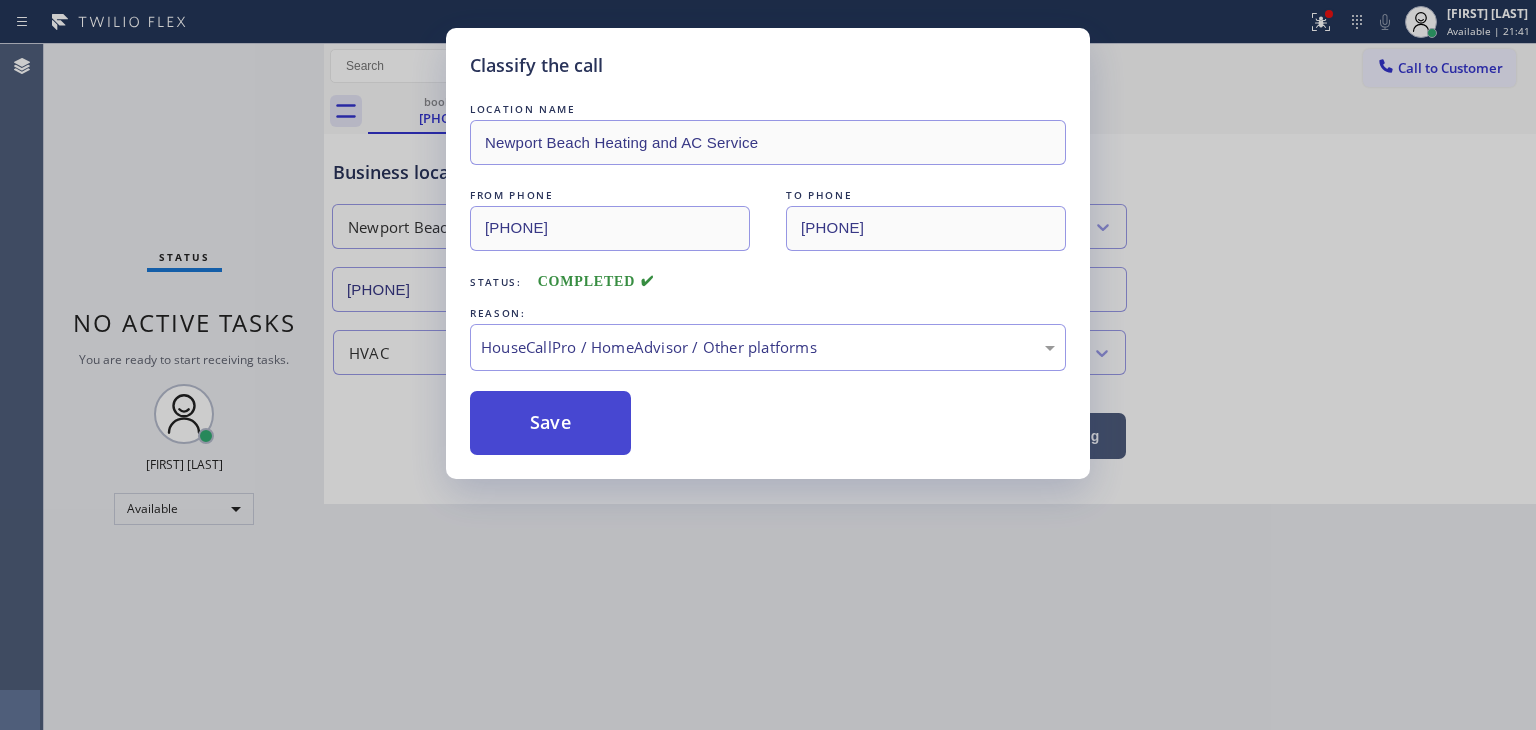 click on "Save" at bounding box center [550, 423] 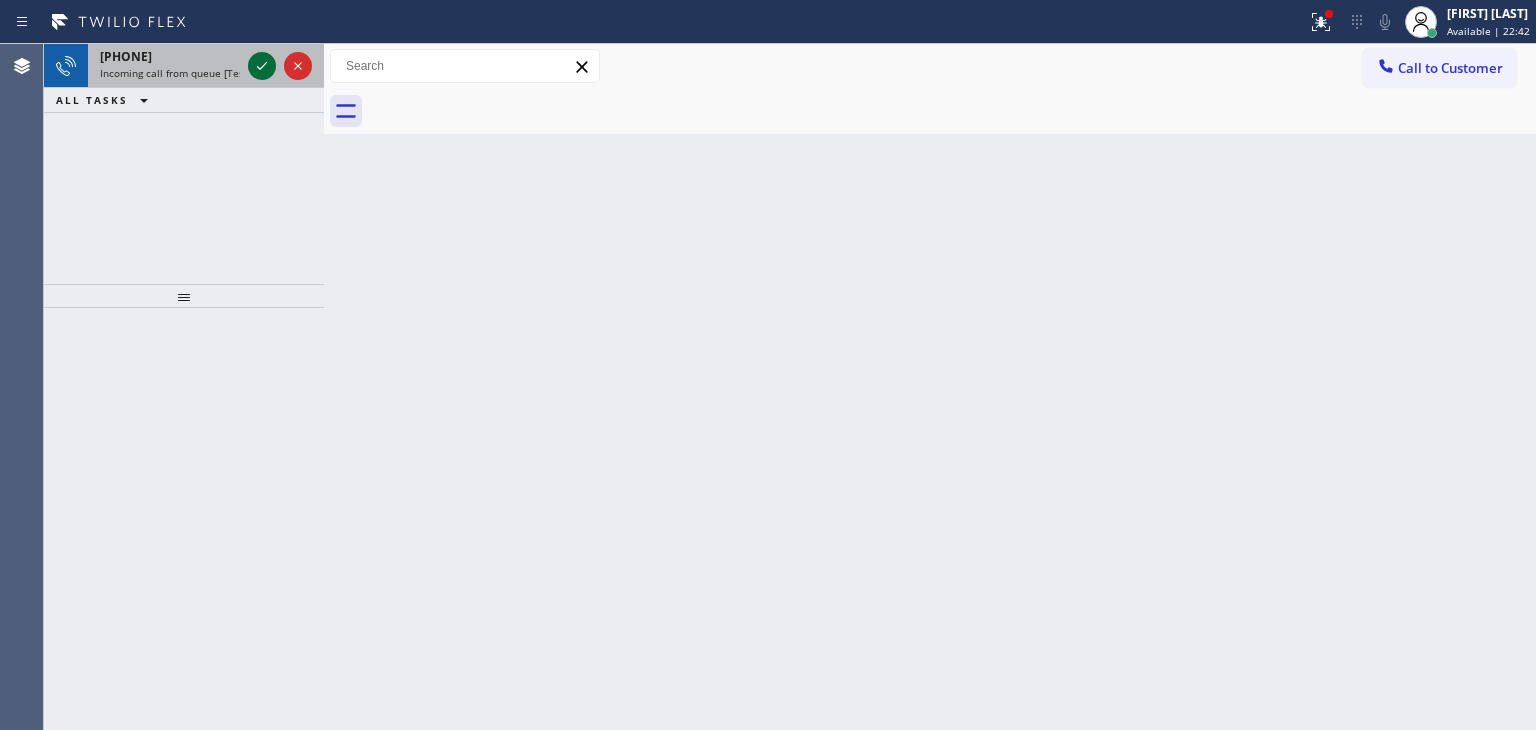 click 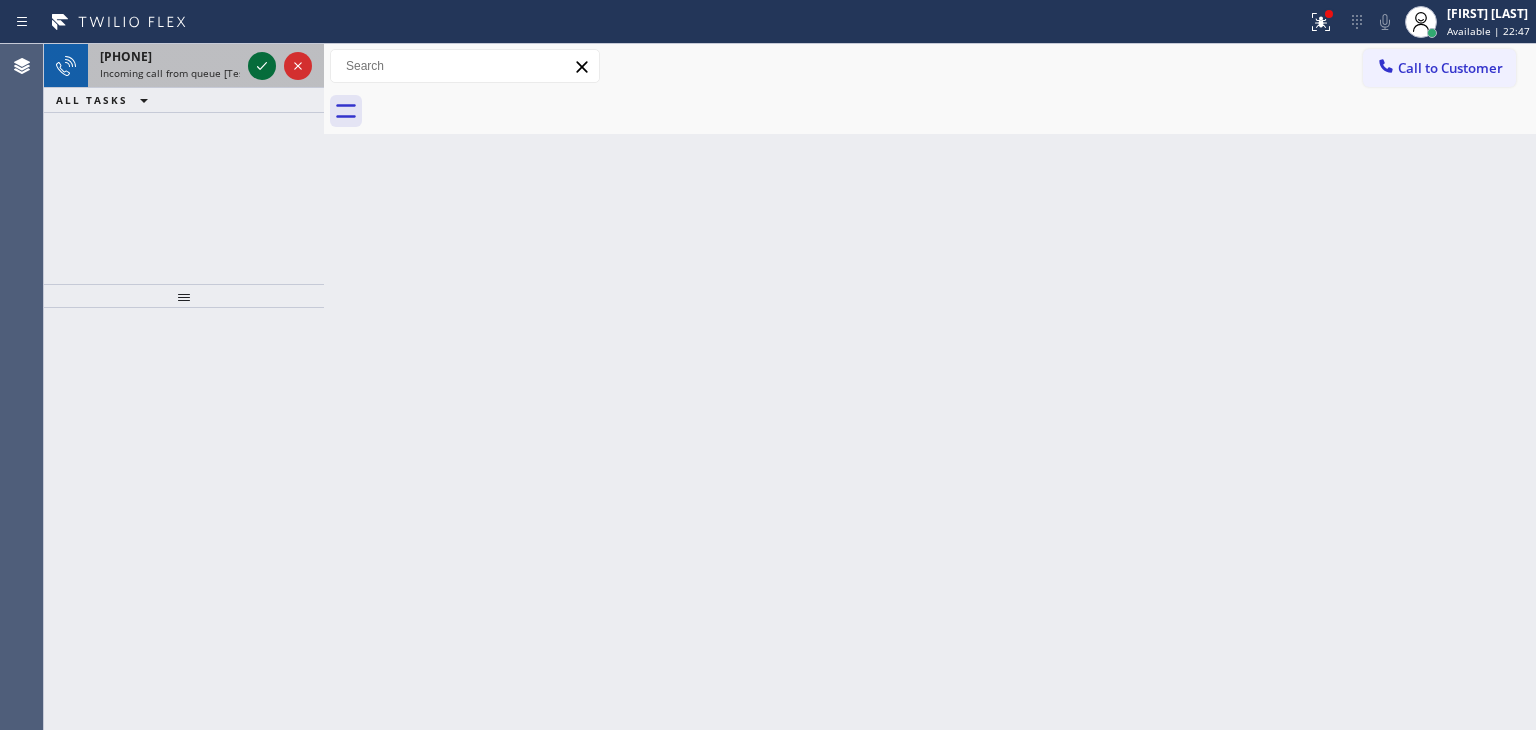 click 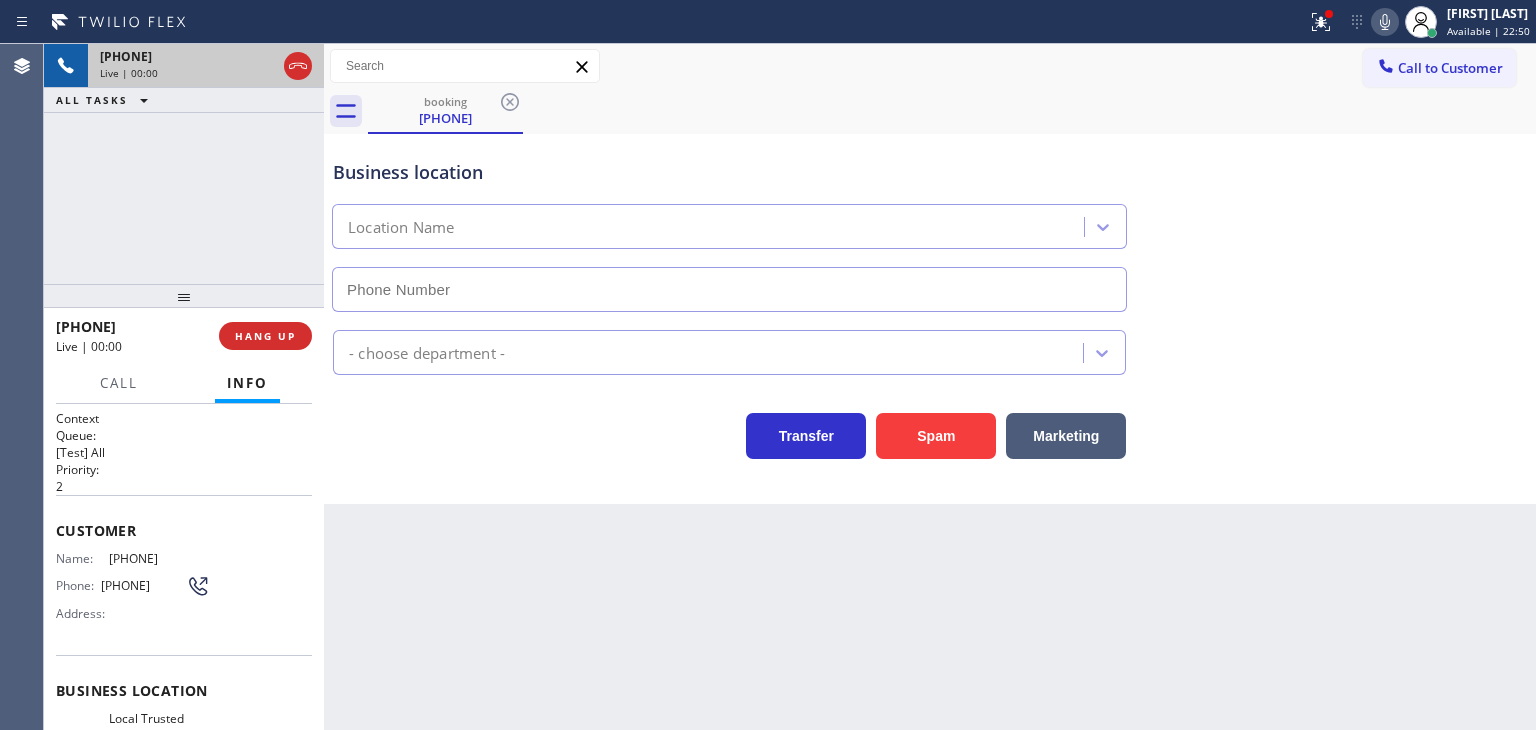 type on "[PHONE]" 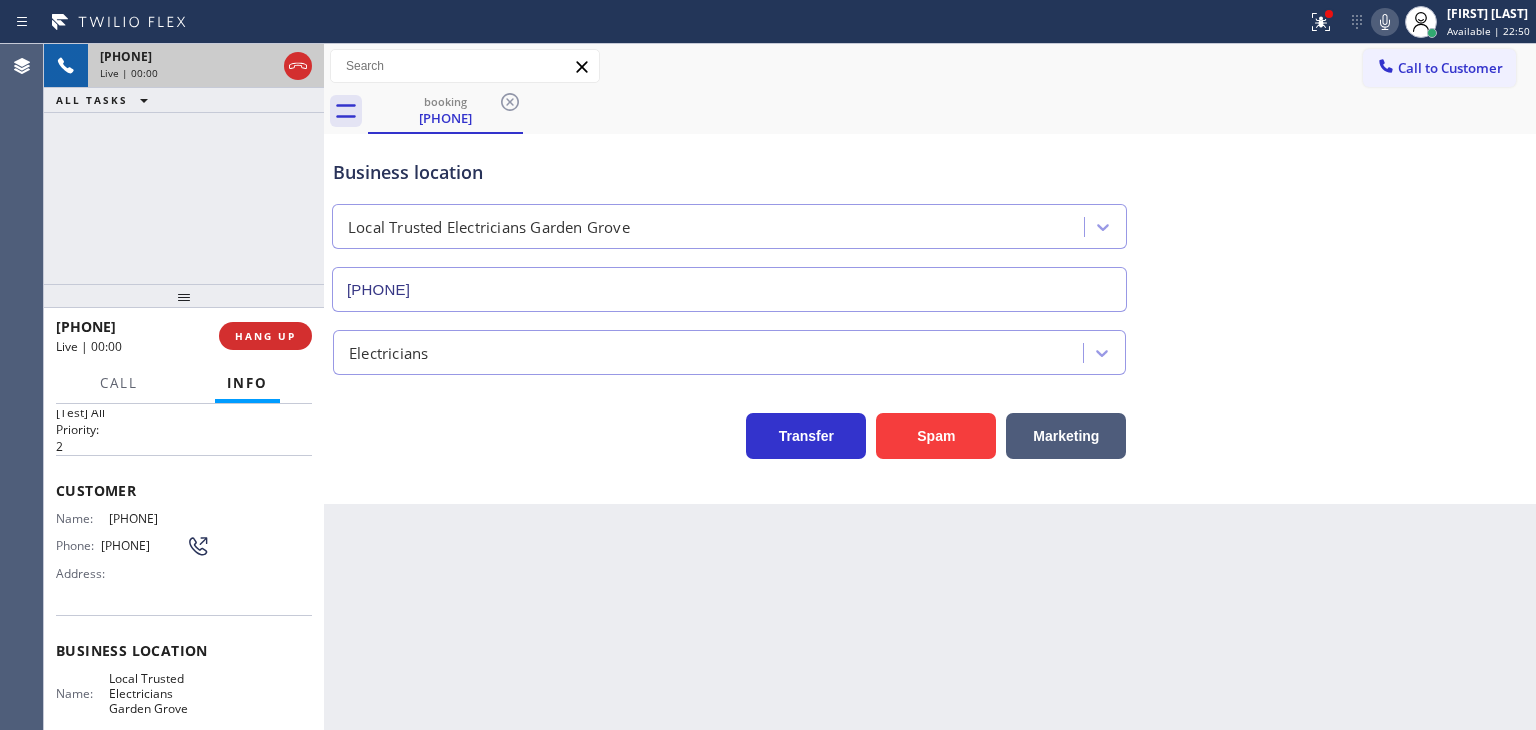 scroll, scrollTop: 100, scrollLeft: 0, axis: vertical 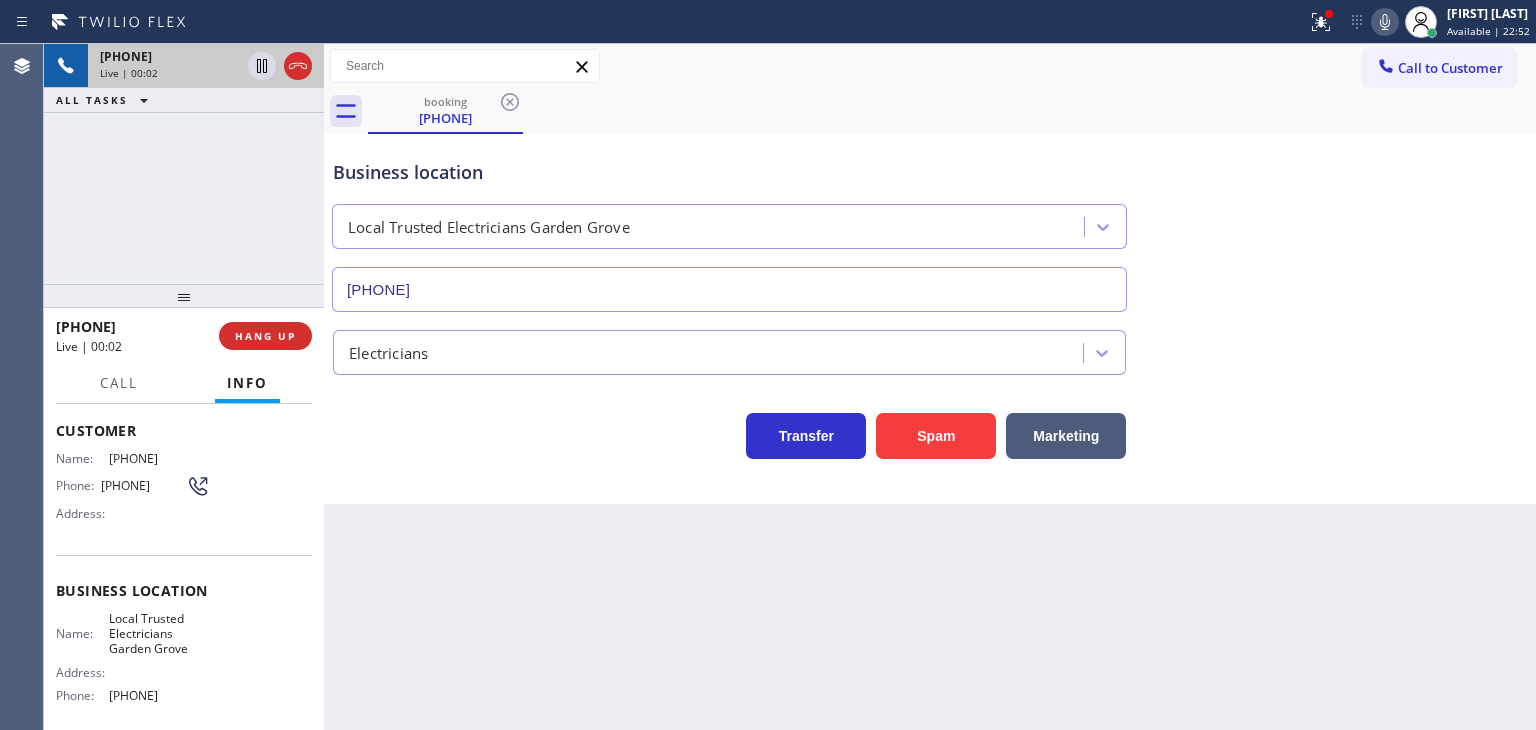 click 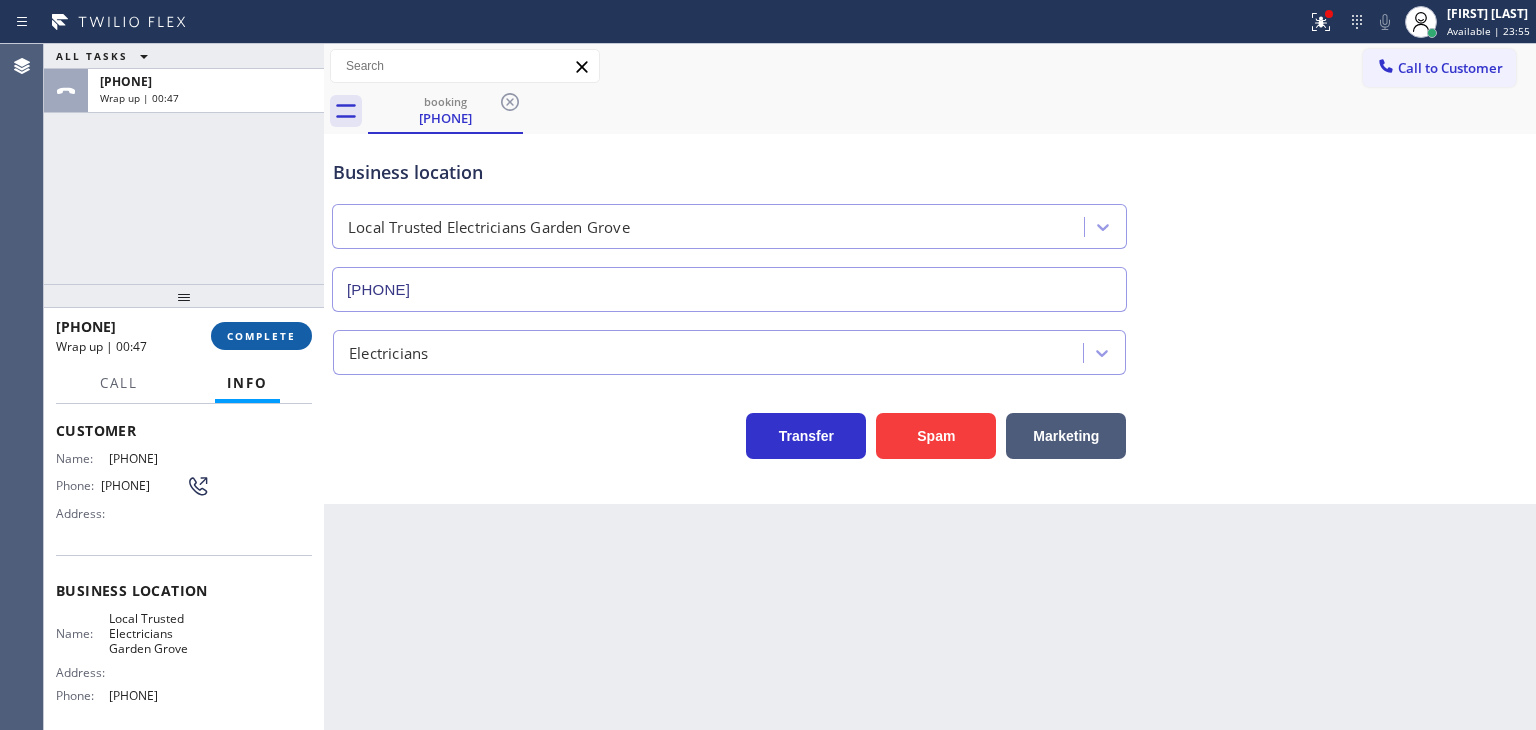 click on "COMPLETE" at bounding box center [261, 336] 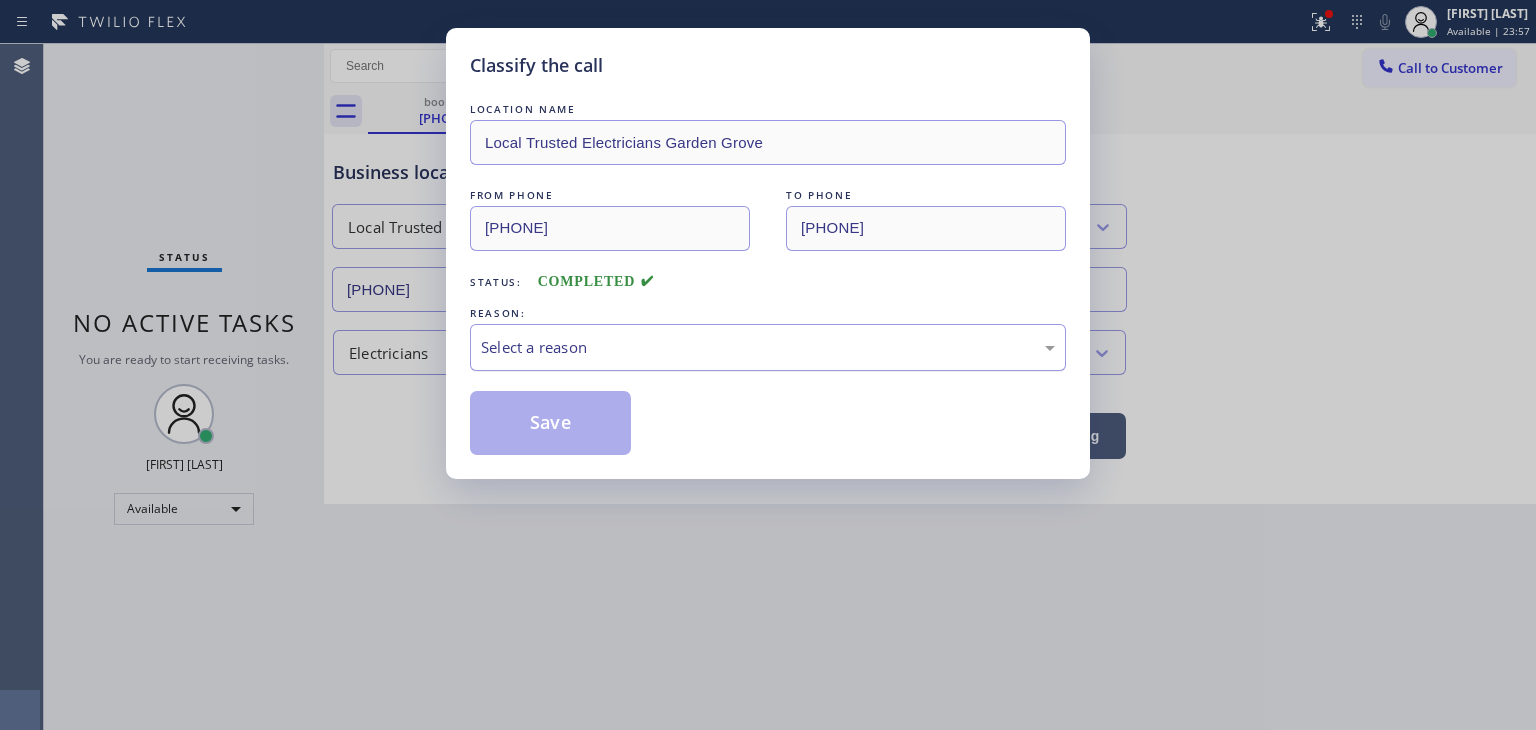 click on "Select a reason" at bounding box center [768, 347] 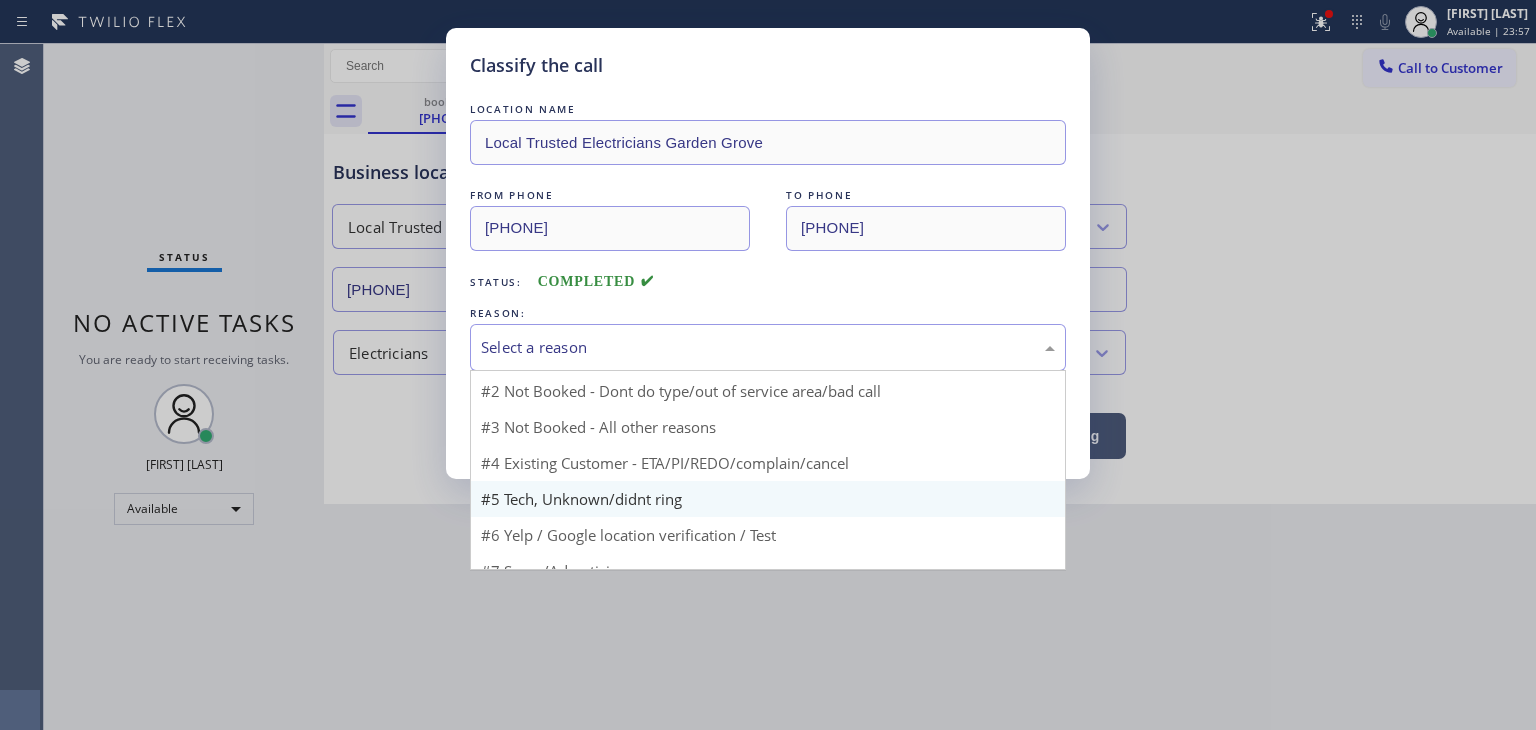 scroll, scrollTop: 17, scrollLeft: 0, axis: vertical 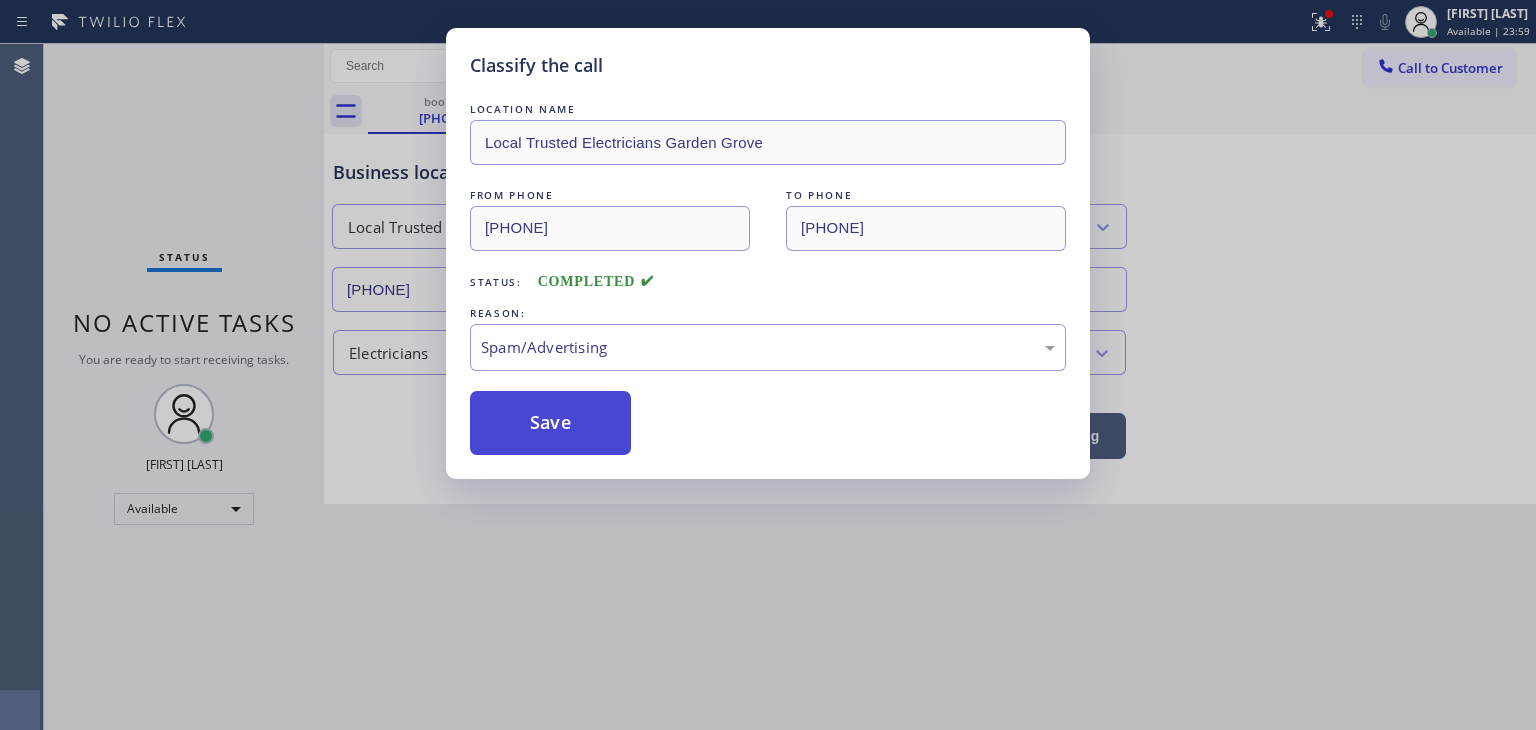 click on "Save" at bounding box center (550, 423) 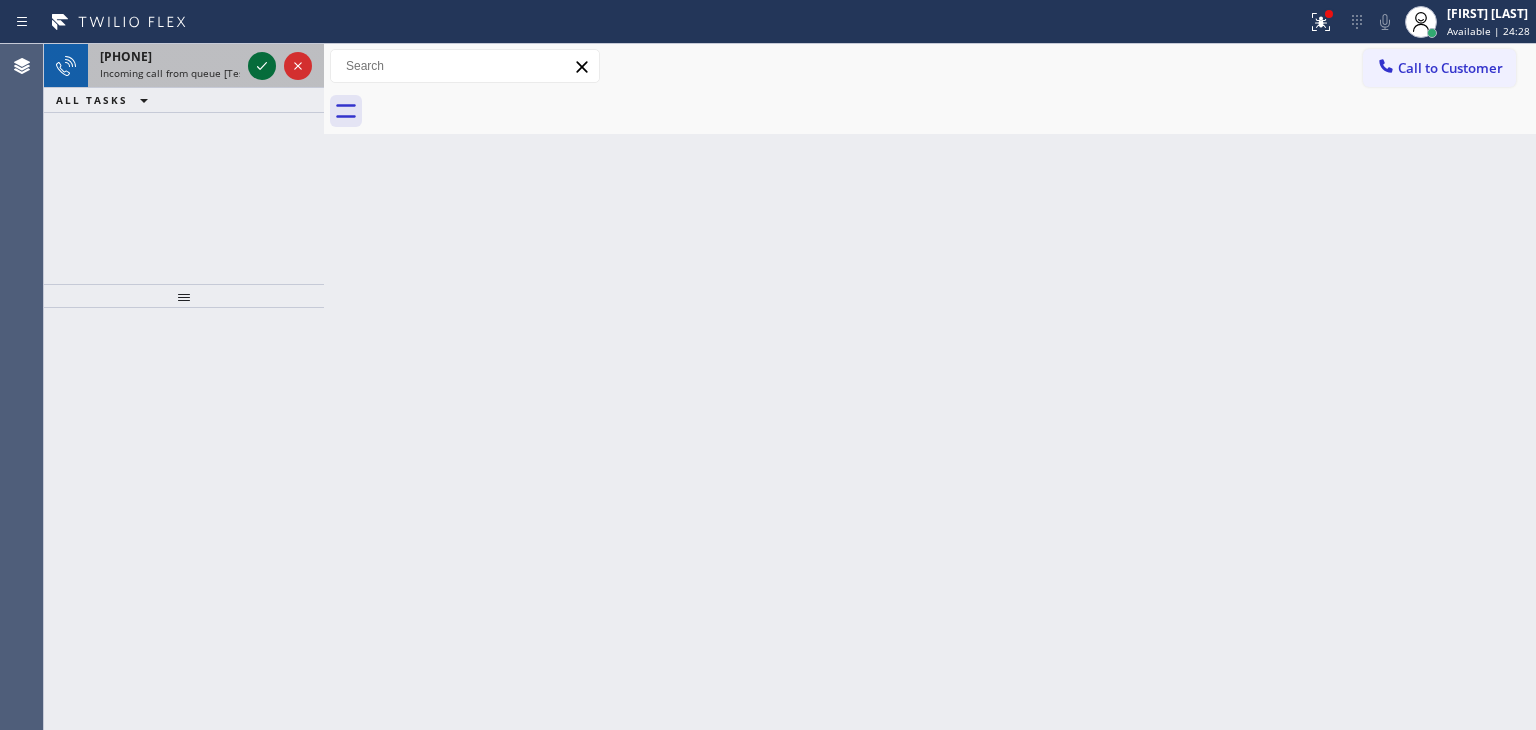 click 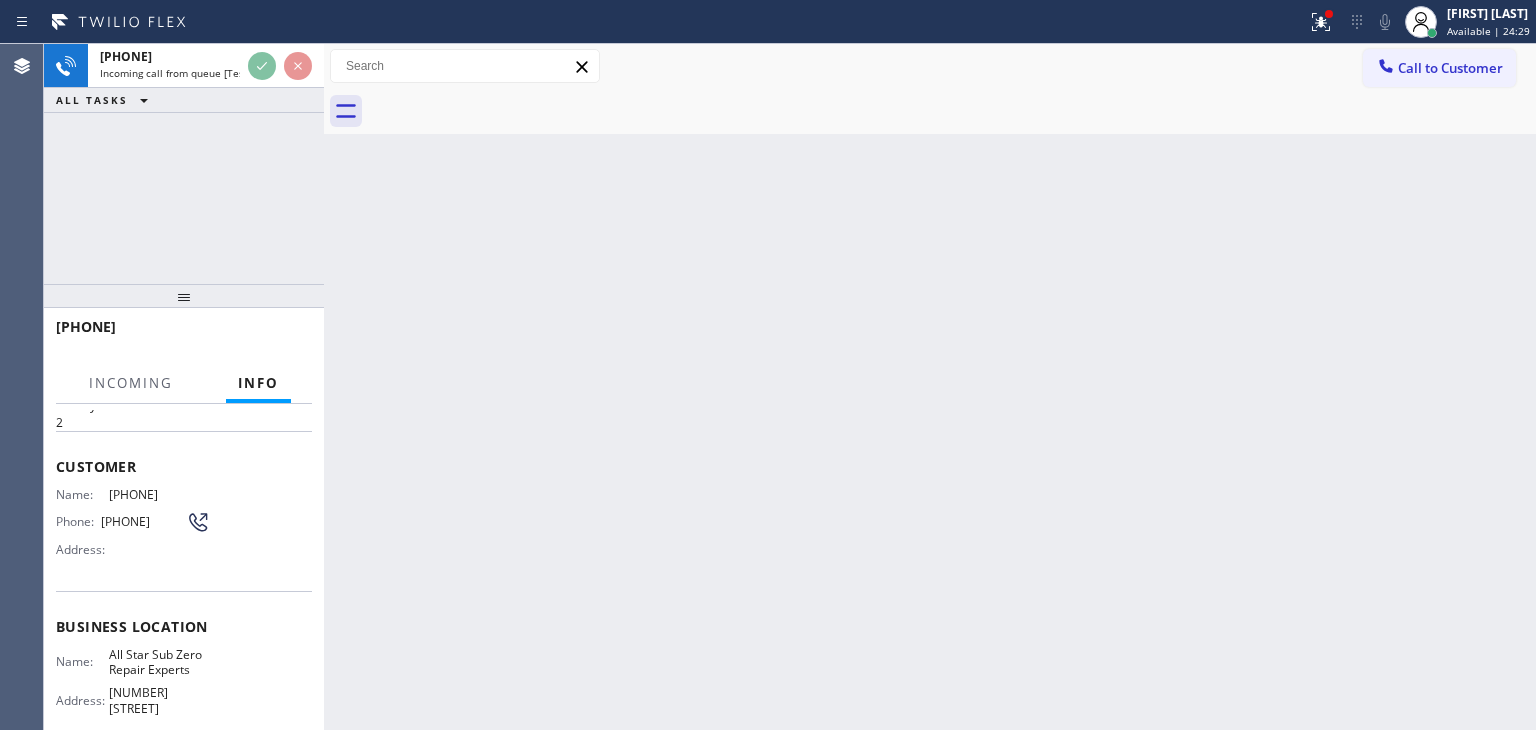 scroll, scrollTop: 100, scrollLeft: 0, axis: vertical 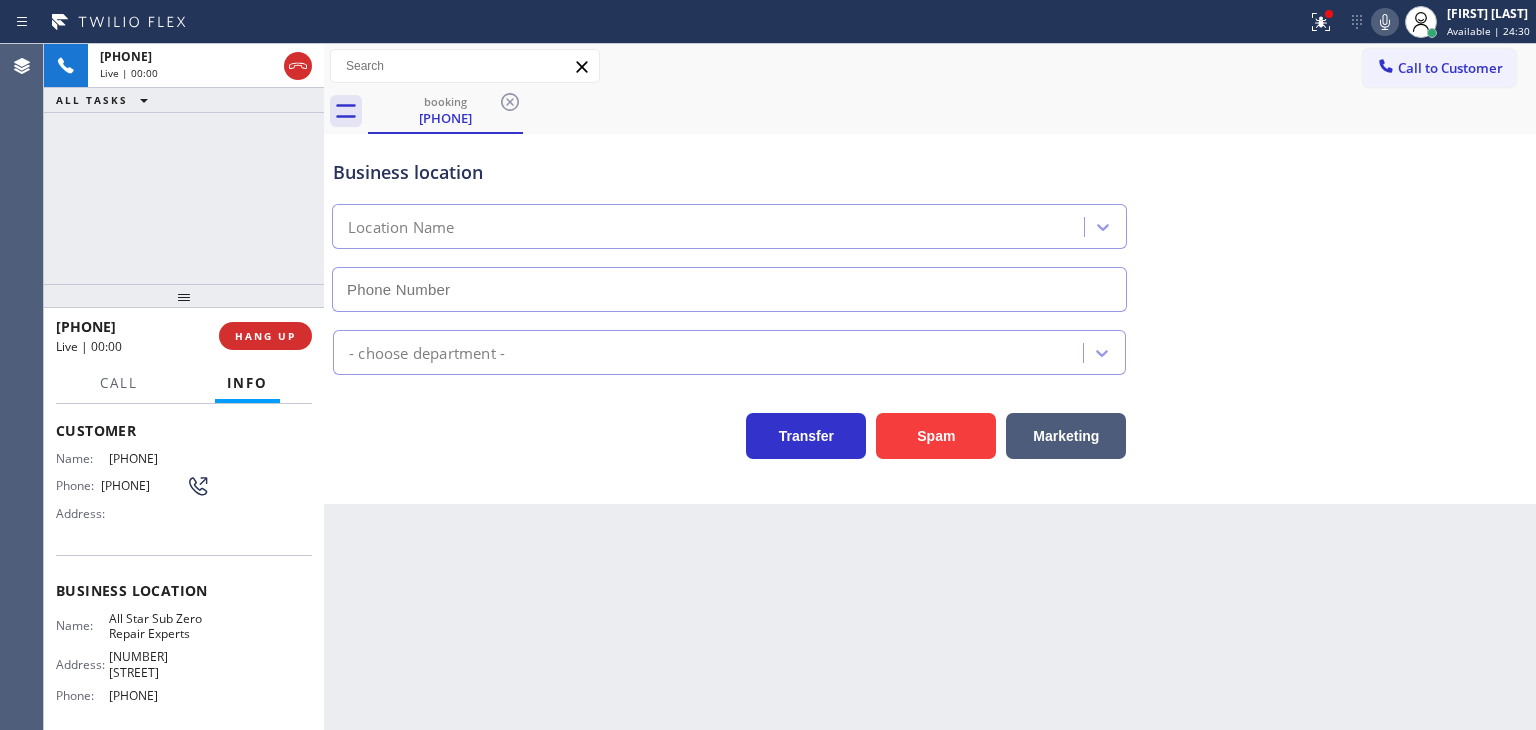 type on "[PHONE]" 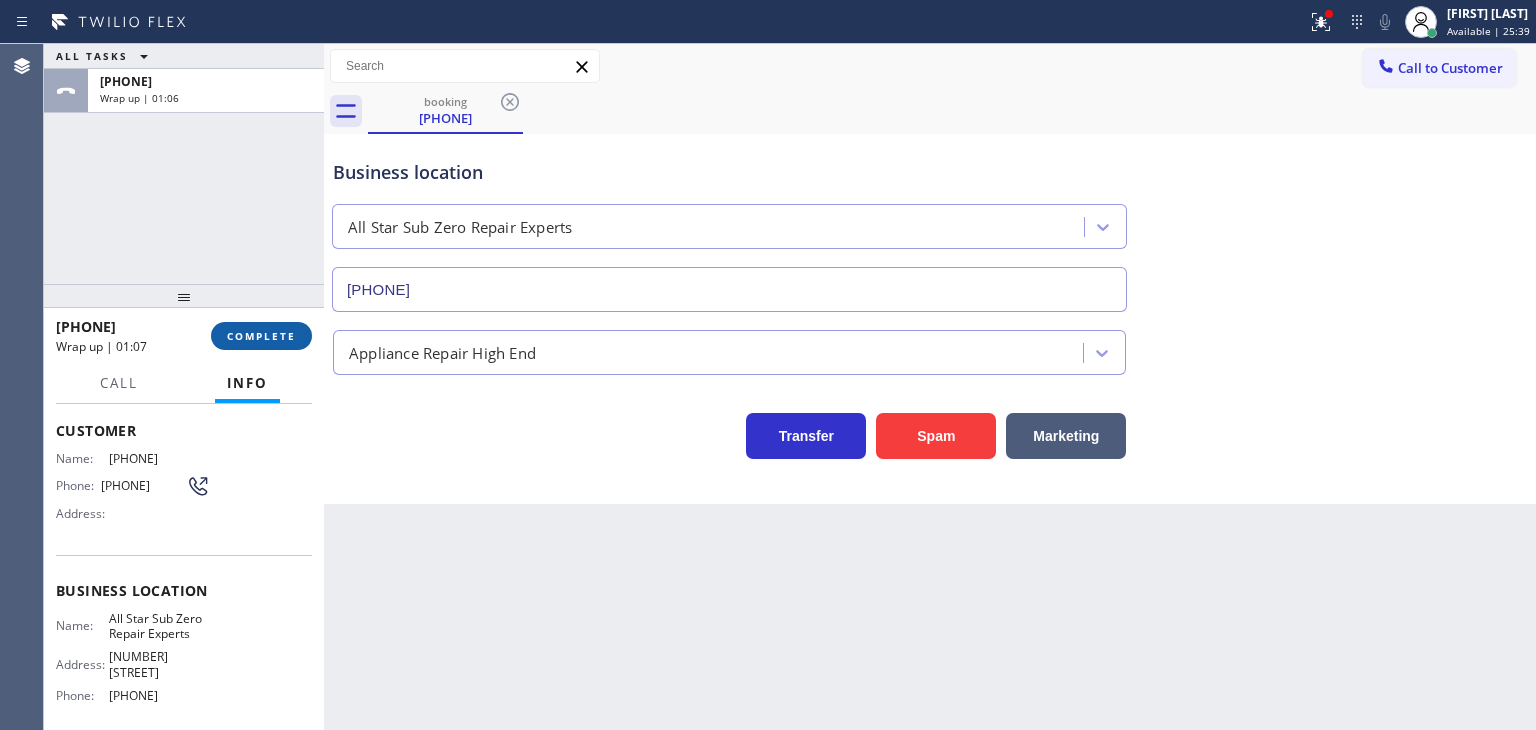 click on "COMPLETE" at bounding box center [261, 336] 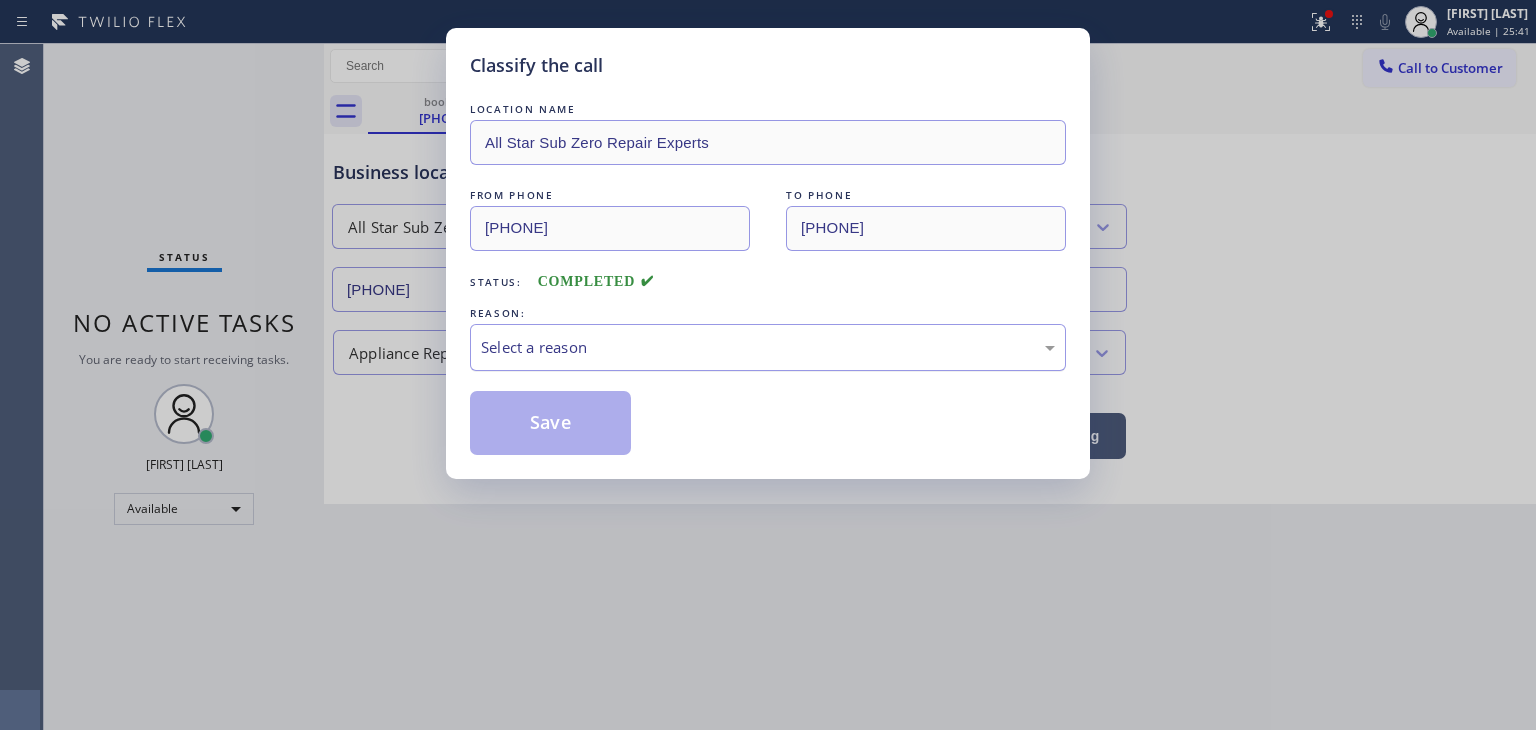 click on "Select a reason" at bounding box center (768, 347) 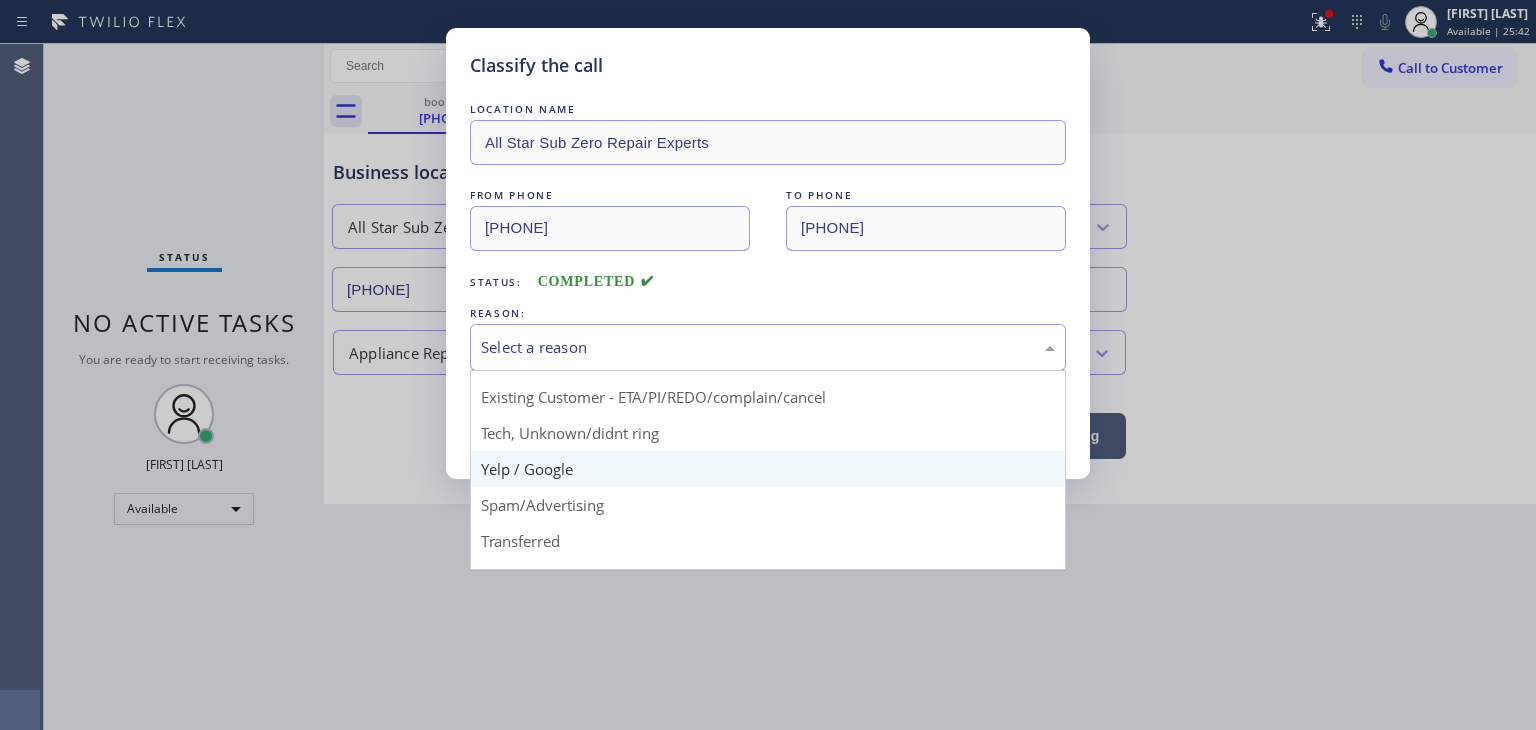 scroll, scrollTop: 100, scrollLeft: 0, axis: vertical 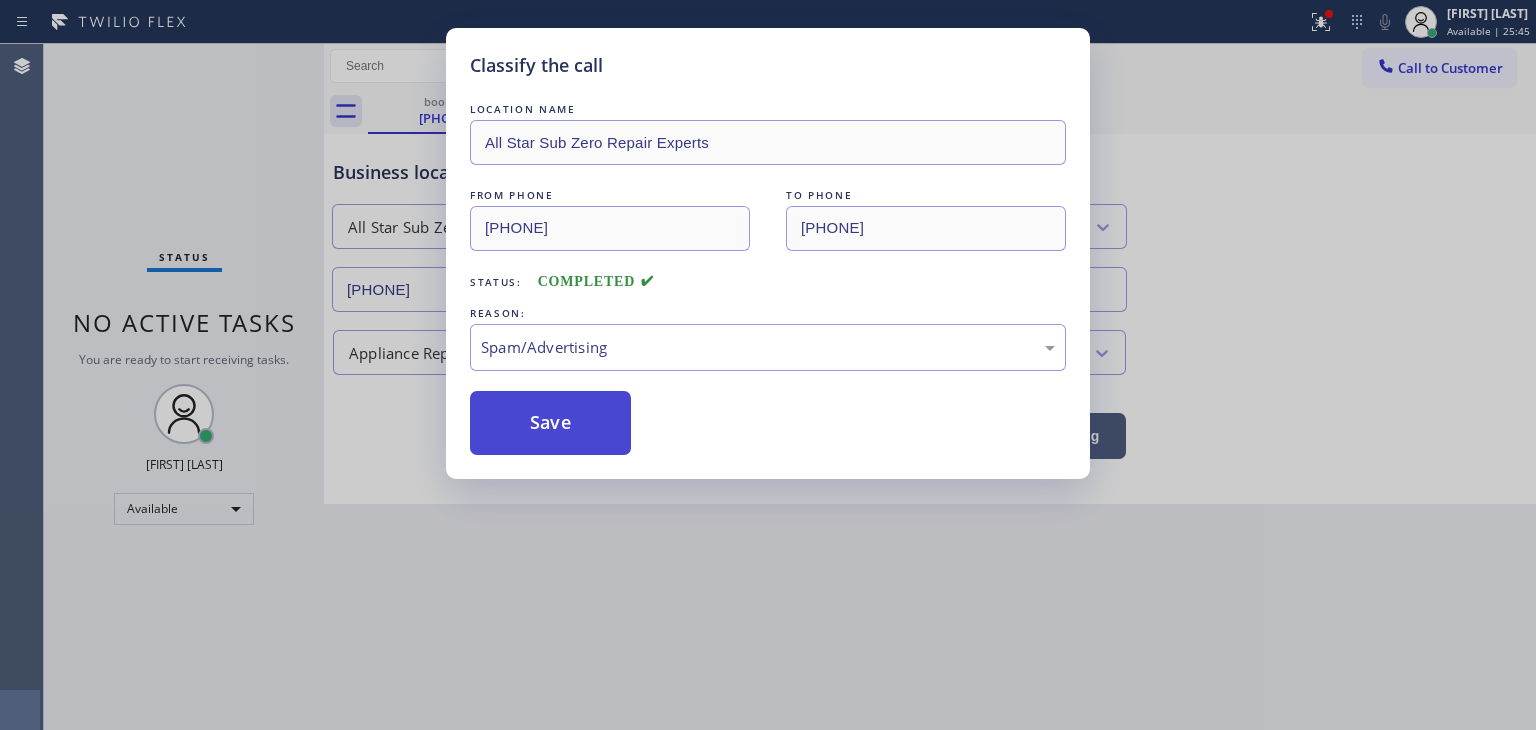 click on "Save" at bounding box center (550, 423) 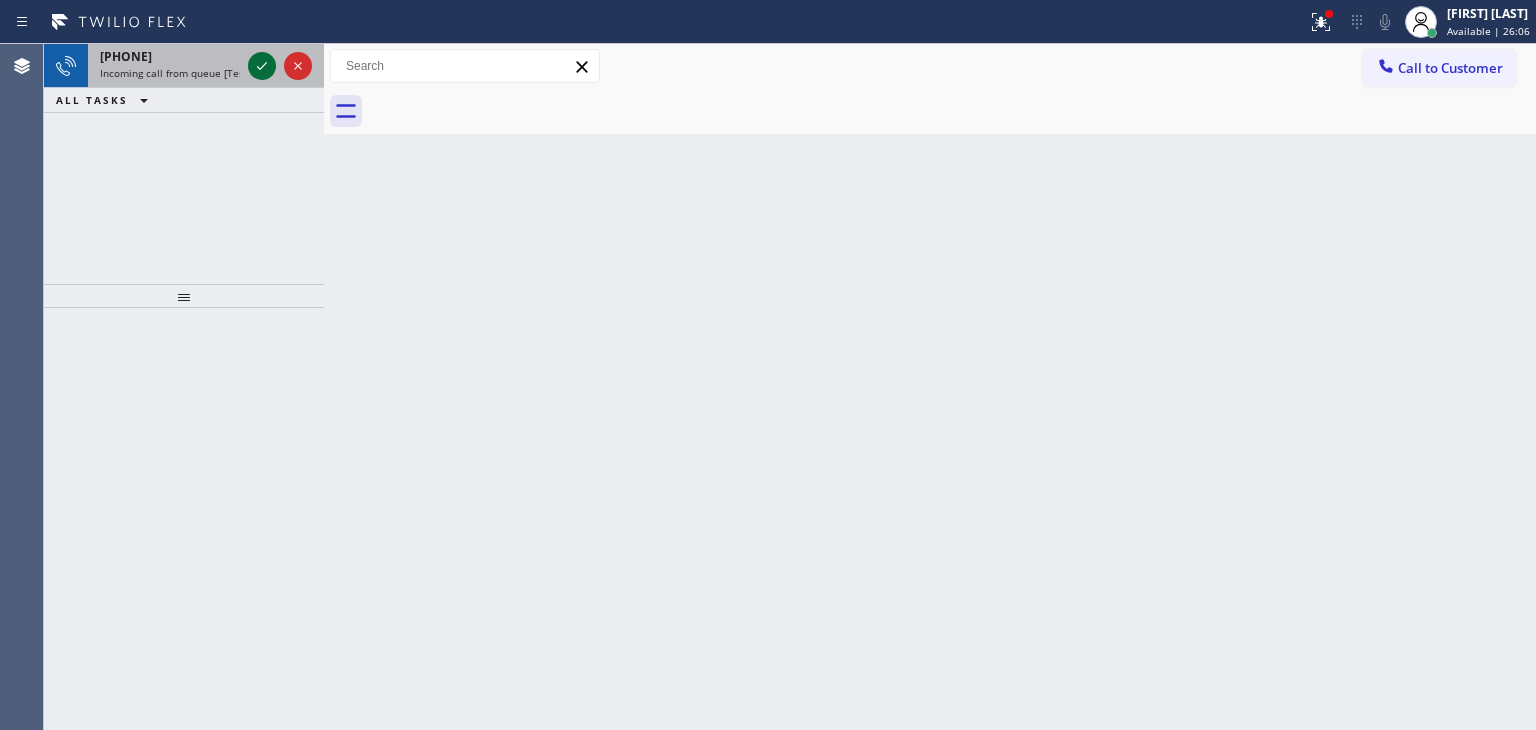 click 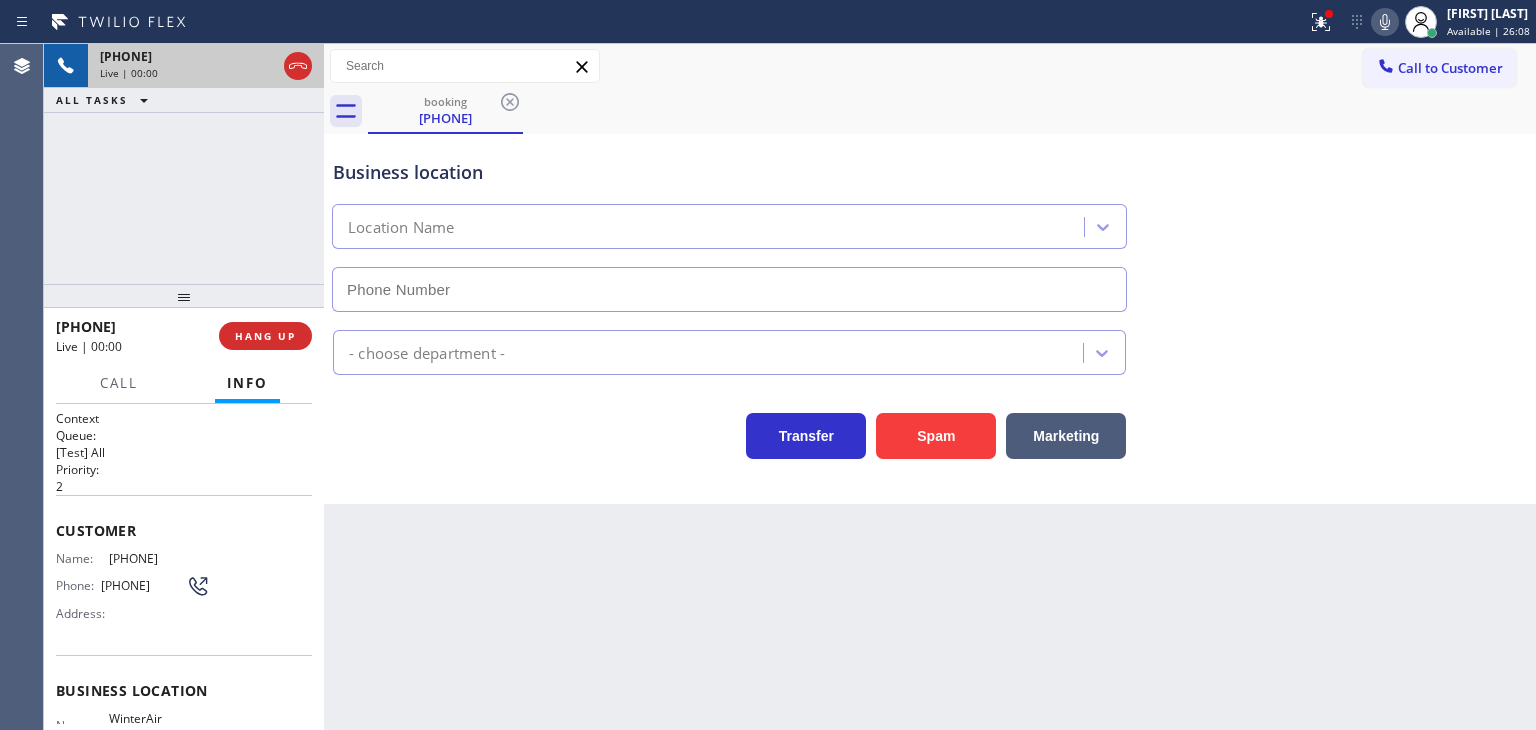 type on "[PHONE]" 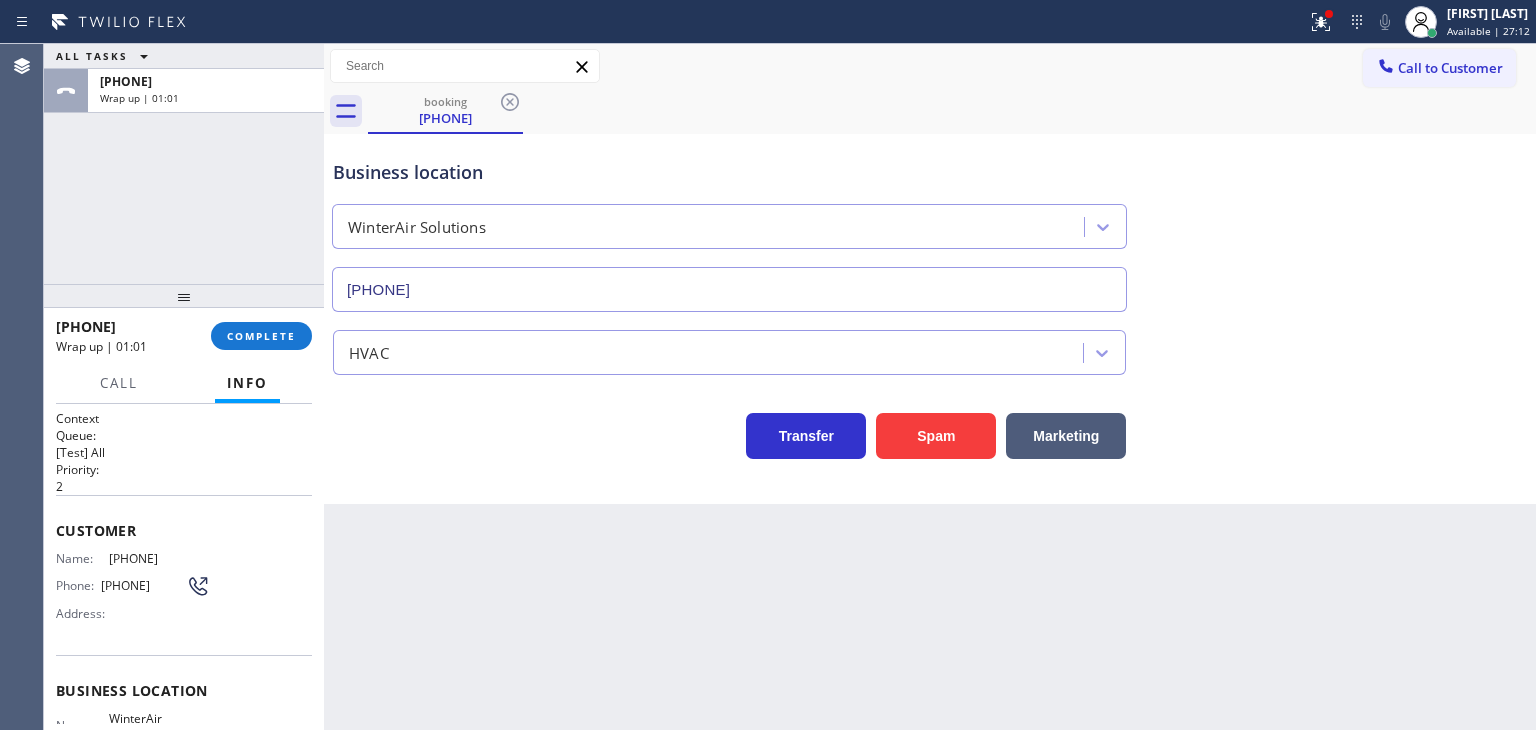 click on "ALL TASKS ALL TASKS ACTIVE TASKS TASKS IN WRAP UP [PHONE] Wrap up | 01:01" at bounding box center (184, 164) 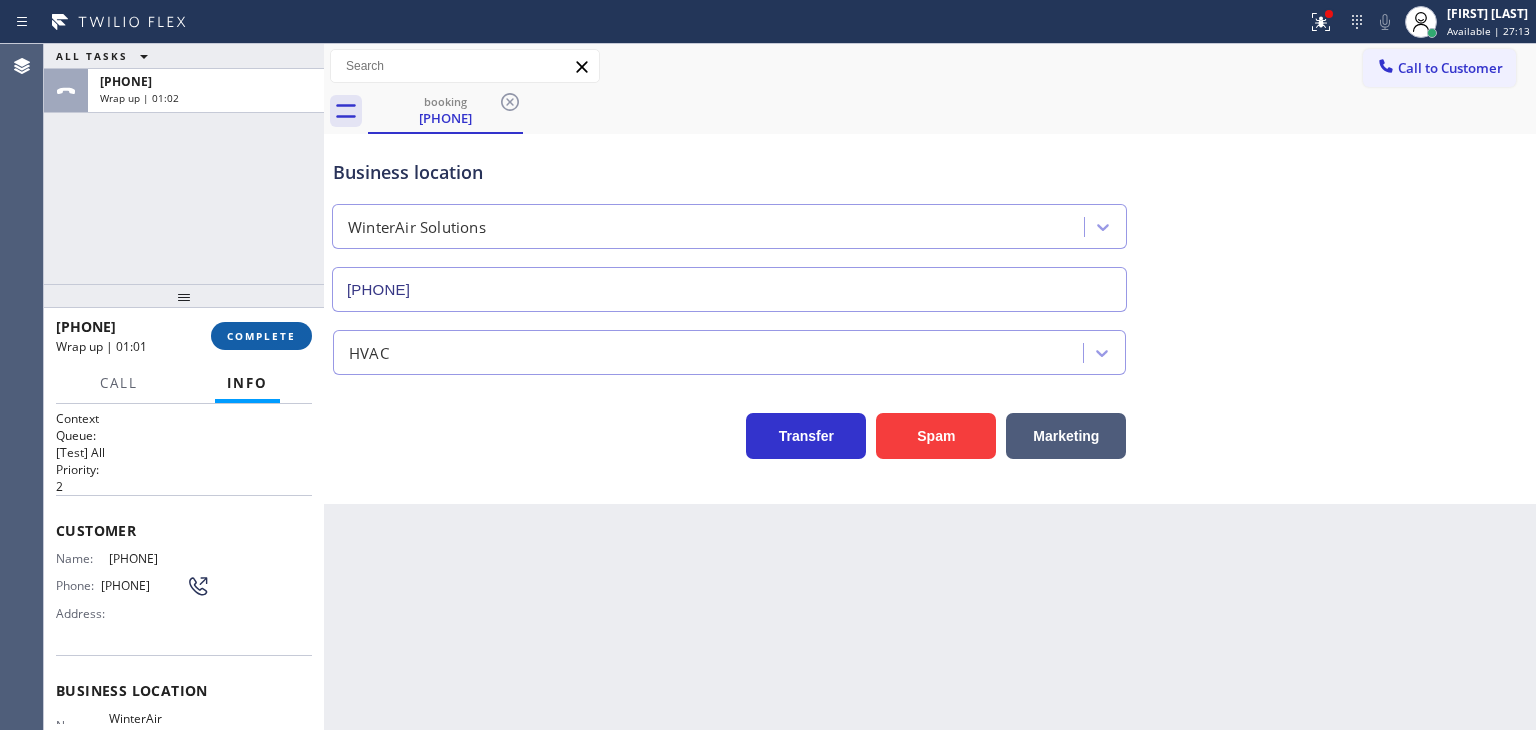 click on "COMPLETE" at bounding box center [261, 336] 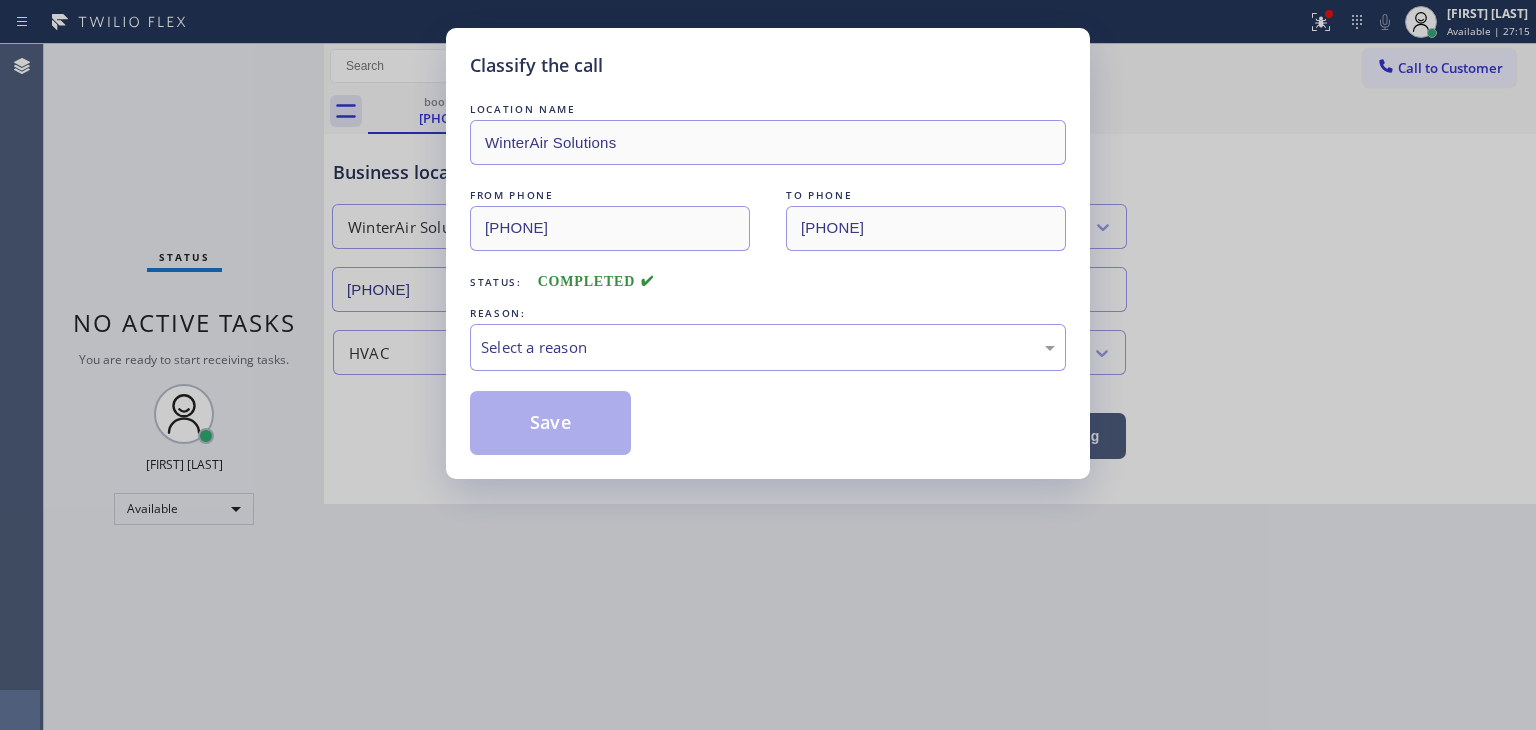 click on "Select a reason" at bounding box center (768, 347) 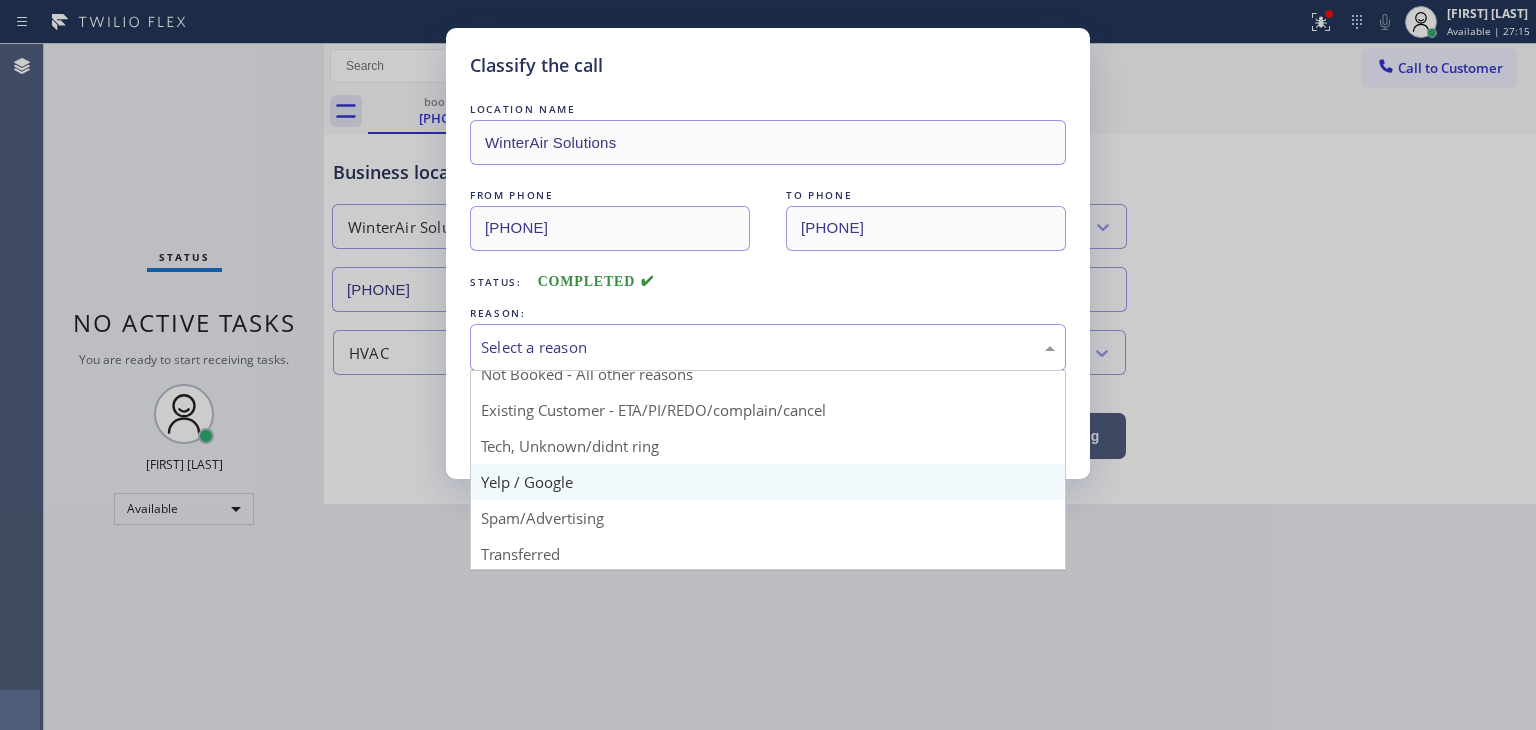 scroll, scrollTop: 100, scrollLeft: 0, axis: vertical 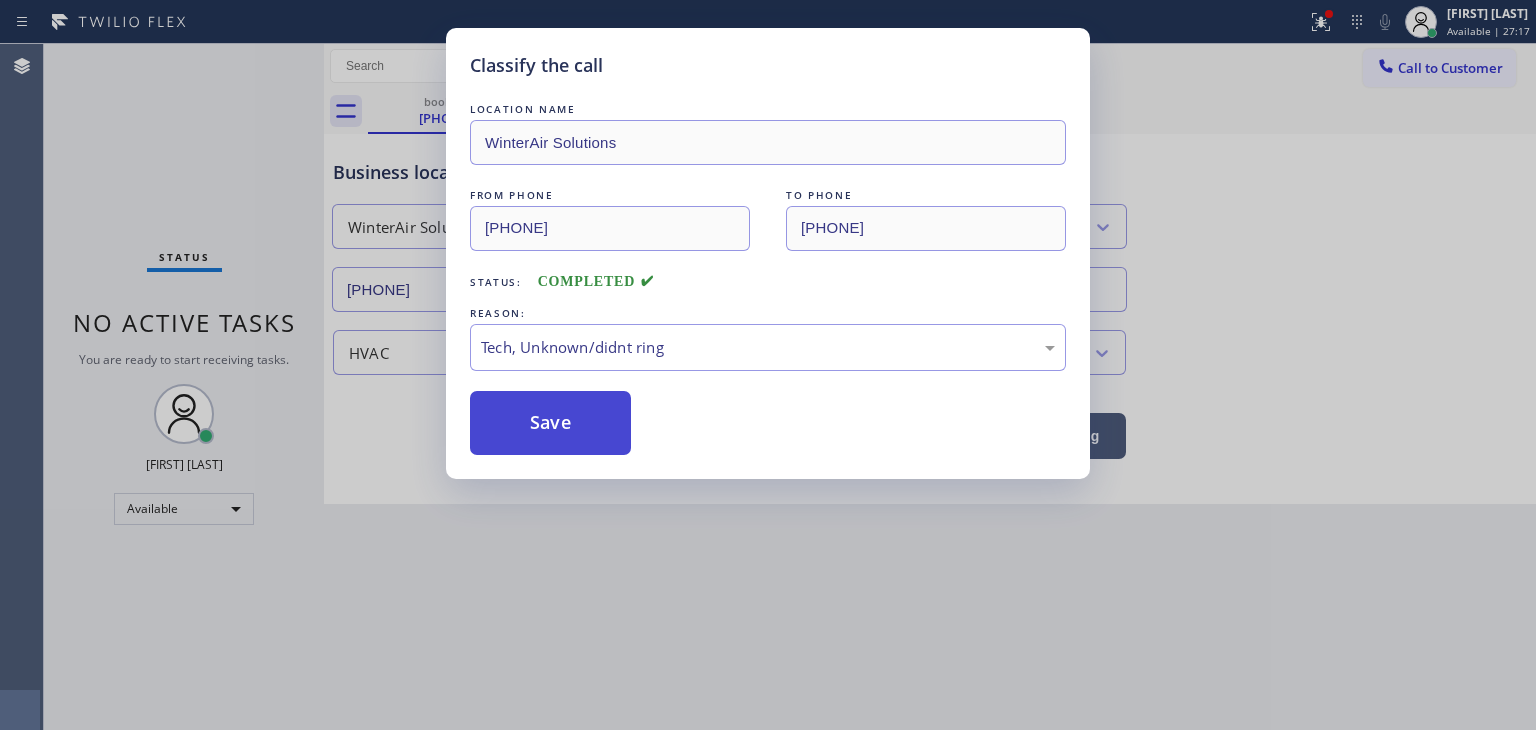click on "Save" at bounding box center (550, 423) 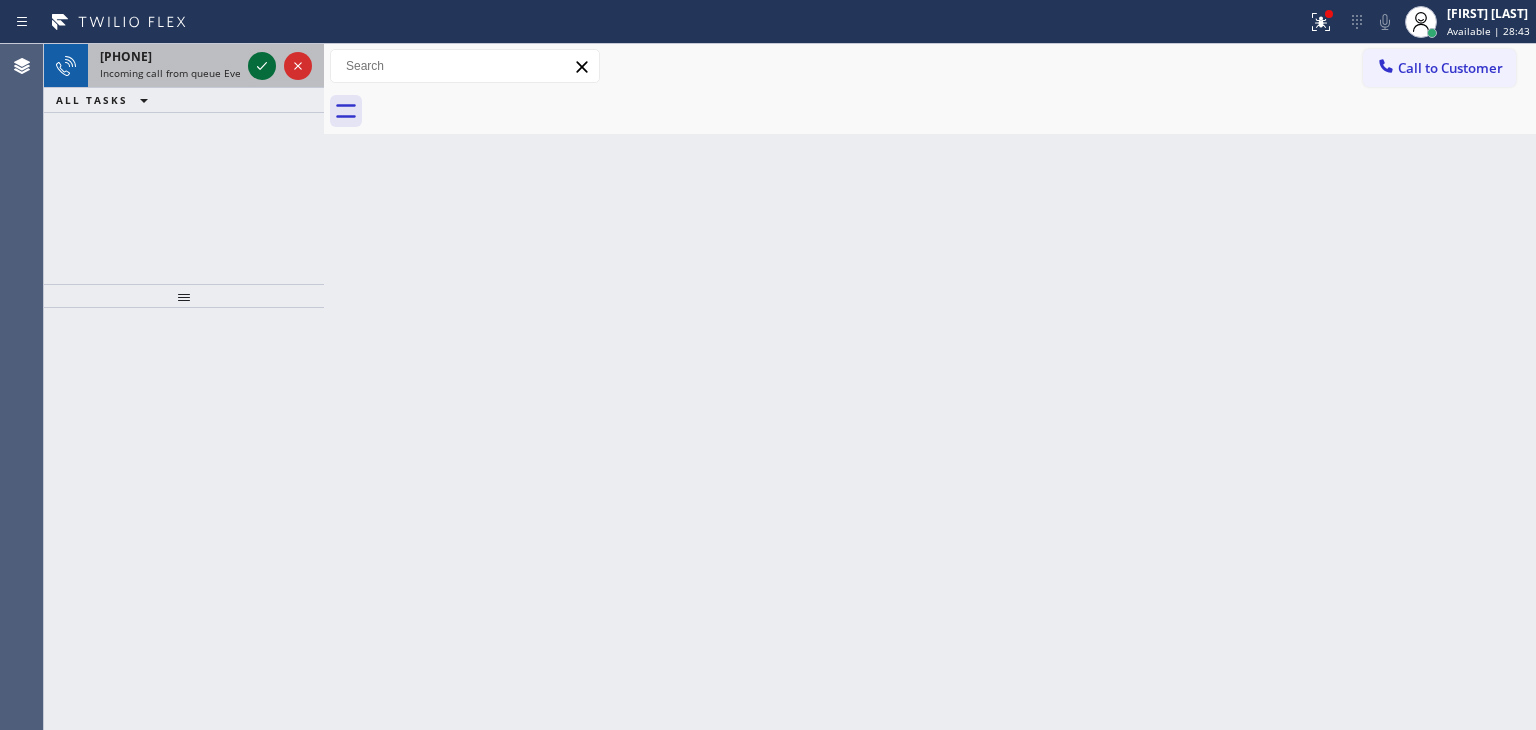 click 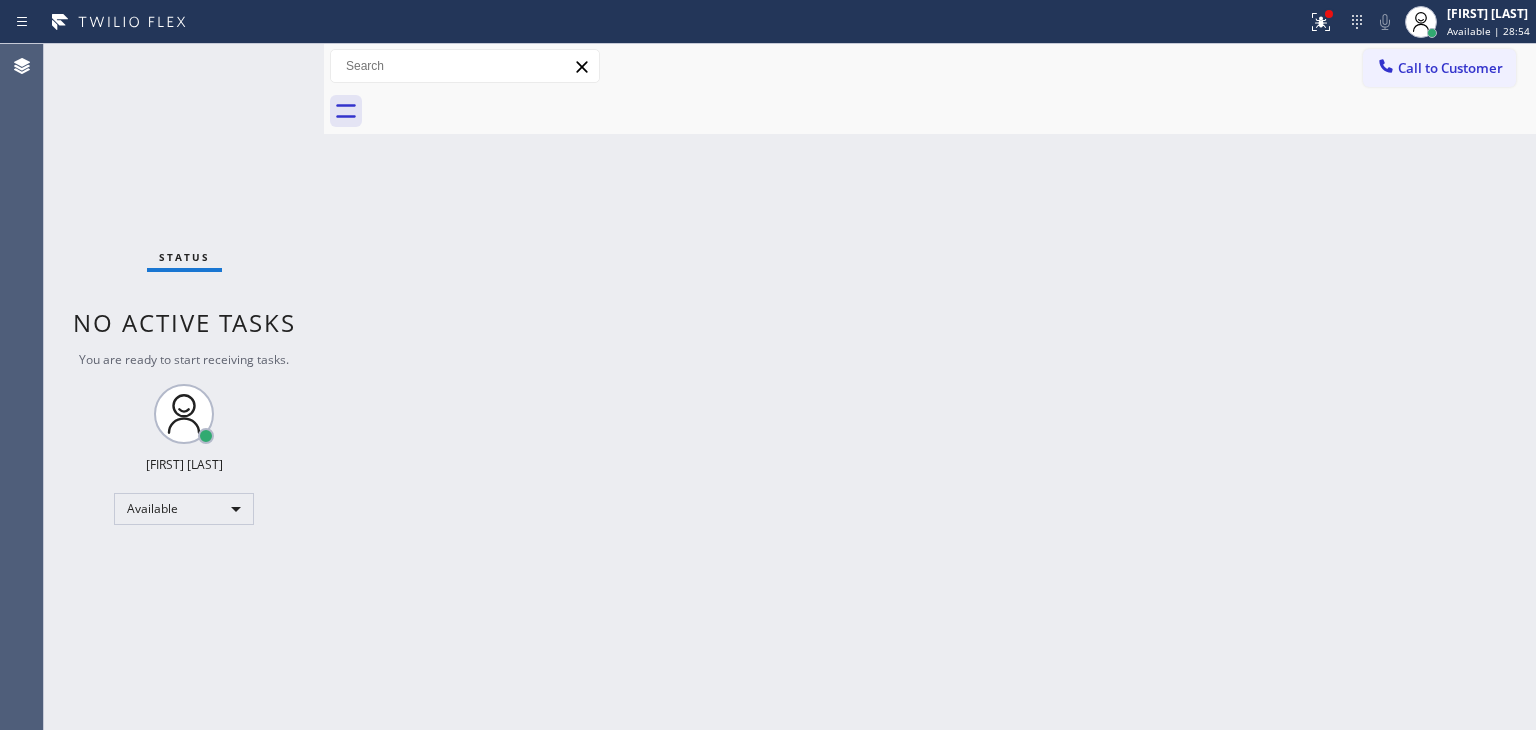 click on "Status   No active tasks     You are ready to start receiving tasks.   [FIRST] [LAST] Available" at bounding box center [184, 387] 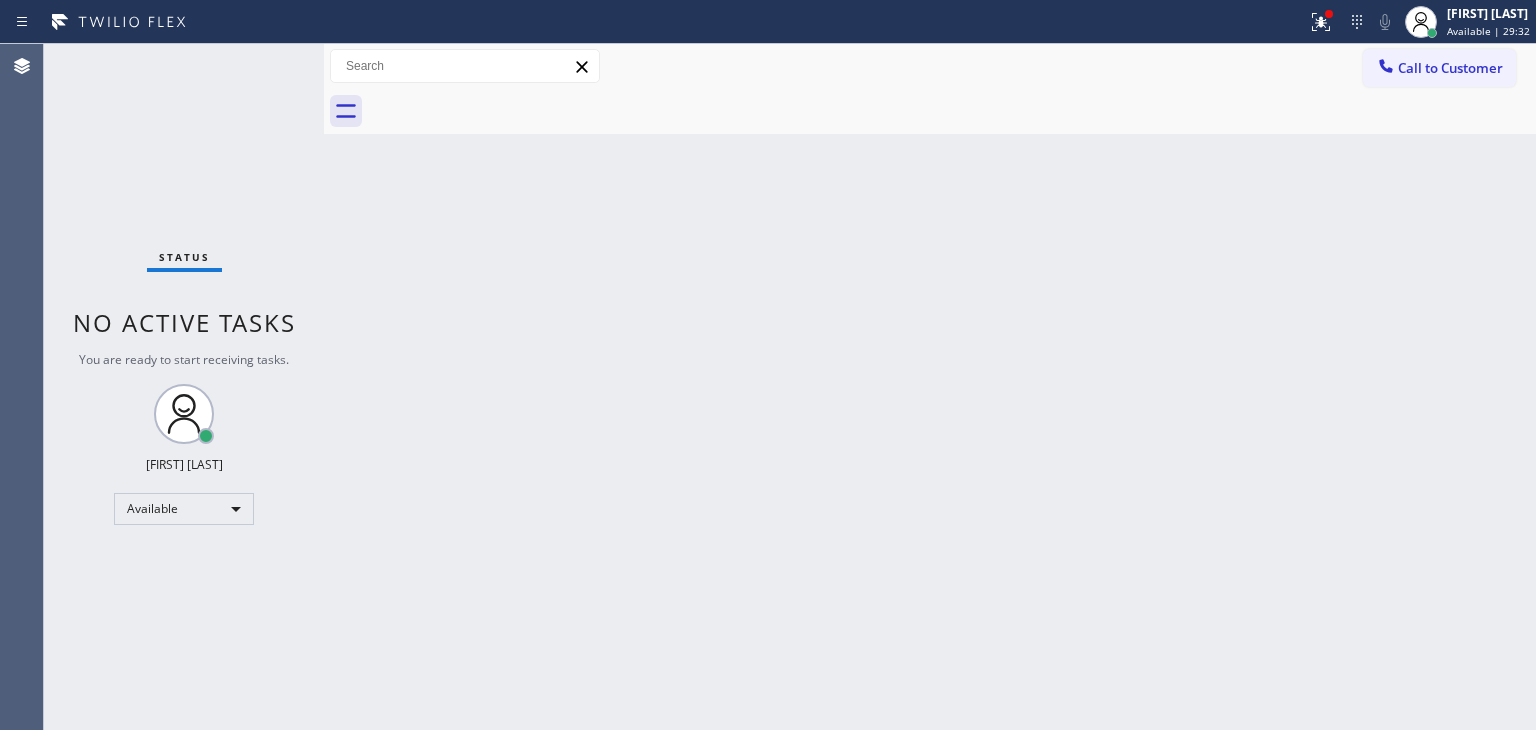 click on "Status   No active tasks     You are ready to start receiving tasks.   [FIRST] [LAST] Available" at bounding box center (184, 387) 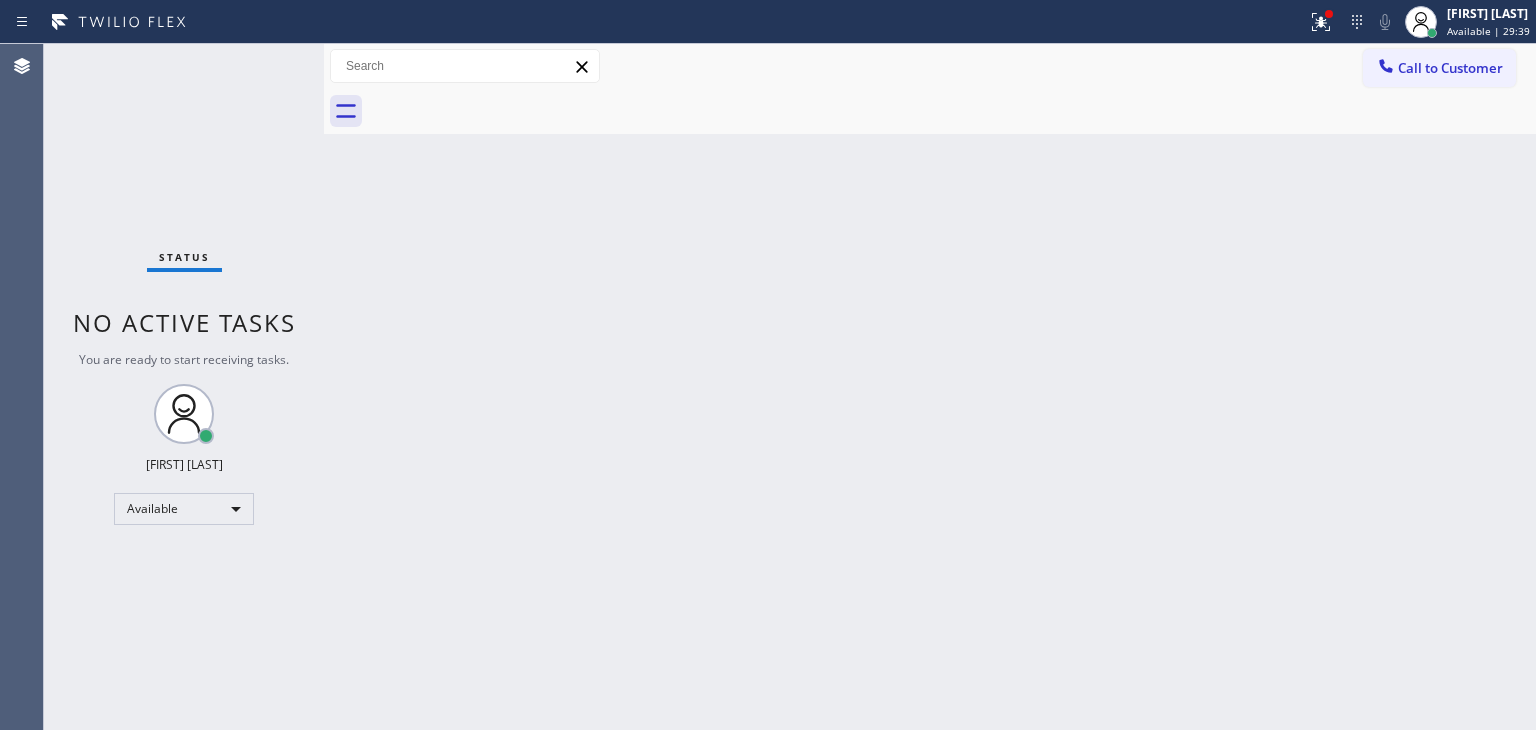 click on "Status   No active tasks     You are ready to start receiving tasks.   [FIRST] [LAST] Available" at bounding box center [184, 387] 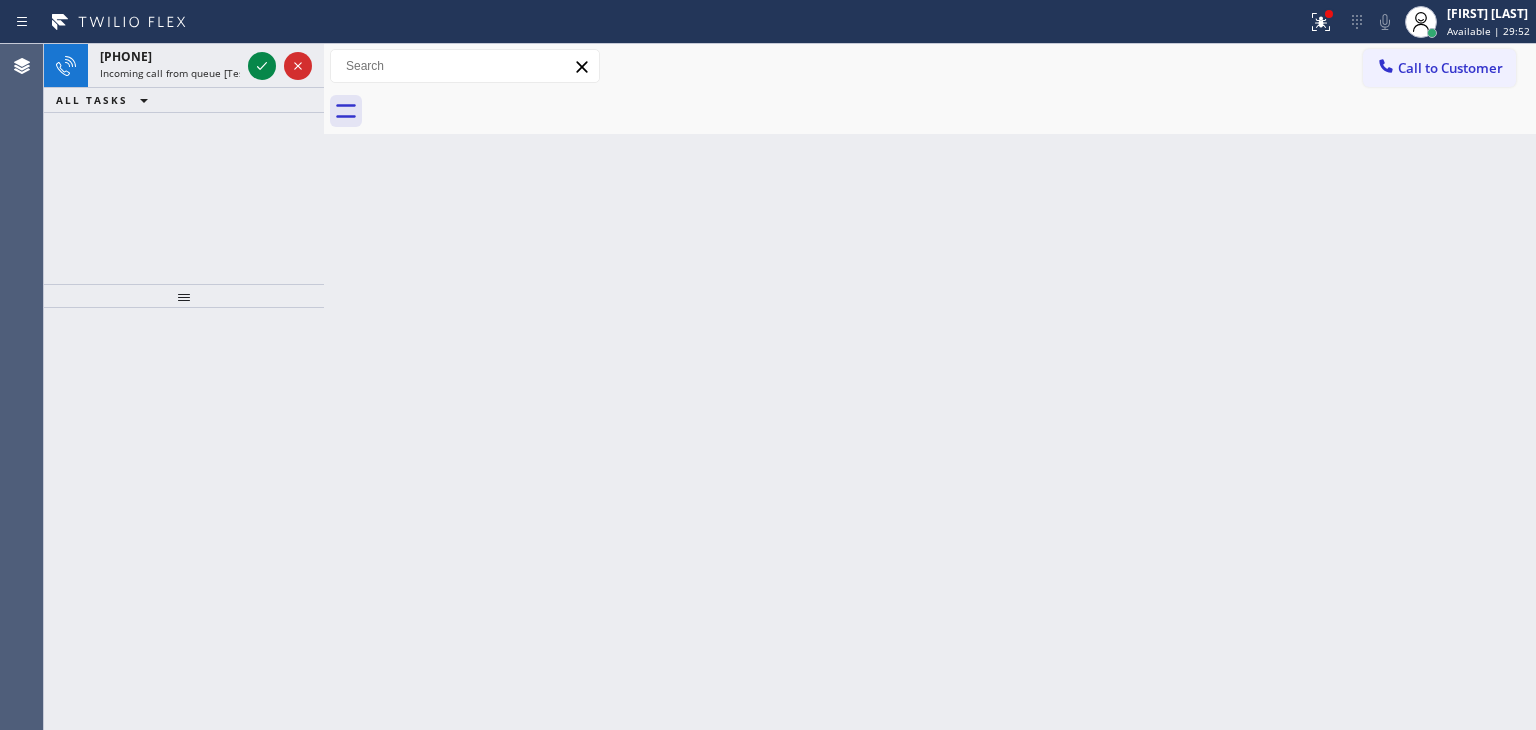 click on "Status report Issues detected These issues could affect your workflow. Please contact your support team. View issues Download report Clear issues [FIRST] [LAST] Available | 29:52 Set your status Offline Available Unavailable Break Log out" at bounding box center (768, 22) 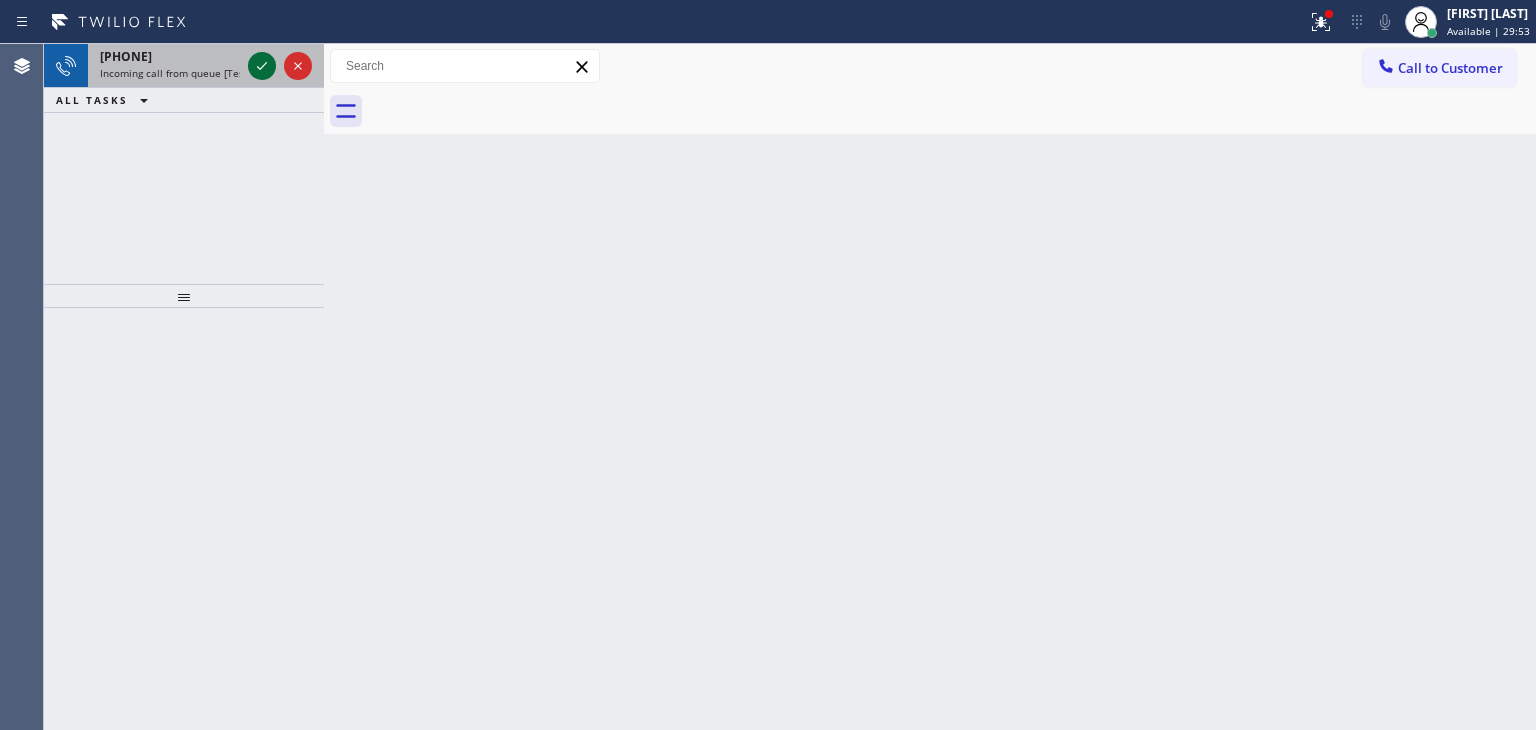click 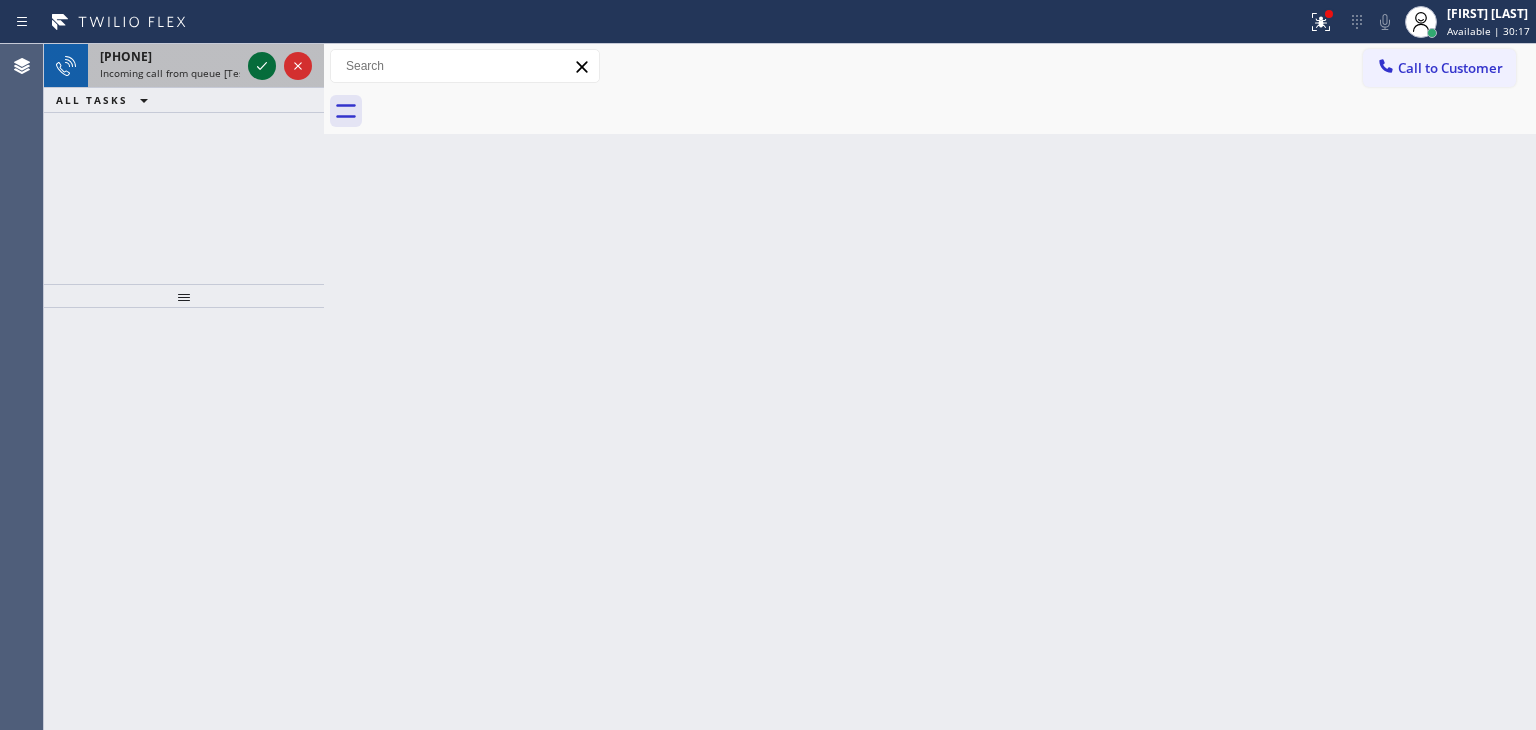 click 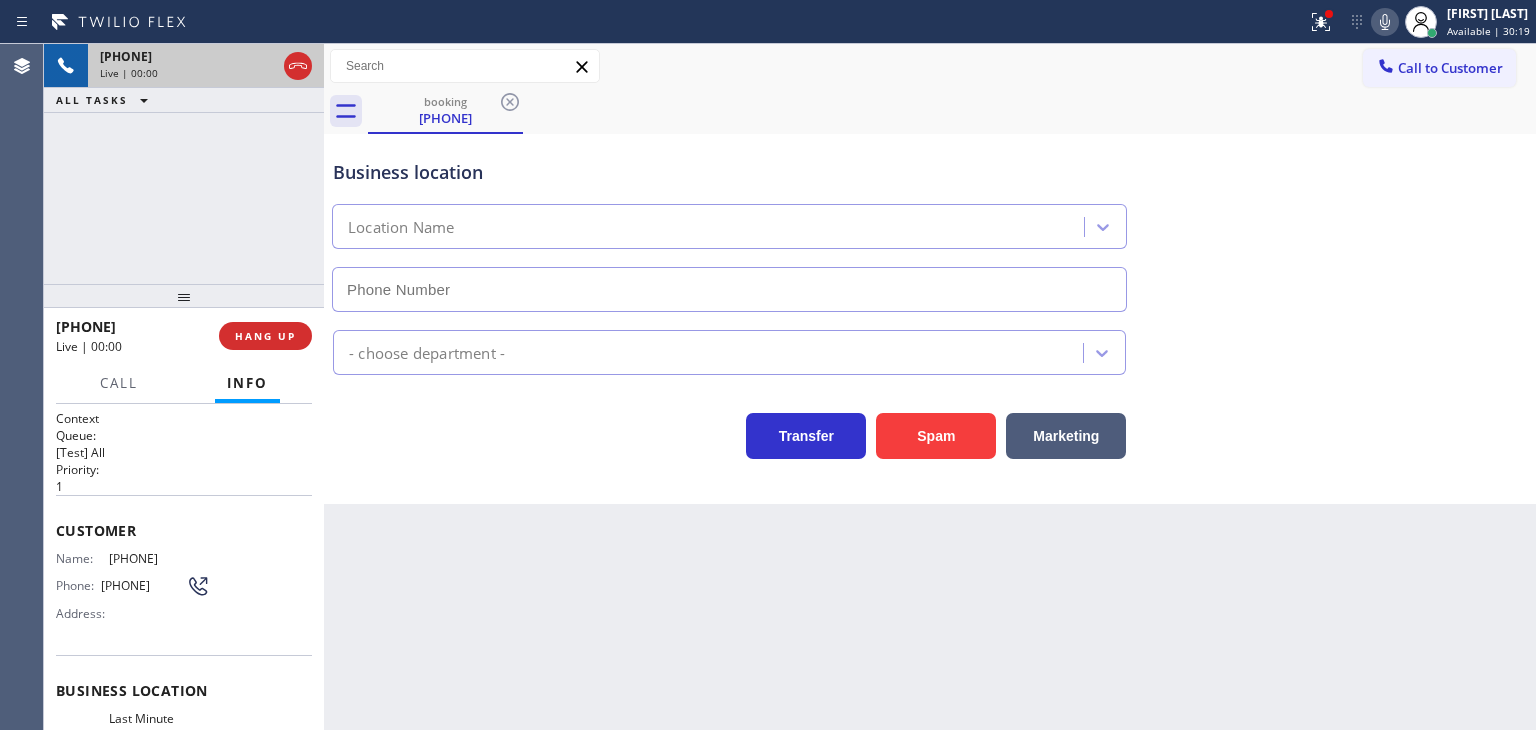 type on "[PHONE]" 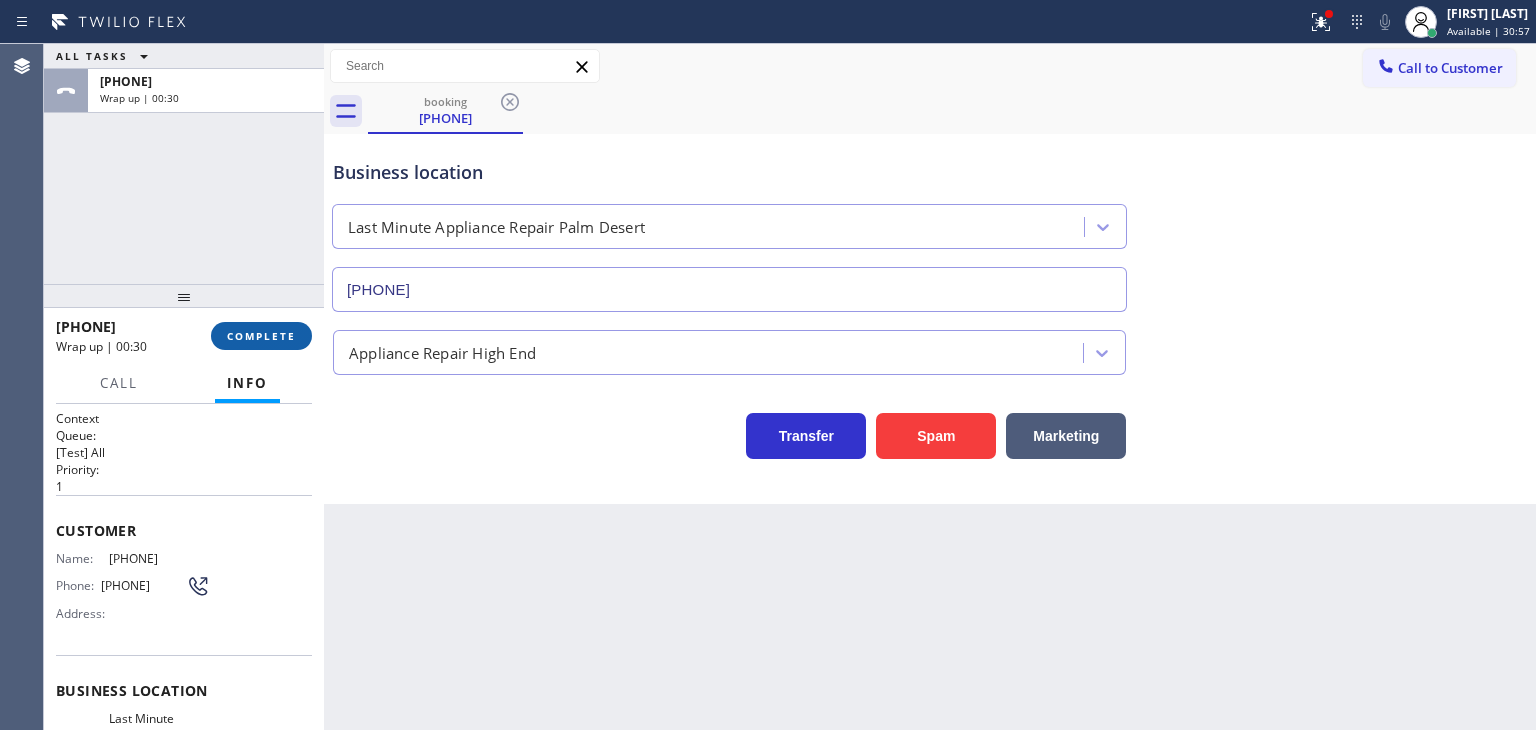 click on "COMPLETE" at bounding box center (261, 336) 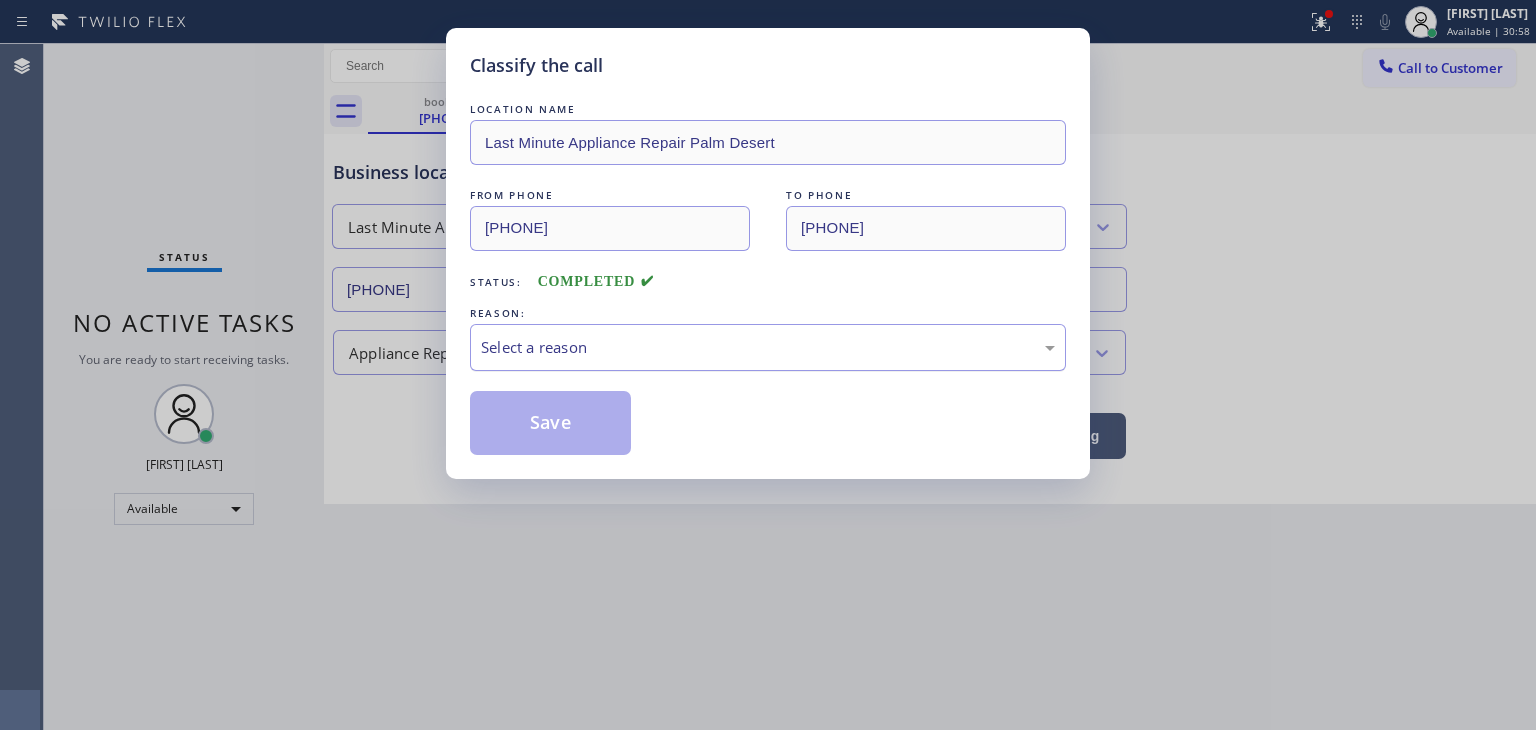 click on "Select a reason" at bounding box center [768, 347] 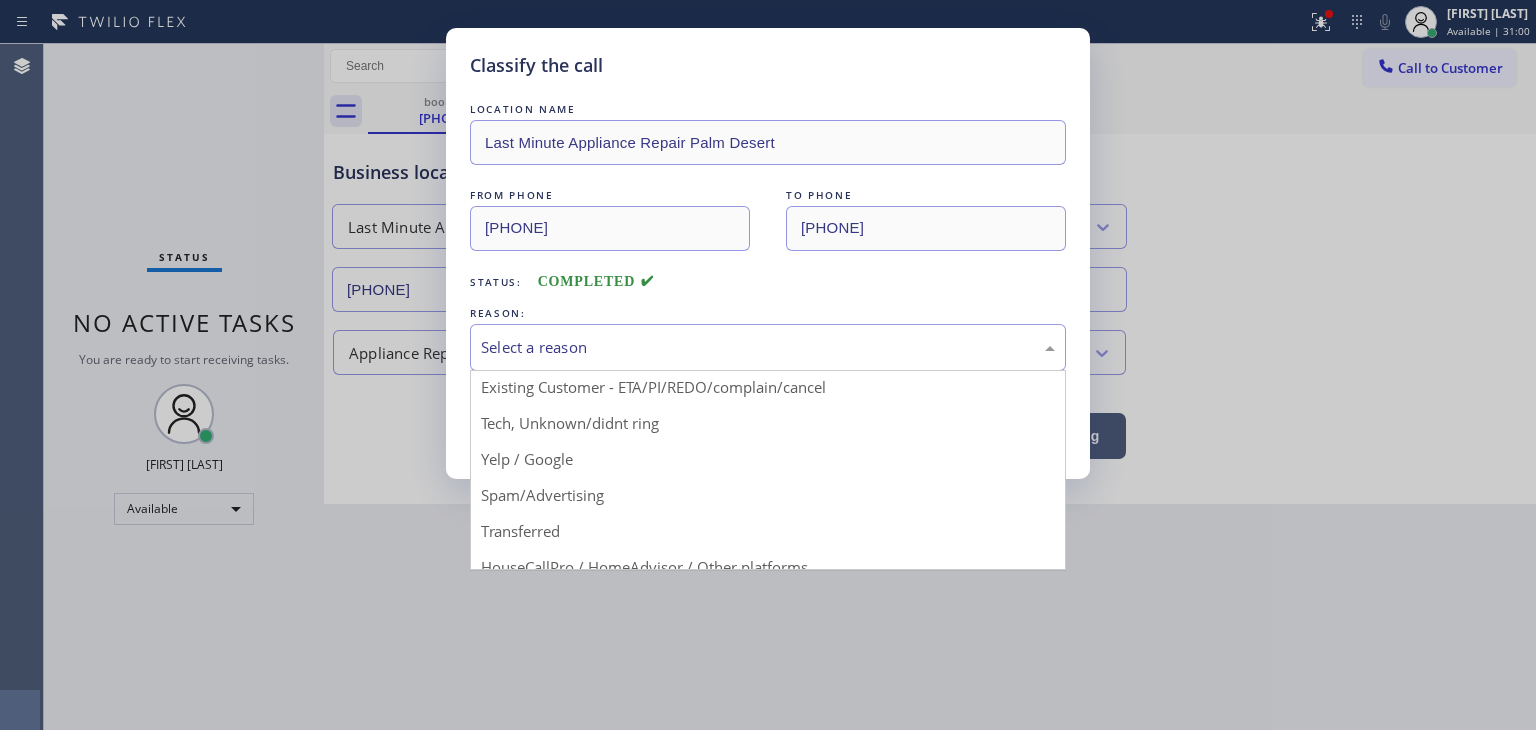 scroll, scrollTop: 25, scrollLeft: 0, axis: vertical 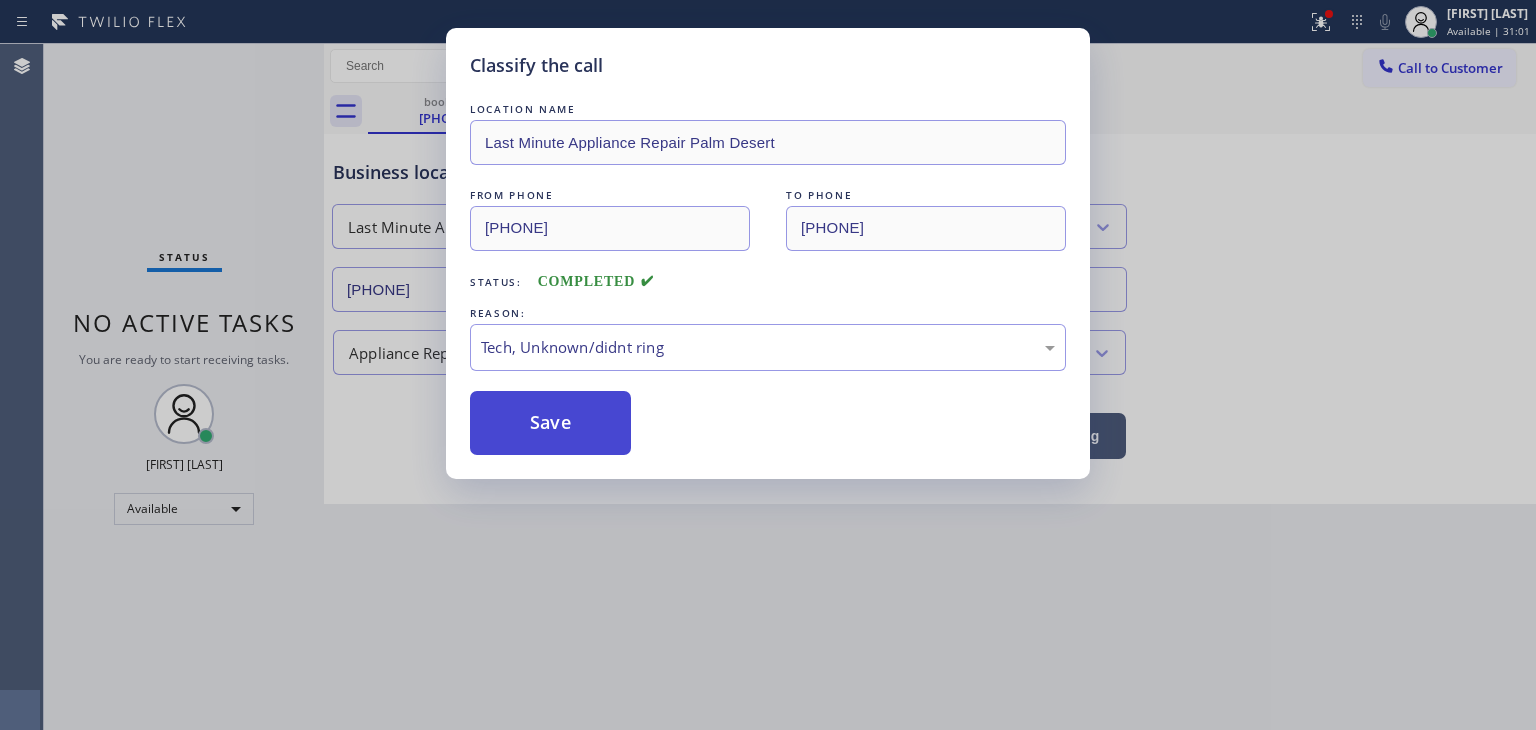 click on "Save" at bounding box center (550, 423) 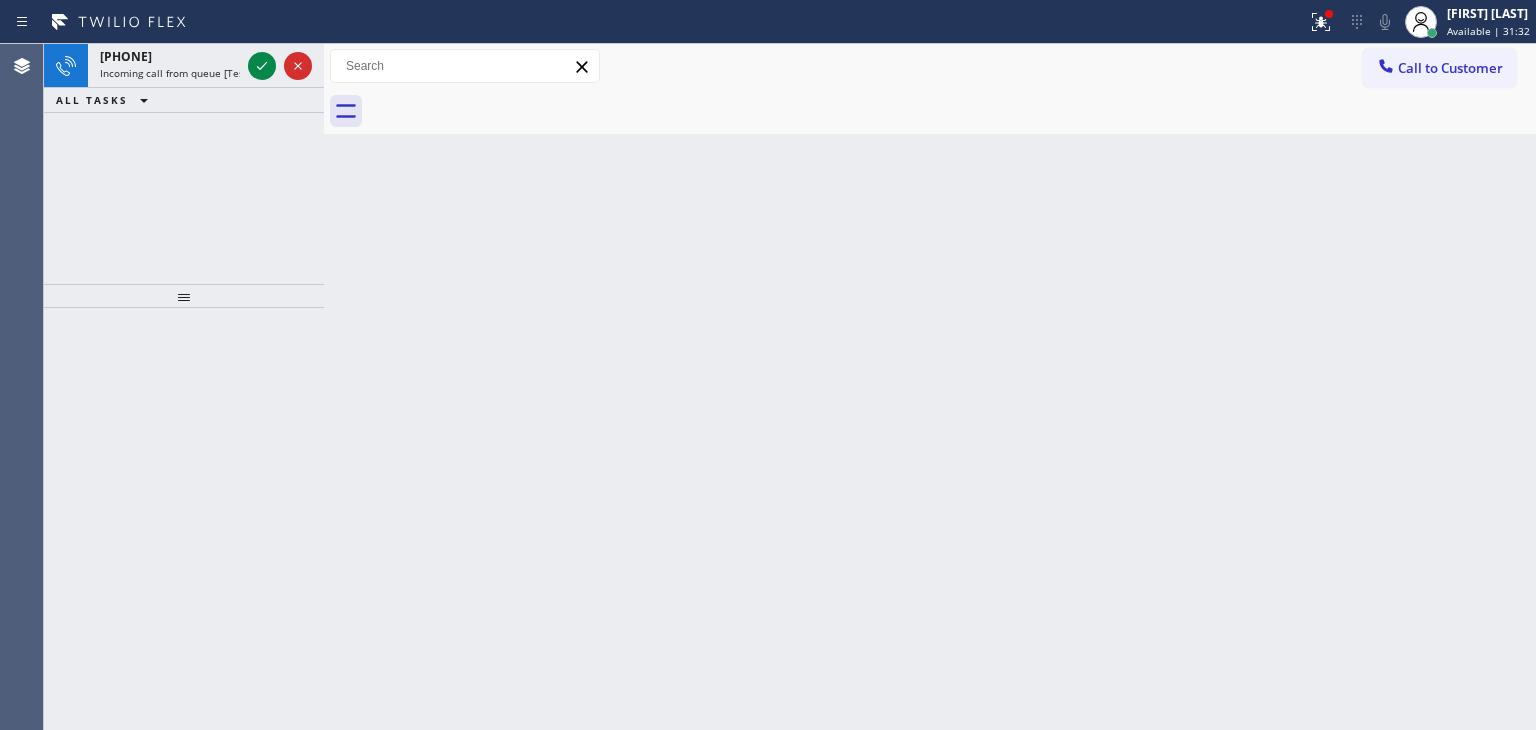 click on "[PHONE] Incoming call from queue [Test] All" at bounding box center (166, 66) 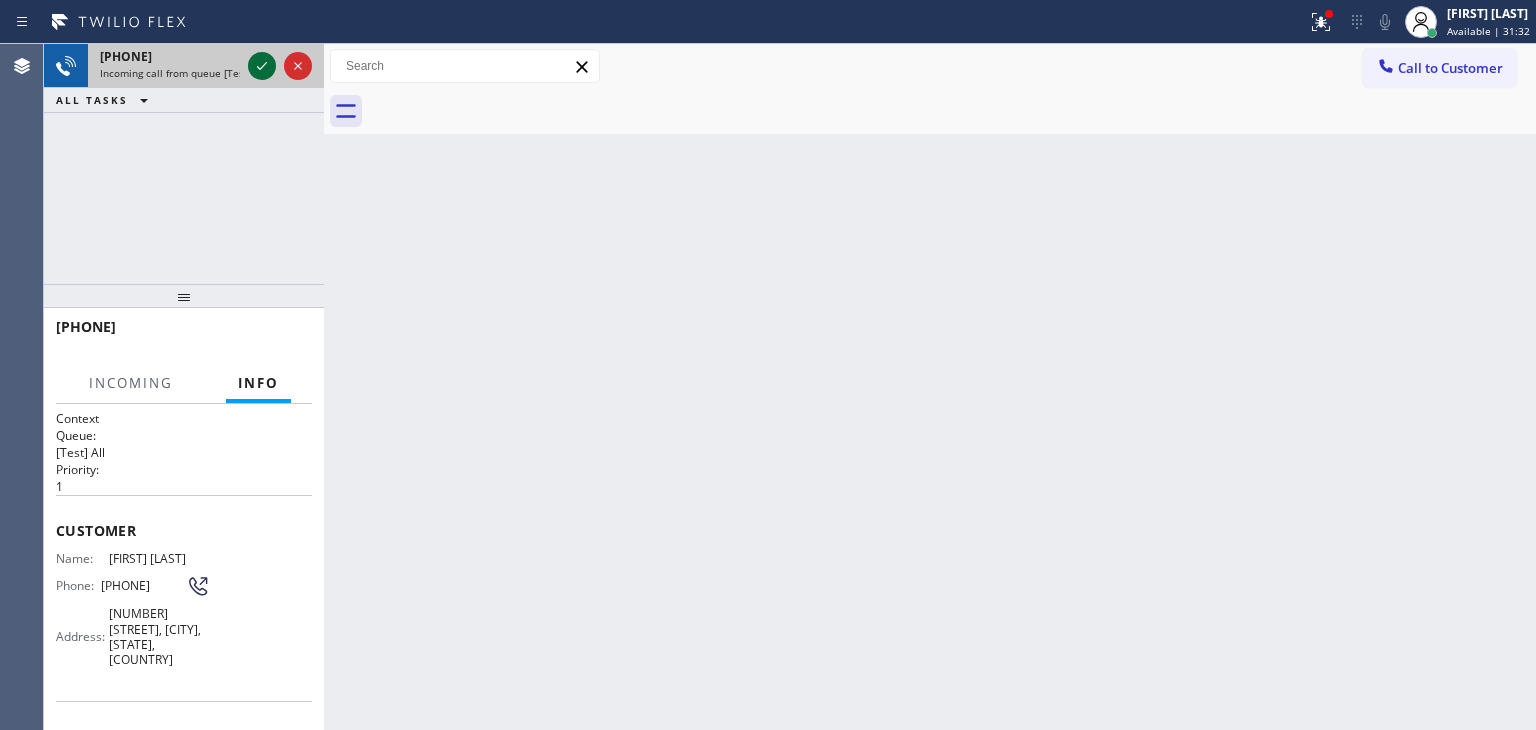 click 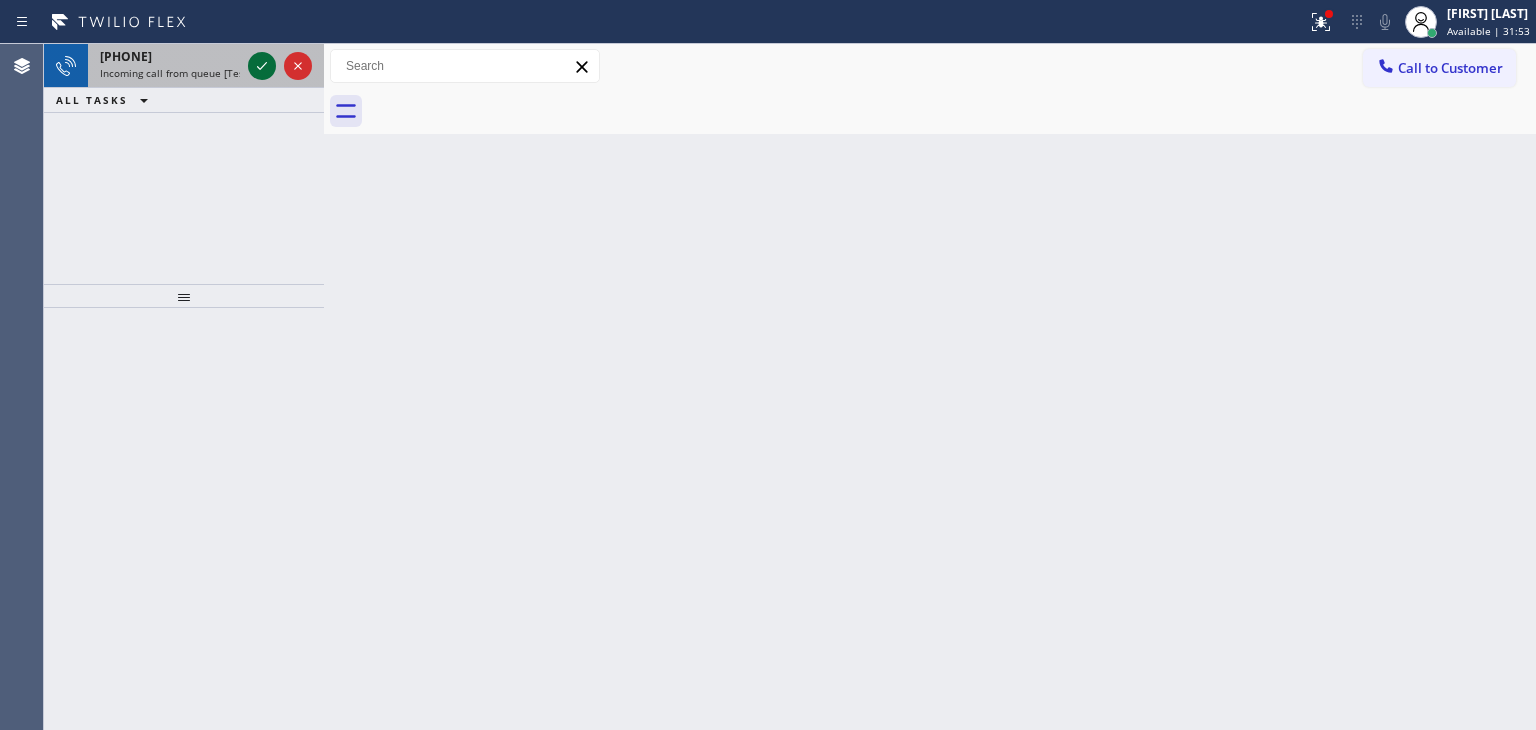 click 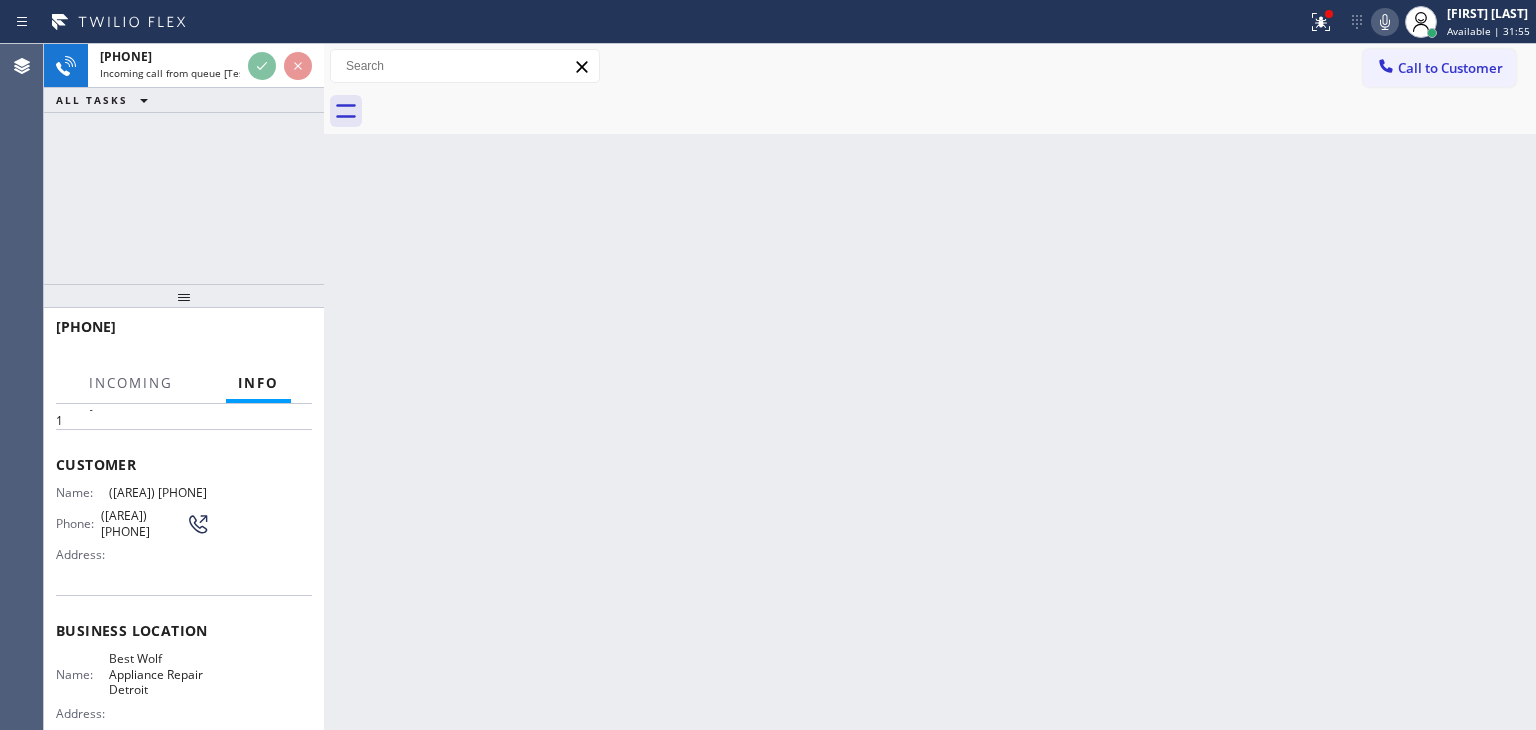 scroll, scrollTop: 100, scrollLeft: 0, axis: vertical 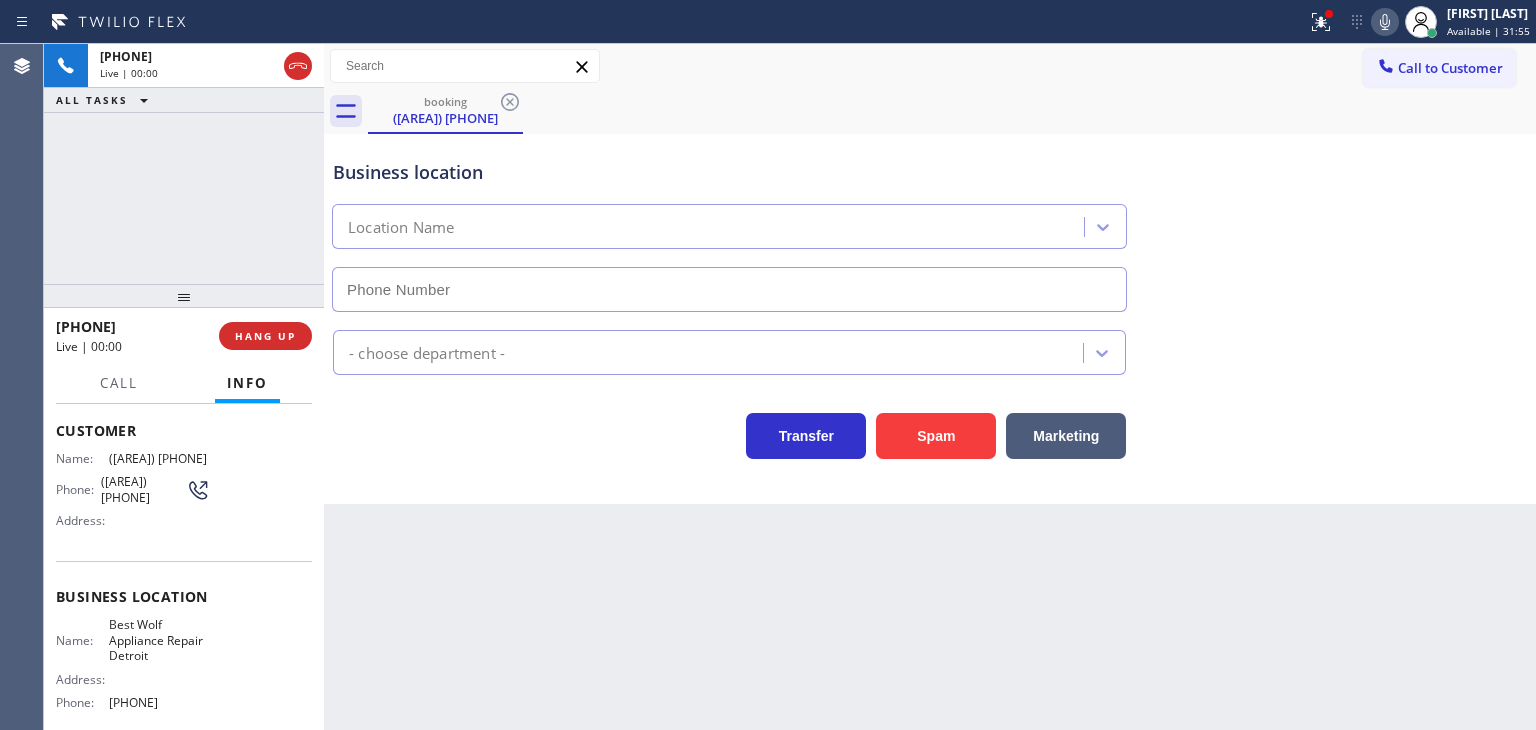 type on "[PHONE]" 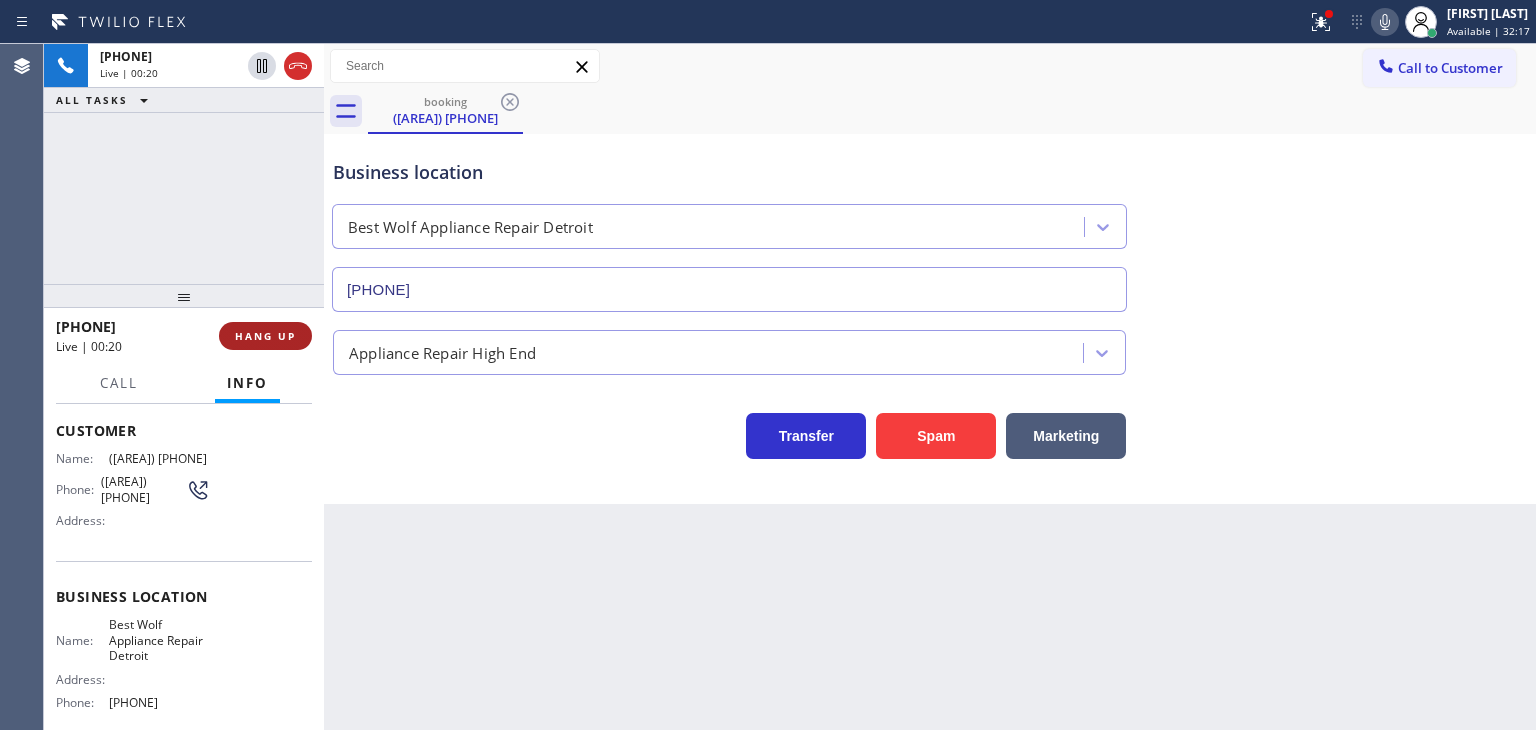 click on "HANG UP" at bounding box center [265, 336] 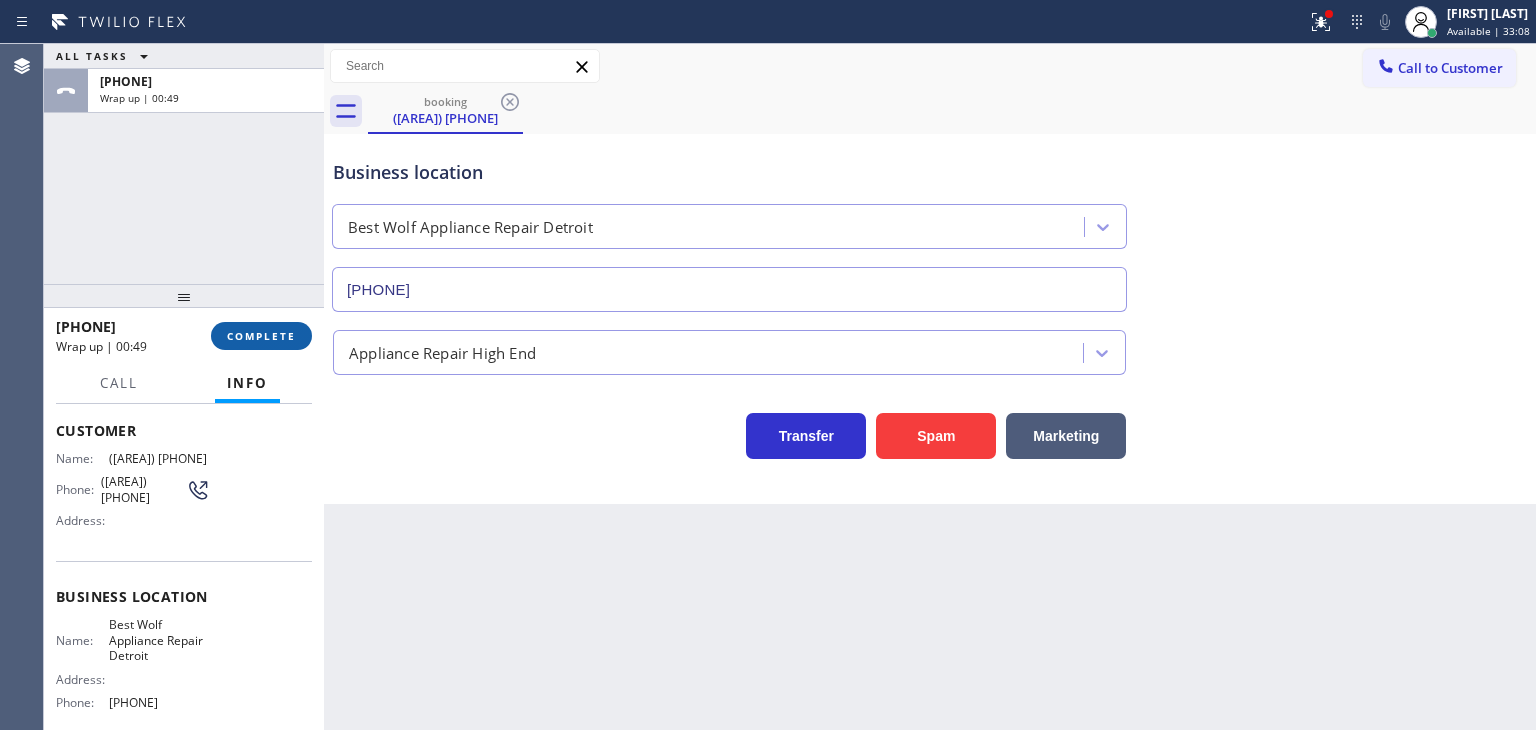 click on "COMPLETE" at bounding box center (261, 336) 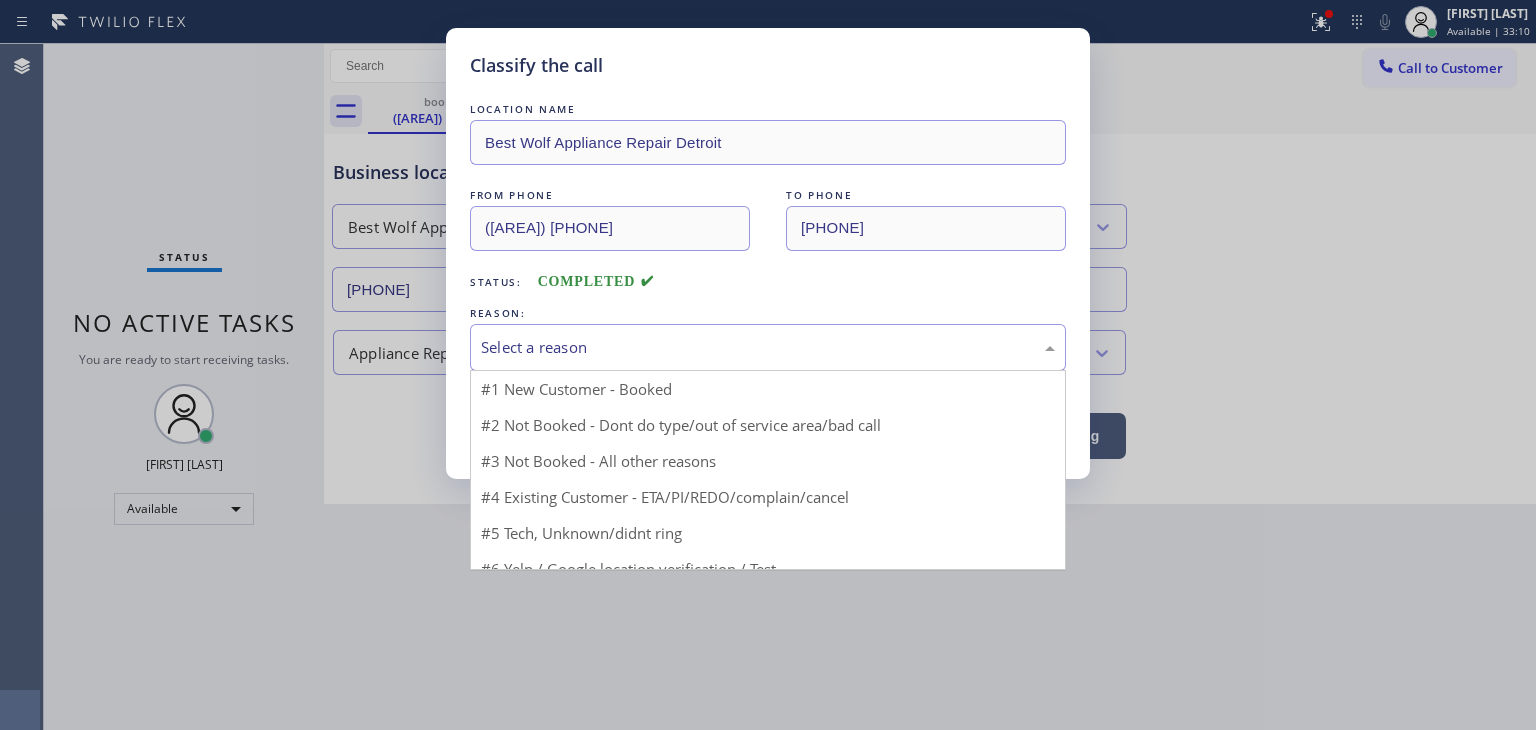 click on "Select a reason" at bounding box center [768, 347] 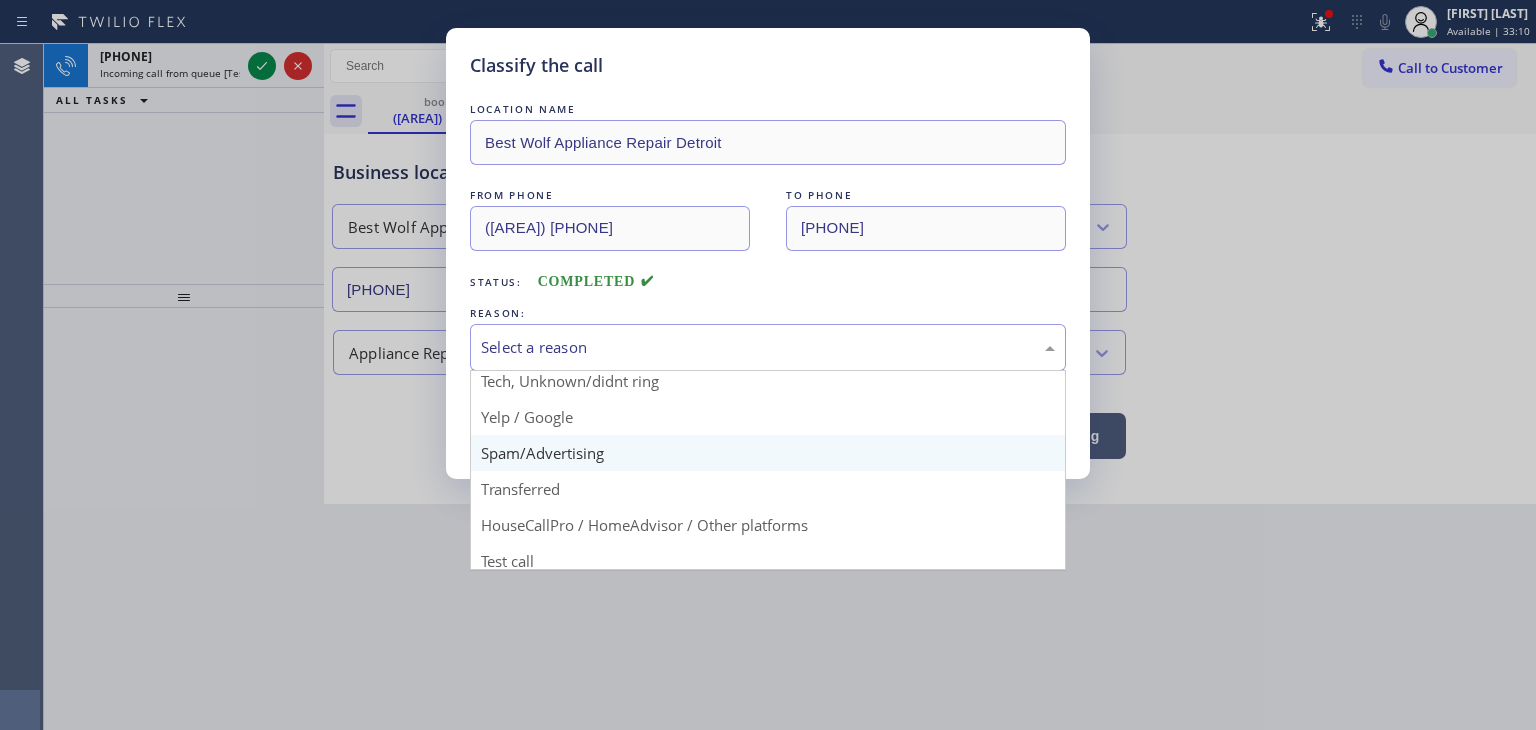 scroll, scrollTop: 125, scrollLeft: 0, axis: vertical 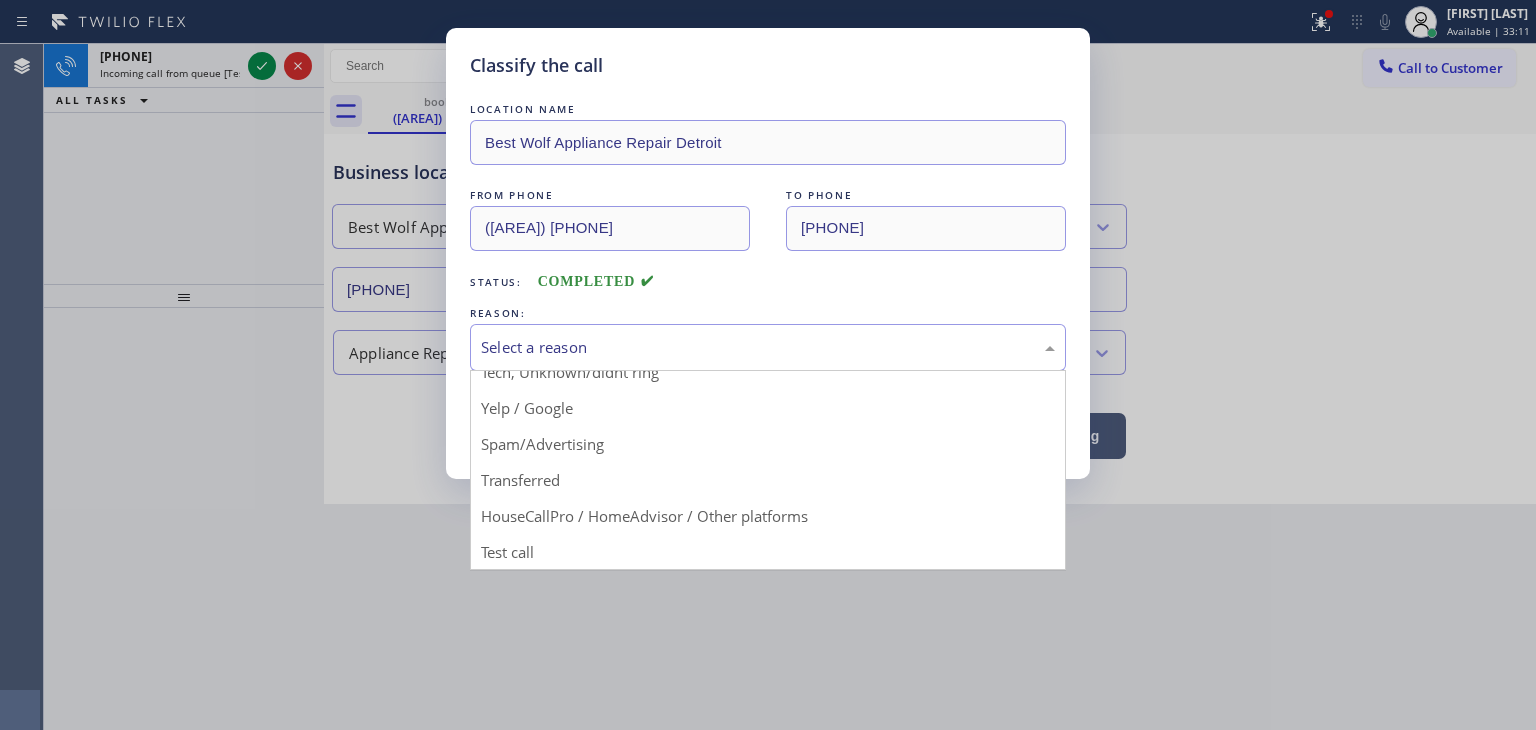 drag, startPoint x: 568, startPoint y: 455, endPoint x: 568, endPoint y: 440, distance: 15 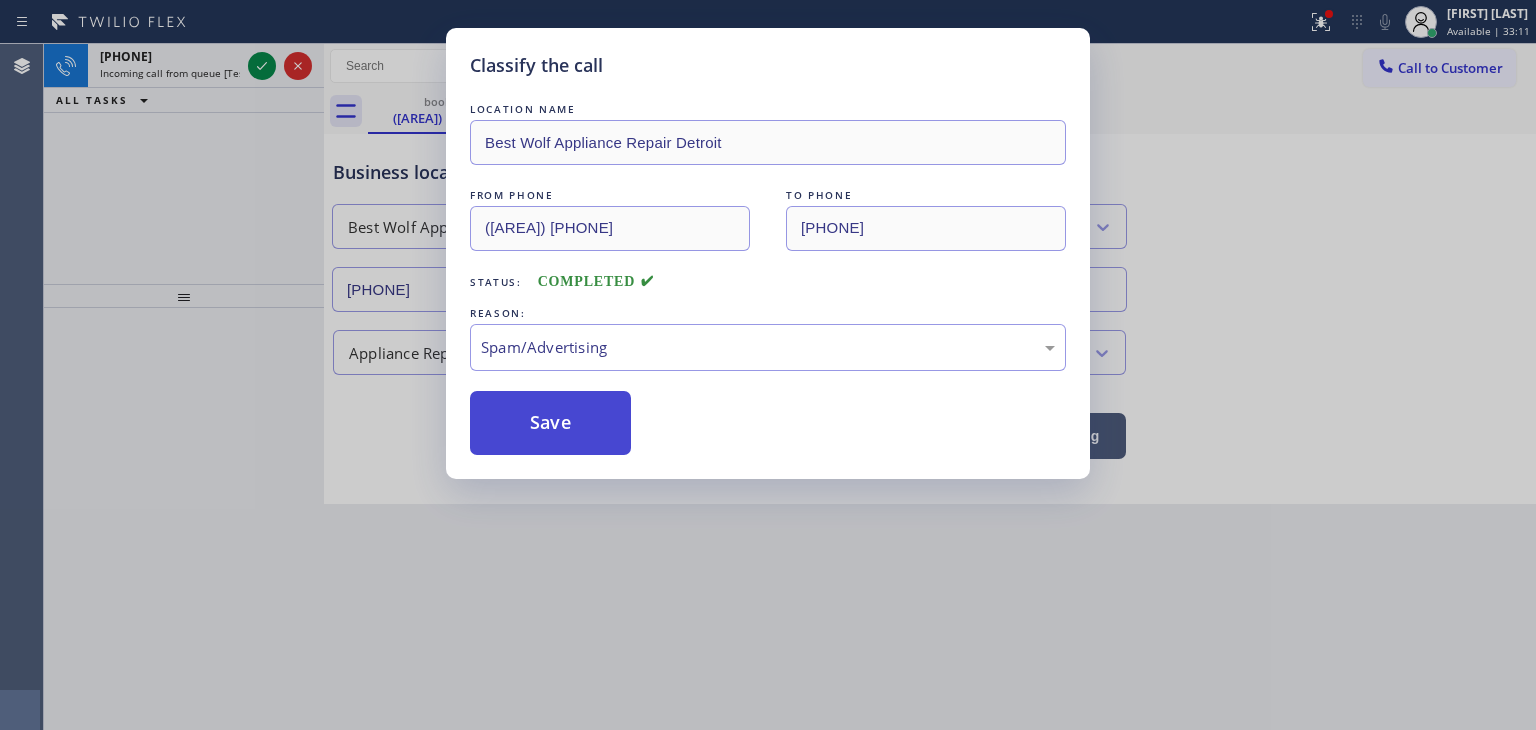 drag, startPoint x: 562, startPoint y: 422, endPoint x: 548, endPoint y: 409, distance: 19.104973 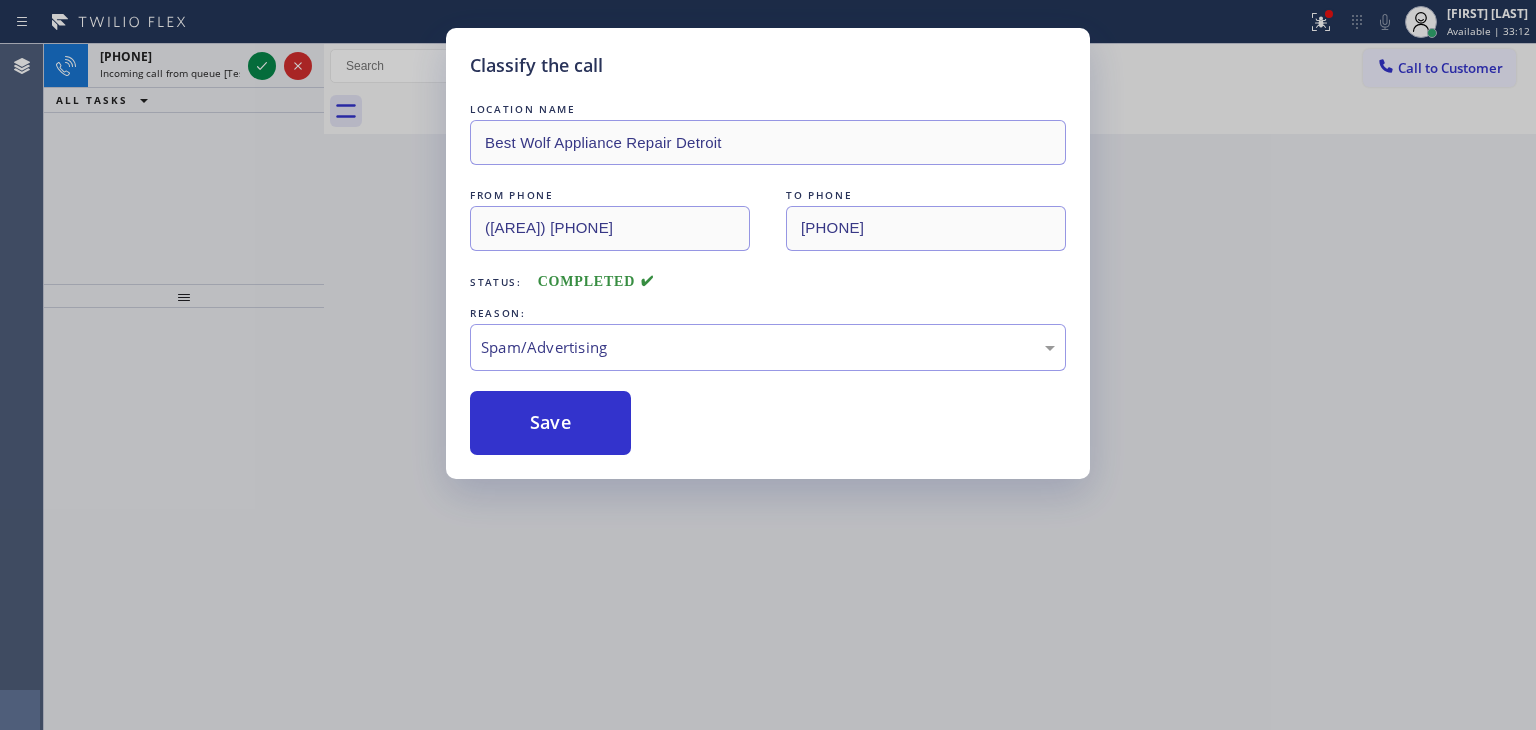 click on "Classify the call LOCATION NAME American Service Alliance Scottsdale FROM PHONE [PHONE] TO PHONE [PHONE] Status: COMPLETED REASON: Spam/Advertising Save Classify the call LOCATION NAME Bestway Appliance Repair El Monte FROM PHONE [PHONE] TO PHONE [PHONE] Status: COMPLETED REASON: Tech, Unknown/didnt ring Save Classify the call LOCATION NAME E Appliance Repair  and  HVAC Simi Valley FROM PHONE [PHONE] TO PHONE [PHONE] Status: COMPLETED REASON: Spam/Advertising Save Classify the call LOCATION NAME Sustainable Kitchen Appliance Fix FROM PHONE [PHONE] TO PHONE [PHONE] Status: COMPLETED REASON: Spam/Advertising Save Classify the call LOCATION NAME Residential Home Appliance Service FROM PHONE [PHONE] TO PHONE [PHONE] Status: COMPLETED REASON: Spam/Advertising Save Classify the call LOCATION NAME LG Repairs Phoenix FROM PHONE [PHONE] TO PHONE [PHONE] Status: COMPLETED REASON: #1 New Customer - Booked Save Classify the call TO PHONE" at bounding box center (790, 387) 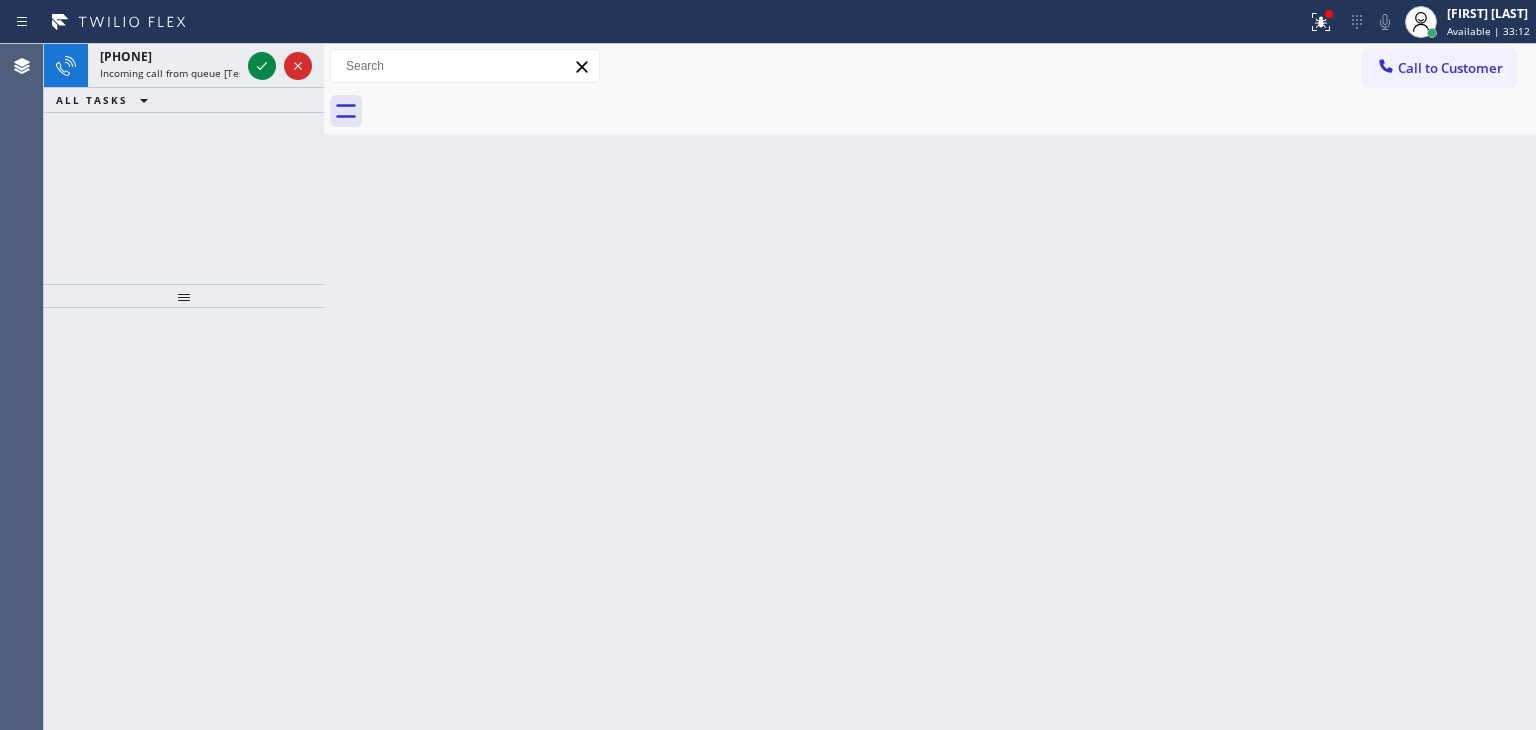 click 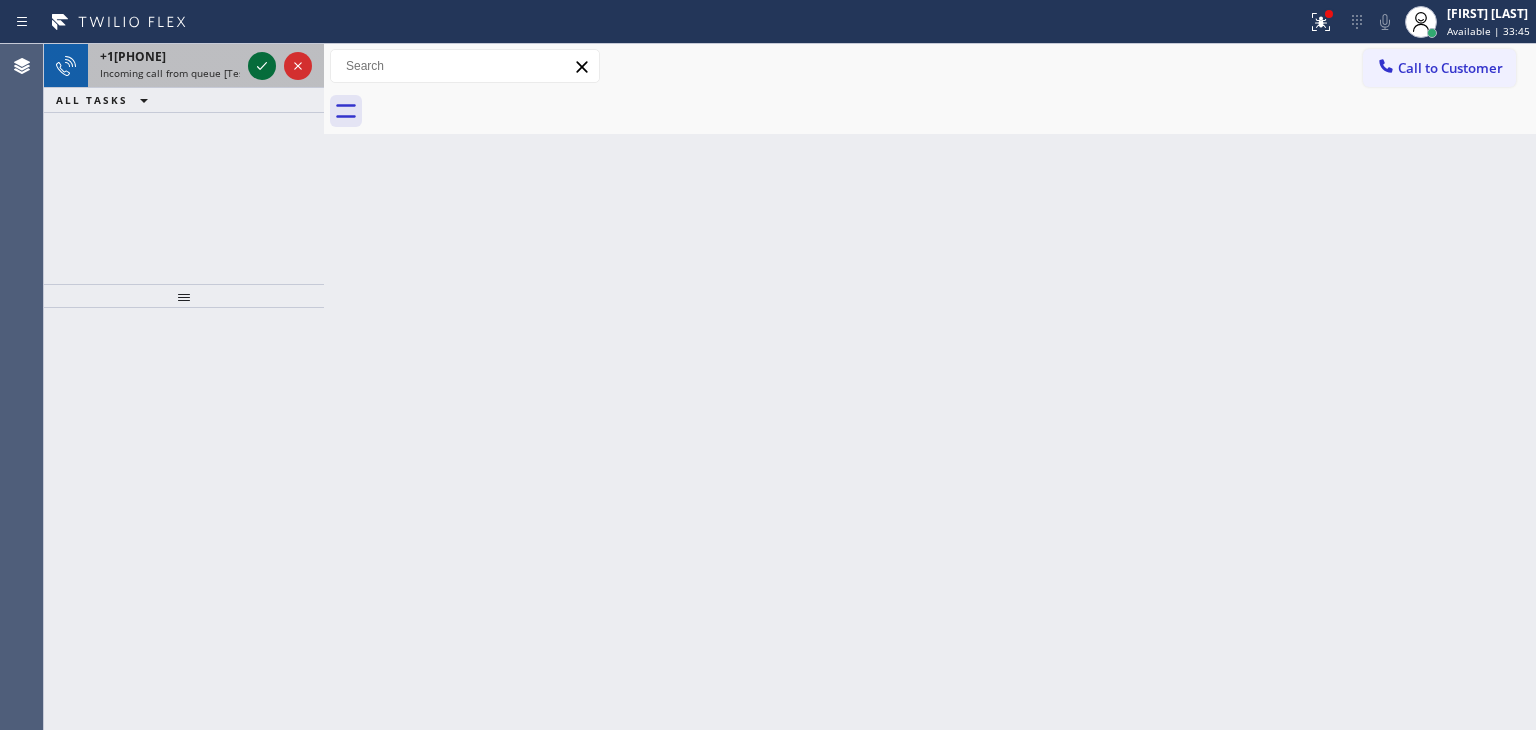 click 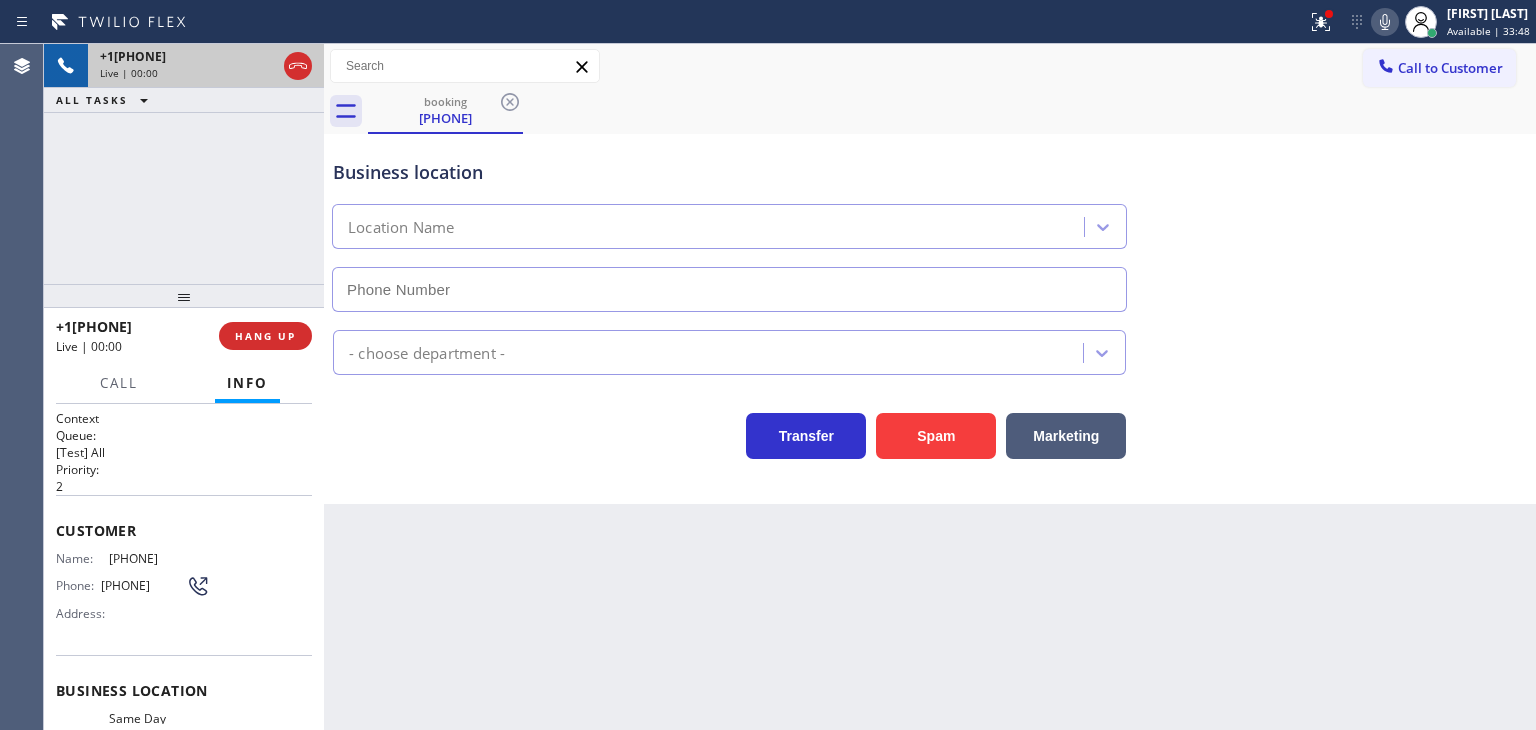 type on "([AREA]) [PHONE]" 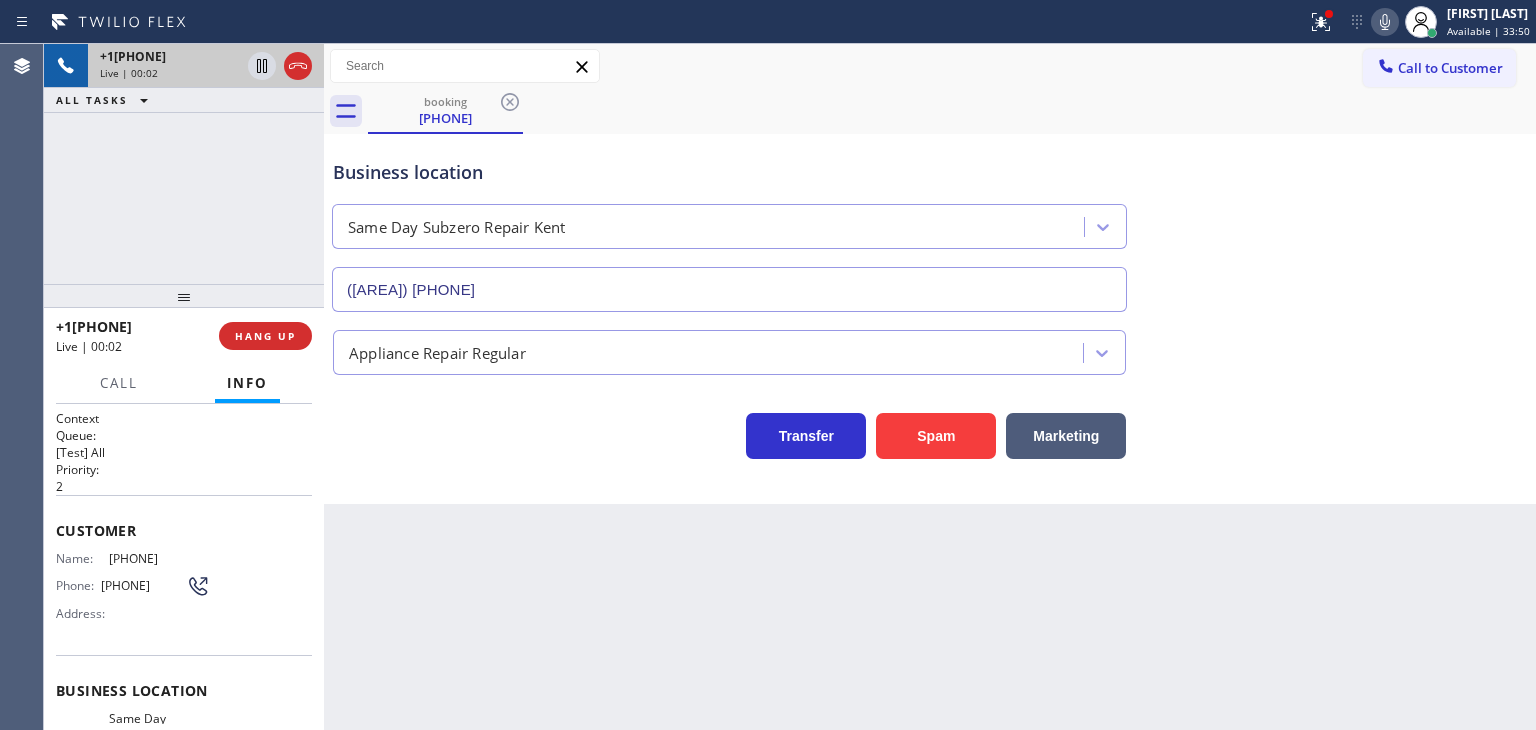 click 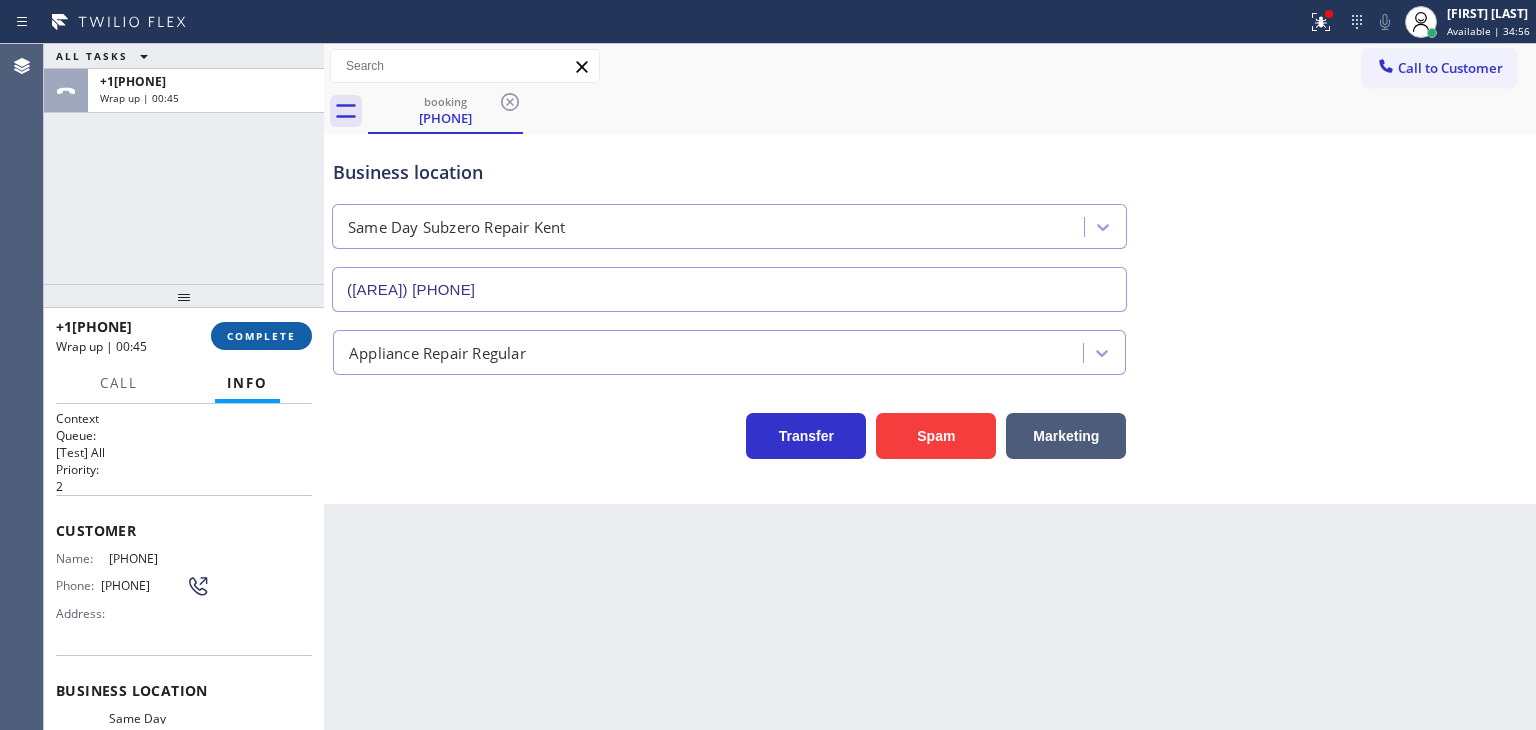 click on "COMPLETE" at bounding box center [261, 336] 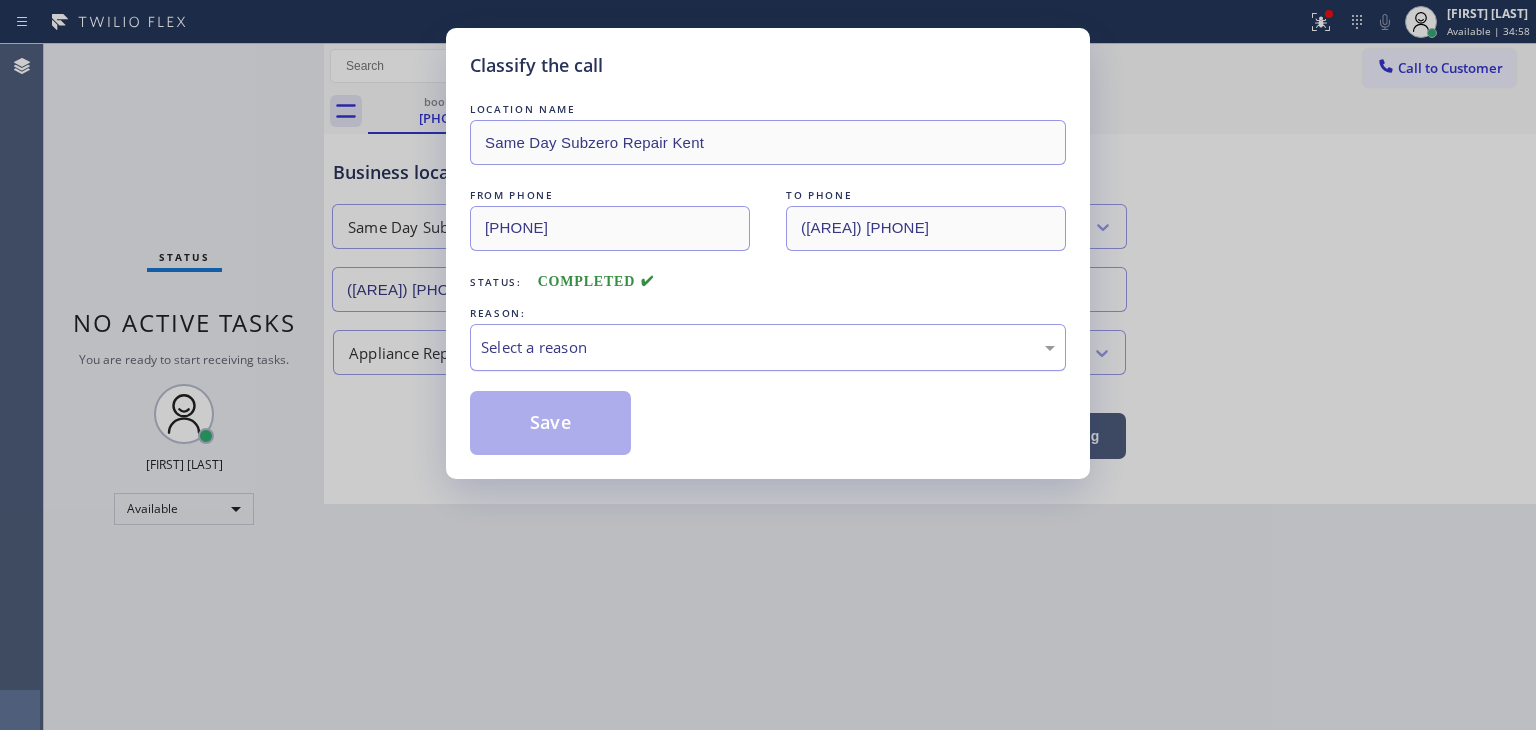 click on "Select a reason" at bounding box center (768, 347) 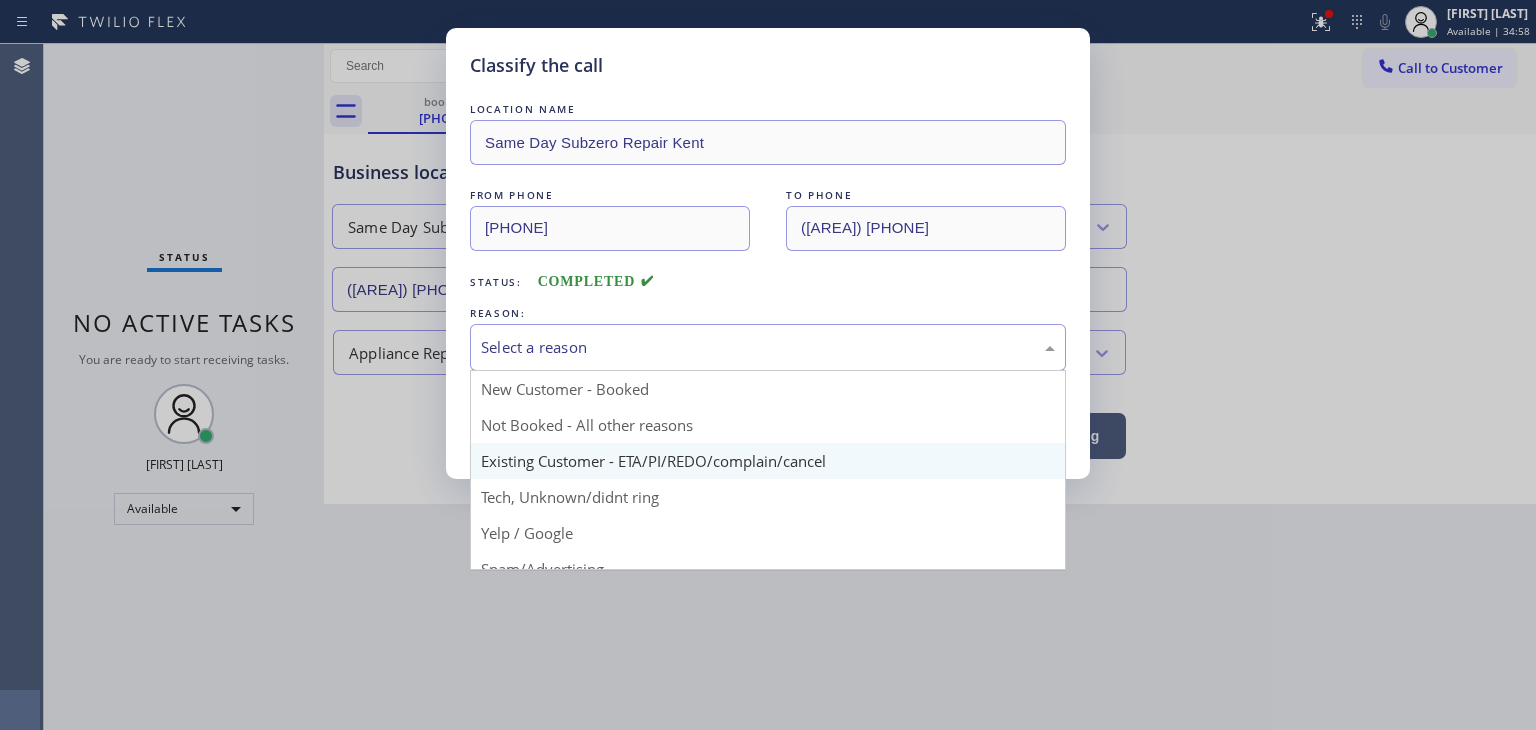 scroll, scrollTop: 100, scrollLeft: 0, axis: vertical 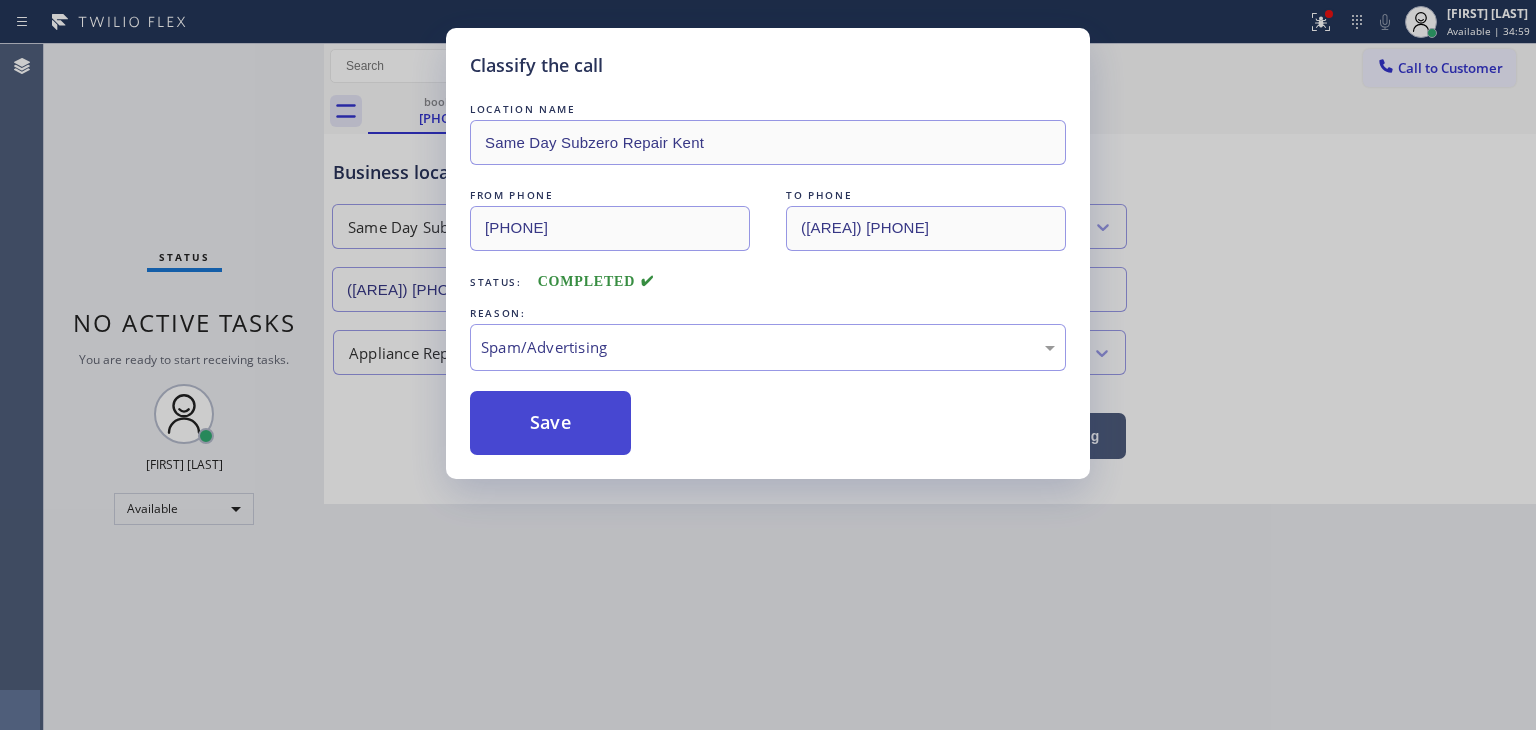 click on "Save" at bounding box center [550, 423] 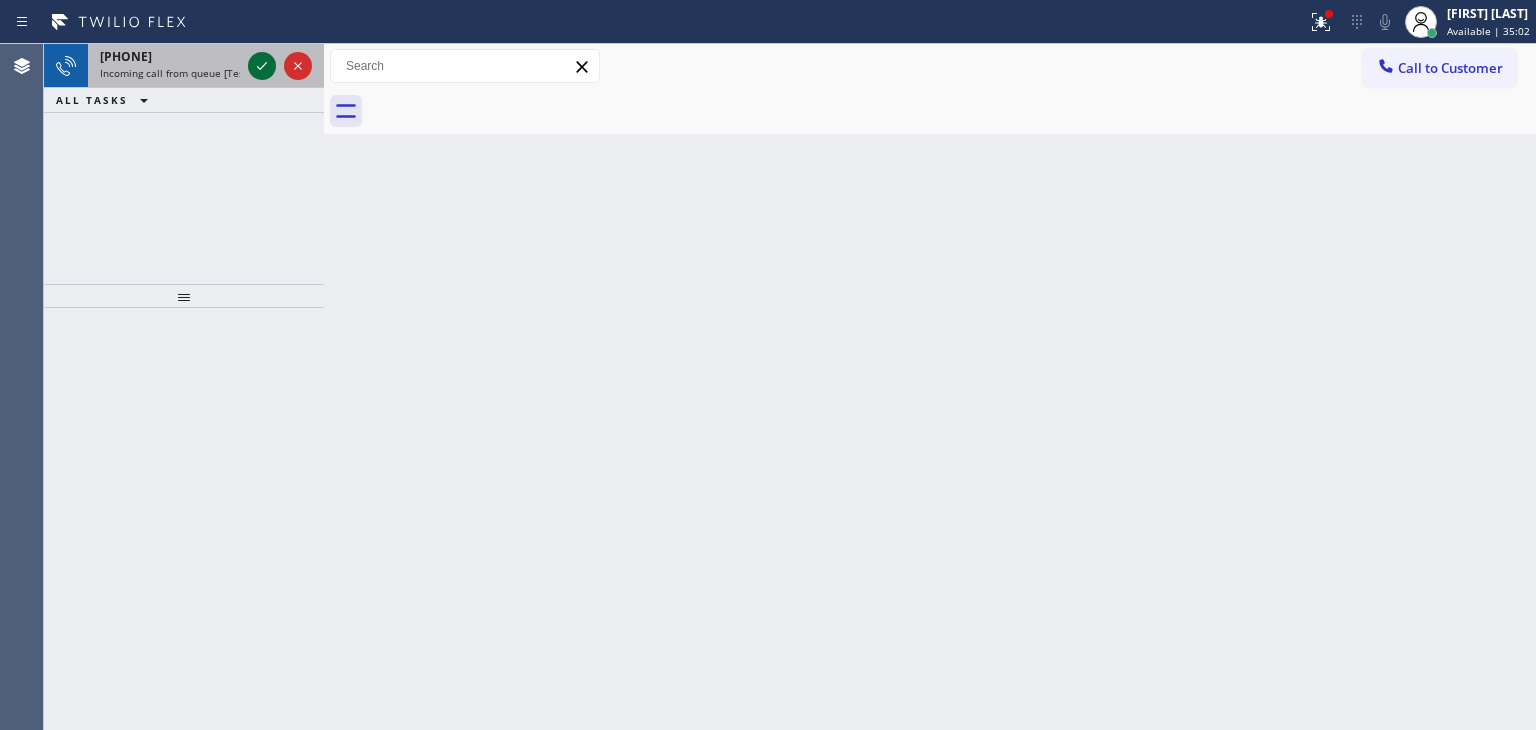 click 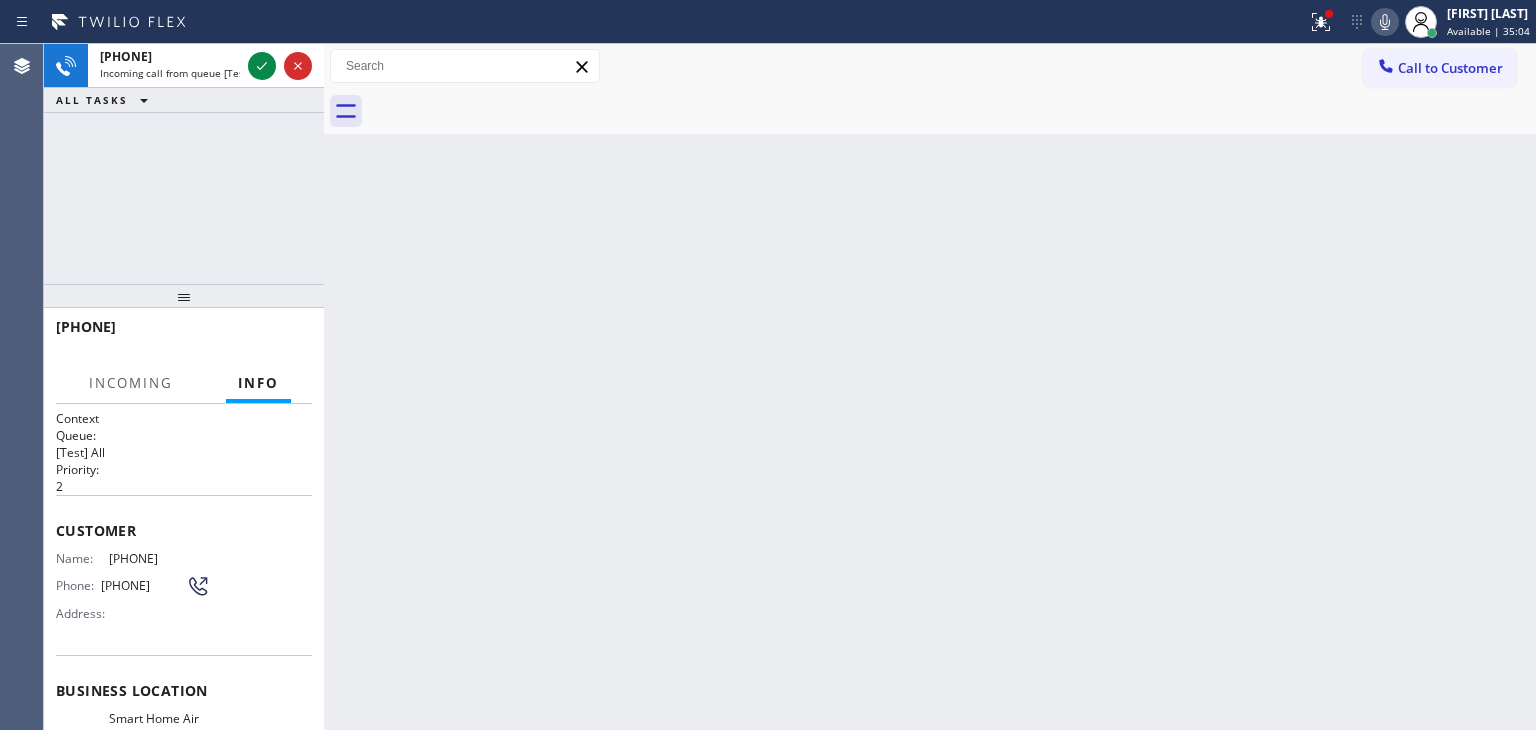 scroll, scrollTop: 100, scrollLeft: 0, axis: vertical 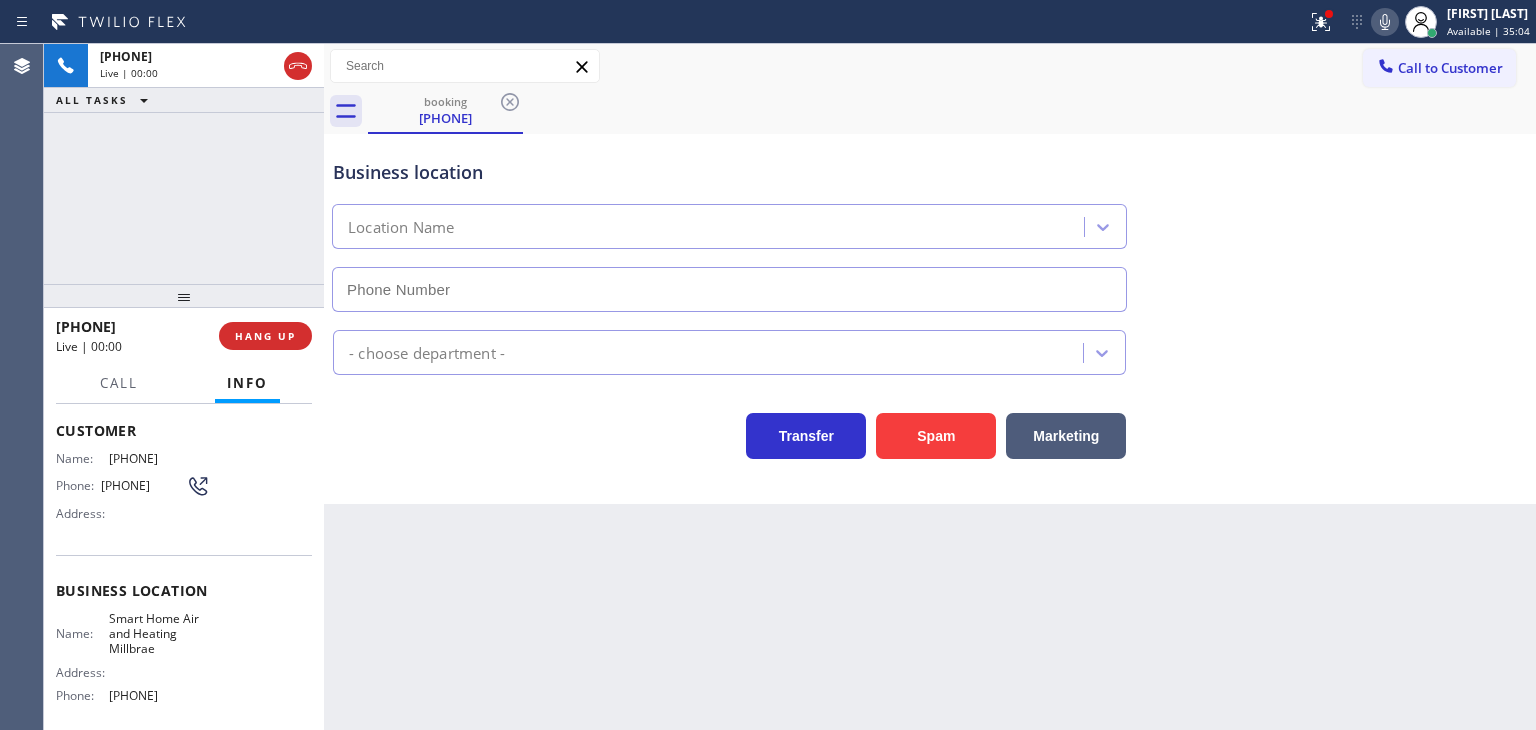 type on "[PHONE]" 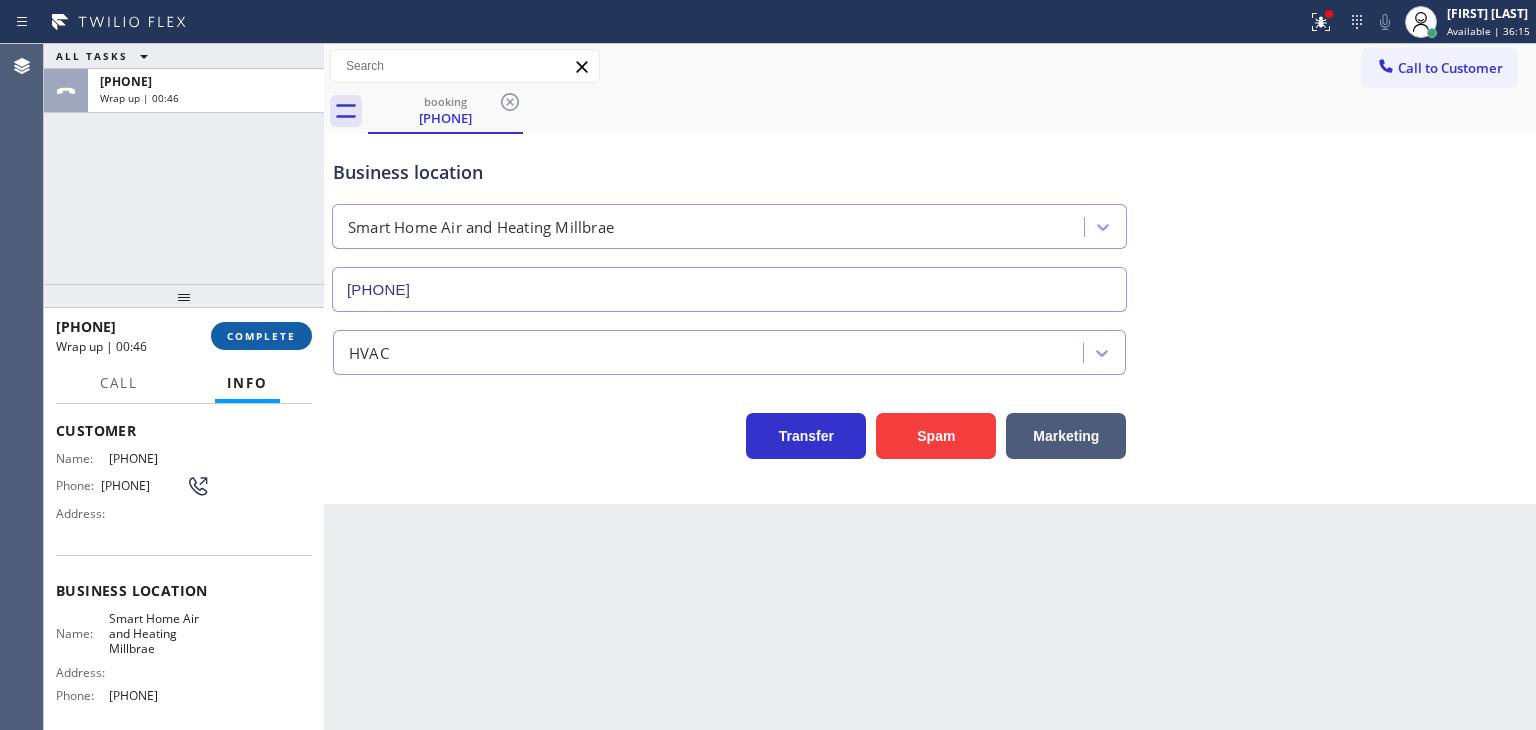 click on "COMPLETE" at bounding box center [261, 336] 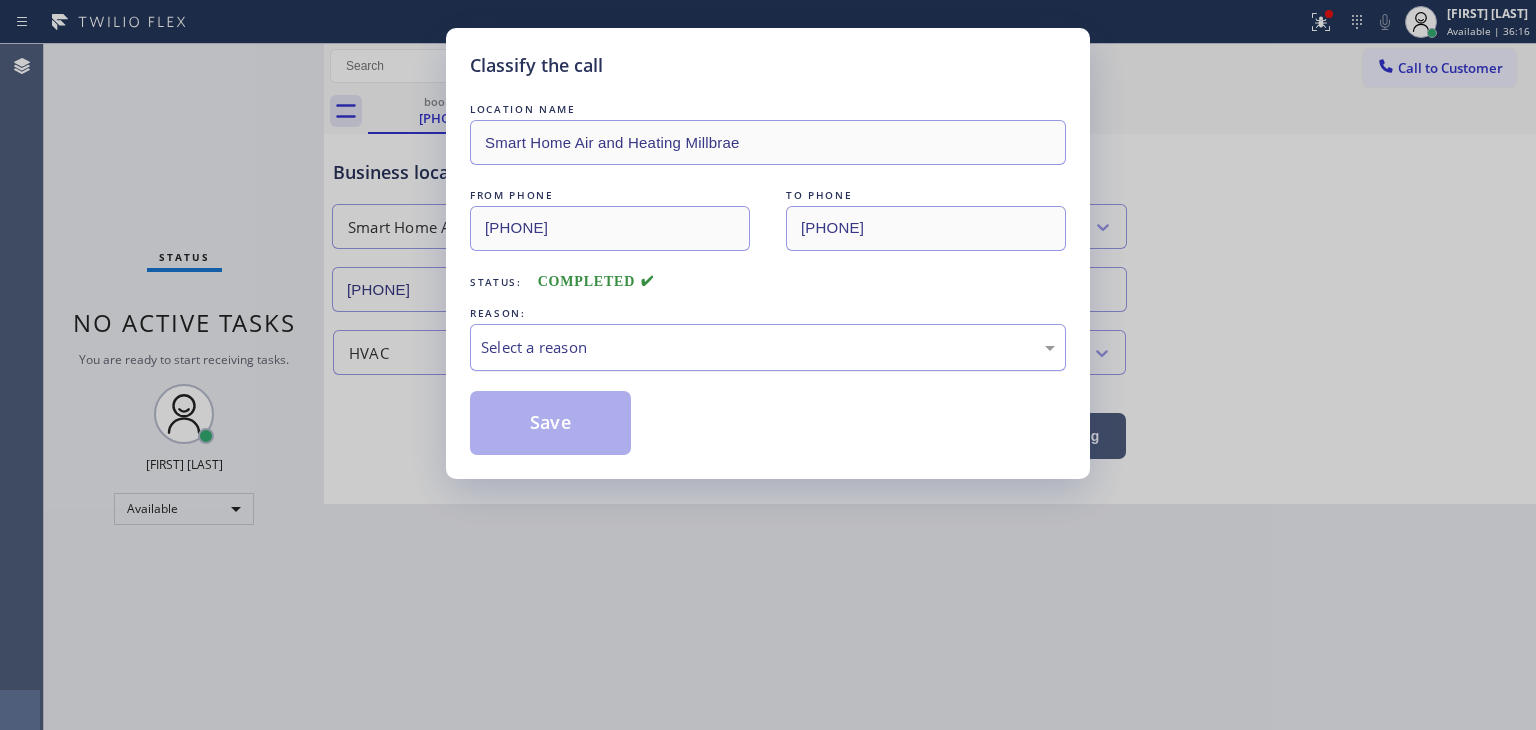 drag, startPoint x: 496, startPoint y: 341, endPoint x: 504, endPoint y: 357, distance: 17.888544 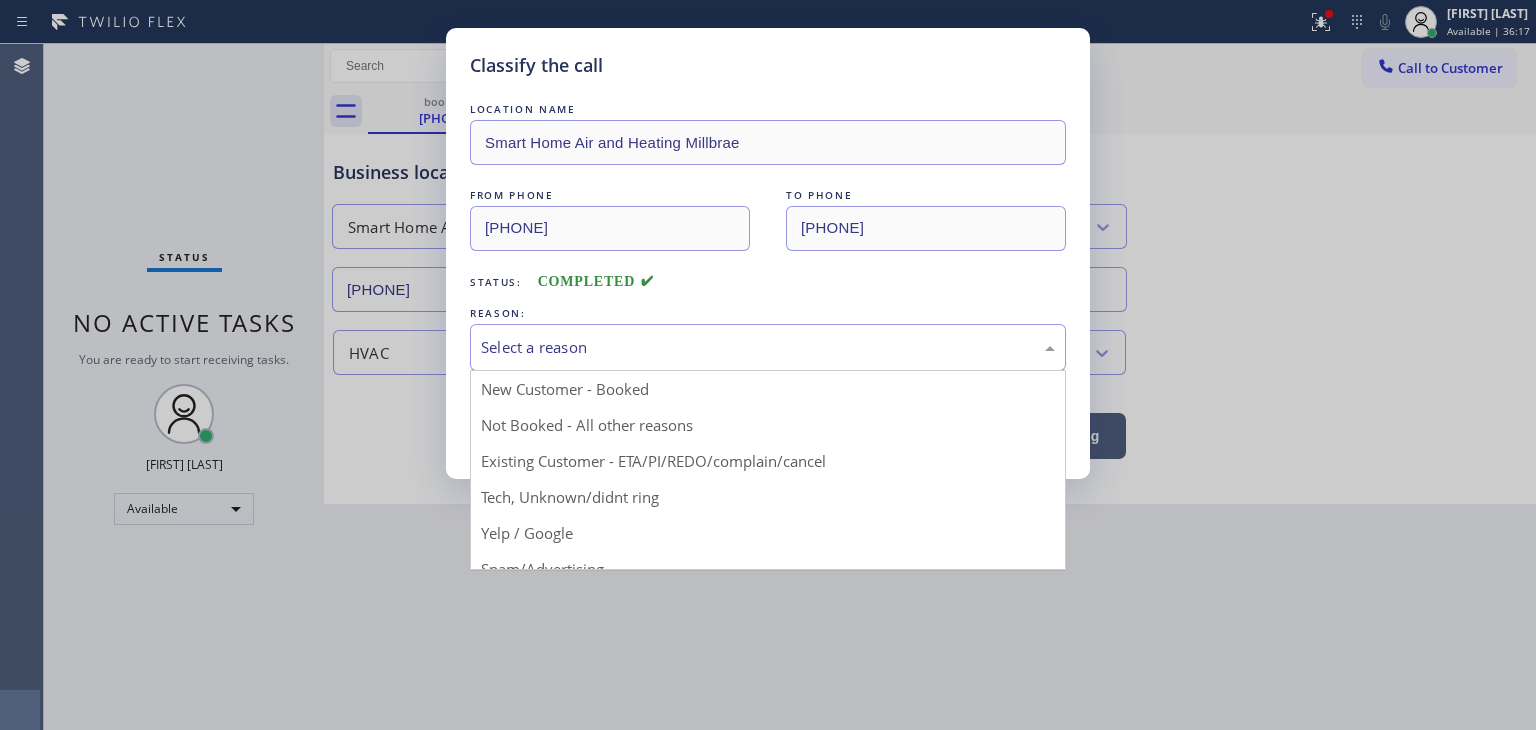 scroll, scrollTop: 125, scrollLeft: 0, axis: vertical 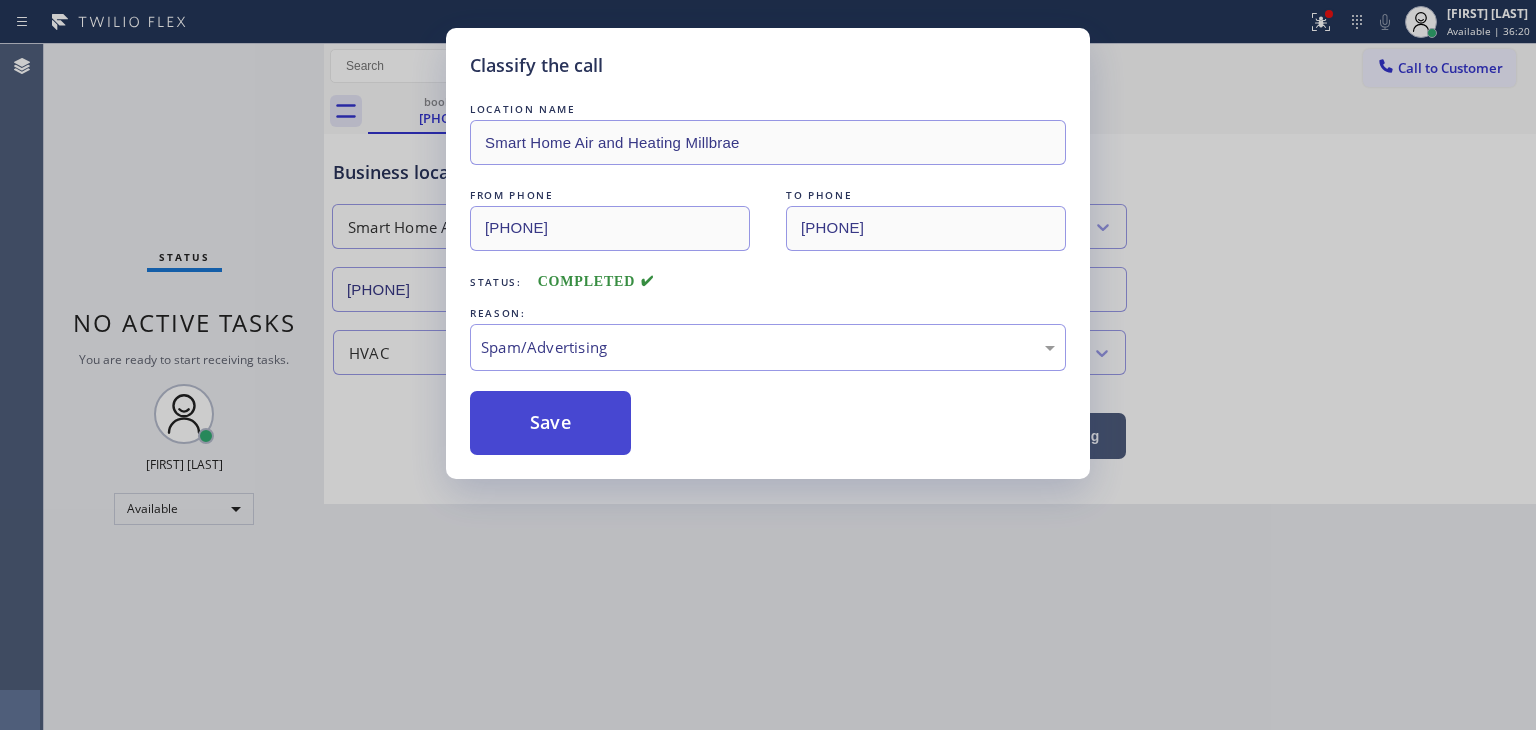 click on "Save" at bounding box center [550, 423] 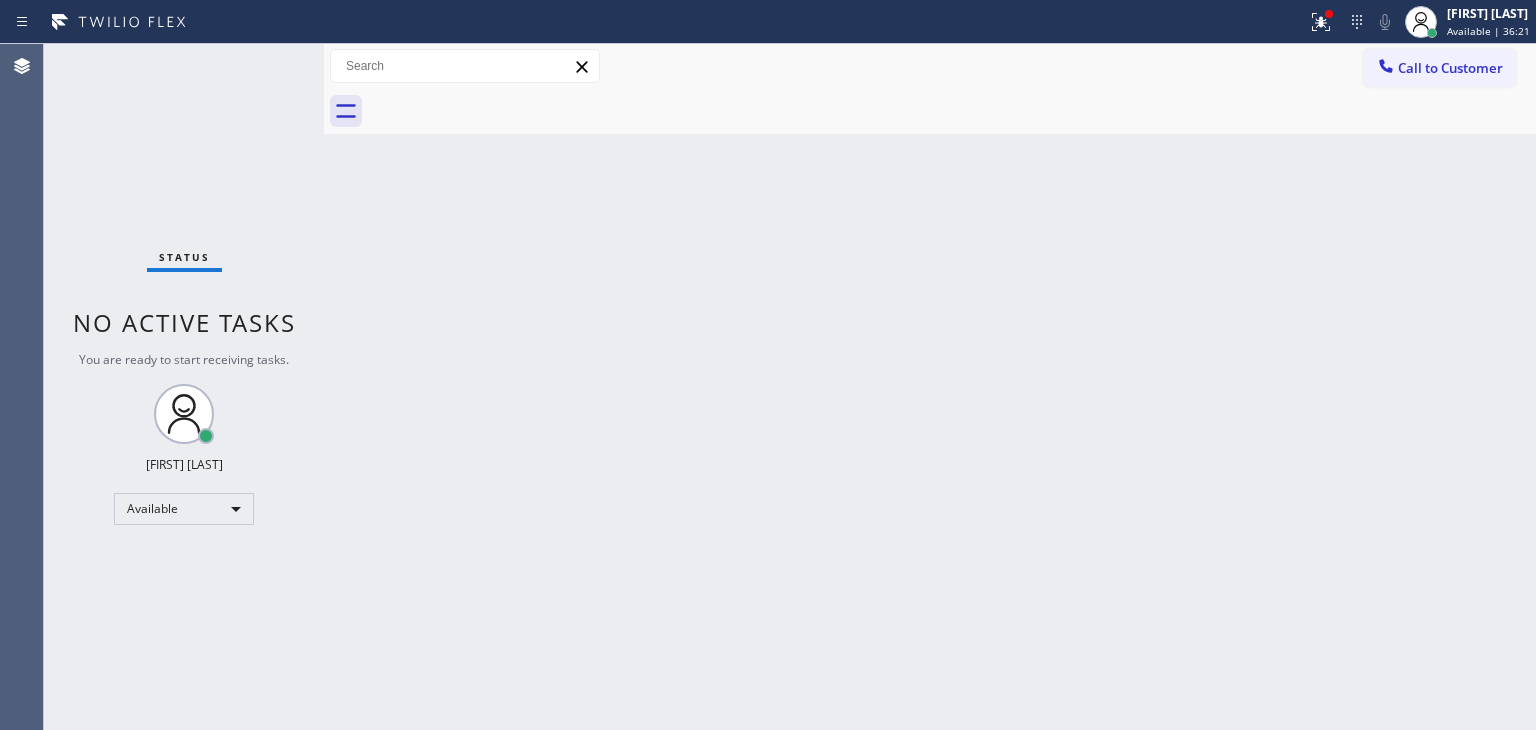 click on "Status   No active tasks     You are ready to start receiving tasks.   [FIRST] [LAST] Available" at bounding box center (184, 387) 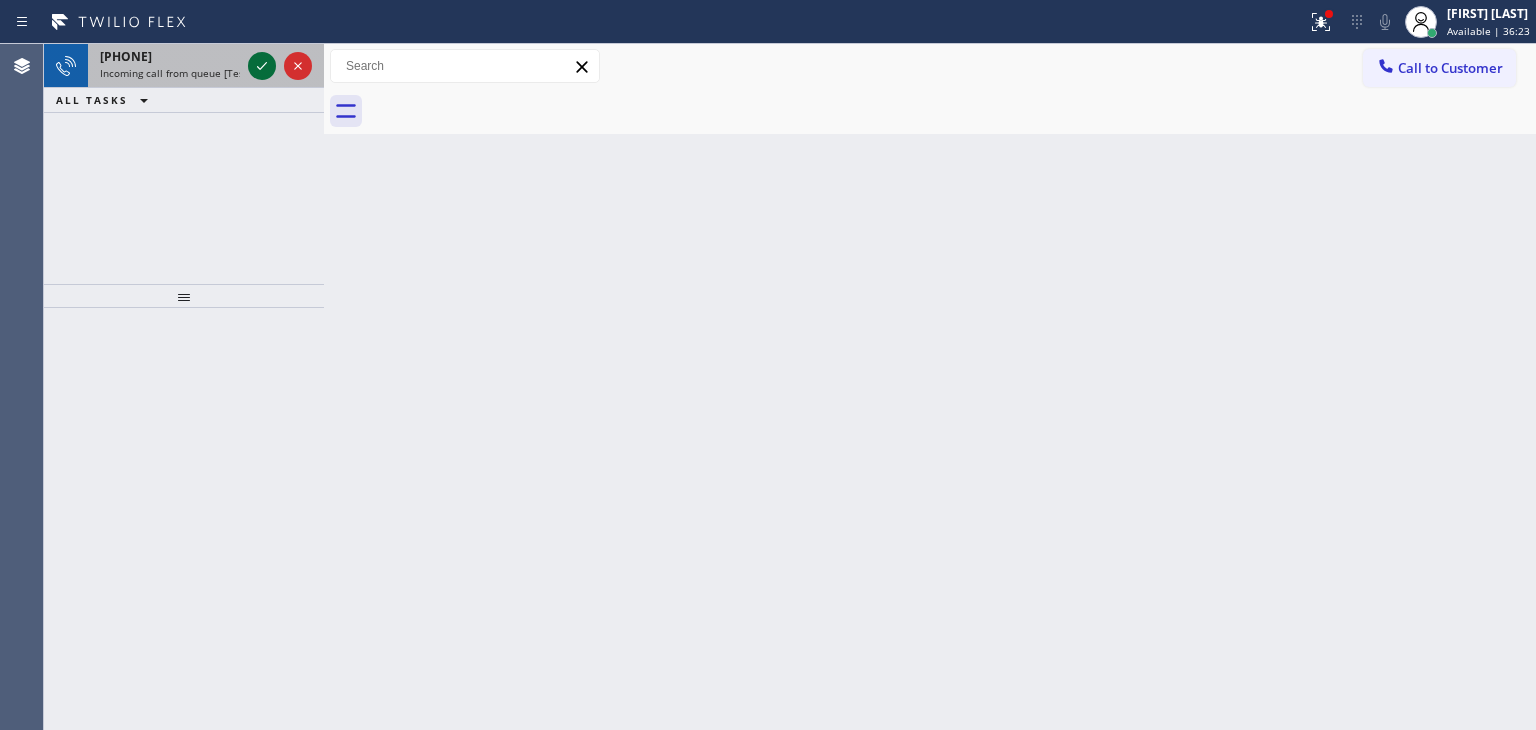 click 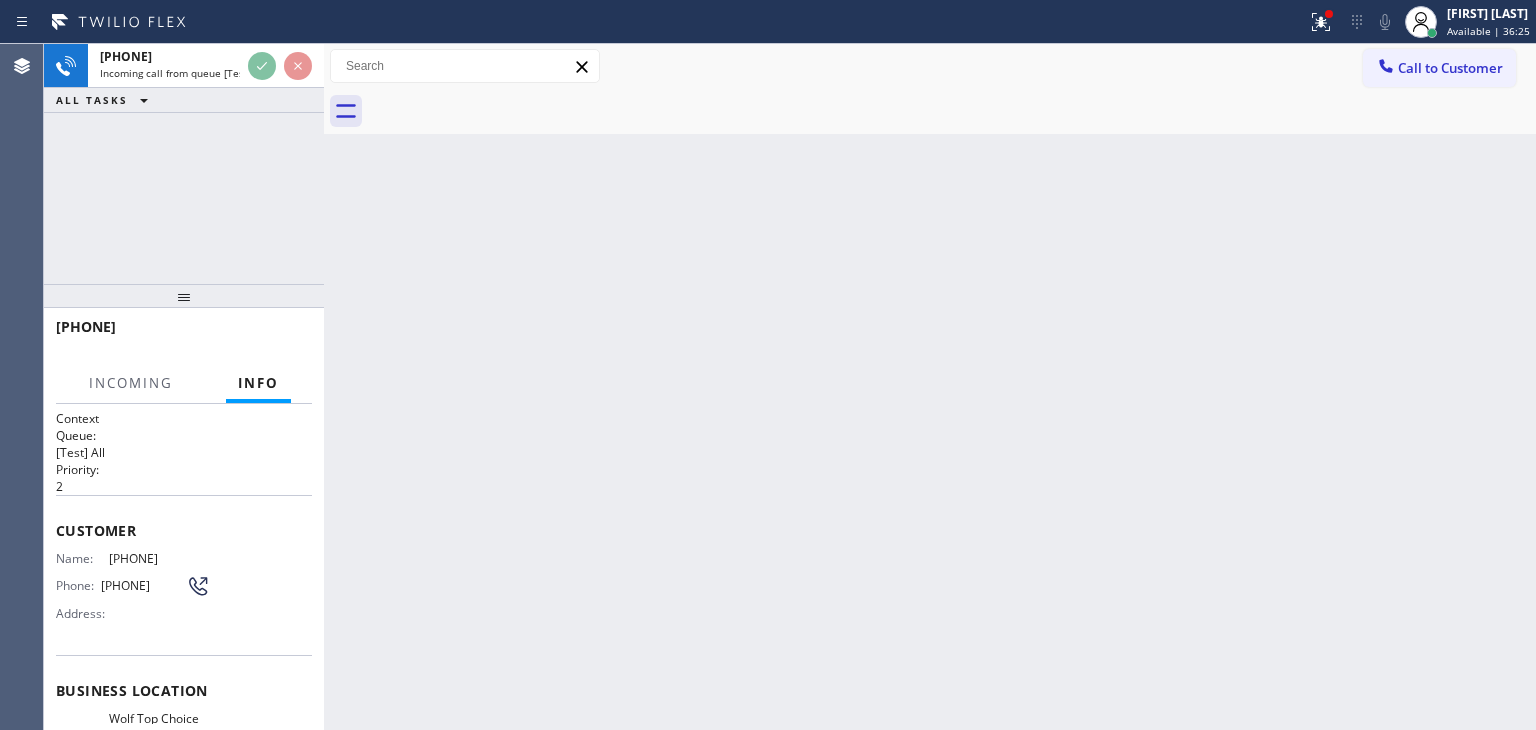 scroll, scrollTop: 100, scrollLeft: 0, axis: vertical 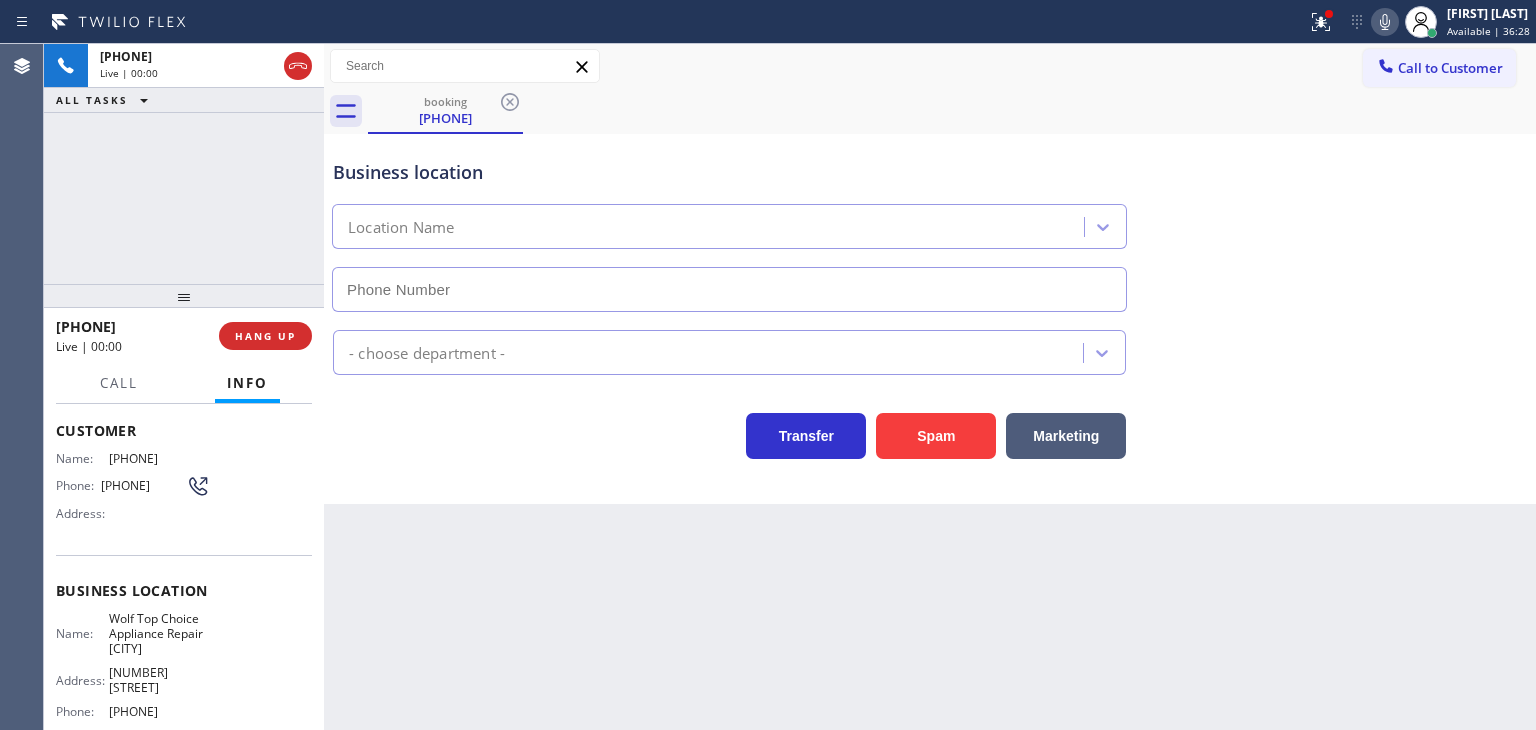 type on "[PHONE]" 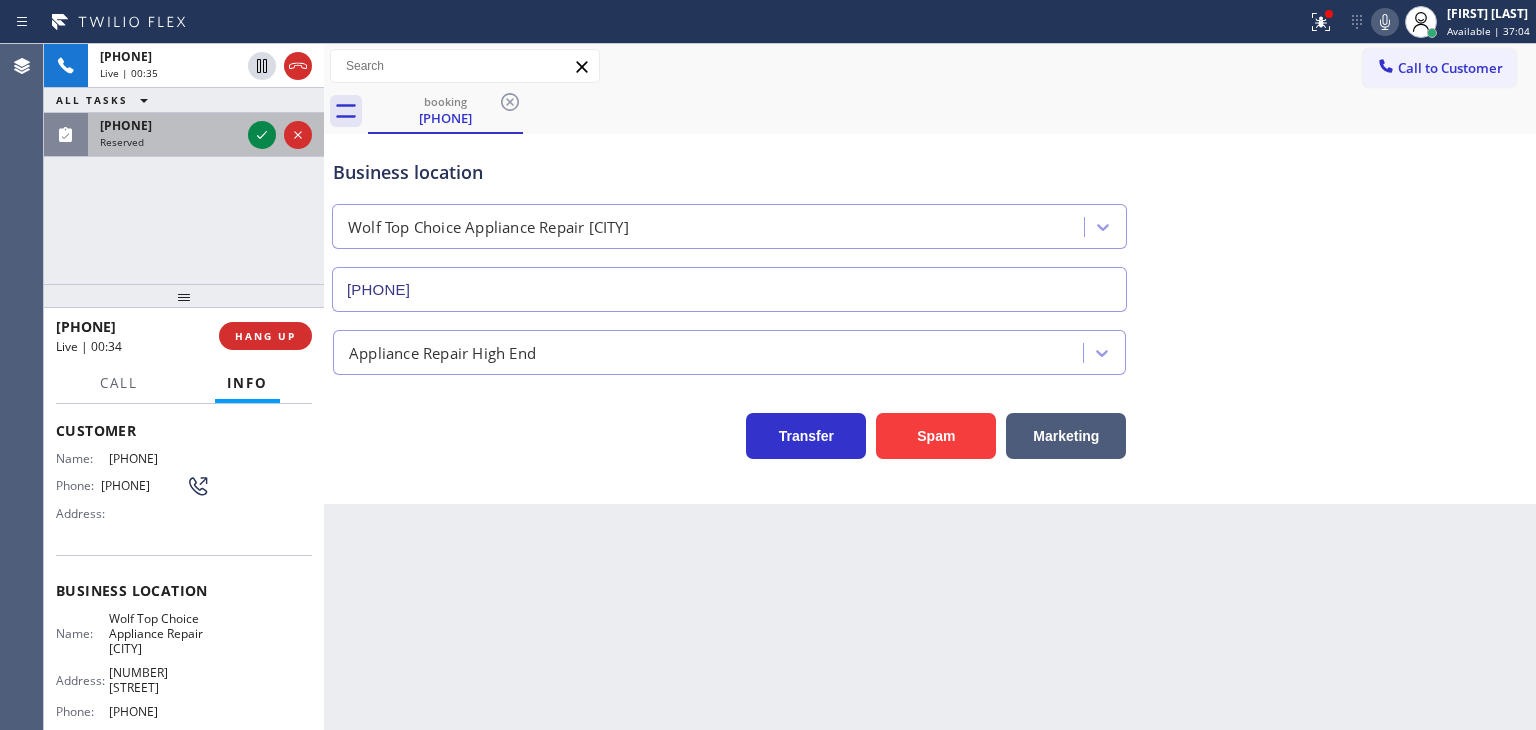 click at bounding box center [280, 135] 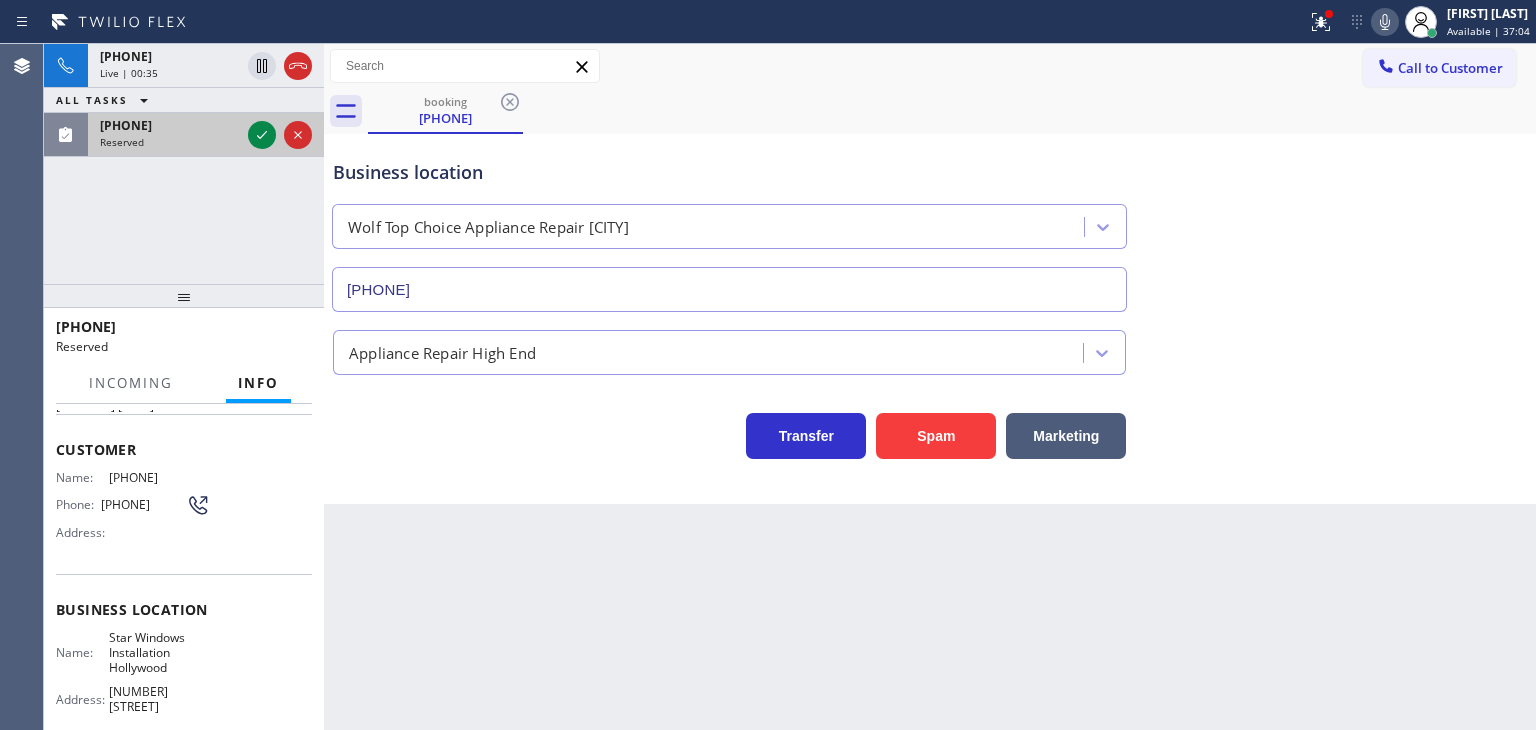 click at bounding box center (280, 135) 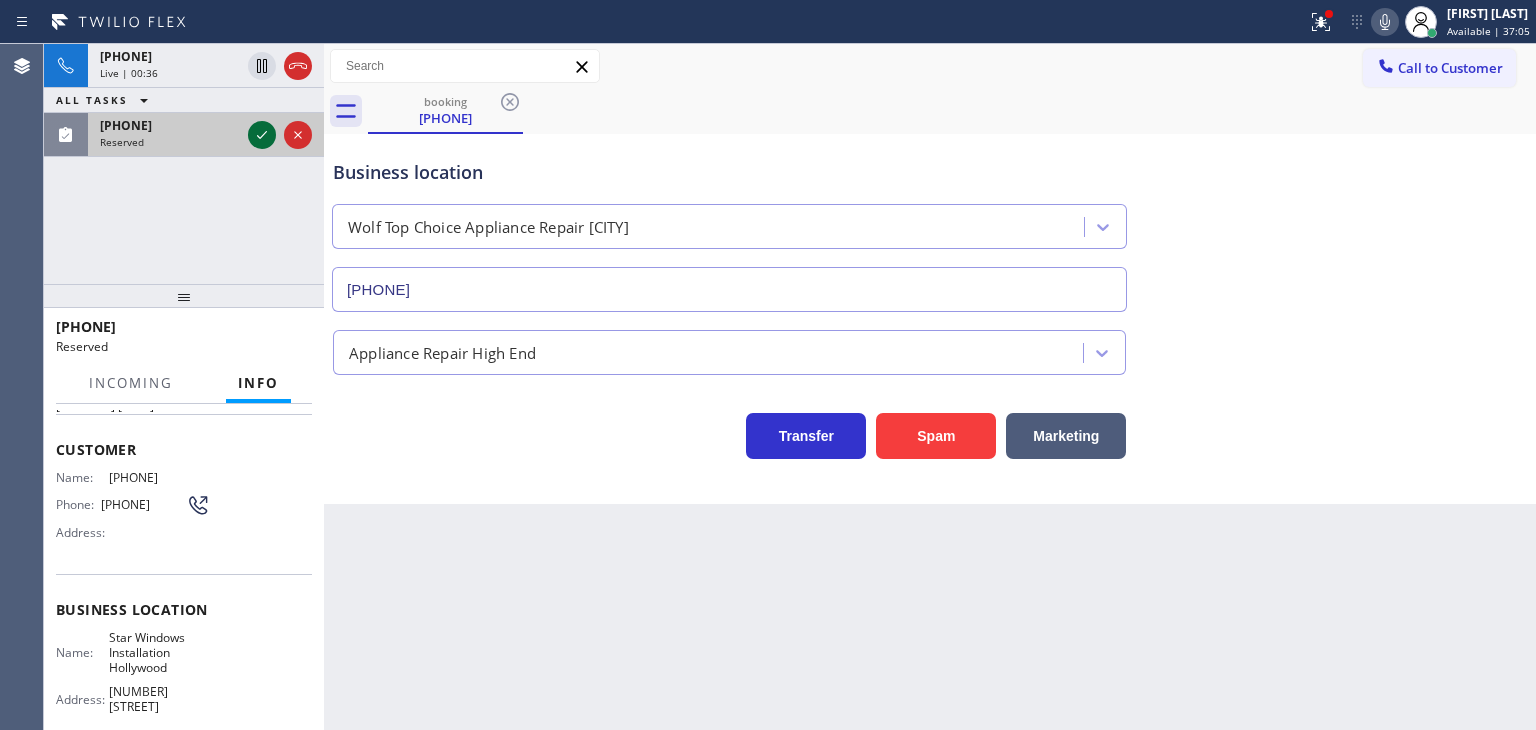scroll, scrollTop: 116, scrollLeft: 0, axis: vertical 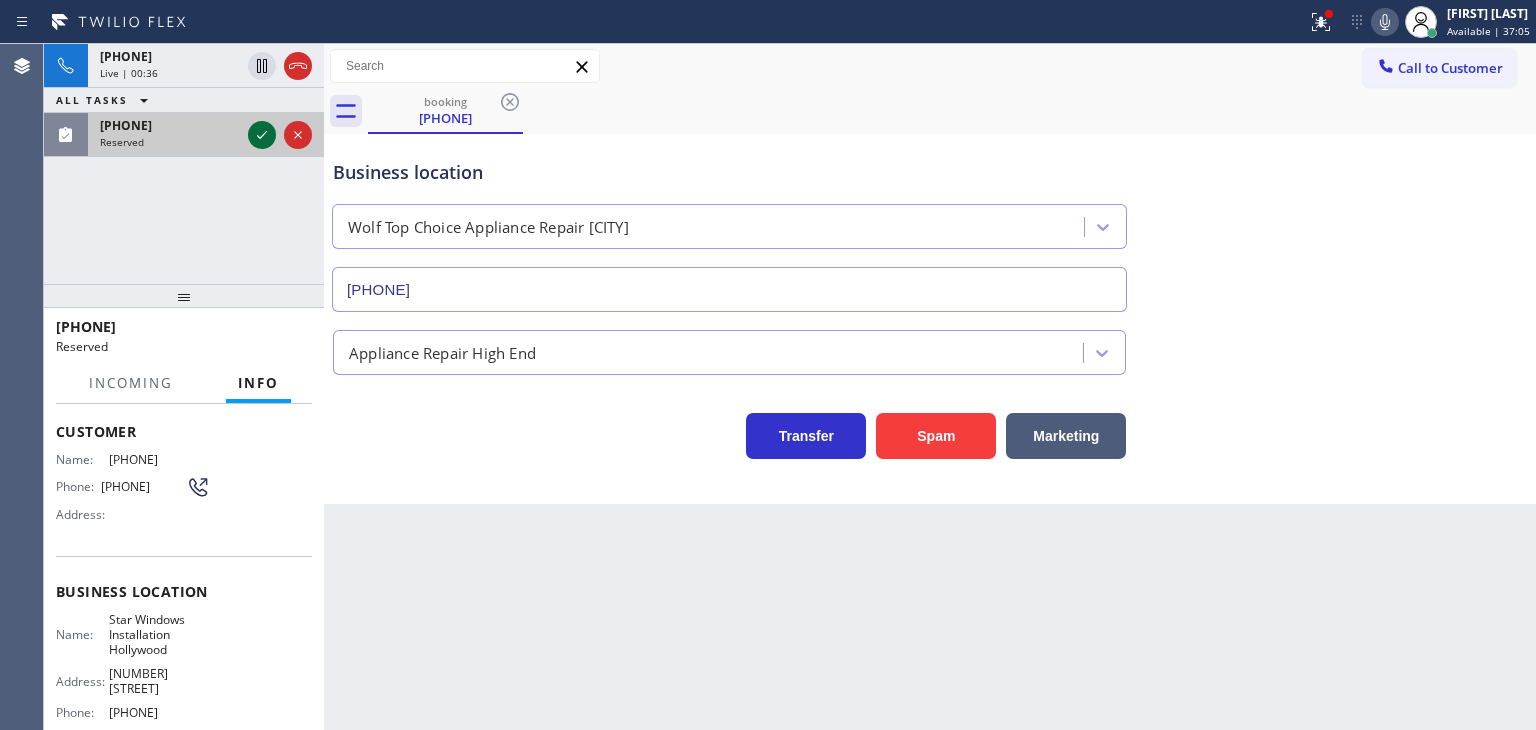 click 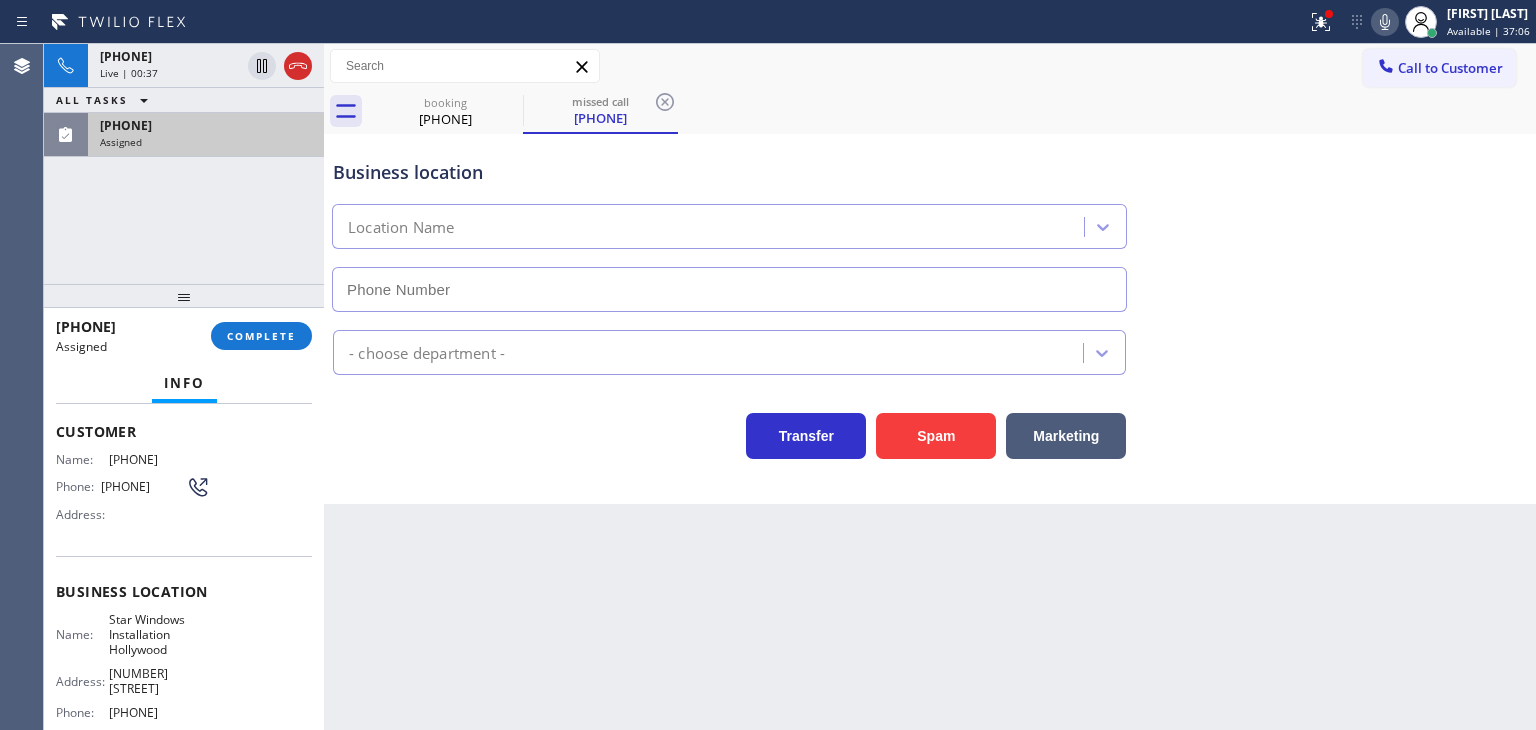 type on "[PHONE]" 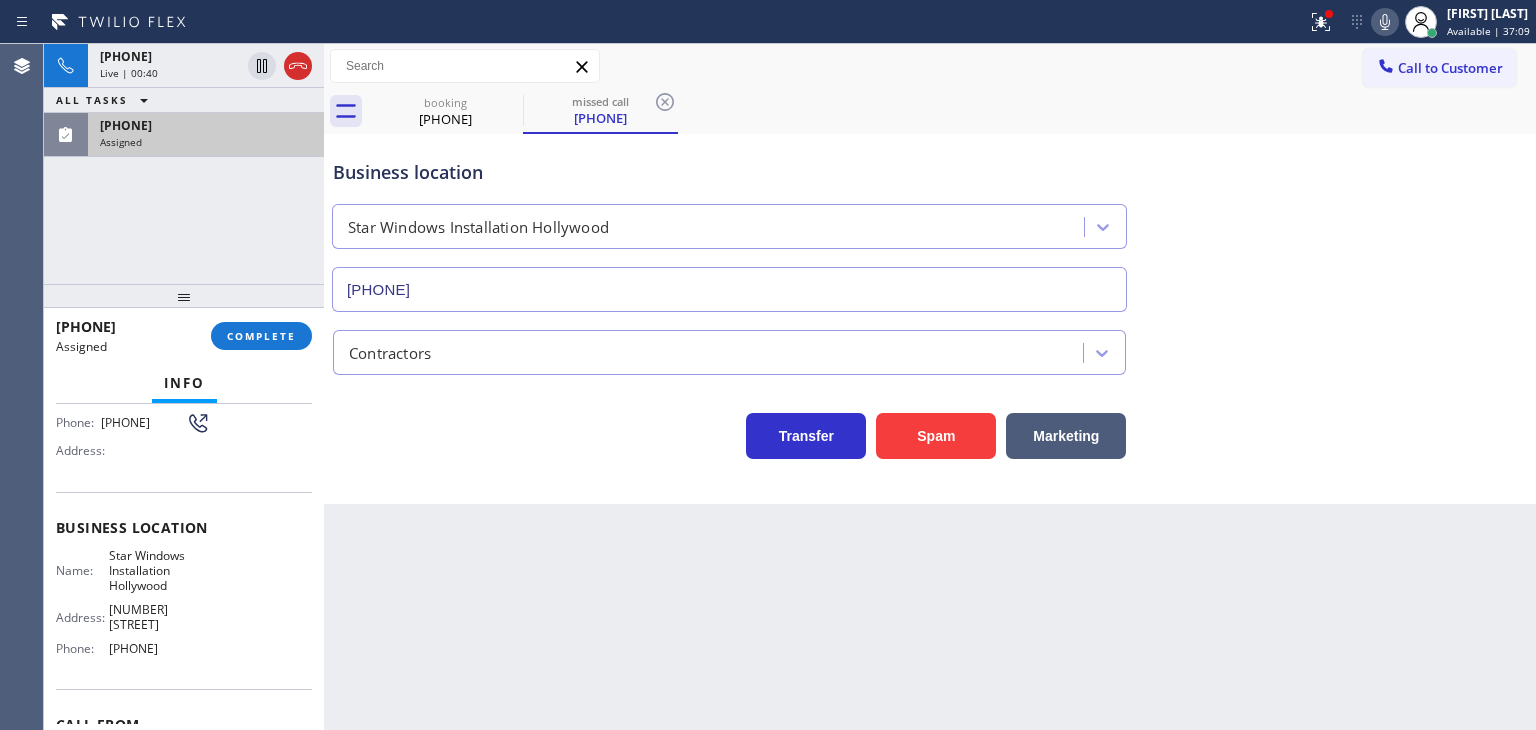 scroll, scrollTop: 216, scrollLeft: 0, axis: vertical 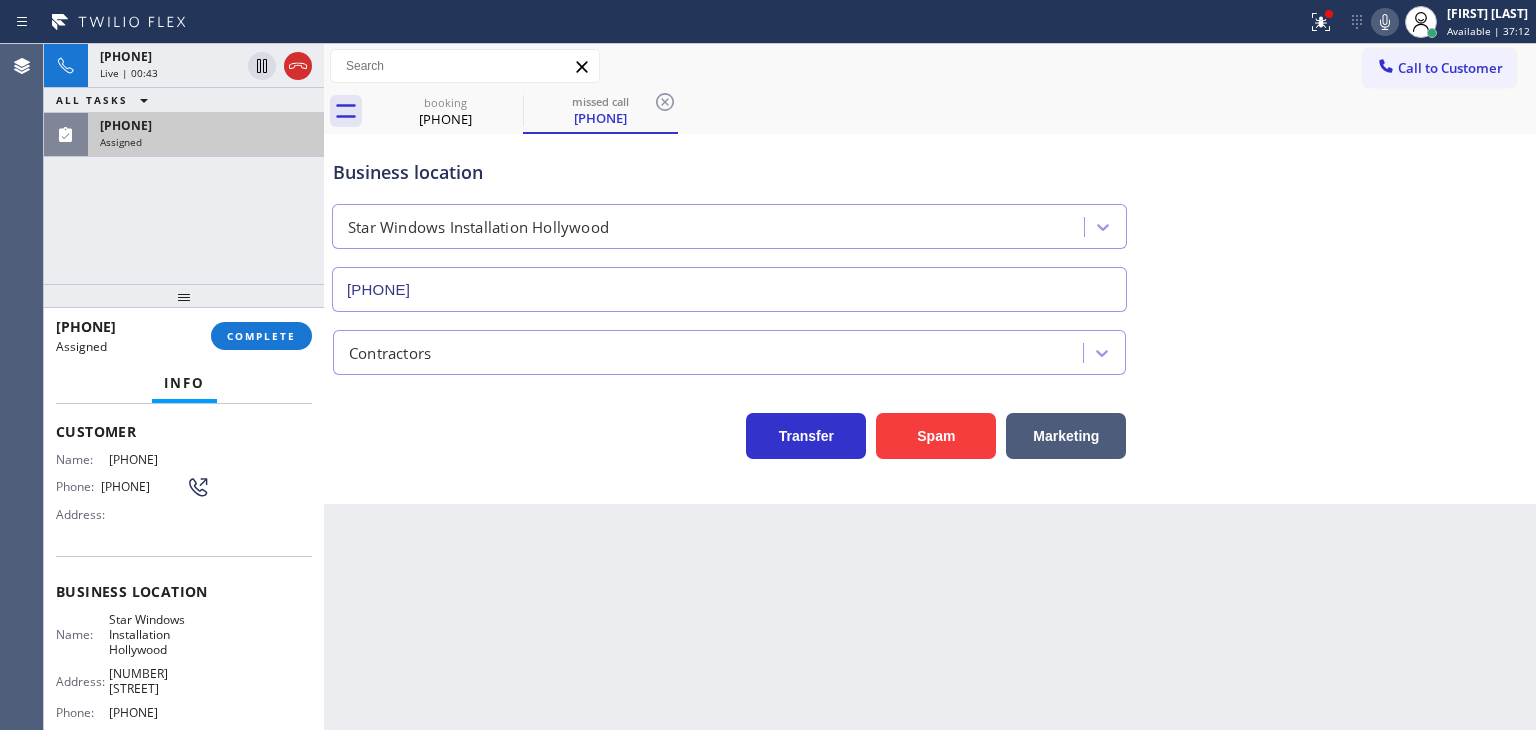 drag, startPoint x: 222, startPoint y: 622, endPoint x: 48, endPoint y: 451, distance: 243.96106 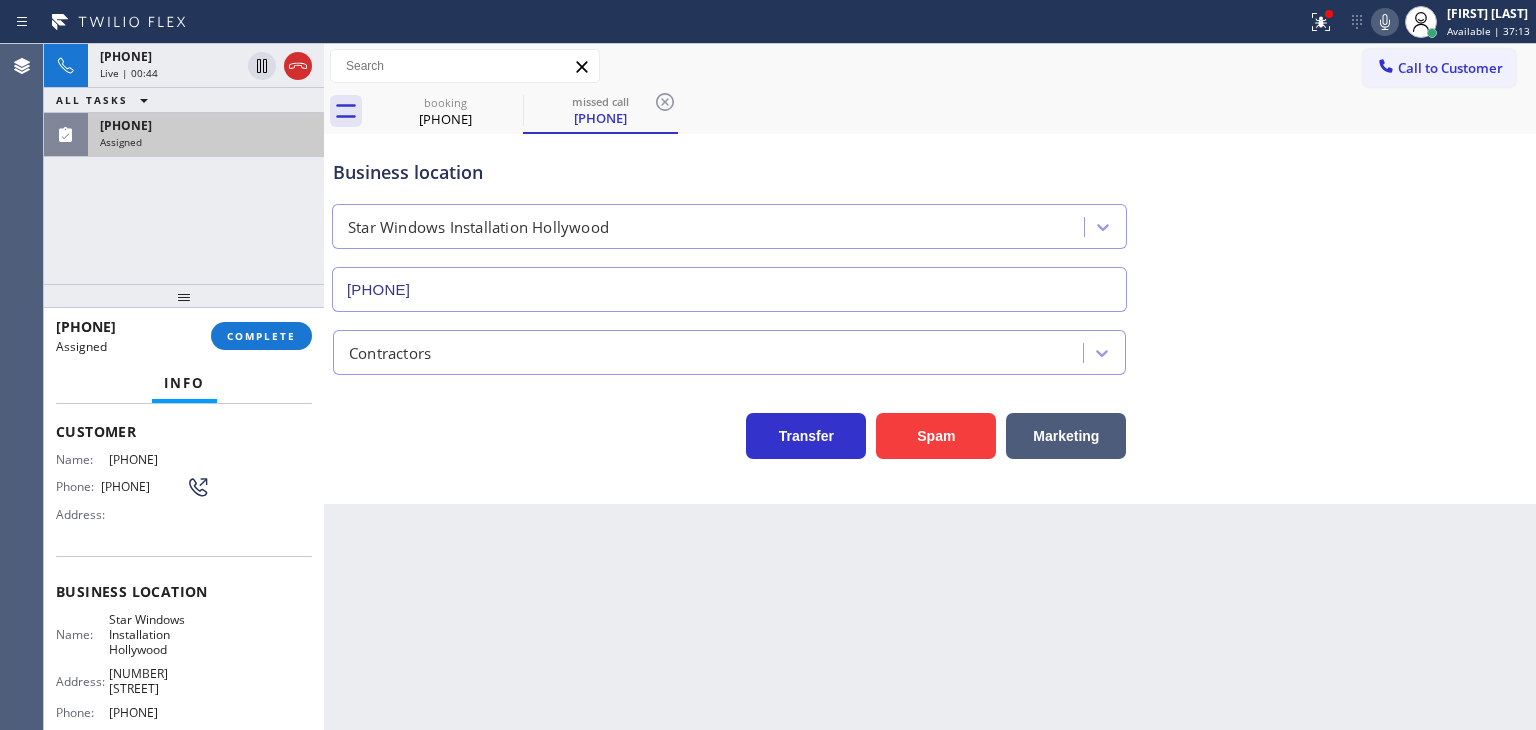 copy on "Name: [PHONE] Phone: [PHONE] Address: Business location Name: Star Windows Installation Hollywood Address: [NUMBER] [STREET] Phone: [PHONE]" 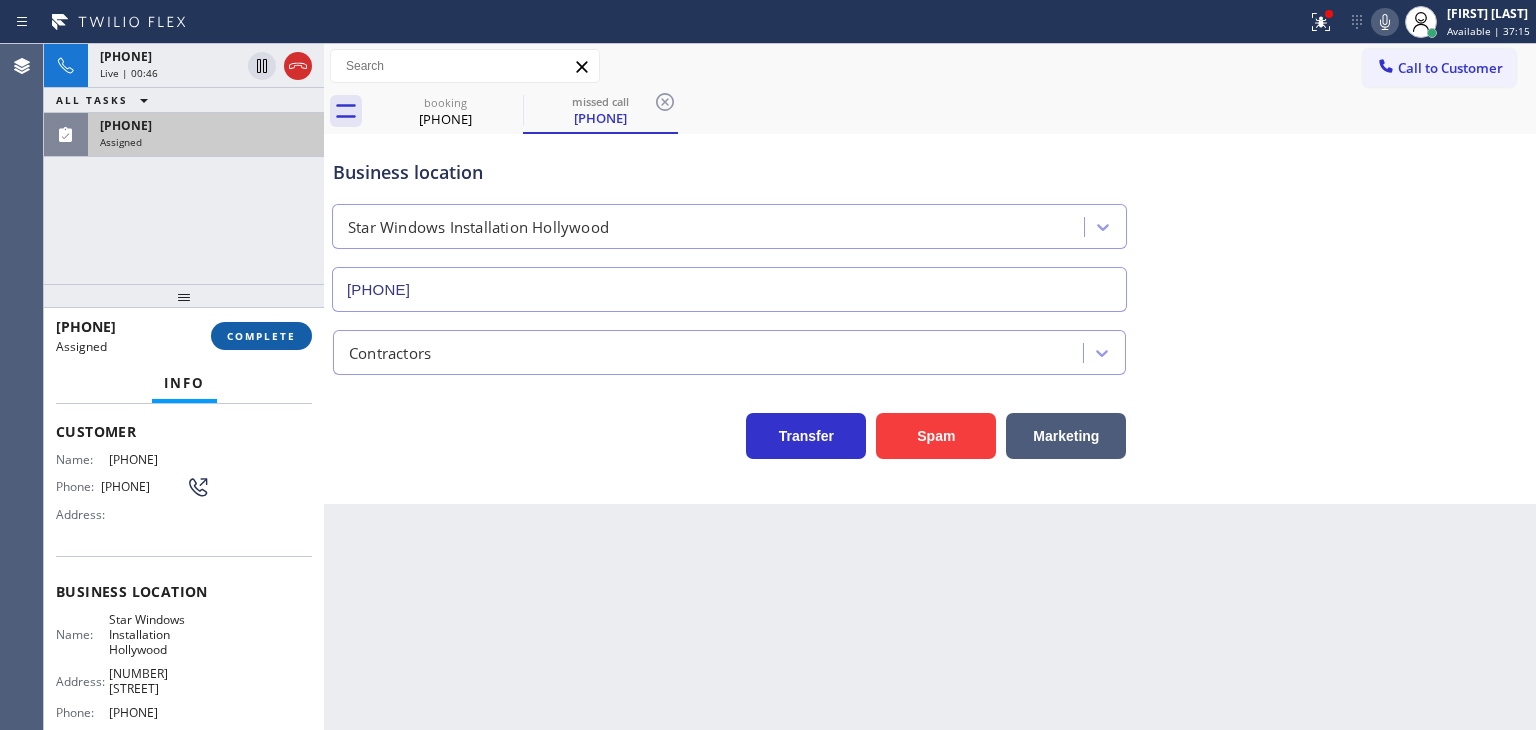 click on "COMPLETE" at bounding box center (261, 336) 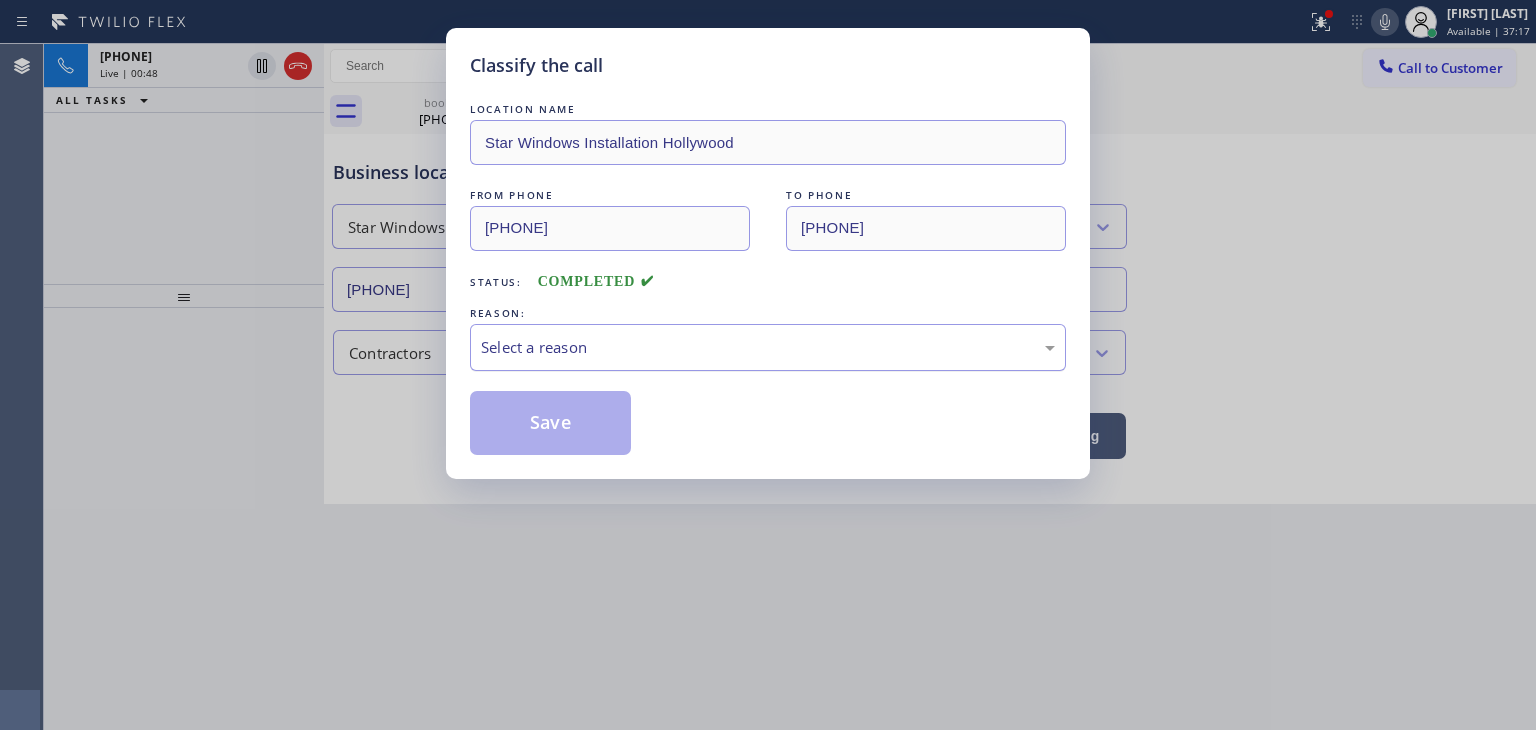 click on "Select a reason" at bounding box center (768, 347) 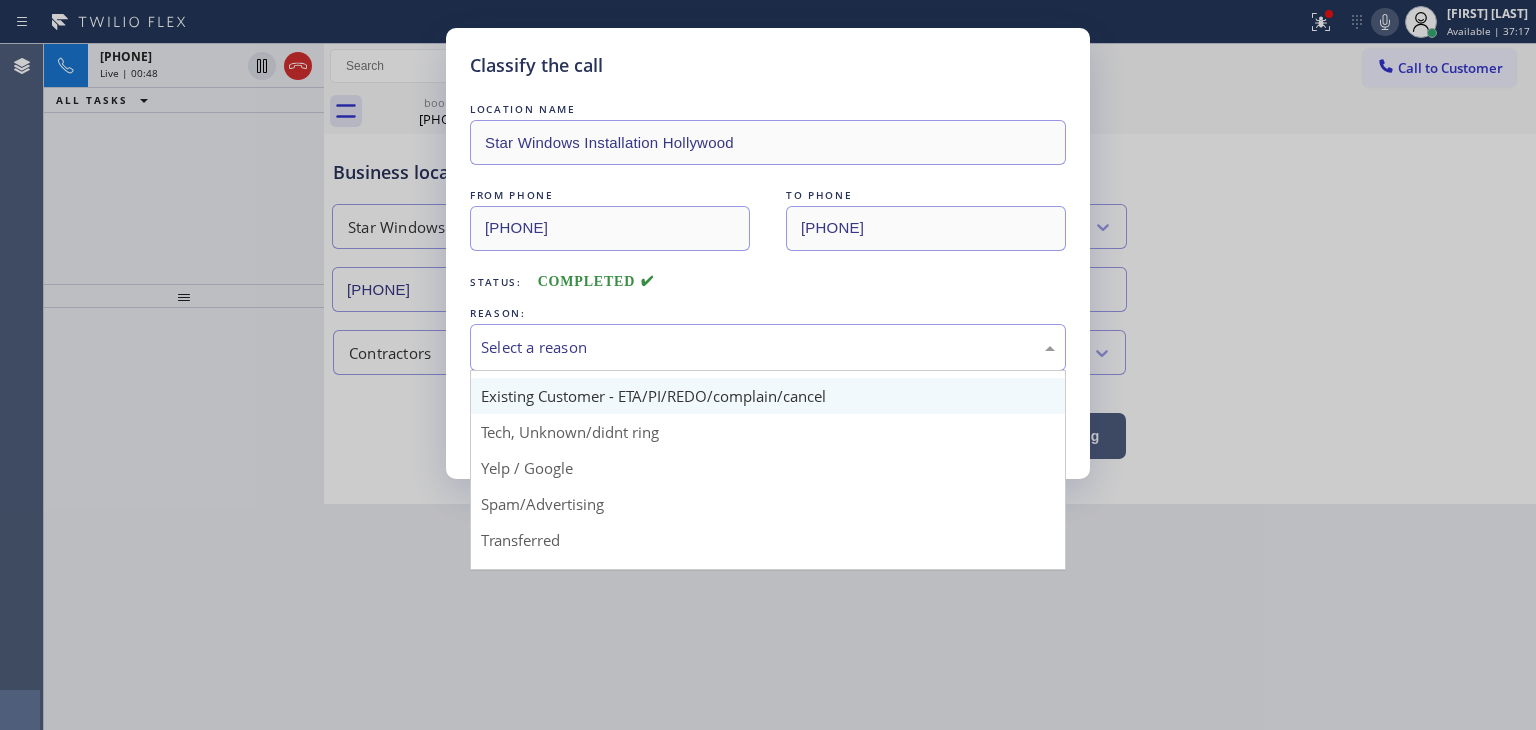 scroll, scrollTop: 100, scrollLeft: 0, axis: vertical 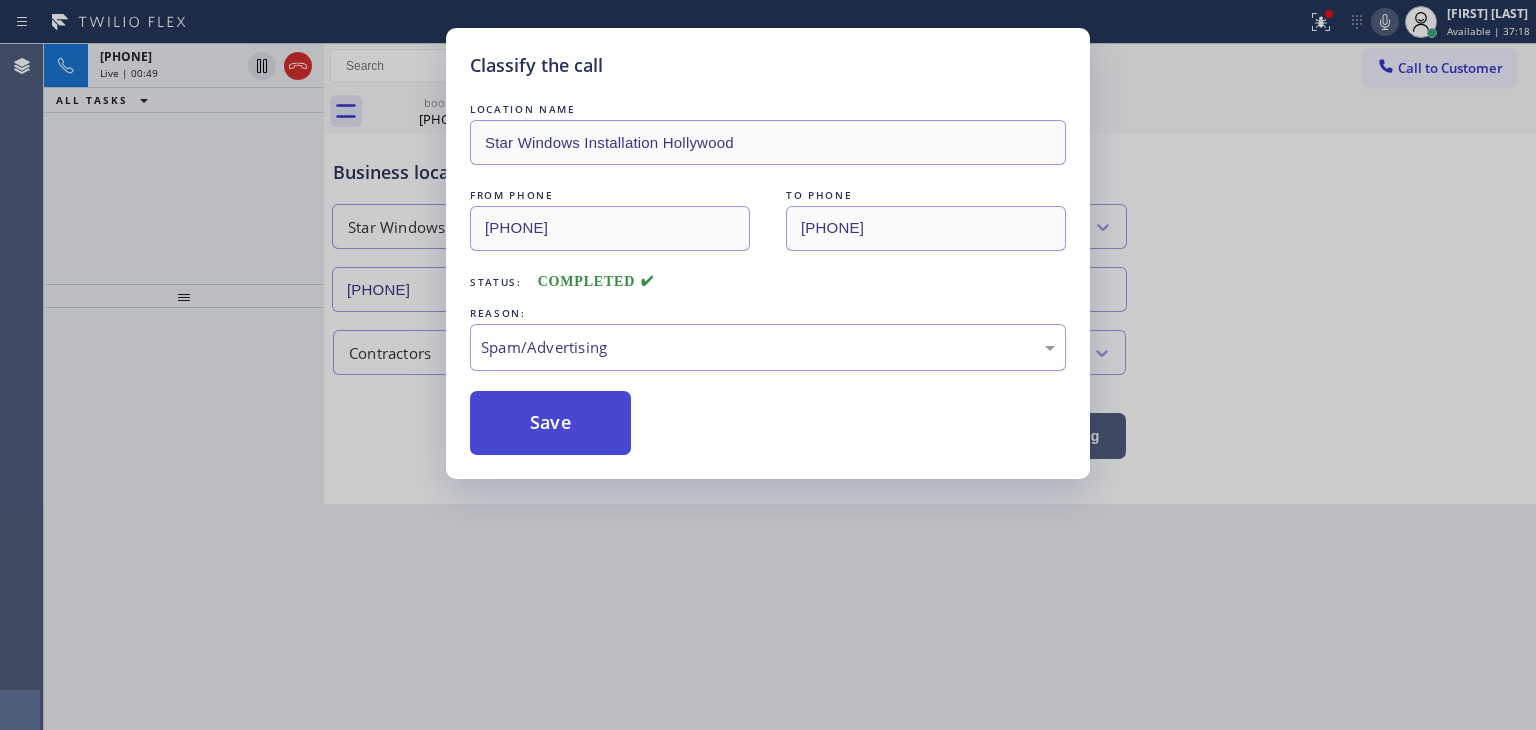 click on "Save" at bounding box center [550, 423] 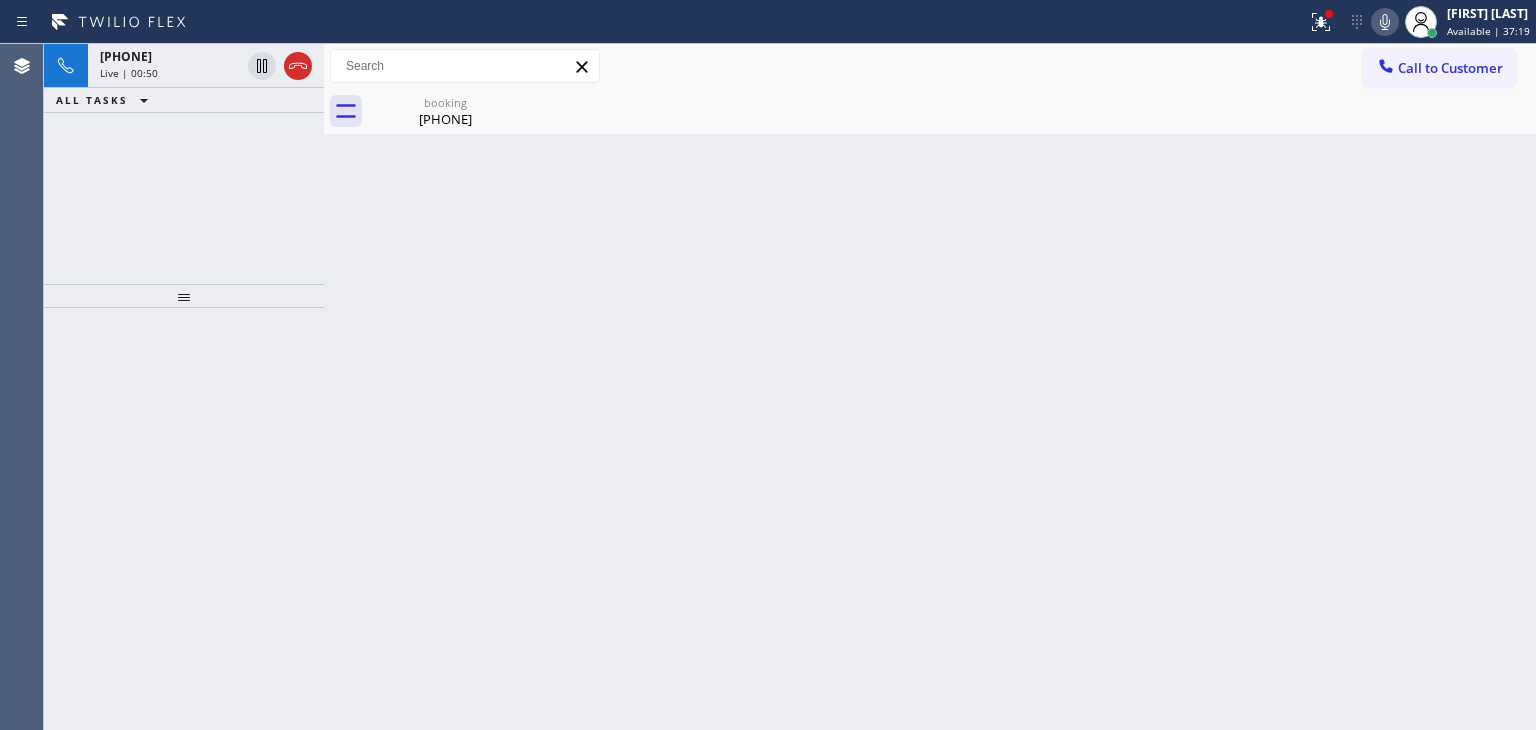 click 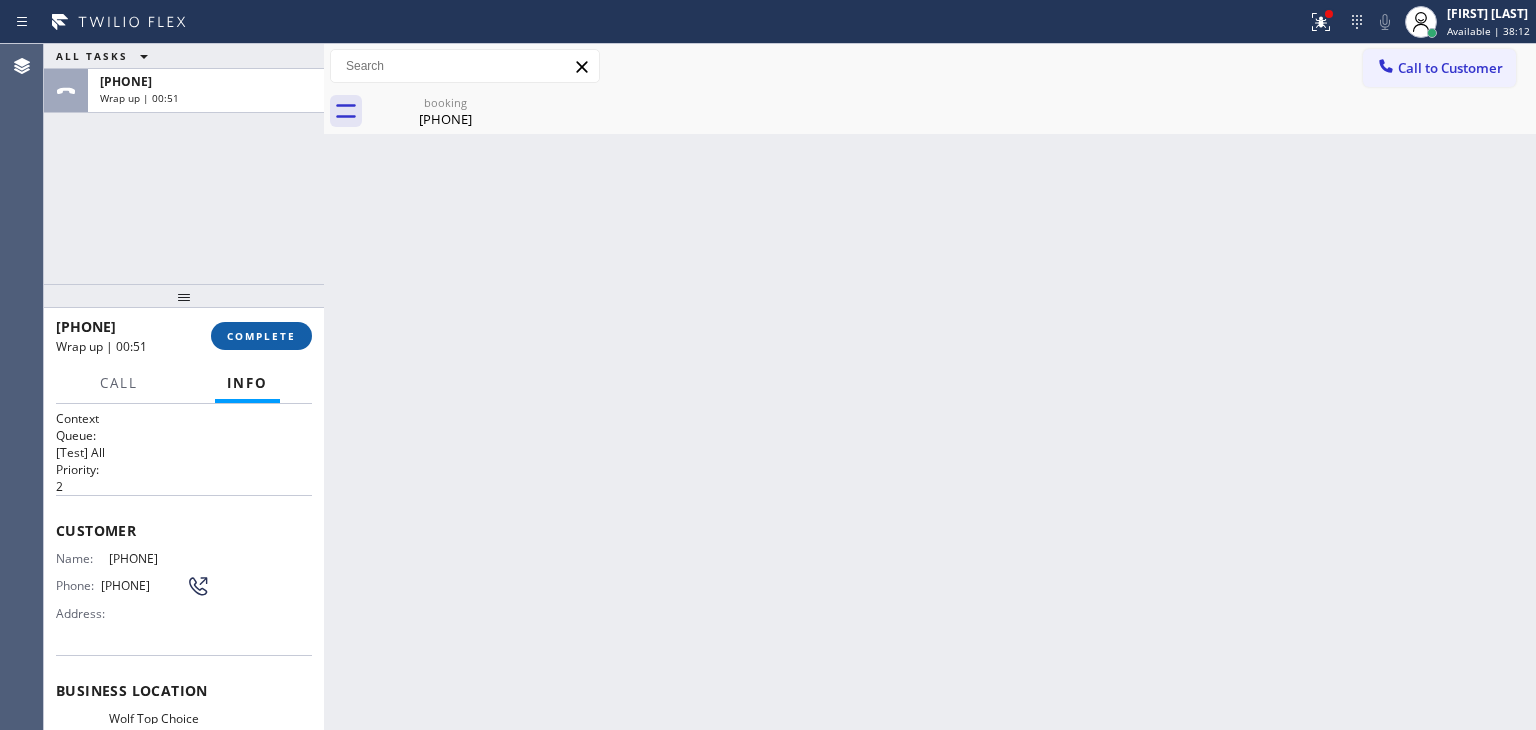 click on "COMPLETE" at bounding box center (261, 336) 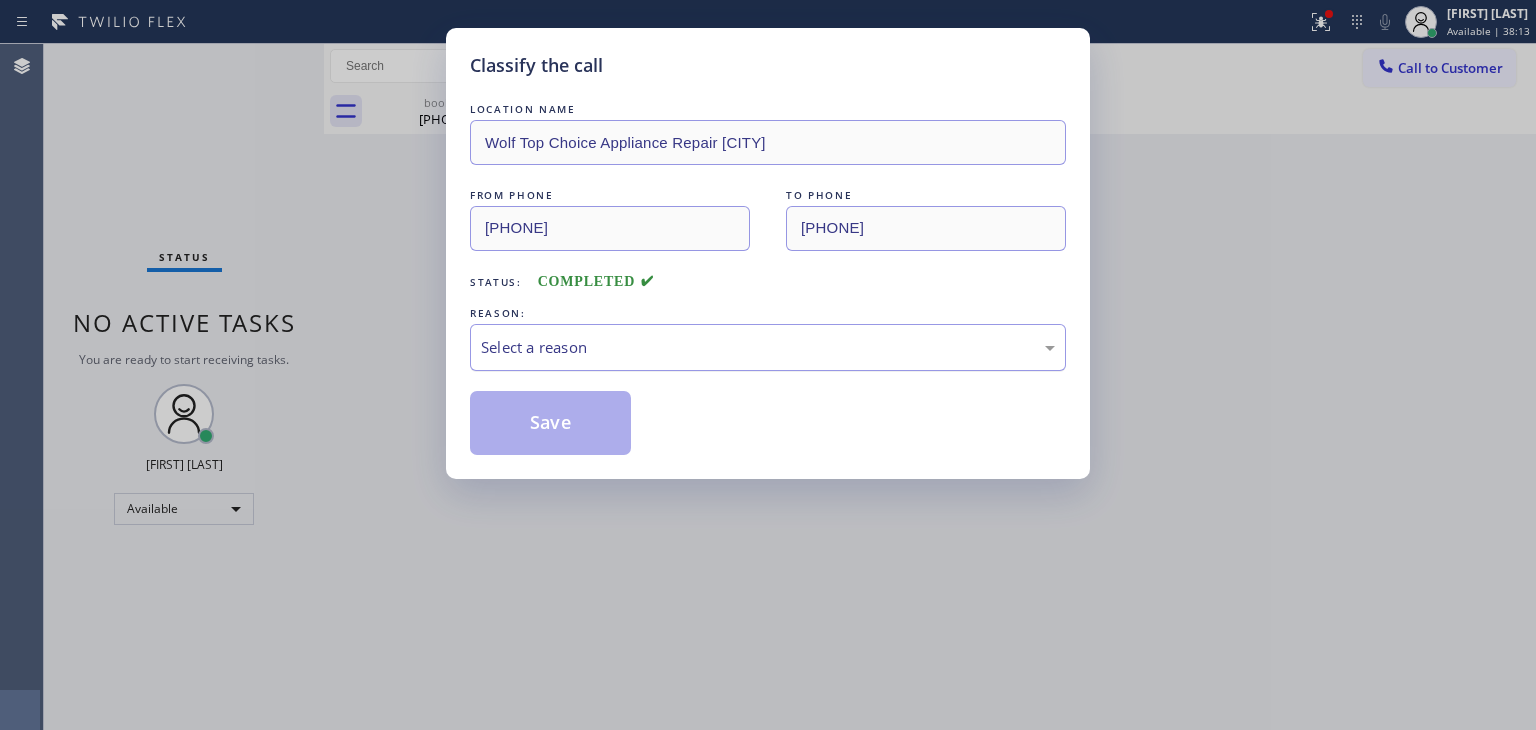 click on "Select a reason" at bounding box center [768, 347] 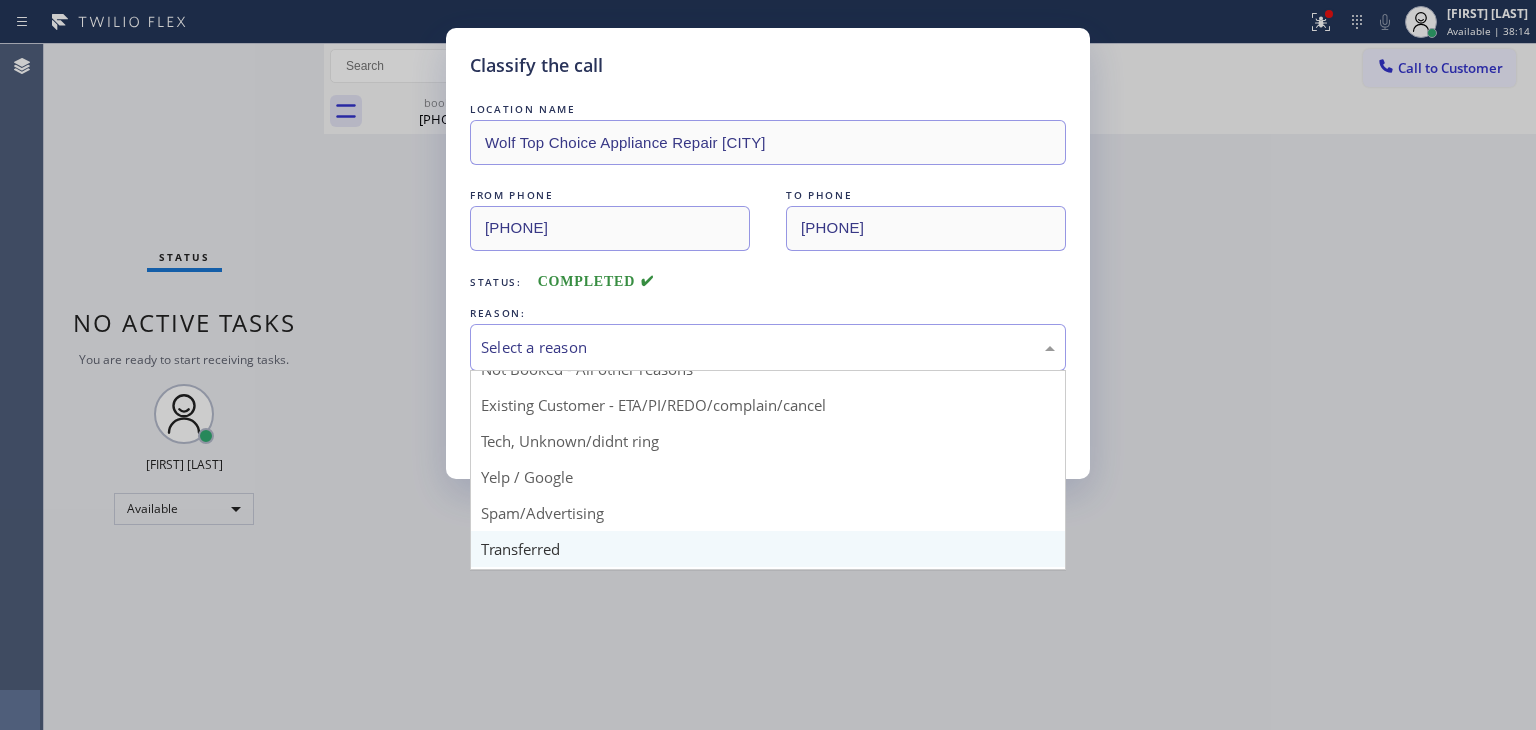 scroll, scrollTop: 100, scrollLeft: 0, axis: vertical 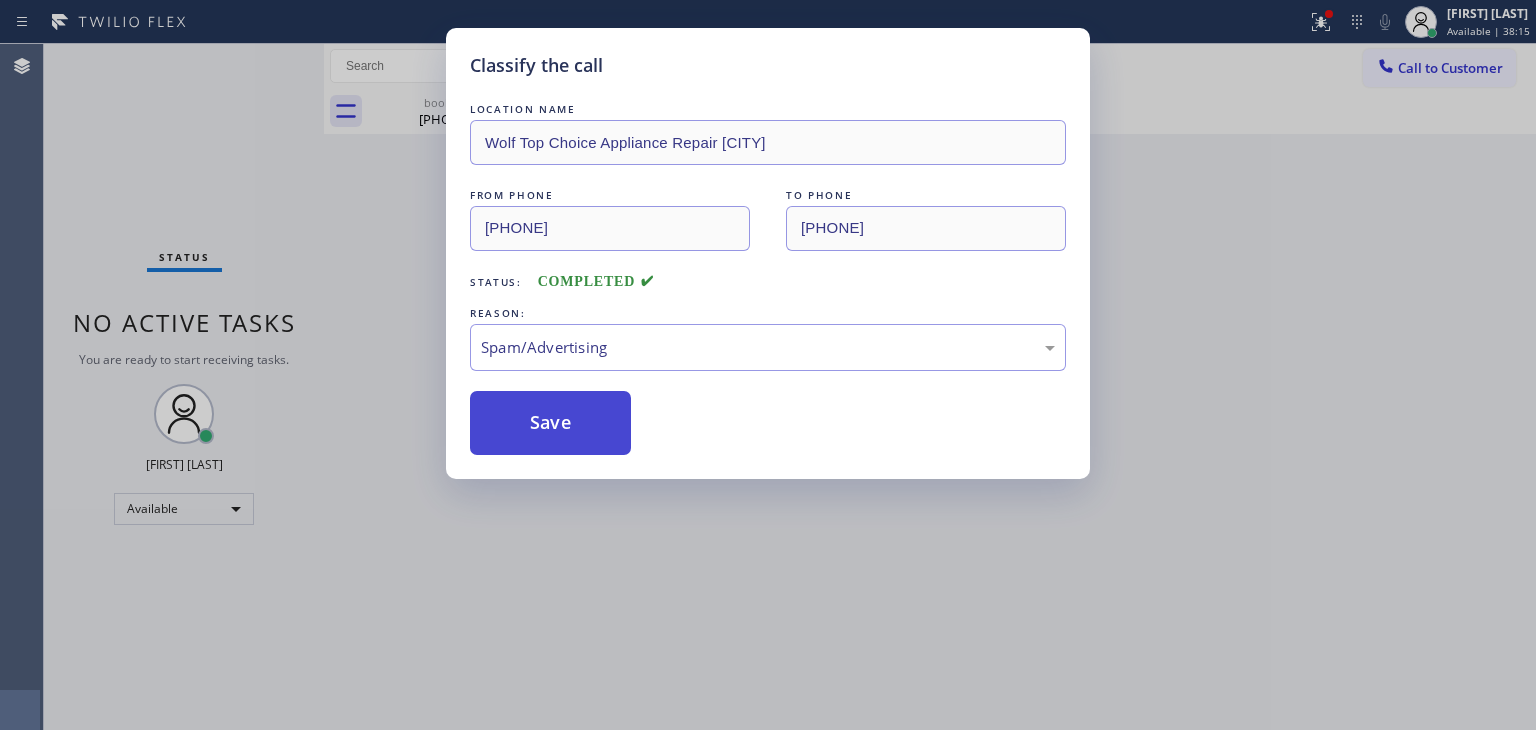 click on "Save" at bounding box center (550, 423) 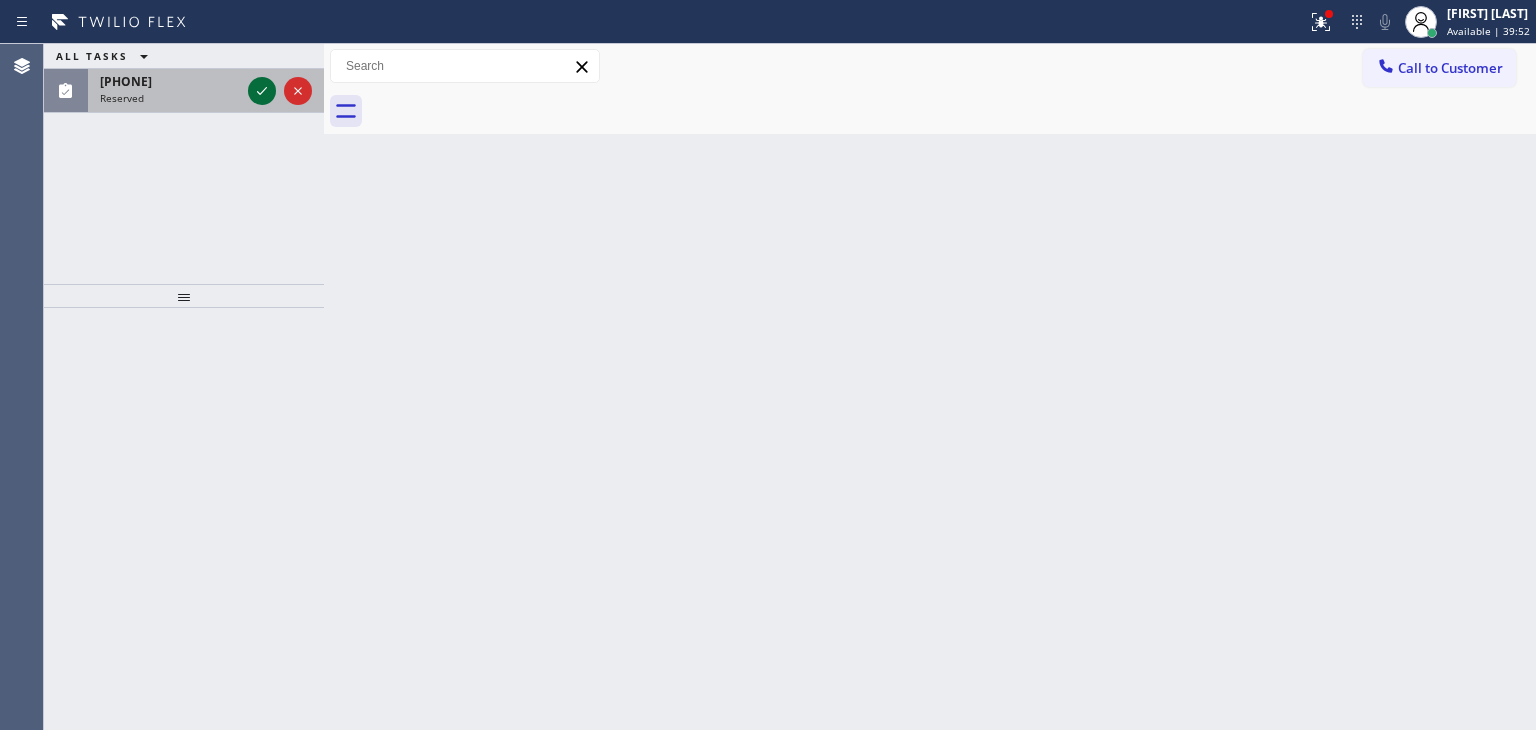 click 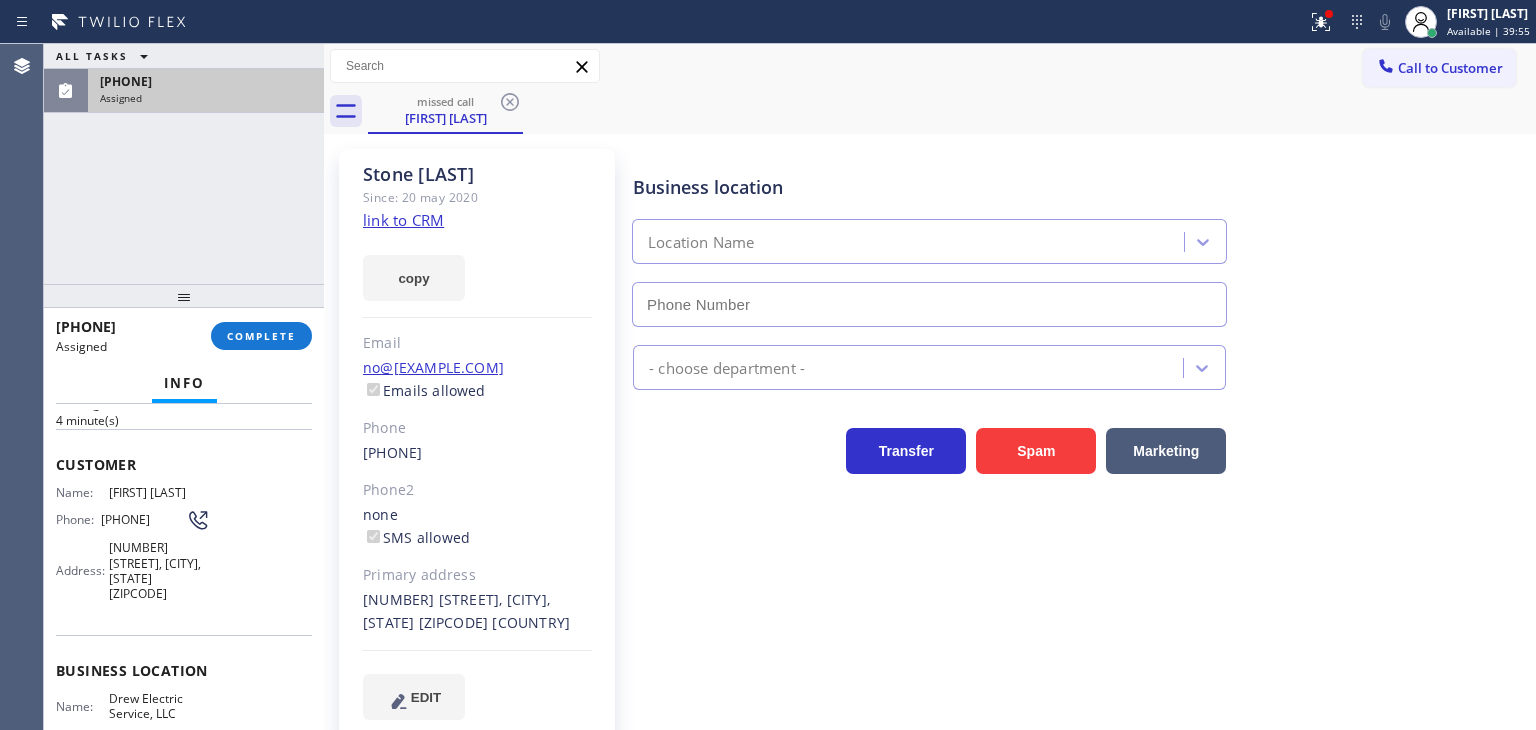 type on "[PHONE]" 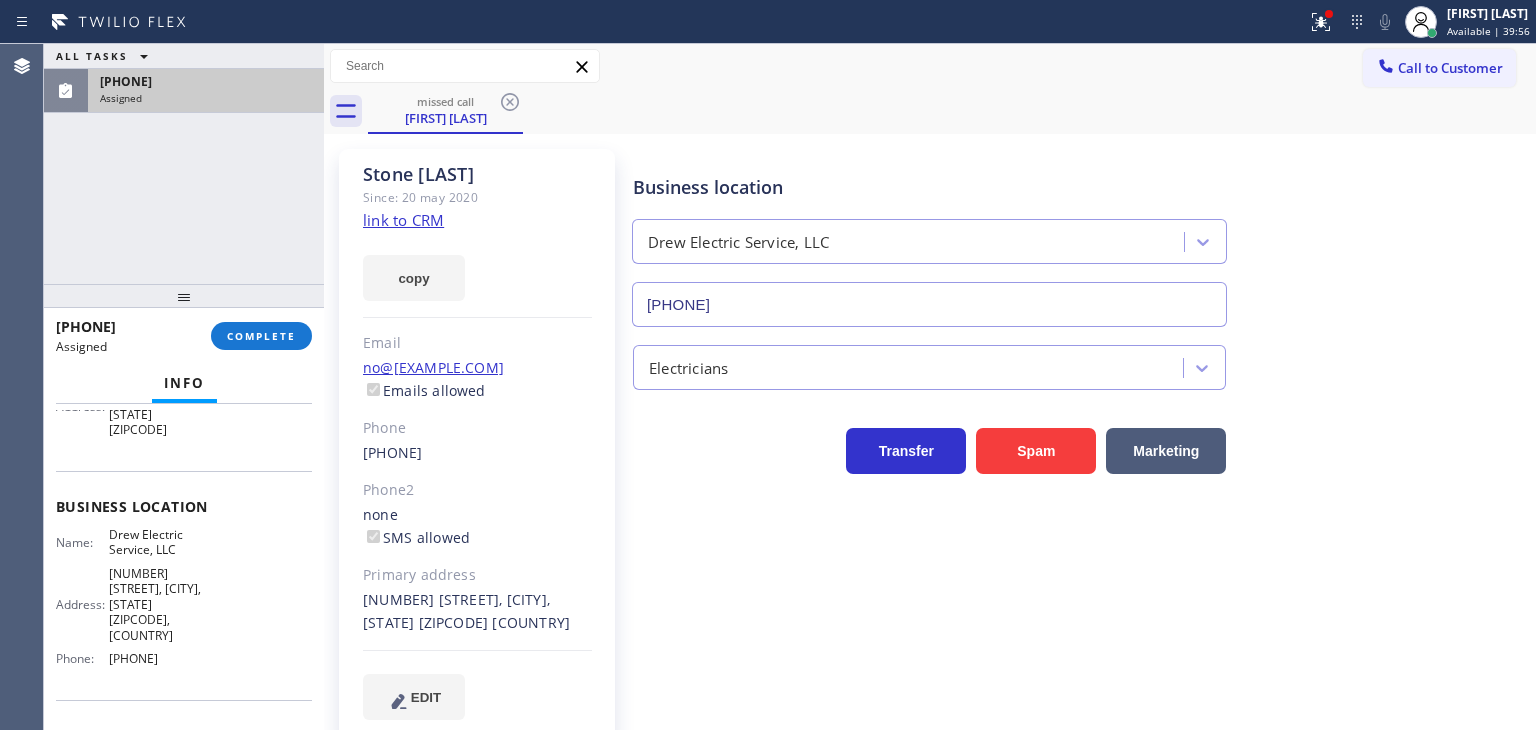 scroll, scrollTop: 300, scrollLeft: 0, axis: vertical 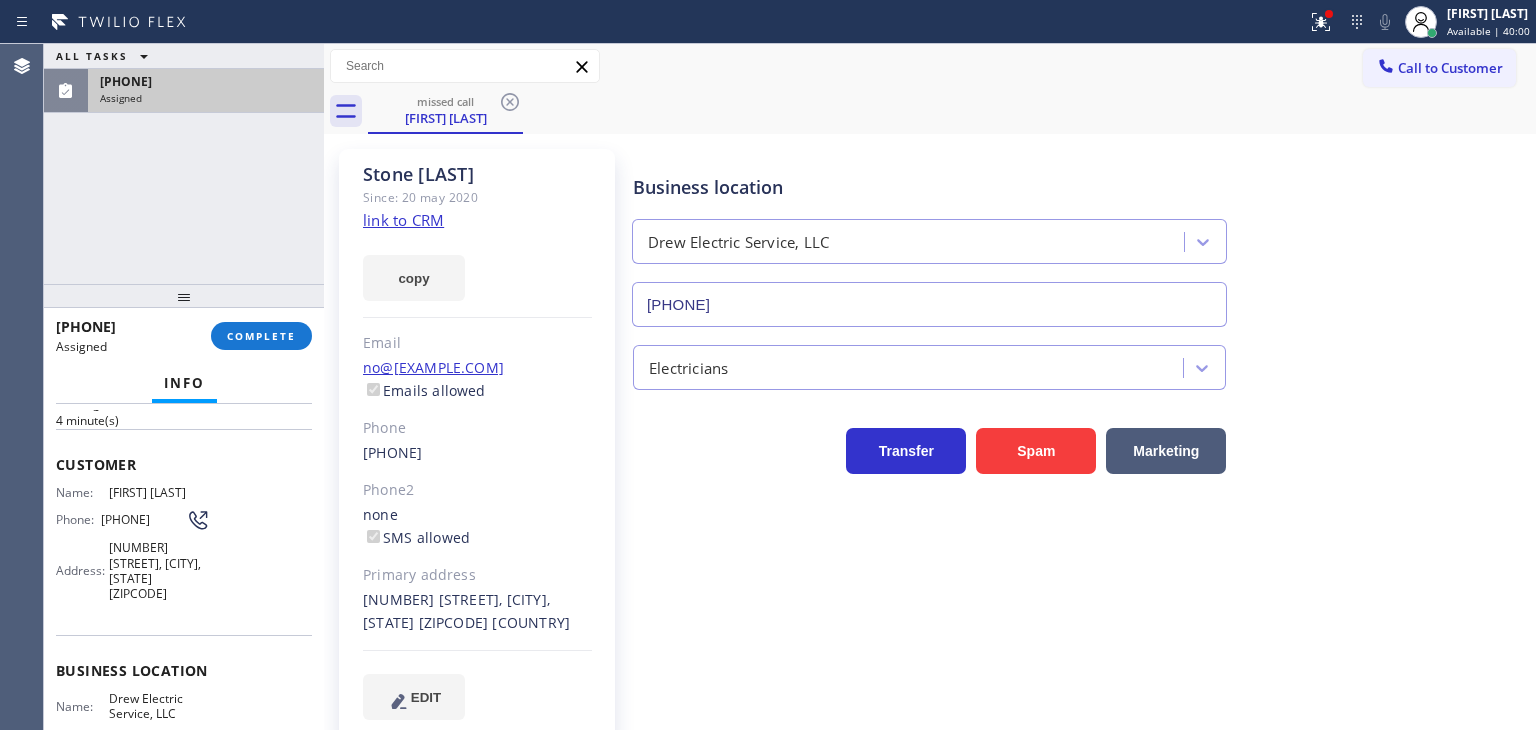 drag, startPoint x: 207, startPoint y: 619, endPoint x: 56, endPoint y: 481, distance: 204.5605 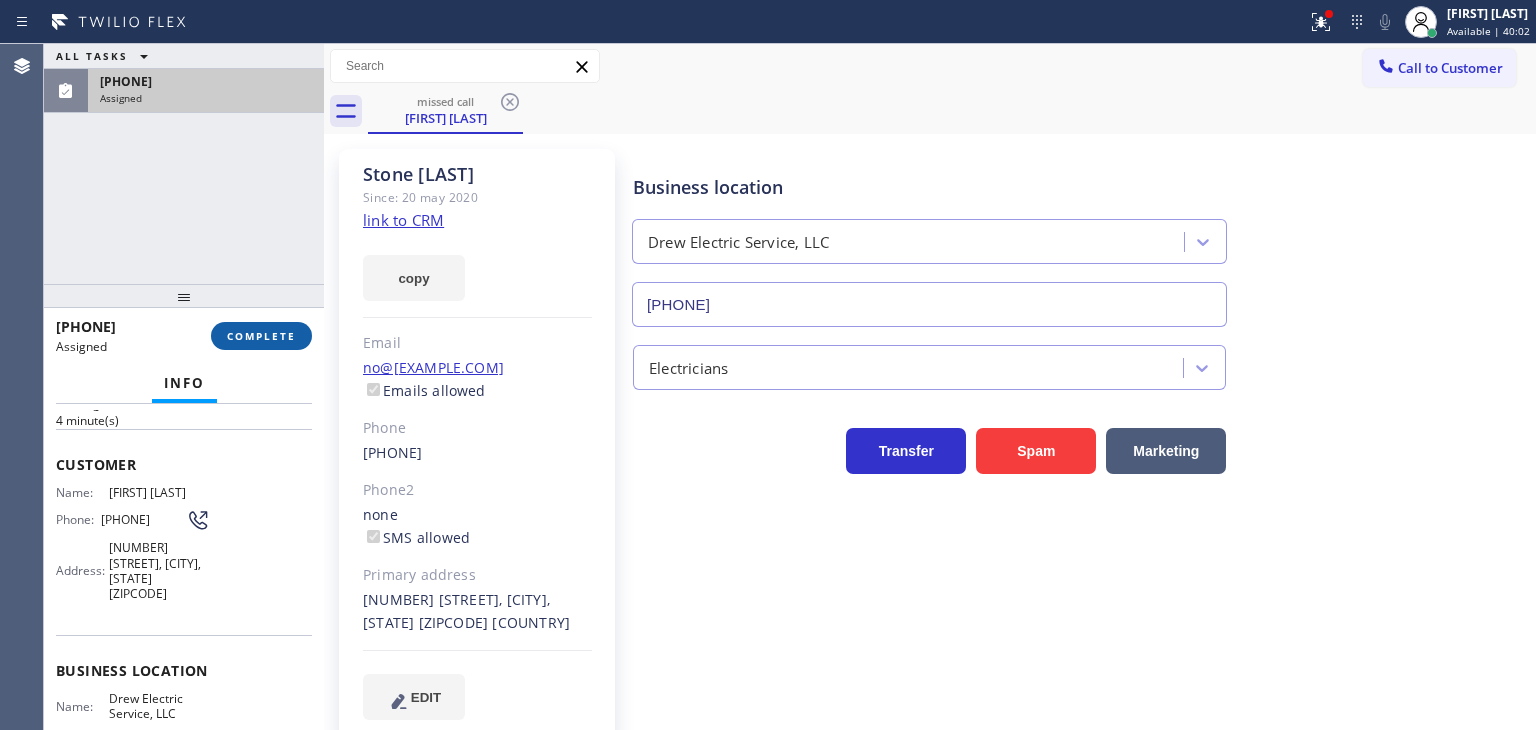 click on "COMPLETE" at bounding box center (261, 336) 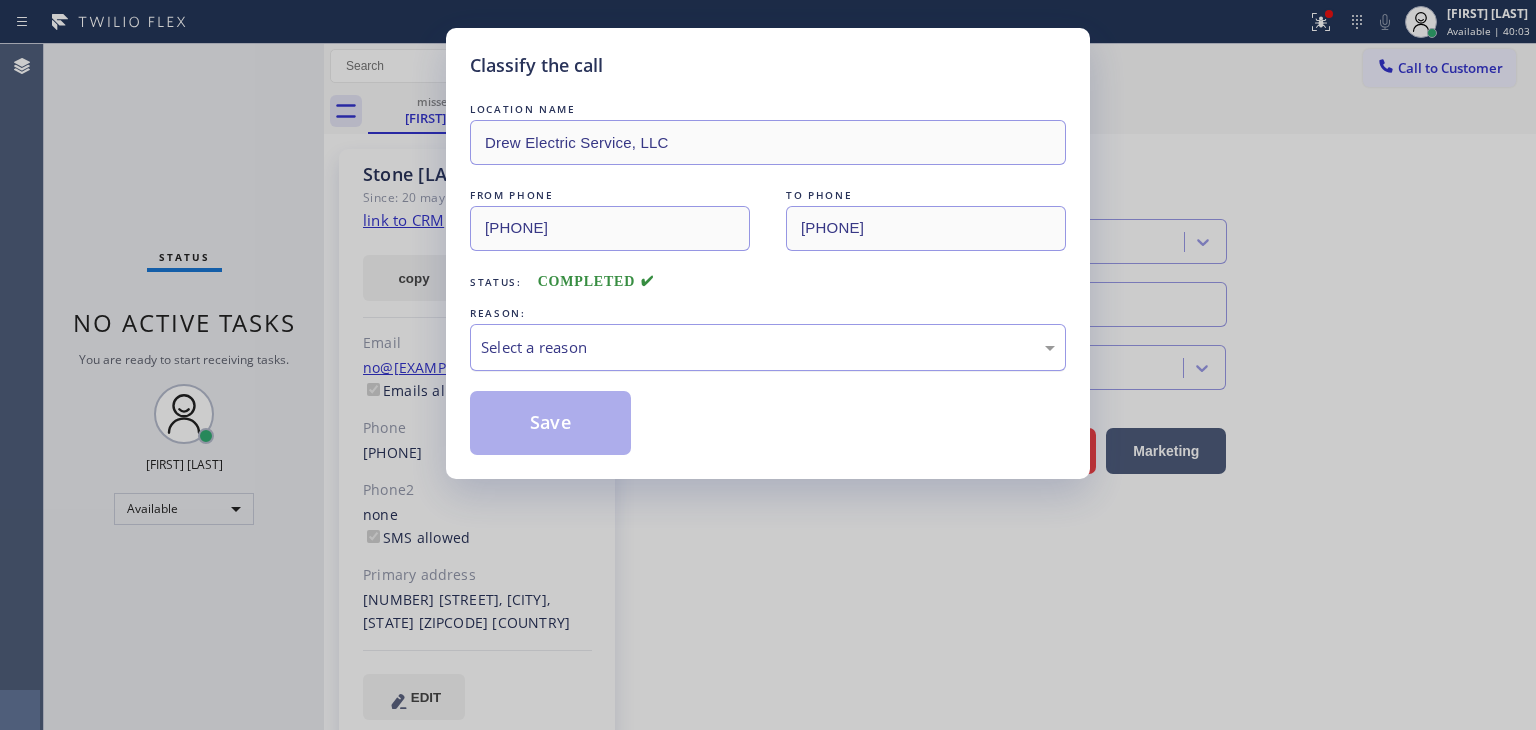 click on "Select a reason" at bounding box center (768, 347) 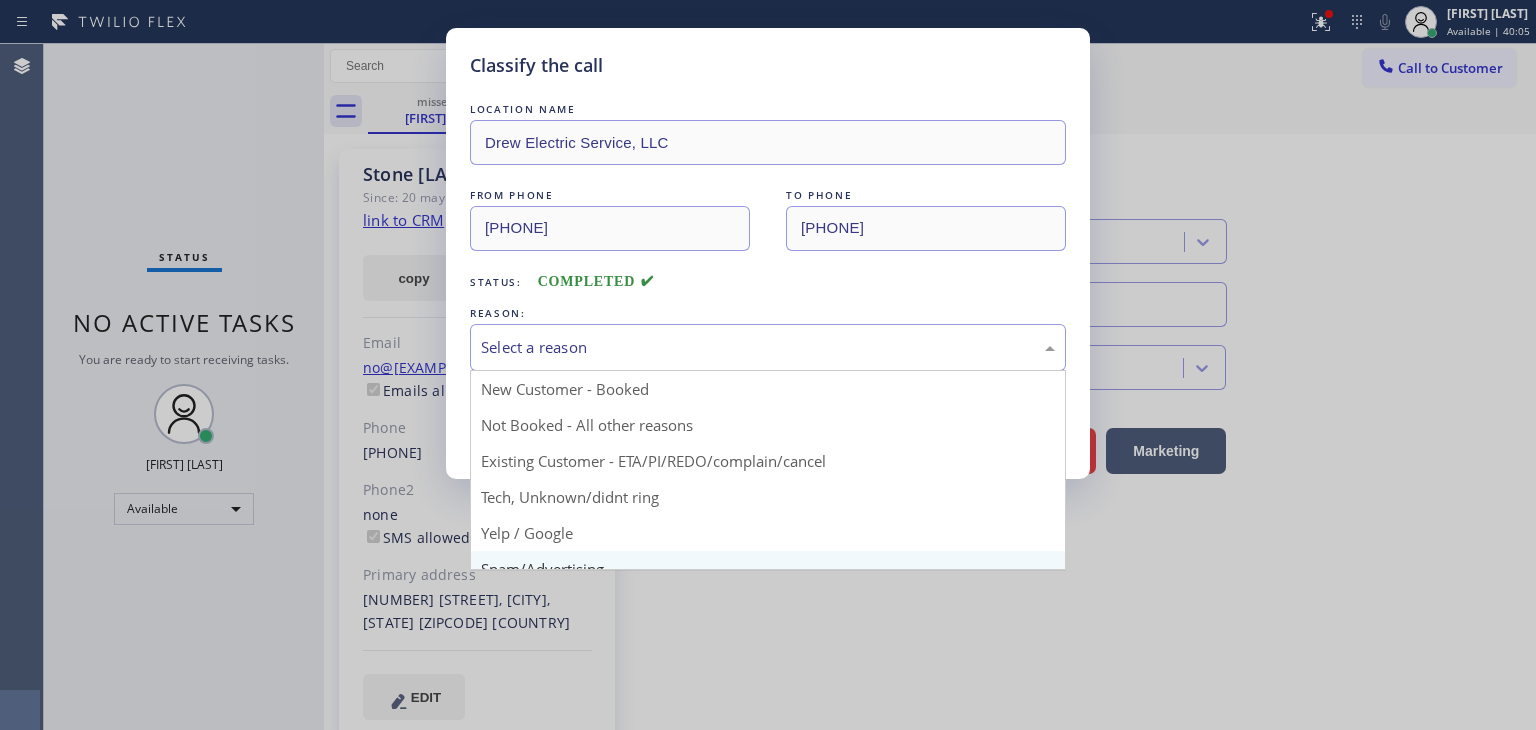 scroll, scrollTop: 0, scrollLeft: 0, axis: both 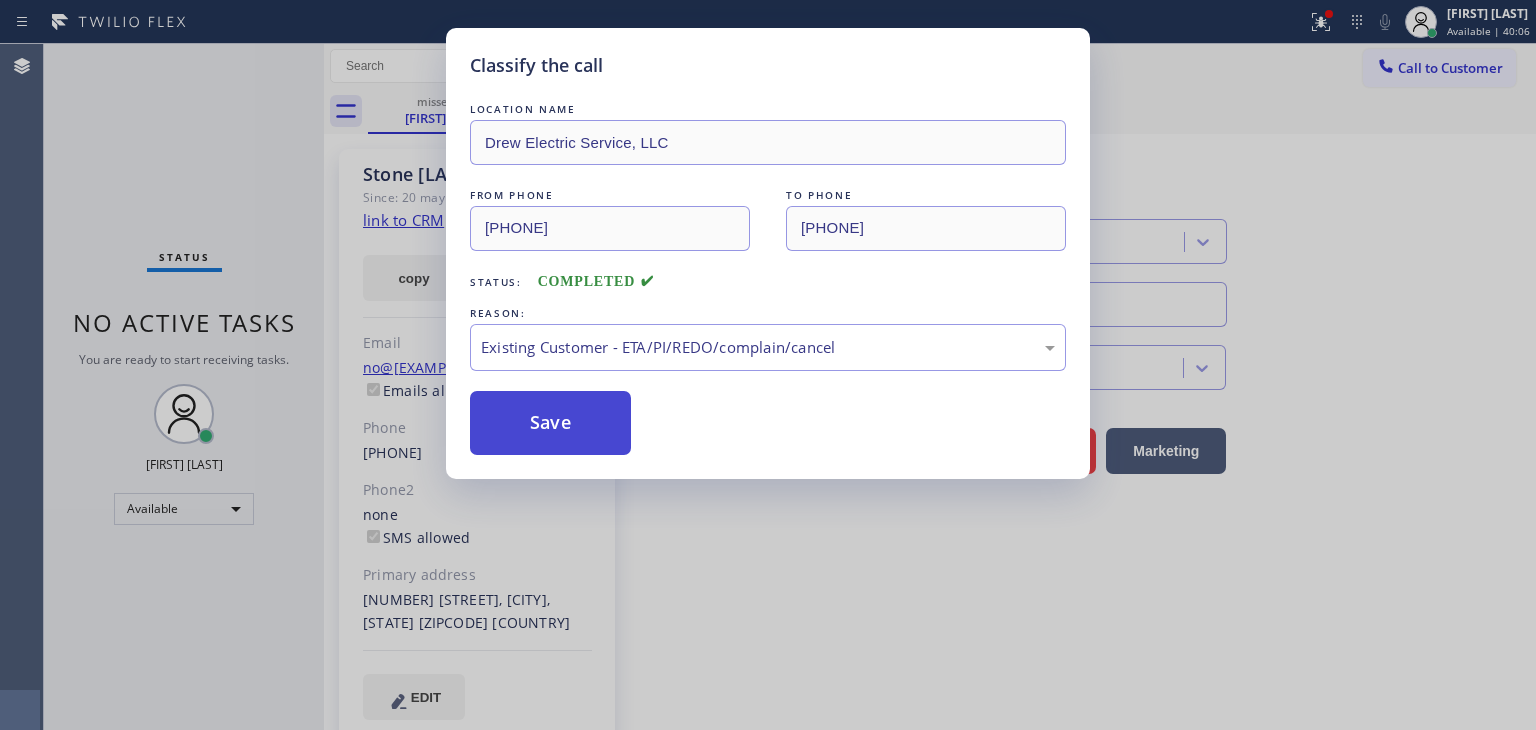 click on "Save" at bounding box center (550, 423) 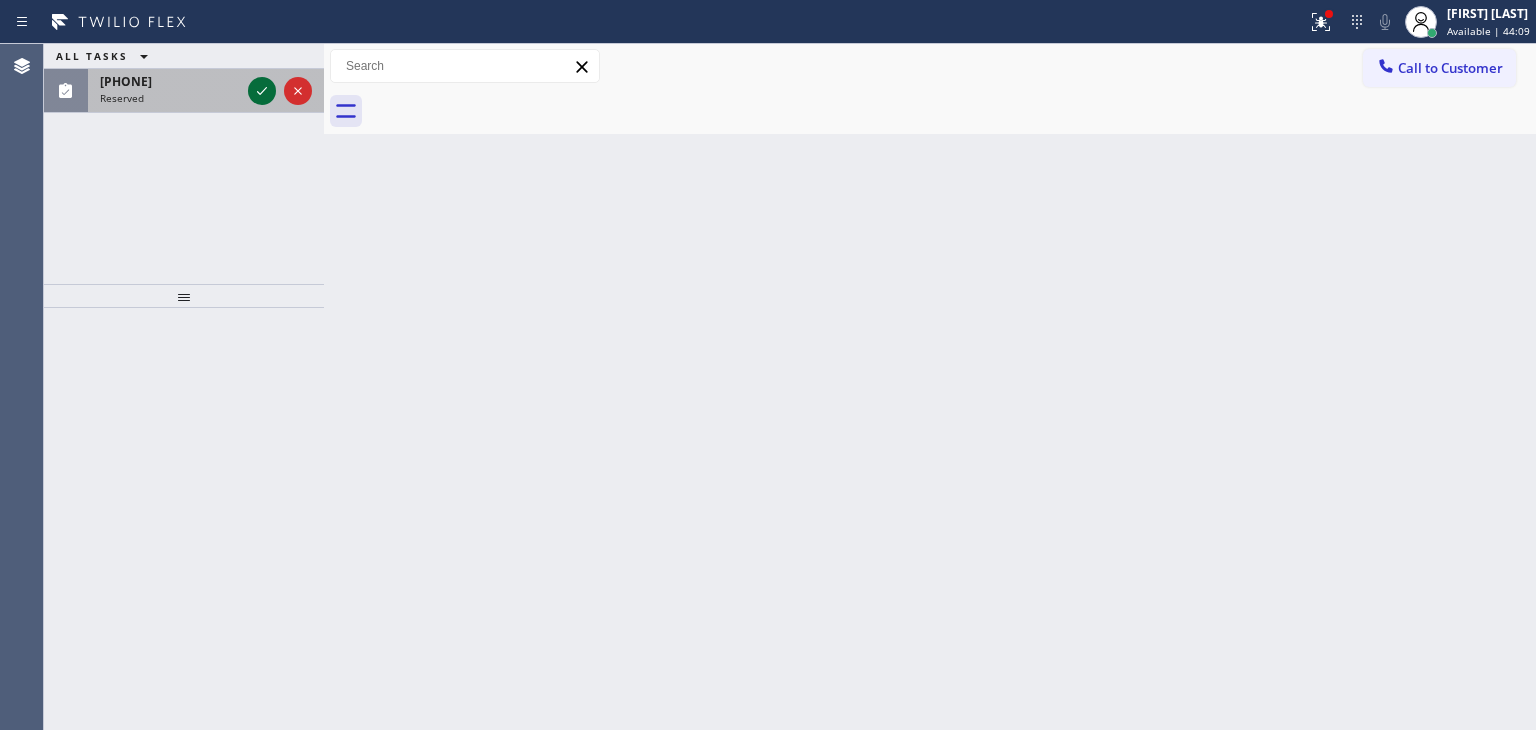 click 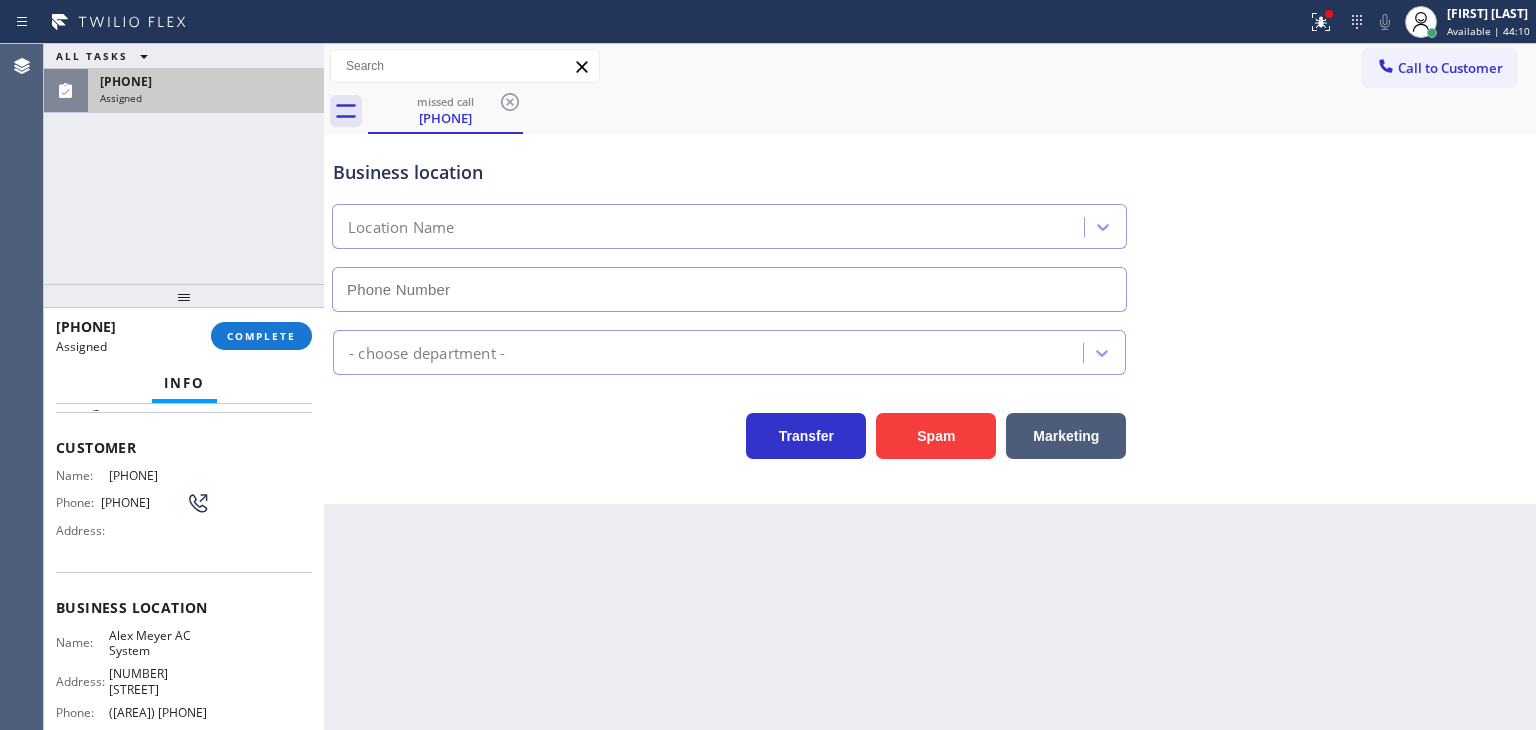 type on "([AREA]) [PHONE]" 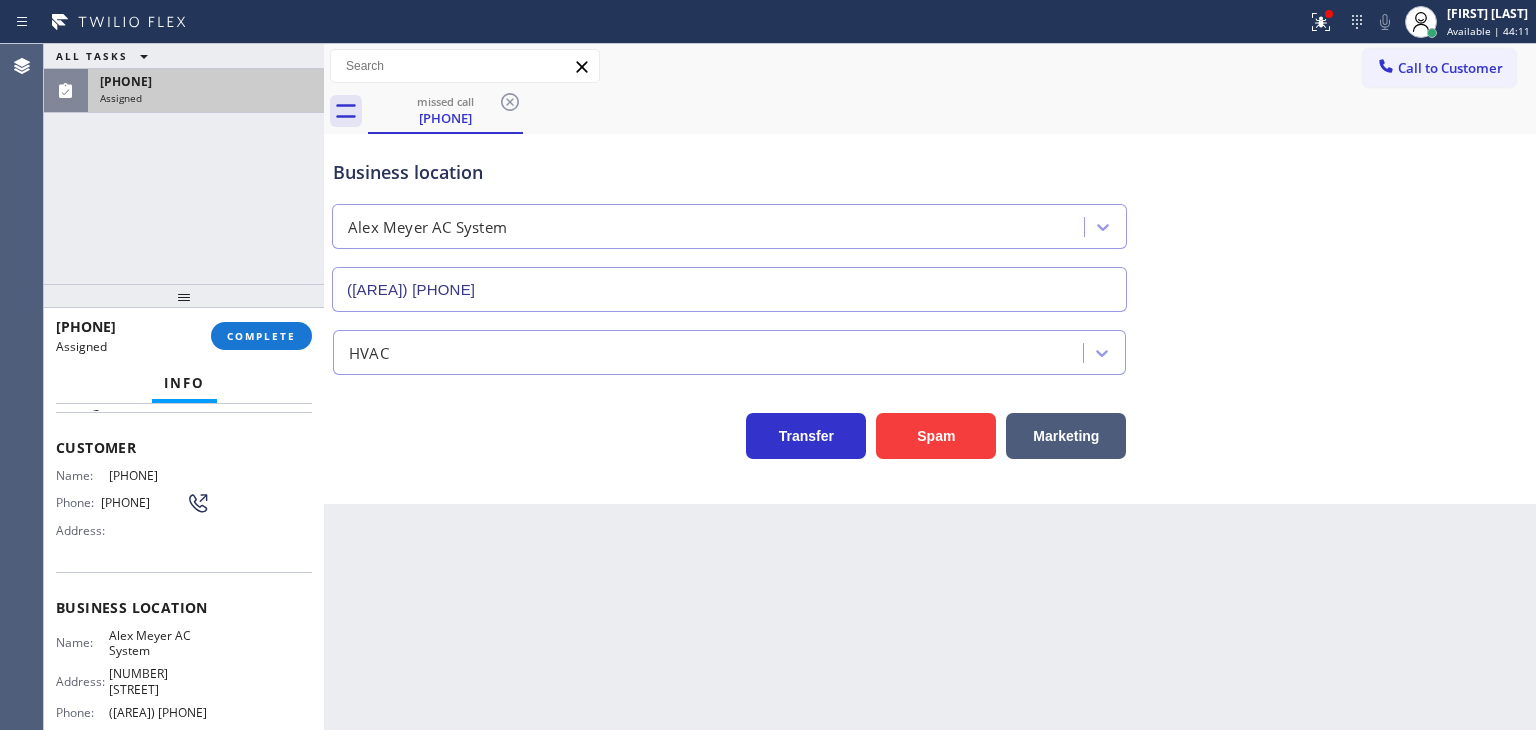 scroll, scrollTop: 200, scrollLeft: 0, axis: vertical 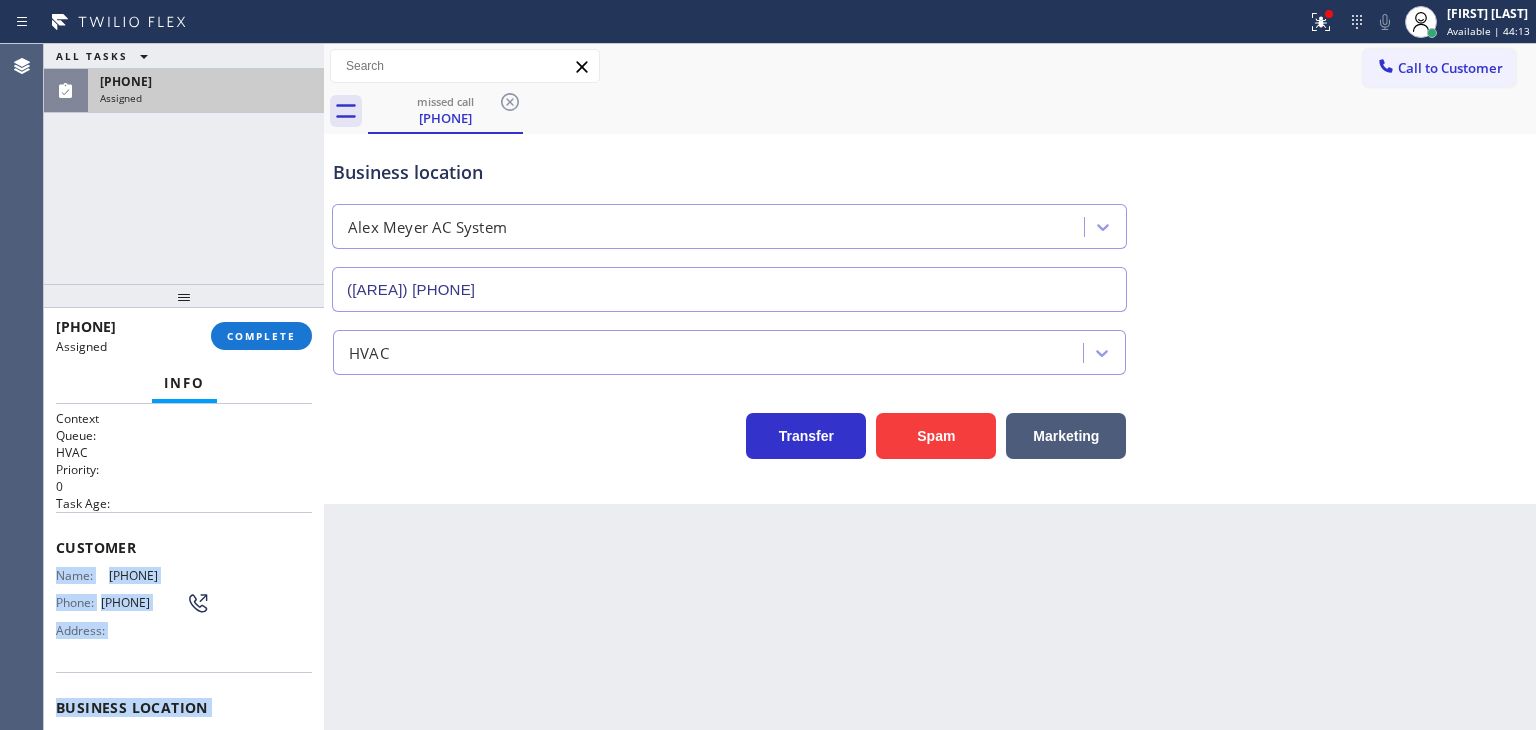 drag, startPoint x: 224, startPoint y: 641, endPoint x: 58, endPoint y: 569, distance: 180.94199 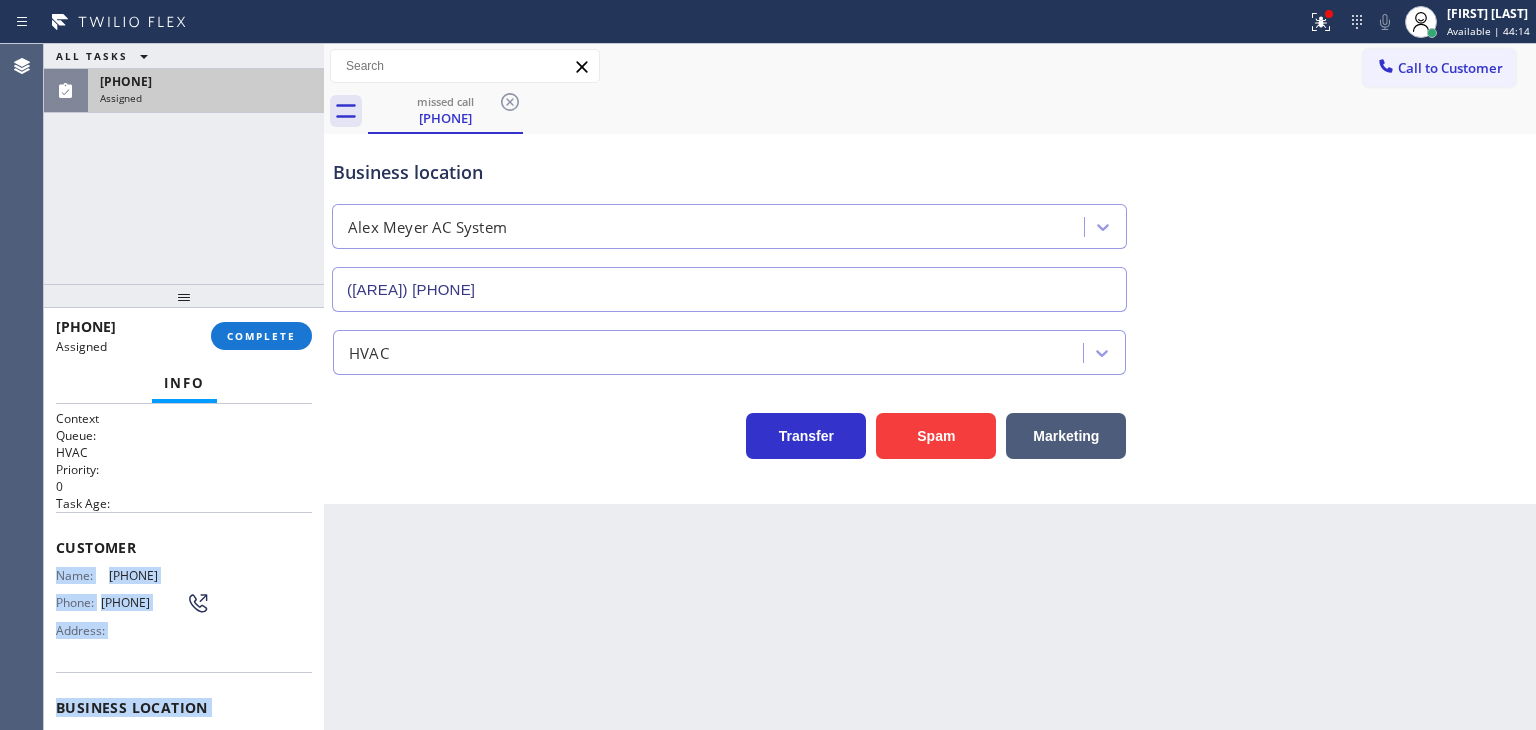 copy on "Name: ([PHONE]) Phone: ([PHONE]) Address: Business location Name: [FIRST] [LAST] AC System Address: [NUMBER] [STREET] Phone: ([PHONE])" 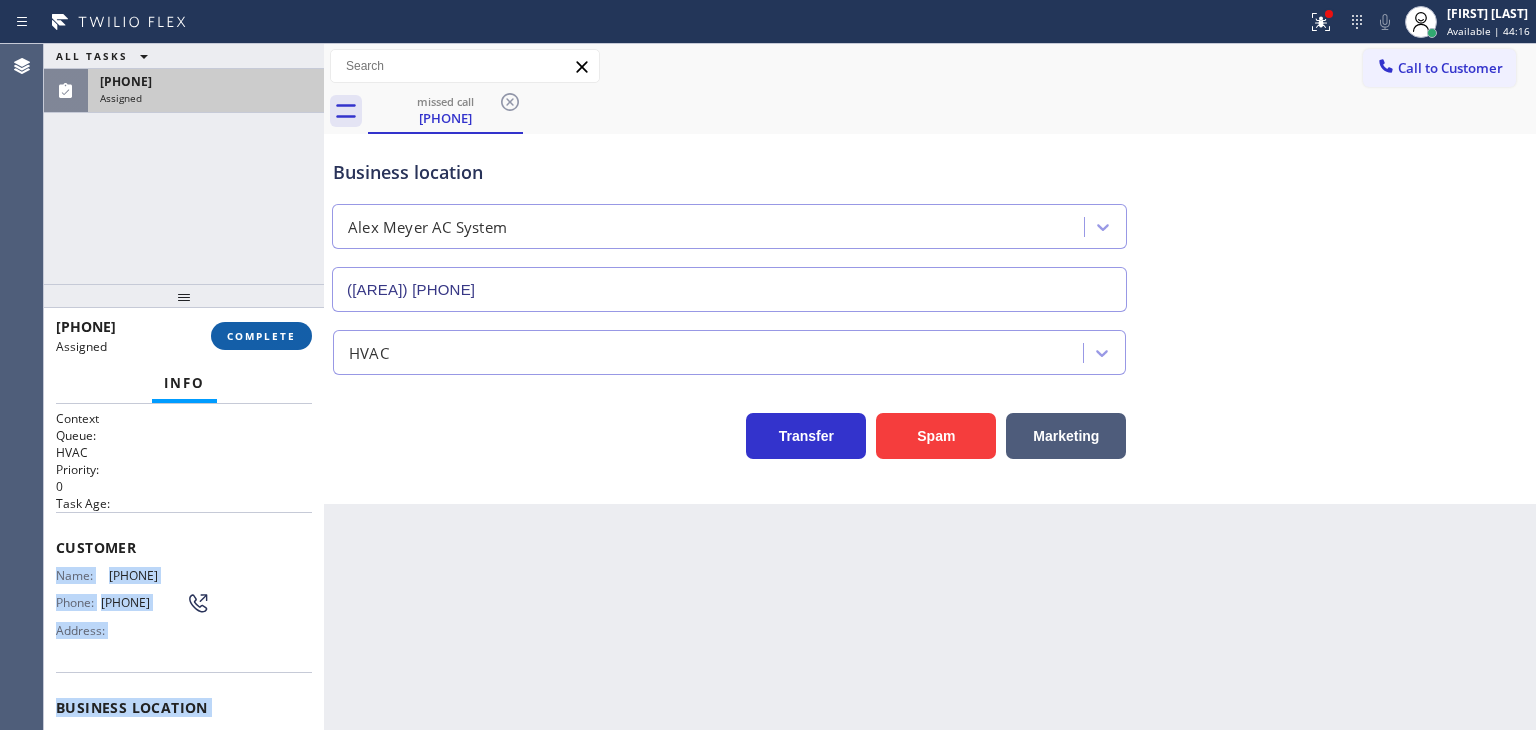 click on "COMPLETE" at bounding box center [261, 336] 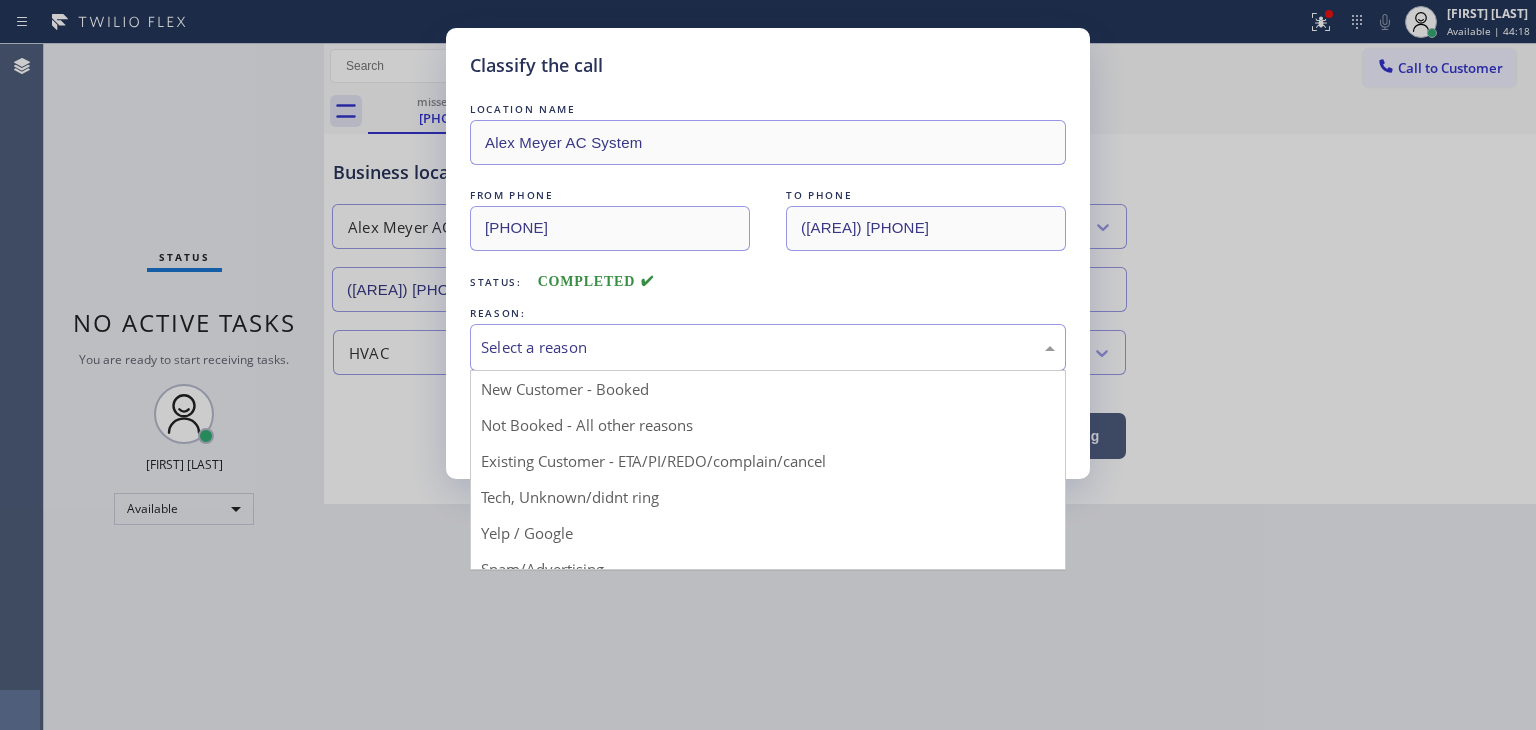 click on "Select a reason" at bounding box center (768, 347) 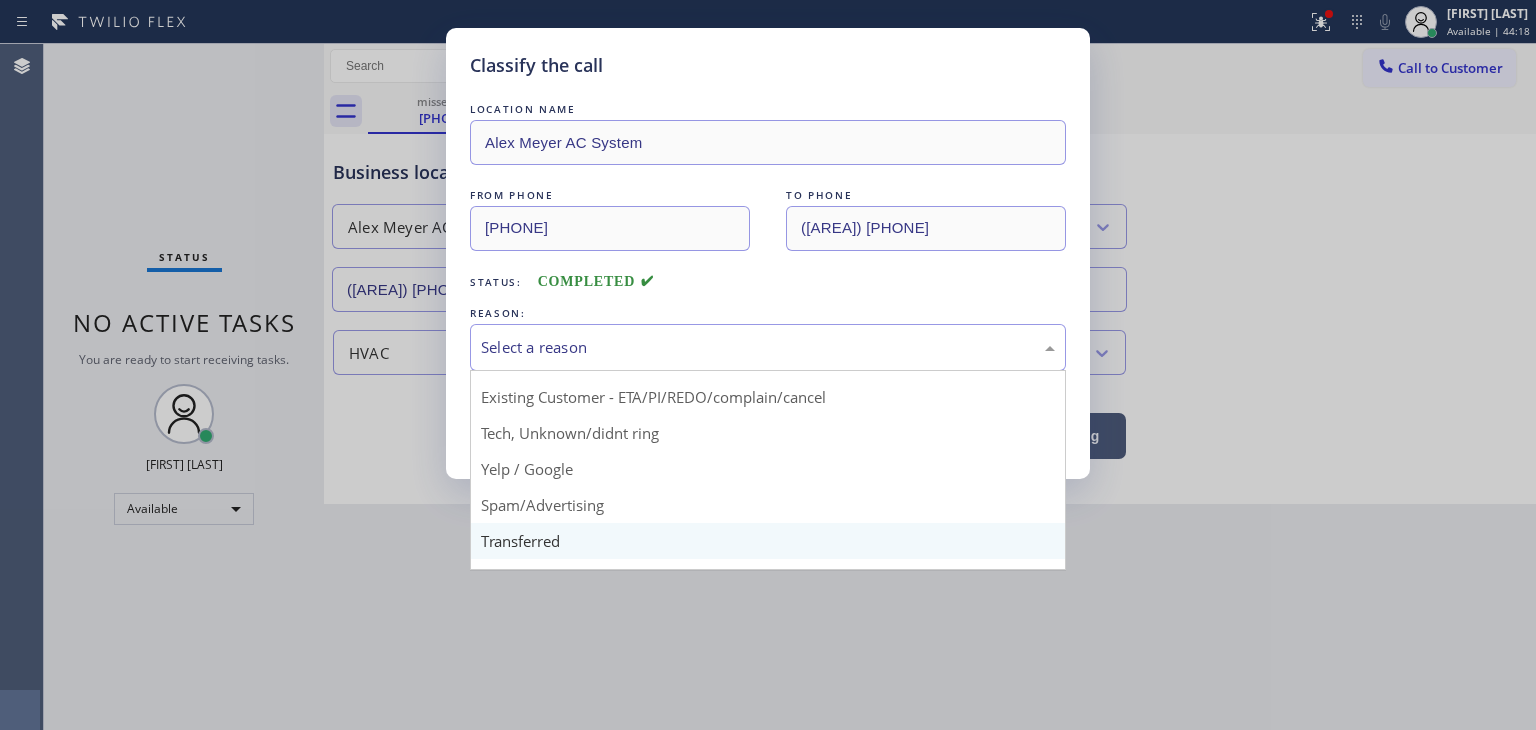 scroll, scrollTop: 100, scrollLeft: 0, axis: vertical 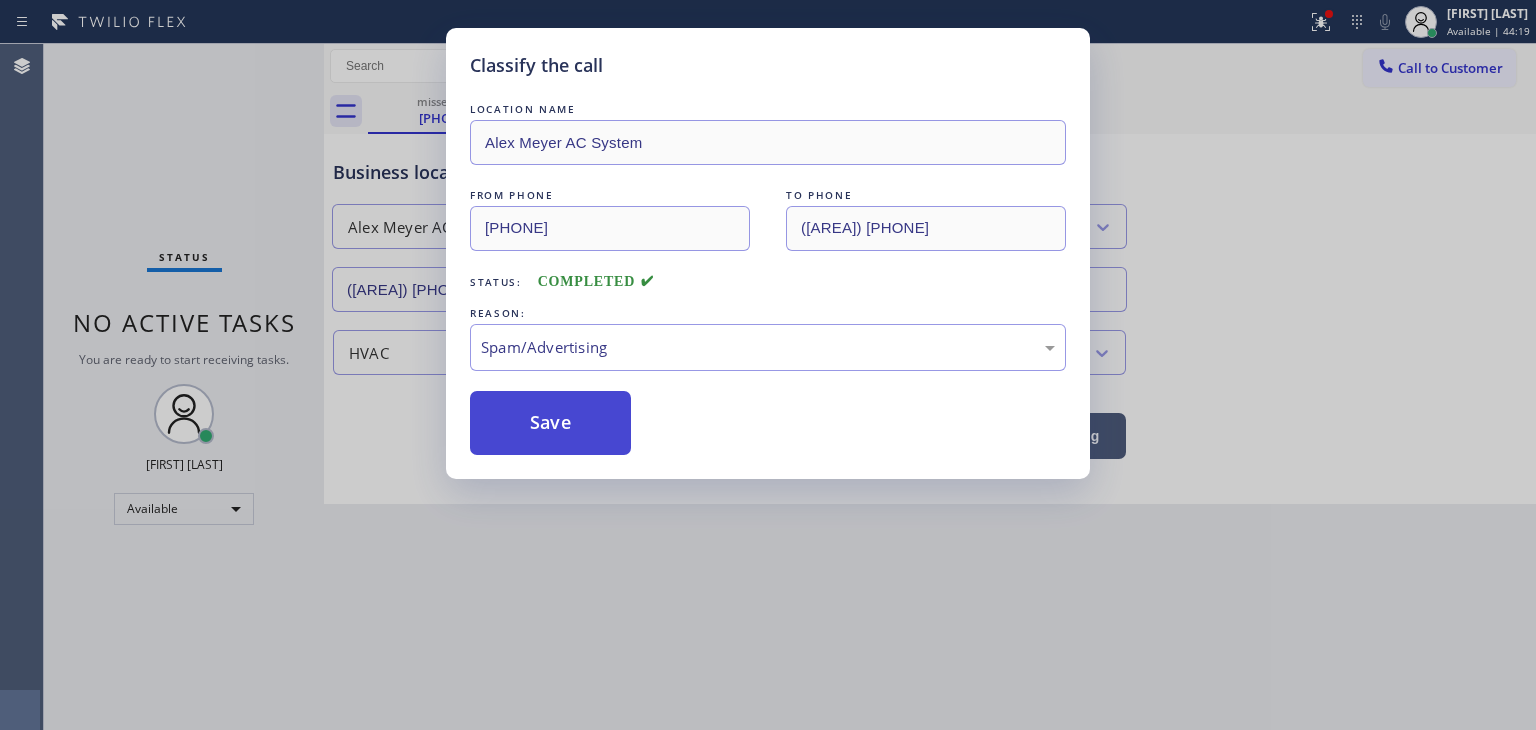 click on "Save" at bounding box center (550, 423) 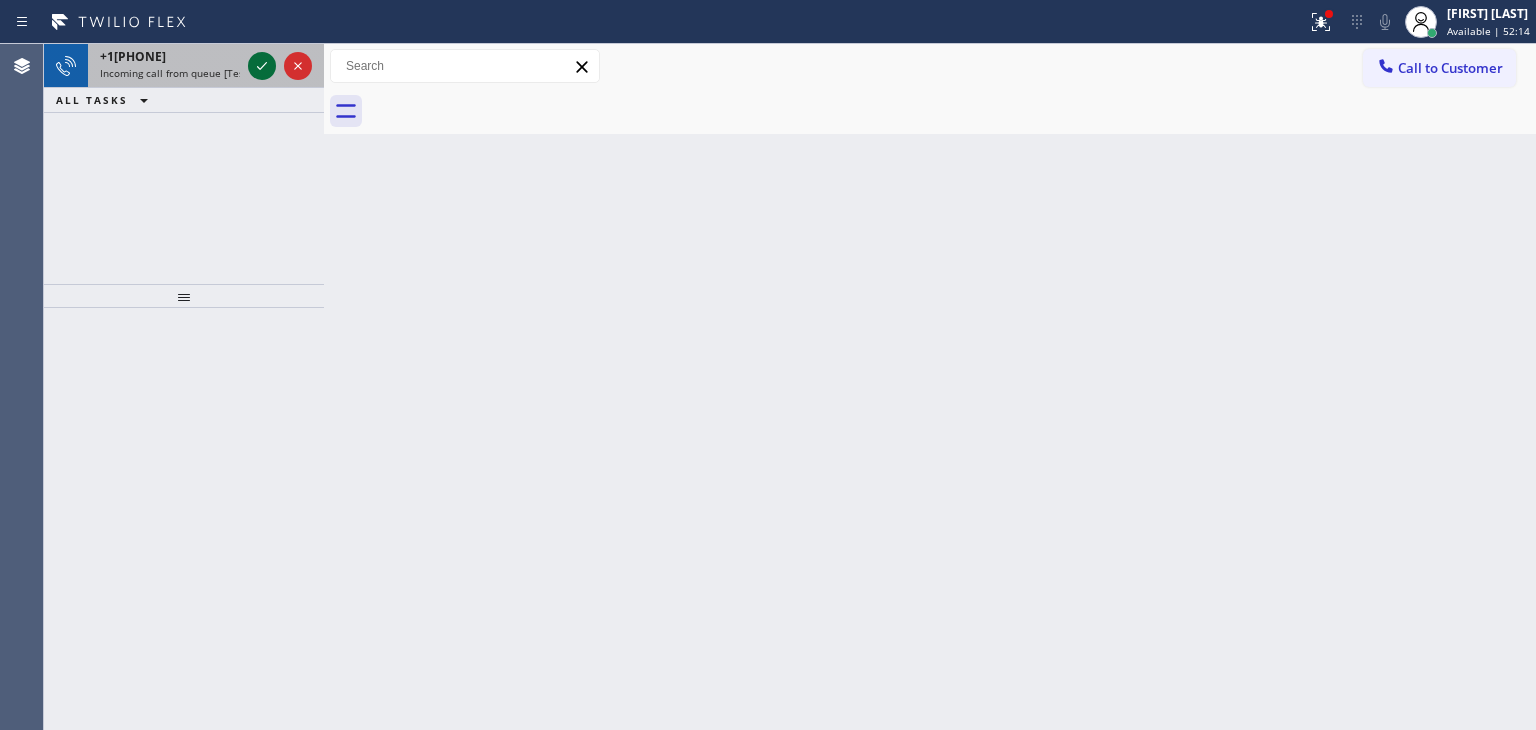 click 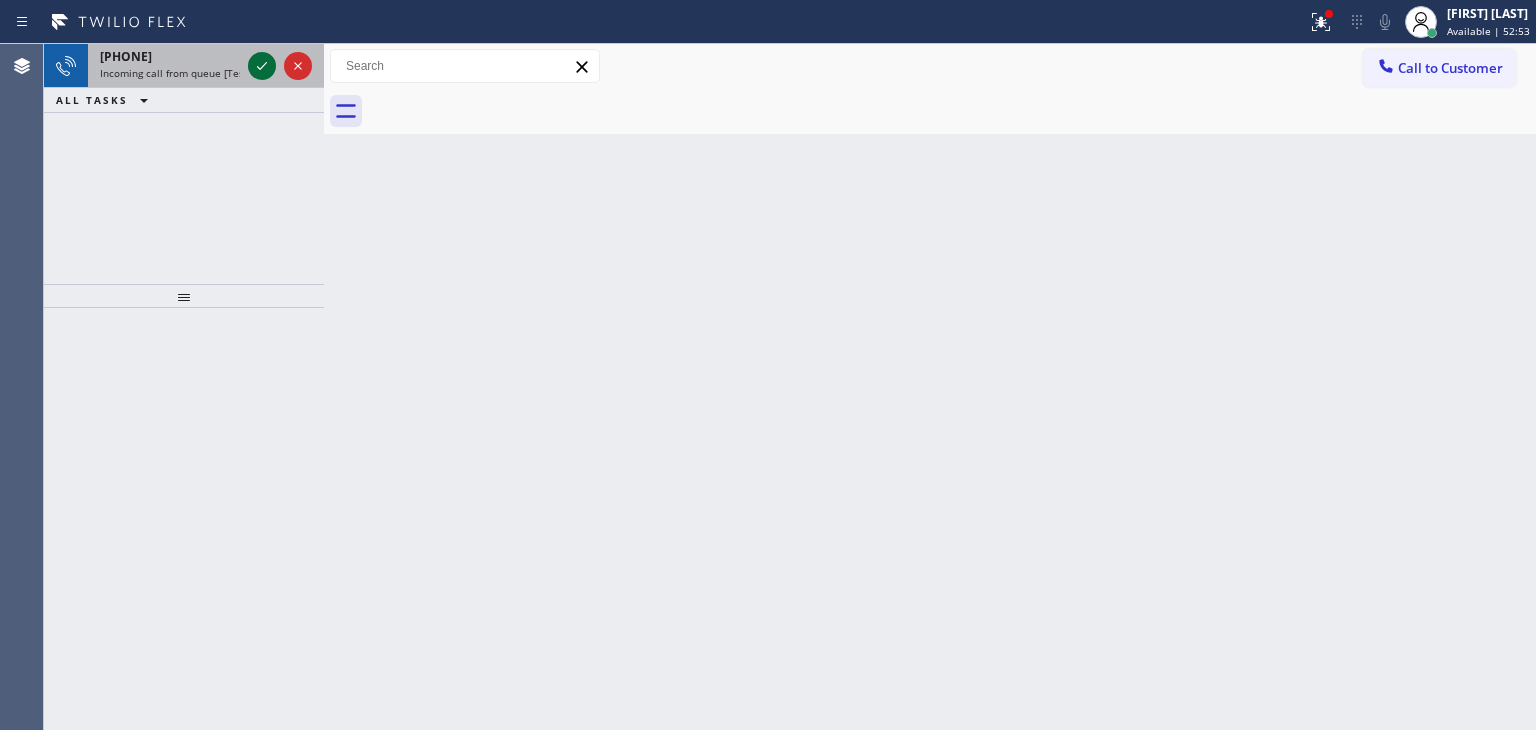 click 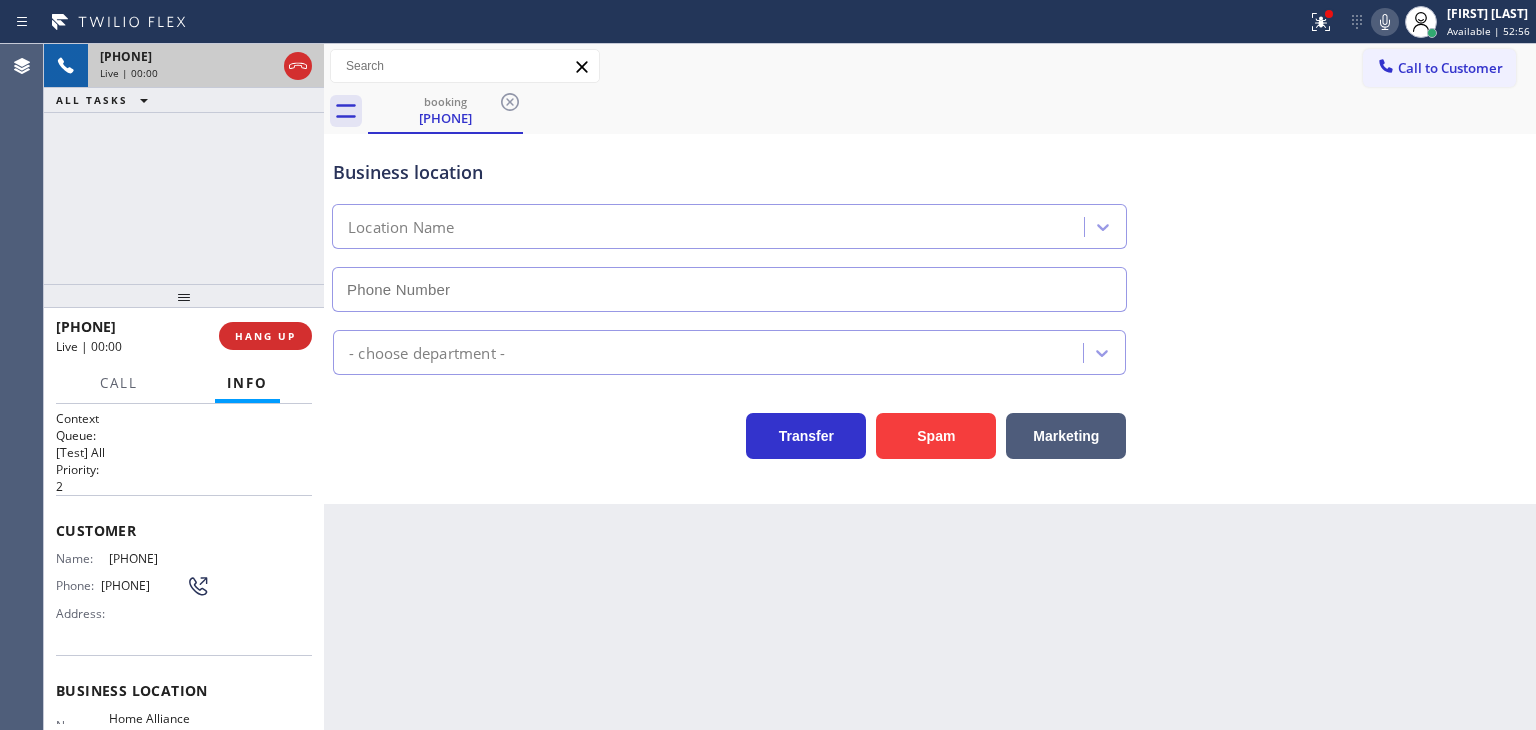 type on "([AREA]) [PHONE]" 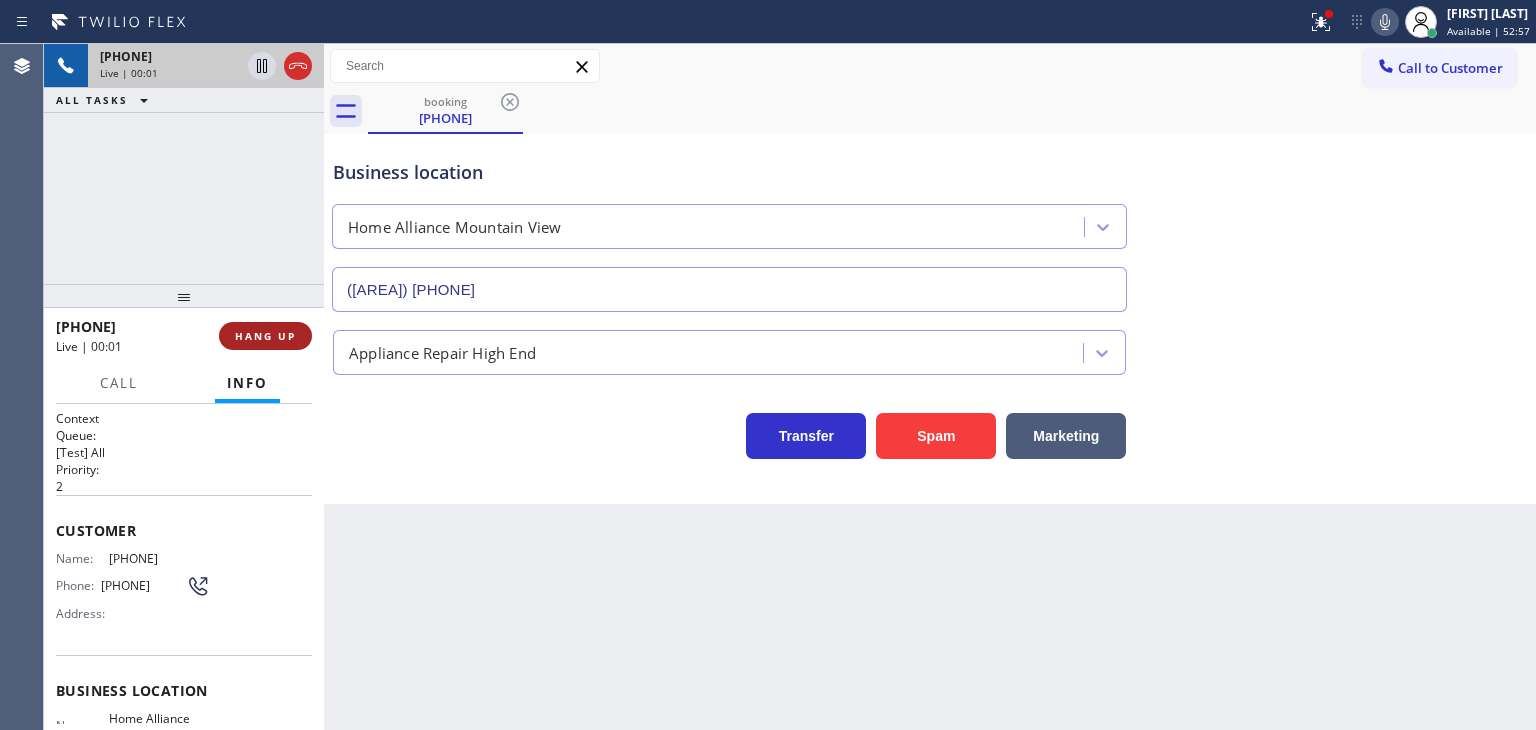 click on "HANG UP" at bounding box center (265, 336) 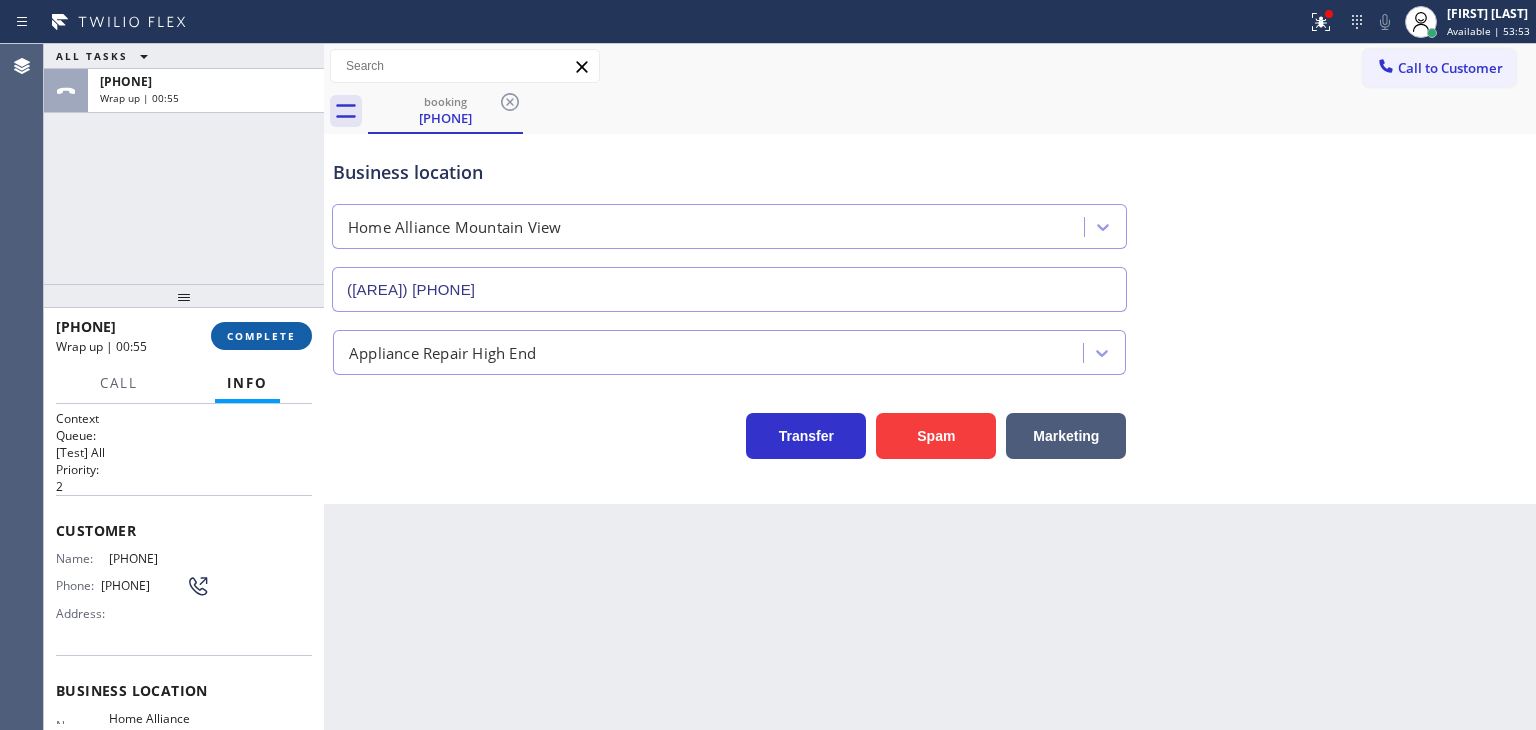 click on "COMPLETE" at bounding box center [261, 336] 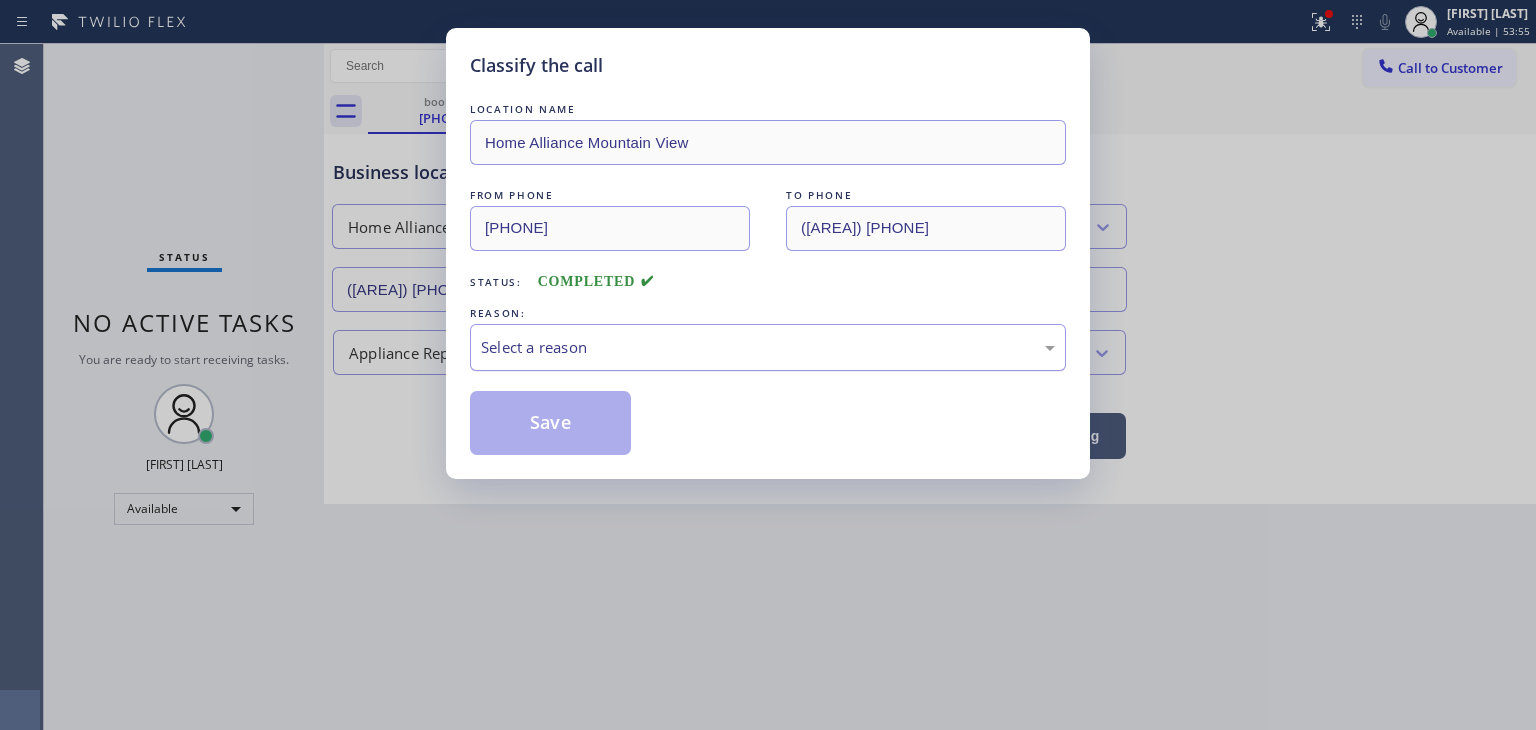 click on "Select a reason" at bounding box center (768, 347) 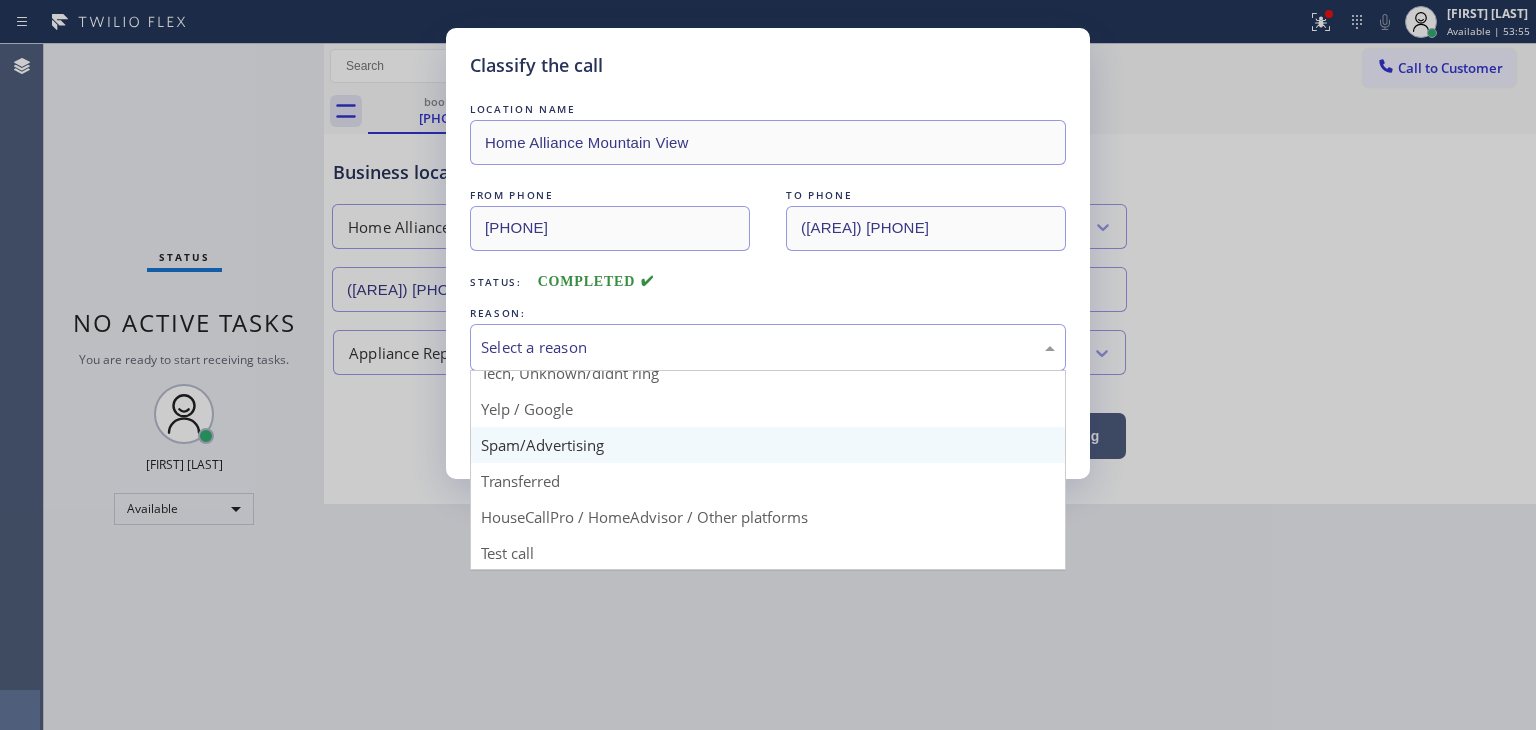 scroll, scrollTop: 125, scrollLeft: 0, axis: vertical 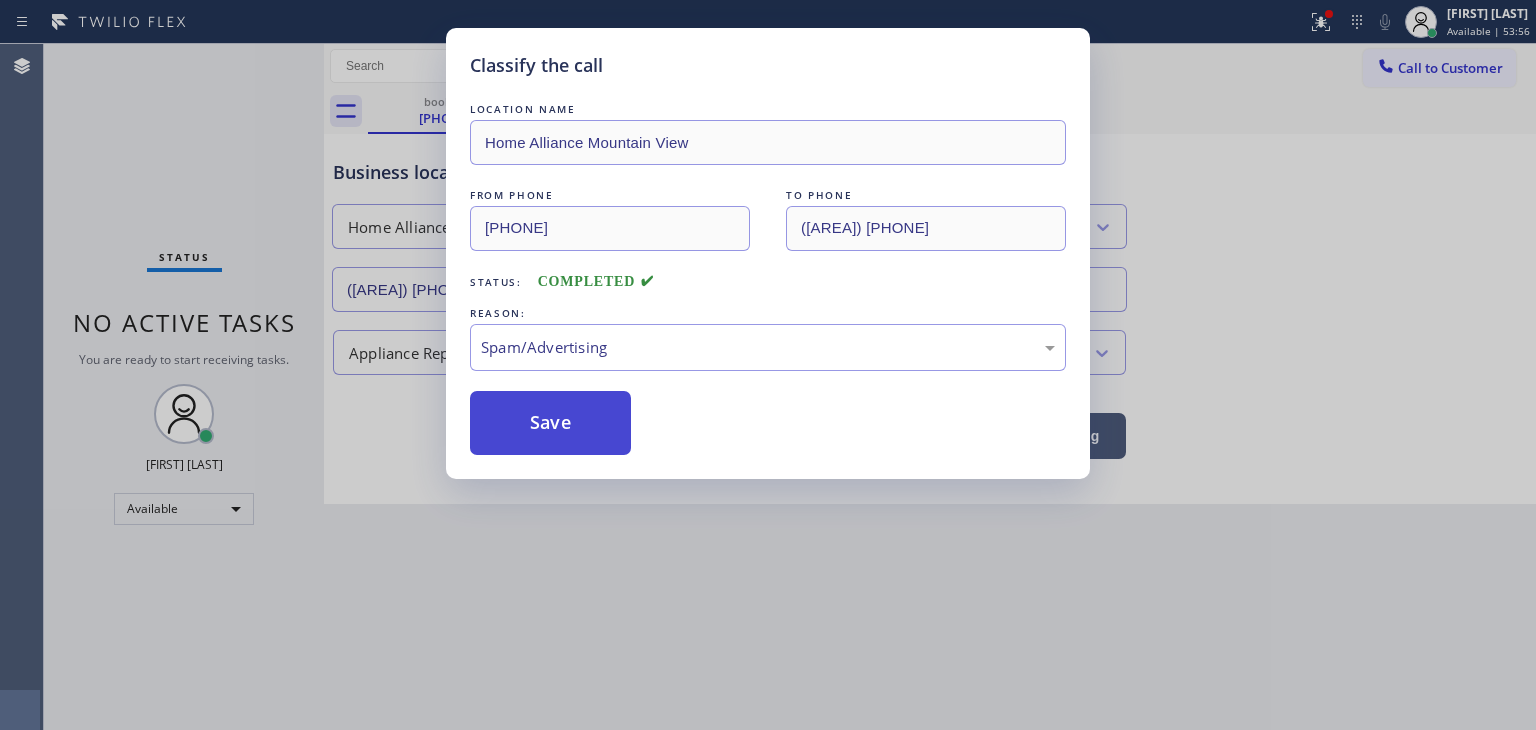 click on "Save" at bounding box center (550, 423) 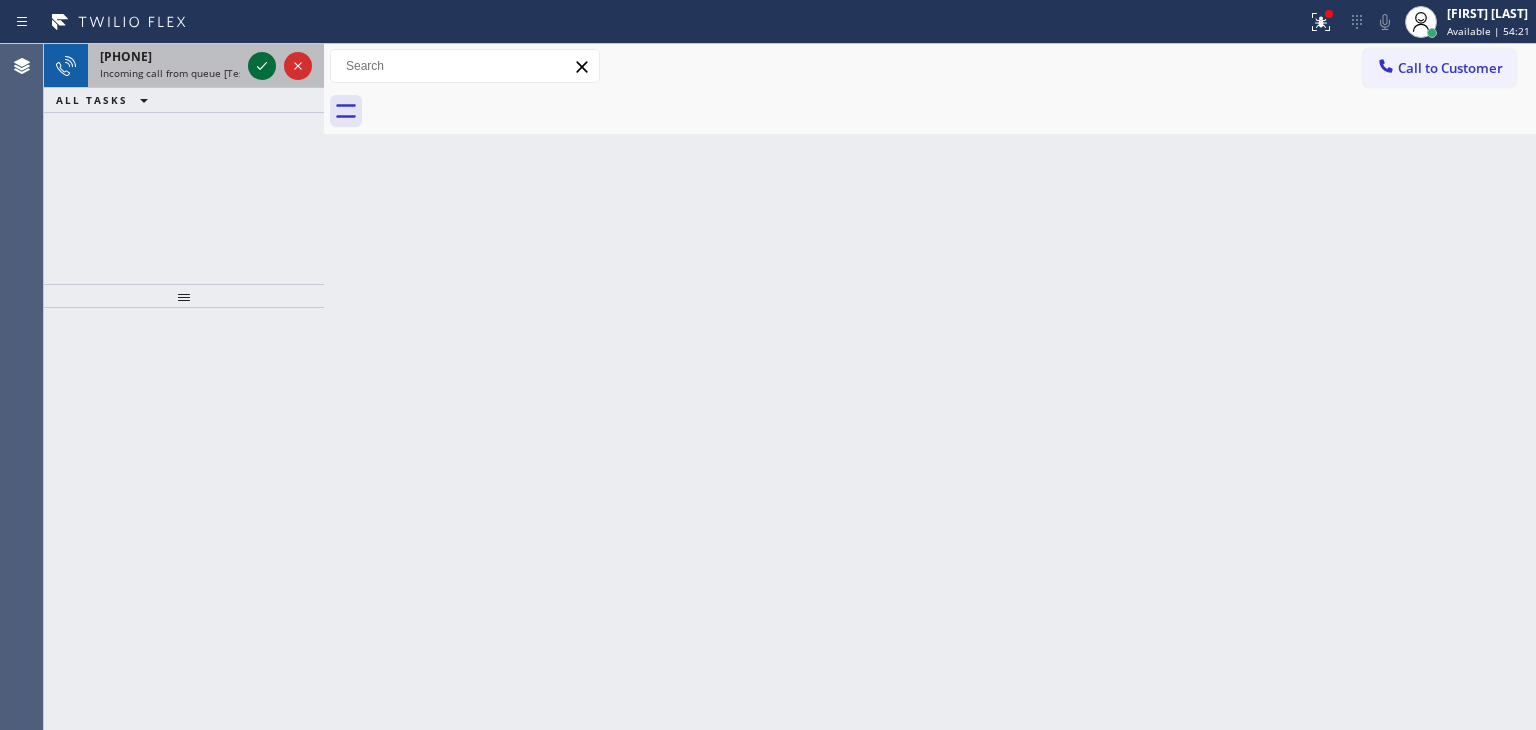 click 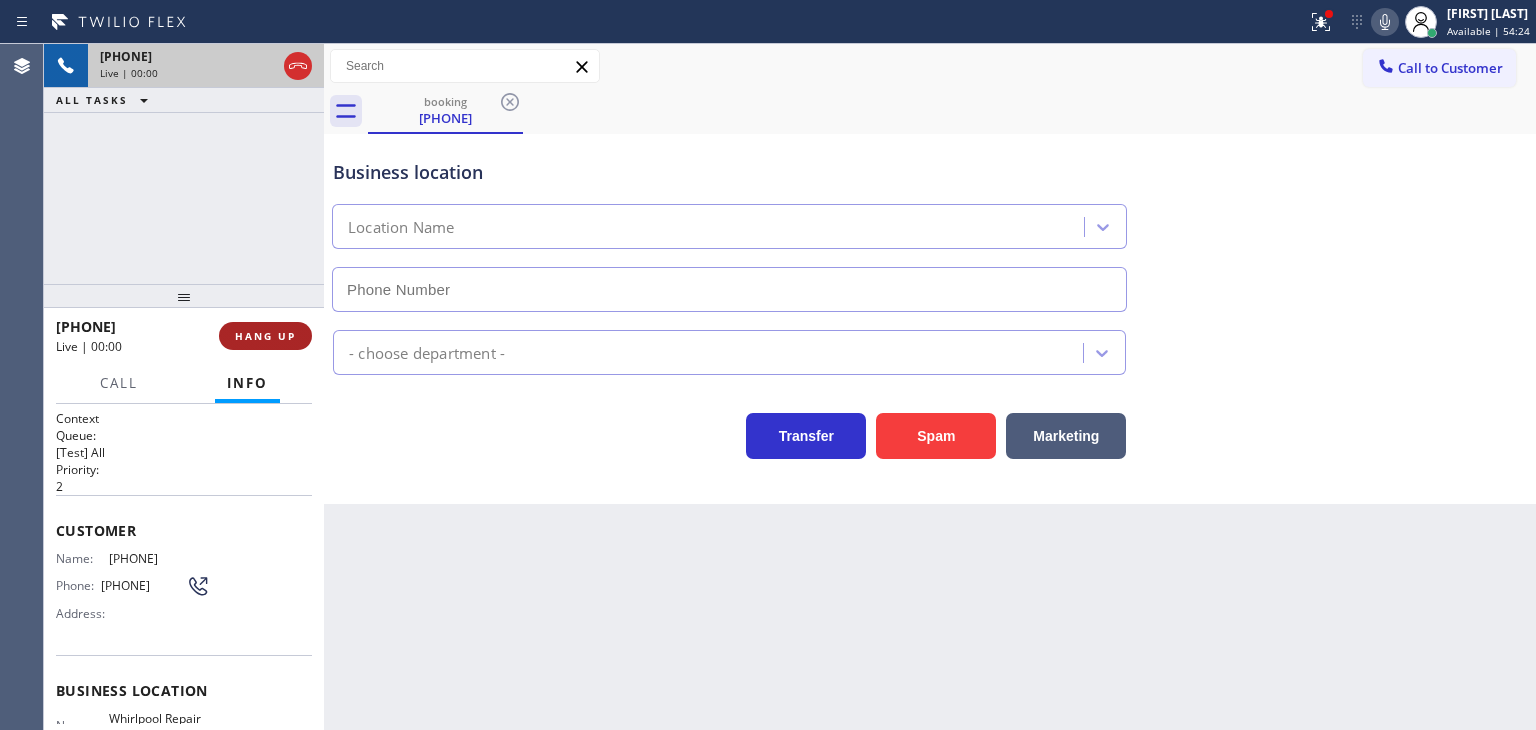 type on "[PHONE]" 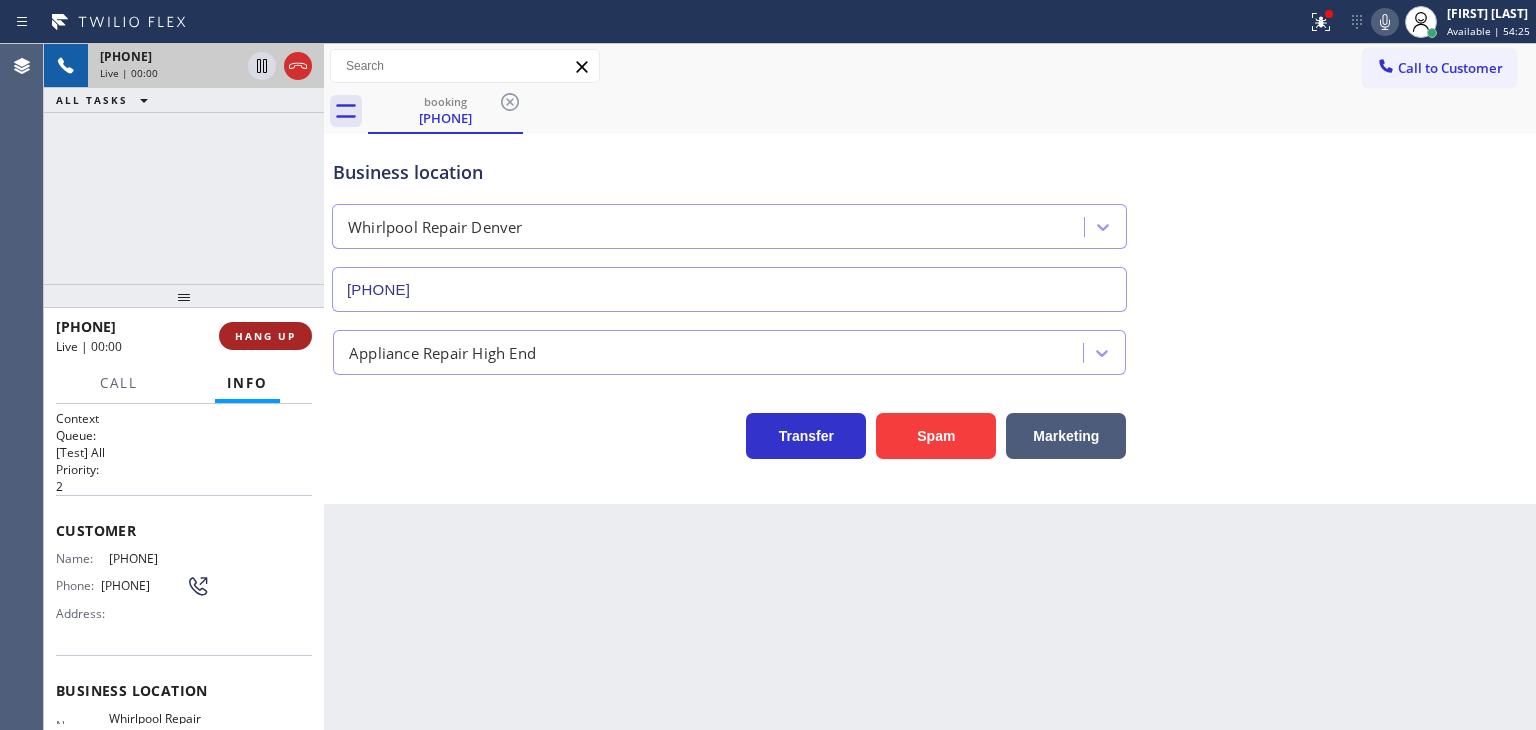 click on "HANG UP" at bounding box center [265, 336] 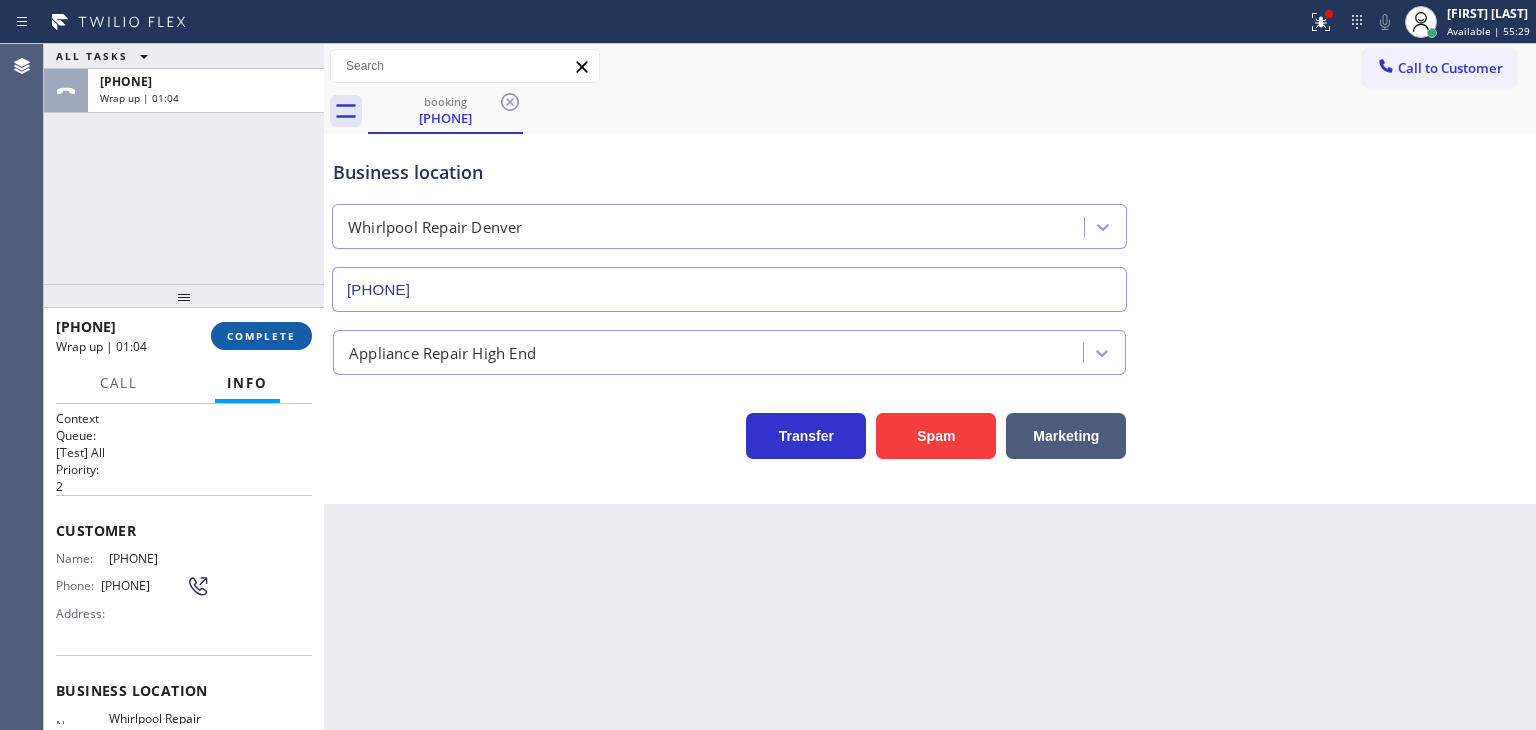 click on "COMPLETE" at bounding box center [261, 336] 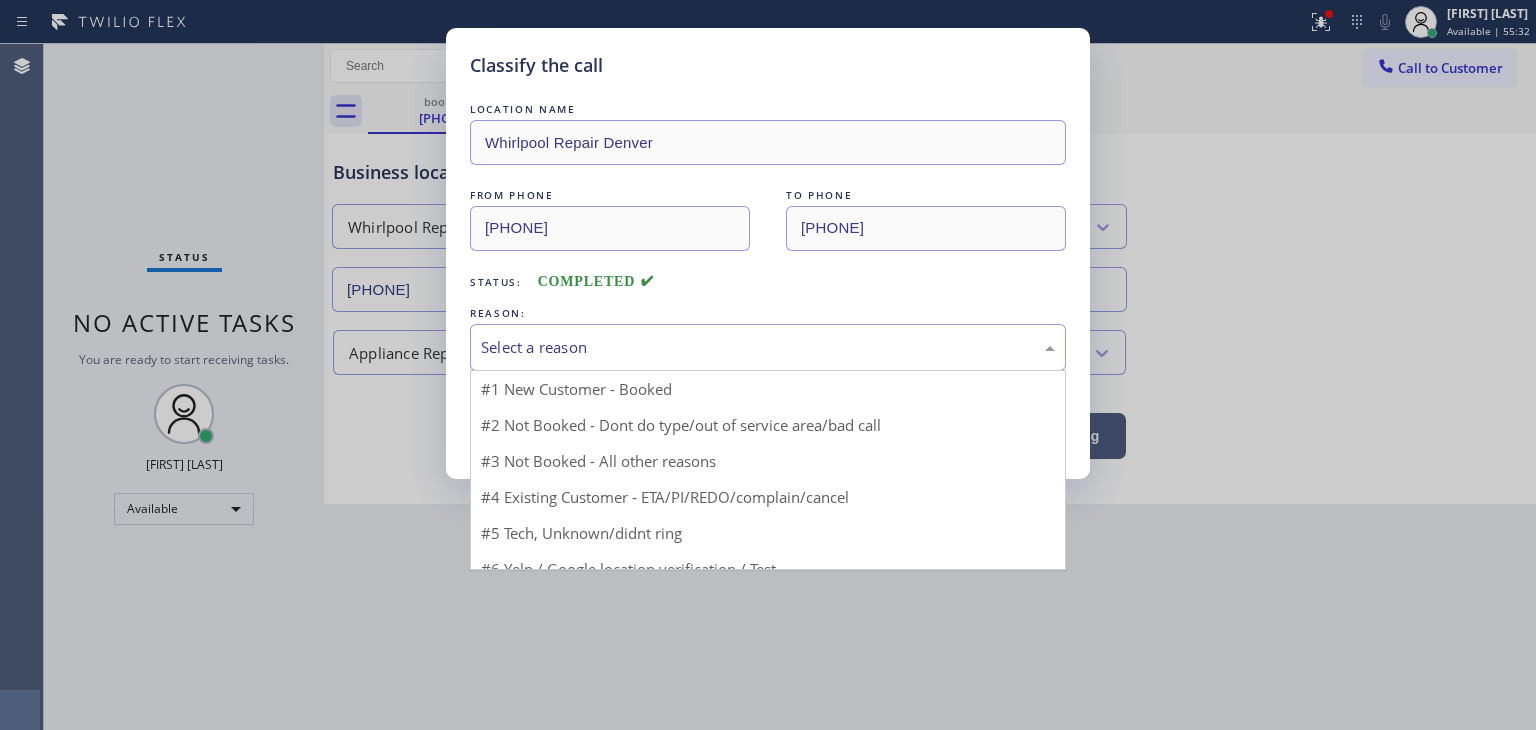 click on "Select a reason" at bounding box center [768, 347] 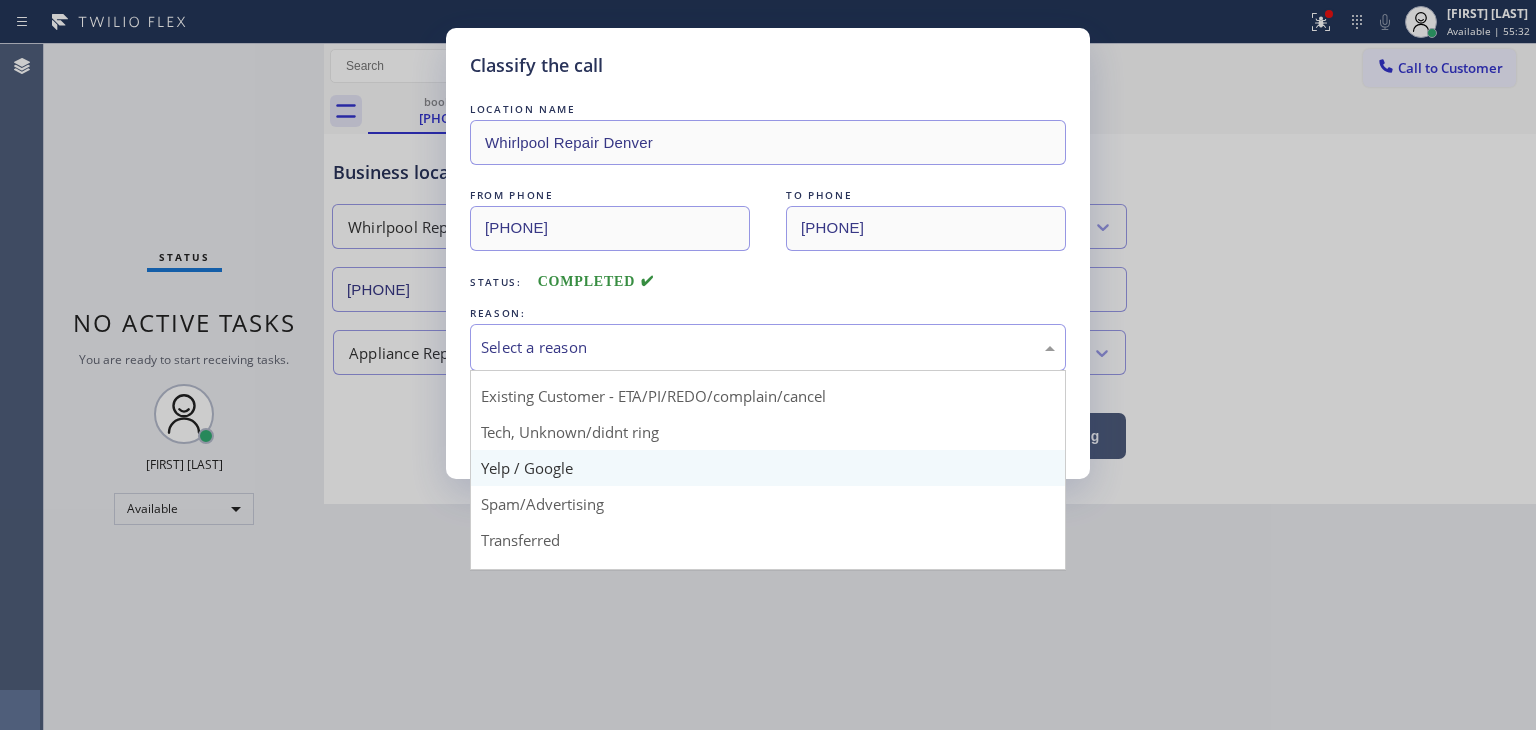 scroll, scrollTop: 100, scrollLeft: 0, axis: vertical 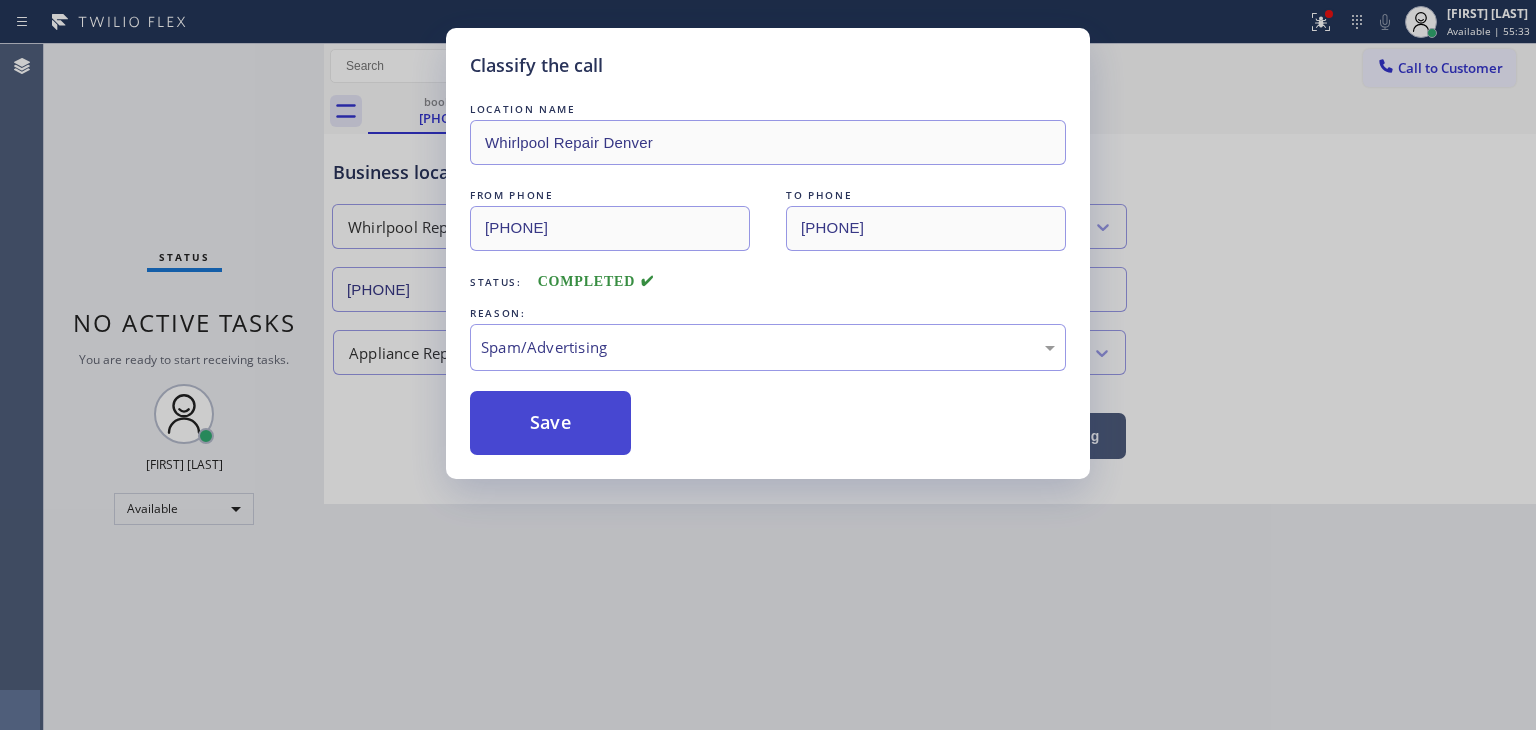 click on "Save" at bounding box center (550, 423) 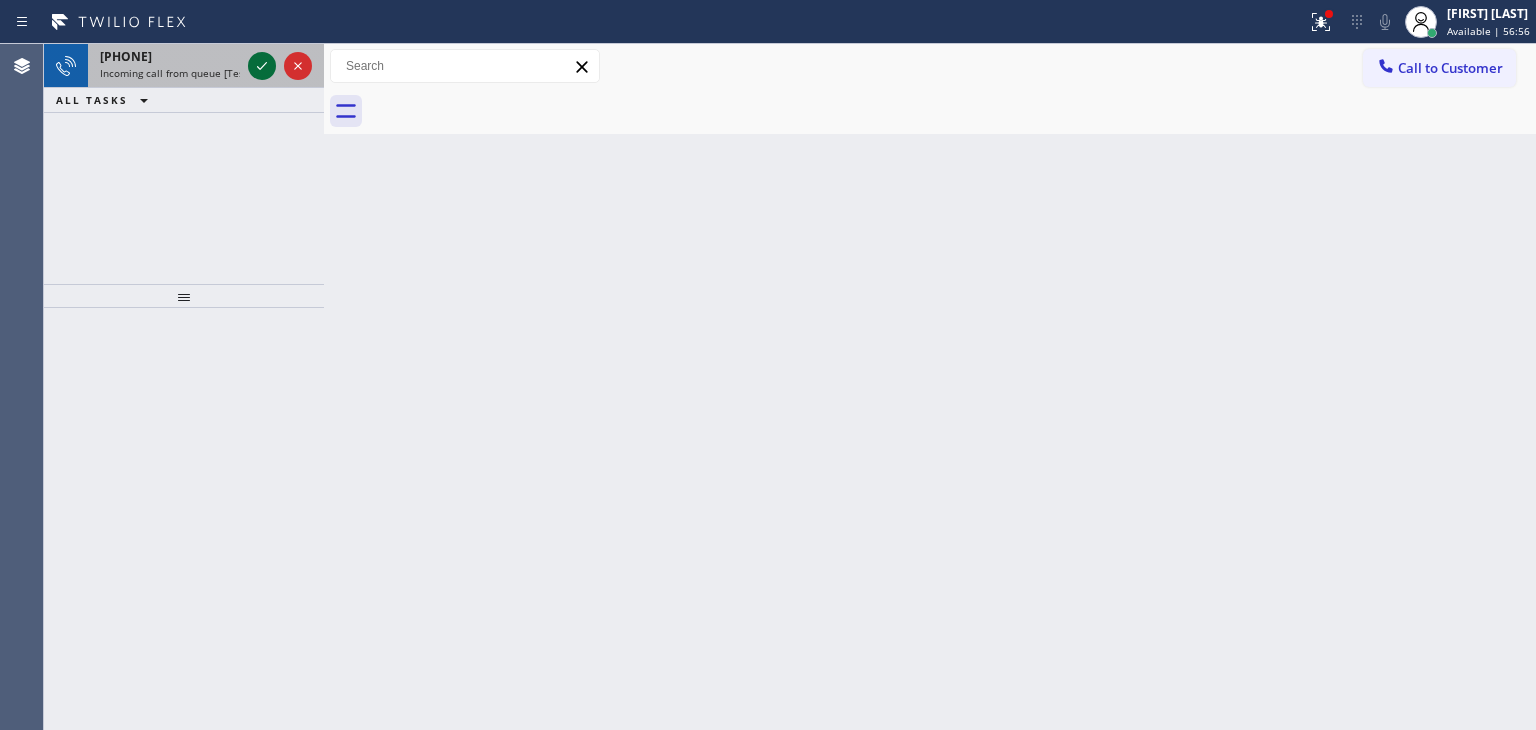 click 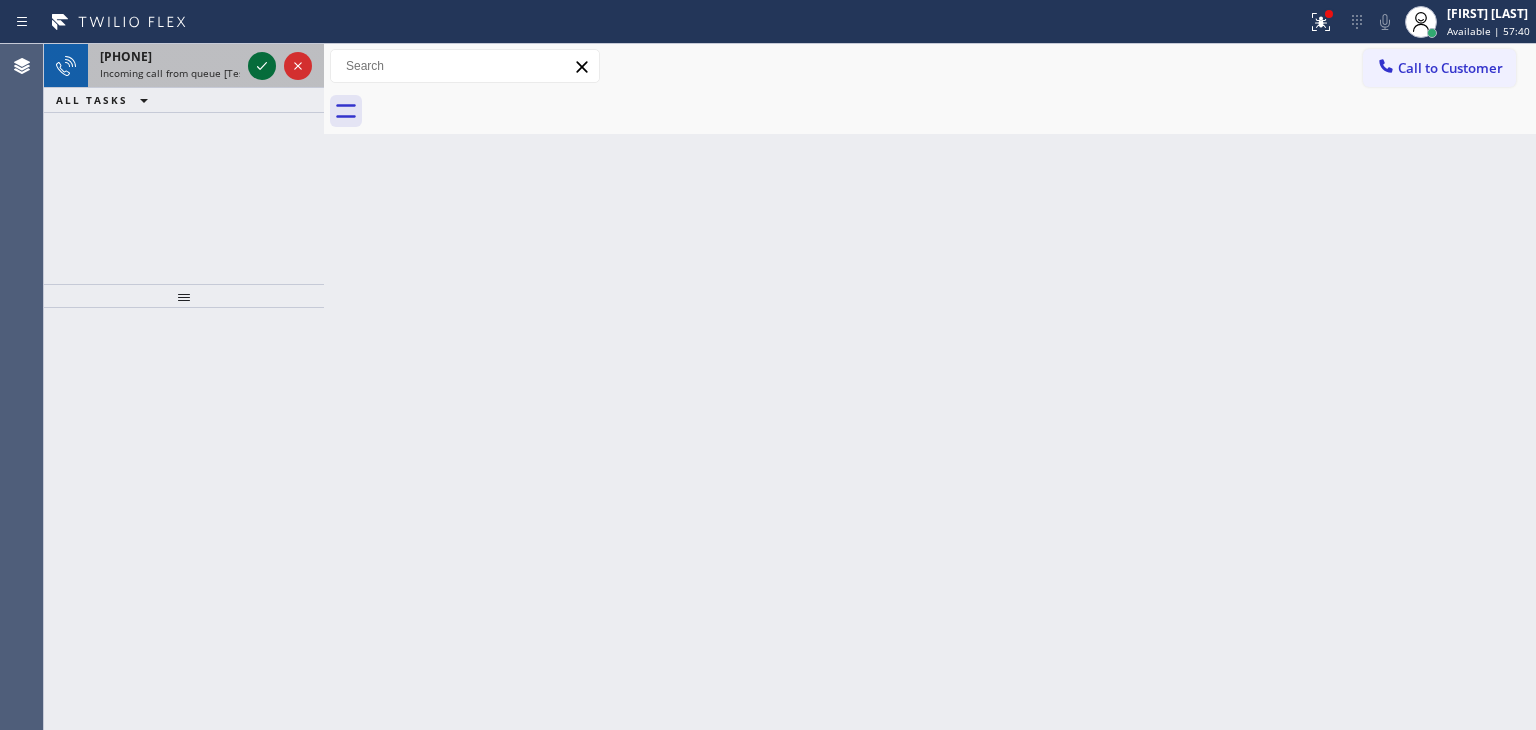 click 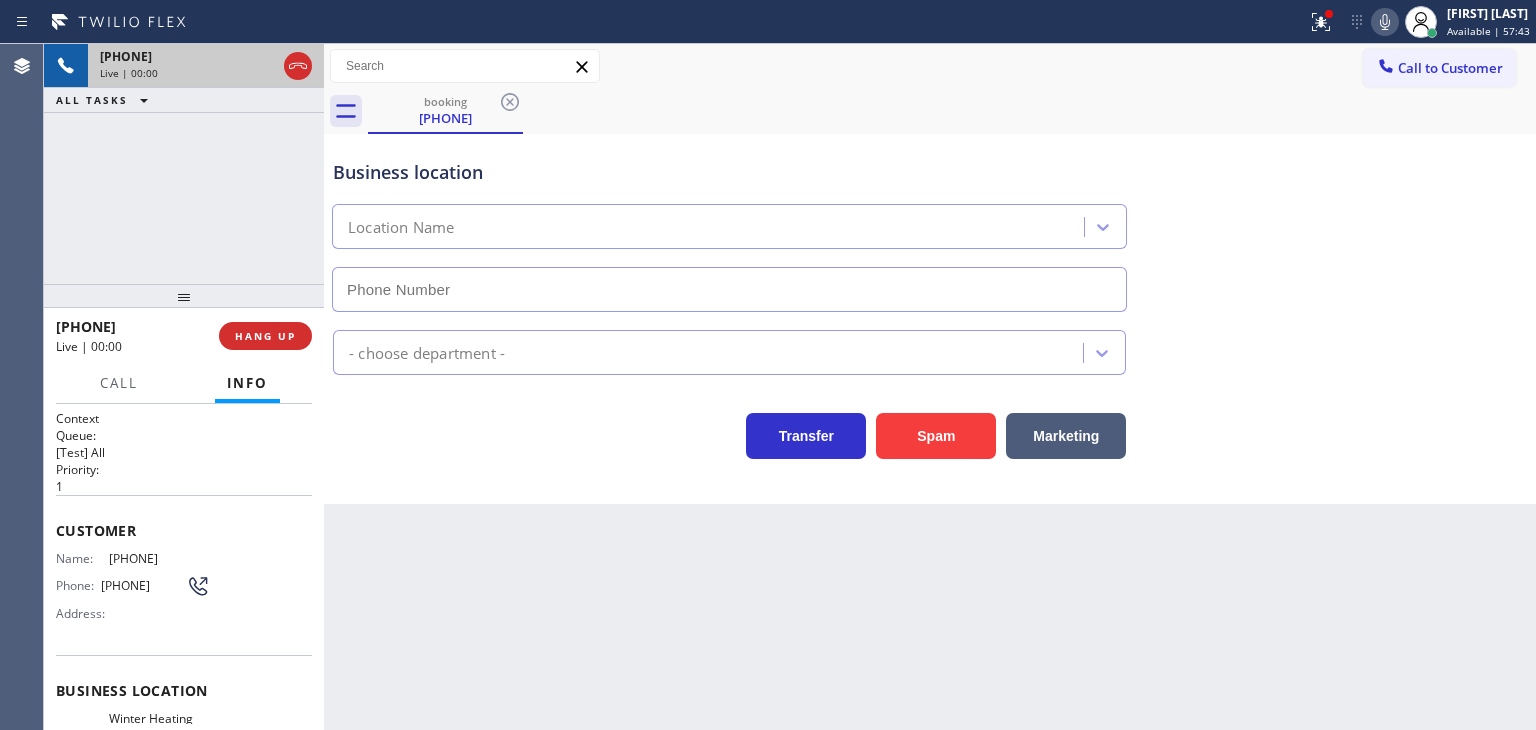 type on "[PHONE]" 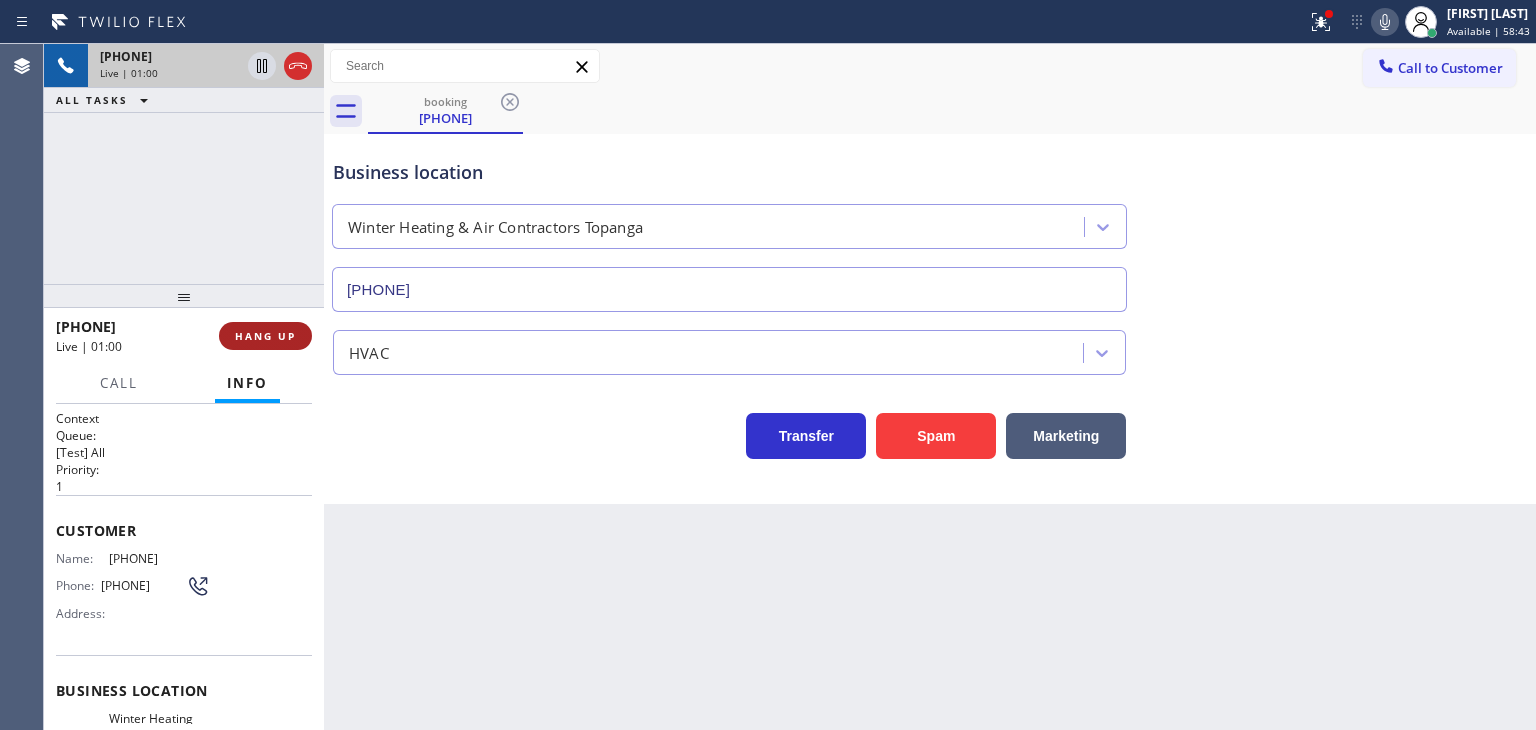 click on "HANG UP" at bounding box center [265, 336] 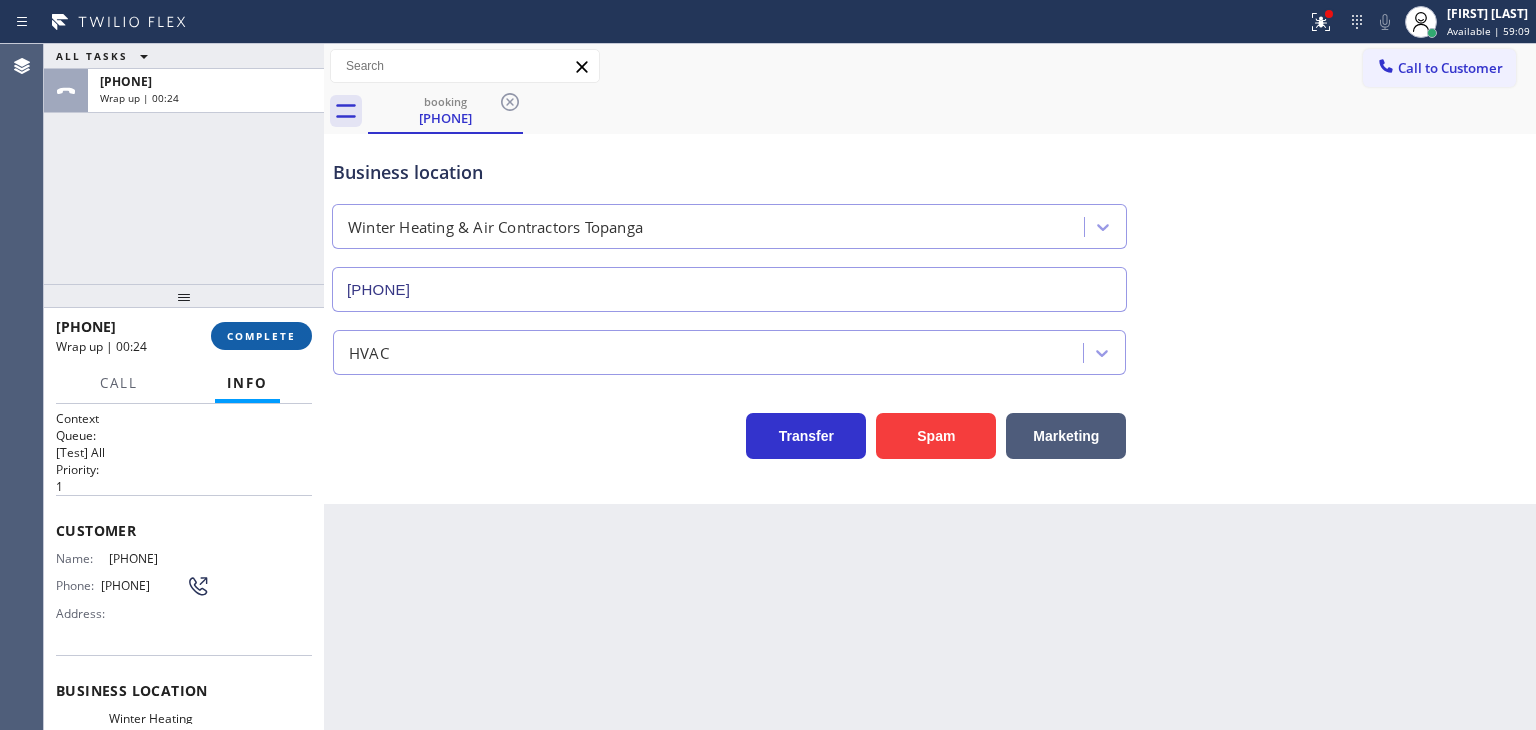 click on "COMPLETE" at bounding box center [261, 336] 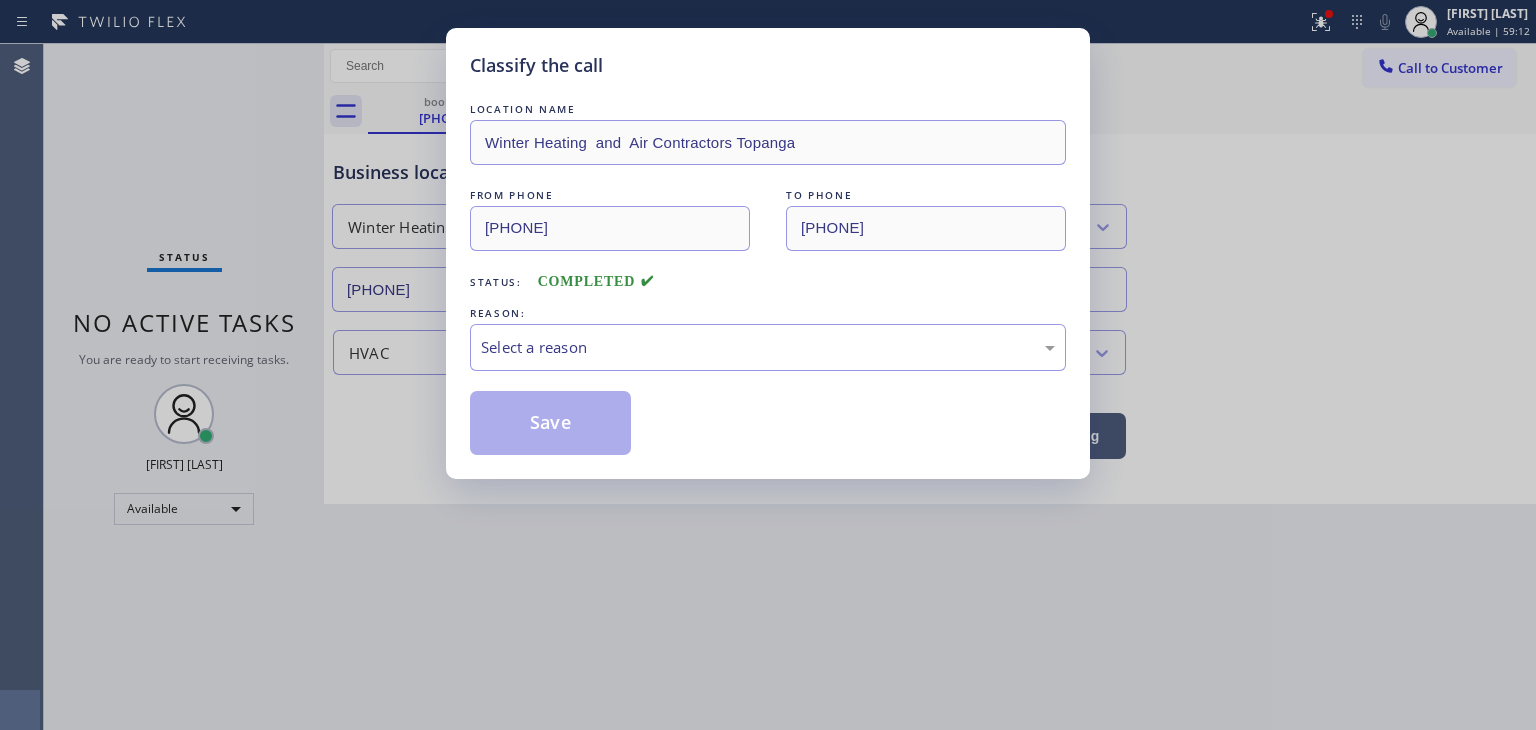 click on "Select a reason" at bounding box center (768, 347) 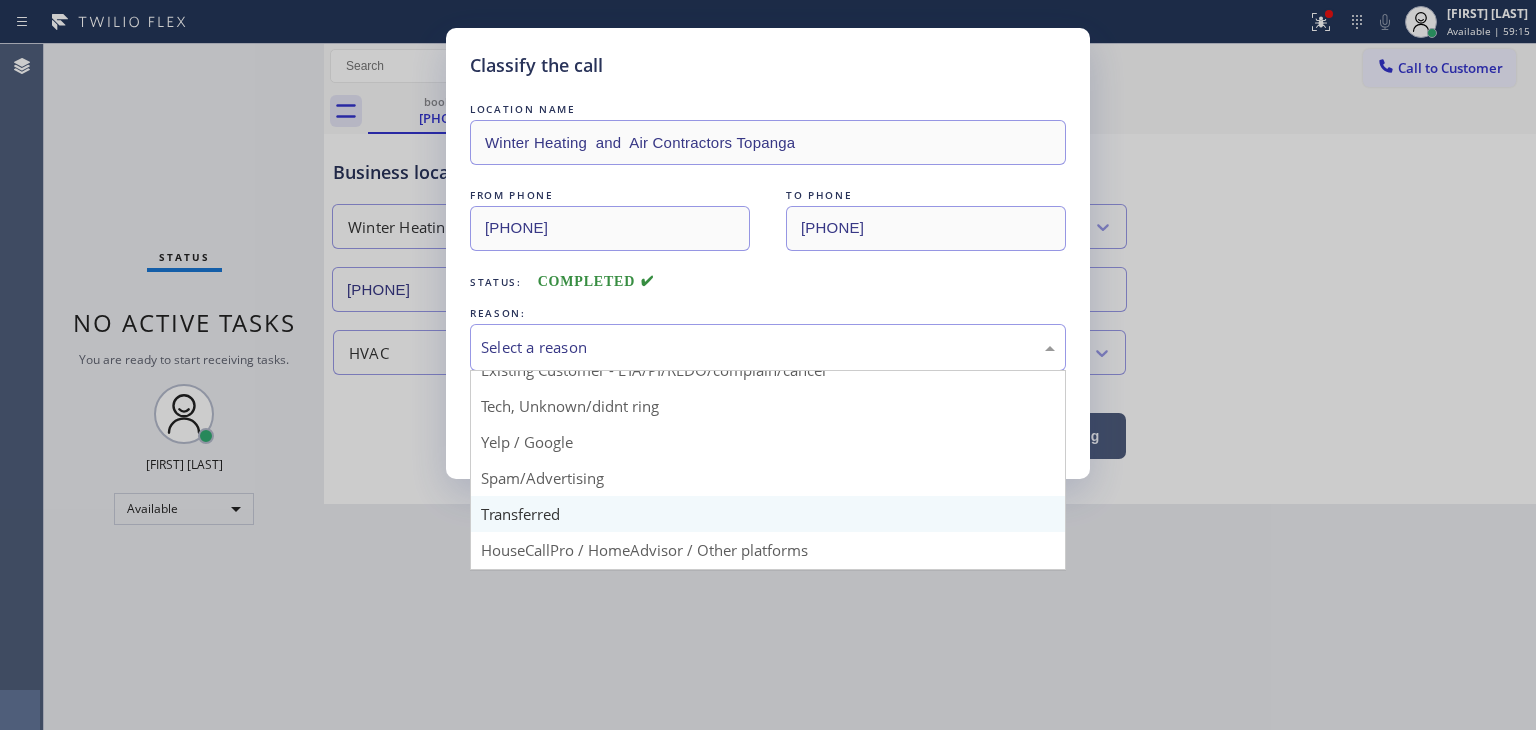 scroll, scrollTop: 125, scrollLeft: 0, axis: vertical 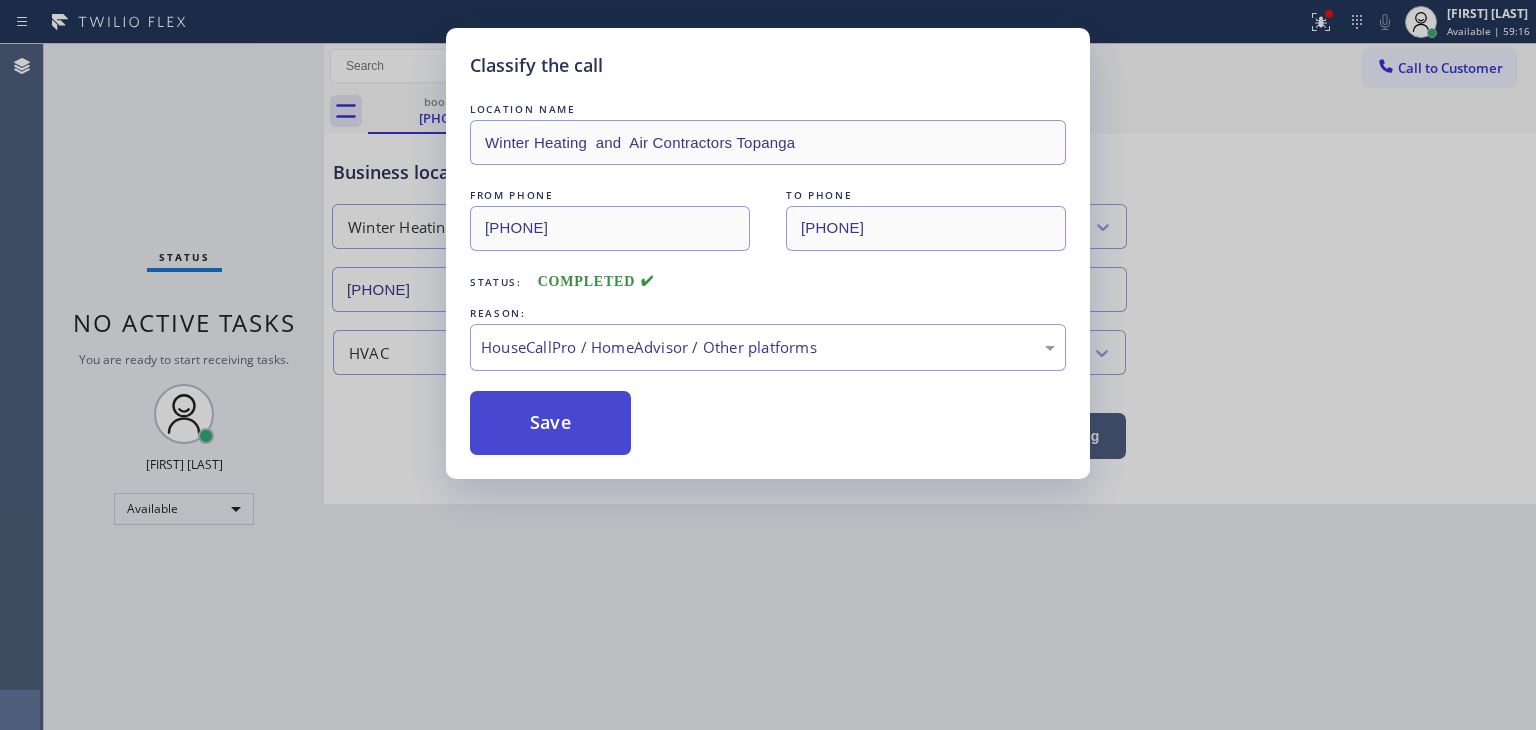 click on "Save" at bounding box center [550, 423] 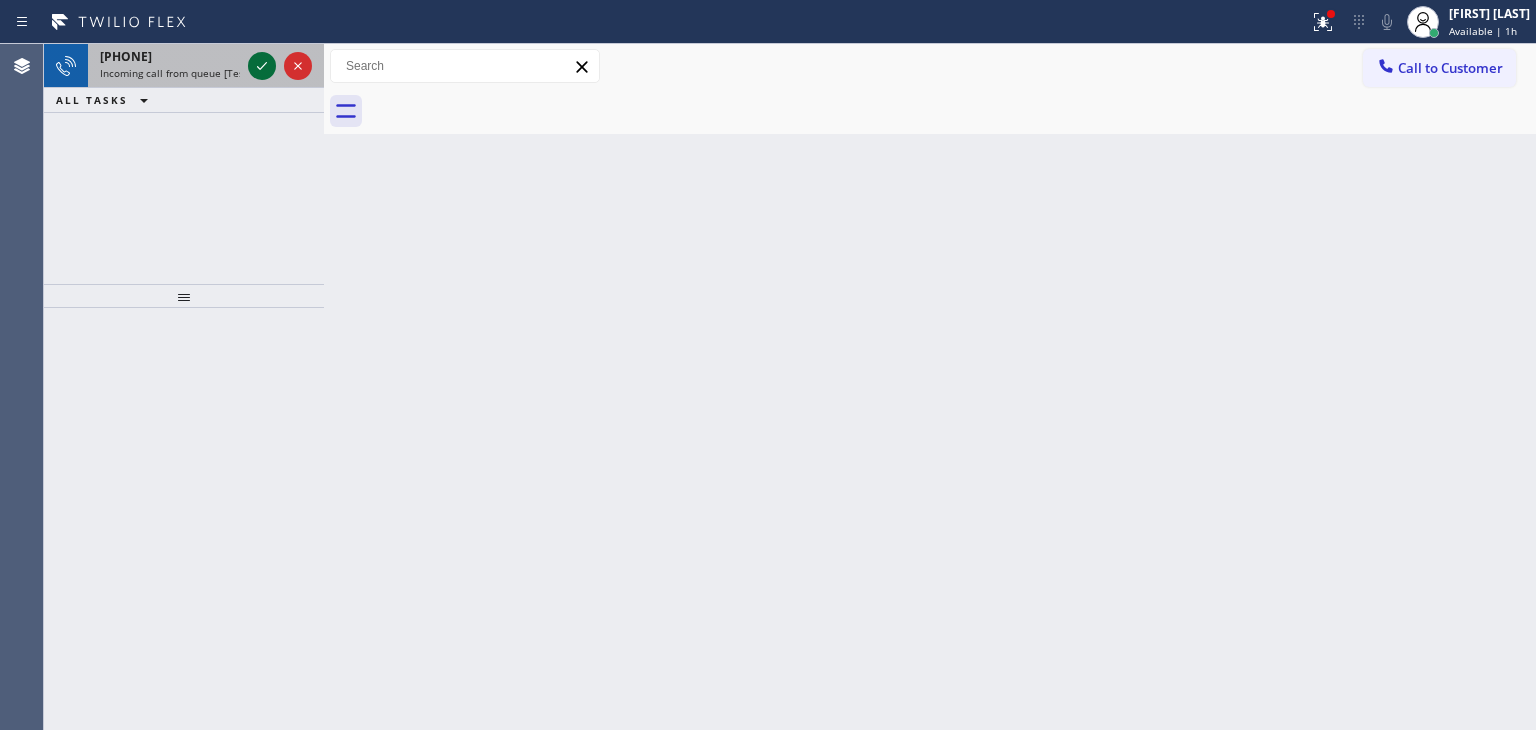 click at bounding box center [262, 66] 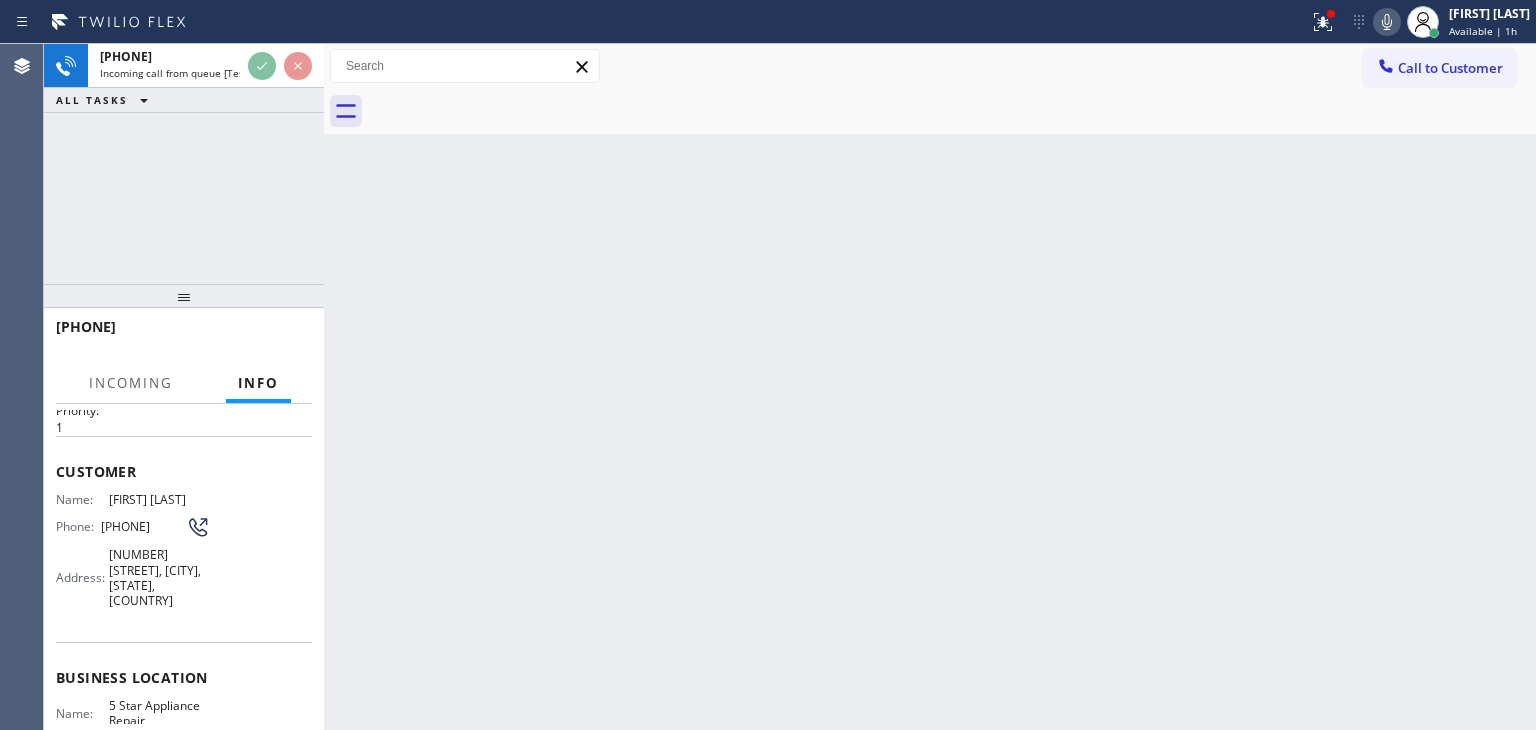 scroll, scrollTop: 200, scrollLeft: 0, axis: vertical 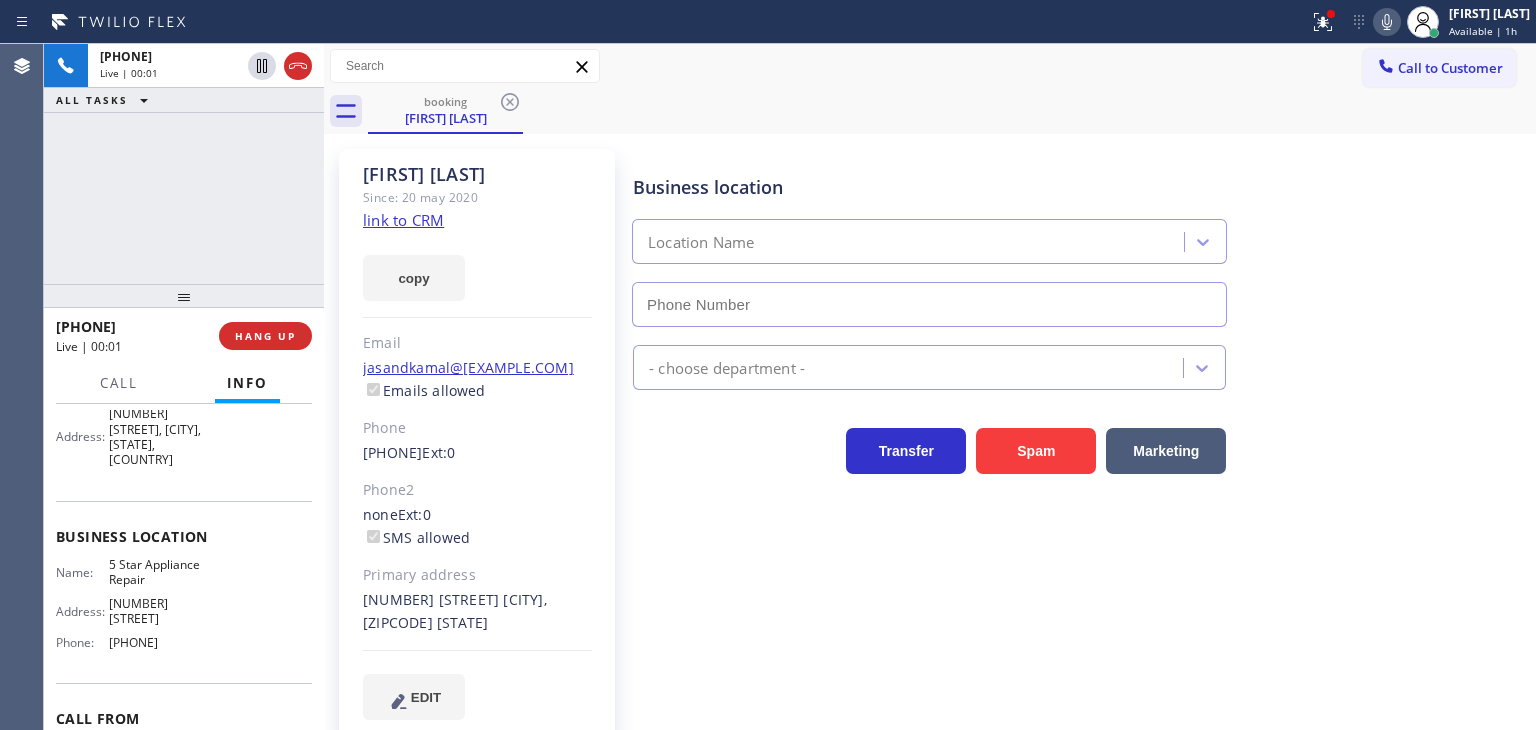 type on "[PHONE]" 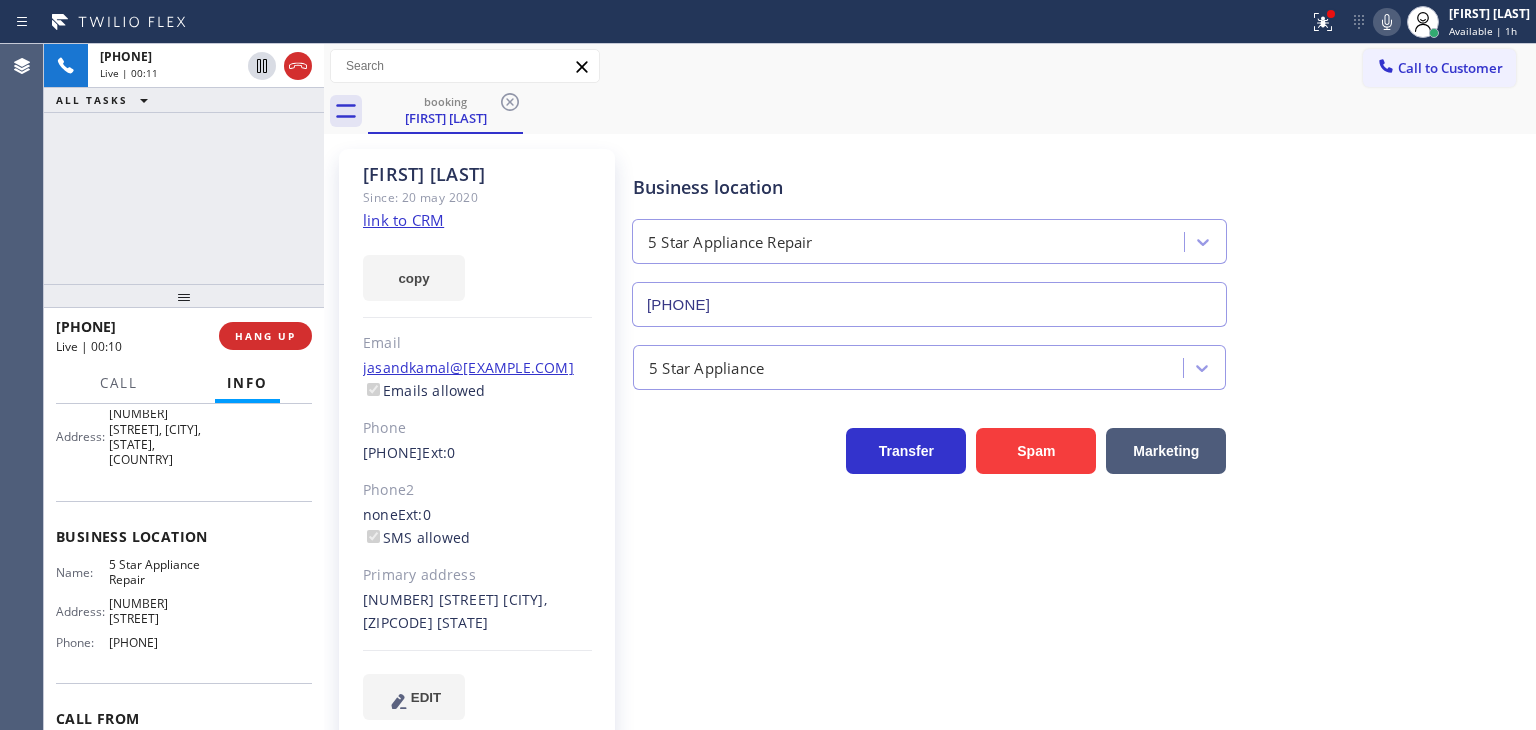 click on "link to CRM" 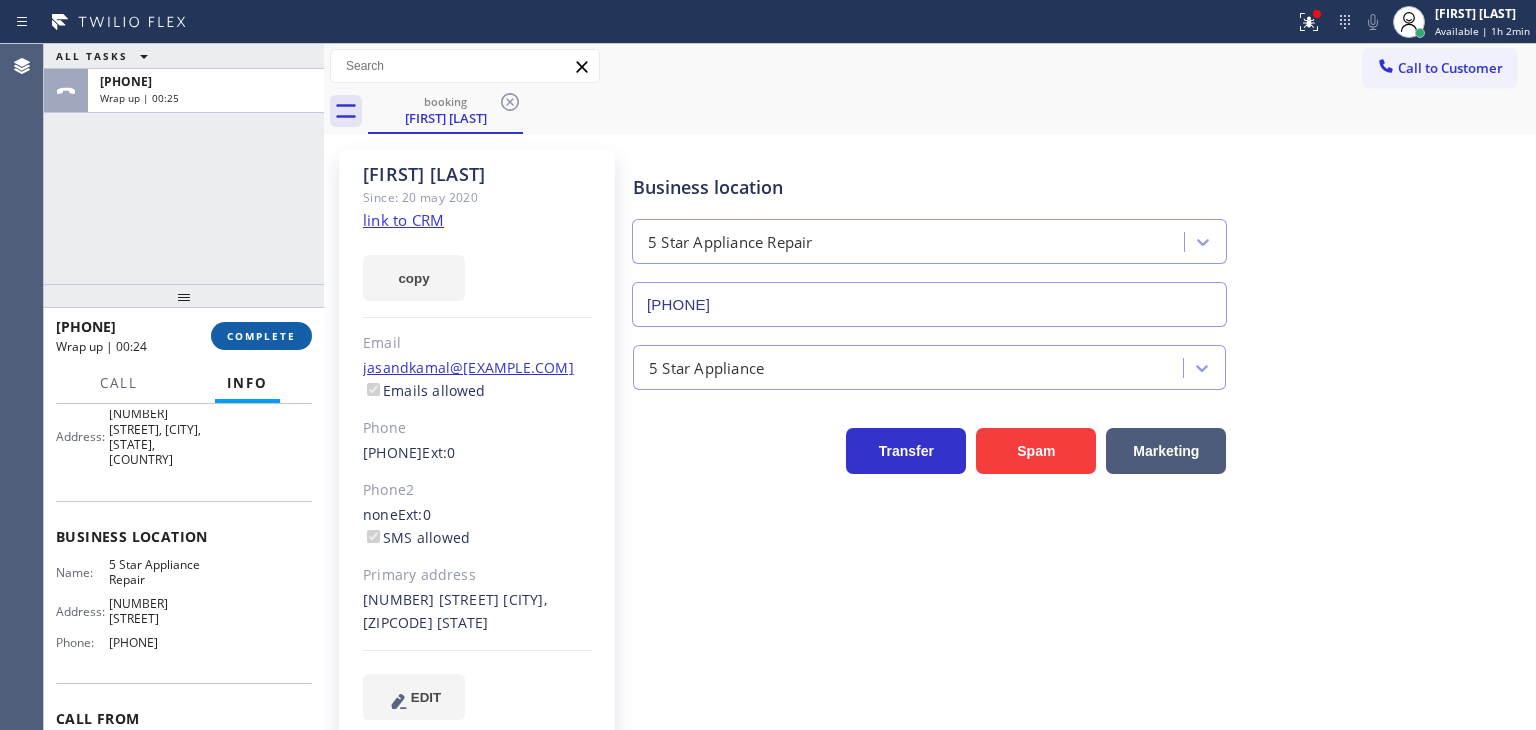 click on "COMPLETE" at bounding box center [261, 336] 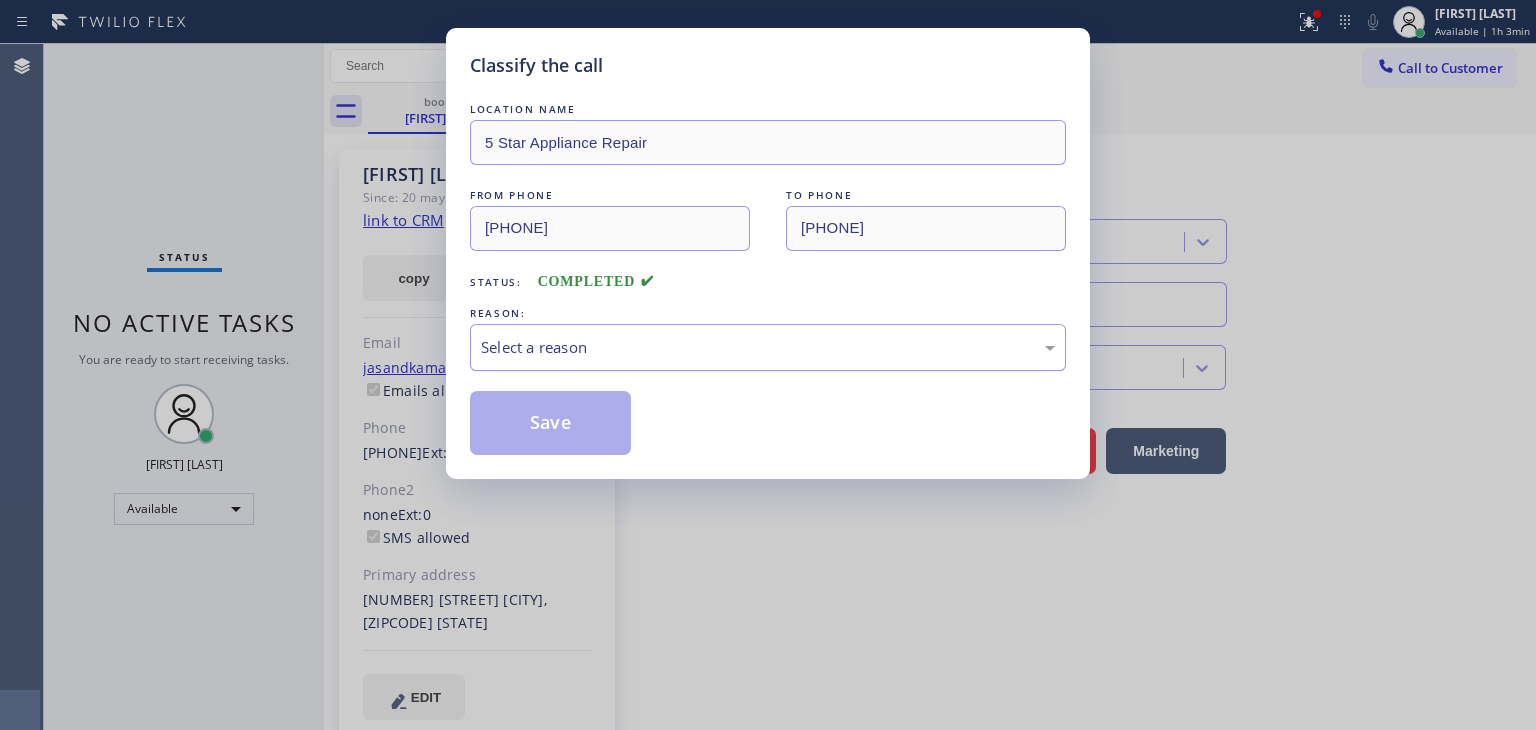 click on "Select a reason" at bounding box center (768, 347) 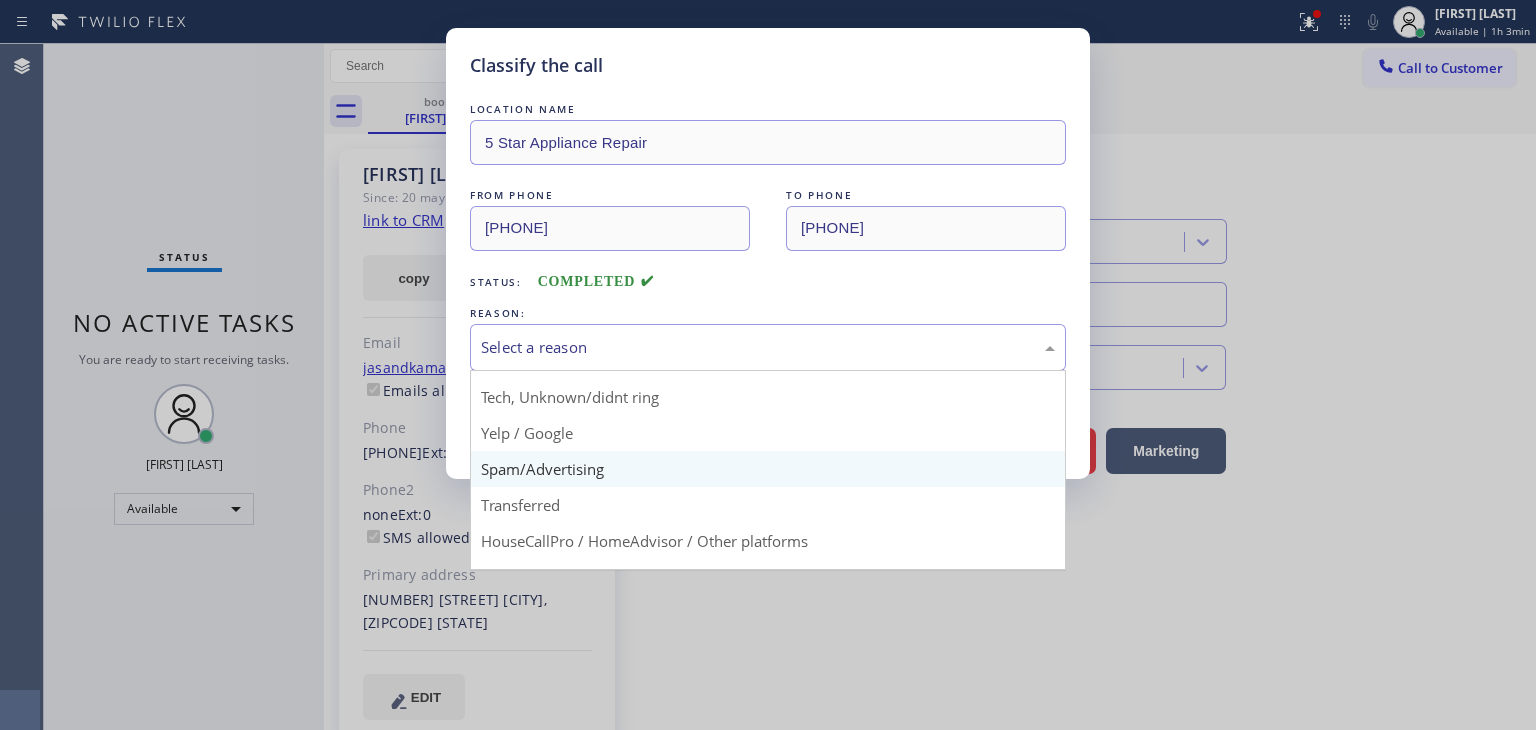 scroll, scrollTop: 0, scrollLeft: 0, axis: both 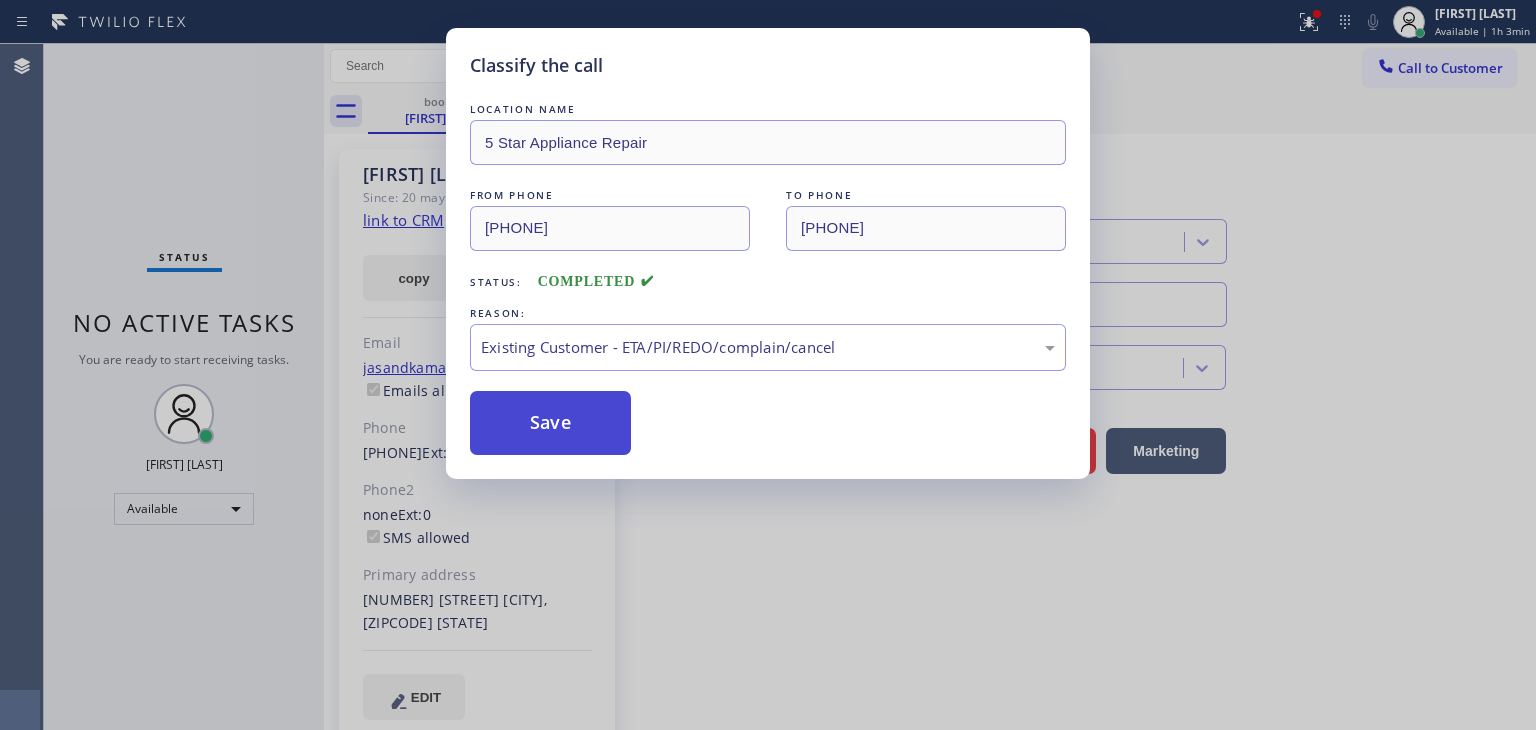 click on "Save" at bounding box center (550, 423) 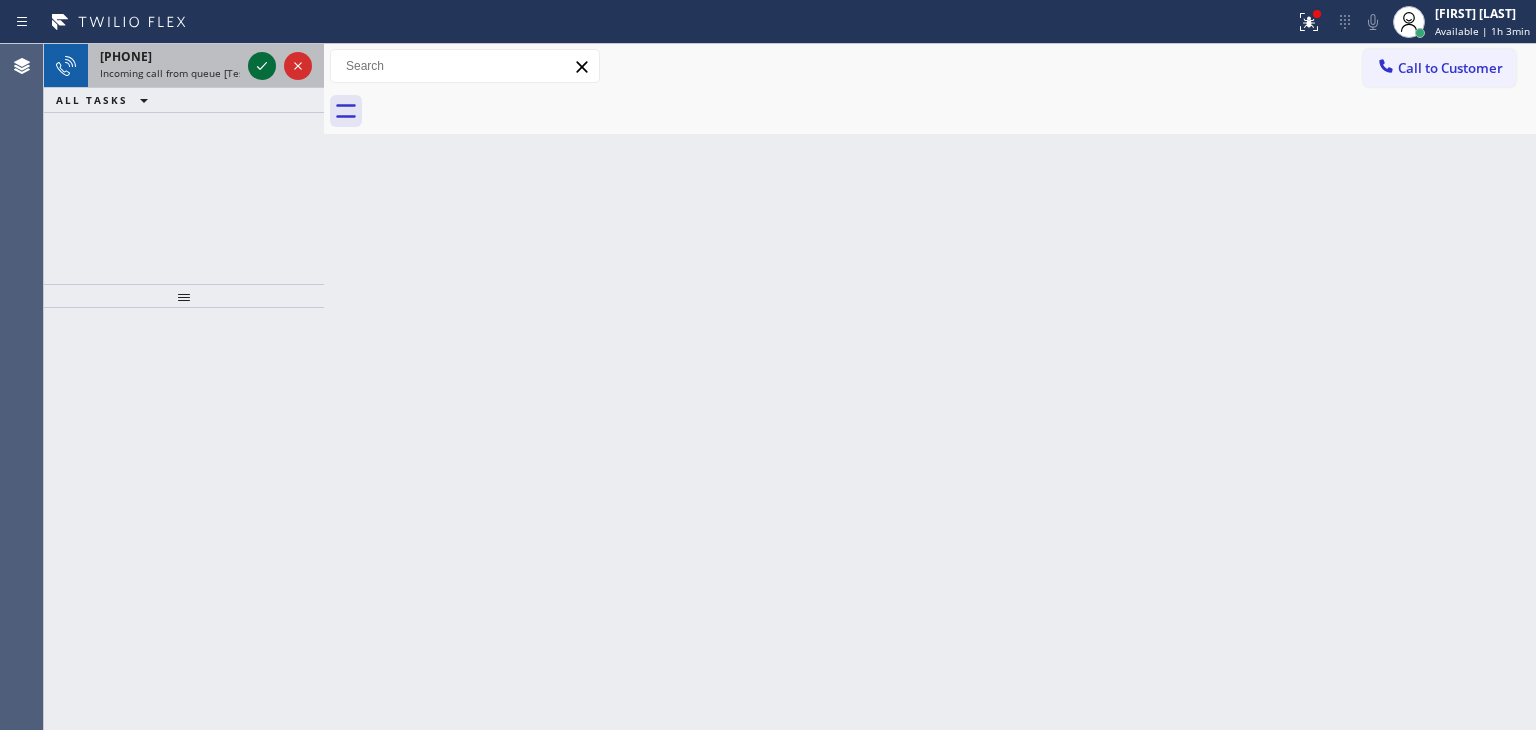 click 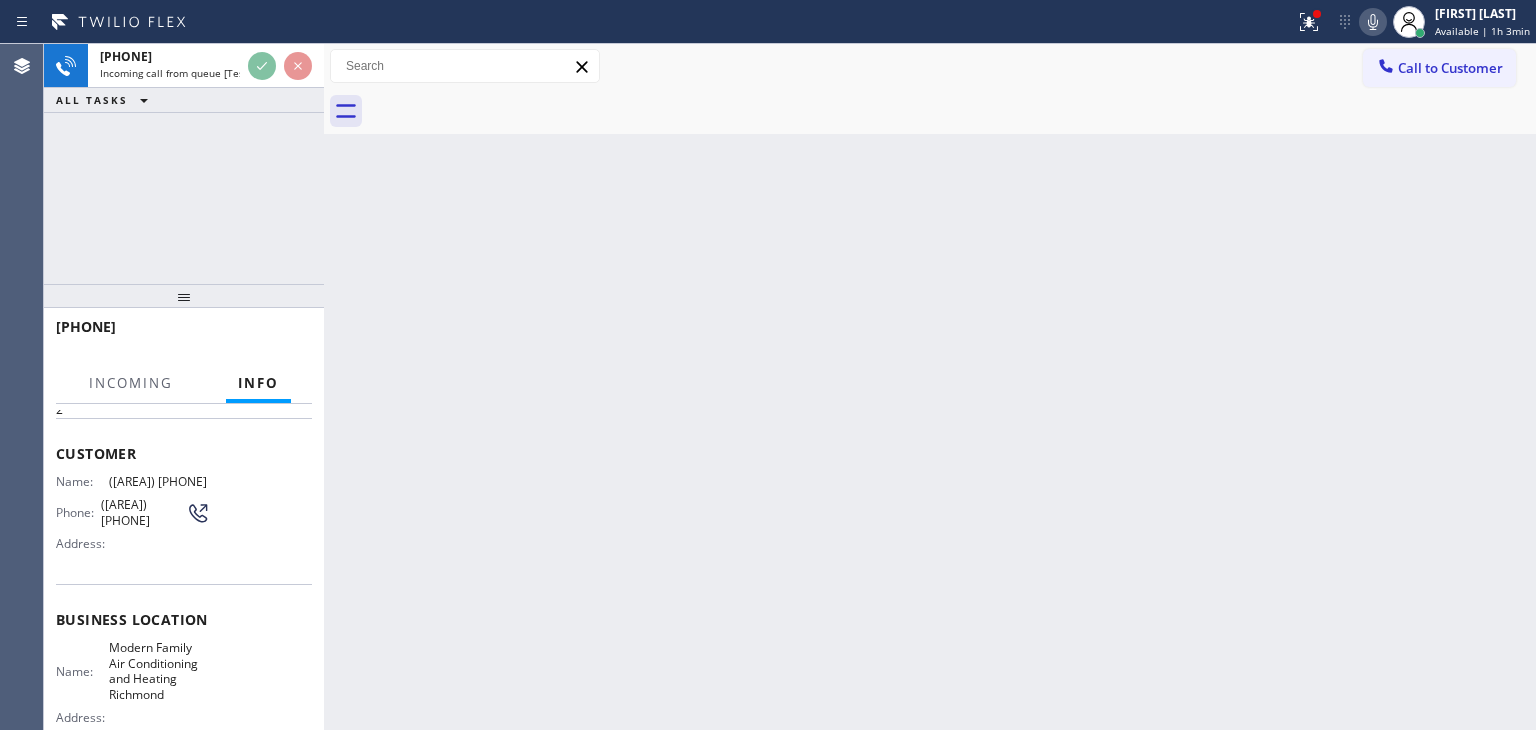 scroll, scrollTop: 100, scrollLeft: 0, axis: vertical 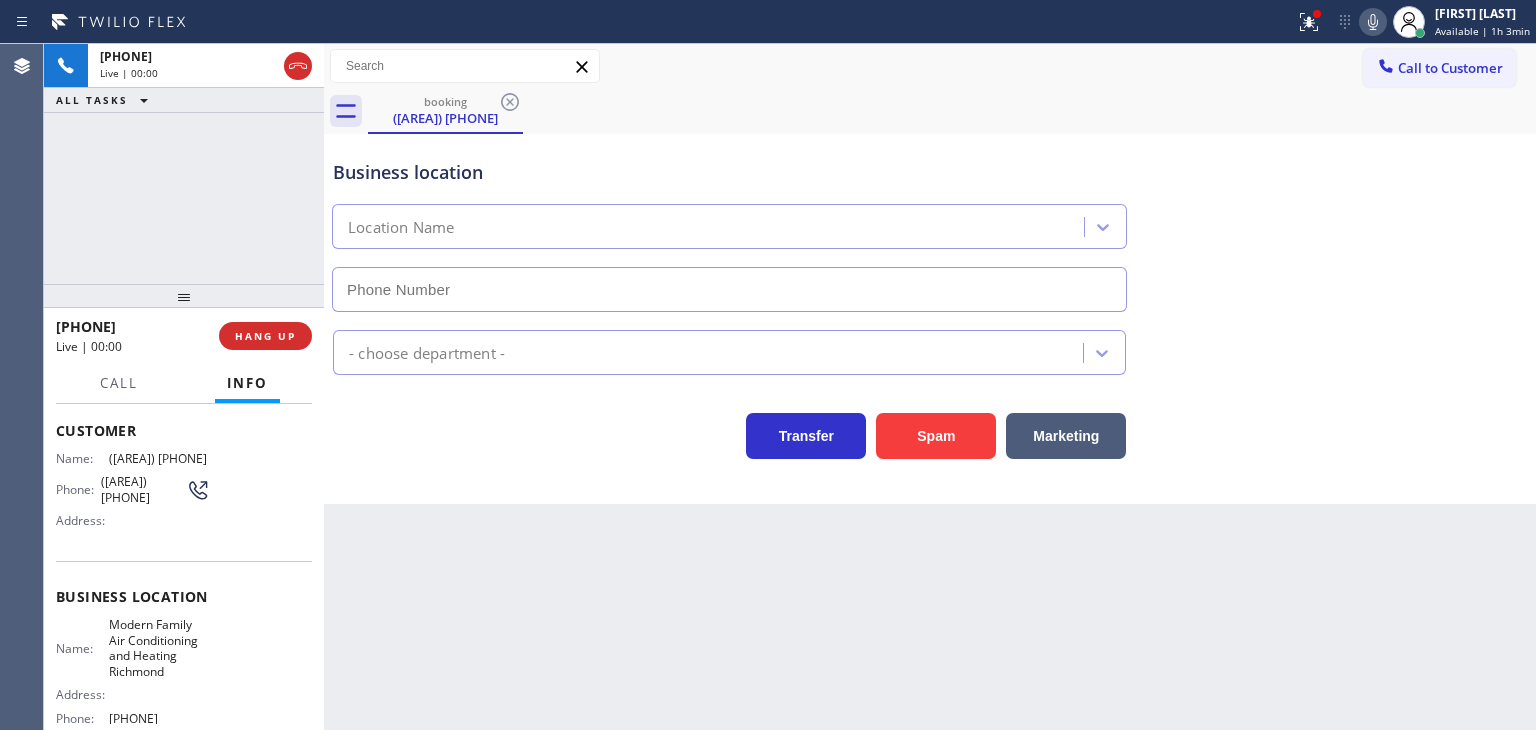 type on "[PHONE]" 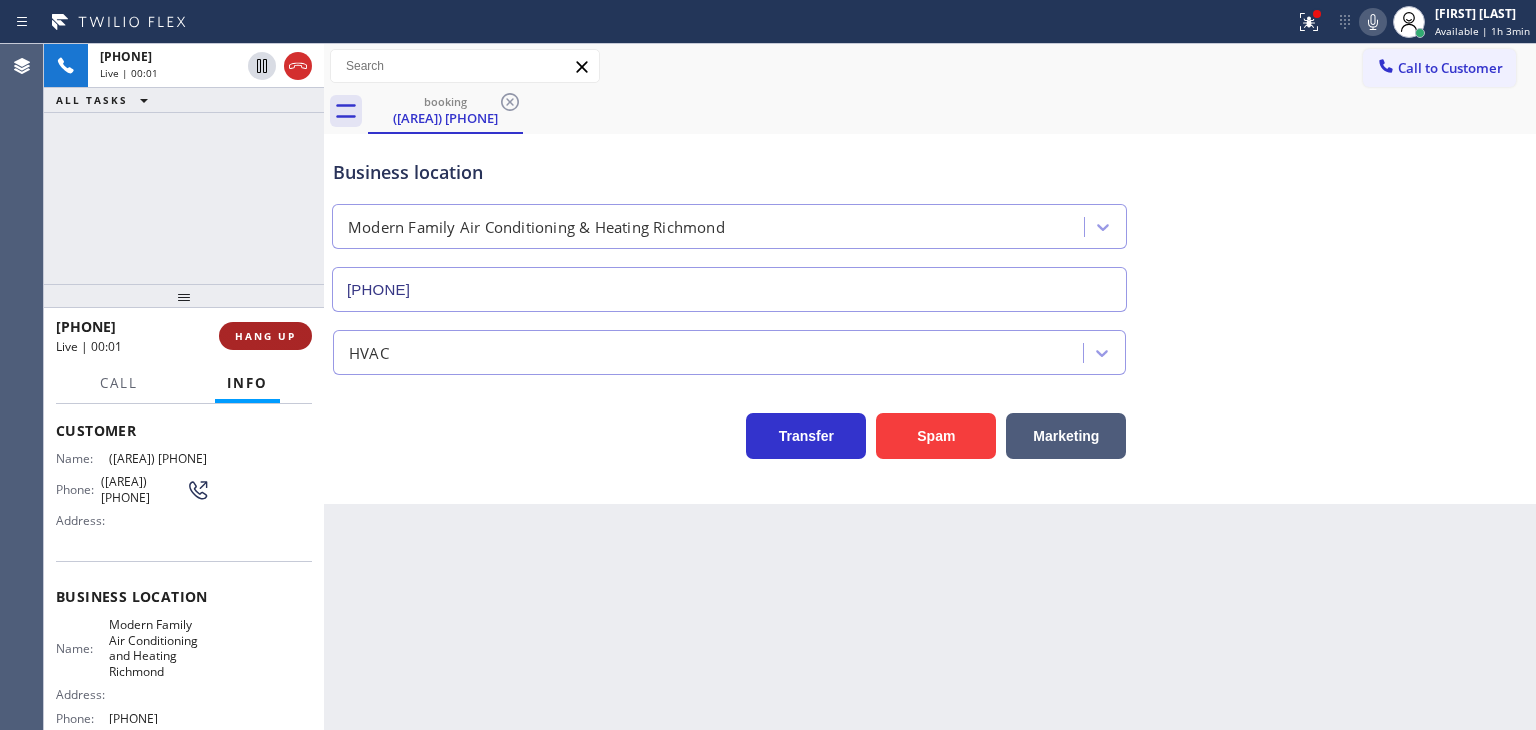 click on "HANG UP" at bounding box center [265, 336] 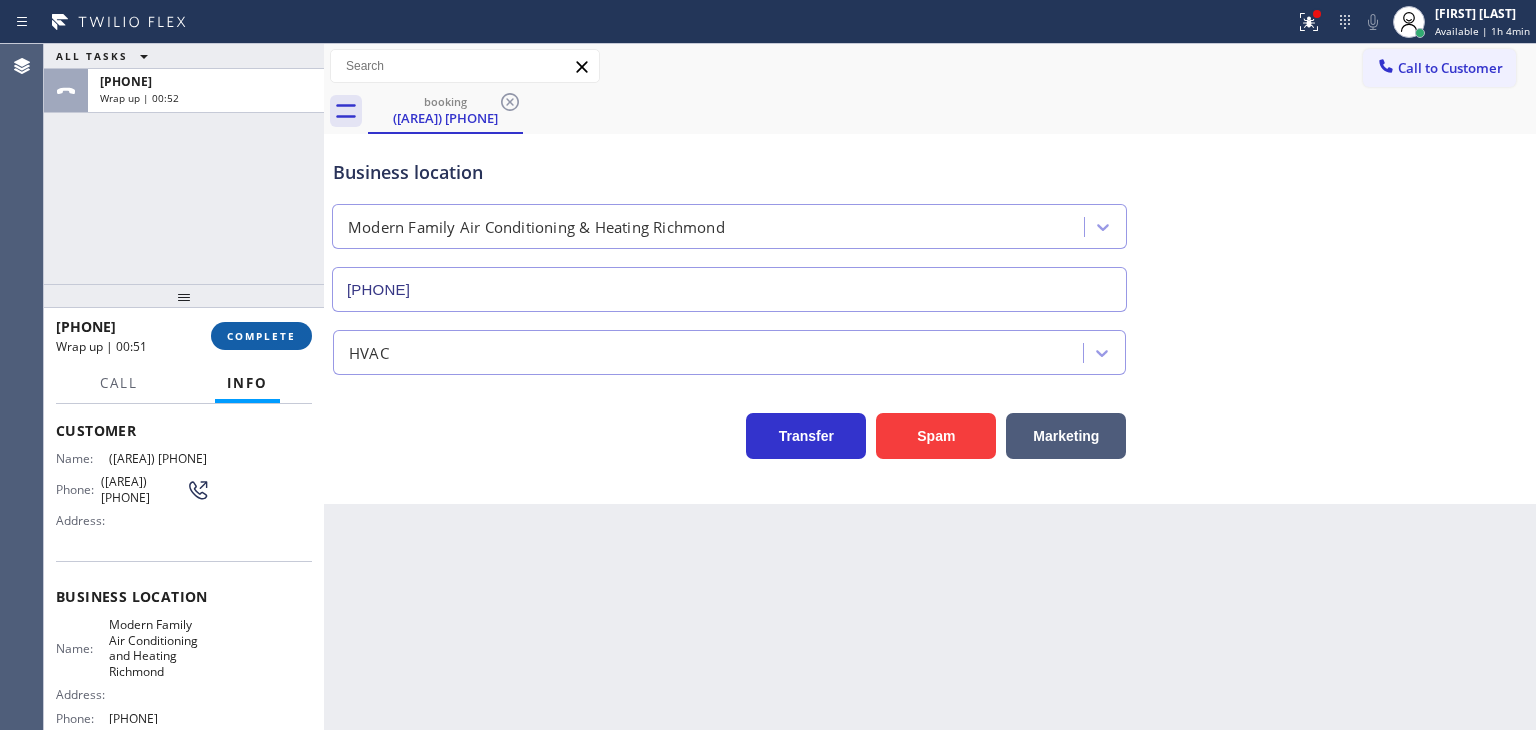 click on "COMPLETE" at bounding box center [261, 336] 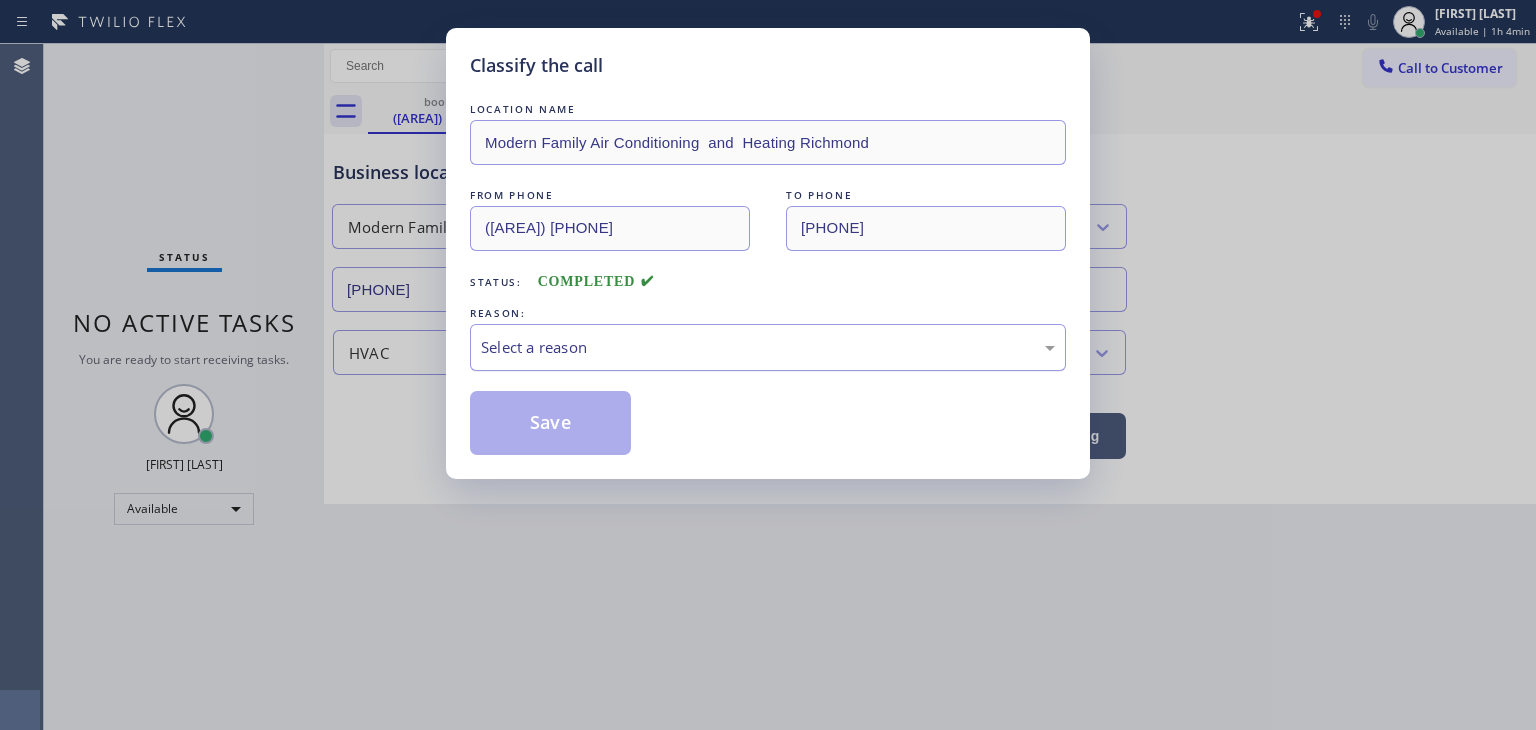 click on "Select a reason" at bounding box center (768, 347) 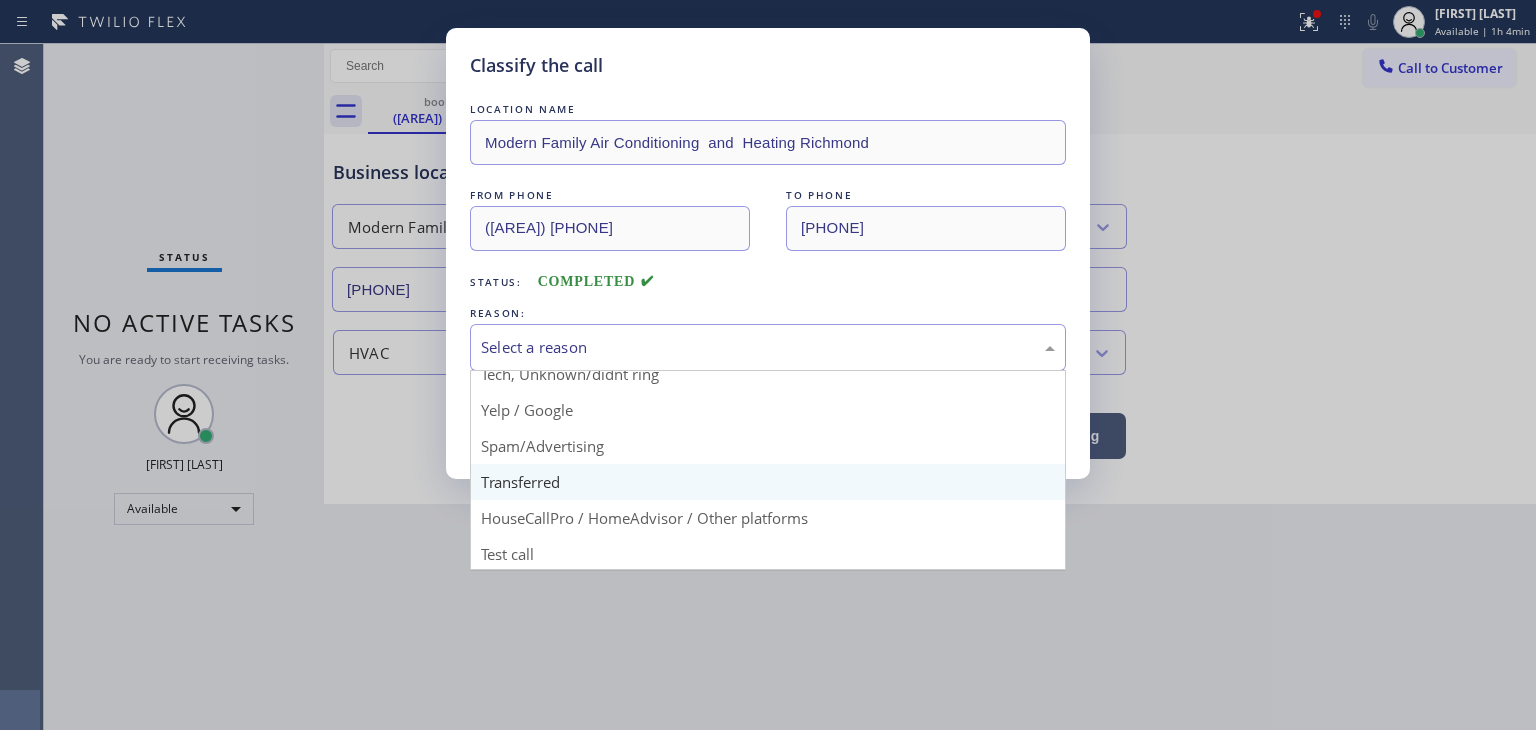 scroll, scrollTop: 125, scrollLeft: 0, axis: vertical 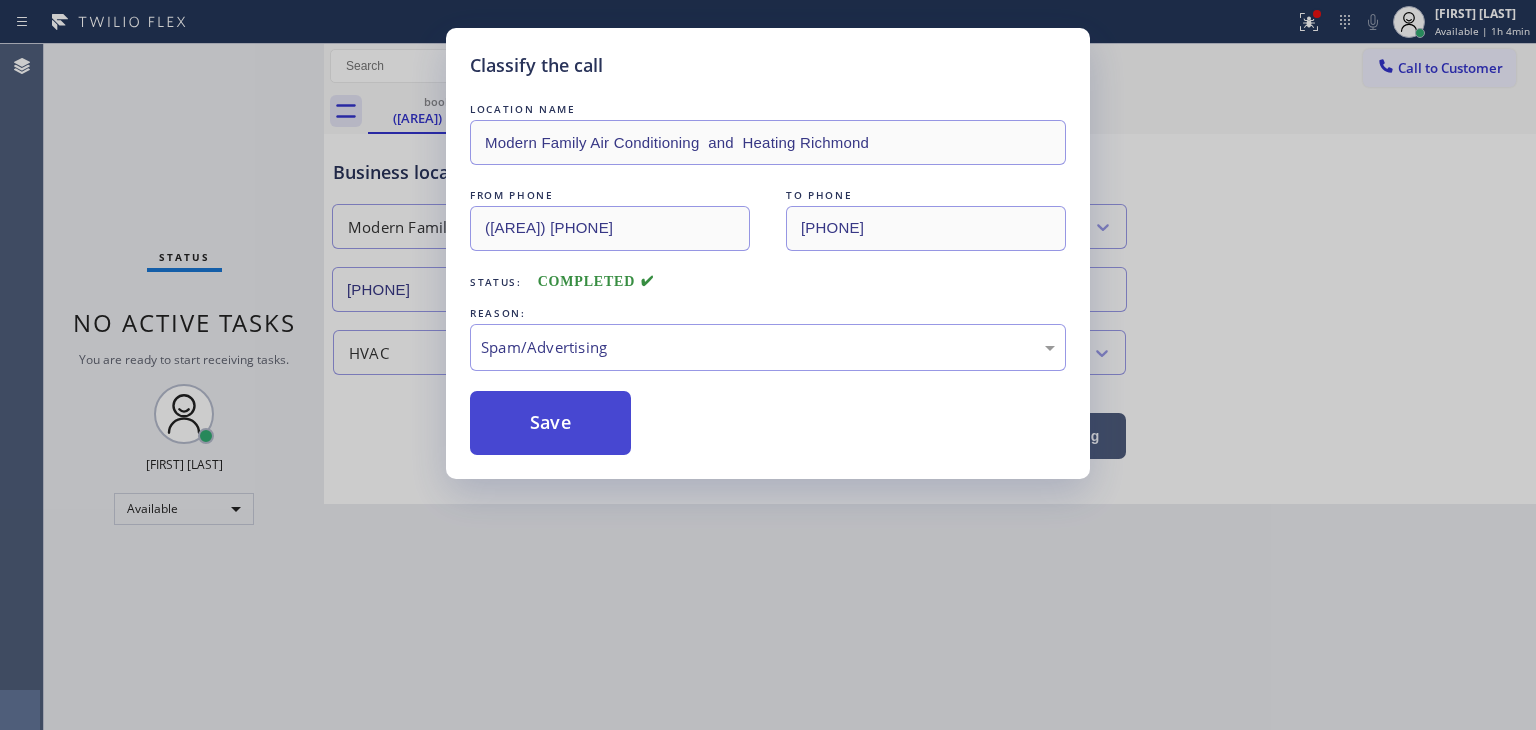 click on "Save" at bounding box center (550, 423) 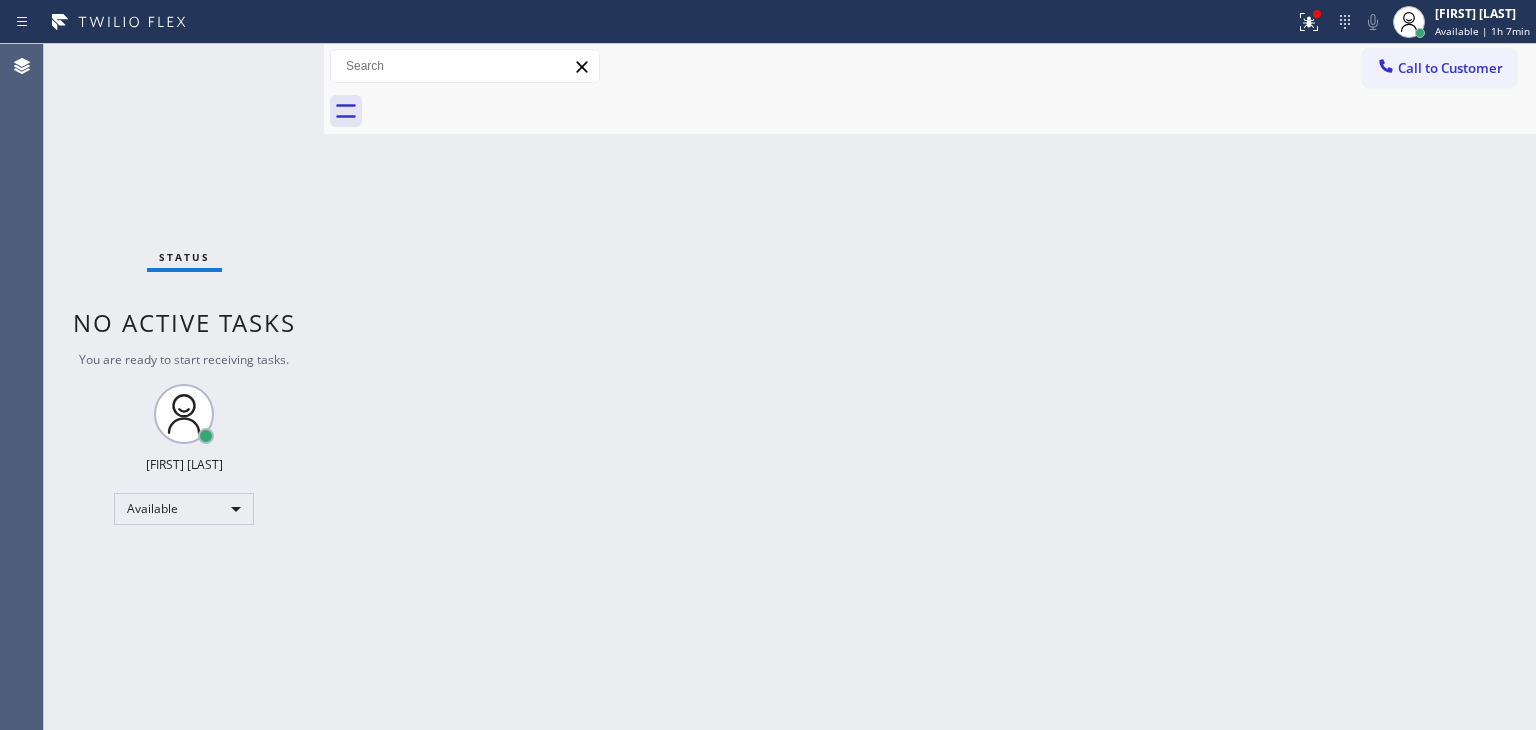 click on "Status   No active tasks     You are ready to start receiving tasks.   [FIRST] [LAST] Available" at bounding box center [184, 387] 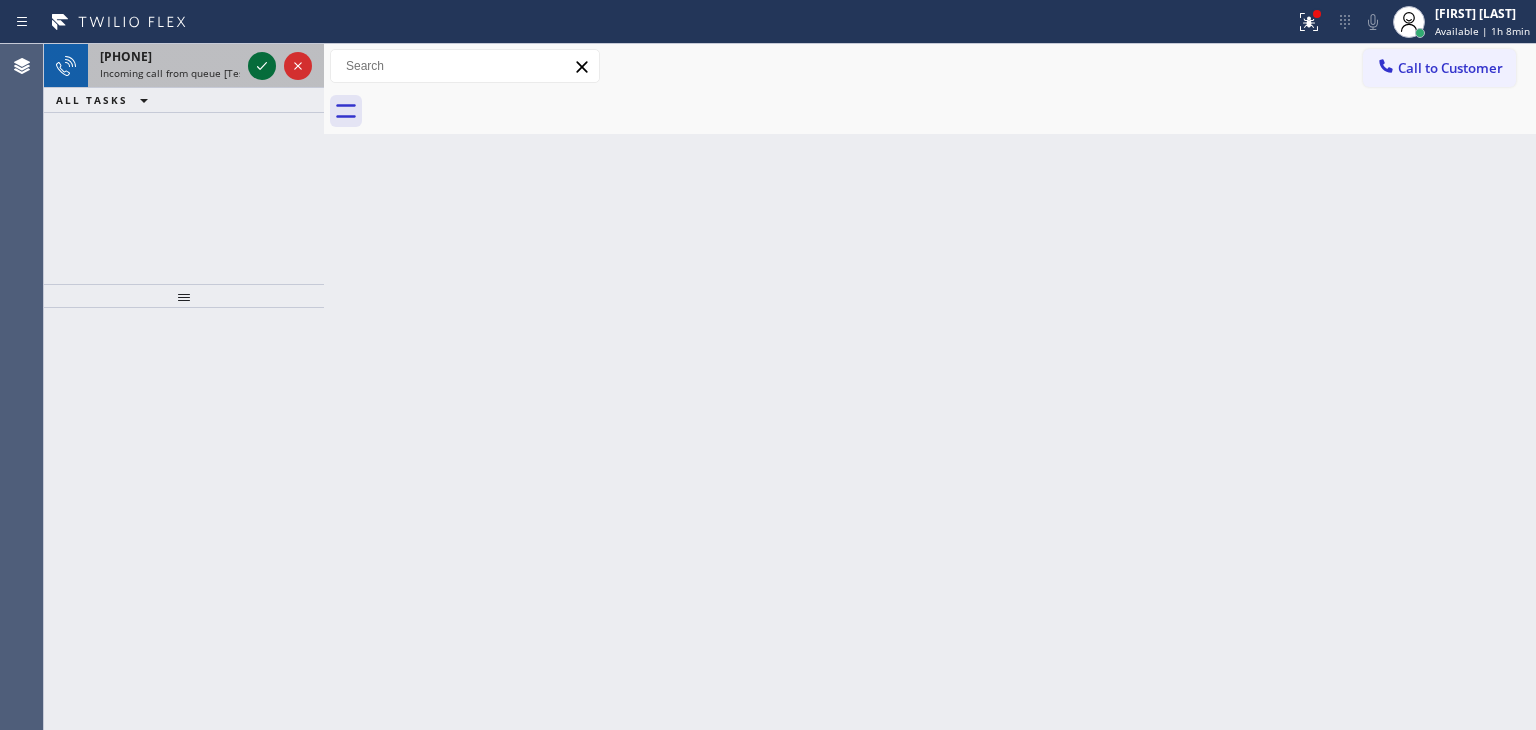 click 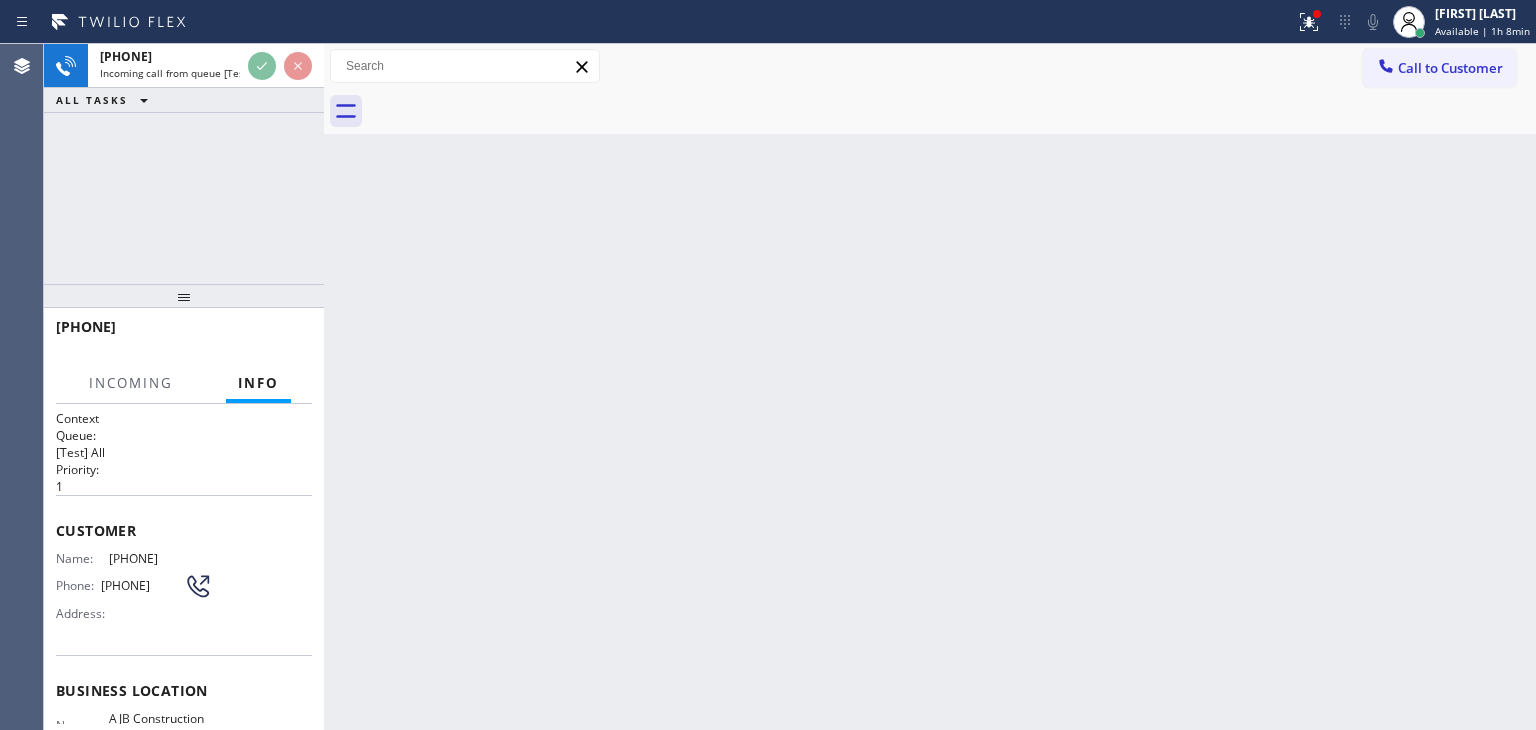 scroll, scrollTop: 100, scrollLeft: 0, axis: vertical 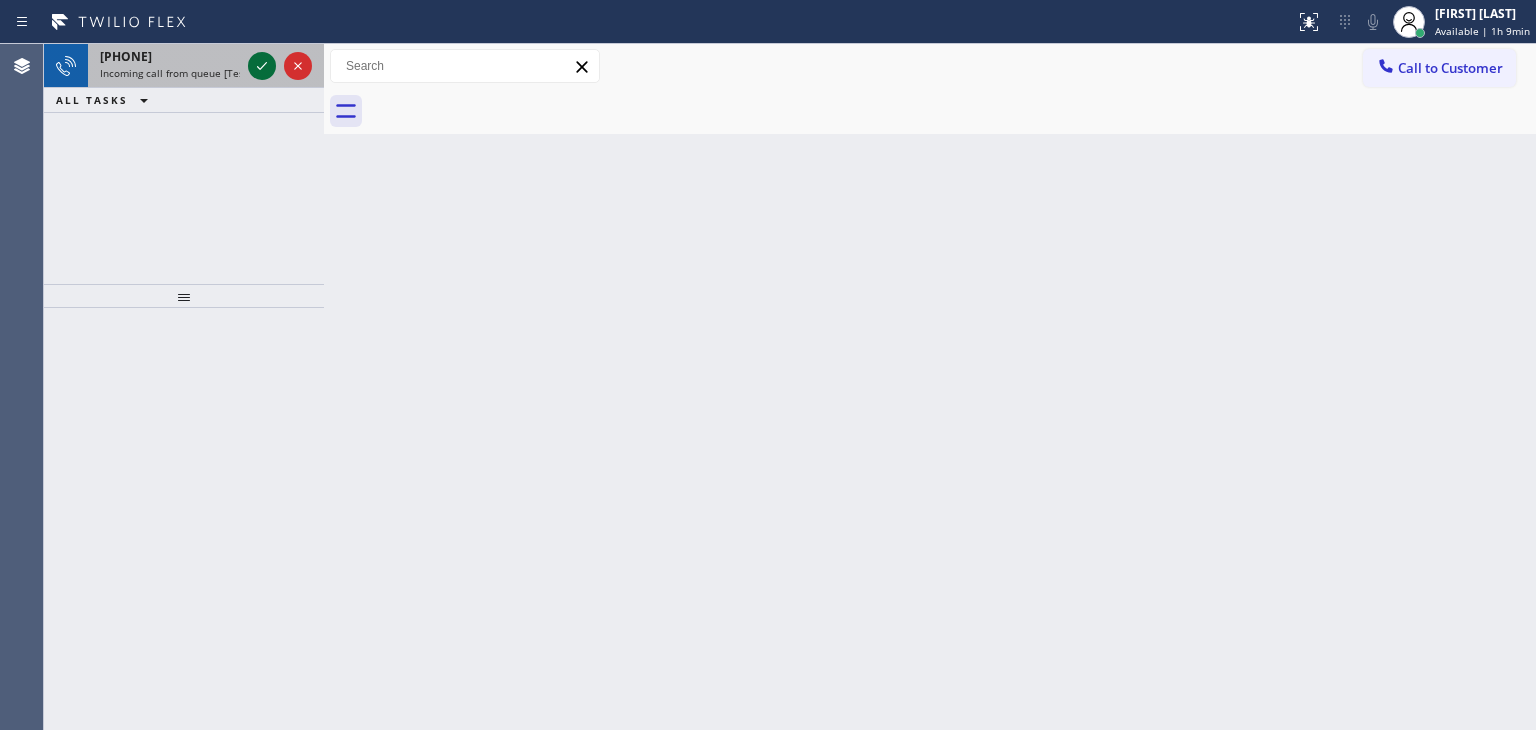 click 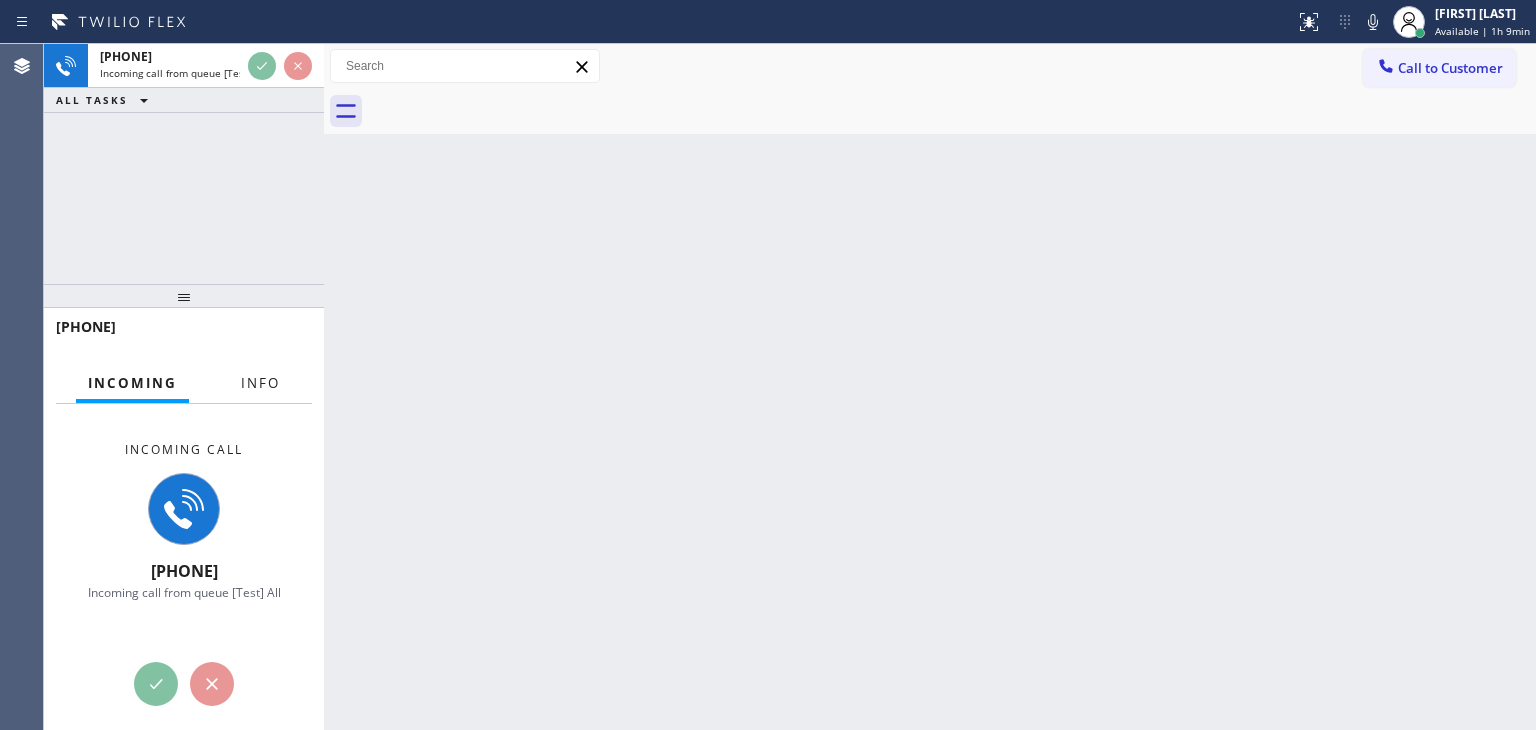 click on "Info" at bounding box center [260, 383] 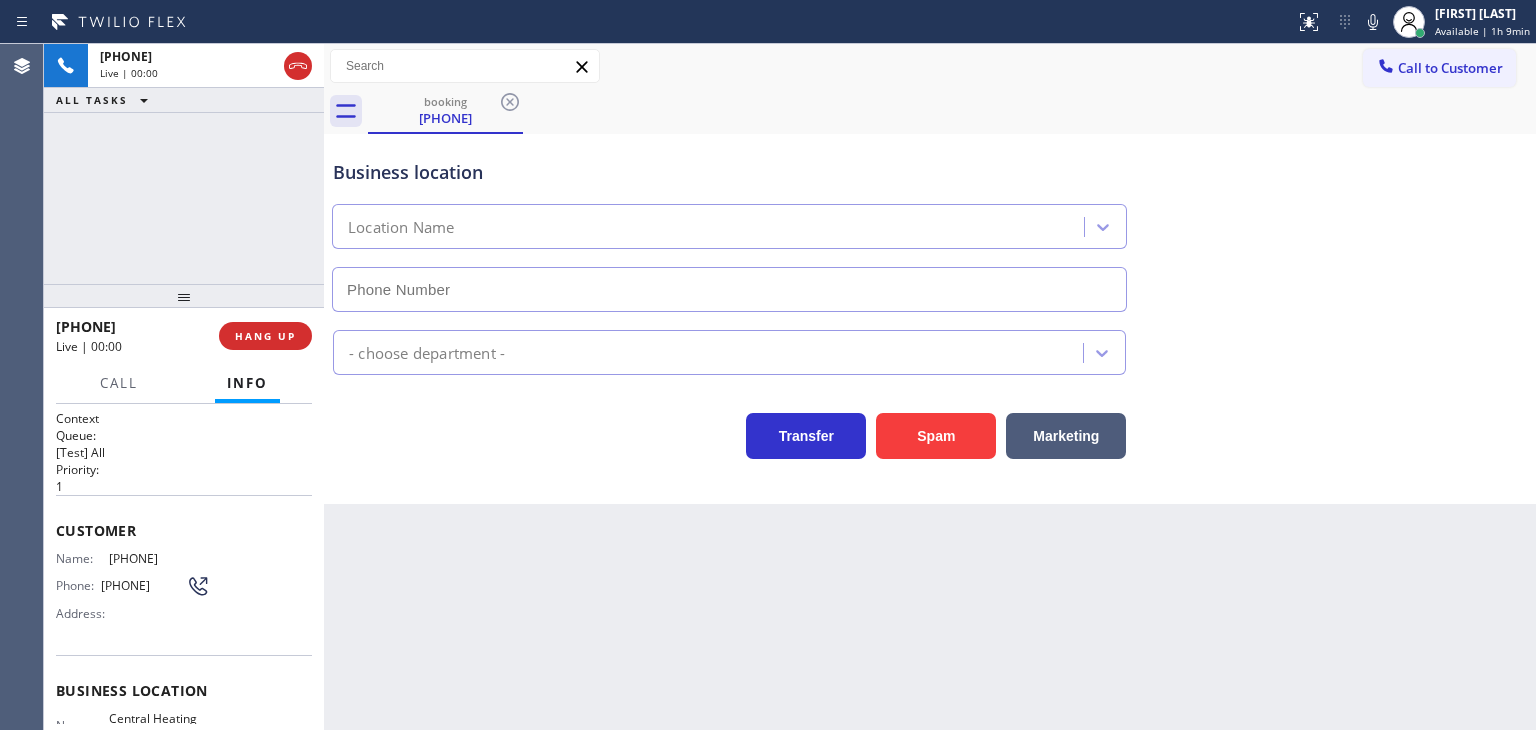 type on "(877) 586-1873" 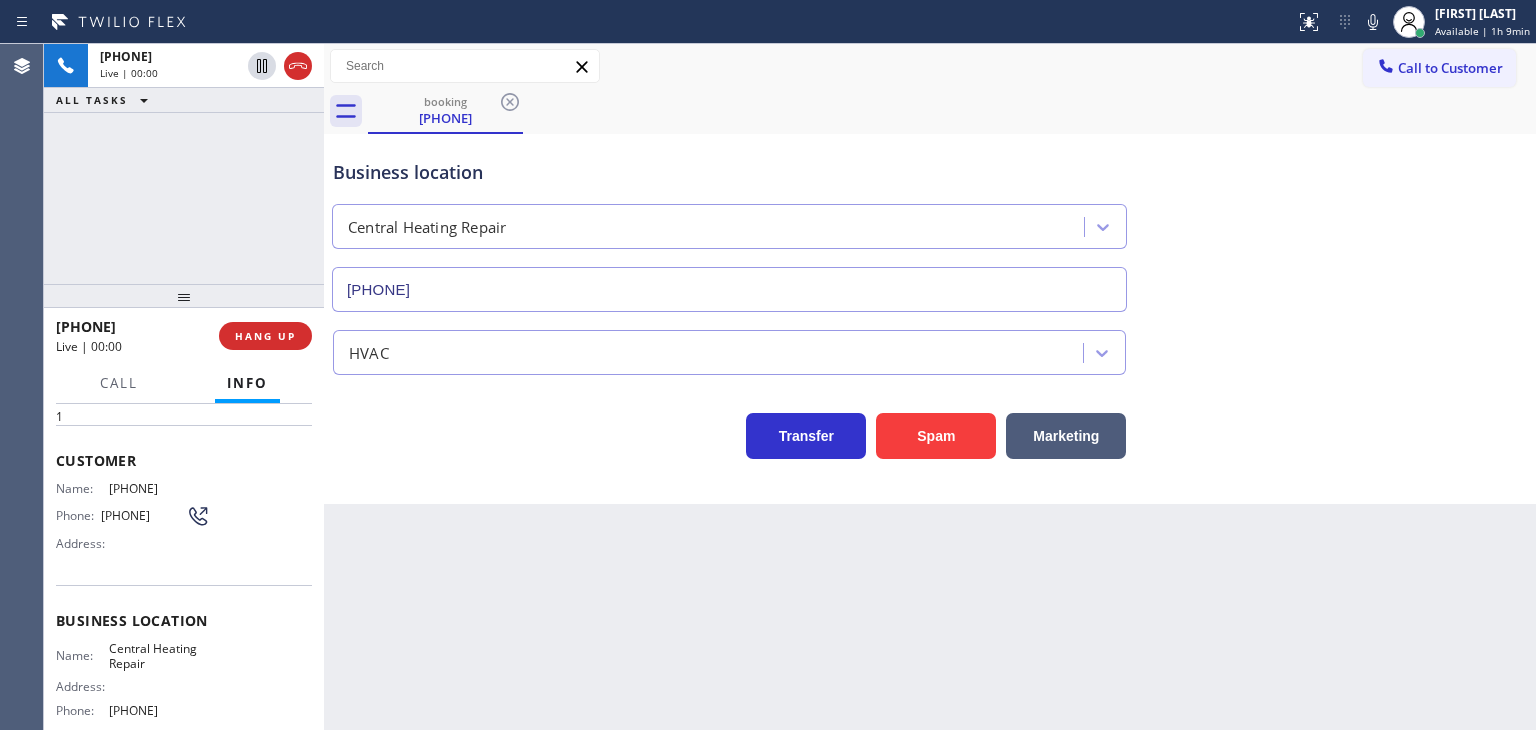 scroll, scrollTop: 100, scrollLeft: 0, axis: vertical 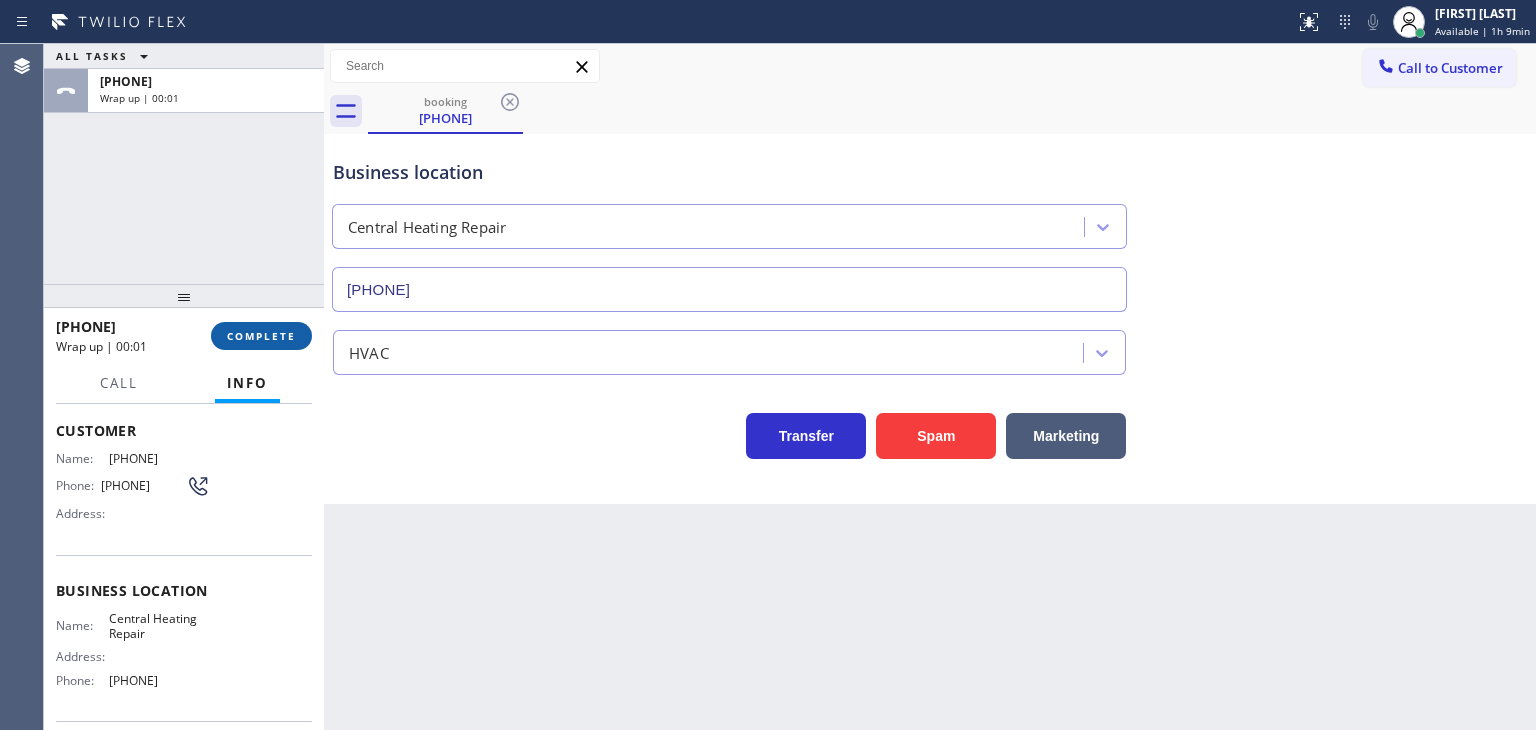 click on "COMPLETE" at bounding box center (261, 336) 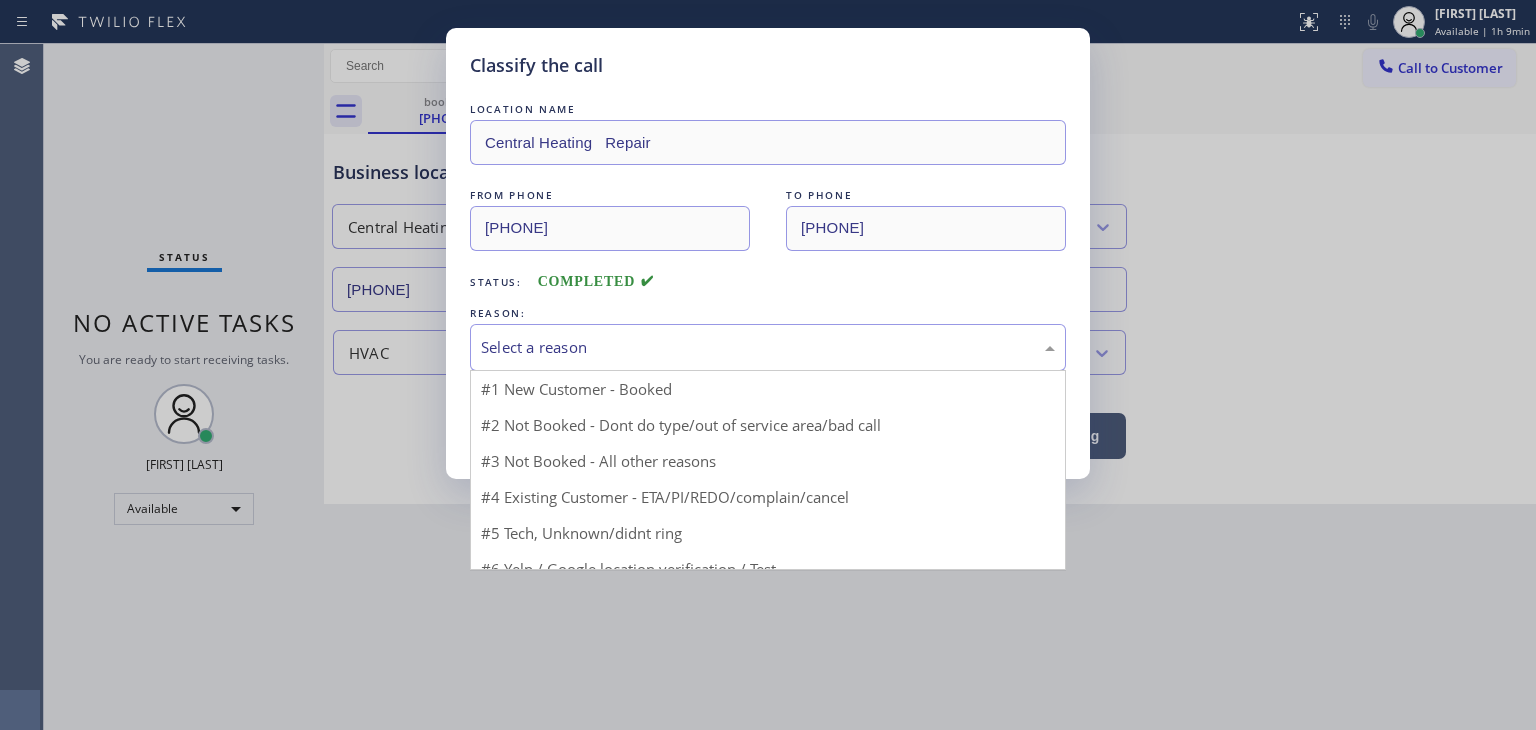 click on "Select a reason" at bounding box center [768, 347] 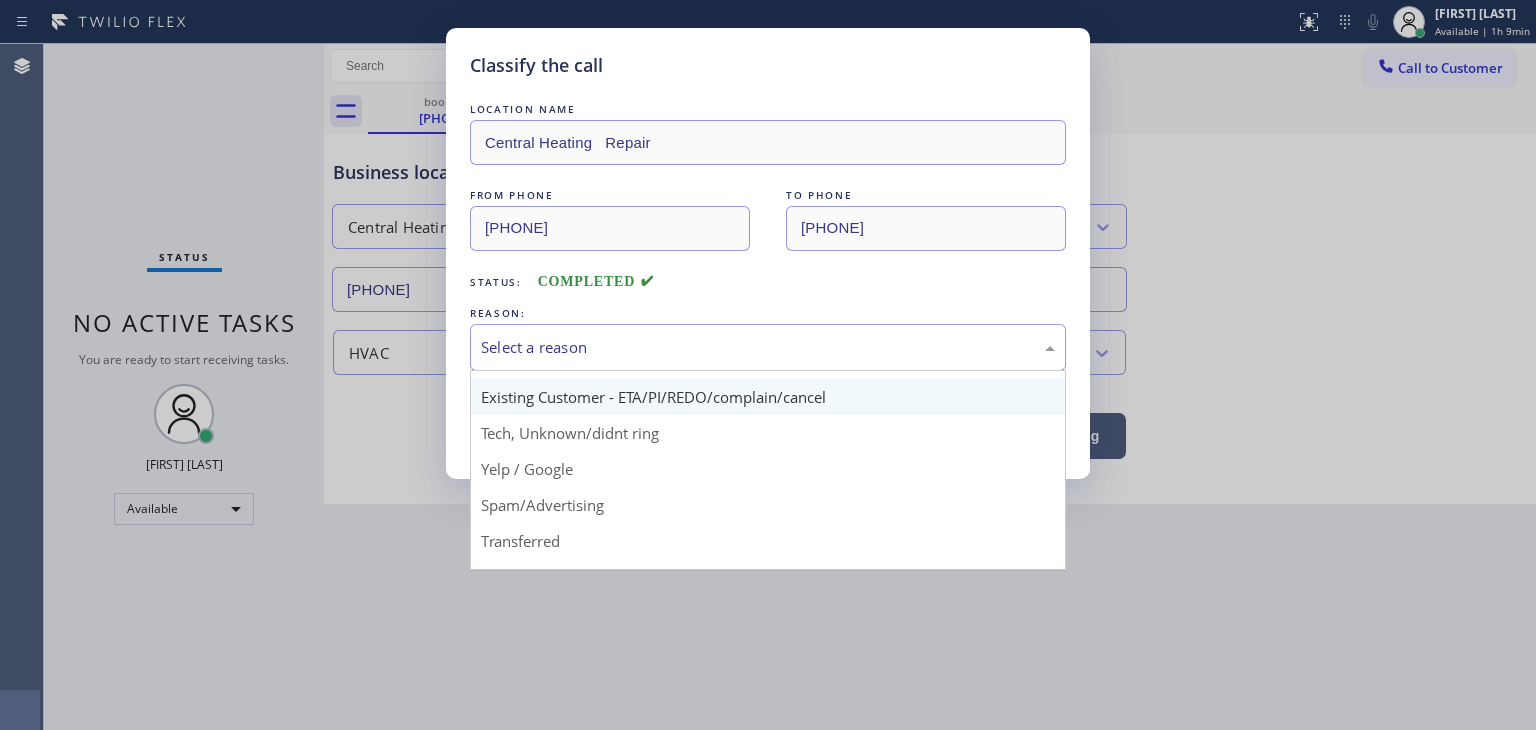 scroll, scrollTop: 100, scrollLeft: 0, axis: vertical 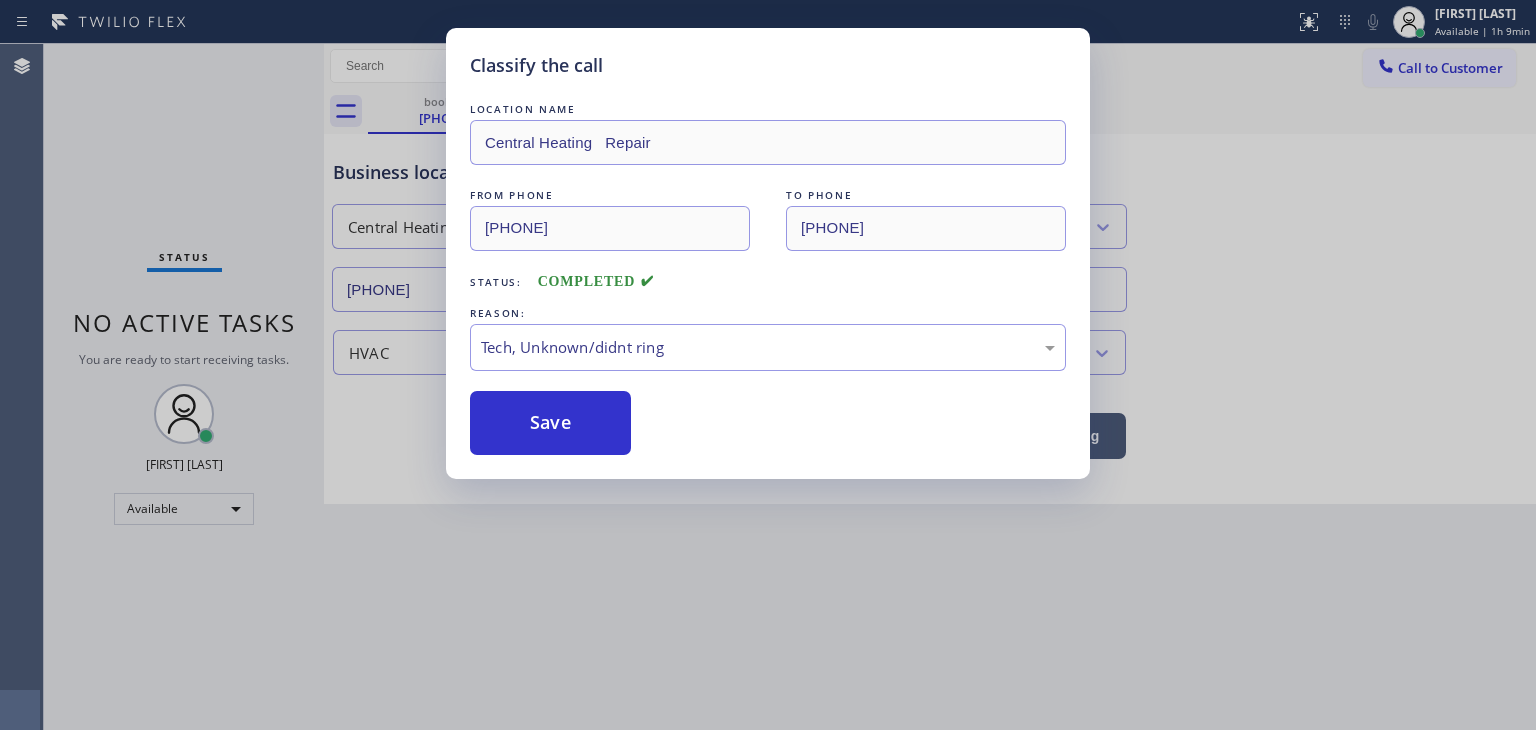 click on "Save" at bounding box center (550, 423) 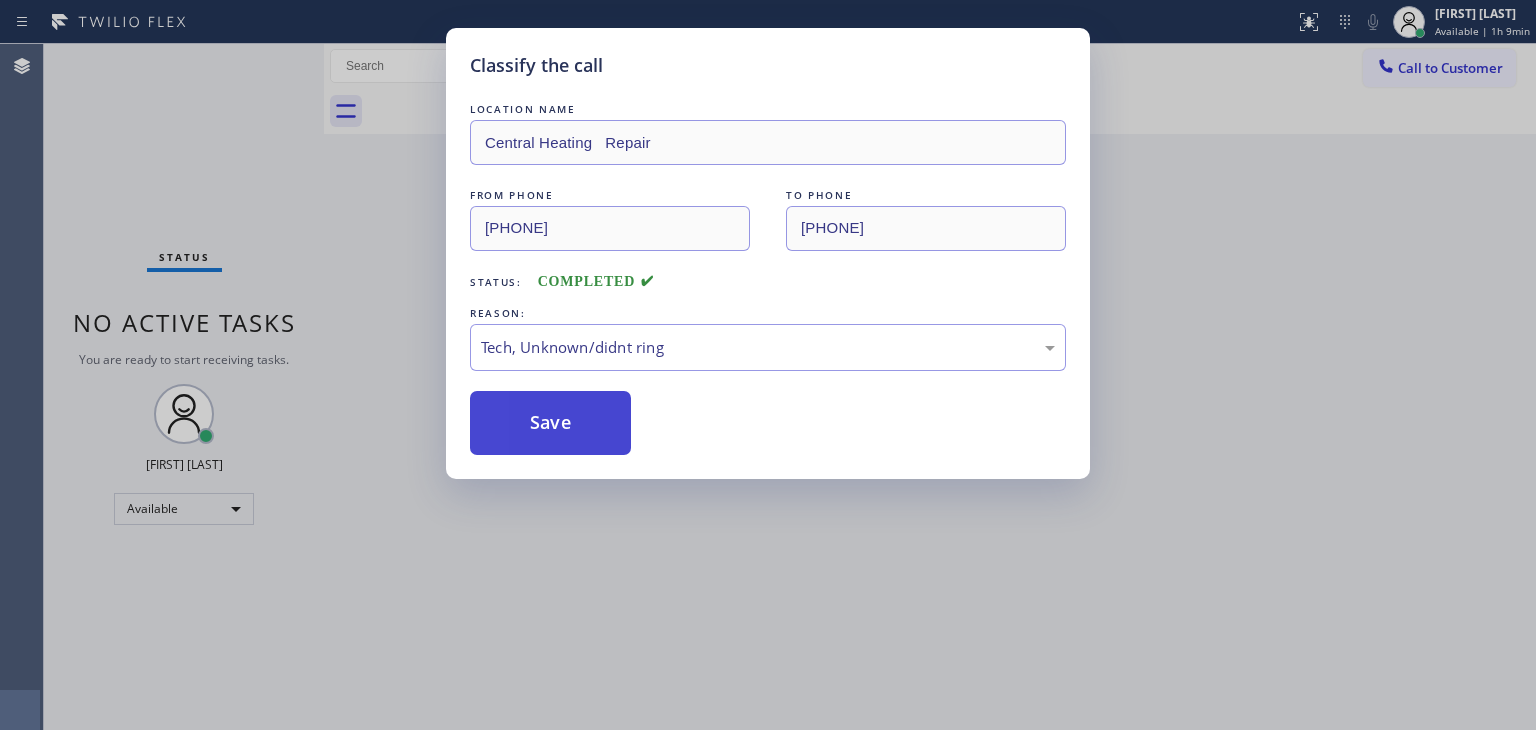 click on "Save" at bounding box center (550, 423) 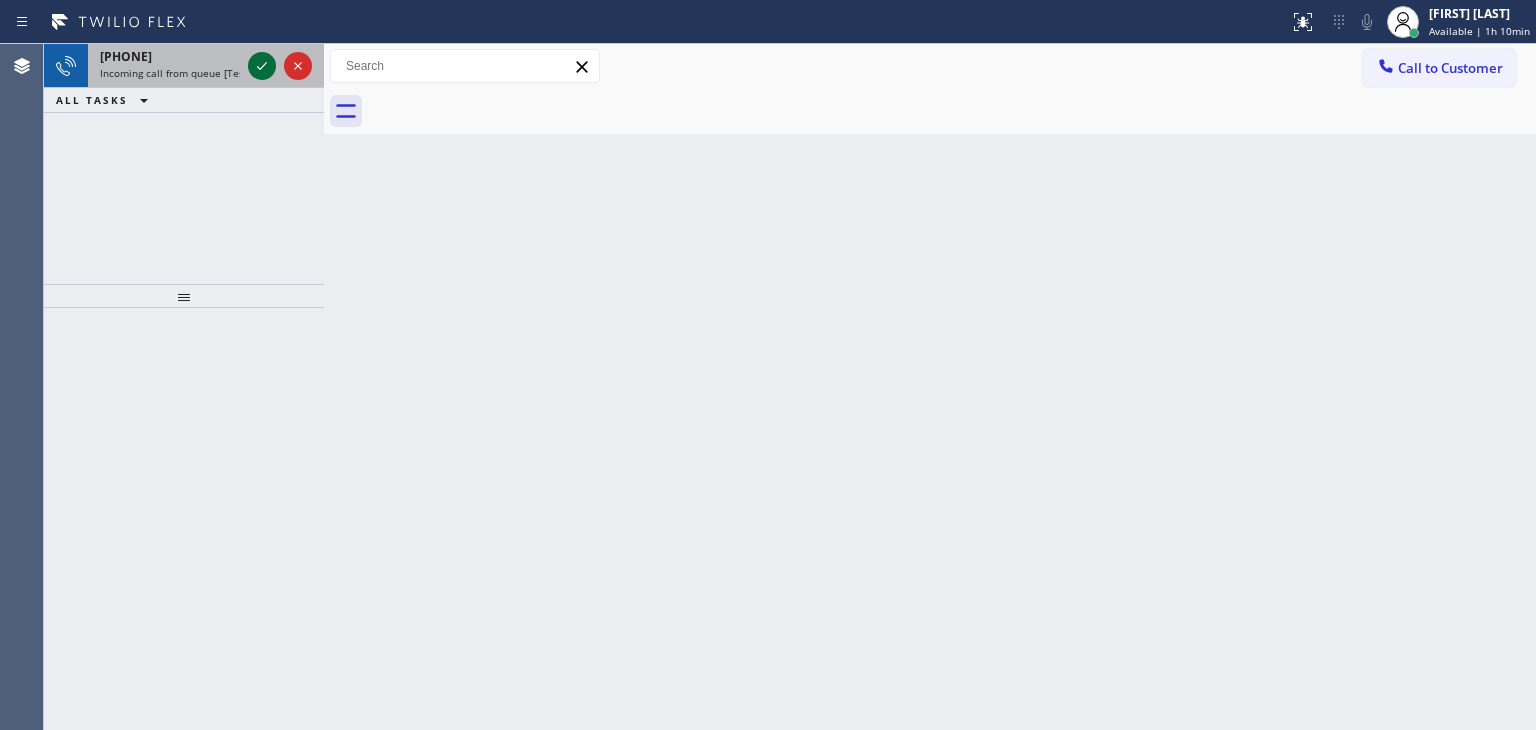 click 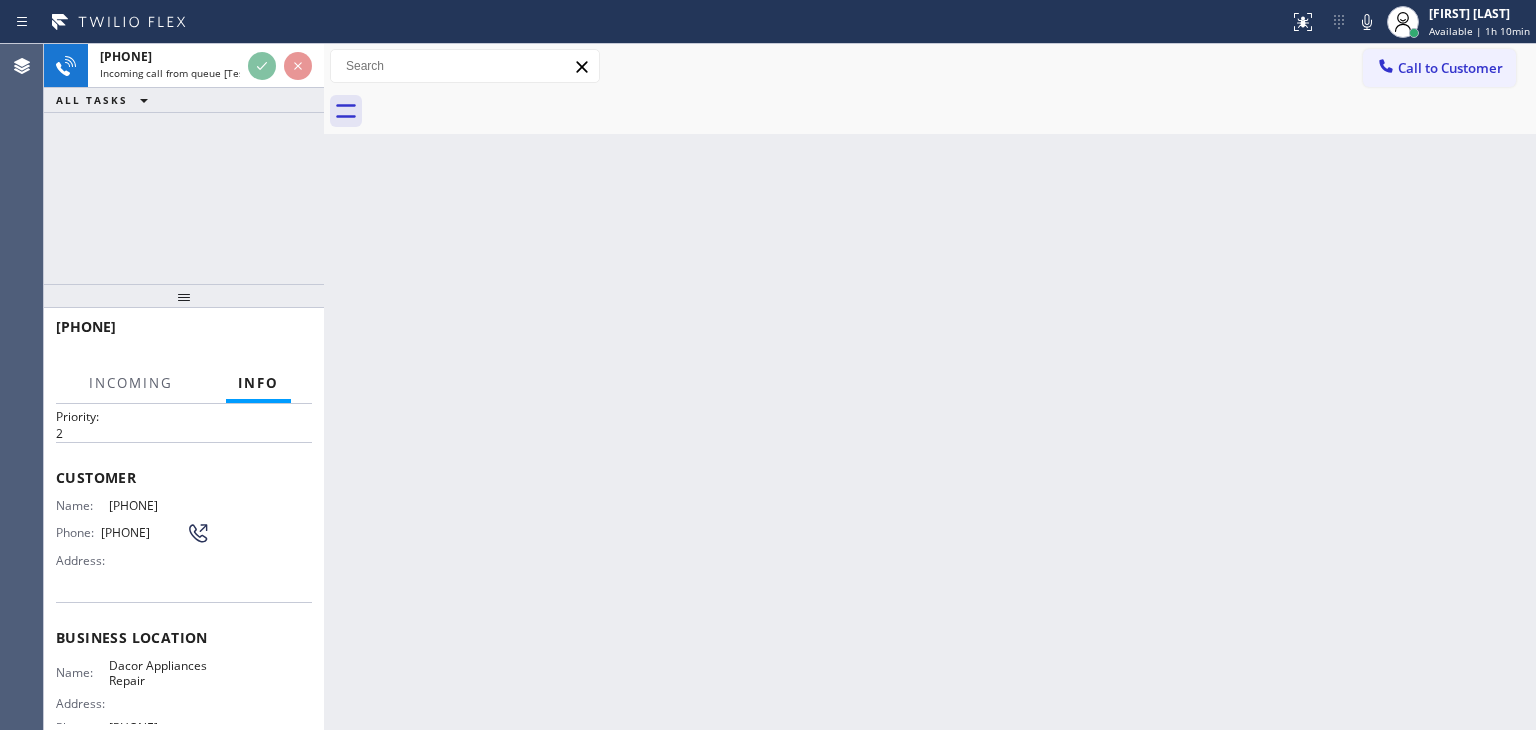 scroll, scrollTop: 100, scrollLeft: 0, axis: vertical 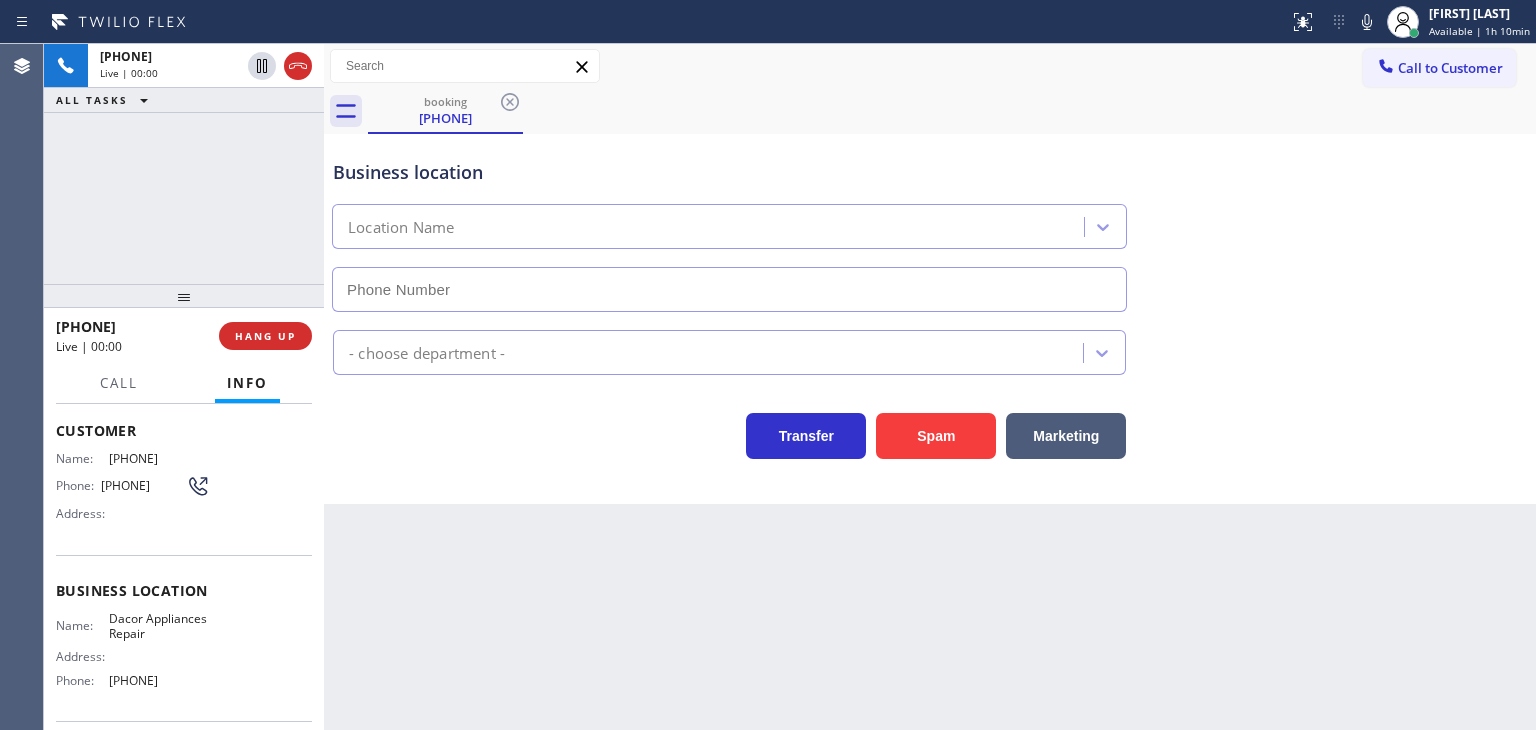type on "(650) 935-4987" 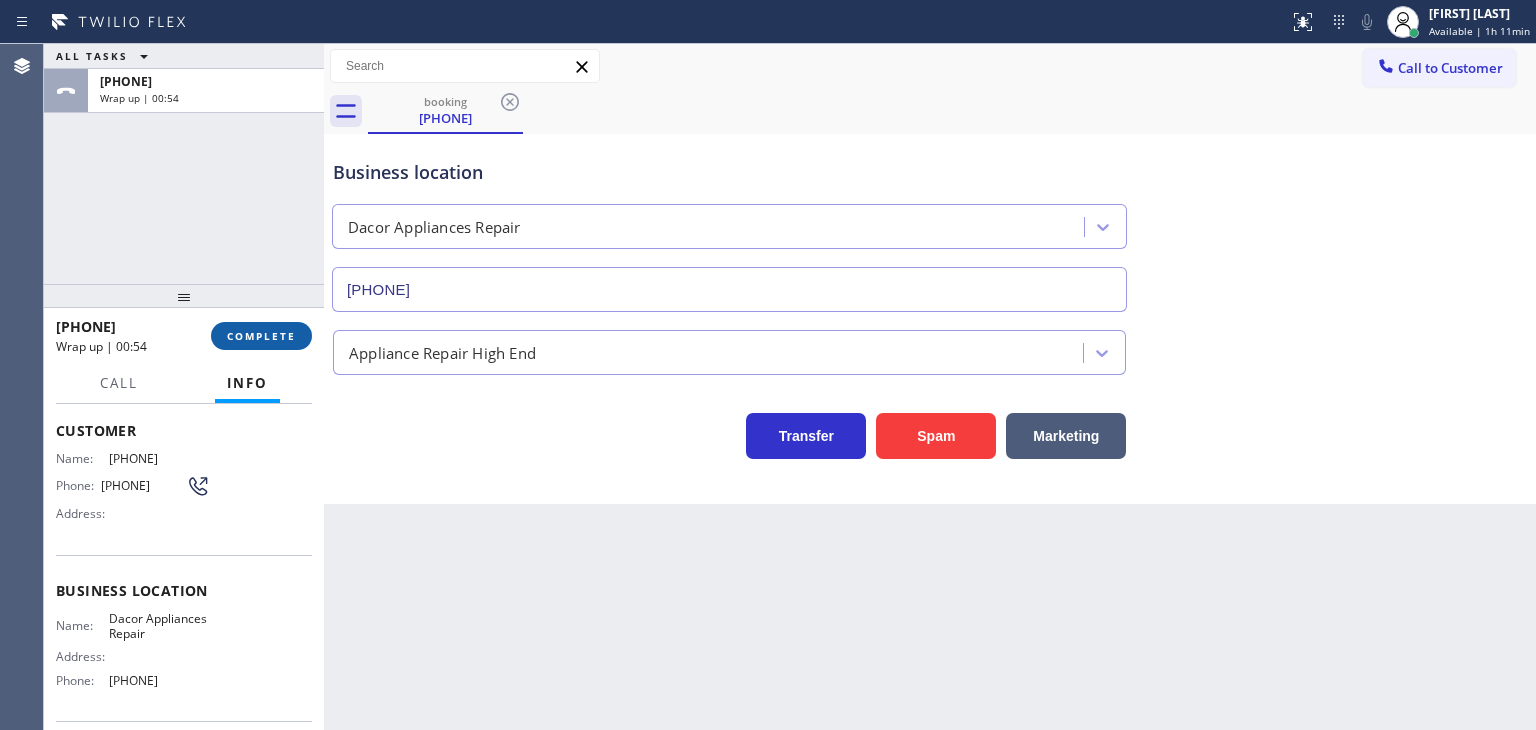 click on "COMPLETE" at bounding box center [261, 336] 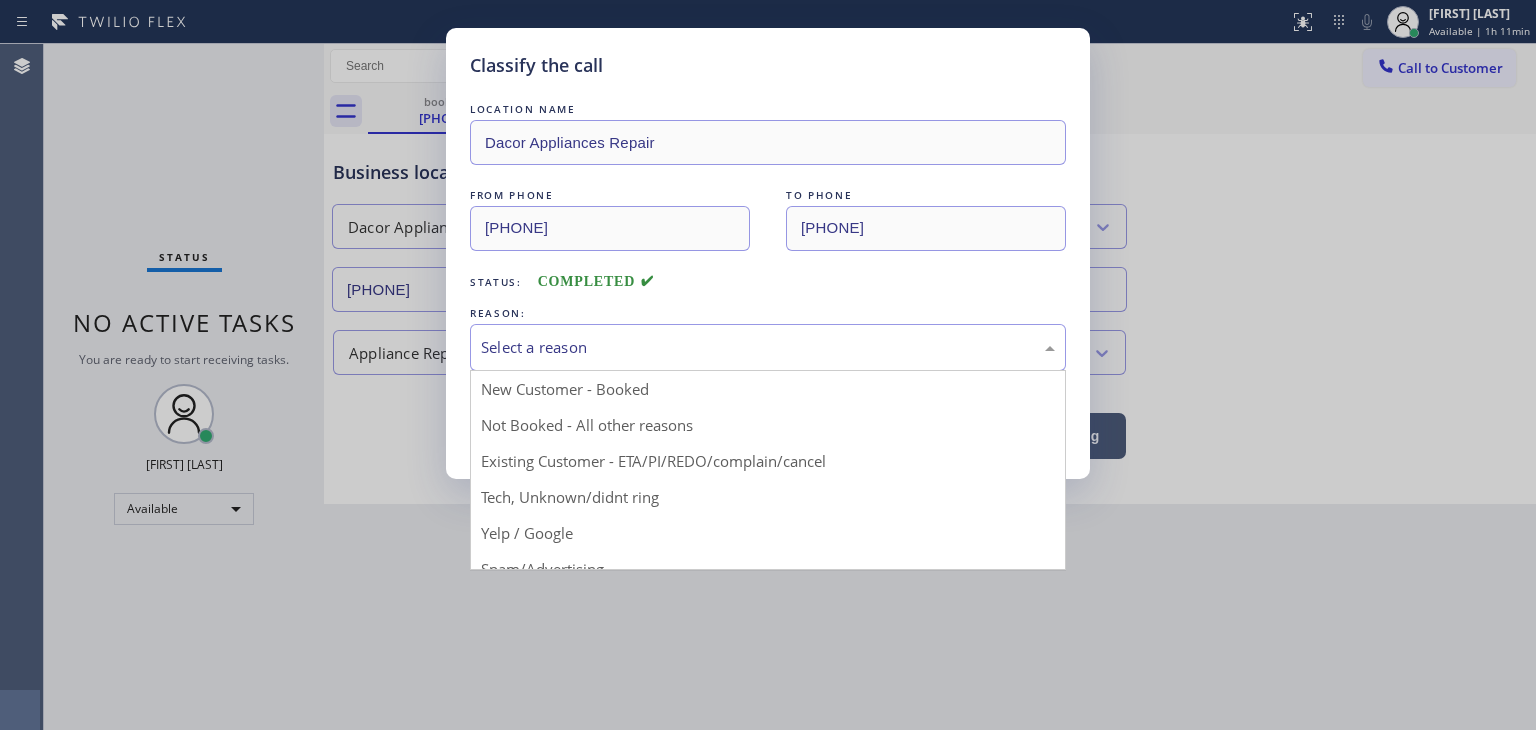 click on "Select a reason" at bounding box center [768, 347] 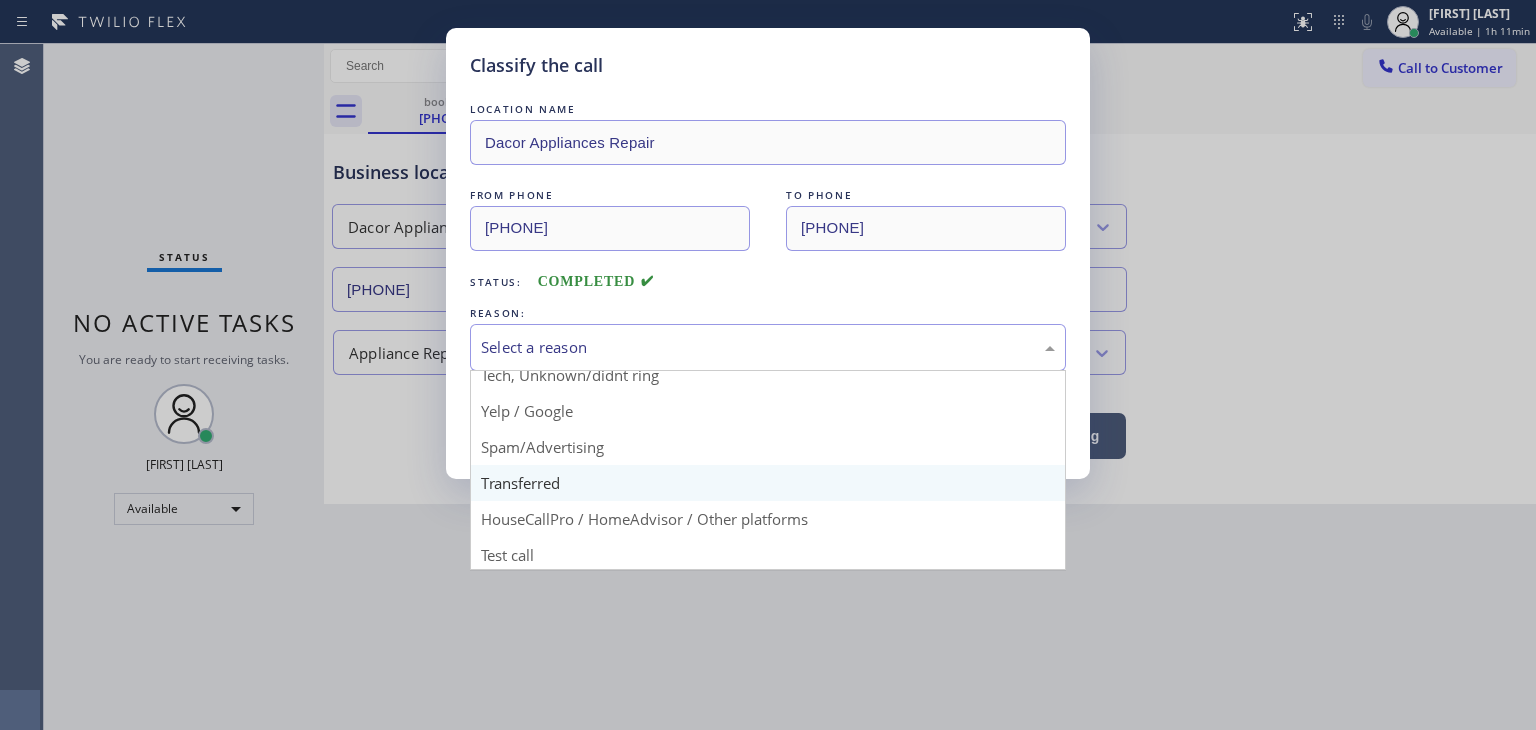 scroll, scrollTop: 125, scrollLeft: 0, axis: vertical 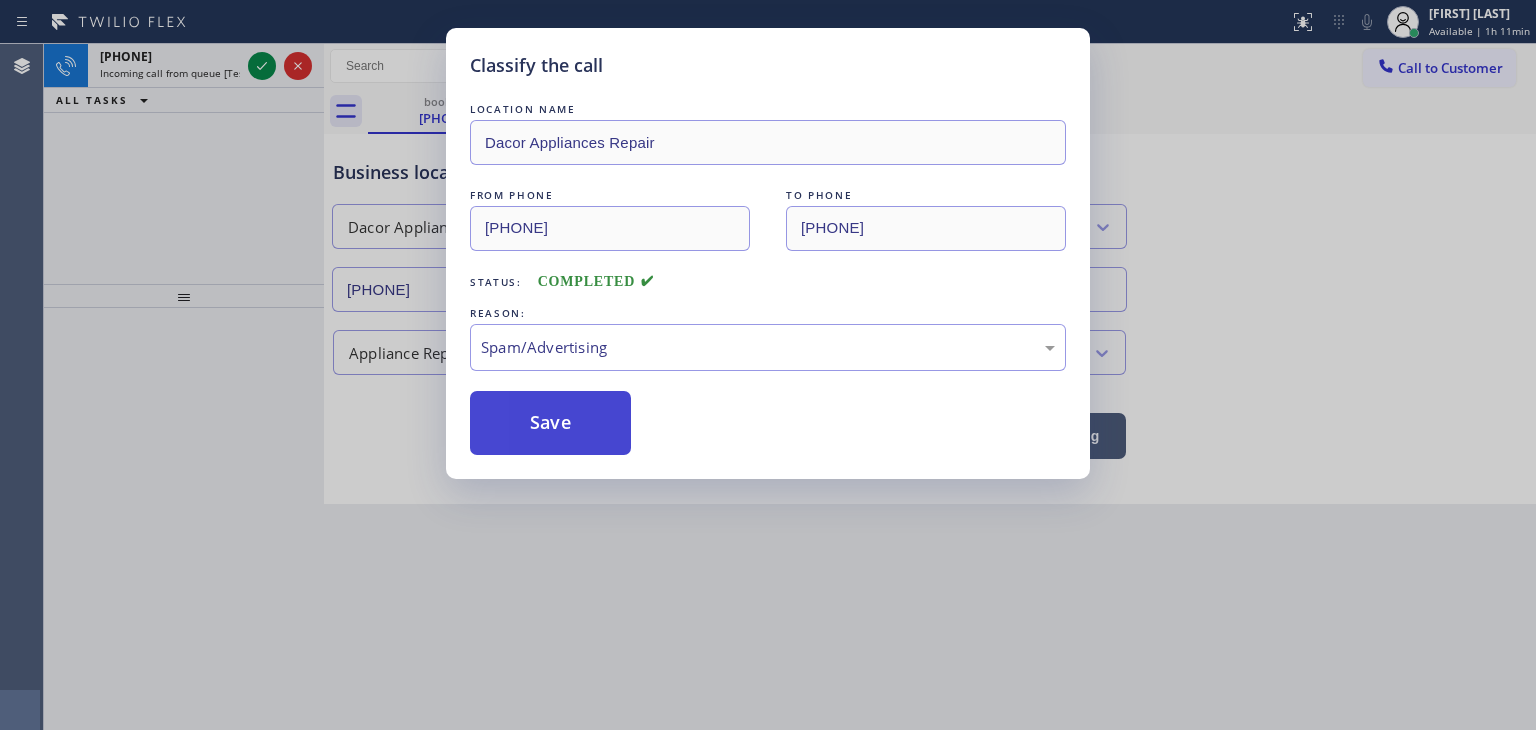 drag, startPoint x: 560, startPoint y: 418, endPoint x: 384, endPoint y: 145, distance: 324.81534 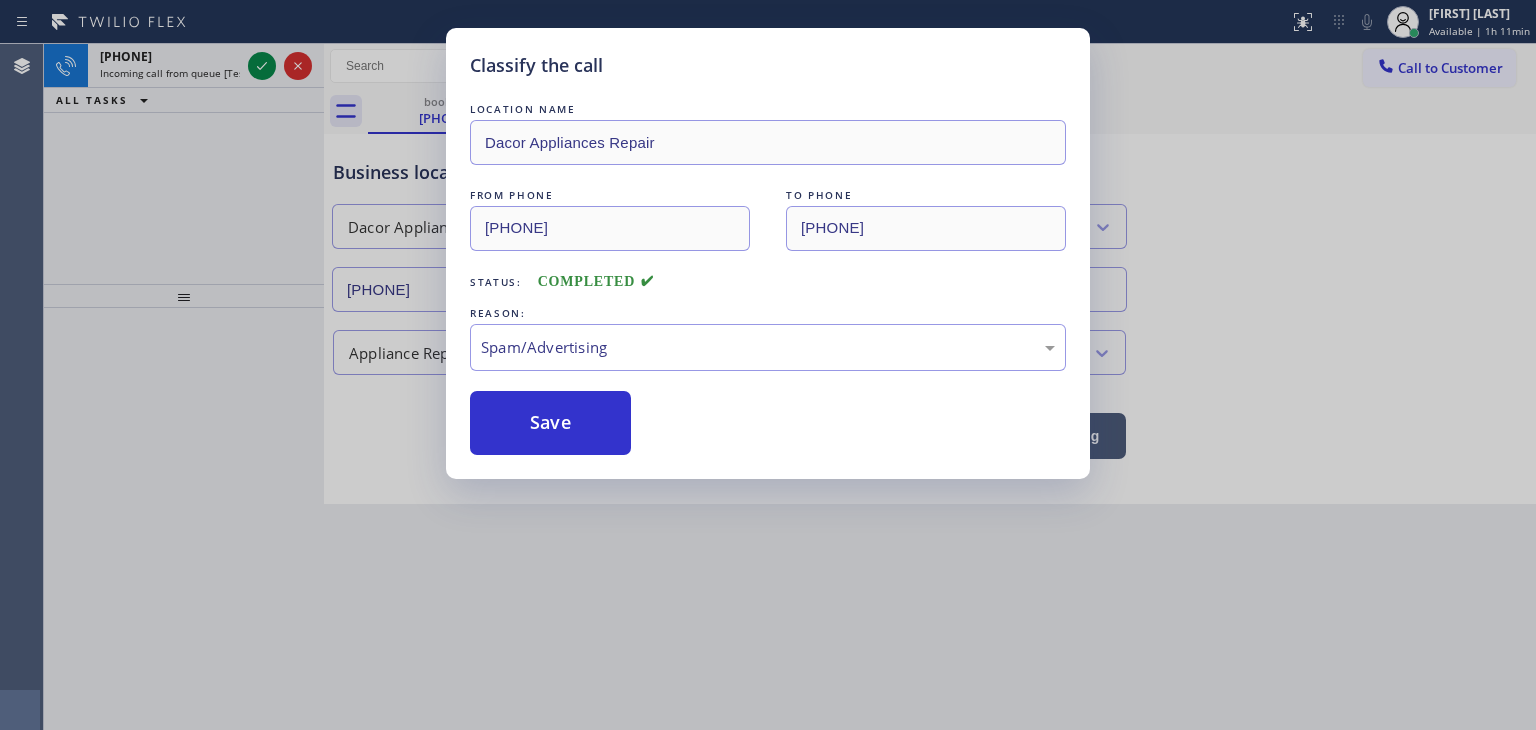 click on "Save" at bounding box center (550, 423) 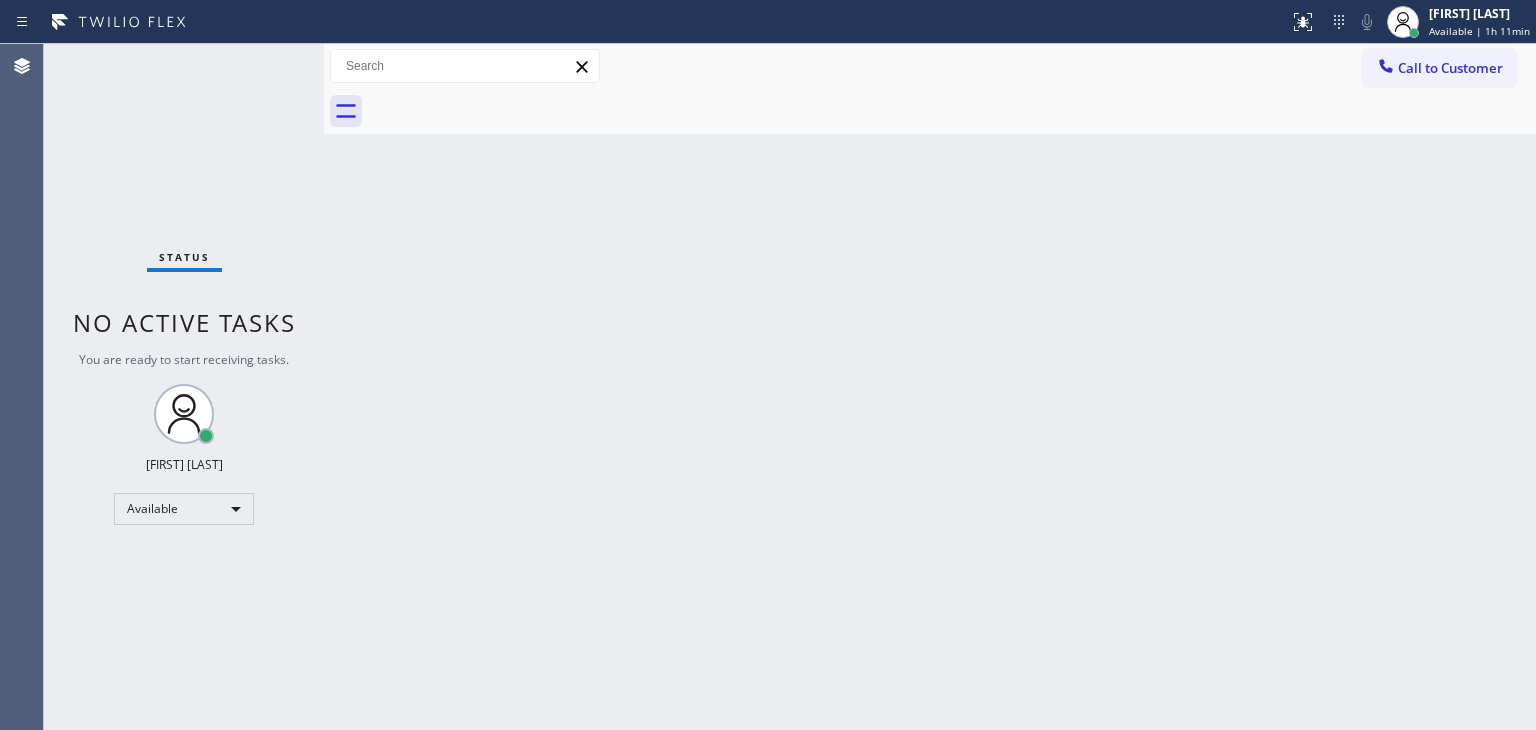 click on "Classify the call LOCATION NAME Central Heating   Repair FROM PHONE (850) 254-5083 TO PHONE (877) 586-1873 Status: COMPLETED REASON: Tech, Unknown/didnt ring Save Classify the call LOCATION NAME Dacor Appliances Repair FROM PHONE (650) 702-8438 TO PHONE (650) 935-4987 Status: COMPLETED REASON: Spam/Advertising Save Status   No active tasks     You are ready to start receiving tasks.   Edel John Suson Available Transfer Back to Dashboard Change Sender ID Customers Technicians Select a contact Outbound call Technician Search Technician Your caller id phone number Your caller id phone number Call Technician info Name   Phone none Address none Change Sender ID HVAC +18559994417 5 Star Appliance +18557314952 Appliance Repair +18554611149 Plumbing +18889090120 Air Duct Cleaning +18006865038  Electricians +18005688664 Cancel Change Check personal SMS Reset Change No tabs Call to Customer Outbound call Location Search location Your caller id phone number Customer number Call Outbound call Technician Search Technician" at bounding box center [790, 387] 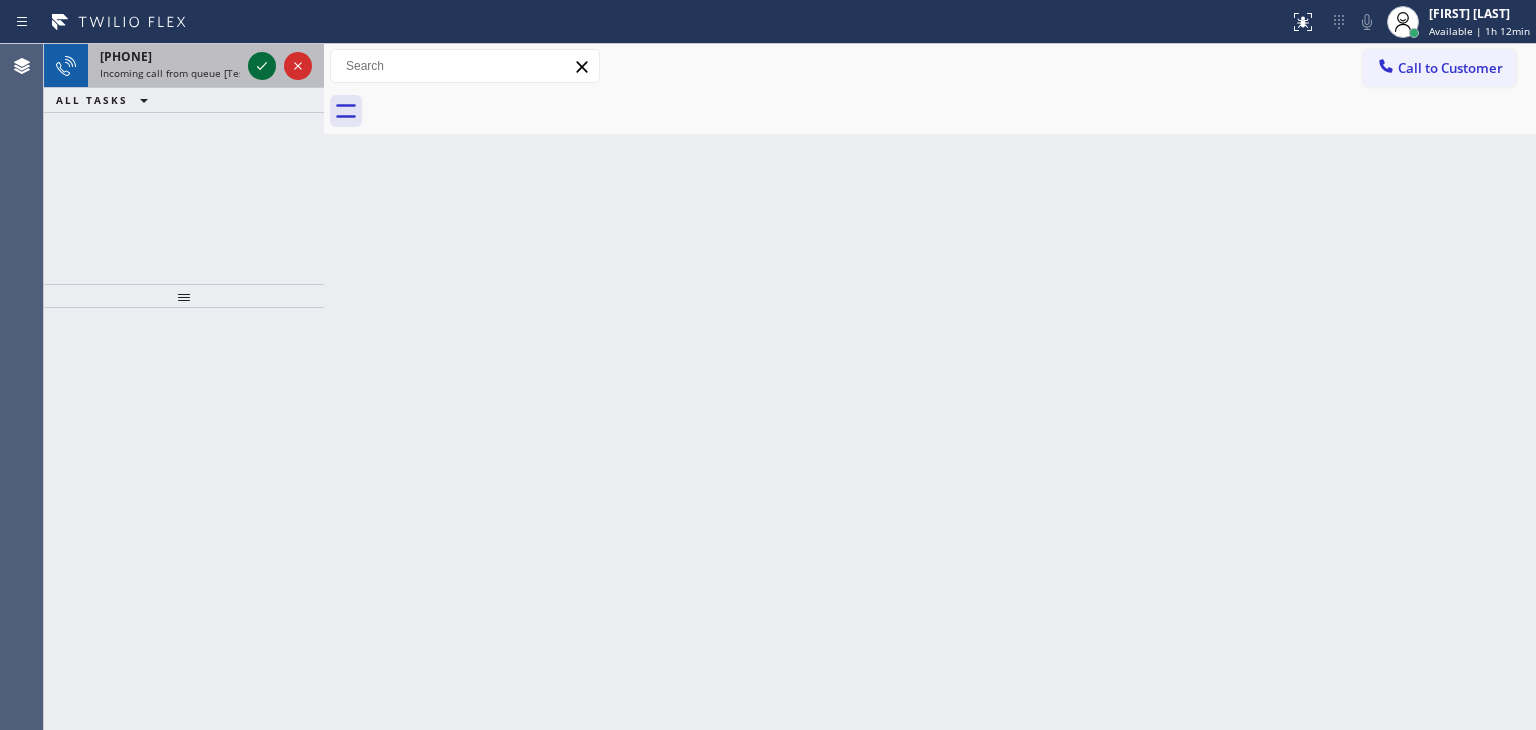 click 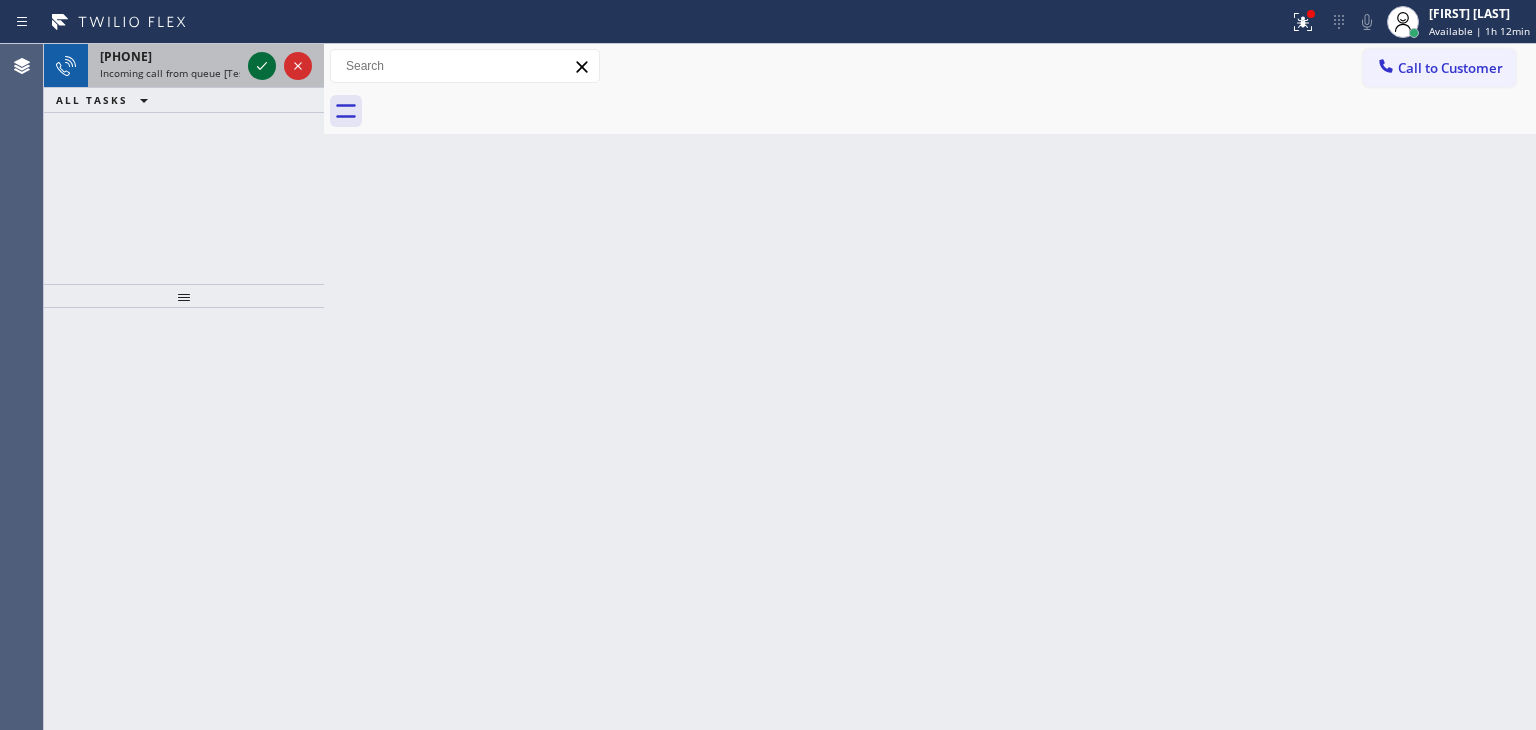 click 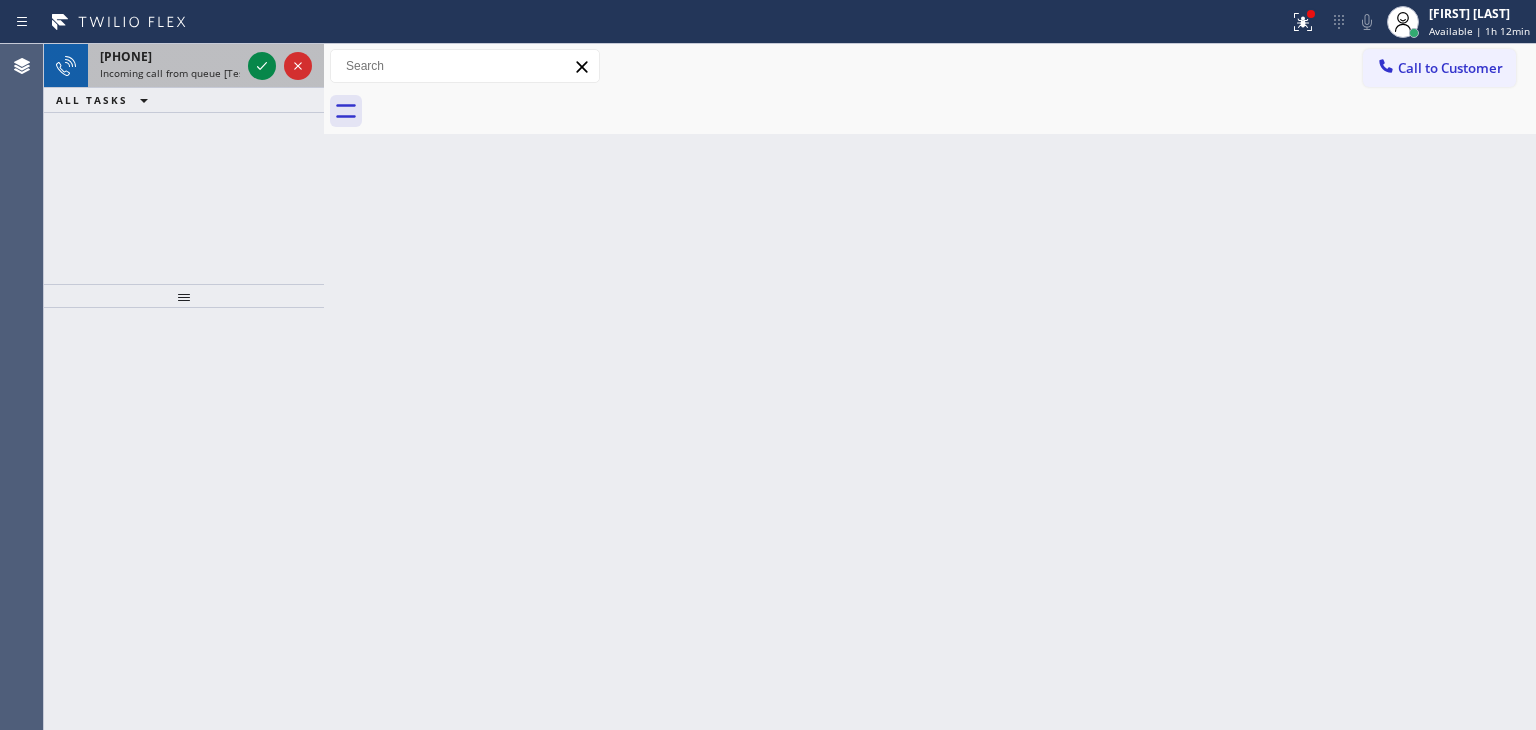 click at bounding box center (280, 66) 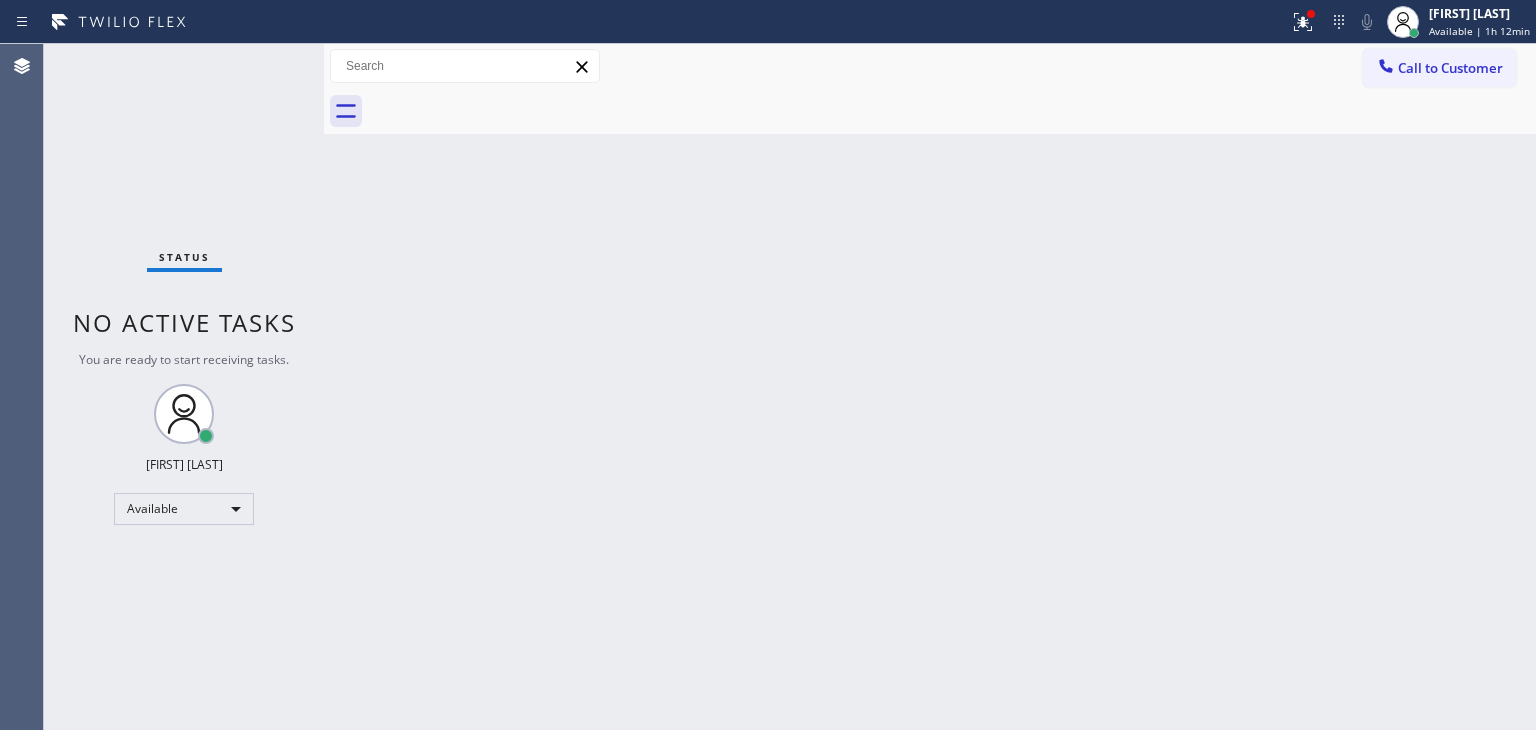 click on "Status   No active tasks     You are ready to start receiving tasks.   [FIRST] [LAST] Available" at bounding box center (184, 387) 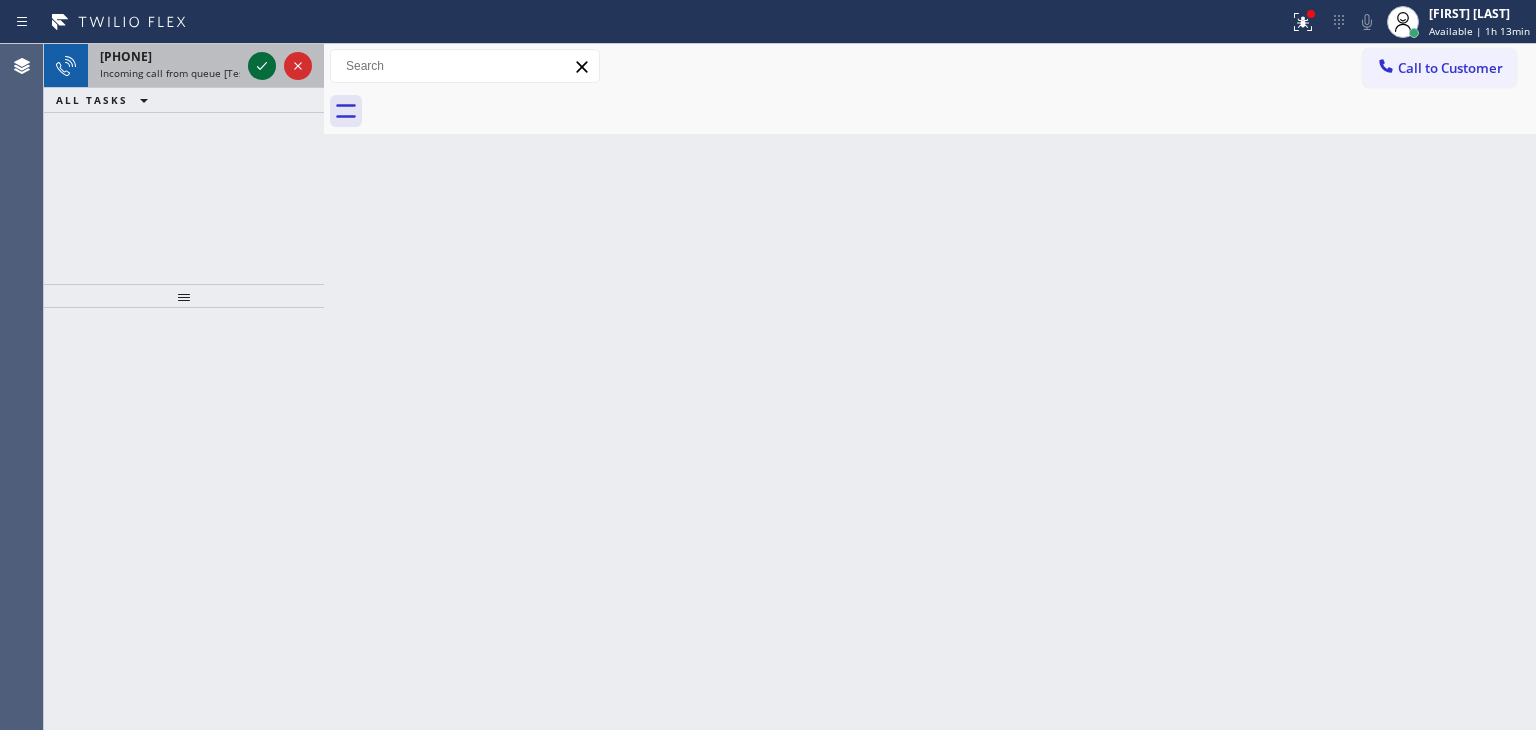 click 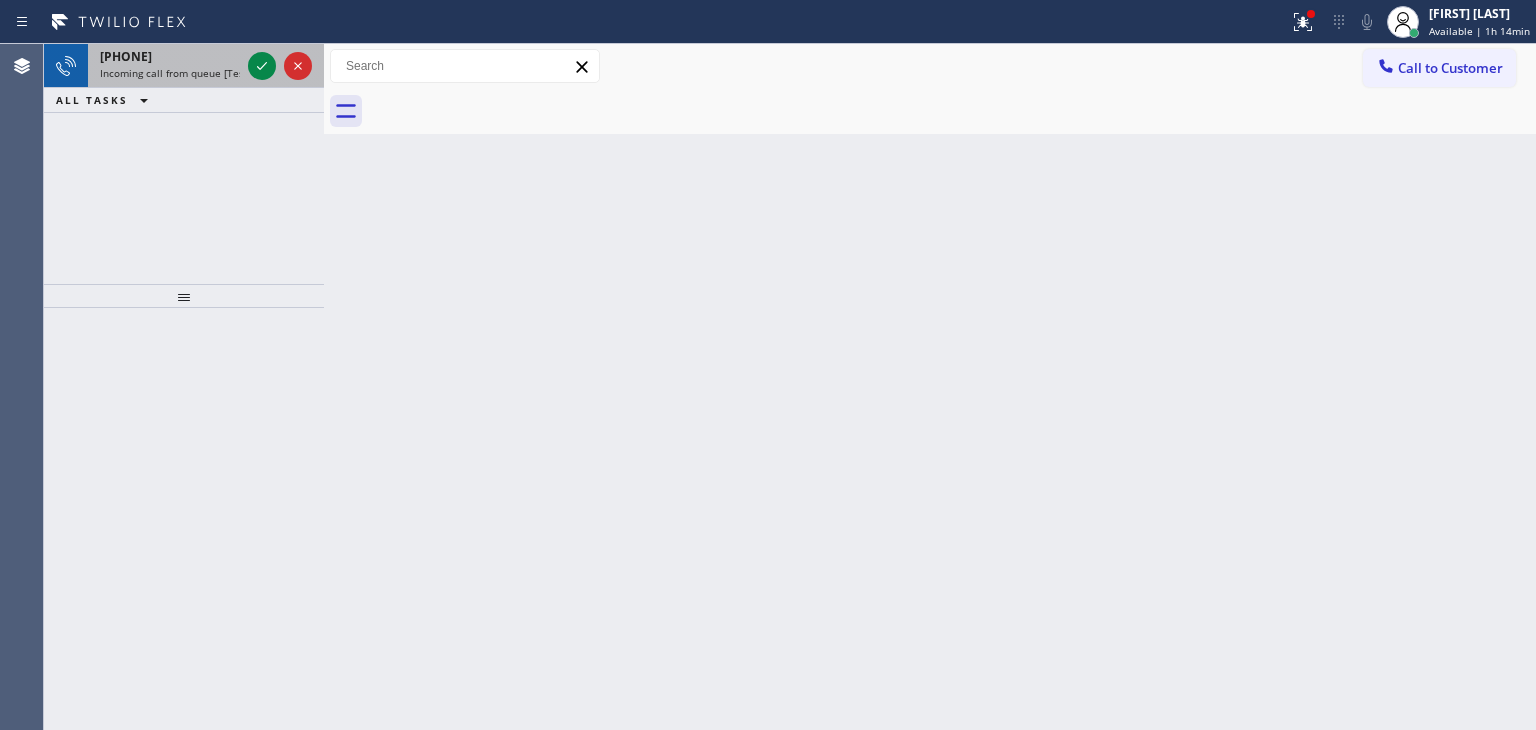 drag, startPoint x: 259, startPoint y: 67, endPoint x: 248, endPoint y: 49, distance: 21.095022 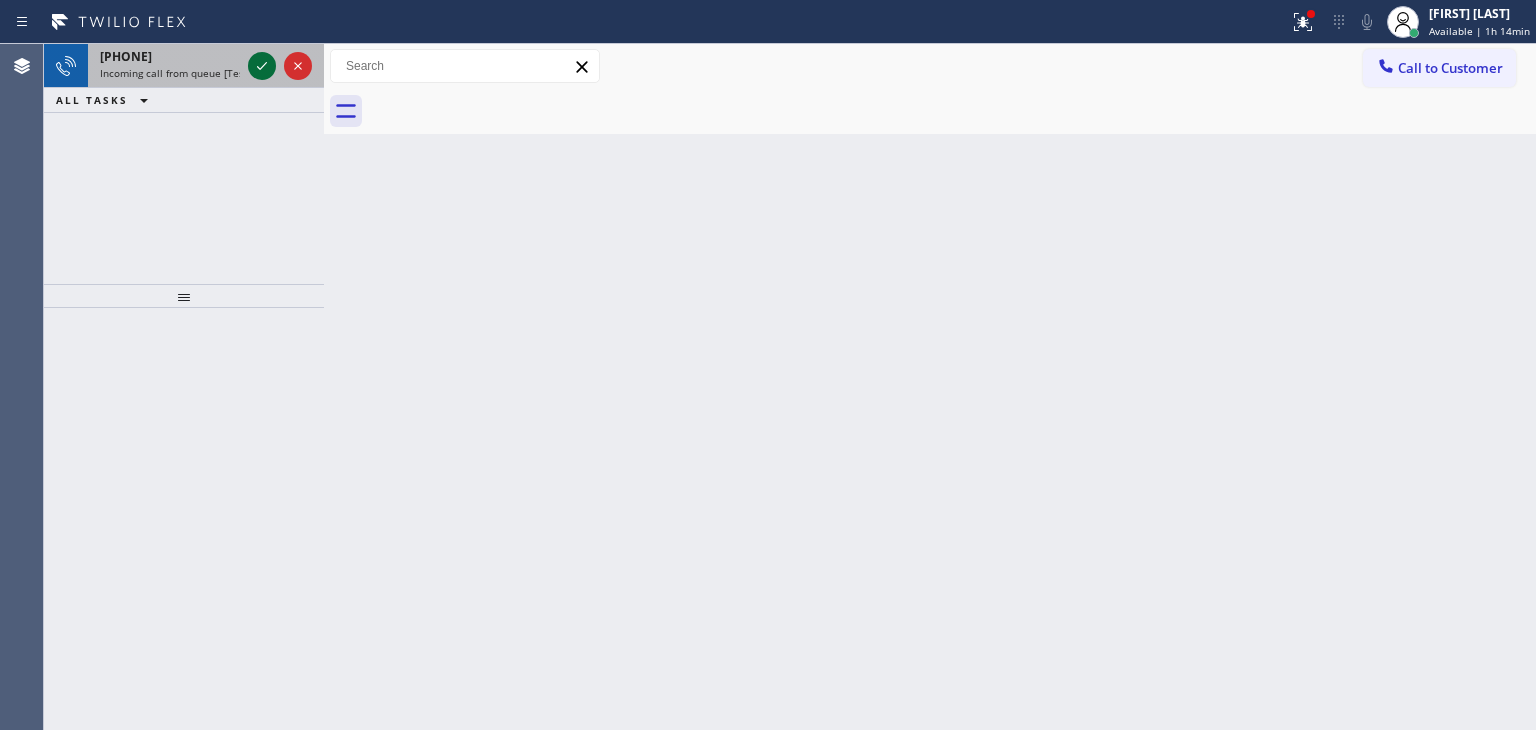 click 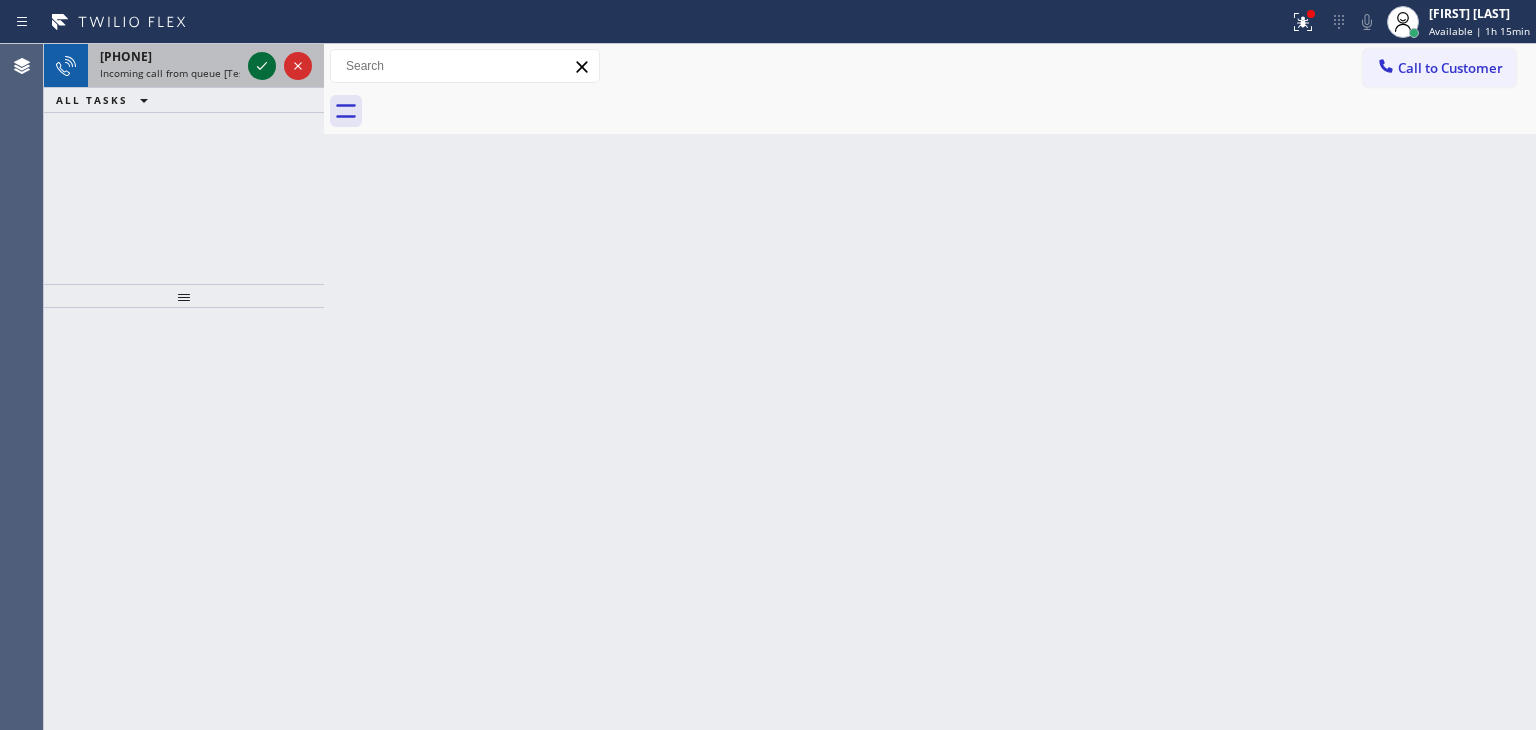 click 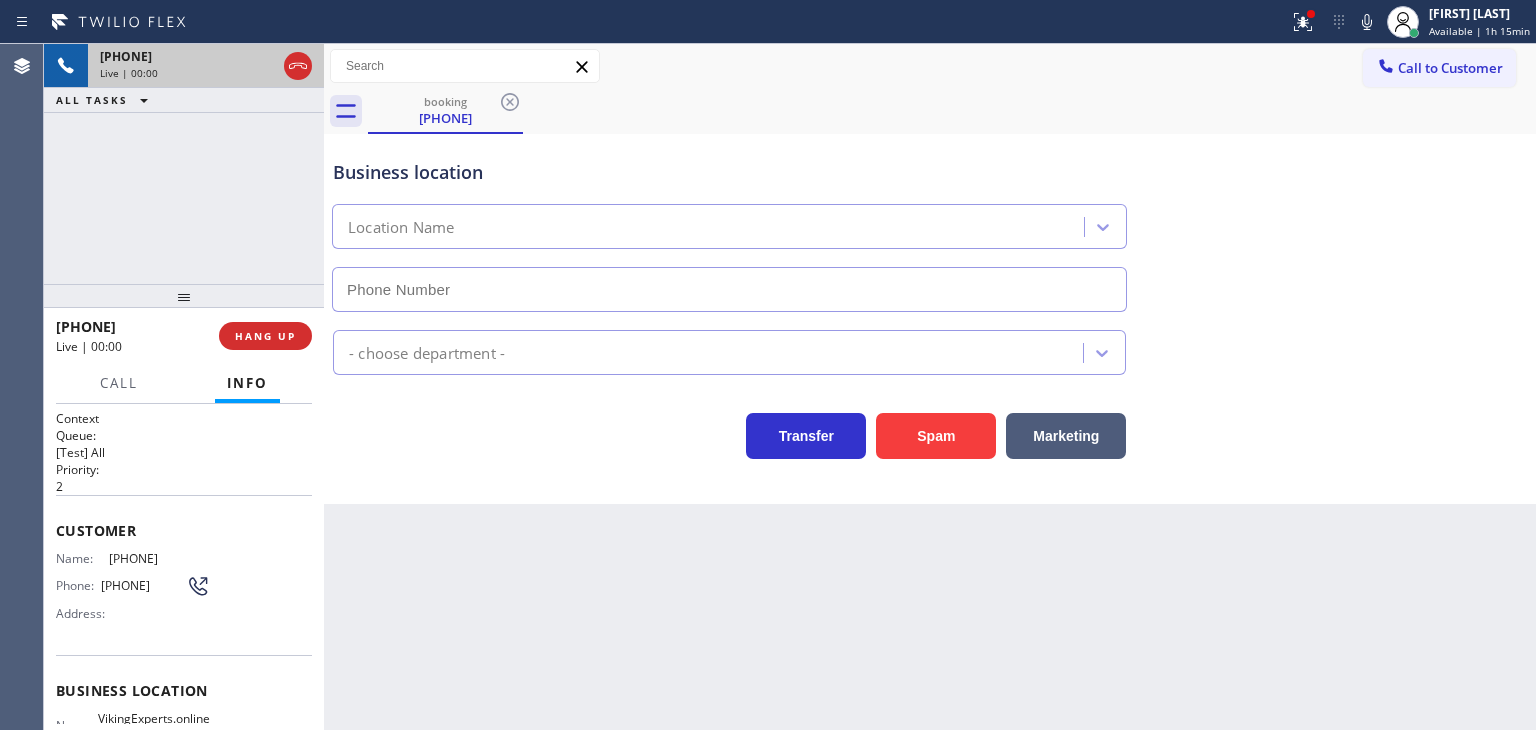 type on "(602) 833-1301" 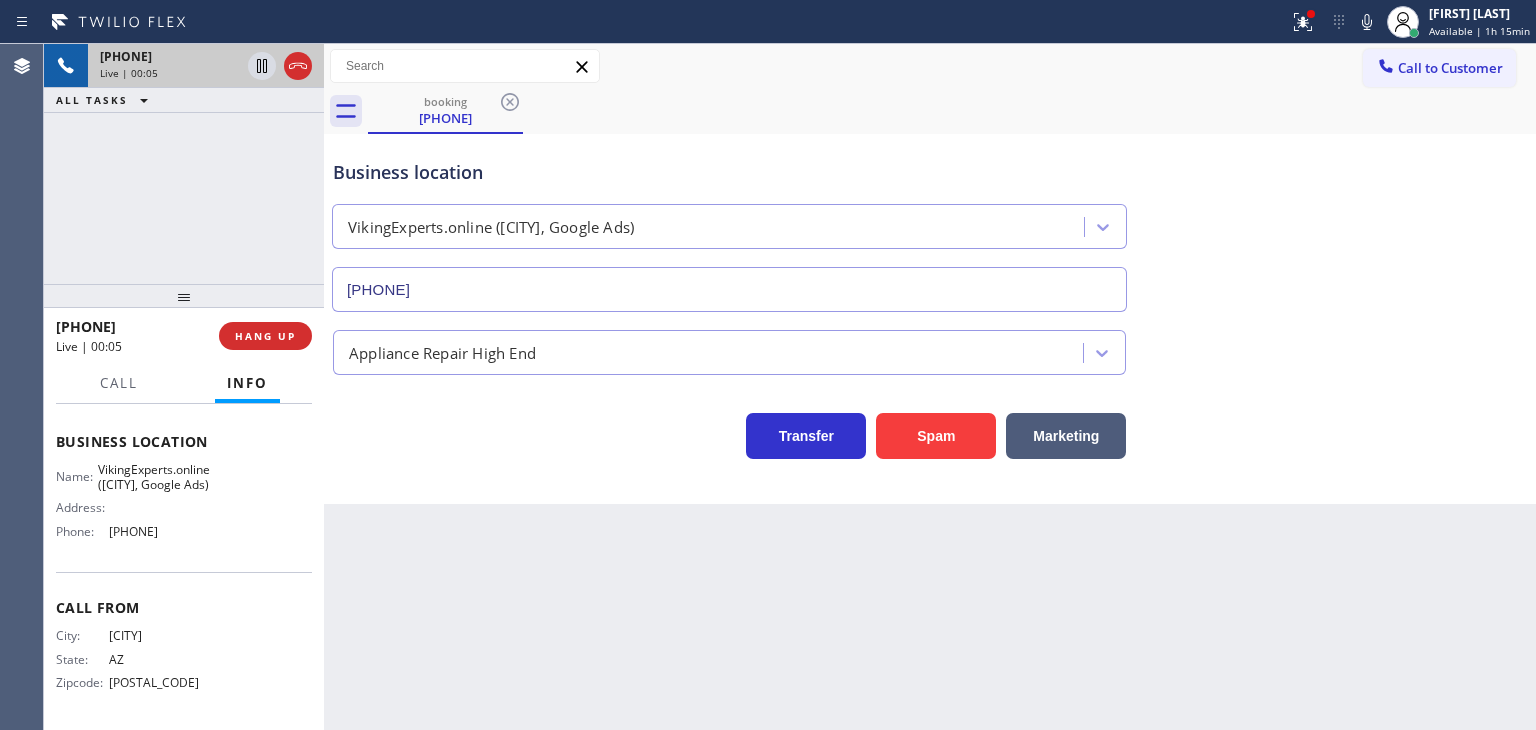 scroll, scrollTop: 266, scrollLeft: 0, axis: vertical 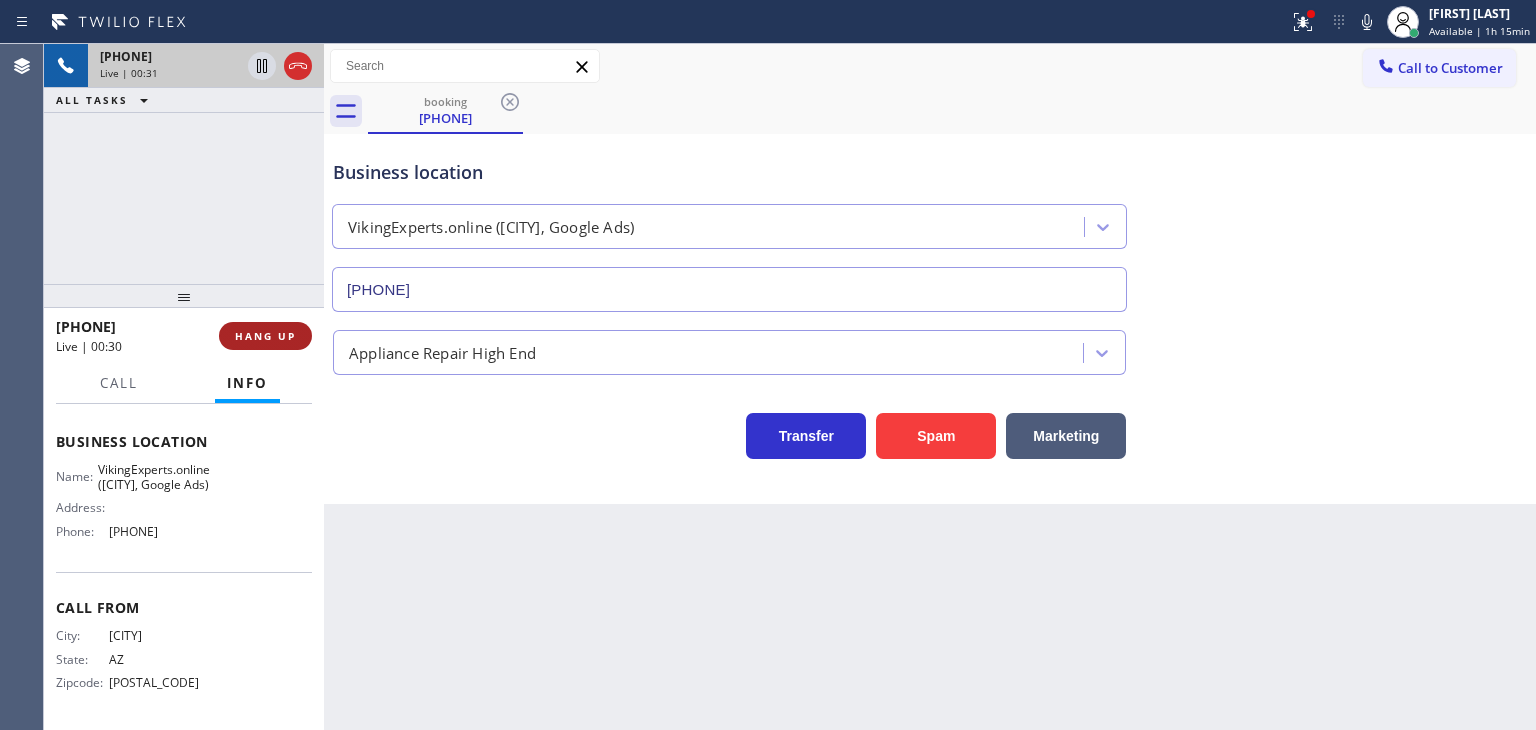 click on "HANG UP" at bounding box center (265, 336) 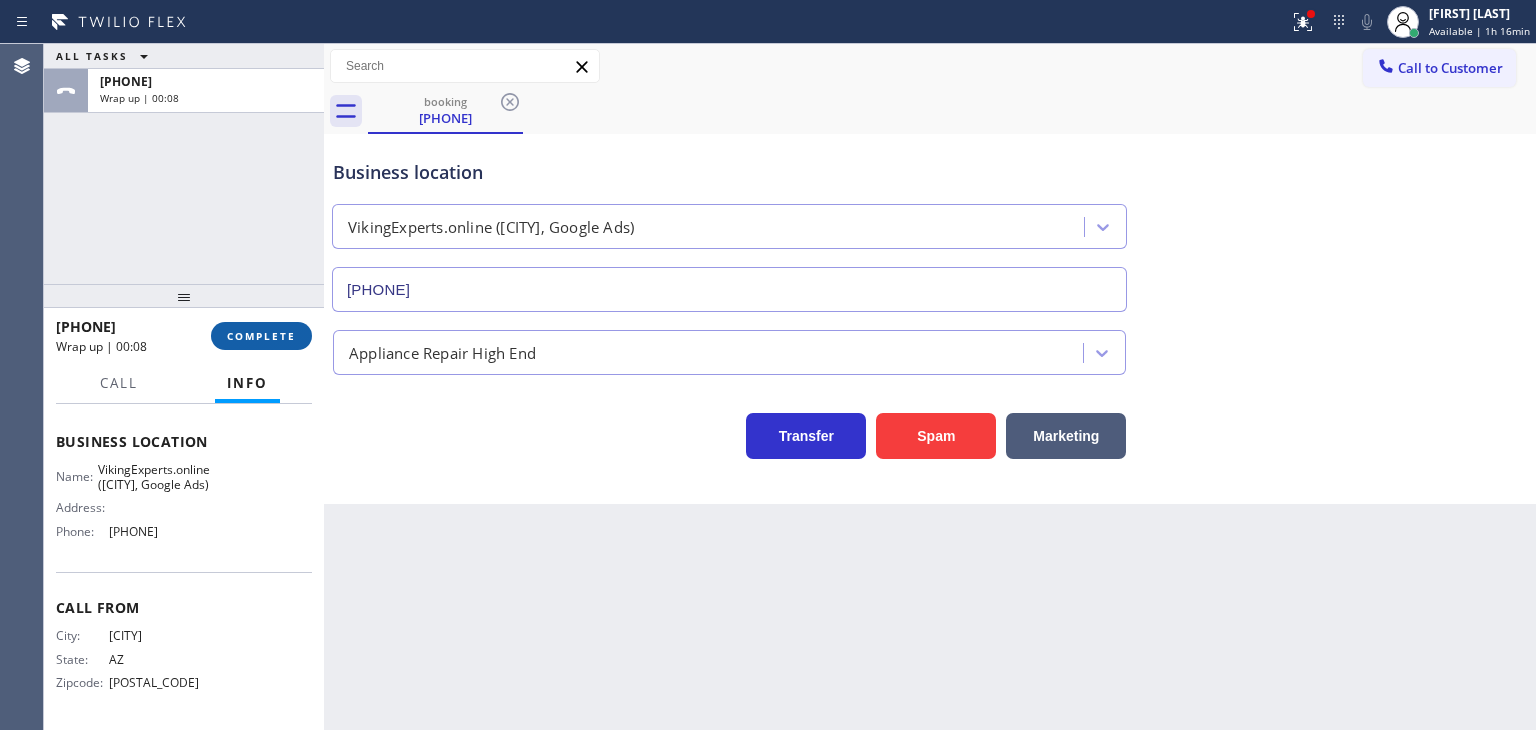 click on "COMPLETE" at bounding box center [261, 336] 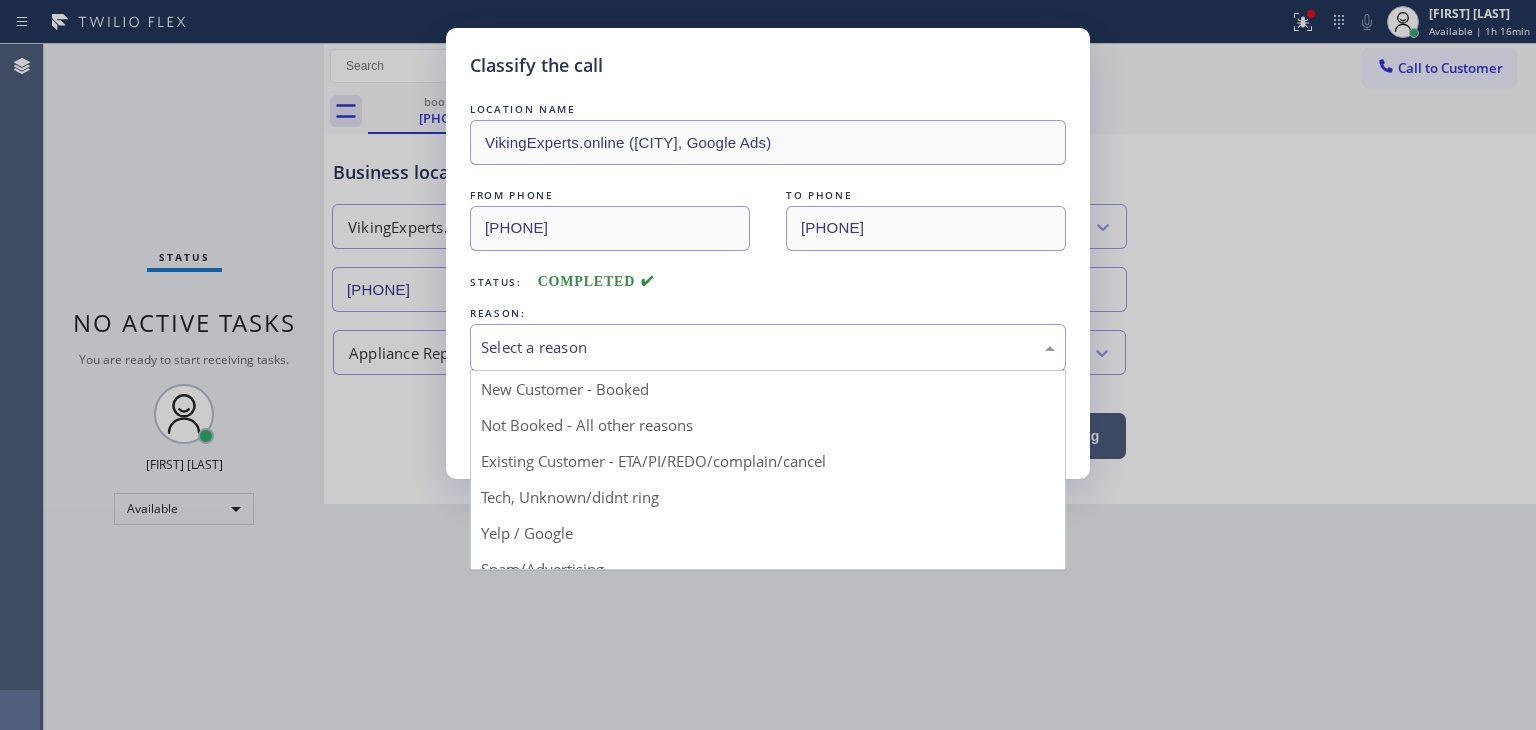 click on "Select a reason" at bounding box center (768, 347) 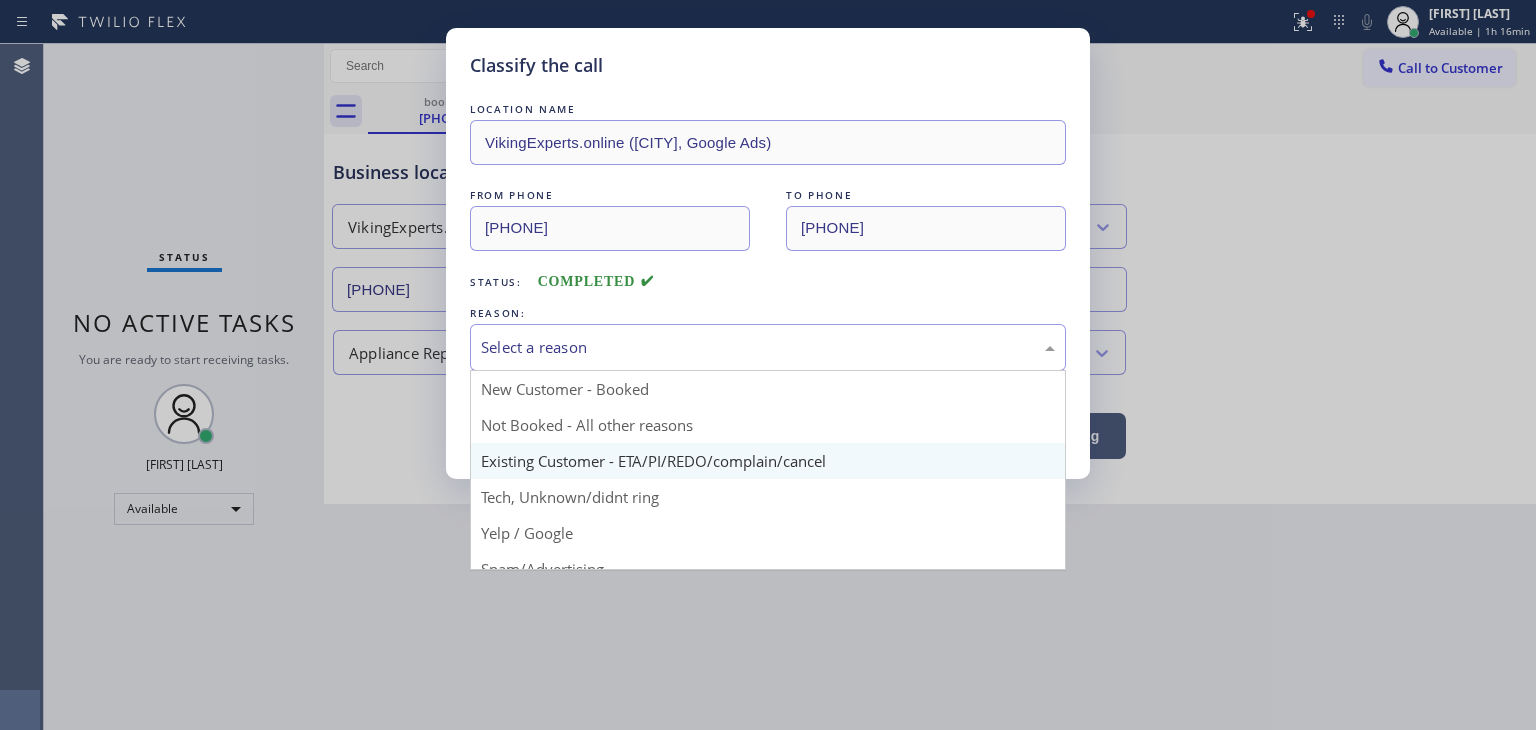 scroll, scrollTop: 100, scrollLeft: 0, axis: vertical 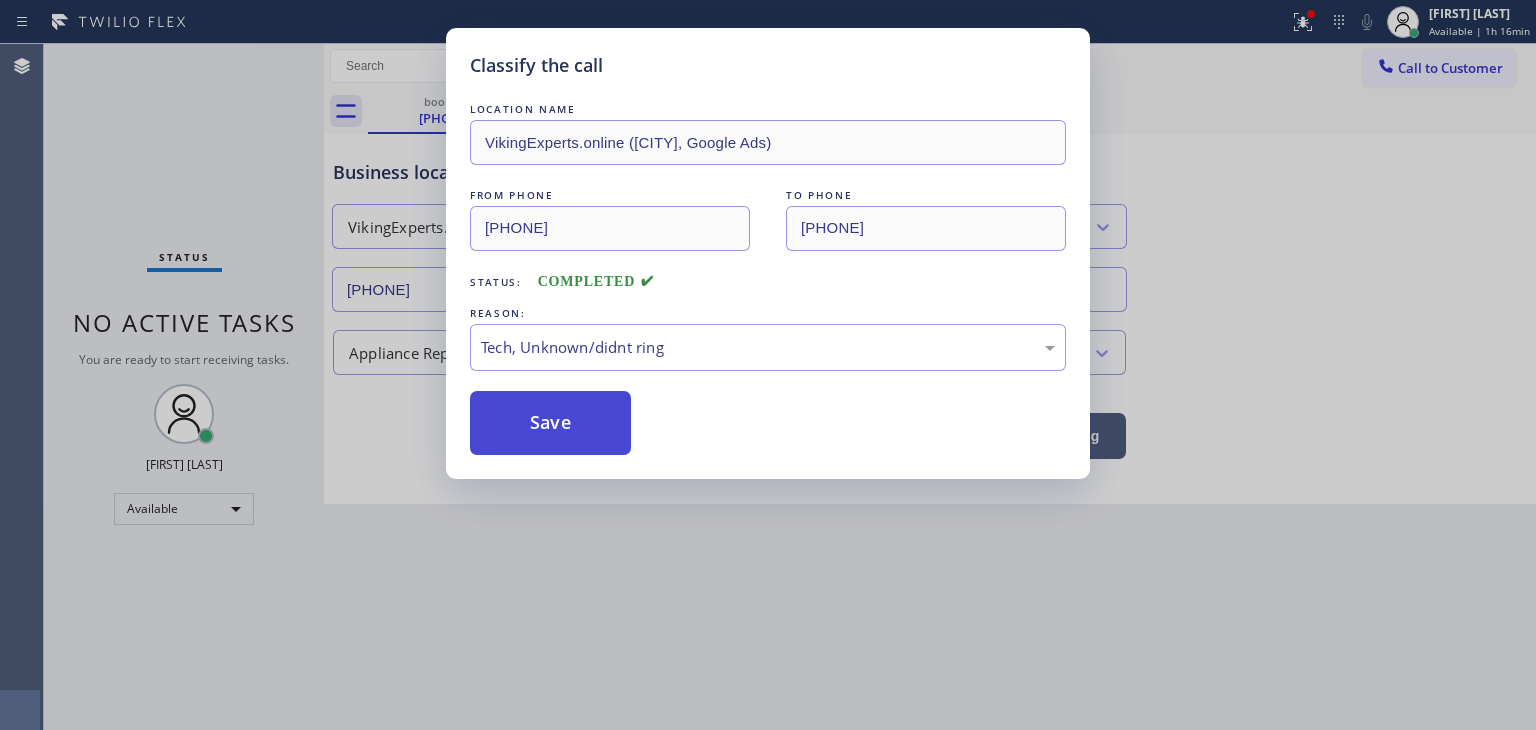 click on "Save" at bounding box center [550, 423] 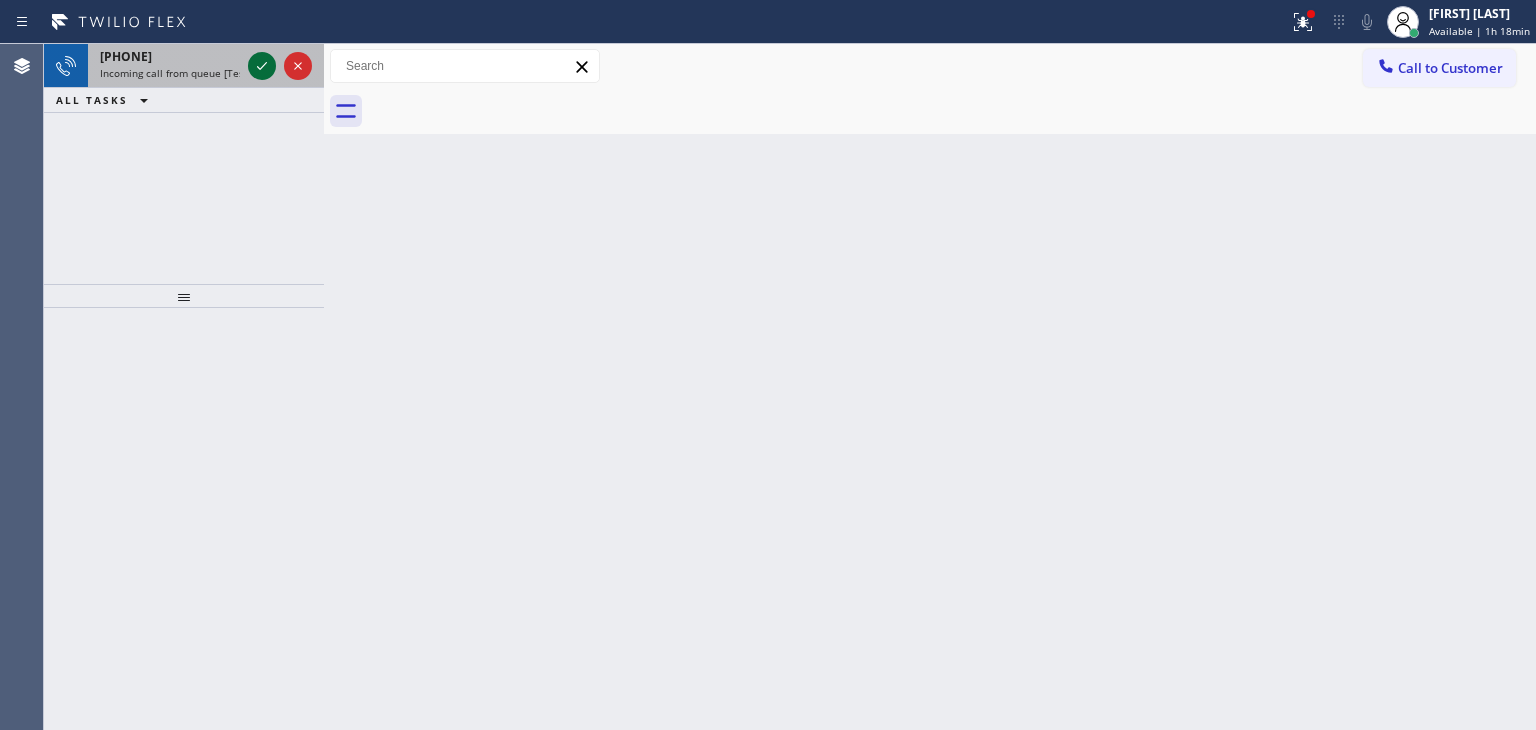 click 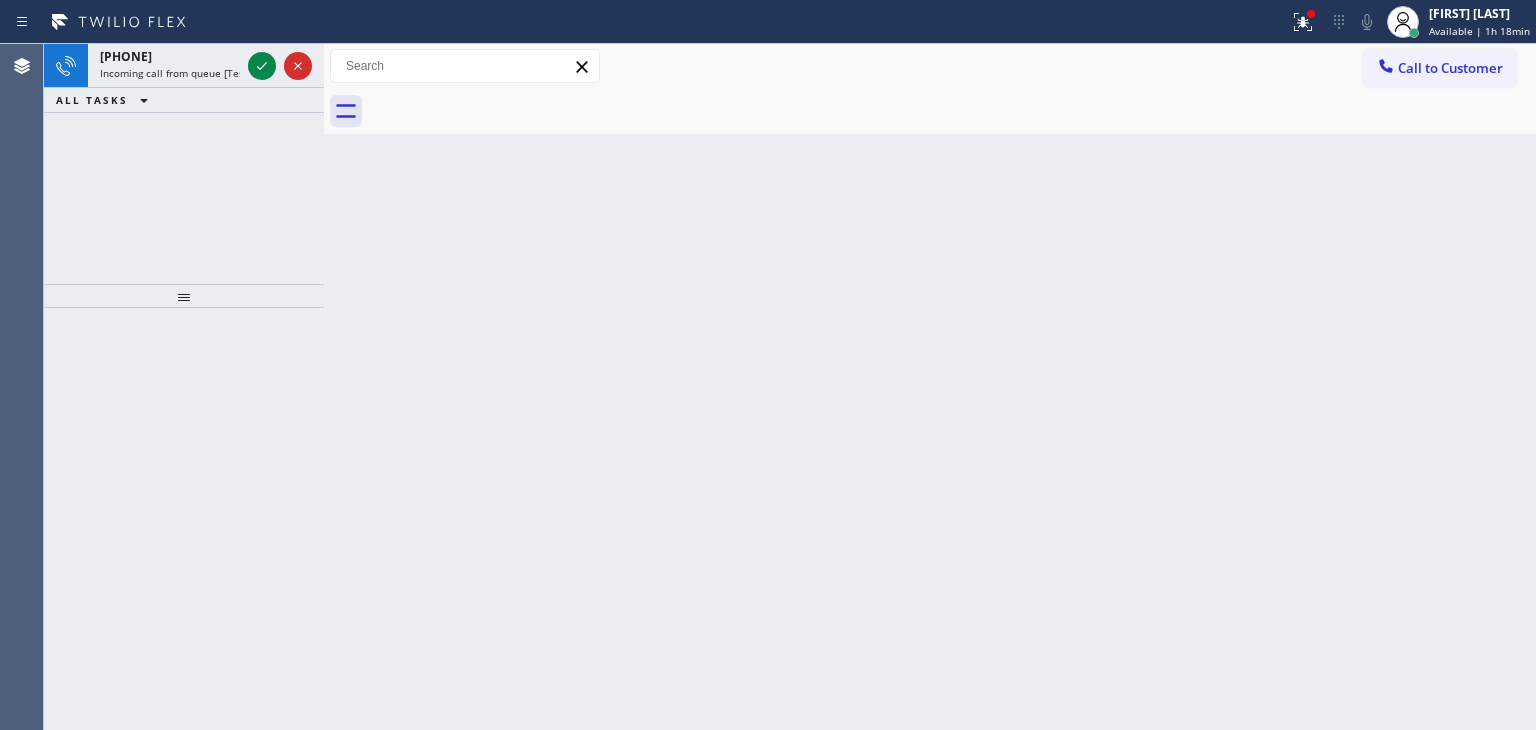 click 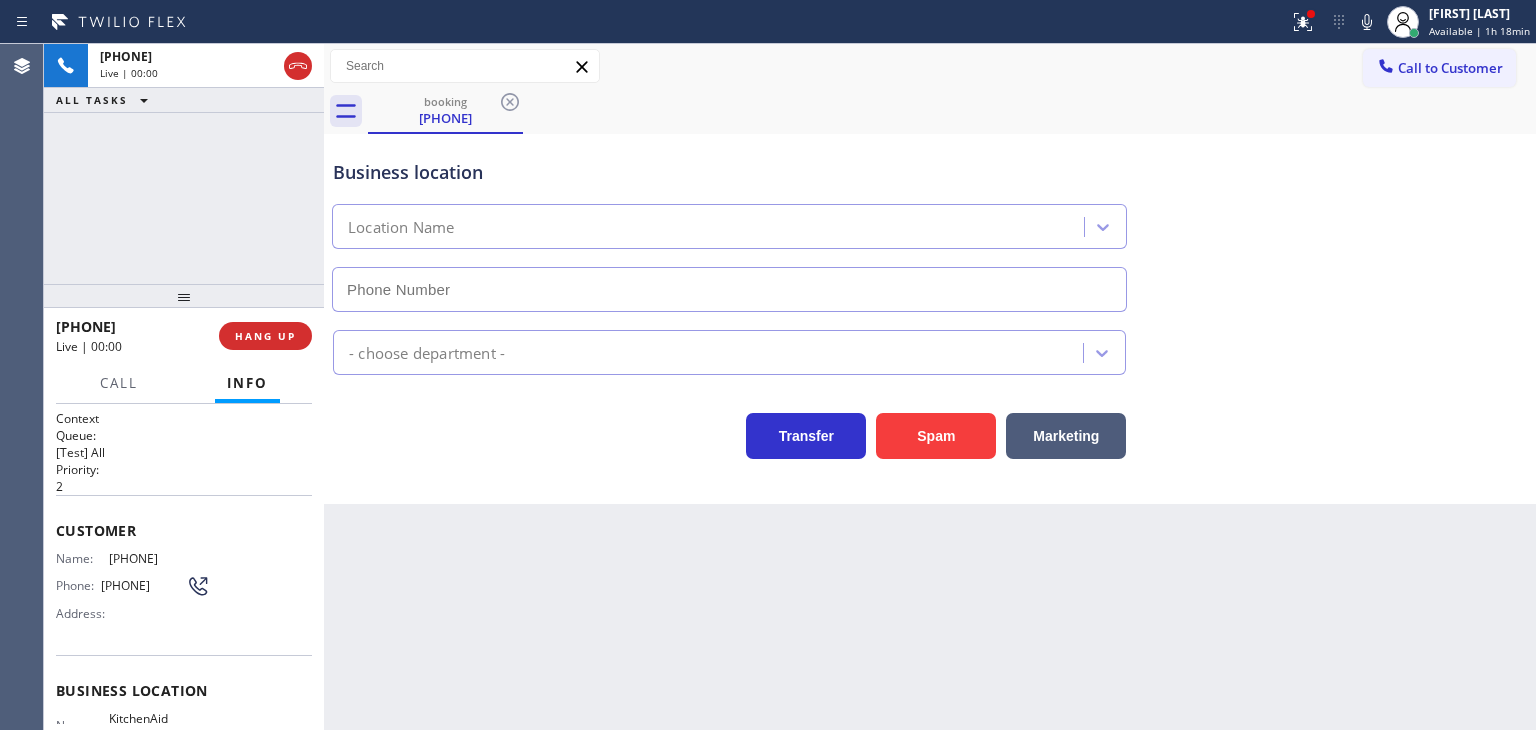 type on "(206) 558-5790" 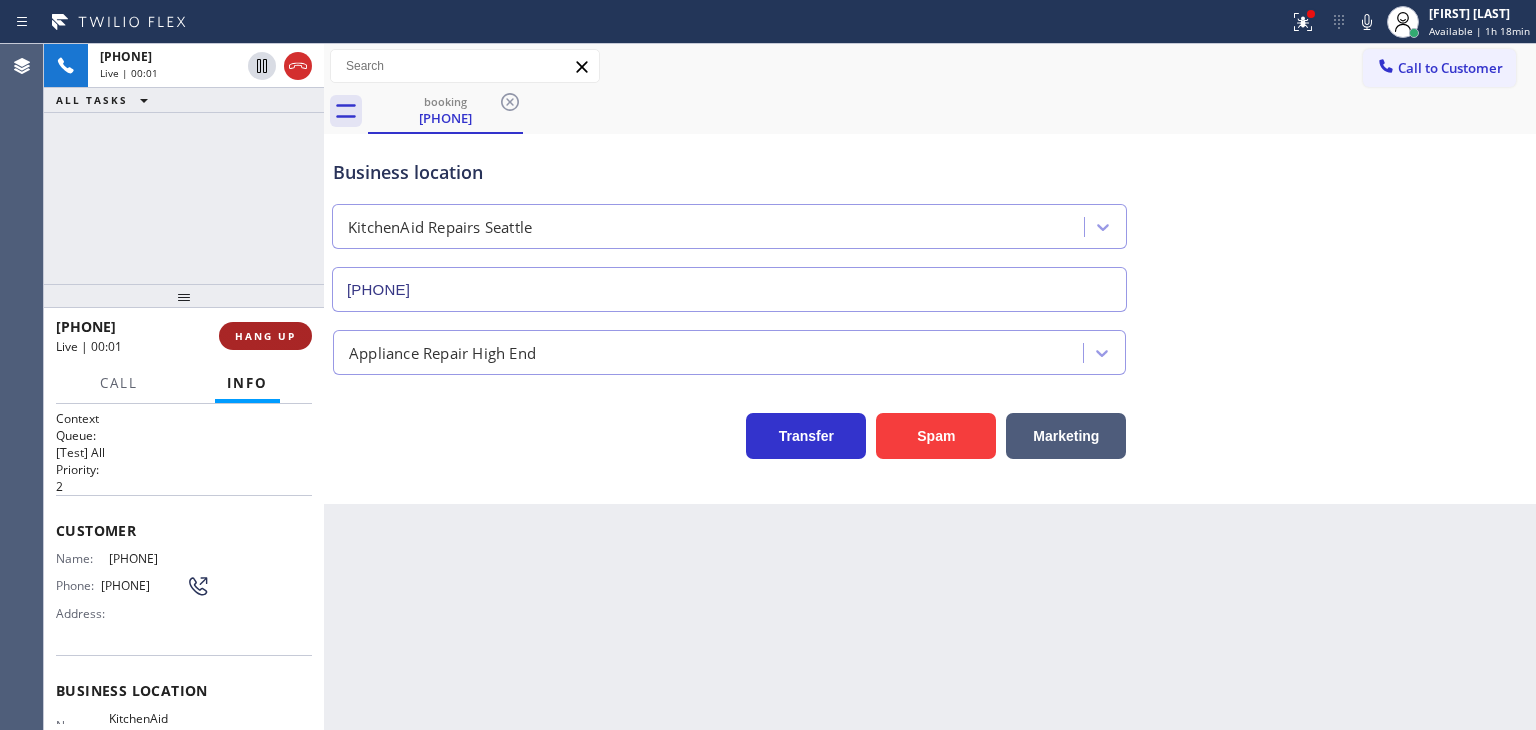 click on "HANG UP" at bounding box center (265, 336) 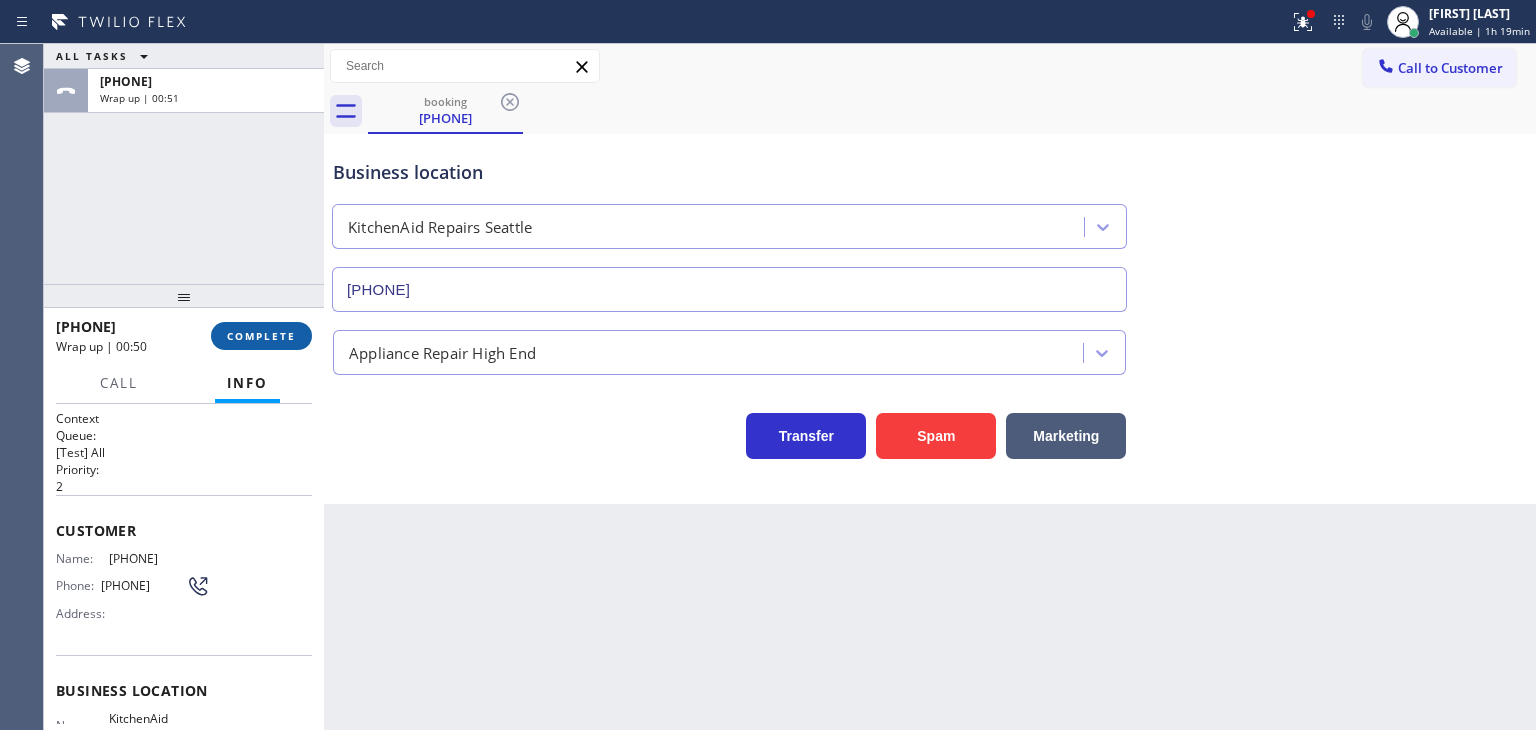 click on "COMPLETE" at bounding box center [261, 336] 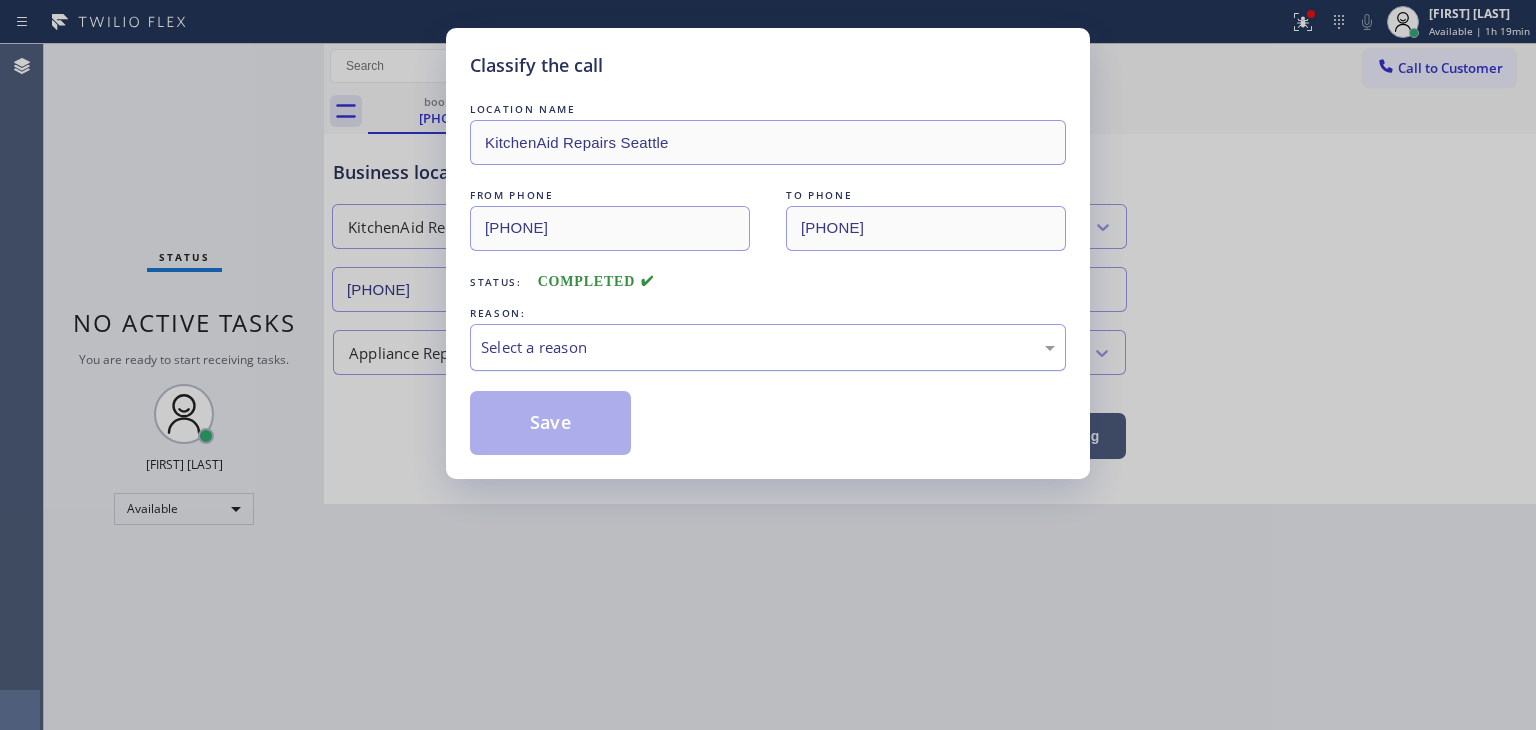 click on "Select a reason" at bounding box center (768, 347) 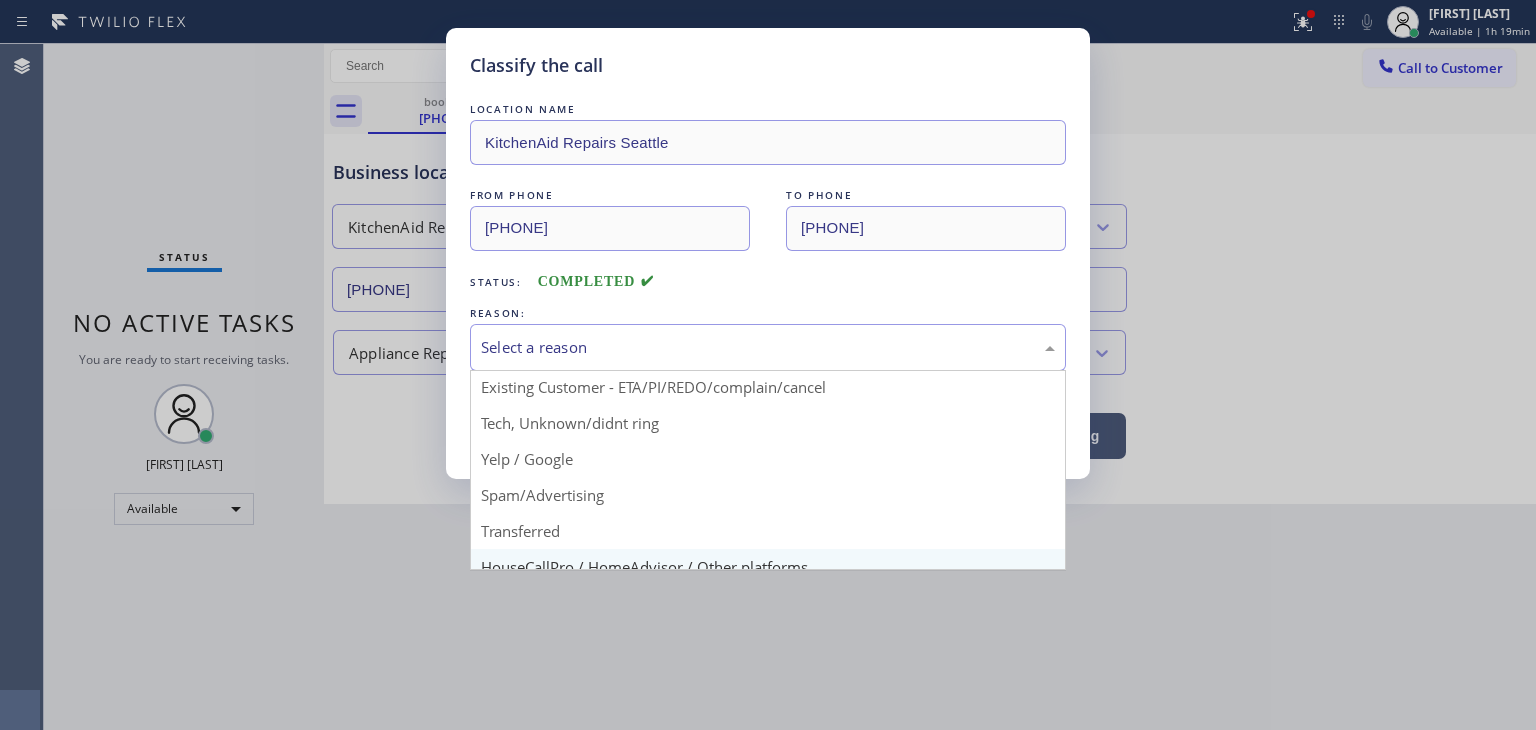 scroll, scrollTop: 125, scrollLeft: 0, axis: vertical 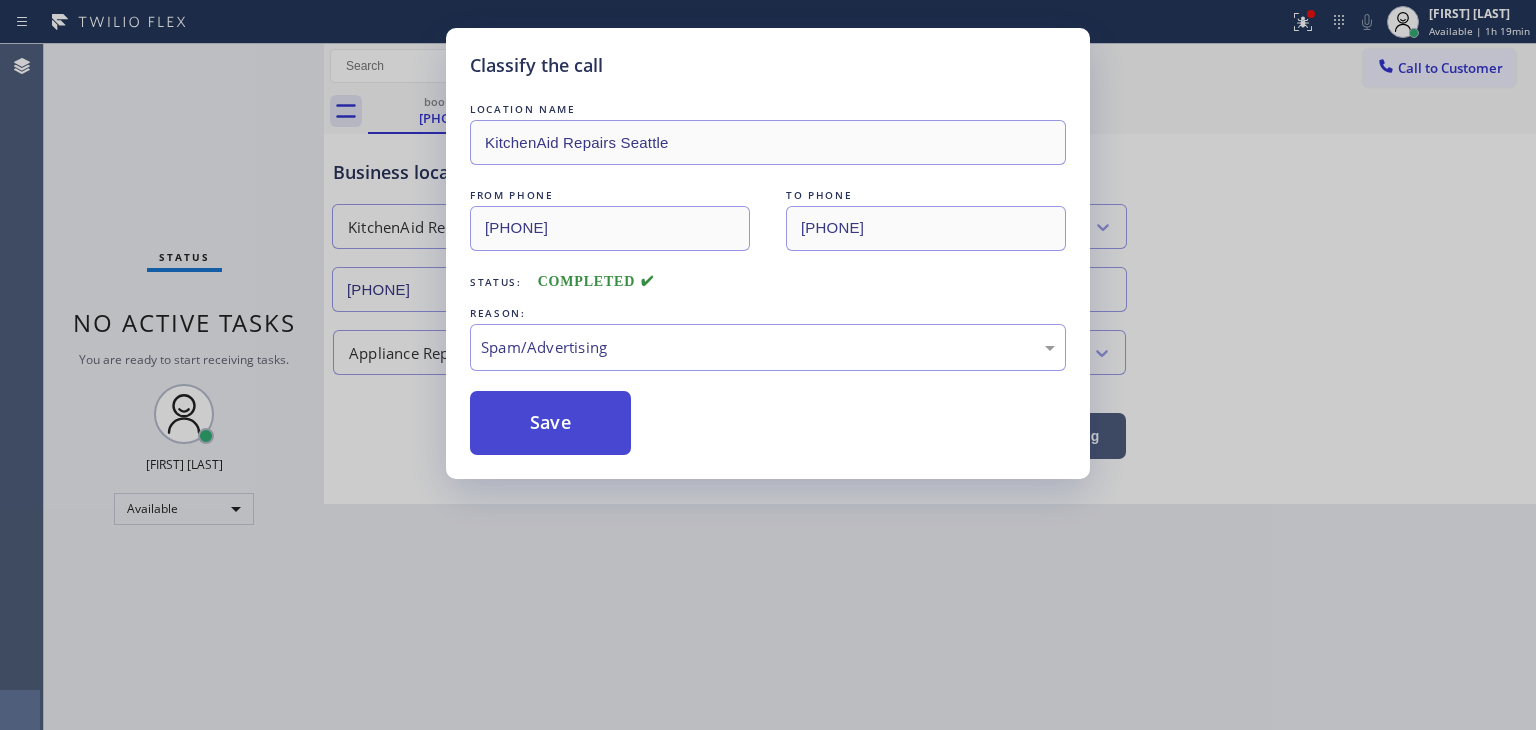 click on "Save" at bounding box center (550, 423) 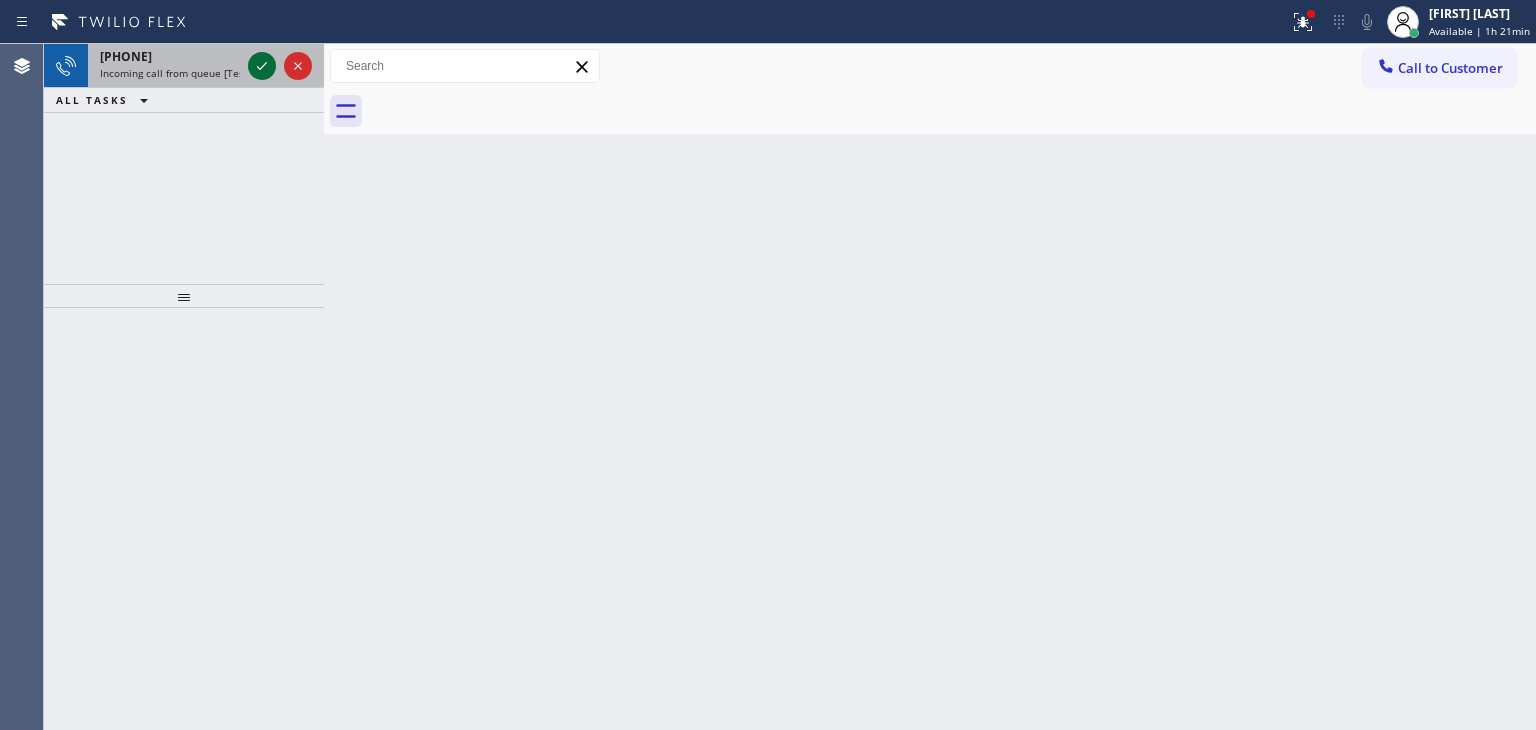 click 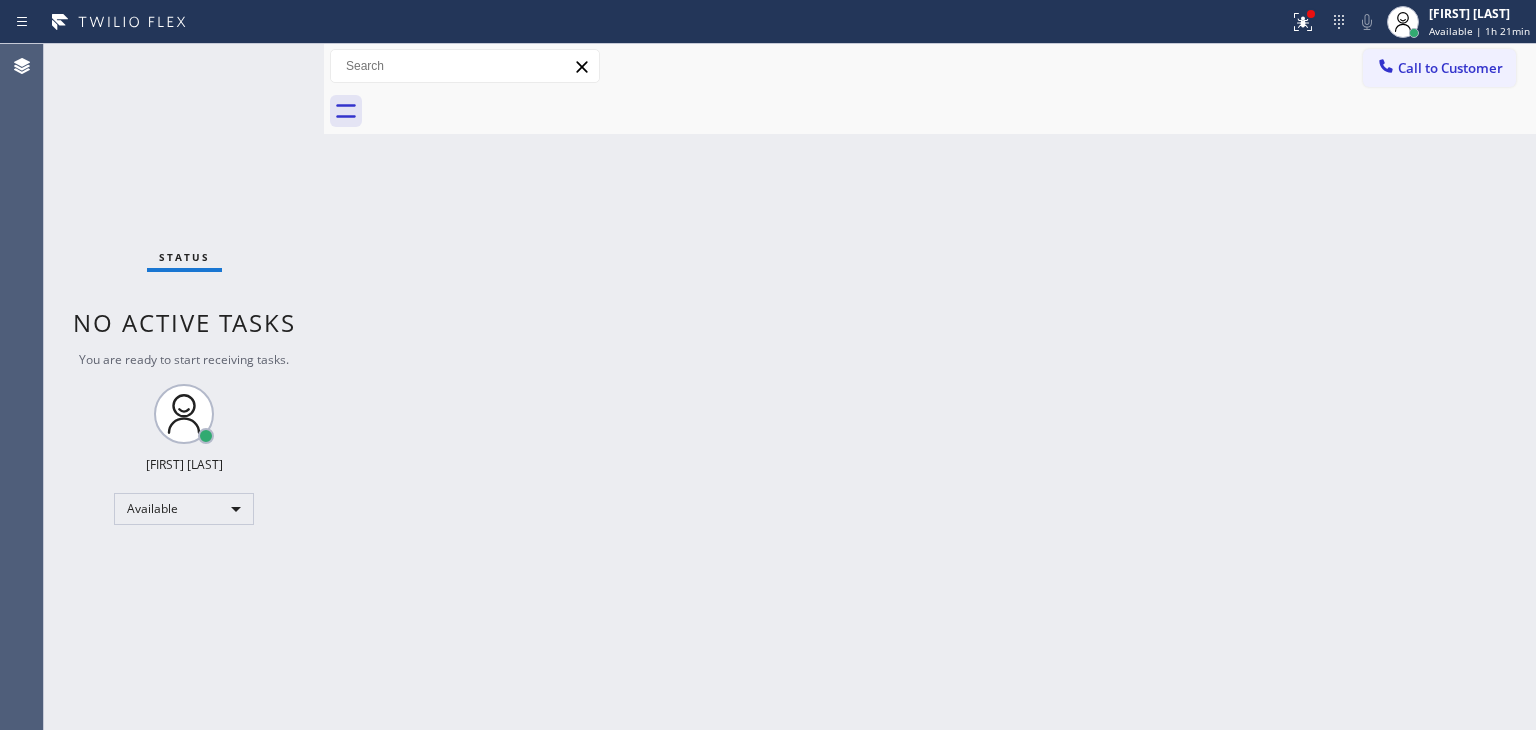 click on "Status   No active tasks     You are ready to start receiving tasks.   [FIRST] [LAST] Available" at bounding box center [184, 387] 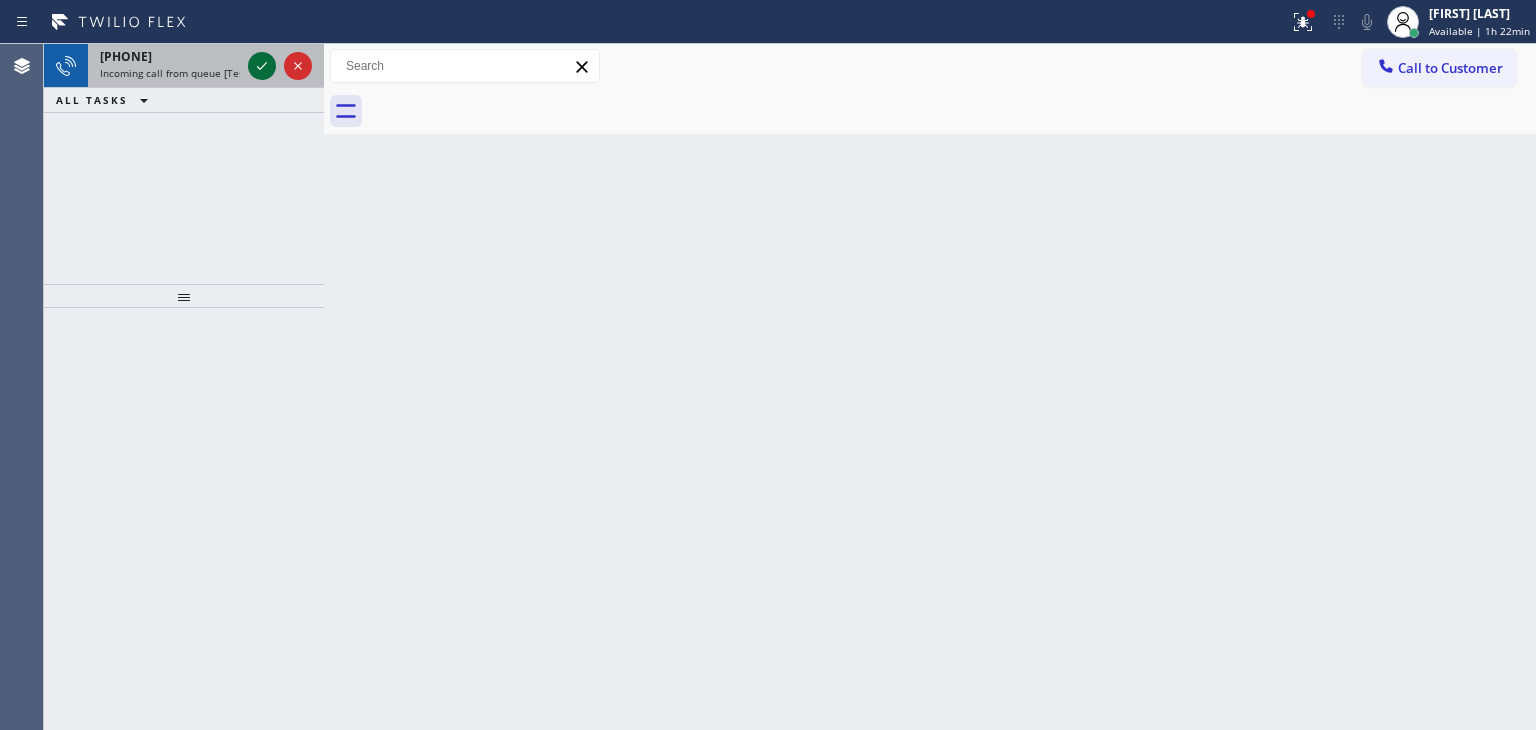 click 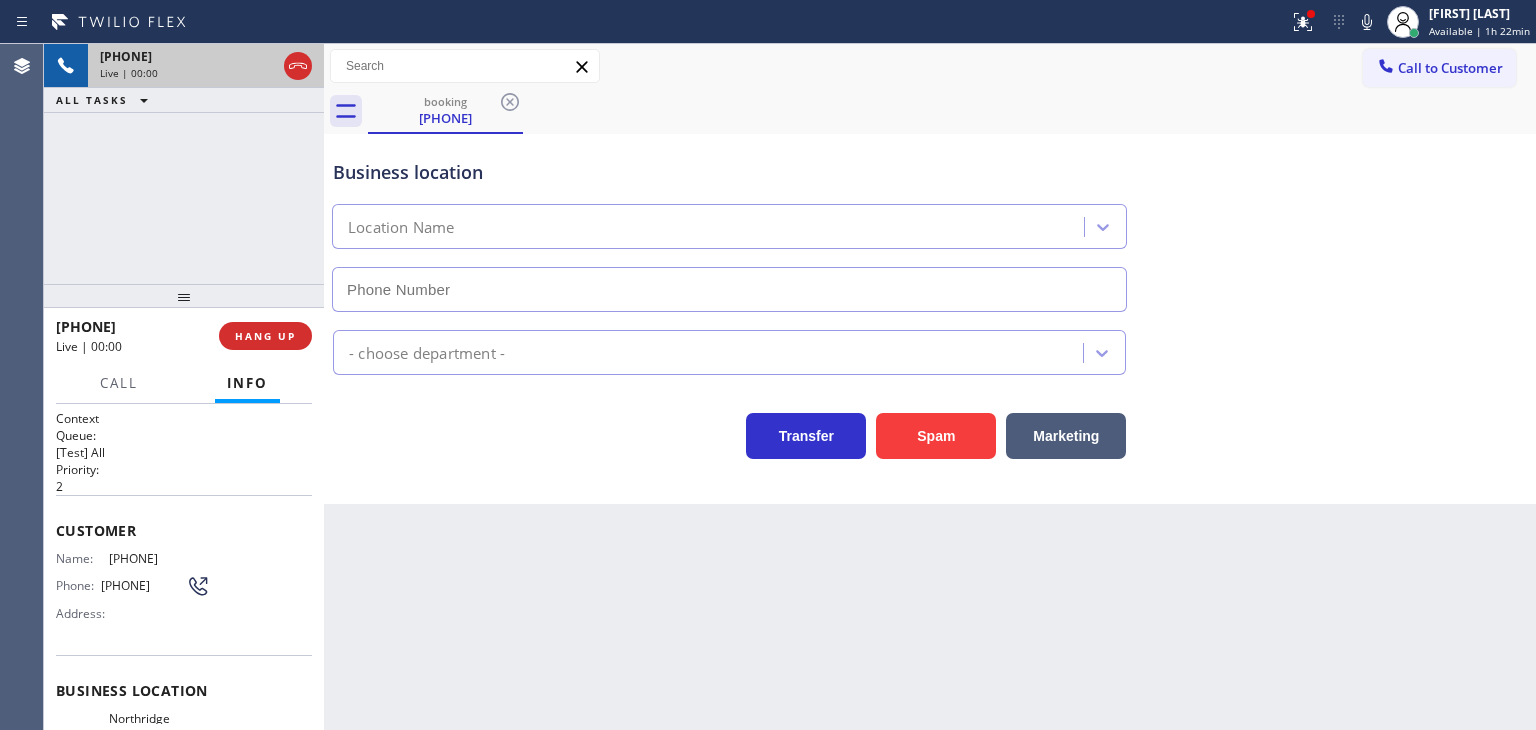 type on "(213) 322-0539" 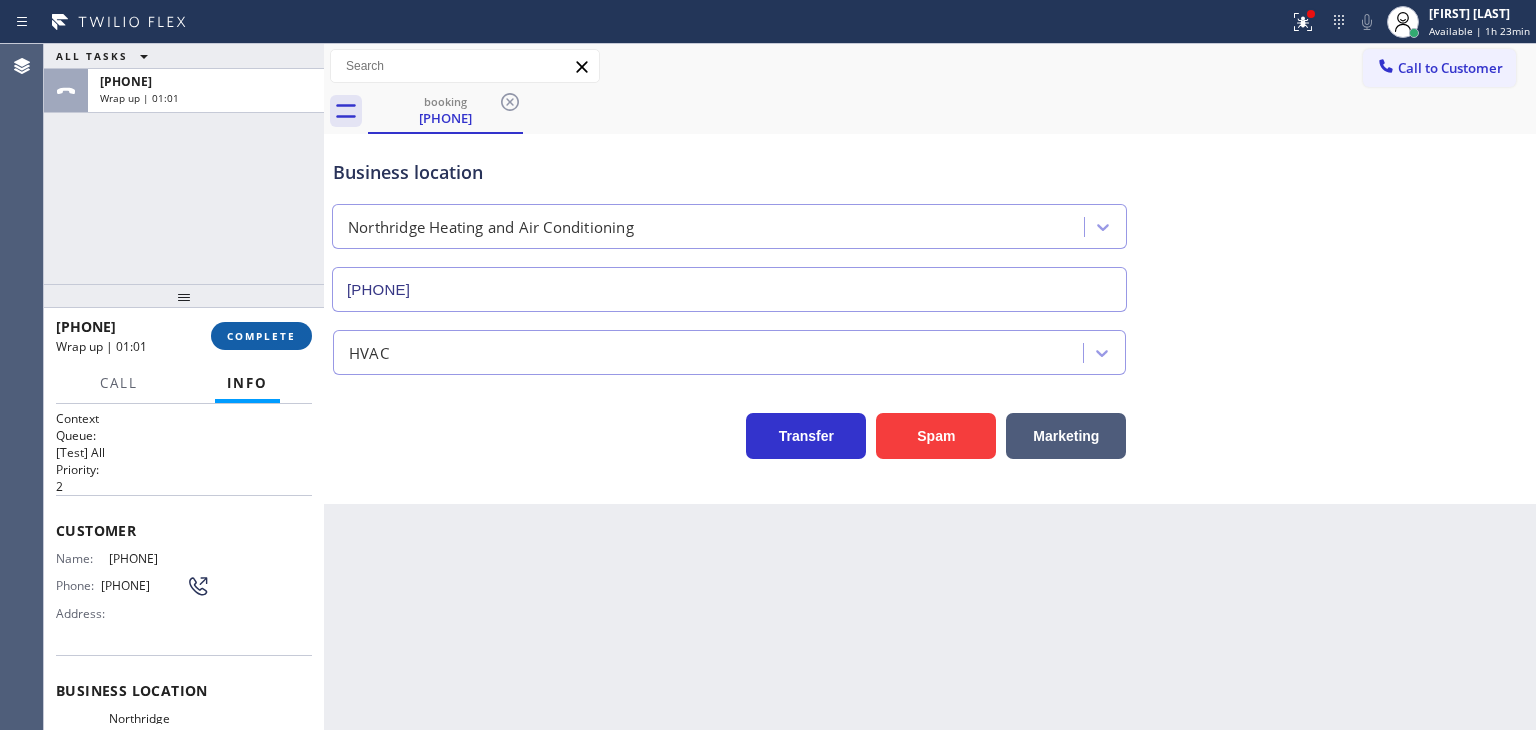 click on "COMPLETE" at bounding box center [261, 336] 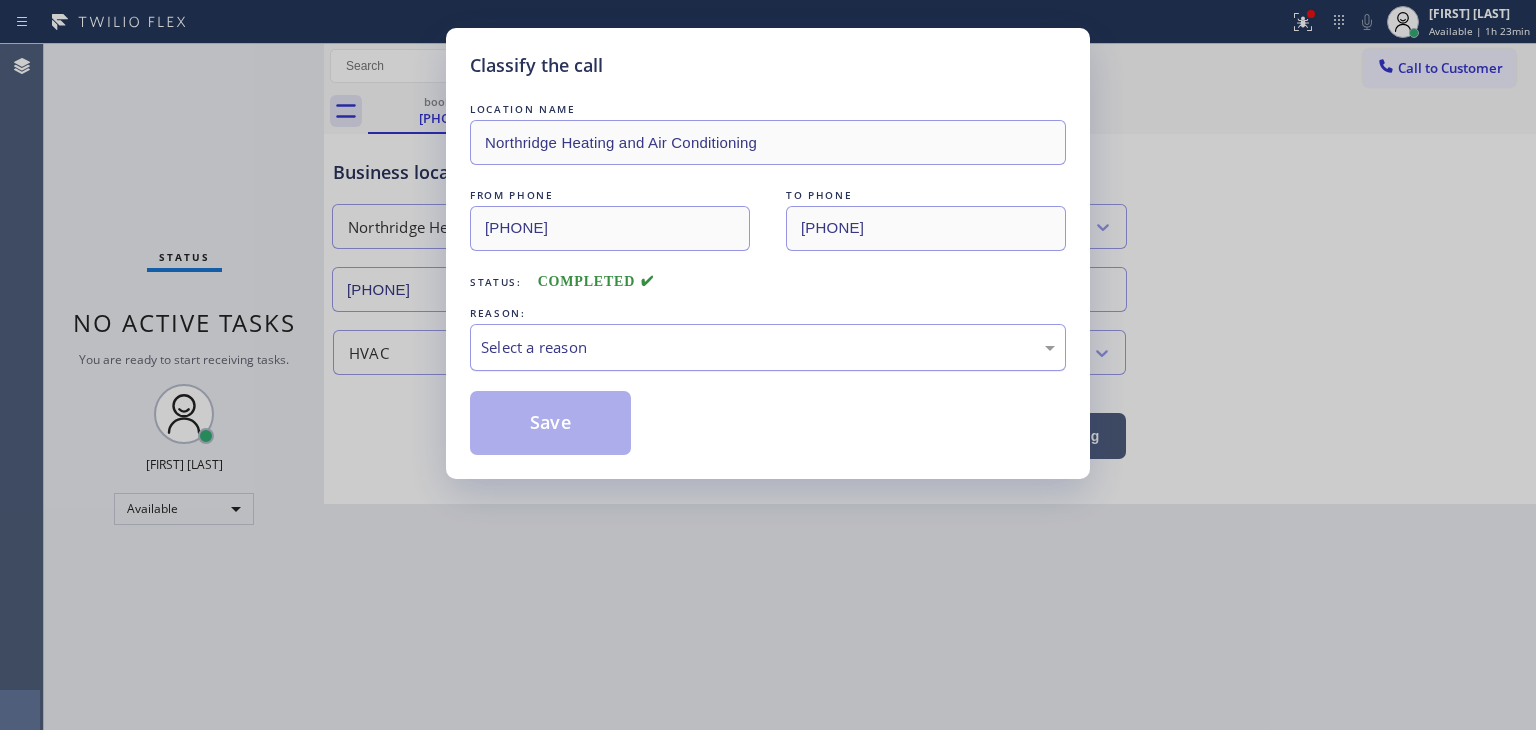 click on "Select a reason" at bounding box center (768, 347) 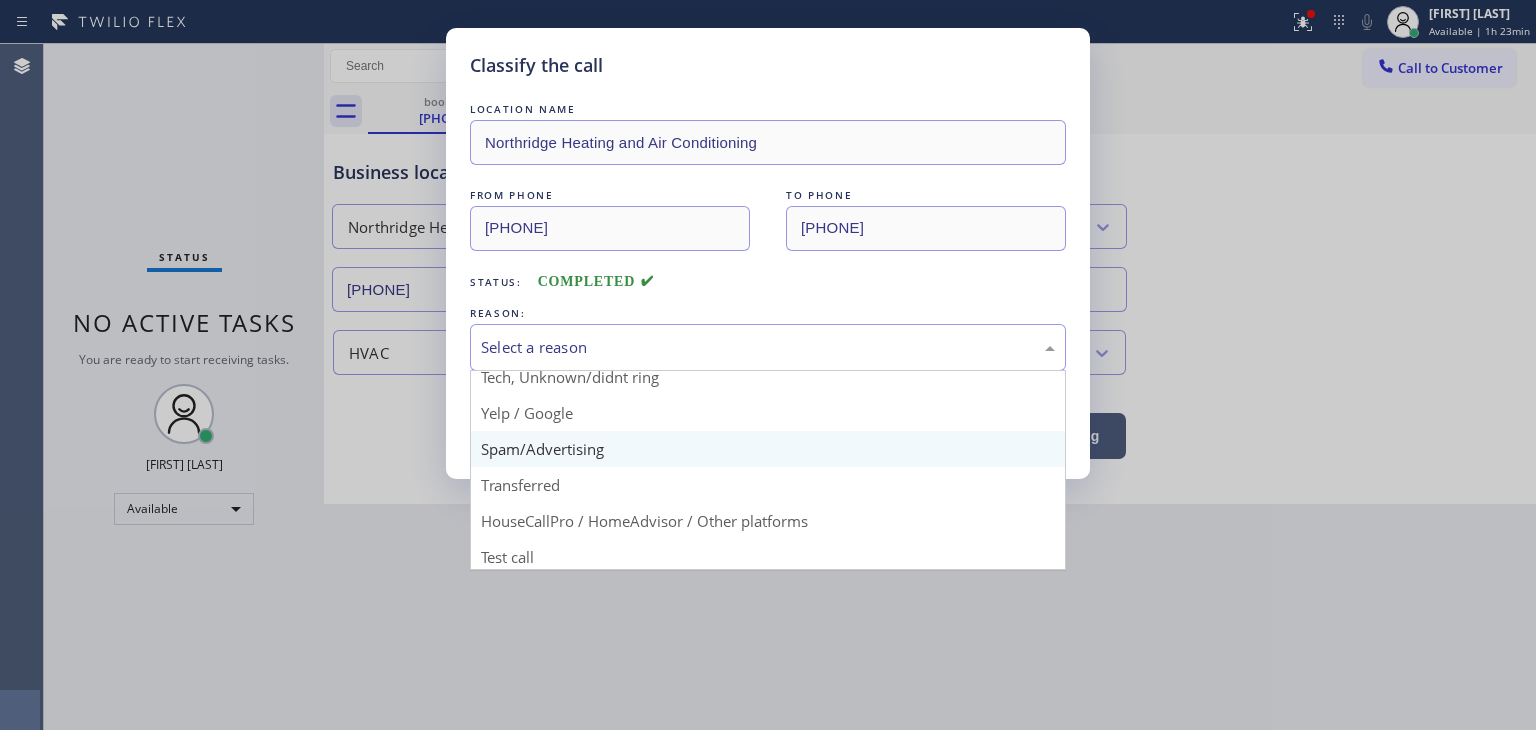 scroll, scrollTop: 125, scrollLeft: 0, axis: vertical 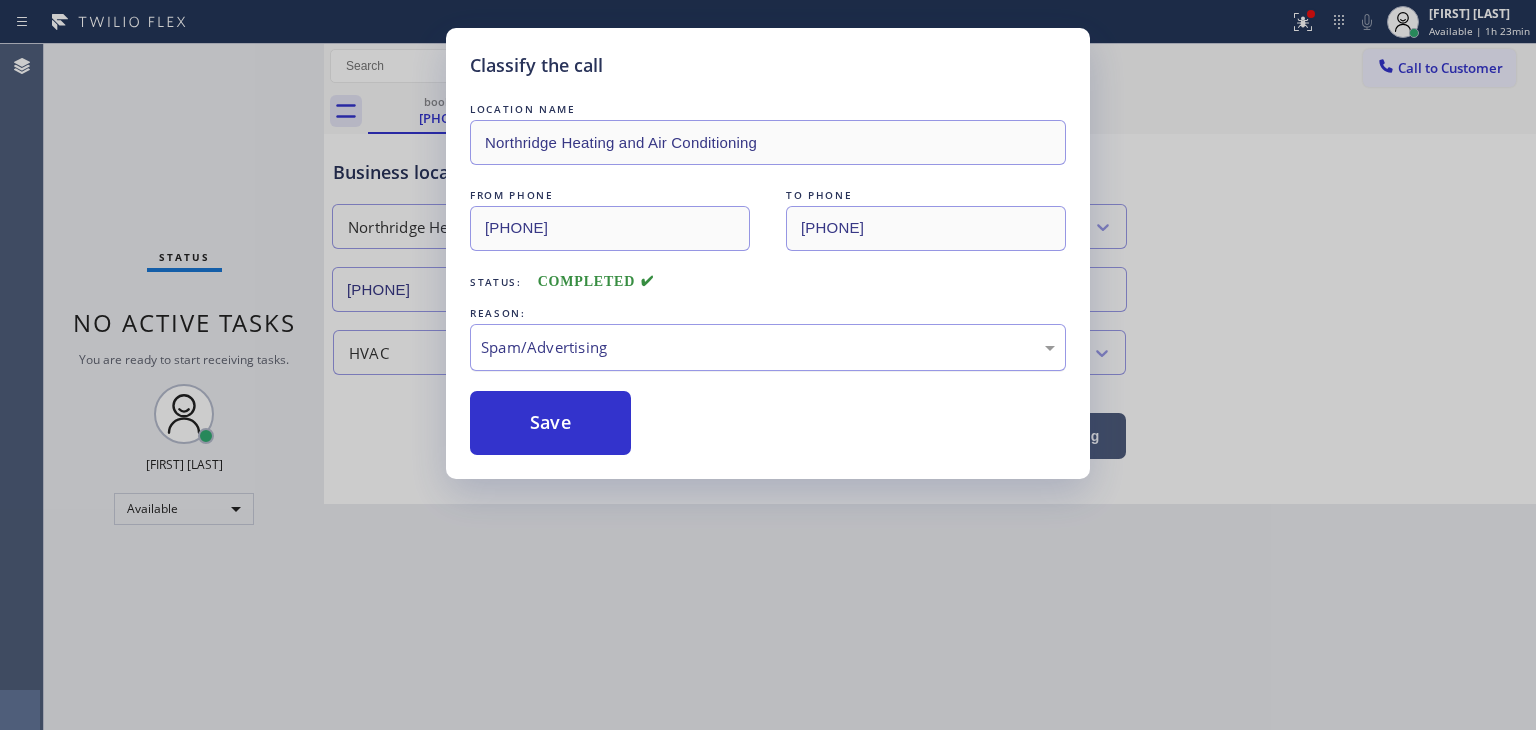 click on "Spam/Advertising" at bounding box center [768, 347] 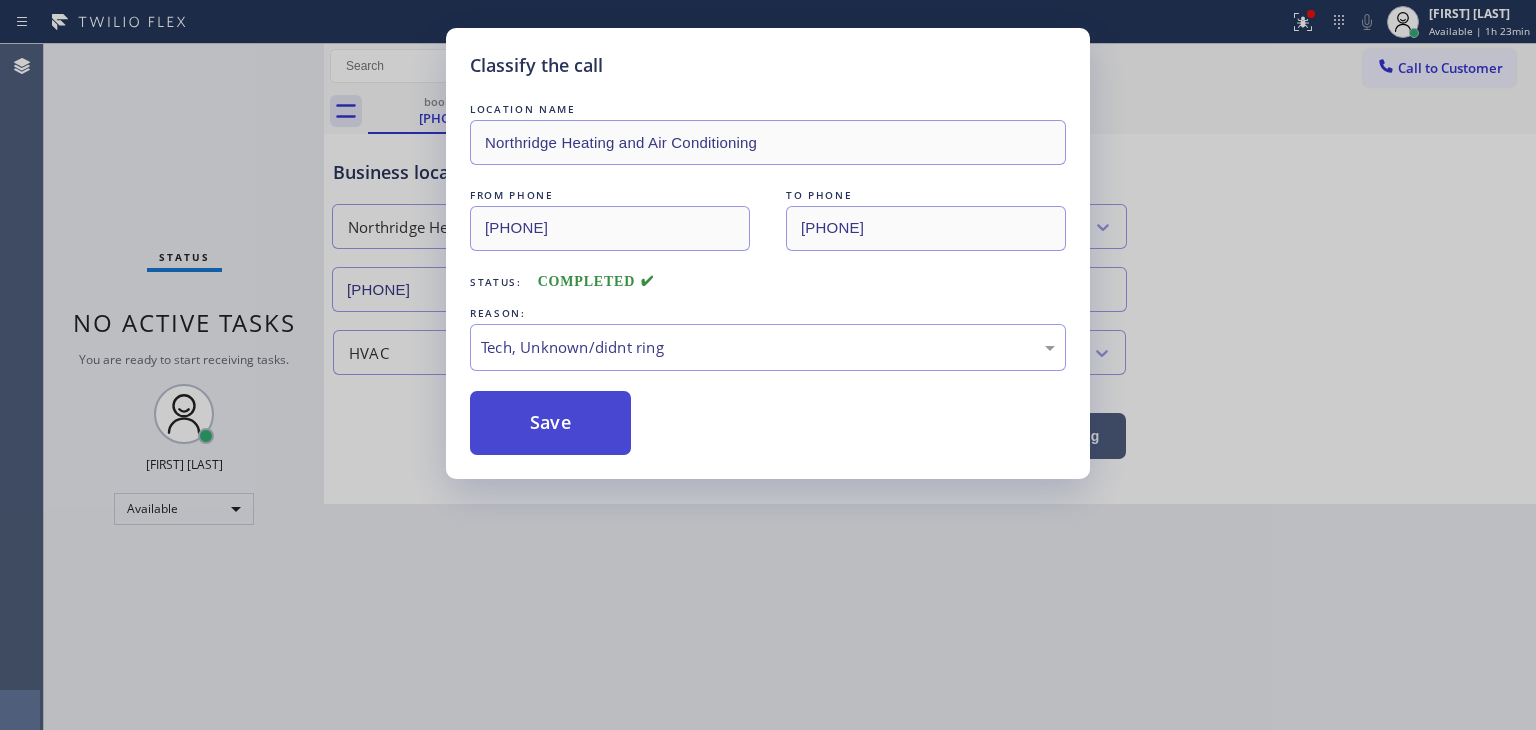 click on "Save" at bounding box center (550, 423) 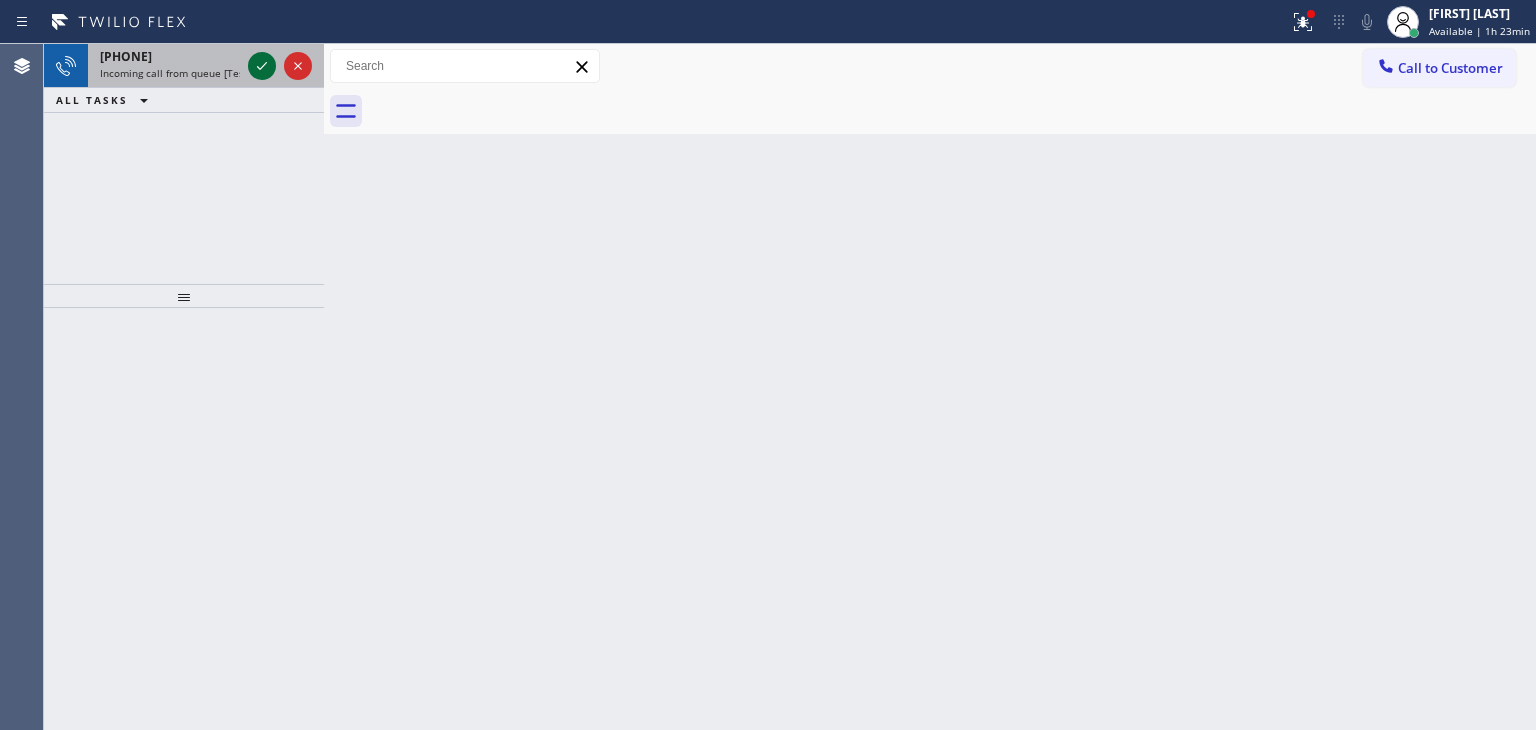 click 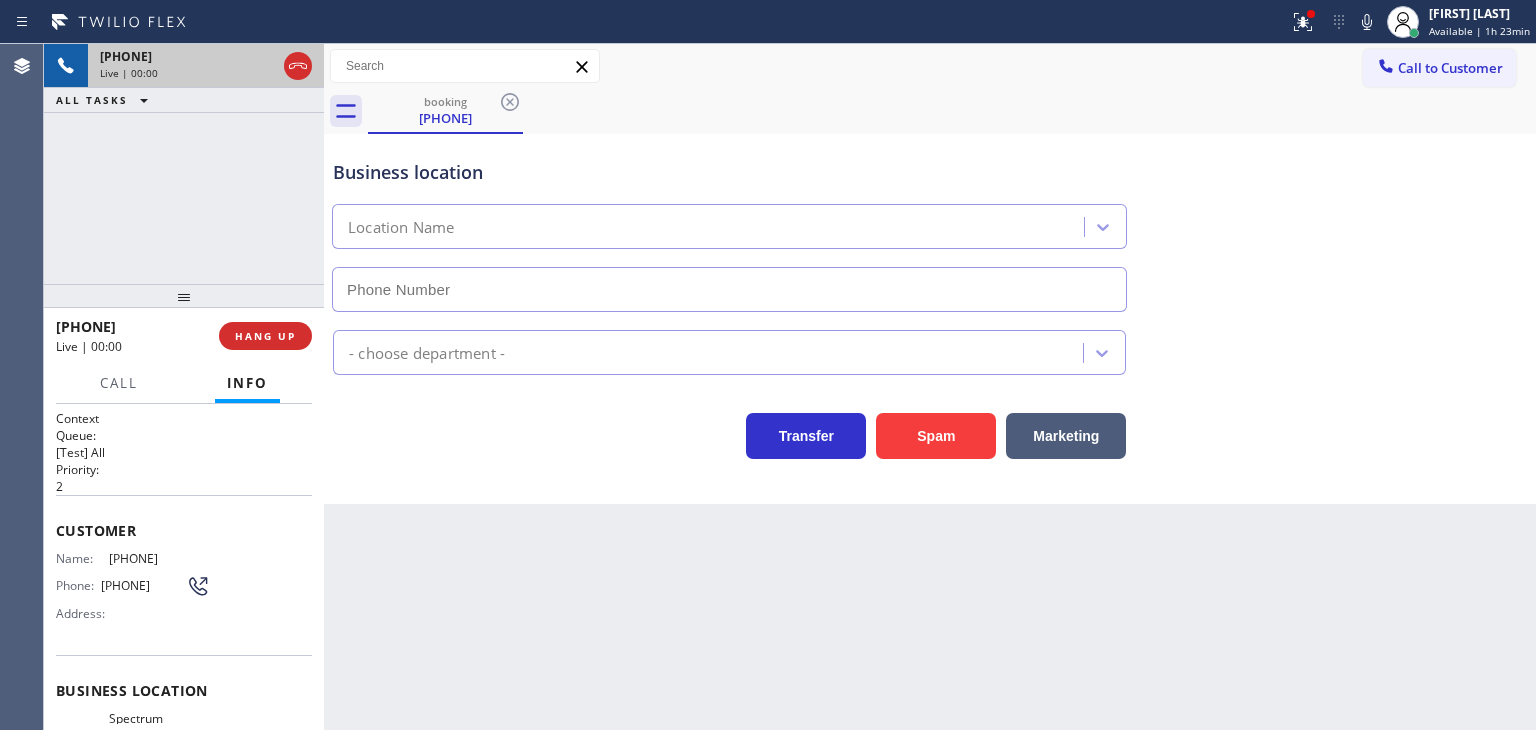 type on "(760) 891-5040" 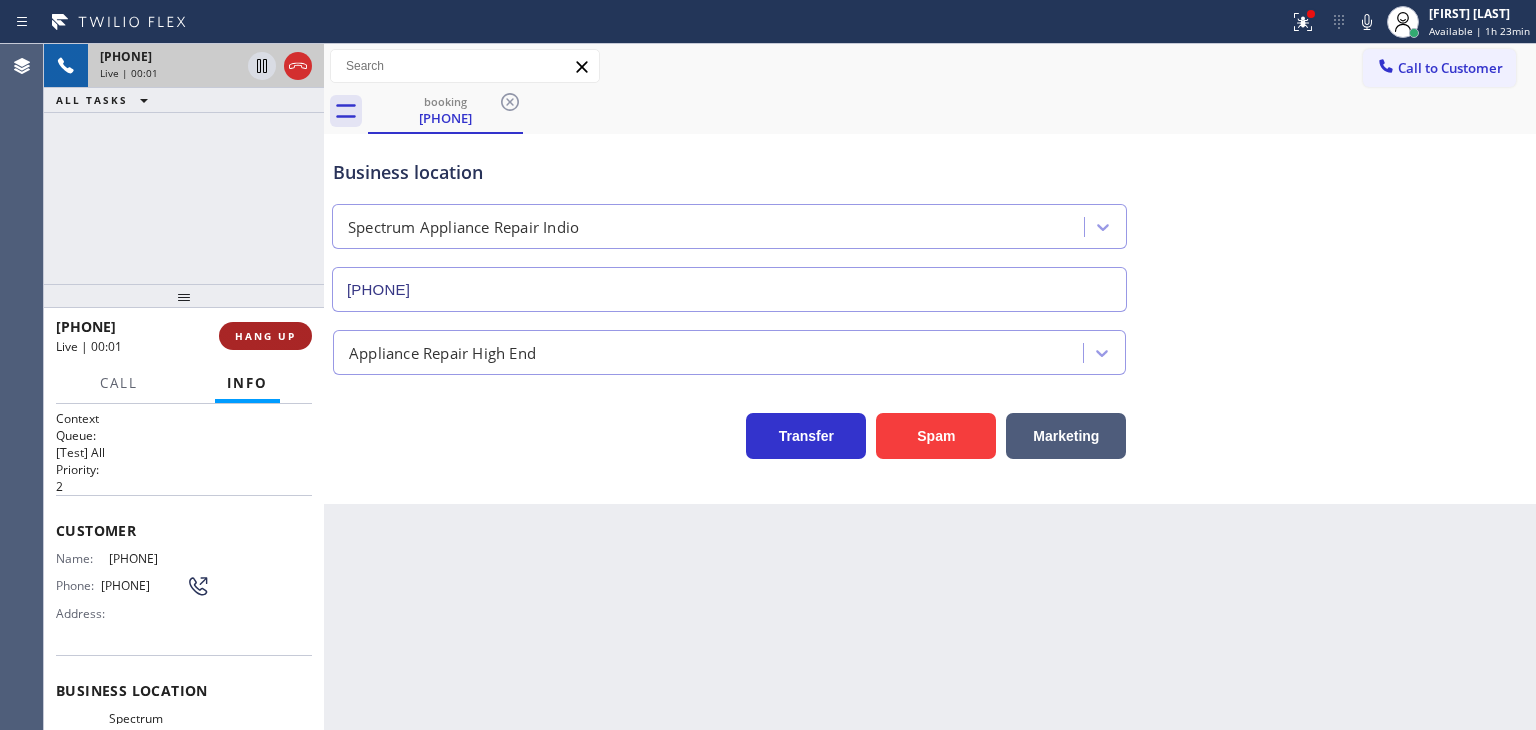 click on "HANG UP" at bounding box center [265, 336] 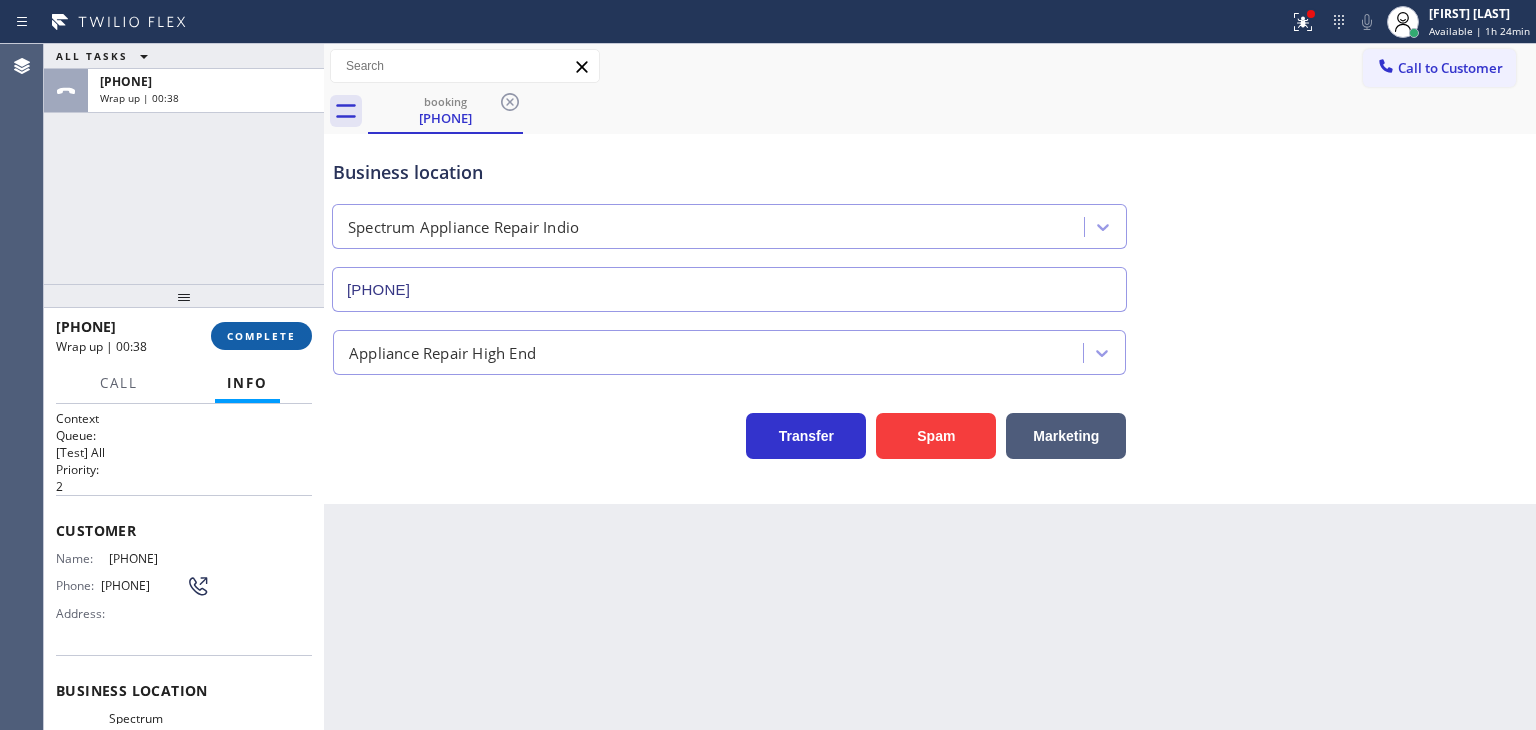 click on "COMPLETE" at bounding box center (261, 336) 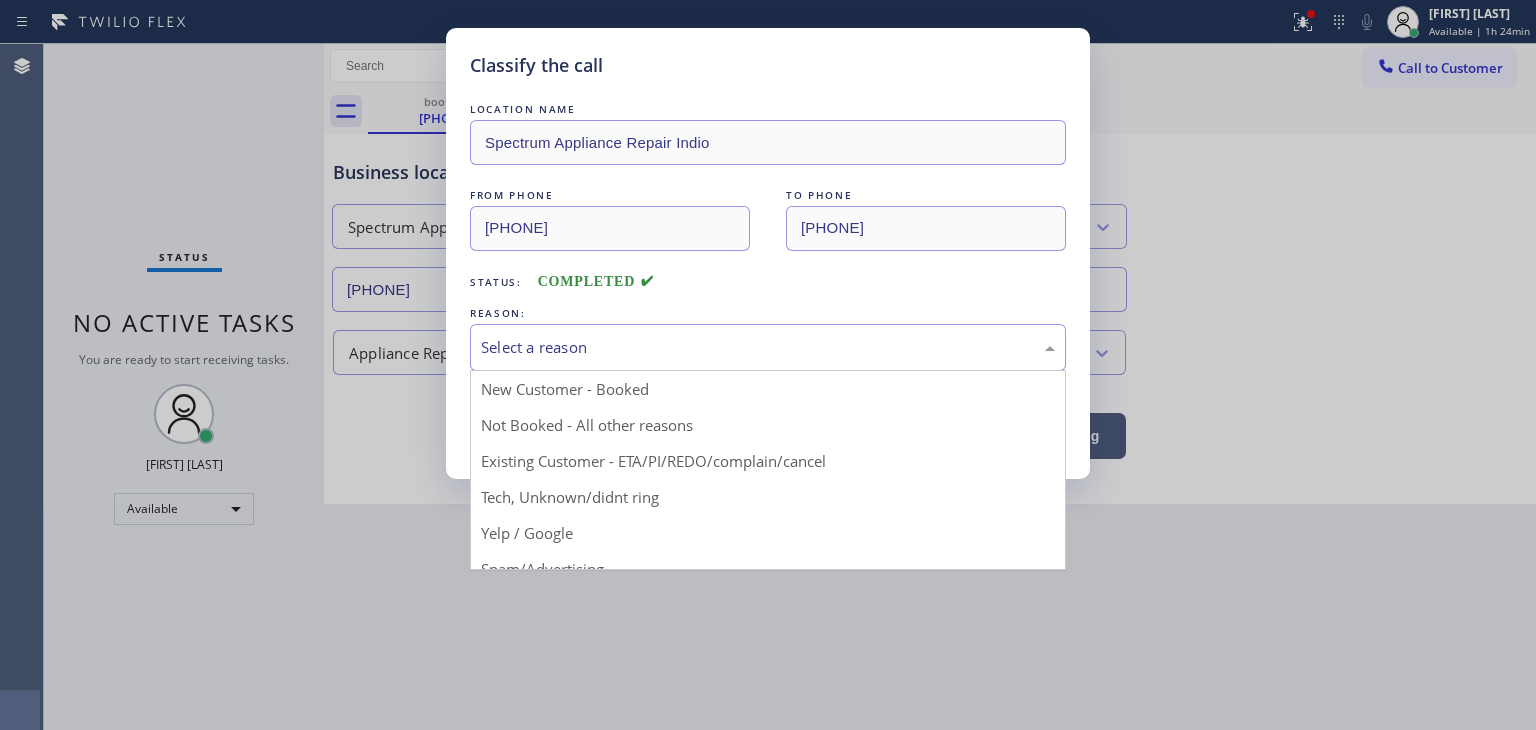 drag, startPoint x: 636, startPoint y: 342, endPoint x: 614, endPoint y: 410, distance: 71.470276 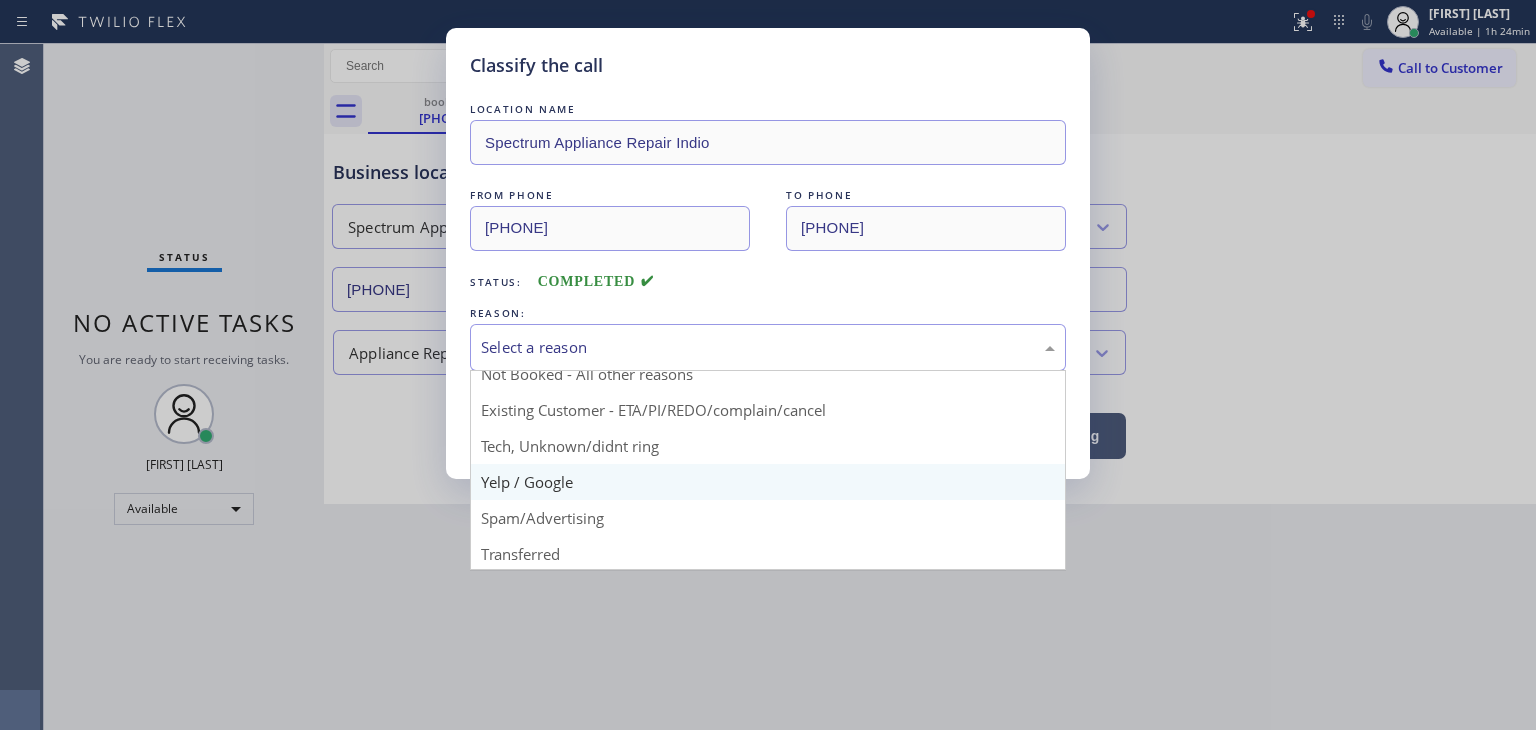 scroll, scrollTop: 100, scrollLeft: 0, axis: vertical 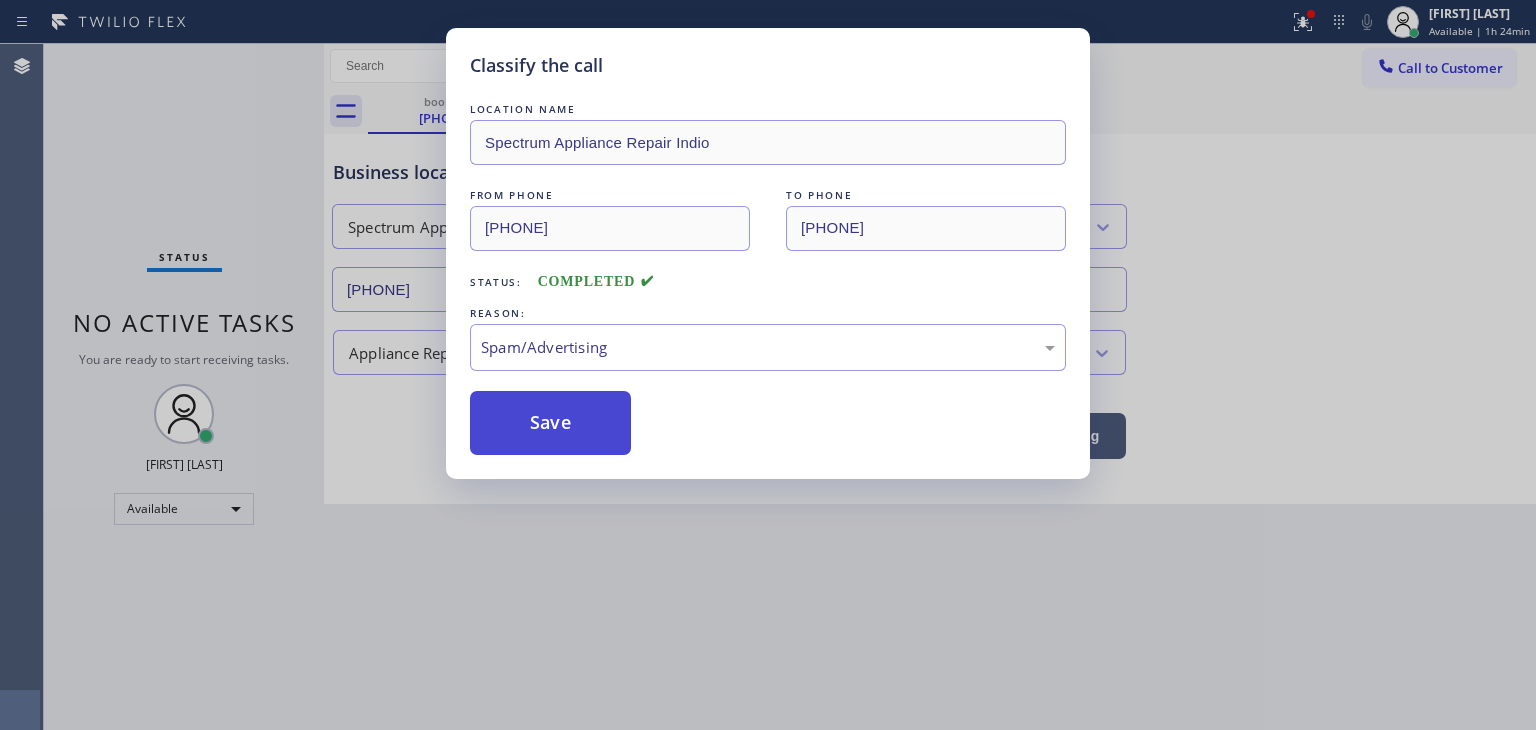click on "Save" at bounding box center [550, 423] 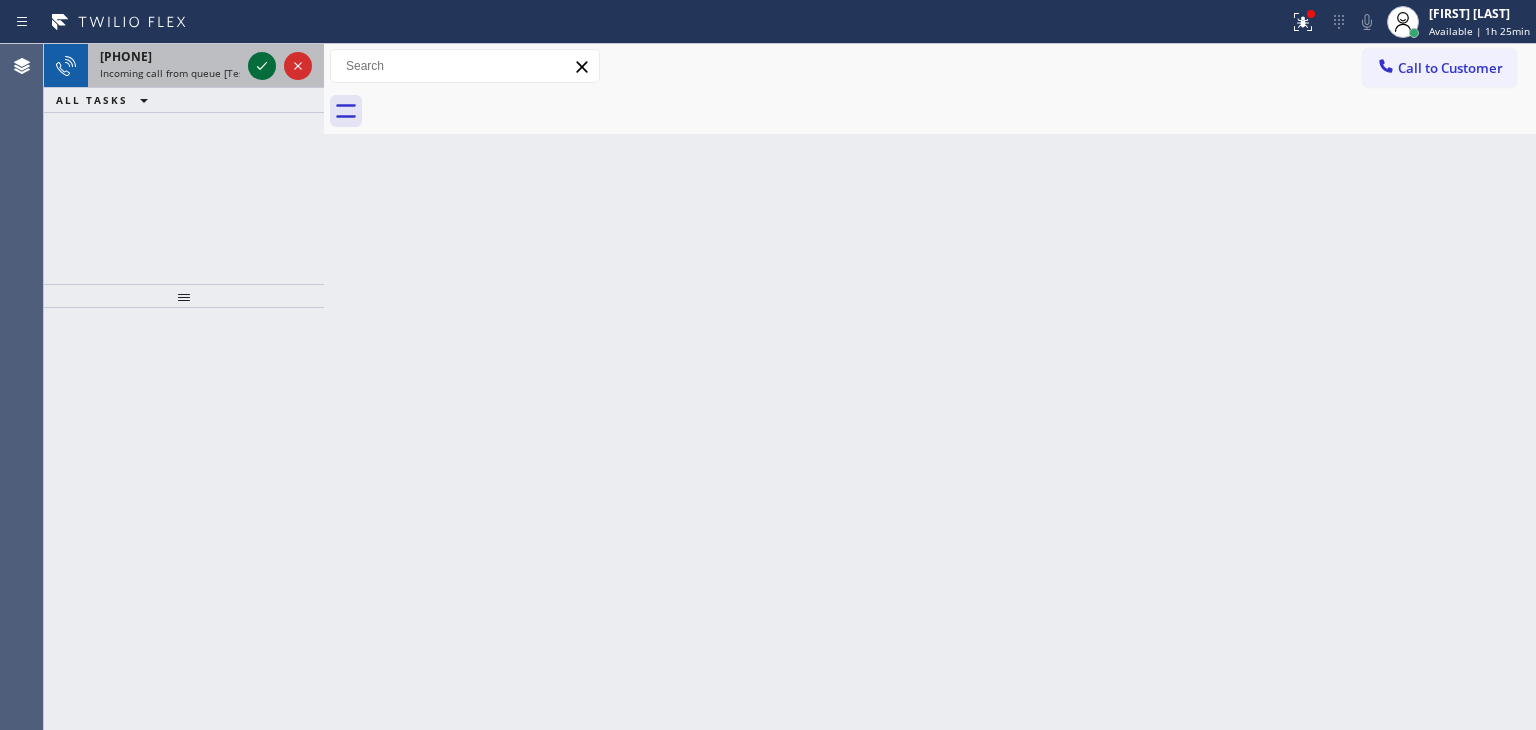 click 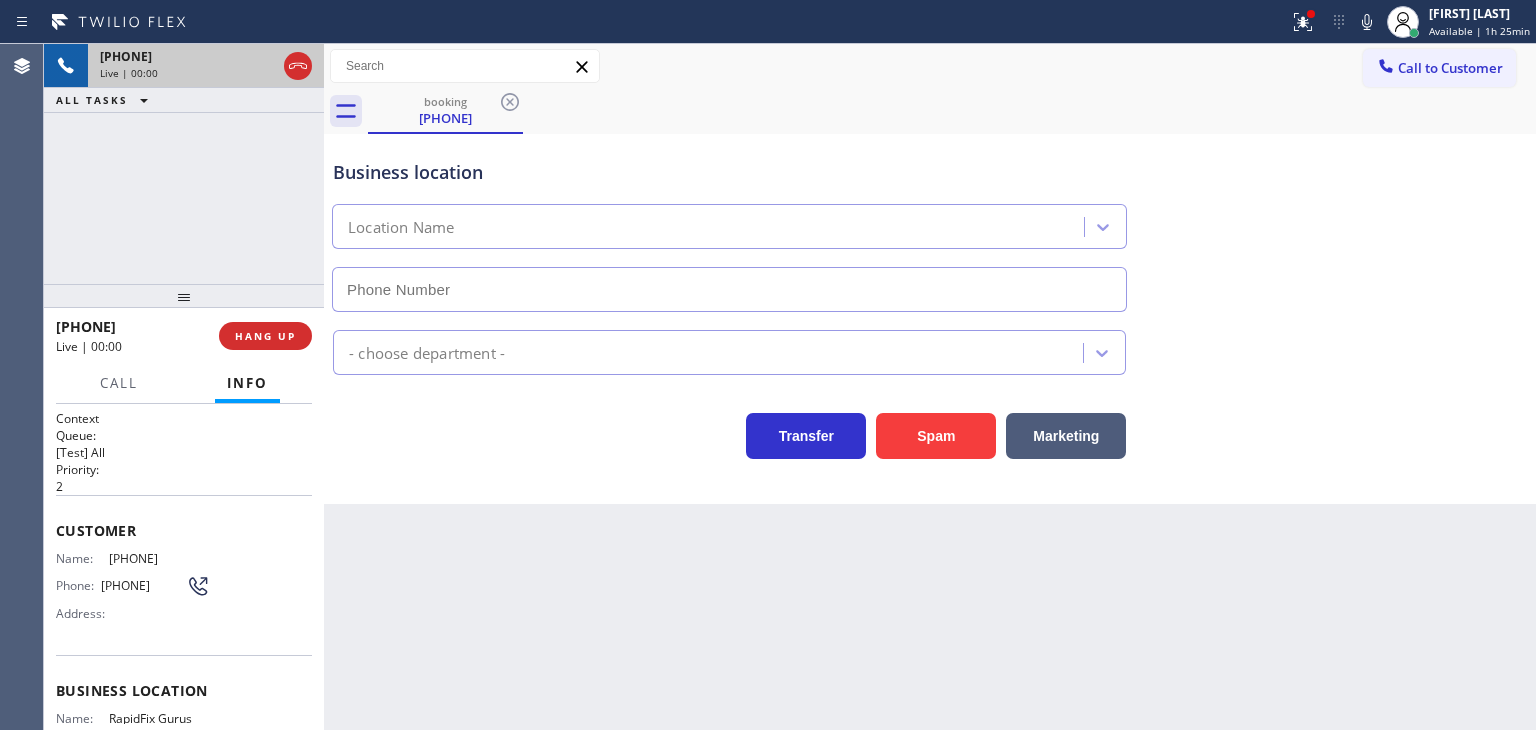 type on "(954) 280-7207" 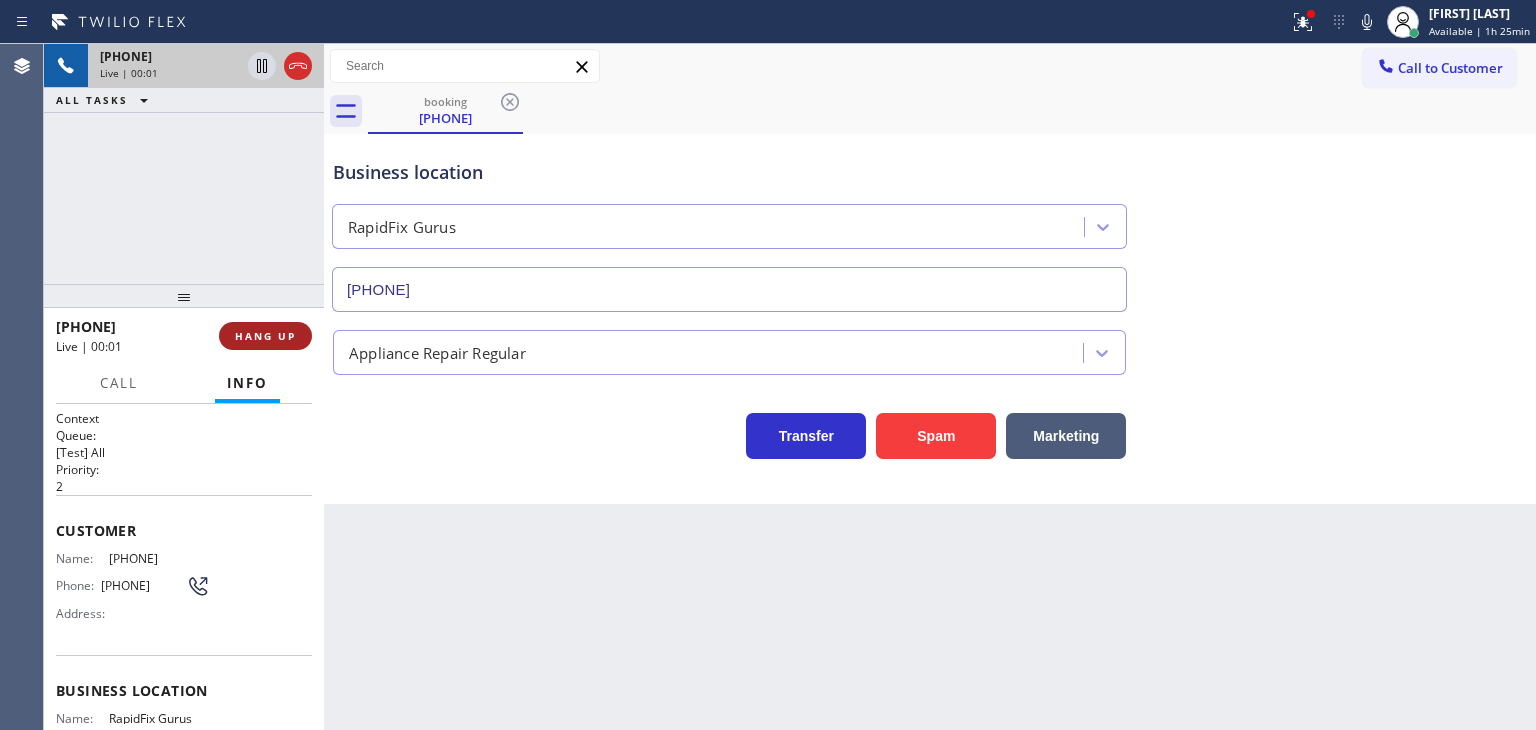 click on "HANG UP" at bounding box center [265, 336] 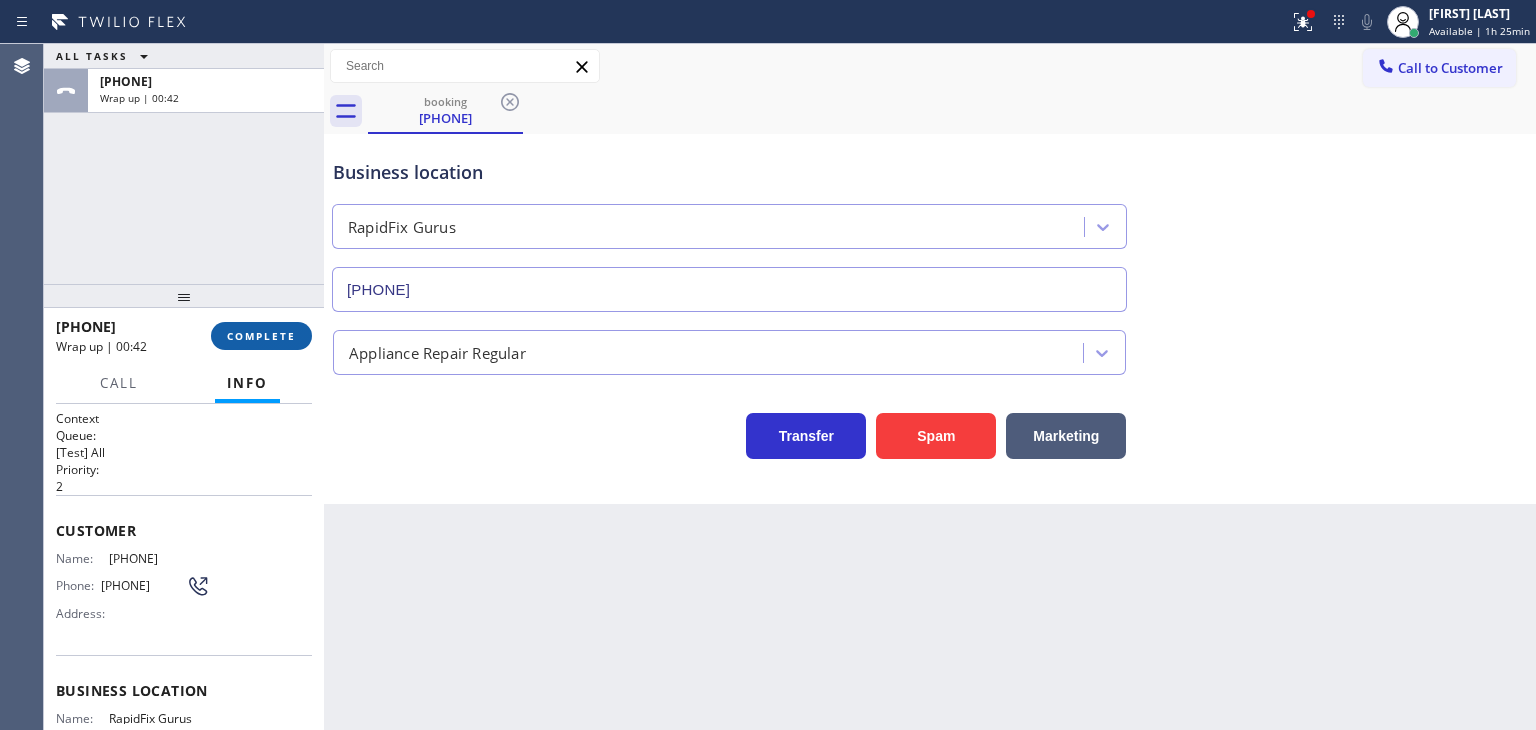 click on "COMPLETE" at bounding box center (261, 336) 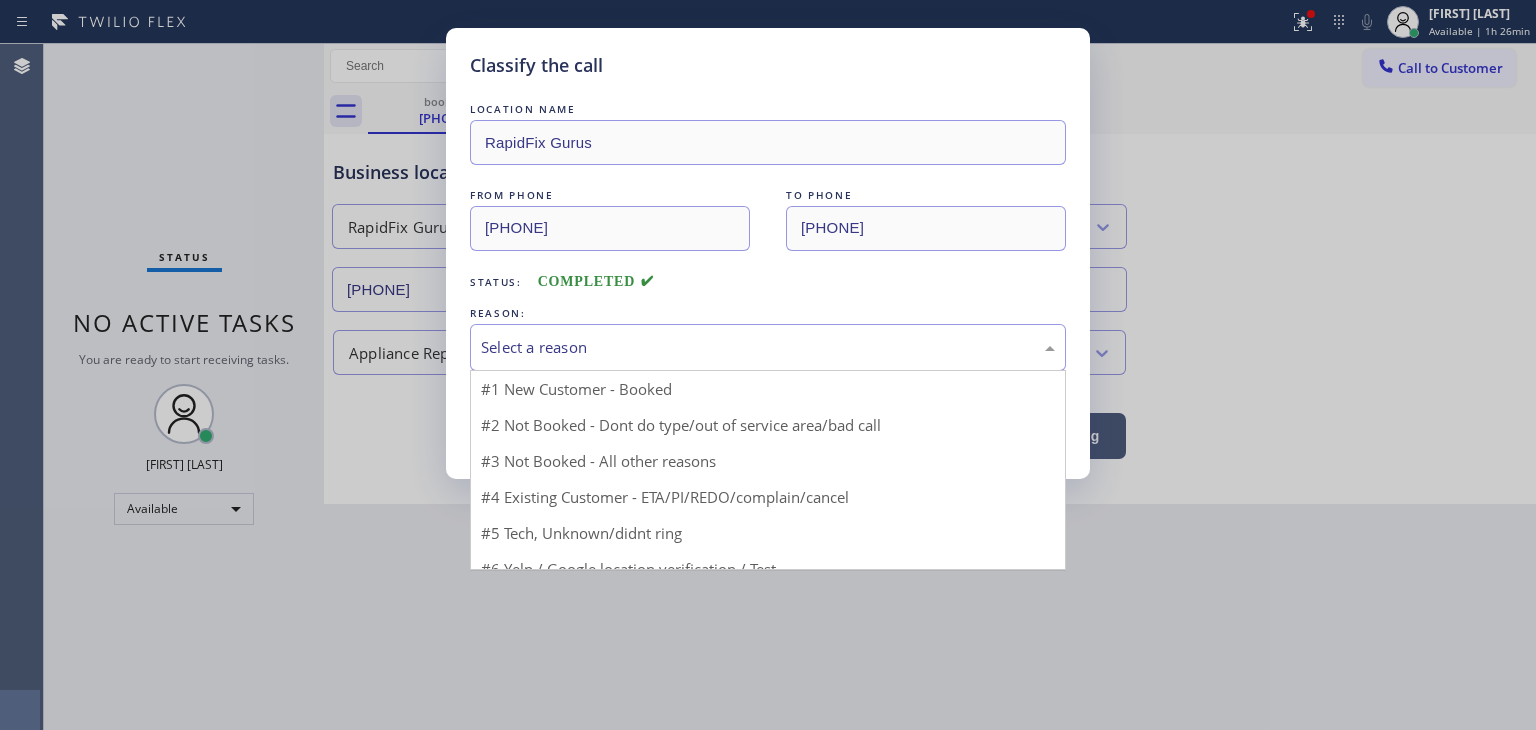 click on "Select a reason" at bounding box center (768, 347) 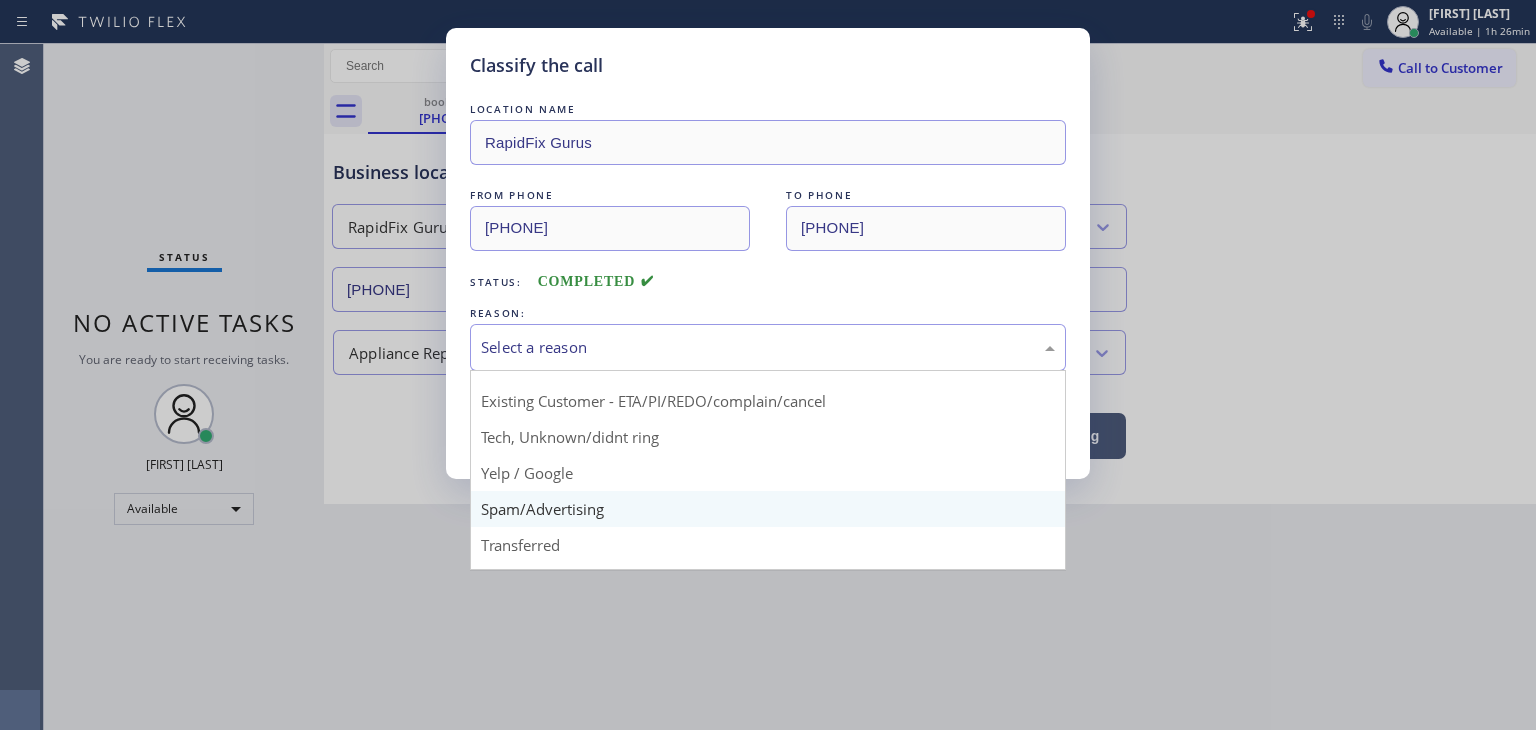 scroll, scrollTop: 125, scrollLeft: 0, axis: vertical 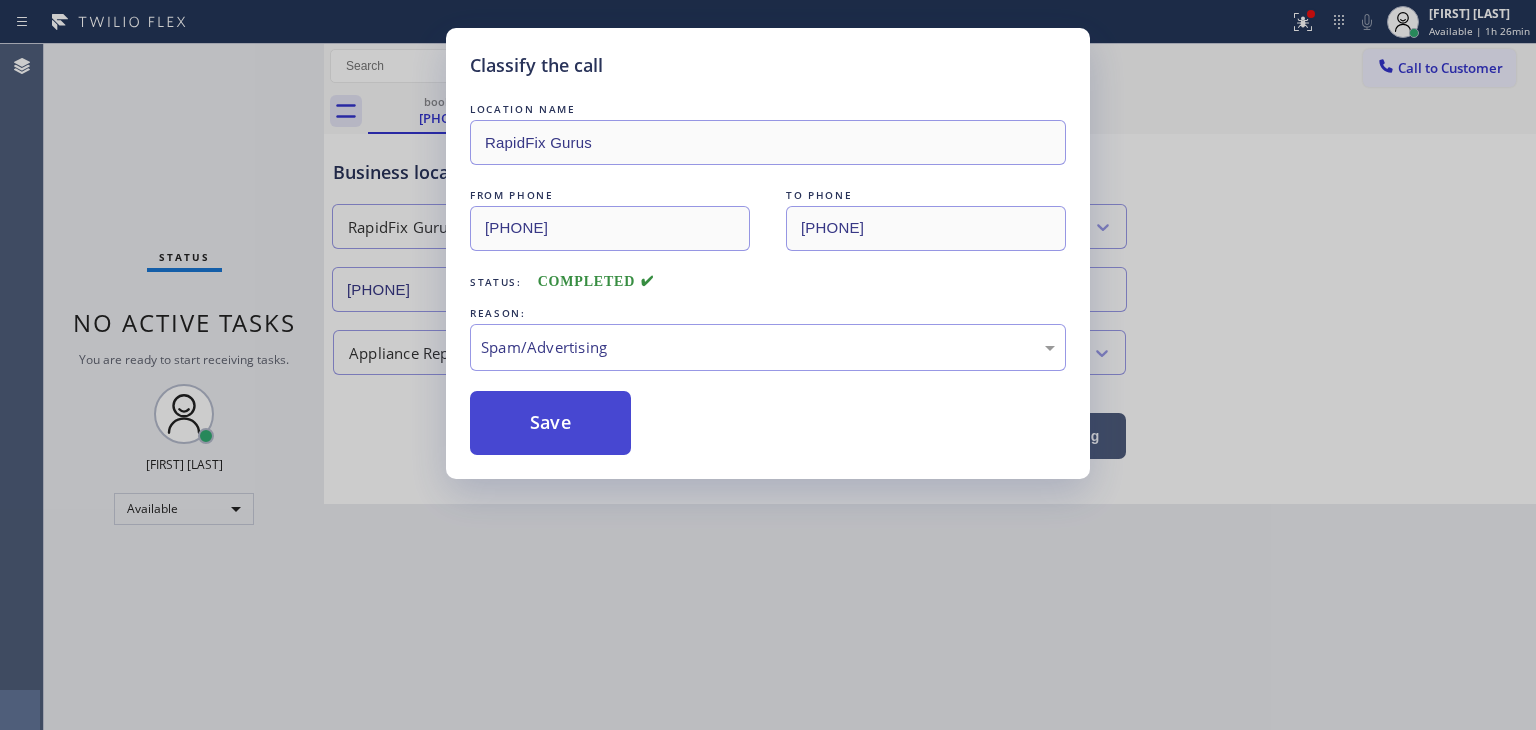 click on "Save" at bounding box center [550, 423] 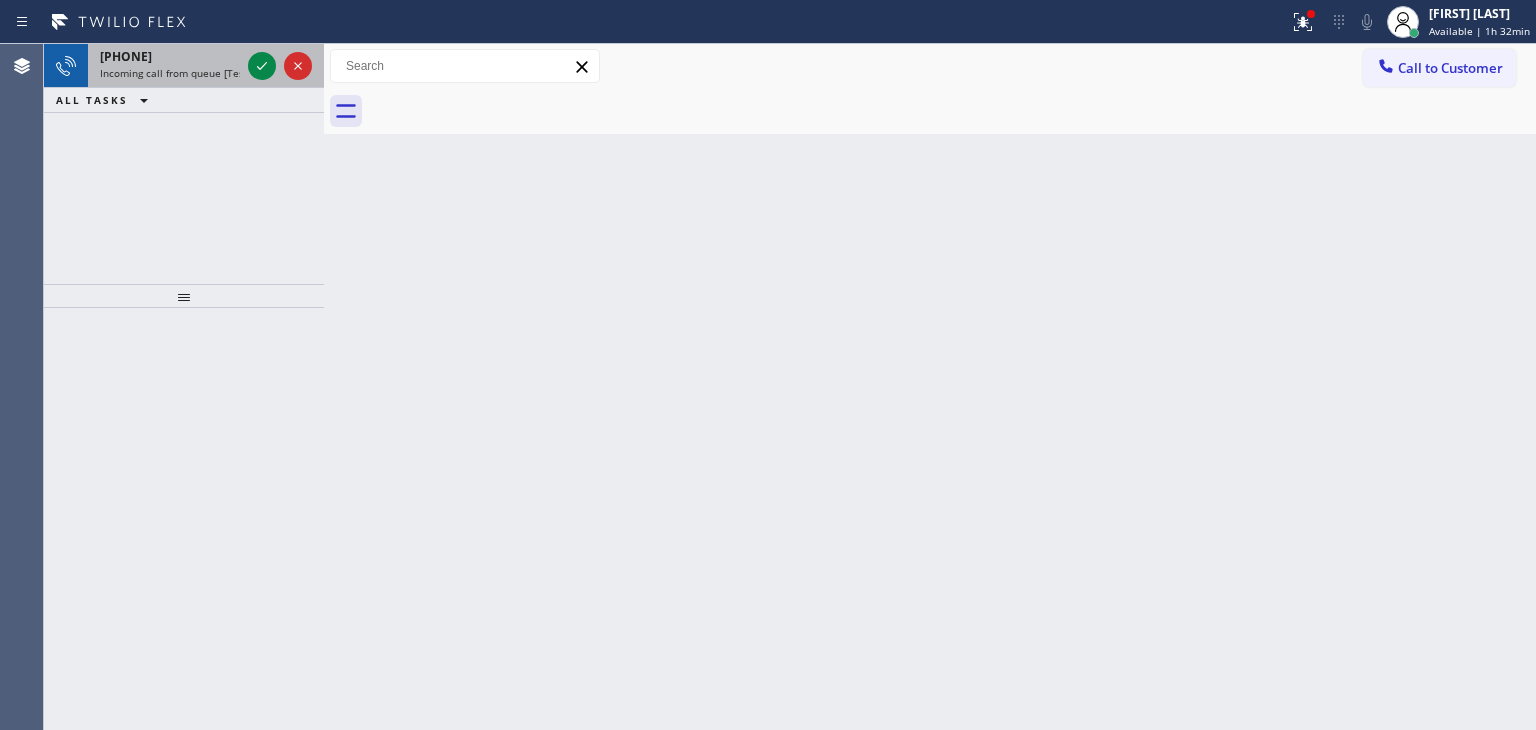 click on "+15092108643 Incoming call from queue [Test] All" at bounding box center [166, 66] 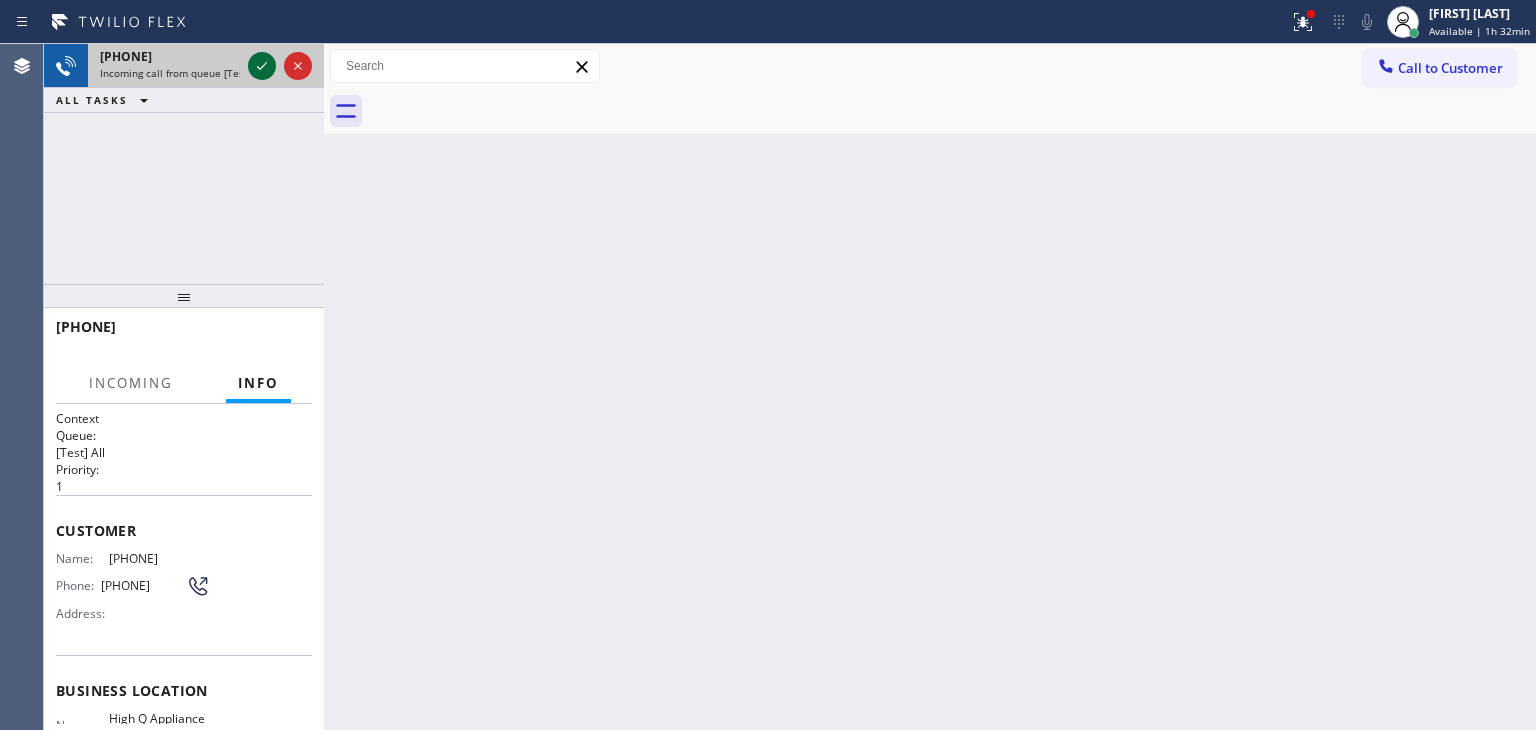 click 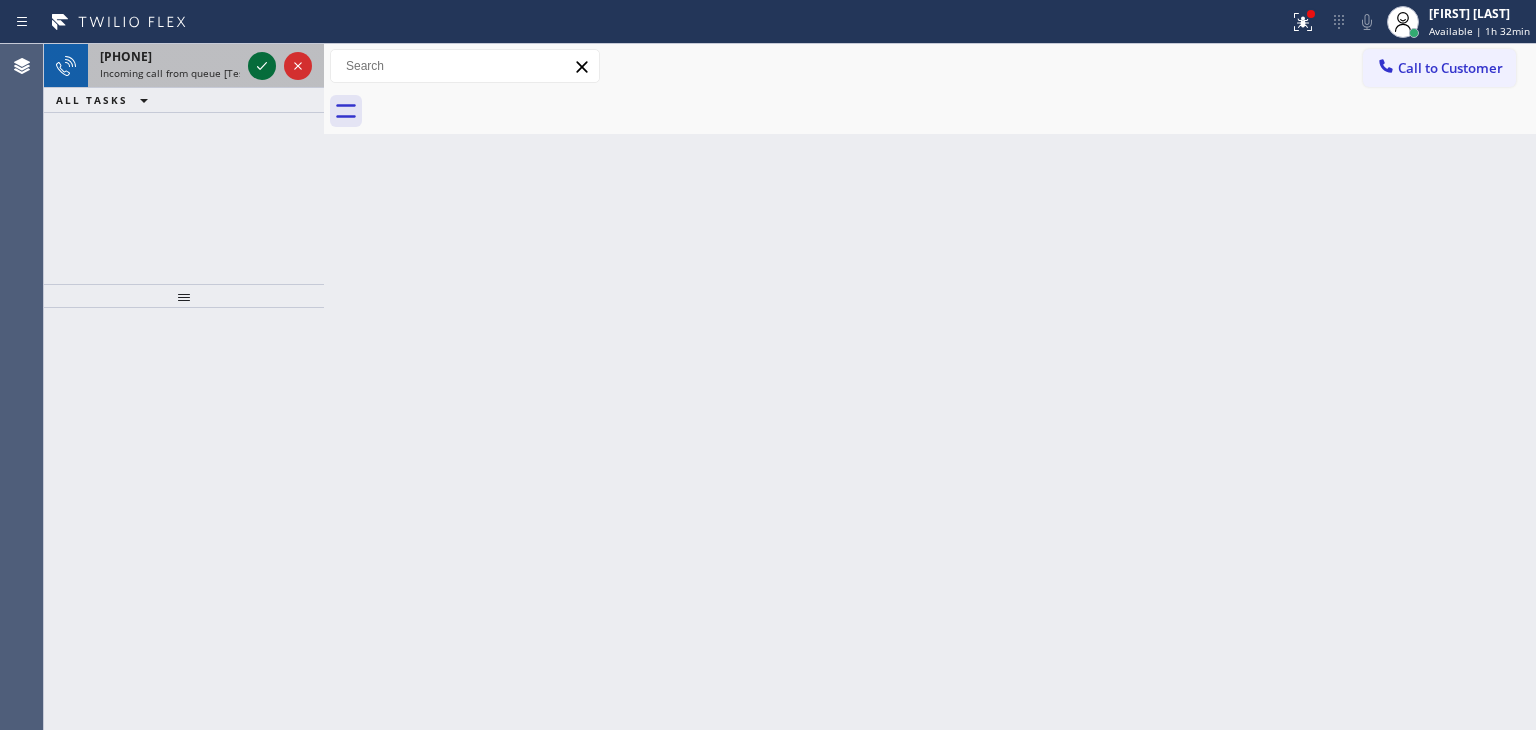 click 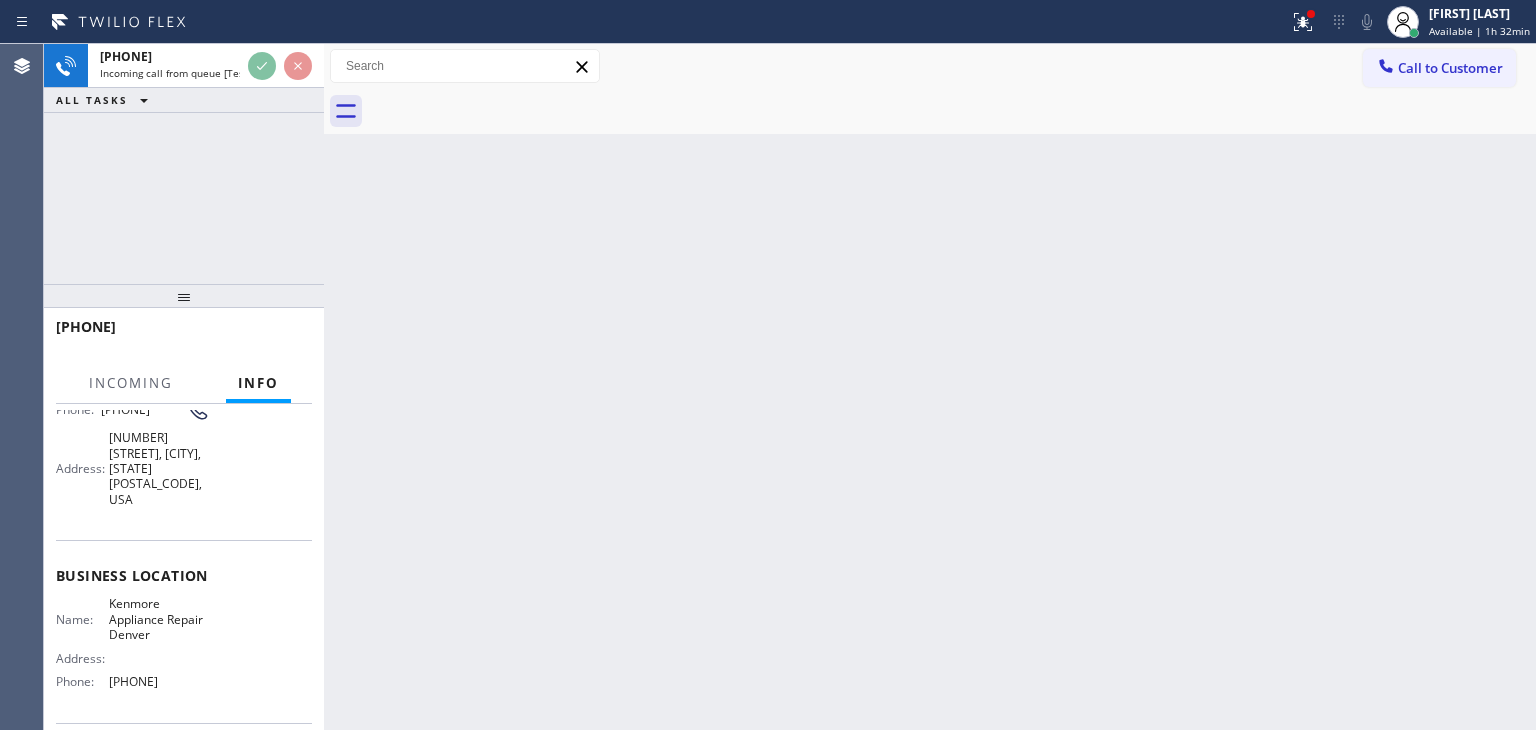 scroll, scrollTop: 200, scrollLeft: 0, axis: vertical 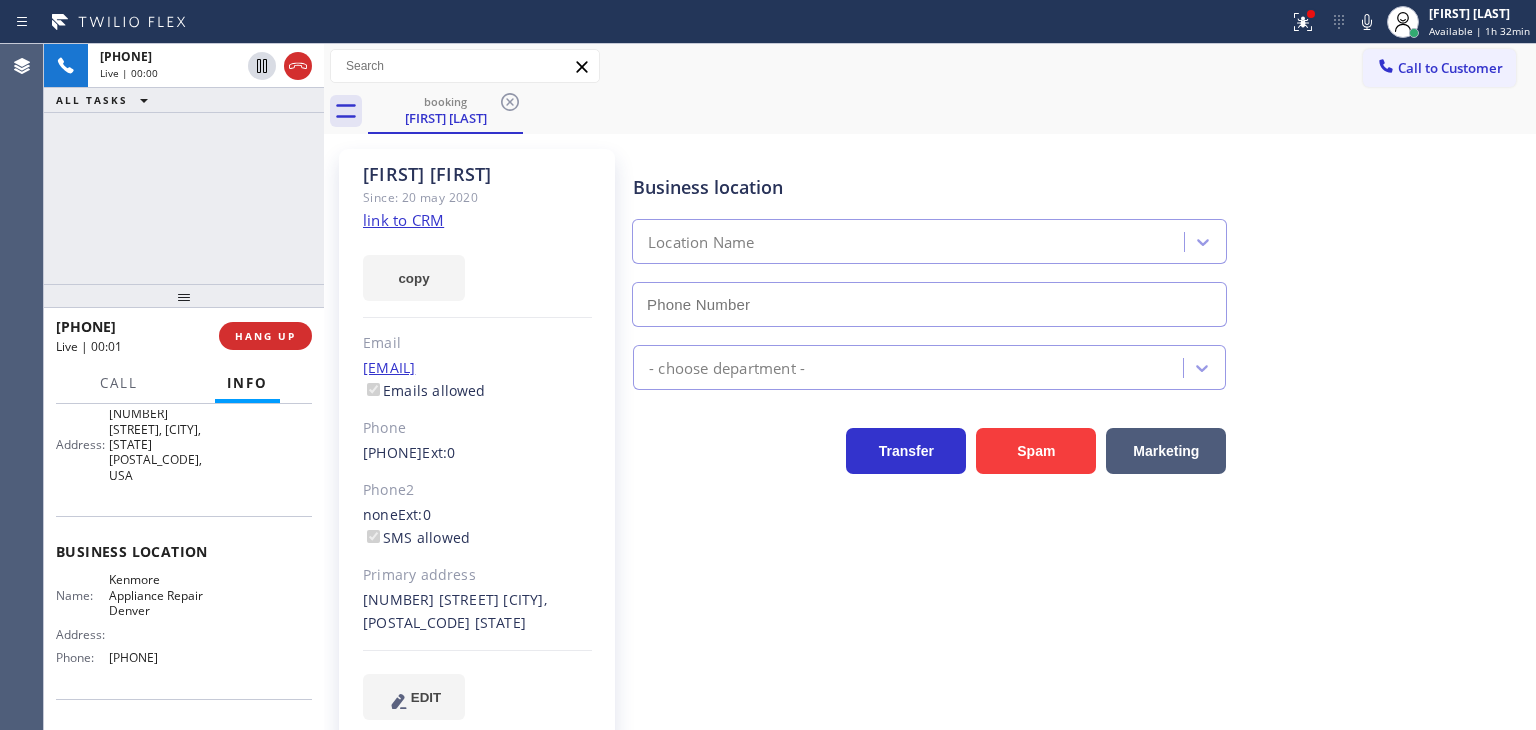 type on "[PHONE]" 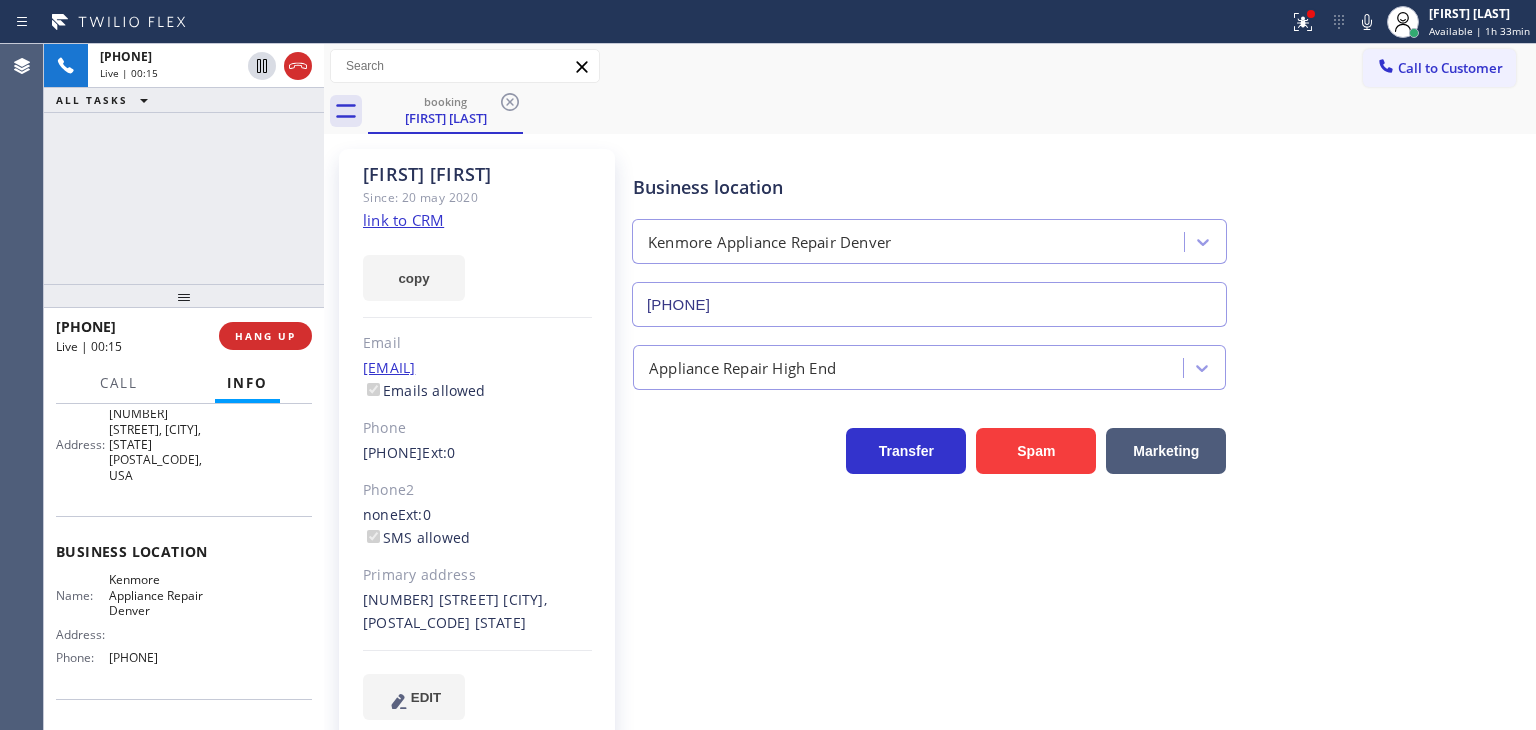click on "link to CRM" 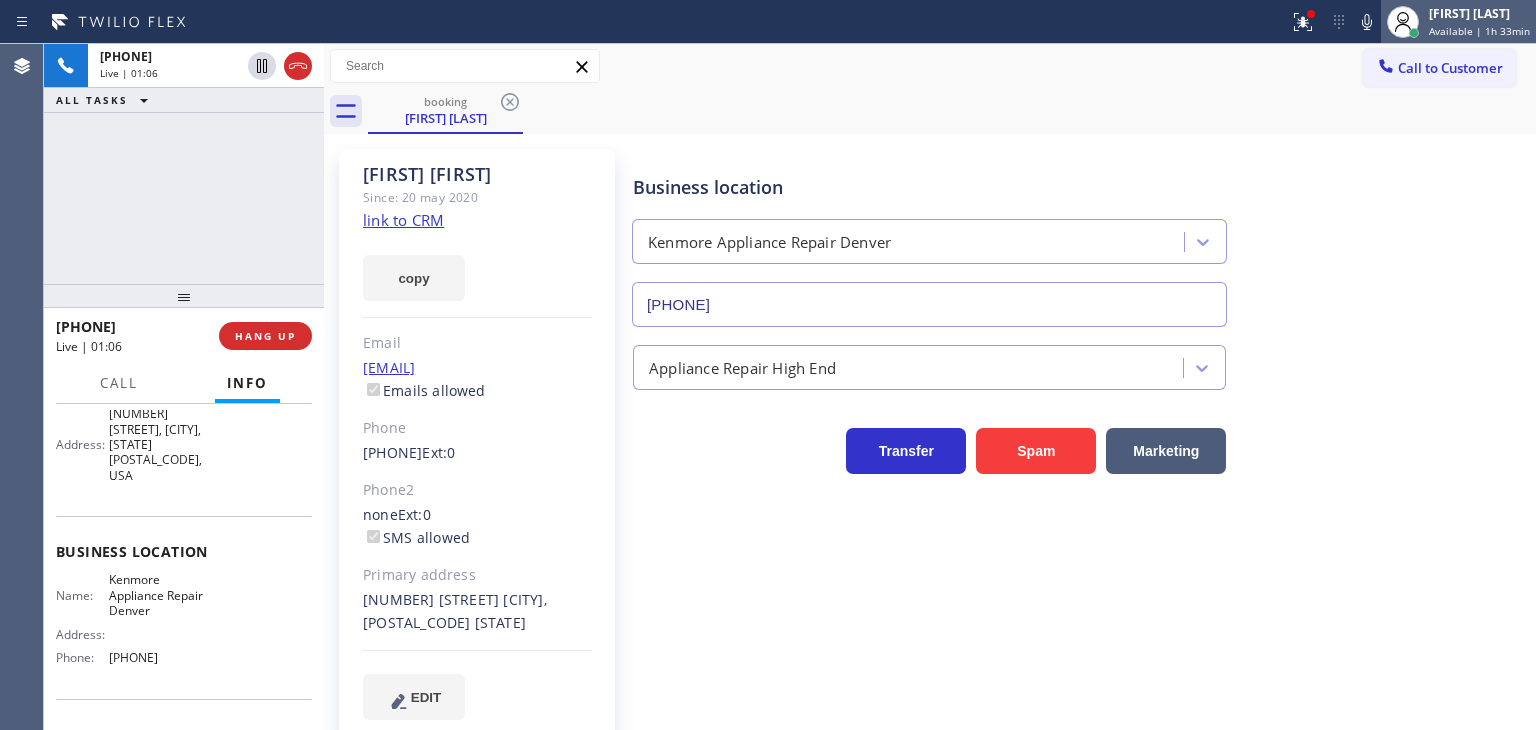 drag, startPoint x: 1371, startPoint y: 25, endPoint x: 1426, endPoint y: 9, distance: 57.280014 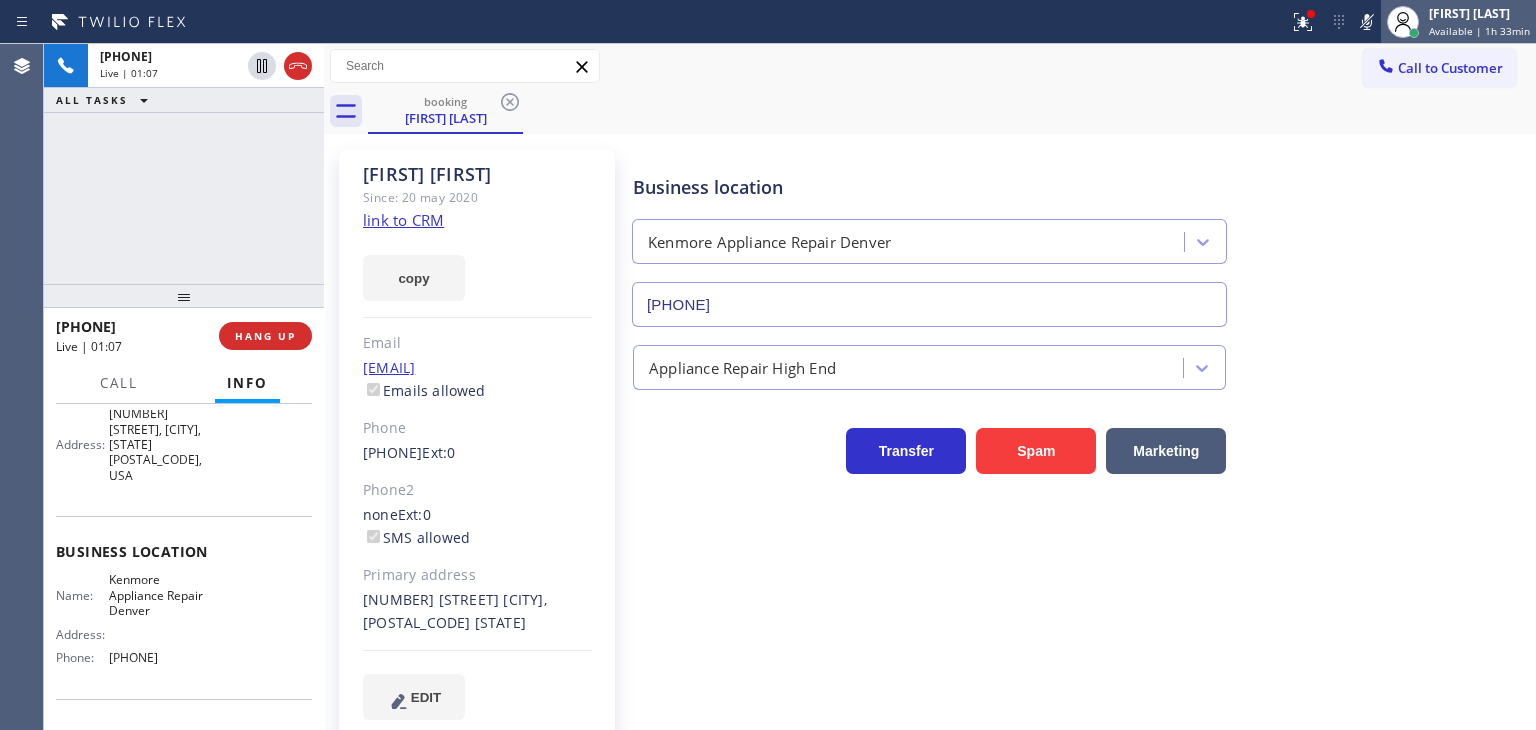 click on "[FIRST] [LAST]" at bounding box center [1479, 13] 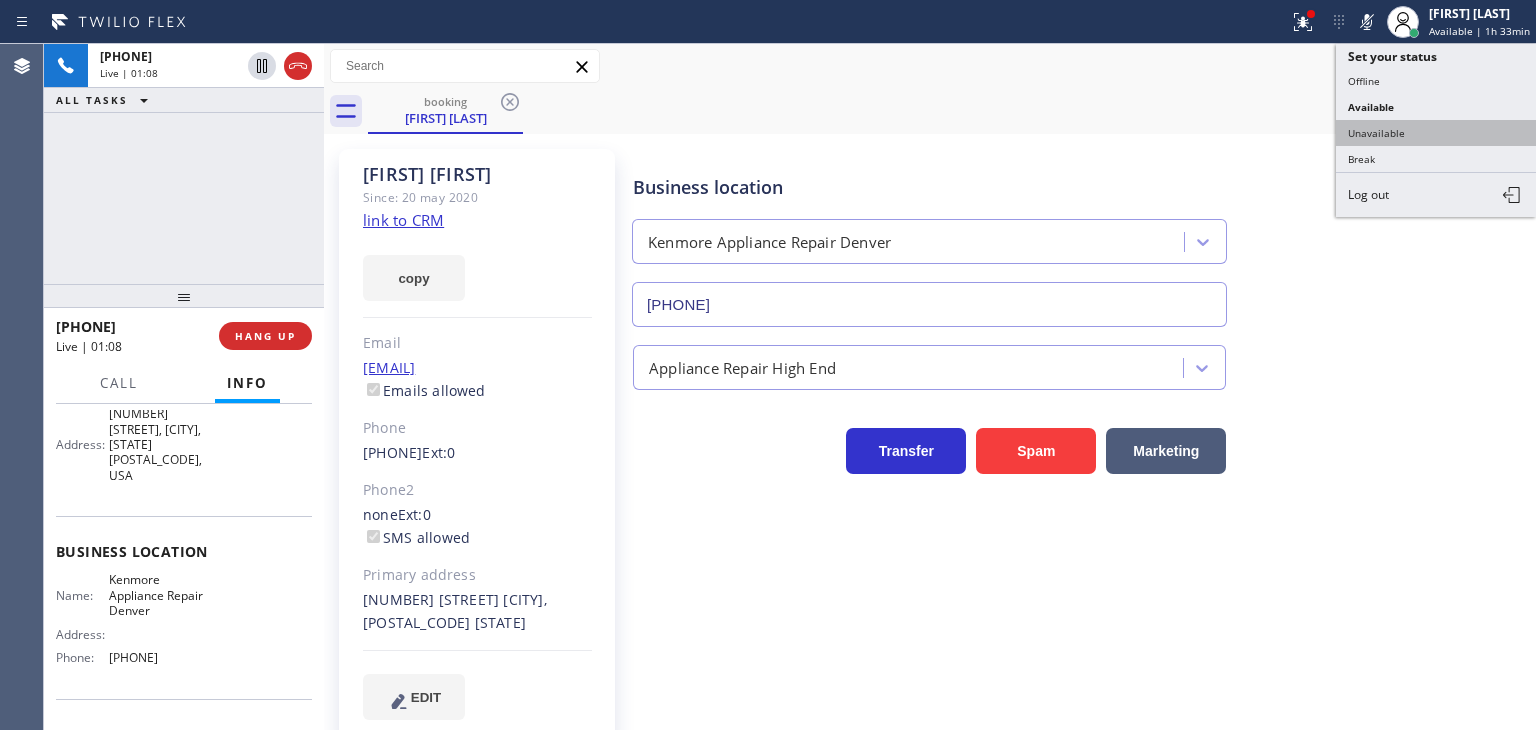 click on "Unavailable" at bounding box center (1436, 133) 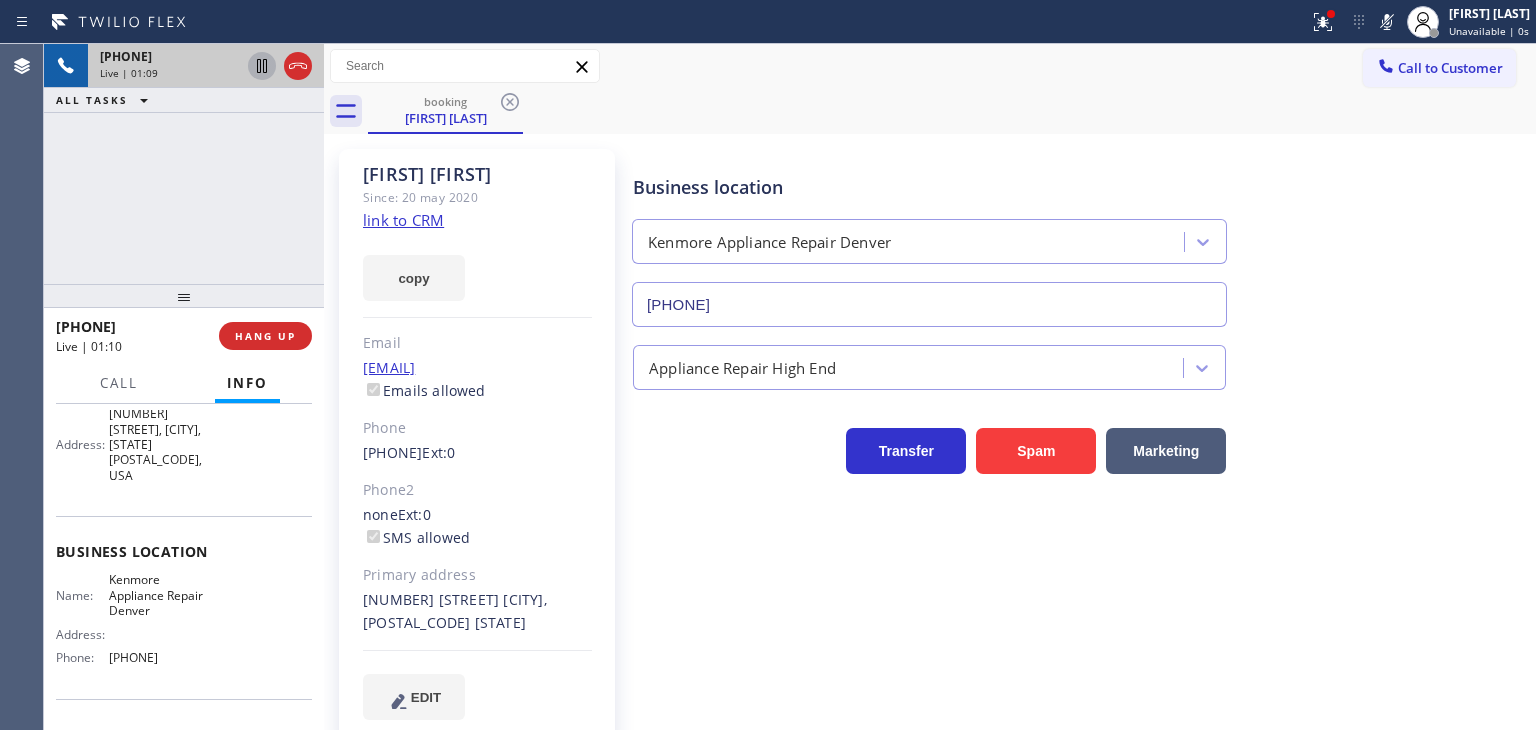 click 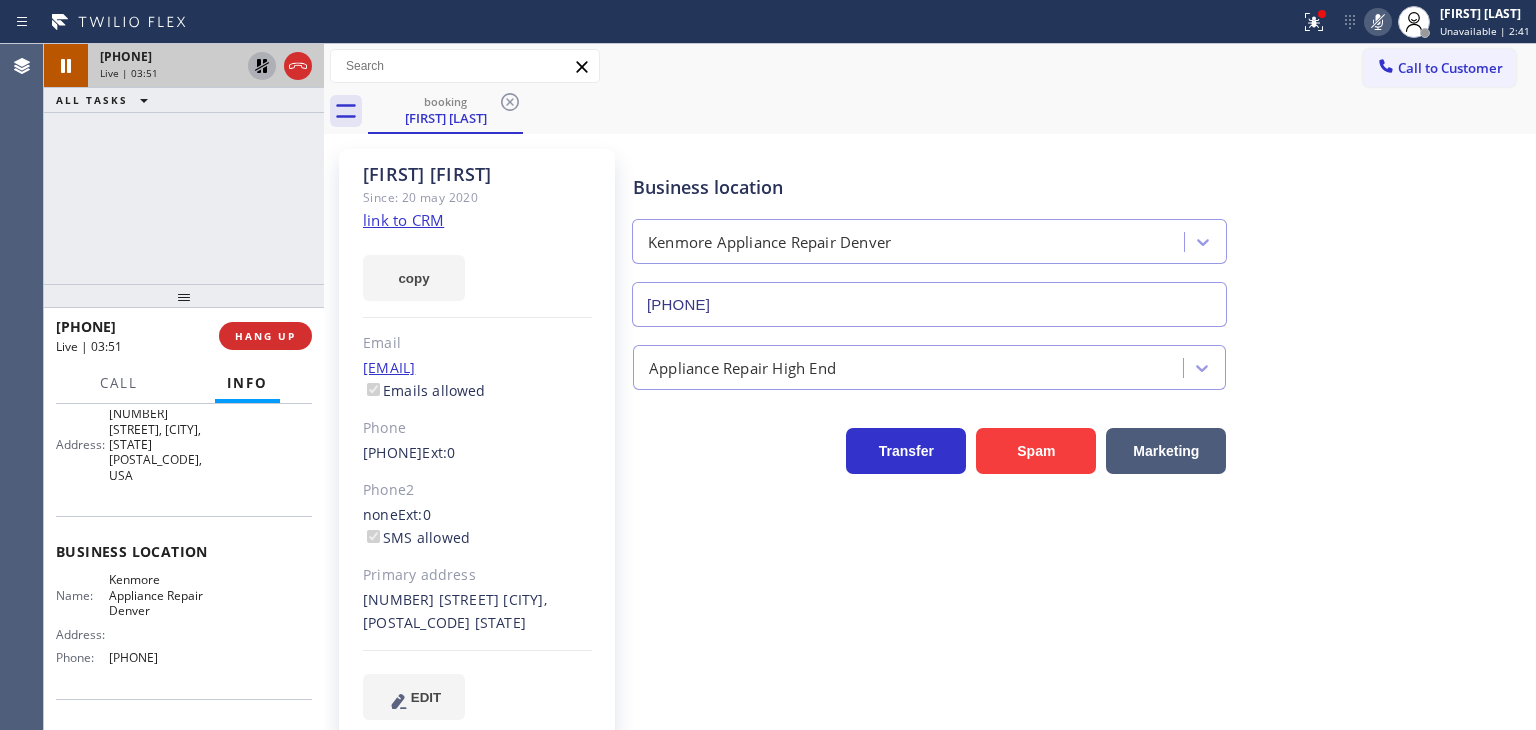 click 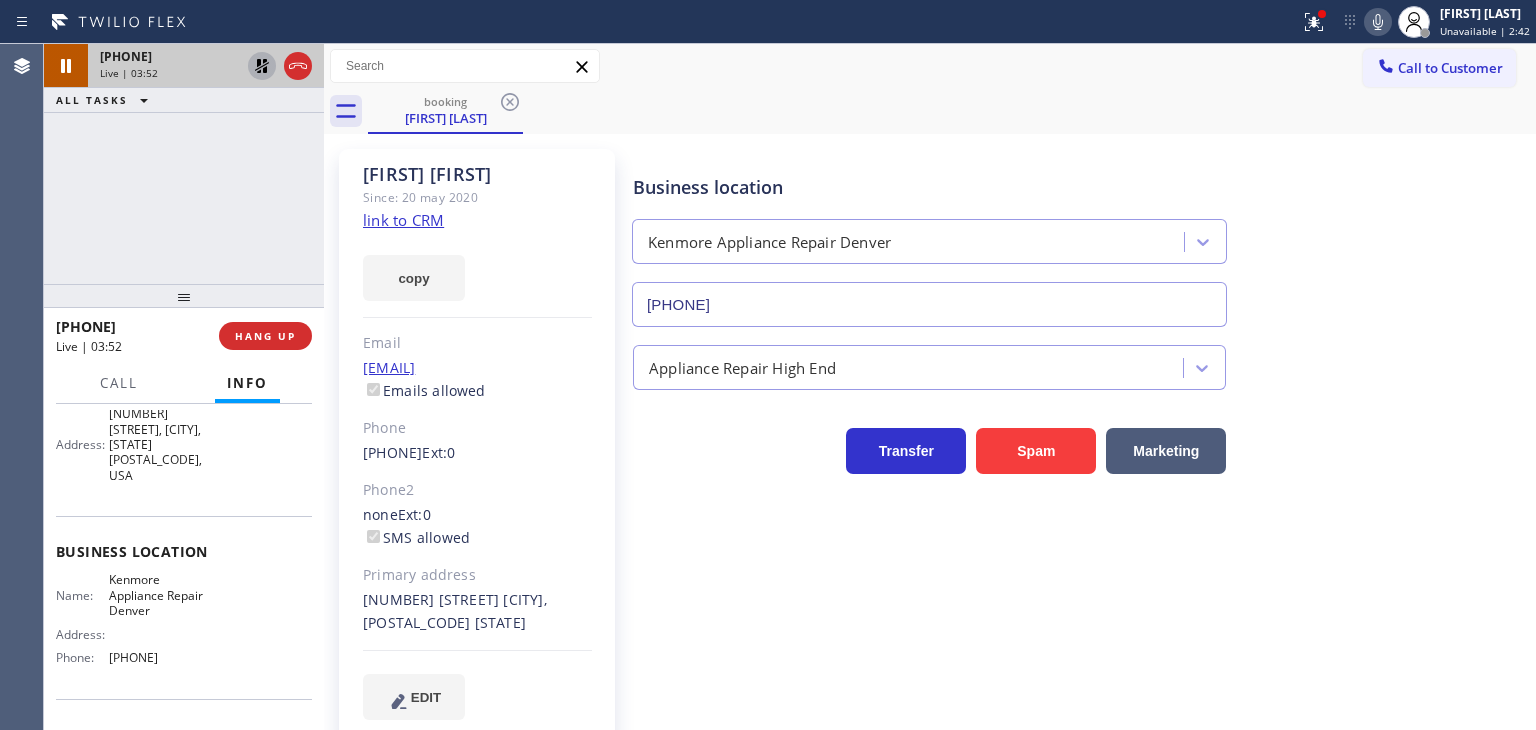click 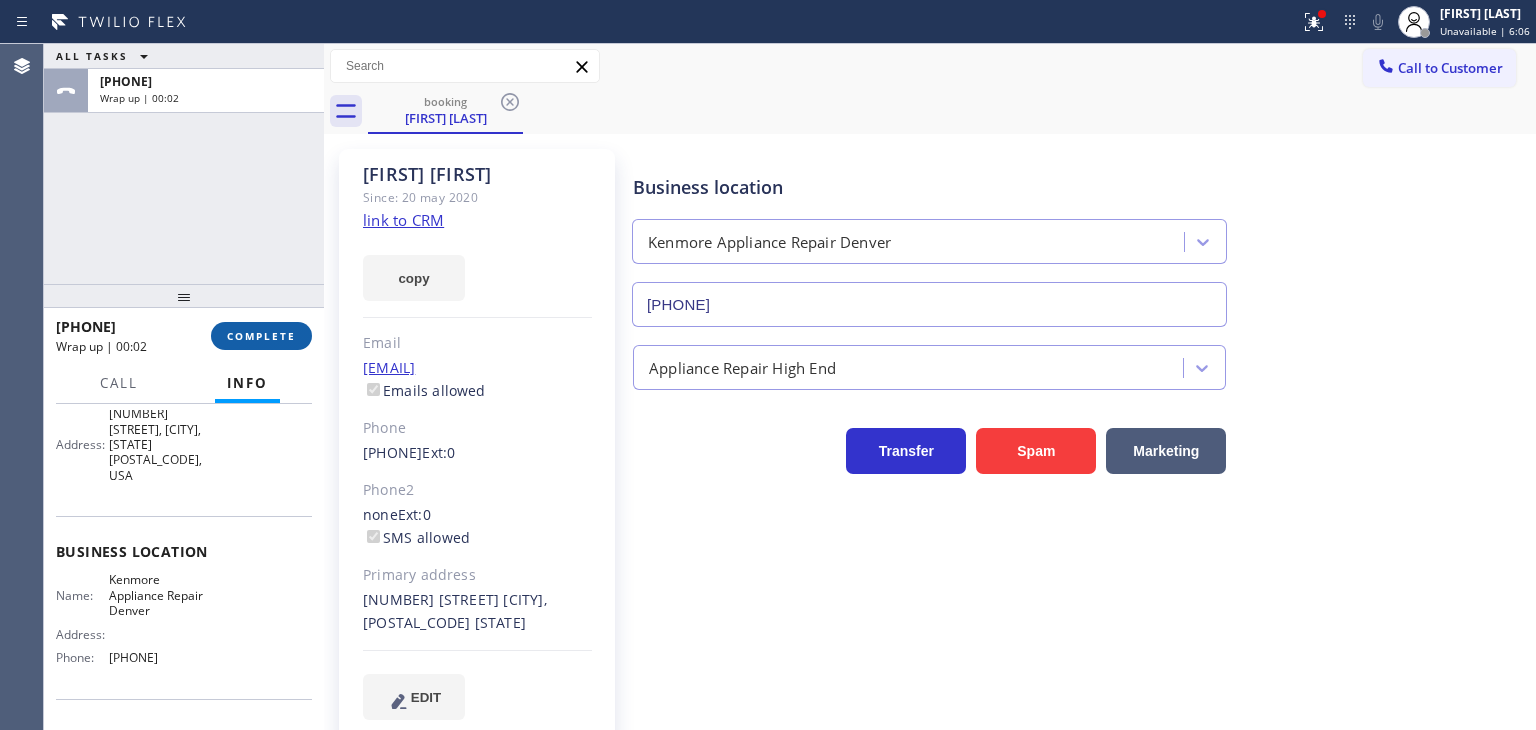 click on "COMPLETE" at bounding box center [261, 336] 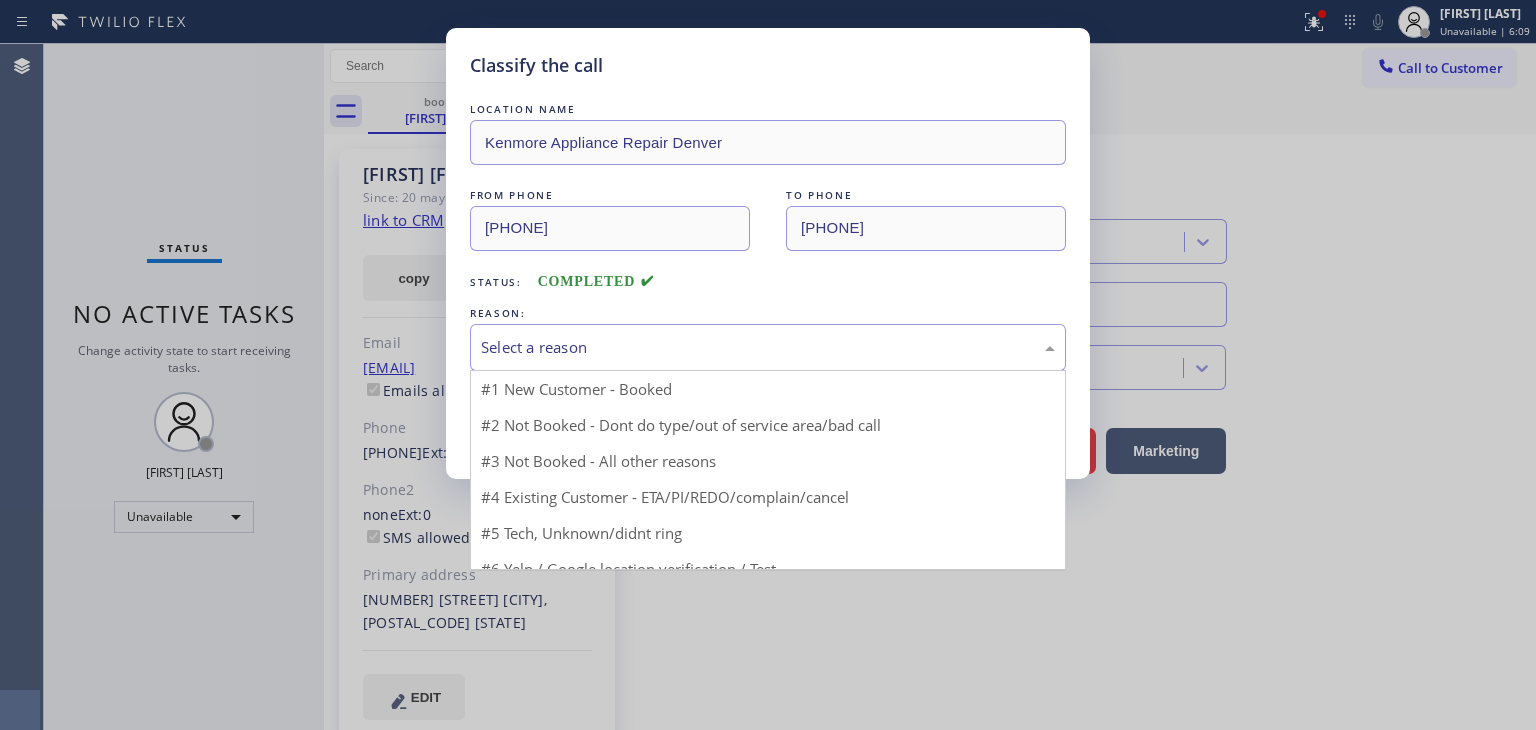 click on "Select a reason" at bounding box center (768, 347) 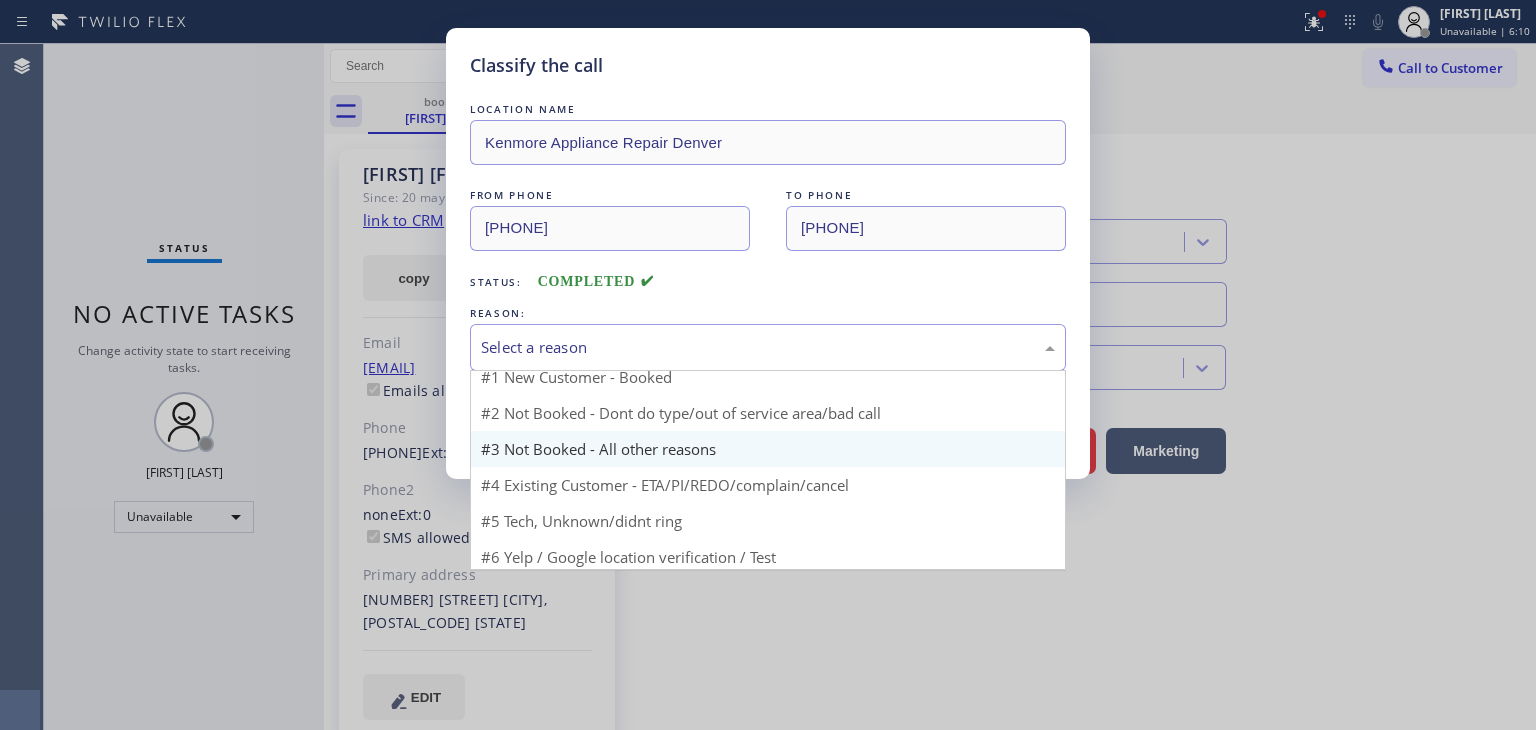 scroll, scrollTop: 17, scrollLeft: 0, axis: vertical 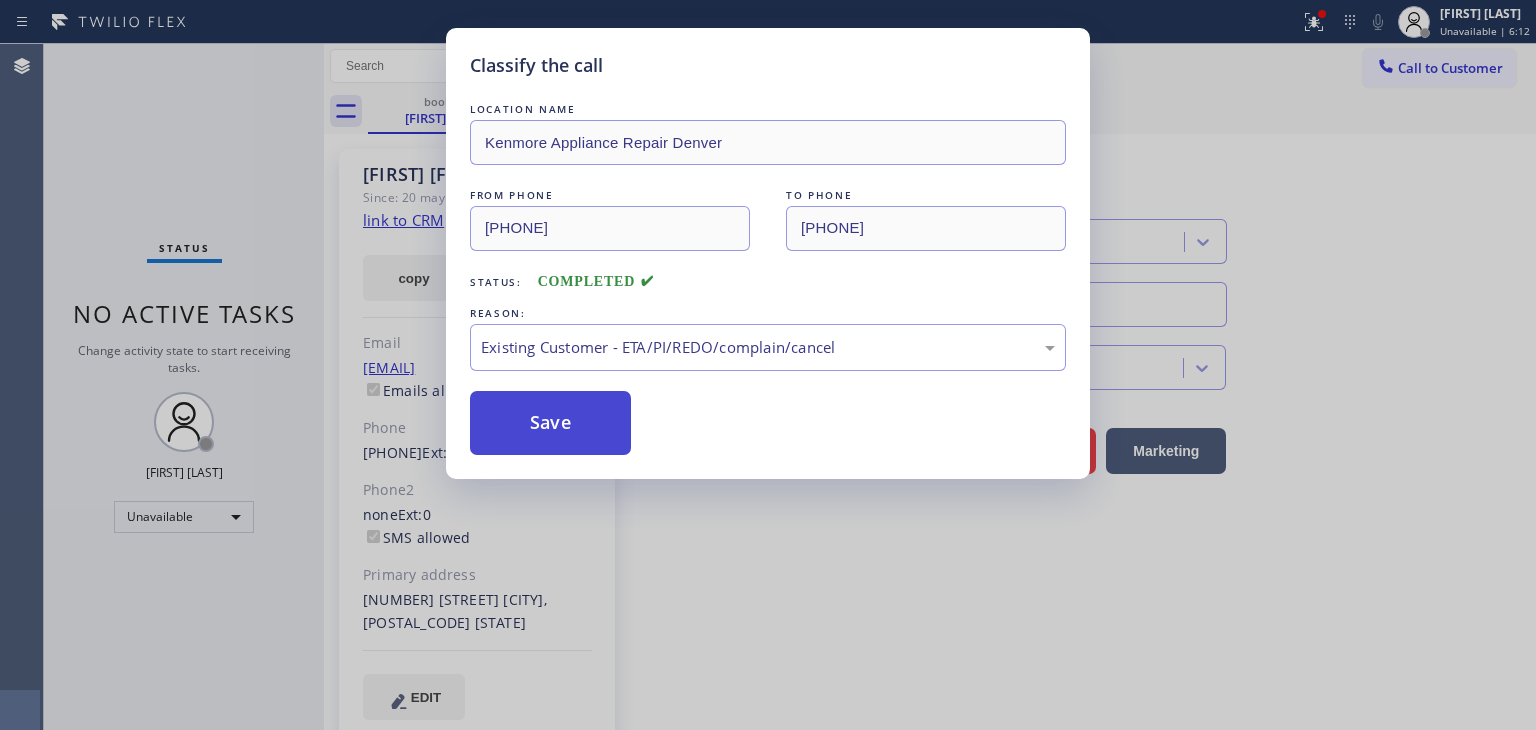 click on "Save" at bounding box center [550, 423] 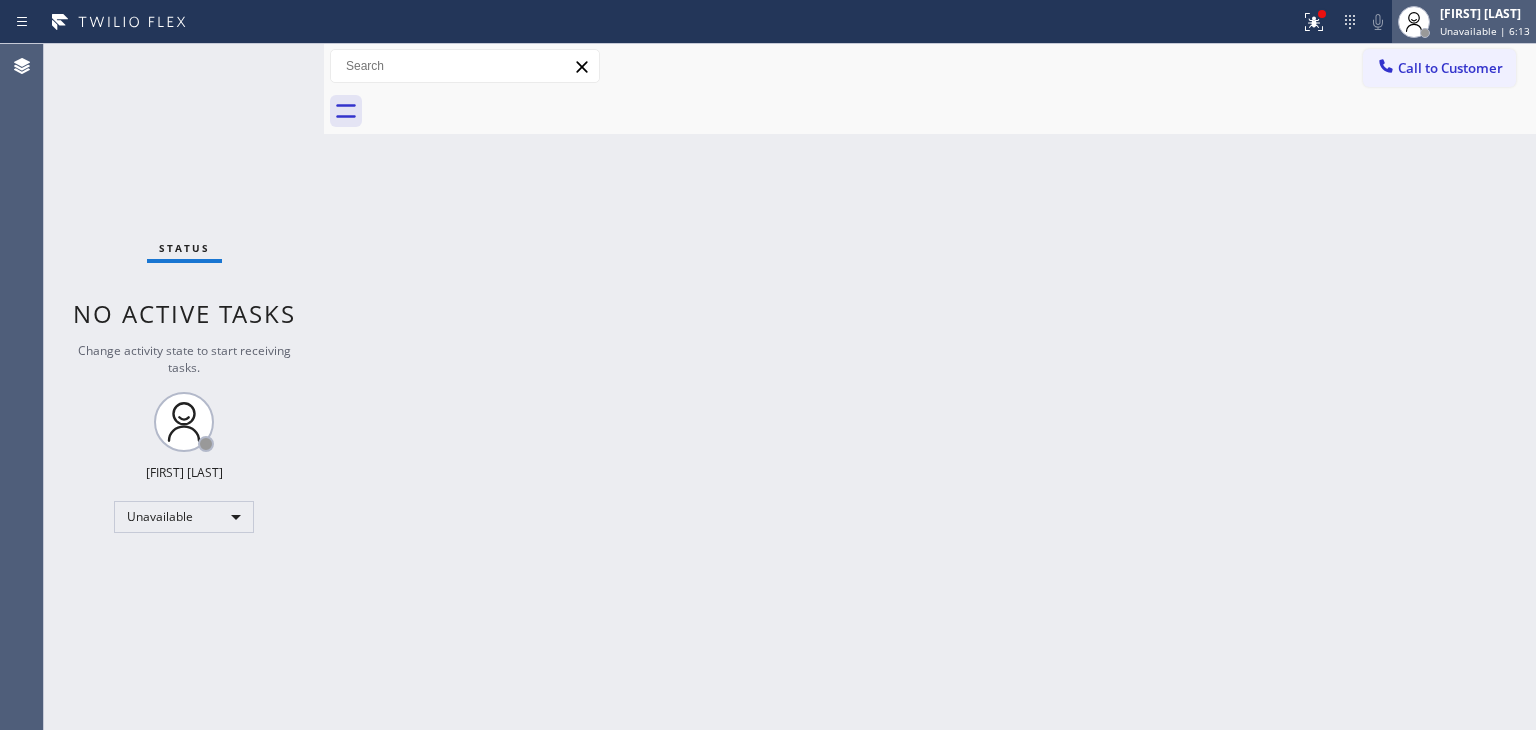 click on "Unavailable | 6:13" at bounding box center (1485, 31) 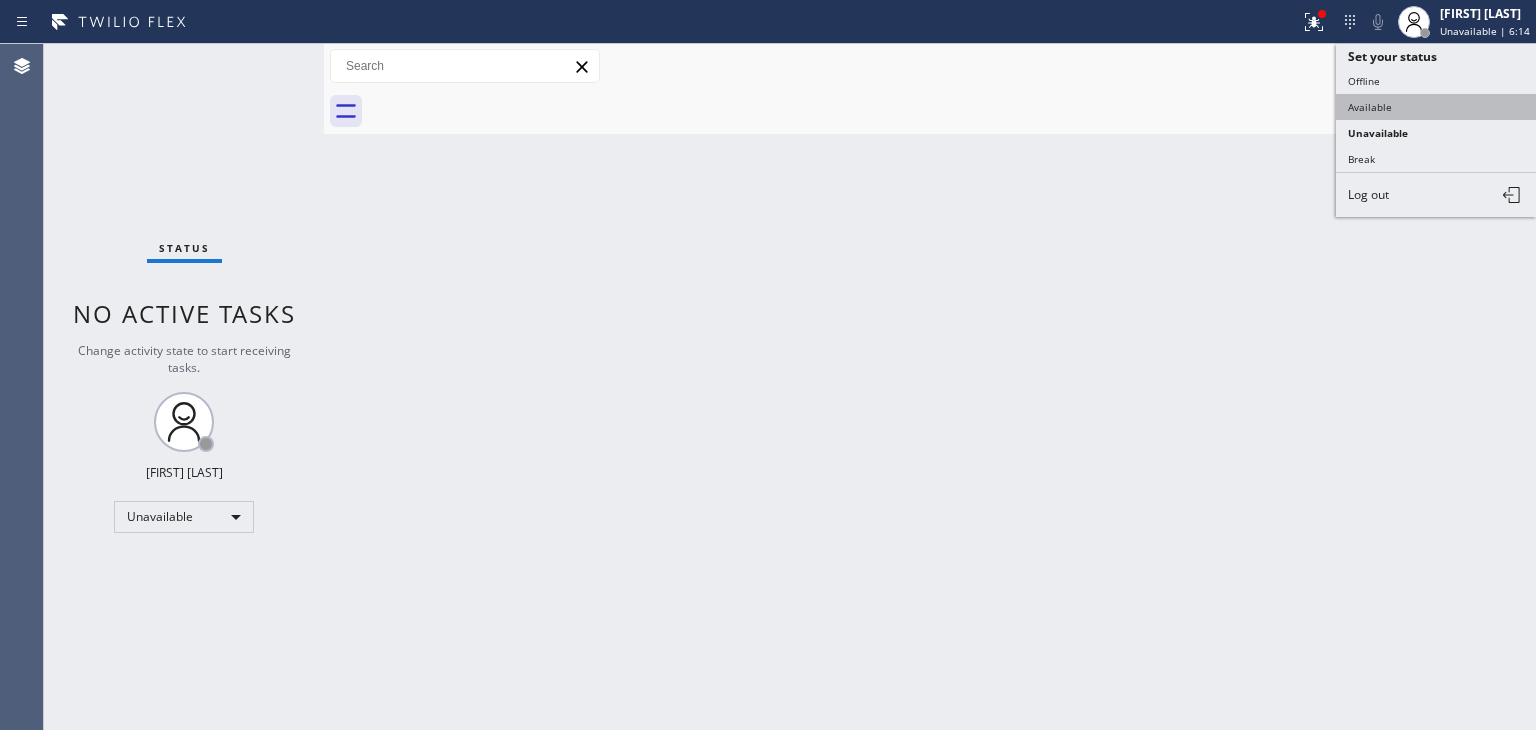 click on "Available" at bounding box center [1436, 107] 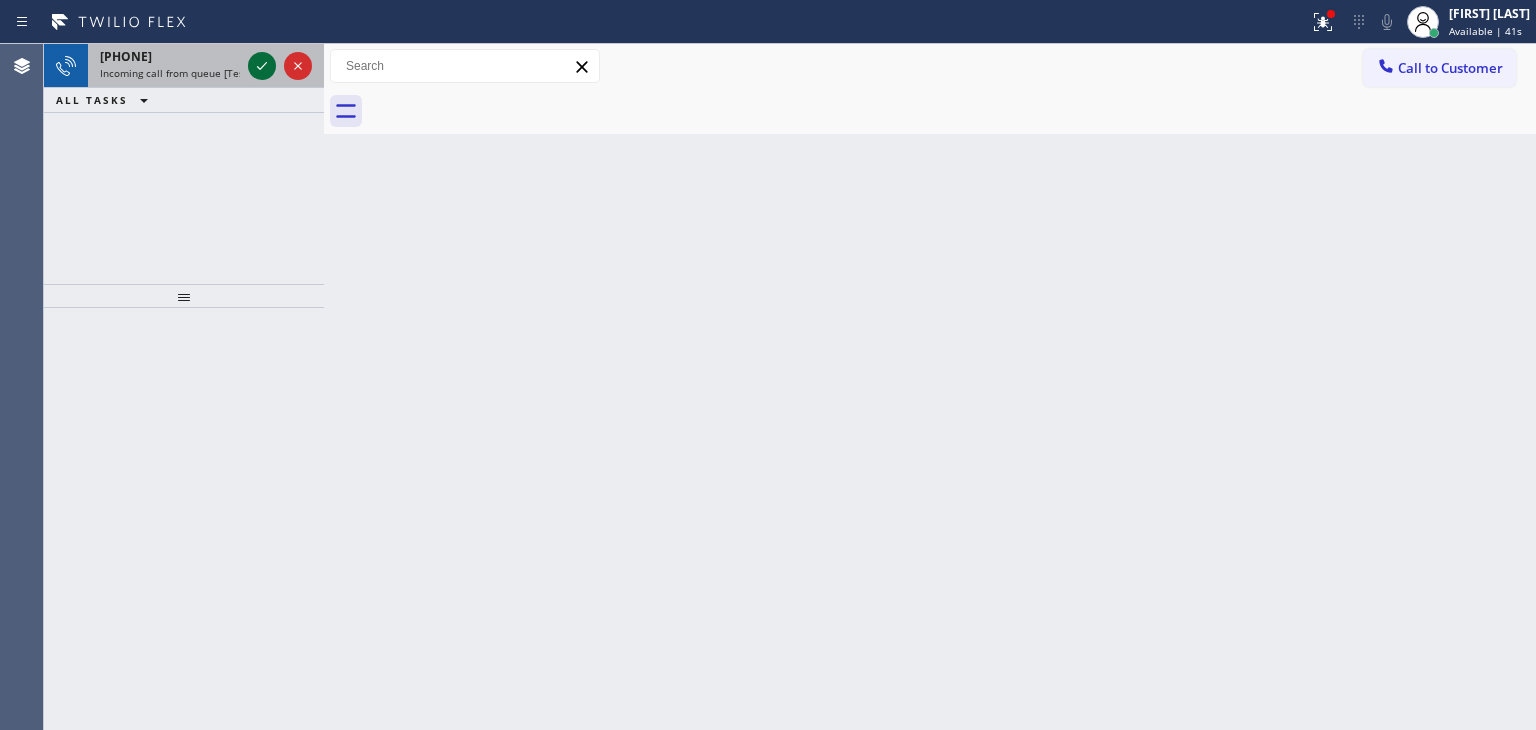 click 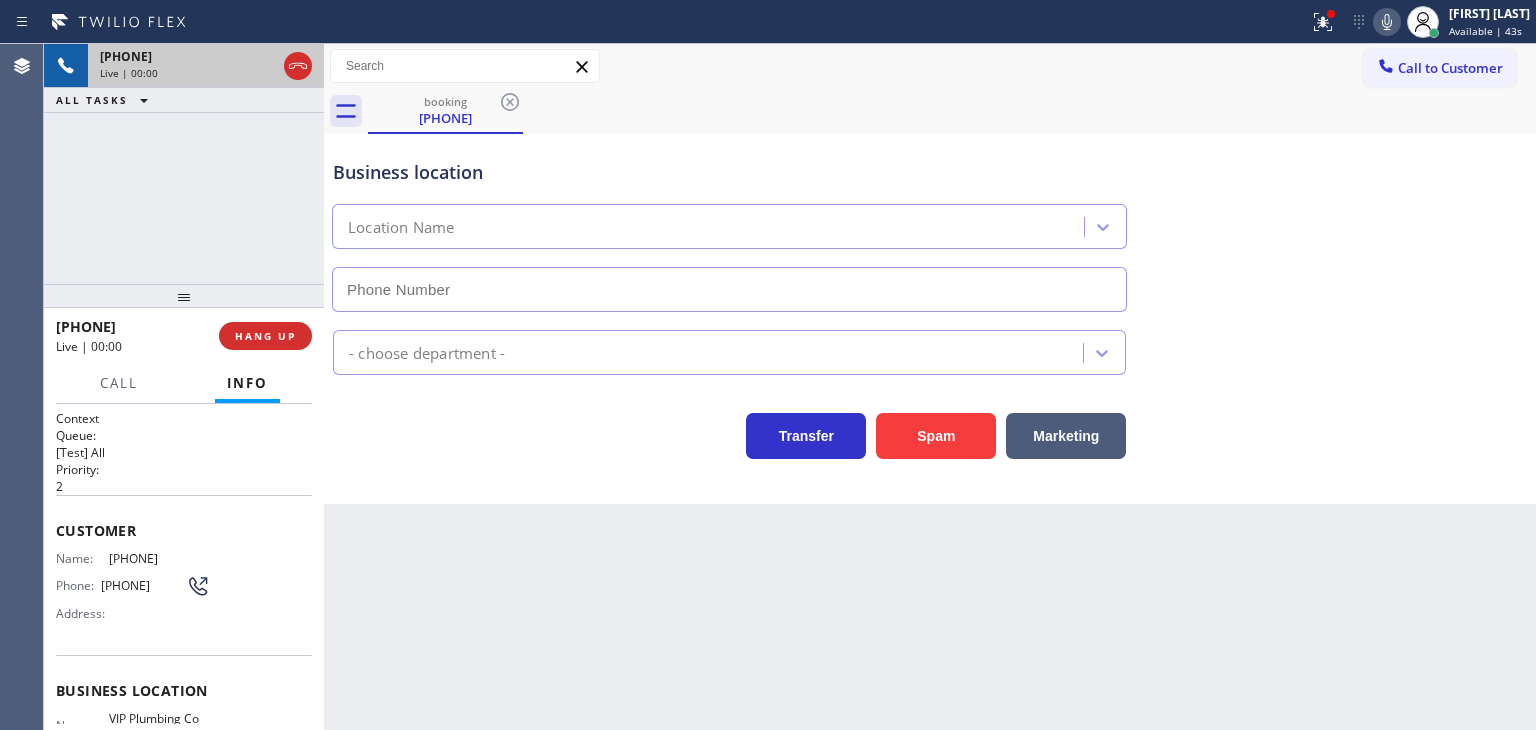 type on "(415) 658-9504" 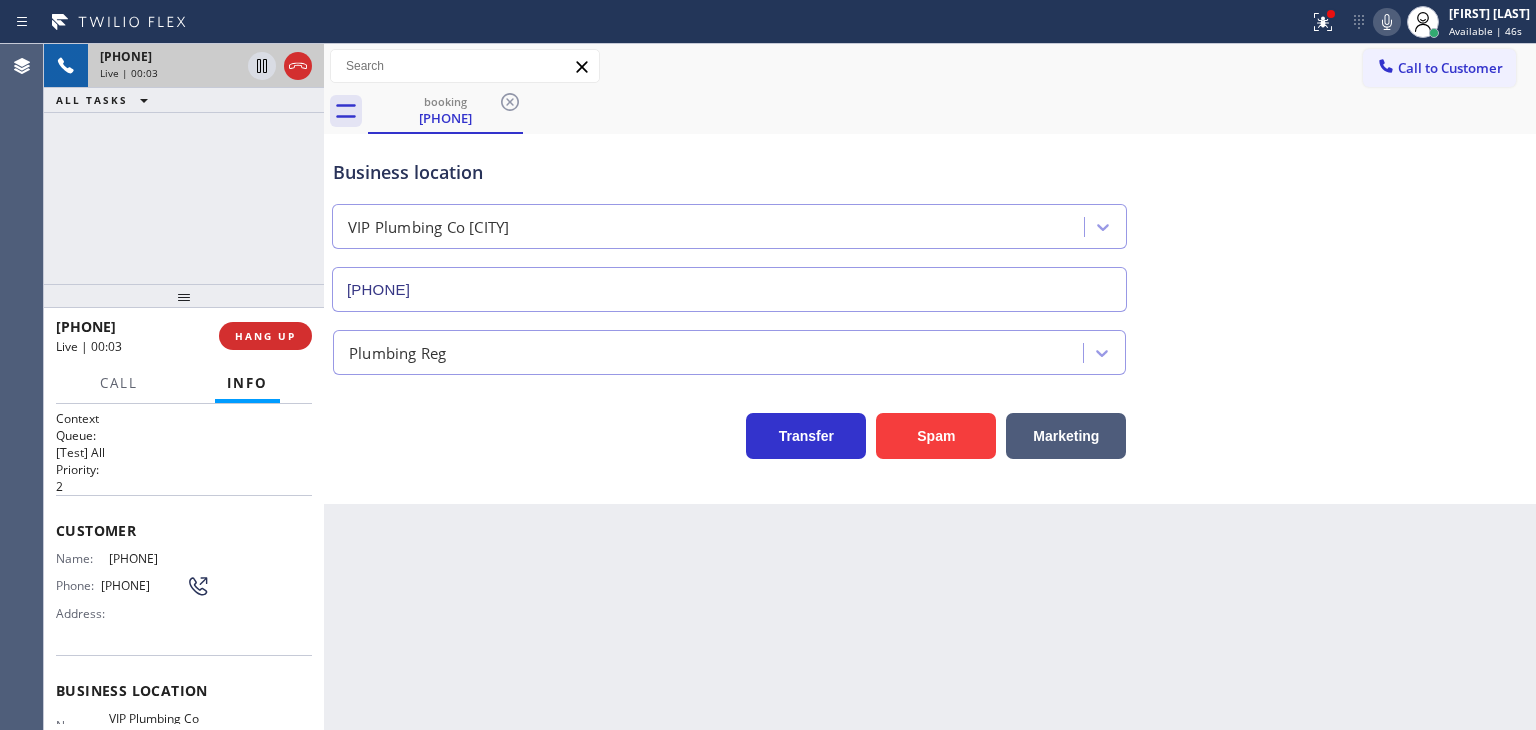 click 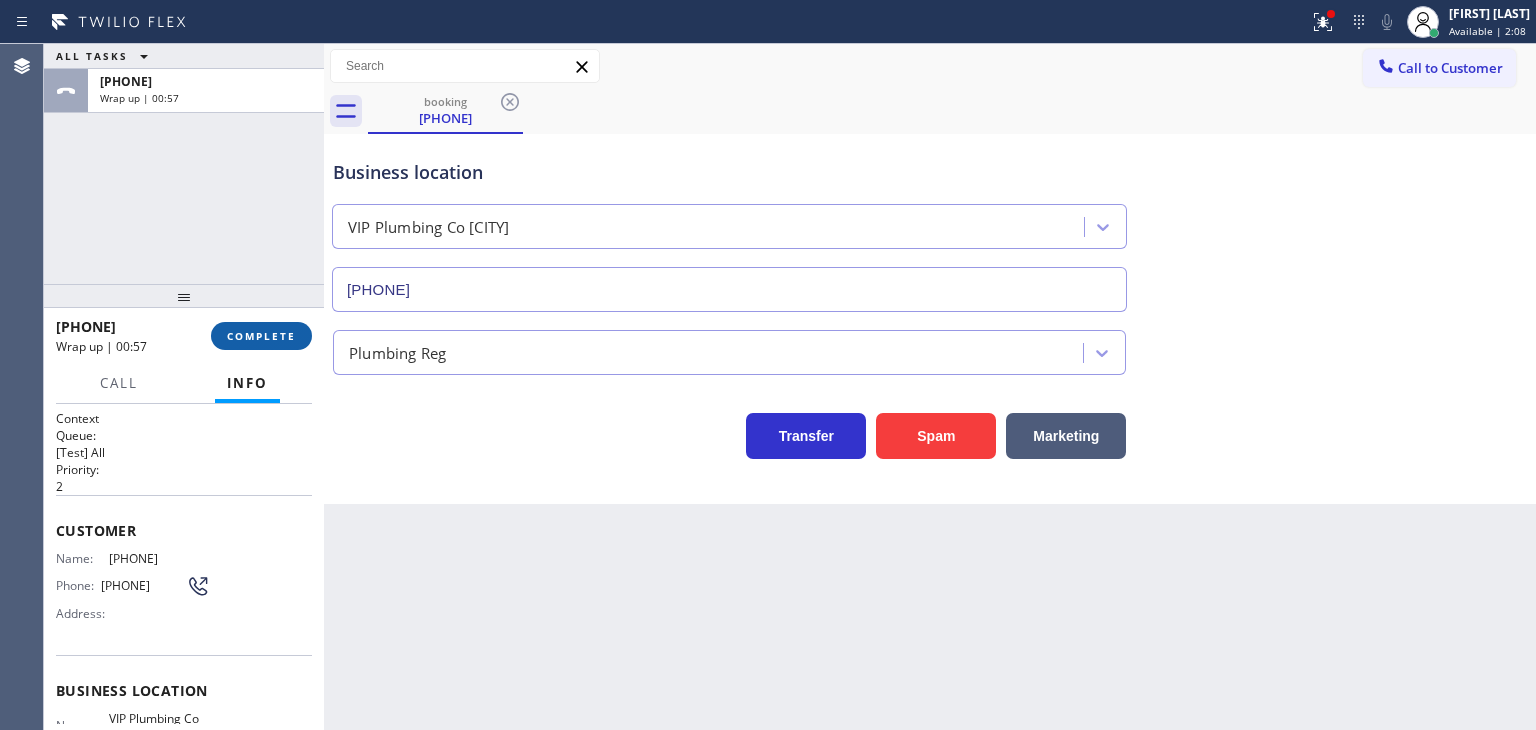 click on "COMPLETE" at bounding box center (261, 336) 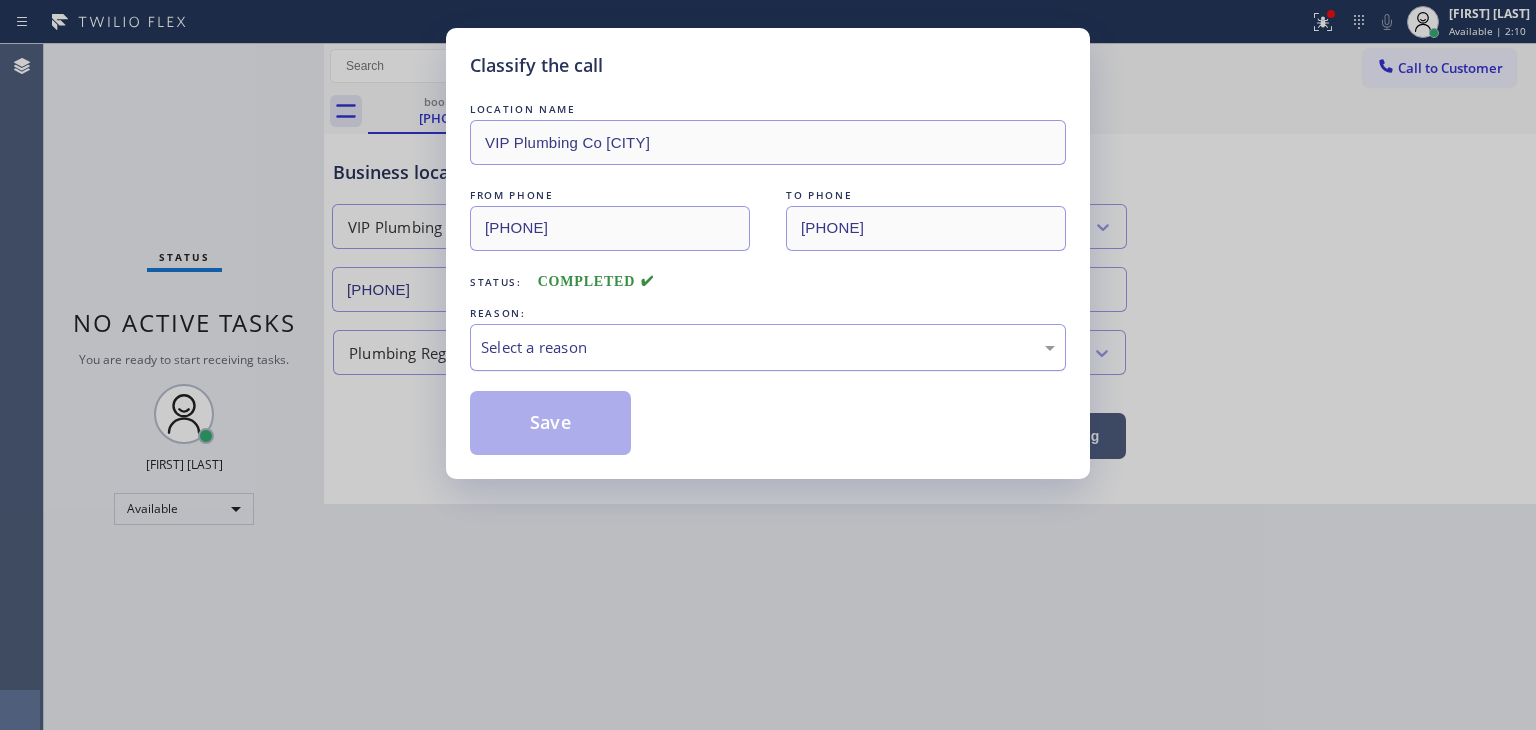 click on "Select a reason" at bounding box center (768, 347) 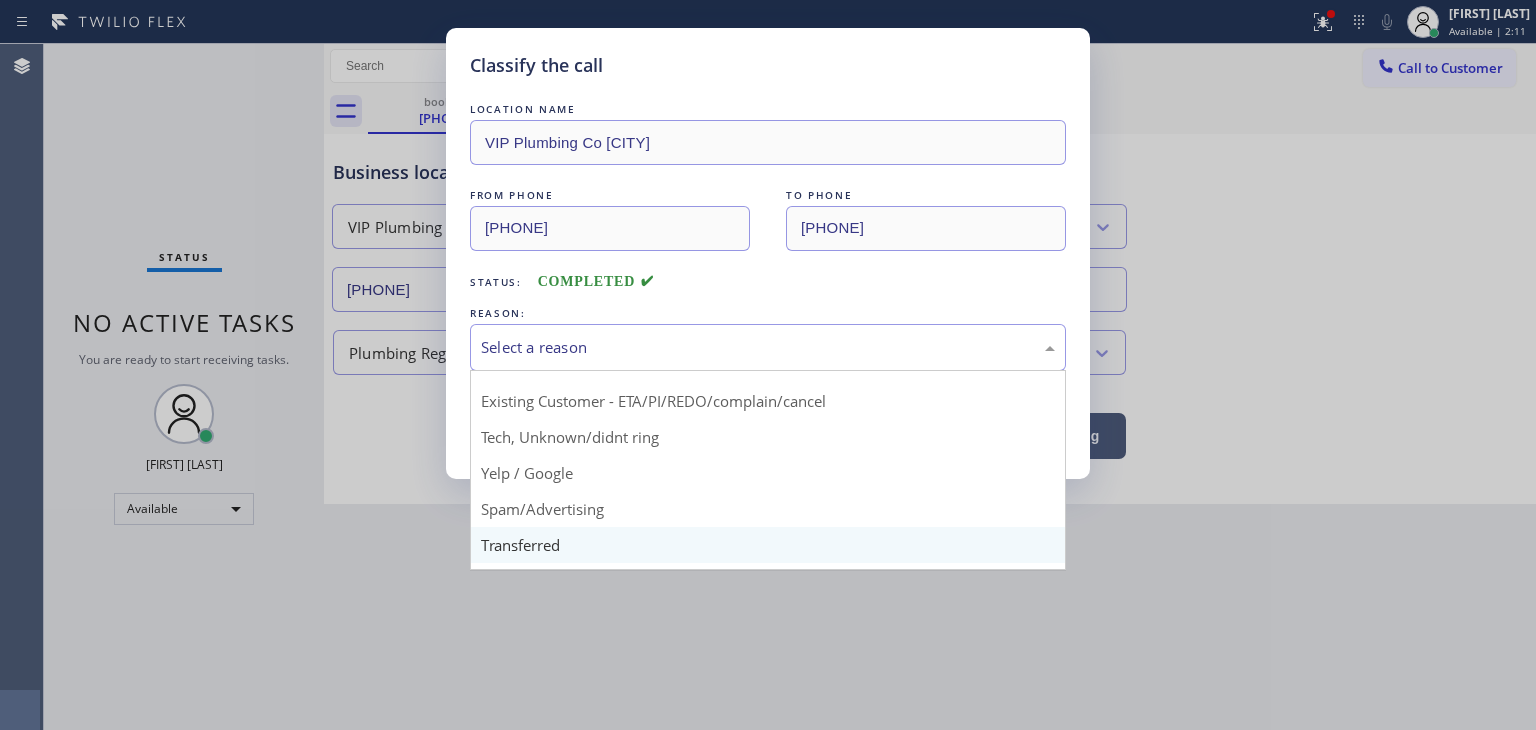 scroll, scrollTop: 125, scrollLeft: 0, axis: vertical 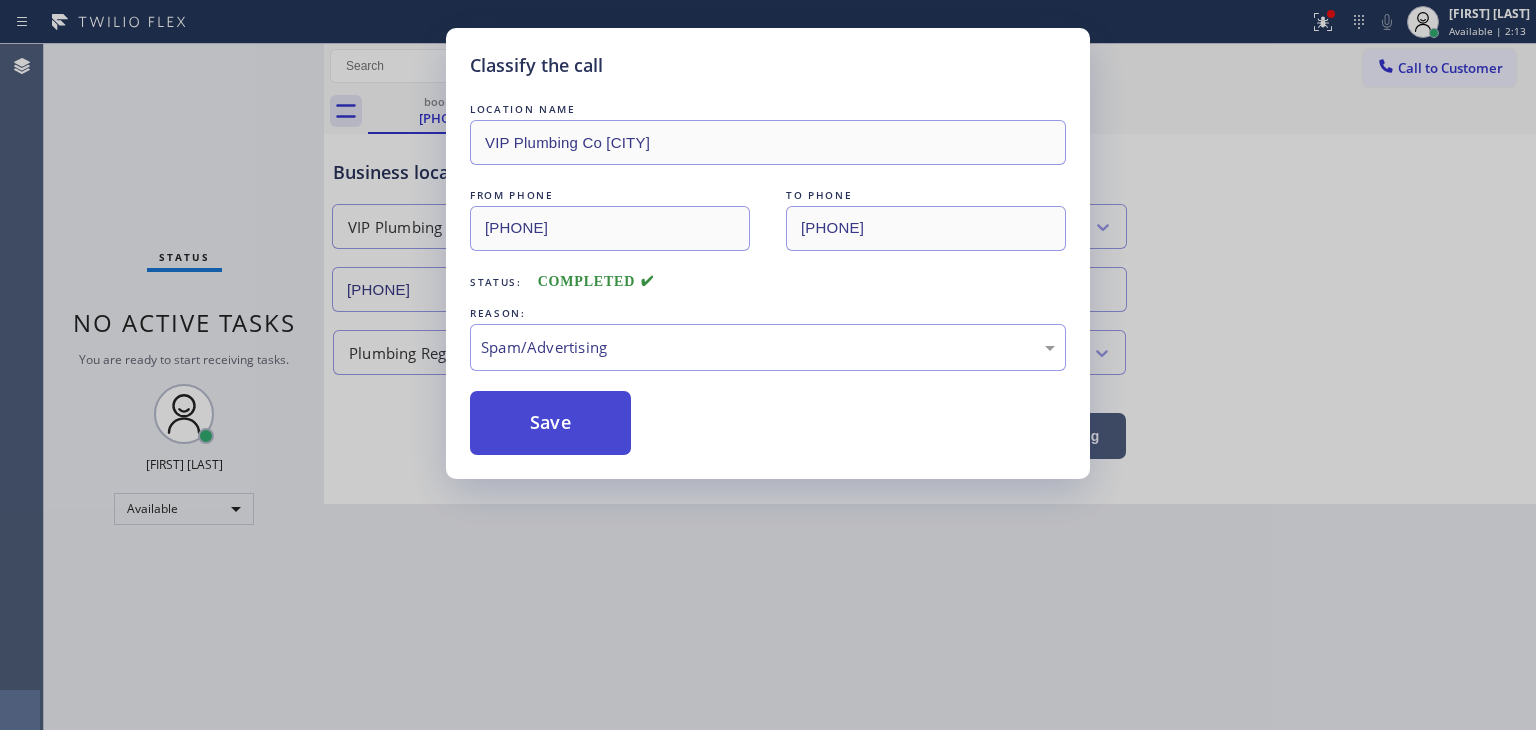 click on "Save" at bounding box center [550, 423] 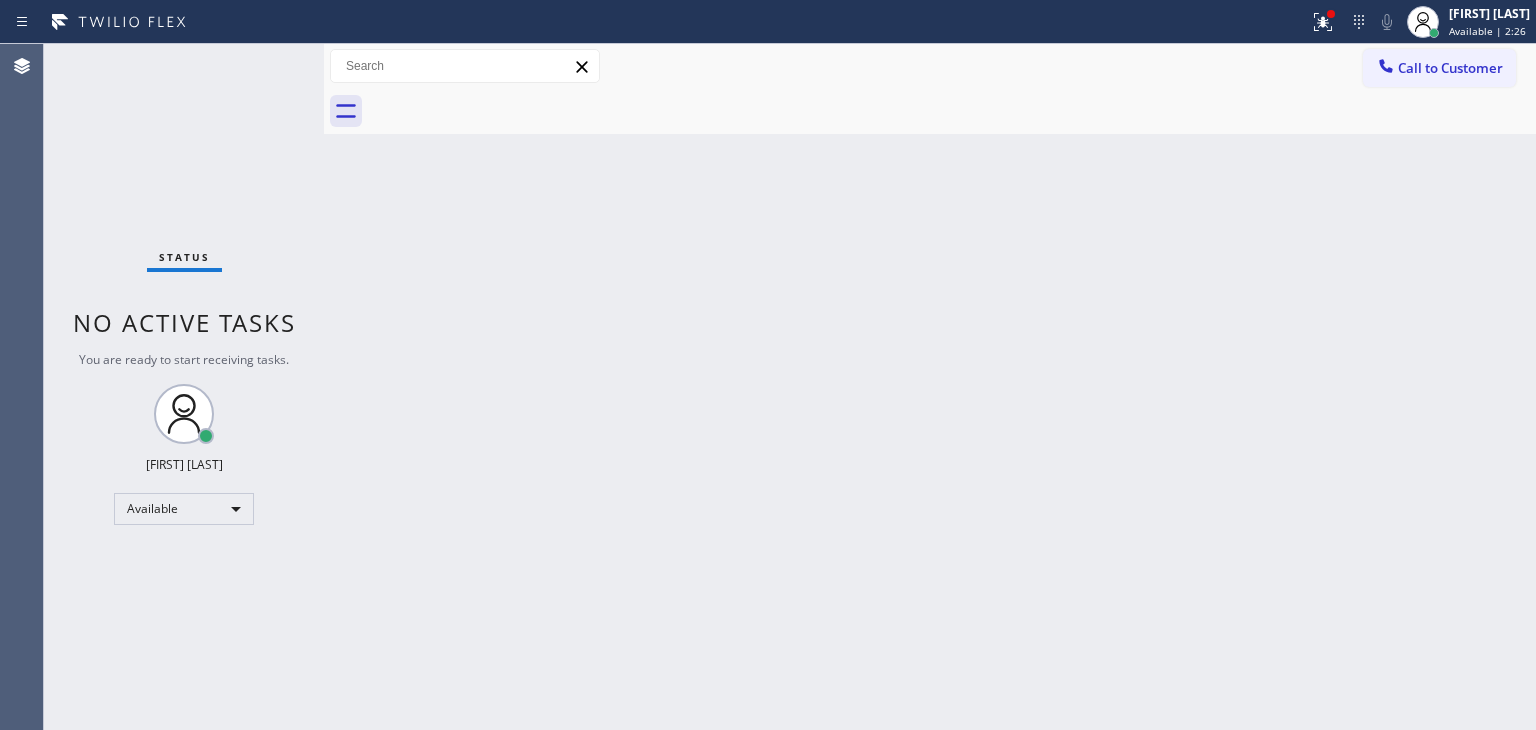 click on "Status   No active tasks     You are ready to start receiving tasks.   [FIRST] [LAST] Available" at bounding box center [184, 387] 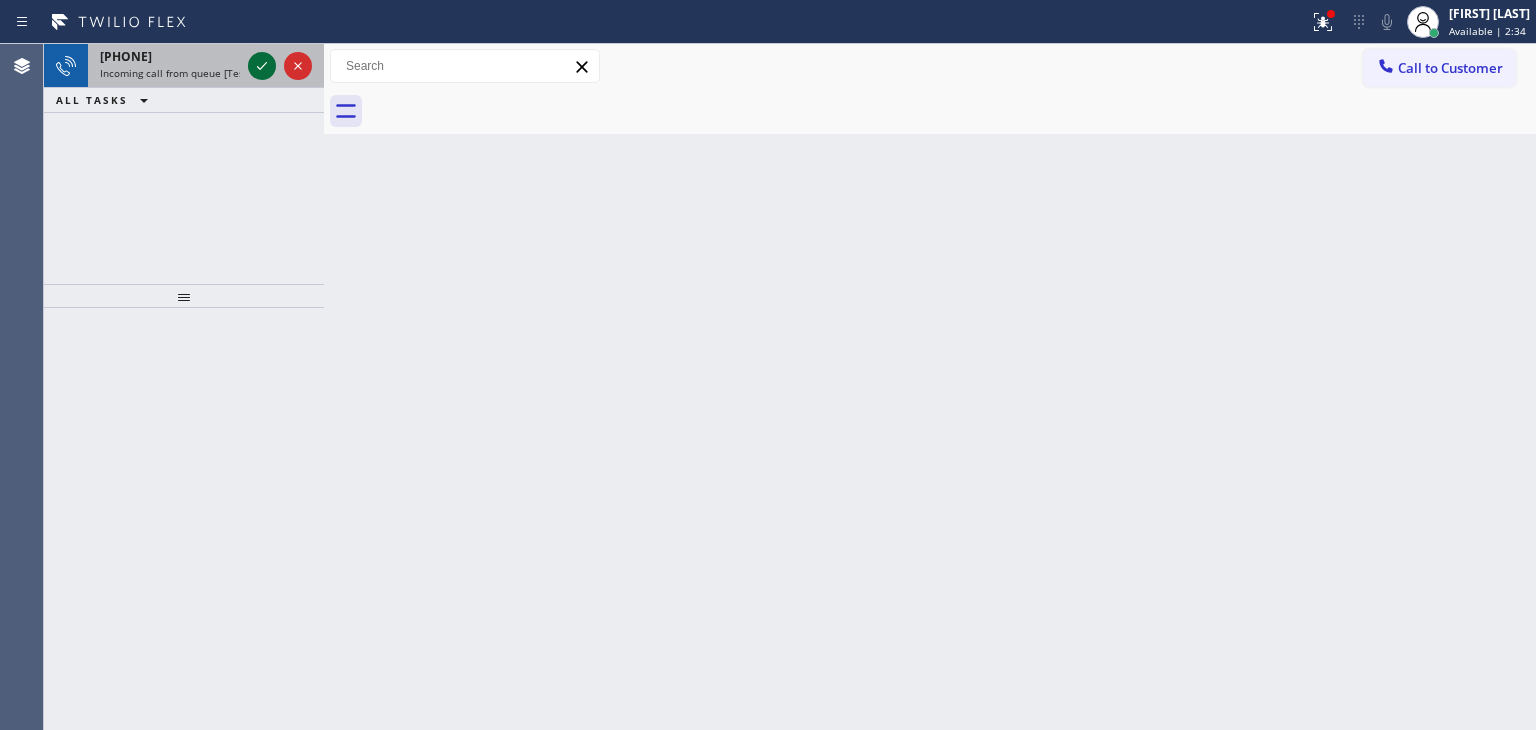 click 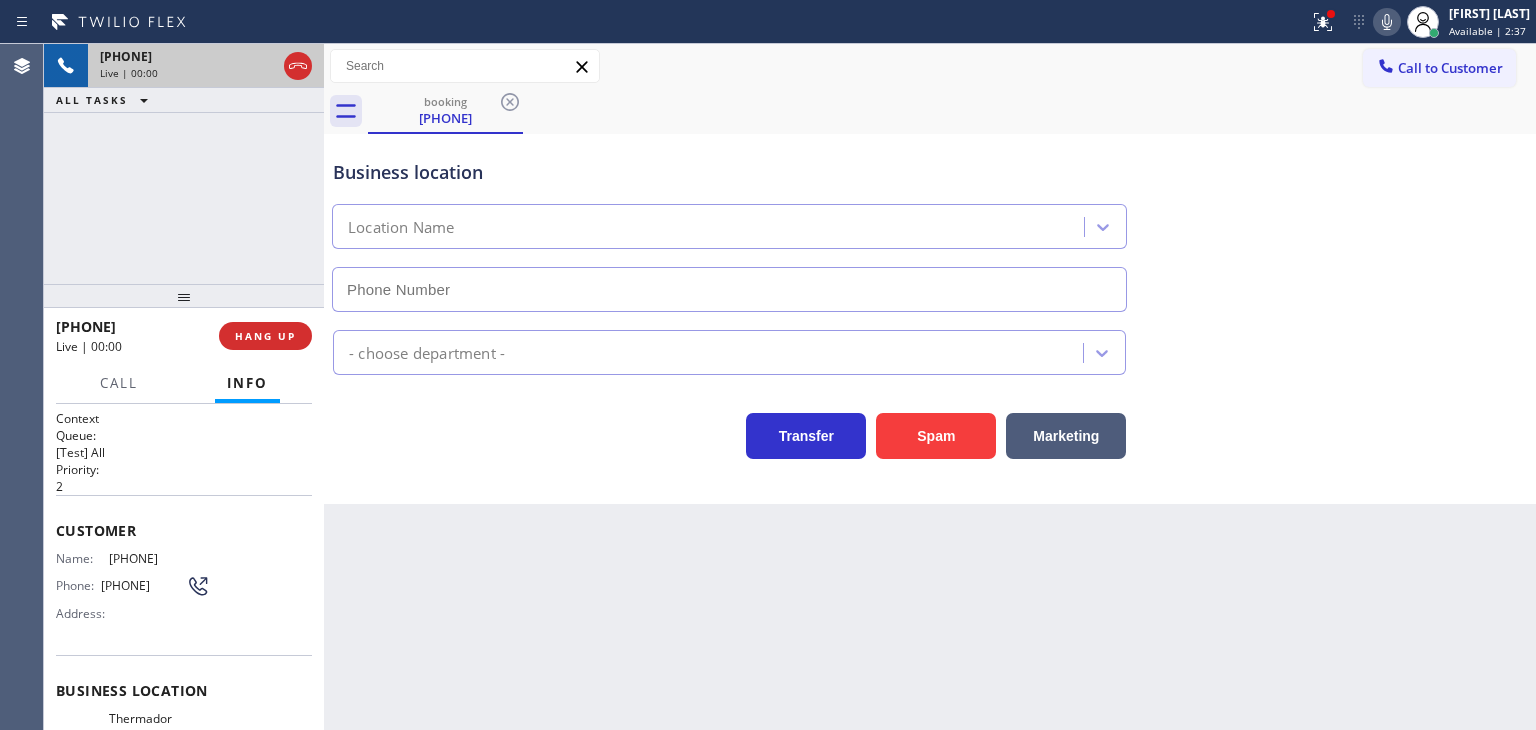 type on "(650) 300-0390" 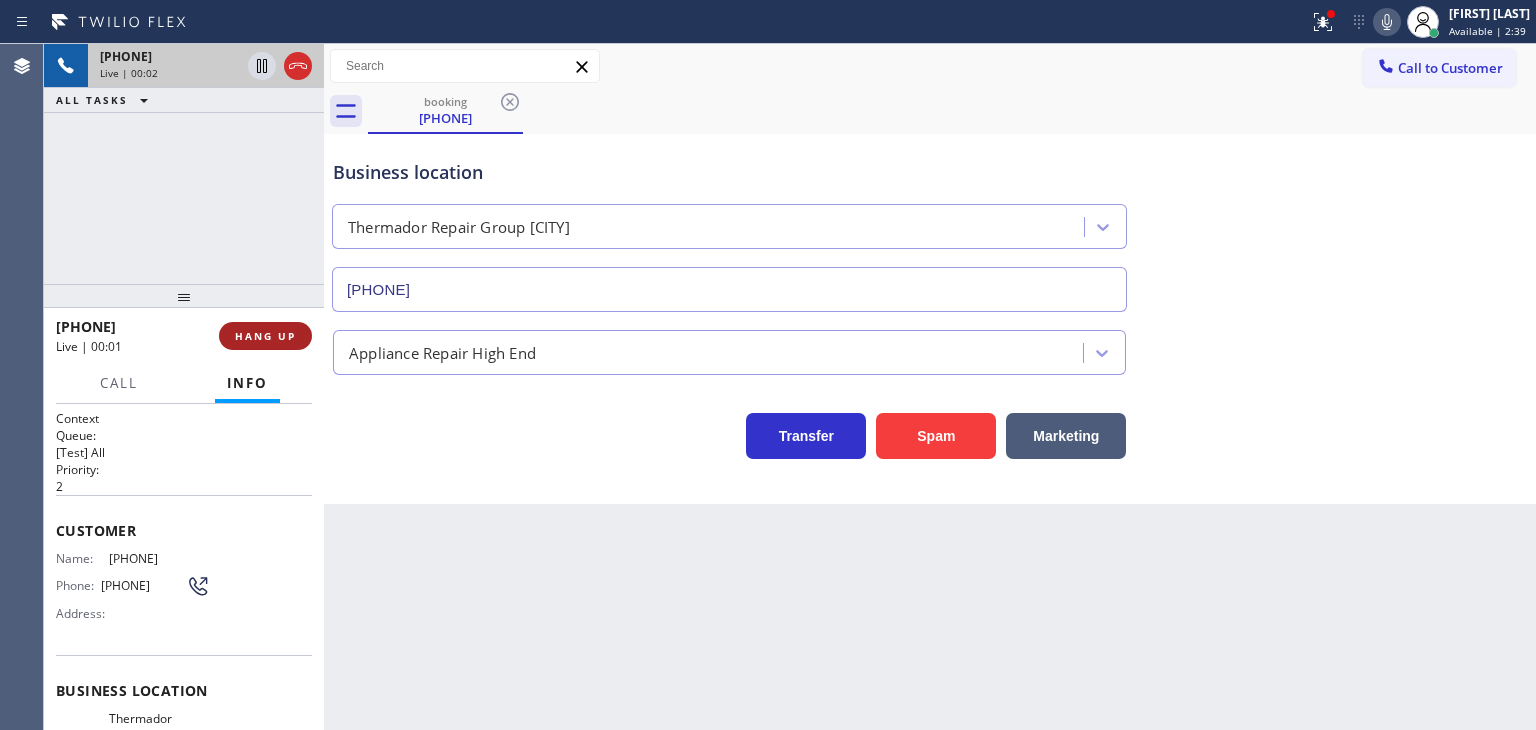 click on "HANG UP" at bounding box center [265, 336] 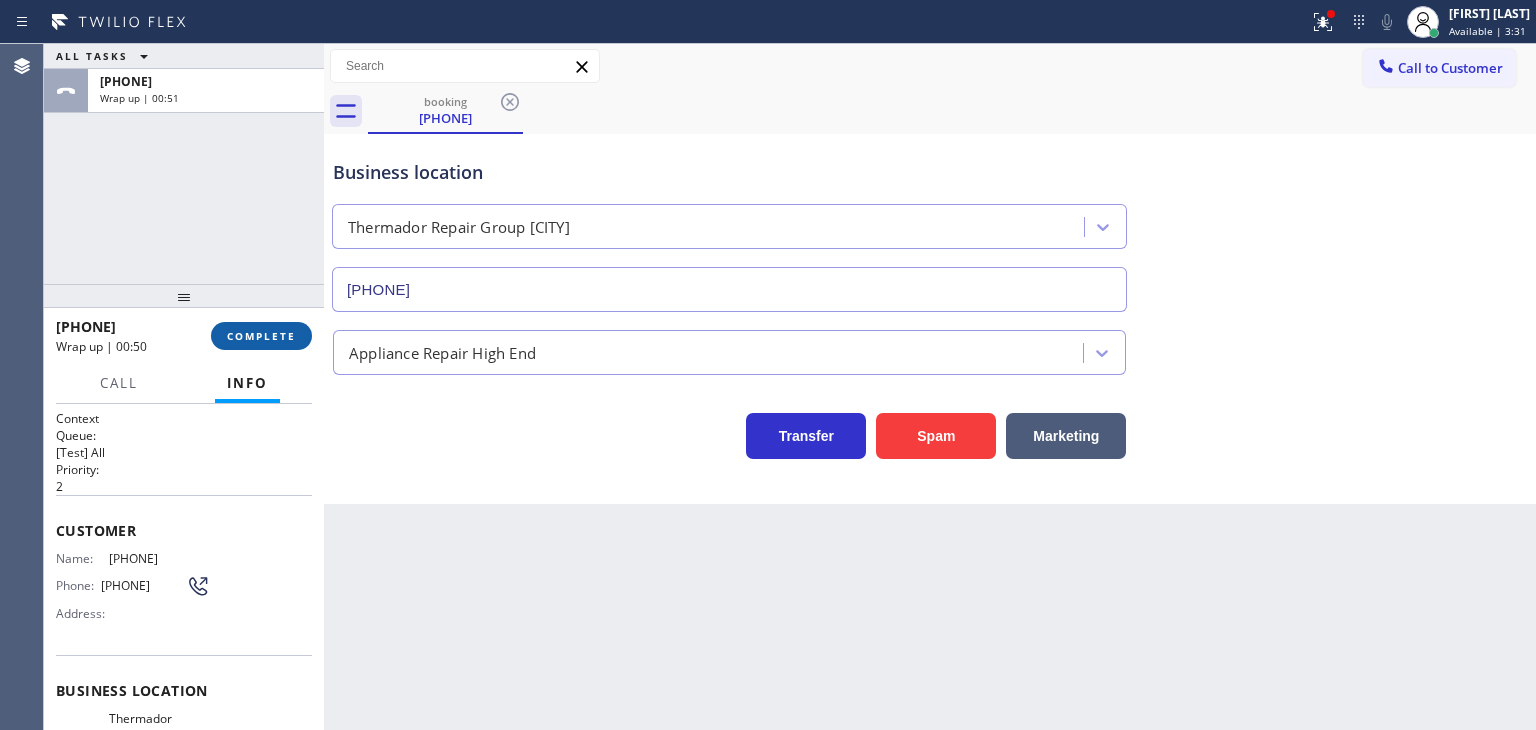 click on "COMPLETE" at bounding box center (261, 336) 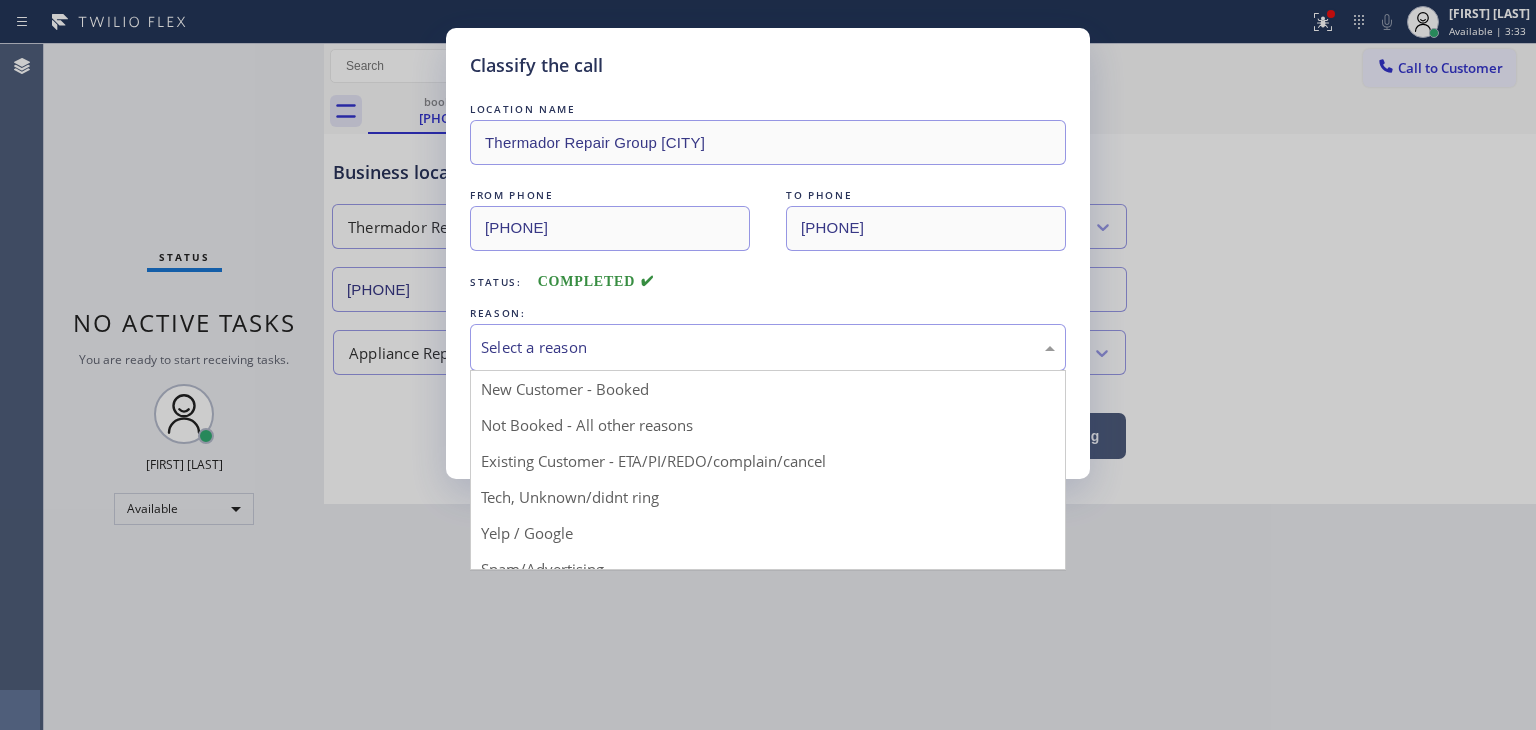 click on "Select a reason" at bounding box center (768, 347) 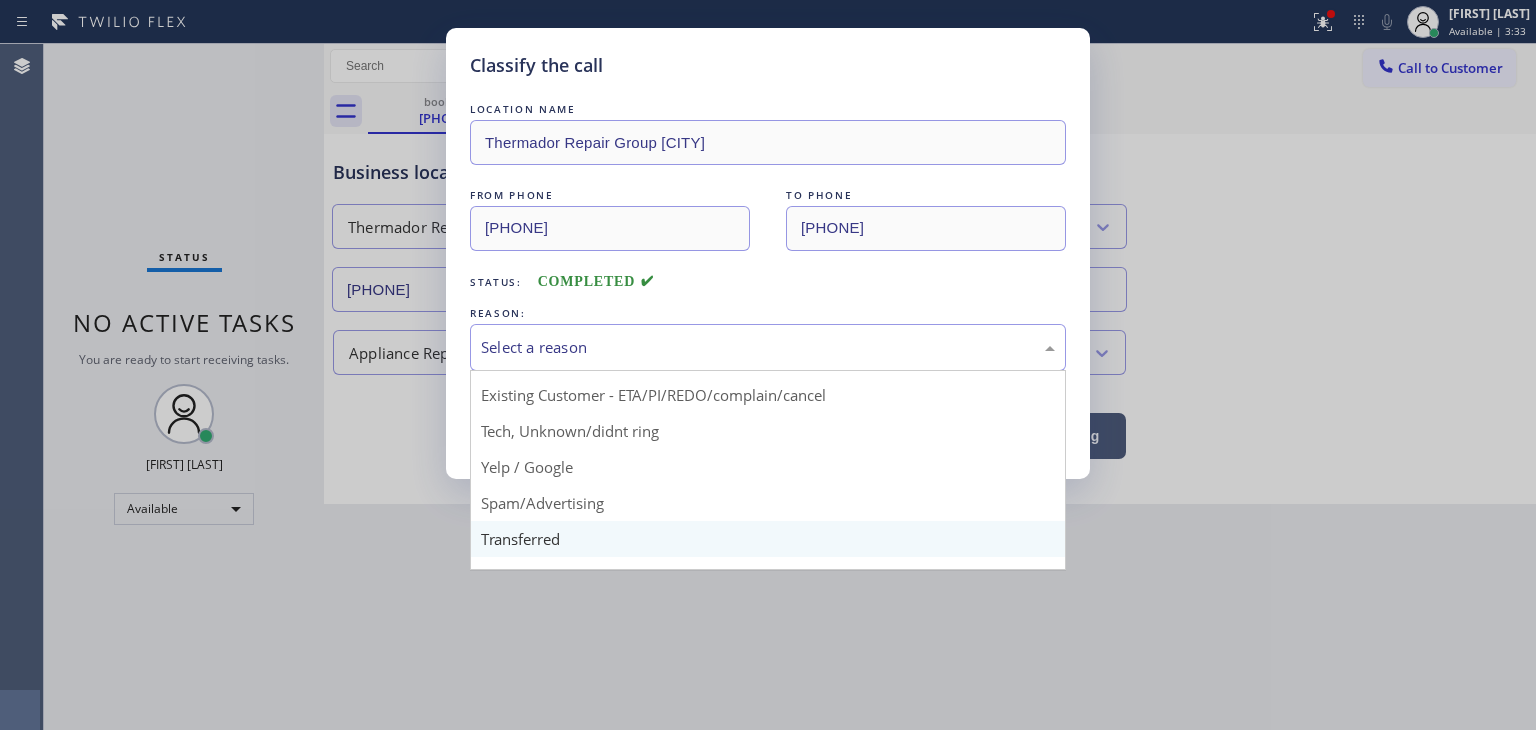 scroll, scrollTop: 100, scrollLeft: 0, axis: vertical 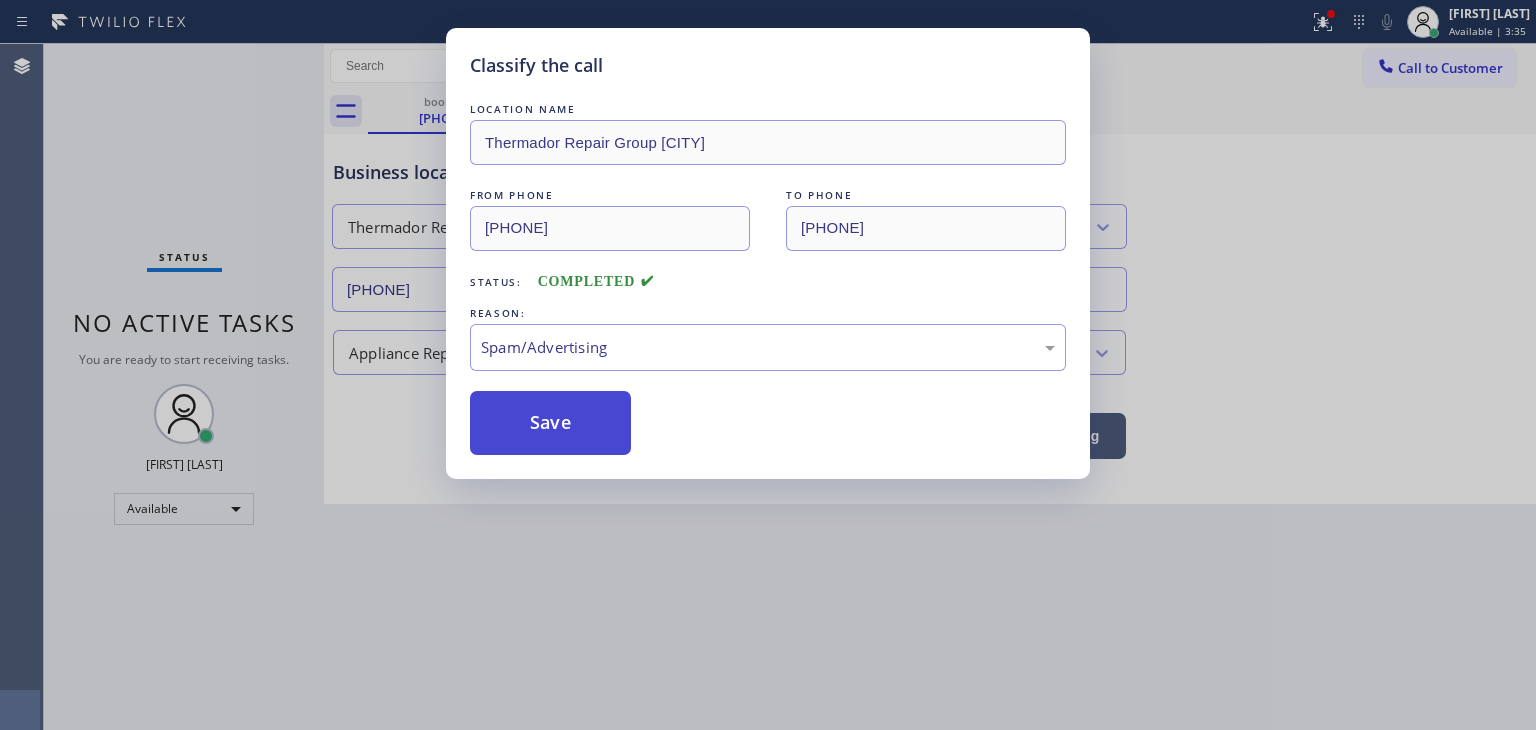 click on "Save" at bounding box center (550, 423) 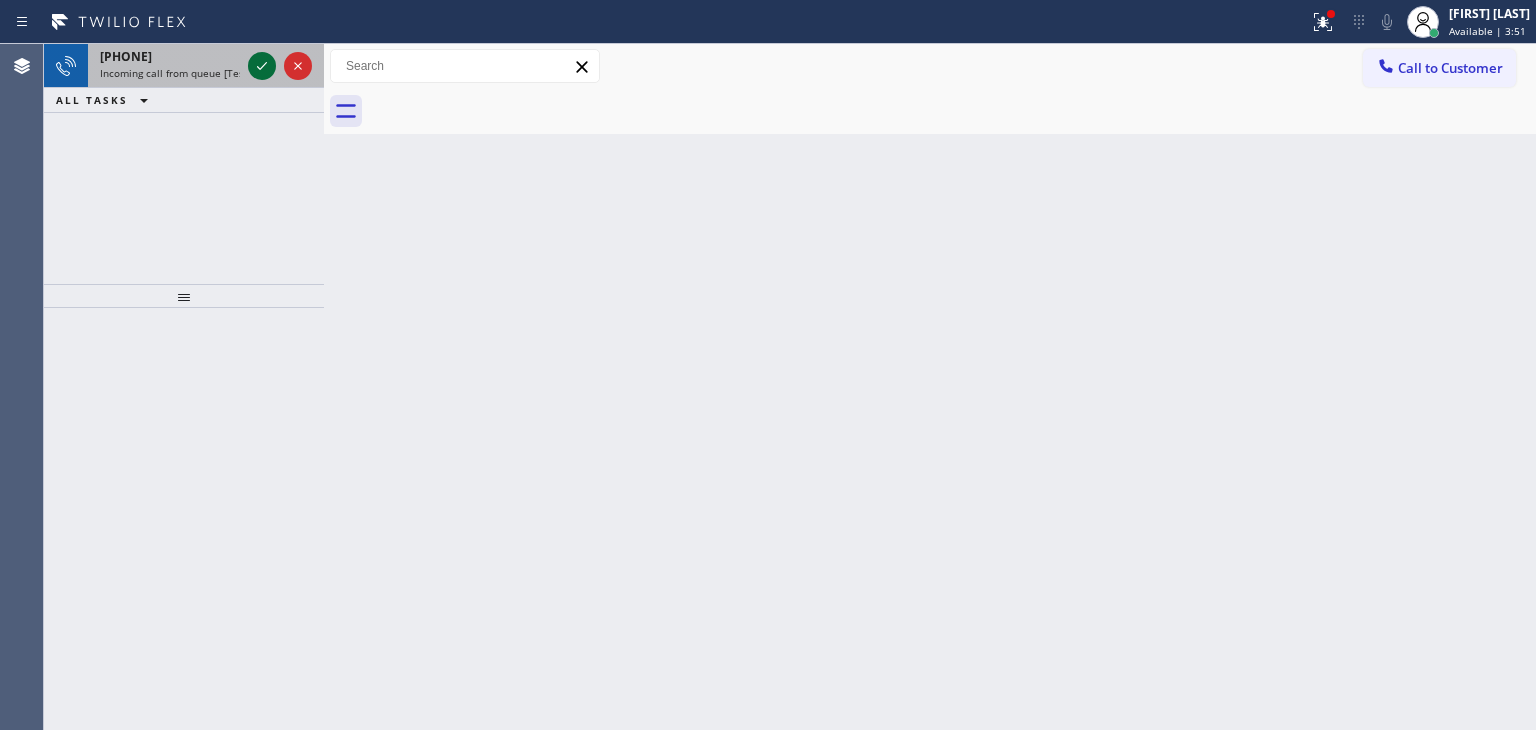 click 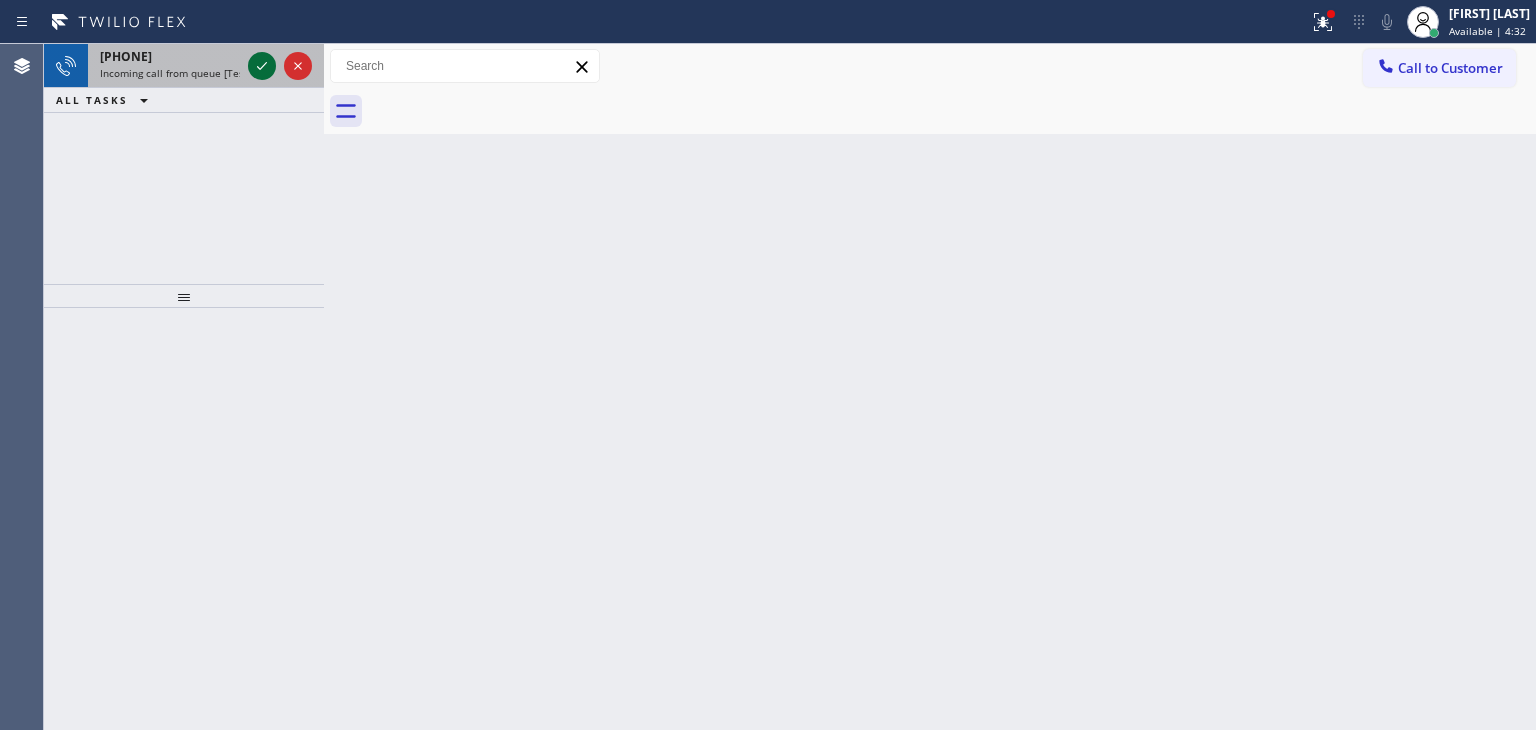click 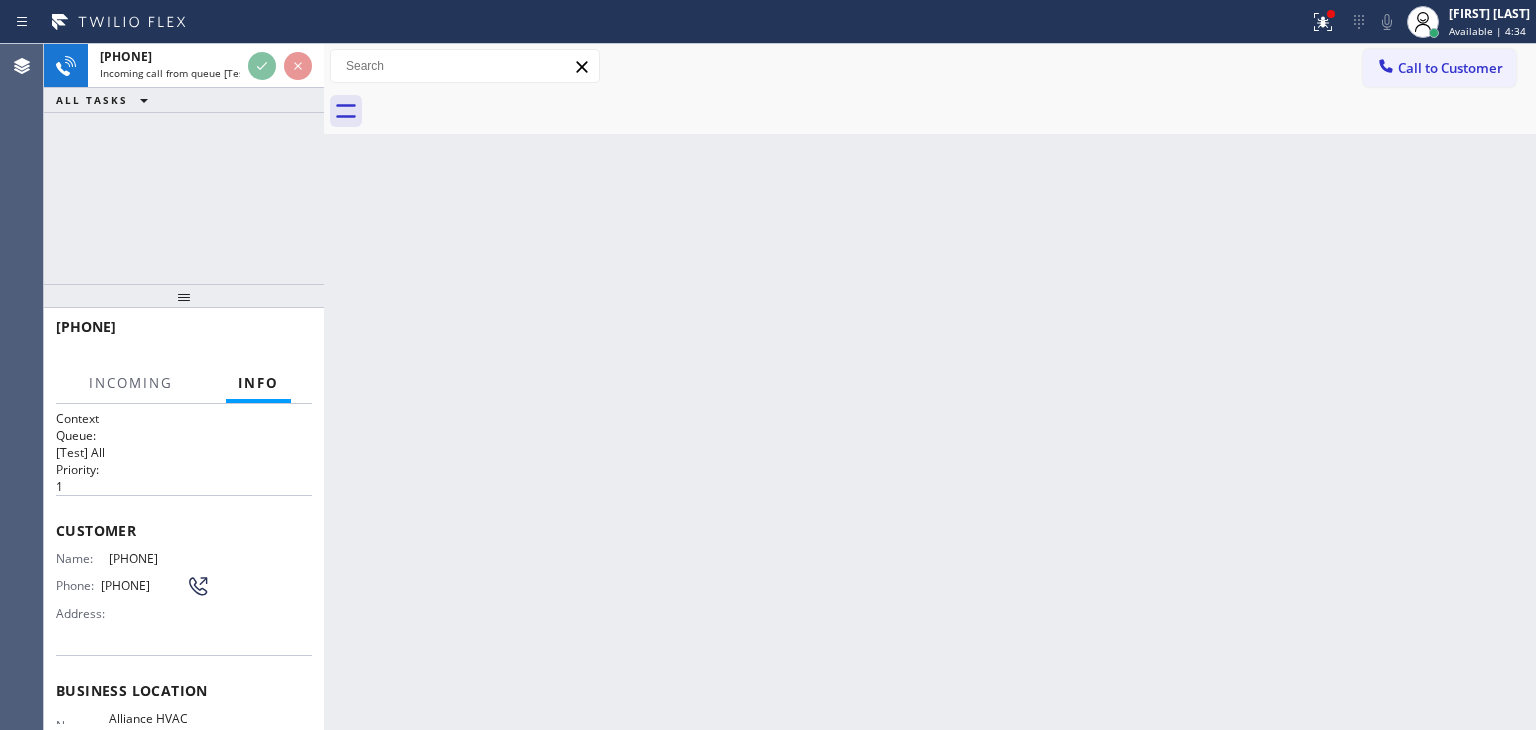 scroll, scrollTop: 100, scrollLeft: 0, axis: vertical 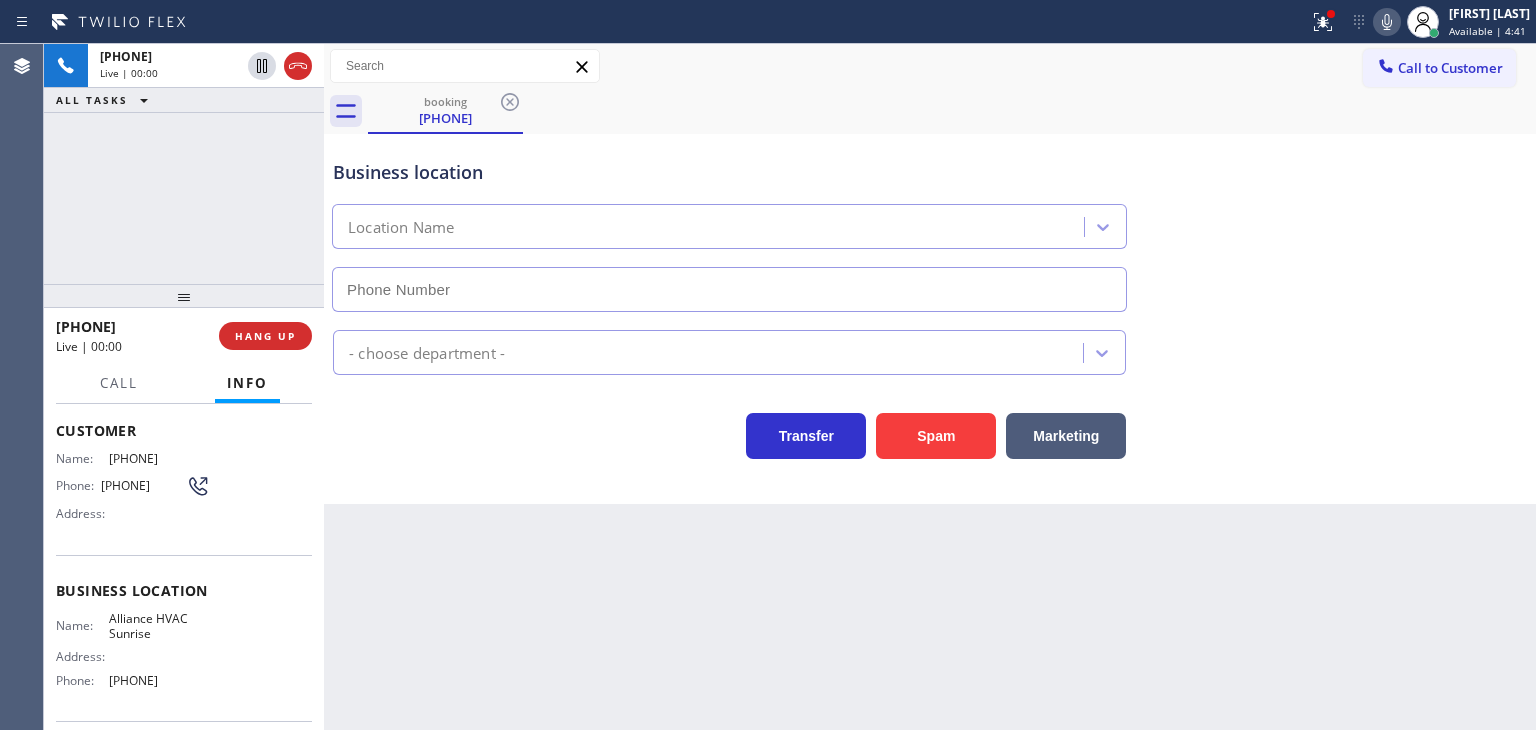 type on "(954) 835-4838" 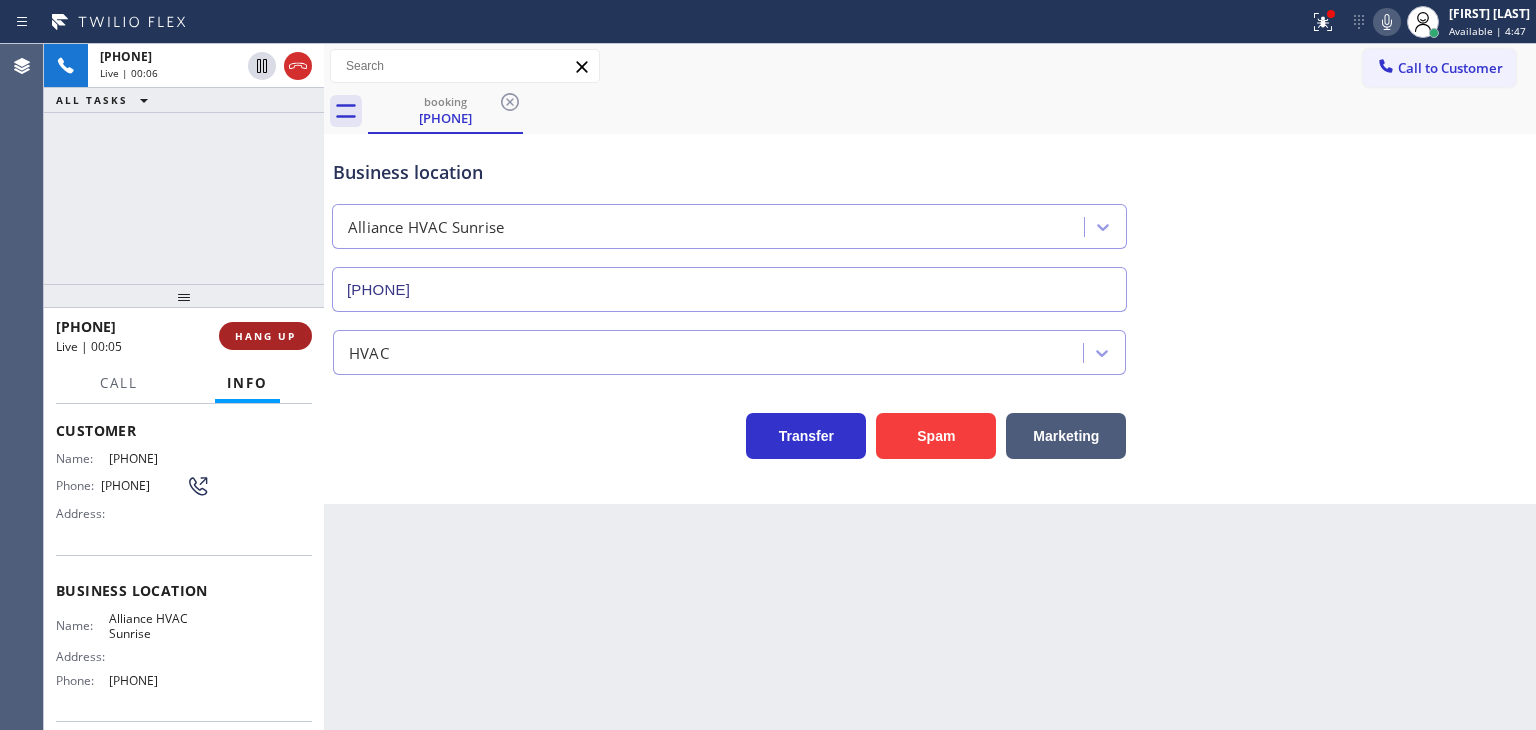 click on "HANG UP" at bounding box center (265, 336) 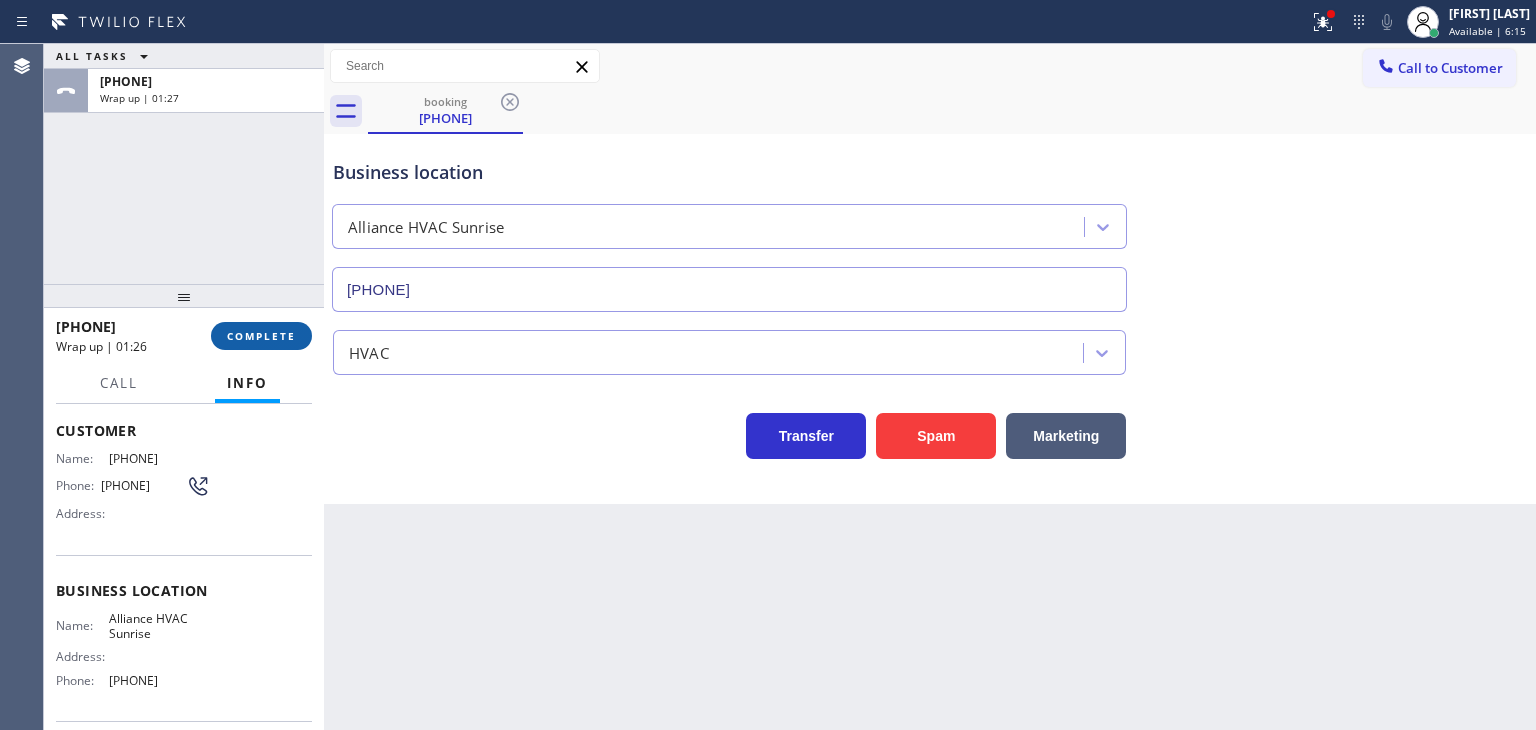 click on "COMPLETE" at bounding box center (261, 336) 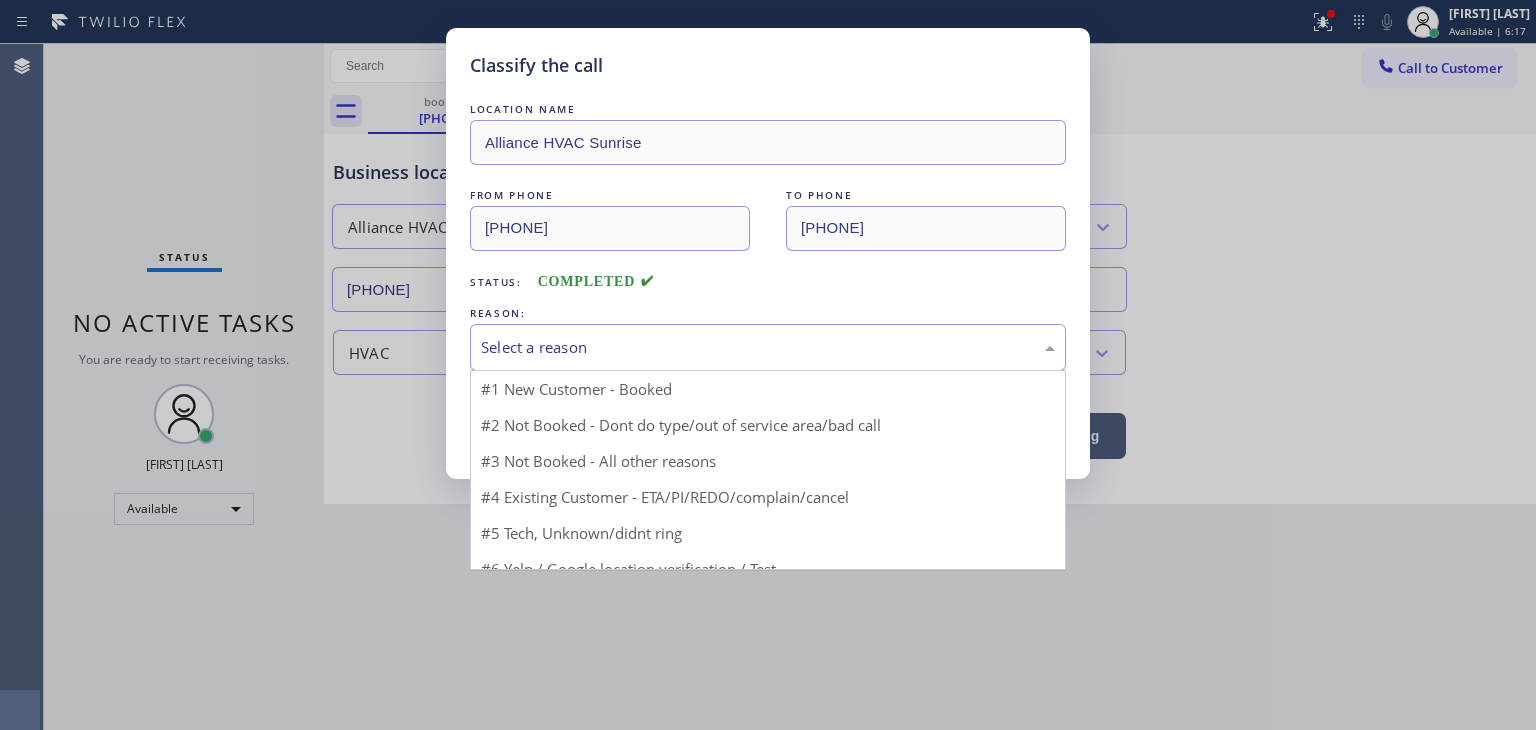 click on "Select a reason" at bounding box center (768, 347) 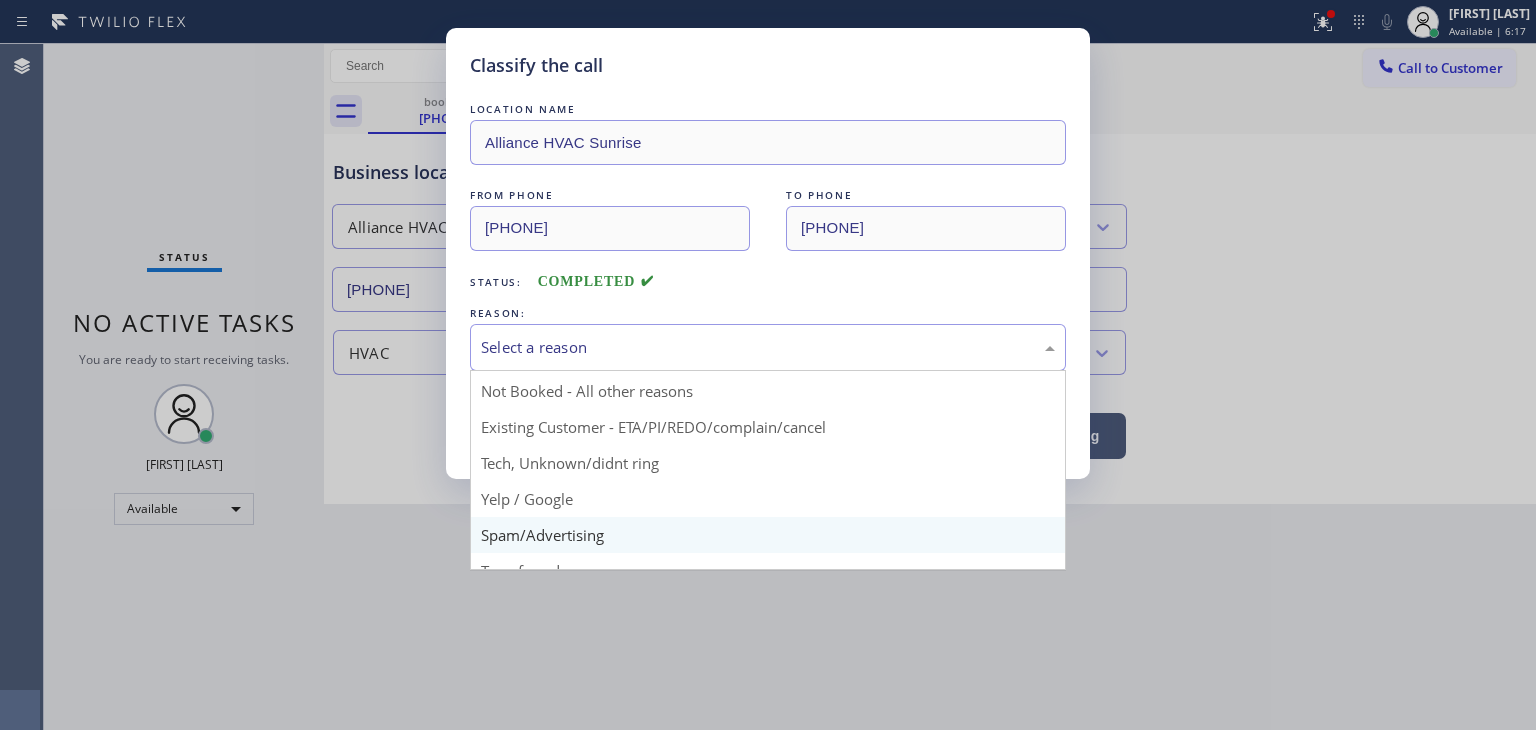 scroll, scrollTop: 53, scrollLeft: 0, axis: vertical 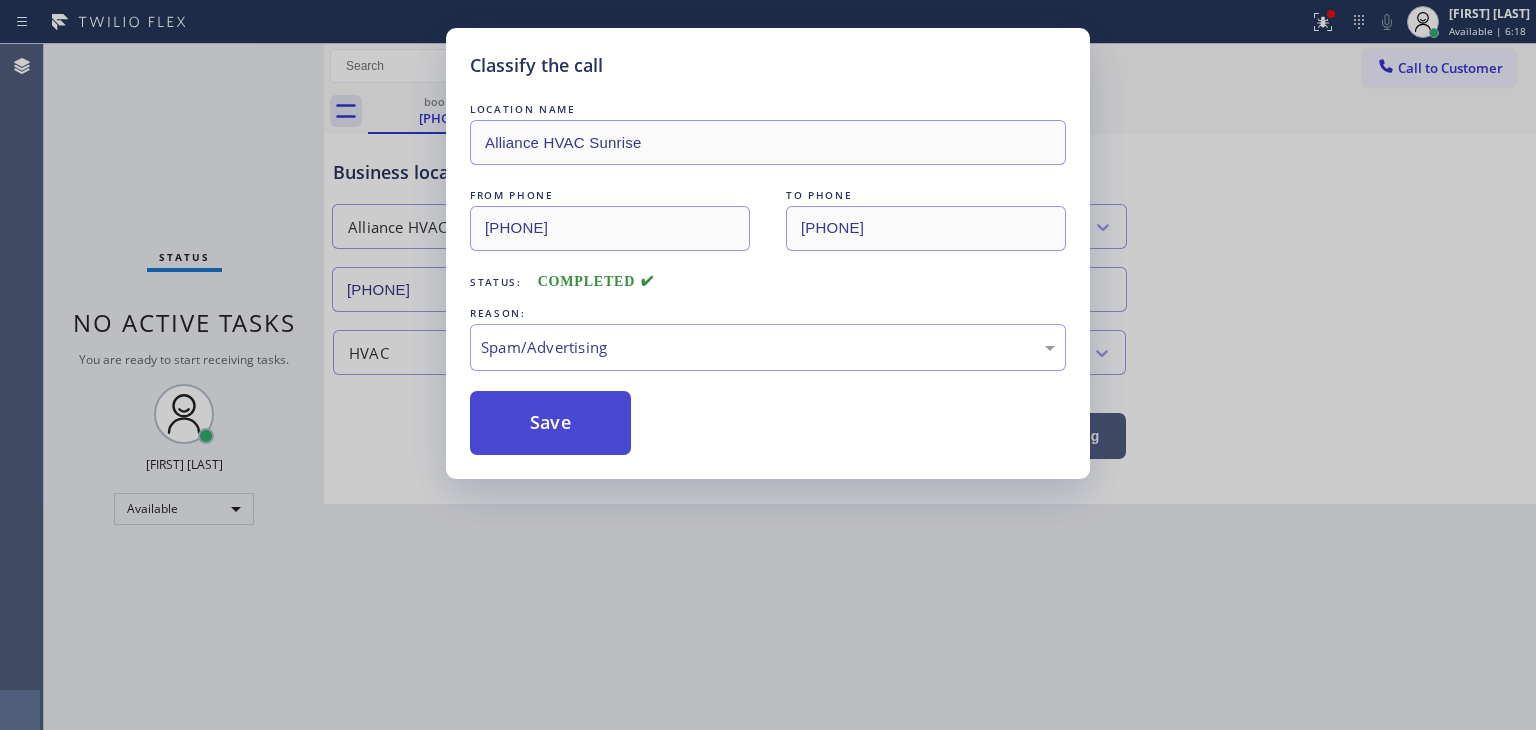 click on "Save" at bounding box center [550, 423] 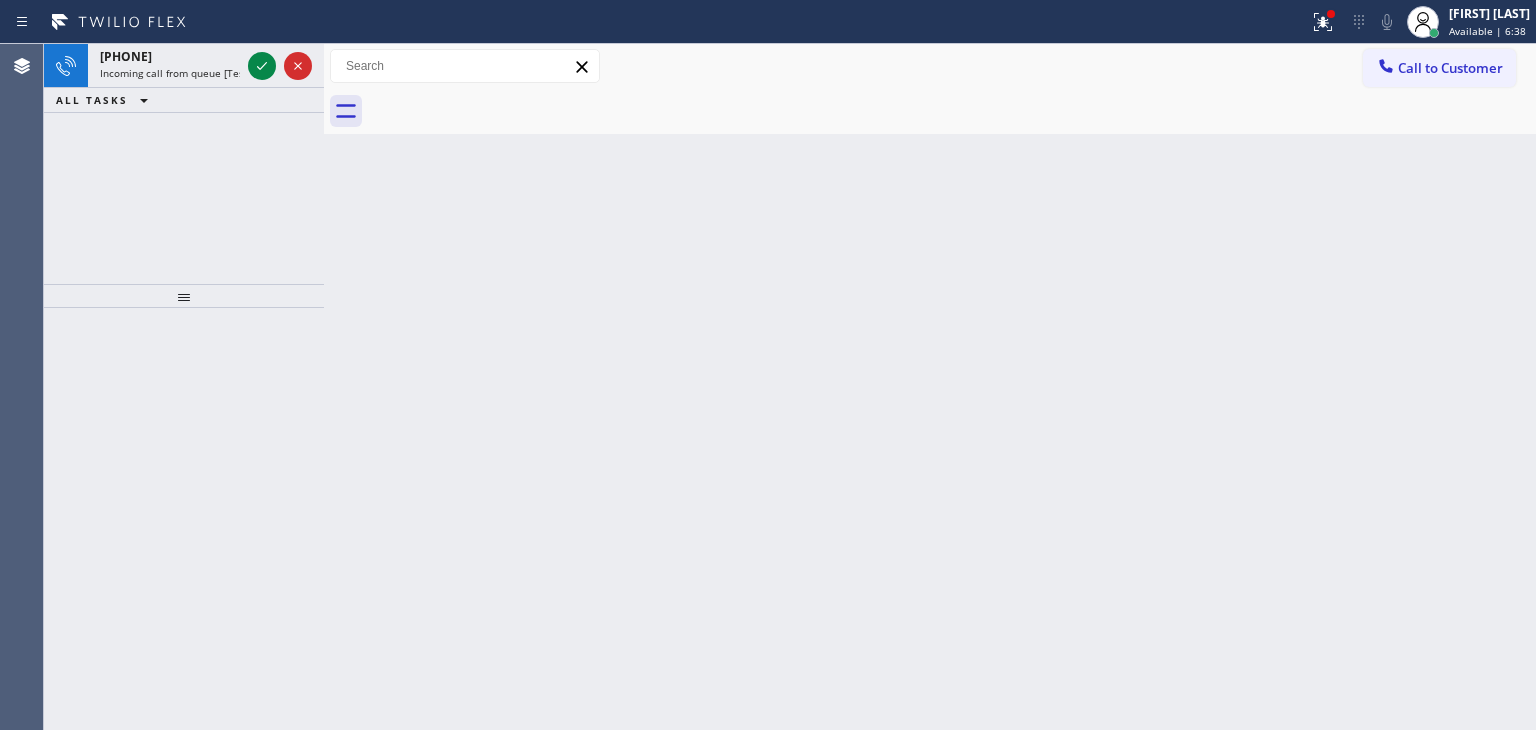click at bounding box center (280, 66) 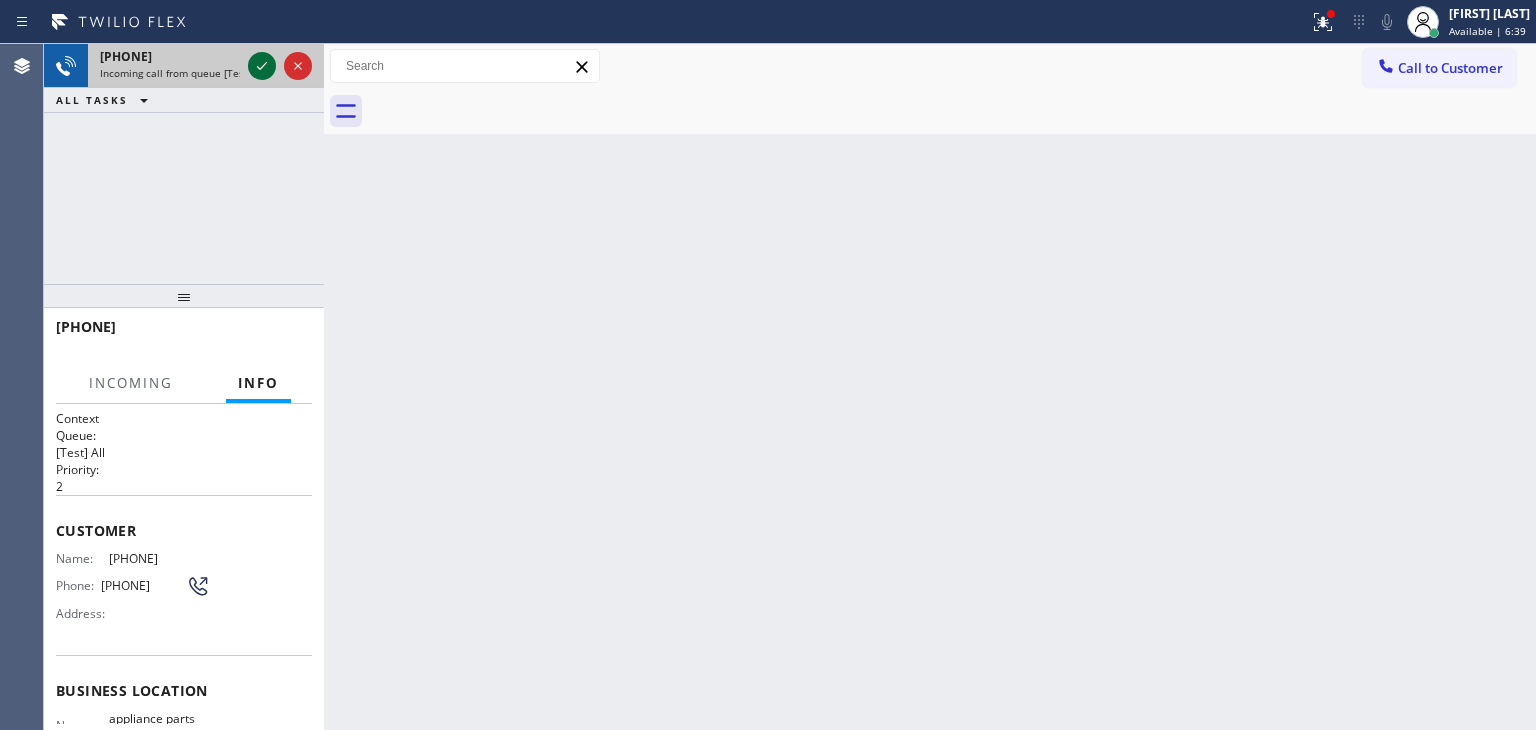 click 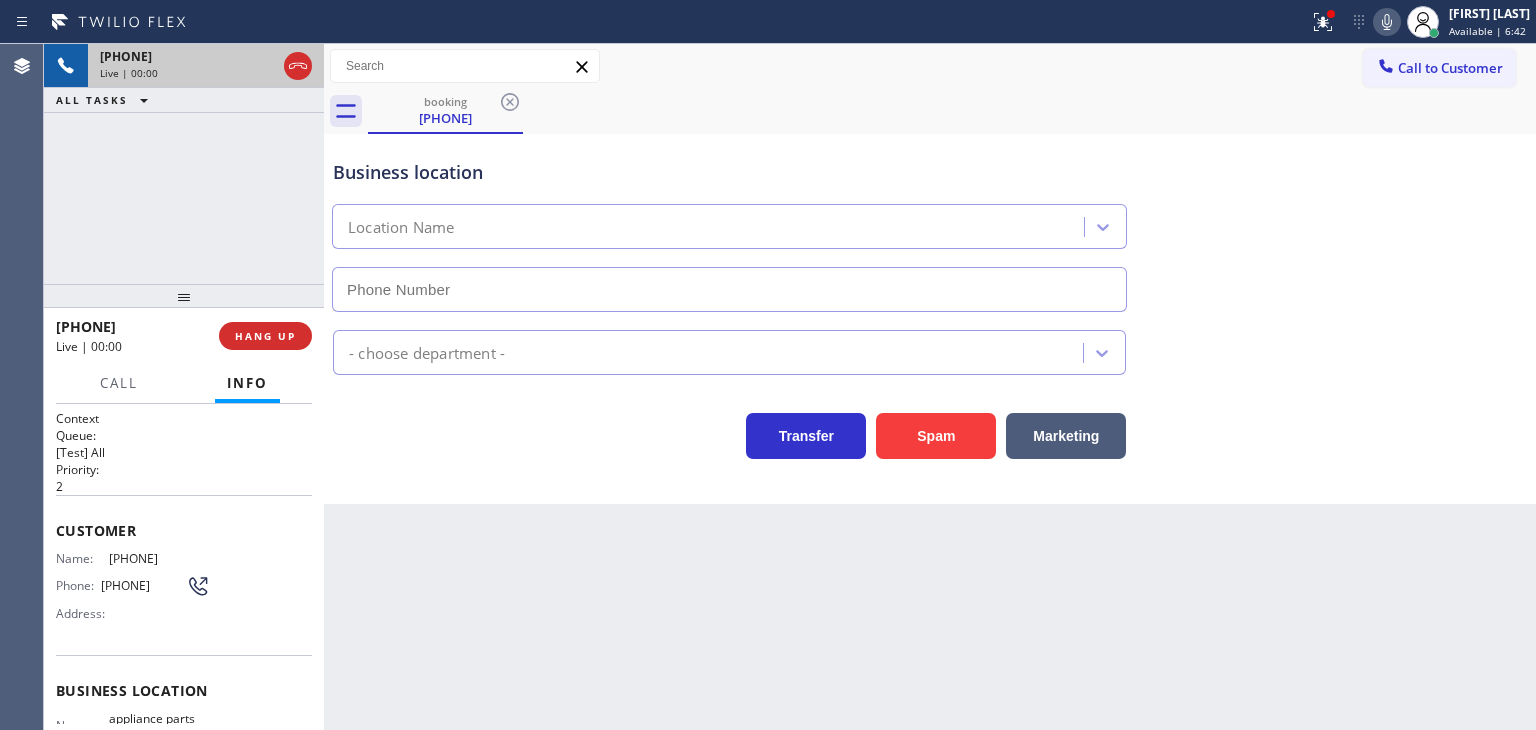 type on "(817) 482-5346" 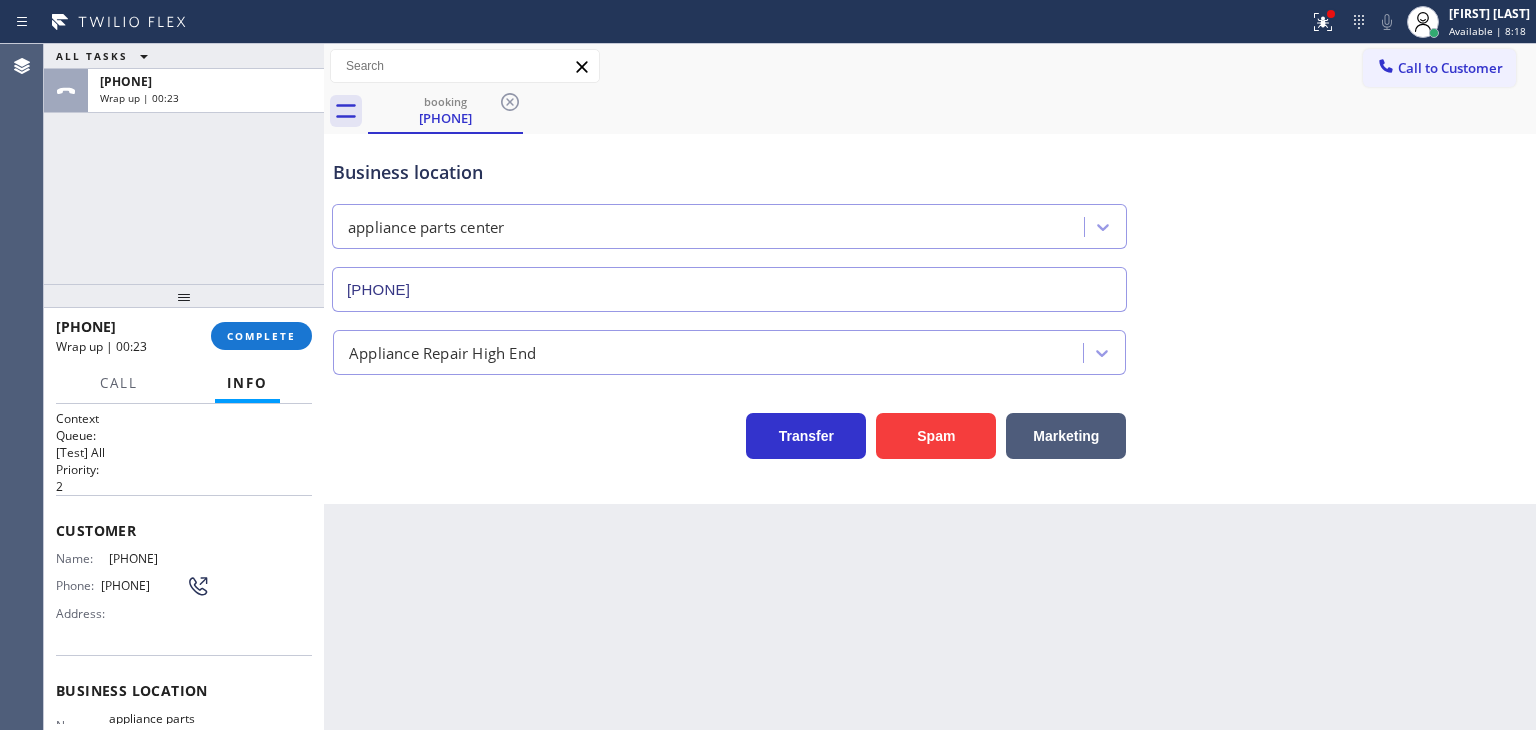 drag, startPoint x: 164, startPoint y: 328, endPoint x: 76, endPoint y: 321, distance: 88.27797 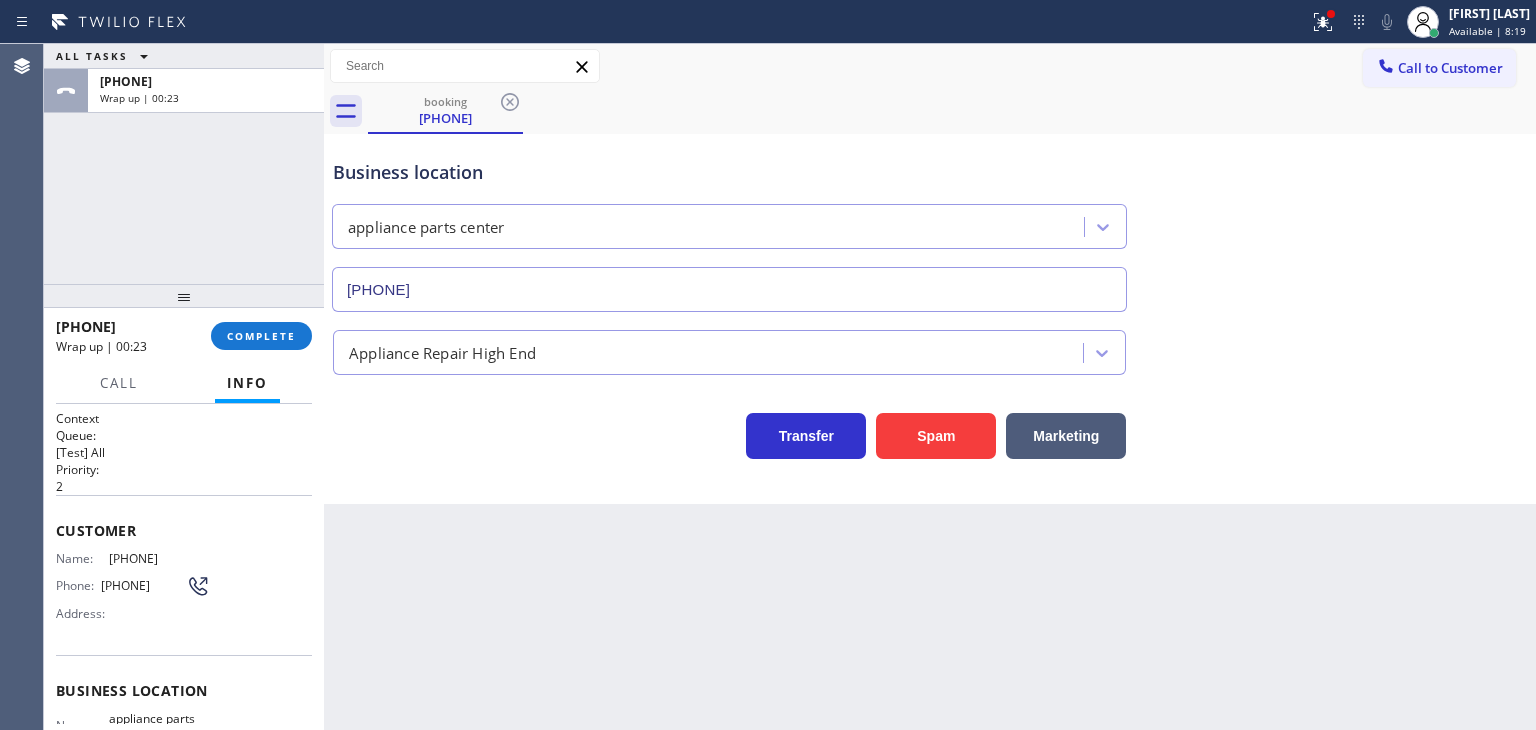 copy on "8179372025" 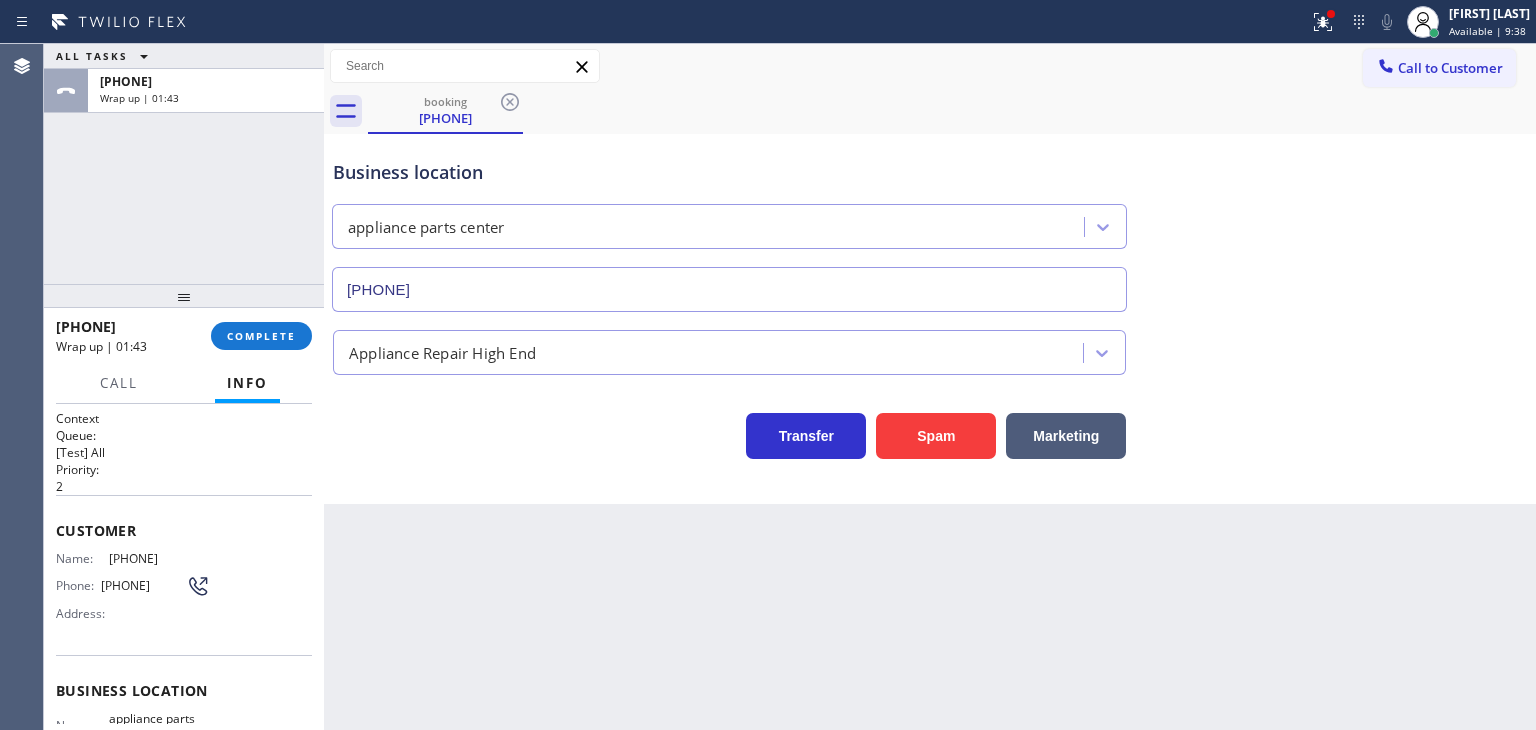 copy on "8179372025" 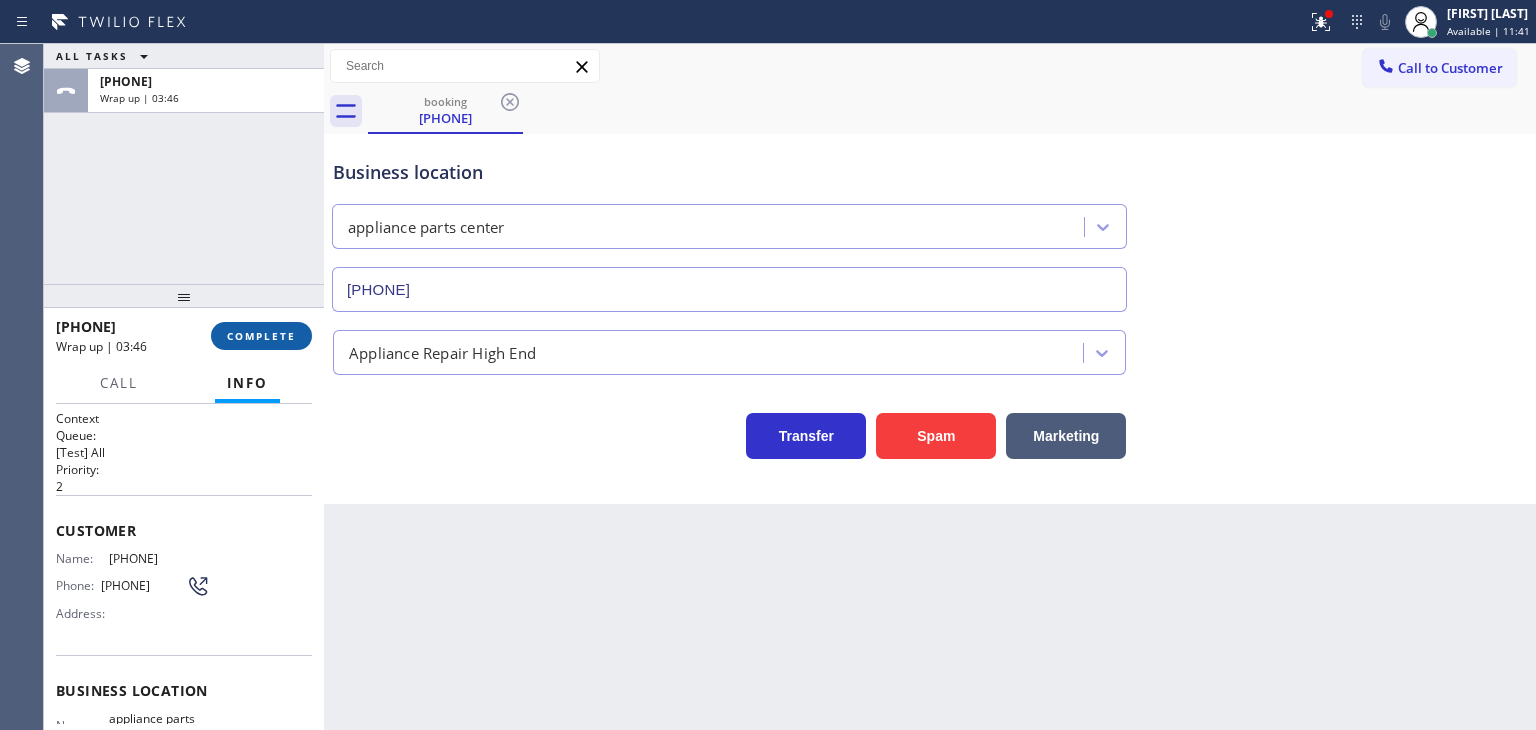 click on "COMPLETE" at bounding box center [261, 336] 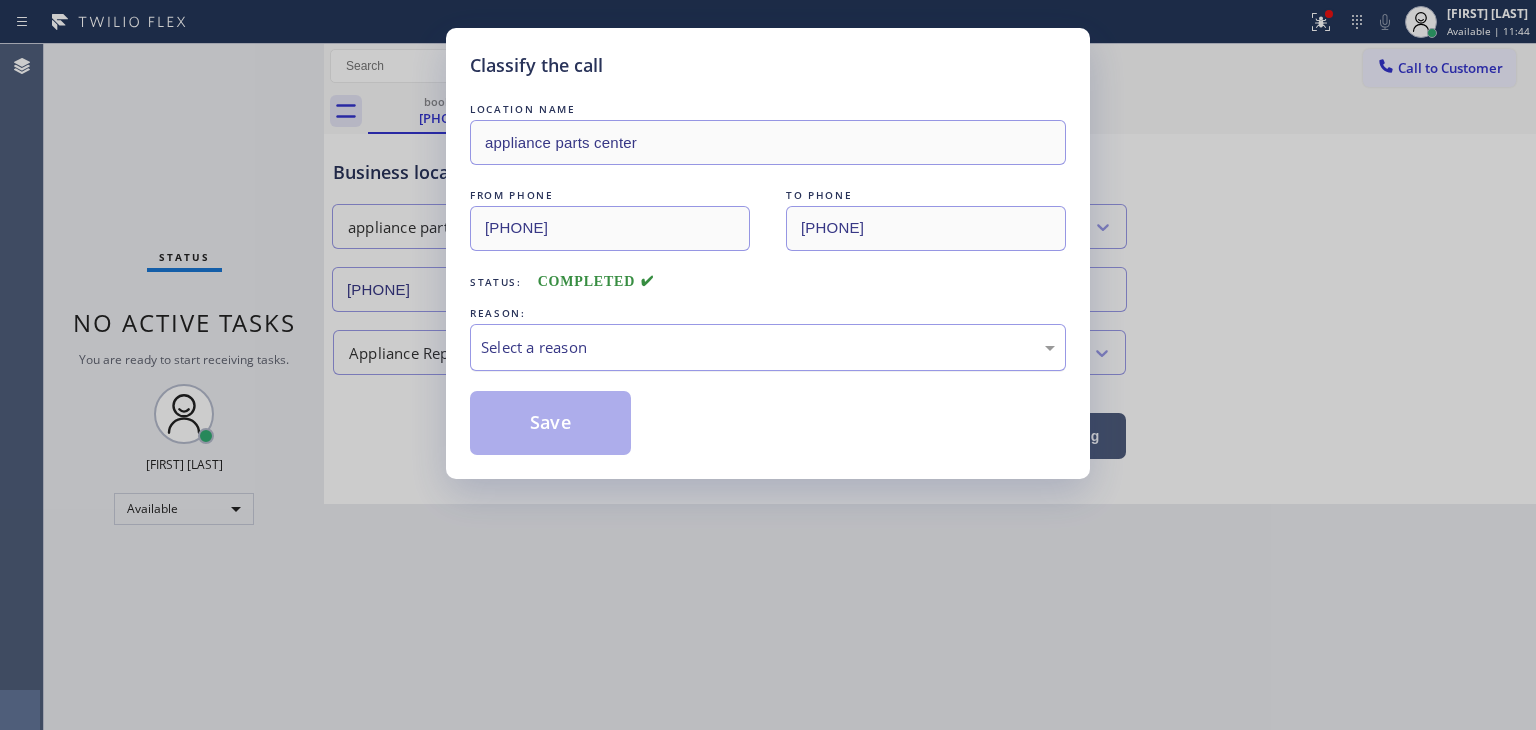 click on "Select a reason" at bounding box center (768, 347) 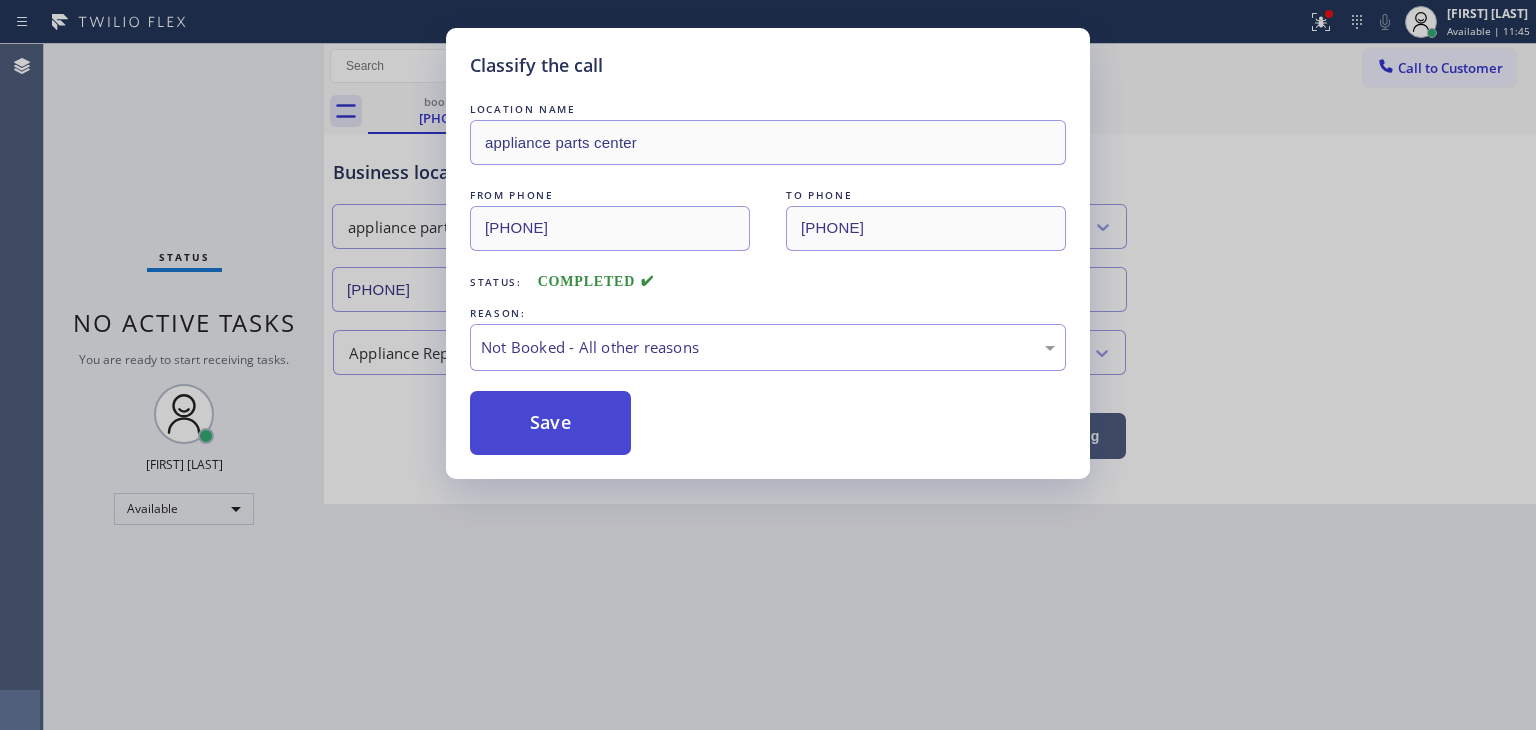 click on "Save" at bounding box center [550, 423] 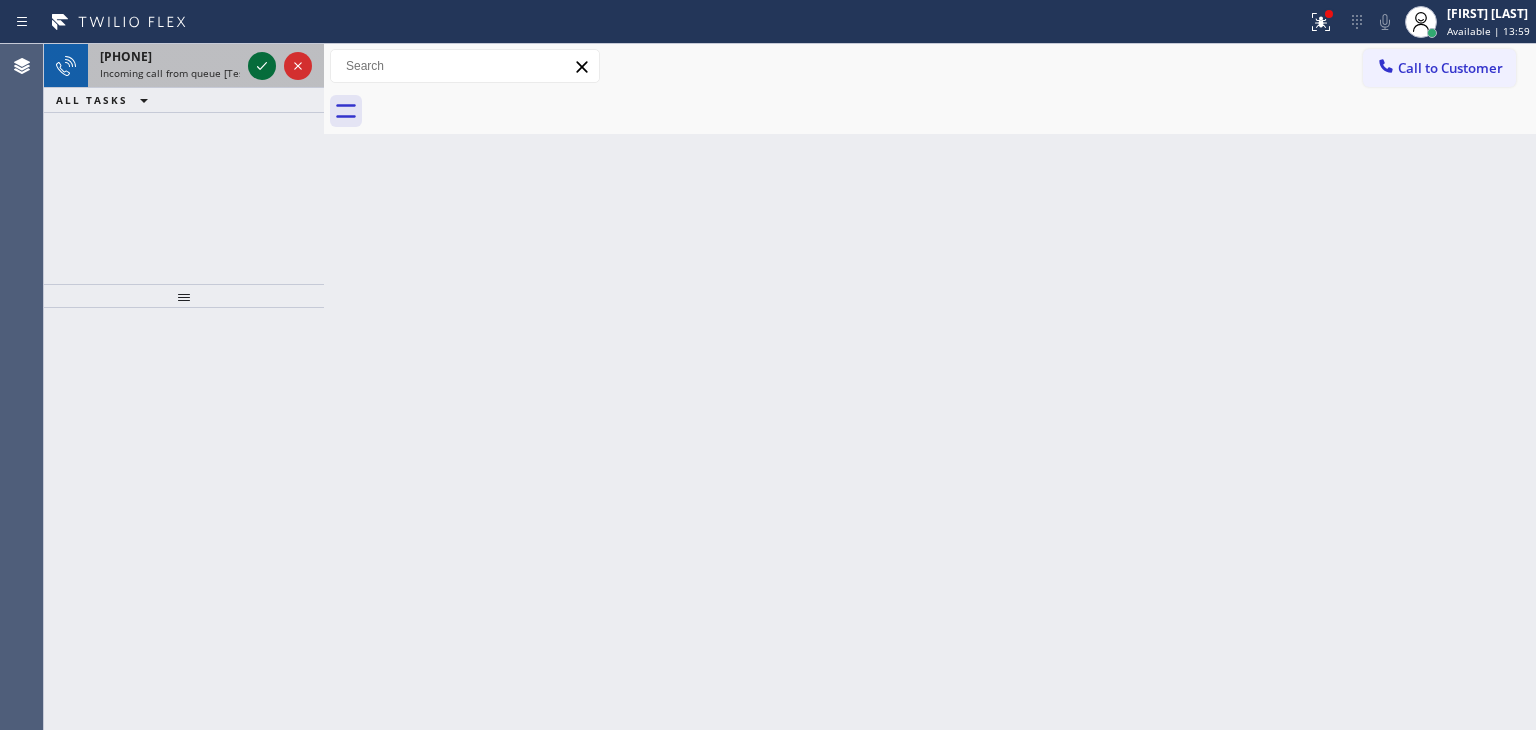 click 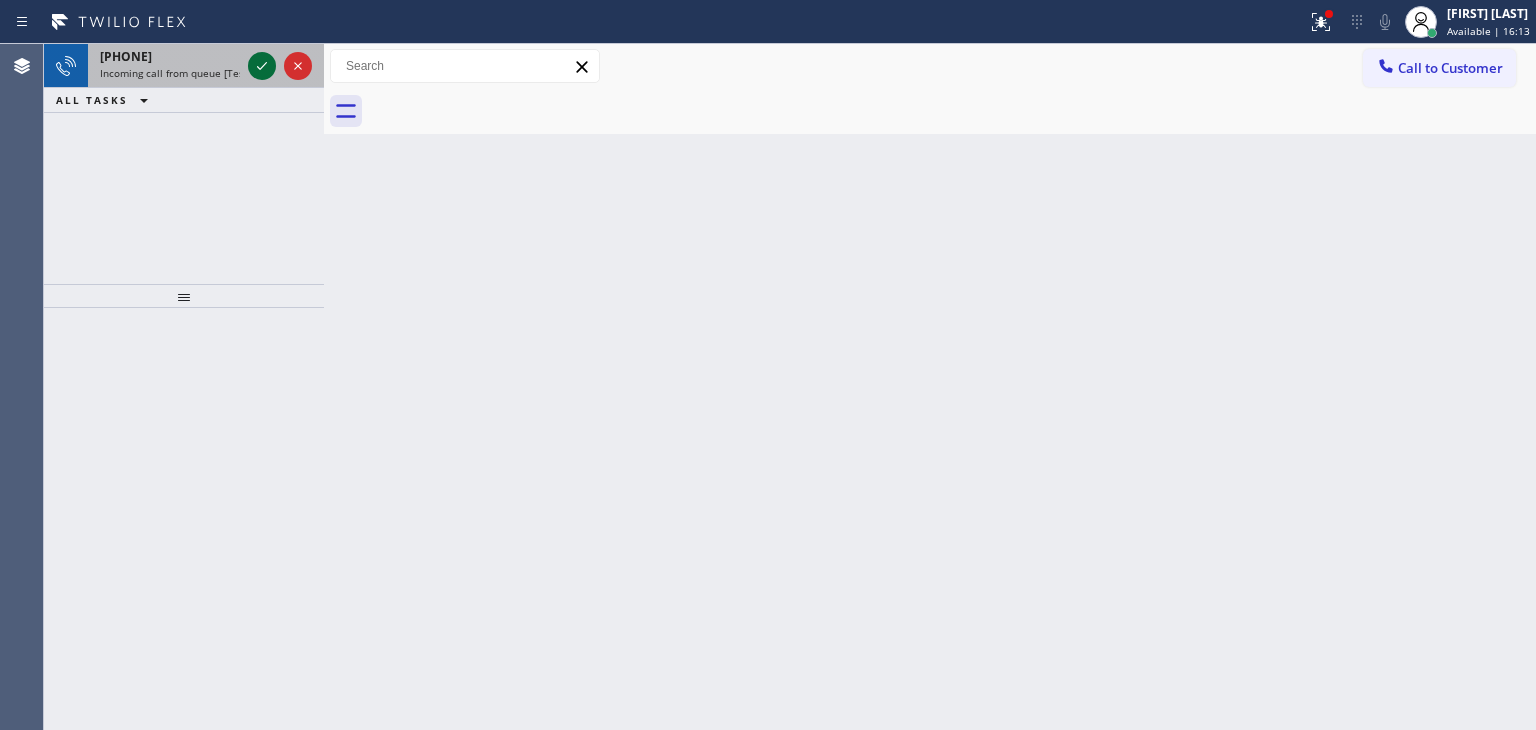 click 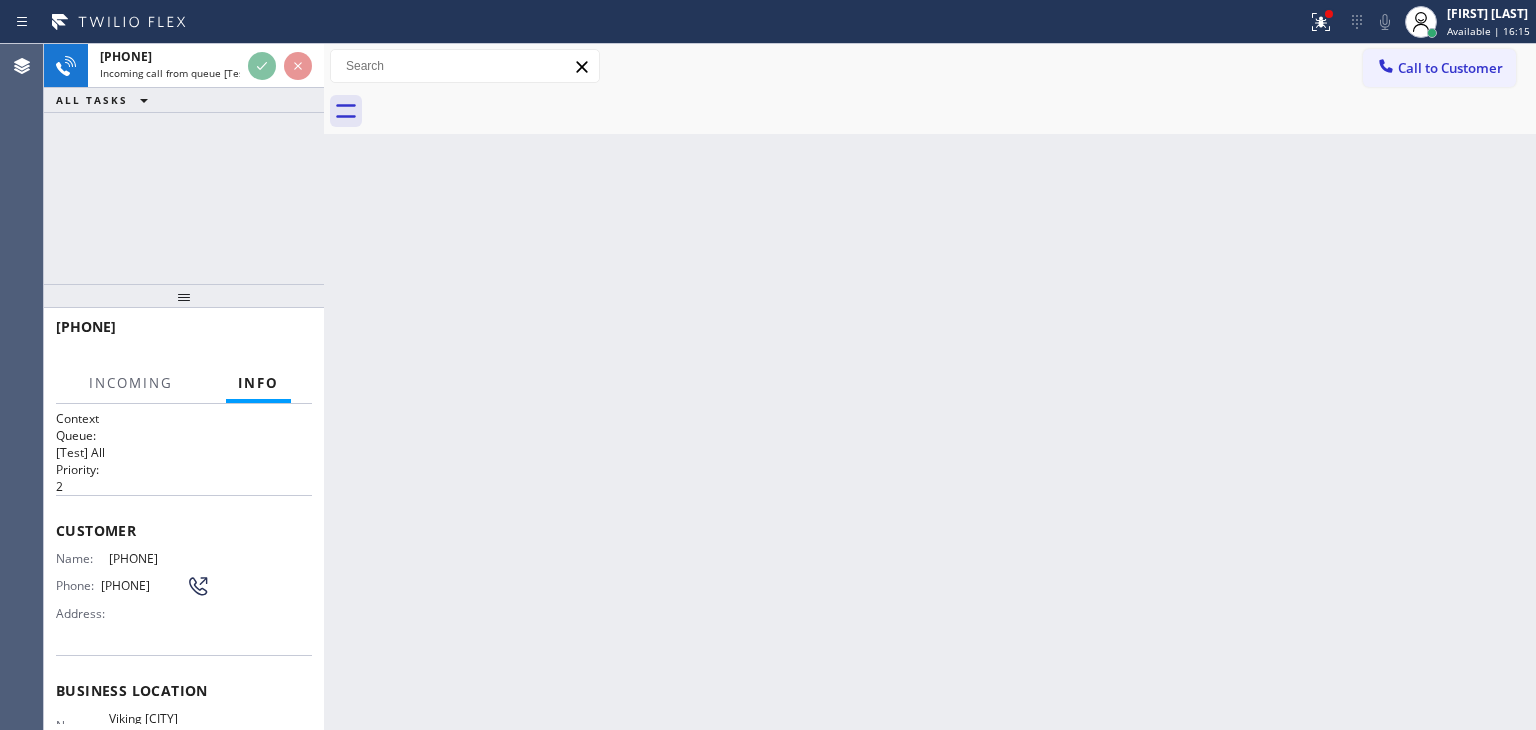 scroll, scrollTop: 100, scrollLeft: 0, axis: vertical 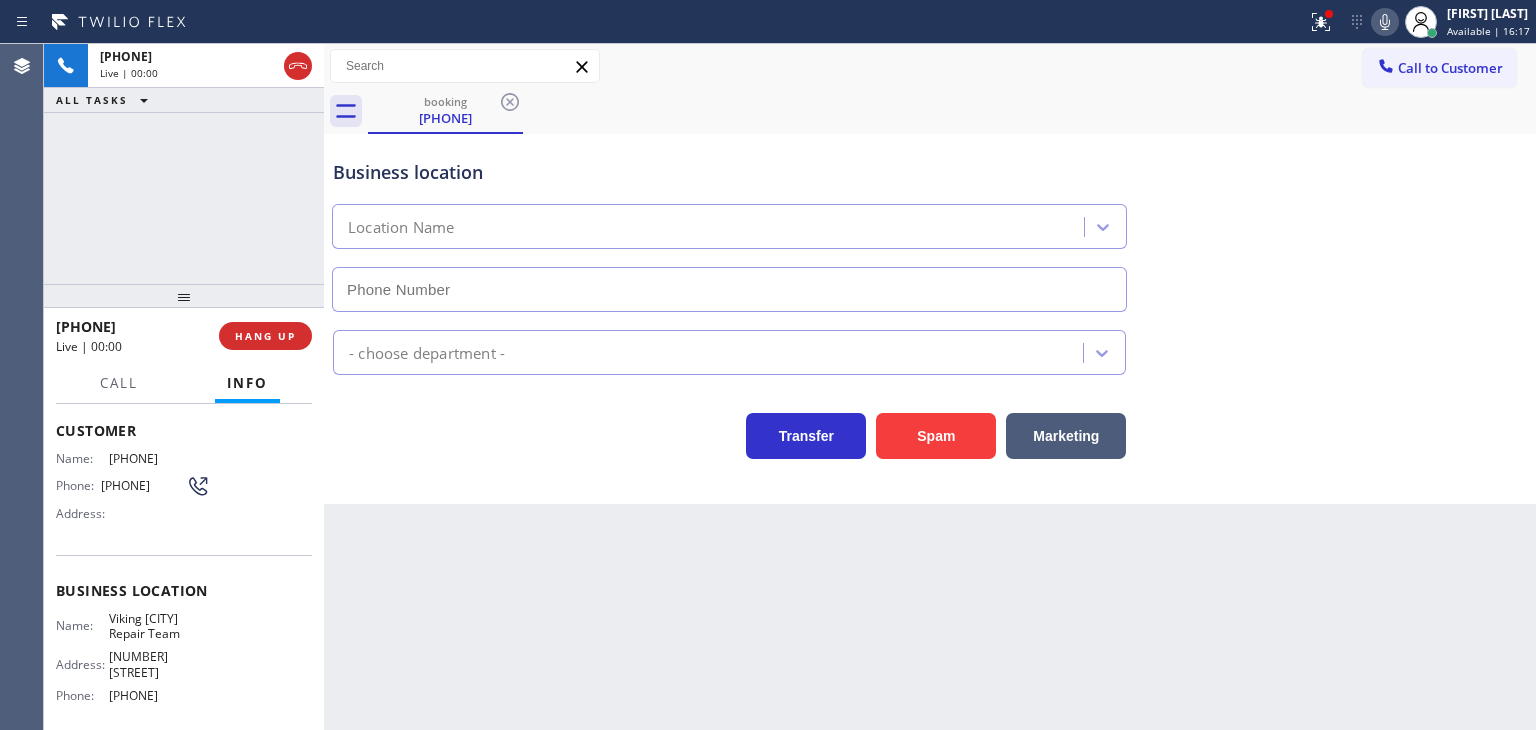 type on "(657) 213-2470" 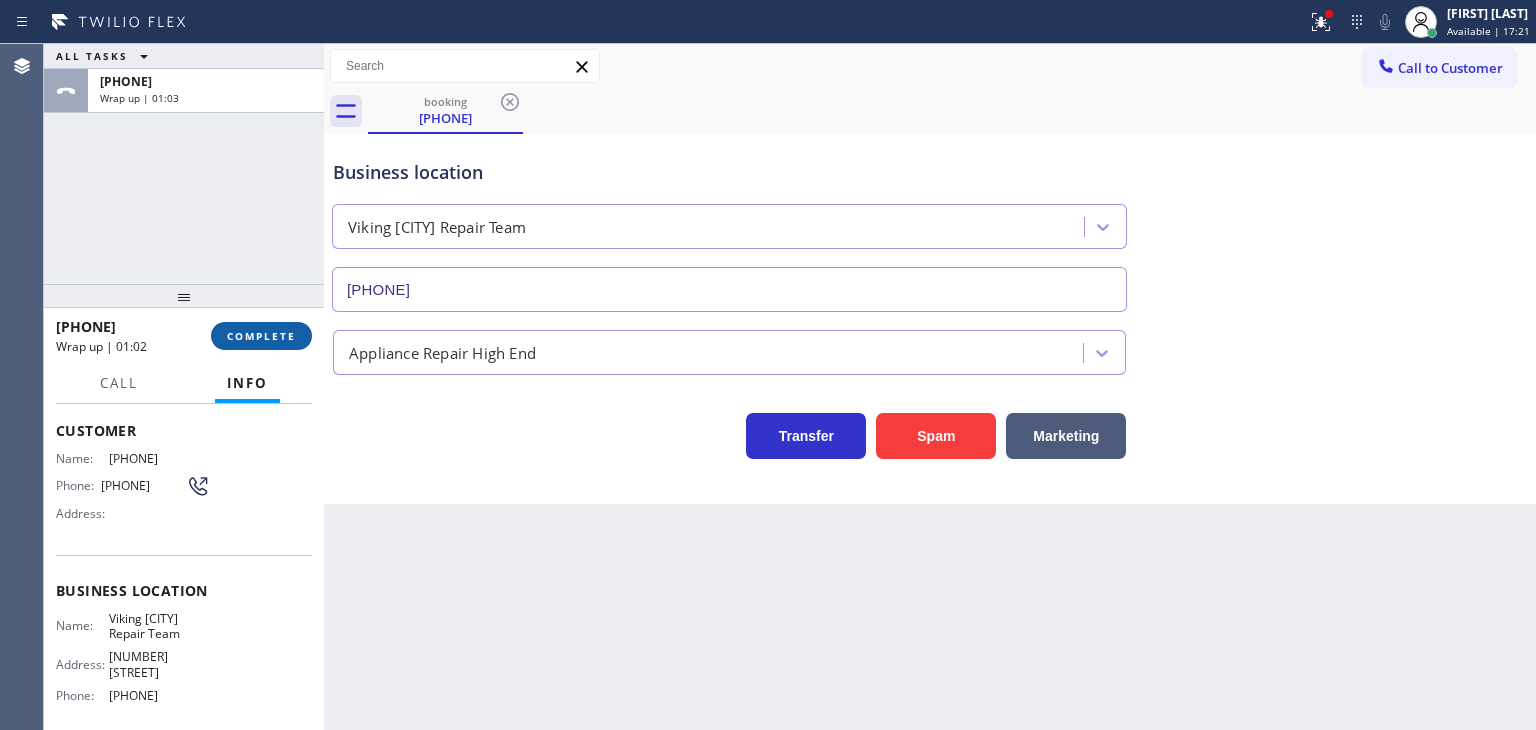 click on "COMPLETE" at bounding box center (261, 336) 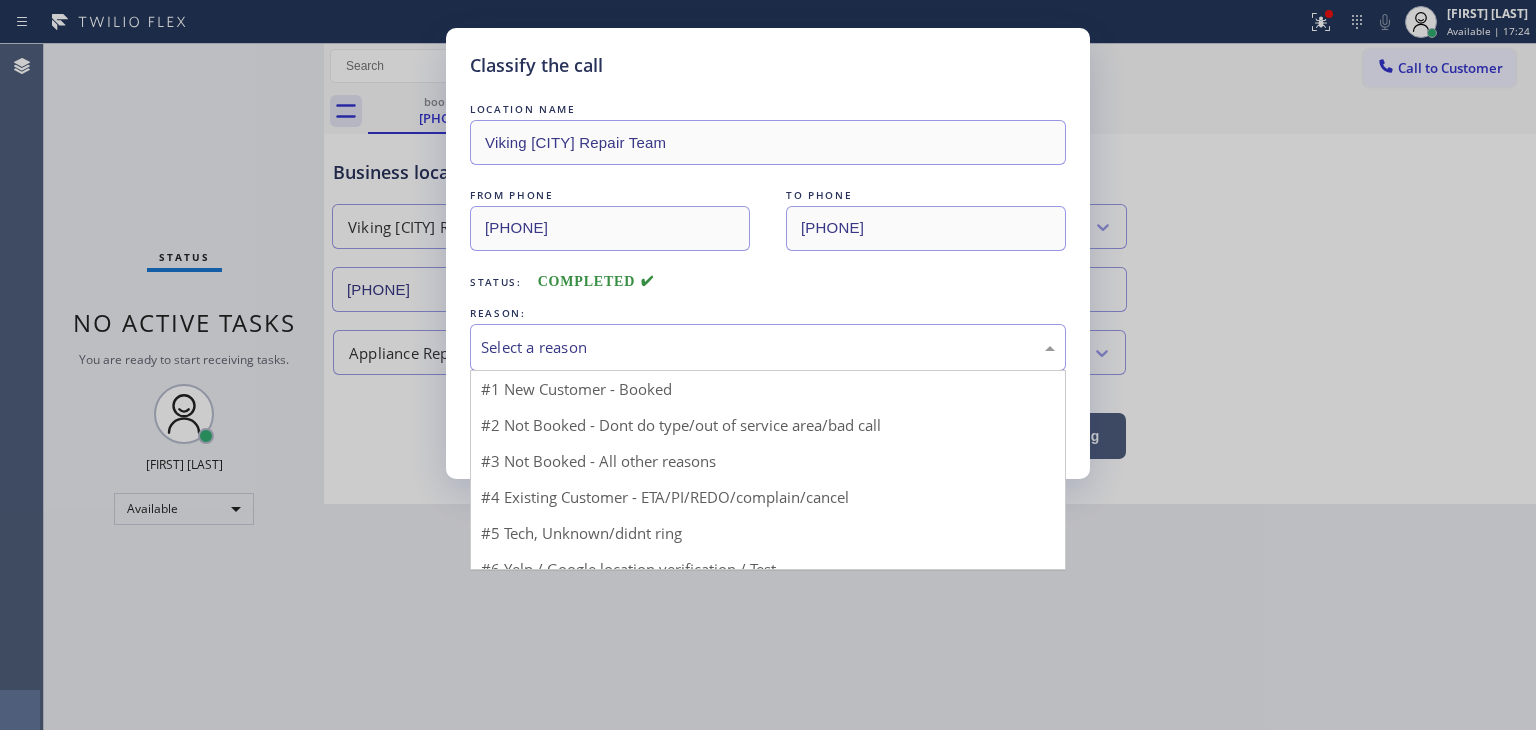 click on "Select a reason" at bounding box center [768, 347] 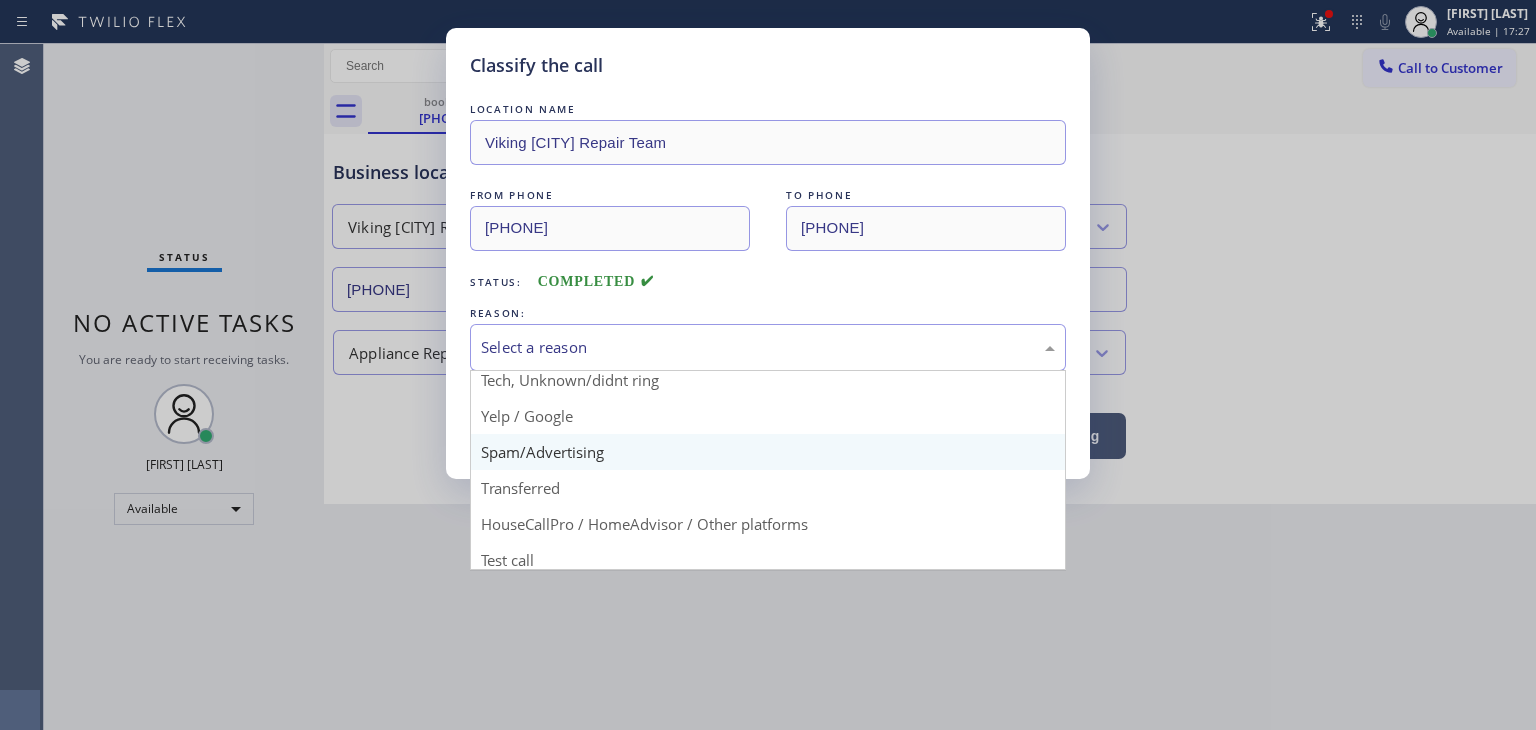 scroll, scrollTop: 17, scrollLeft: 0, axis: vertical 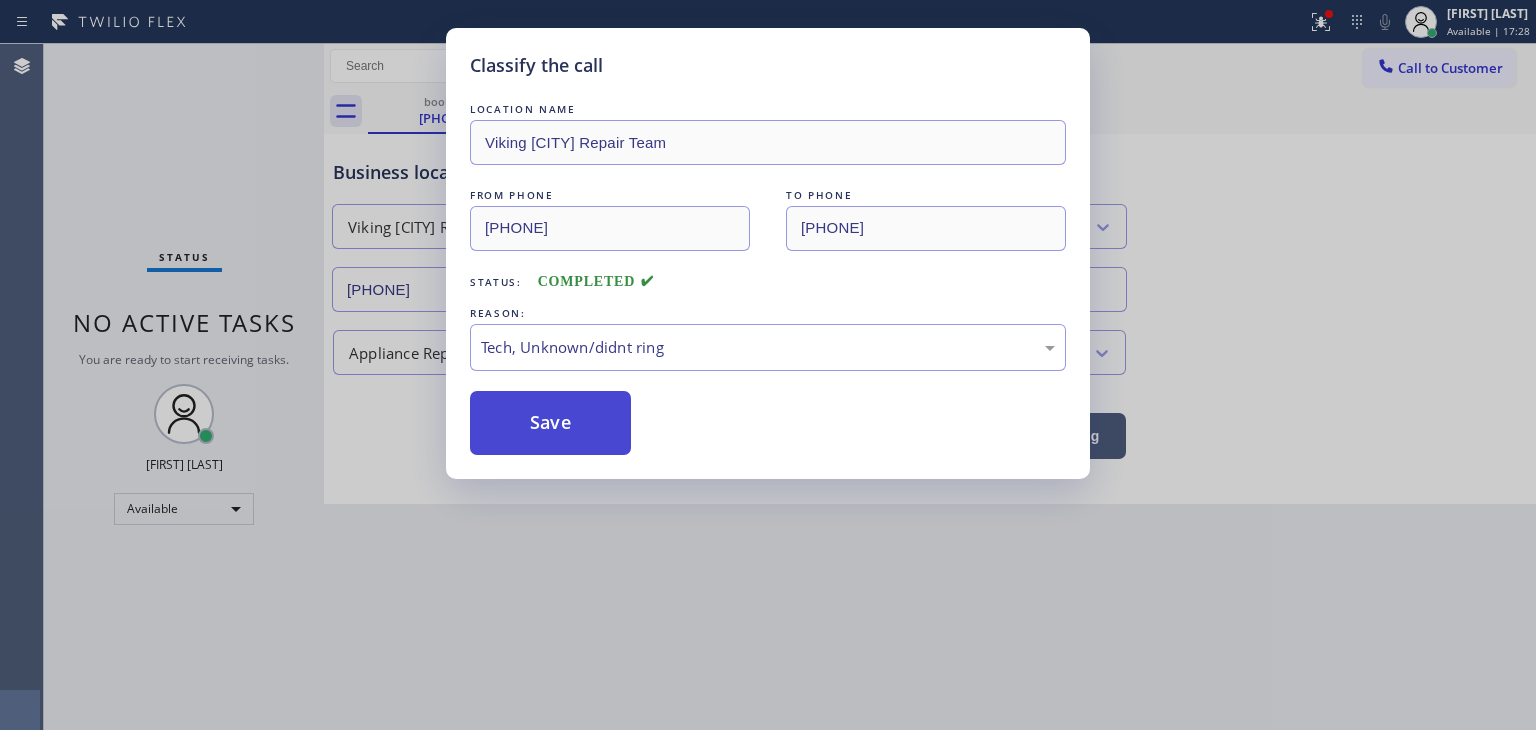 click on "Save" at bounding box center (550, 423) 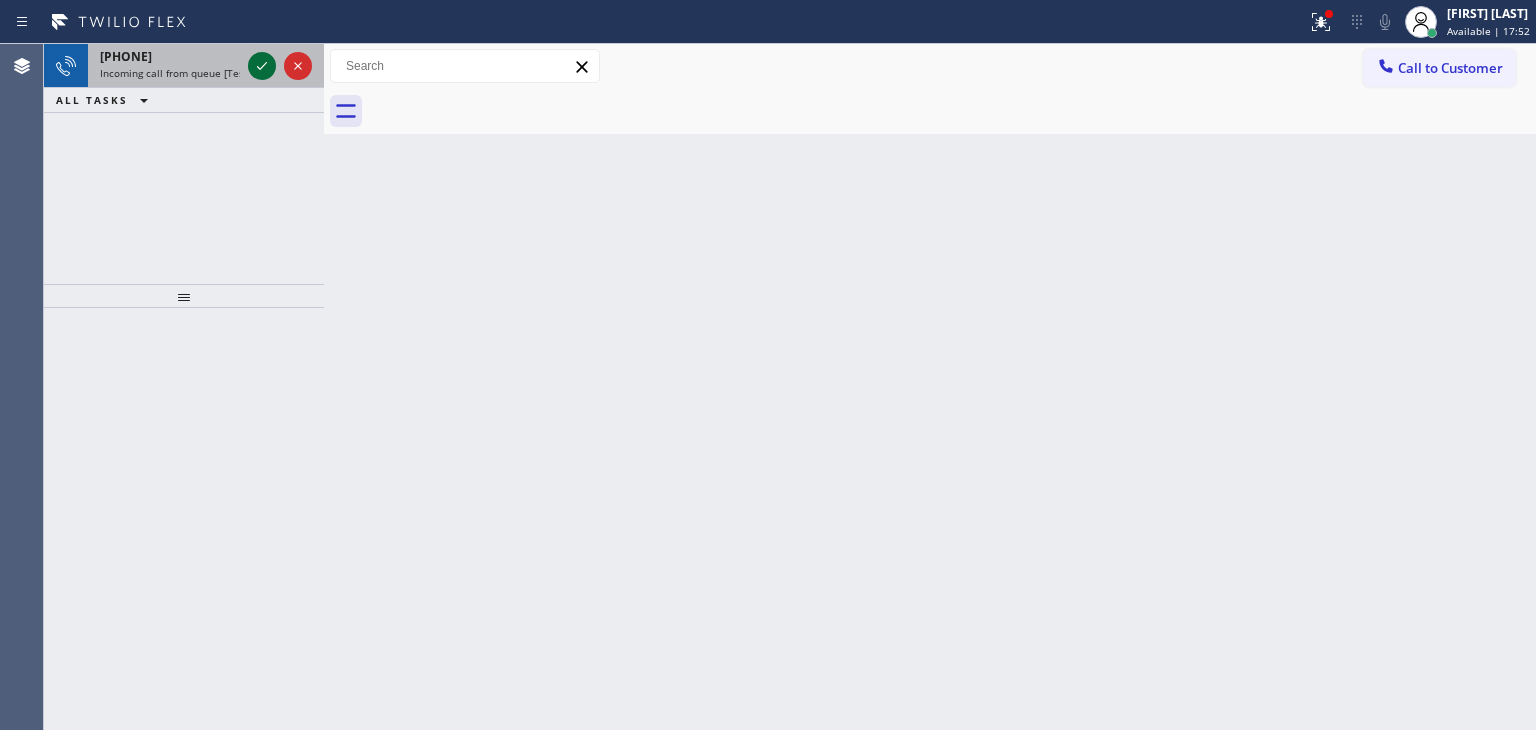 click 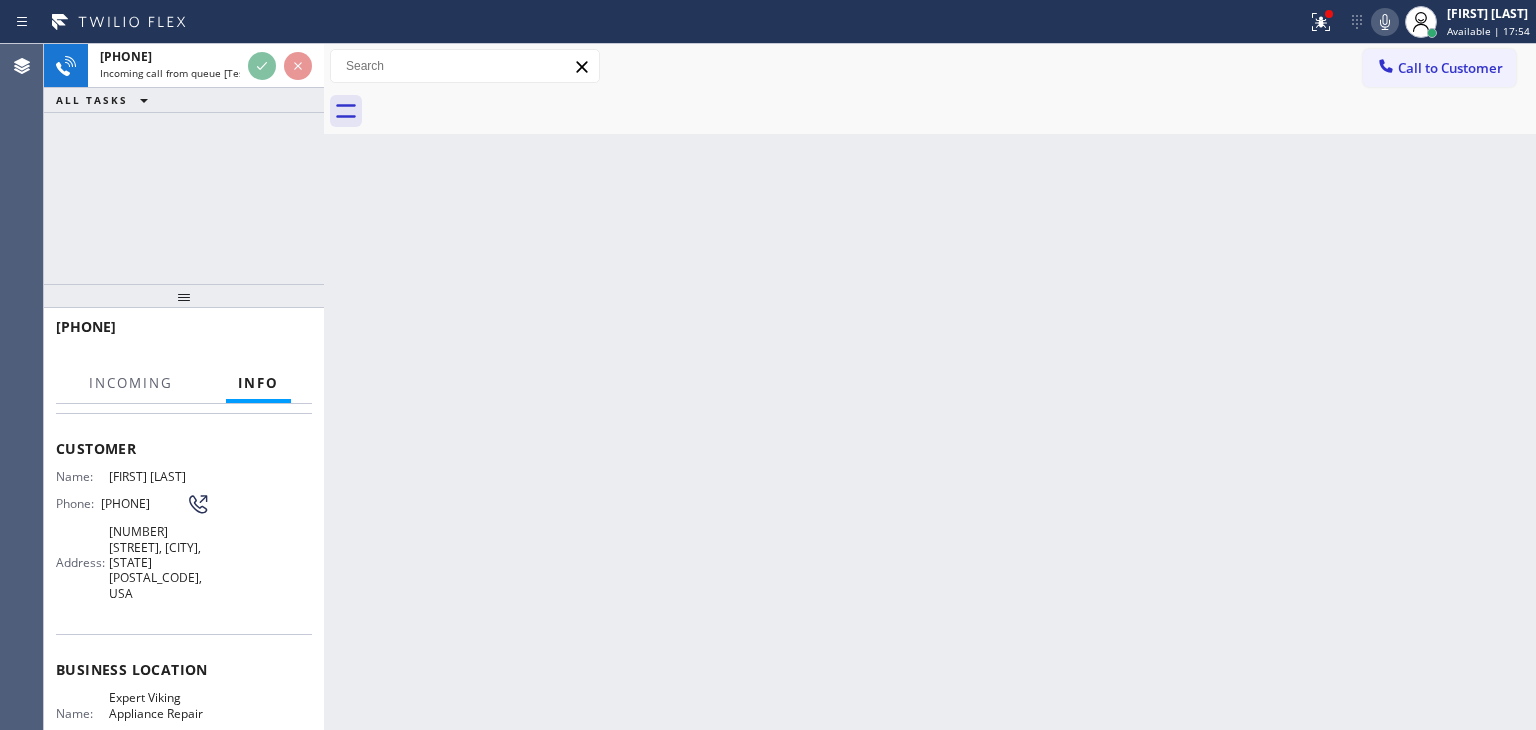 scroll, scrollTop: 200, scrollLeft: 0, axis: vertical 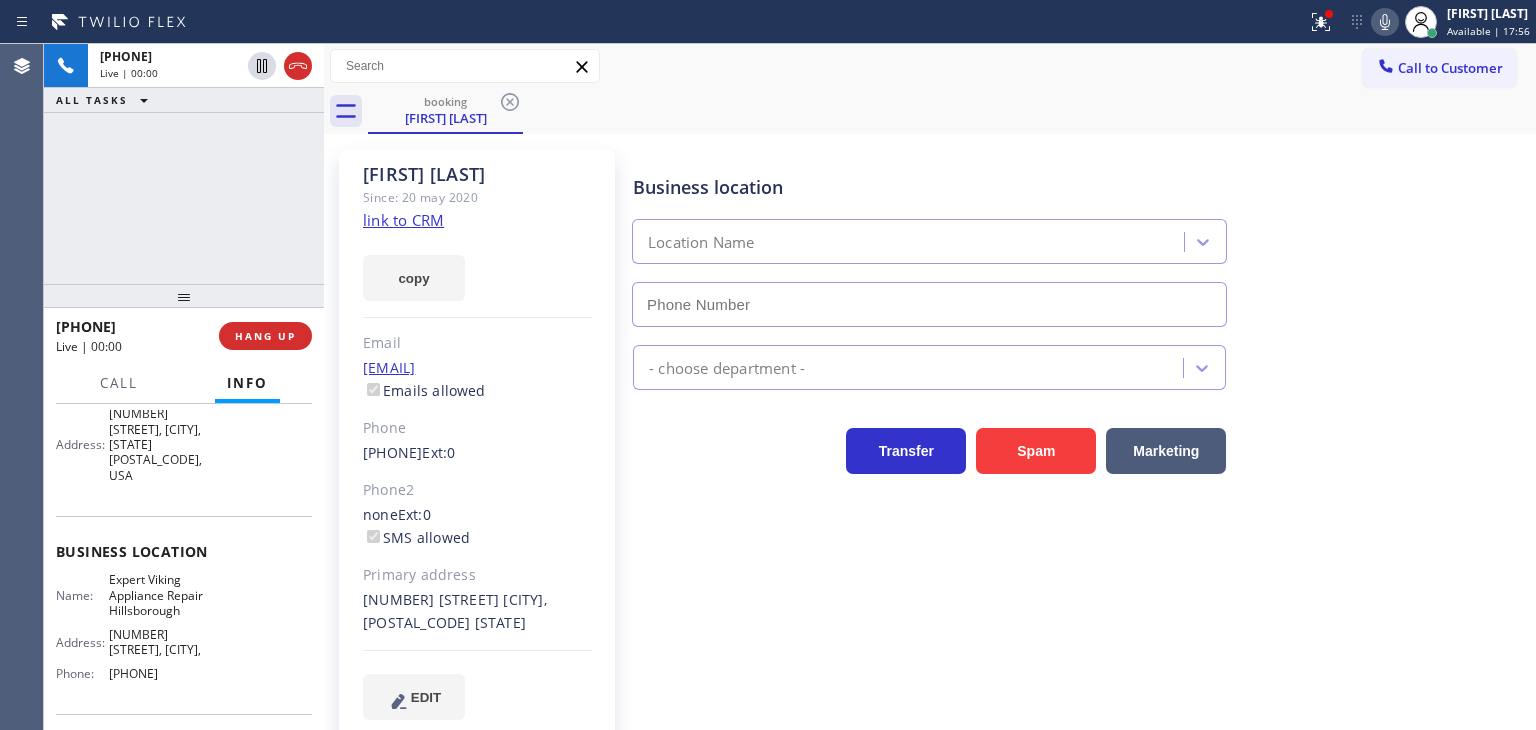 type on "(650) 772-6343" 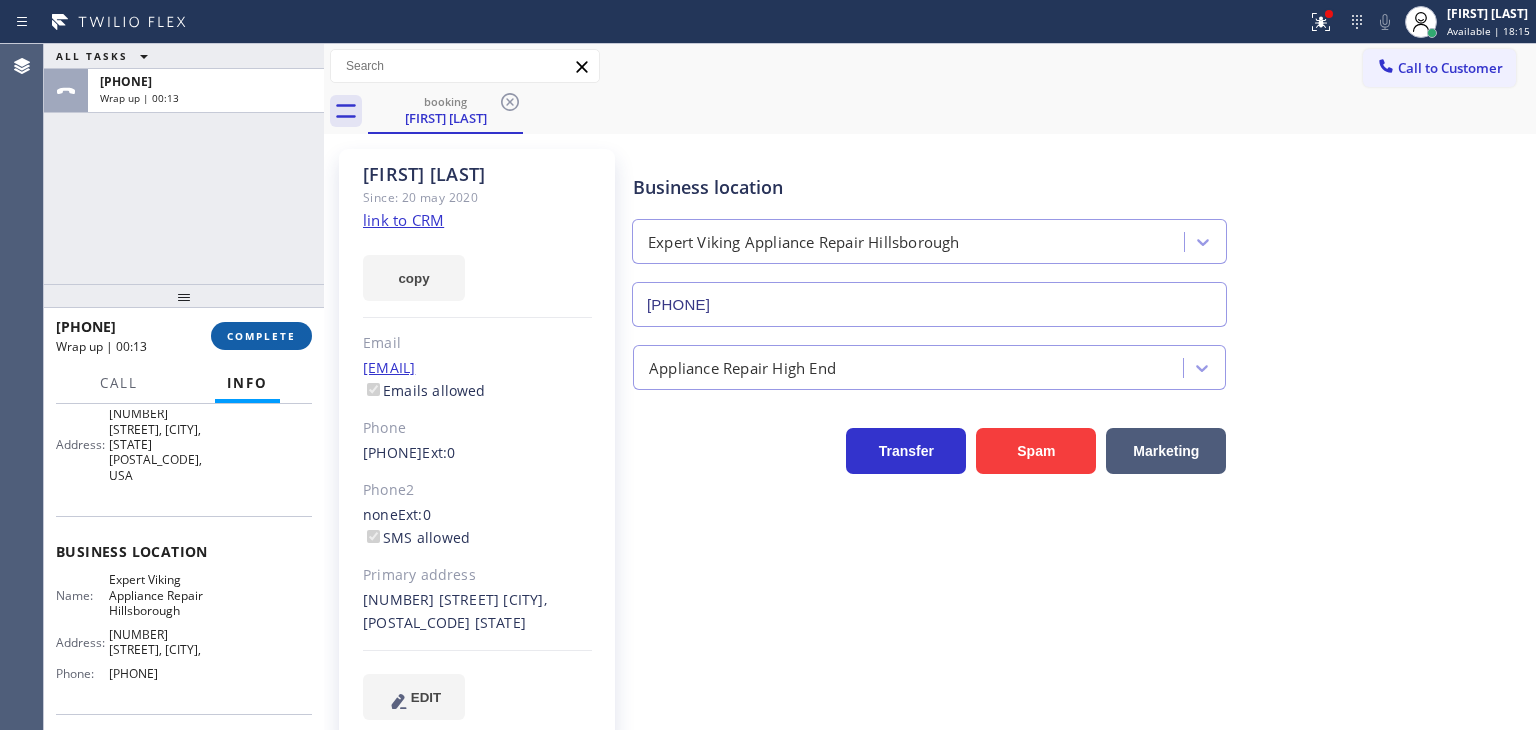 click on "COMPLETE" at bounding box center (261, 336) 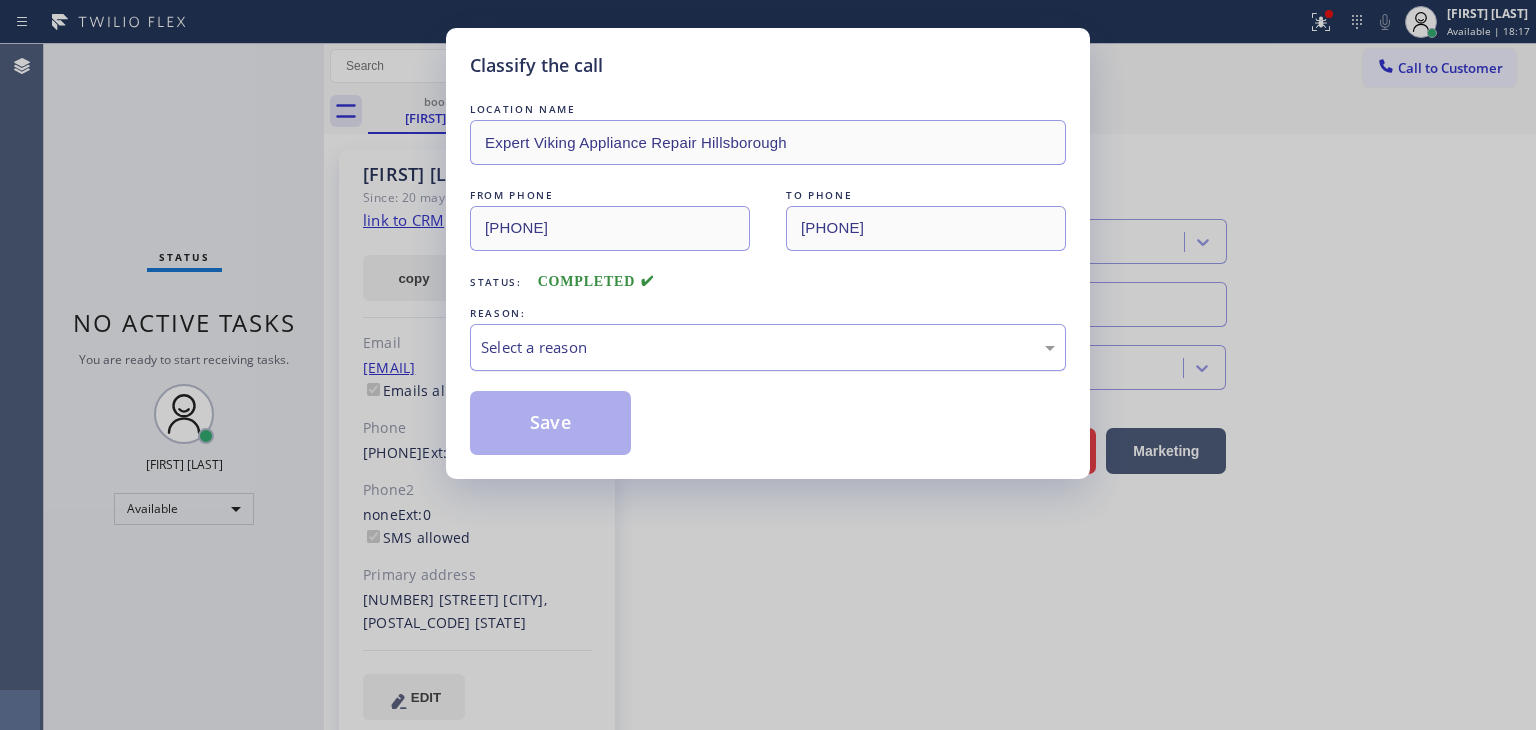 click on "Select a reason" at bounding box center [768, 347] 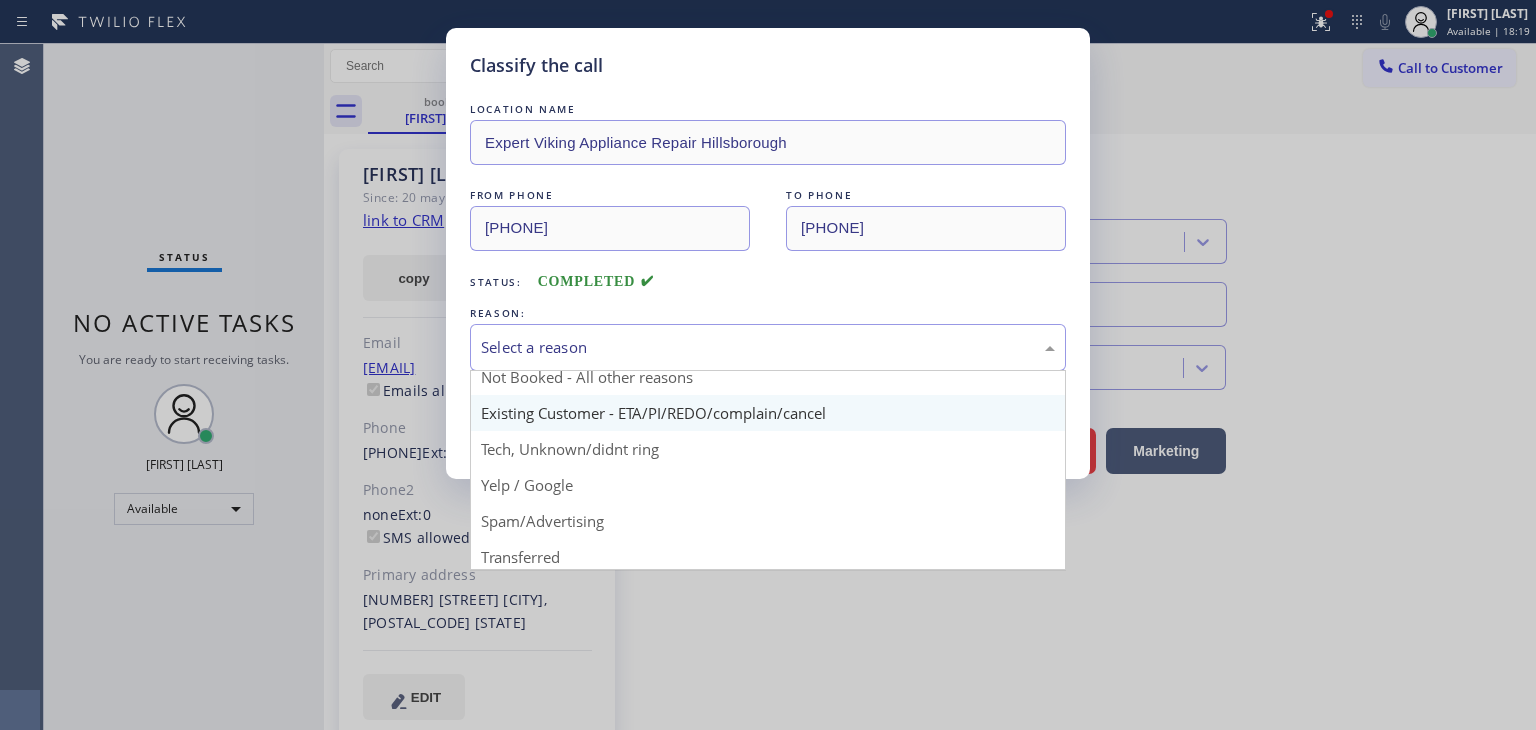 scroll, scrollTop: 0, scrollLeft: 0, axis: both 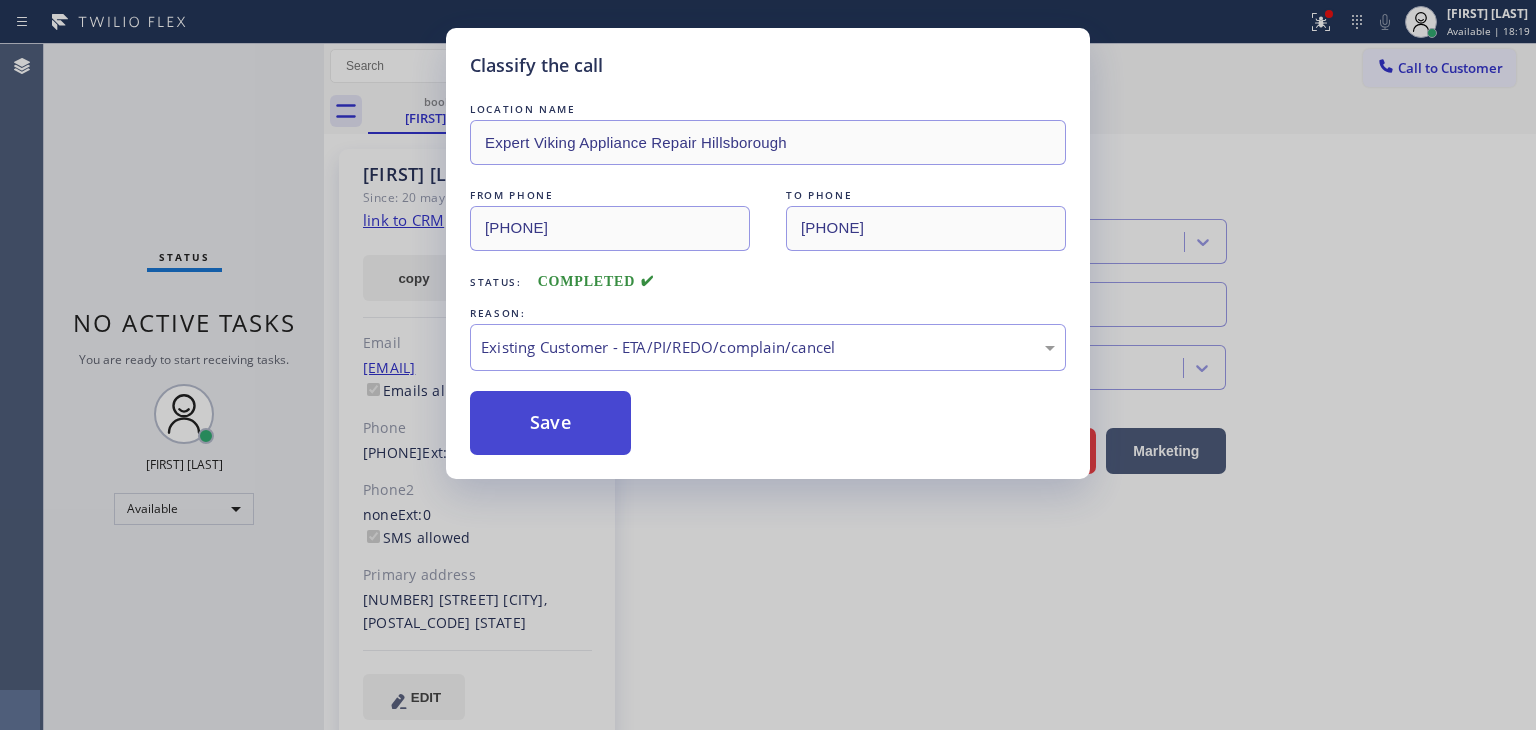 click on "Save" at bounding box center [550, 423] 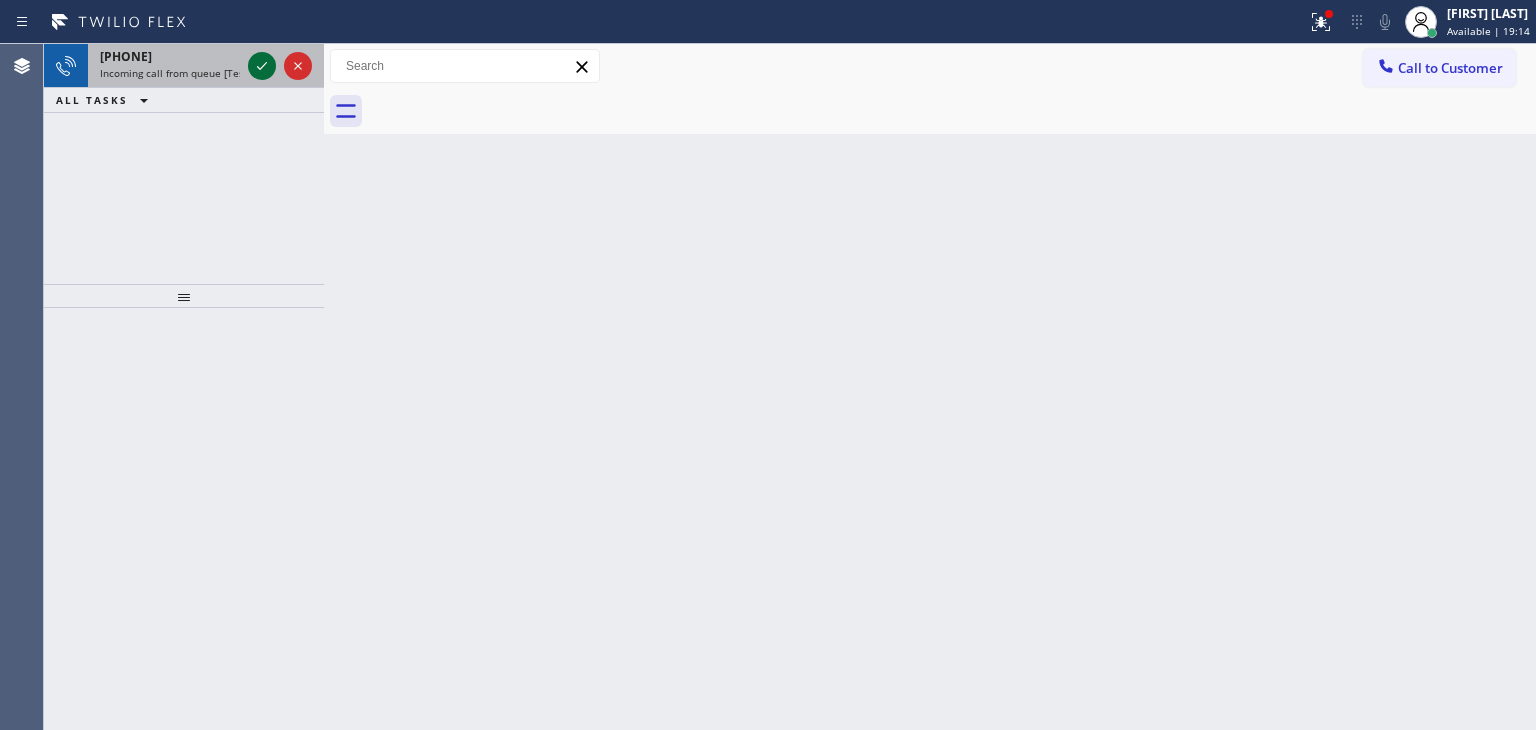 click 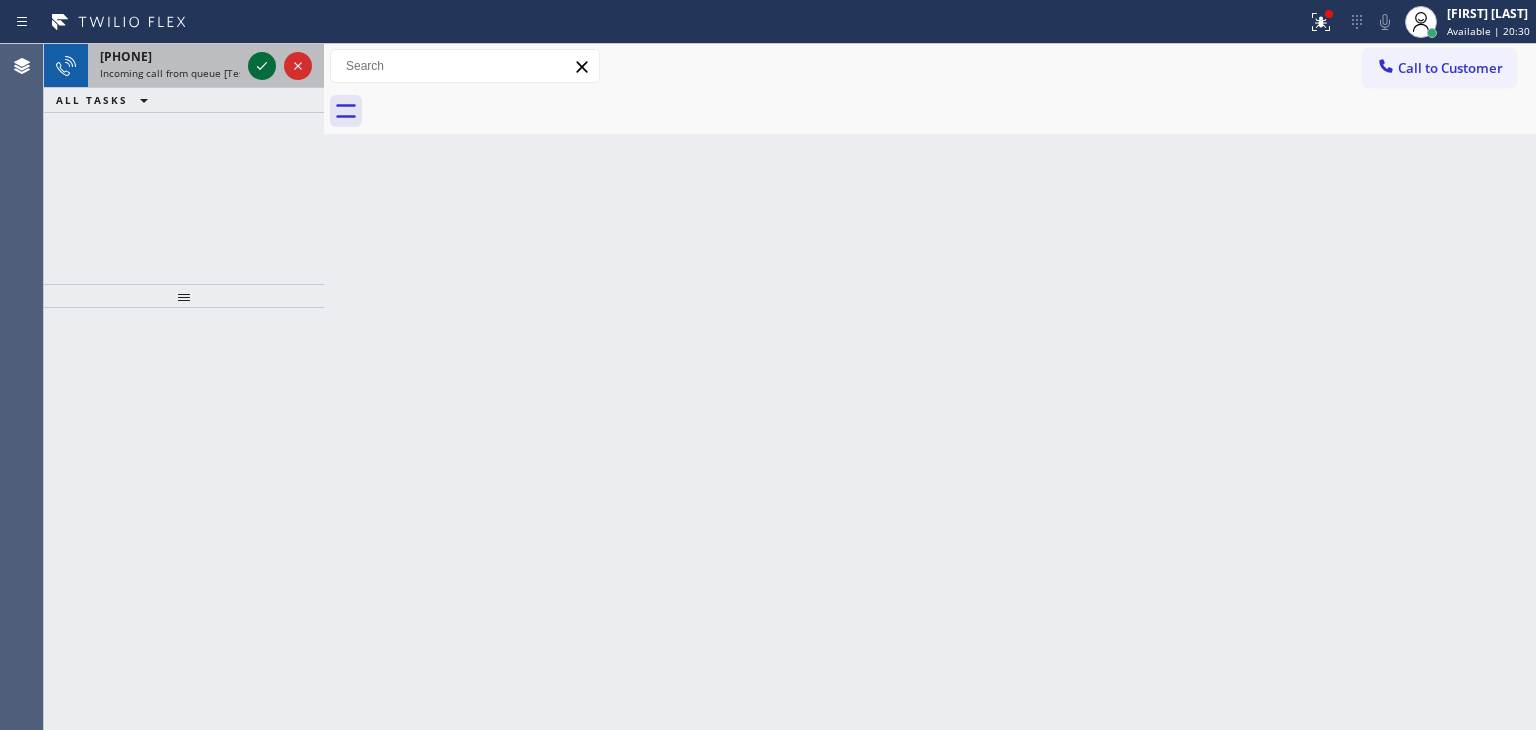 click 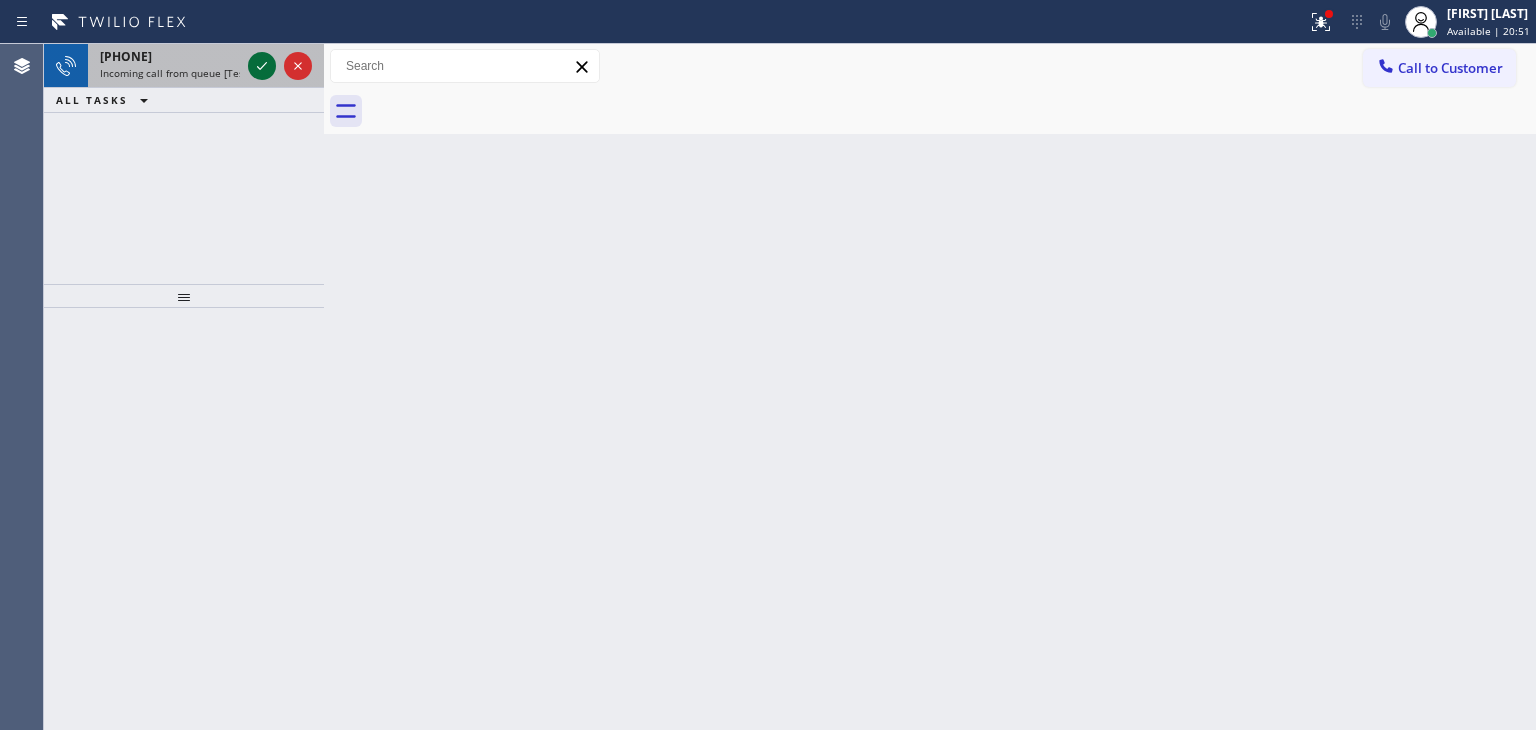 click 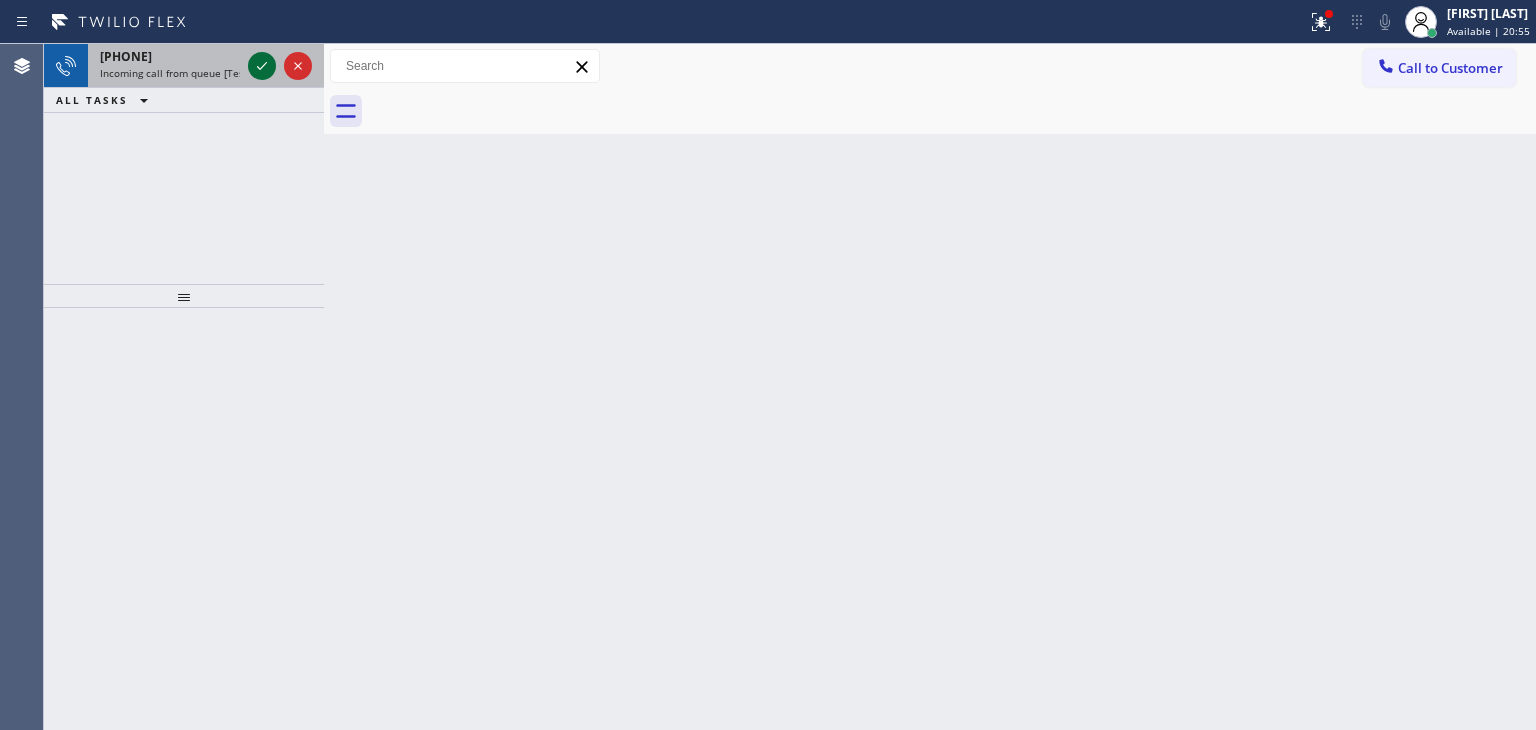 click 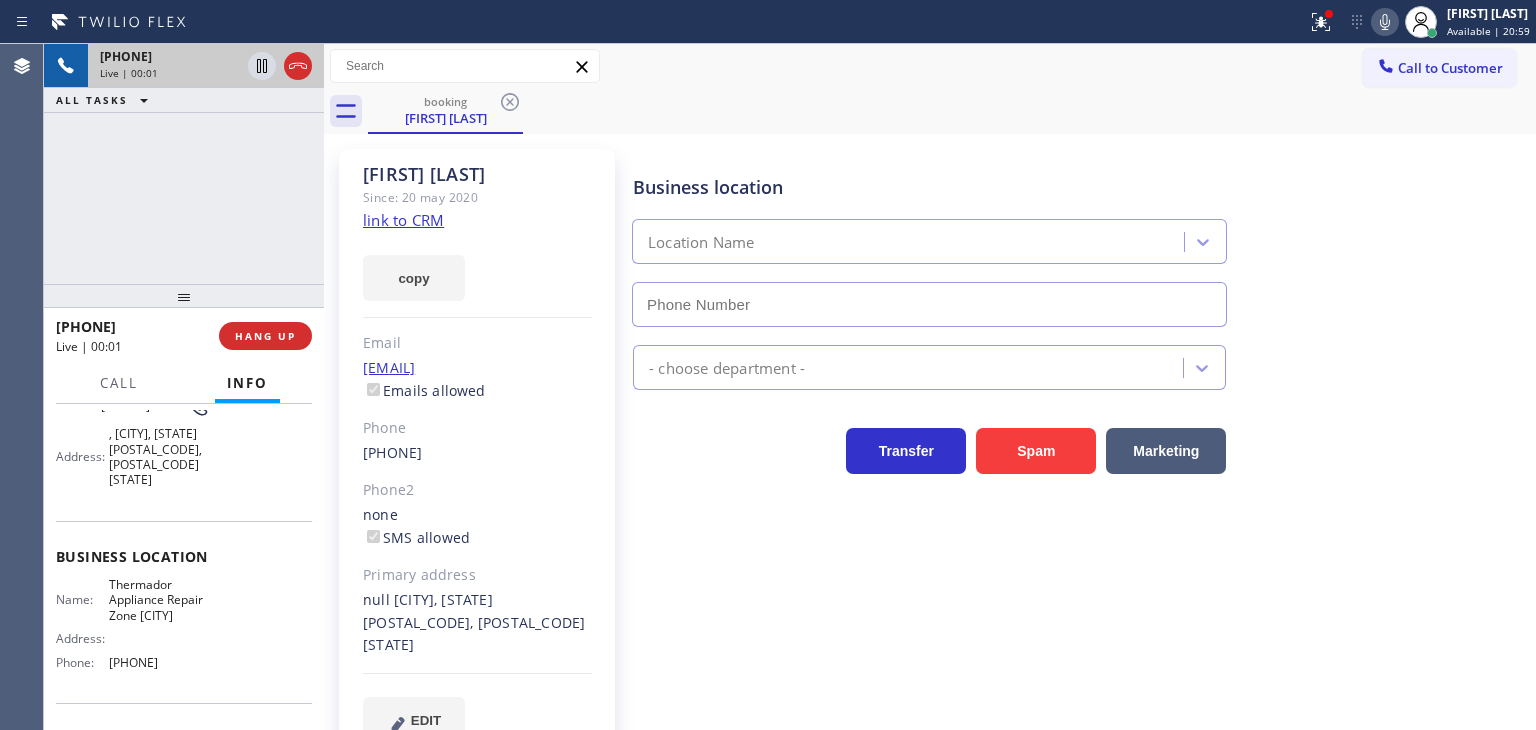 scroll, scrollTop: 200, scrollLeft: 0, axis: vertical 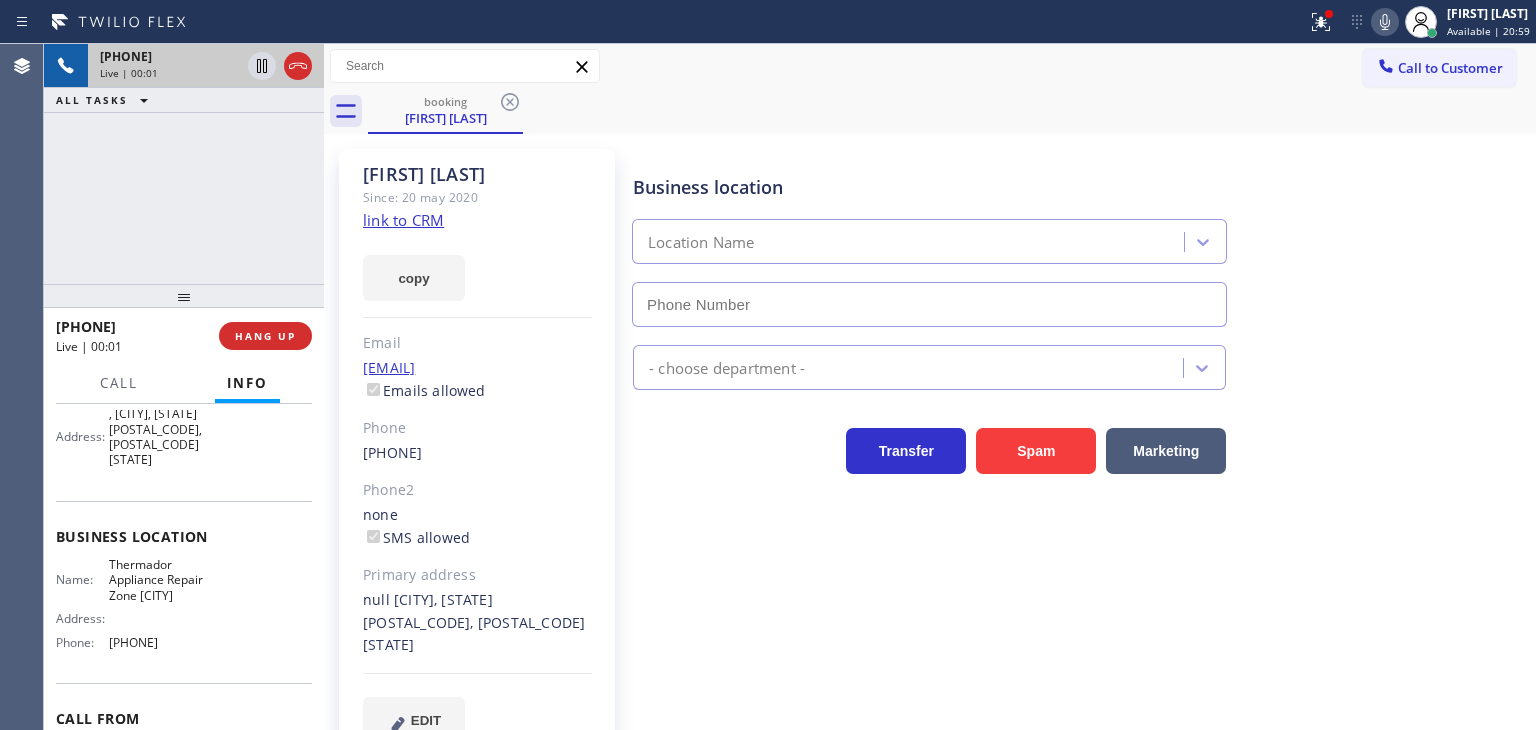 type on "(760) 314-4244" 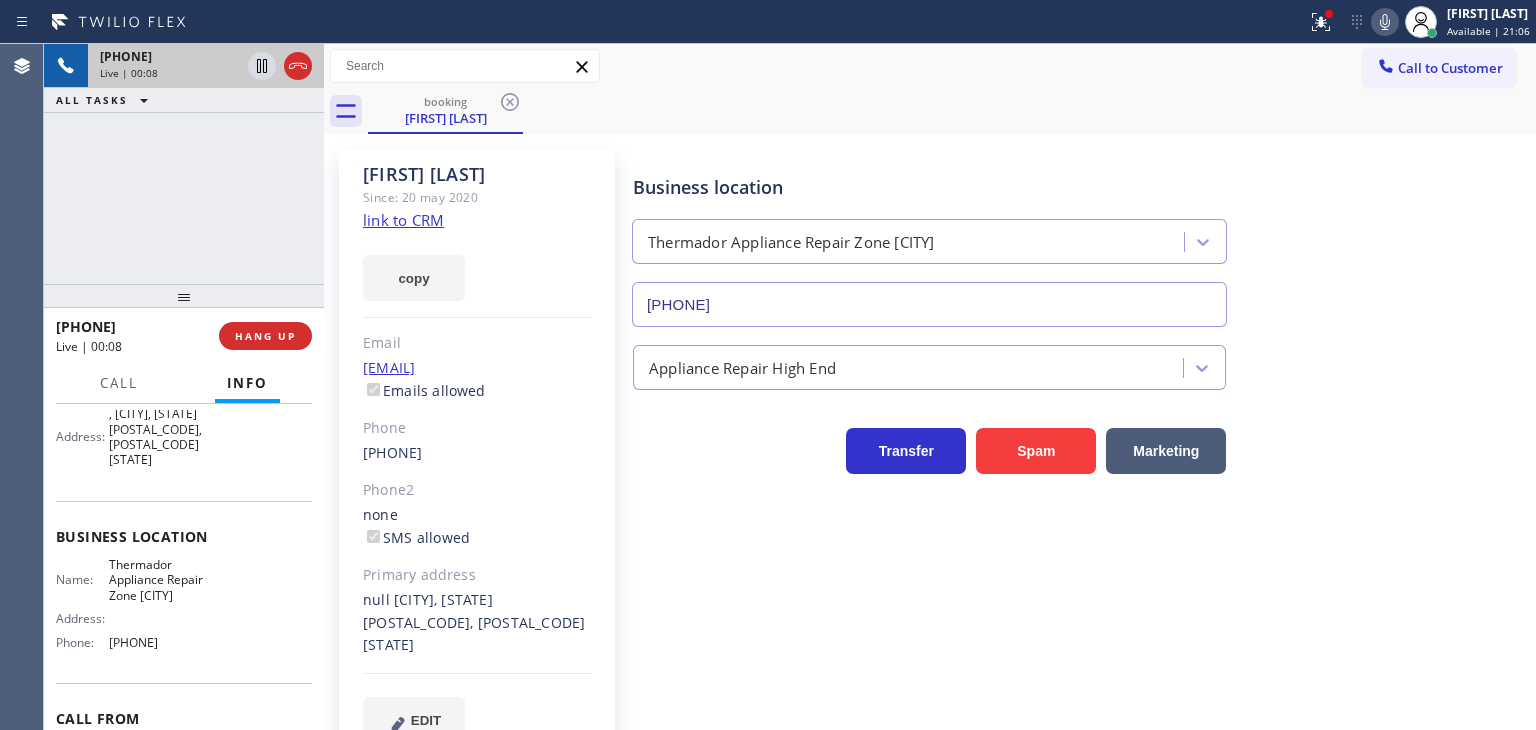 click on "link to CRM" 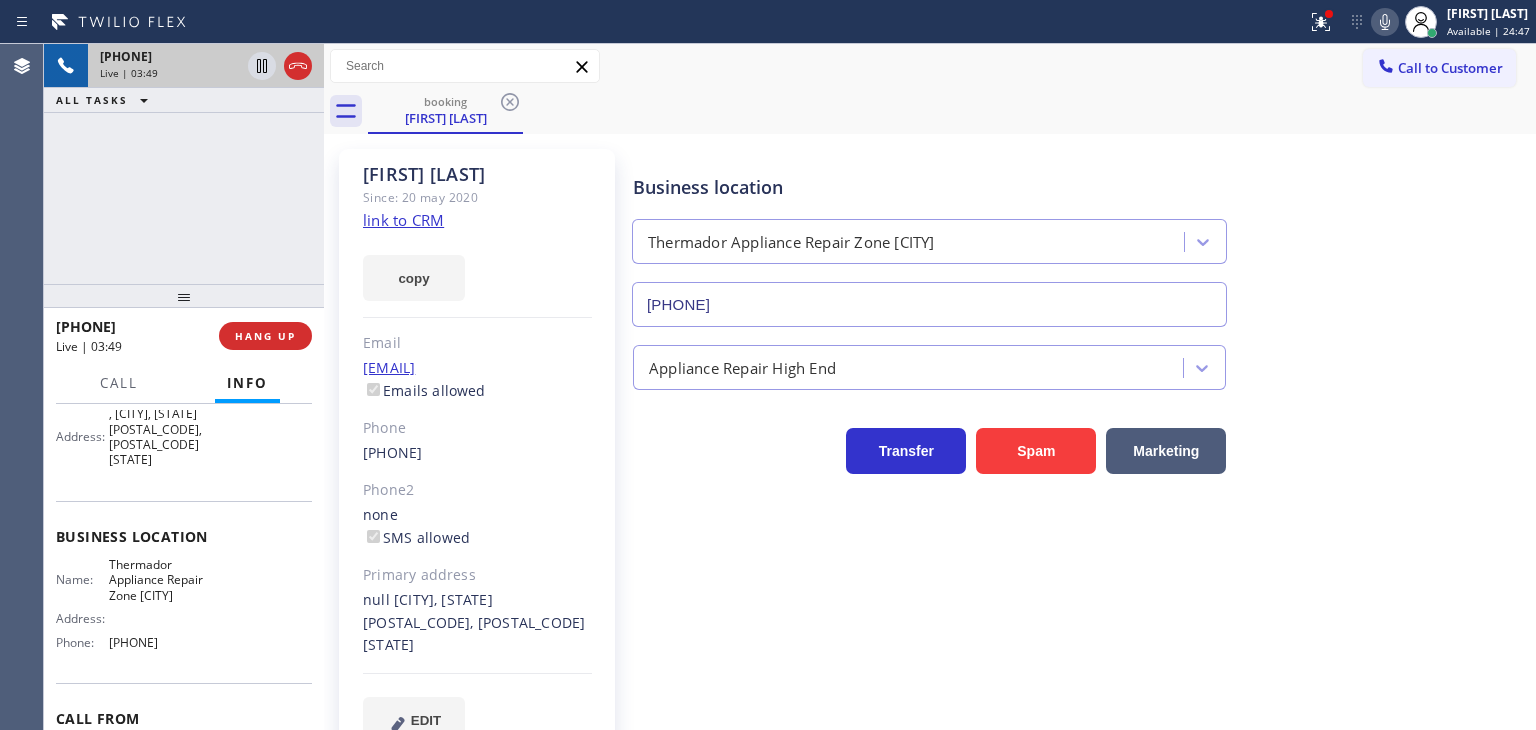 click 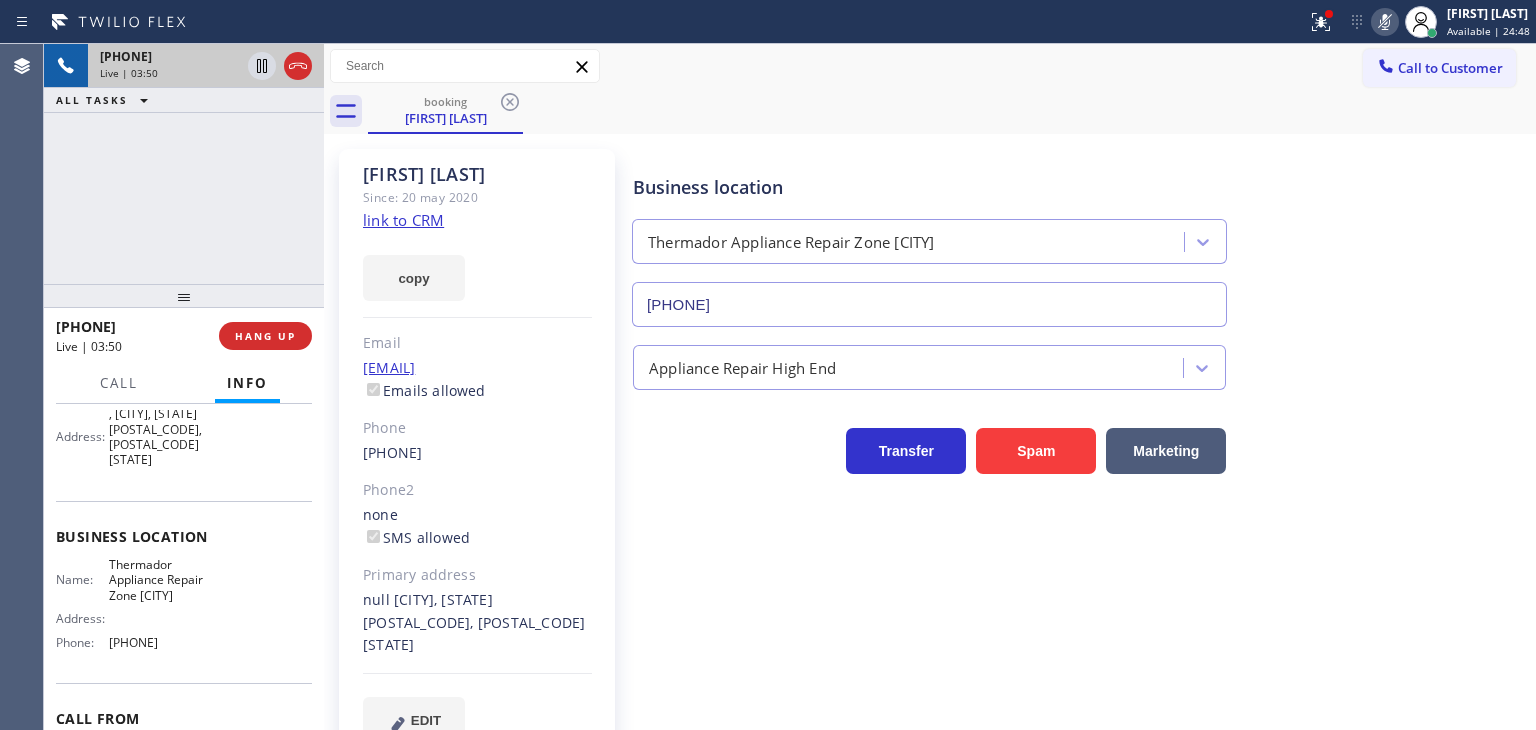click 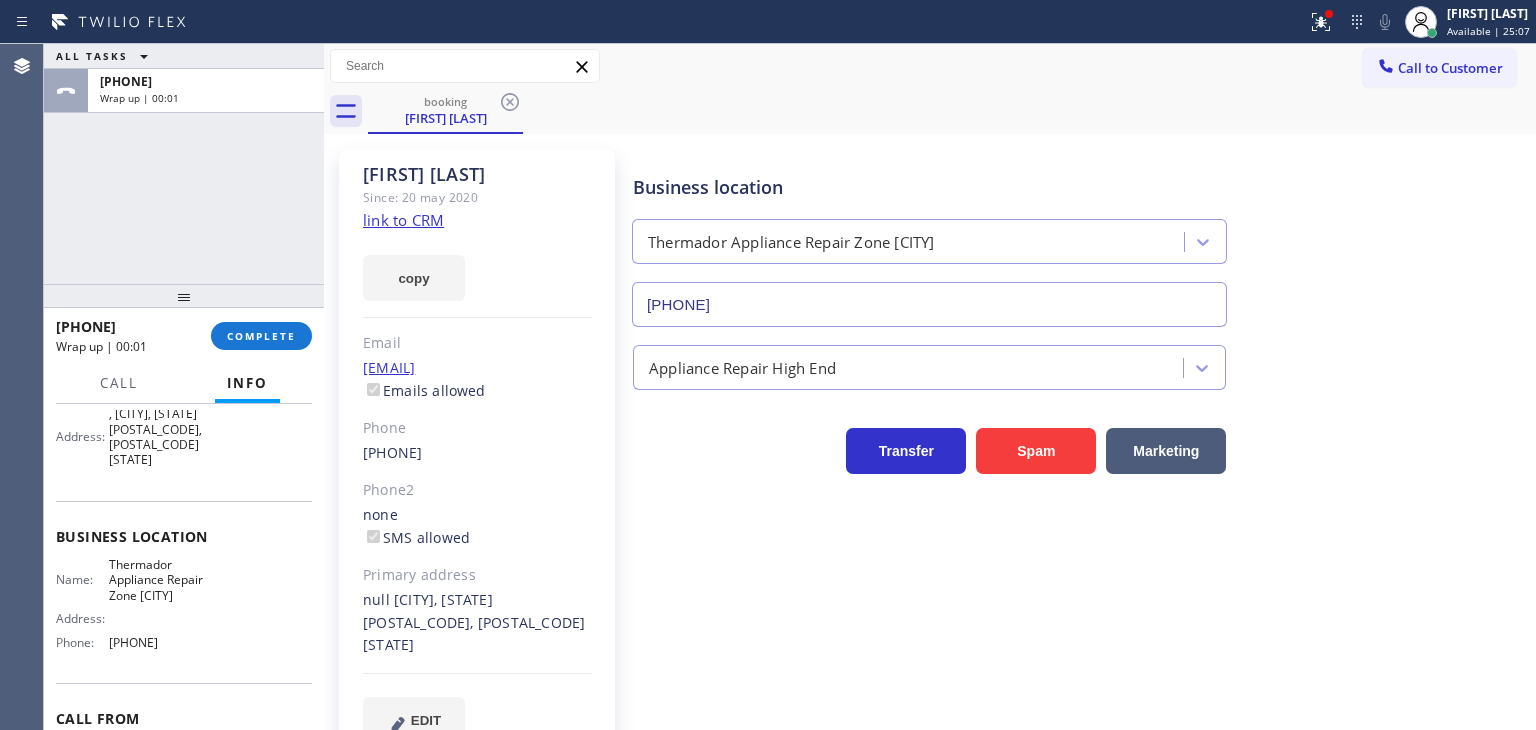 drag, startPoint x: 177, startPoint y: 173, endPoint x: 412, endPoint y: 2, distance: 290.63034 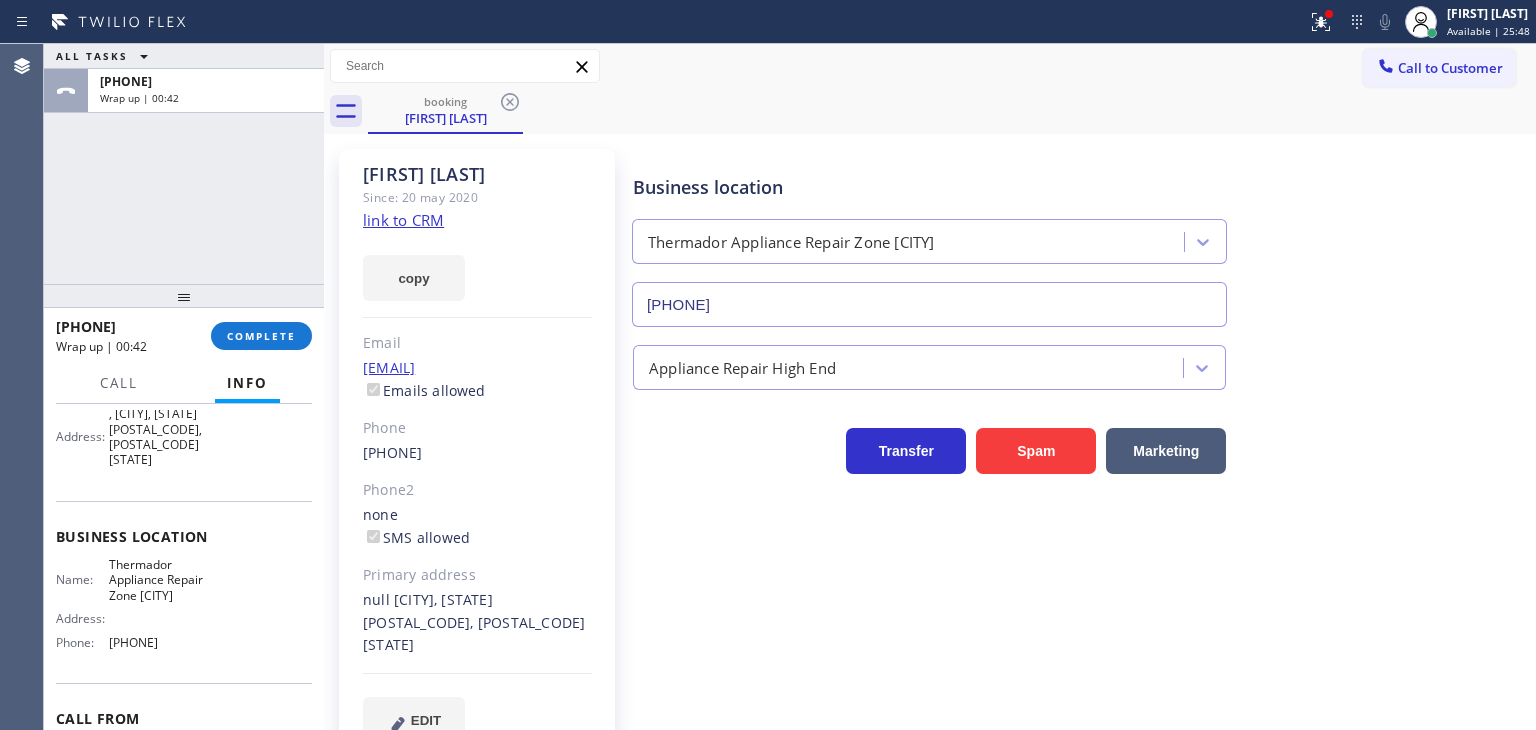 drag, startPoint x: 226, startPoint y: 666, endPoint x: 105, endPoint y: 660, distance: 121.14867 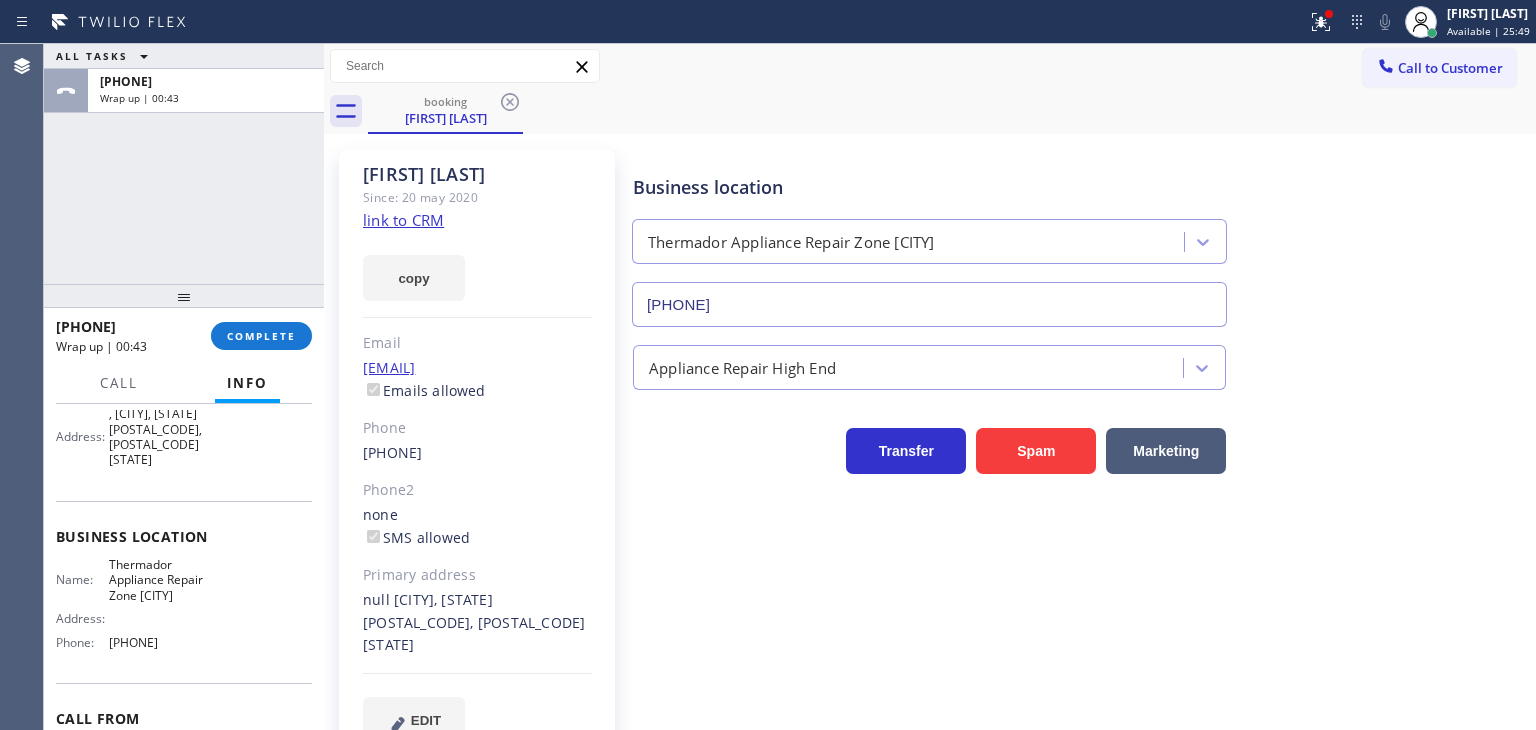 copy on "(760) 314-4244" 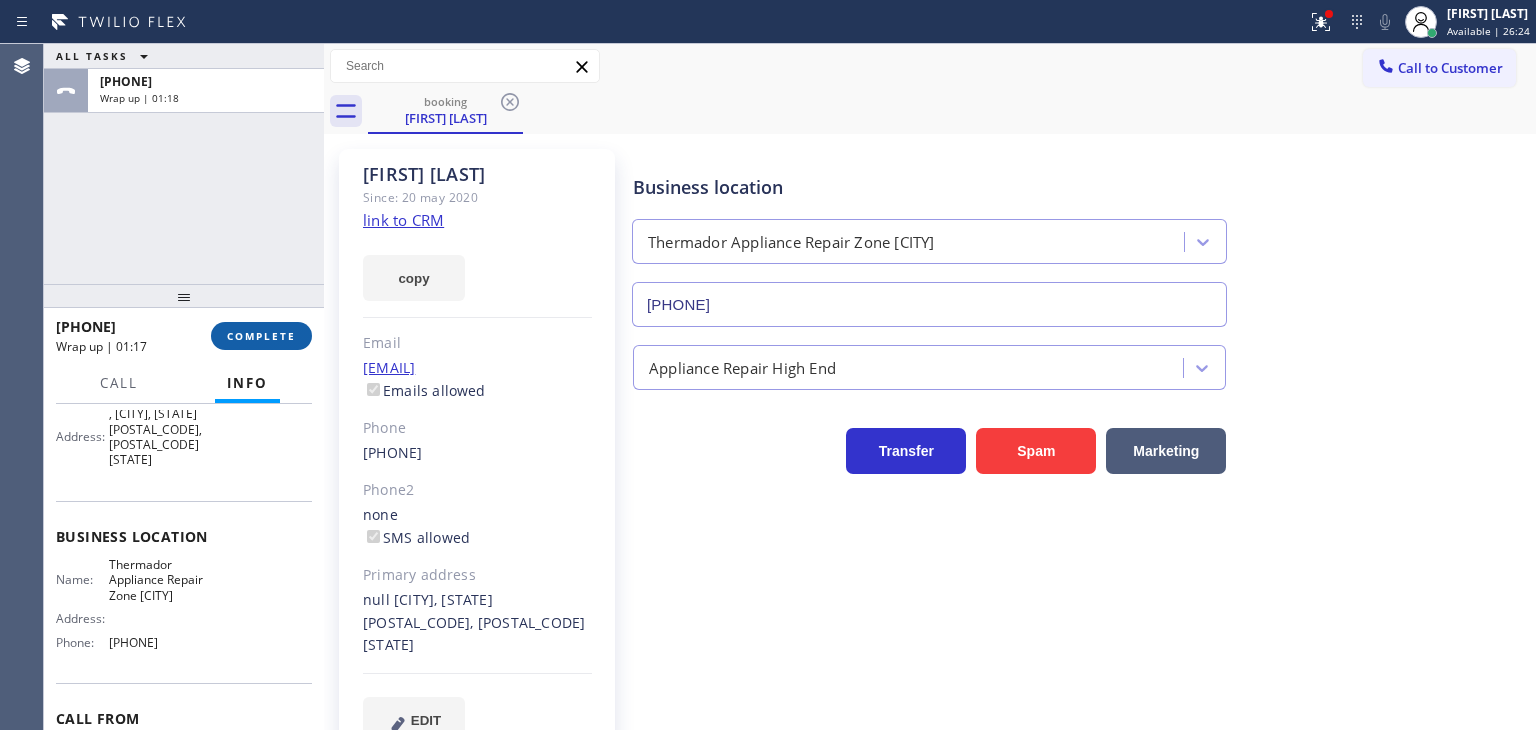 click on "COMPLETE" at bounding box center (261, 336) 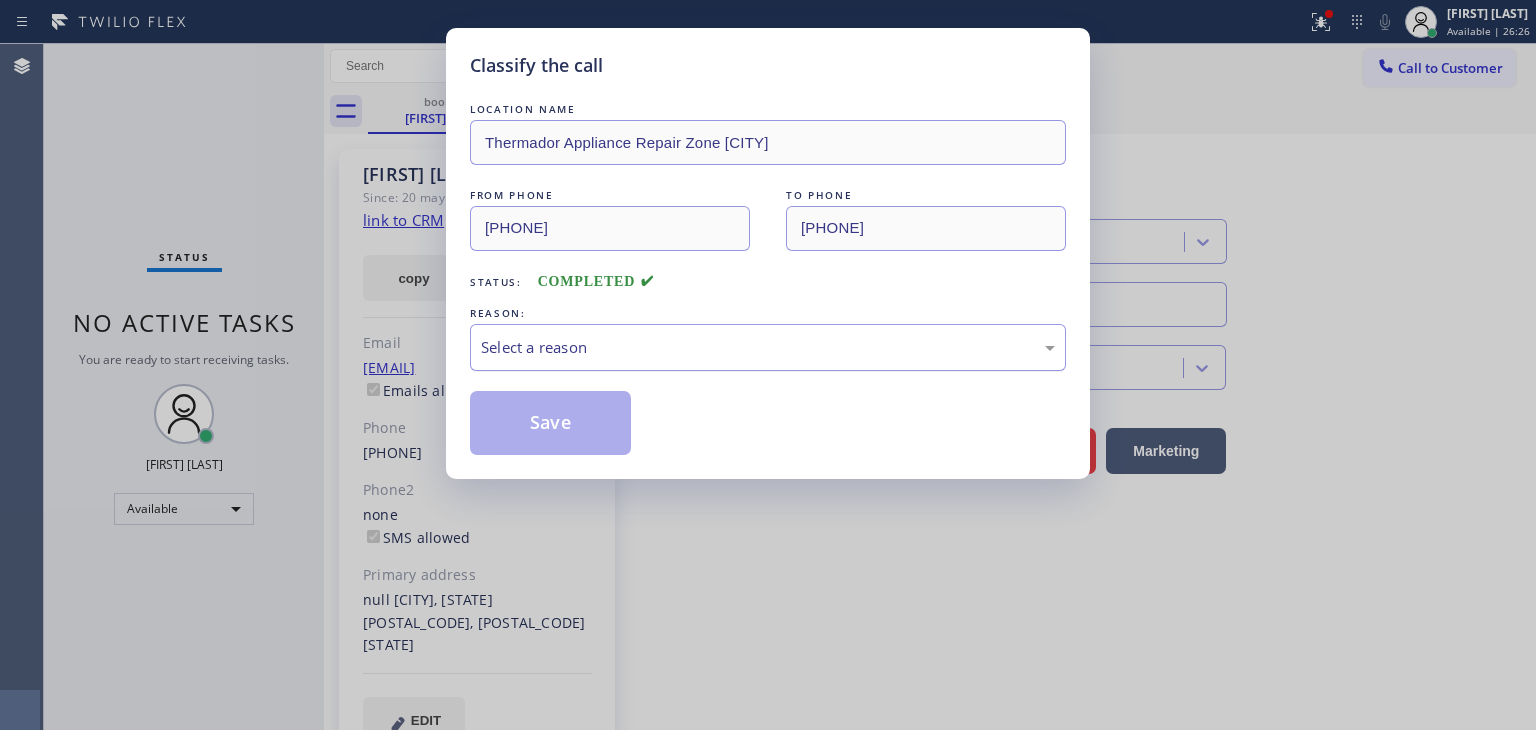 click on "Select a reason" at bounding box center [768, 347] 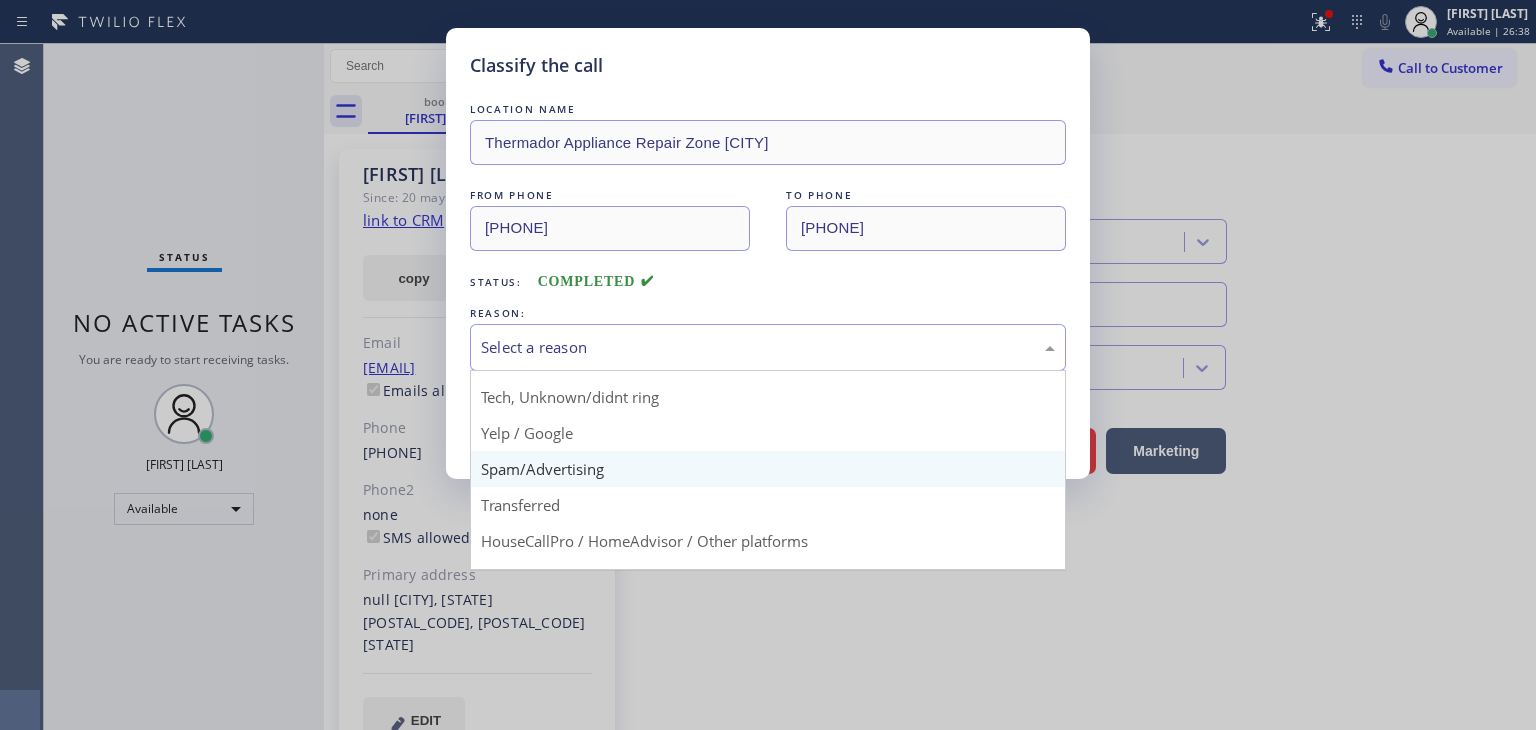 scroll, scrollTop: 0, scrollLeft: 0, axis: both 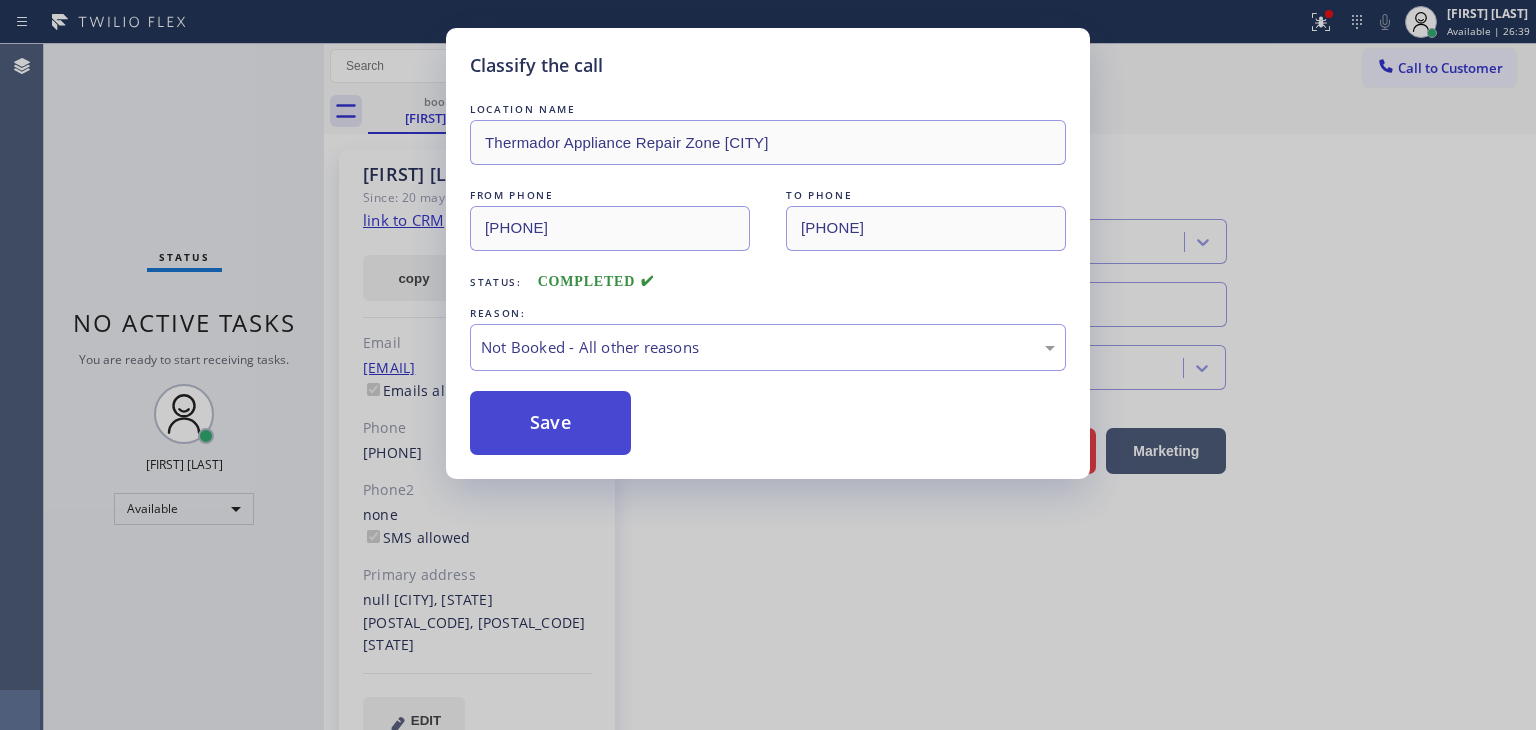 click on "Save" at bounding box center (550, 423) 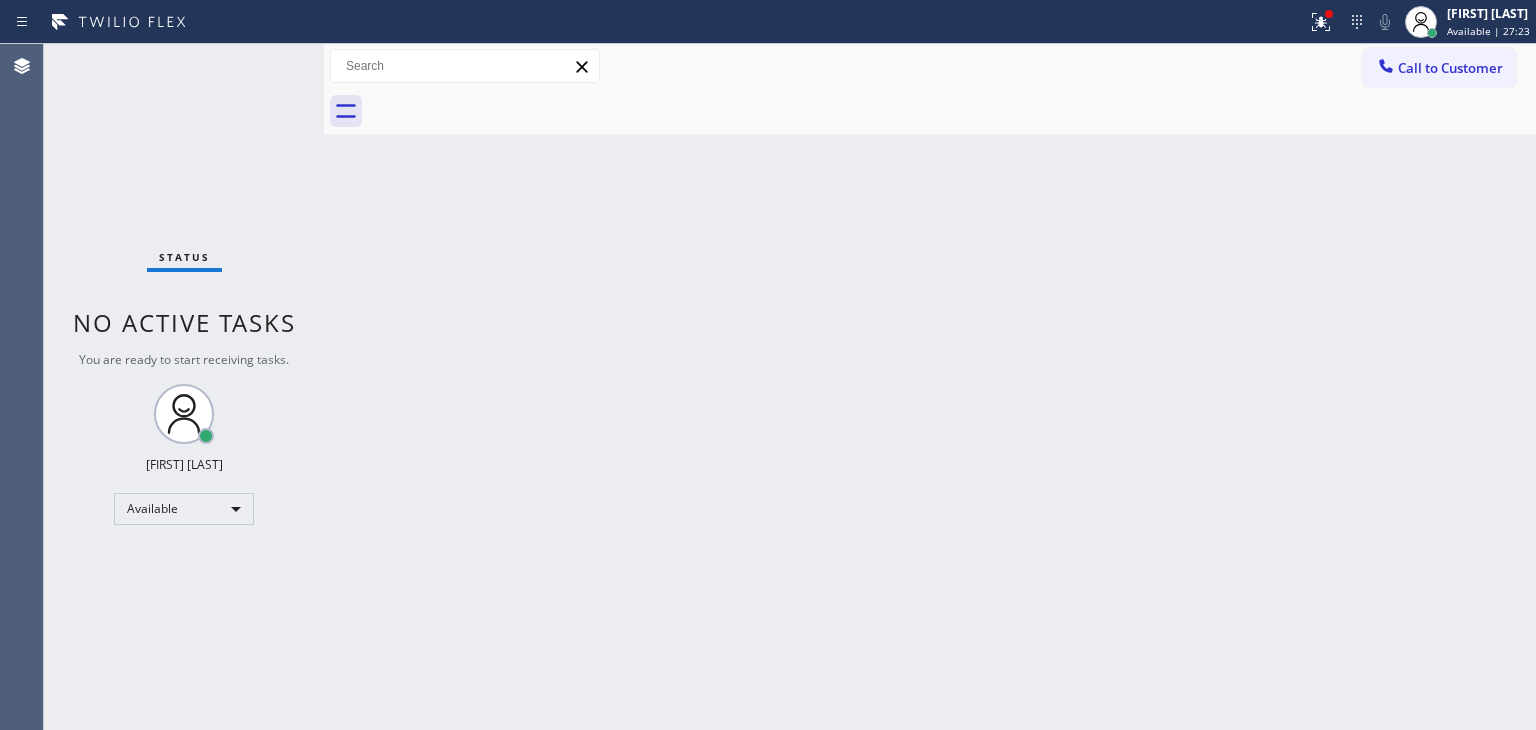 click on "Status   No active tasks     You are ready to start receiving tasks.   [FIRST] [LAST] Available" at bounding box center (184, 387) 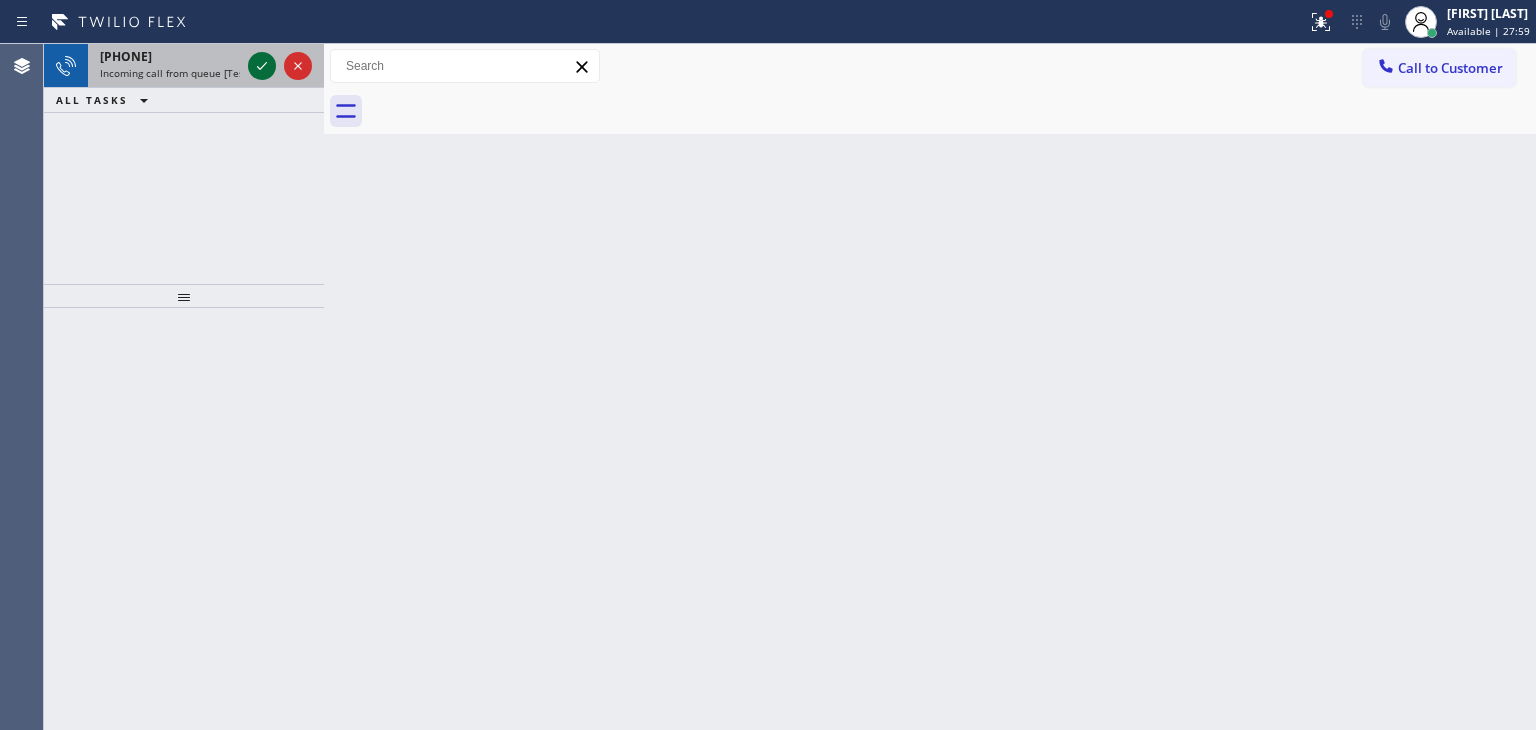 click 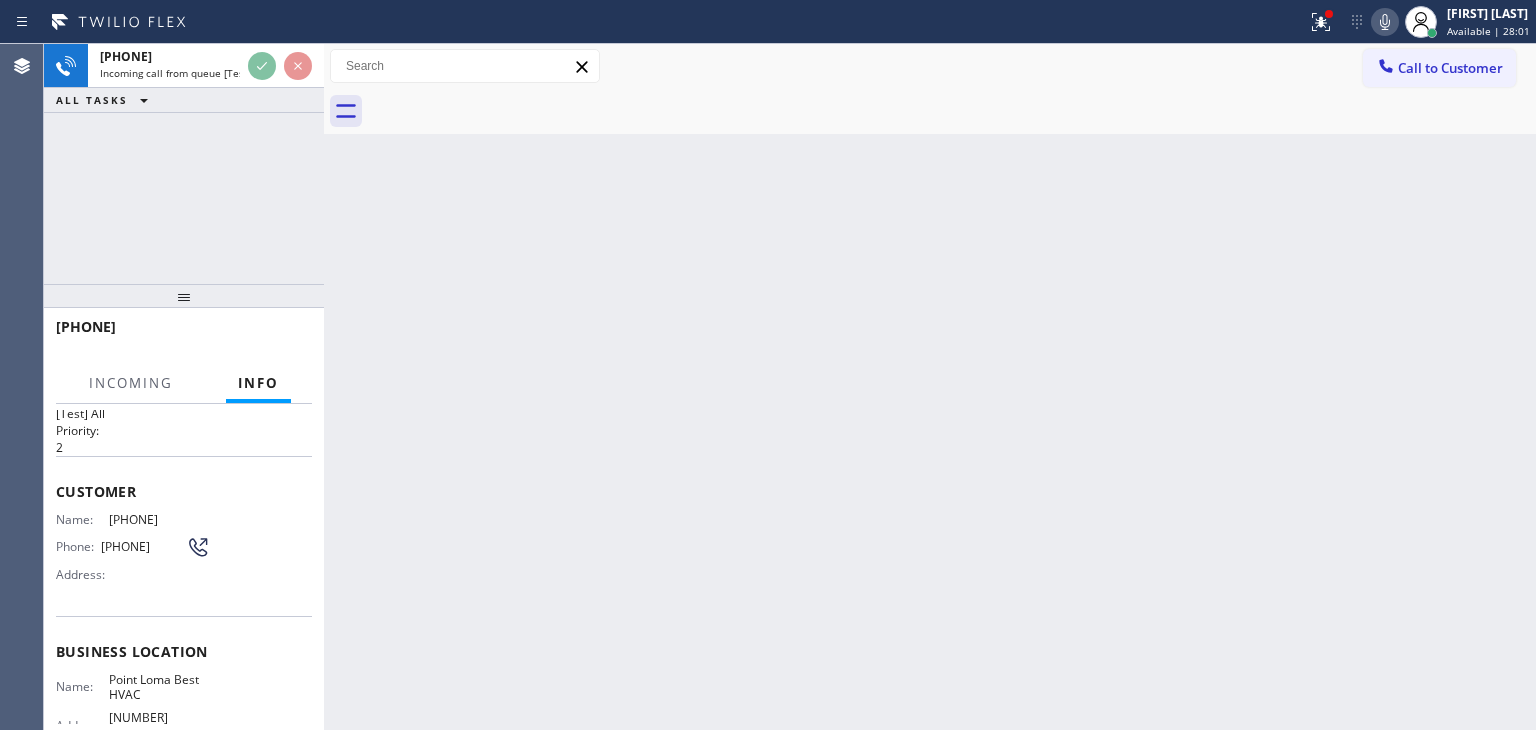 scroll, scrollTop: 100, scrollLeft: 0, axis: vertical 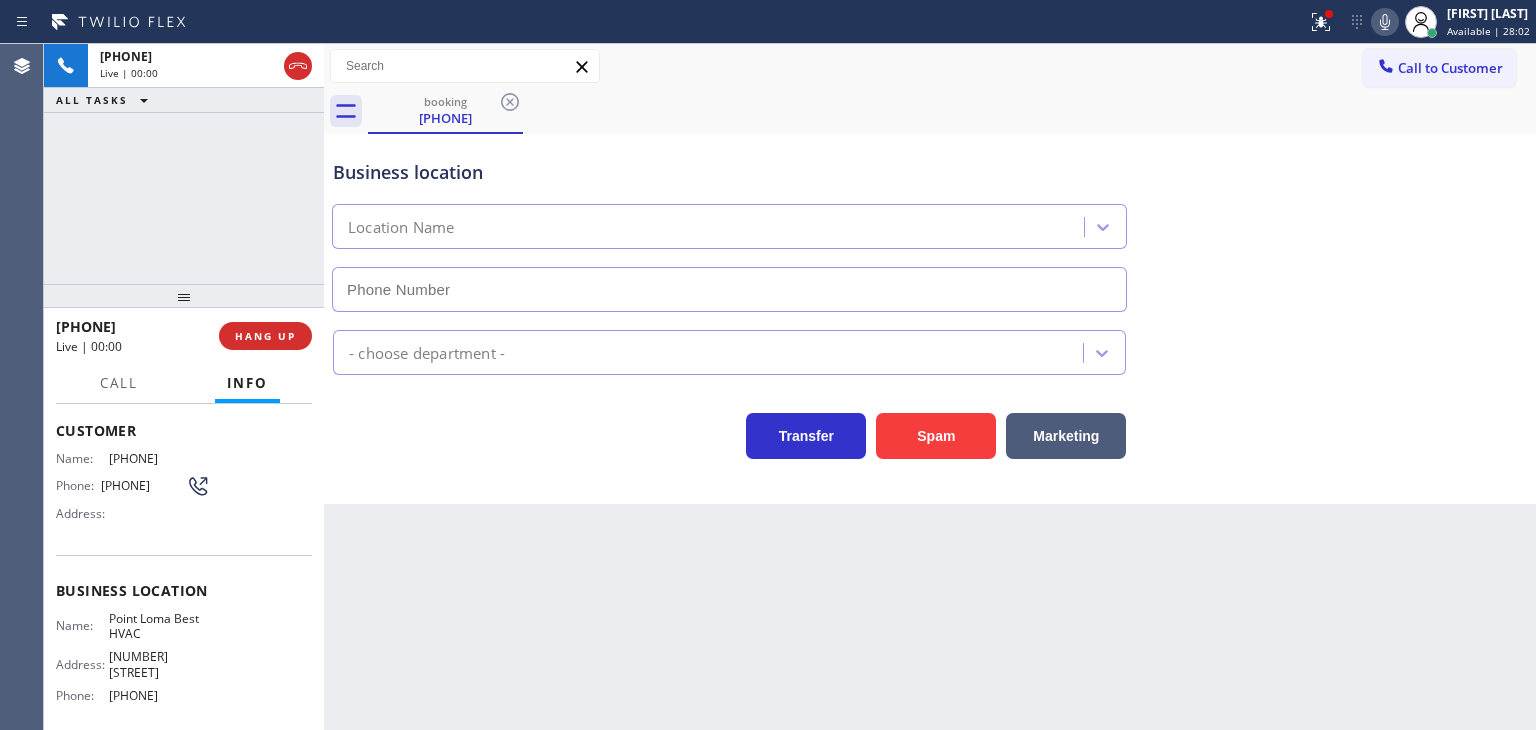 type on "(858) 203-0190" 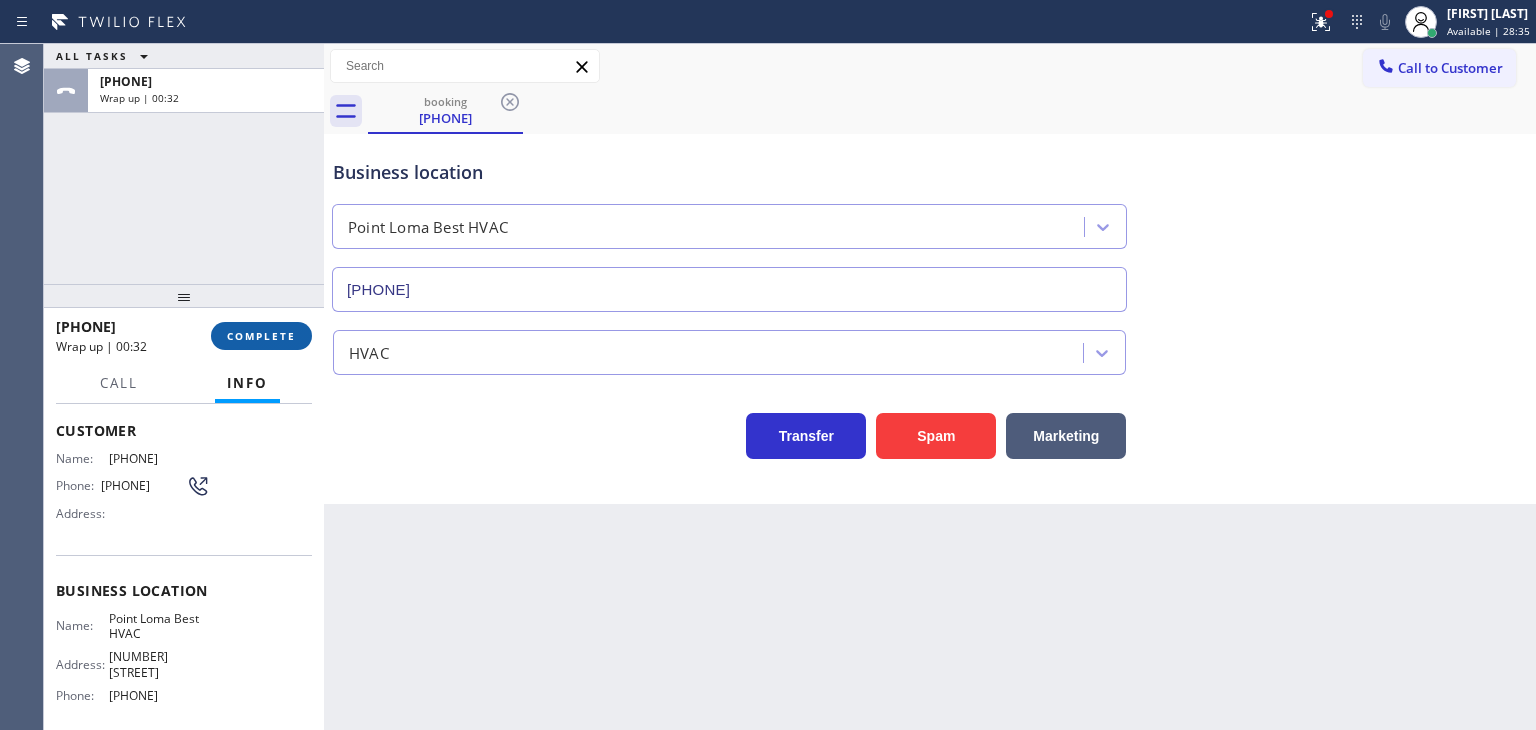 click on "COMPLETE" at bounding box center (261, 336) 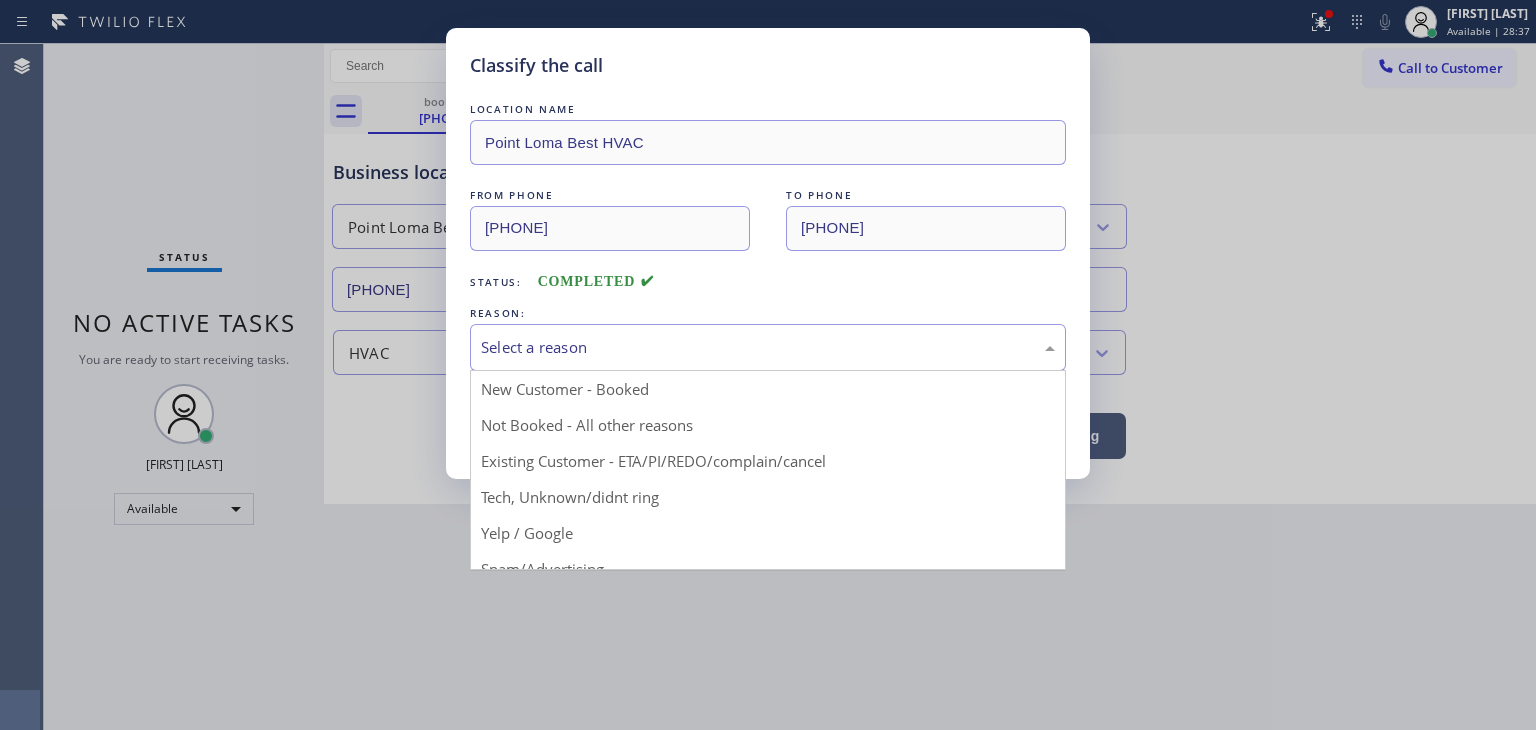 drag, startPoint x: 528, startPoint y: 334, endPoint x: 534, endPoint y: 352, distance: 18.973665 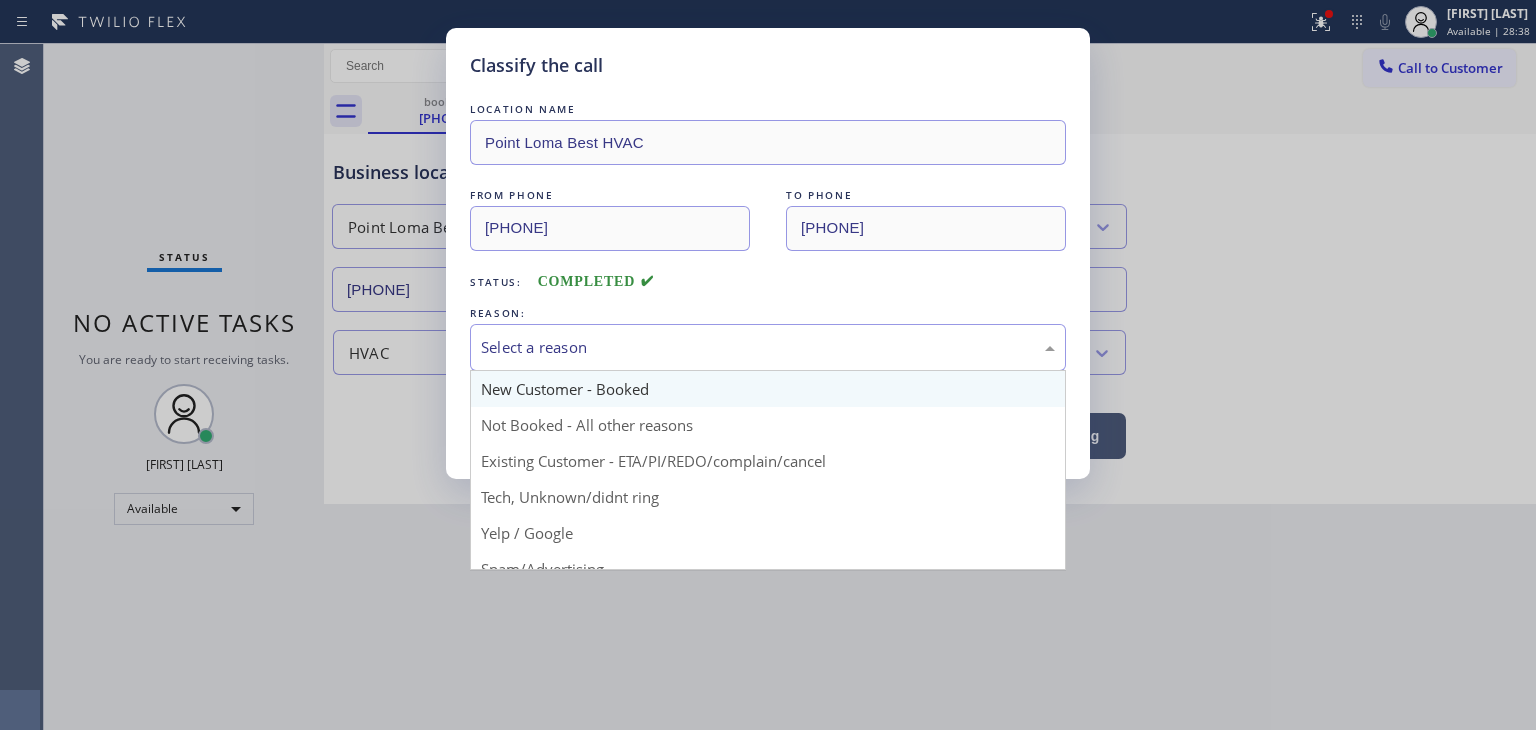 scroll, scrollTop: 100, scrollLeft: 0, axis: vertical 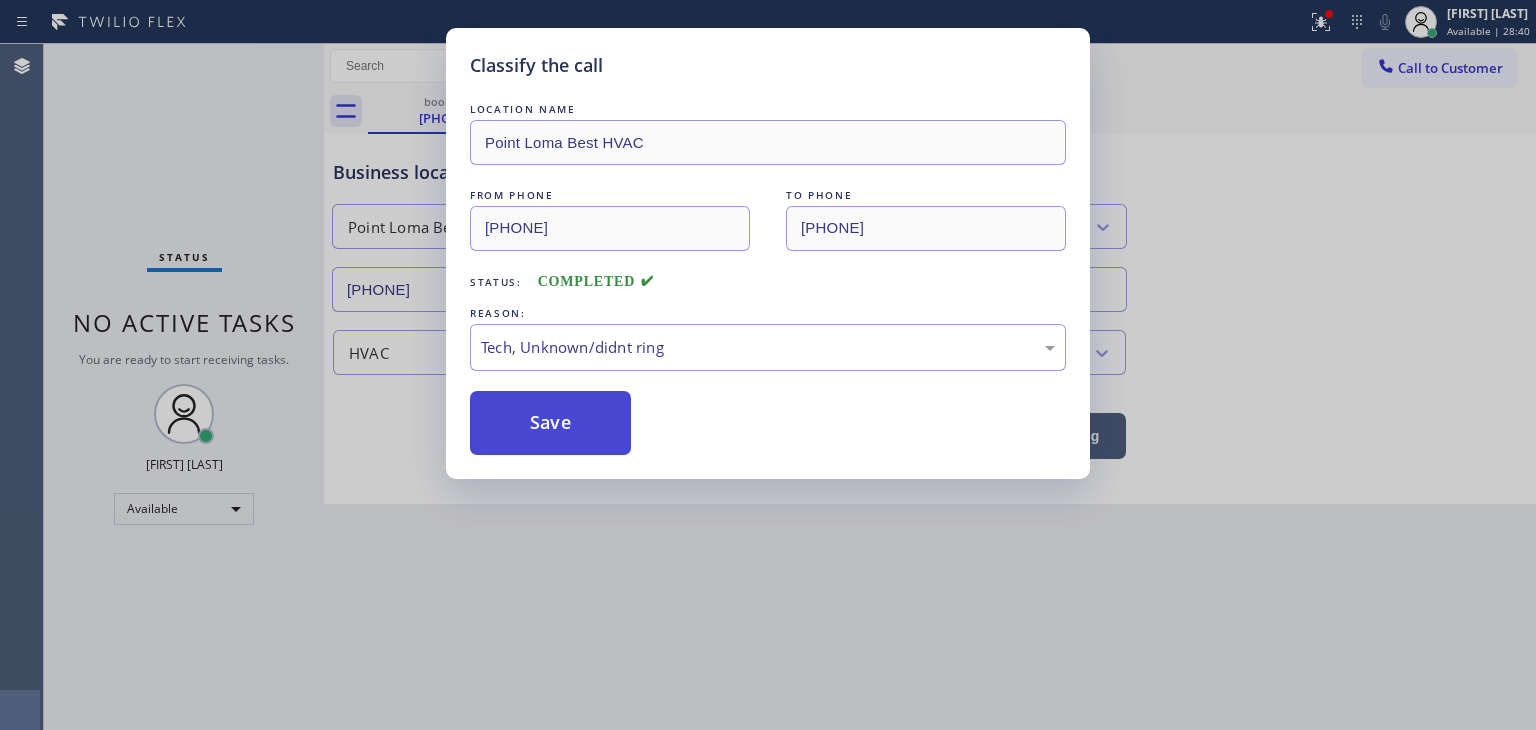 click on "Save" at bounding box center (550, 423) 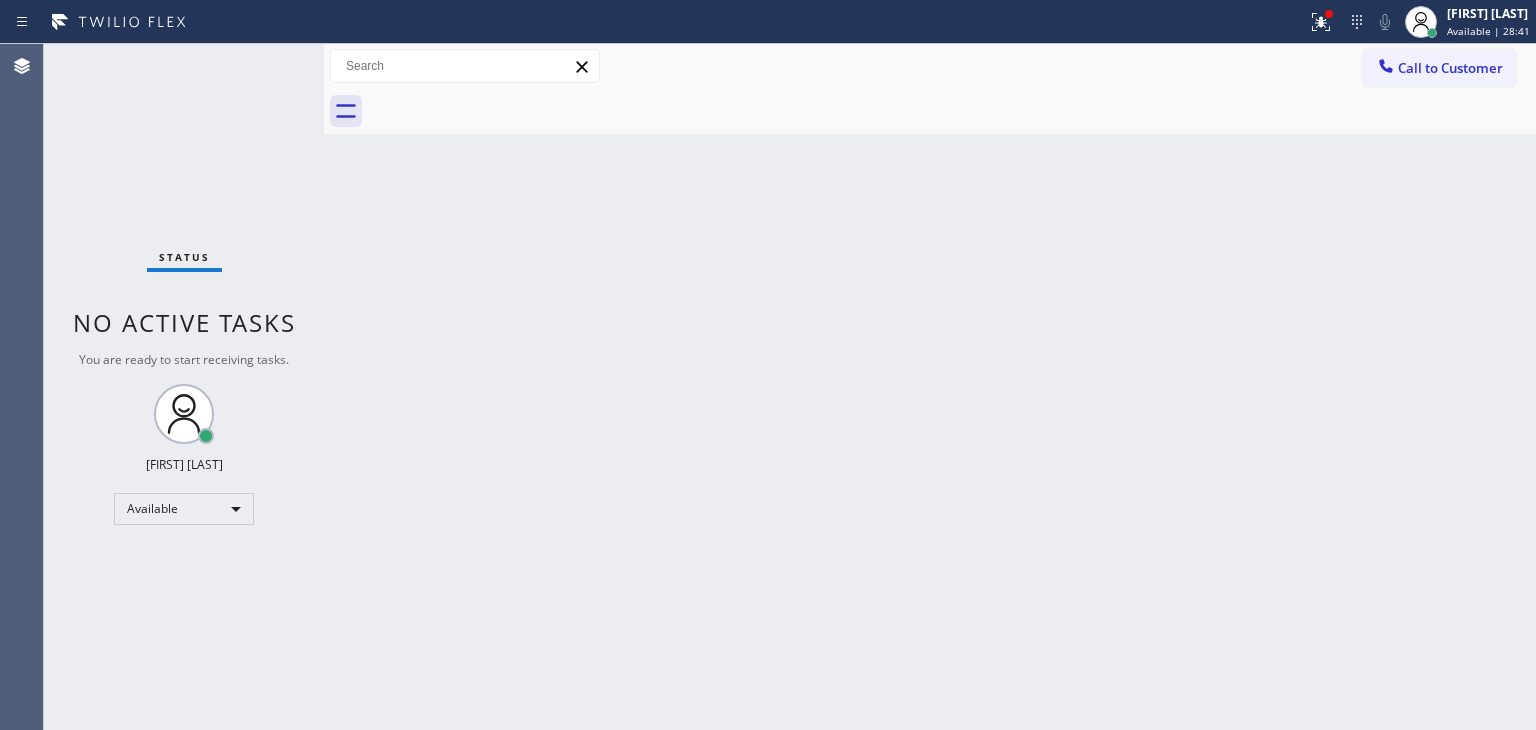 click on "Status   No active tasks     You are ready to start receiving tasks.   [FIRST] [LAST] Available" at bounding box center (184, 387) 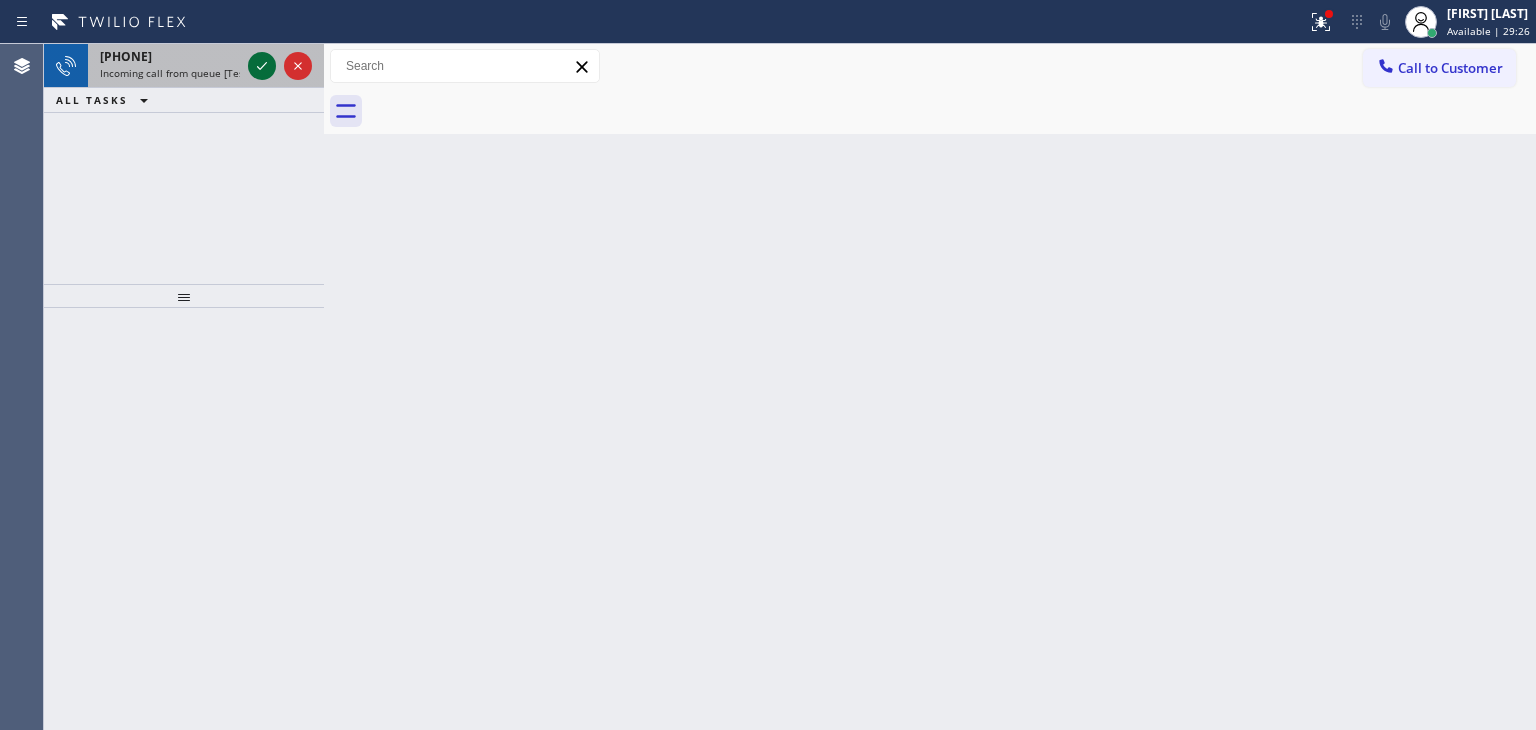 click 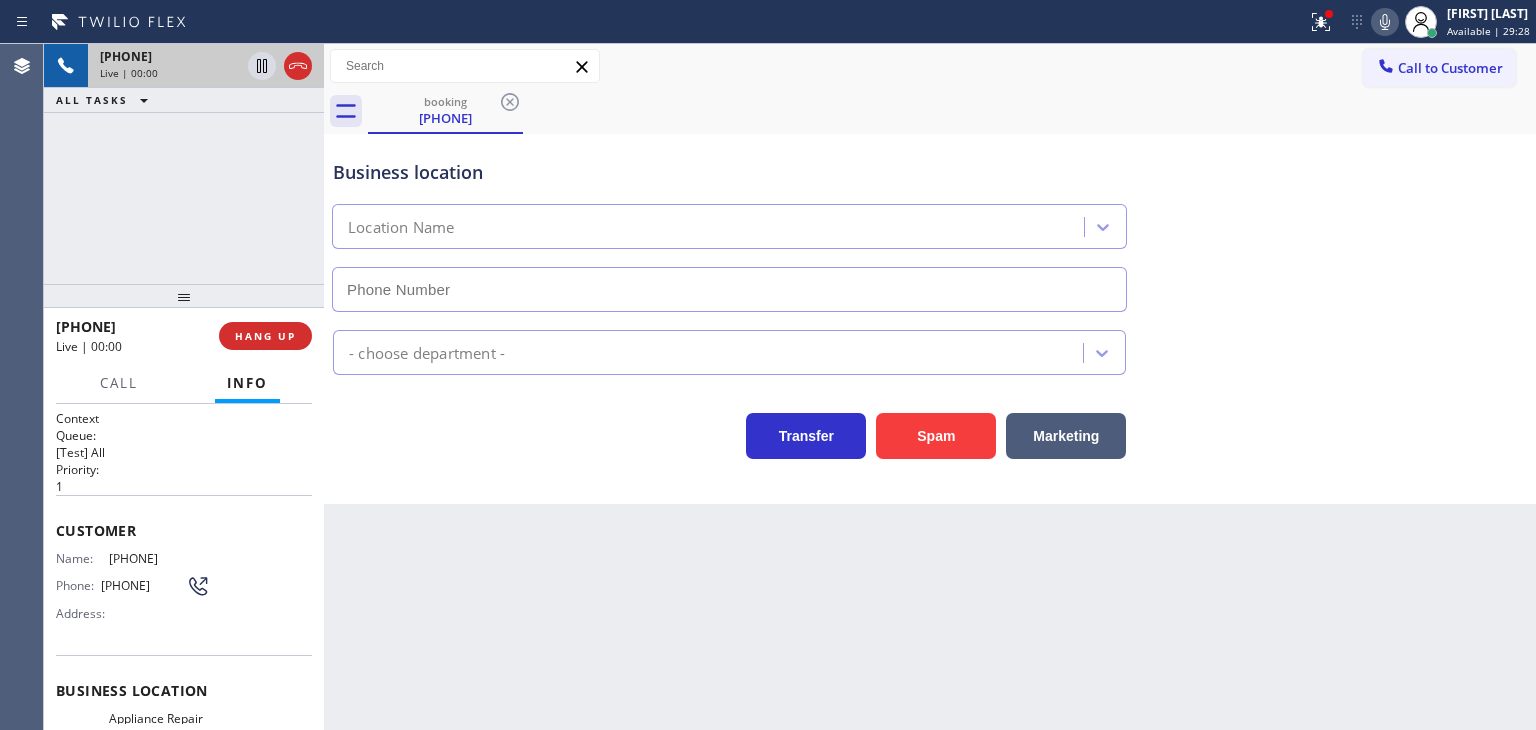 scroll, scrollTop: 100, scrollLeft: 0, axis: vertical 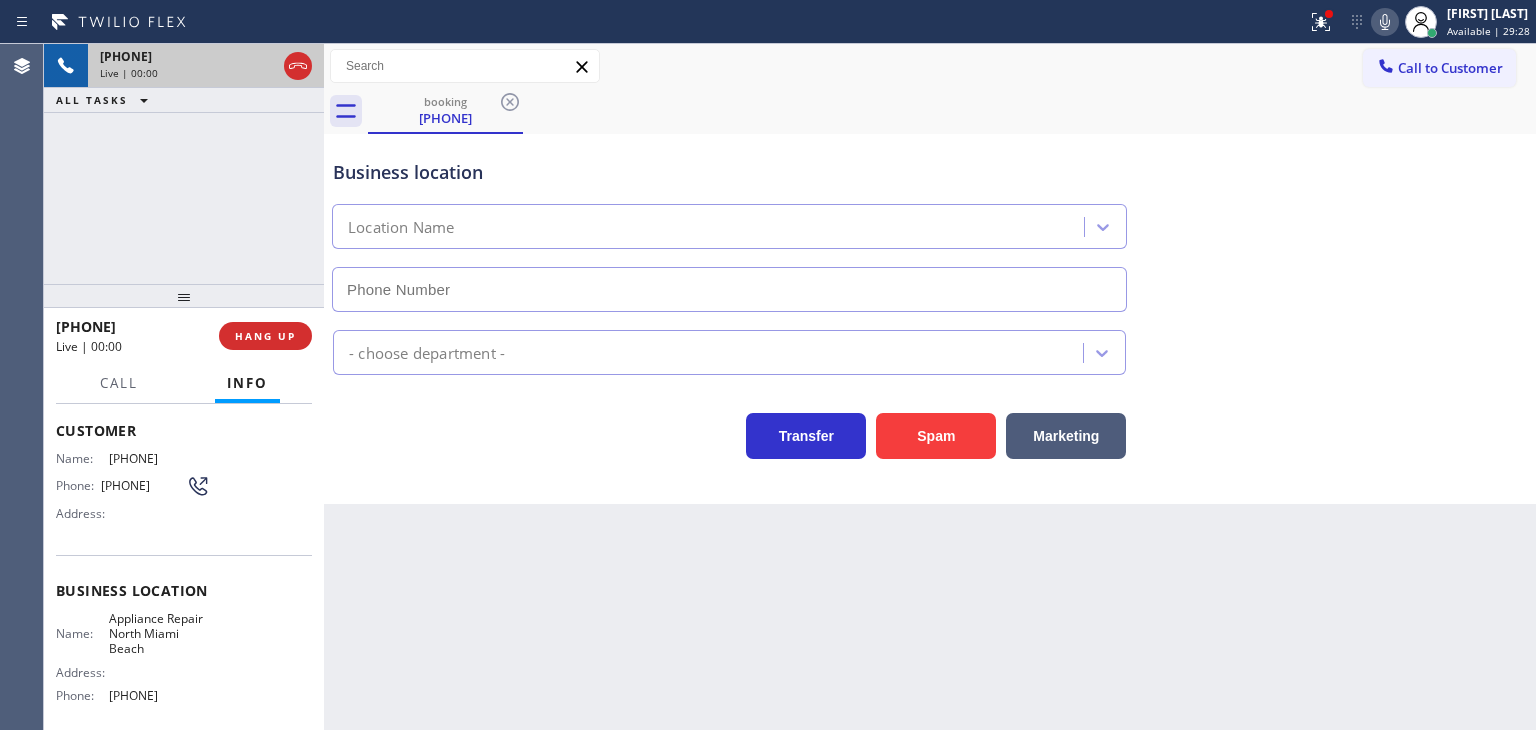type on "(561) 926-9313" 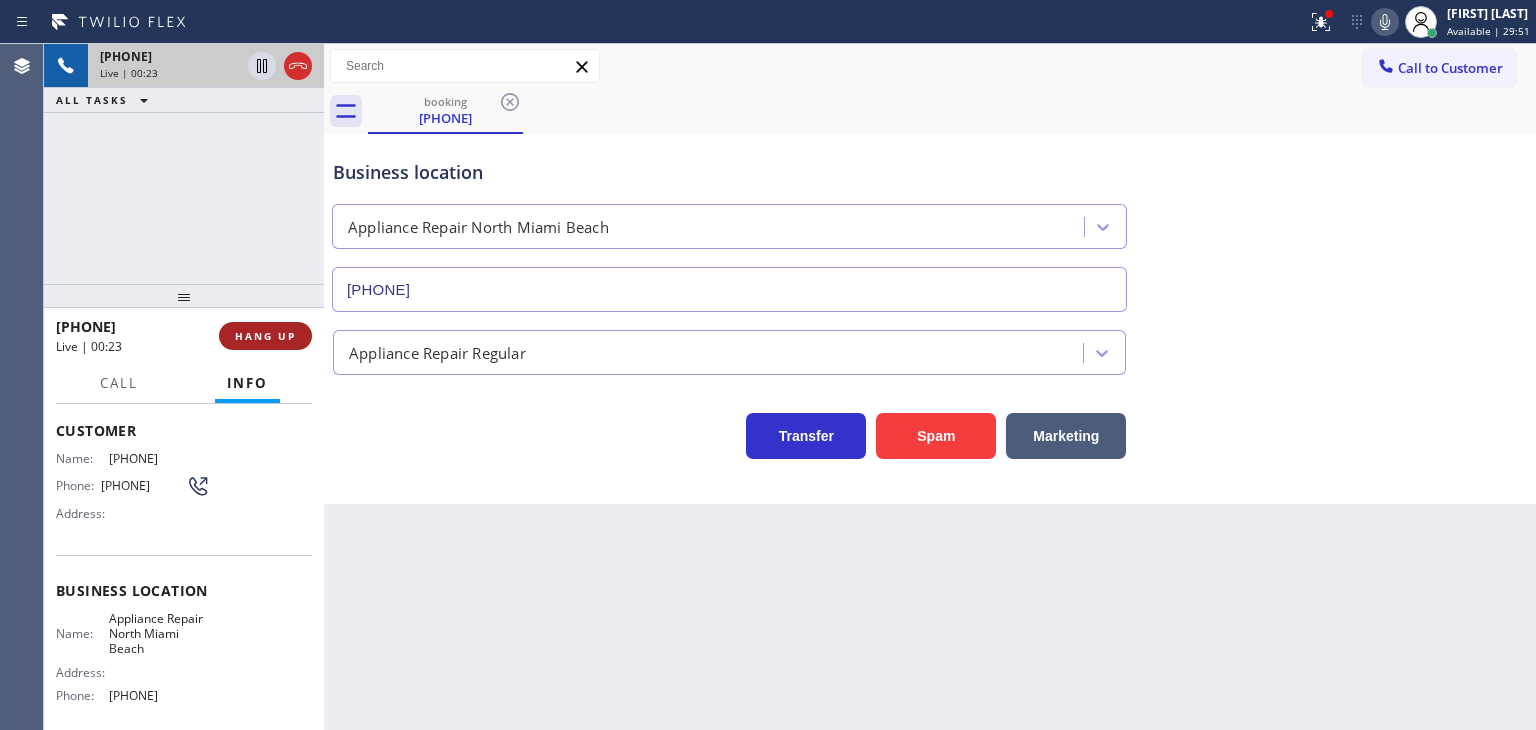 click on "HANG UP" at bounding box center [265, 336] 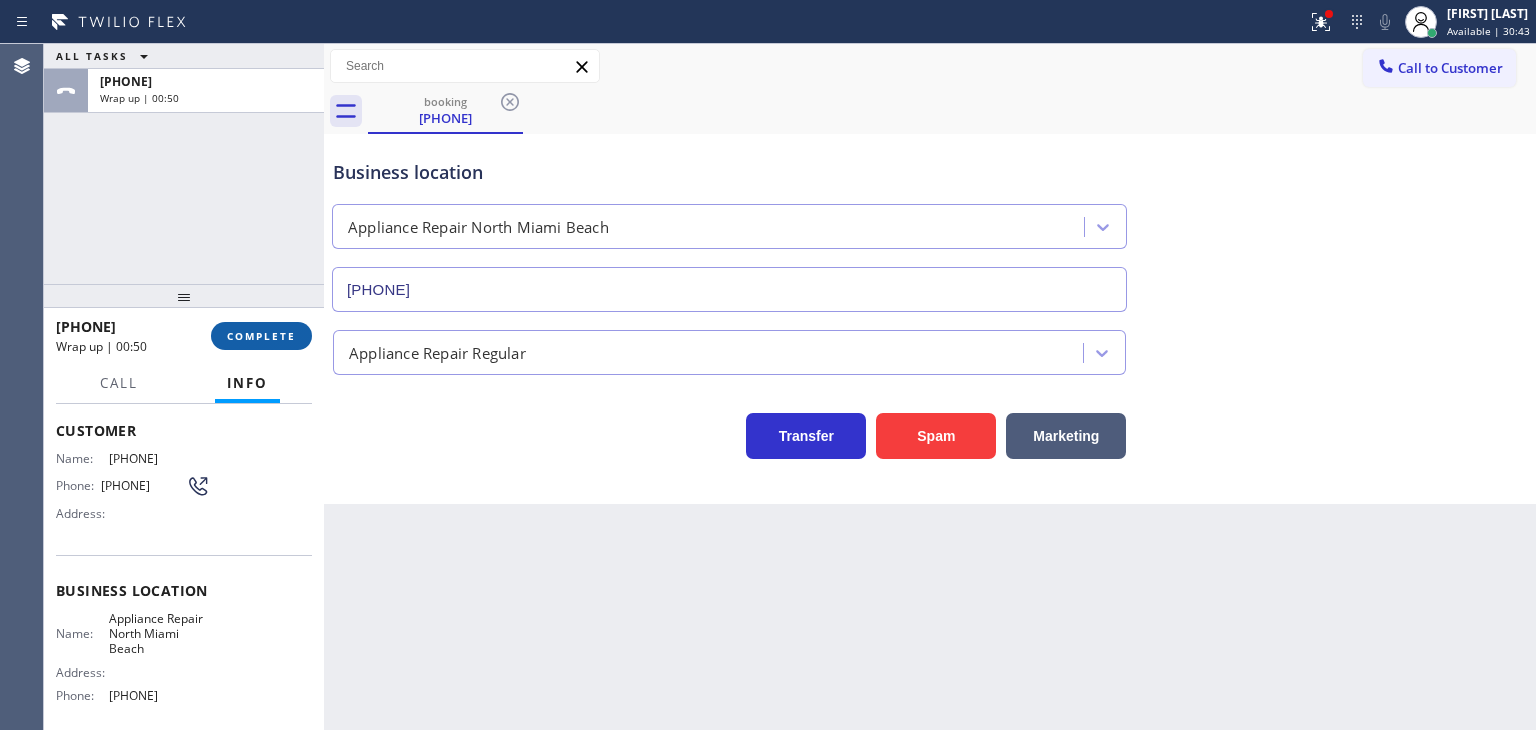 click on "COMPLETE" at bounding box center (261, 336) 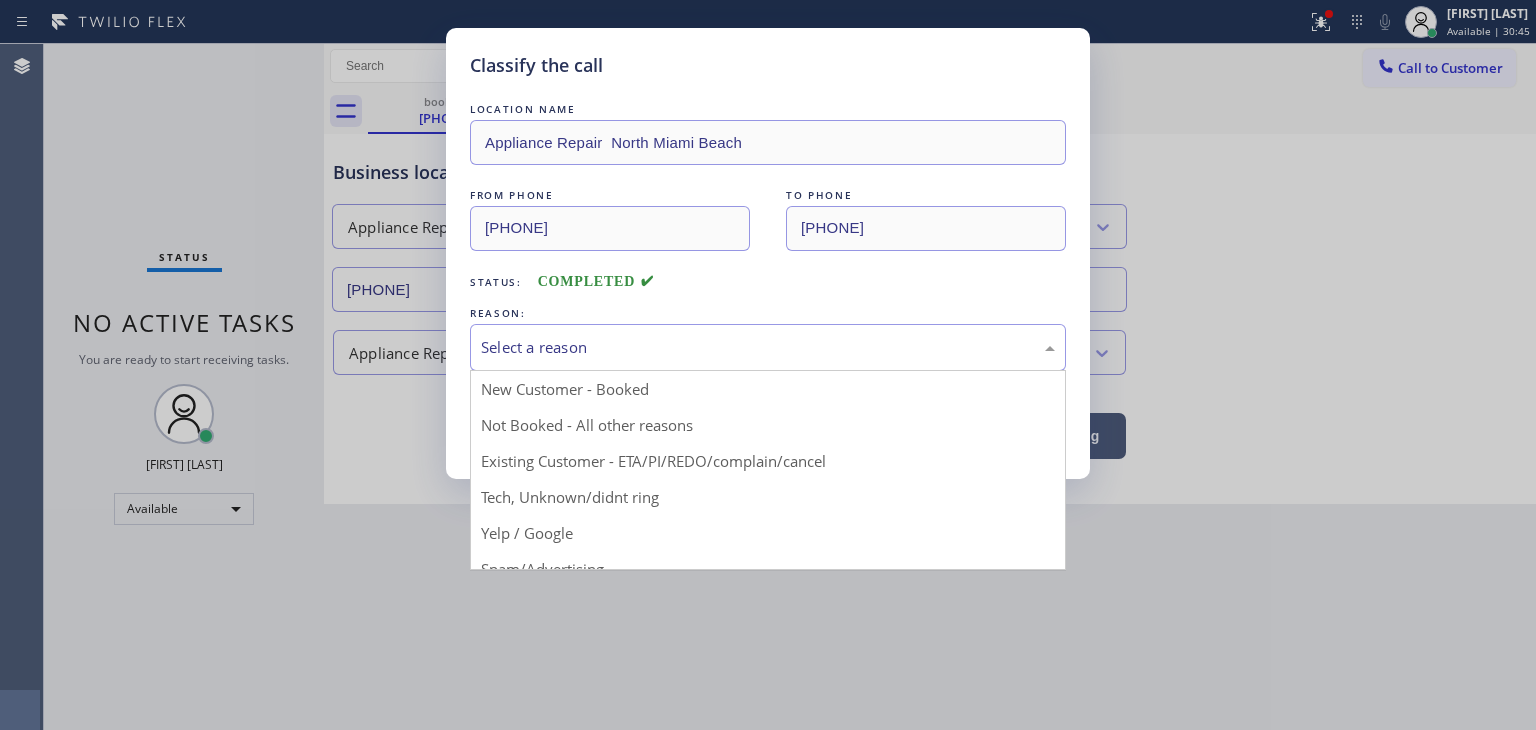 click on "Select a reason" at bounding box center (768, 347) 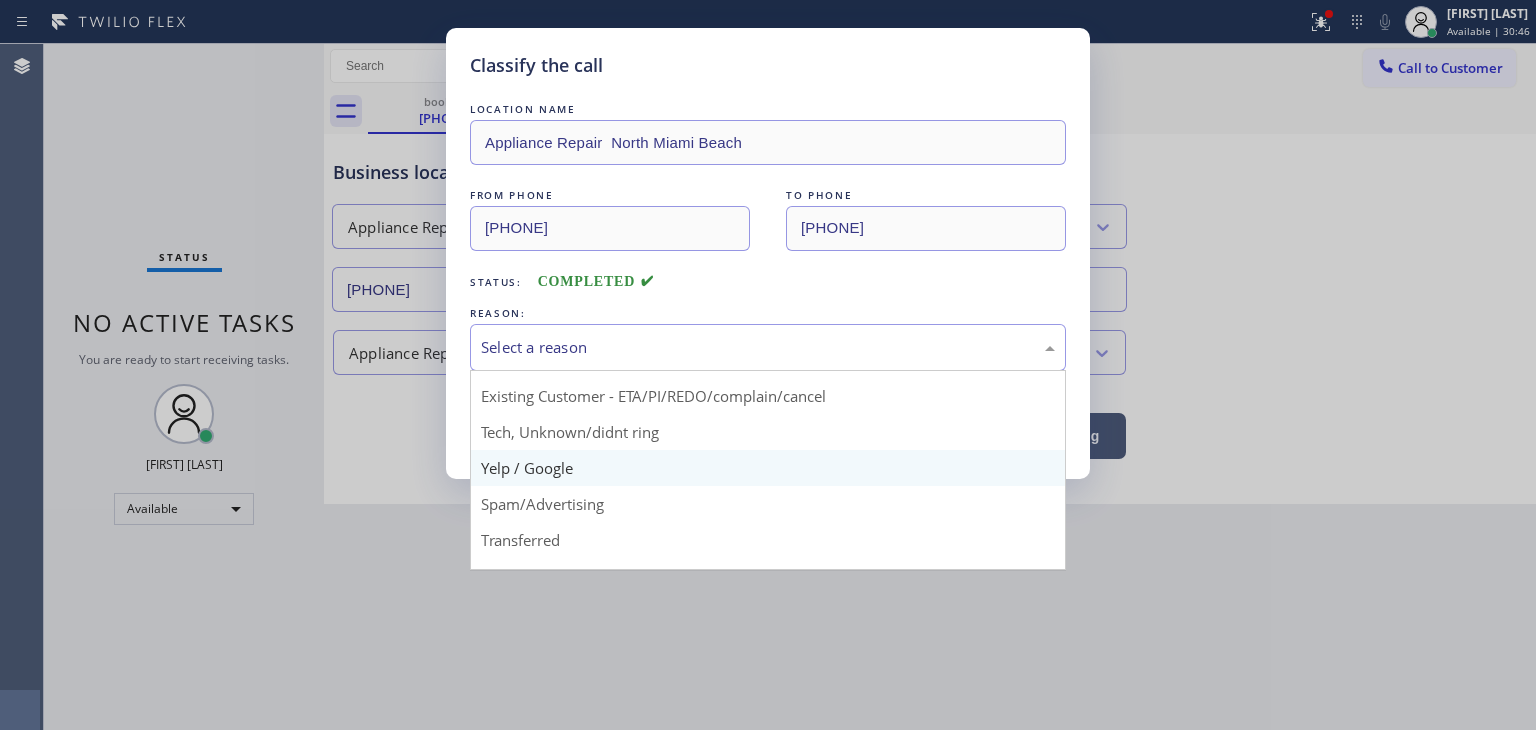 scroll, scrollTop: 100, scrollLeft: 0, axis: vertical 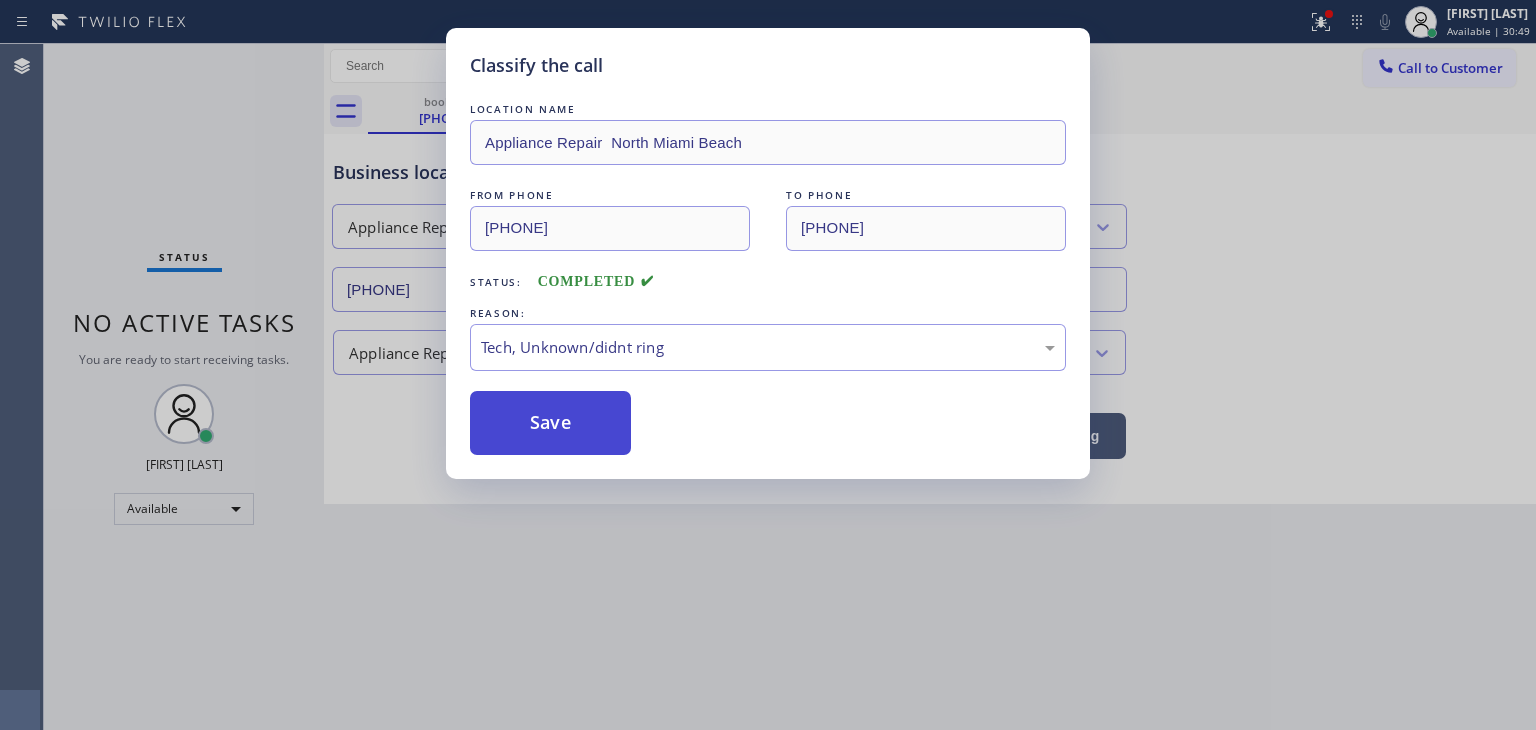 click on "Save" at bounding box center [550, 423] 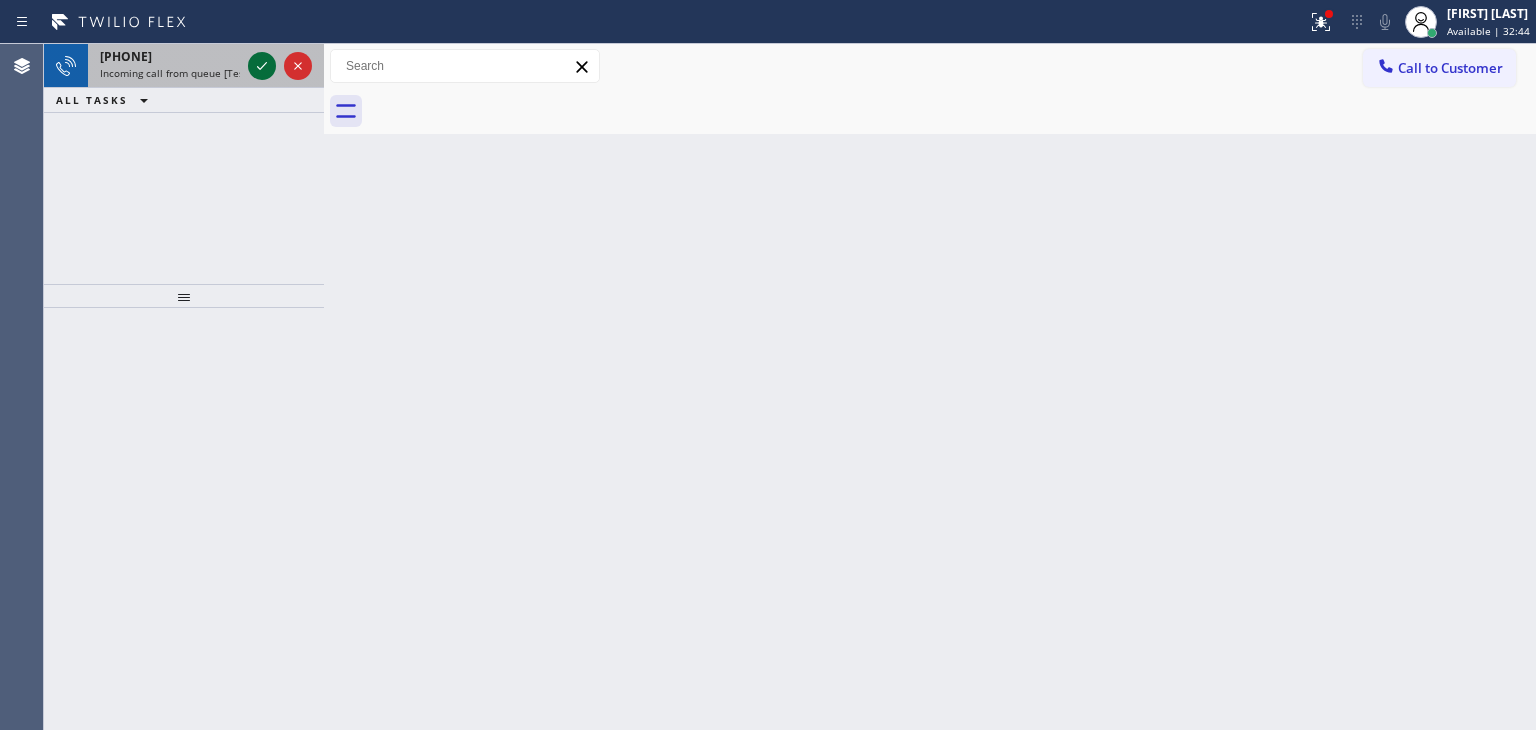 click 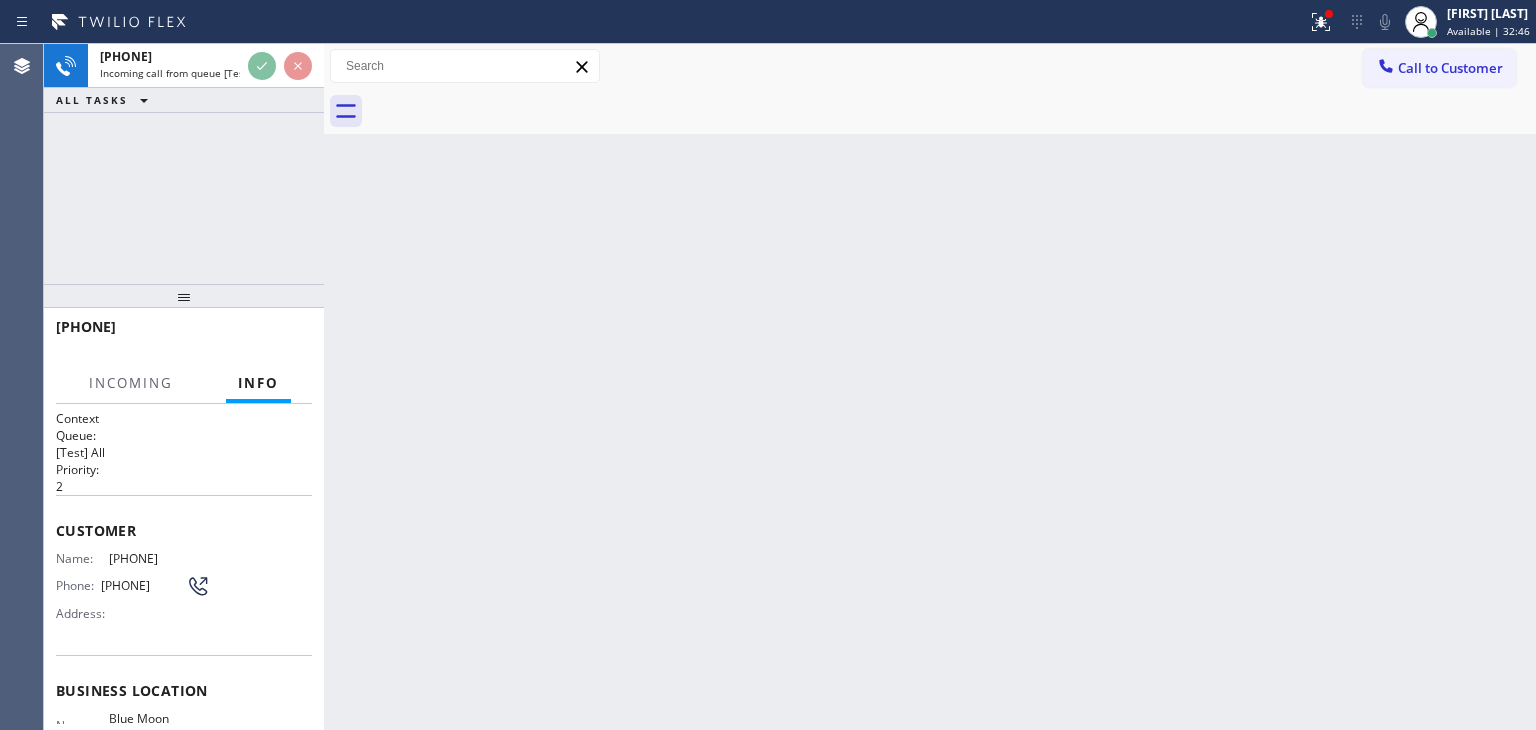 scroll, scrollTop: 200, scrollLeft: 0, axis: vertical 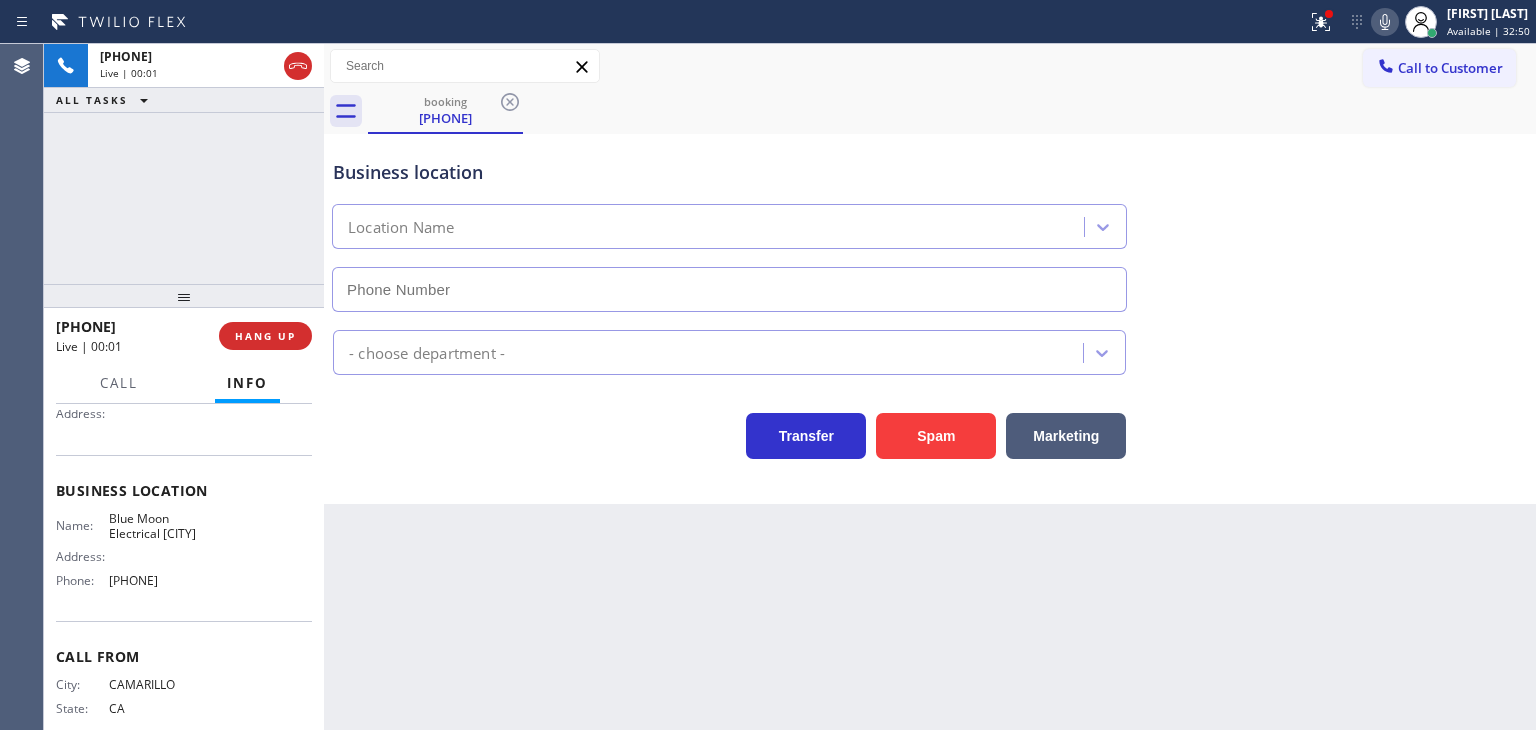 type on "(805) 256-7908" 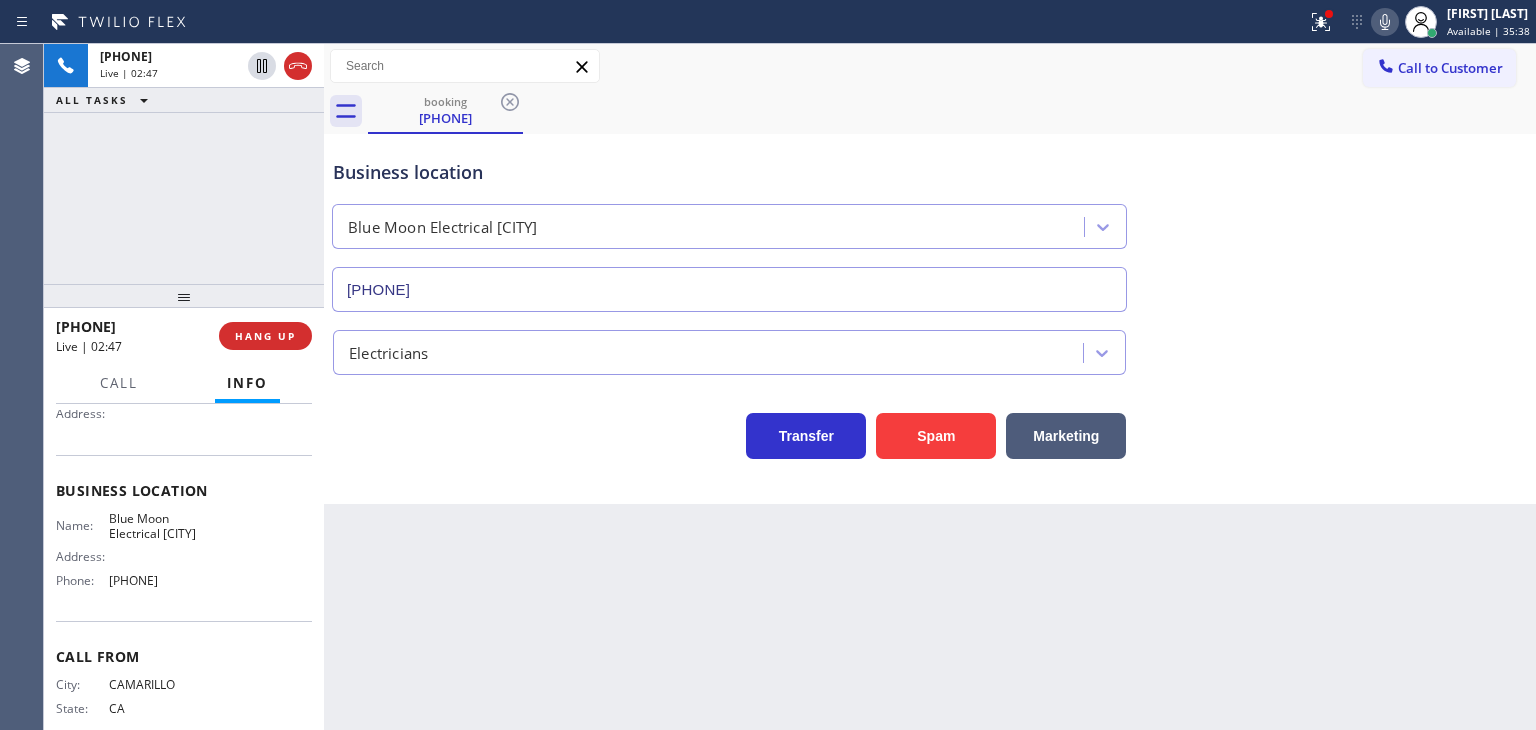 drag, startPoint x: 1454, startPoint y: 419, endPoint x: 1454, endPoint y: 402, distance: 17 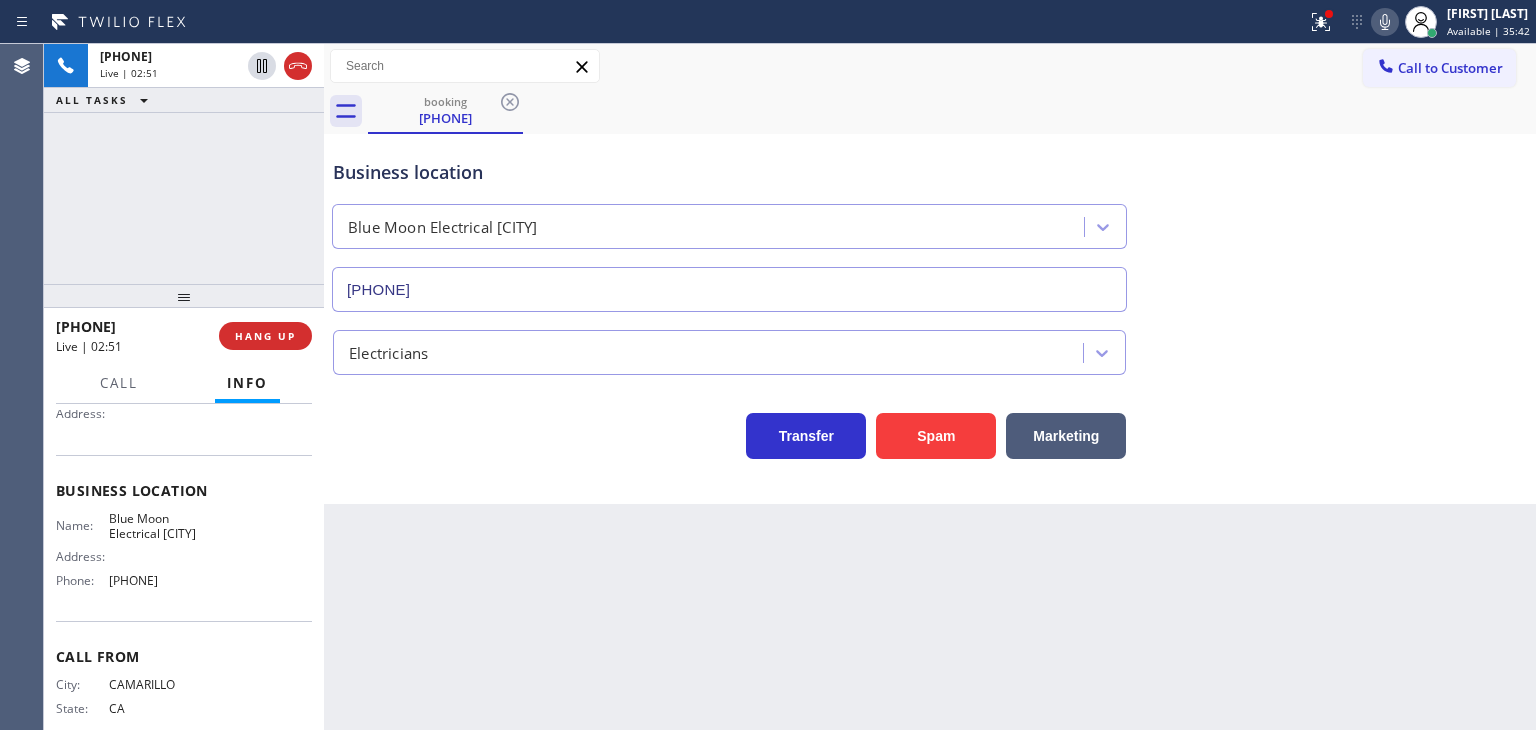 click 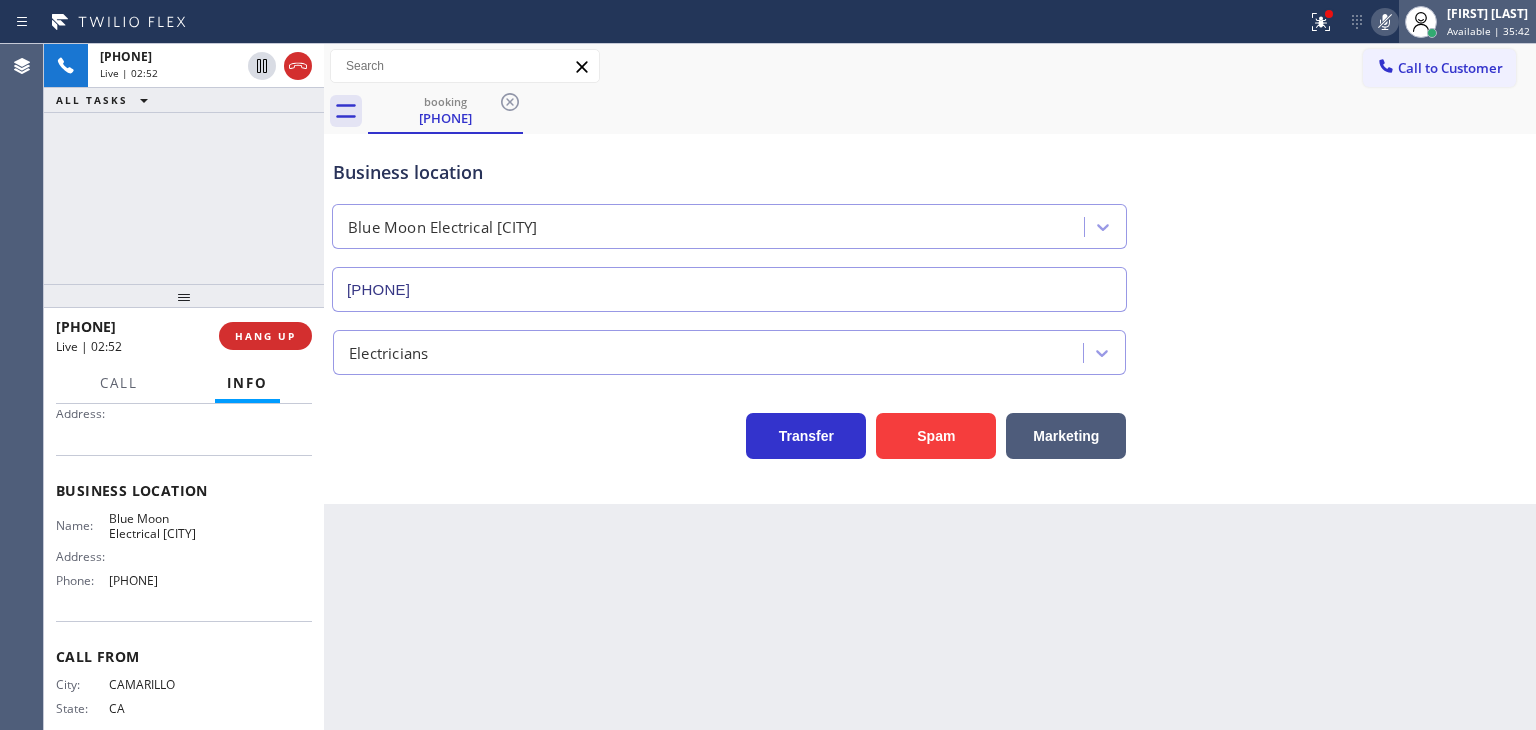 click at bounding box center [1421, 22] 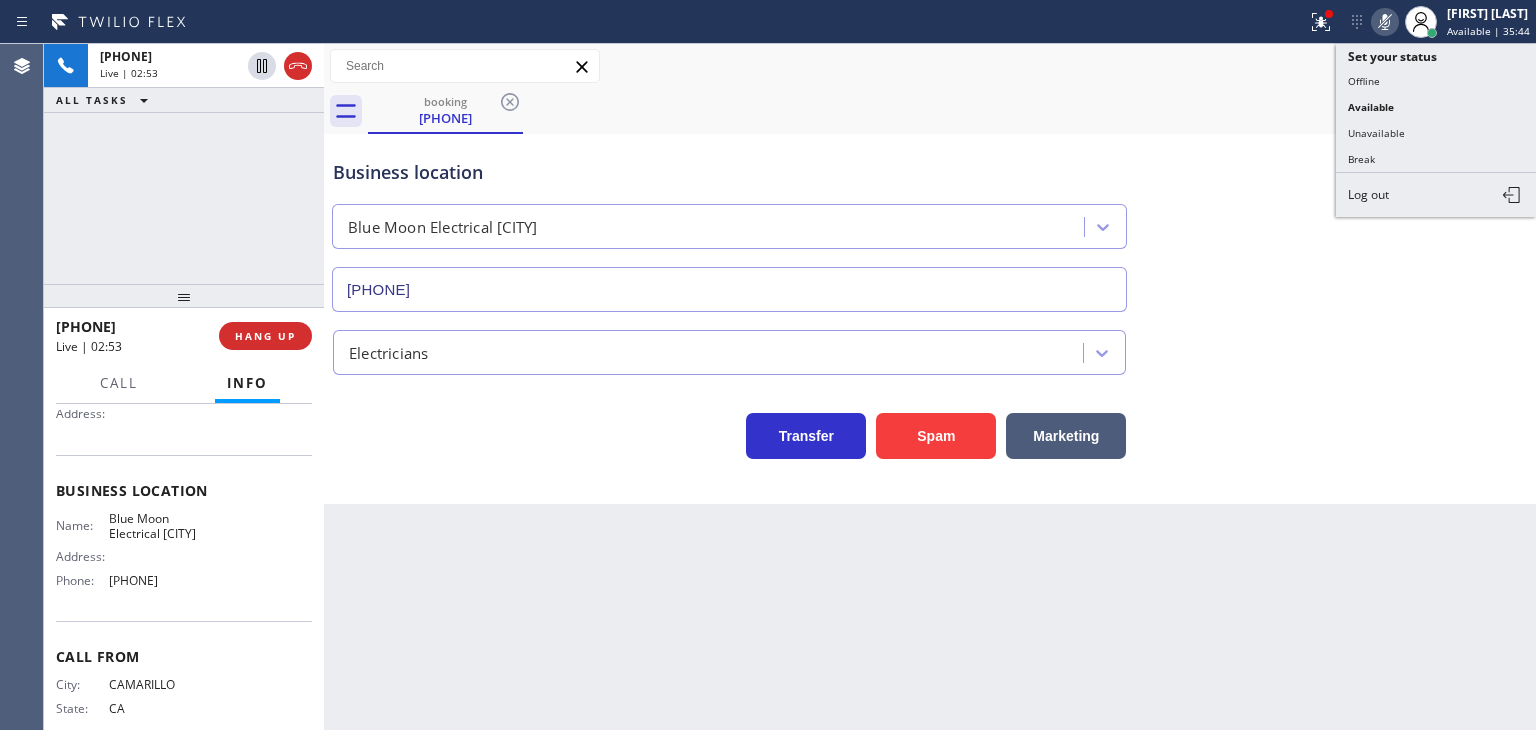 drag, startPoint x: 1420, startPoint y: 117, endPoint x: 1390, endPoint y: 121, distance: 30.265491 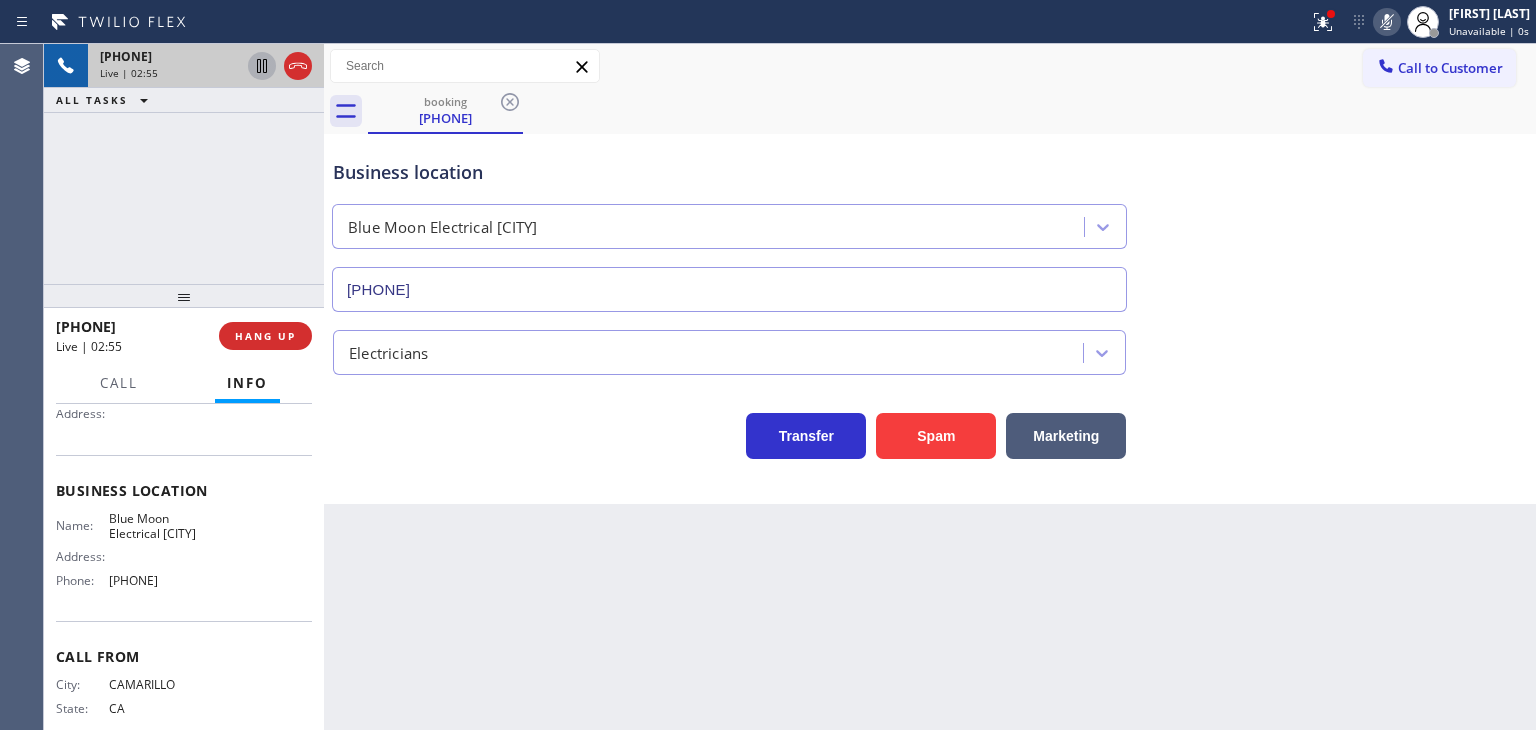 click 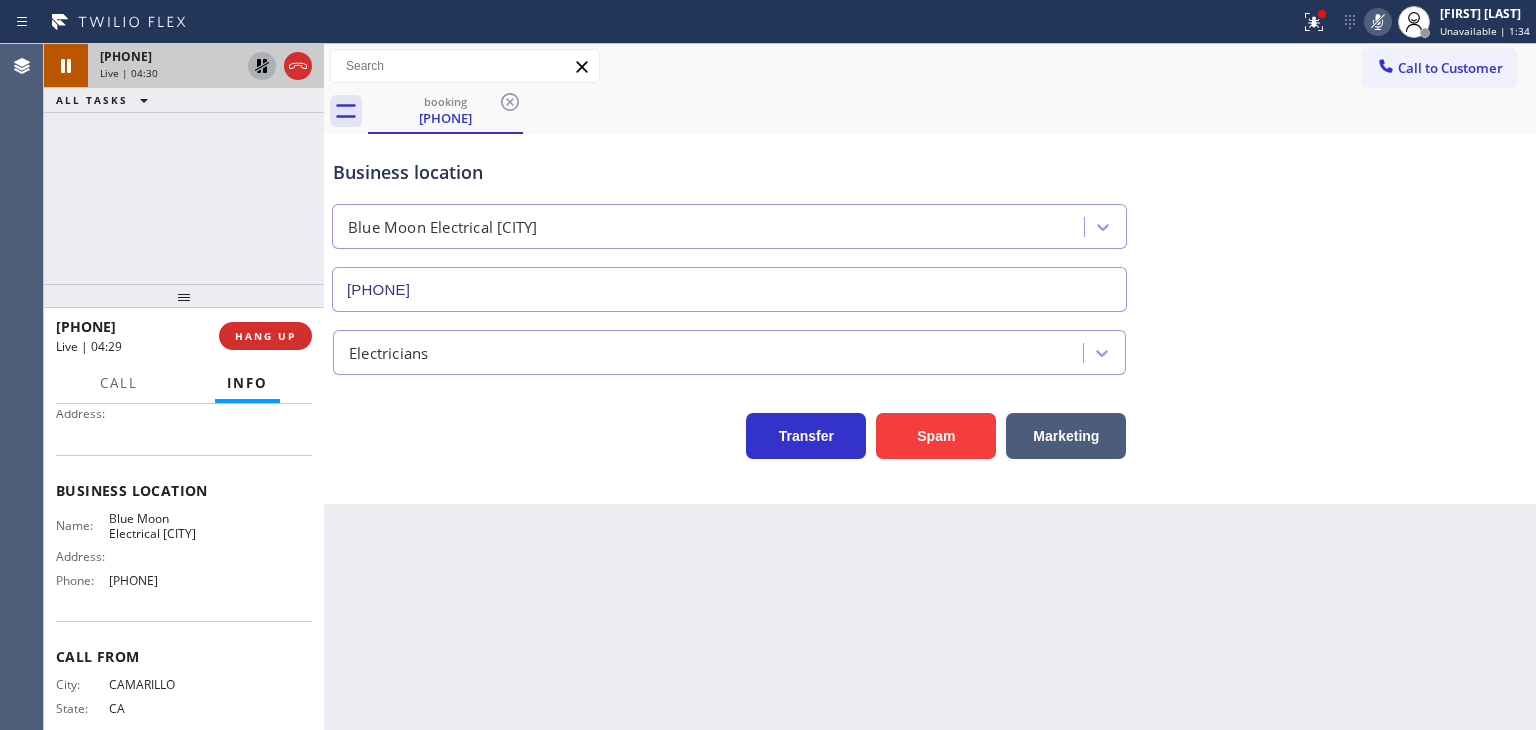 drag, startPoint x: 1449, startPoint y: 165, endPoint x: 1416, endPoint y: 101, distance: 72.00694 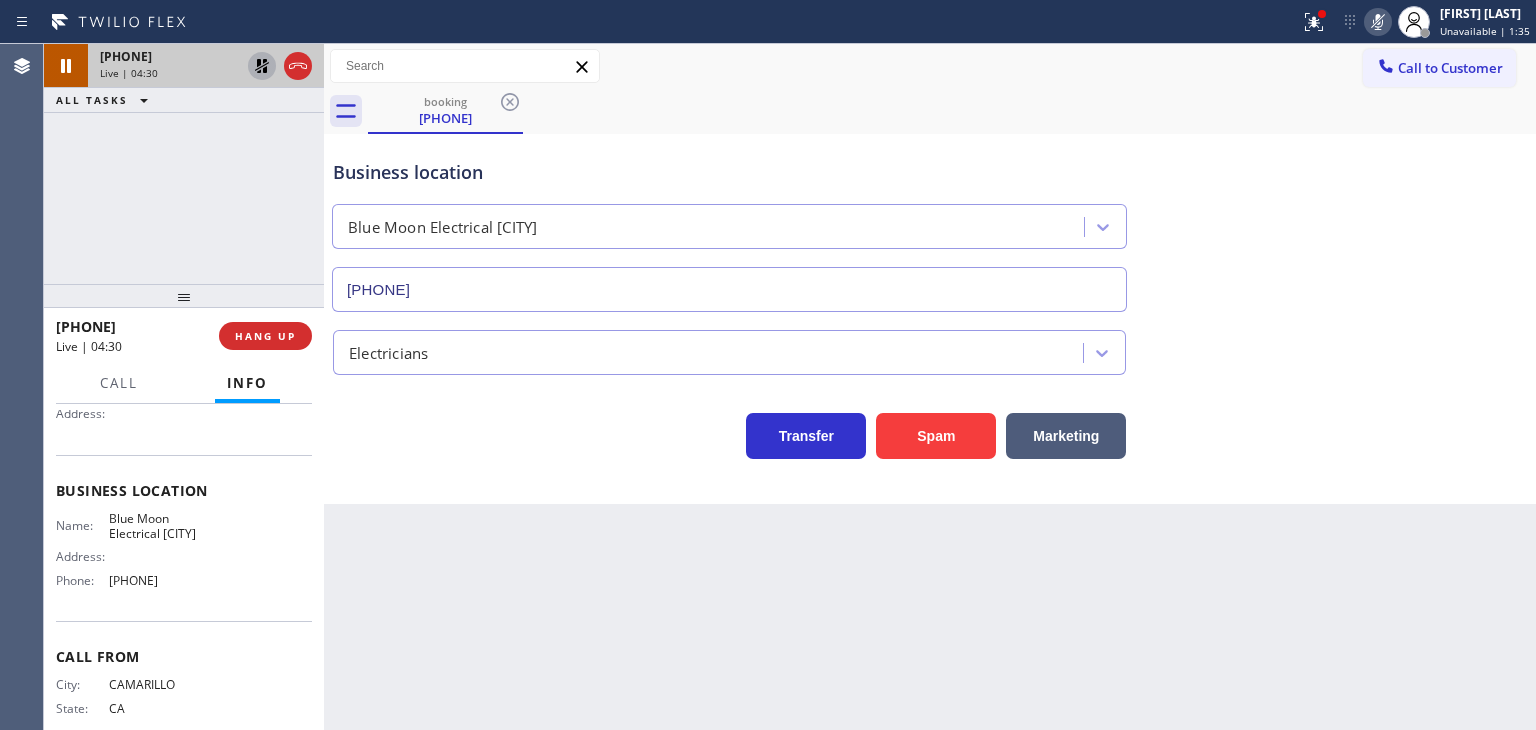 click 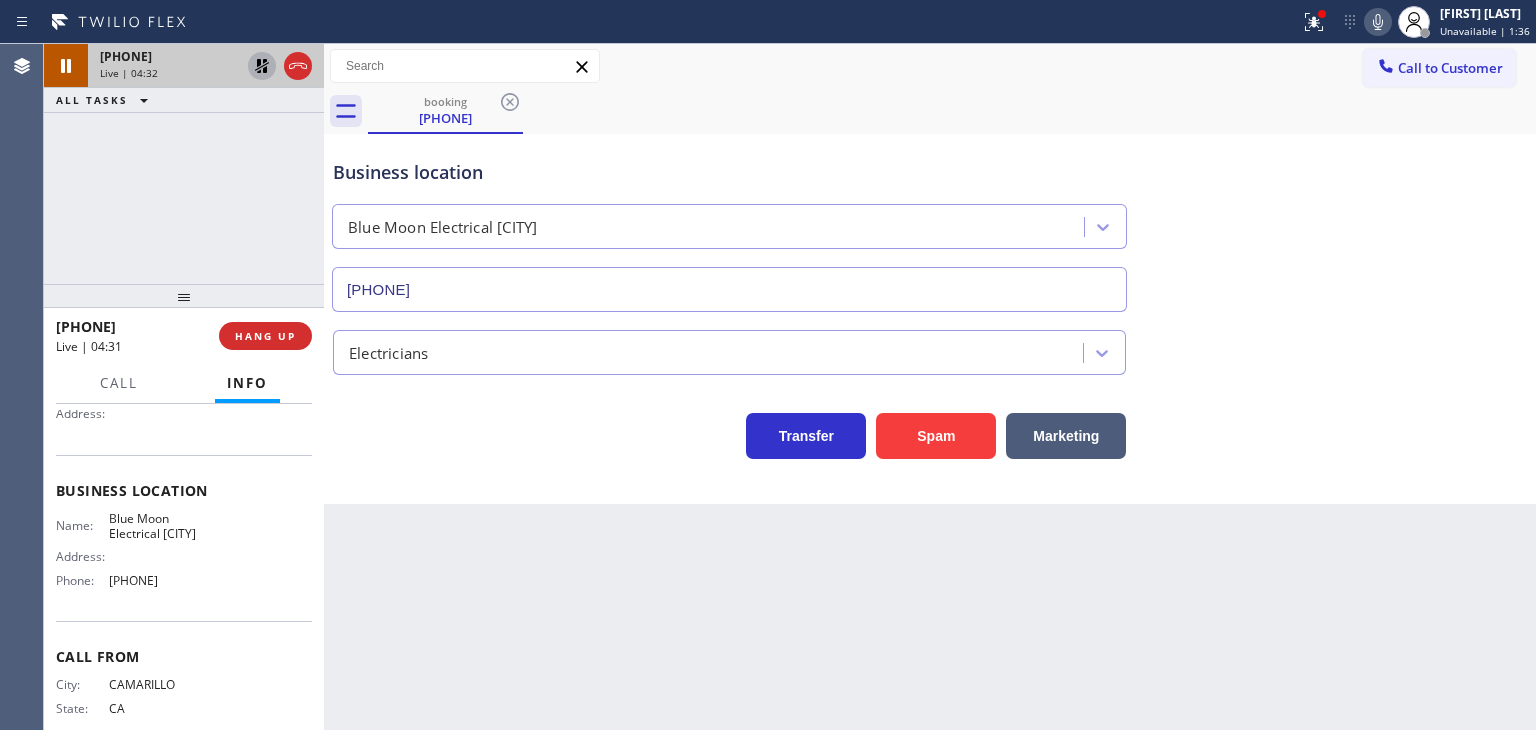 click 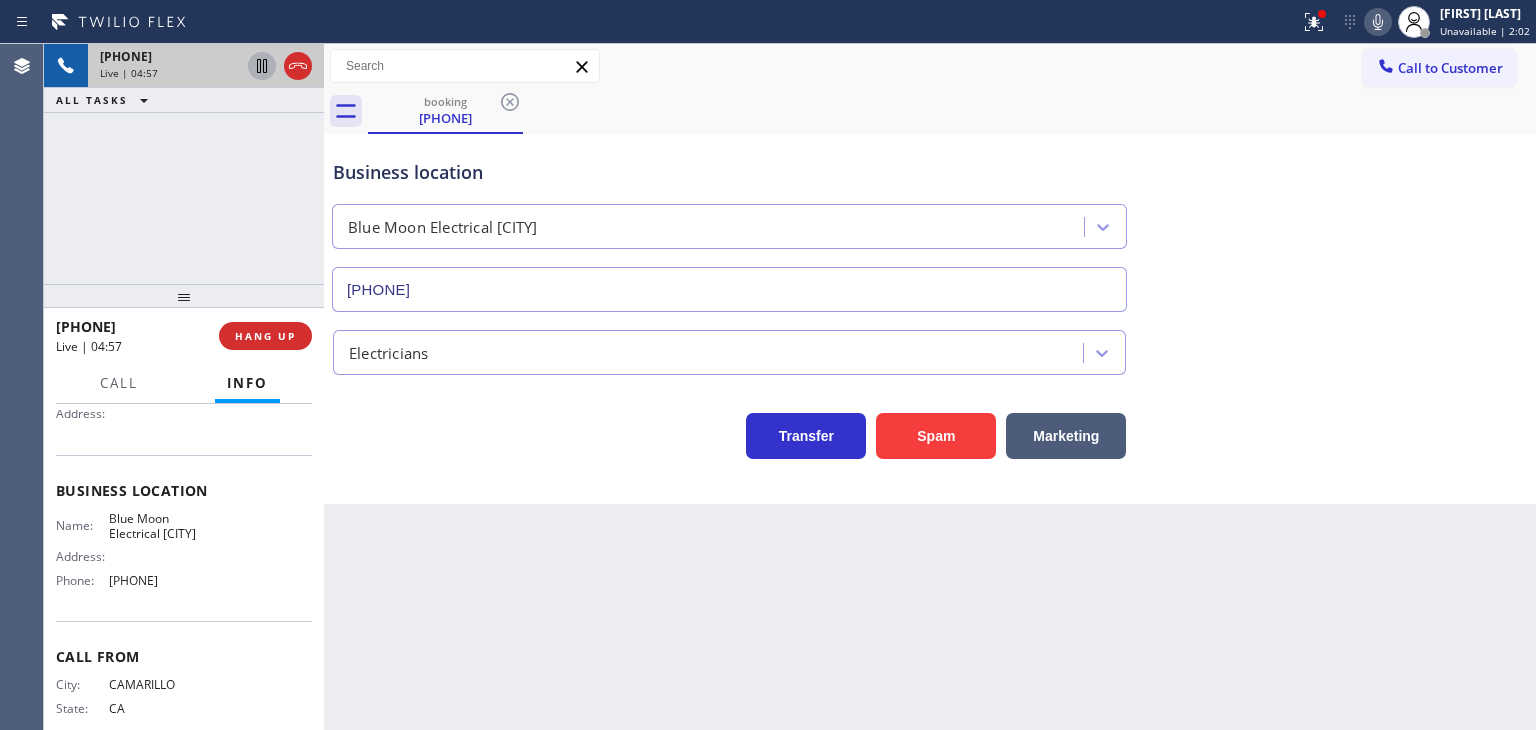 drag, startPoint x: 168, startPoint y: 331, endPoint x: 76, endPoint y: 316, distance: 93.214806 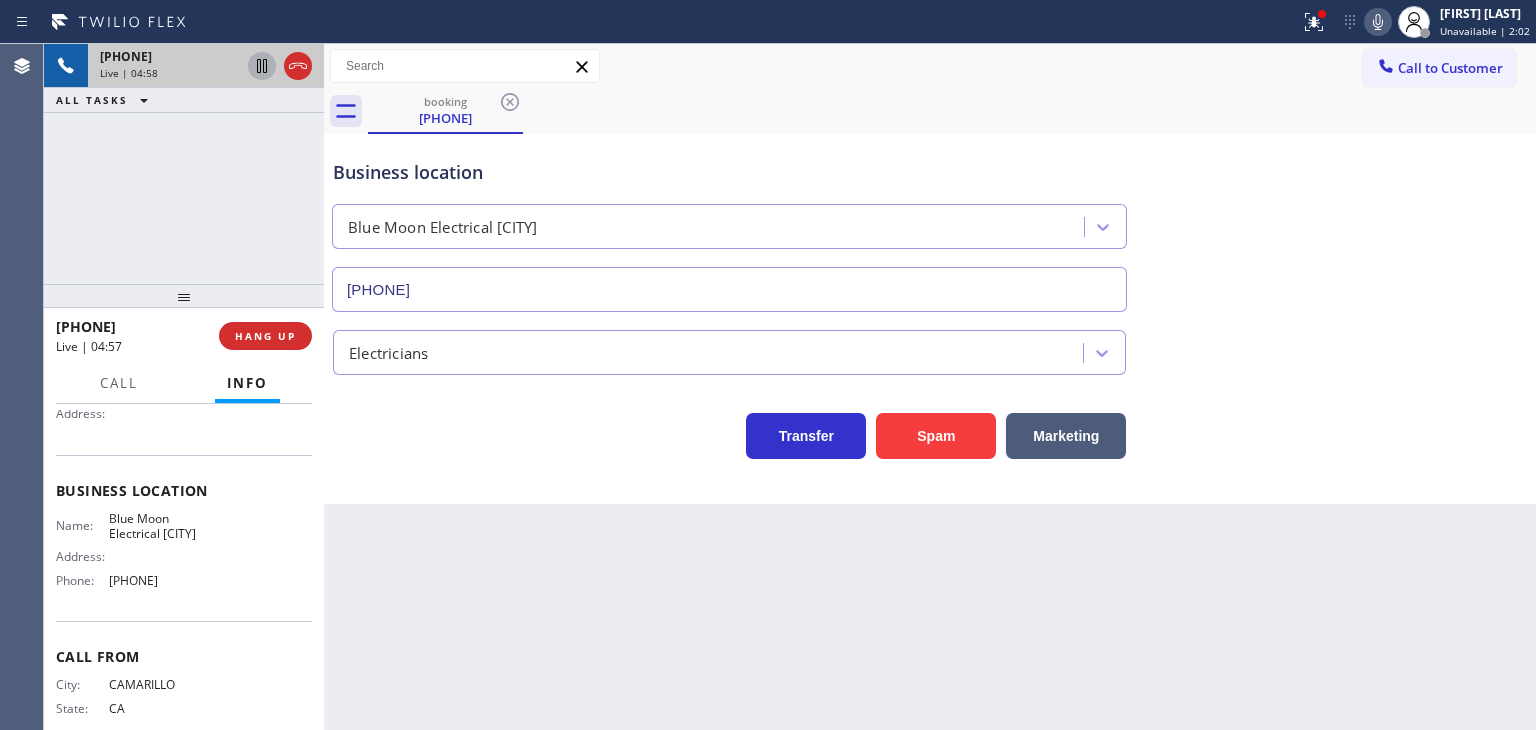 copy on "8053774583" 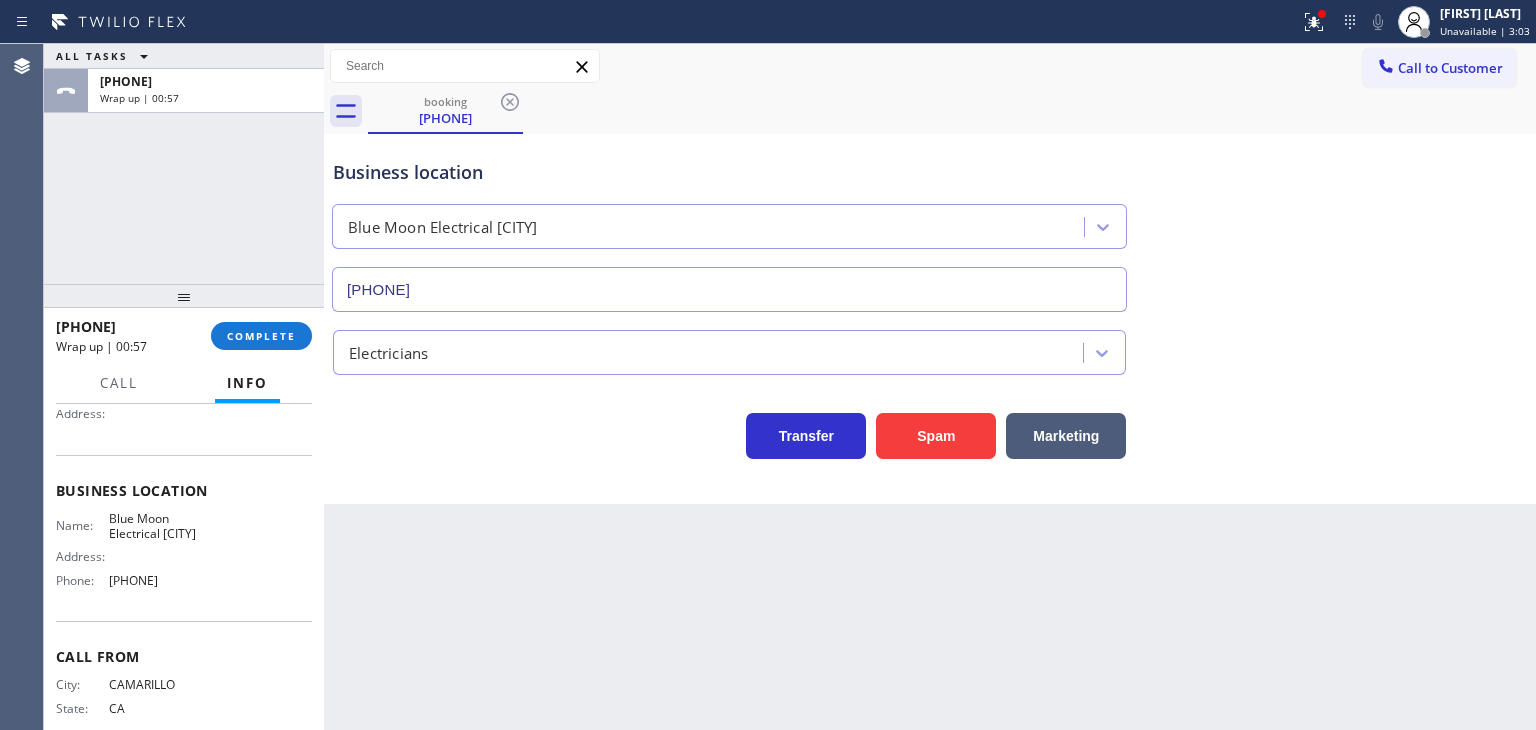 scroll, scrollTop: 266, scrollLeft: 0, axis: vertical 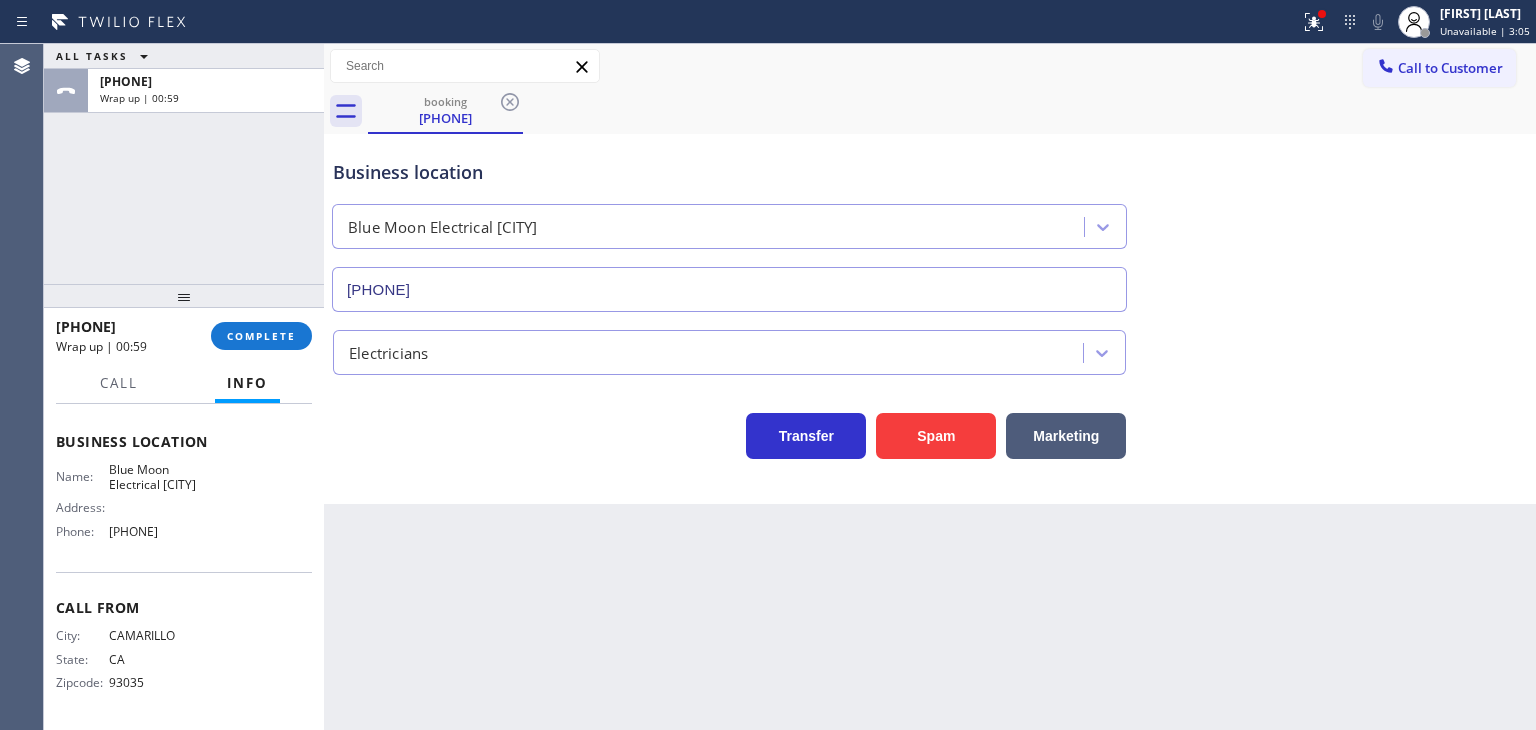 drag, startPoint x: 214, startPoint y: 530, endPoint x: 99, endPoint y: 533, distance: 115.03912 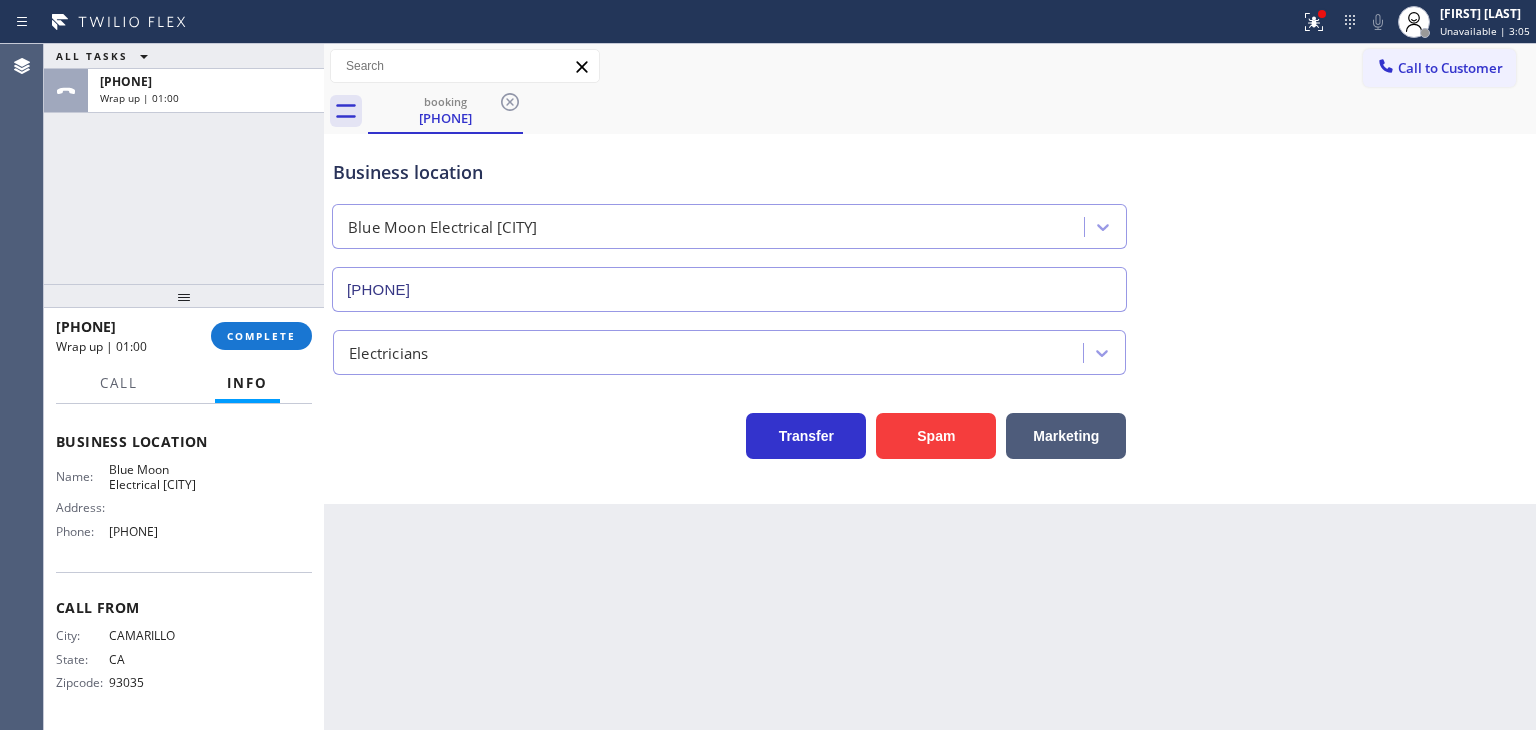 copy on "(805) 256-7908" 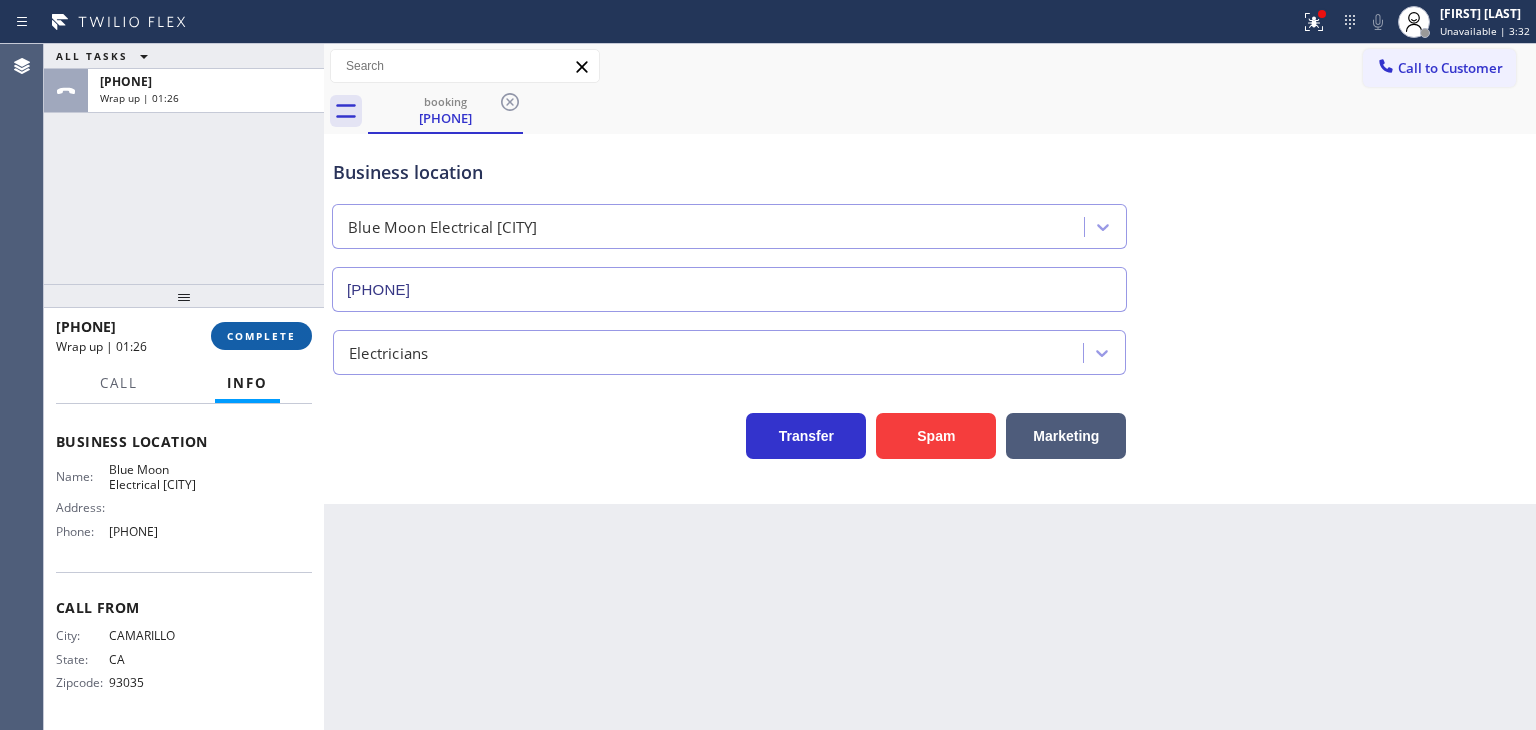 click on "COMPLETE" at bounding box center (261, 336) 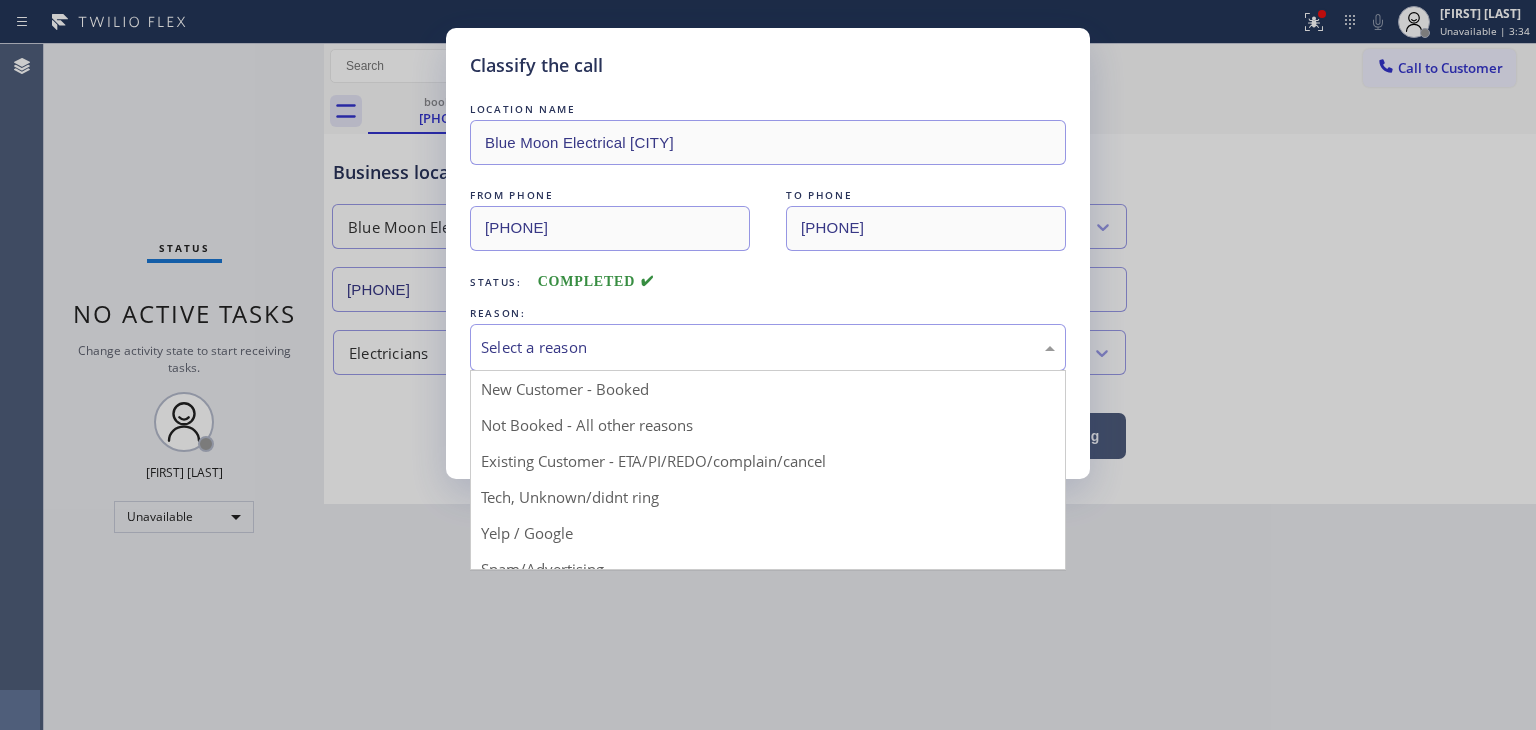 click on "Select a reason" at bounding box center [768, 347] 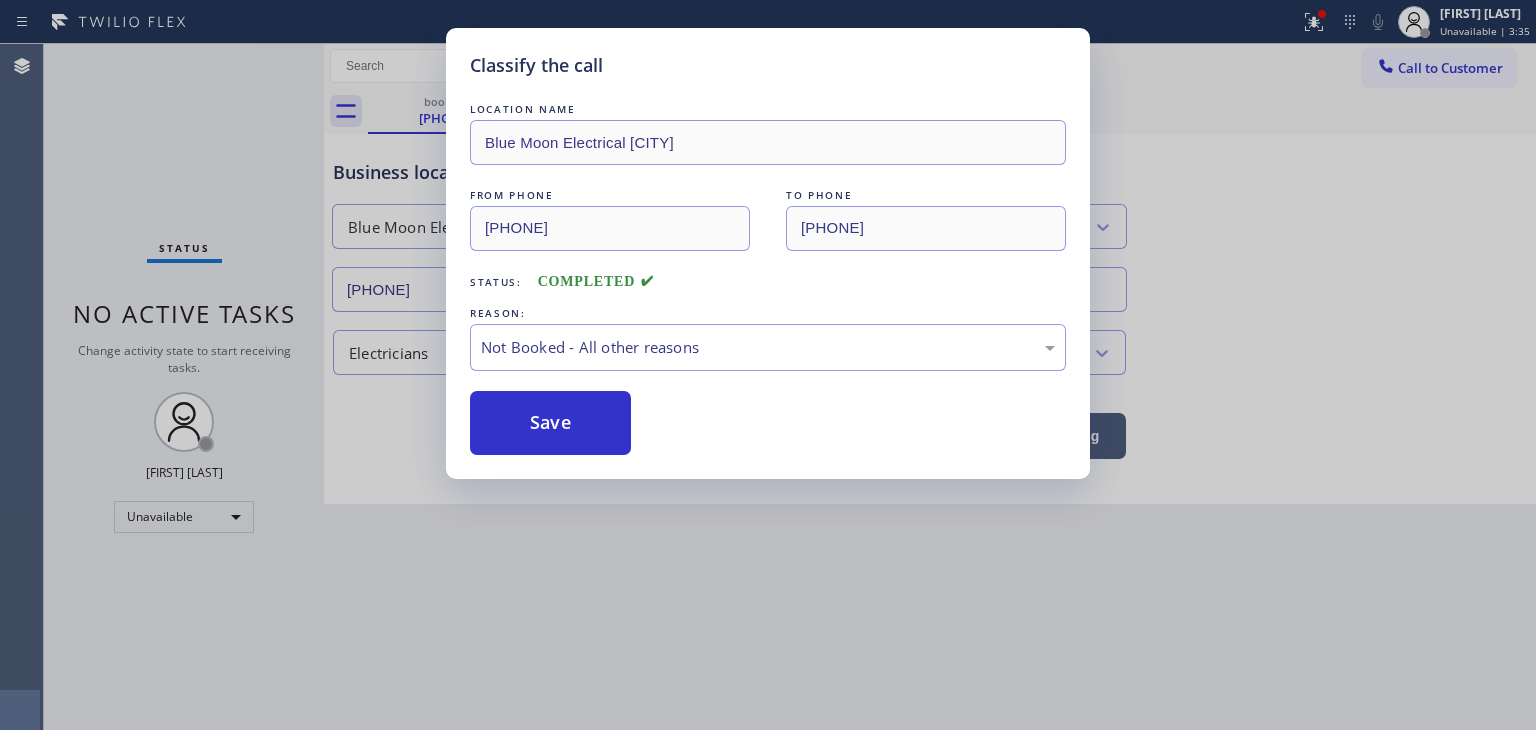 click on "Save" at bounding box center (550, 423) 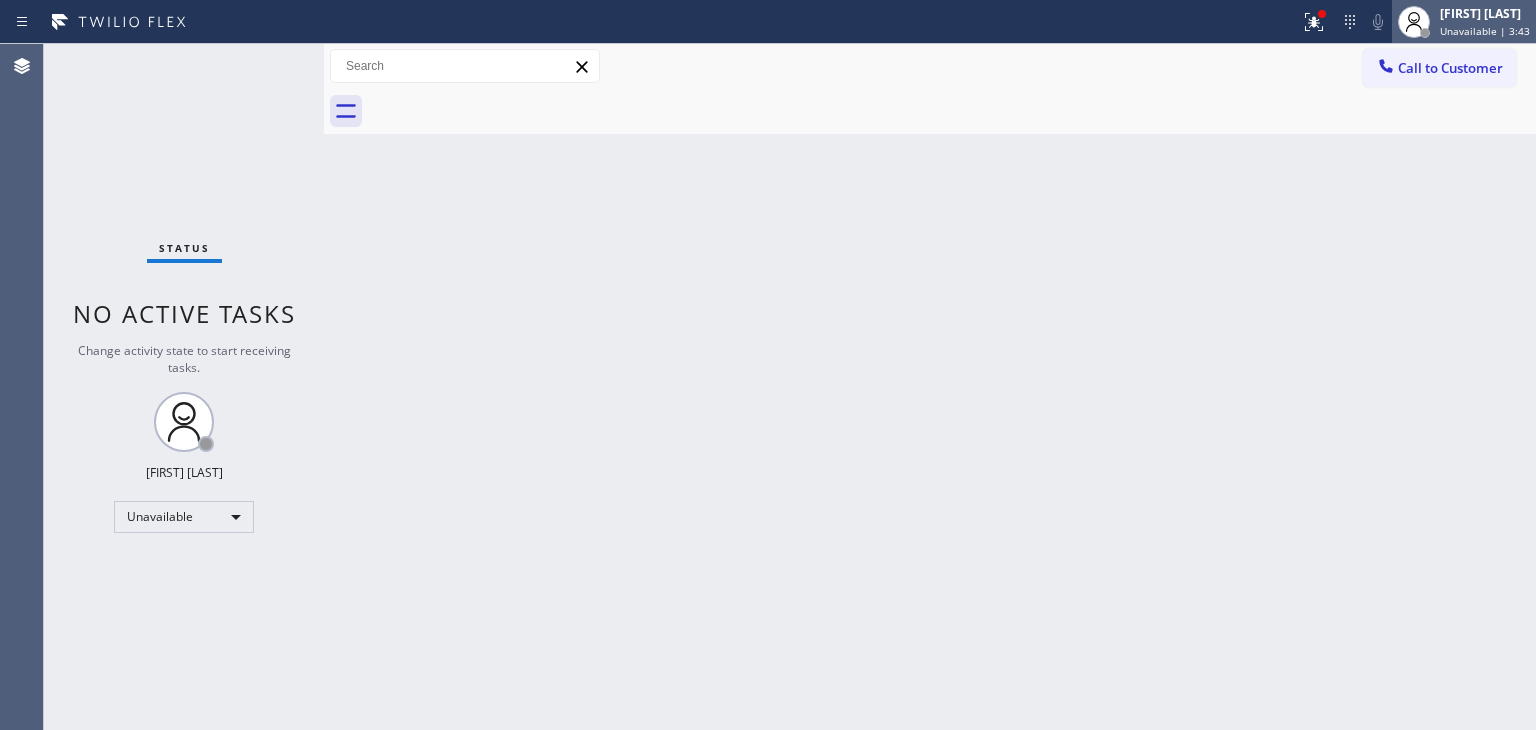 click on "Unavailable | 3:43" at bounding box center (1485, 31) 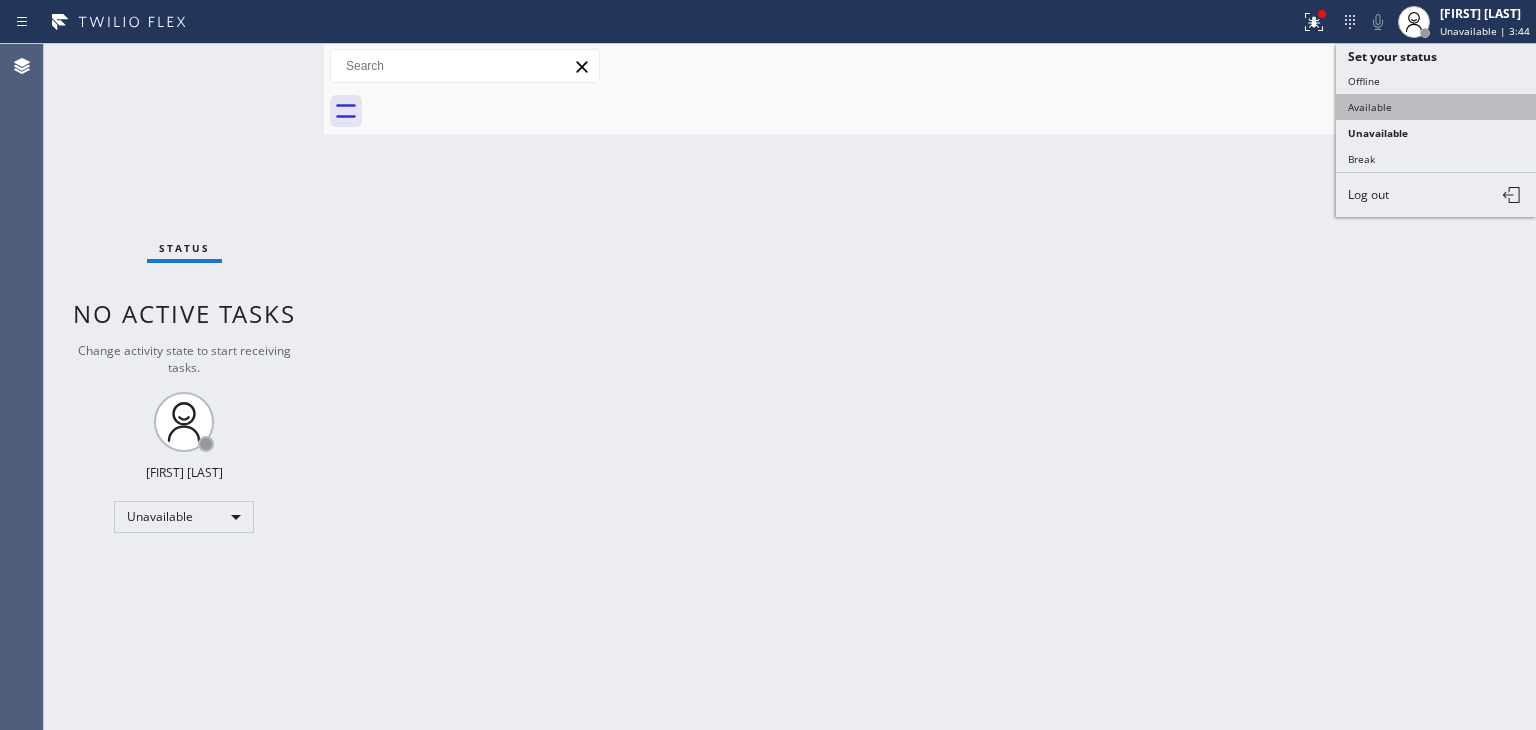 click on "Available" at bounding box center [1436, 107] 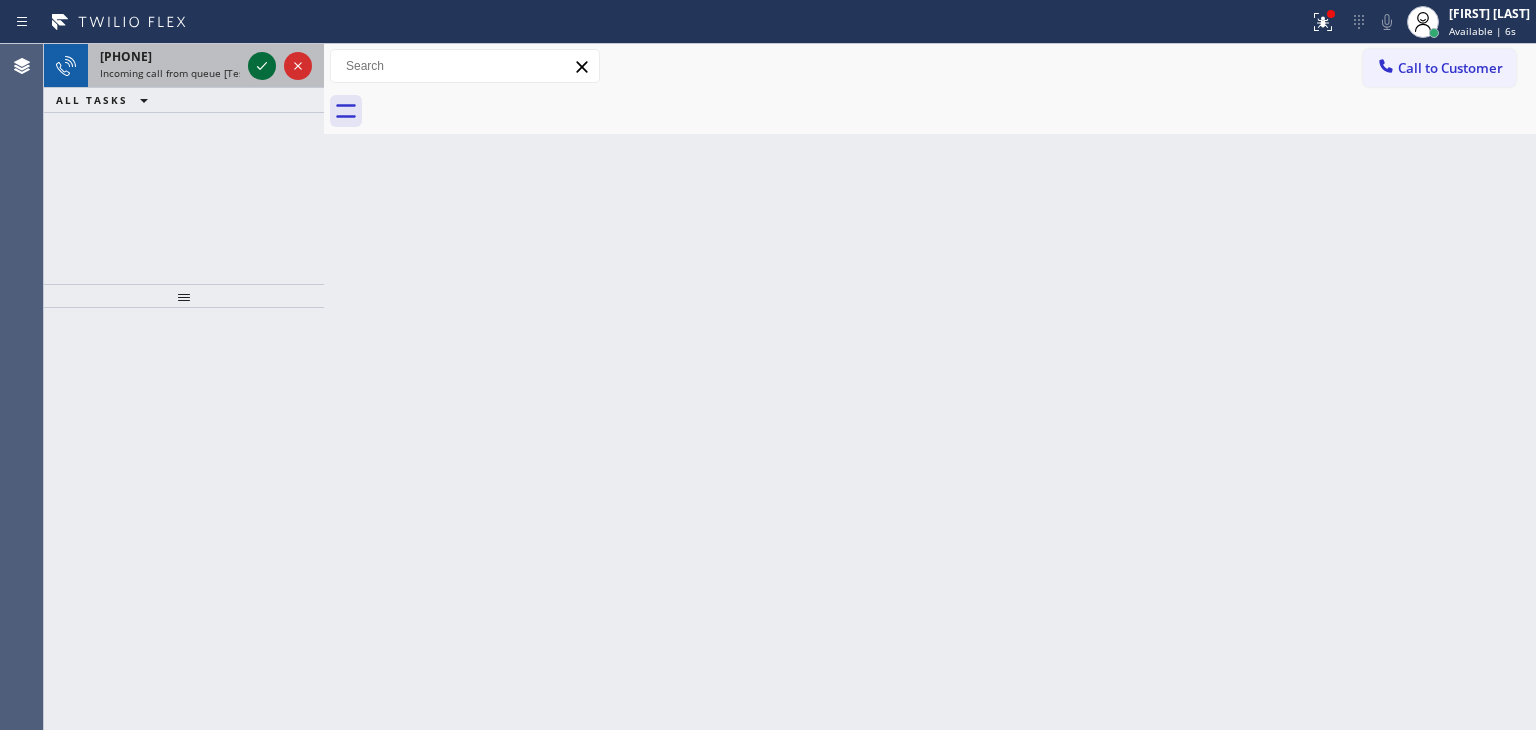 click 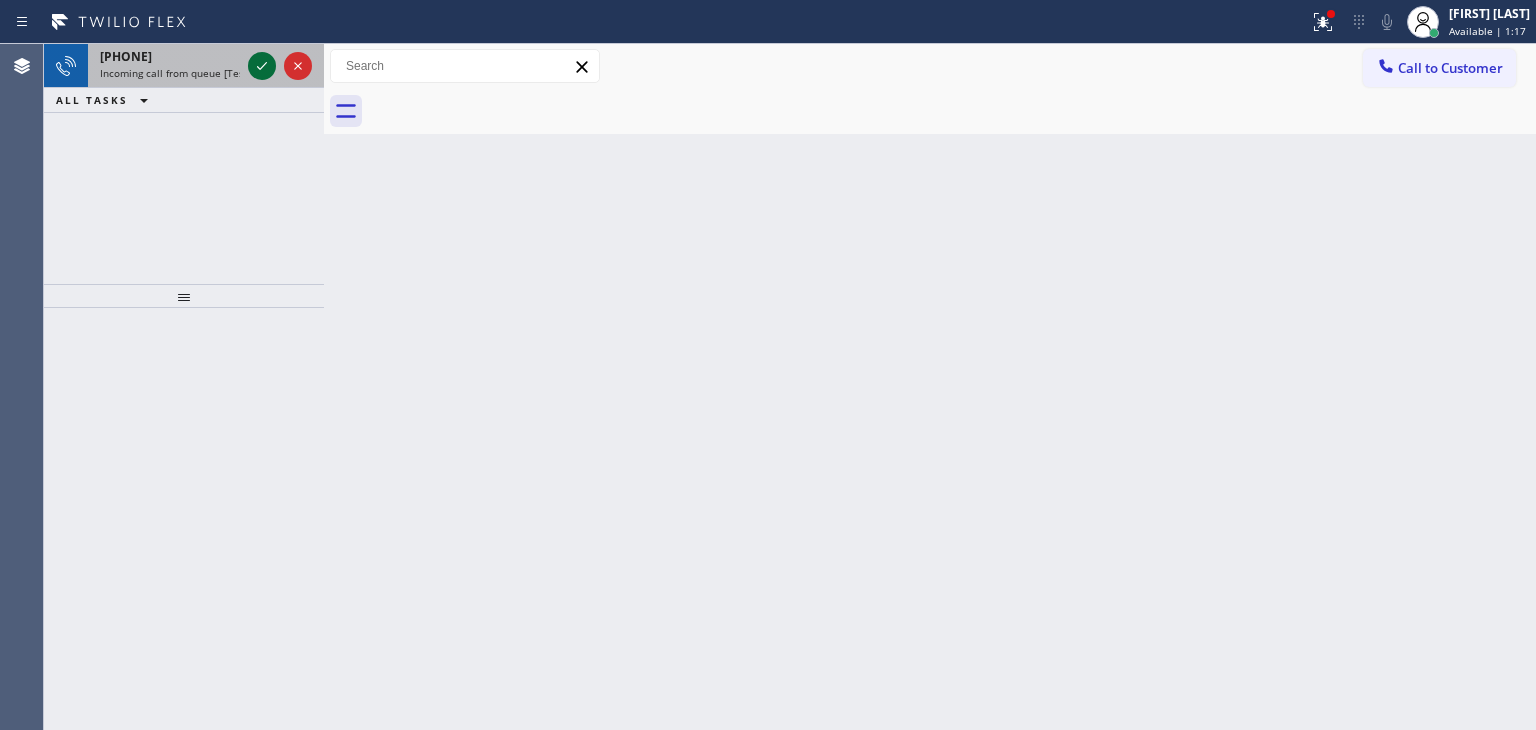 click 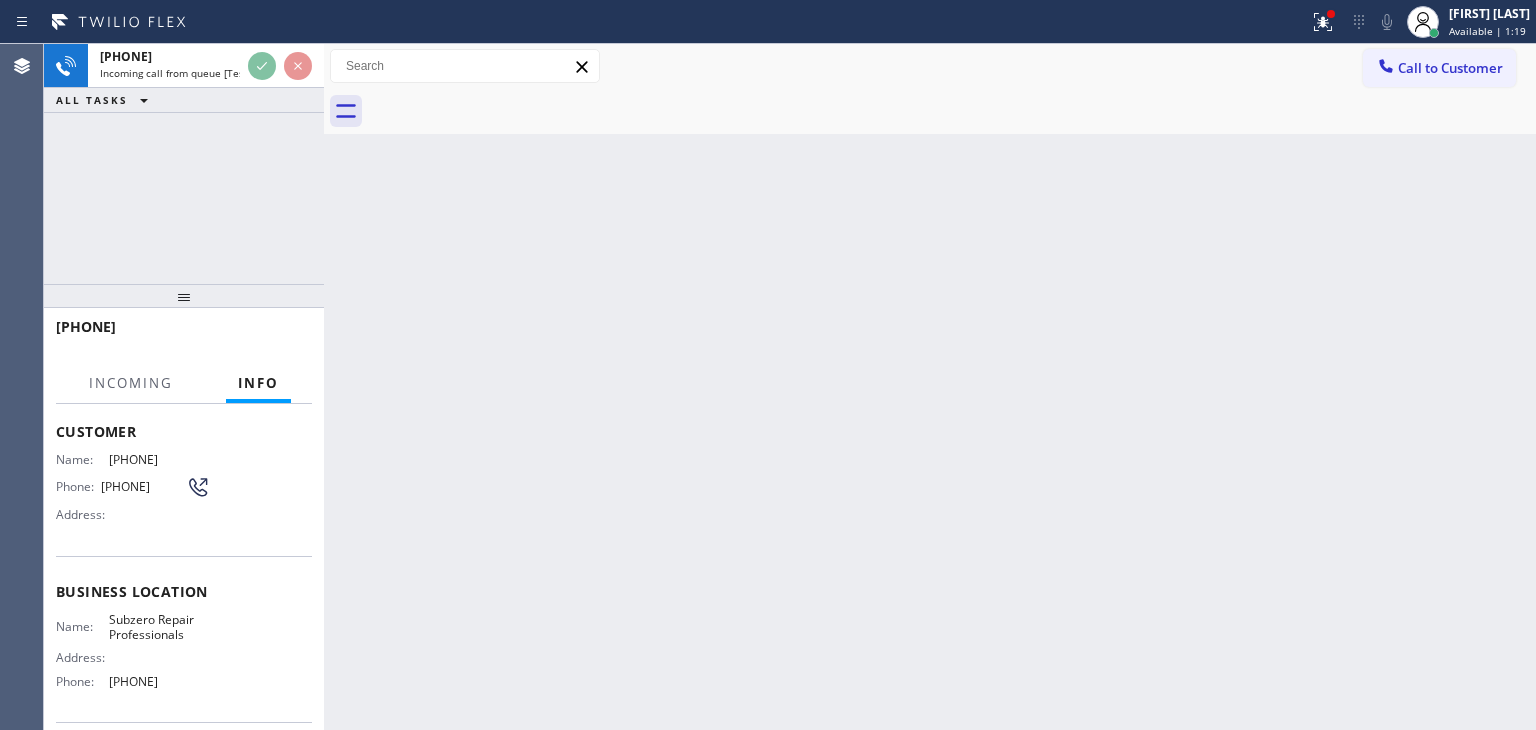 scroll, scrollTop: 100, scrollLeft: 0, axis: vertical 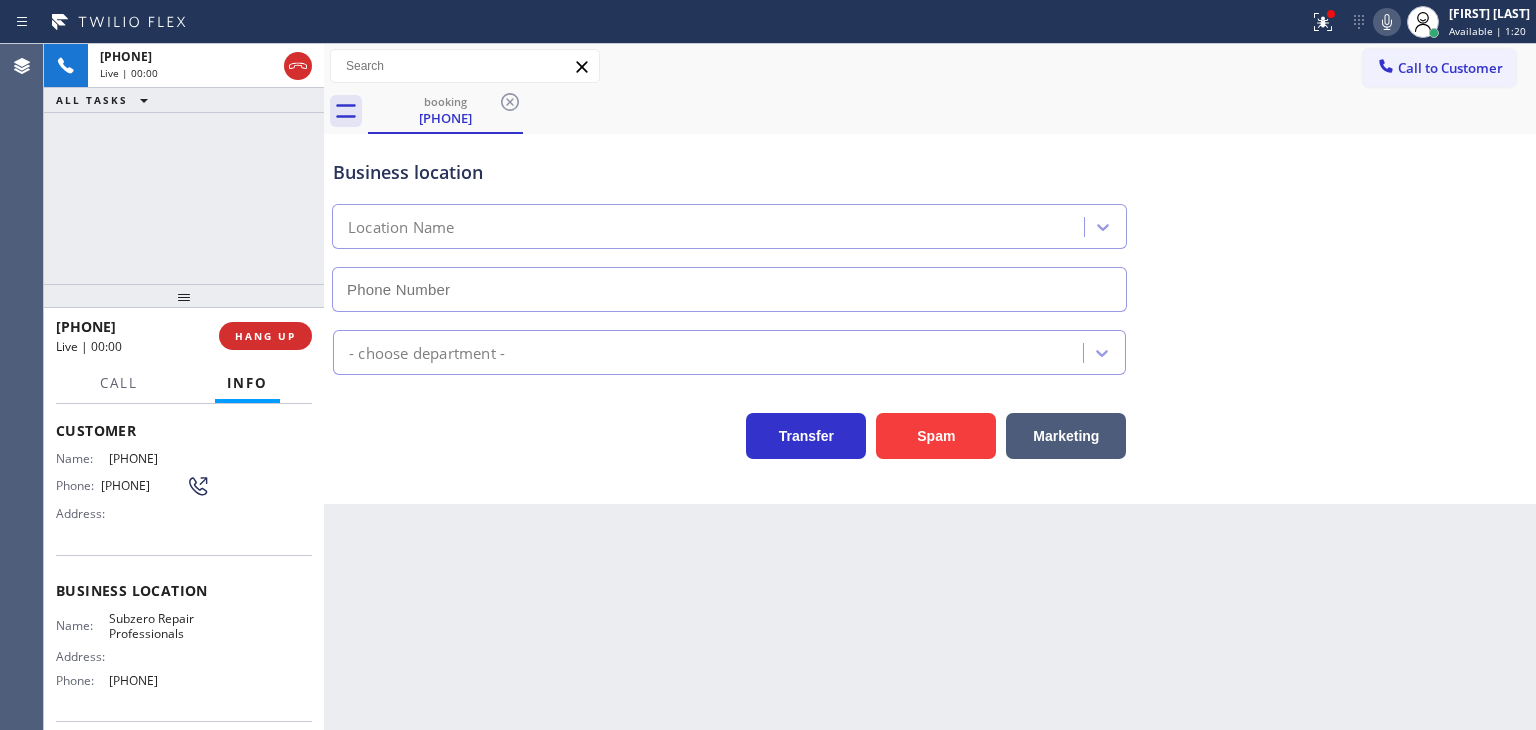 type on "(929) 203-9053" 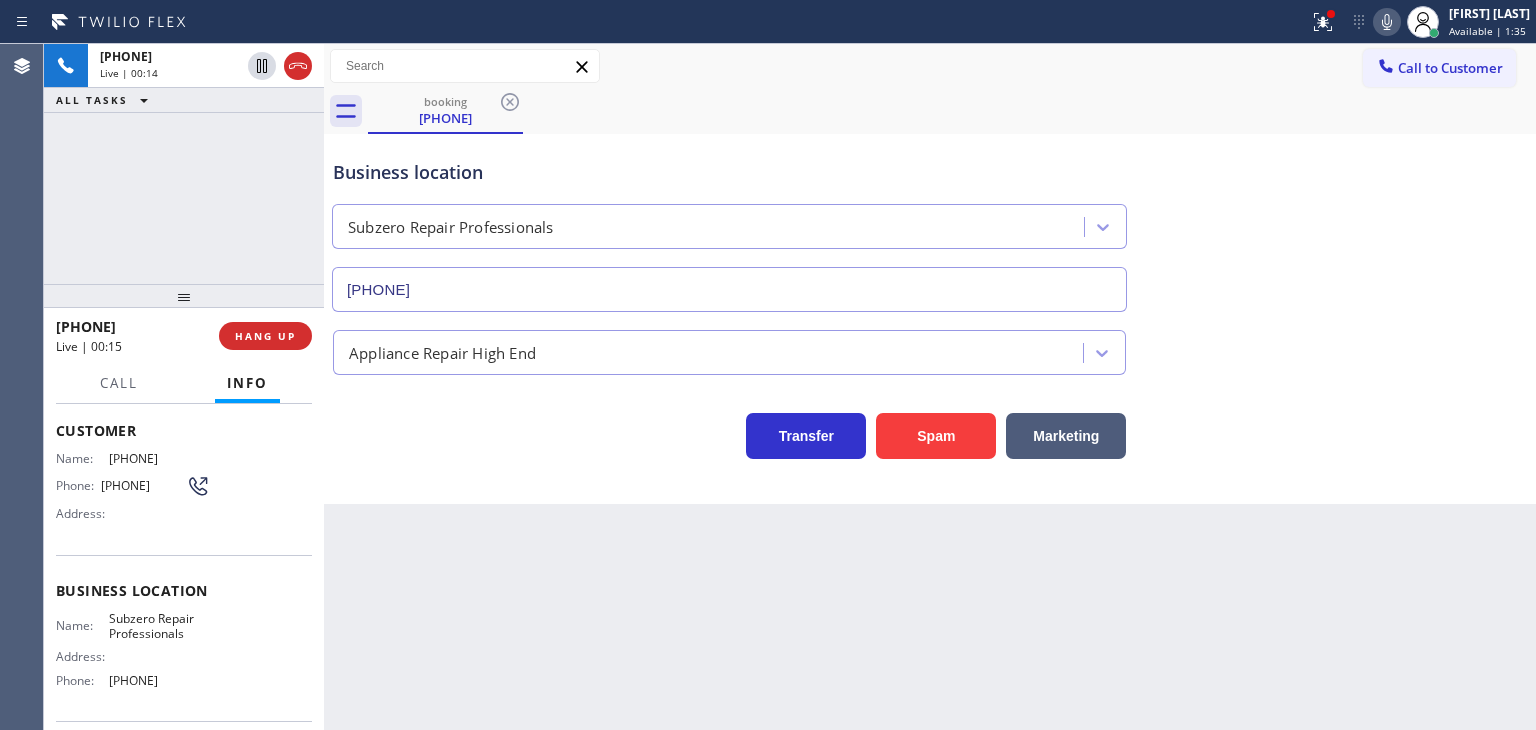 drag, startPoint x: 221, startPoint y: 700, endPoint x: 52, endPoint y: 460, distance: 293.53195 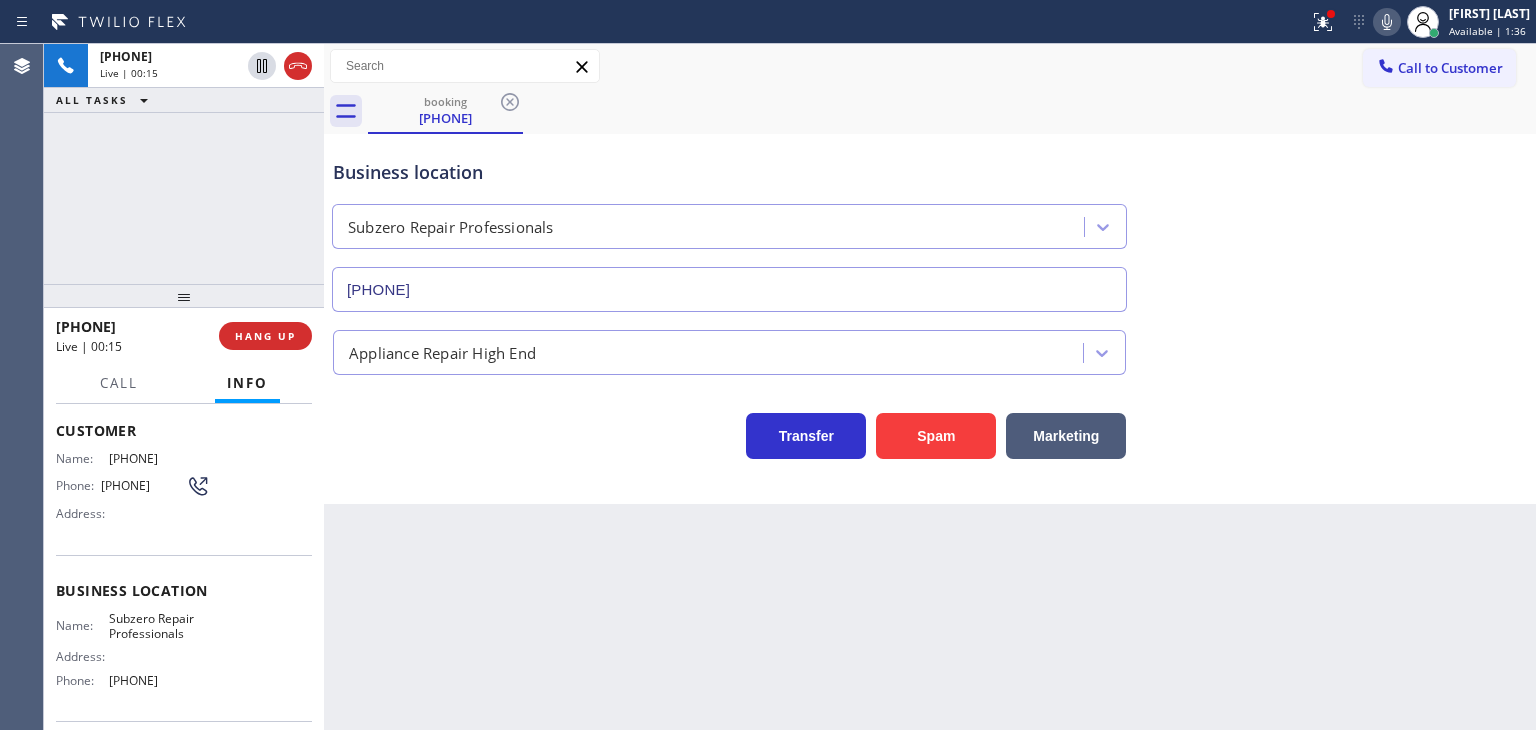 copy on "Name: (518) 781-4694 Phone: (518) 781-4694 Address: Business location Name: Subzero Repair  Professionals Address:   Phone: (929) 203-9053" 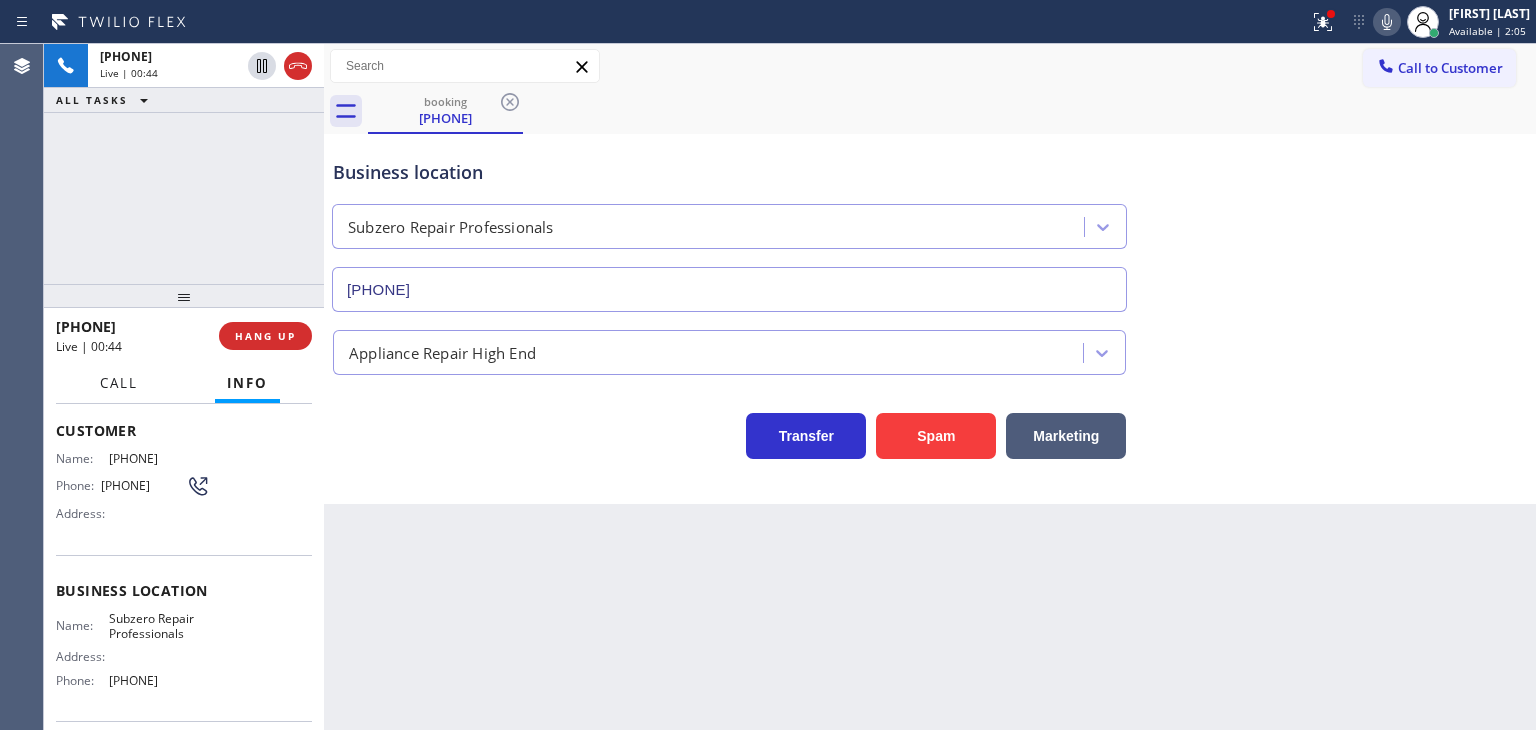 click on "Call" at bounding box center [119, 383] 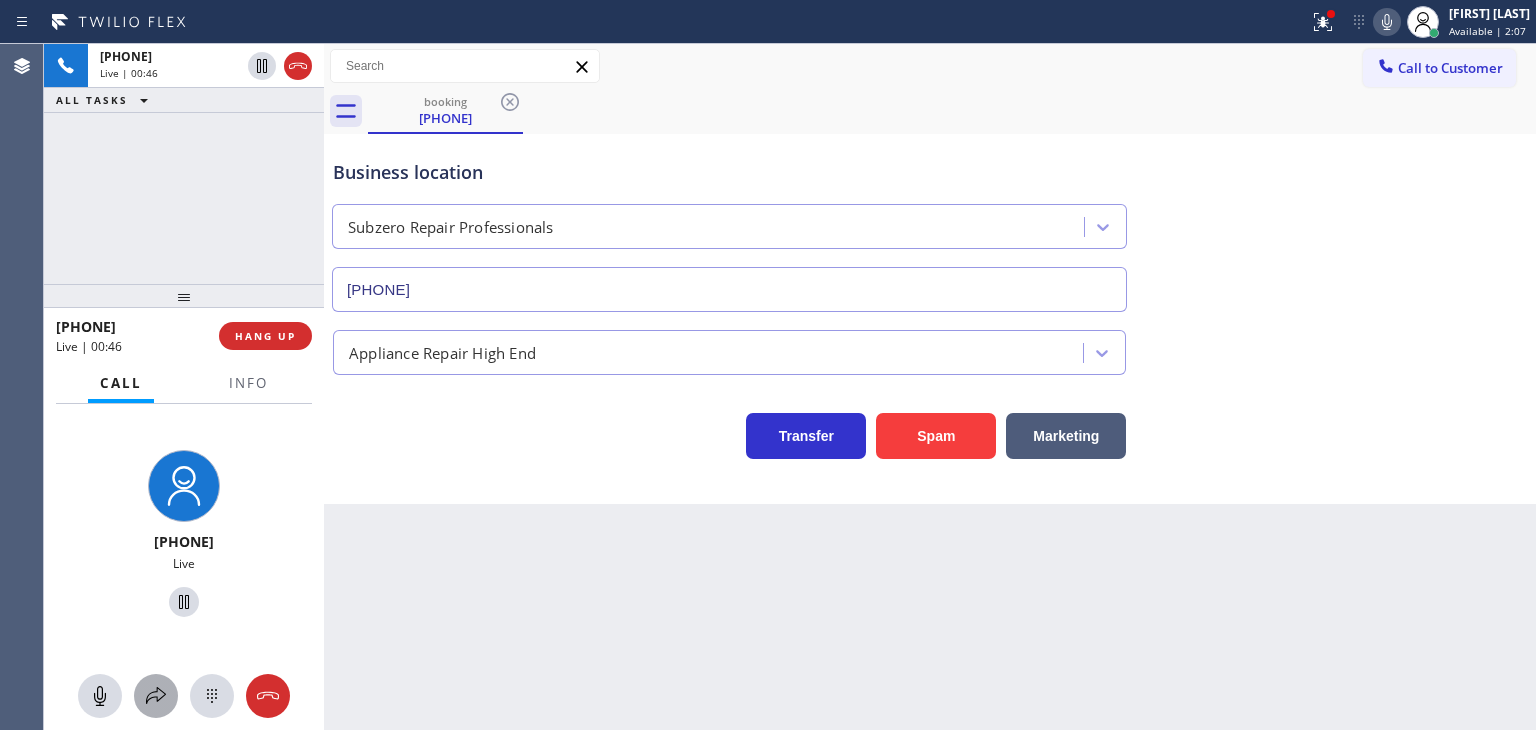 click 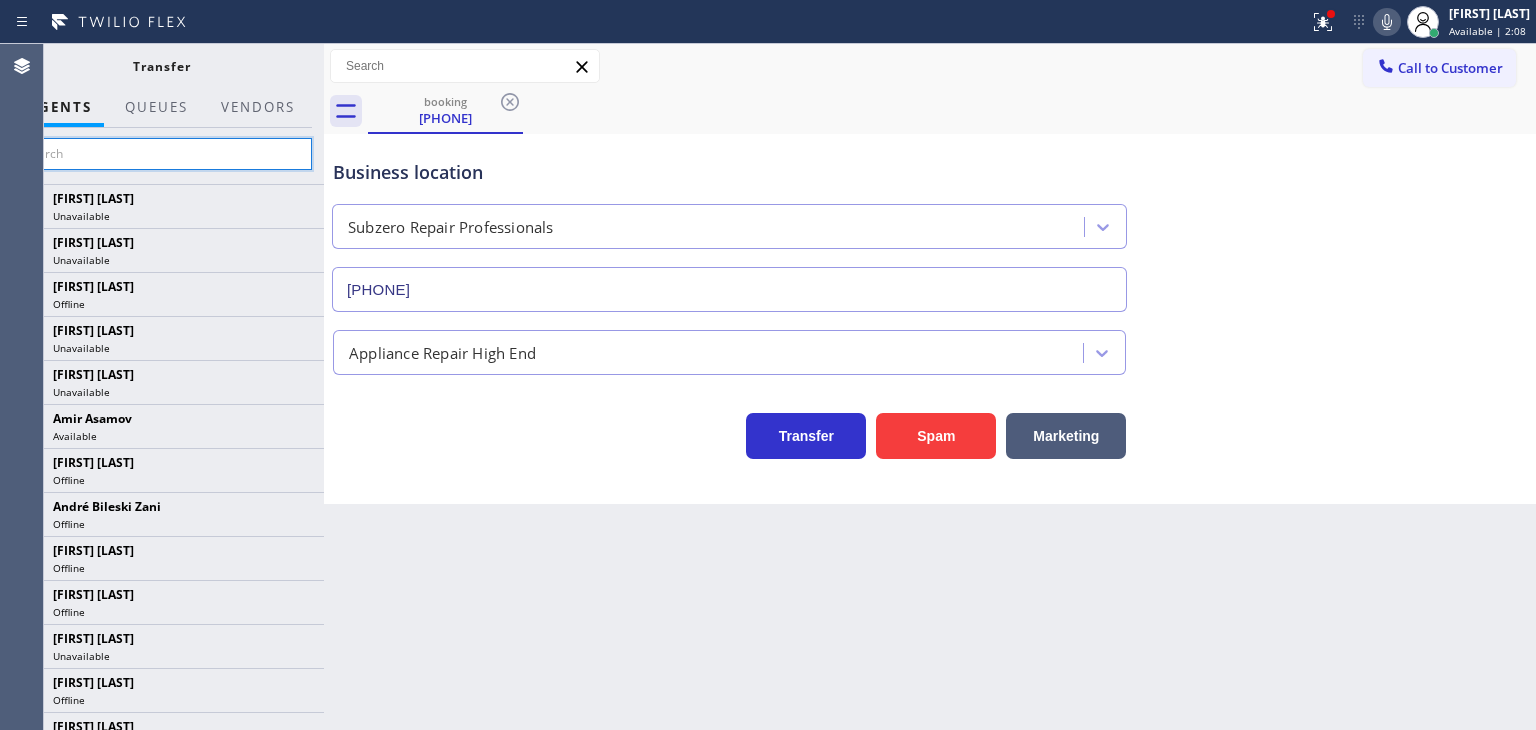 click at bounding box center (161, 154) 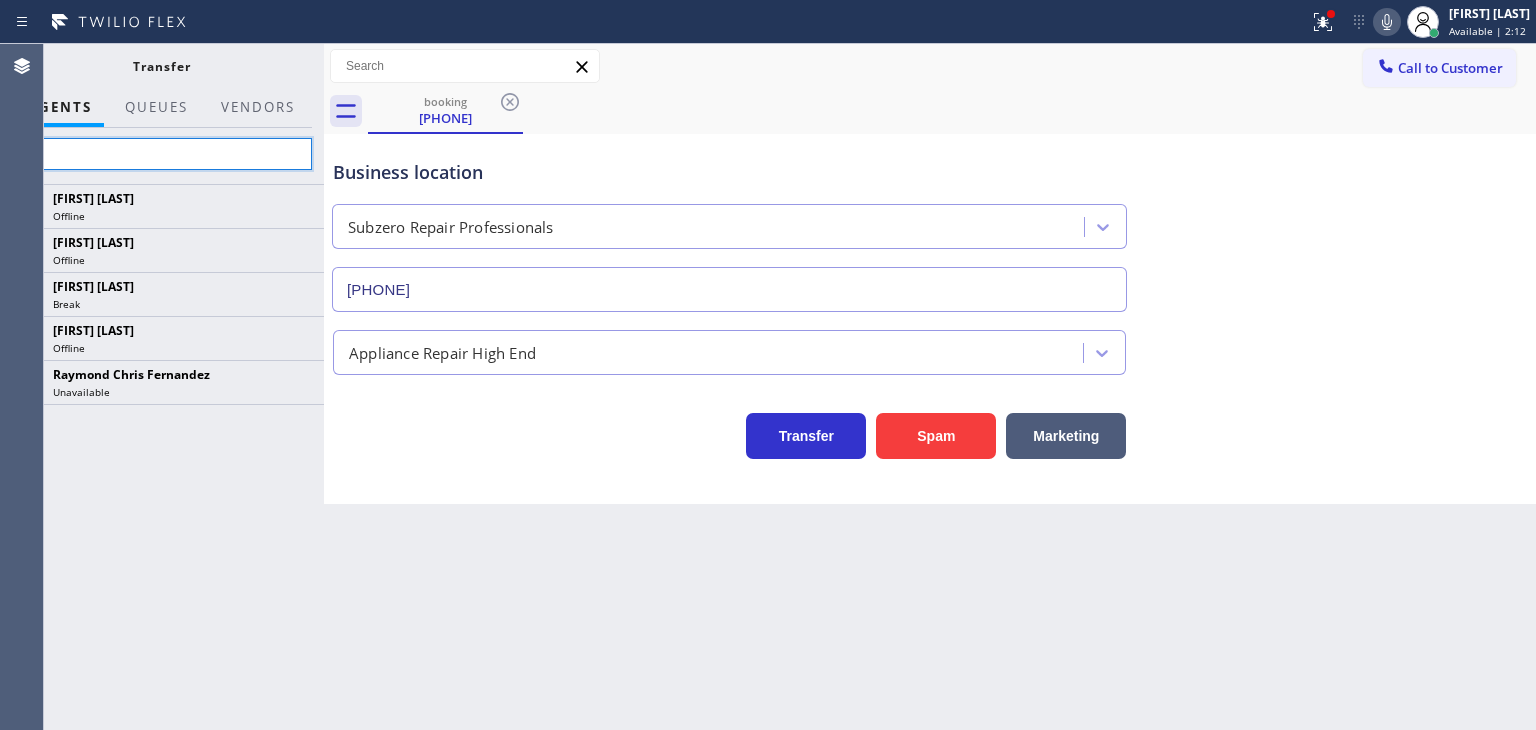 type on "fe" 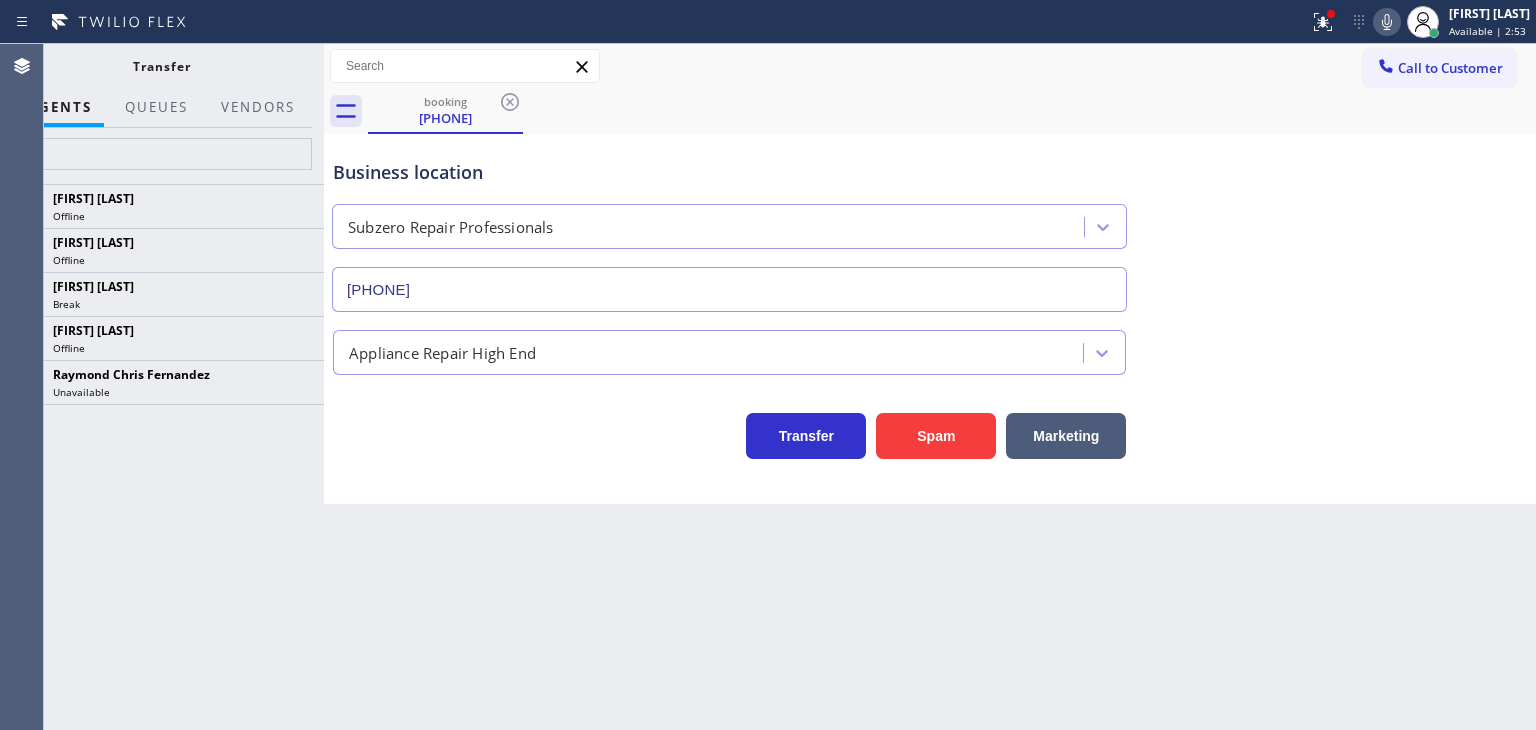 click on "Back to Dashboard Change Sender ID Customers Technicians Select a contact Outbound call Technician Search Technician Your caller id phone number Your caller id phone number Call Technician info Name   Phone none Address none Change Sender ID HVAC +18559994417 5 Star Appliance +18557314952 Appliance Repair +18554611149 Plumbing +18889090120 Air Duct Cleaning +18006865038  Electricians +18005688664 Cancel Change Check personal SMS Reset Change booking (518) 781-4694 Call to Customer Outbound call Location Search location Your caller id phone number Customer number Call Outbound call Technician Search Technician Your caller id phone number Your caller id phone number Call booking (518) 781-4694 Business location Subzero Repair  Professionals (929) 203-9053 Appliance Repair High End Transfer Spam Marketing" at bounding box center (930, 387) 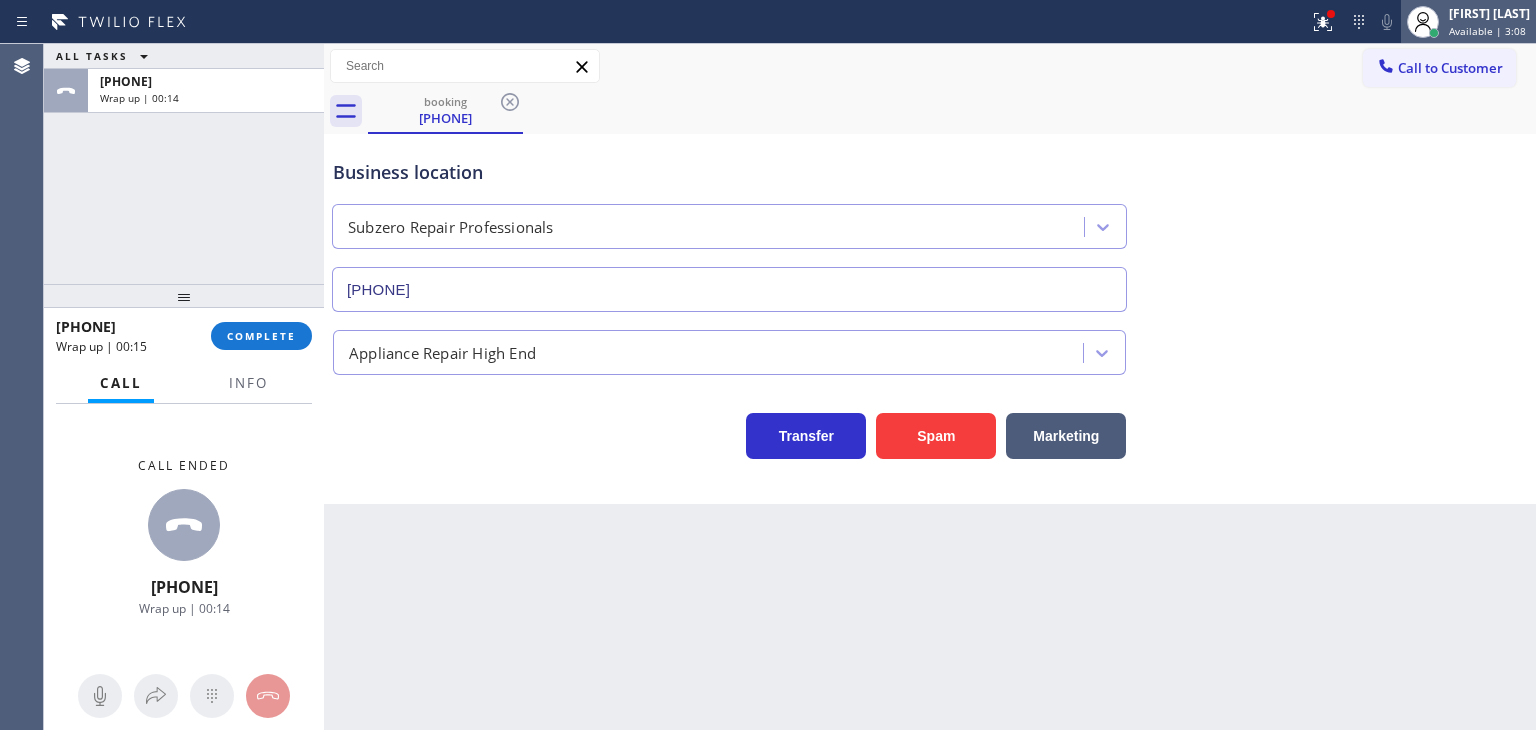 click on "Available | 3:08" at bounding box center (1487, 31) 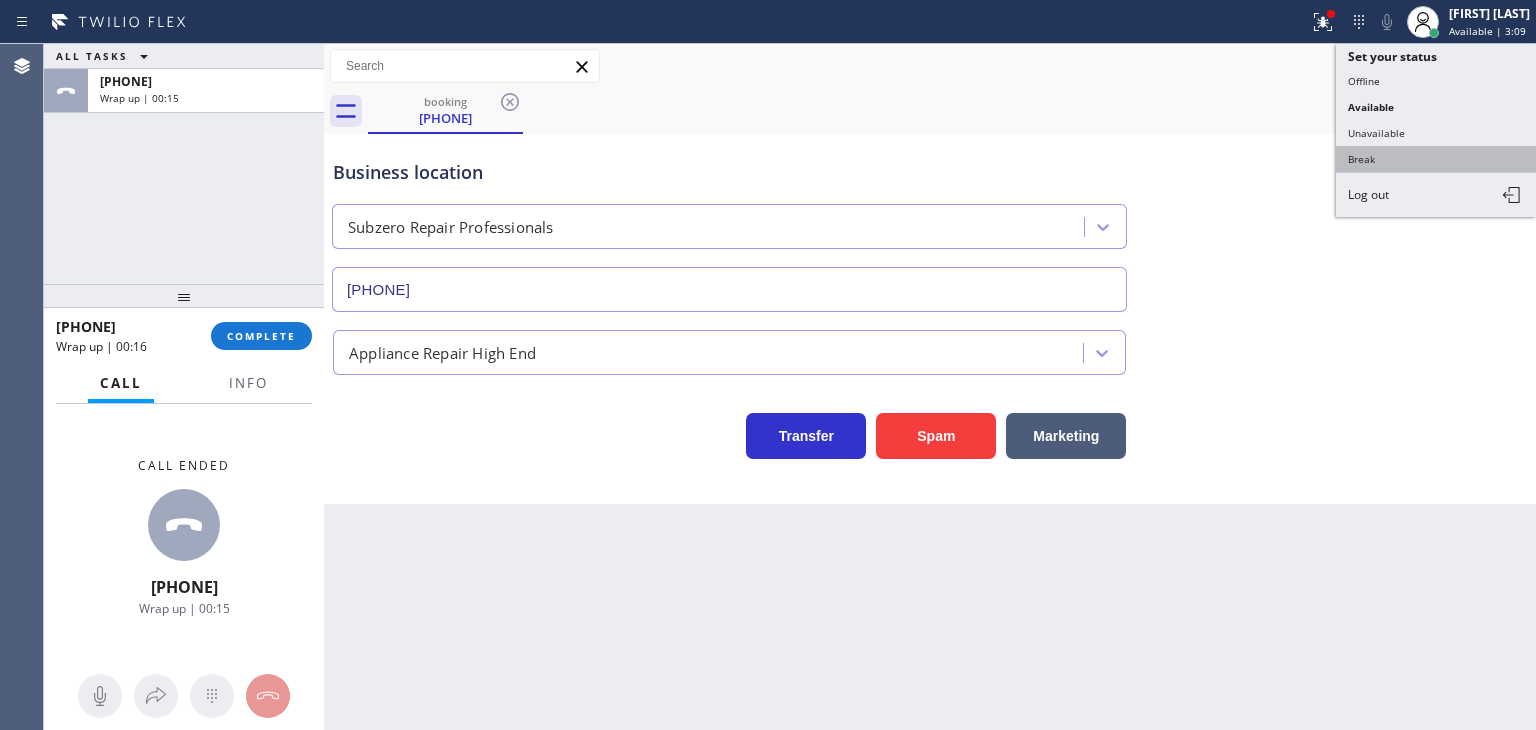 click on "Break" at bounding box center [1436, 159] 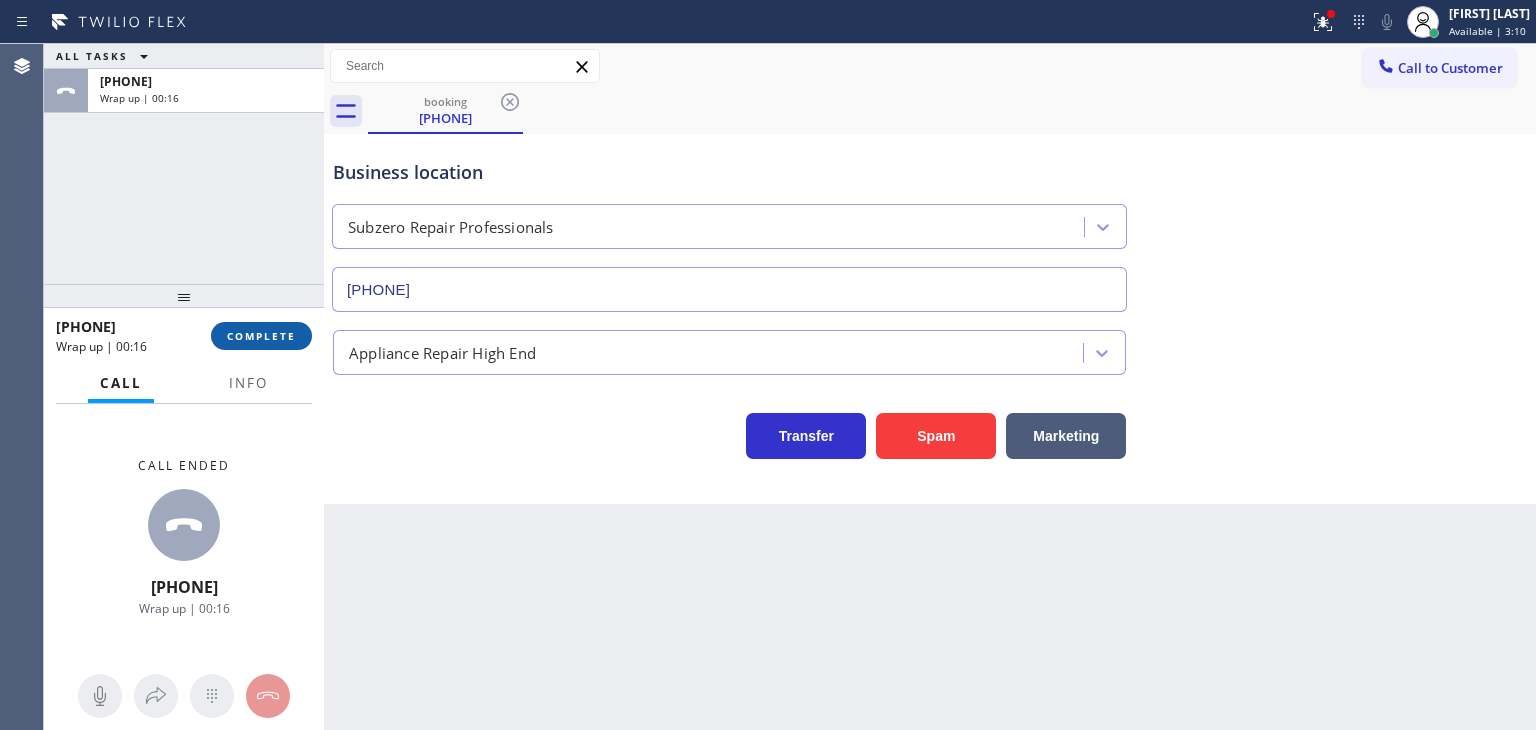 click on "COMPLETE" at bounding box center [261, 336] 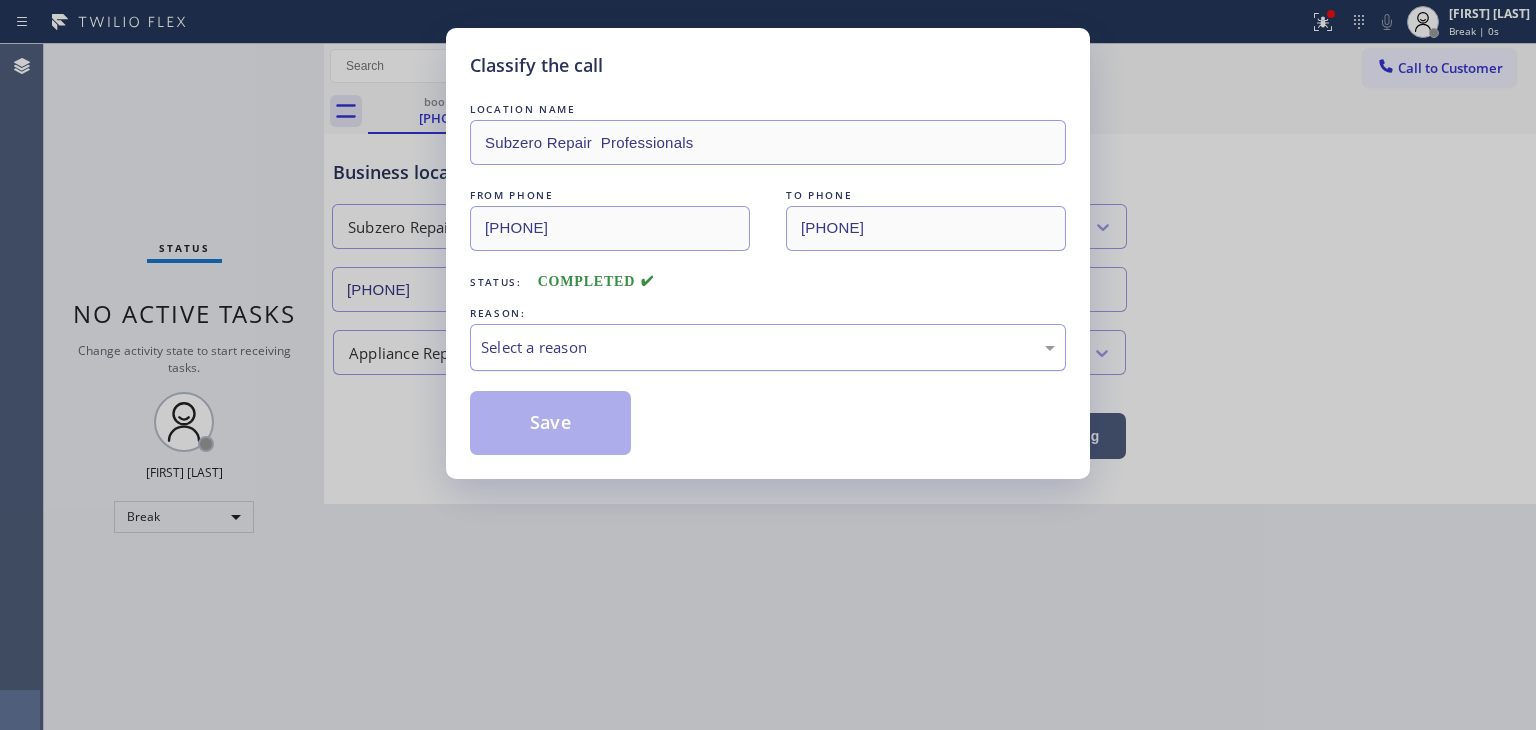 click on "Select a reason" at bounding box center [768, 347] 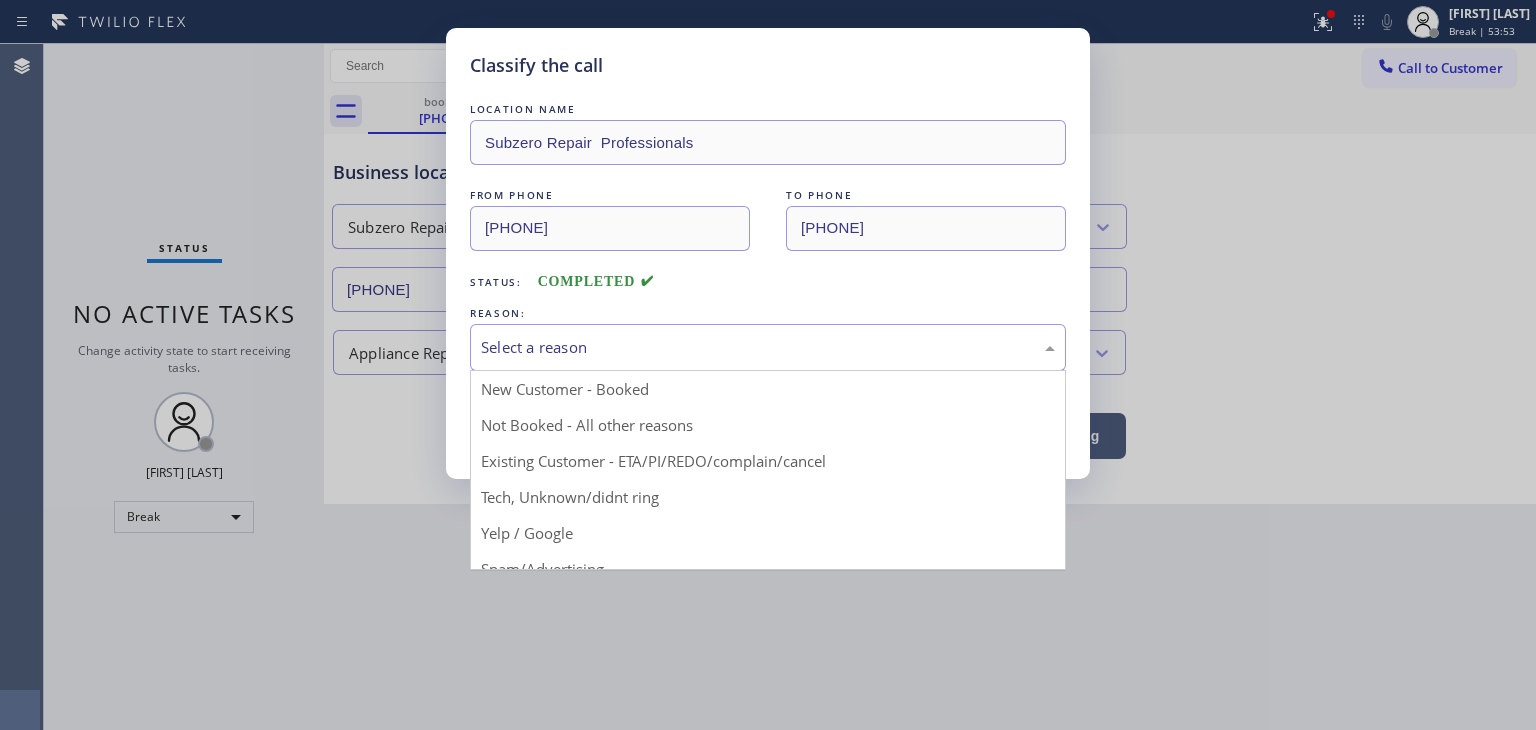 drag, startPoint x: 310, startPoint y: 475, endPoint x: 324, endPoint y: 469, distance: 15.231546 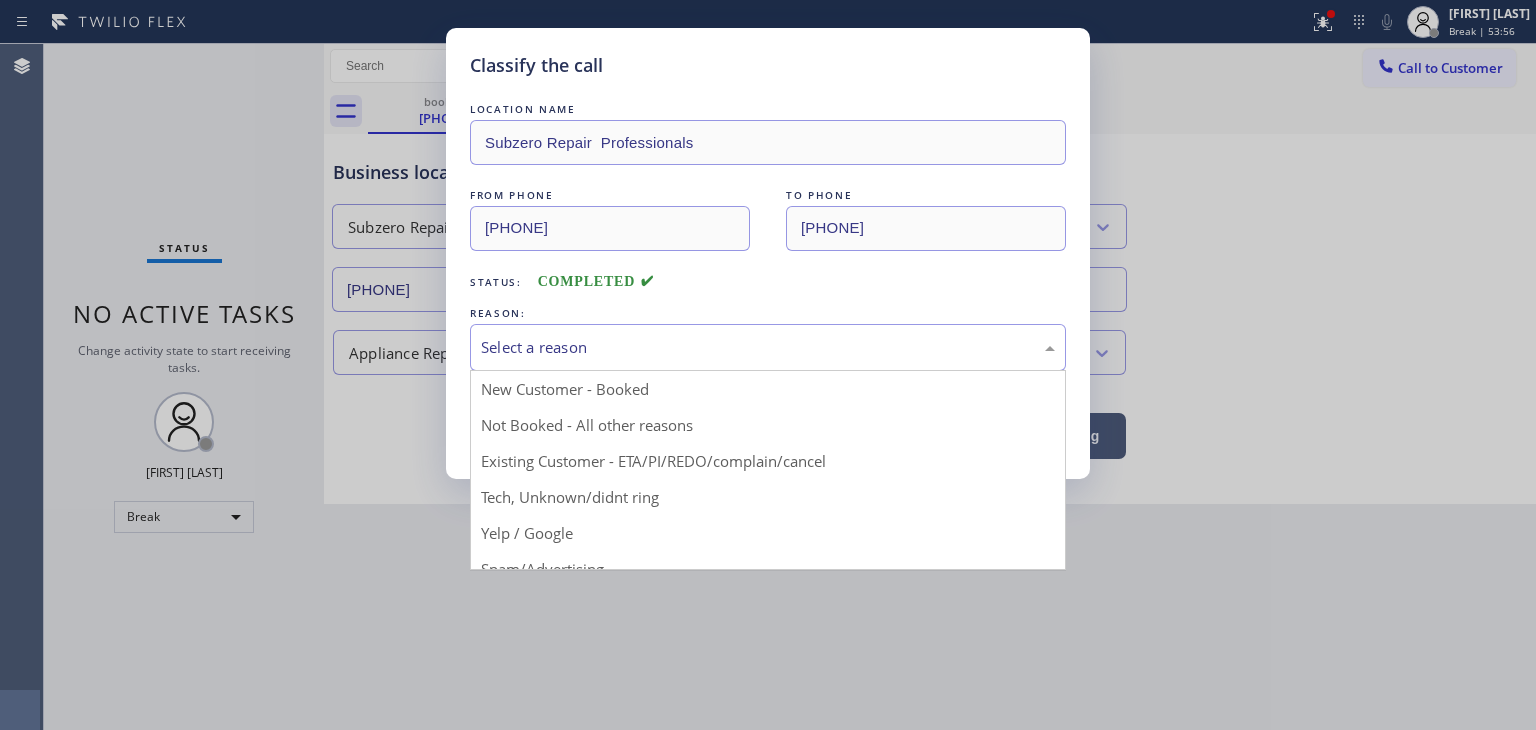click on "Select a reason" at bounding box center [768, 347] 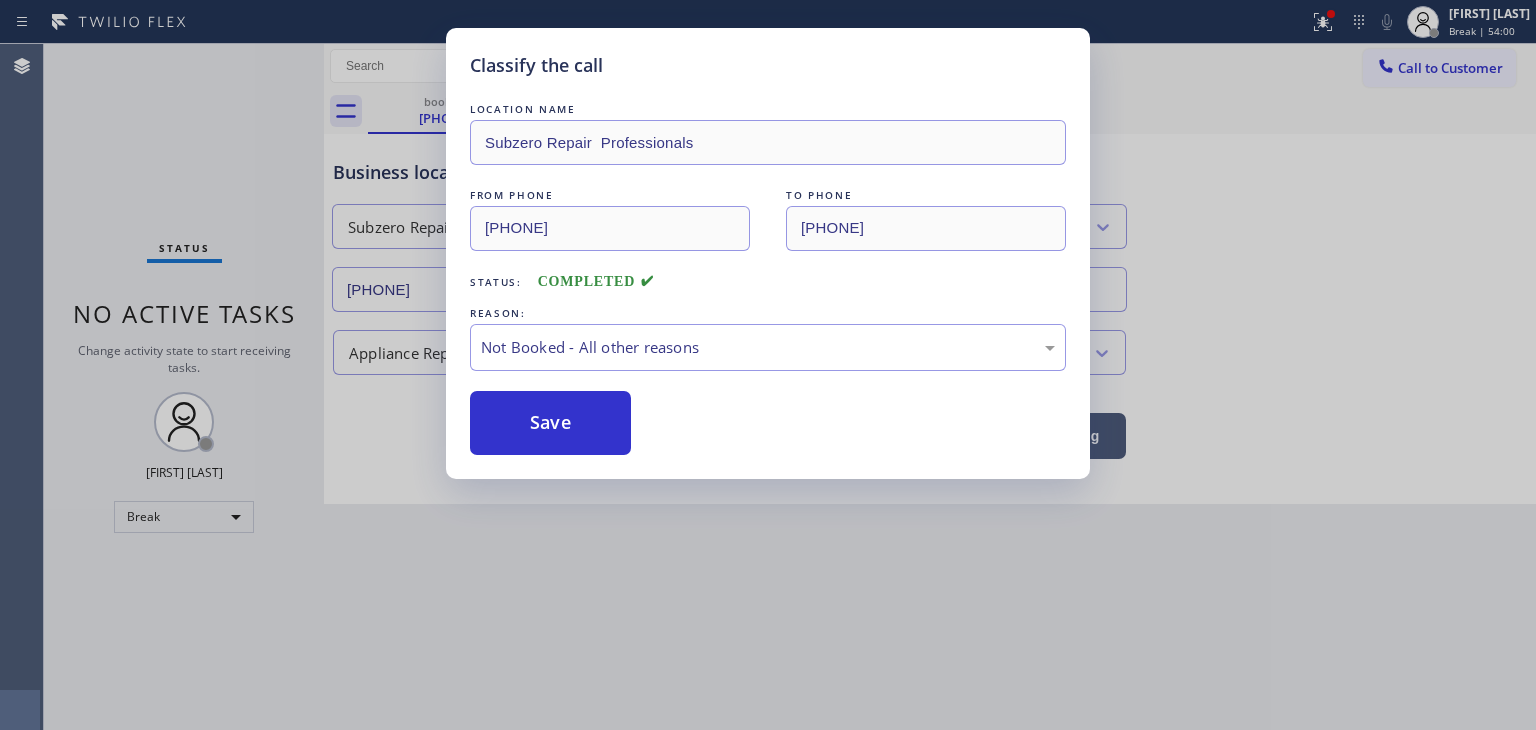 click on "Save" at bounding box center [550, 423] 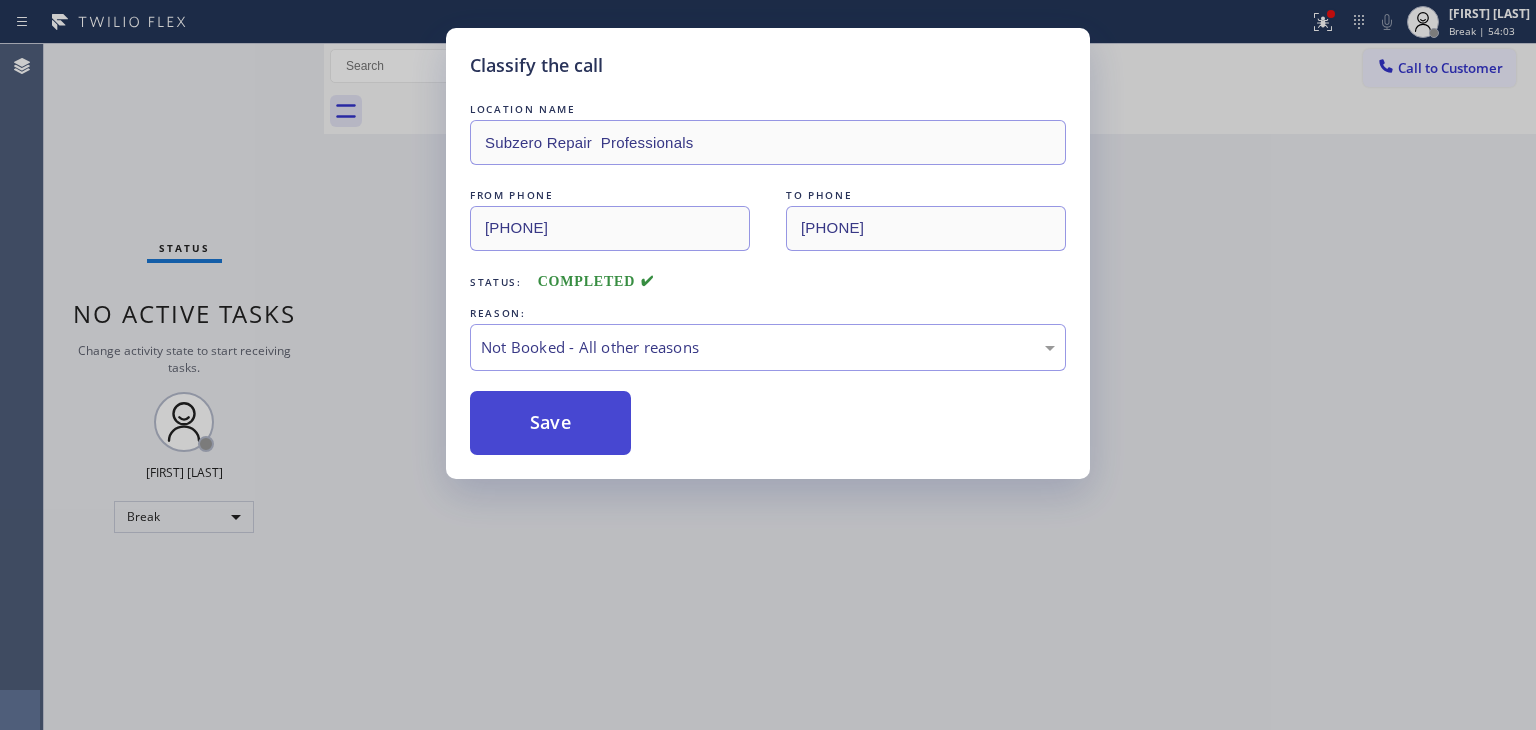 click on "Save" at bounding box center [550, 423] 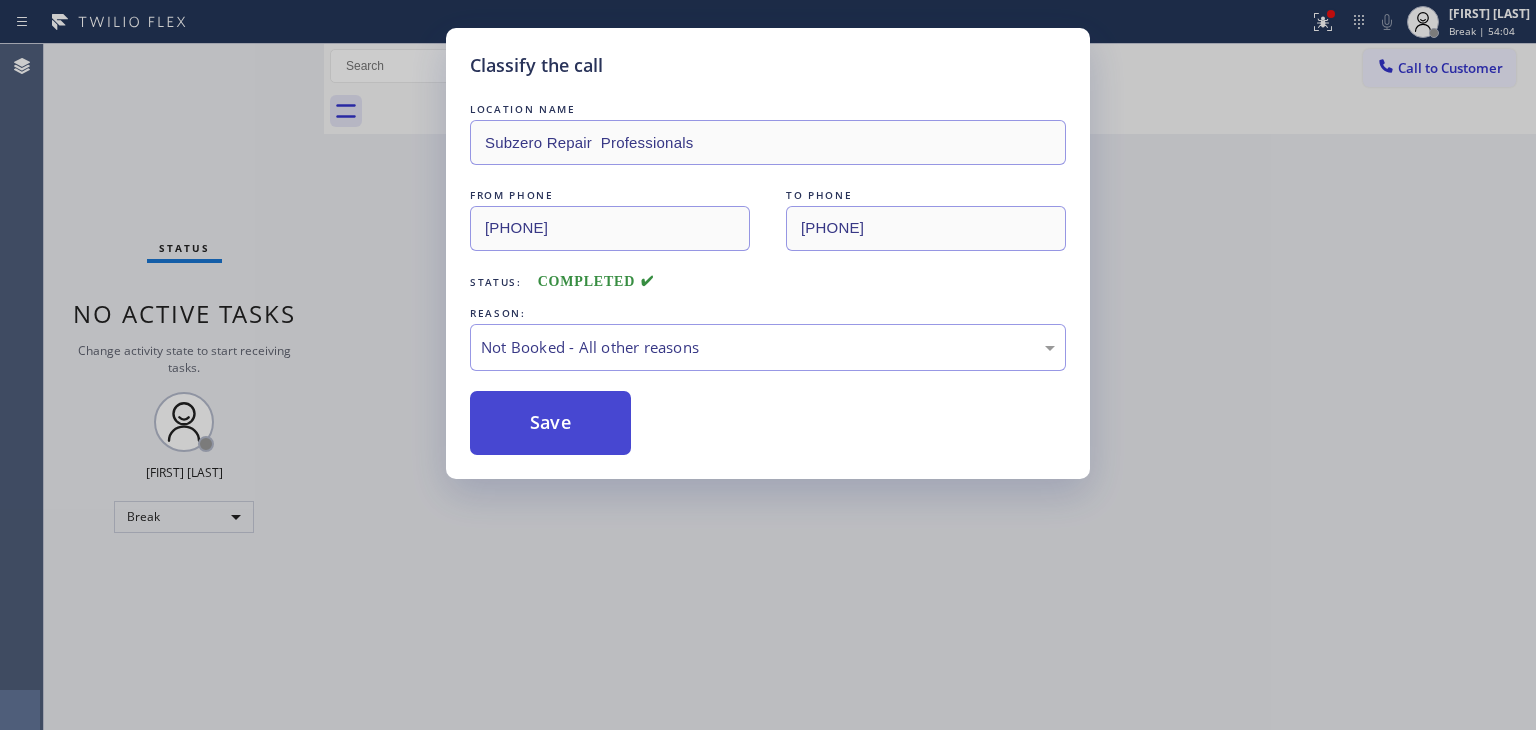click on "Save" at bounding box center [550, 423] 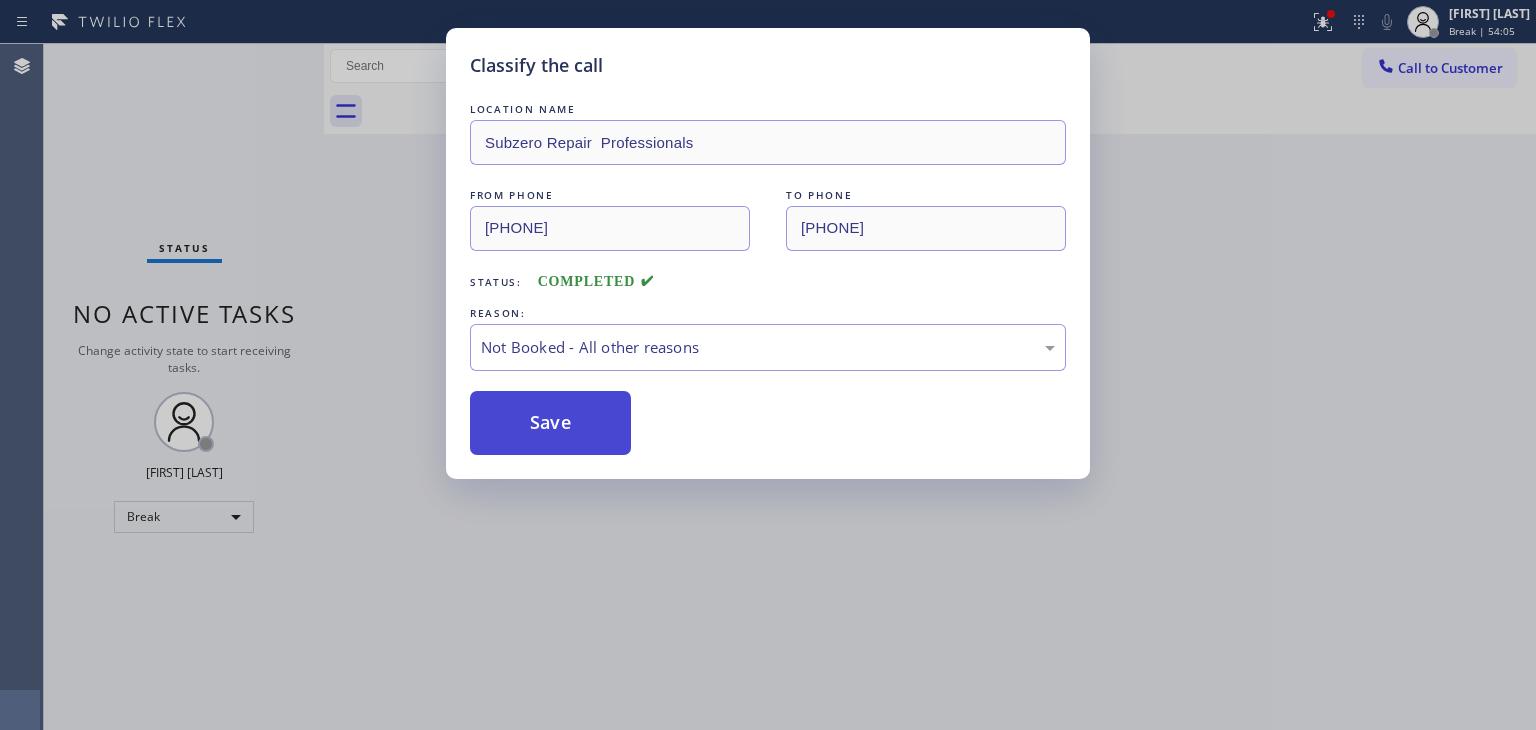 click on "Save" at bounding box center (550, 423) 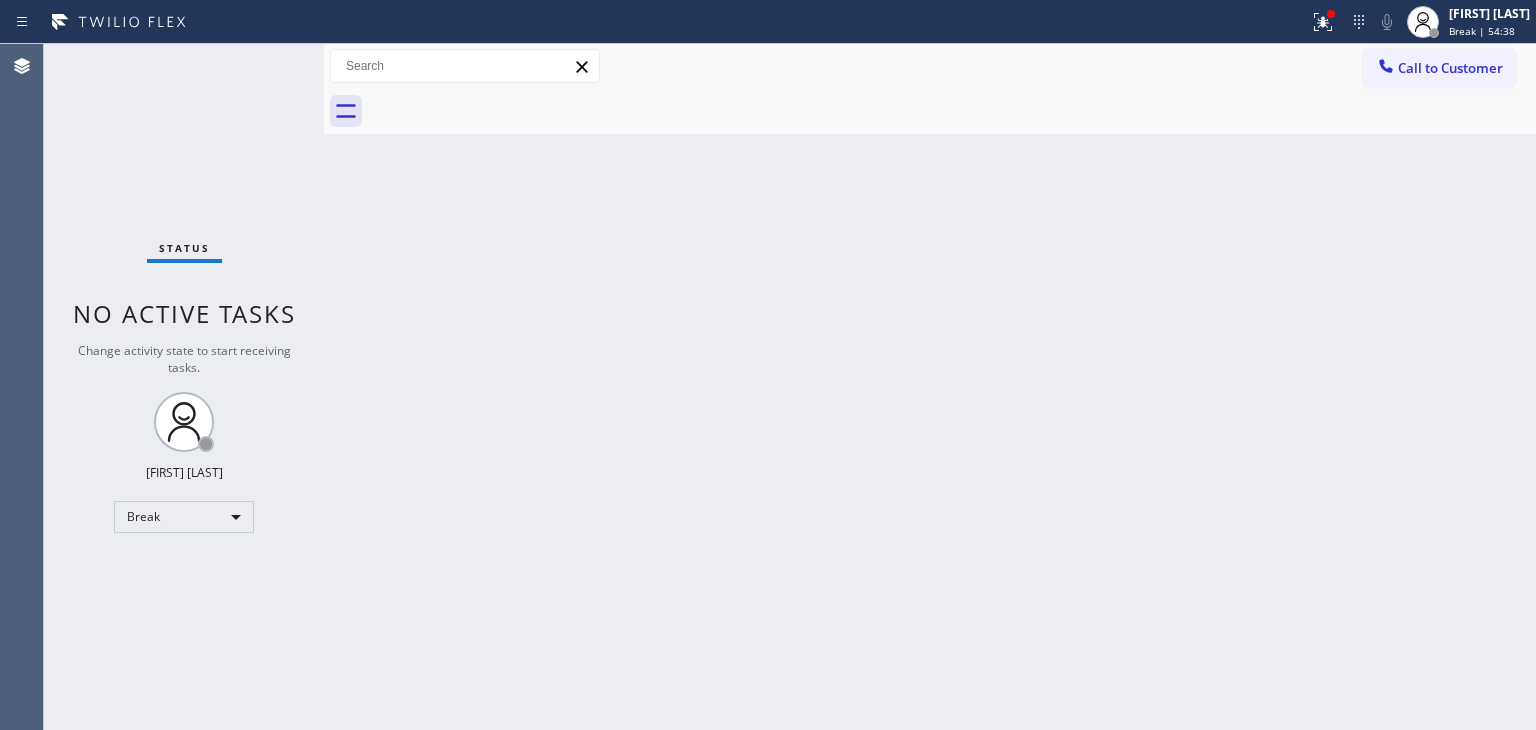 click on "Status   No active tasks     Change activity state to start receiving tasks.   Edel John Suson Break" at bounding box center (184, 387) 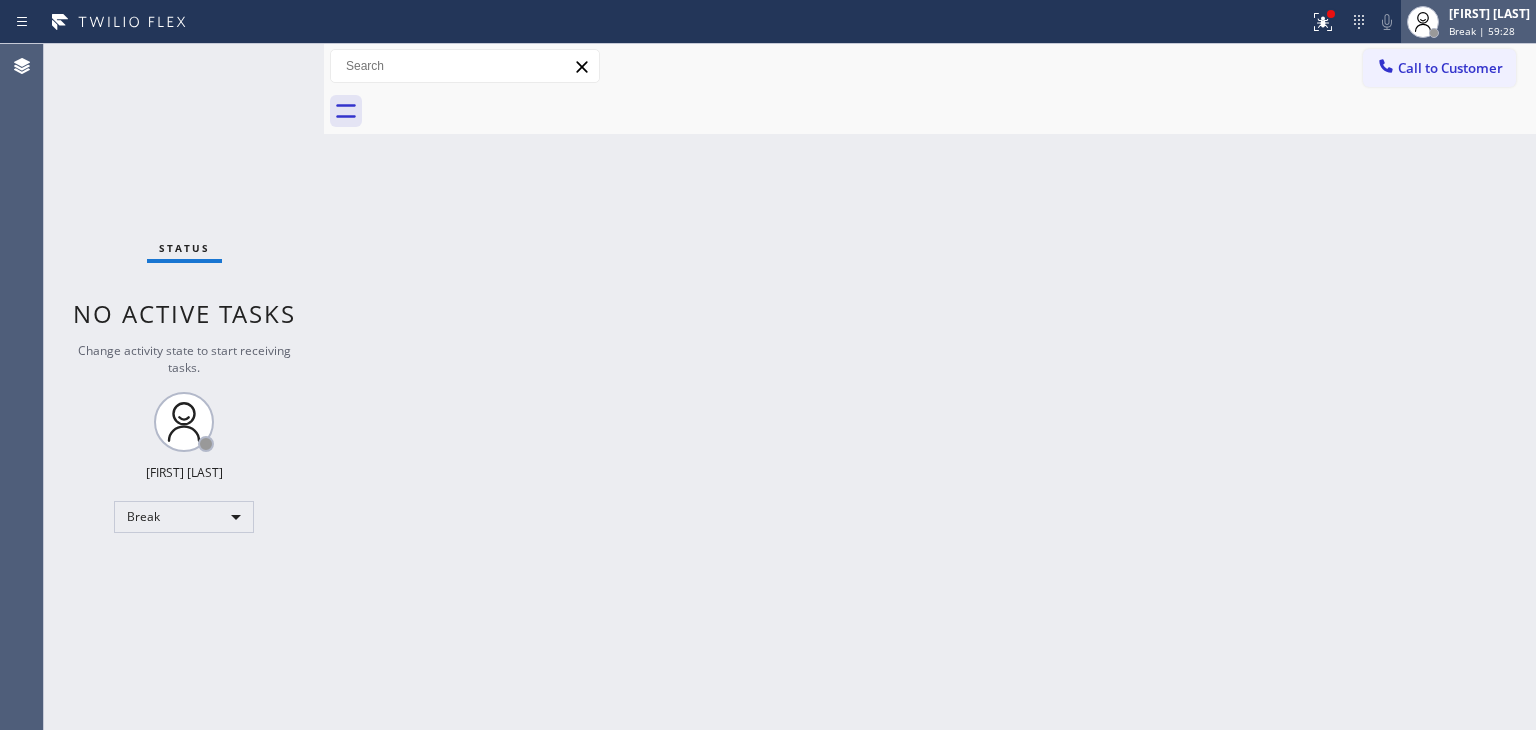 click on "Break | 59:28" at bounding box center [1482, 31] 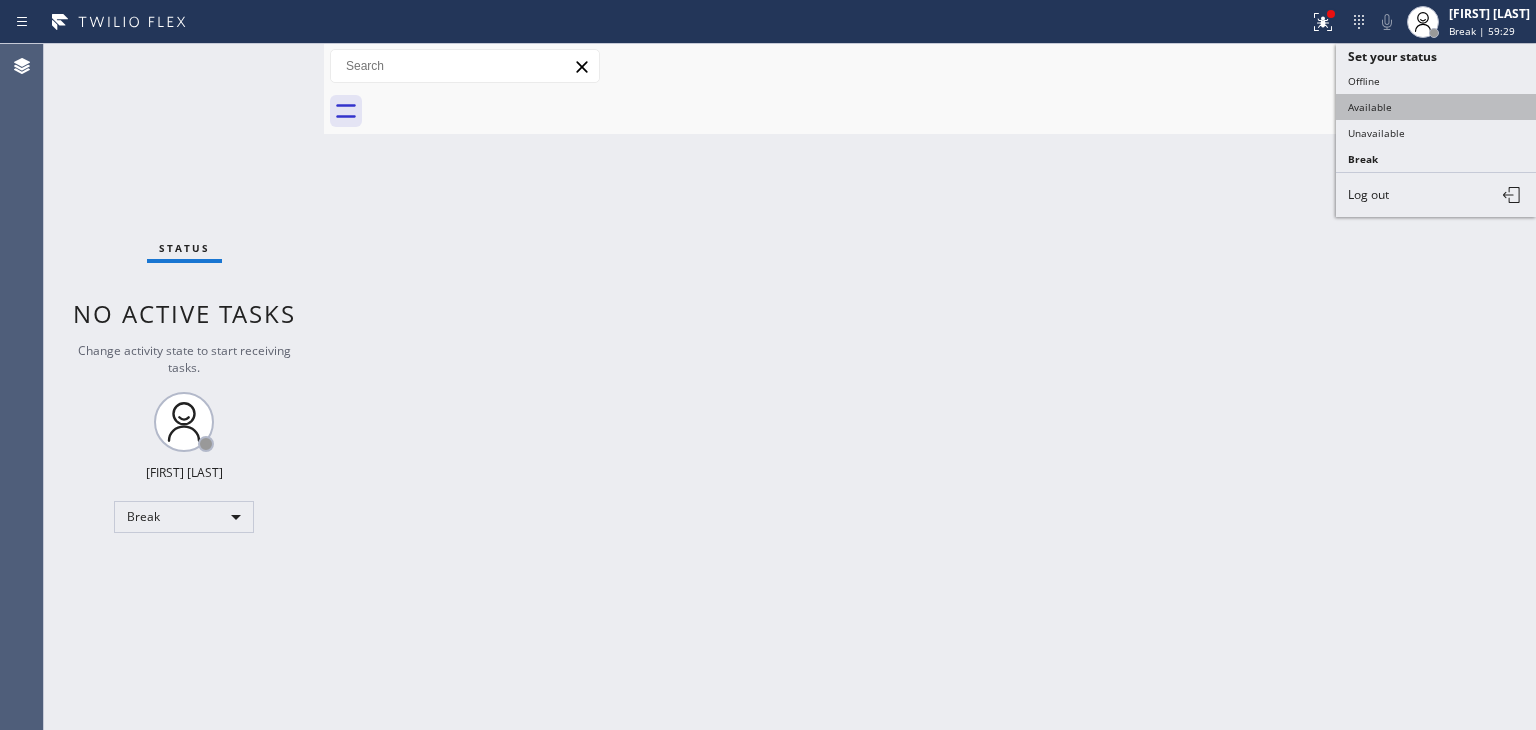 click on "Available" at bounding box center [1436, 107] 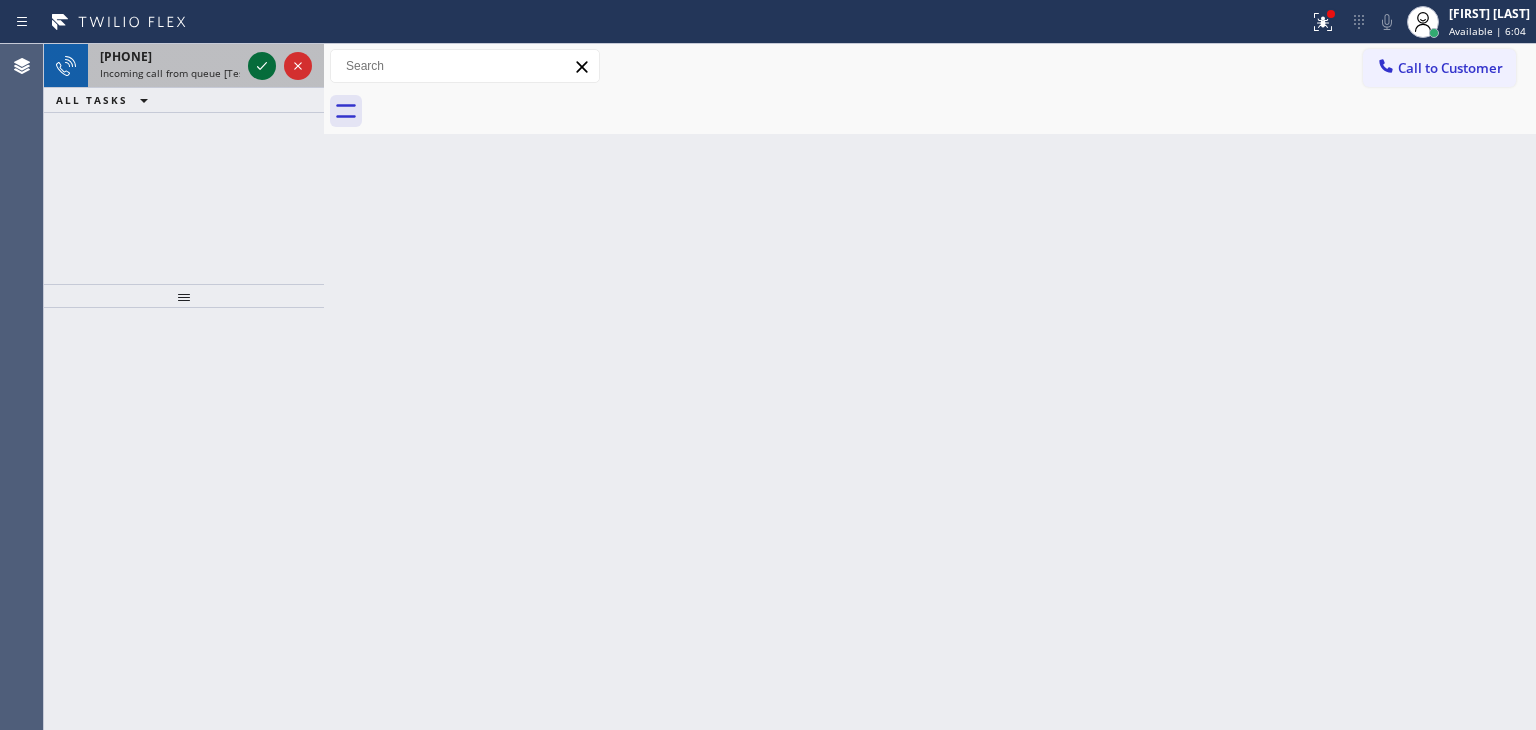 click 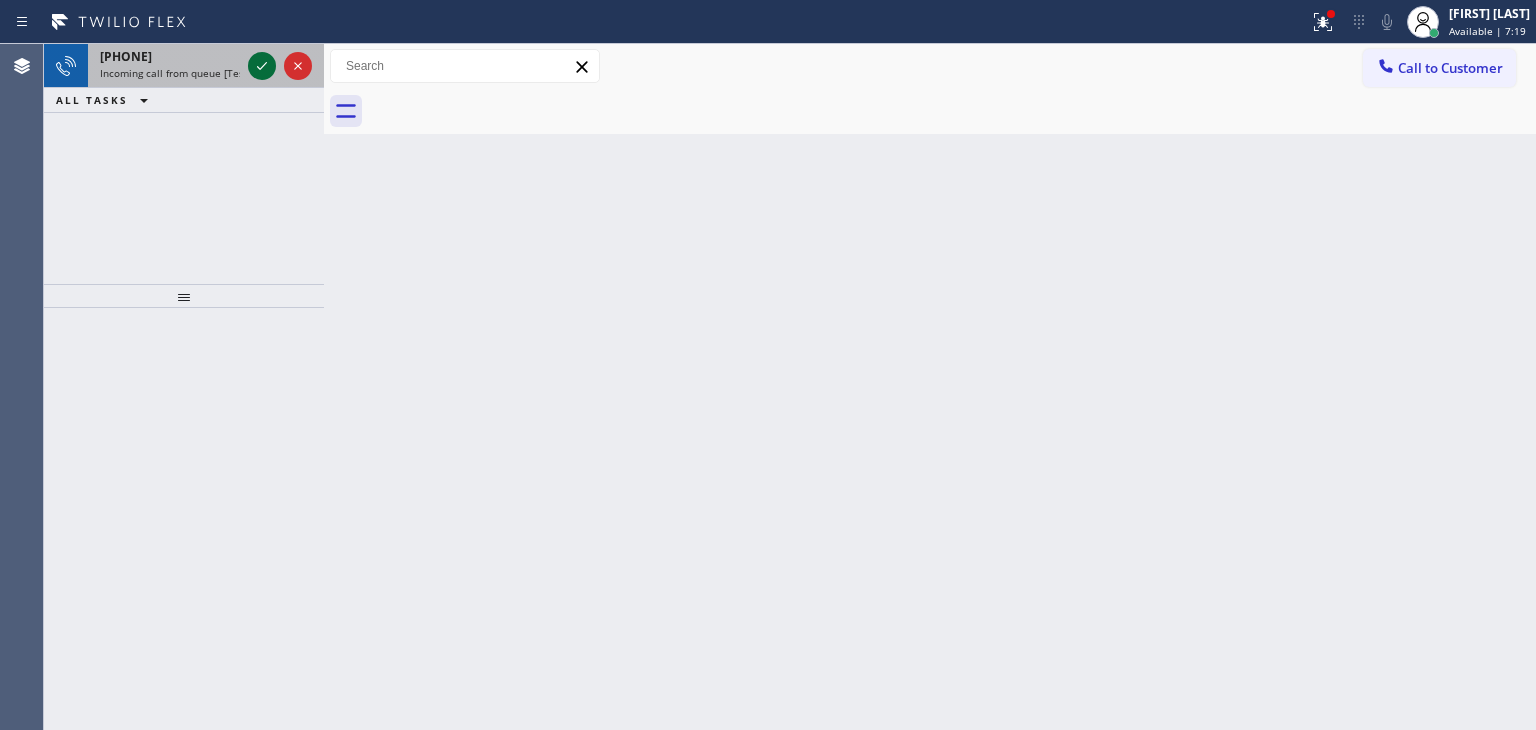 click 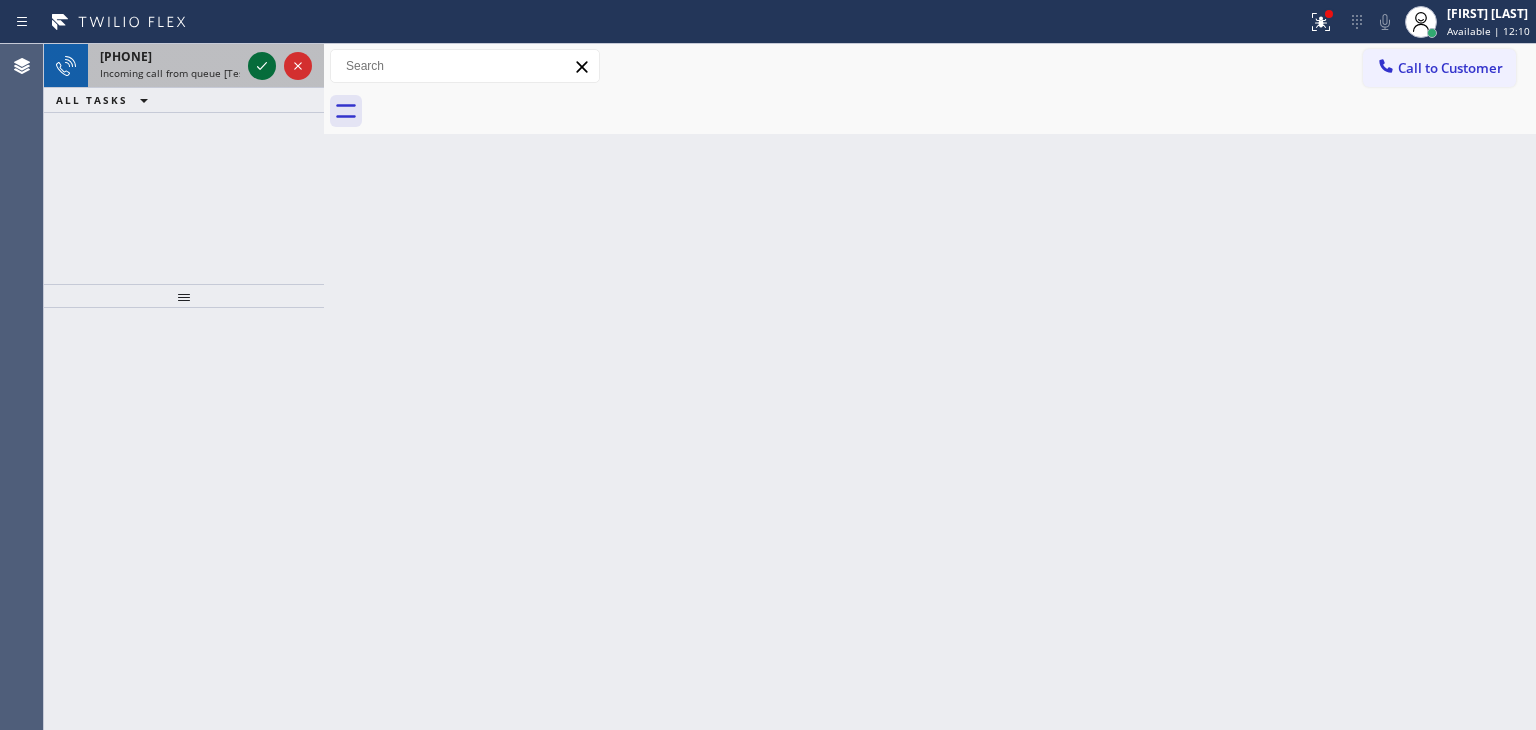 click 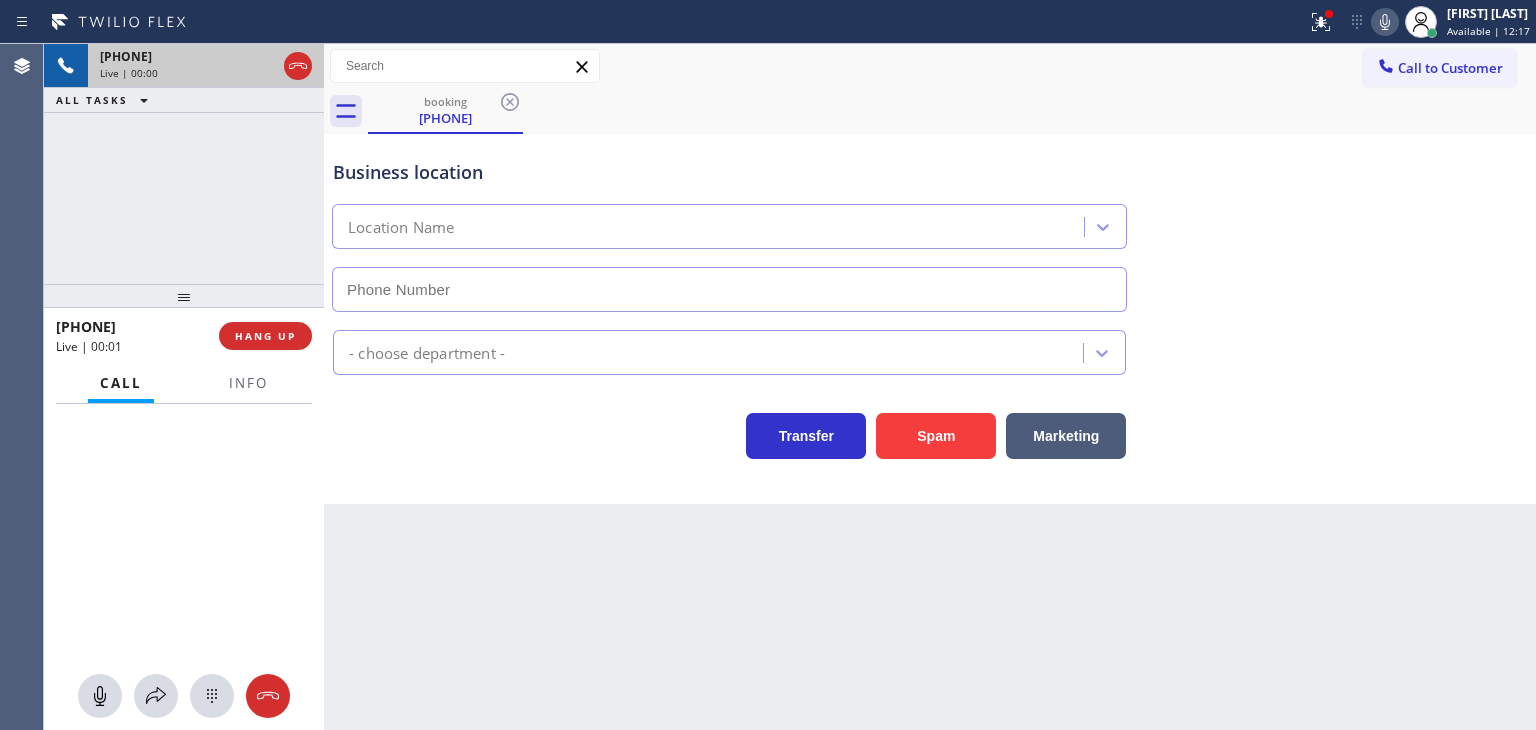 type on "(773) 869-7458" 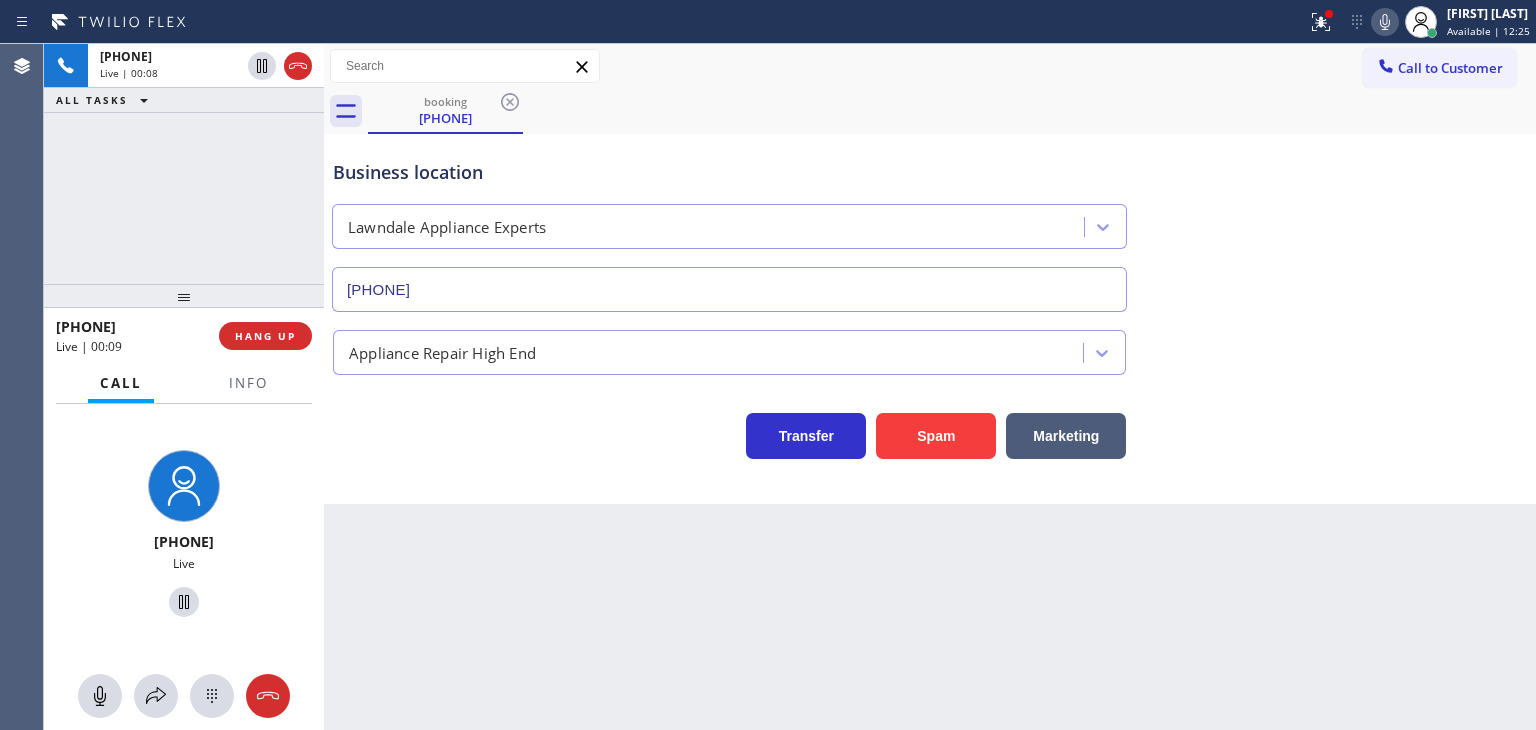 click 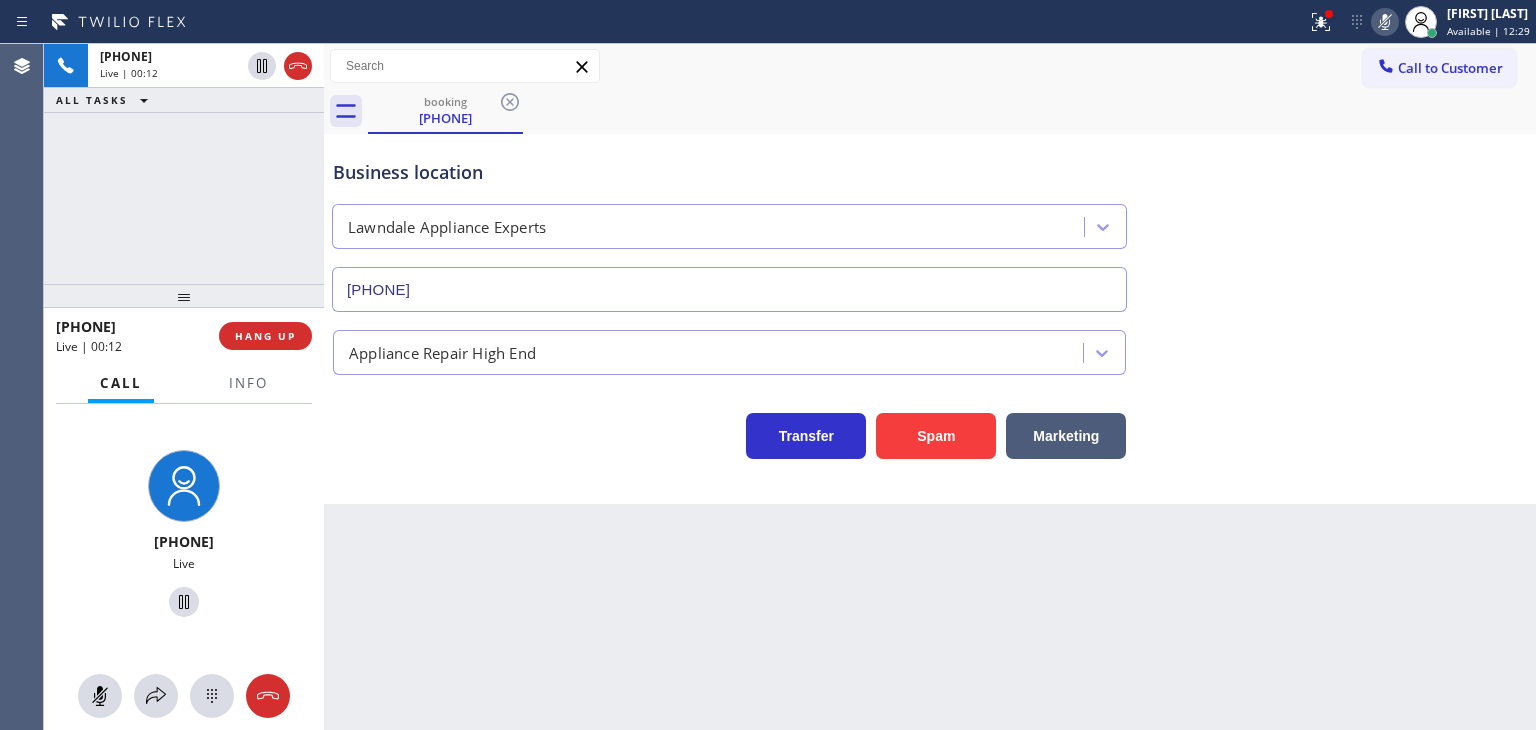 click 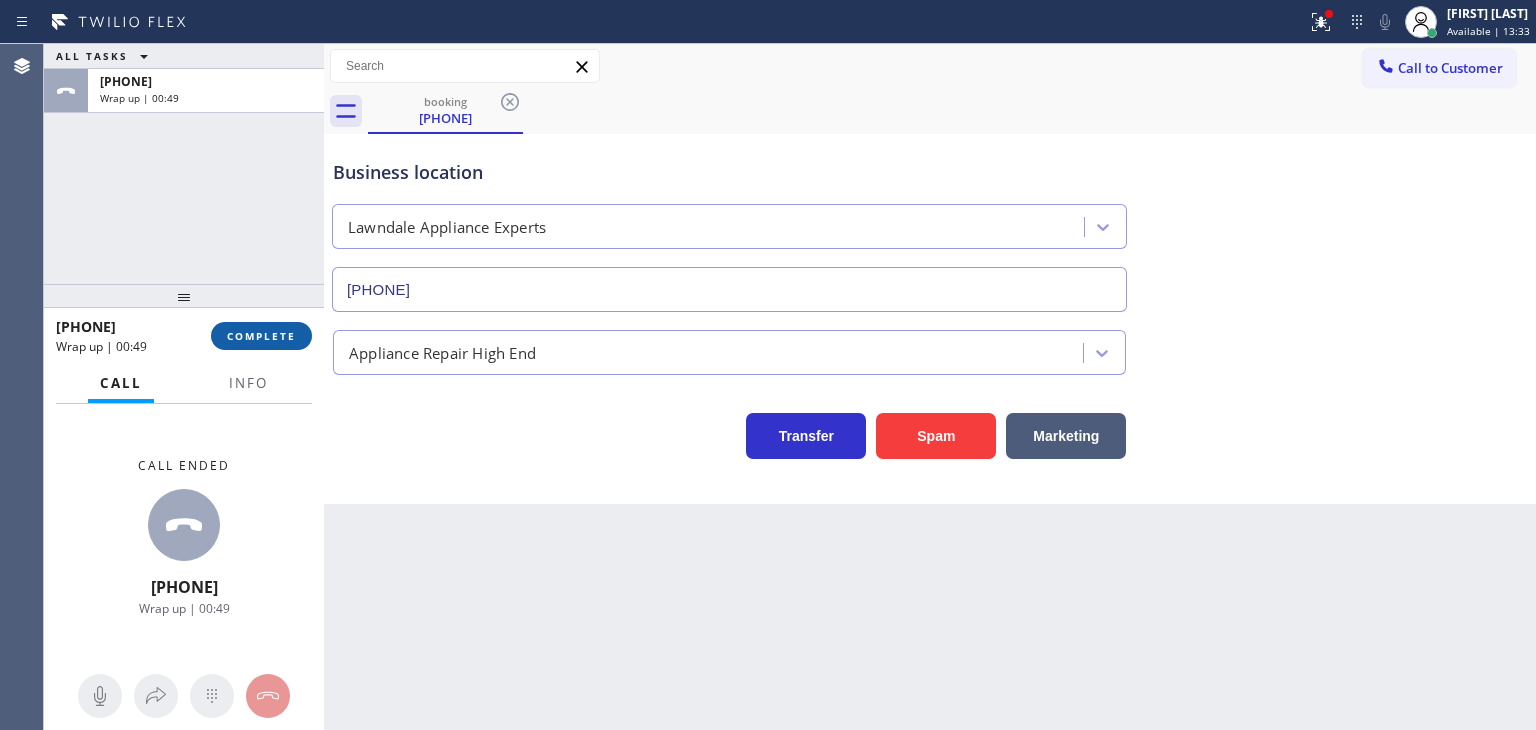 click on "COMPLETE" at bounding box center (261, 336) 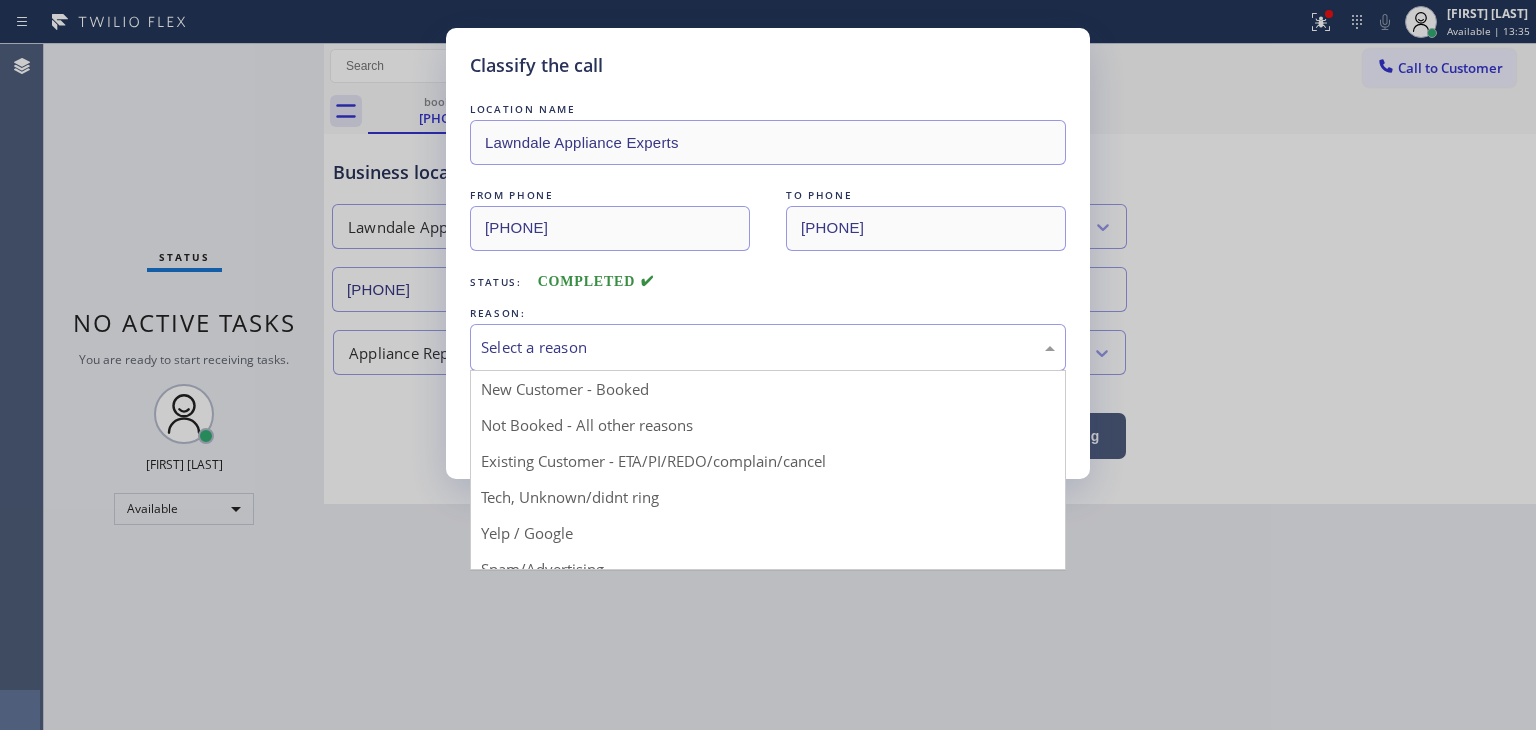 click on "Select a reason" at bounding box center [768, 347] 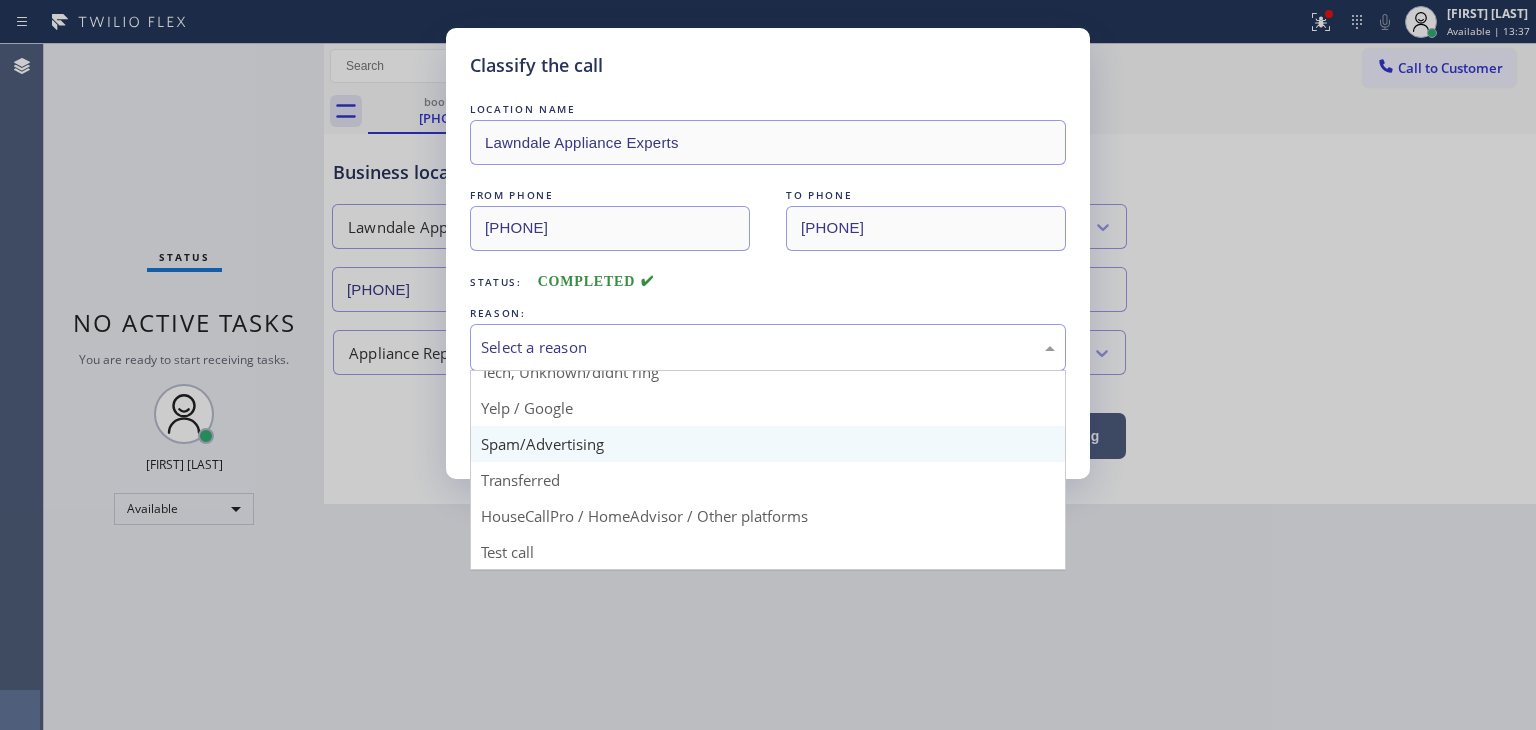 scroll, scrollTop: 25, scrollLeft: 0, axis: vertical 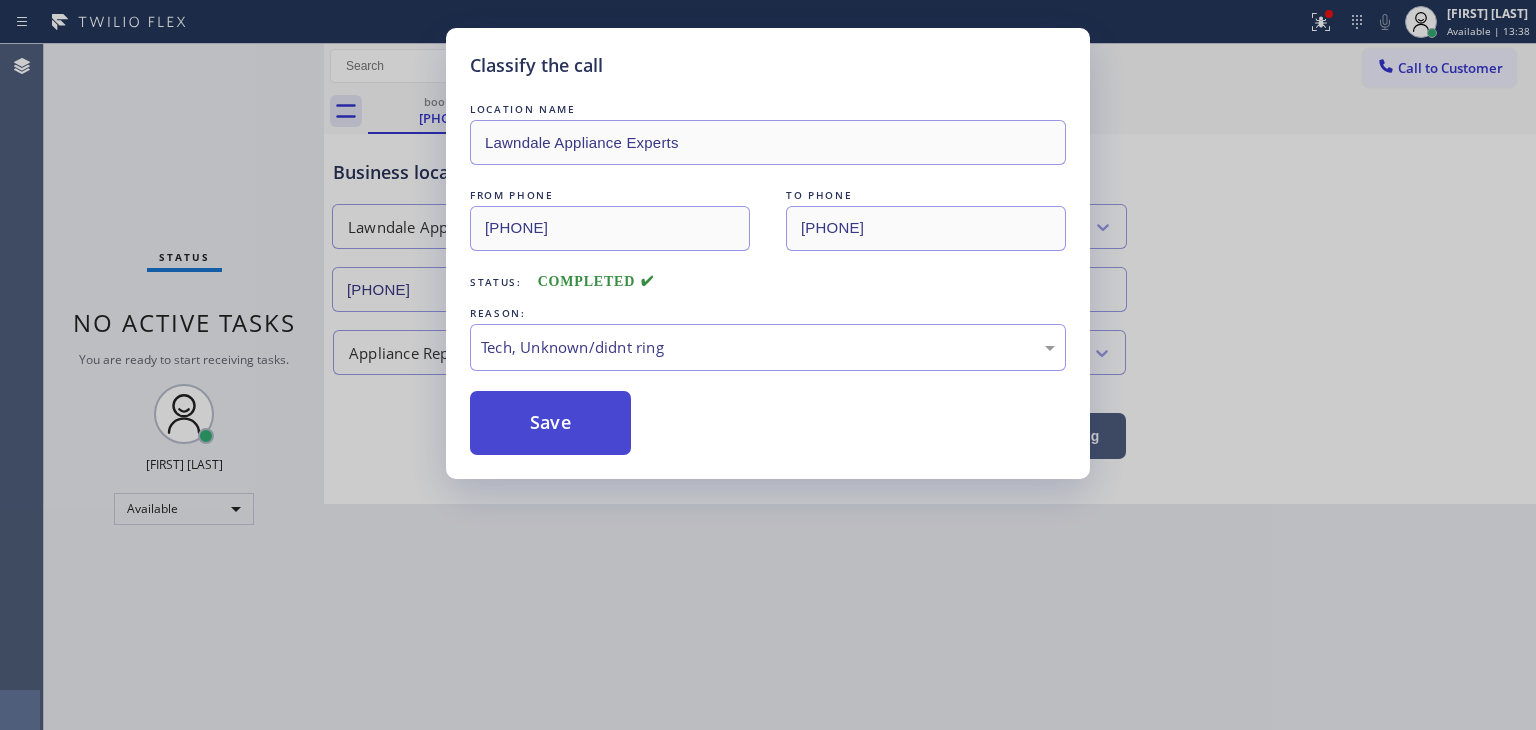 click on "Save" at bounding box center (550, 423) 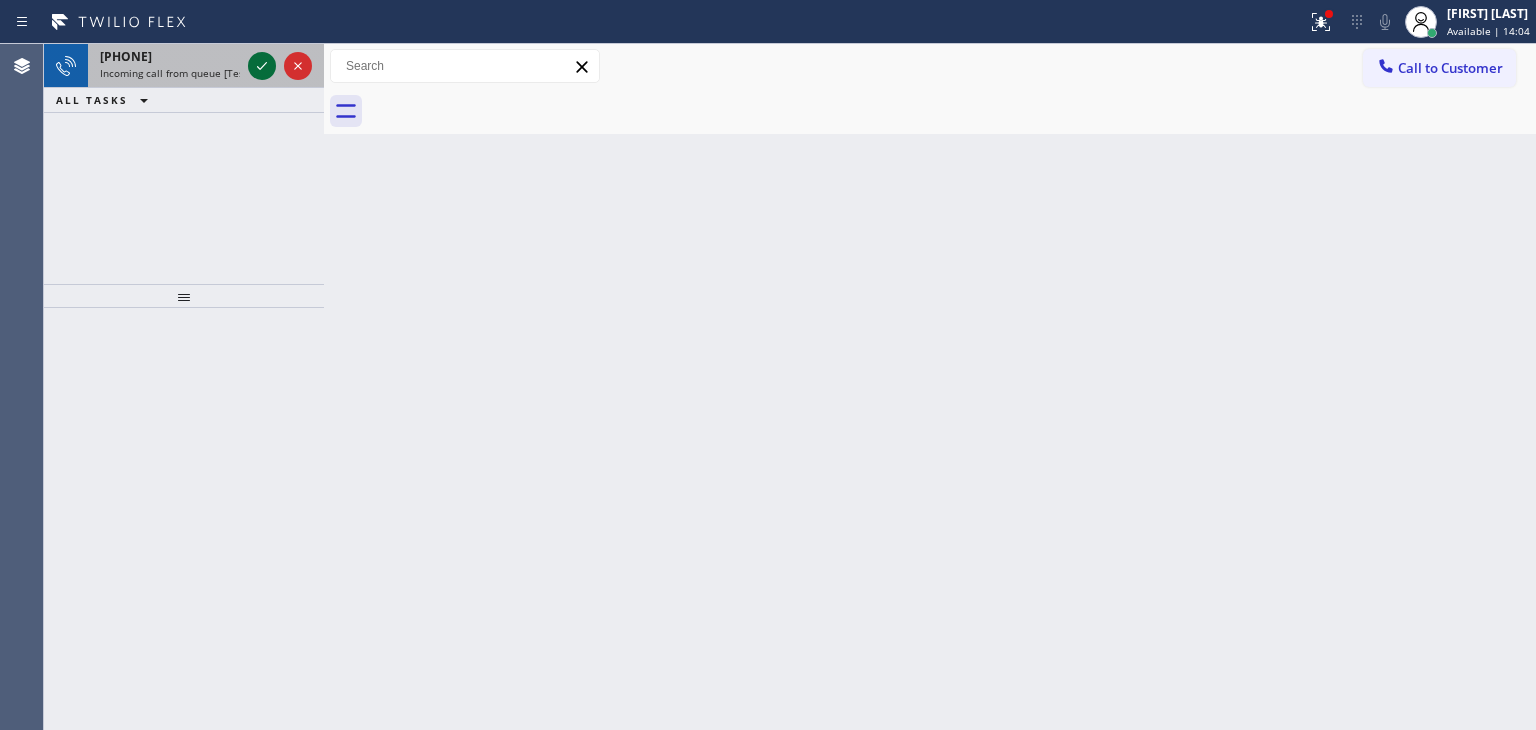 click 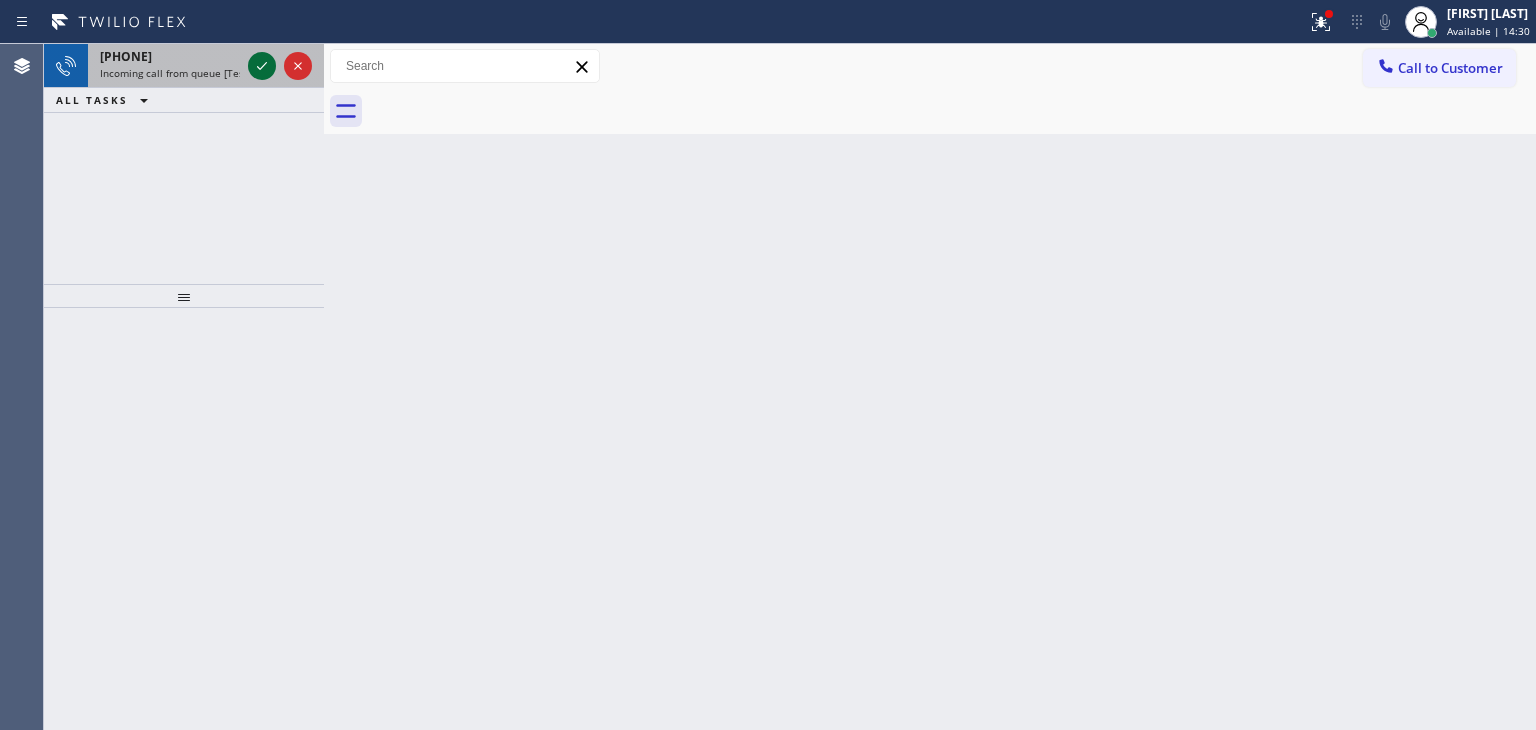 click 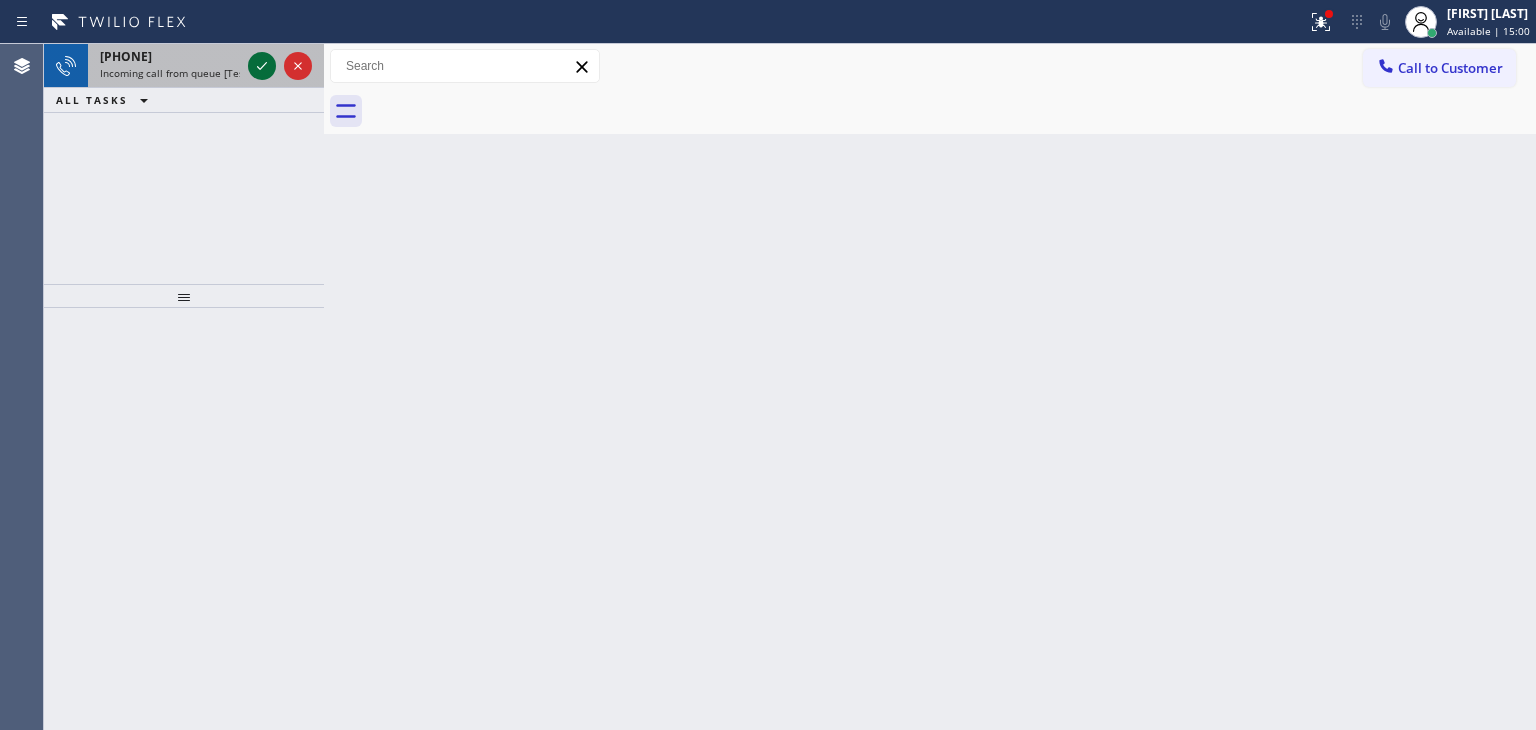 click 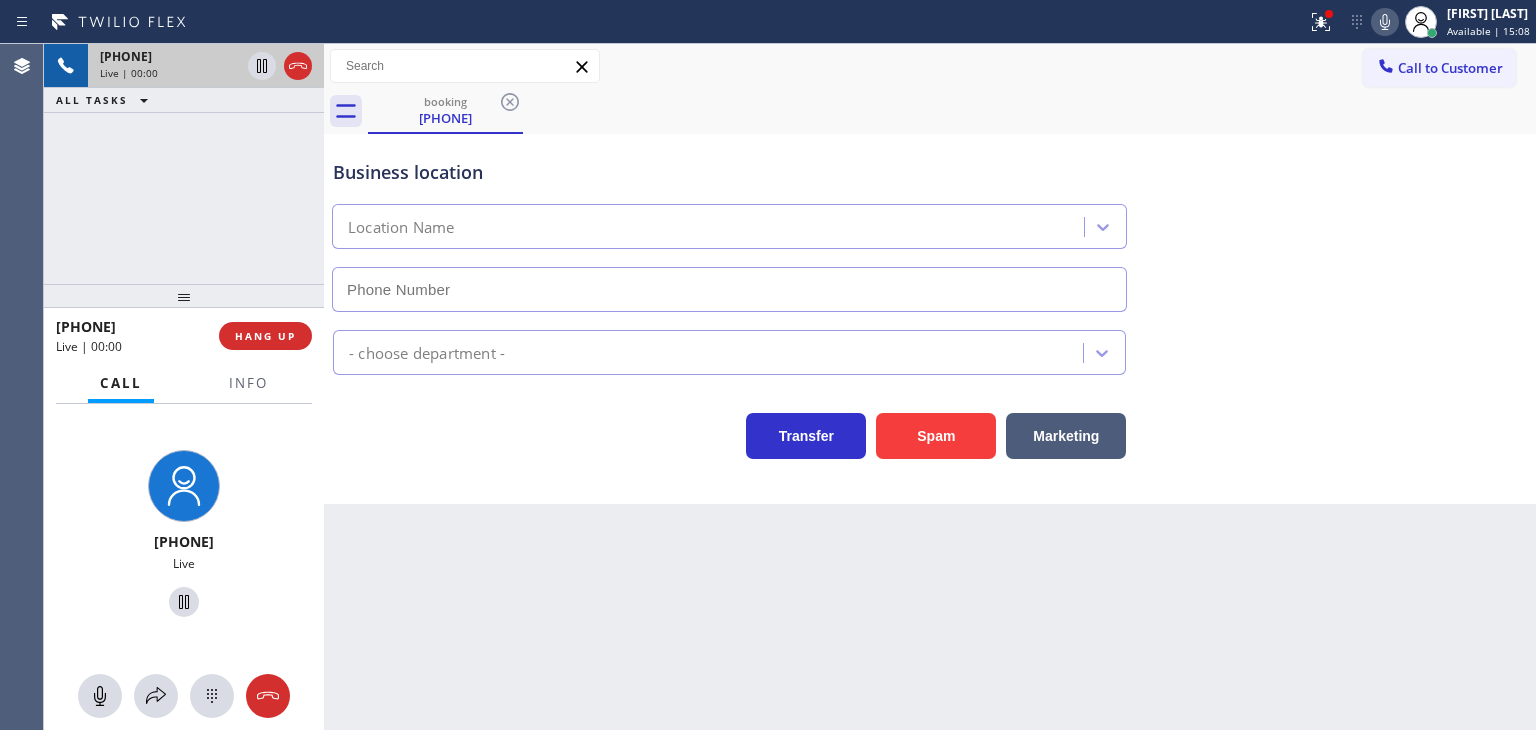 type on "(949) 334-2797" 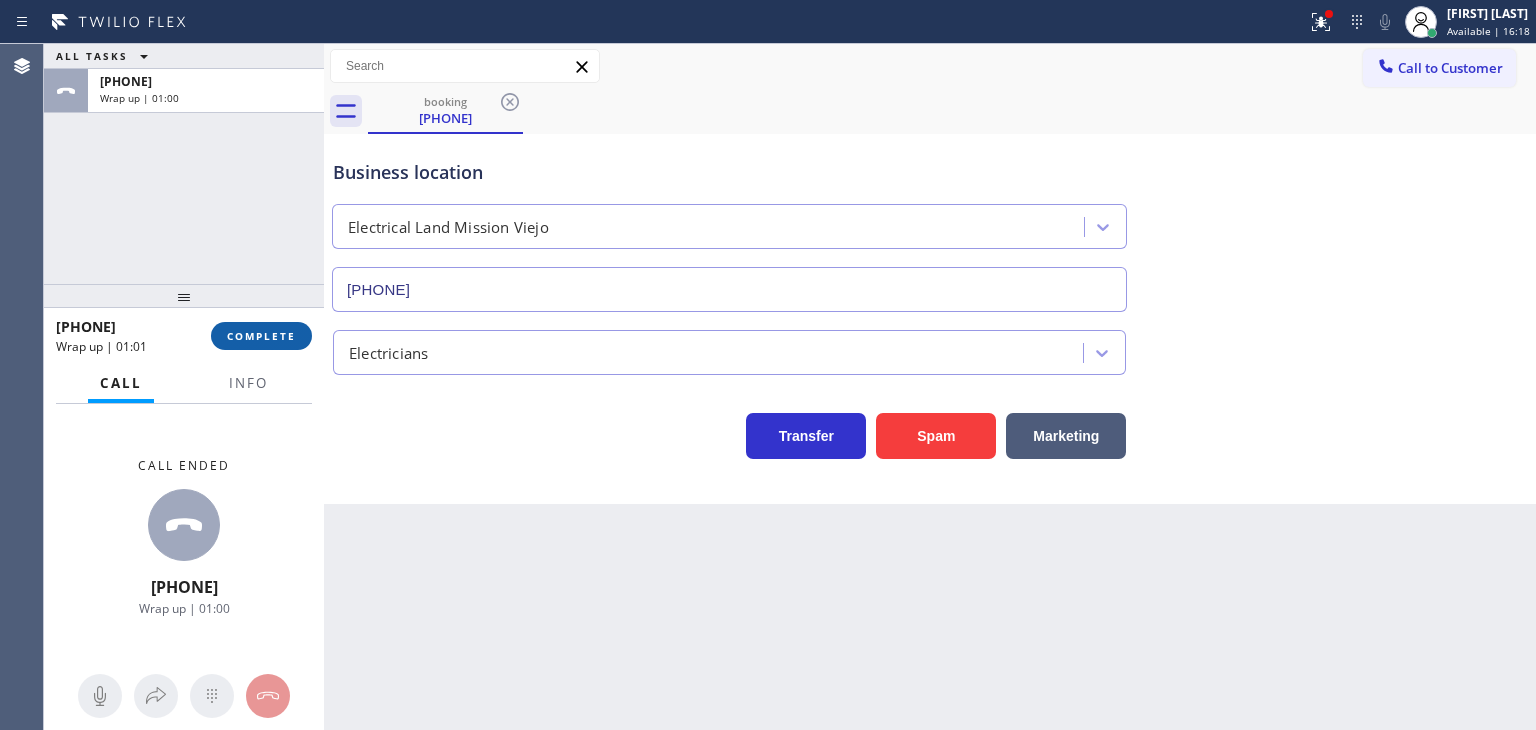 click on "COMPLETE" at bounding box center [261, 336] 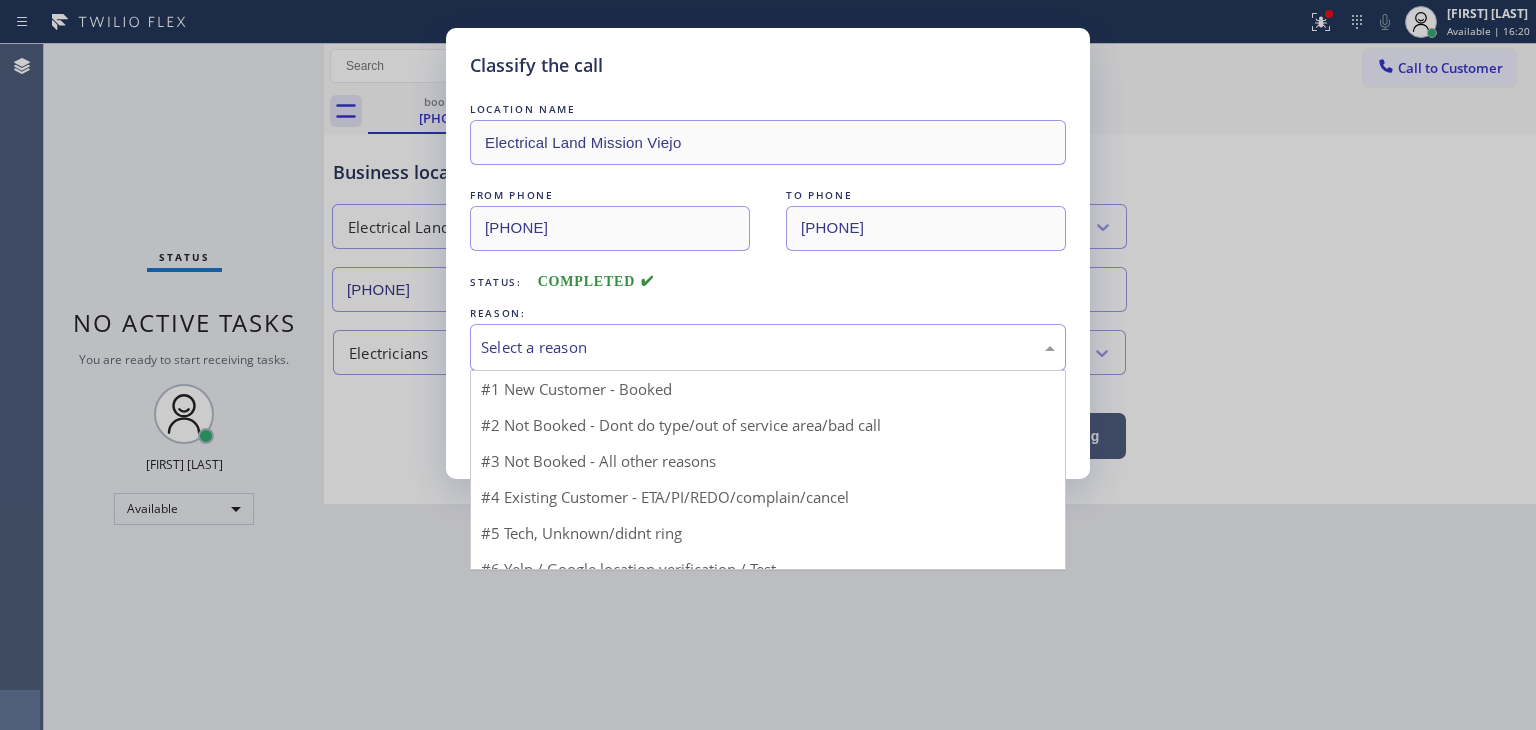click on "Select a reason" at bounding box center (768, 347) 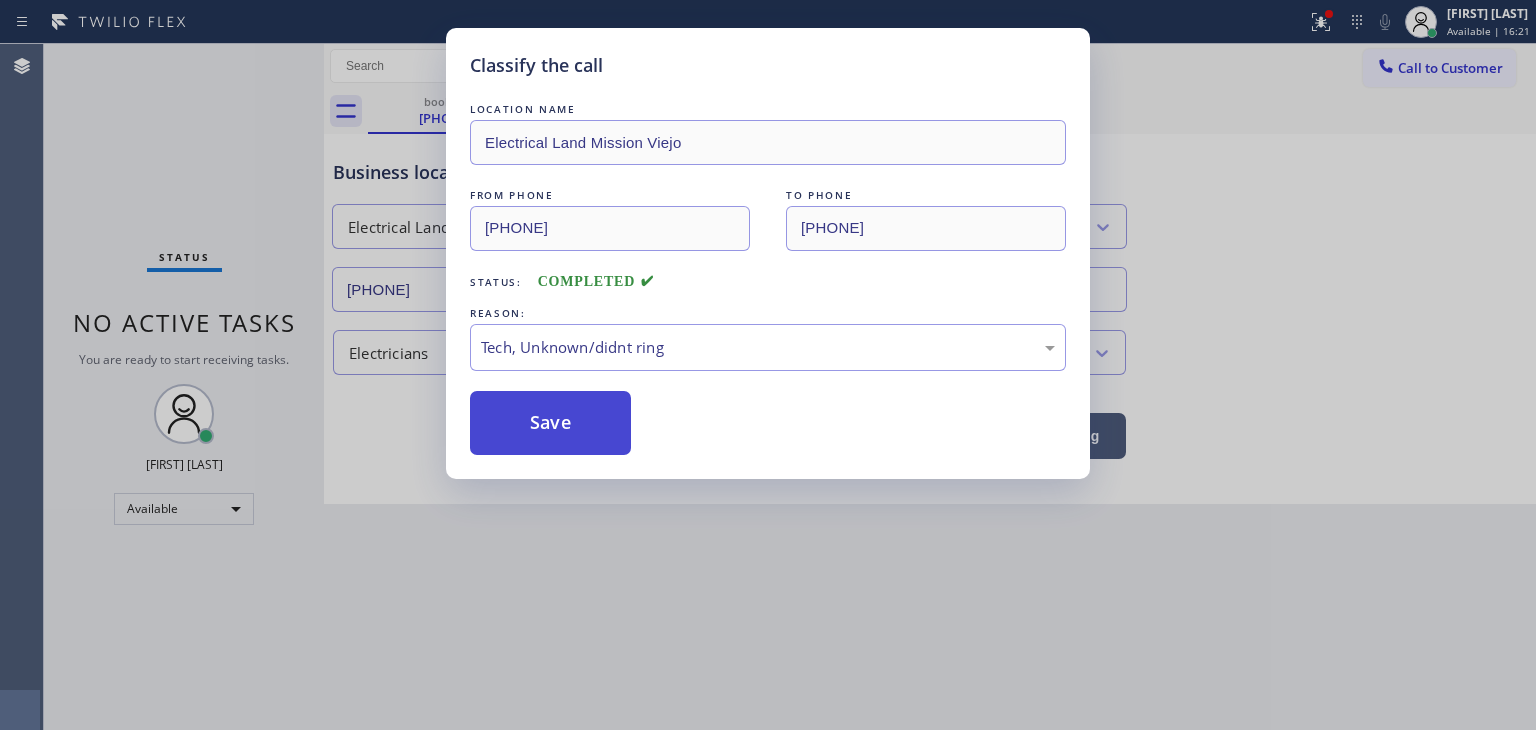click on "Save" at bounding box center (550, 423) 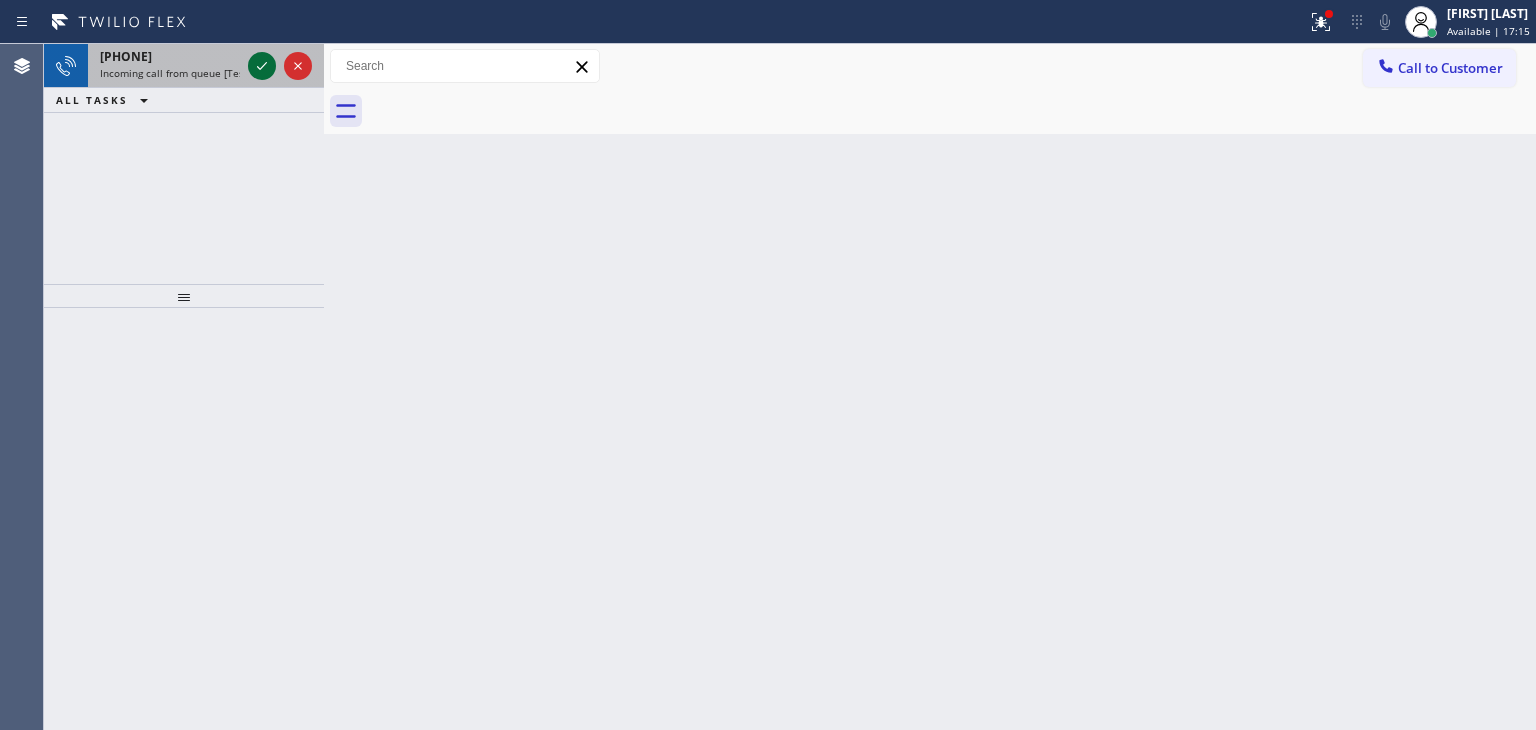 click 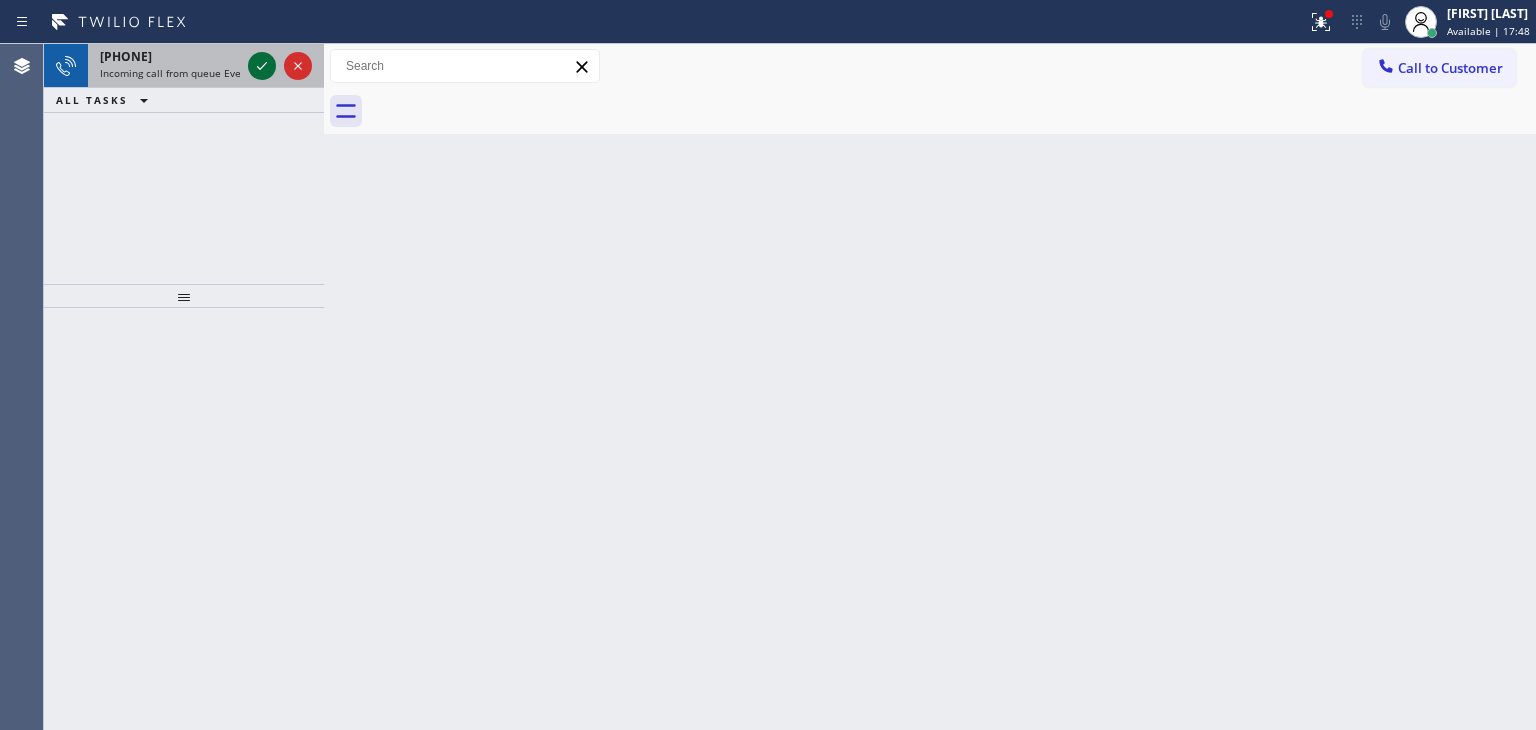 click 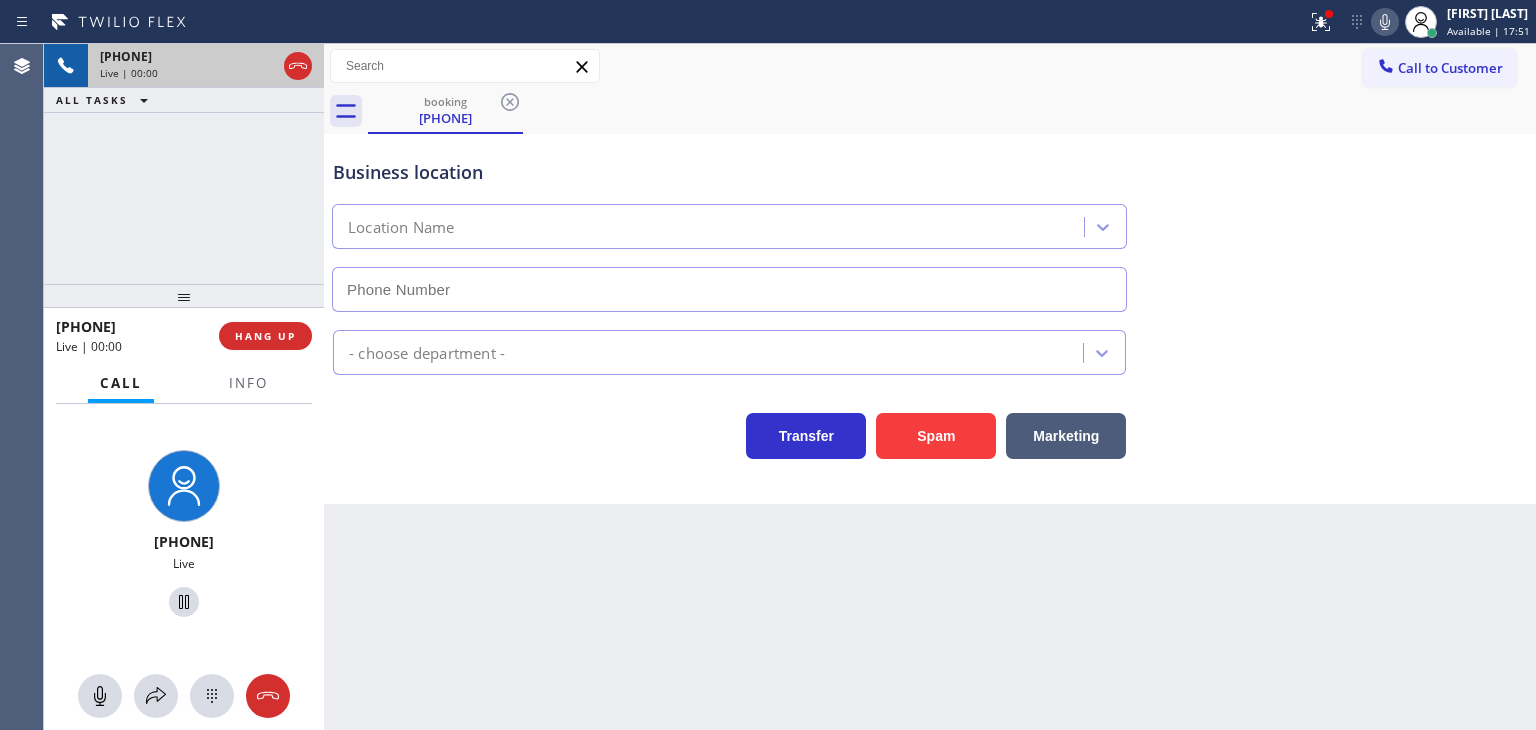 type on "(949) 391-4963" 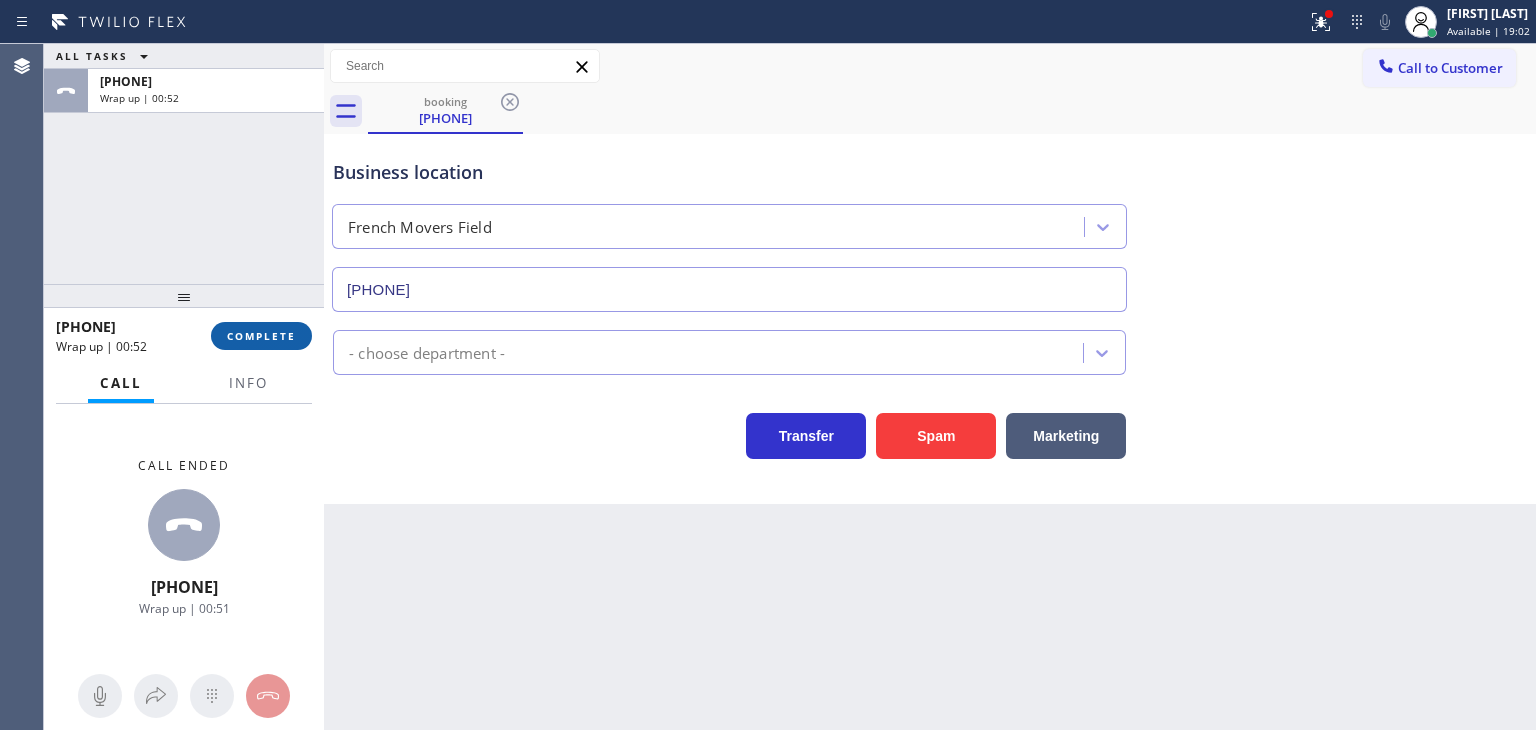 click on "COMPLETE" at bounding box center (261, 336) 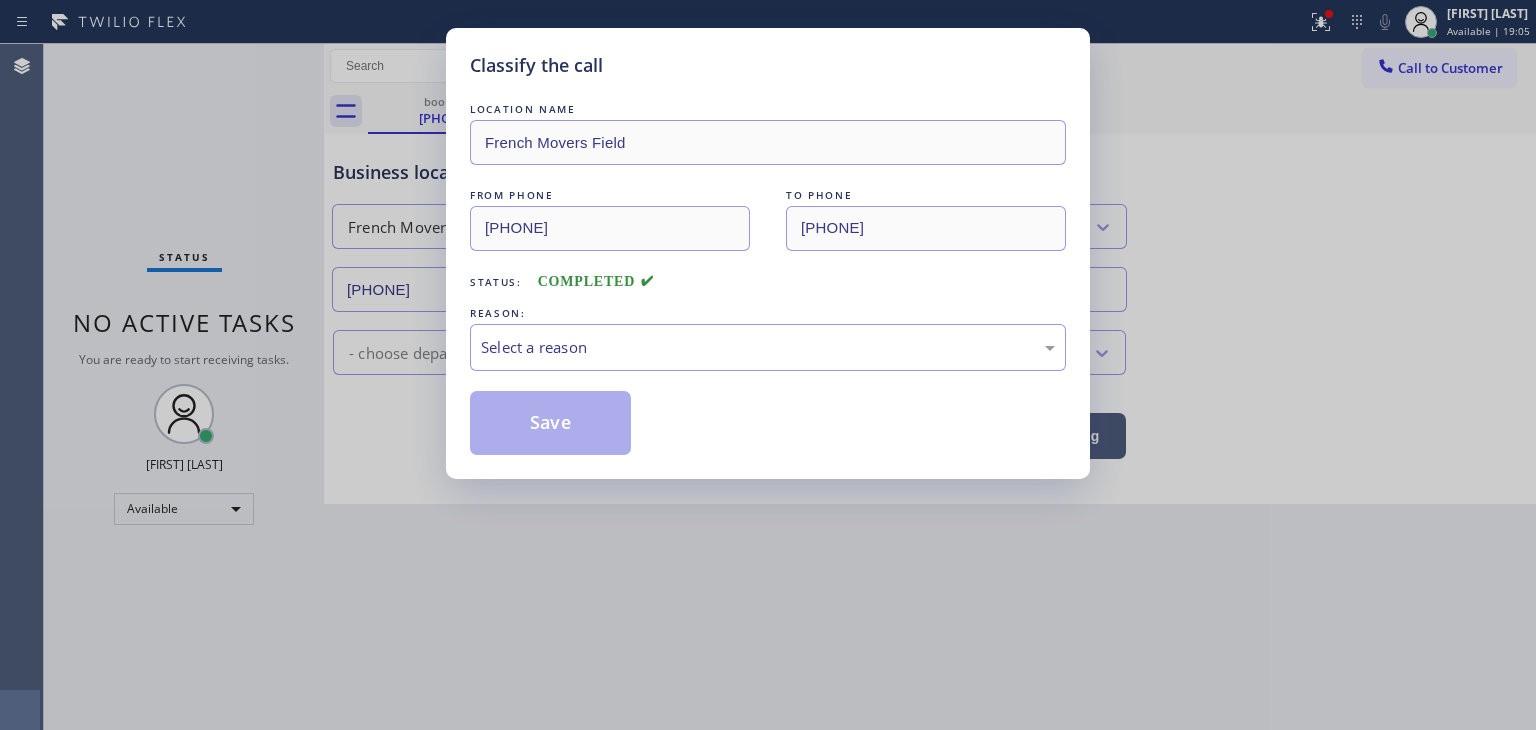 click on "Select a reason" at bounding box center [768, 347] 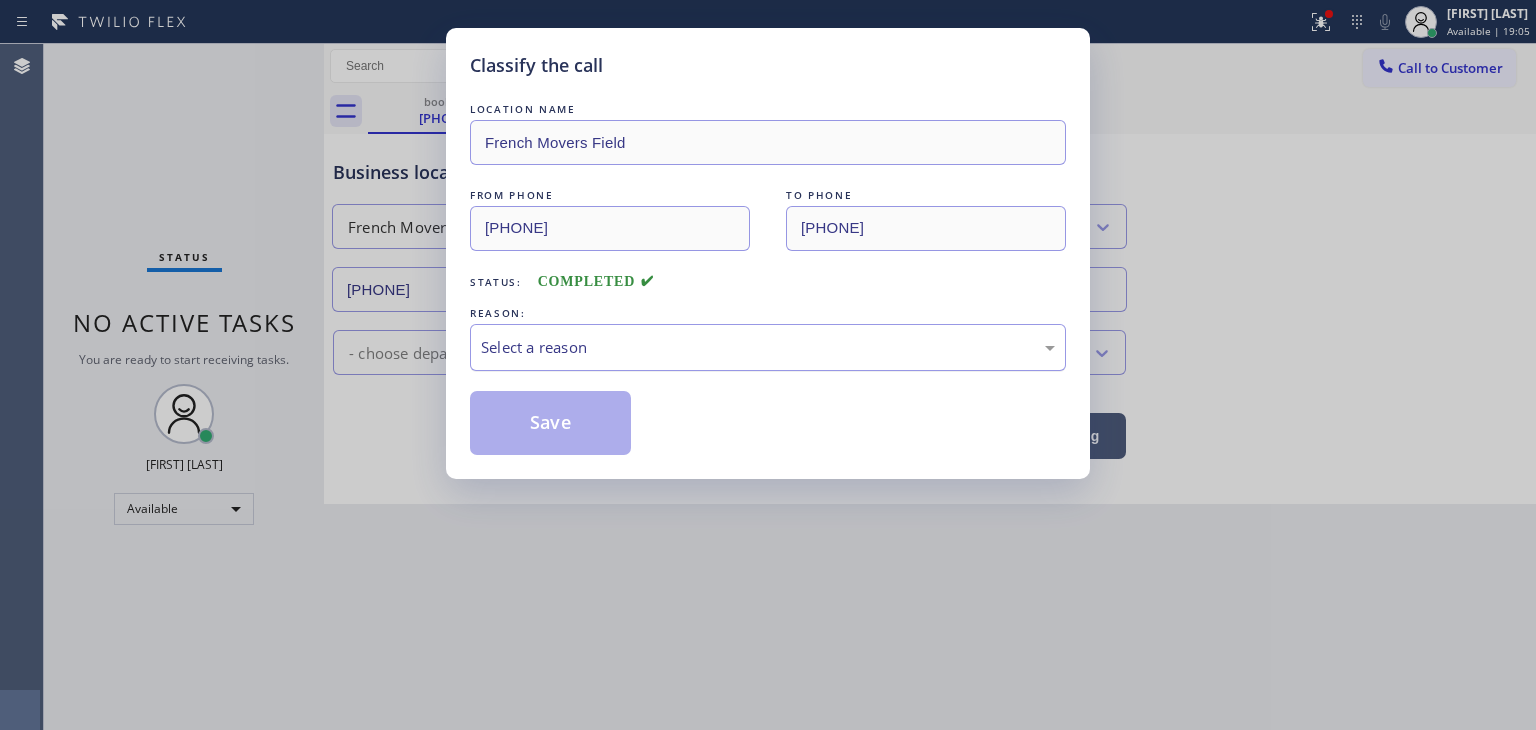 click on "Select a reason" at bounding box center (768, 347) 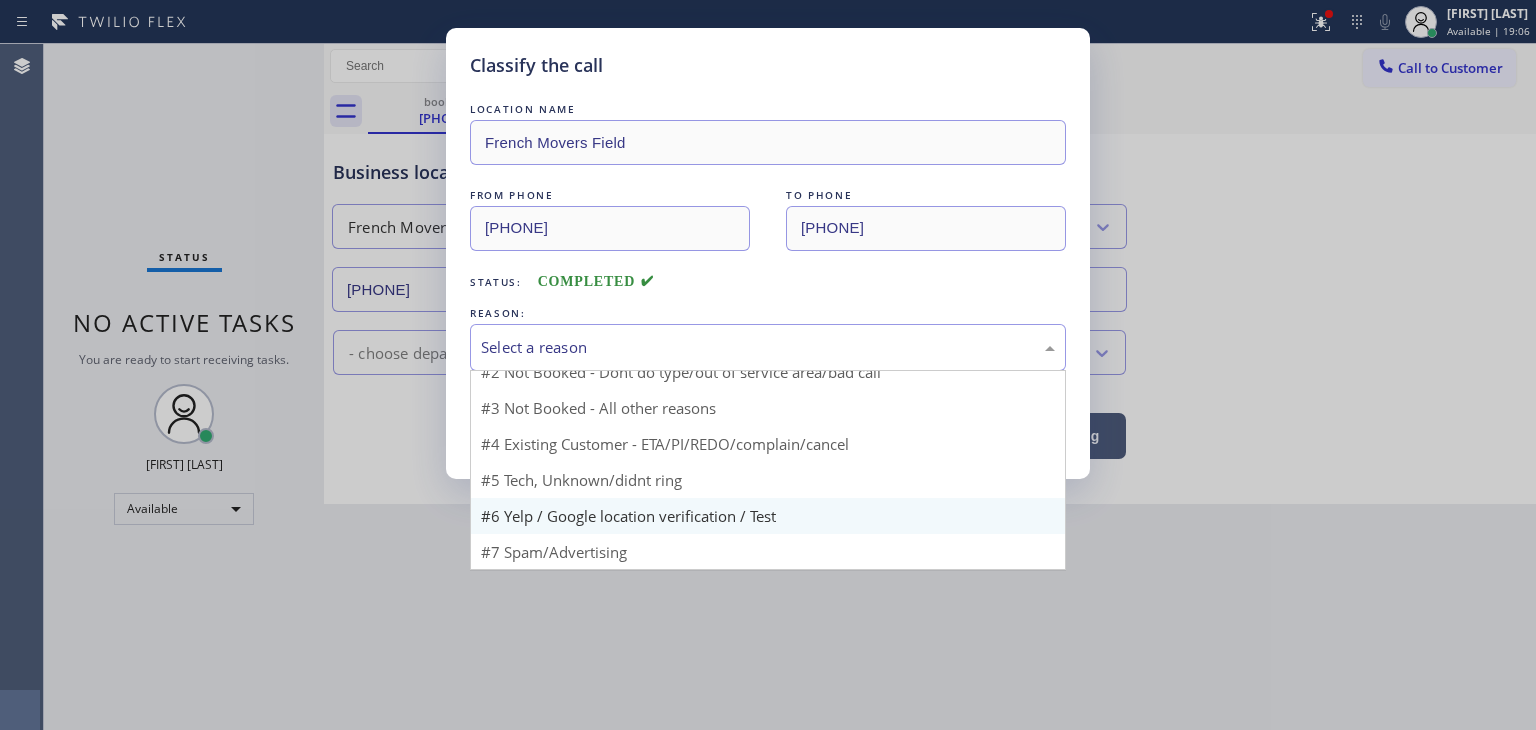 scroll, scrollTop: 17, scrollLeft: 0, axis: vertical 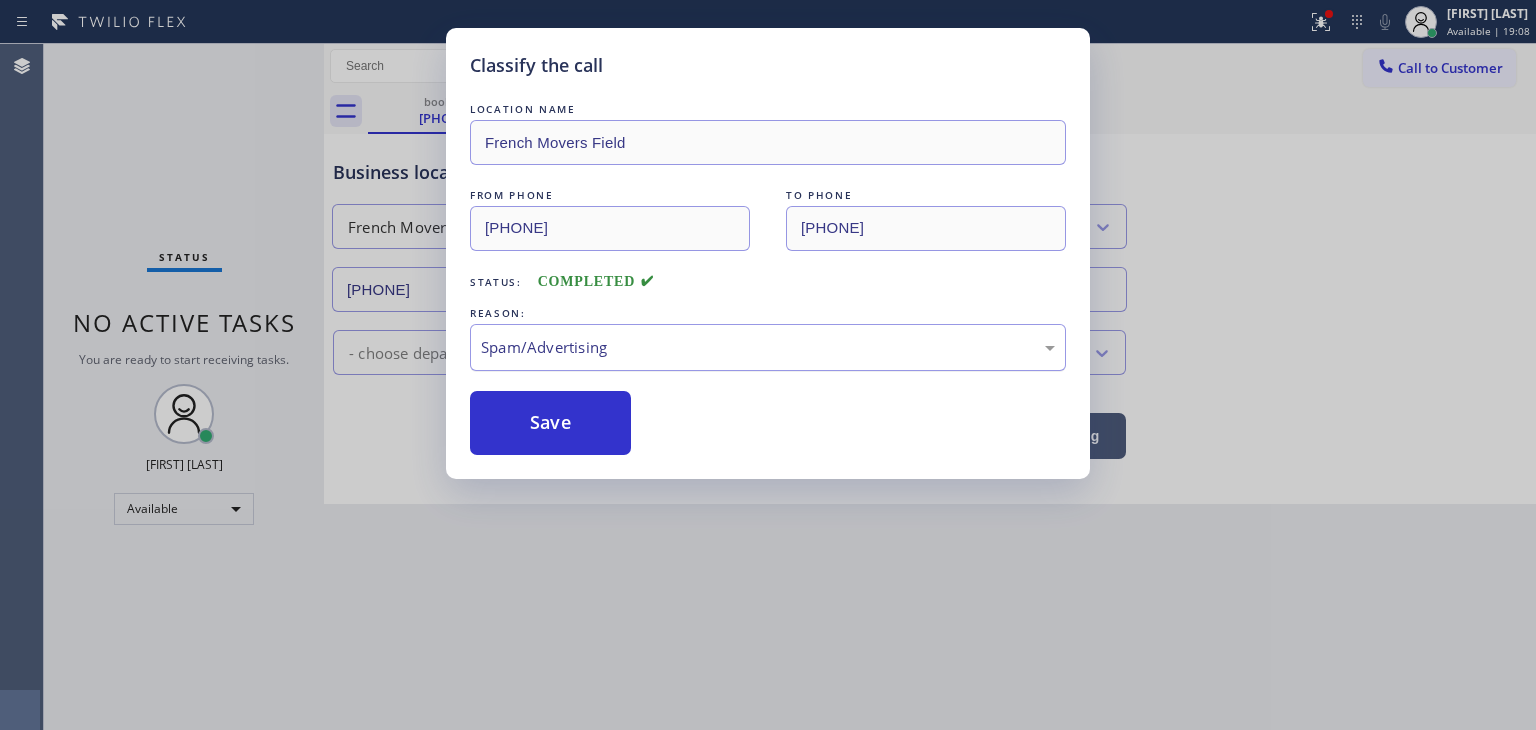 click on "Spam/Advertising" at bounding box center [768, 347] 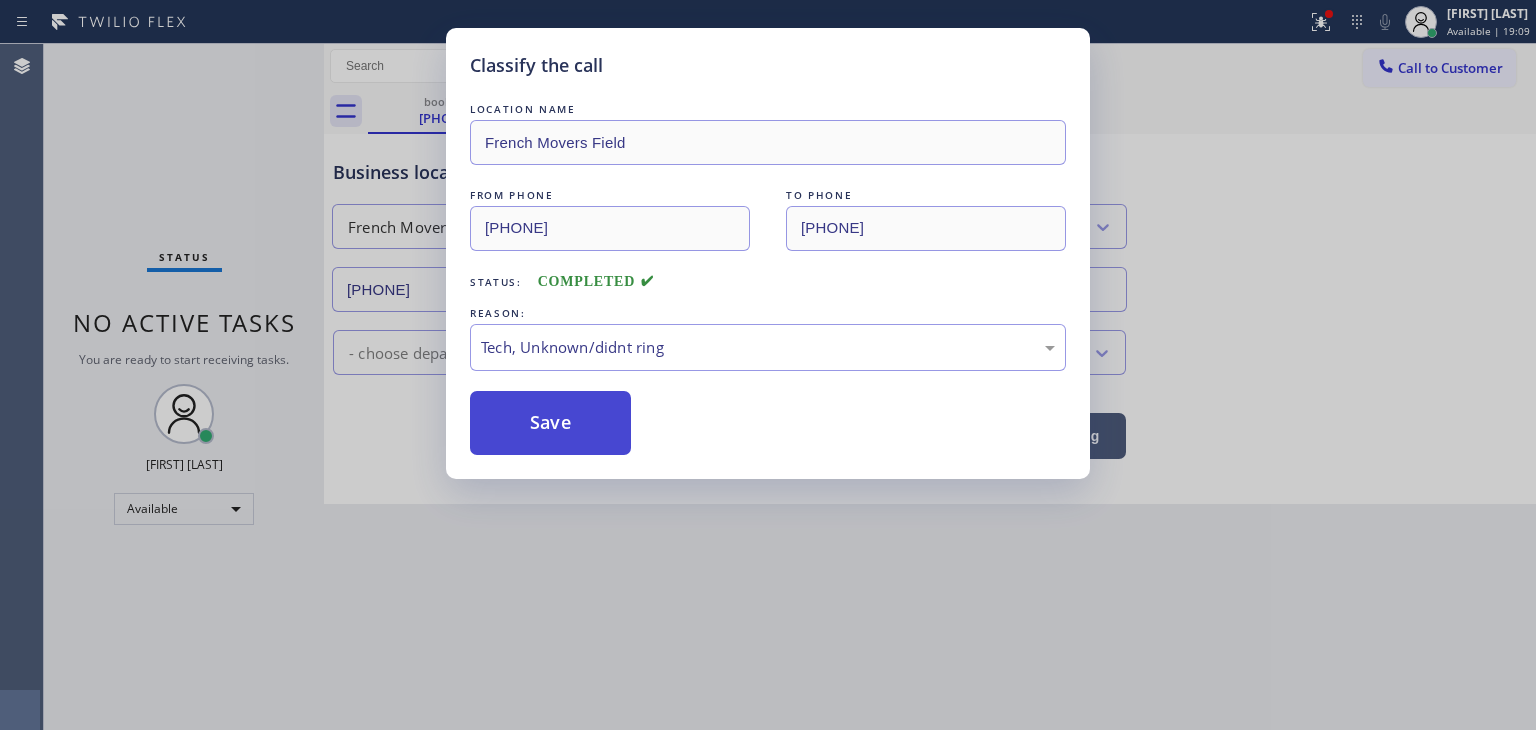 click on "Save" at bounding box center (550, 423) 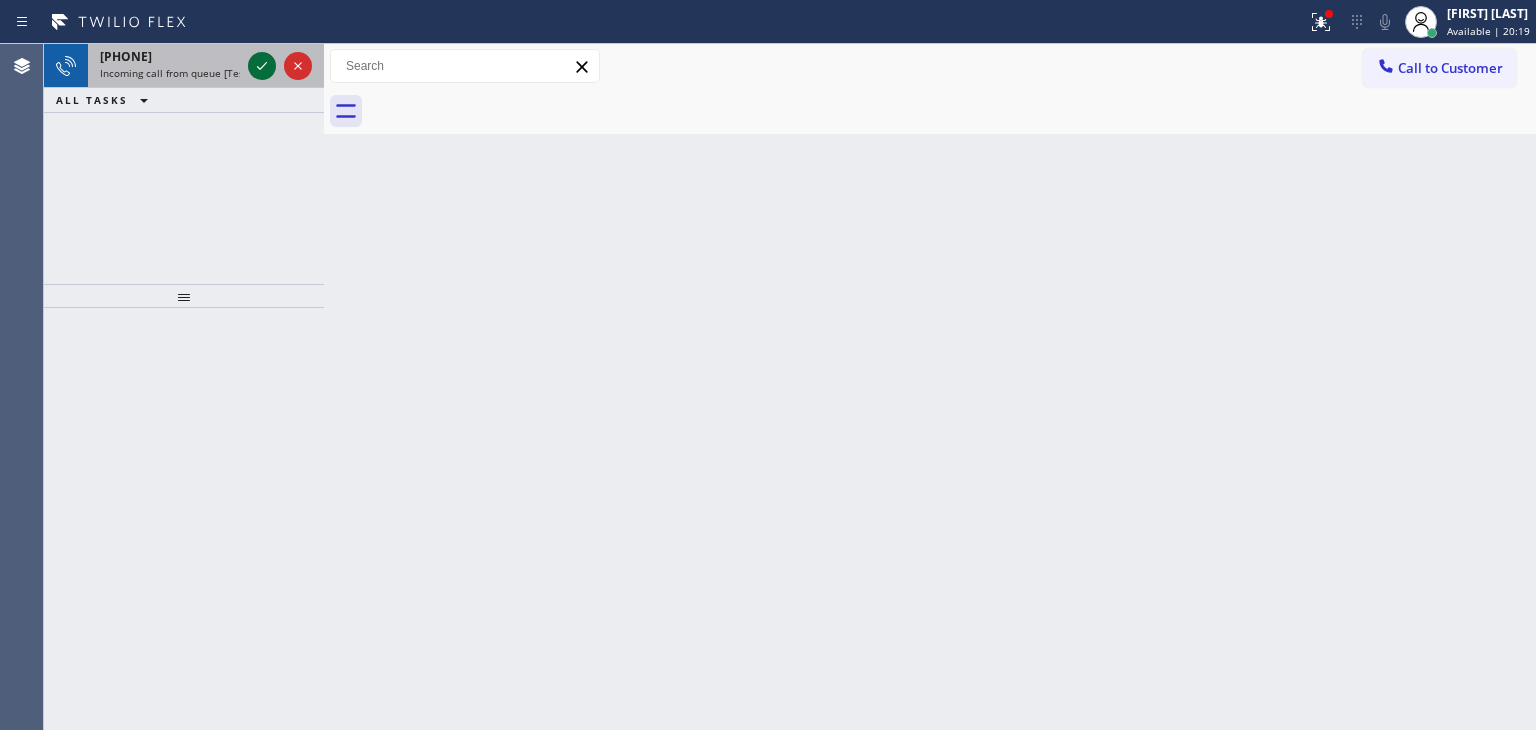 click 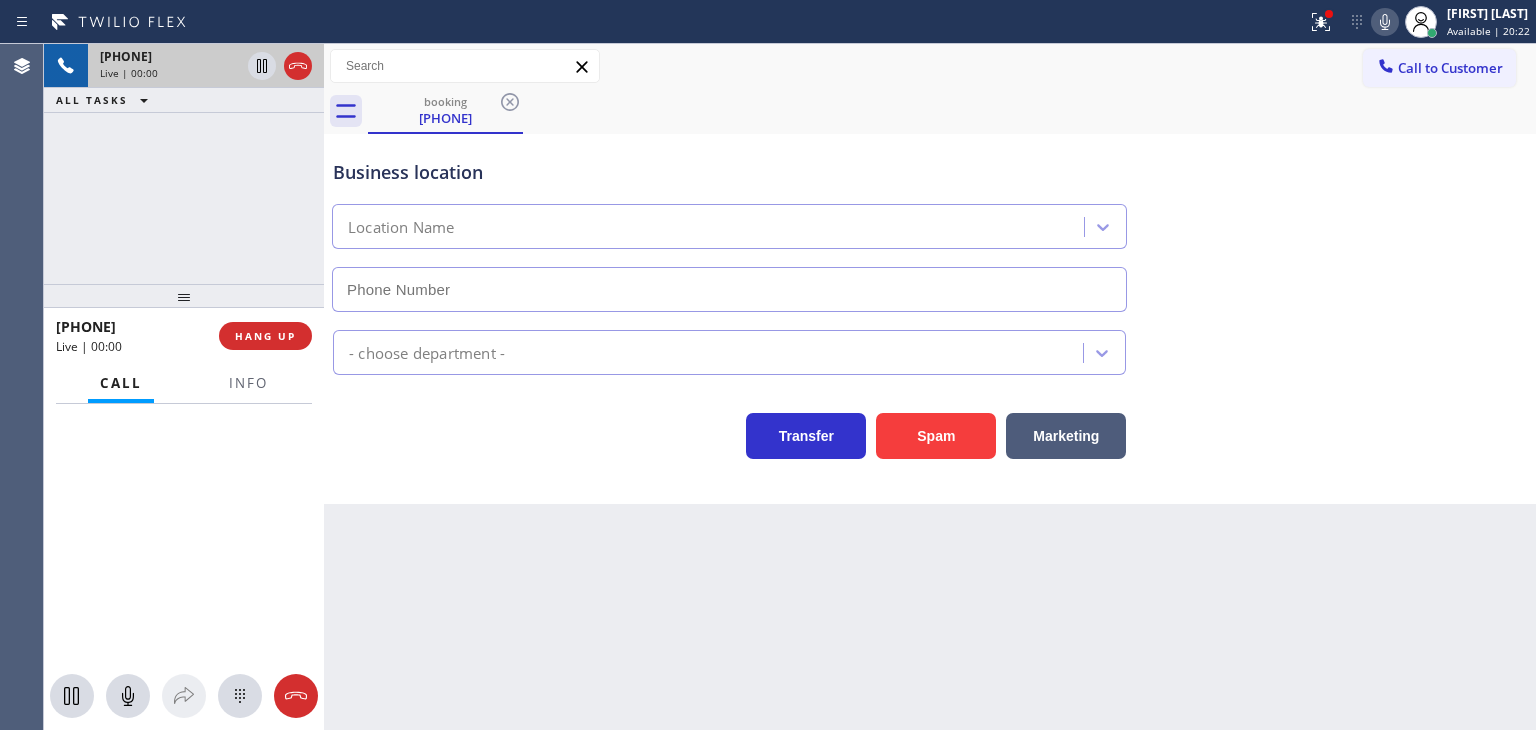 type on "(510) 880-1070" 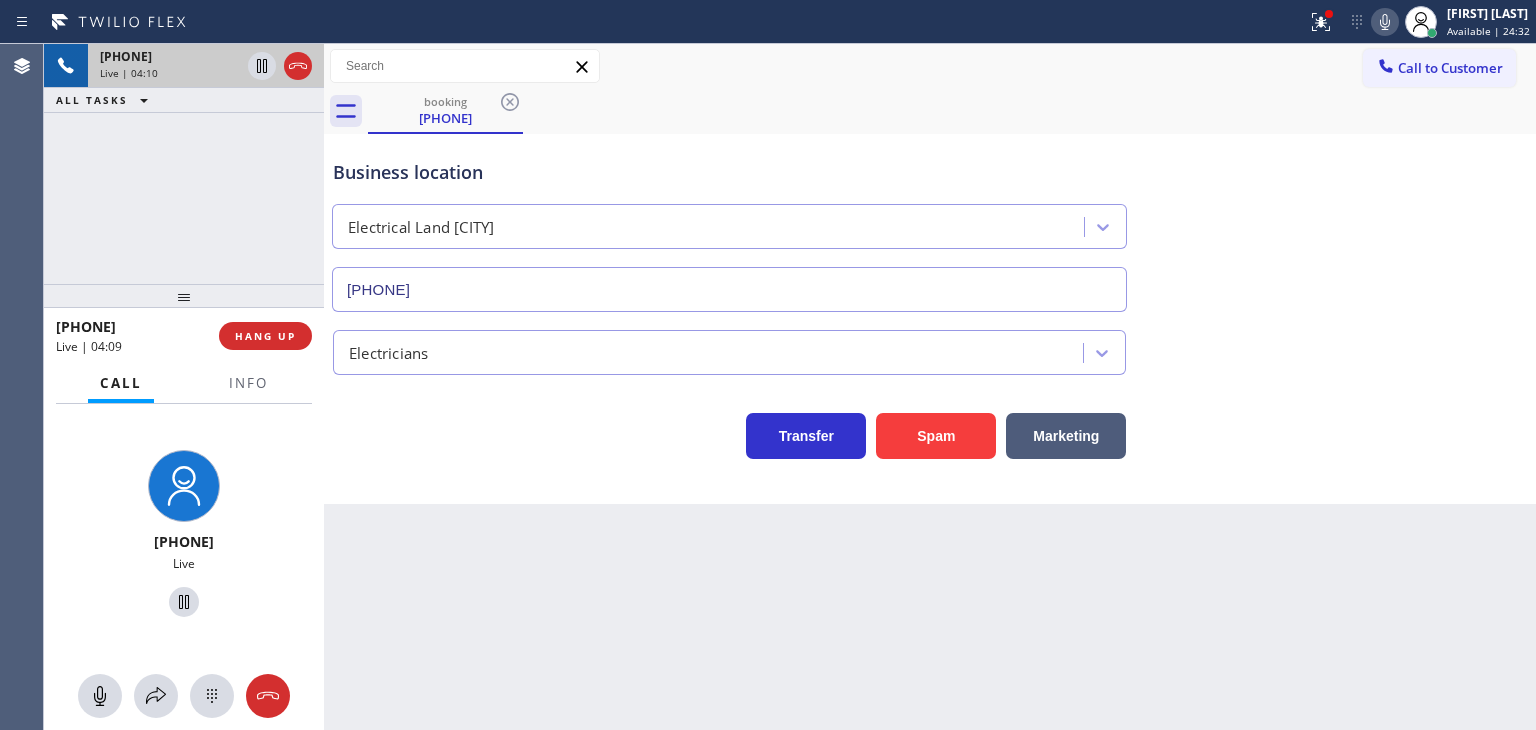 drag, startPoint x: 179, startPoint y: 327, endPoint x: 76, endPoint y: 330, distance: 103.04368 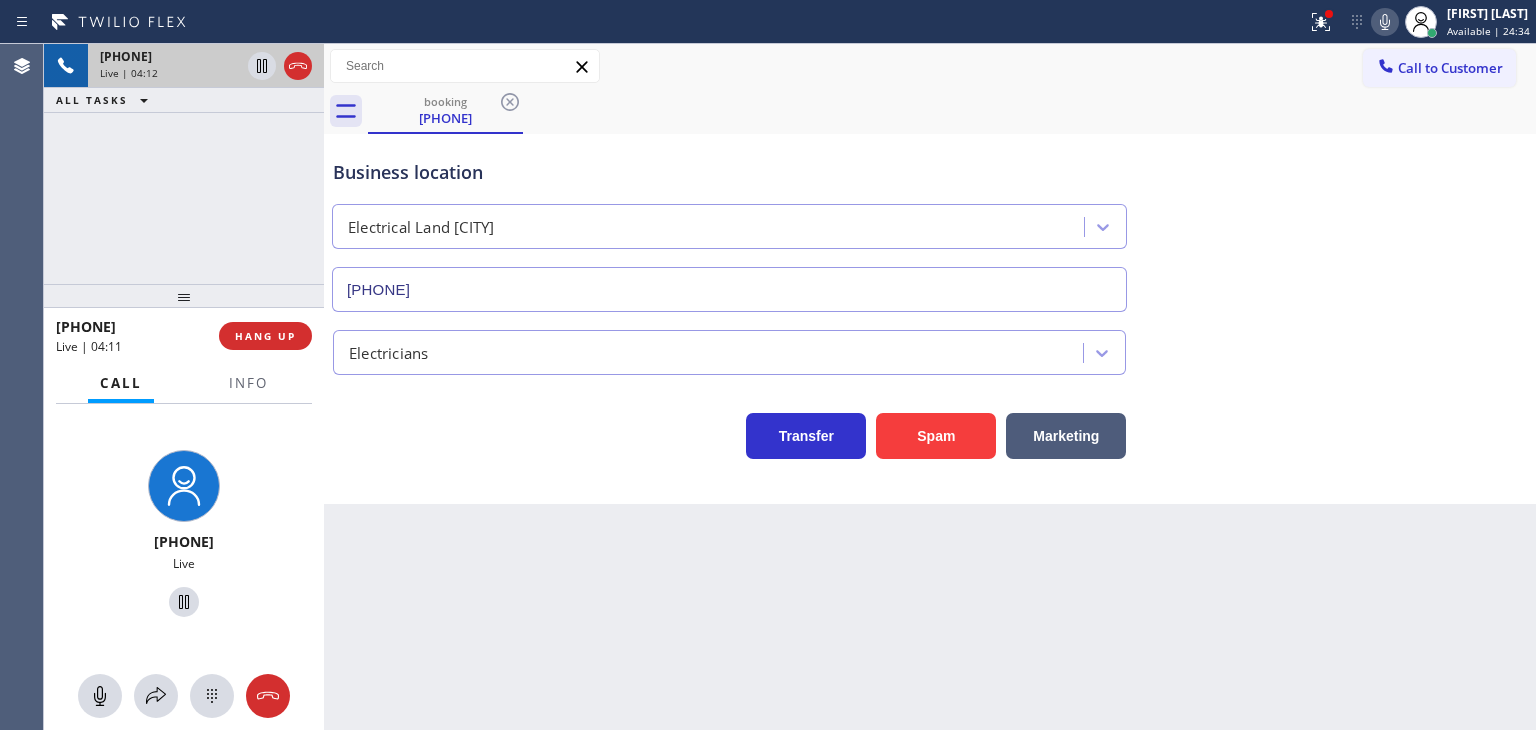 copy on "4086078873" 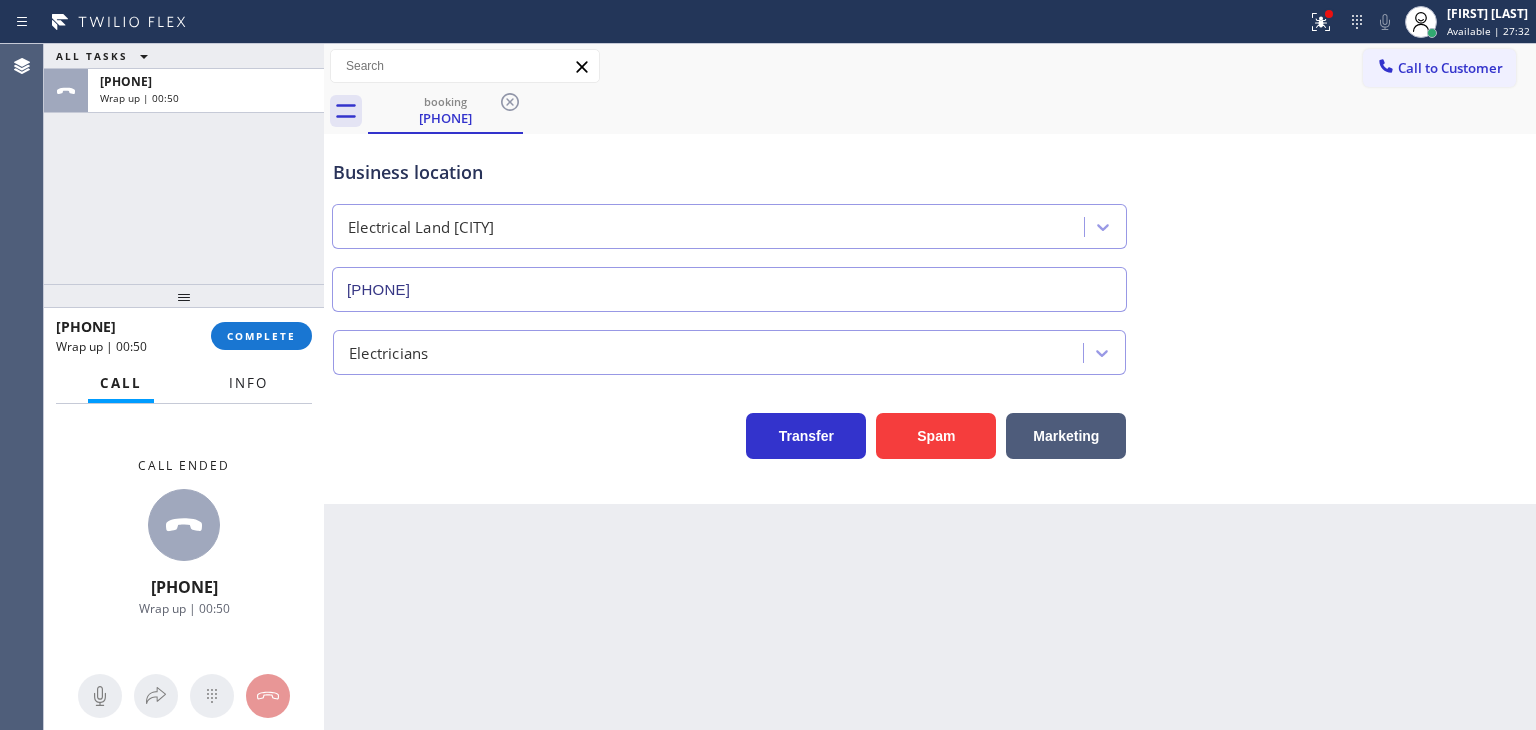 click on "Info" at bounding box center [248, 383] 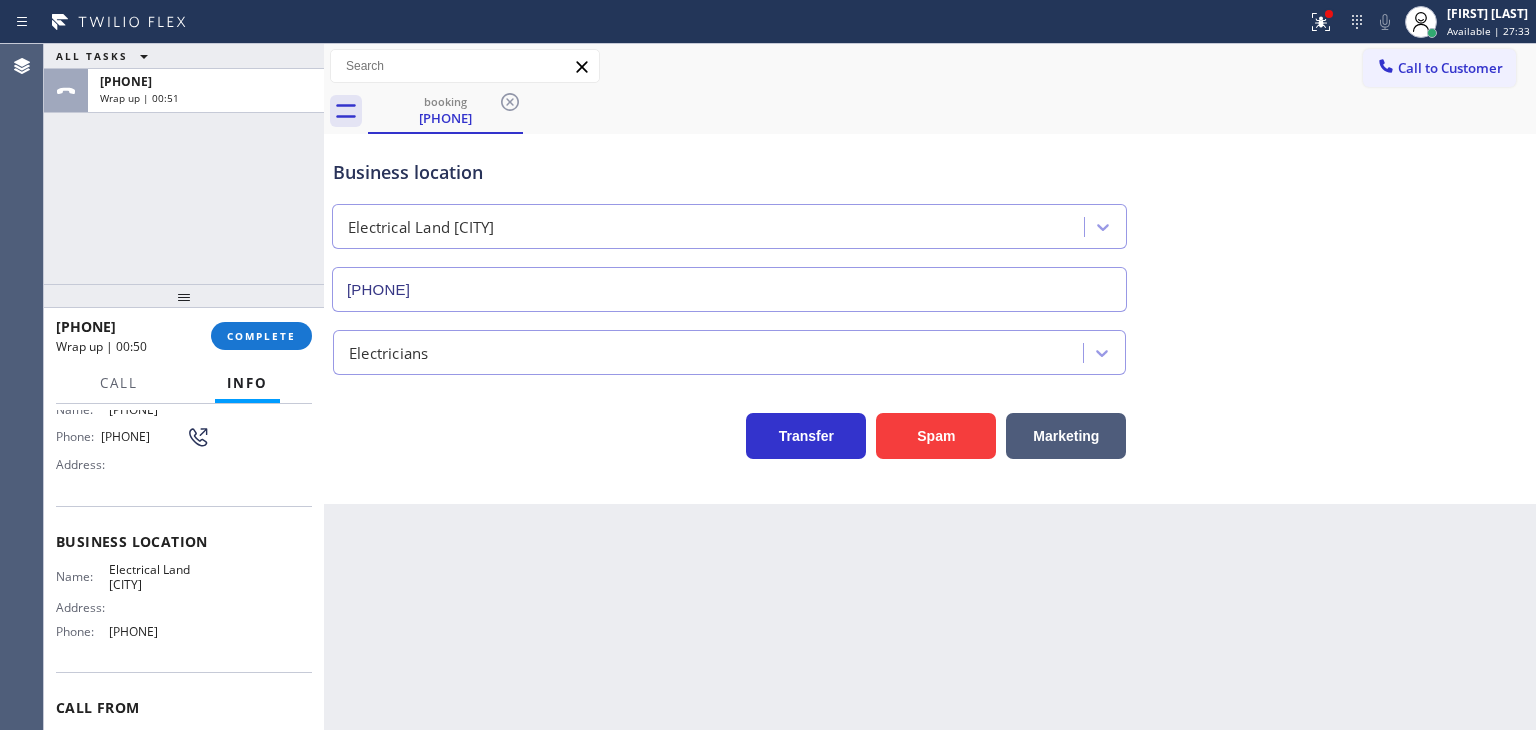 scroll, scrollTop: 100, scrollLeft: 0, axis: vertical 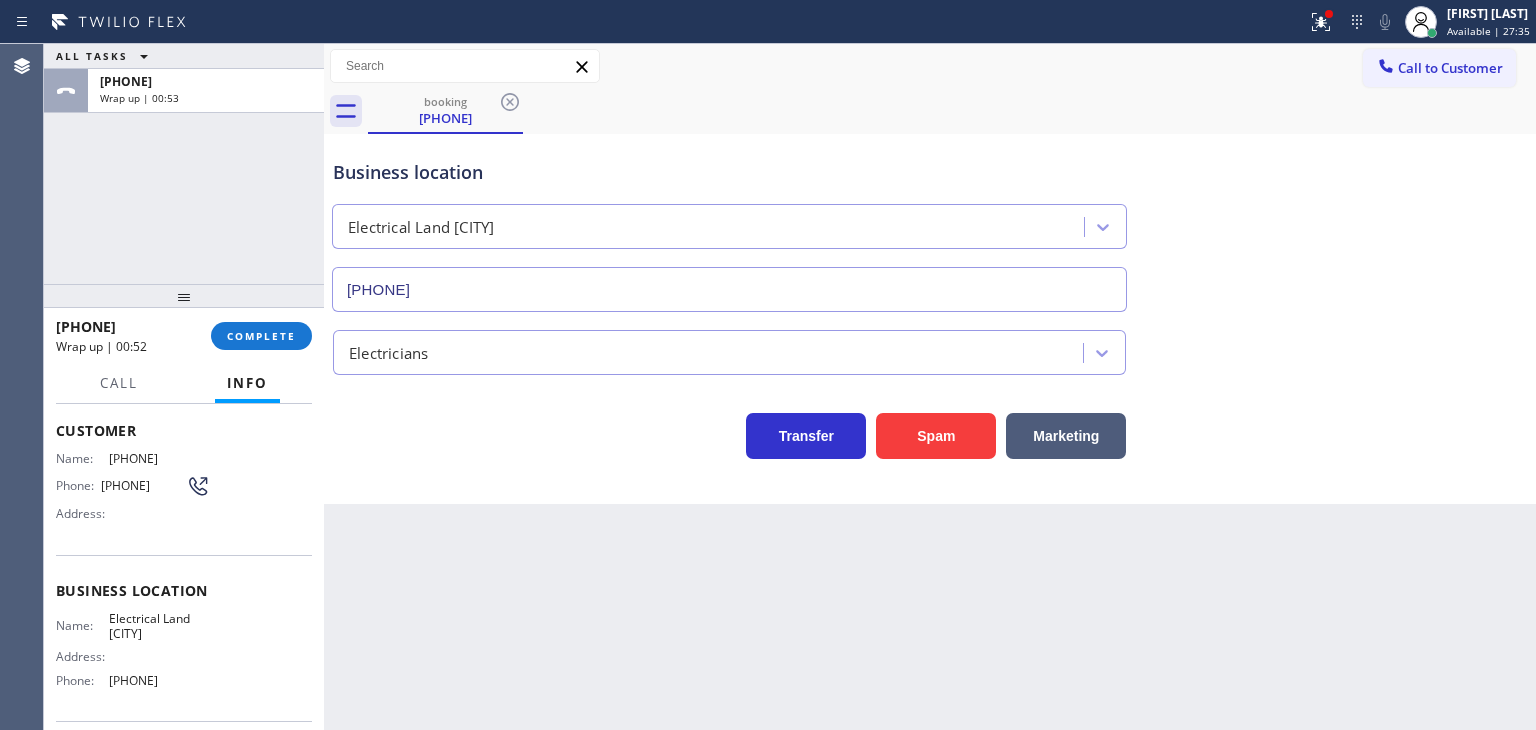 drag, startPoint x: 205, startPoint y: 684, endPoint x: 96, endPoint y: 672, distance: 109.65856 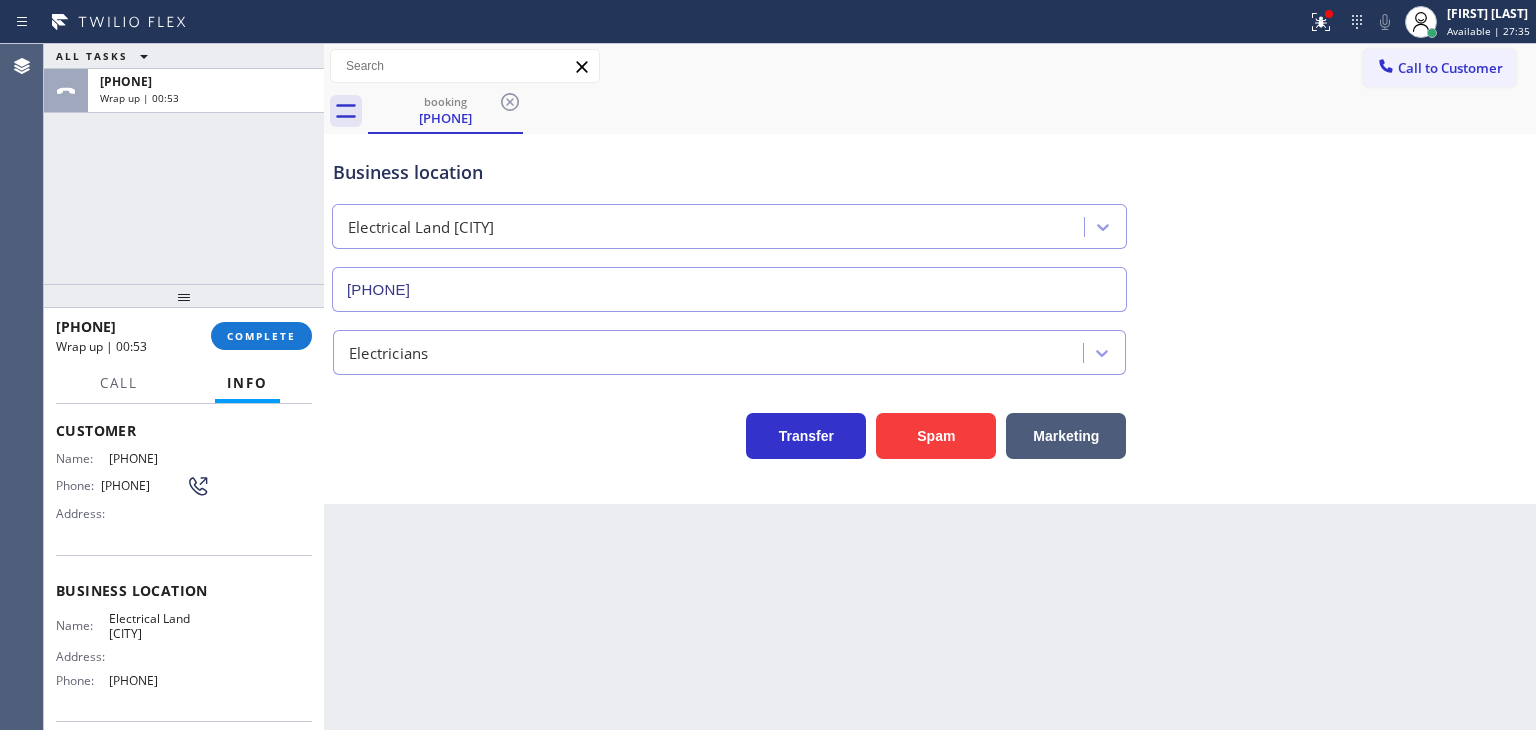 copy on "(510) 880-1070" 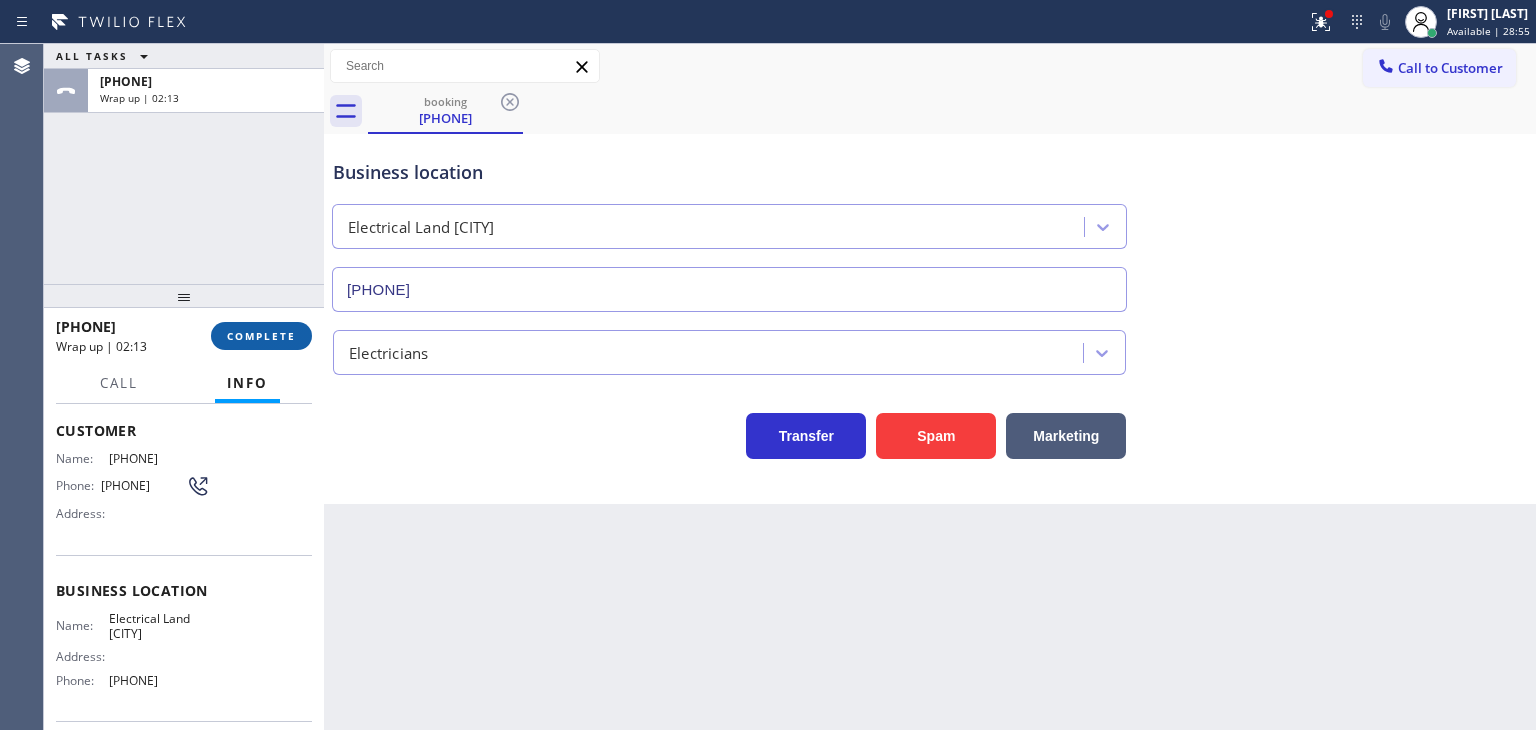 click on "COMPLETE" at bounding box center (261, 336) 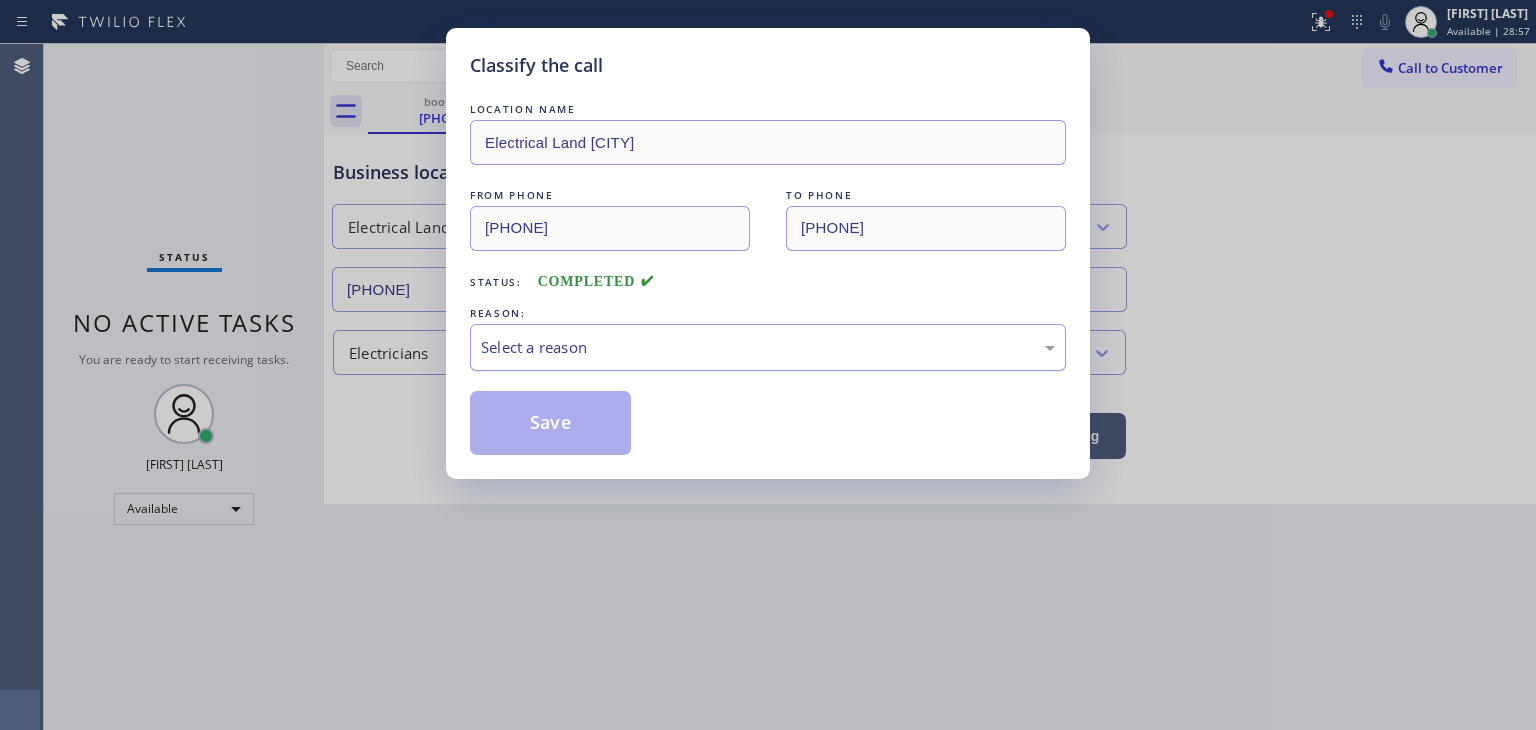 click on "Select a reason" at bounding box center [768, 347] 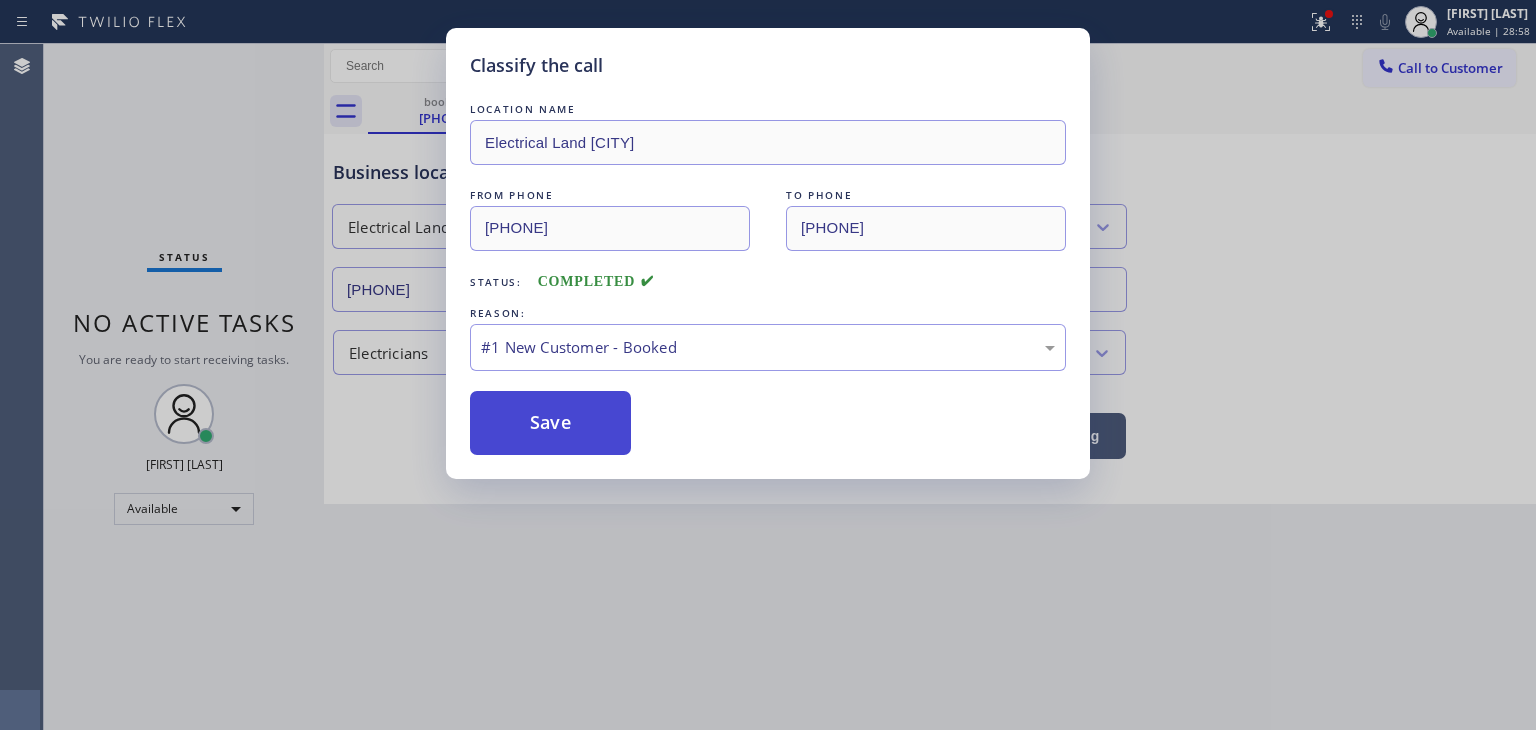 drag, startPoint x: 540, startPoint y: 417, endPoint x: 549, endPoint y: 431, distance: 16.643316 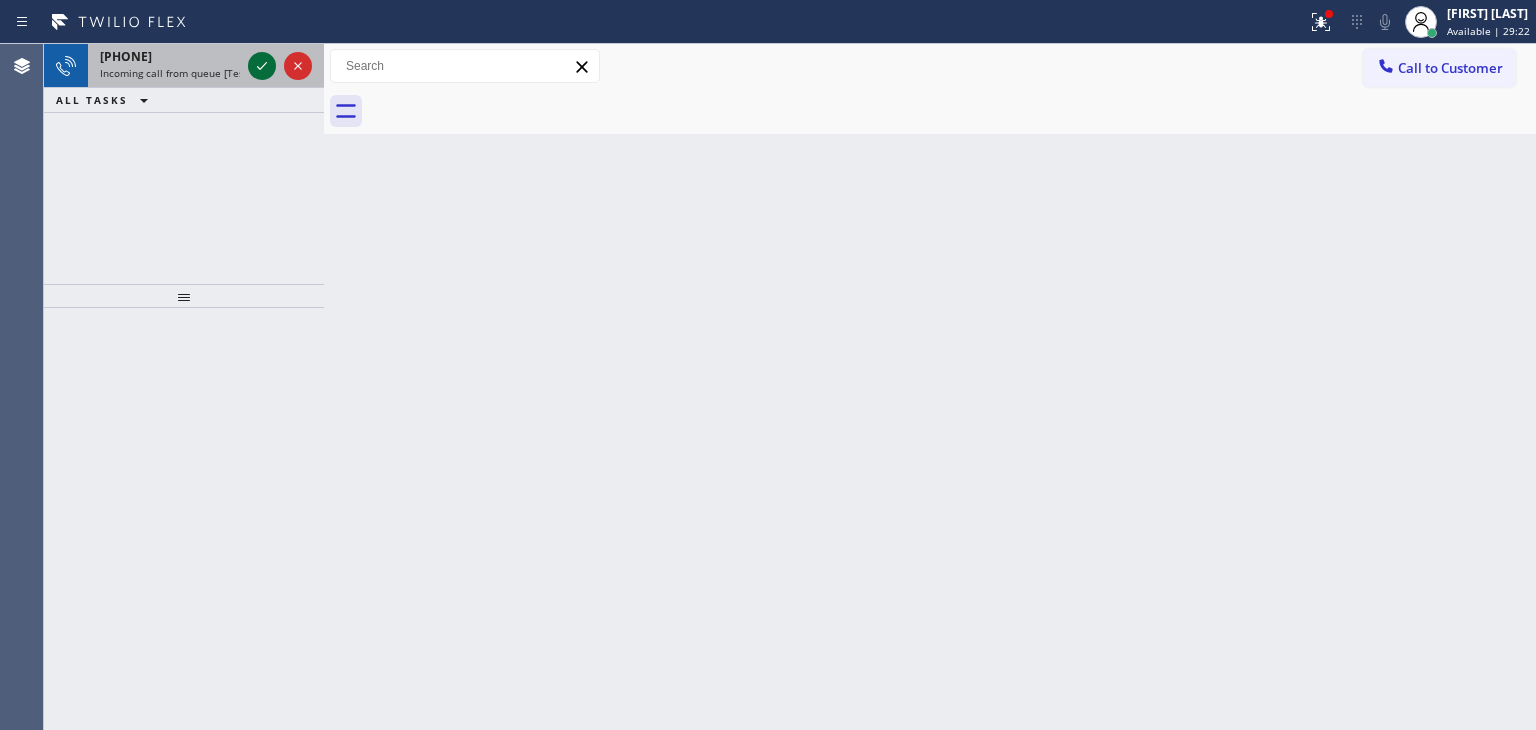 click 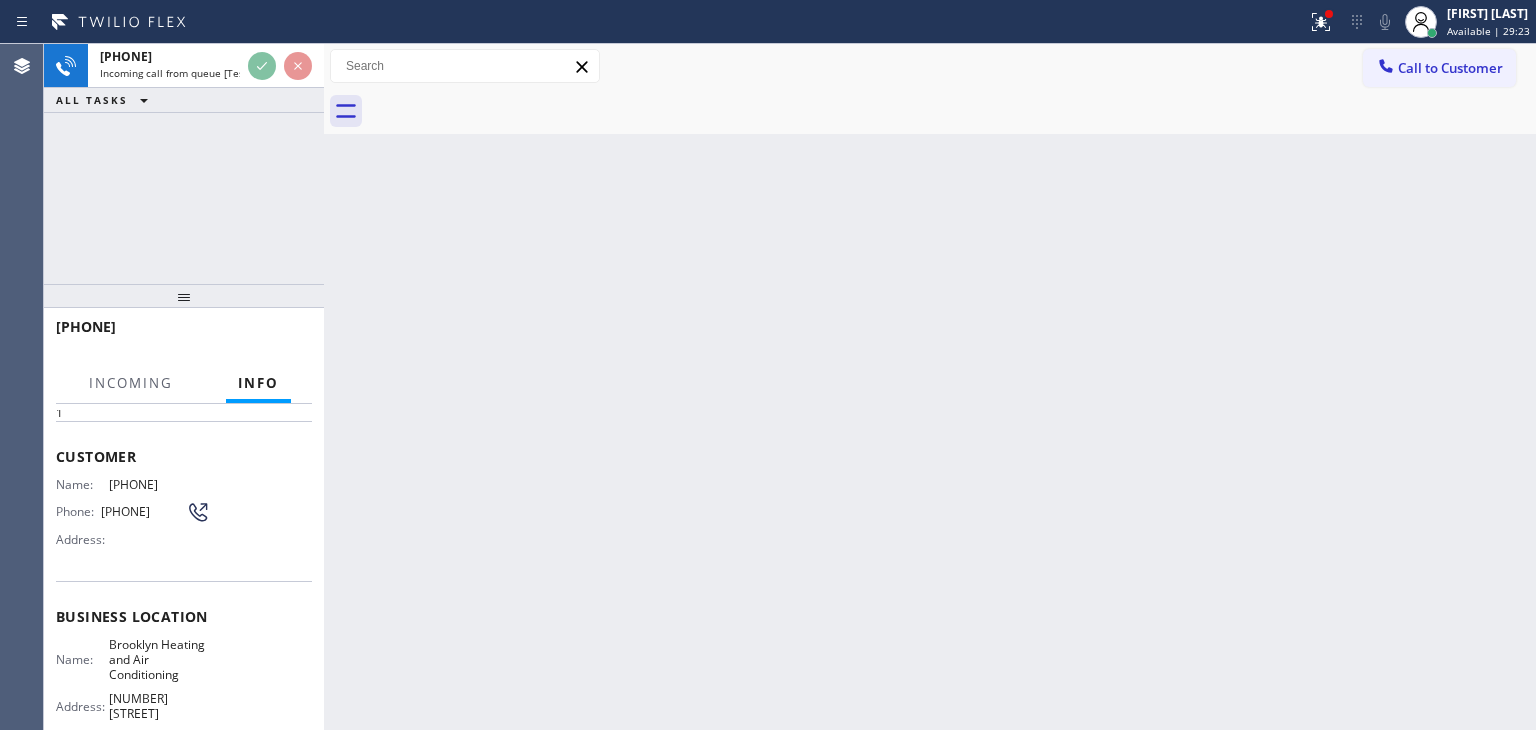 scroll, scrollTop: 200, scrollLeft: 0, axis: vertical 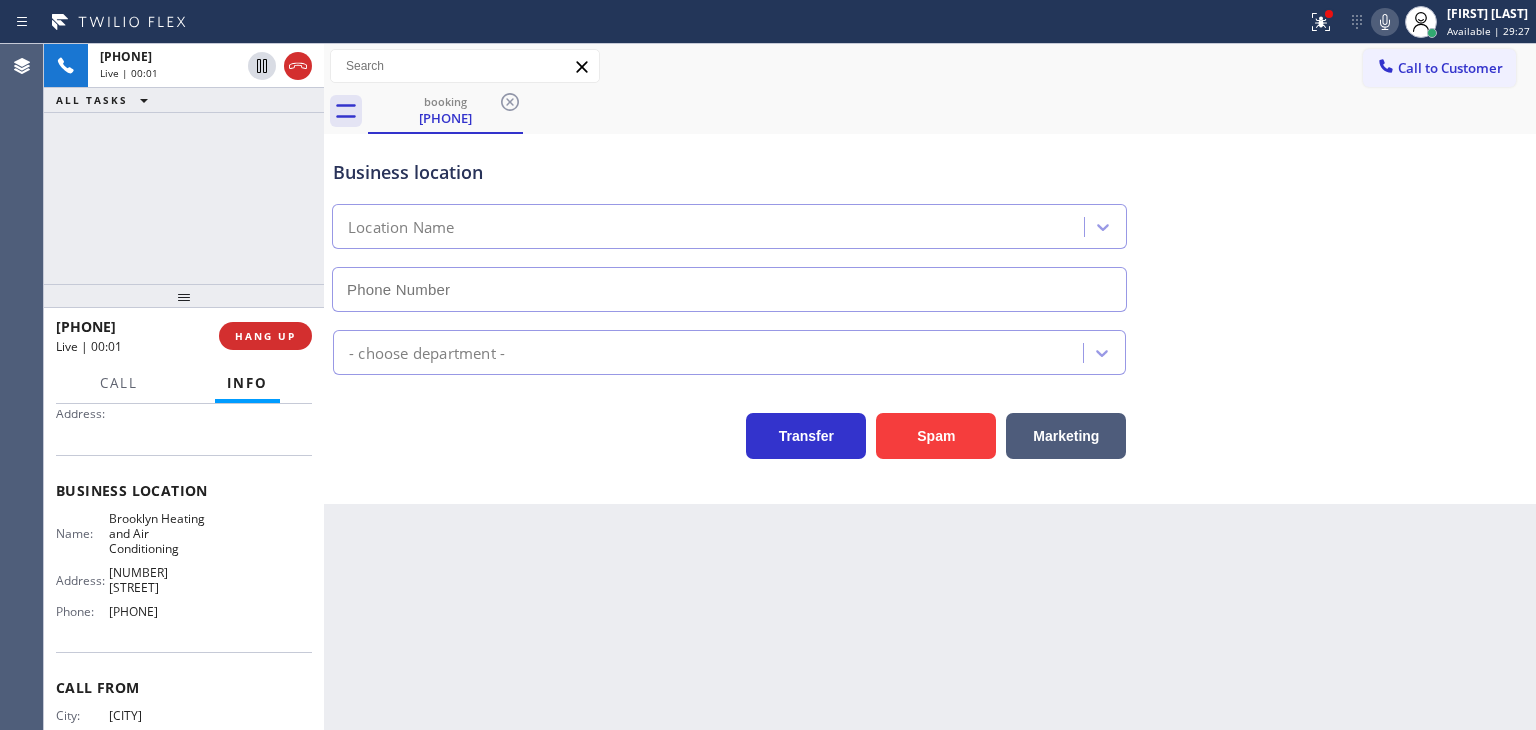 type on "(347) 836-6590" 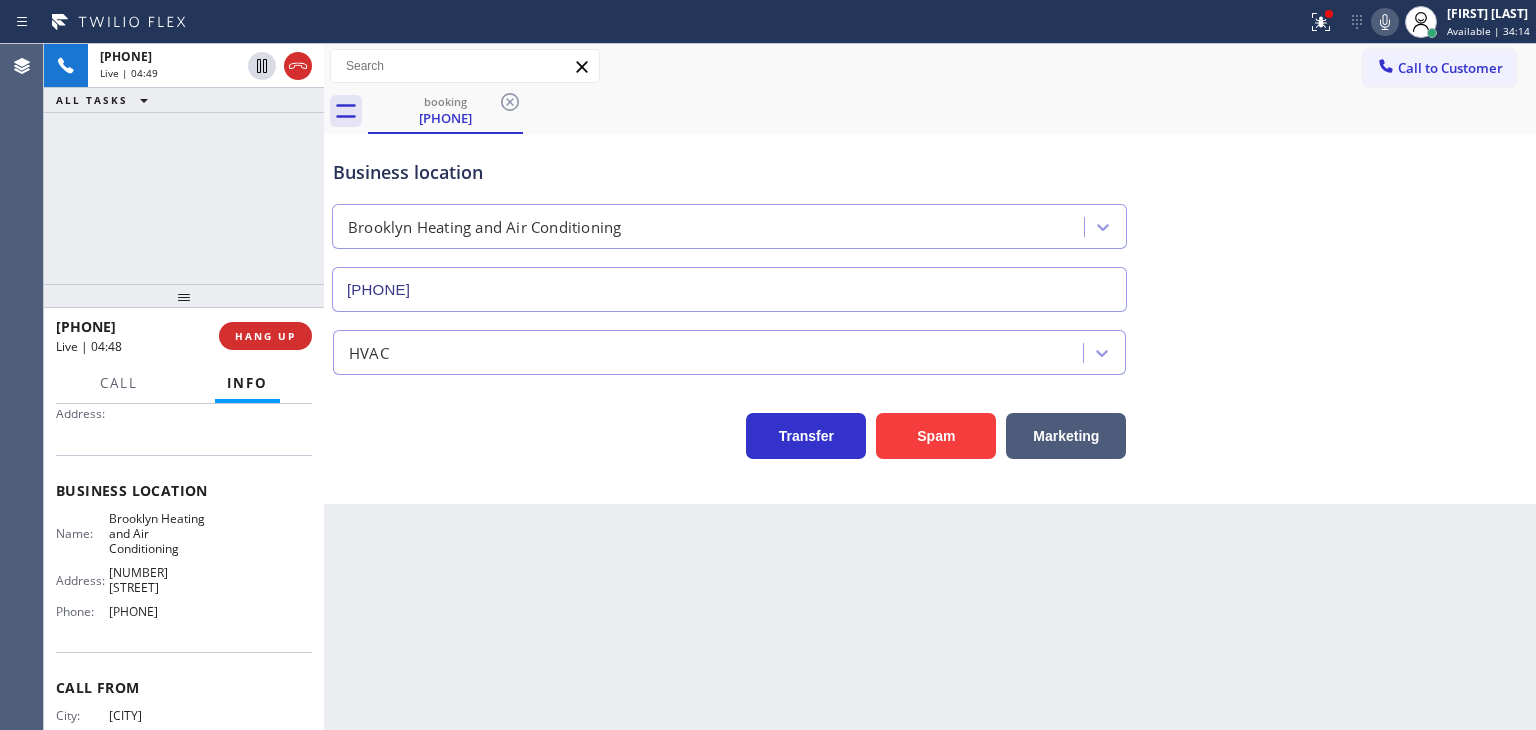 drag, startPoint x: 1454, startPoint y: 225, endPoint x: 1448, endPoint y: 157, distance: 68.26419 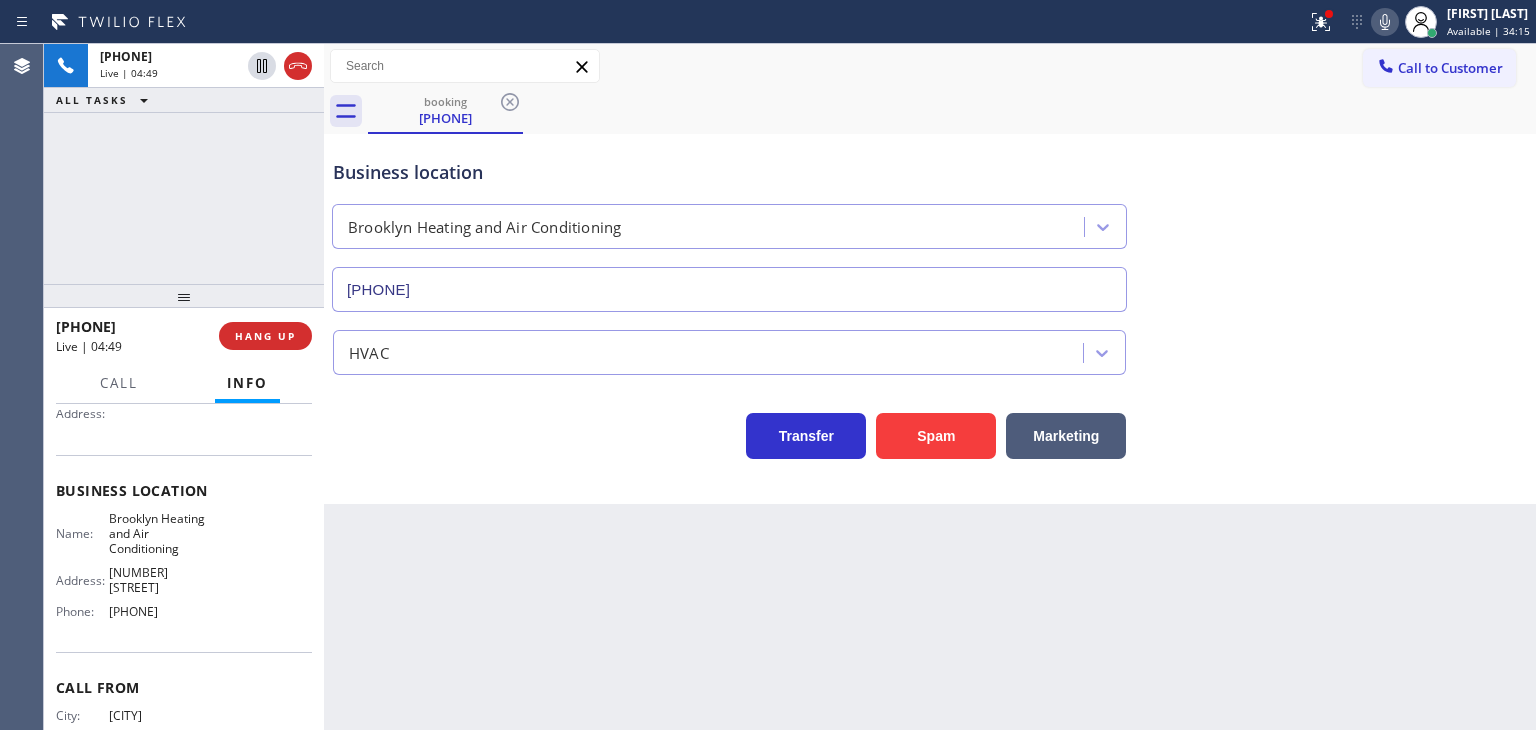click 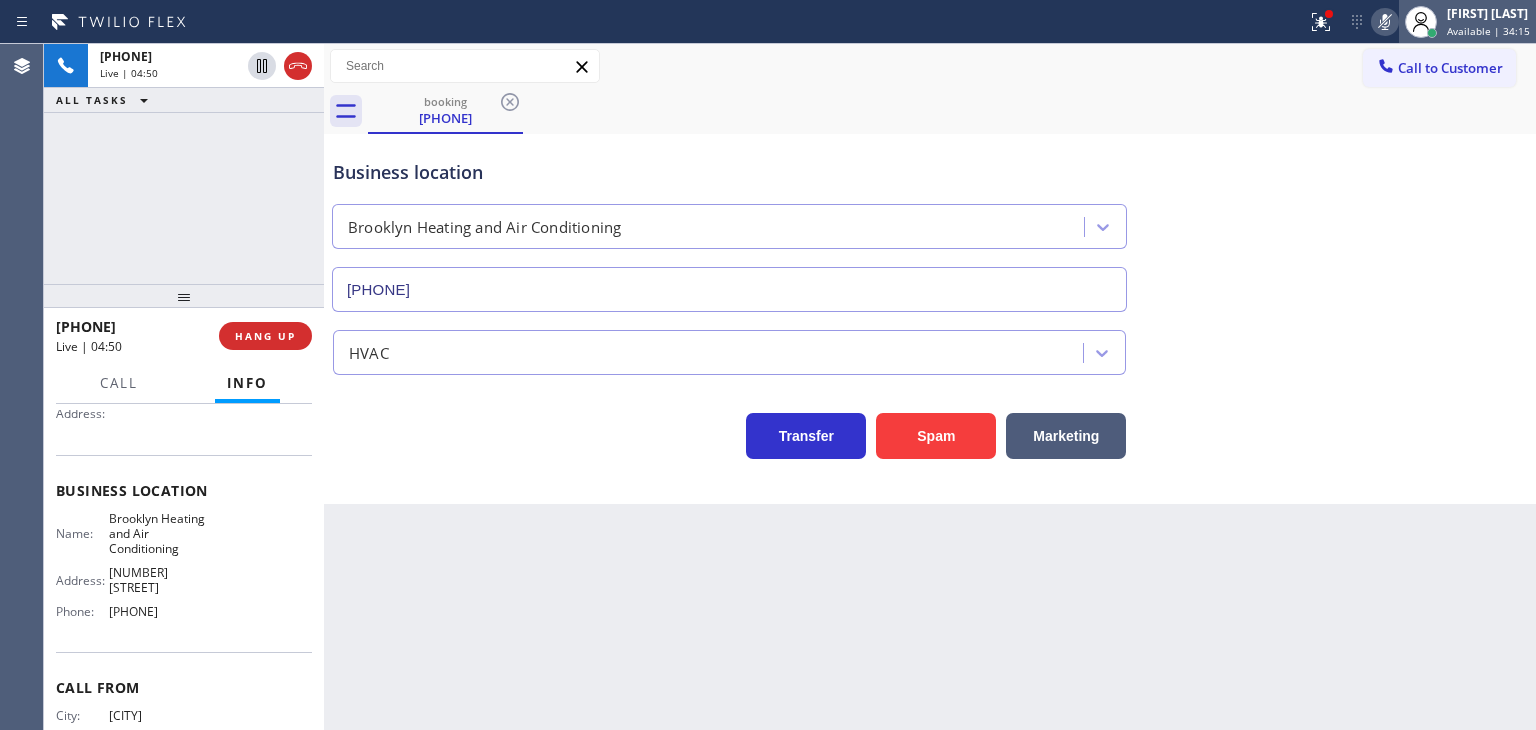 click on "Available | 34:15" at bounding box center (1488, 31) 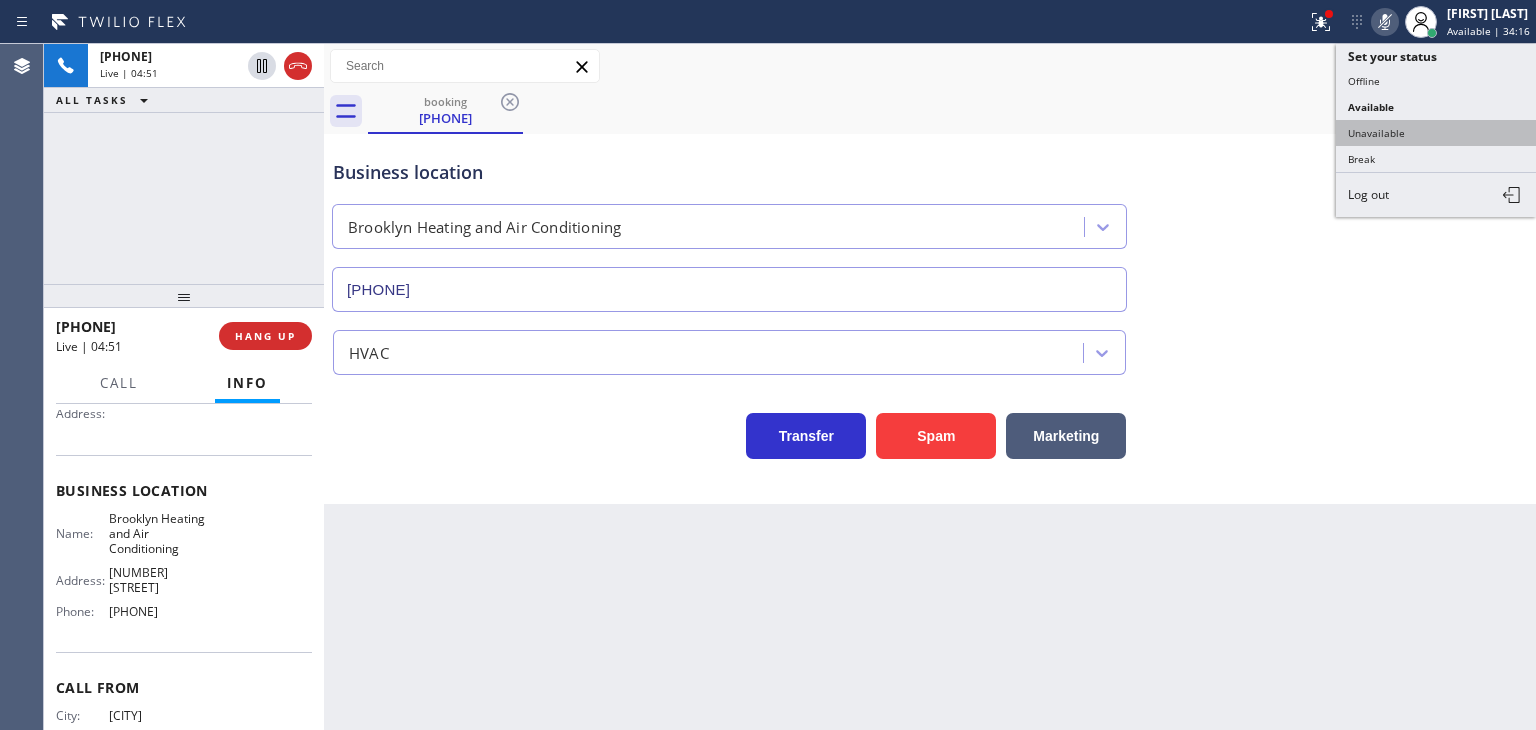 click on "Unavailable" at bounding box center [1436, 133] 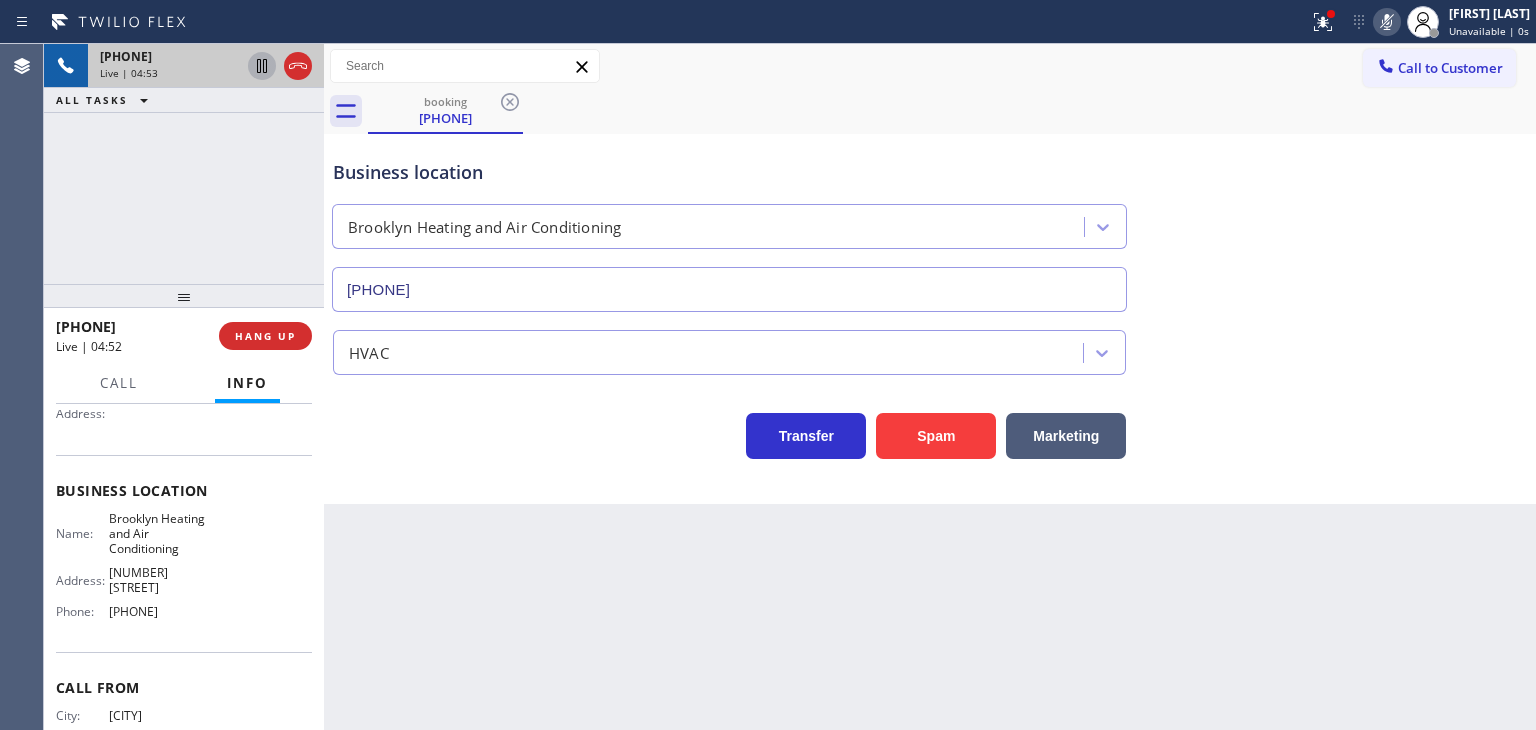 click 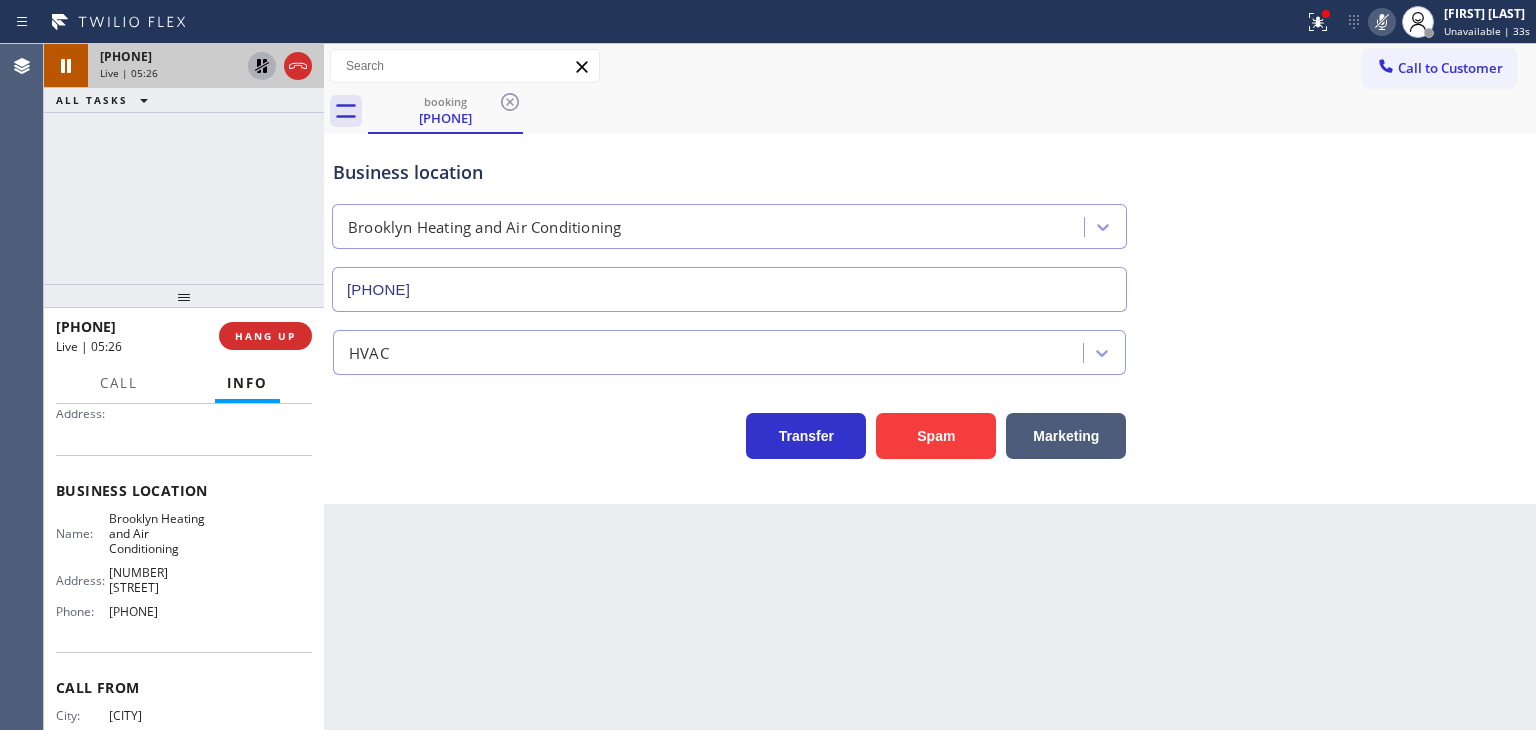 drag, startPoint x: 160, startPoint y: 325, endPoint x: 72, endPoint y: 333, distance: 88.362885 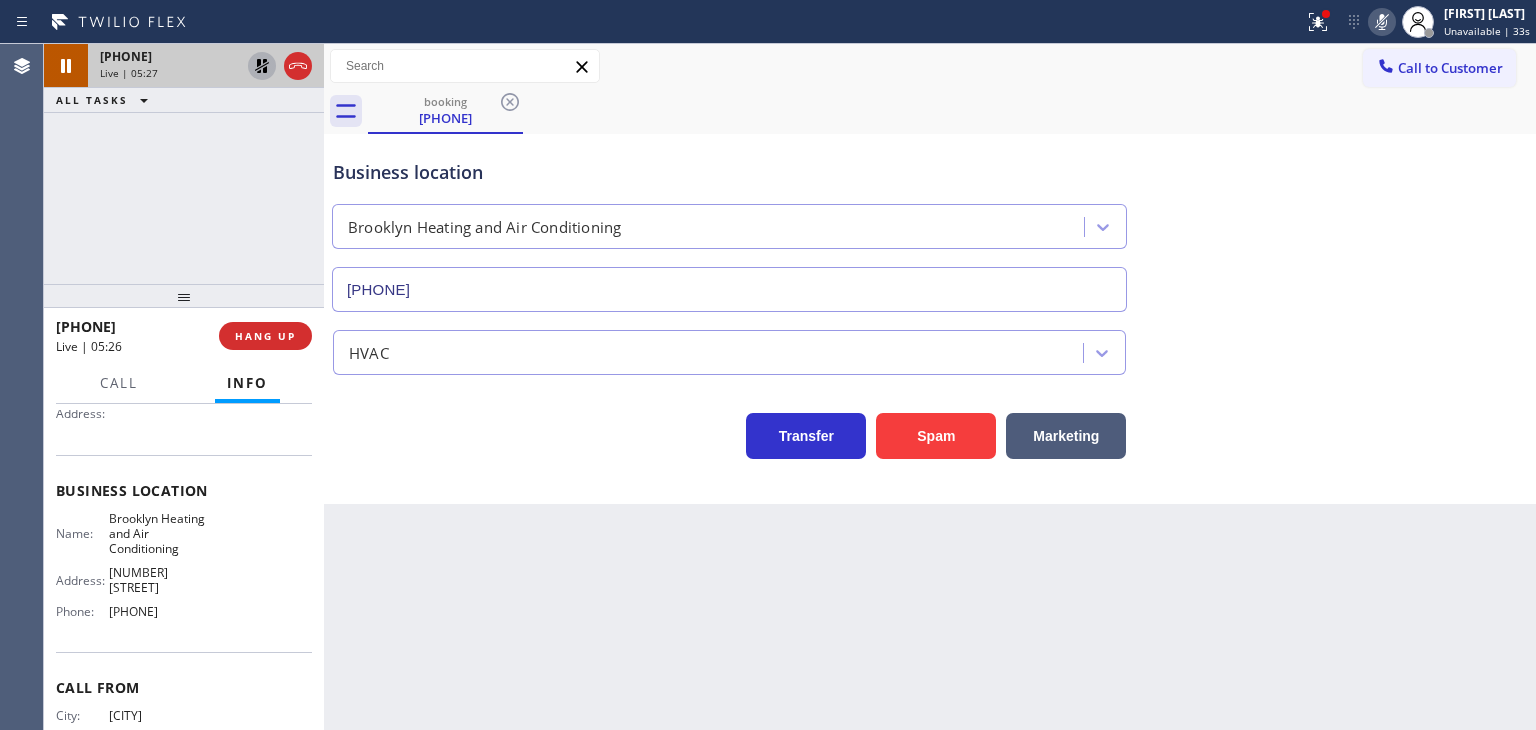 copy on "3617392359" 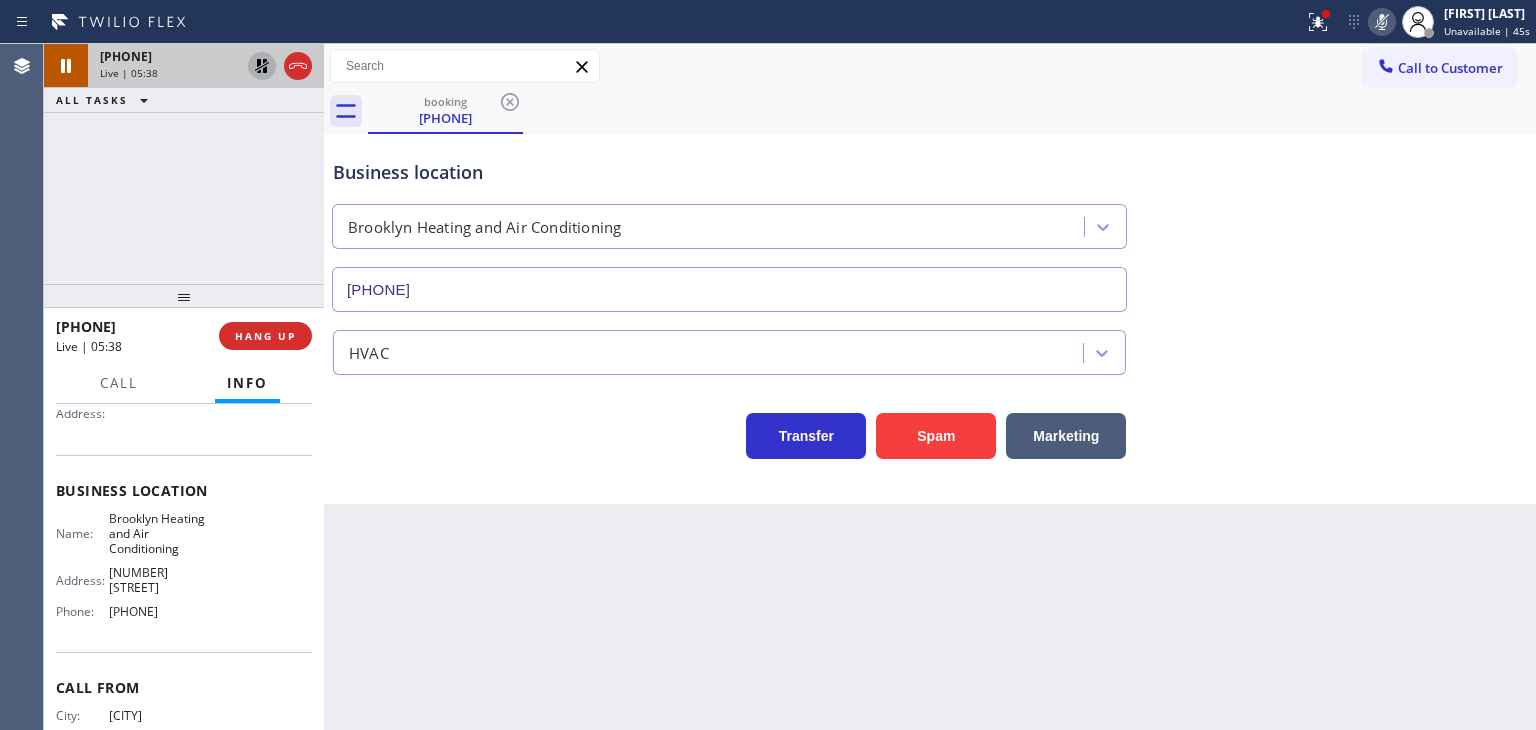 click 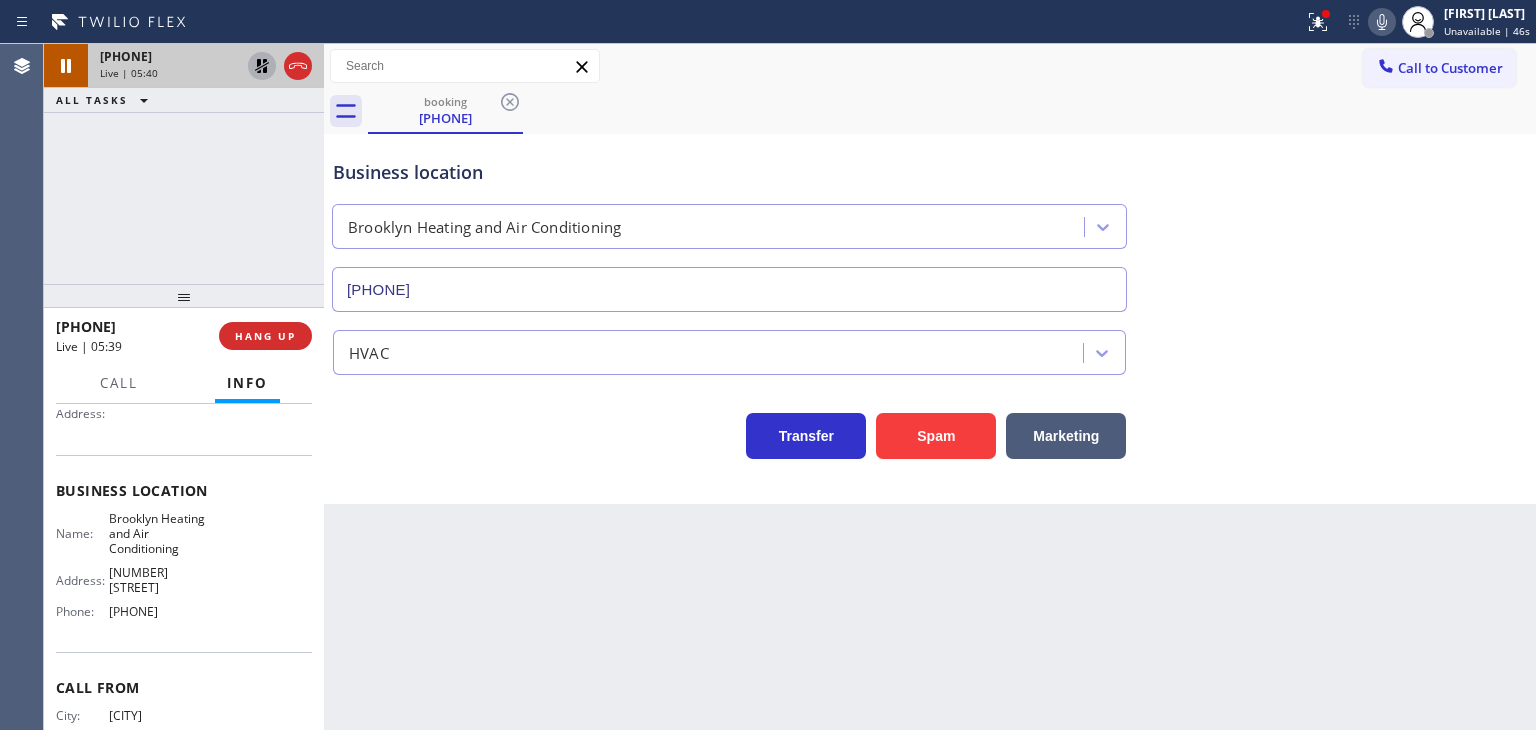 click 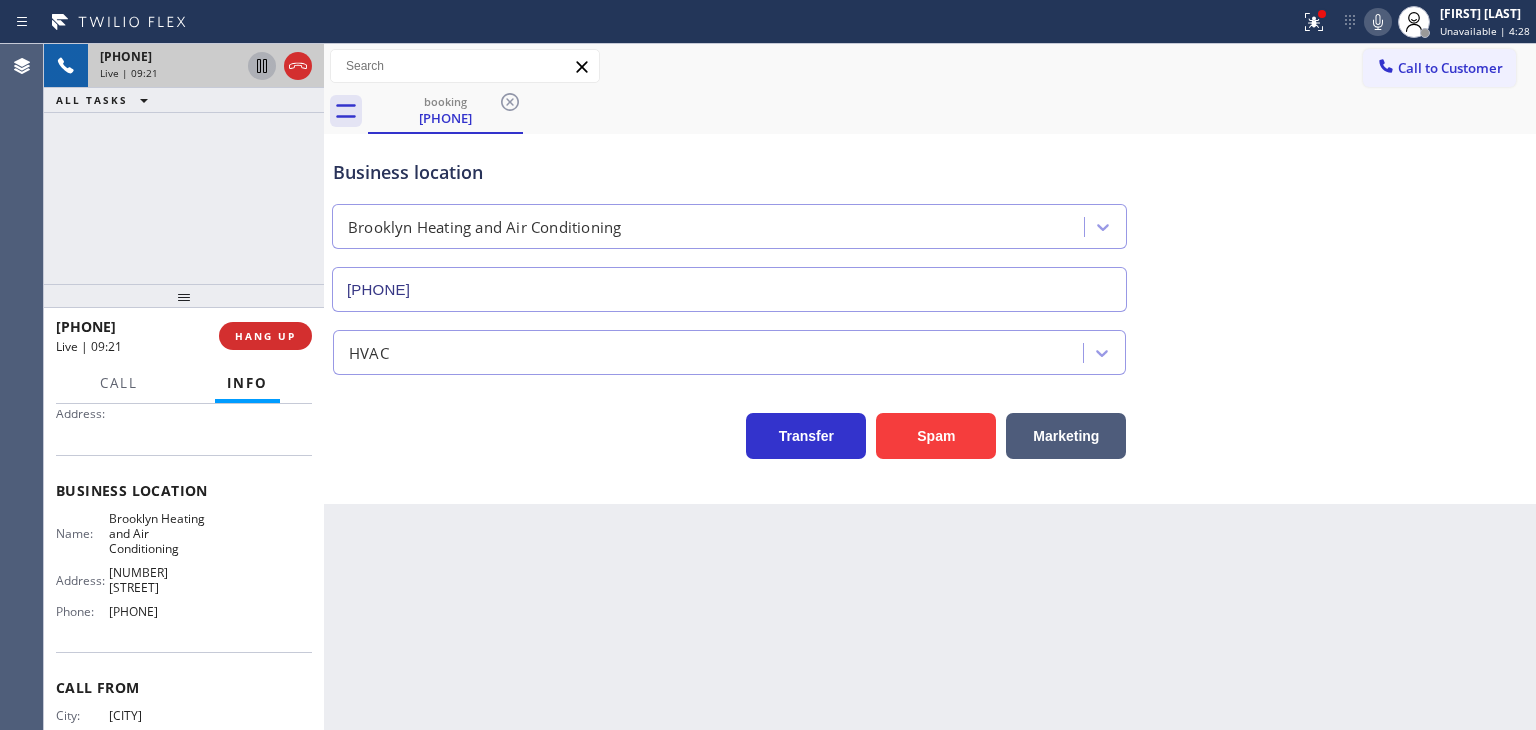 click 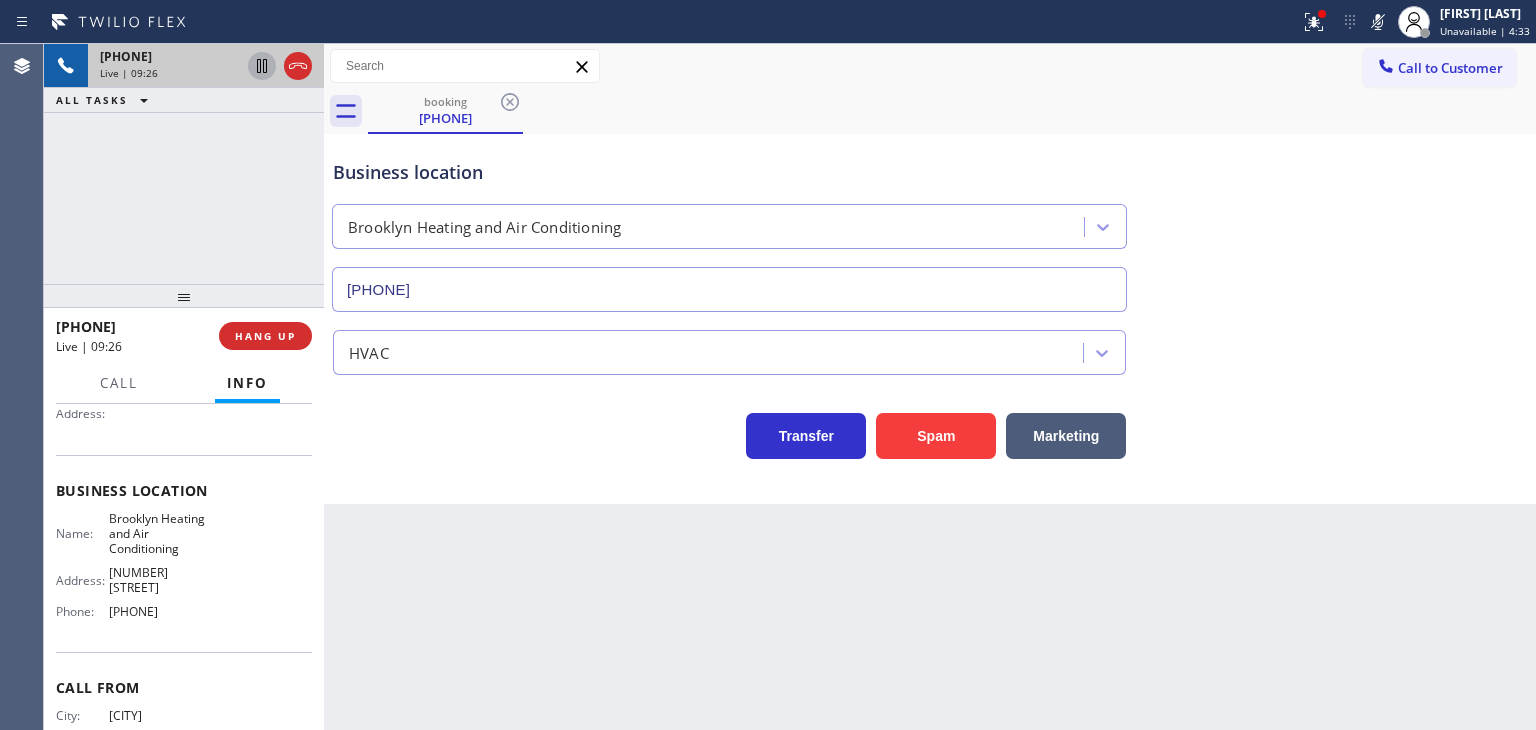 drag, startPoint x: 1370, startPoint y: 25, endPoint x: 1357, endPoint y: 29, distance: 13.601471 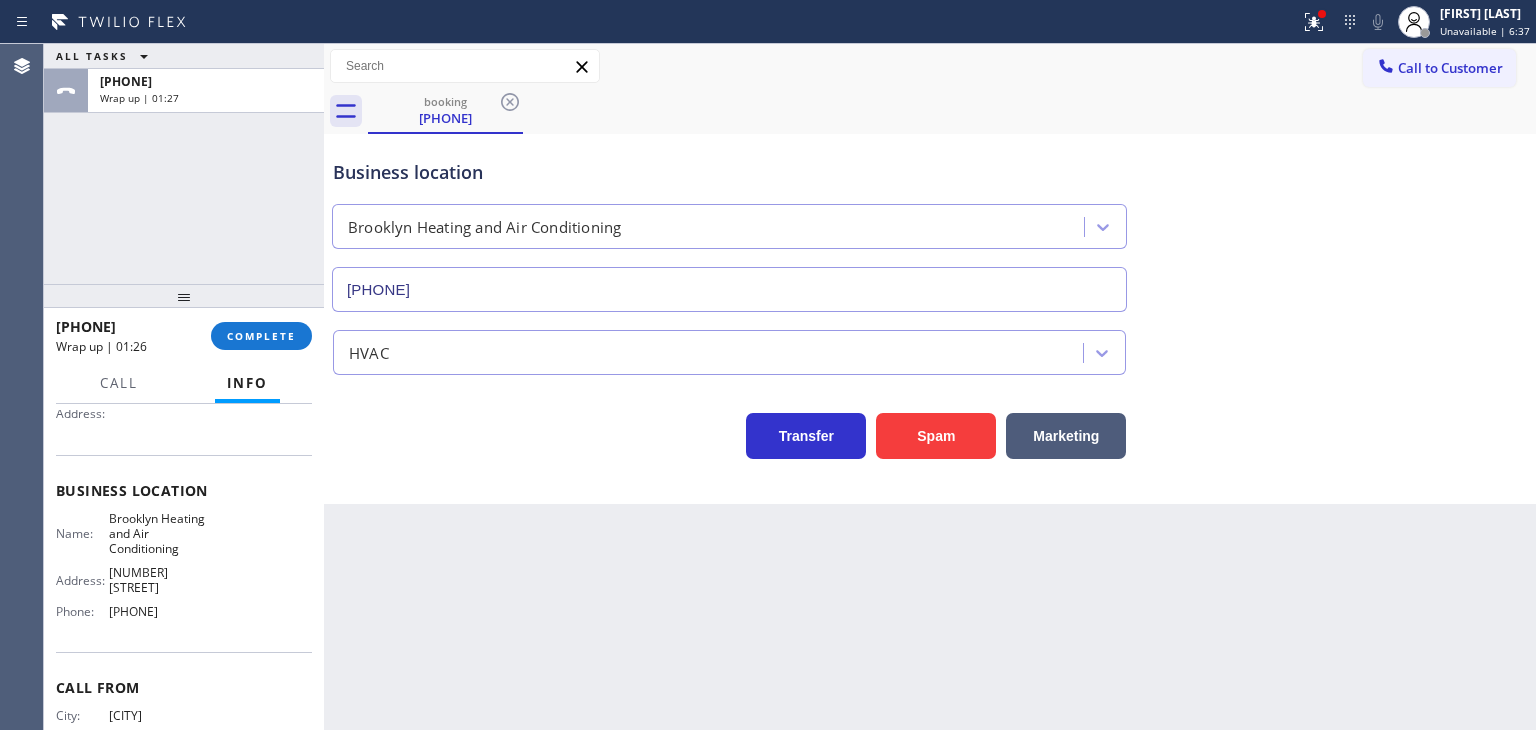 drag, startPoint x: 226, startPoint y: 594, endPoint x: 100, endPoint y: 600, distance: 126.14278 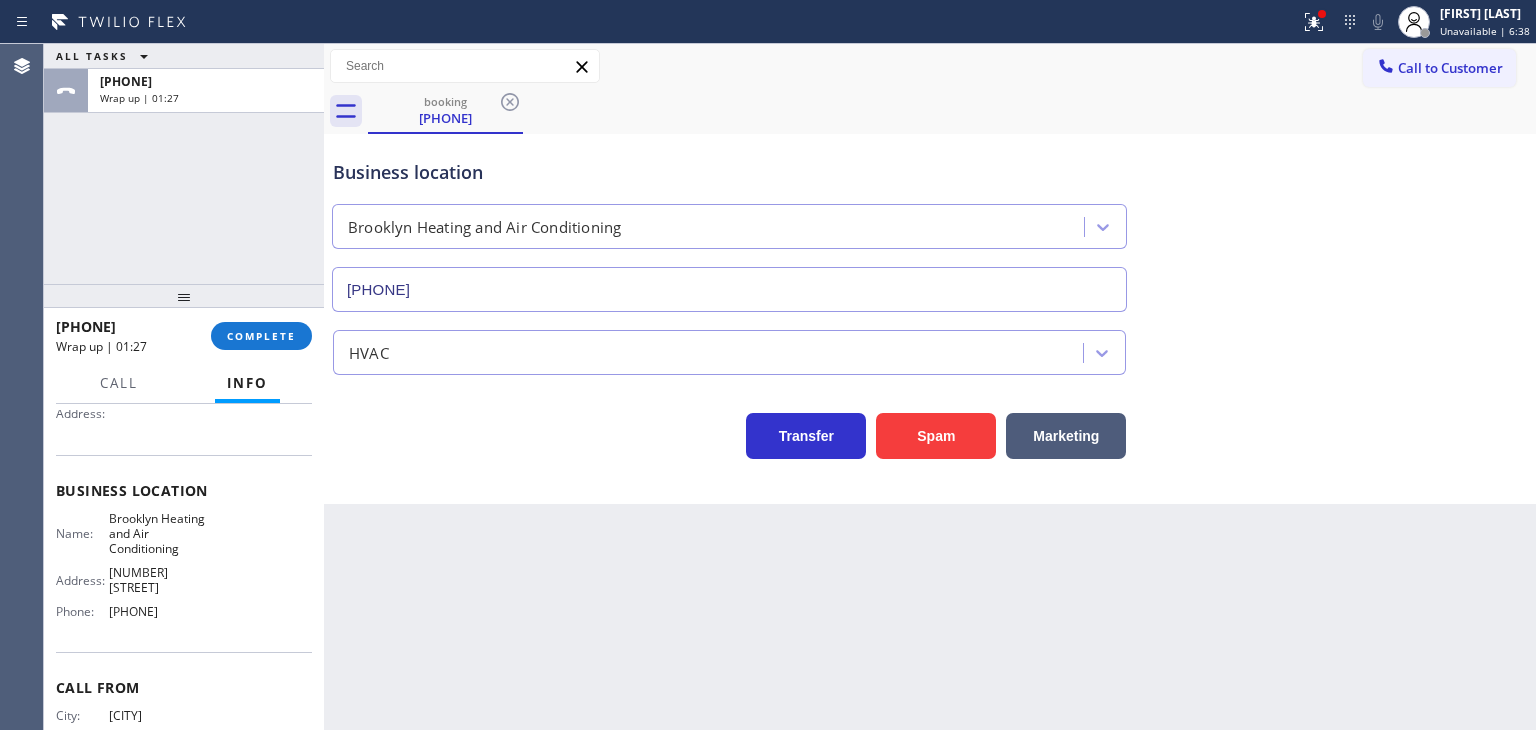 copy on "(347) 836-6590" 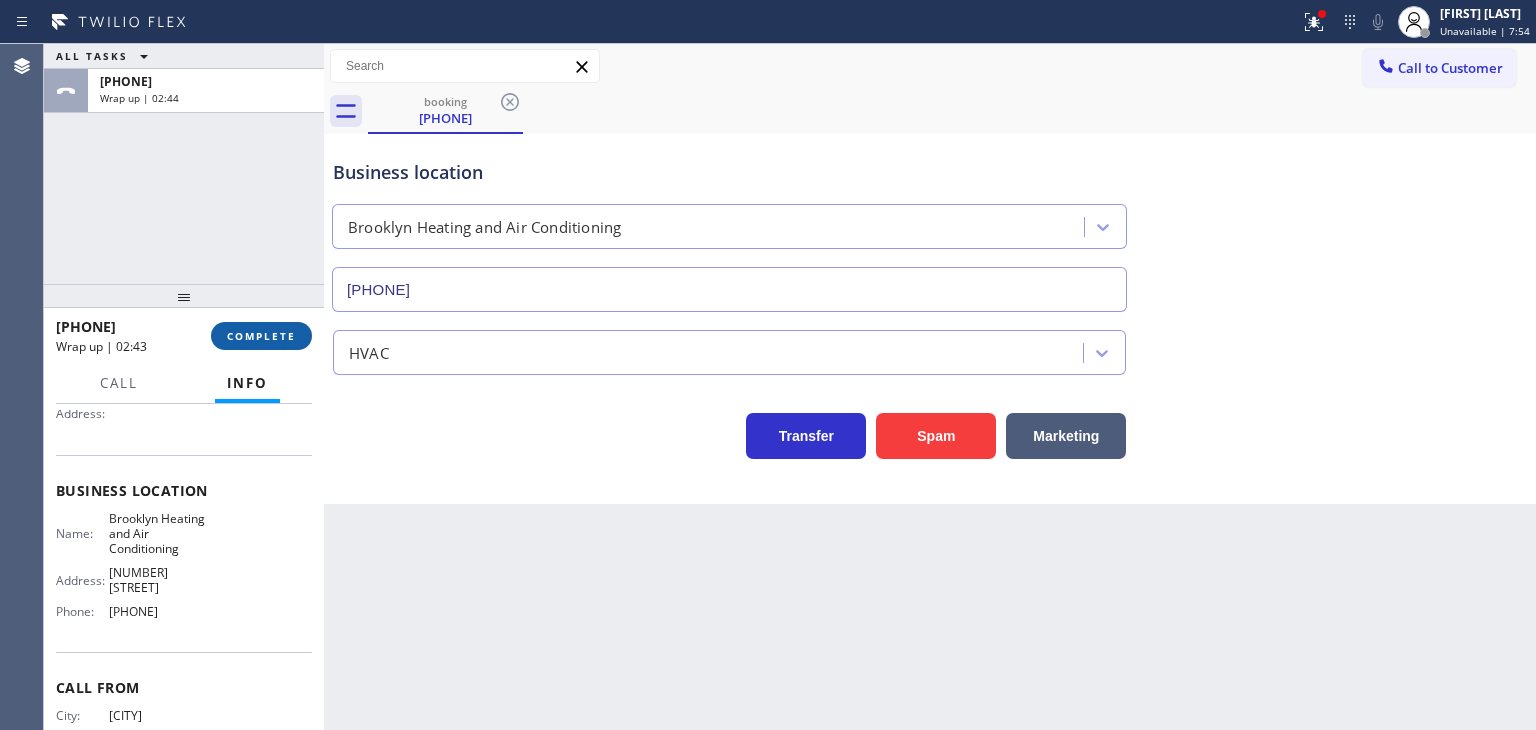 click on "COMPLETE" at bounding box center [261, 336] 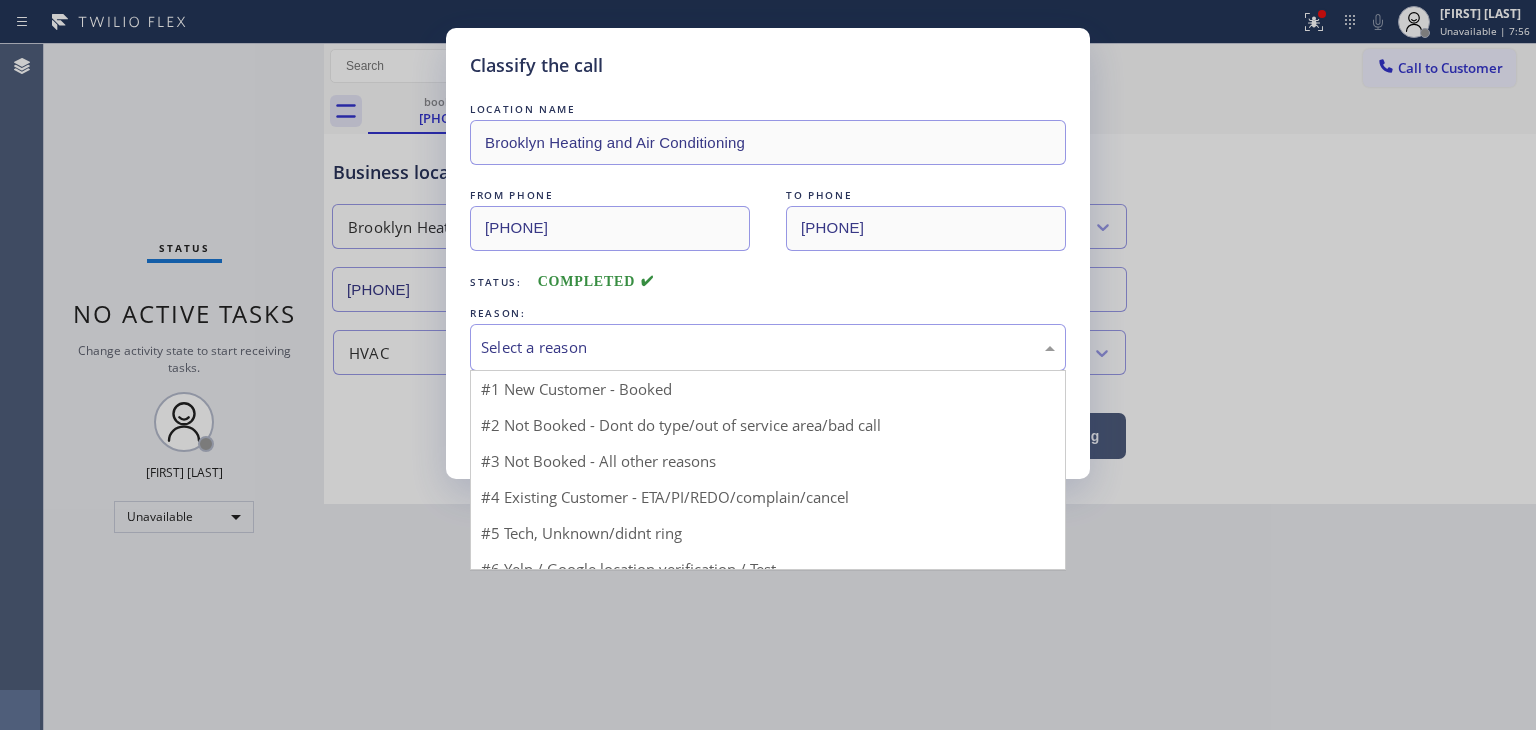 click on "Select a reason" at bounding box center (768, 347) 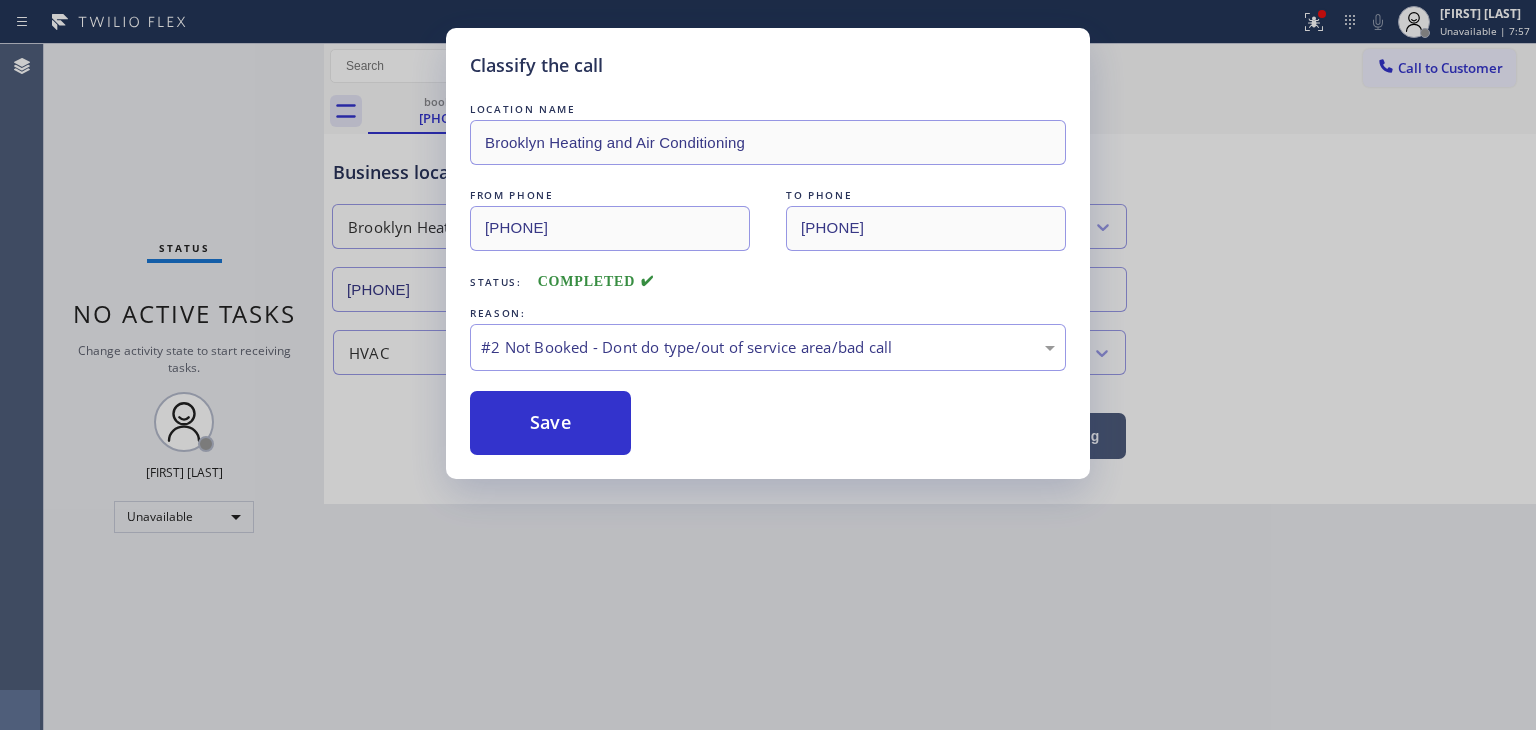 click on "Save" at bounding box center (550, 423) 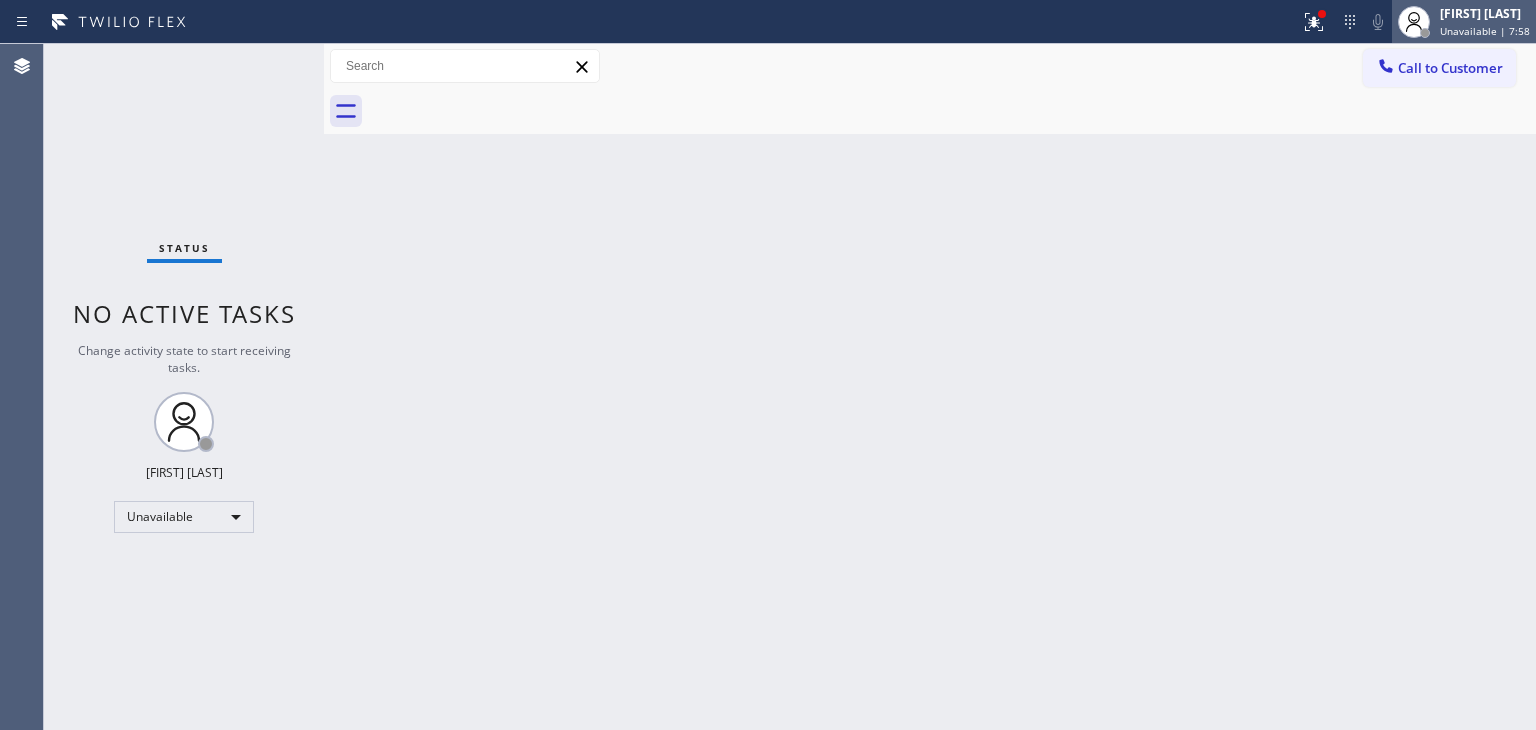 click on "[FIRST] [LAST]" at bounding box center (1485, 13) 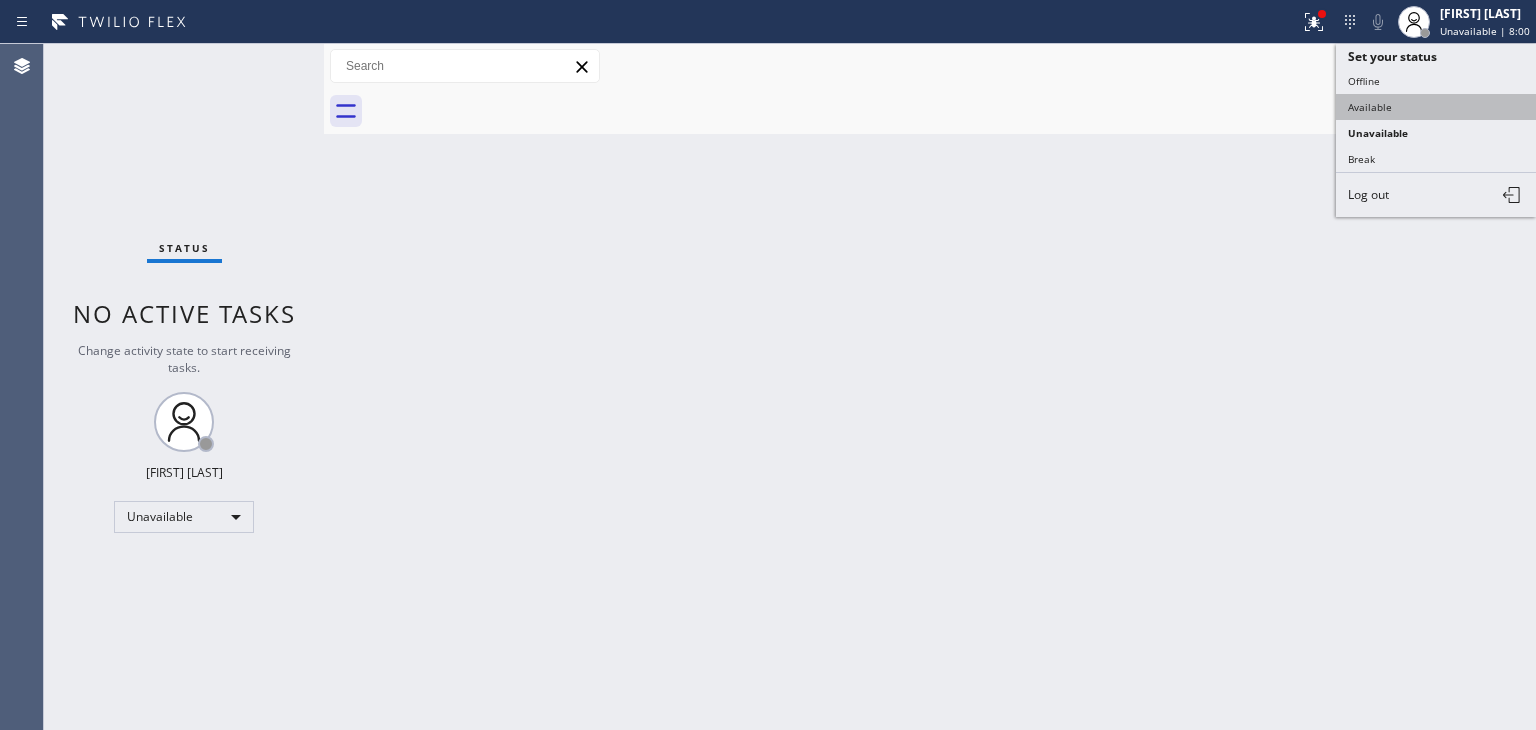 click on "Available" at bounding box center [1436, 107] 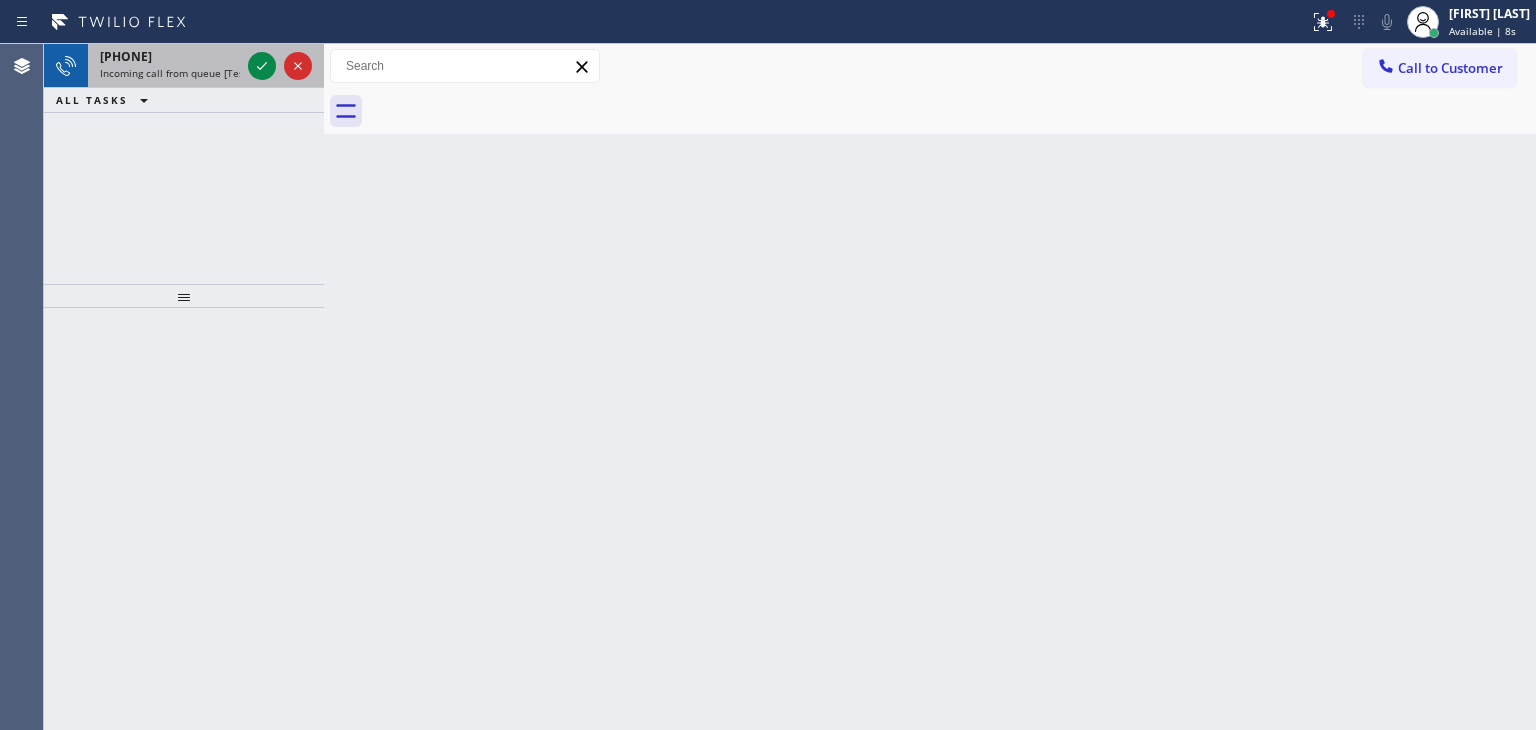 click at bounding box center (280, 66) 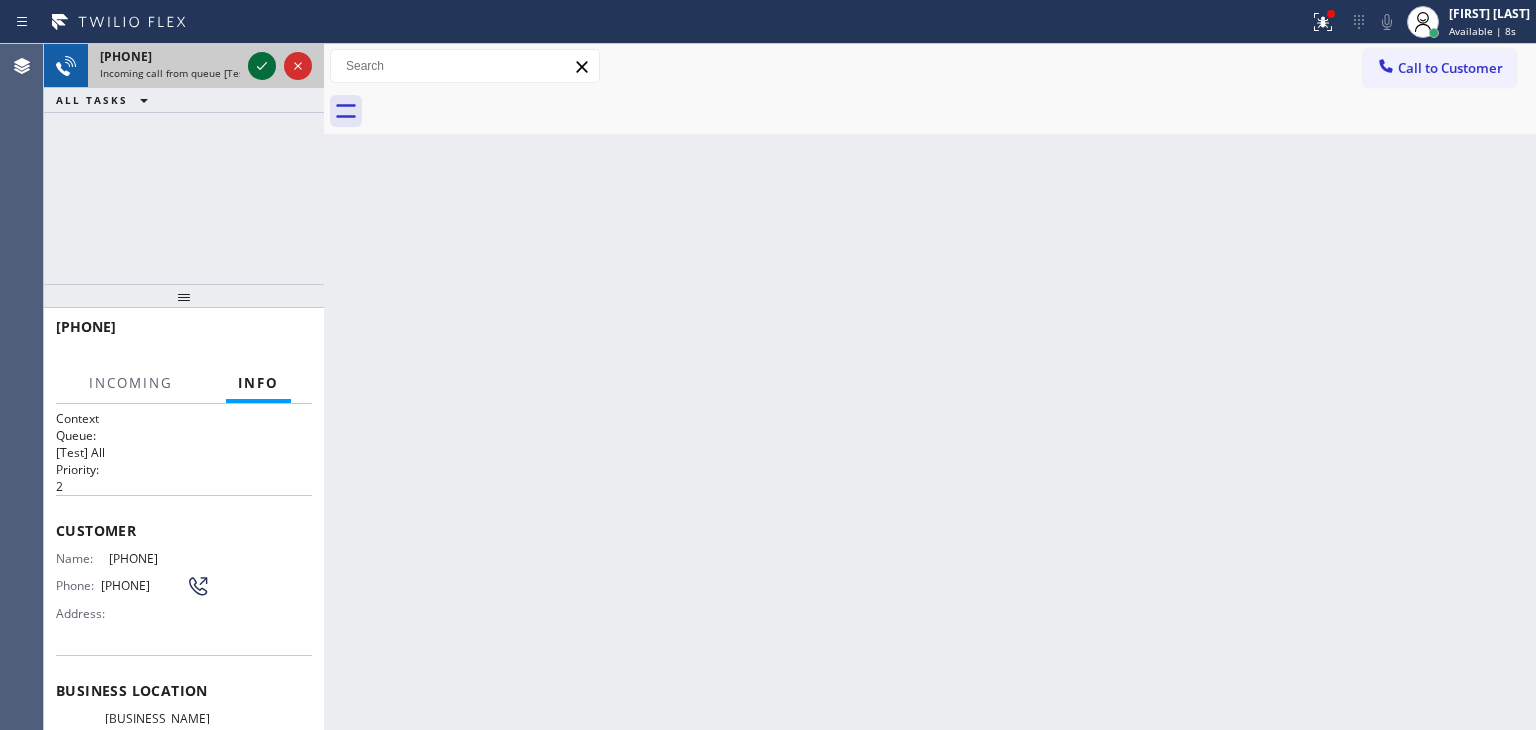 click 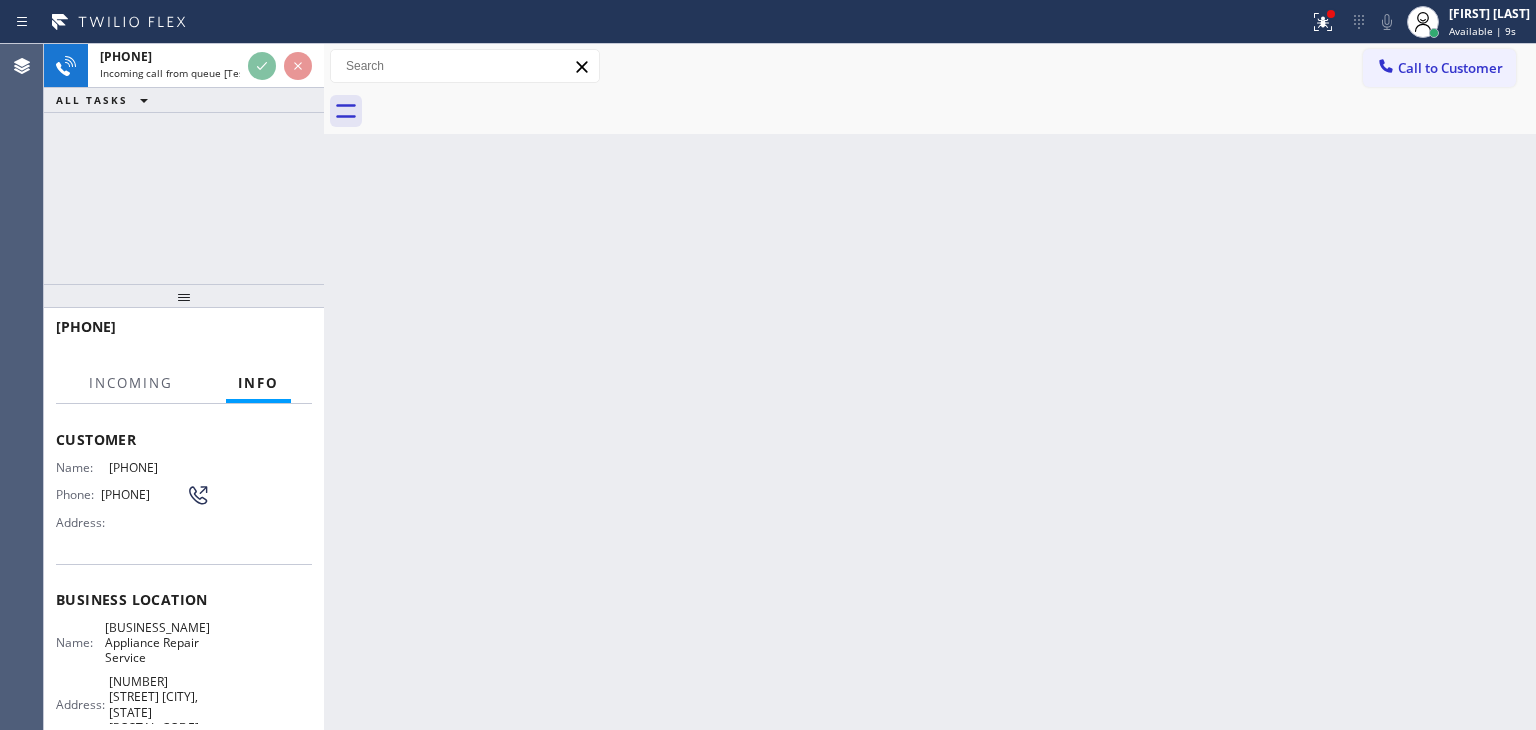 scroll, scrollTop: 100, scrollLeft: 0, axis: vertical 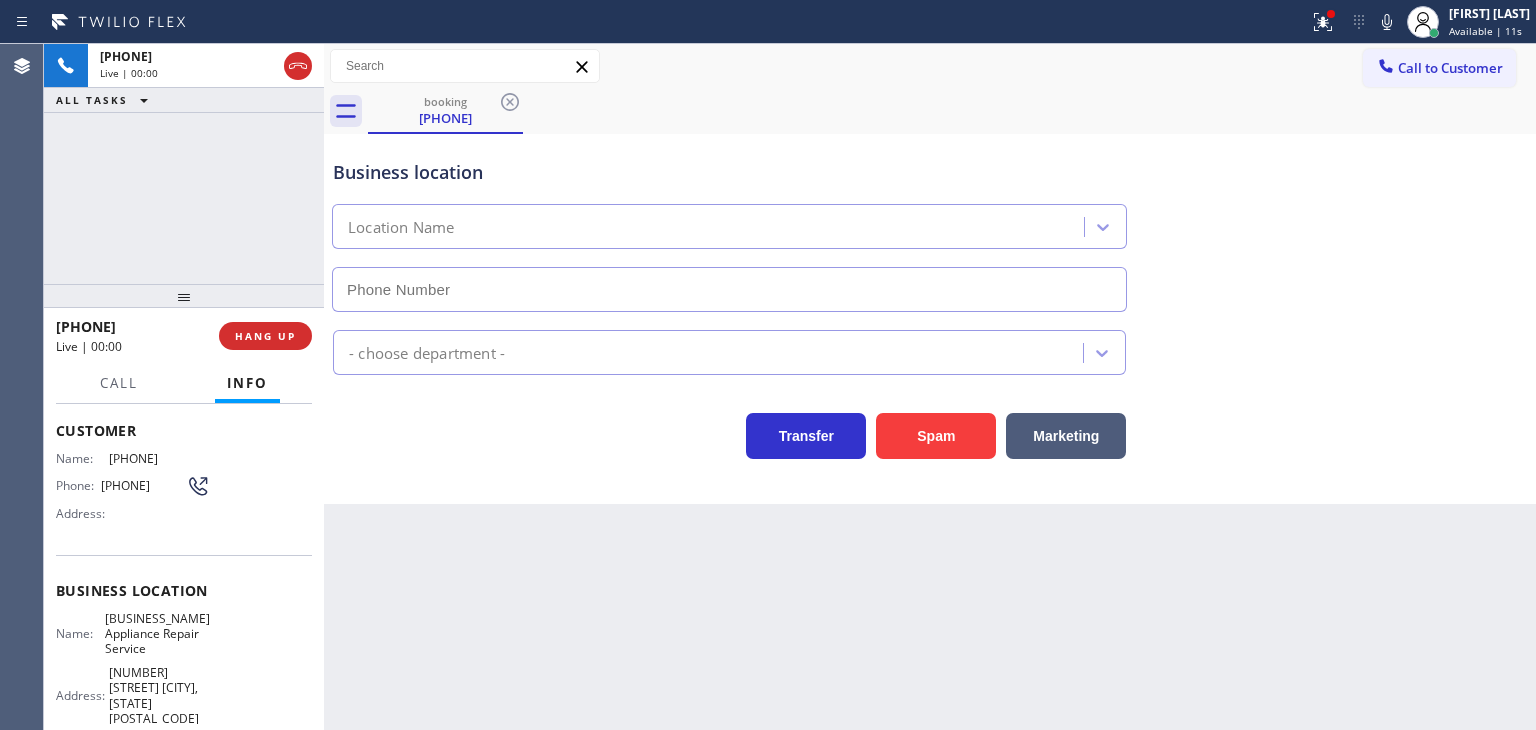 type on "(786) 971-6840" 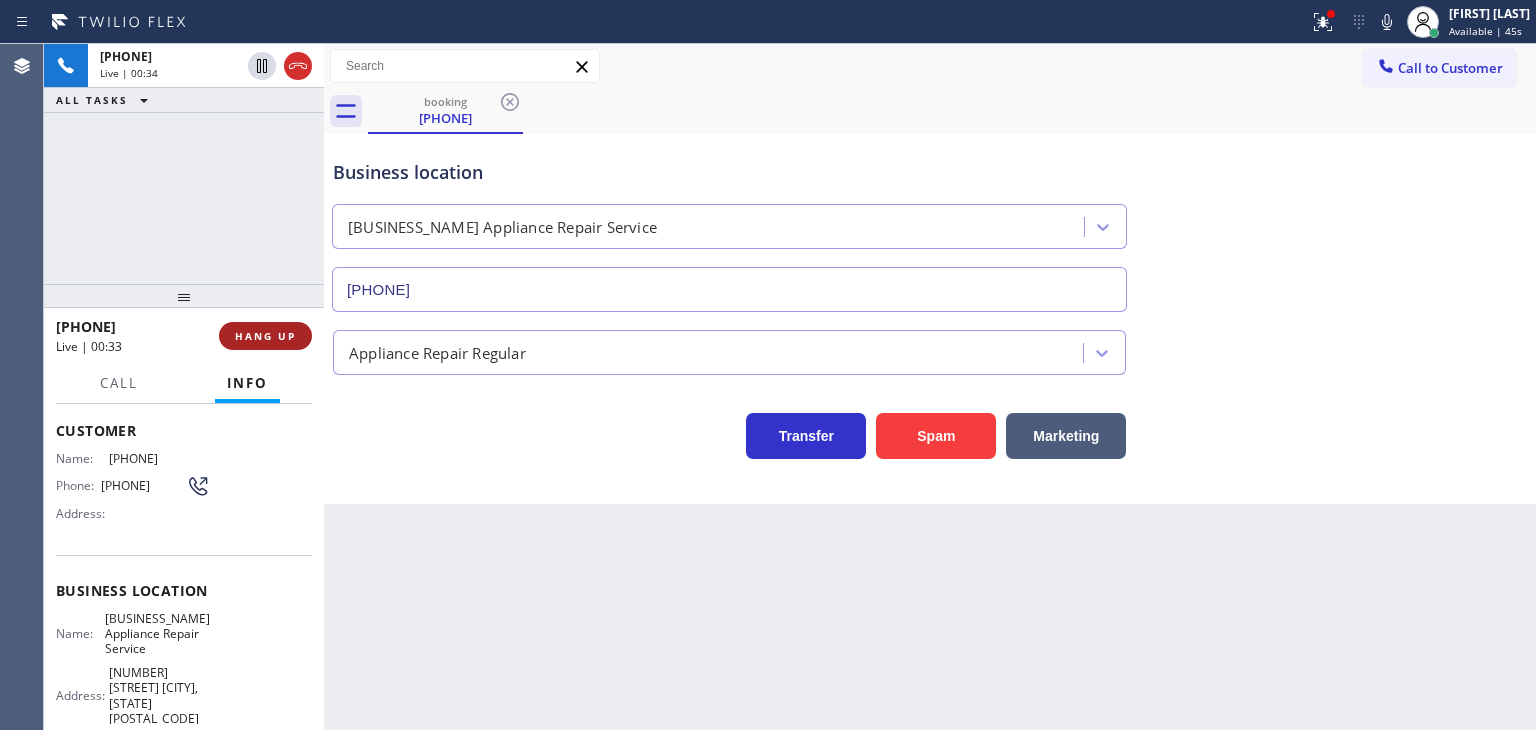 click on "HANG UP" at bounding box center [265, 336] 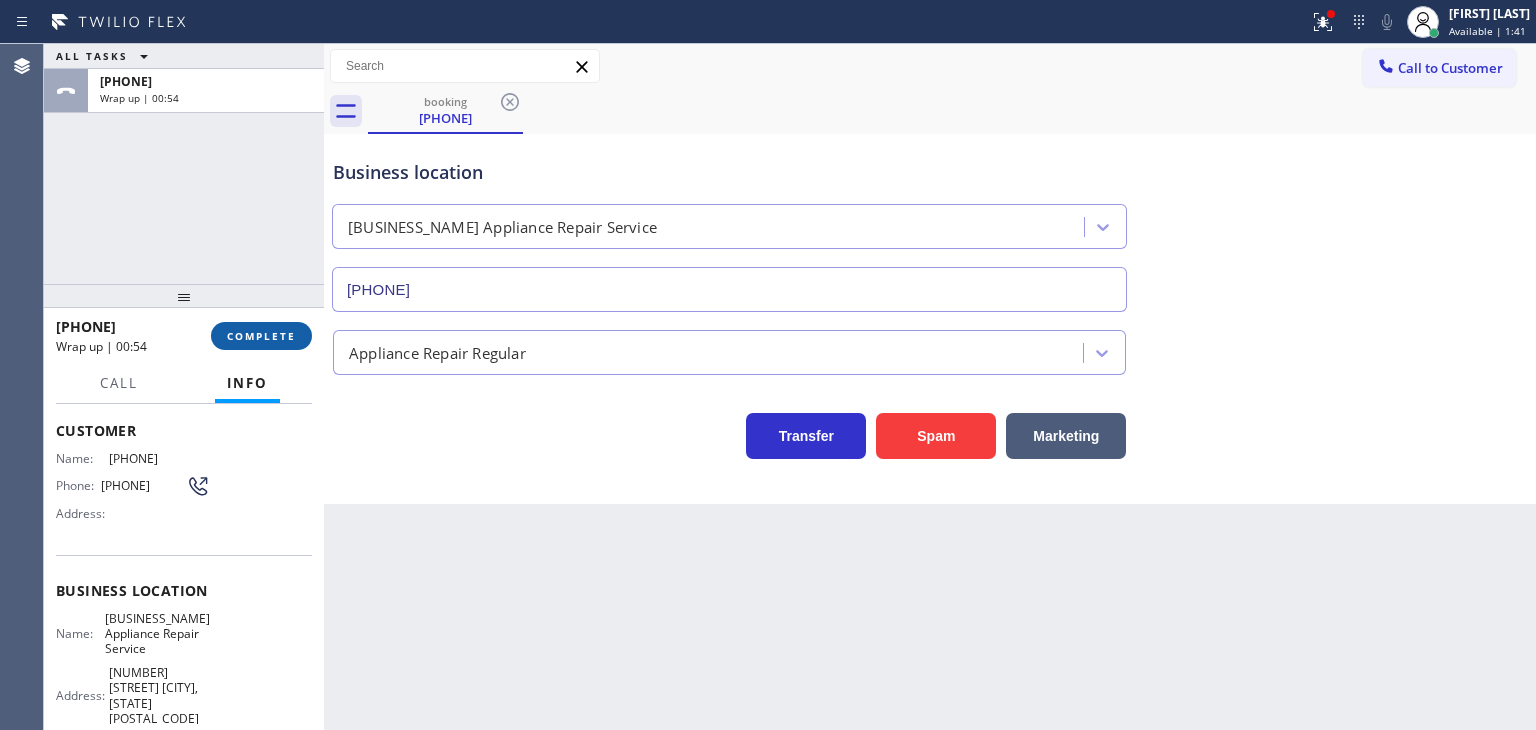 click on "COMPLETE" at bounding box center [261, 336] 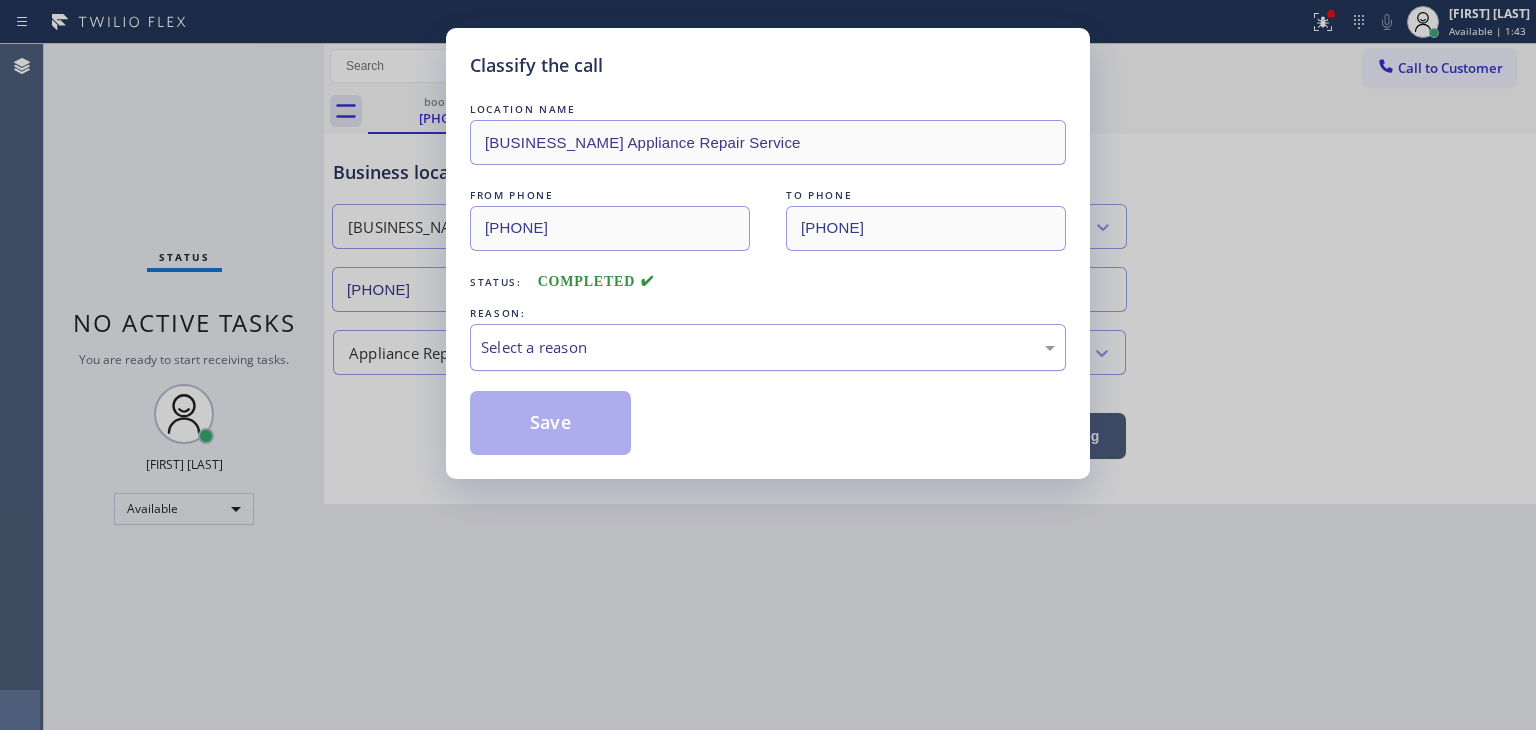 click on "Select a reason" at bounding box center [768, 347] 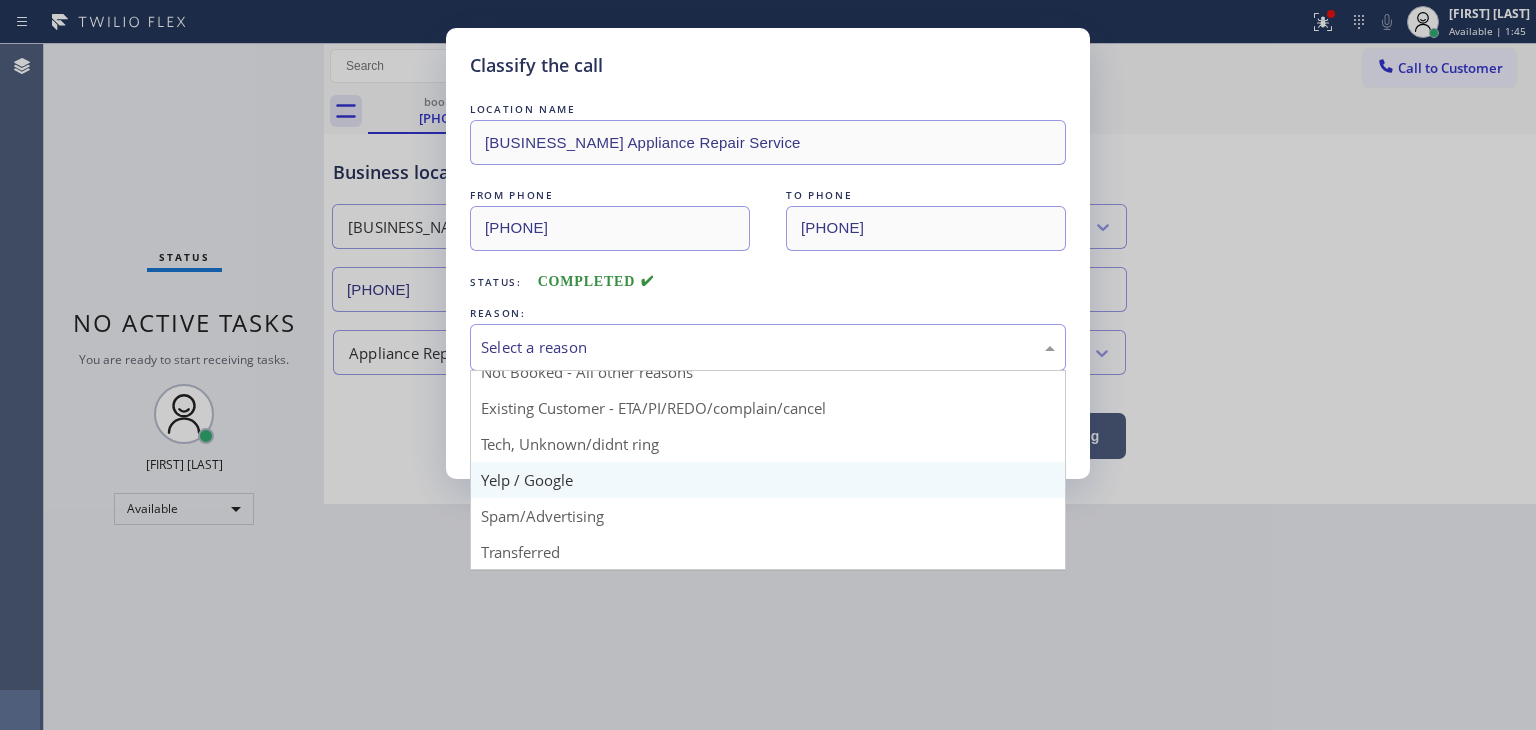 scroll, scrollTop: 100, scrollLeft: 0, axis: vertical 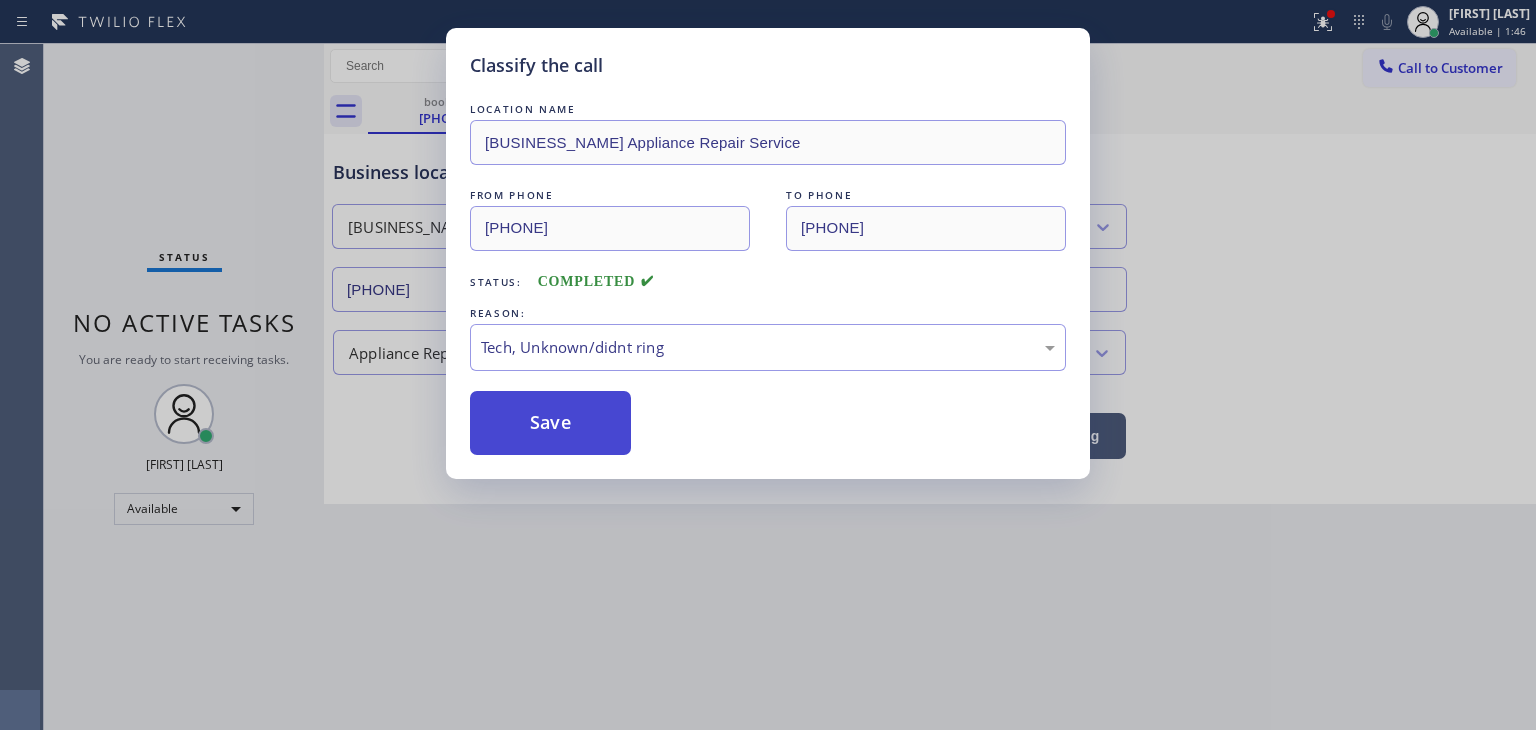 click on "Save" at bounding box center (550, 423) 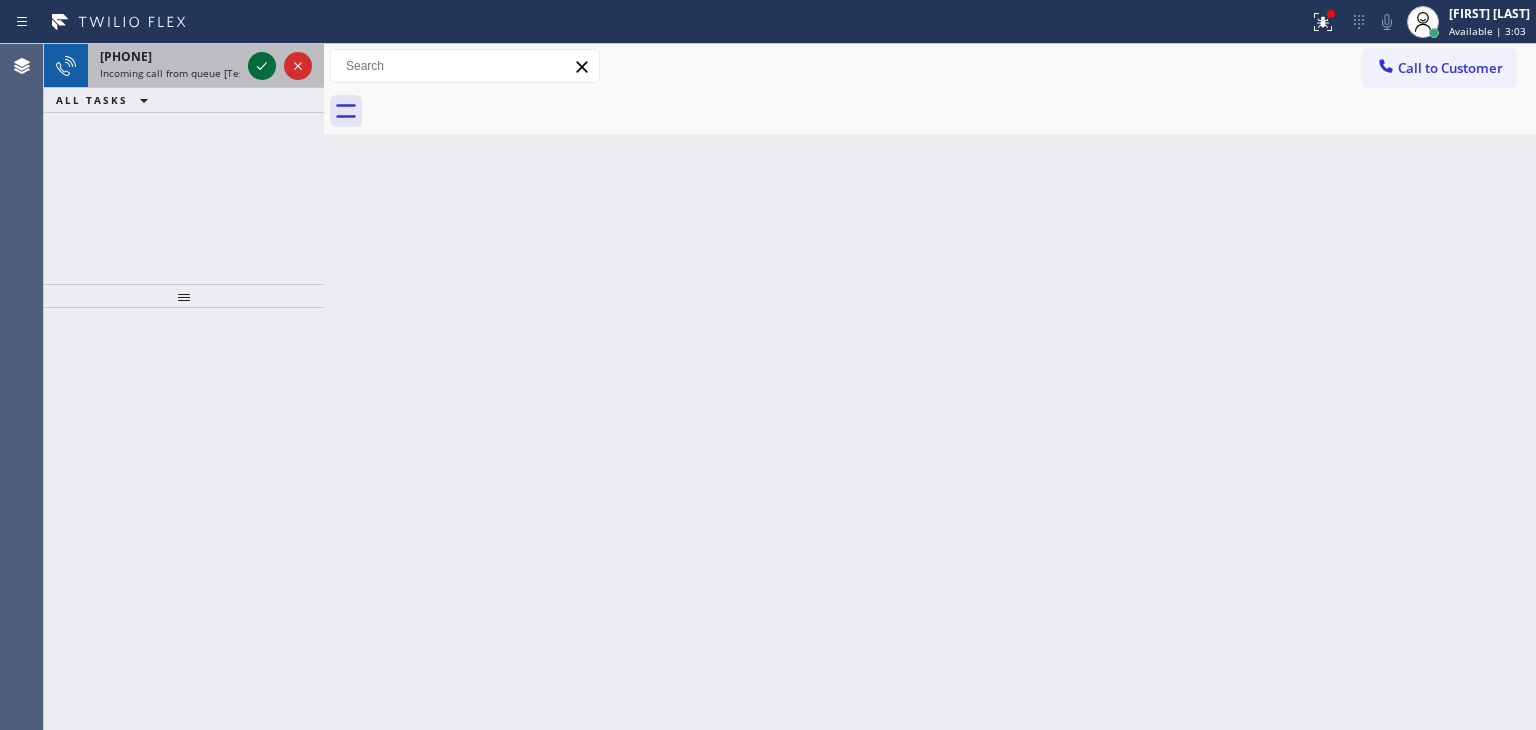 click 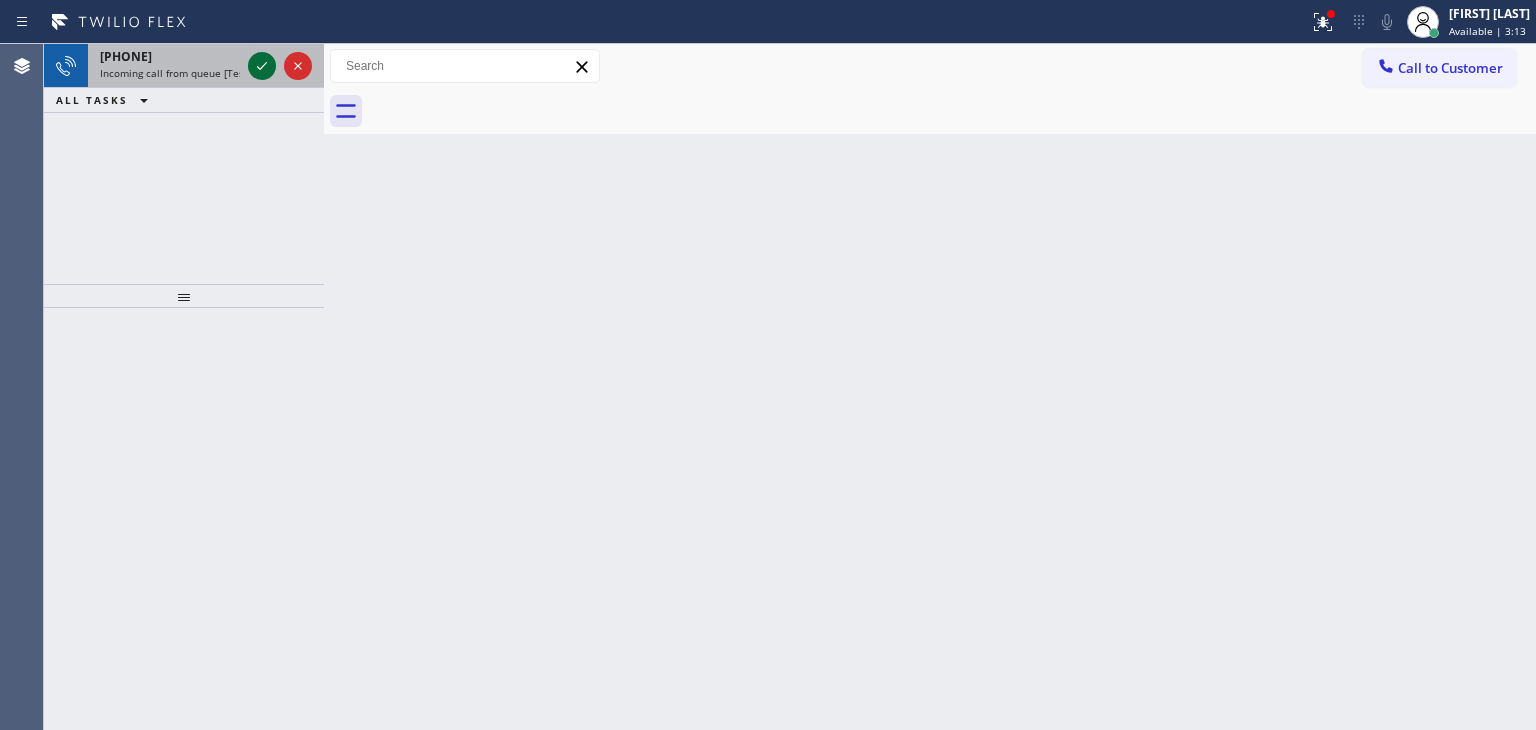 click 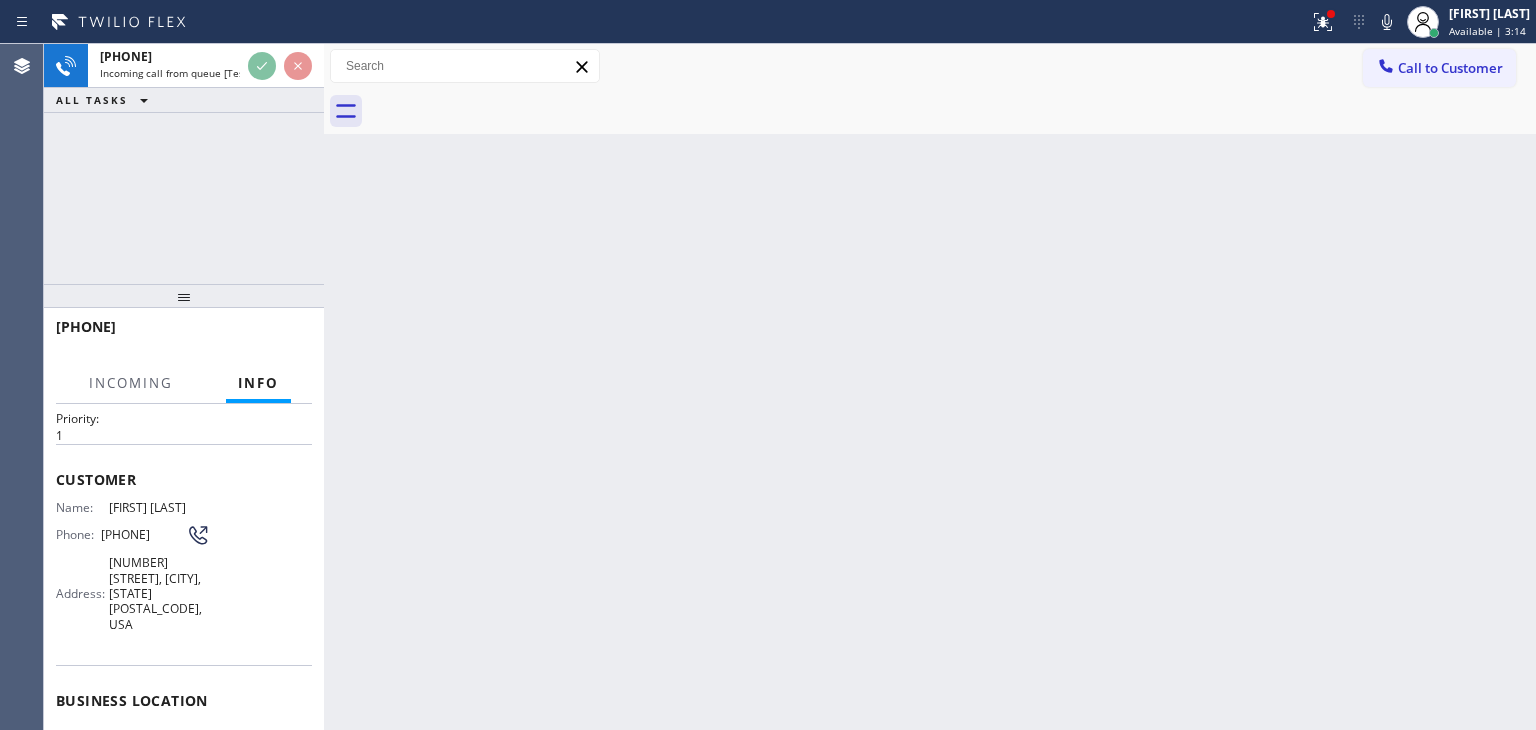scroll, scrollTop: 100, scrollLeft: 0, axis: vertical 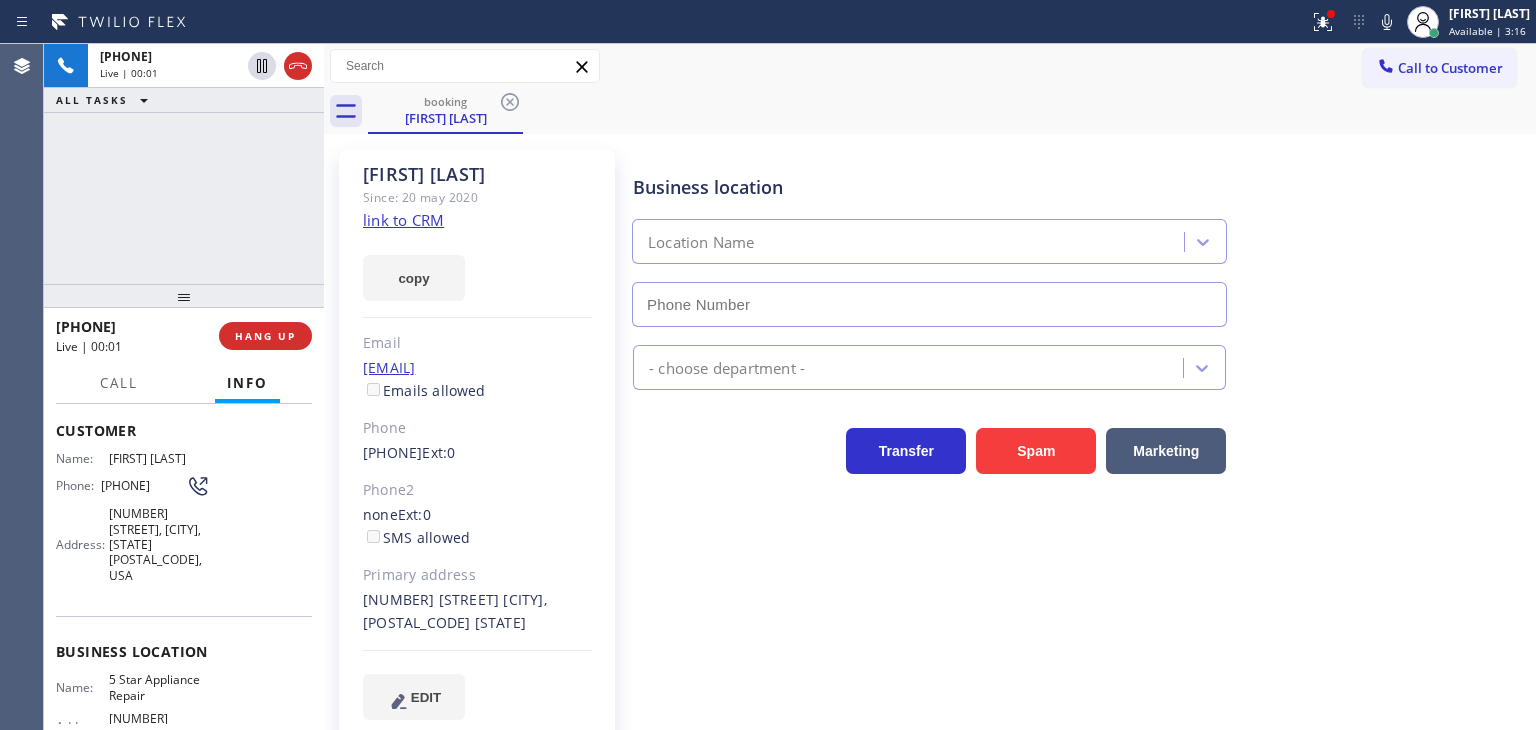 type on "[PHONE]" 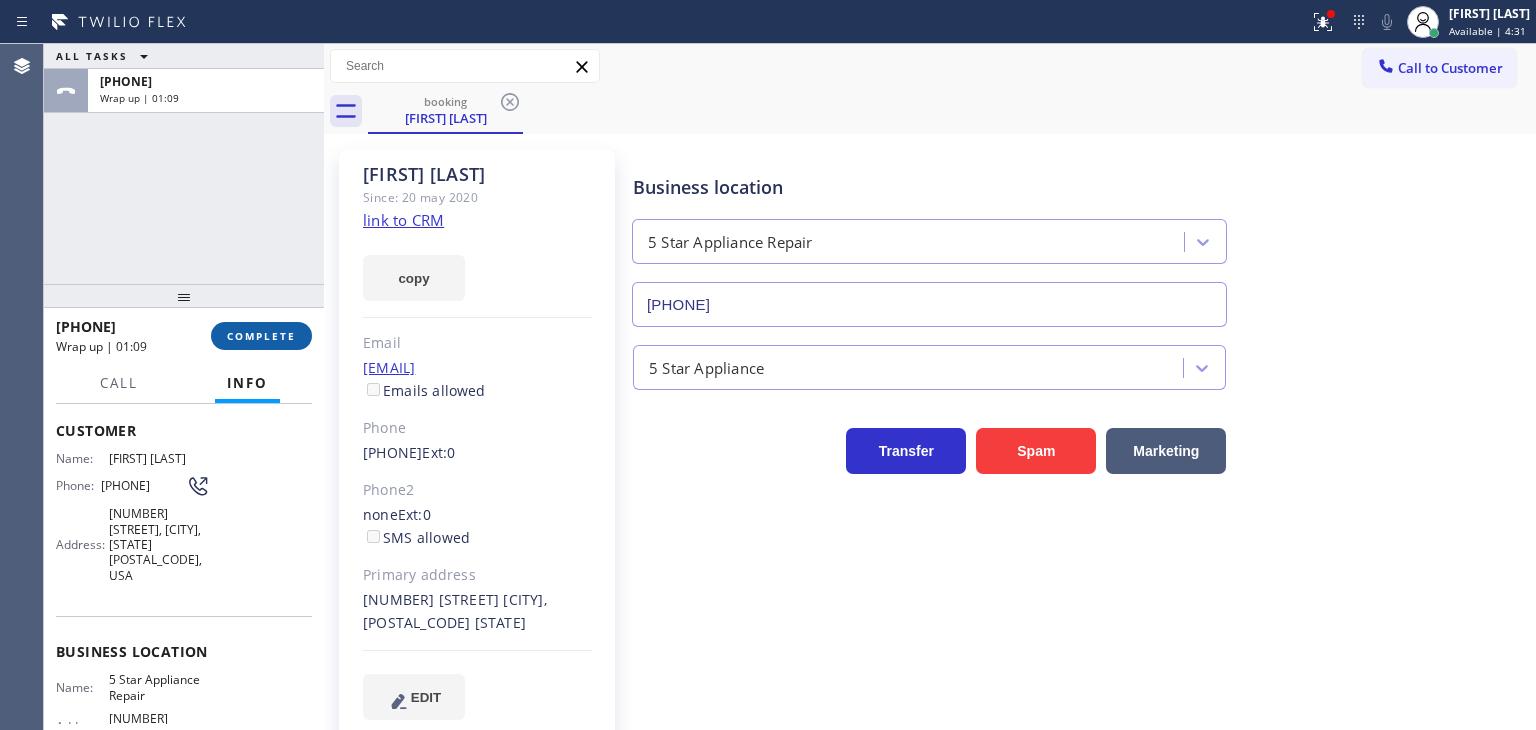 click on "COMPLETE" at bounding box center (261, 336) 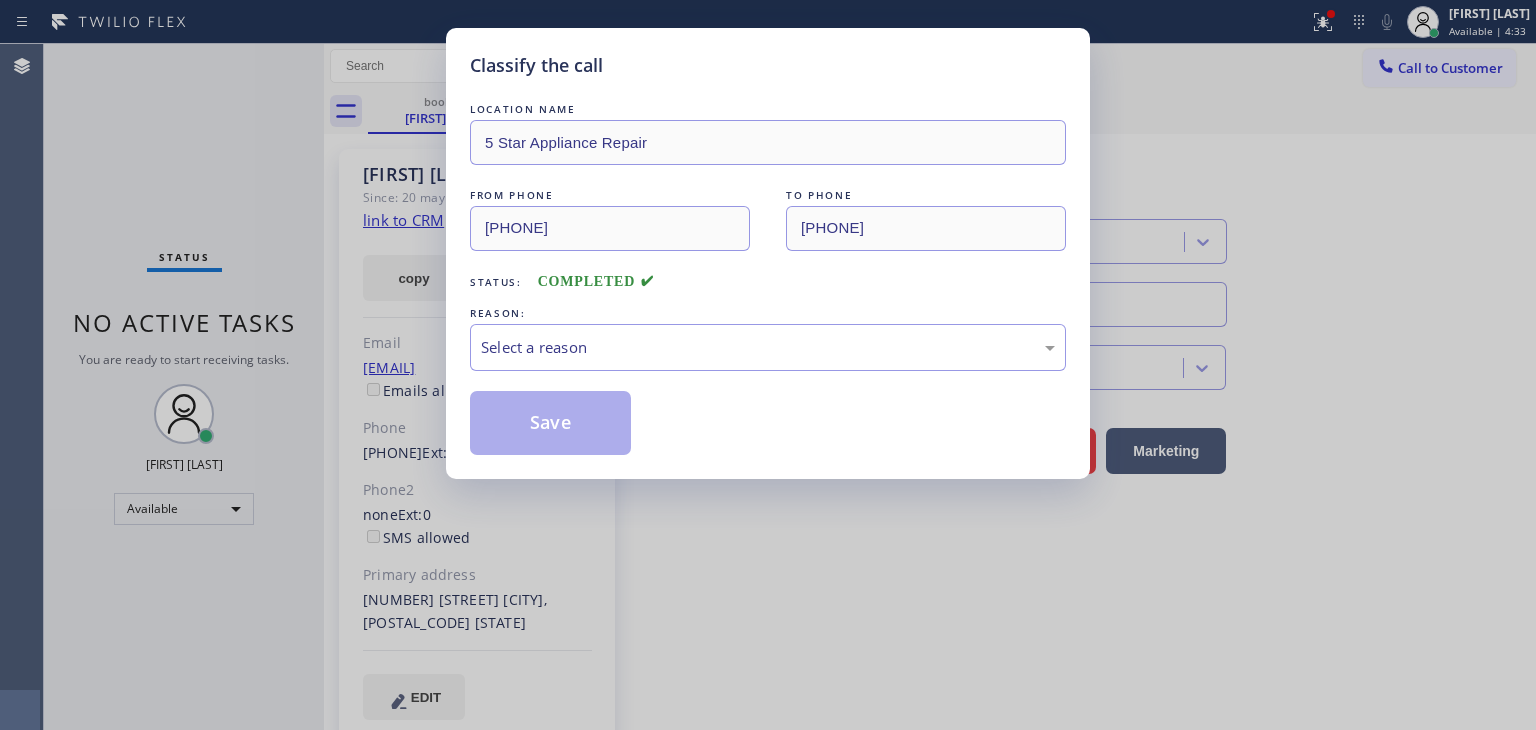 click on "Select a reason" at bounding box center [768, 347] 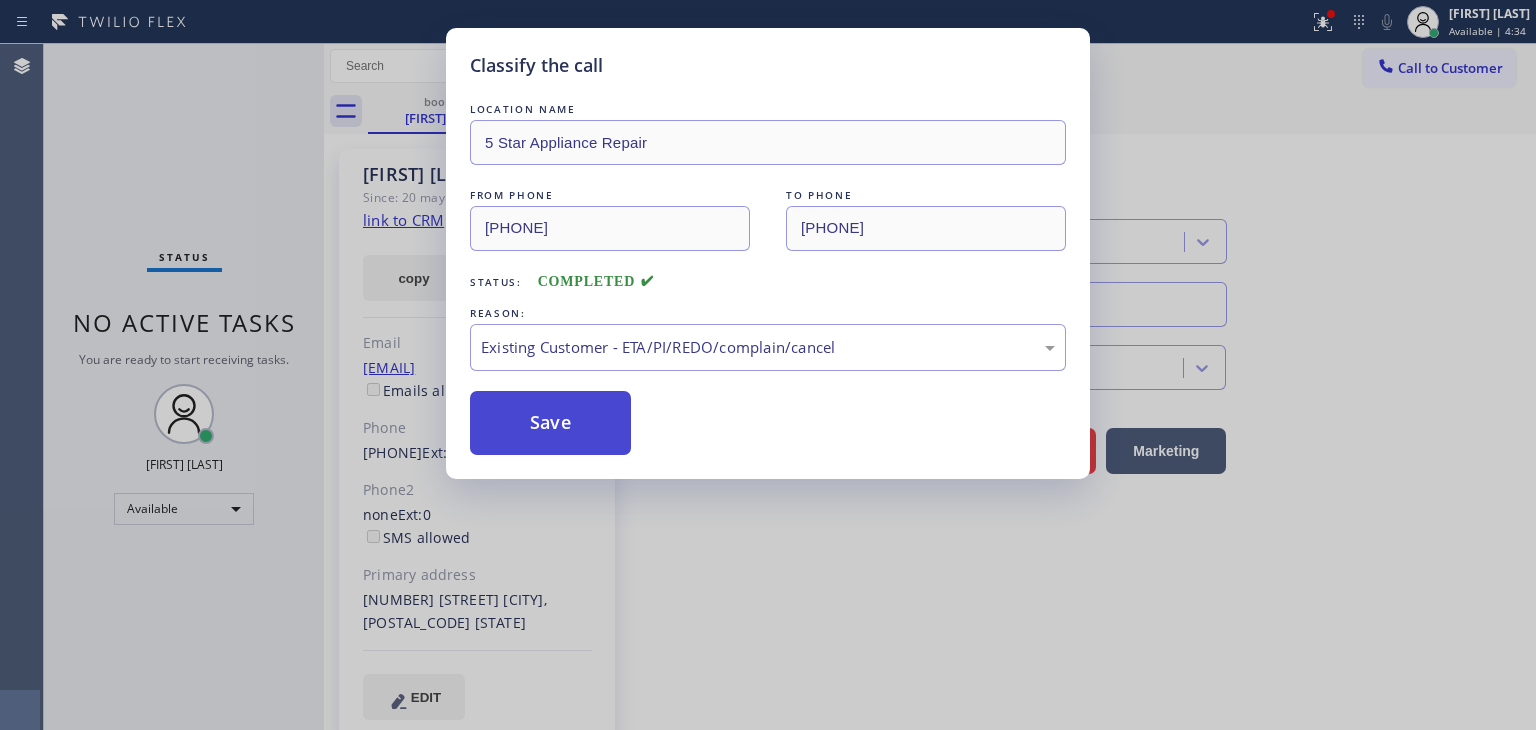 click on "Save" at bounding box center [550, 423] 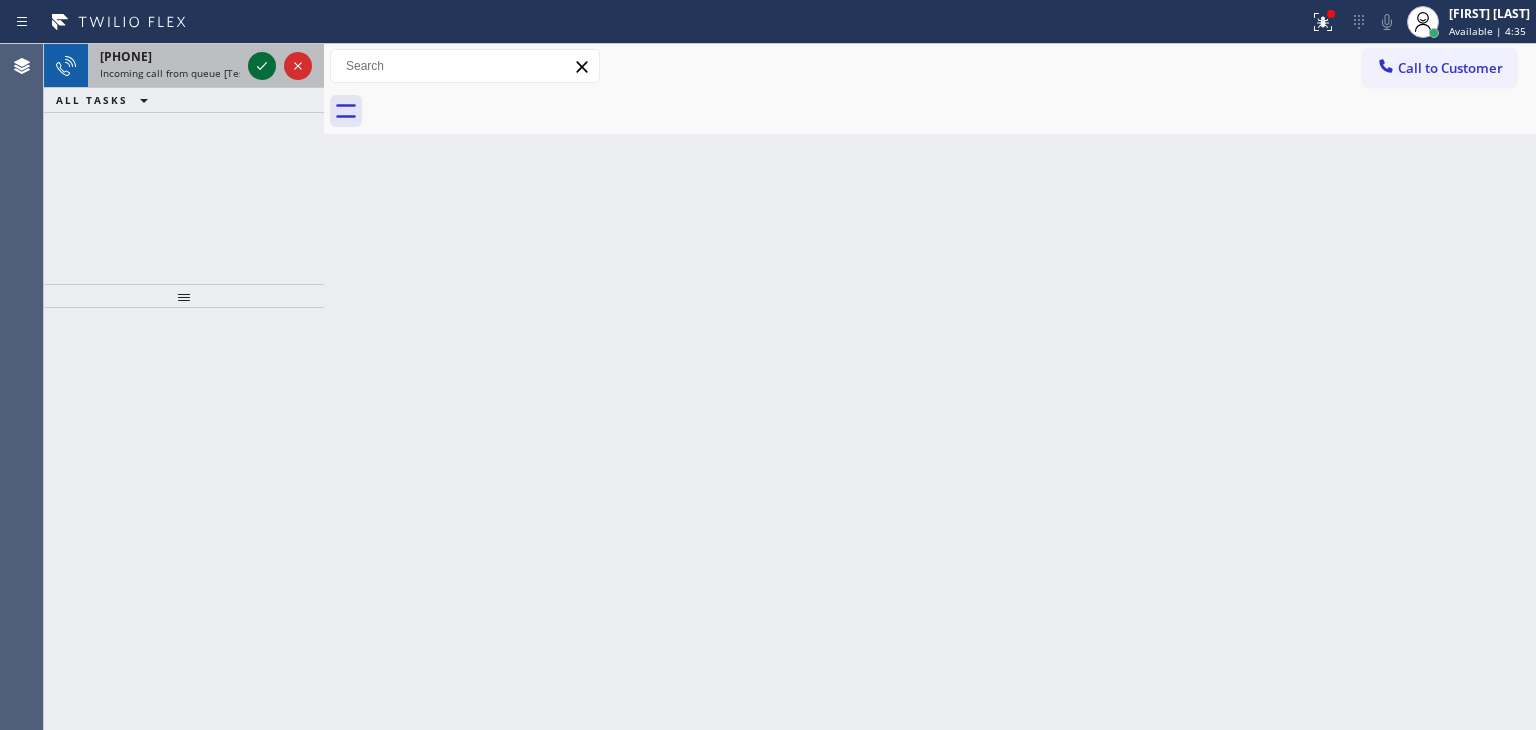 click 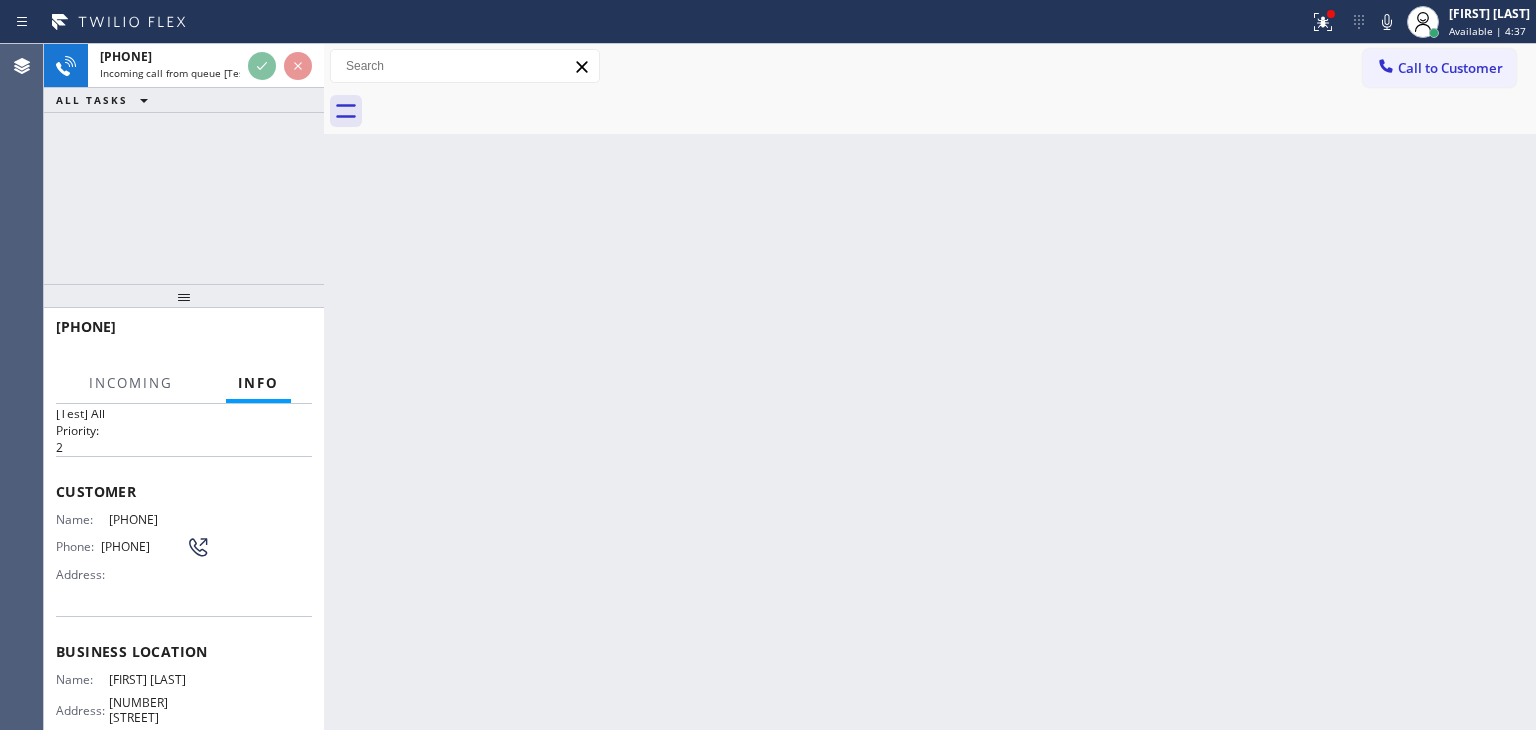 scroll, scrollTop: 100, scrollLeft: 0, axis: vertical 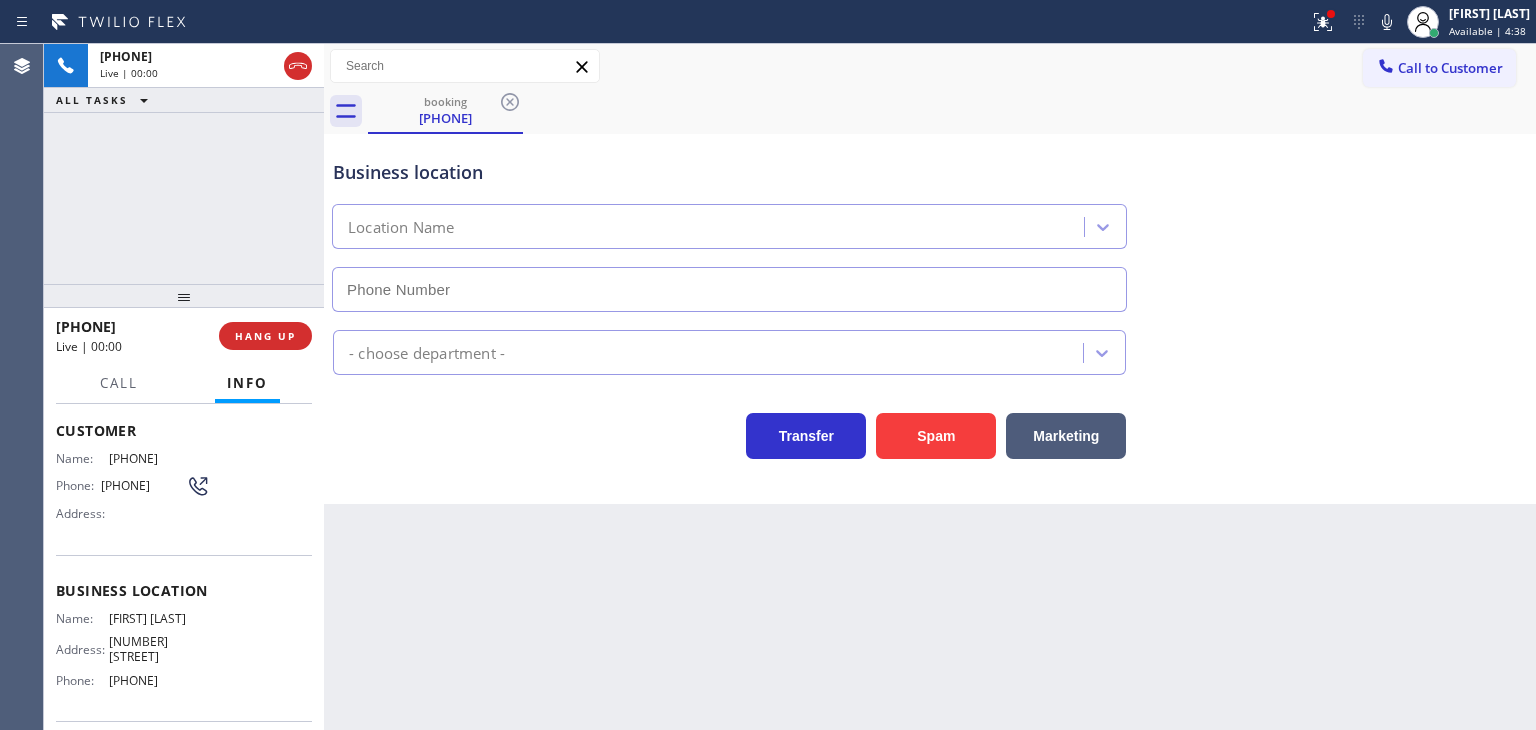 type on "(213) 814-4932" 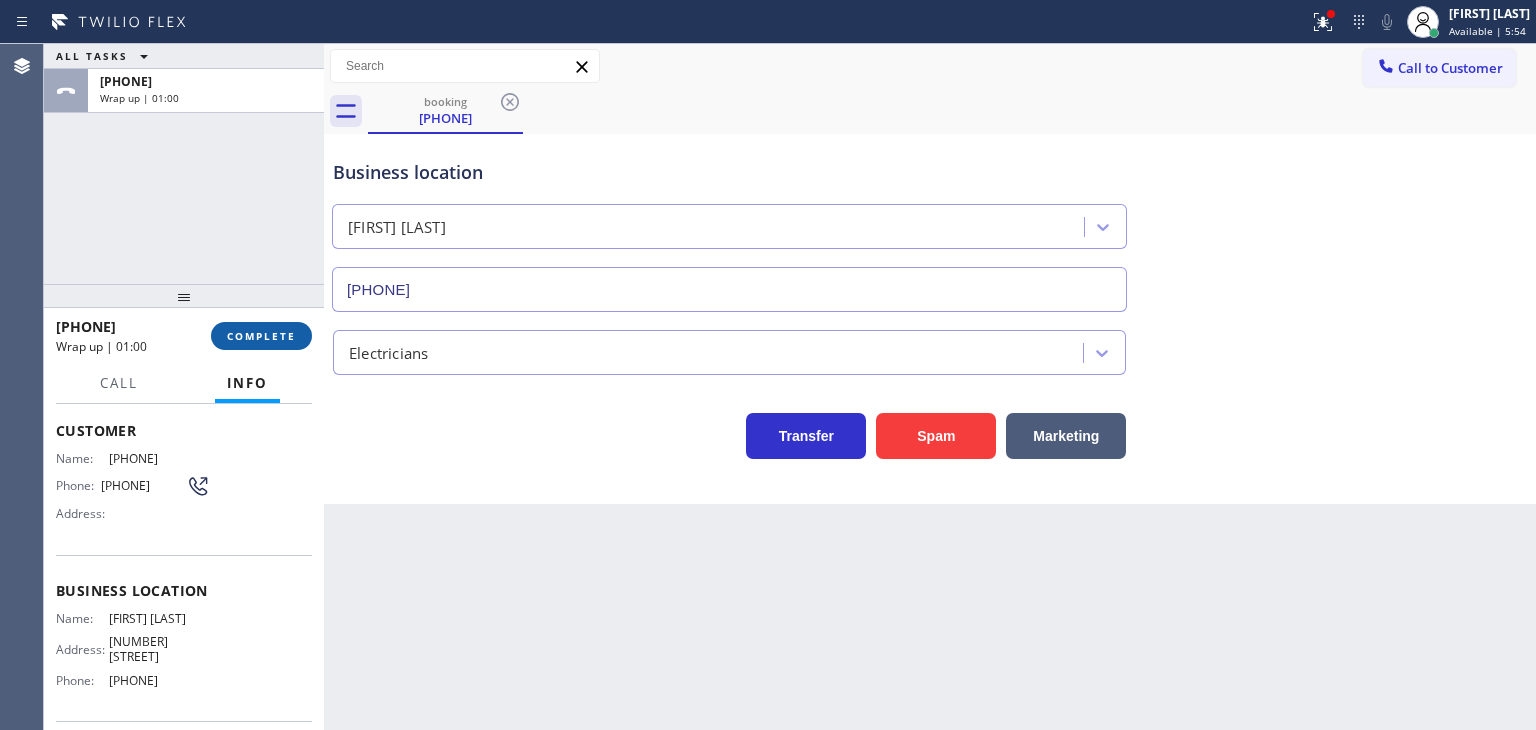 click on "COMPLETE" at bounding box center (261, 336) 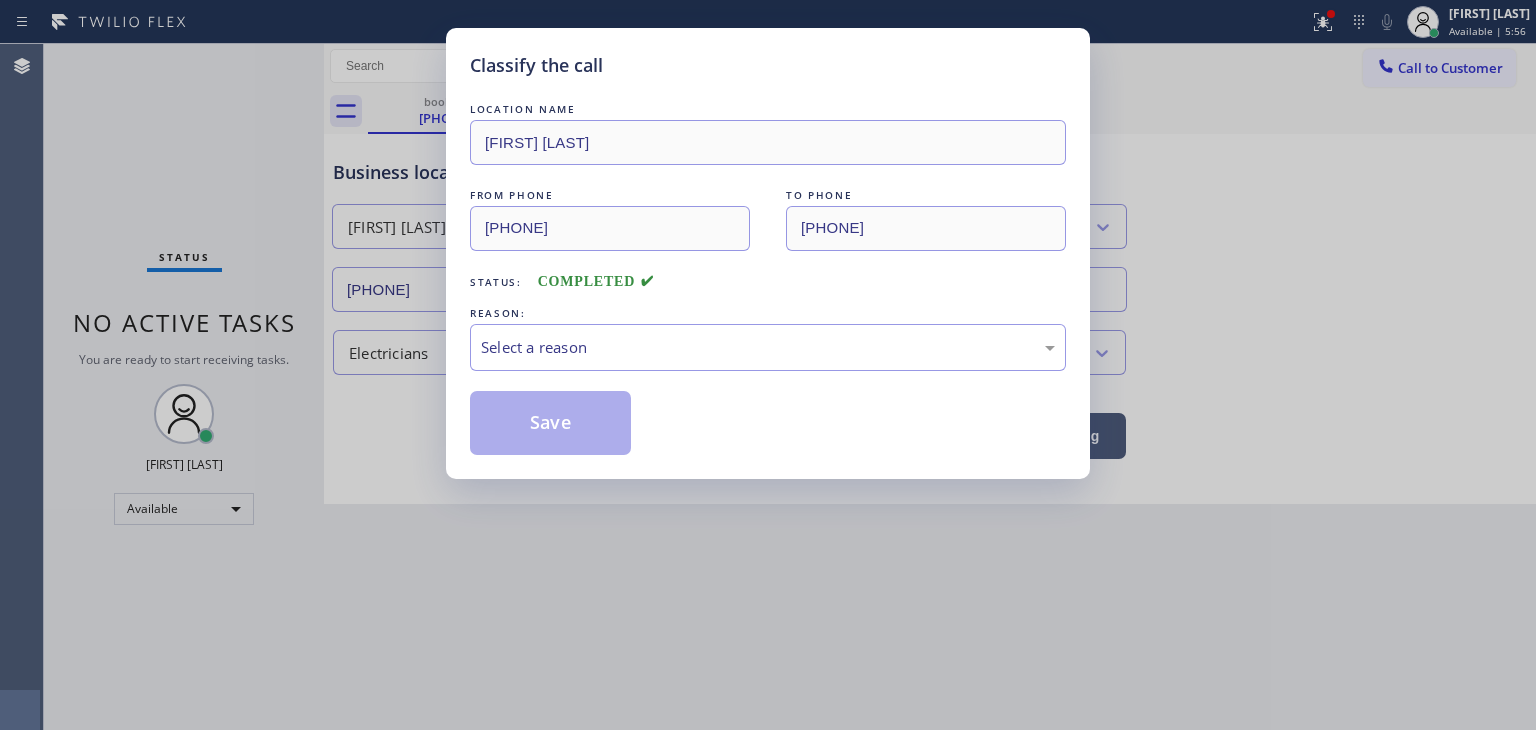 click on "Select a reason" at bounding box center [768, 347] 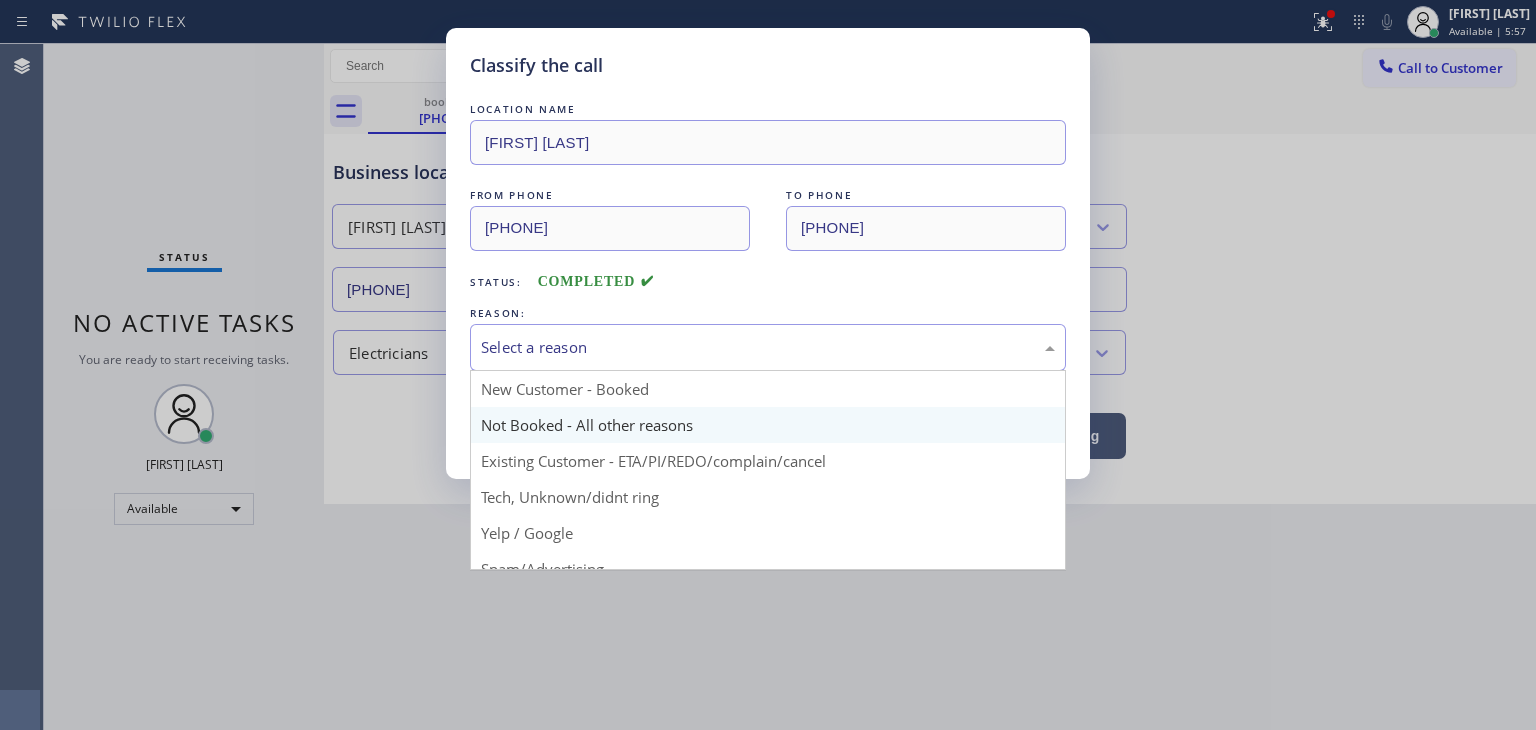 scroll, scrollTop: 100, scrollLeft: 0, axis: vertical 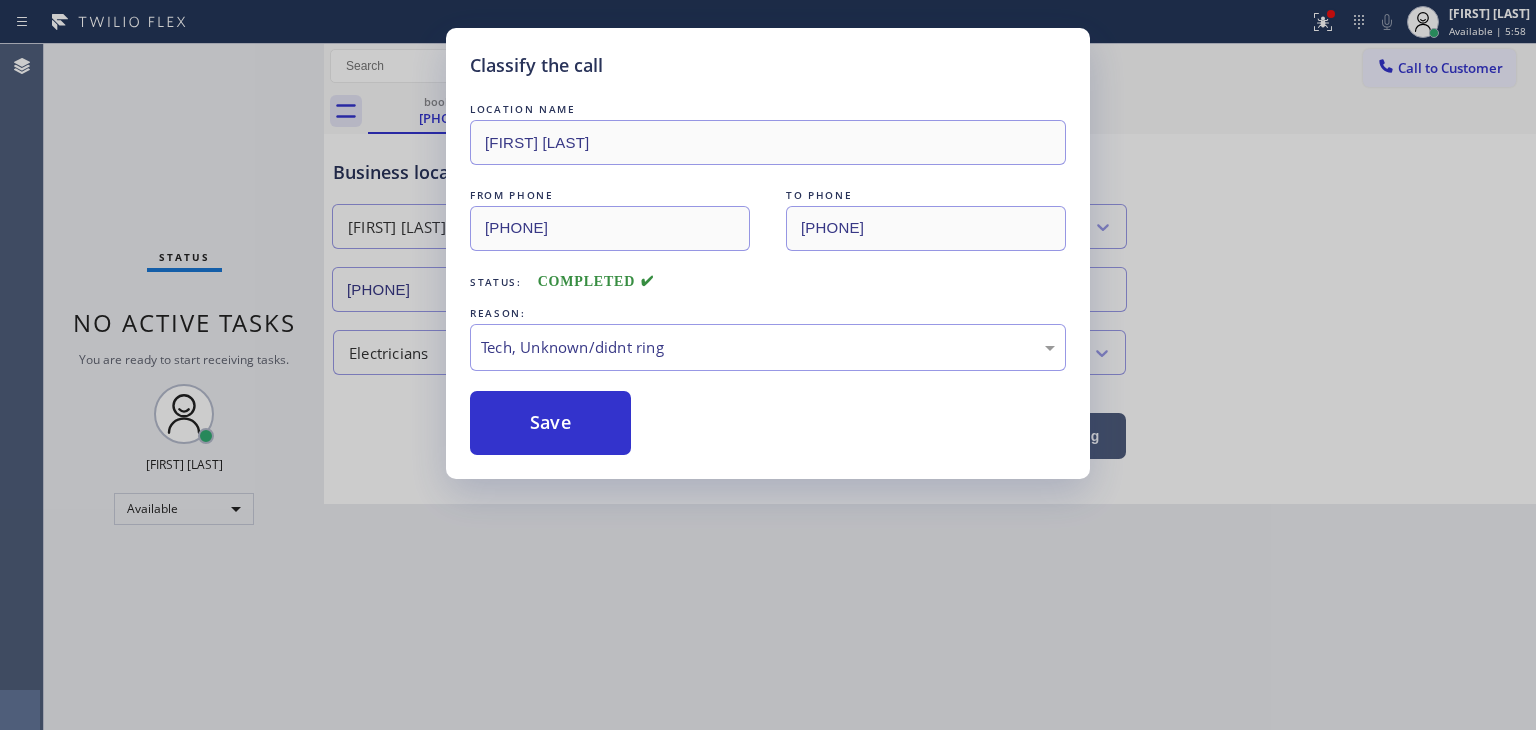 click on "Save" at bounding box center [550, 423] 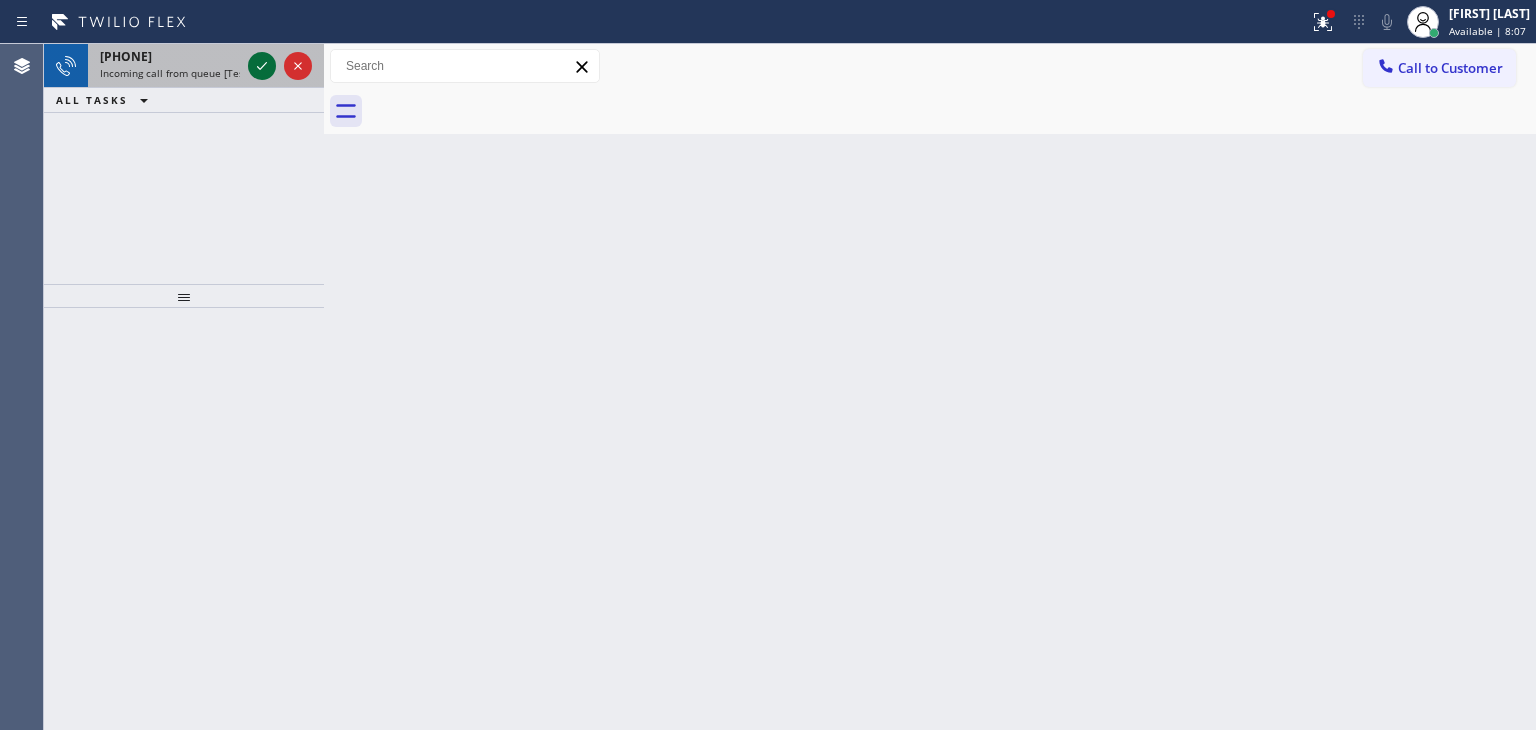 click 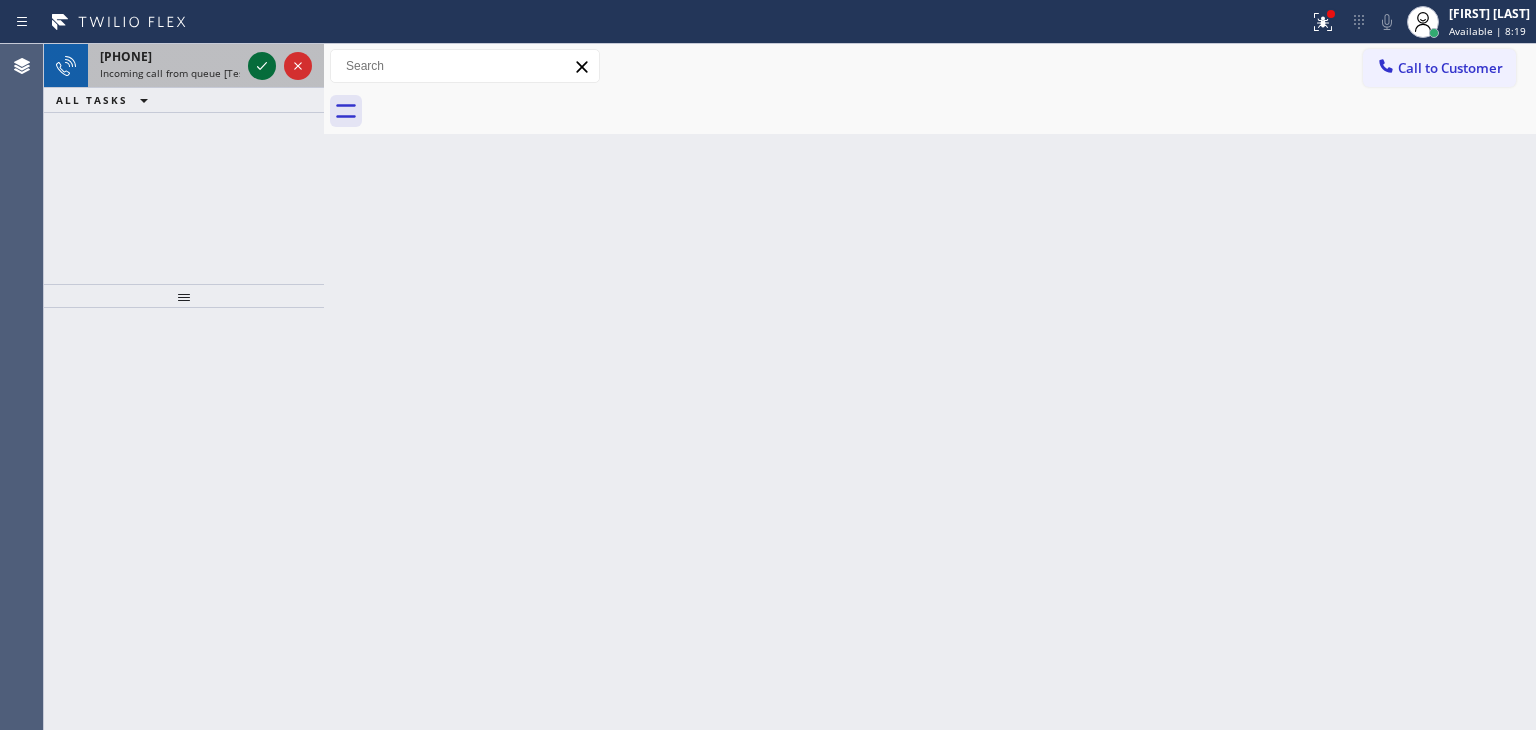 click 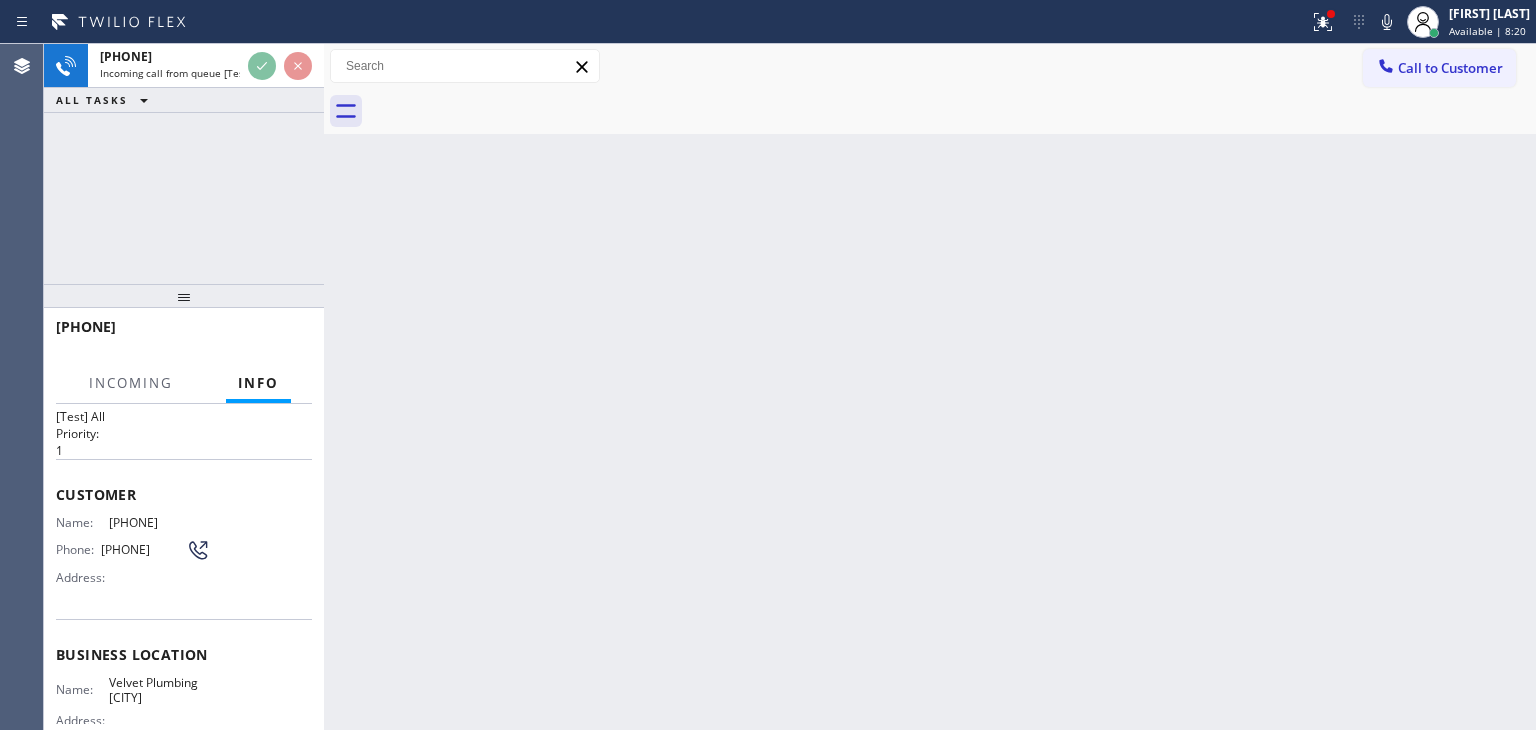 scroll, scrollTop: 100, scrollLeft: 0, axis: vertical 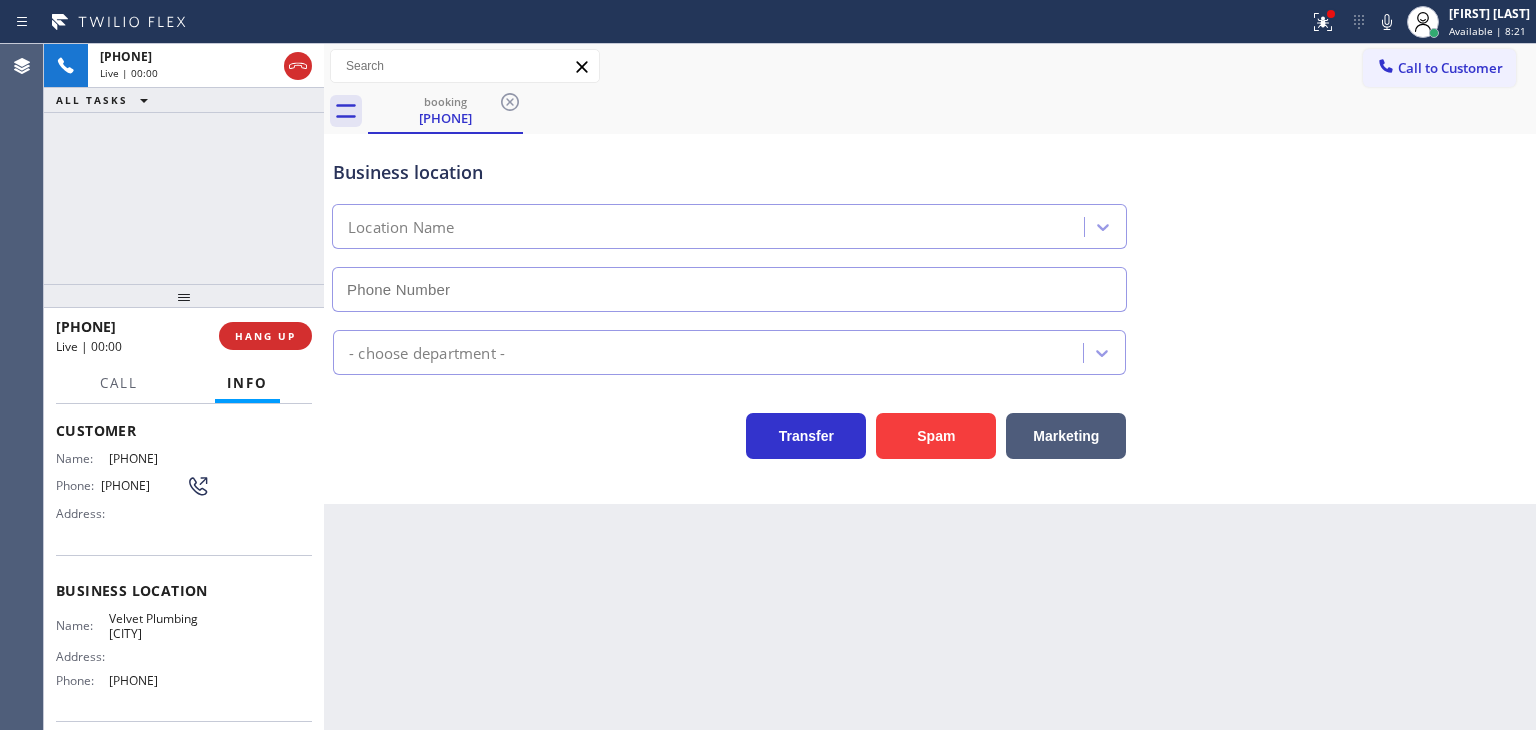 type on "(310) 388-3855" 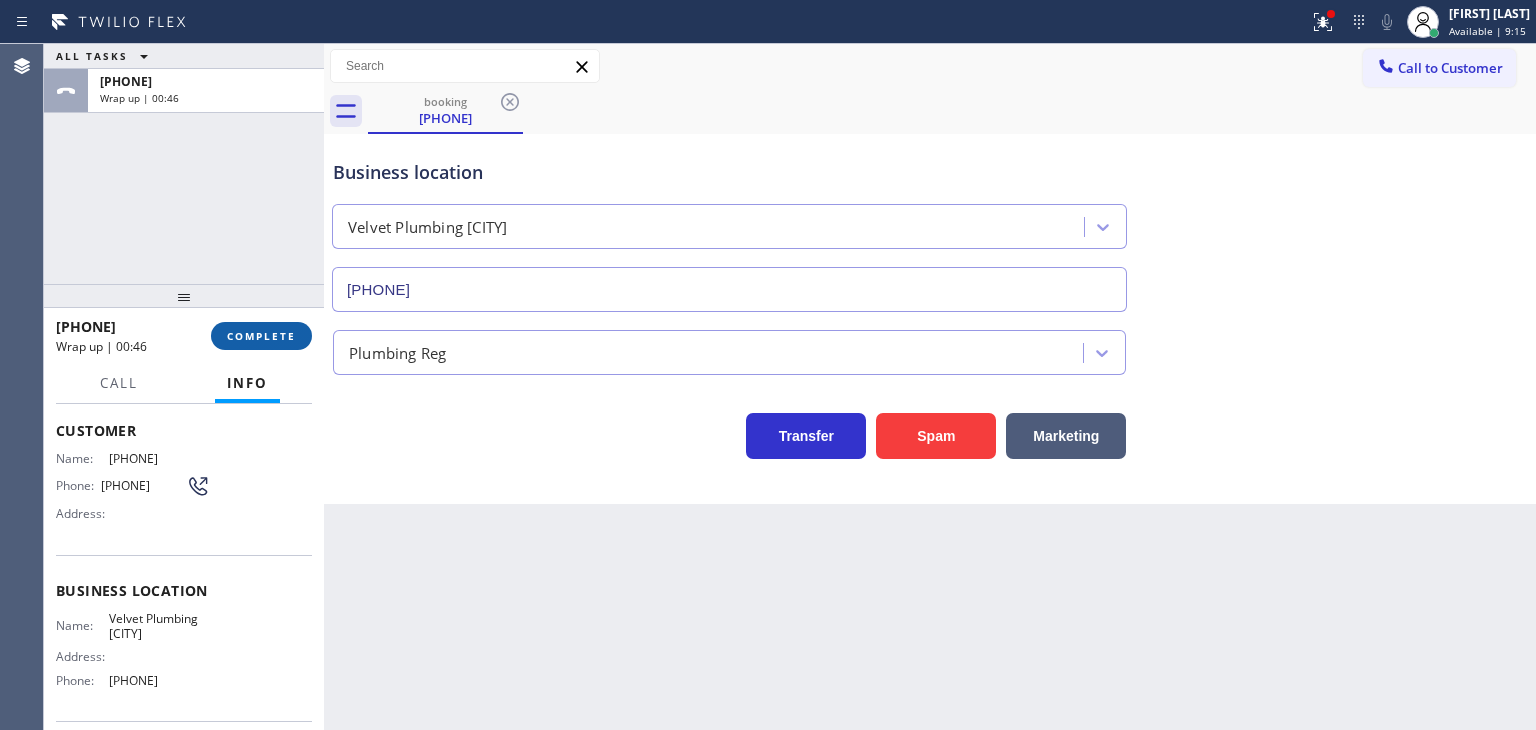 click on "COMPLETE" at bounding box center [261, 336] 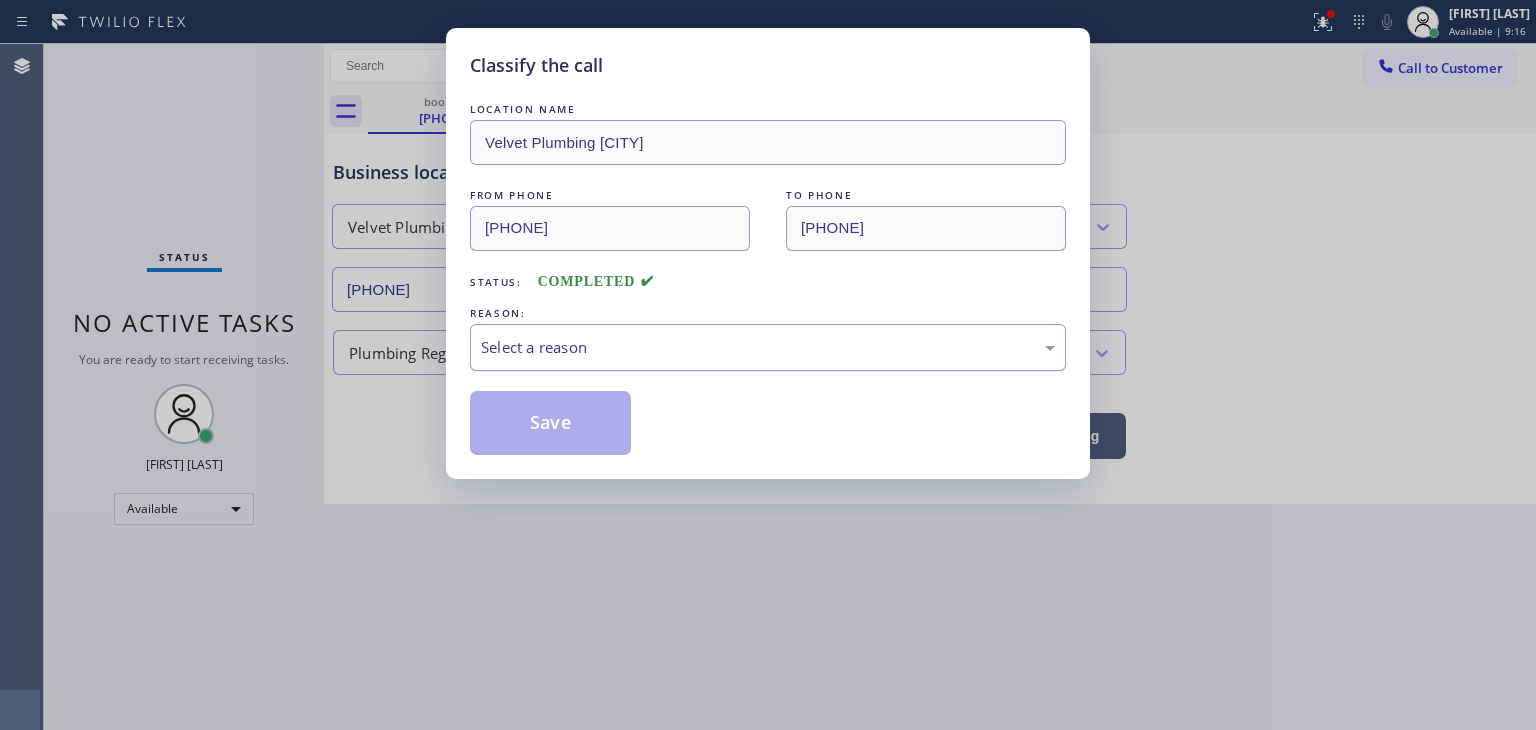 click on "Select a reason" at bounding box center (768, 347) 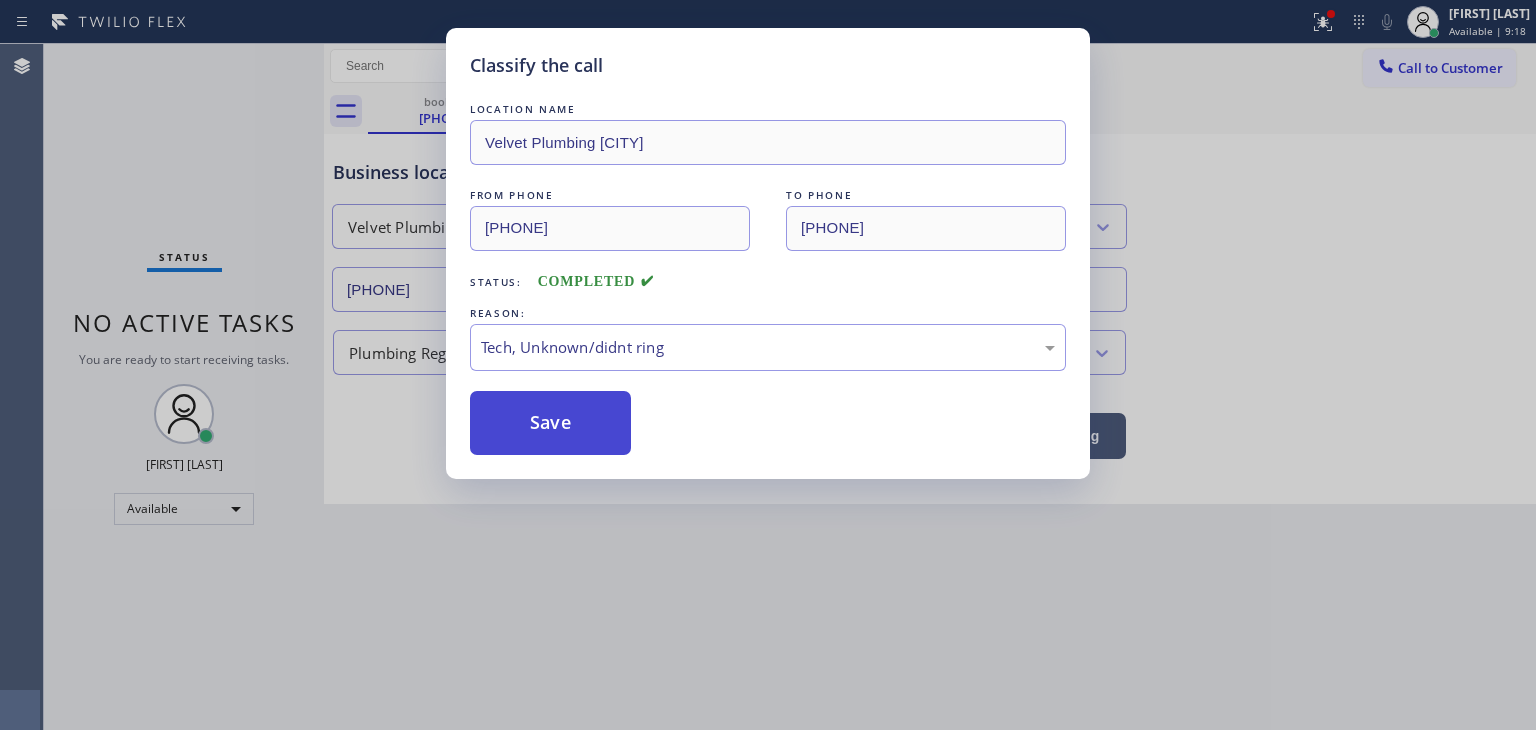 click on "Save" at bounding box center (550, 423) 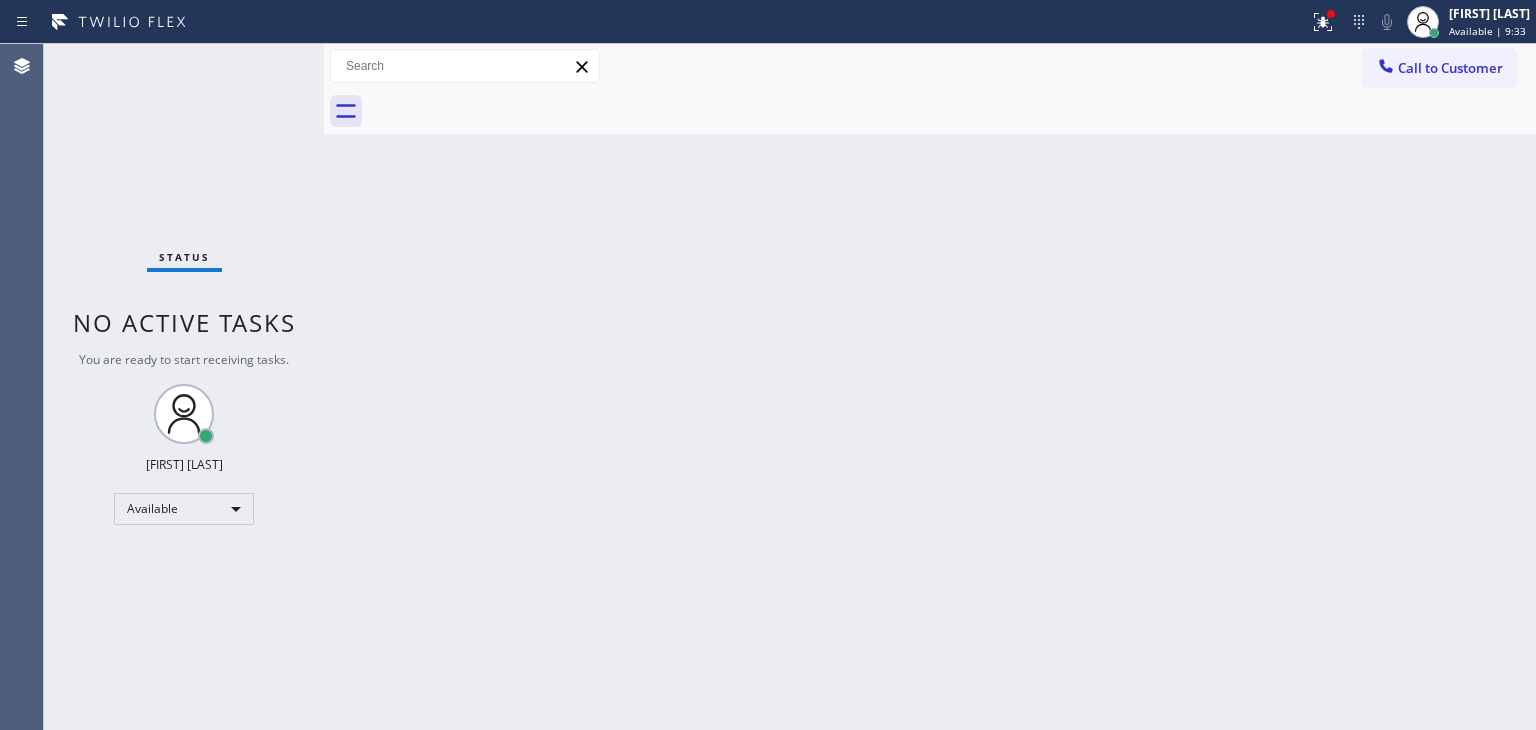 click on "Status   No active tasks     You are ready to start receiving tasks.   [FIRST] [LAST] Available" at bounding box center [184, 387] 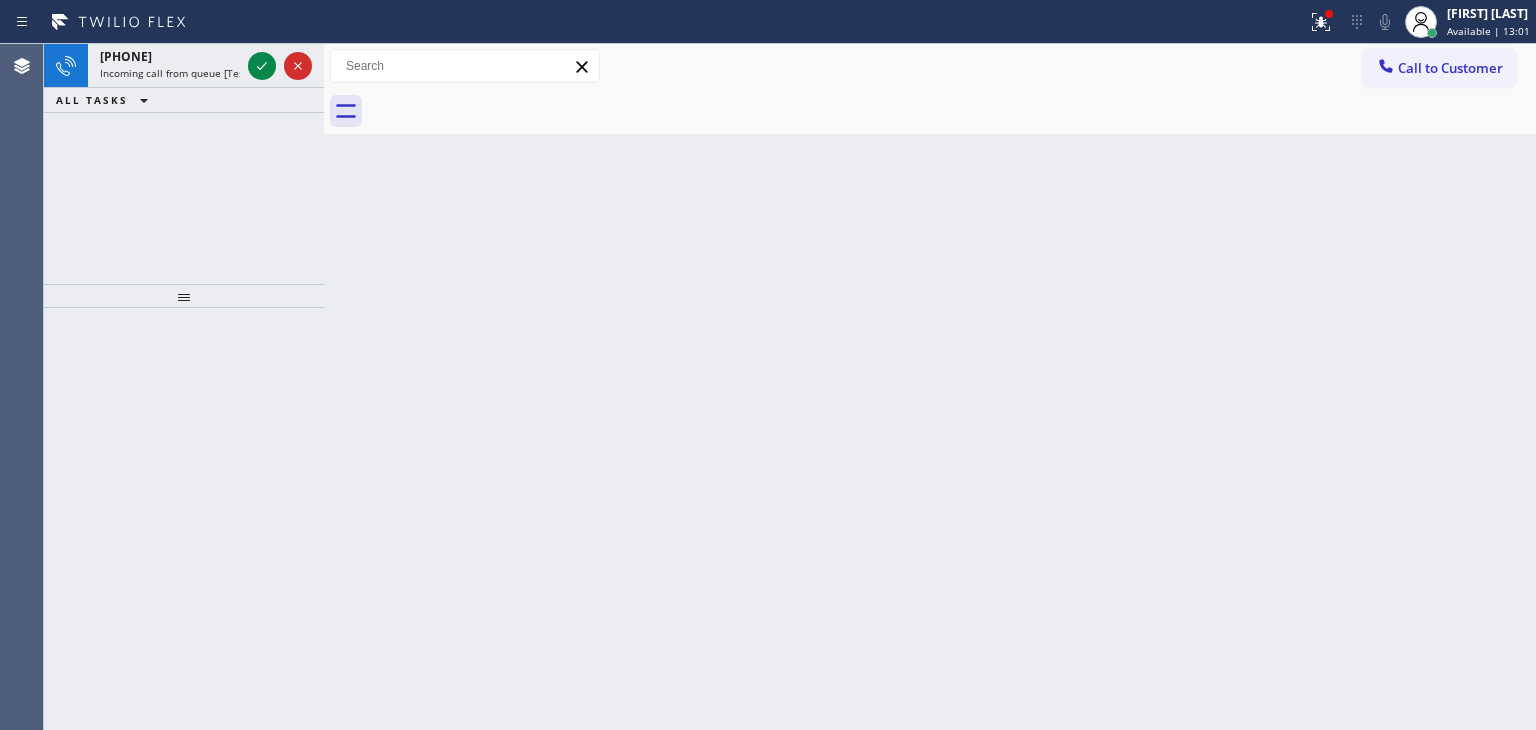 drag, startPoint x: 263, startPoint y: 72, endPoint x: 263, endPoint y: 36, distance: 36 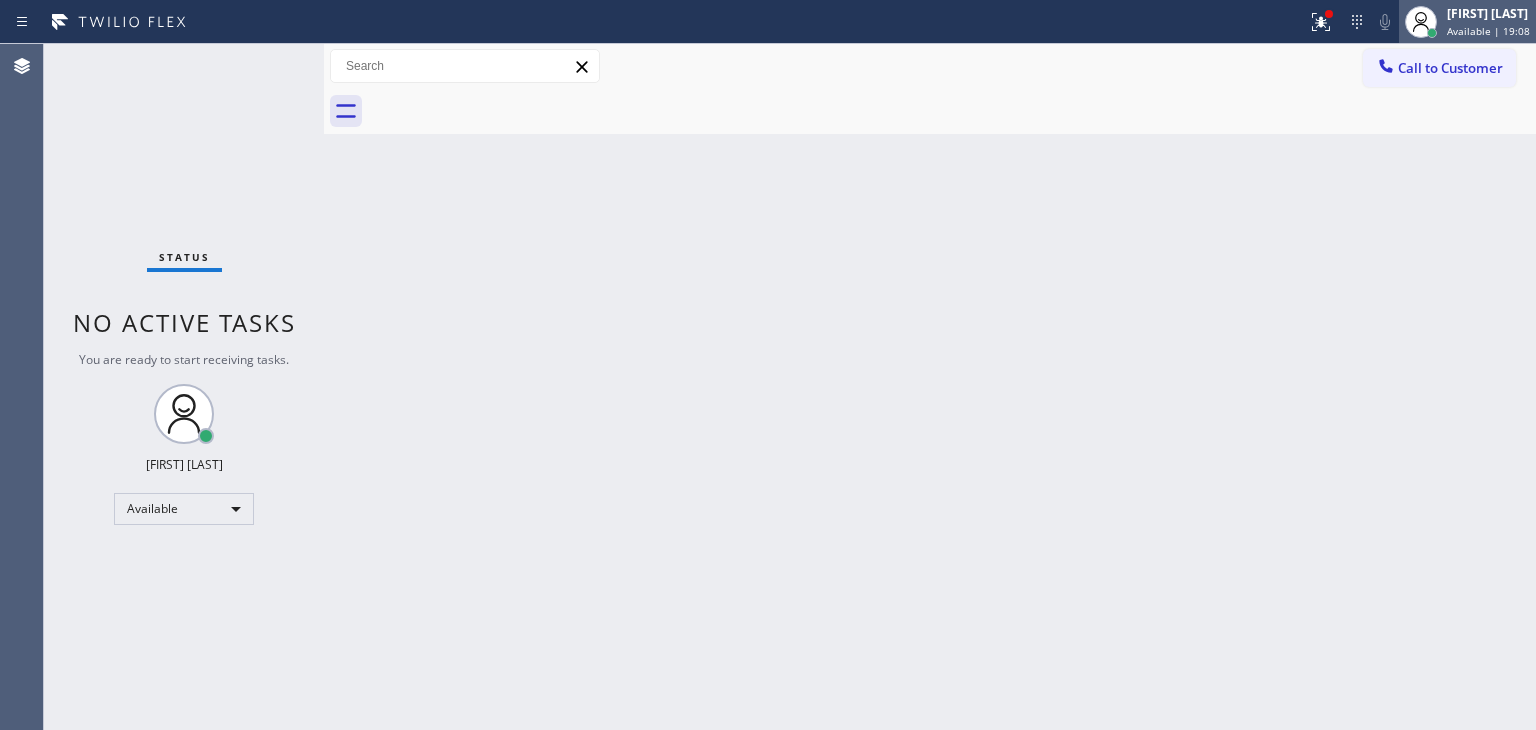 click on "[FIRST] [LAST]" at bounding box center [1488, 13] 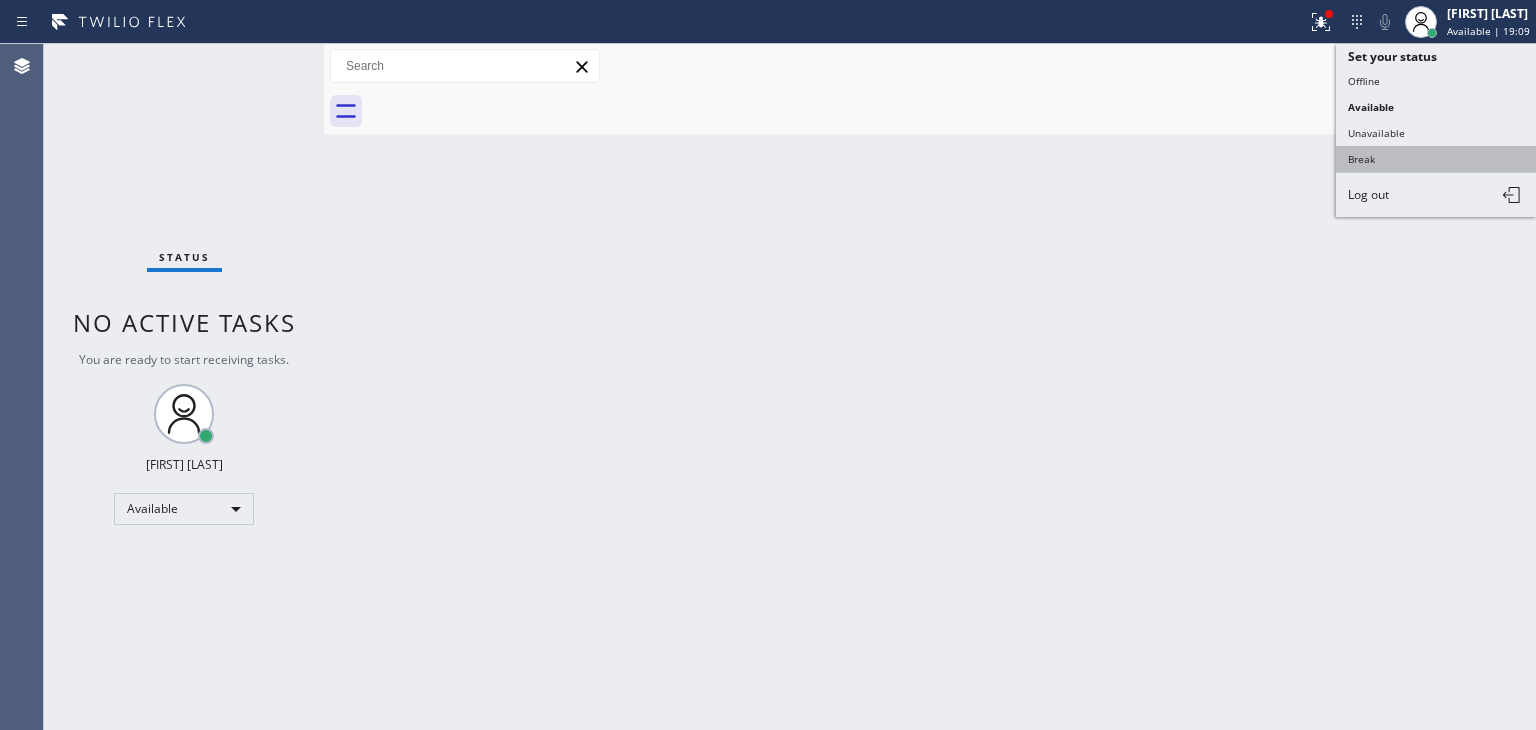click on "Break" at bounding box center (1436, 159) 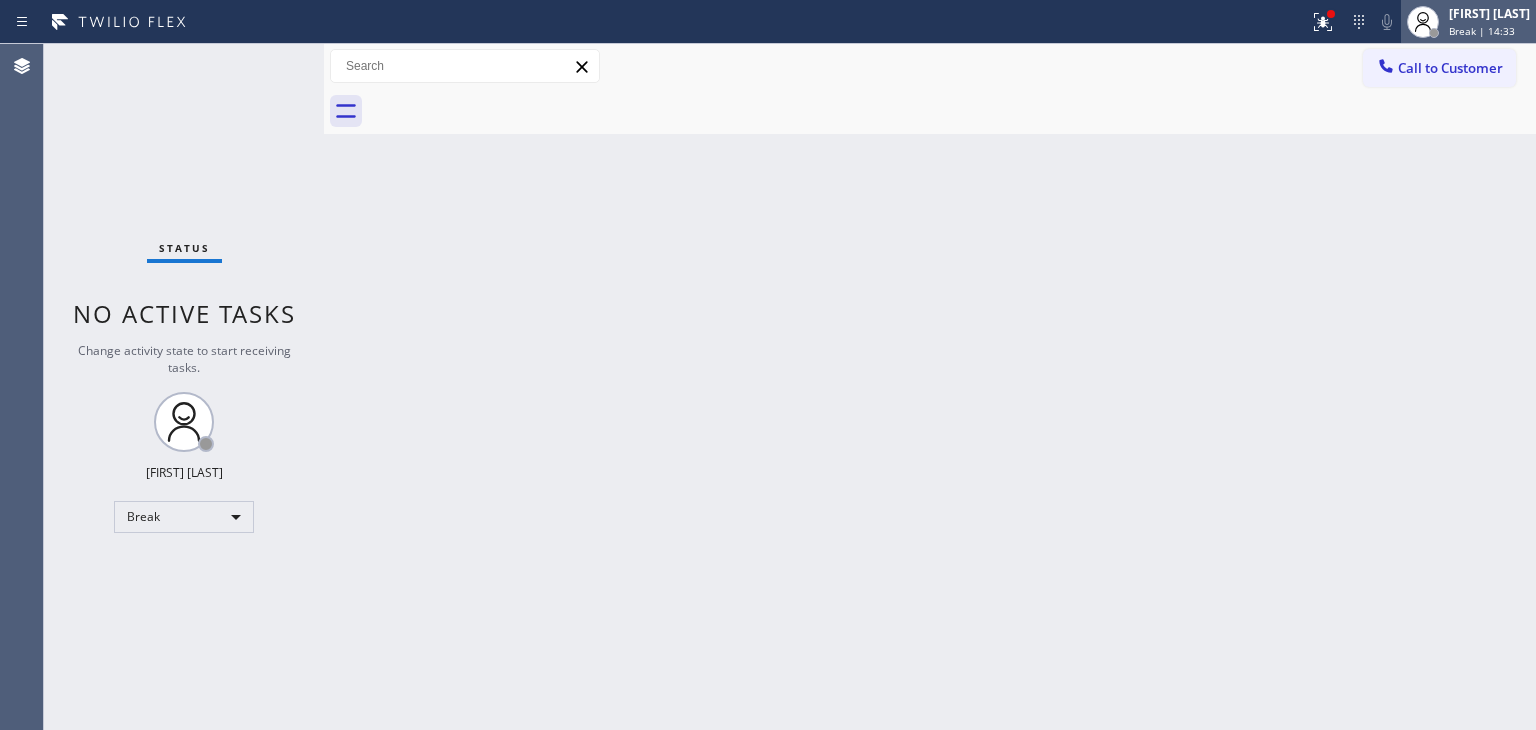 click on "[FIRST] [LAST]" at bounding box center [1489, 13] 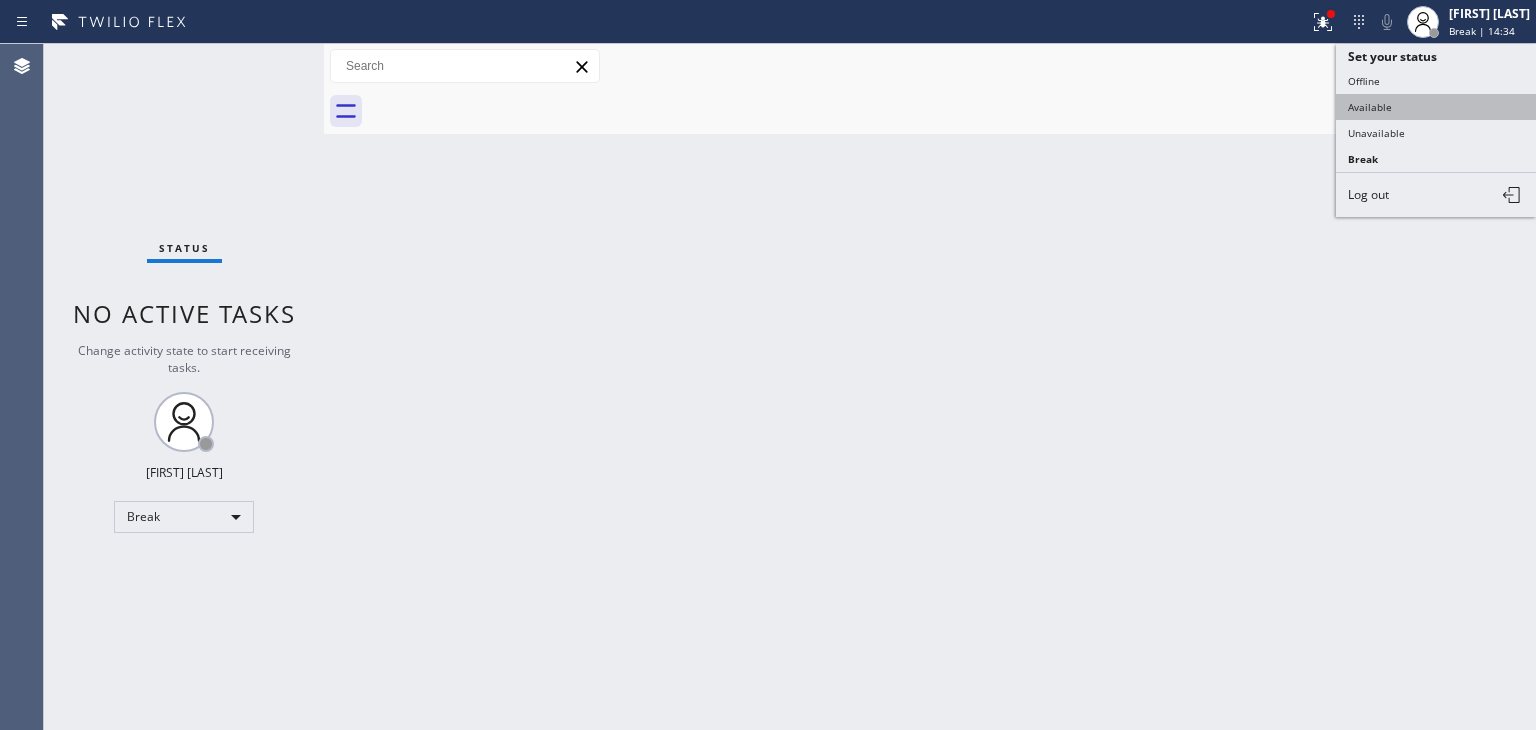 click on "Available" at bounding box center (1436, 107) 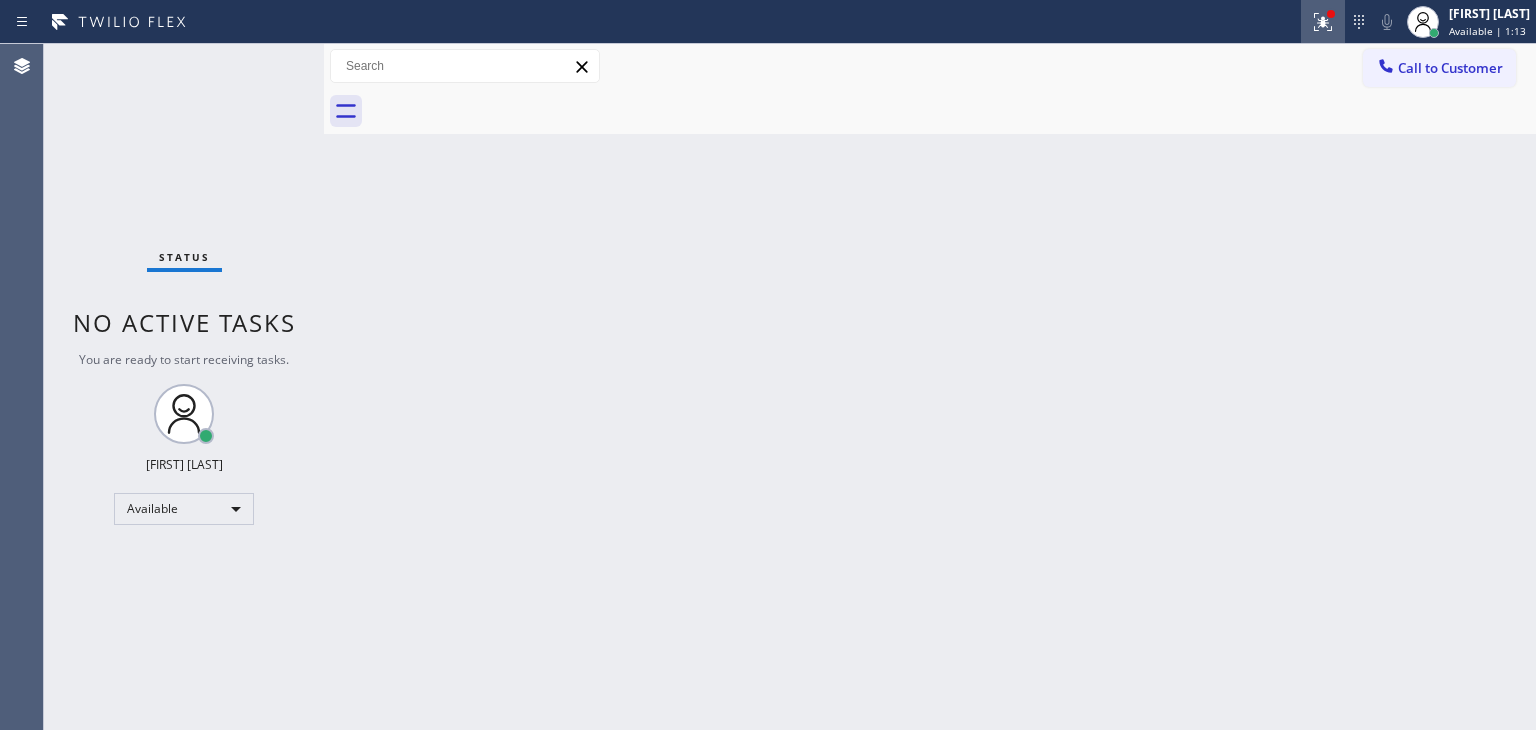 click at bounding box center [1323, 22] 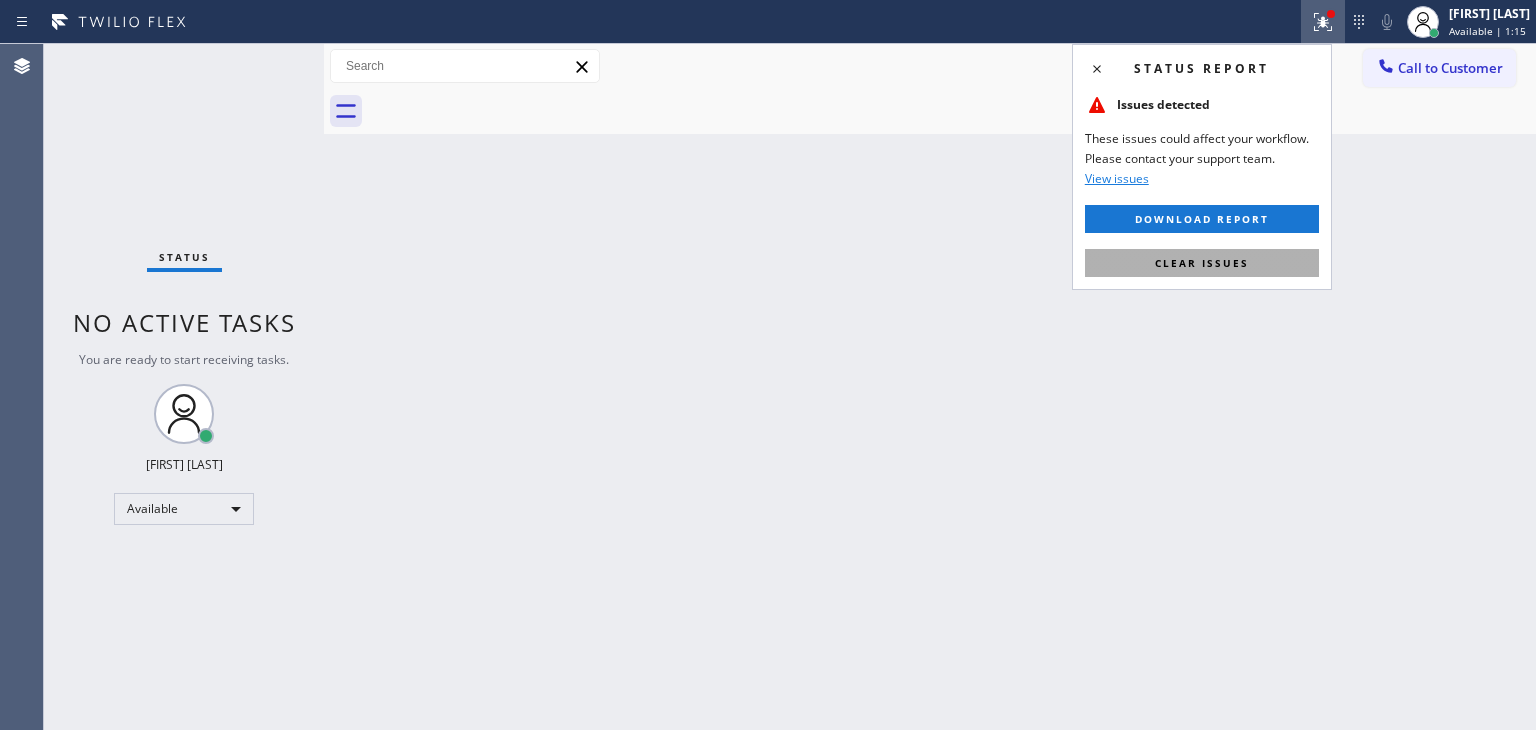 click on "Clear issues" at bounding box center [1202, 263] 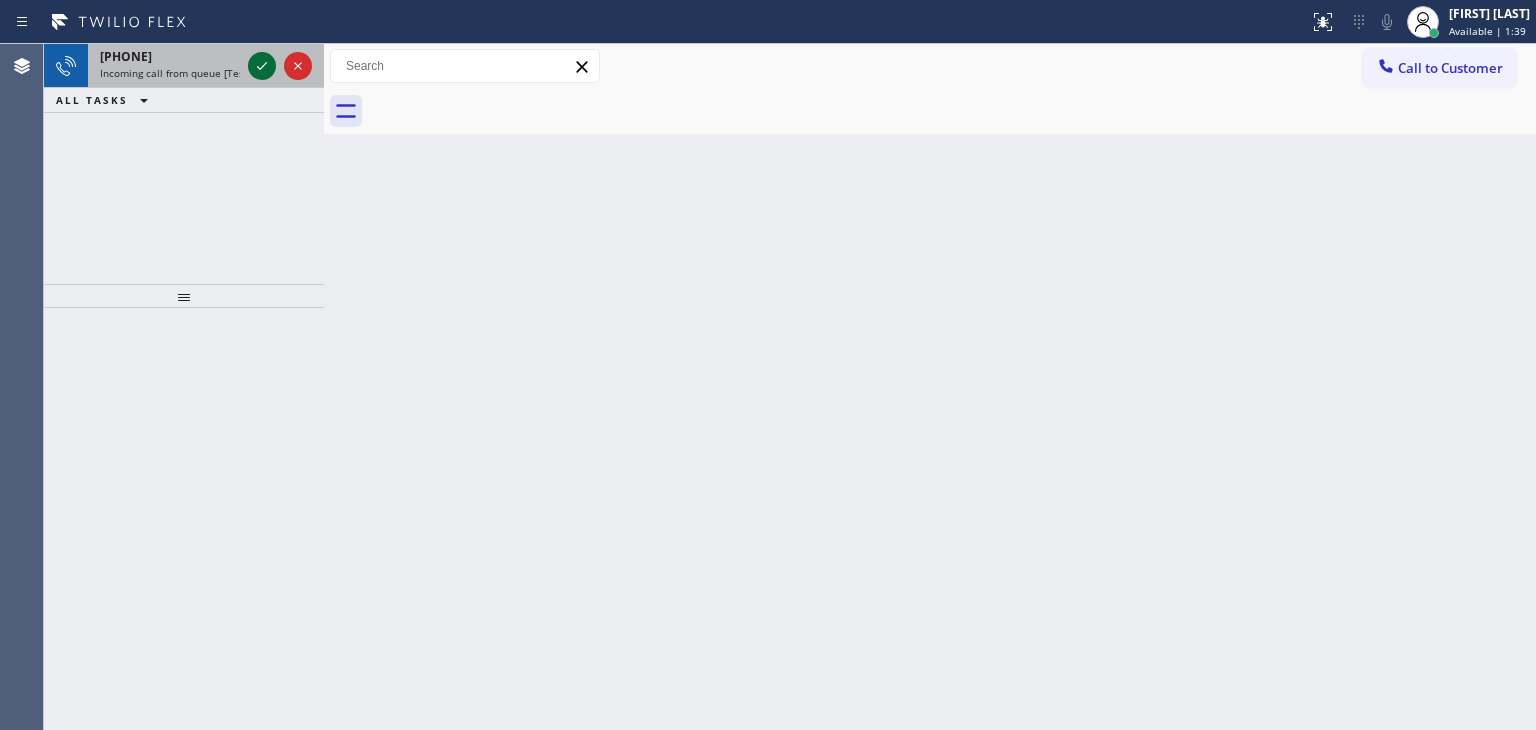 click 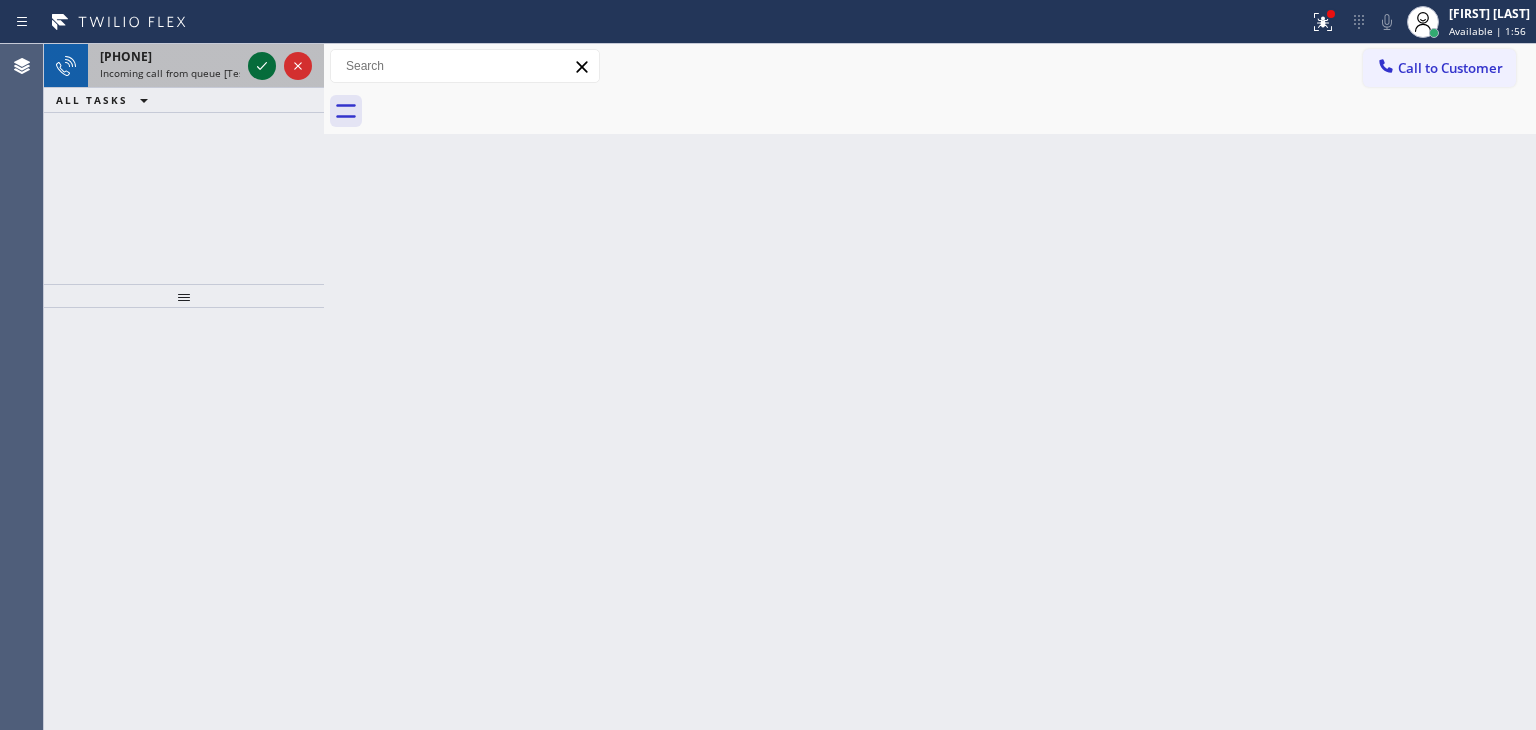 click 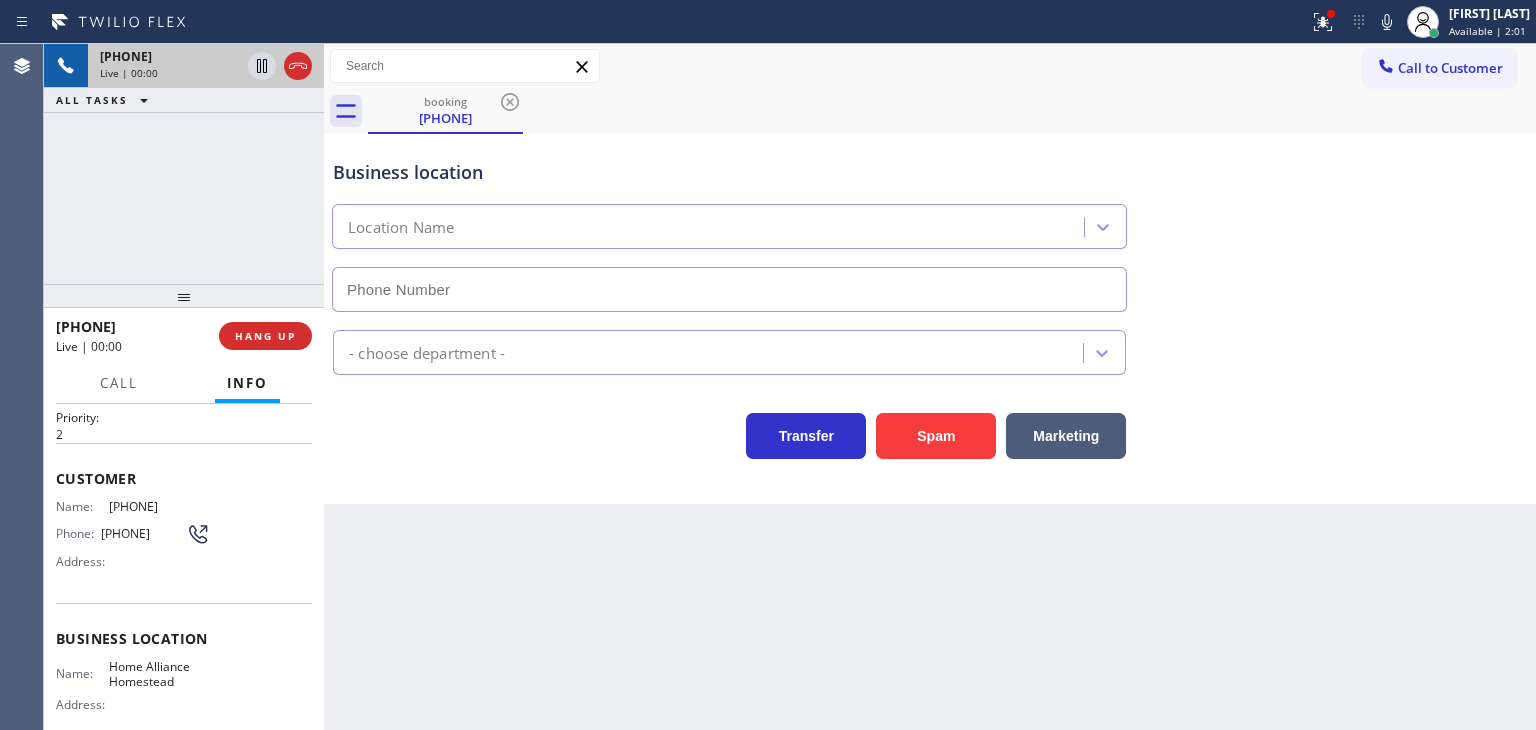 type on "(305) 501-8647" 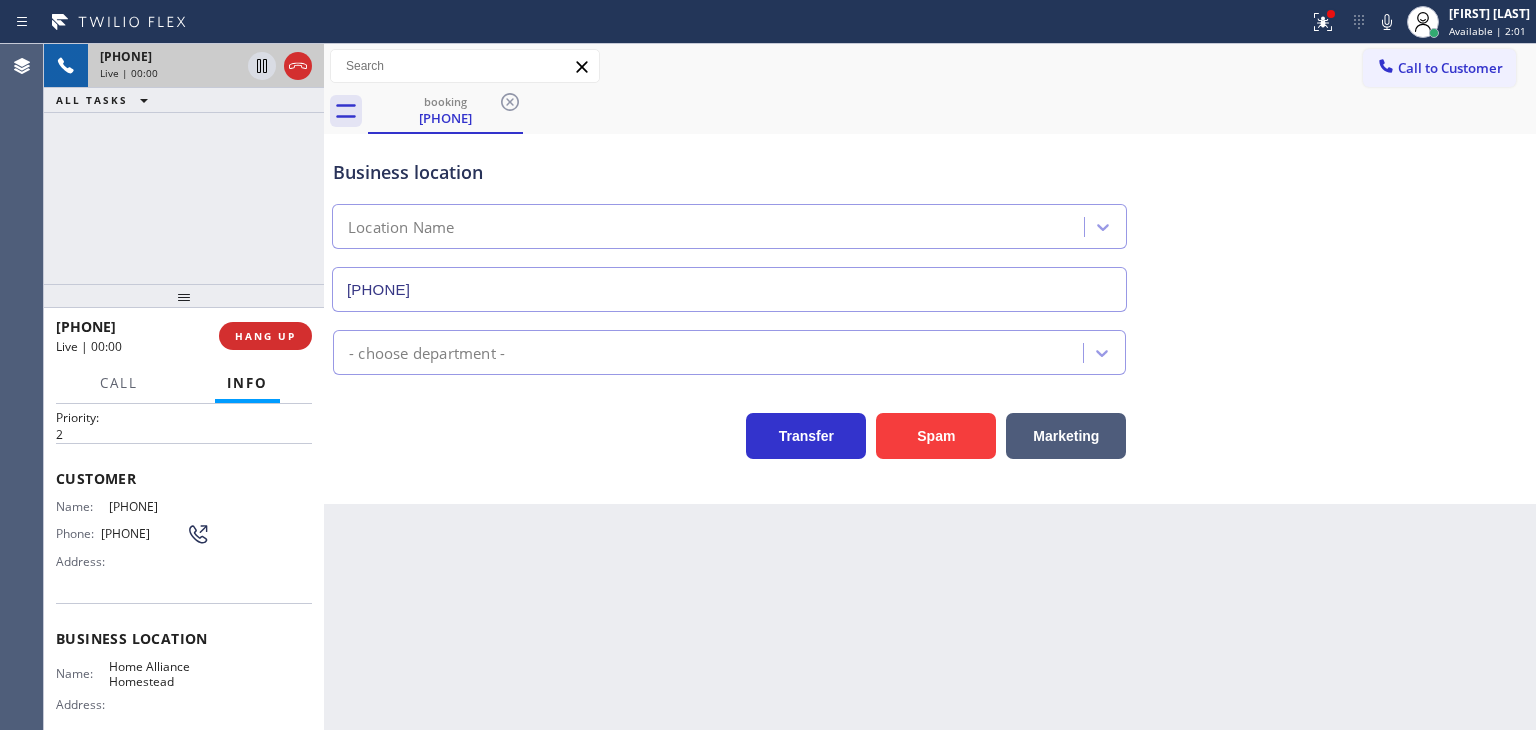 scroll, scrollTop: 100, scrollLeft: 0, axis: vertical 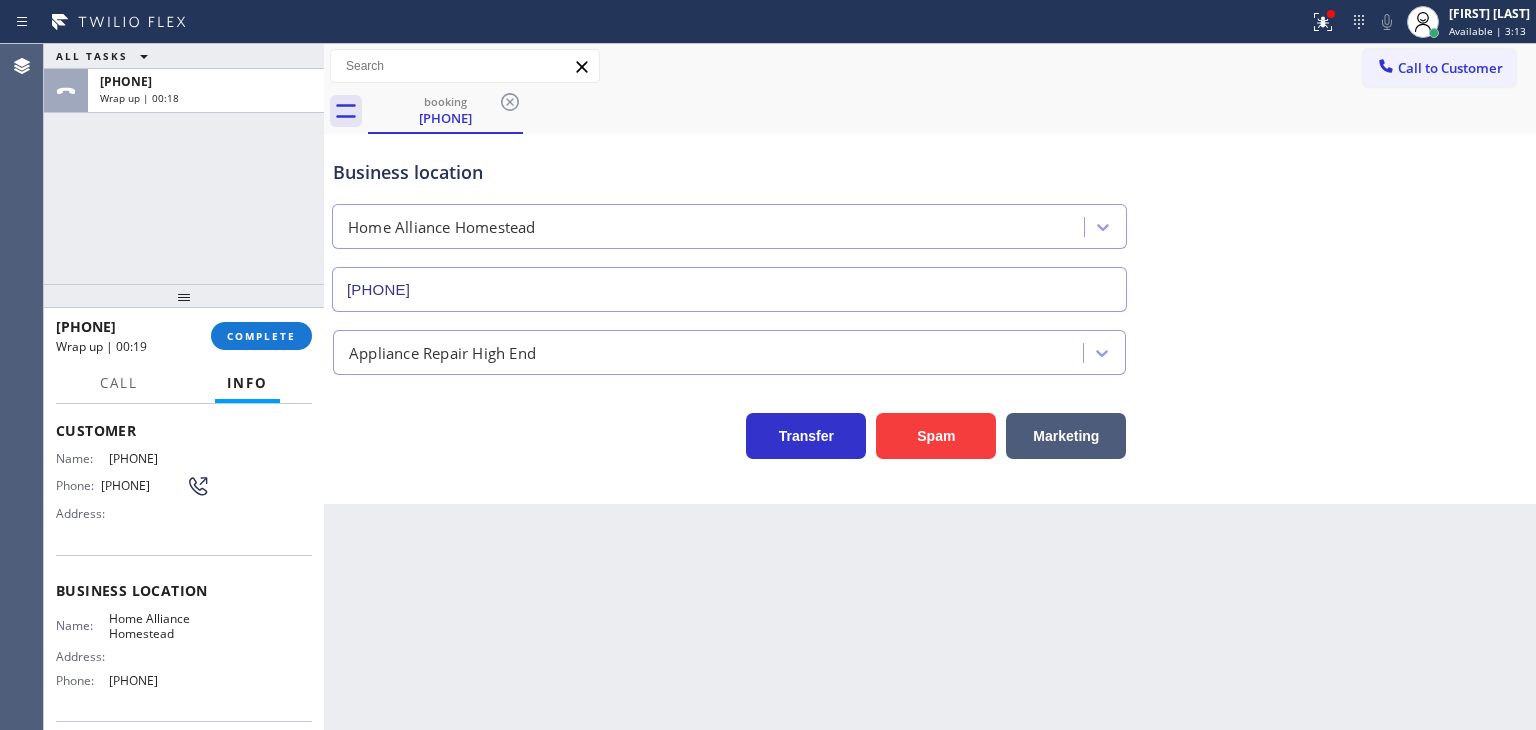 drag, startPoint x: 161, startPoint y: 322, endPoint x: 74, endPoint y: 324, distance: 87.02299 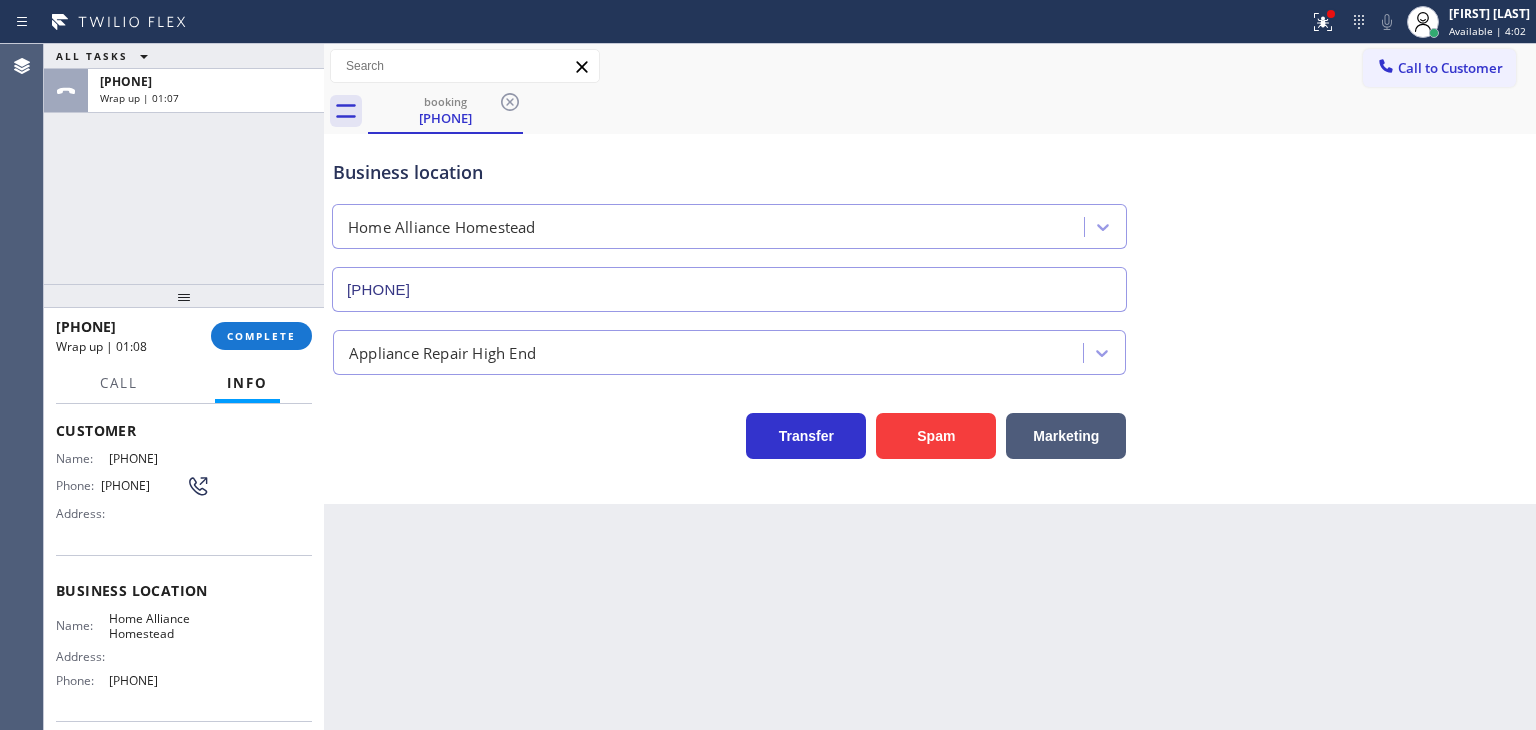 drag, startPoint x: 195, startPoint y: 686, endPoint x: 98, endPoint y: 690, distance: 97.082436 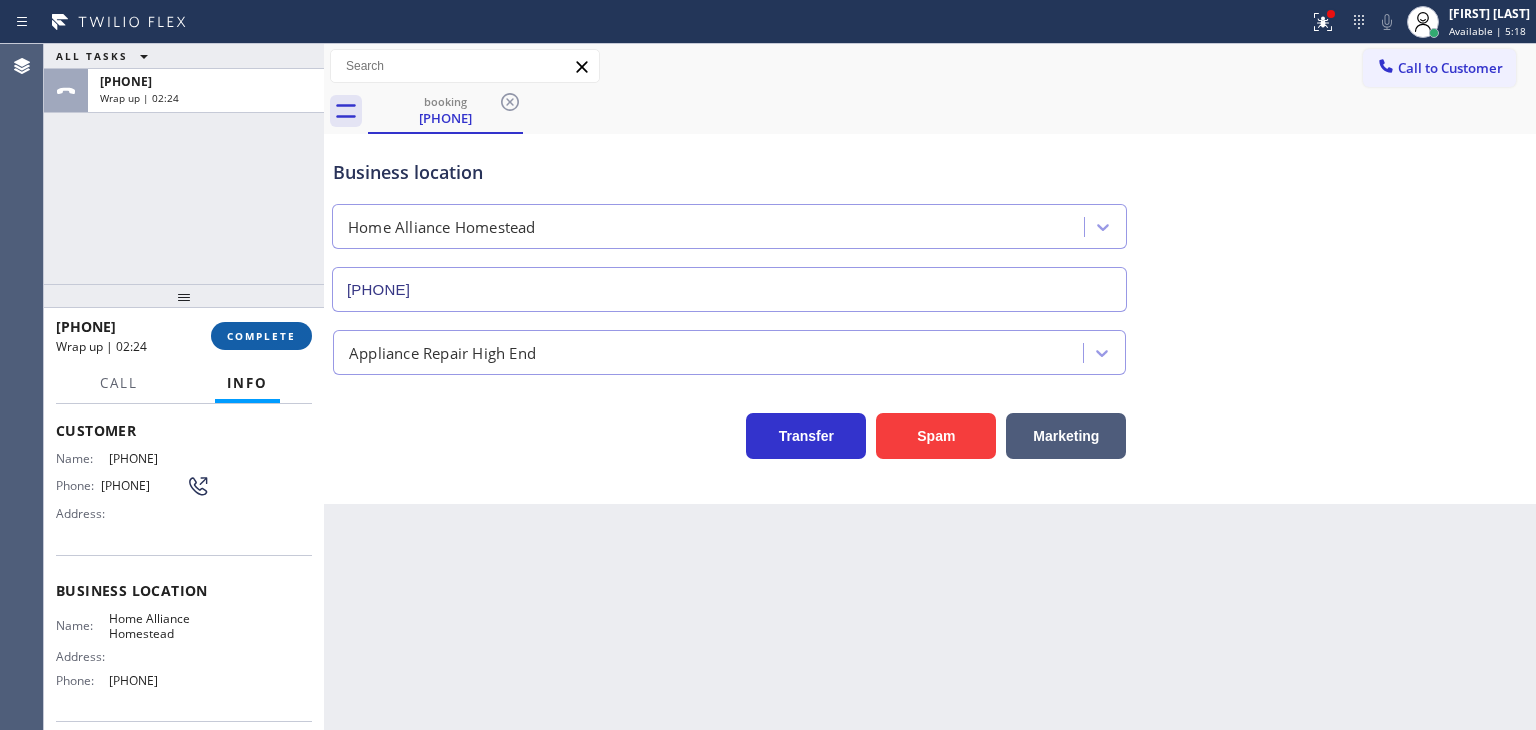 click on "COMPLETE" at bounding box center [261, 336] 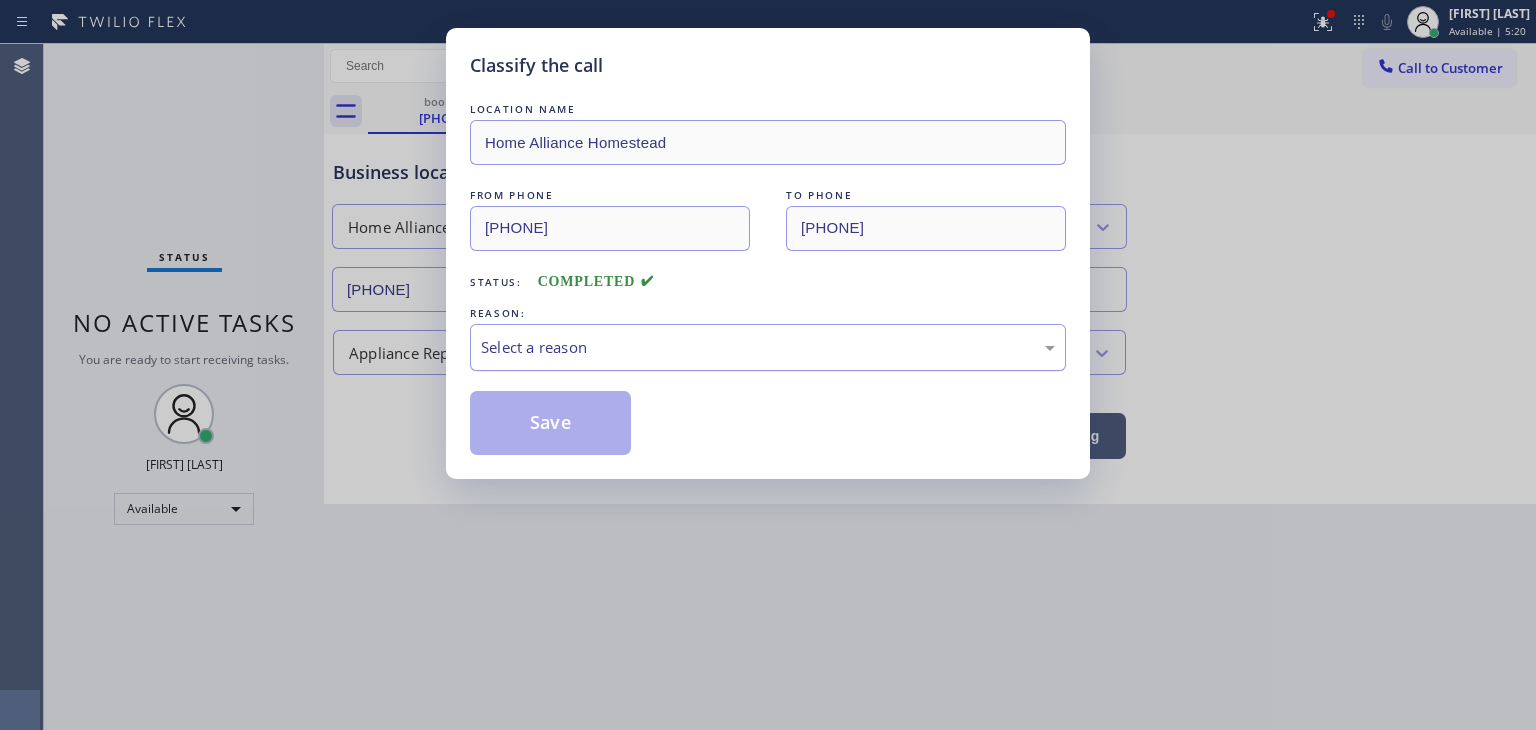click on "Select a reason" at bounding box center (768, 347) 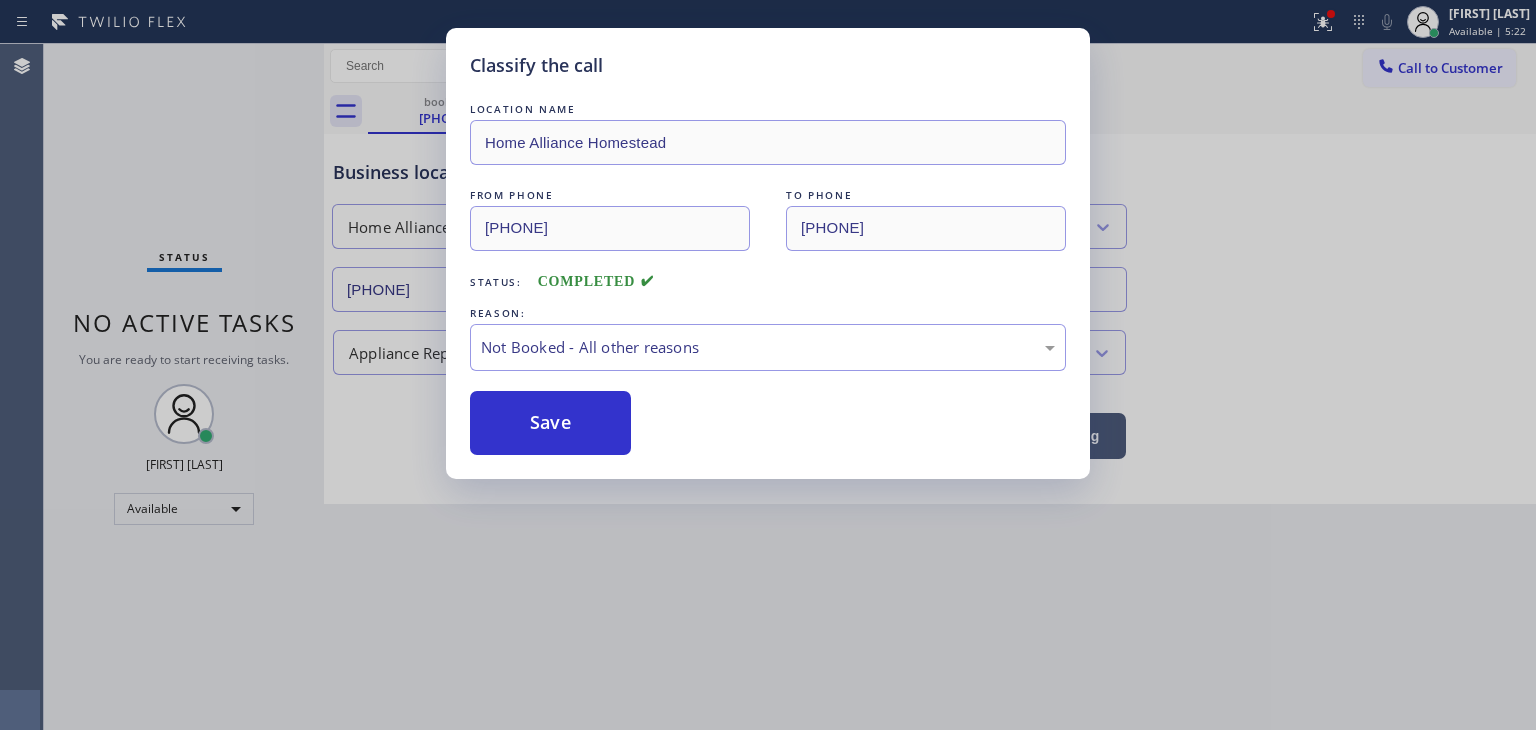 click on "Save" at bounding box center [550, 423] 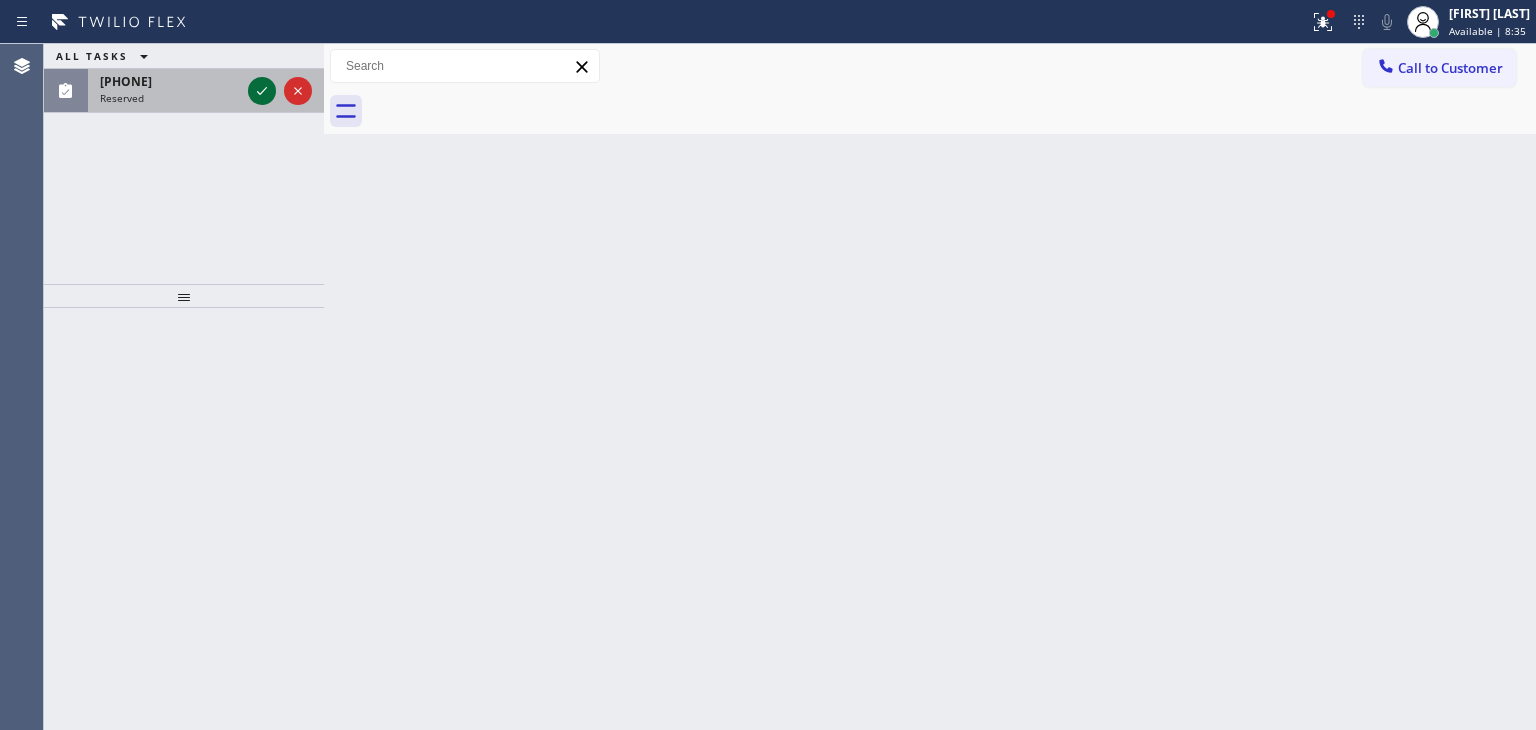 click 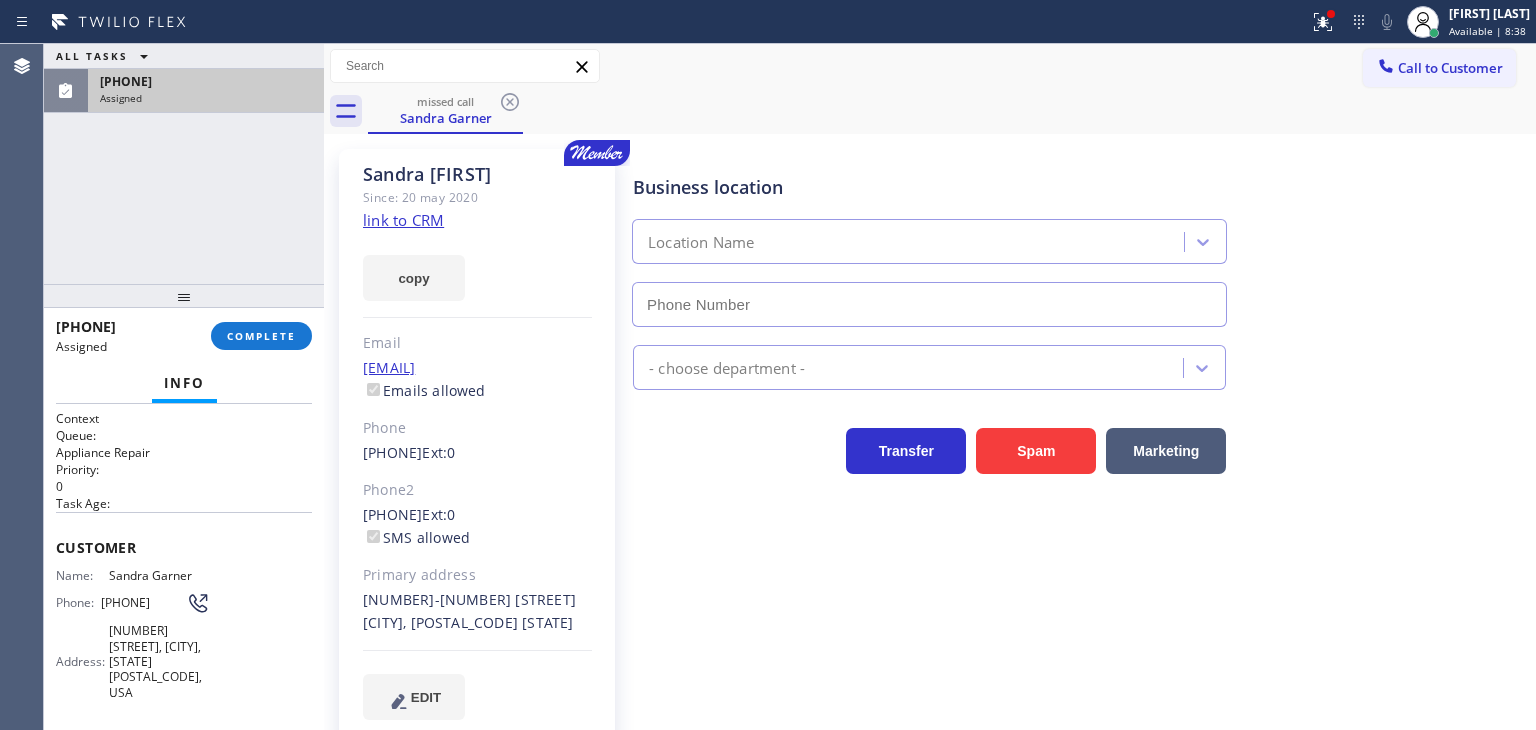 type on "(855) 946-3605" 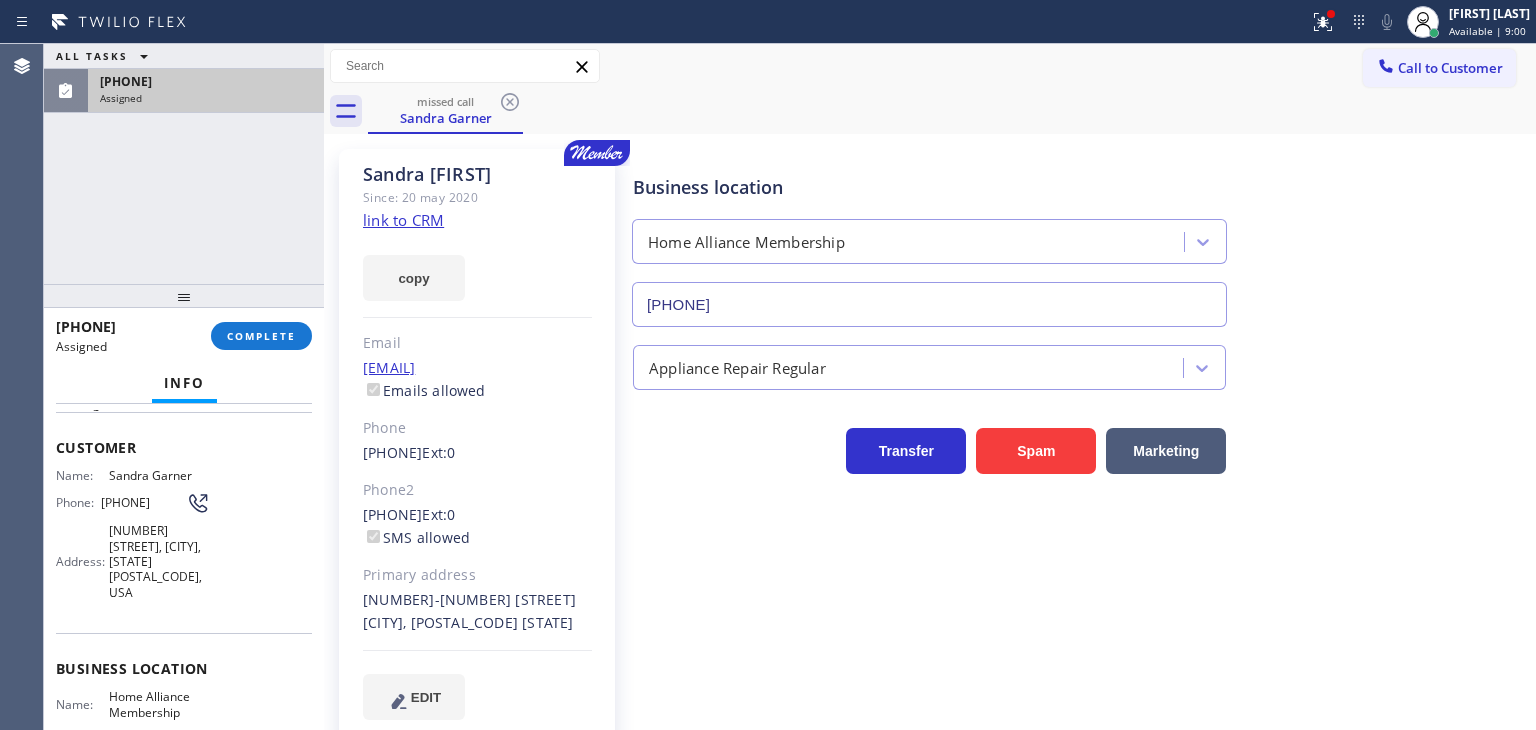 scroll, scrollTop: 200, scrollLeft: 0, axis: vertical 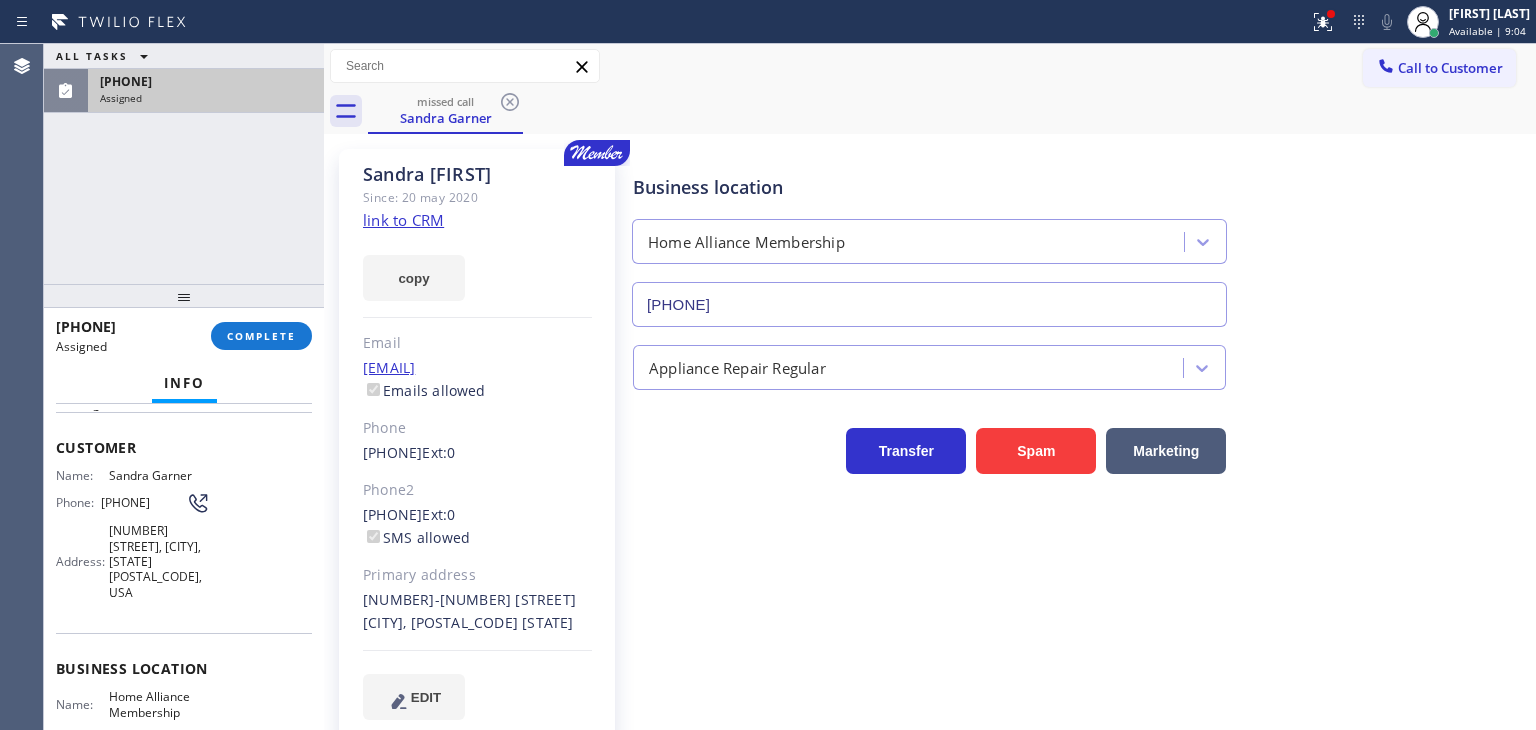 drag, startPoint x: 202, startPoint y: 633, endPoint x: 55, endPoint y: 468, distance: 220.98416 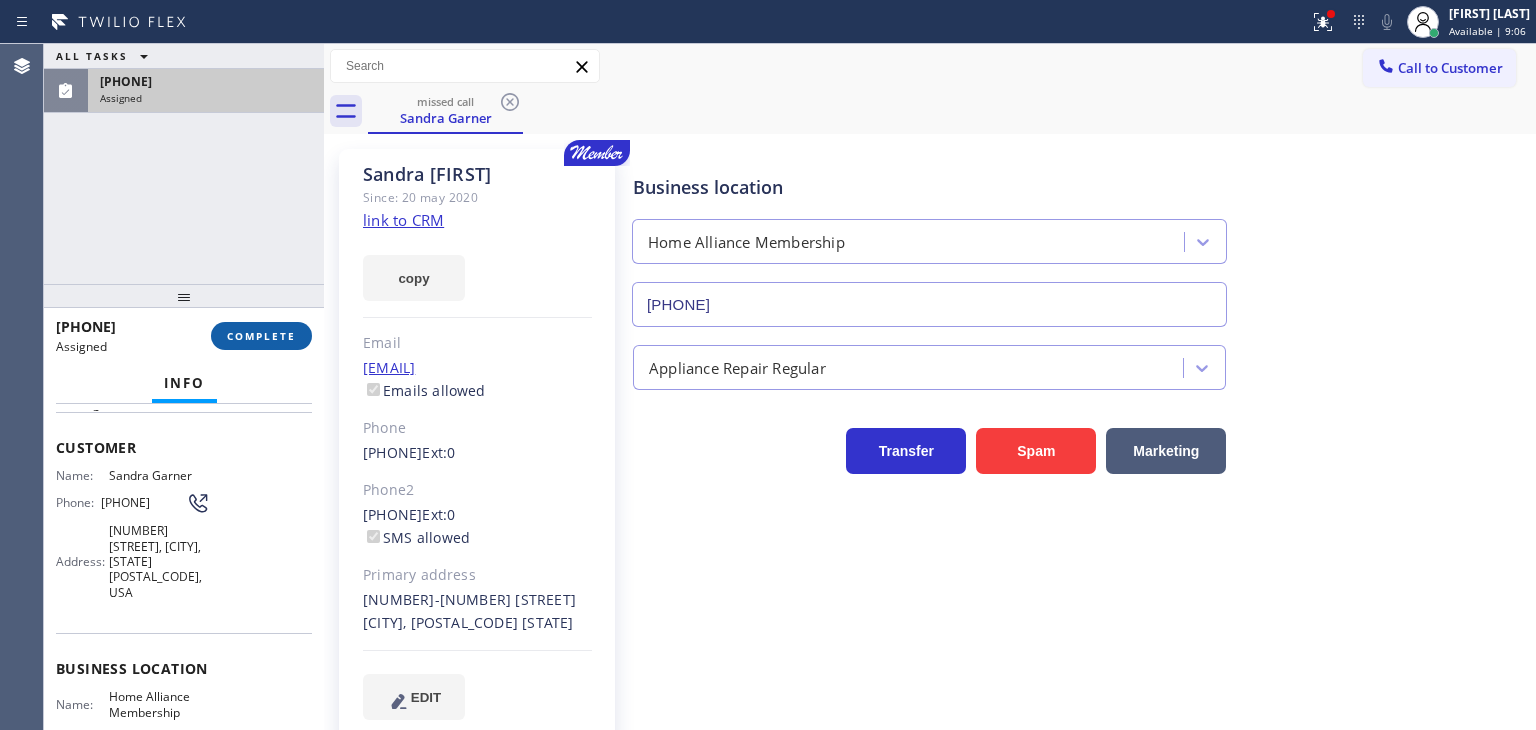 click on "COMPLETE" at bounding box center (261, 336) 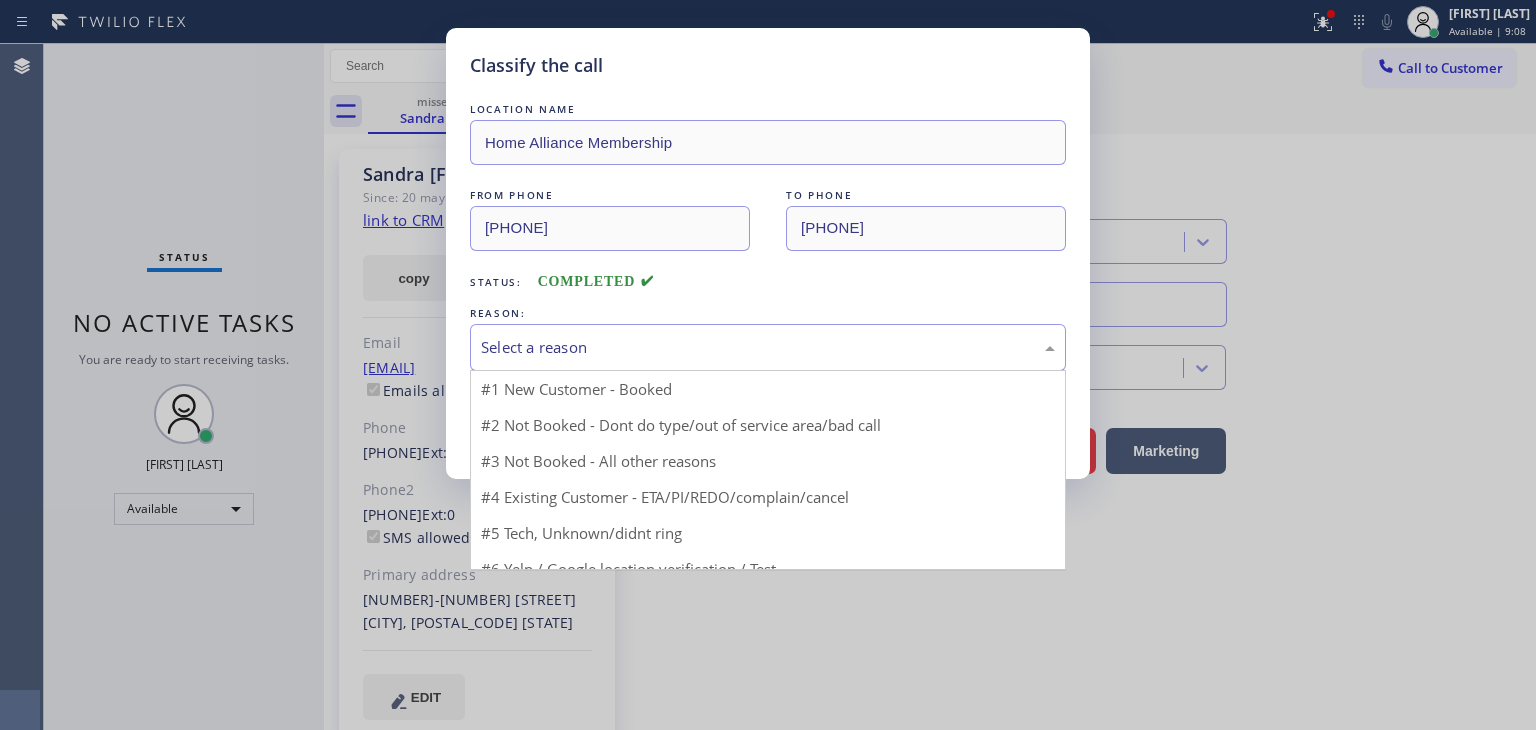 click on "Select a reason" at bounding box center (768, 347) 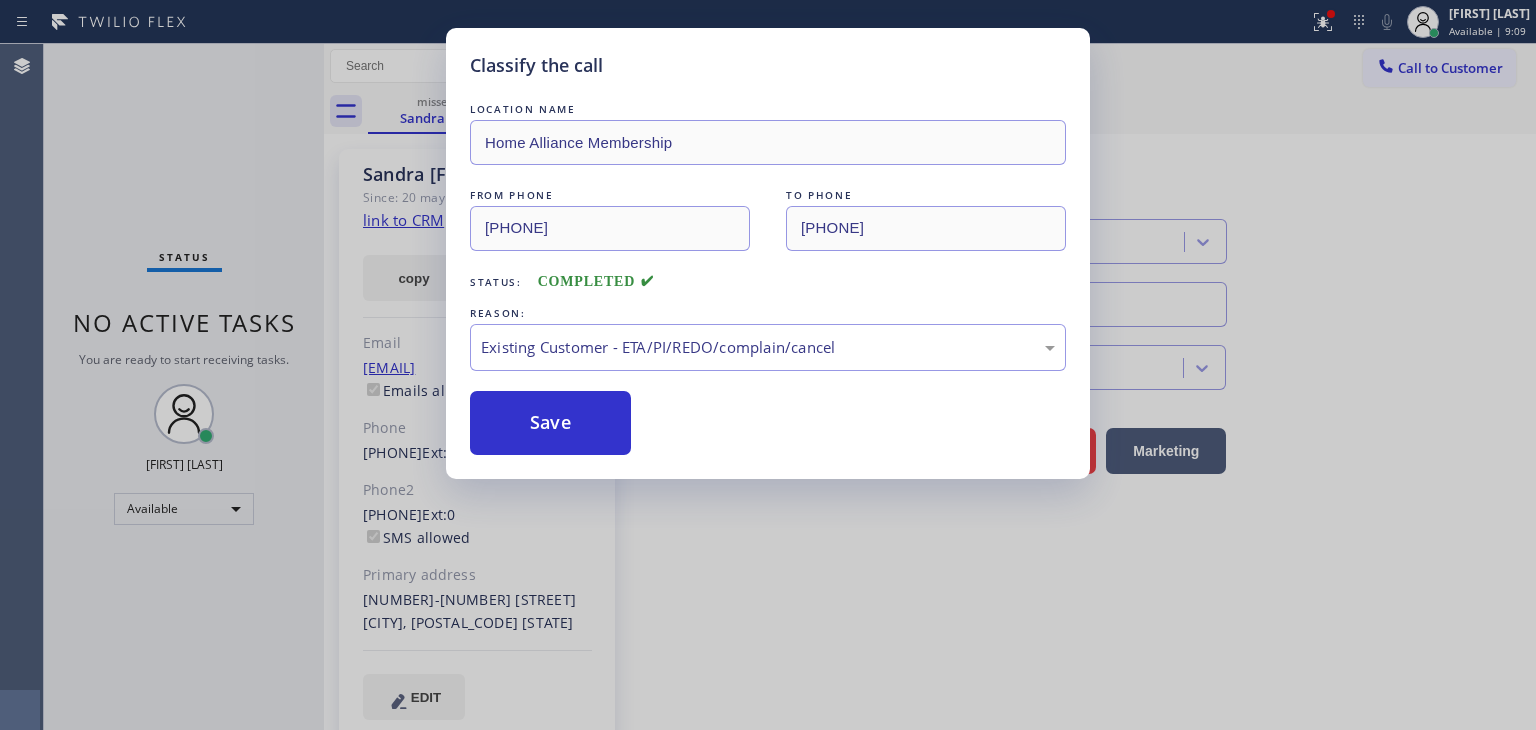 drag, startPoint x: 559, startPoint y: 443, endPoint x: 640, endPoint y: 493, distance: 95.189285 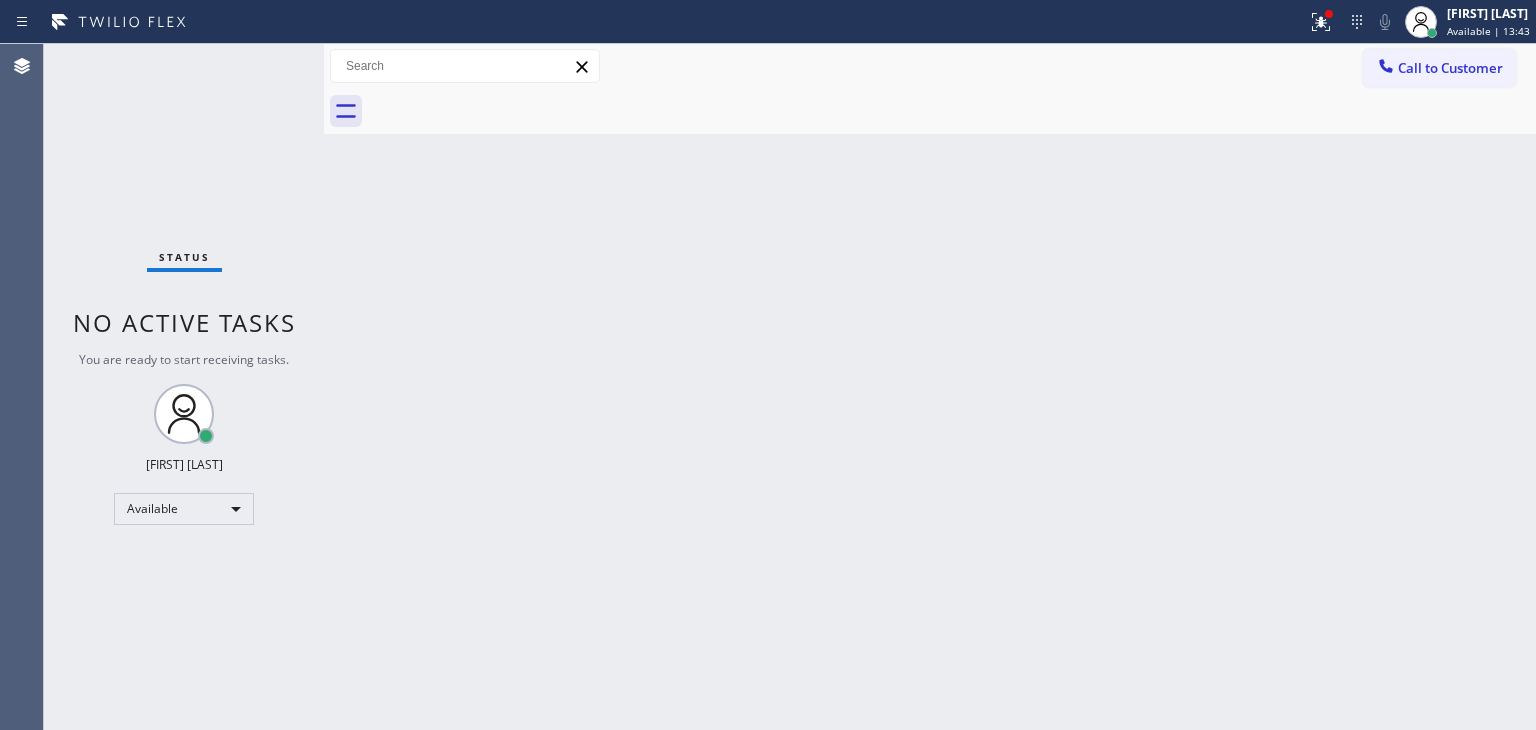 click on "Status   No active tasks     You are ready to start receiving tasks.   [FIRST] [LAST] Available" at bounding box center (184, 387) 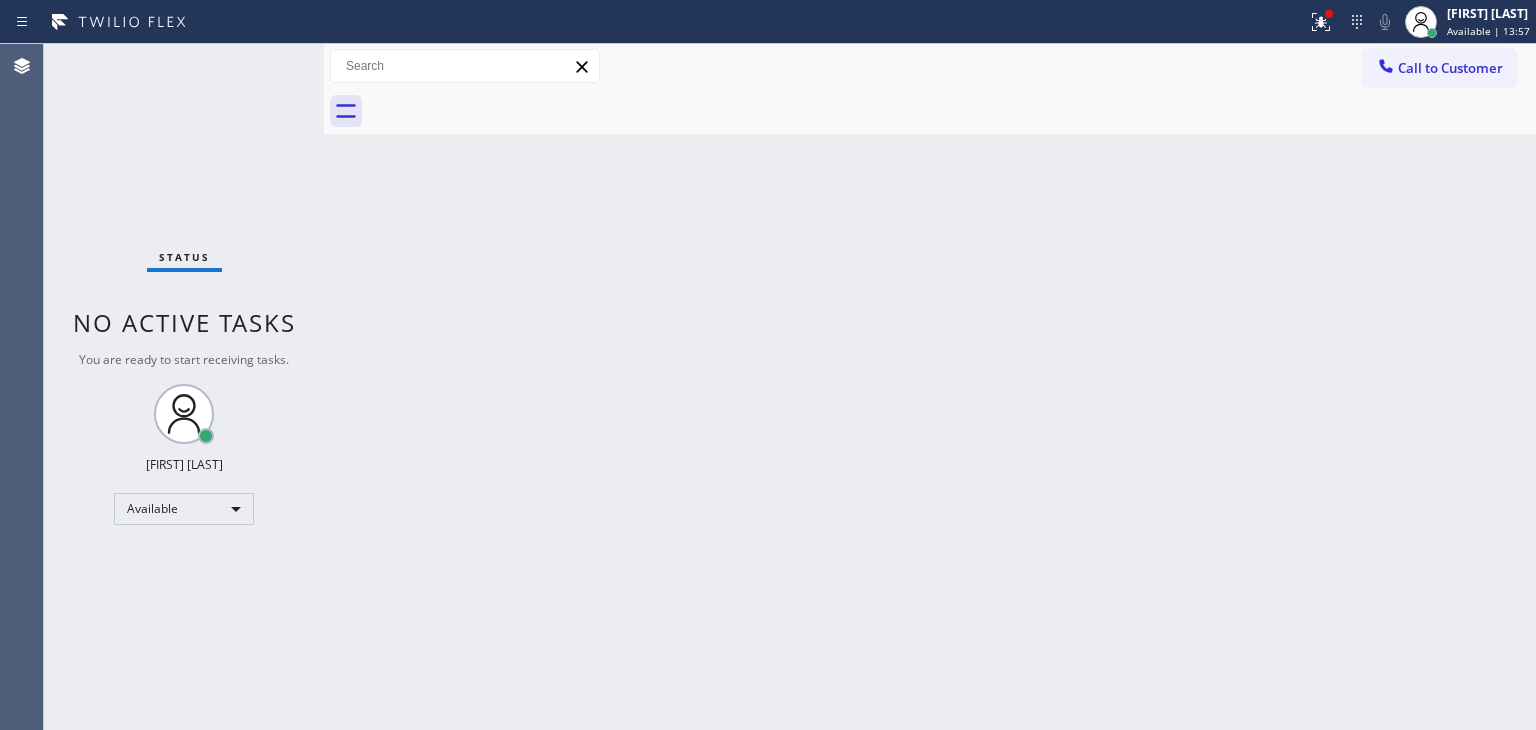 click on "Status   No active tasks     You are ready to start receiving tasks.   [FIRST] [LAST] Available" at bounding box center (184, 387) 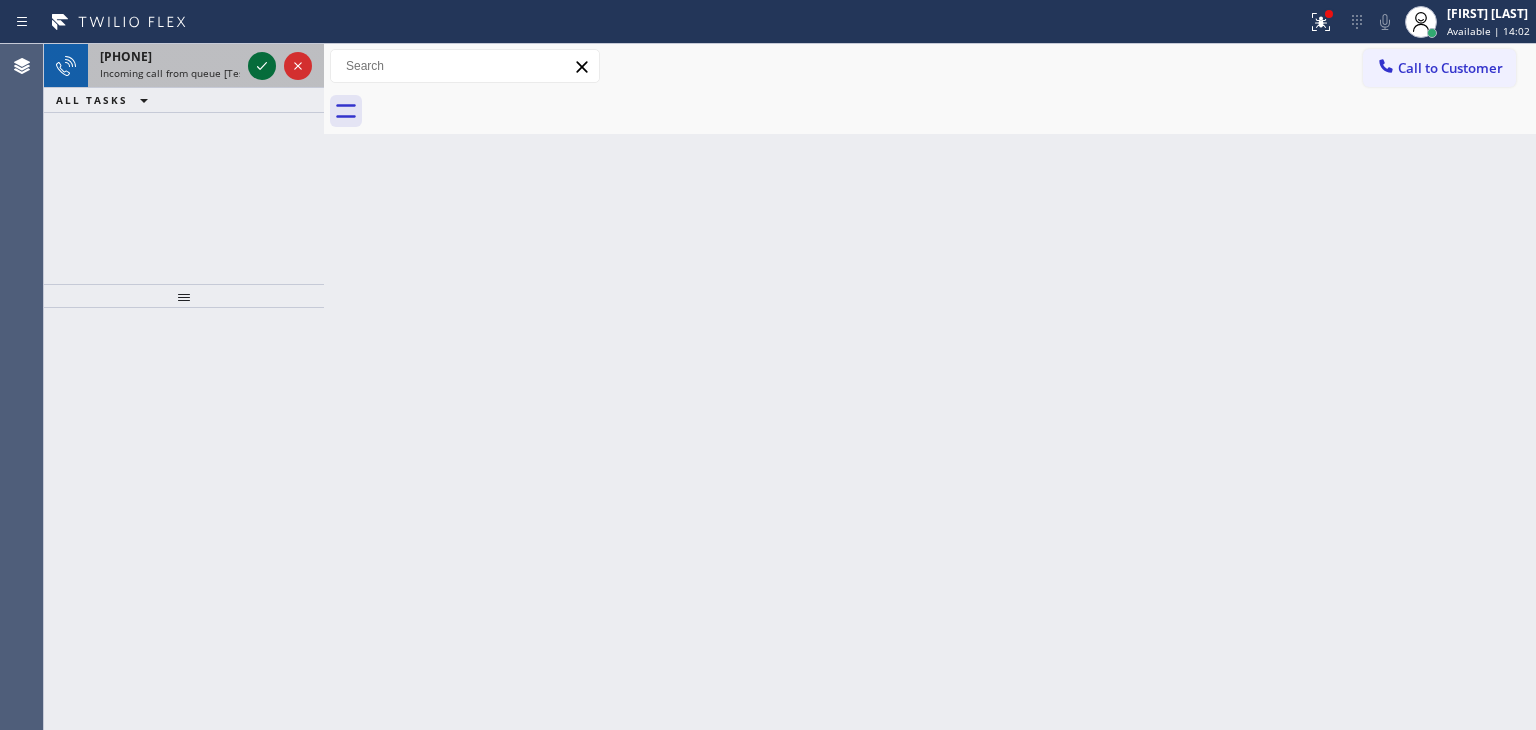 click 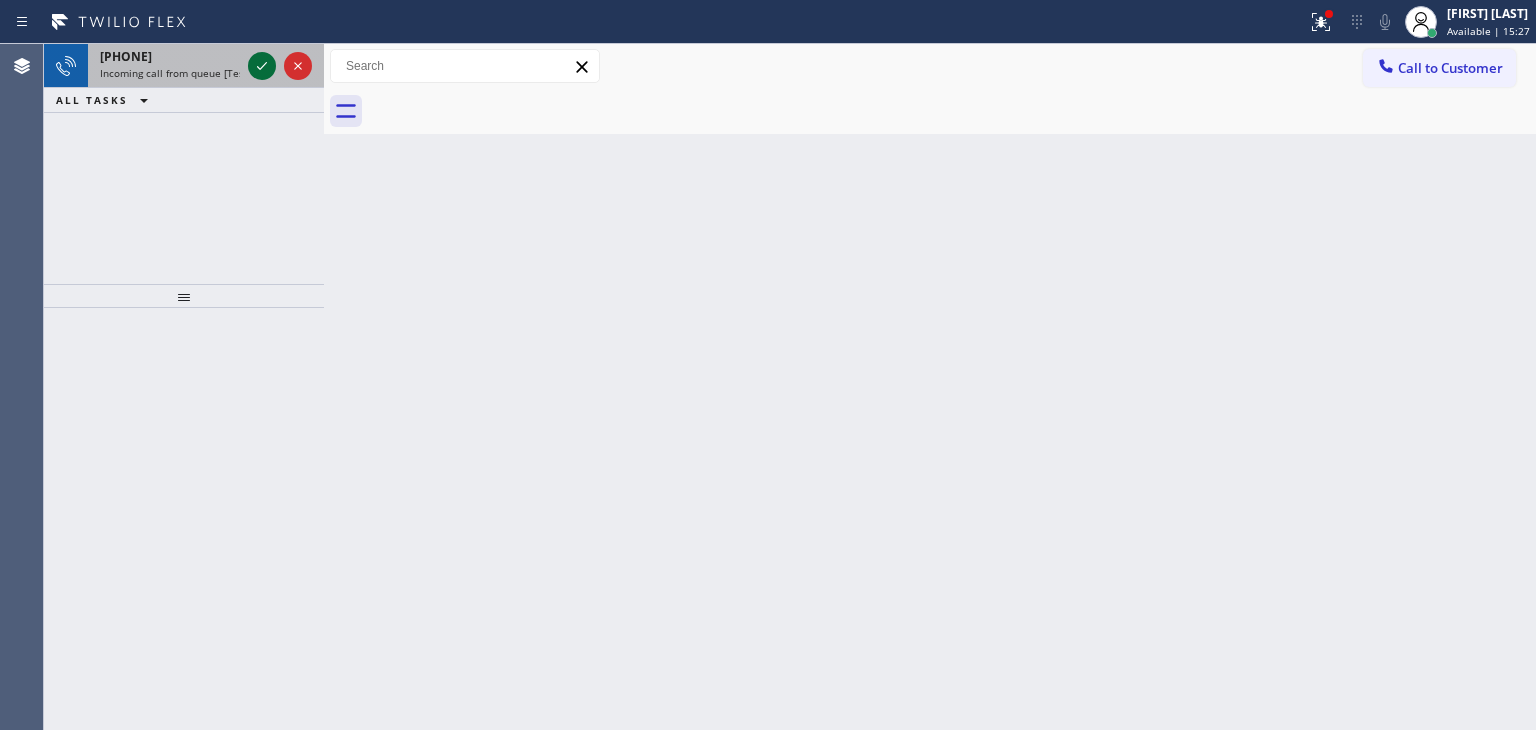 click 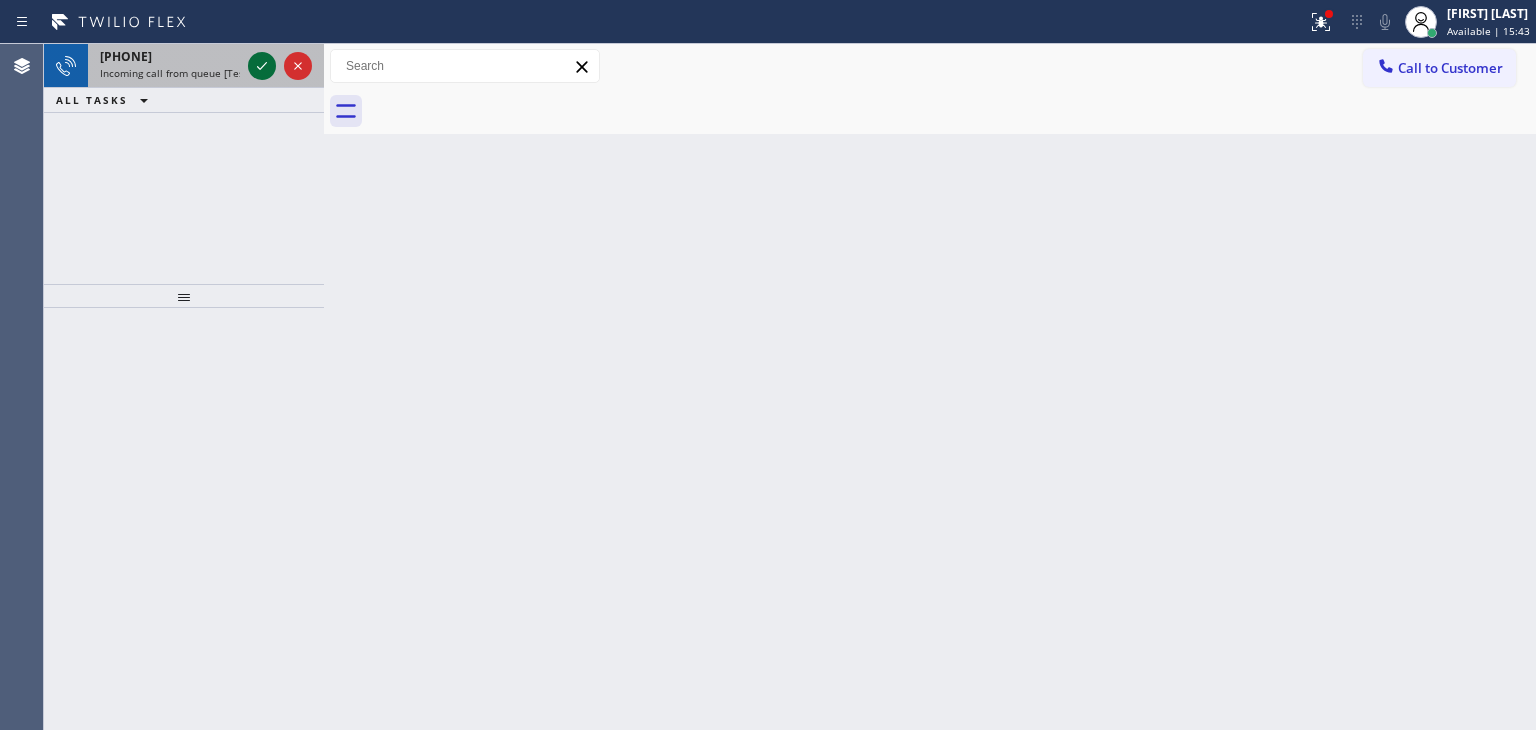 click 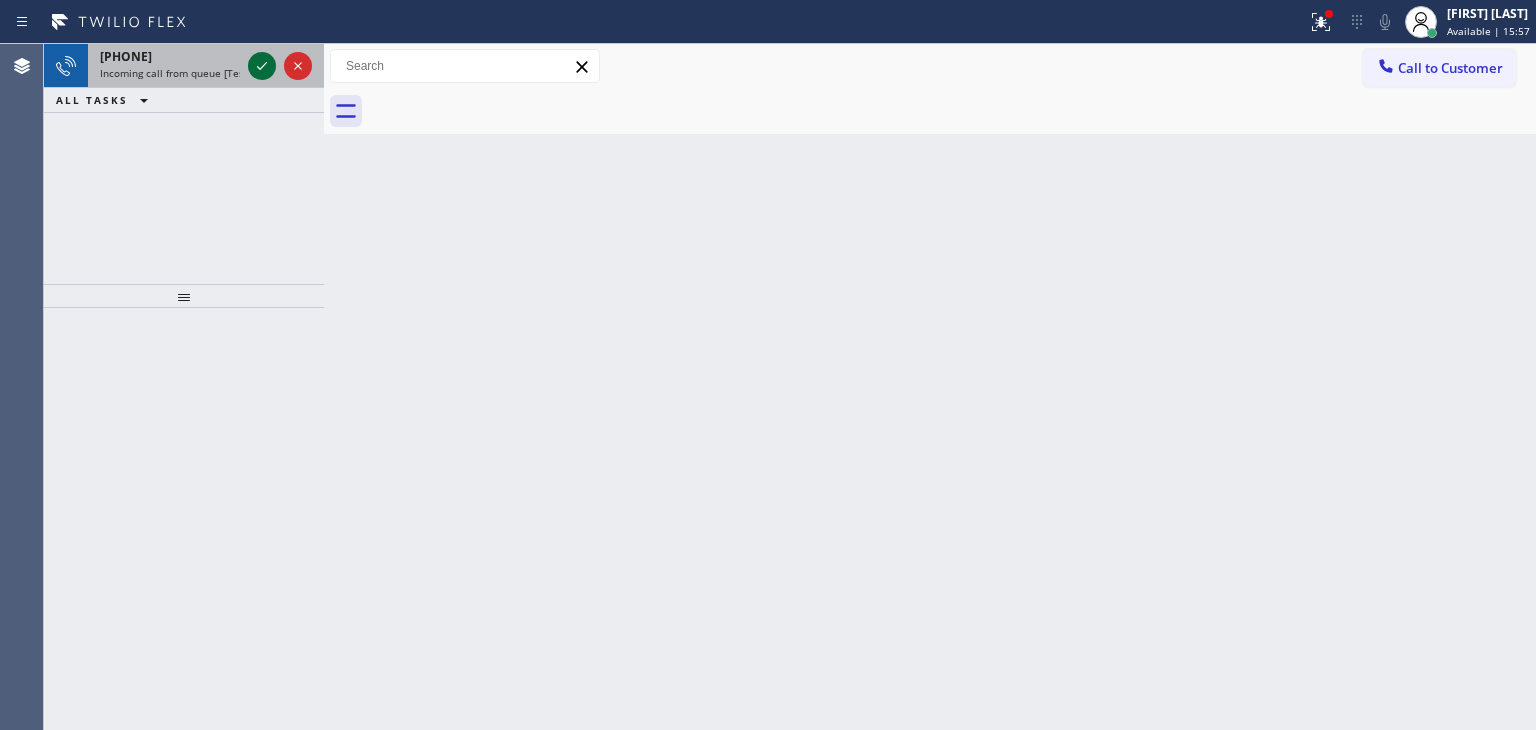 click 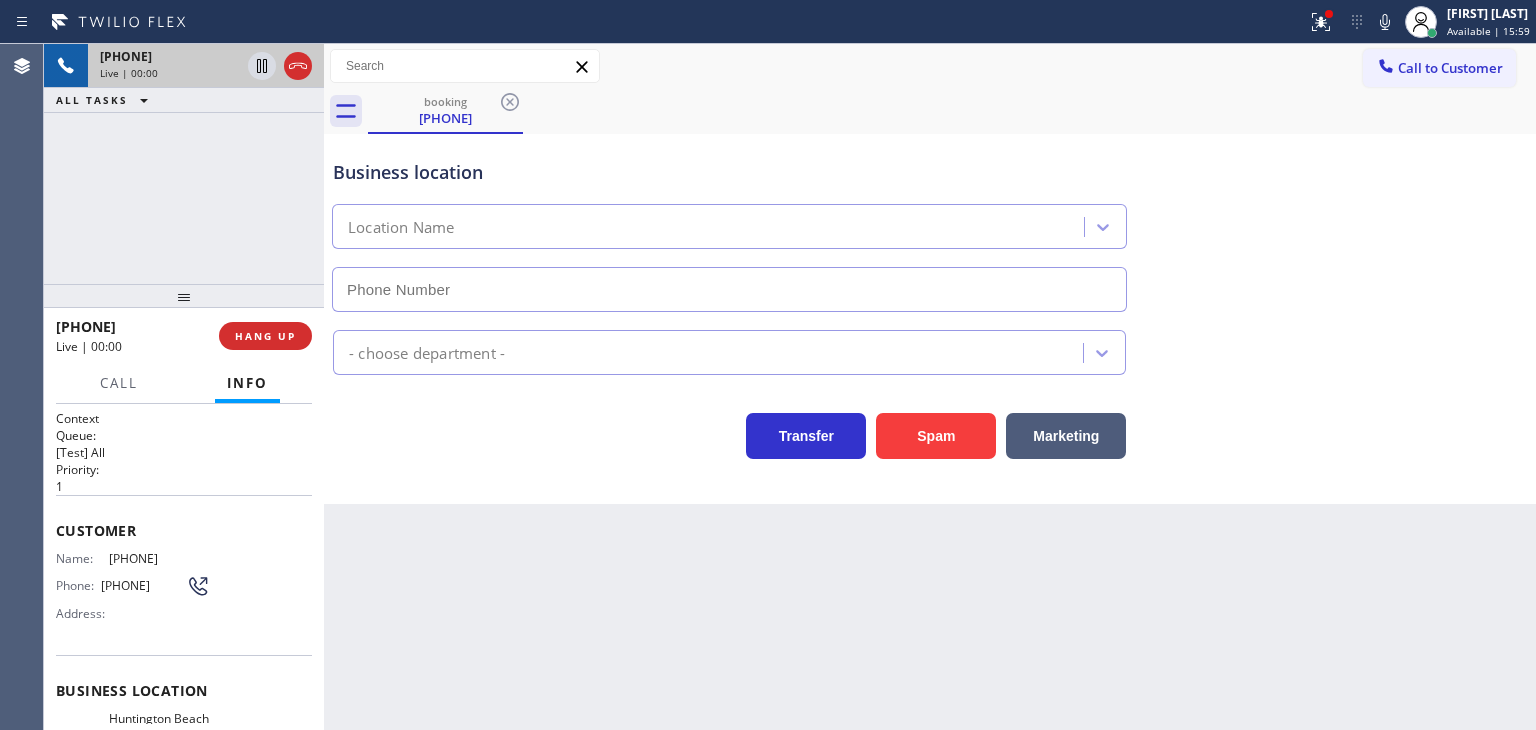 type on "(714) 613-8390" 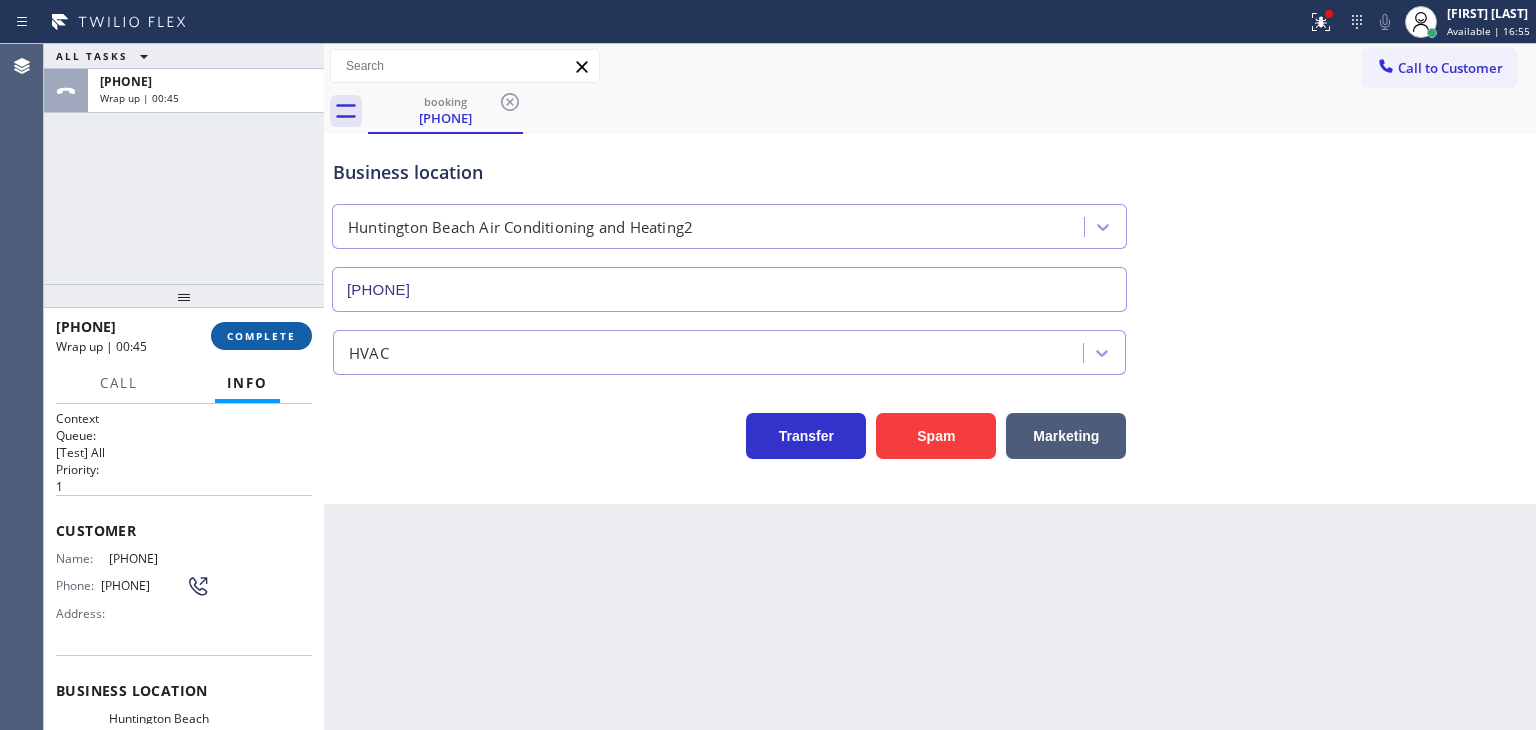 click on "COMPLETE" at bounding box center [261, 336] 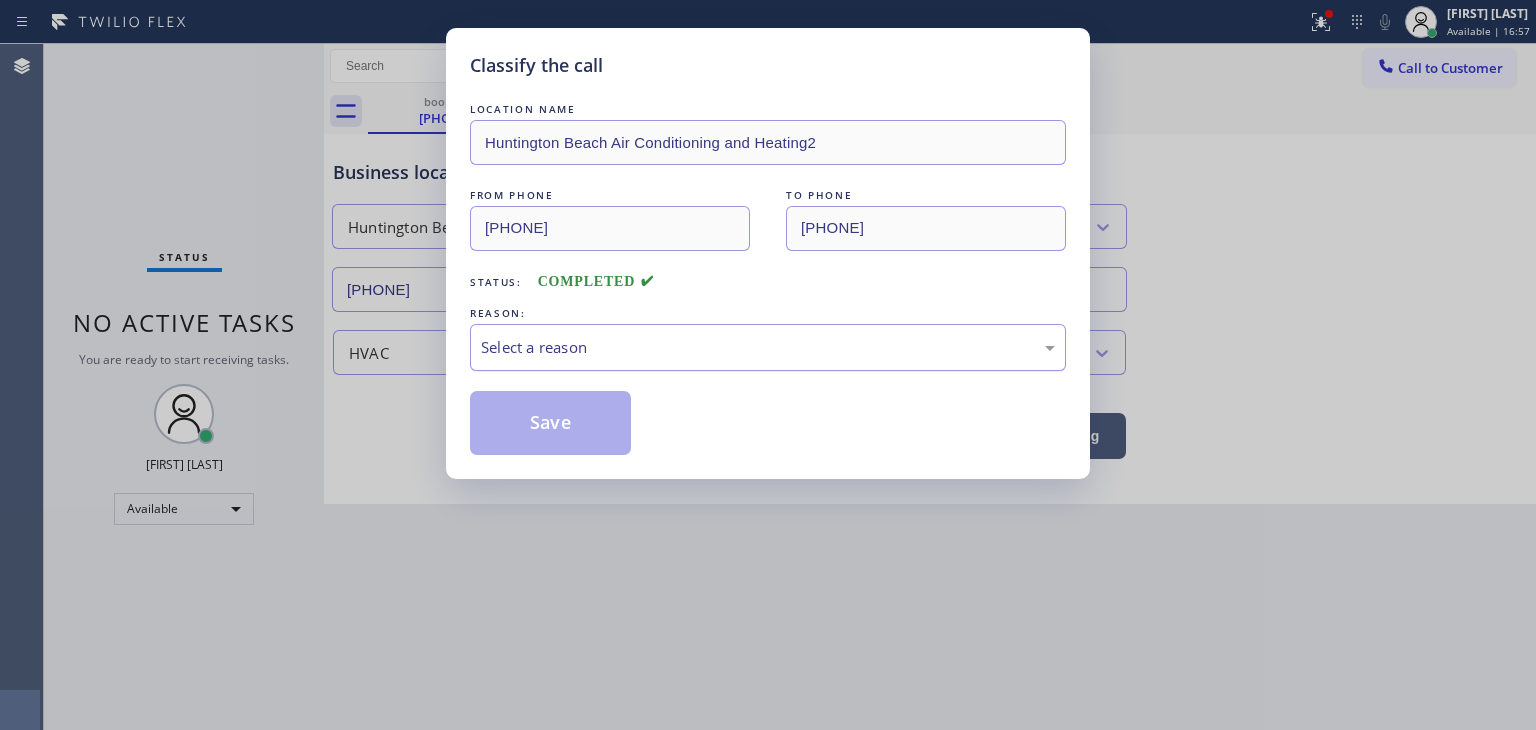 click on "Select a reason" at bounding box center (768, 347) 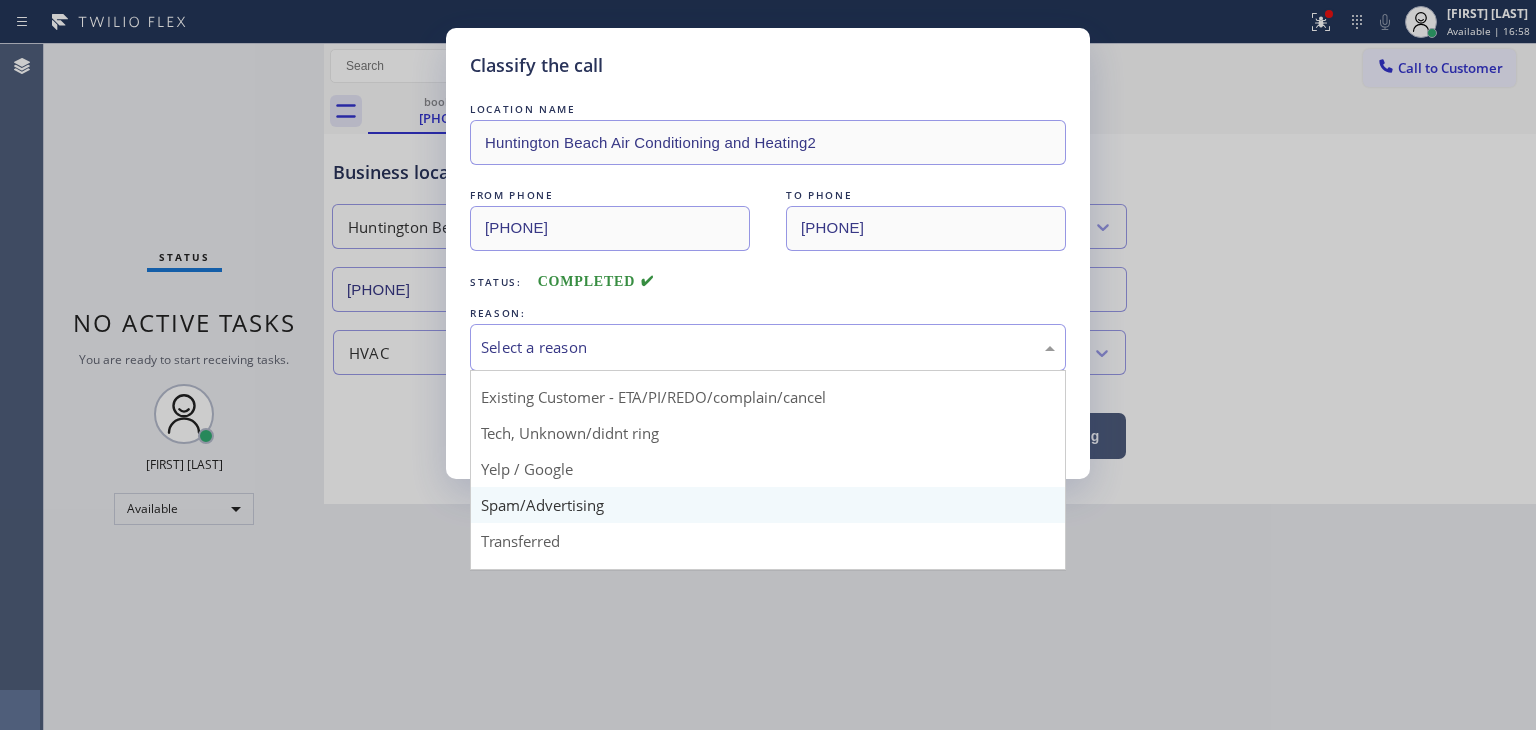 scroll, scrollTop: 100, scrollLeft: 0, axis: vertical 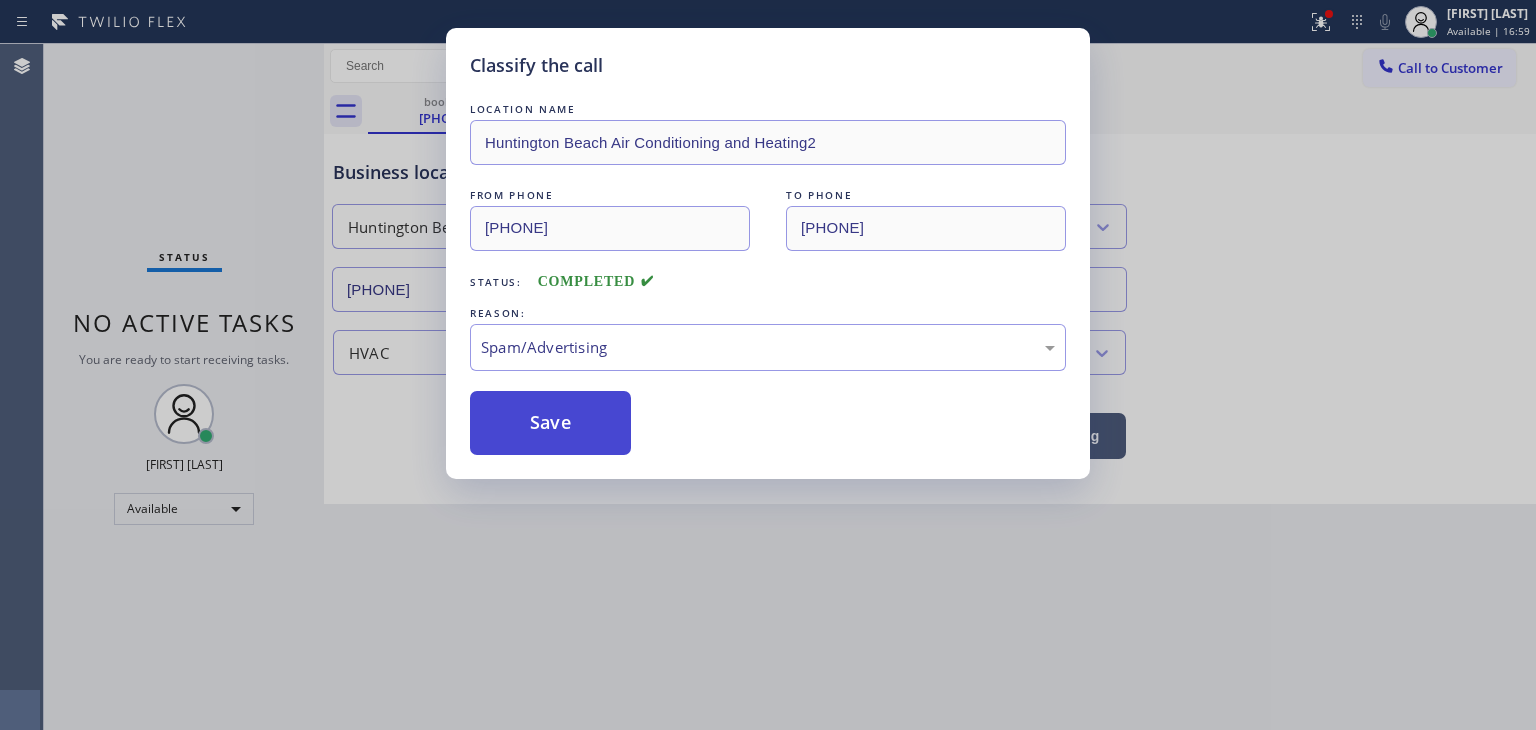 click on "Save" at bounding box center [550, 423] 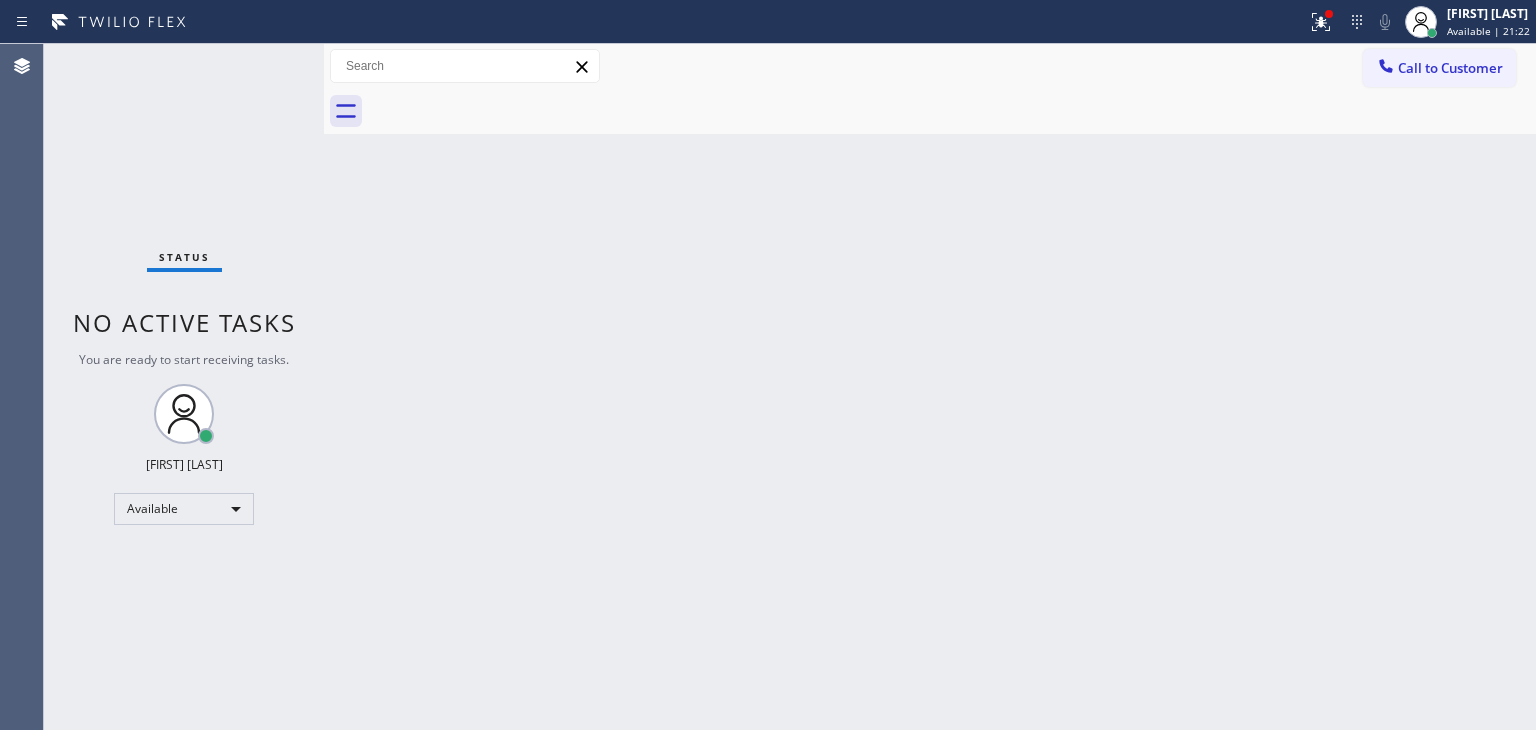 click on "Status   No active tasks     You are ready to start receiving tasks.   [FIRST] [LAST] Available" at bounding box center [184, 387] 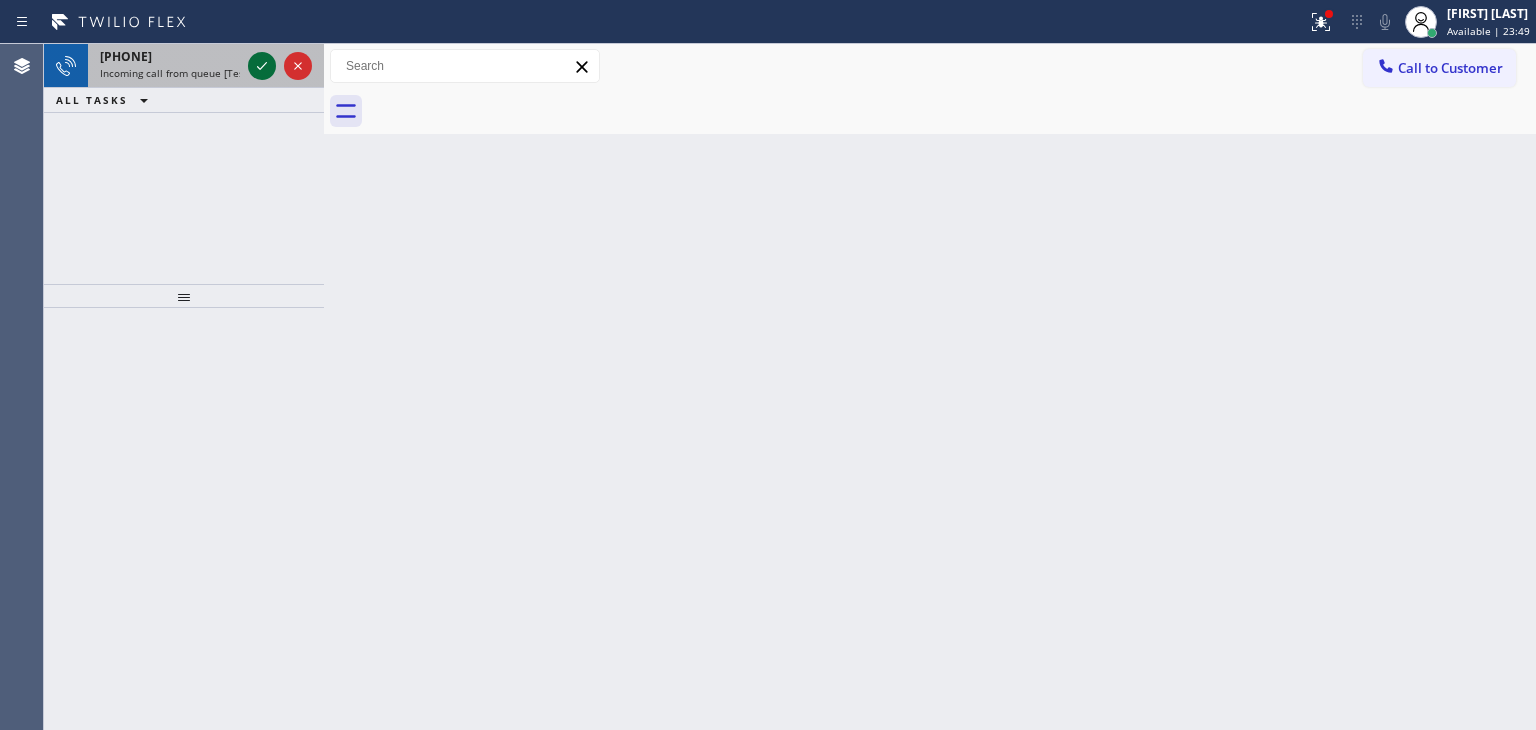 click 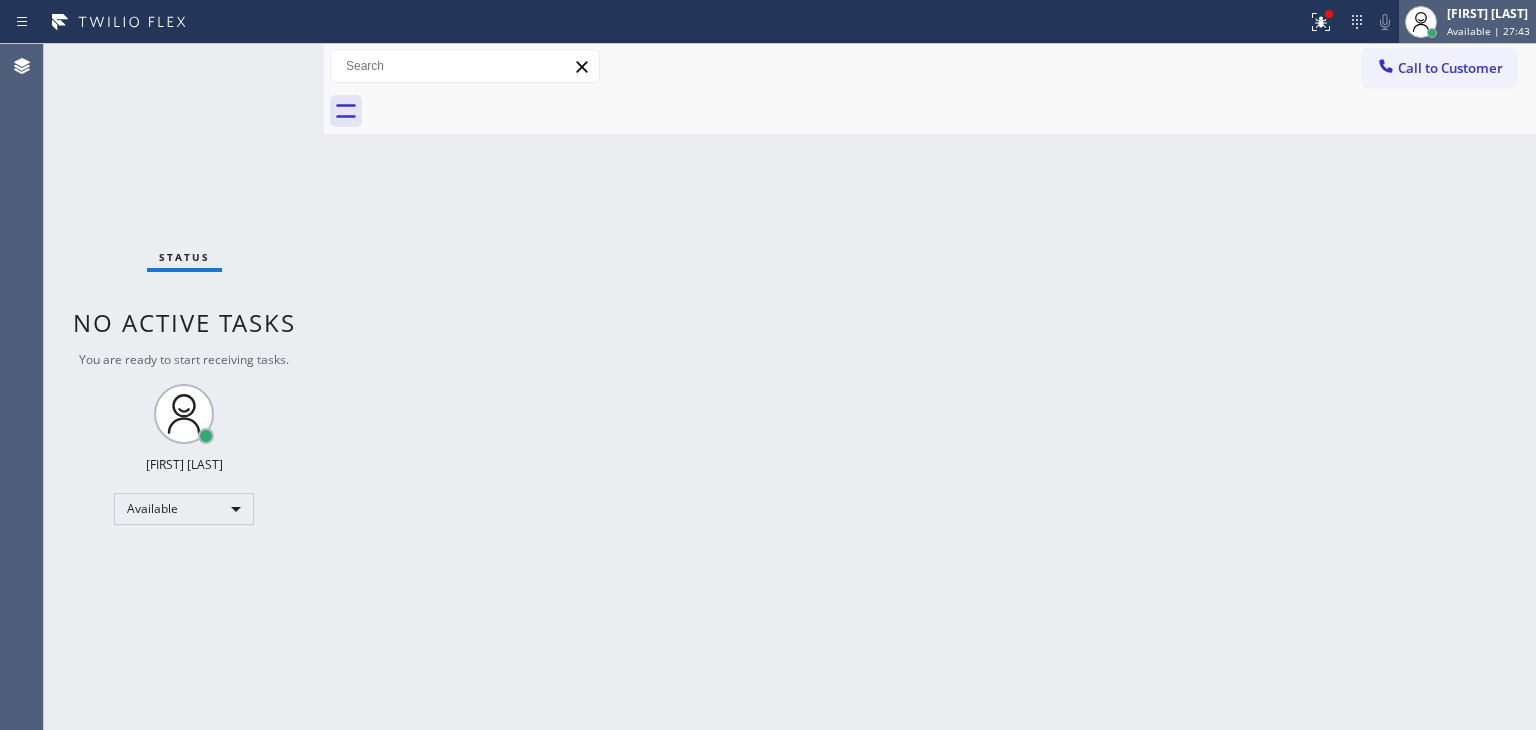 click on "Available | 27:43" at bounding box center (1488, 31) 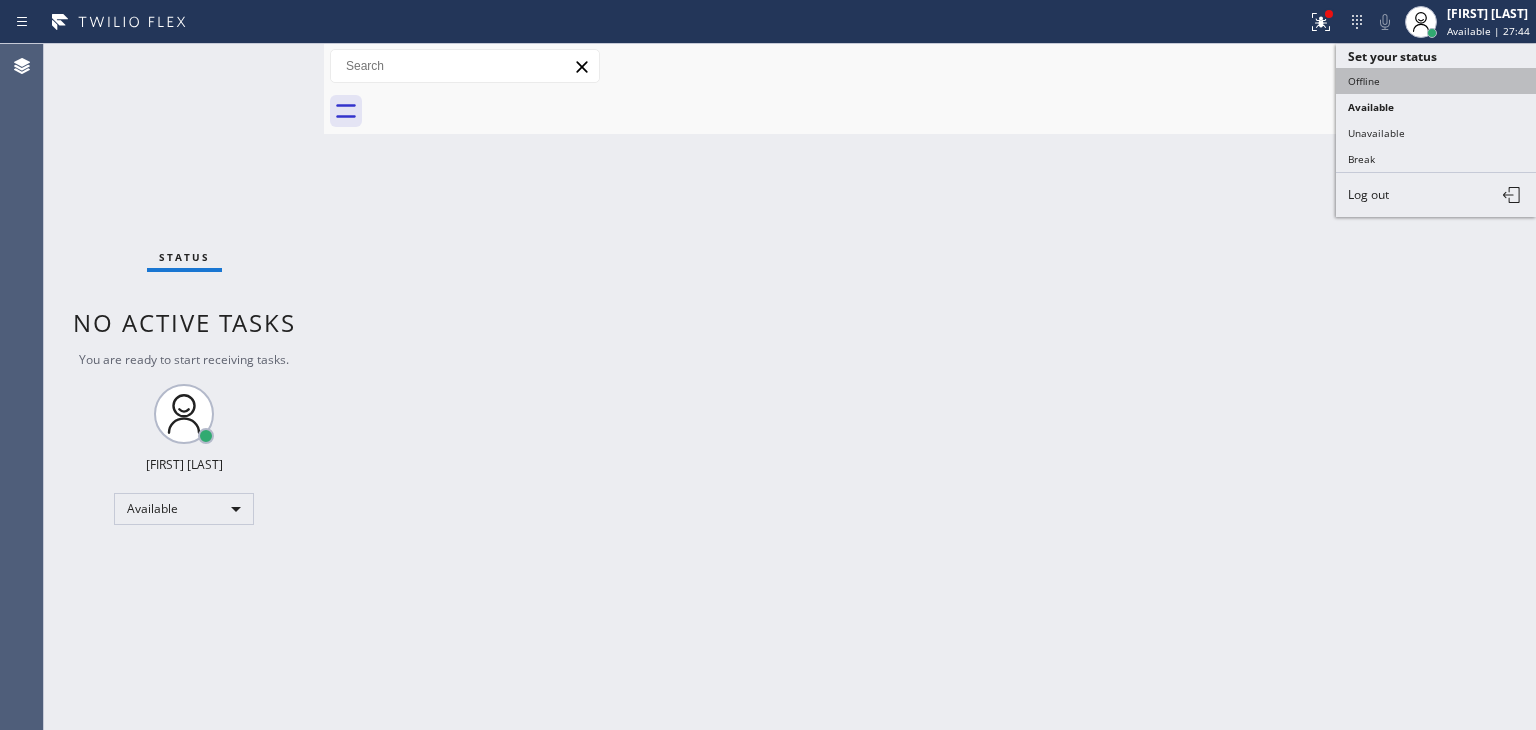 click on "Offline" at bounding box center (1436, 81) 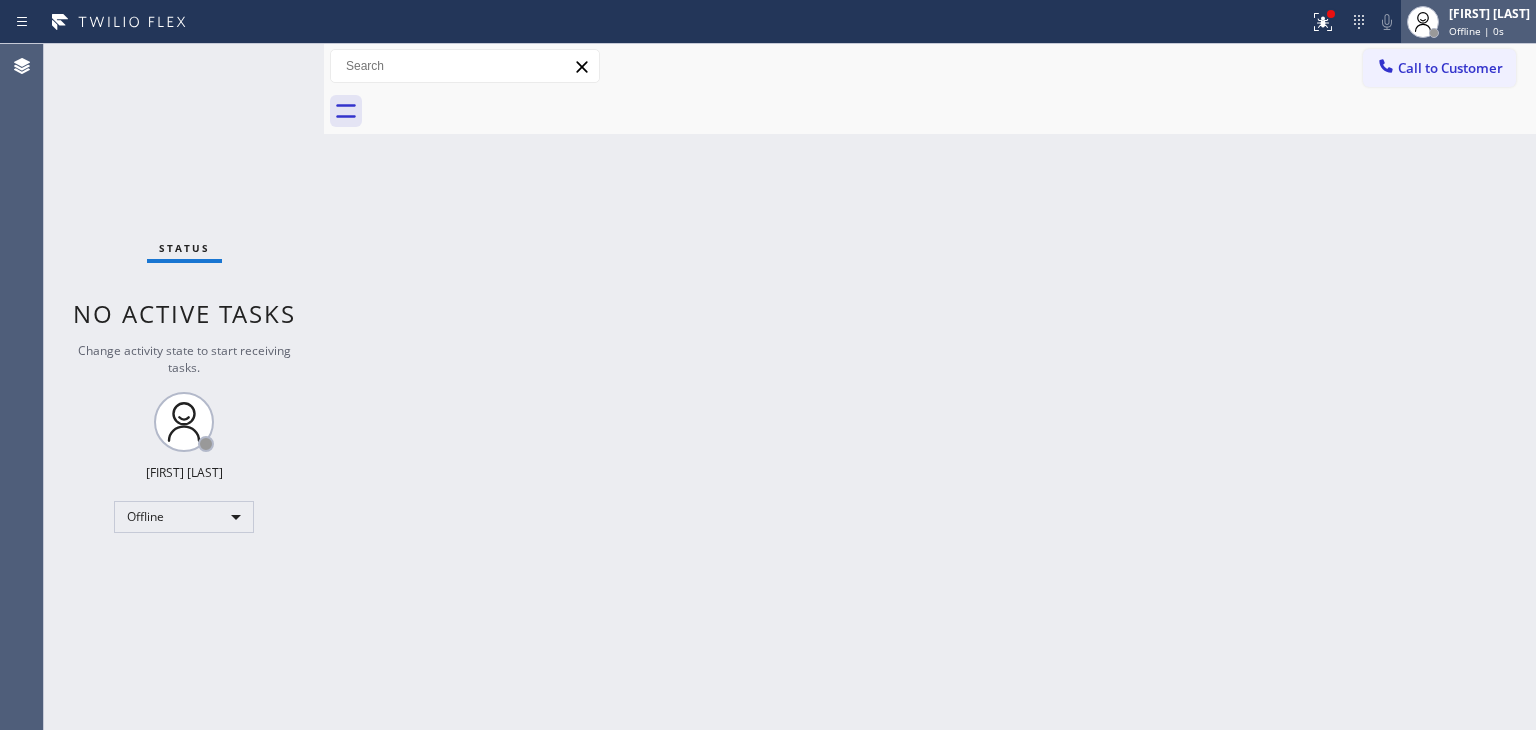 click on "Edel John Suson Offline | 0s" at bounding box center (1490, 21) 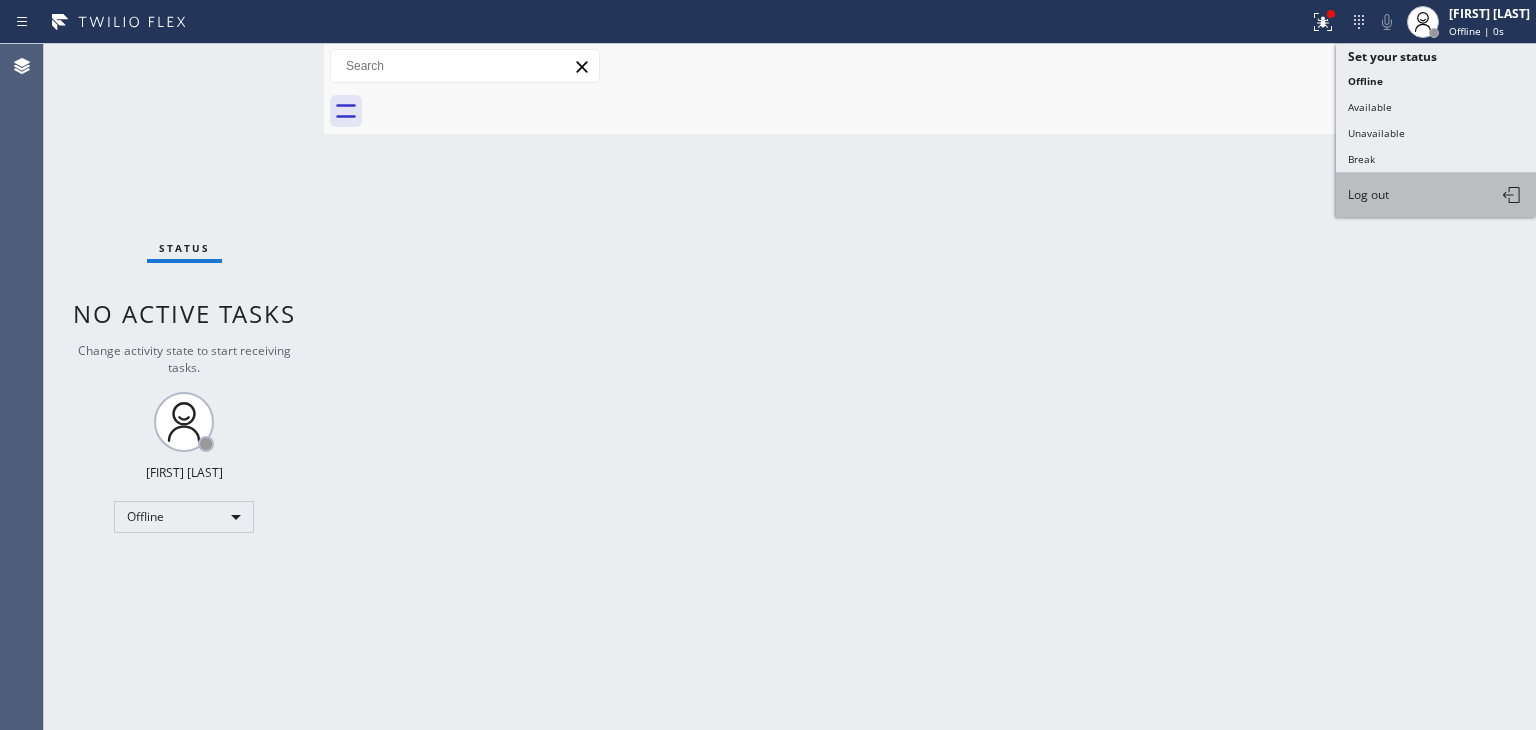 click on "Log out" at bounding box center [1368, 194] 